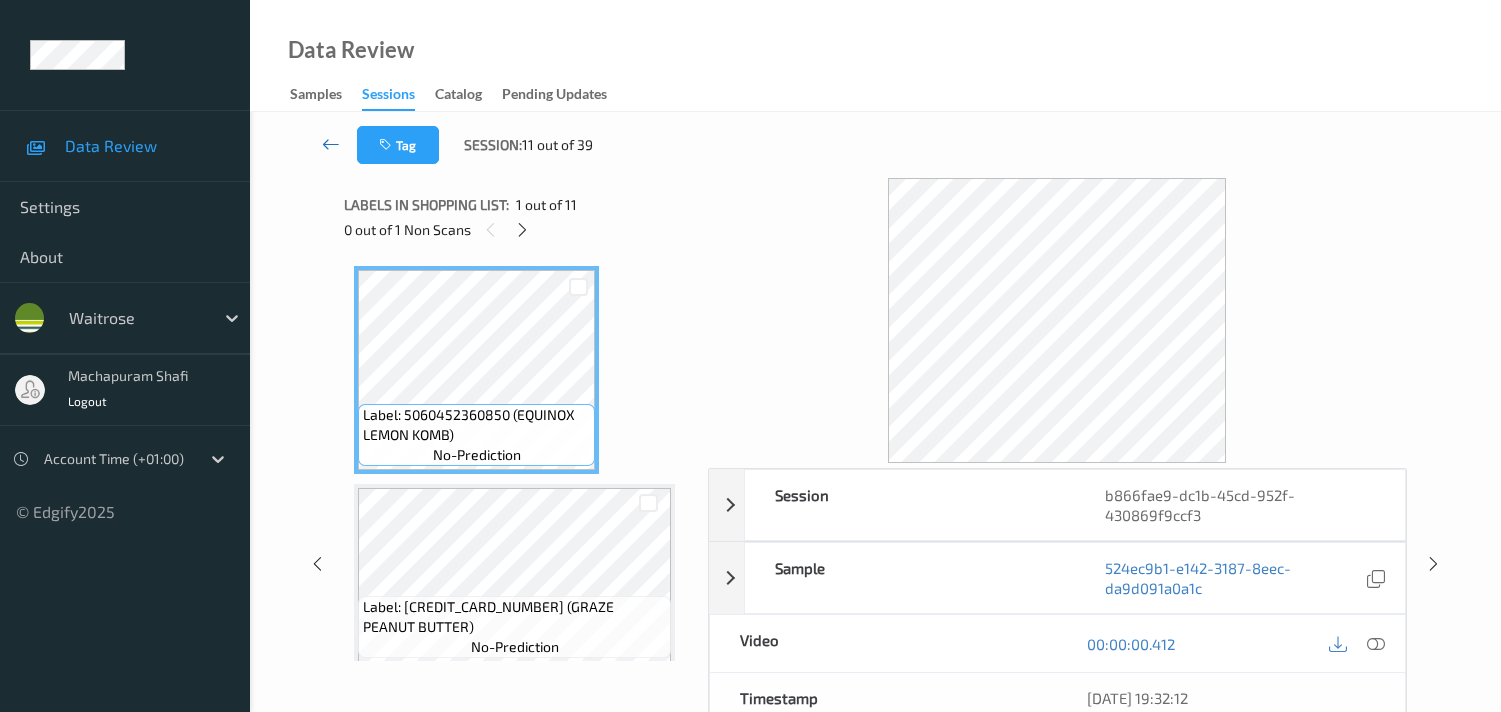 scroll, scrollTop: 0, scrollLeft: 0, axis: both 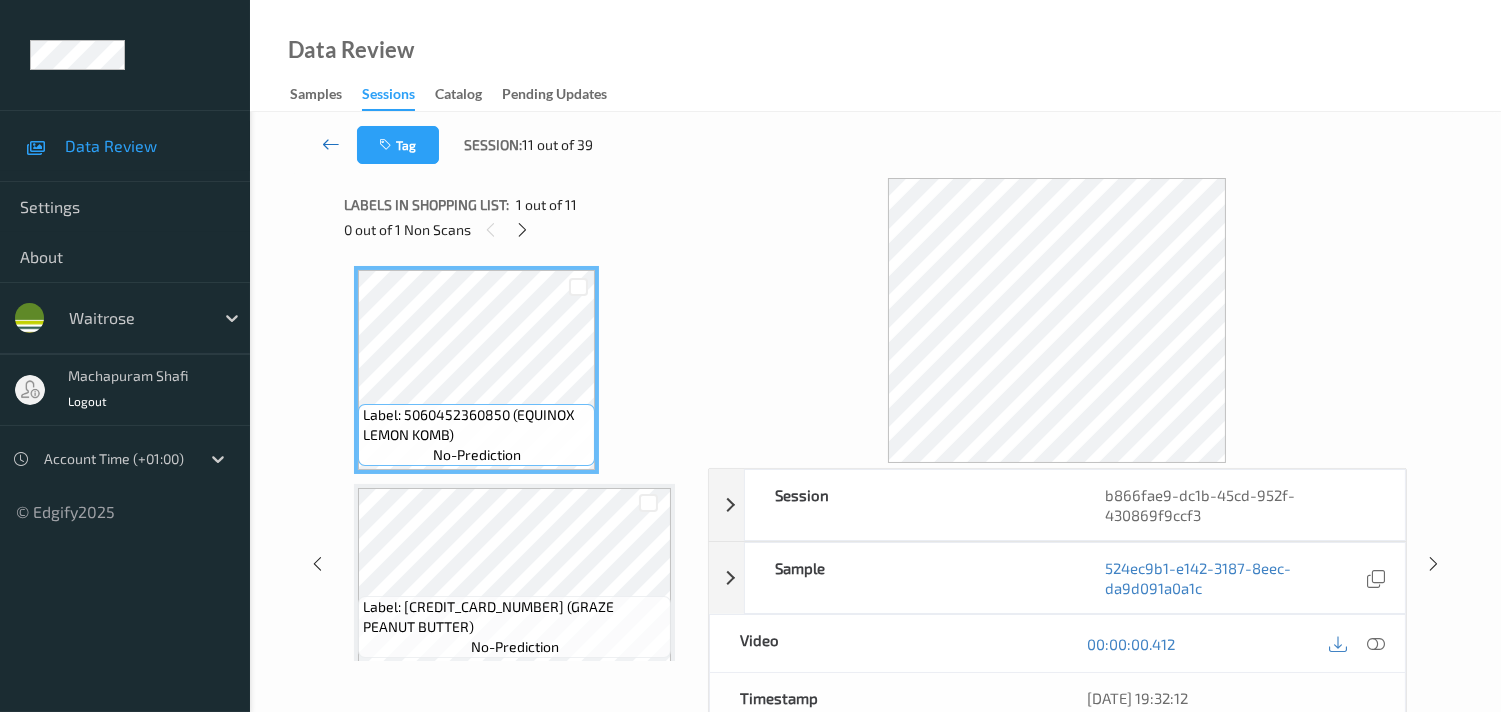 click at bounding box center [331, 144] 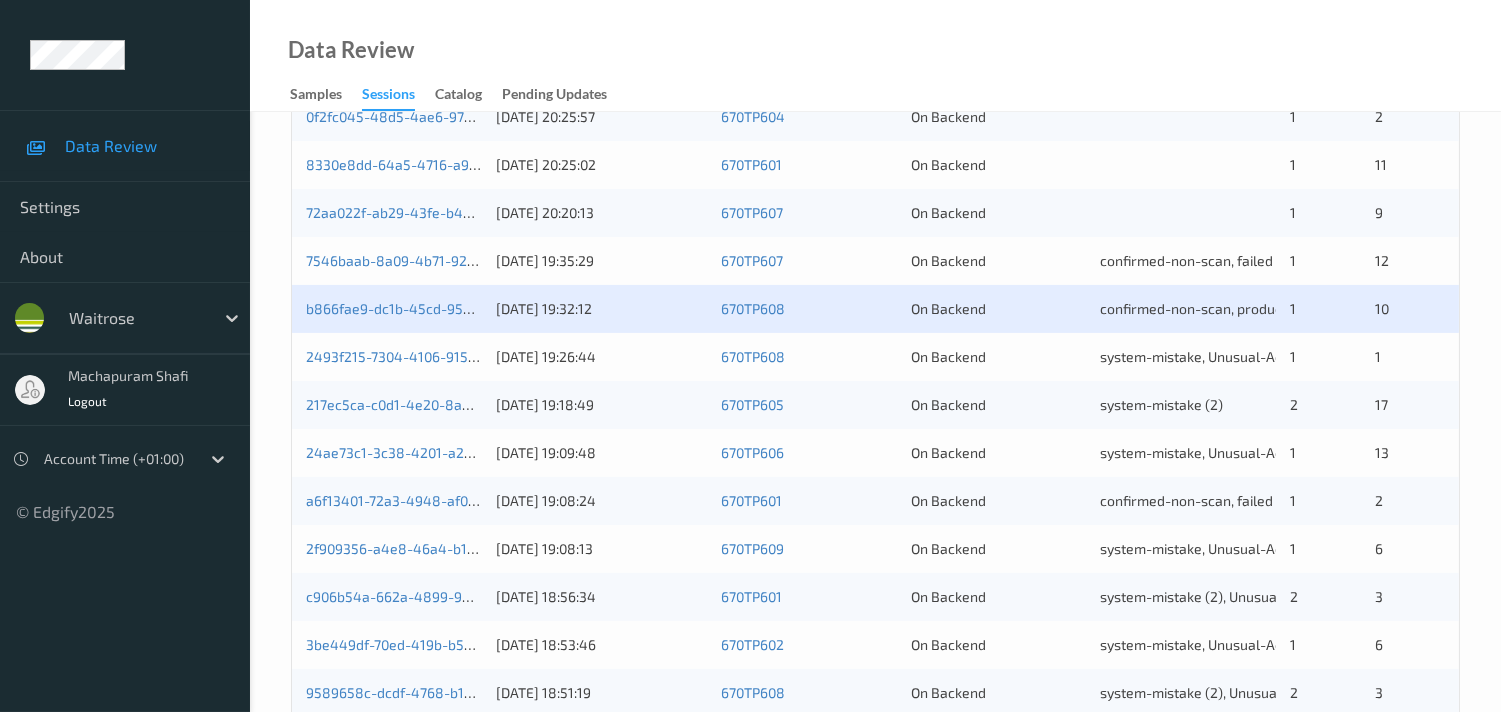 scroll, scrollTop: 777, scrollLeft: 0, axis: vertical 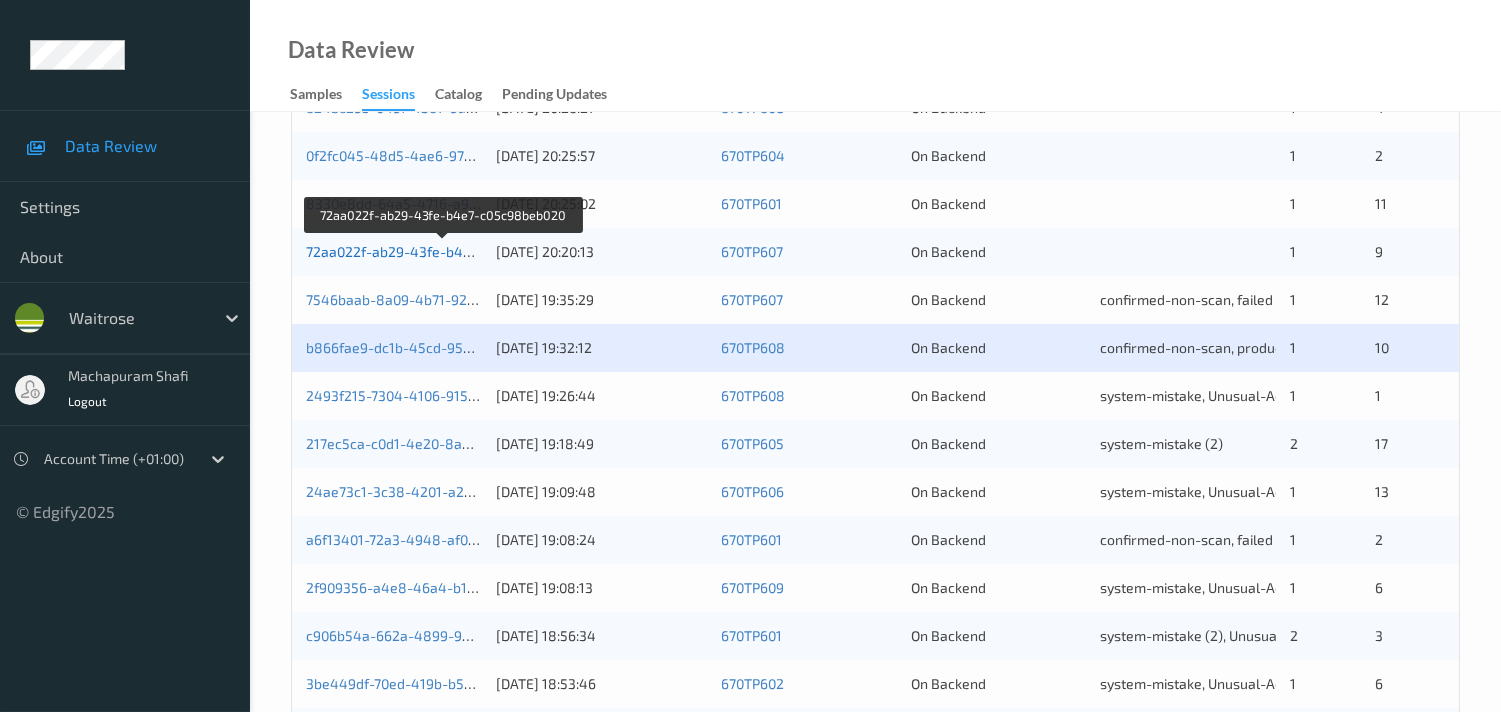 click on "72aa022f-ab29-43fe-b4e7-c05c98beb020" at bounding box center [442, 251] 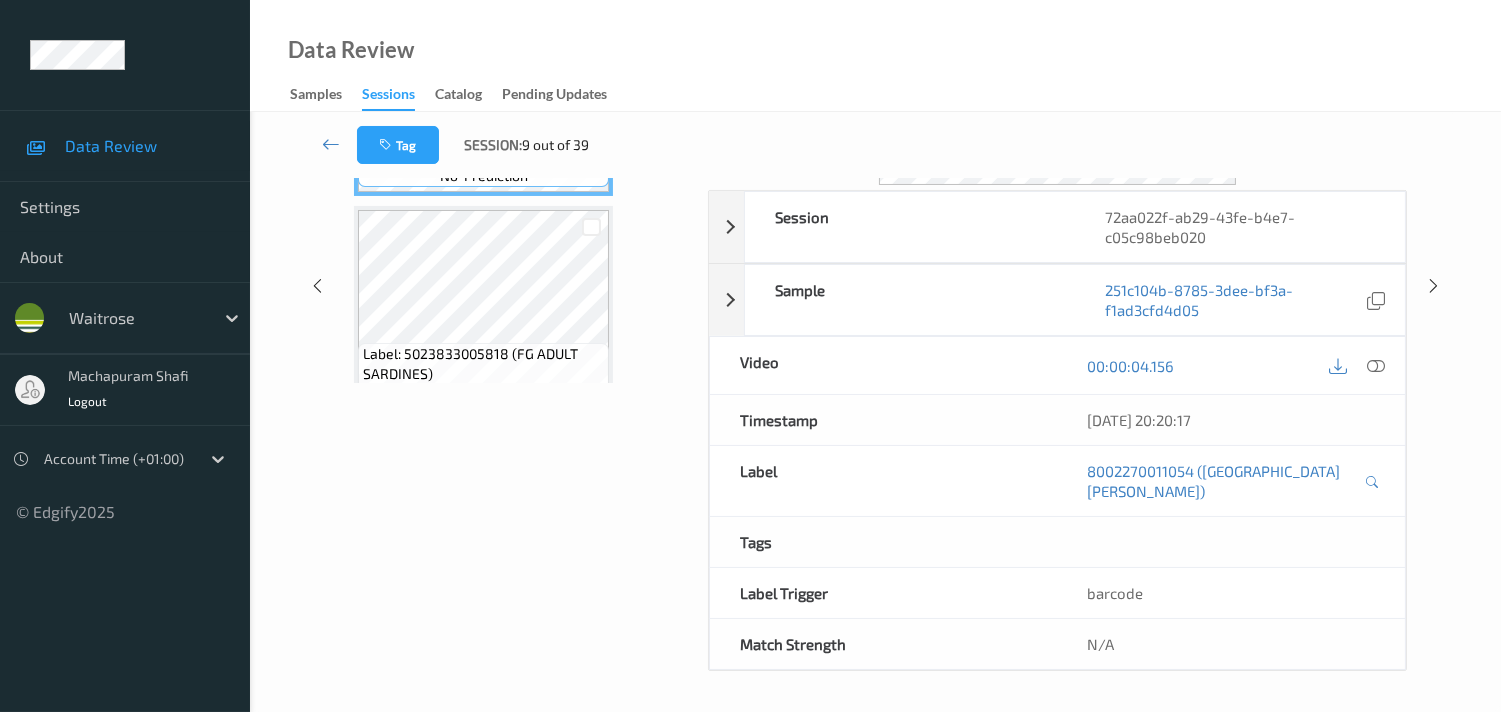 scroll, scrollTop: 260, scrollLeft: 0, axis: vertical 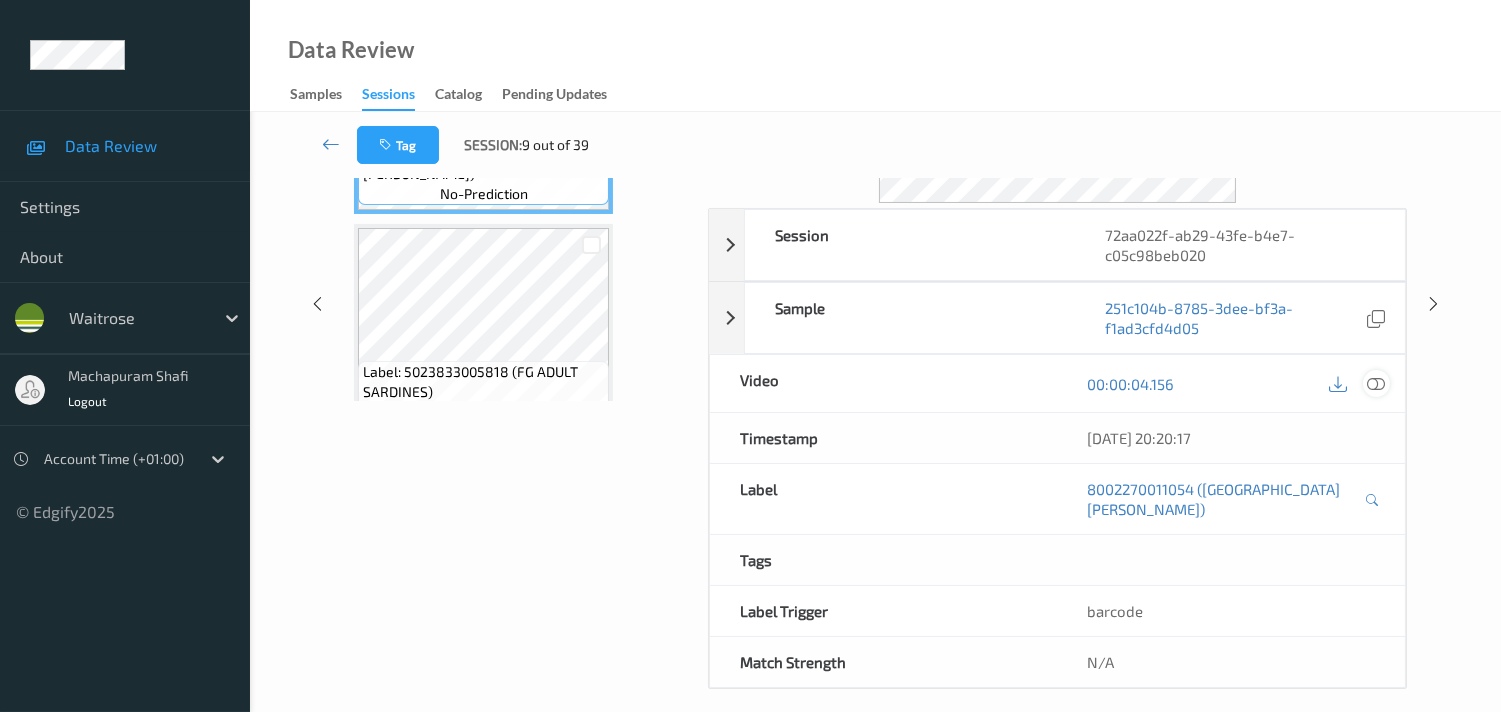 click at bounding box center (1376, 384) 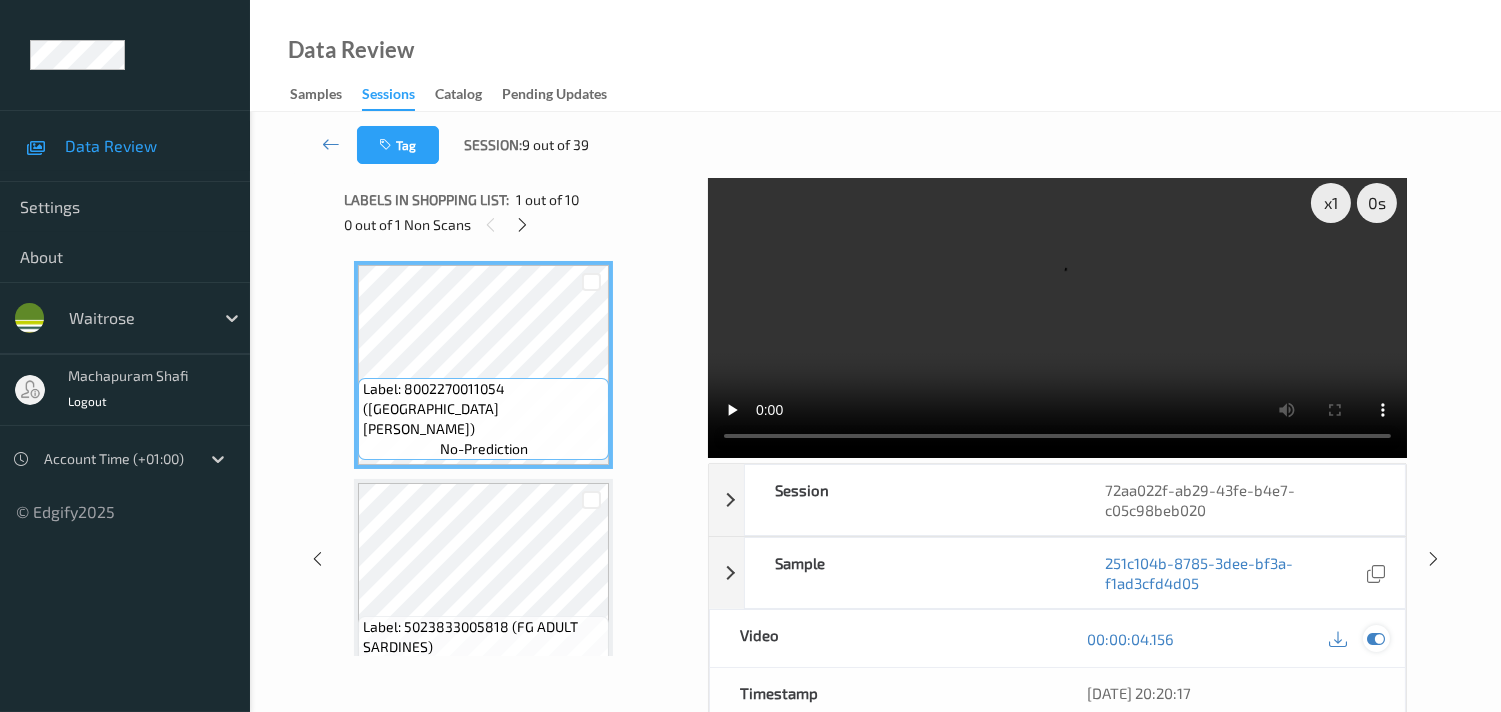 scroll, scrollTop: 0, scrollLeft: 0, axis: both 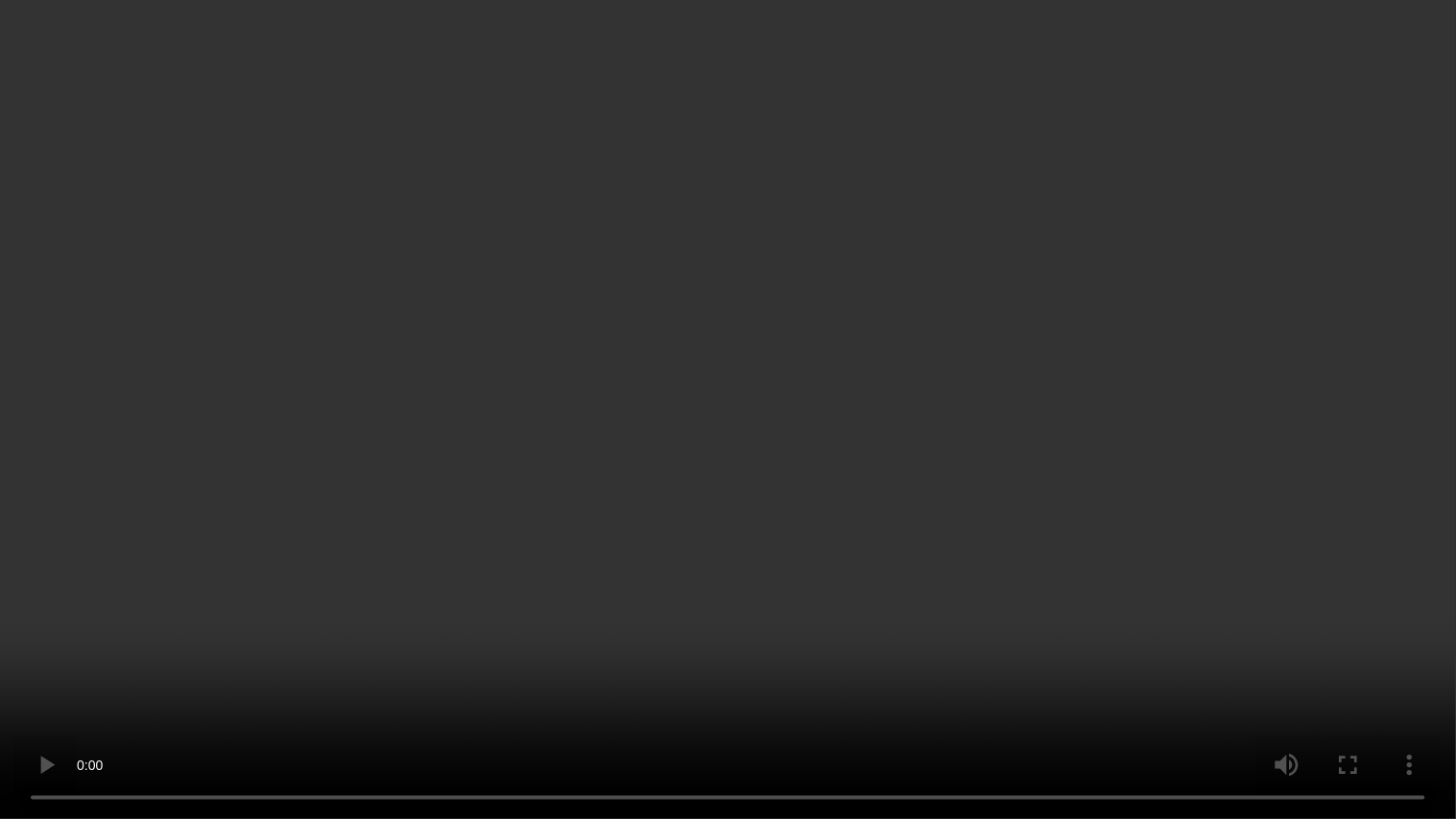 click at bounding box center (728, 409) 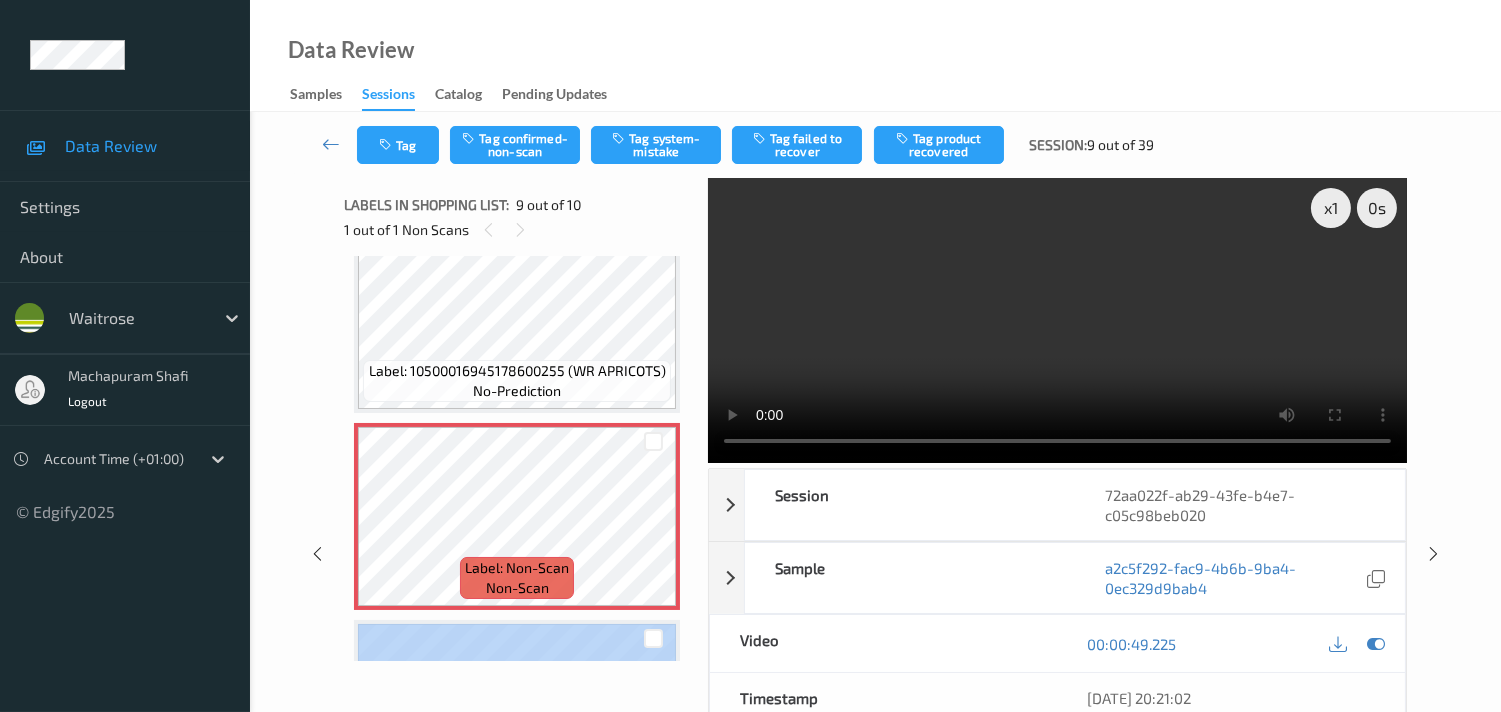click on "Label: 8002270011054 (SAN [PERSON_NAME]) no-prediction Label: 5023833005818 (FG ADULT SARDINES) no-prediction Label: 5000169520468 (WR BLUEBERRIES) no-prediction Label: 5038862104708 (INNOCENT JUICE) no-prediction Label: 10500016941075200059 (NO.1 RYE DARK SDOUGH) no-prediction Label: 4770190050357 (VICI SURIMI ROYAL) no-prediction Label: 10500016941233600179 (WR SMITTEN APPLES) no-prediction Label: 10500016945178600255 (WR APRICOTS) no-prediction Label: Non-Scan non-scan Label: Non-Scan non-scan Label: Non-Scan non-scan Label: 9210170741671232 no-prediction" at bounding box center [519, -216] 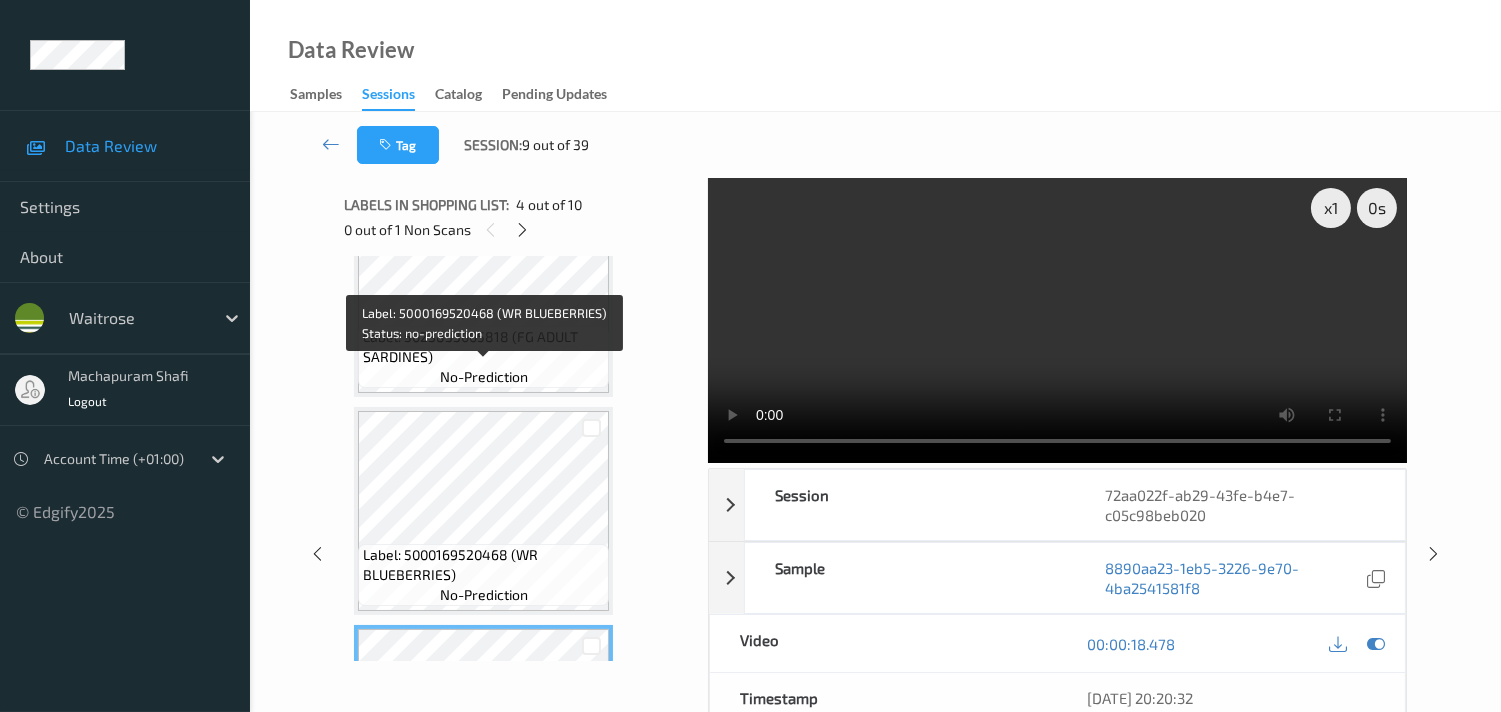 scroll, scrollTop: 294, scrollLeft: 0, axis: vertical 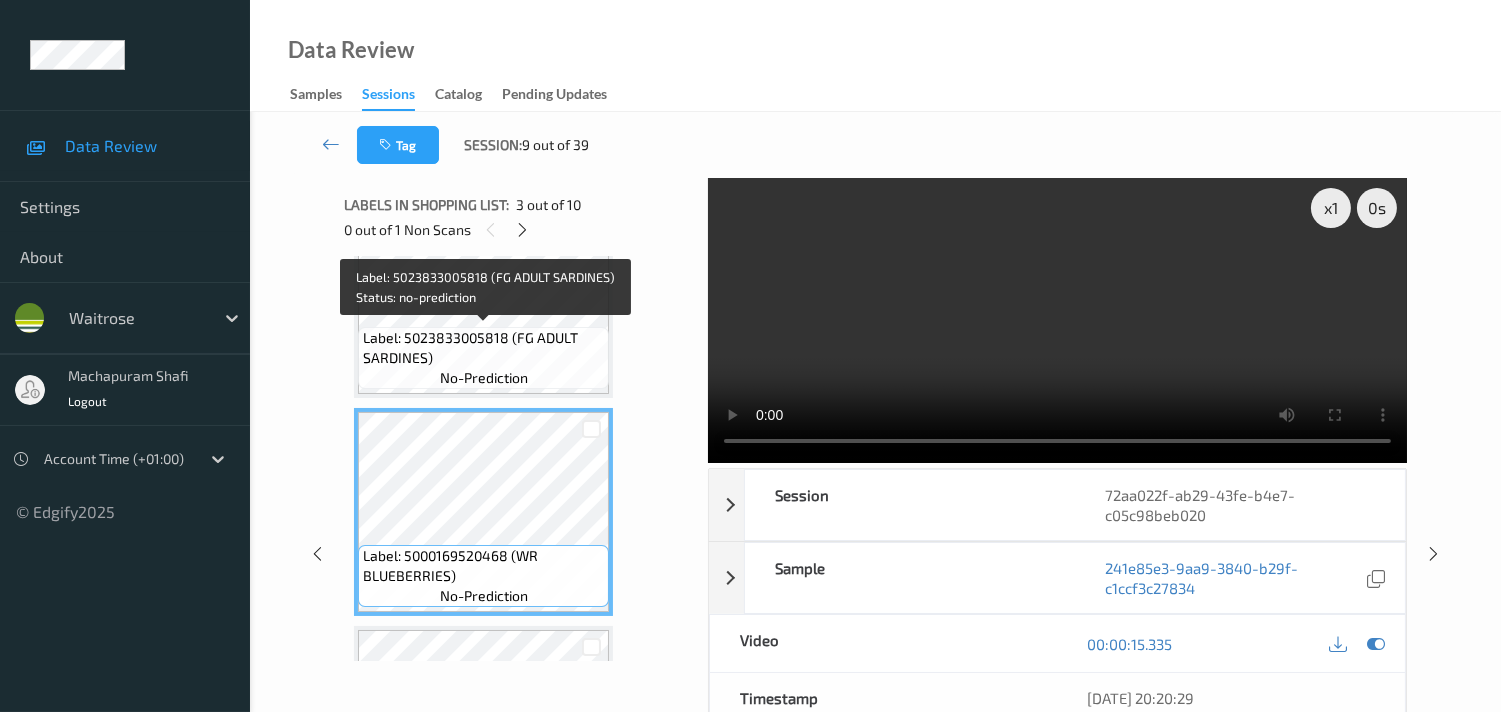 click on "Label: 5023833005818 (FG ADULT SARDINES)" at bounding box center (483, 348) 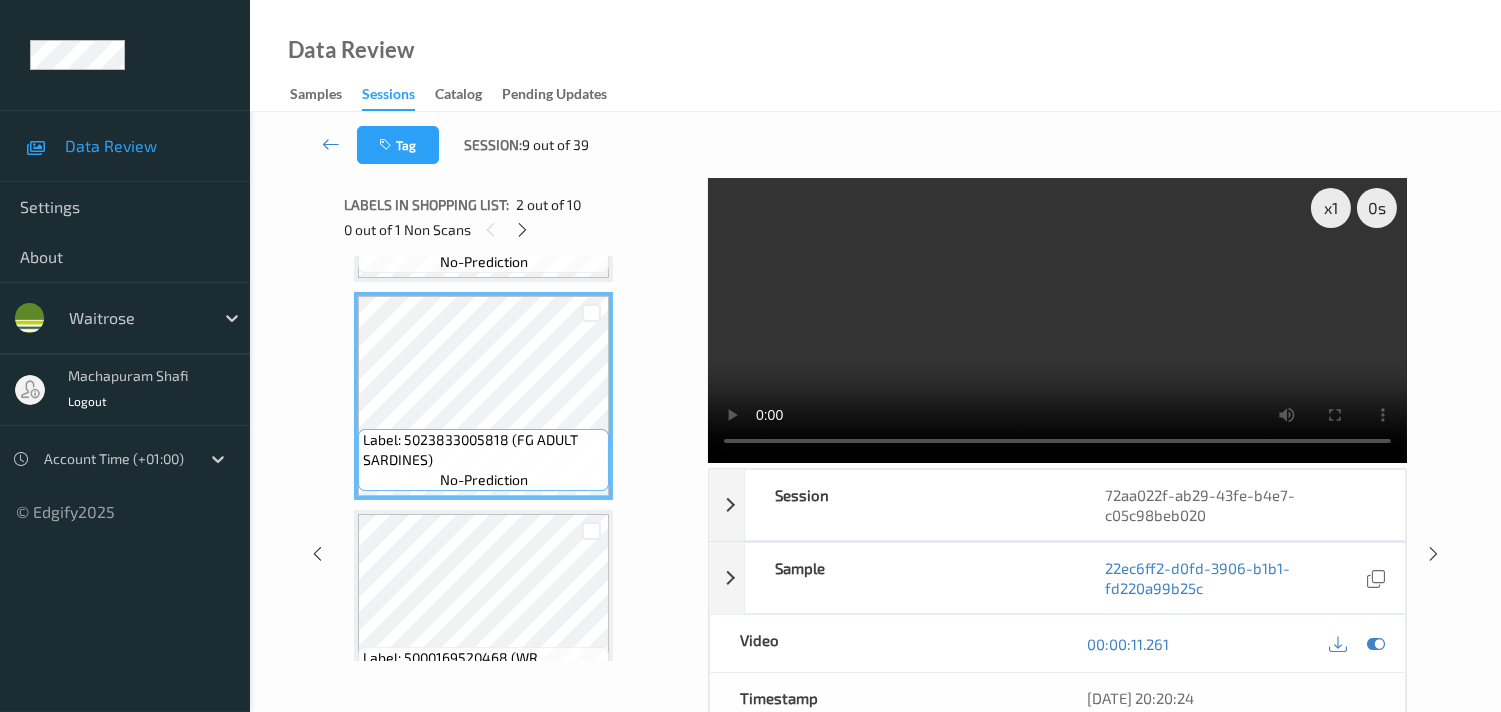 scroll, scrollTop: 0, scrollLeft: 0, axis: both 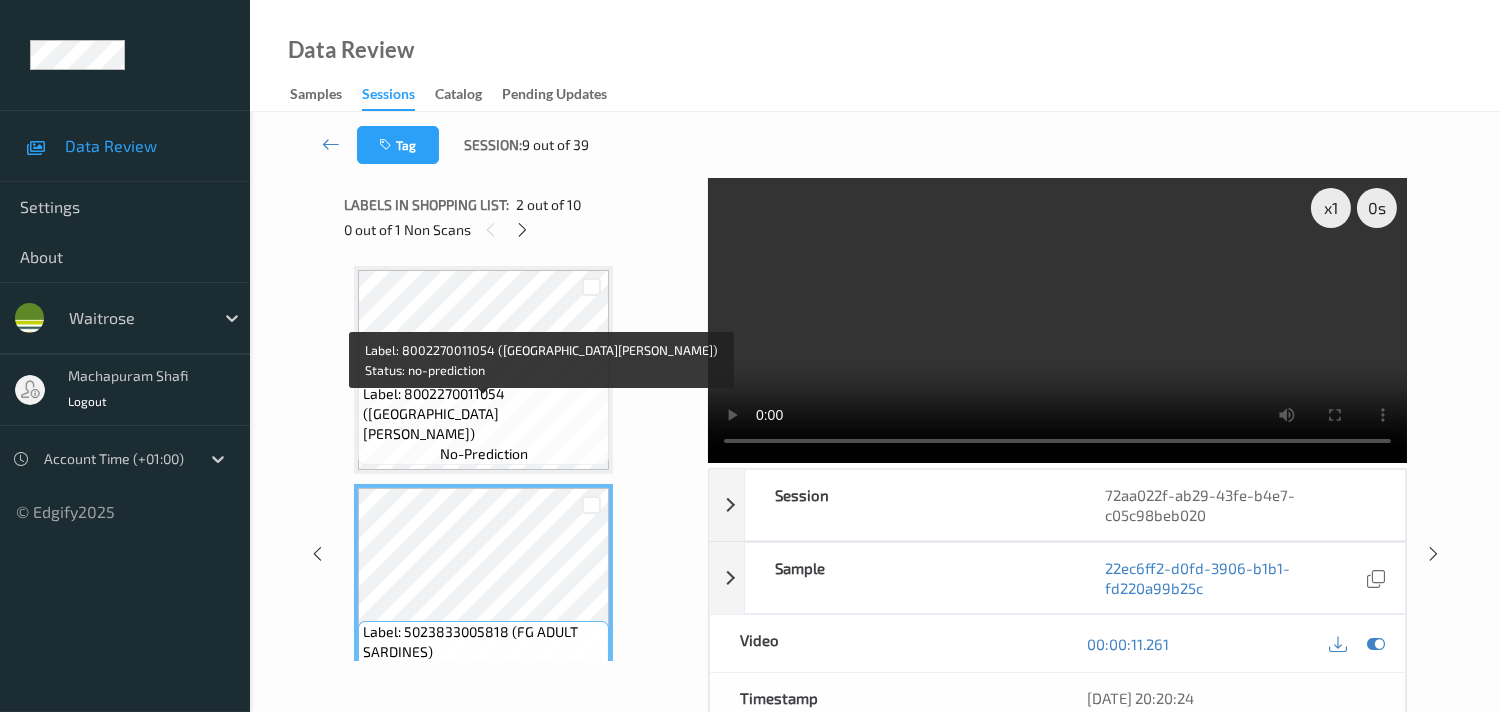click on "Label: 8002270011054 ([GEOGRAPHIC_DATA][PERSON_NAME])" at bounding box center (483, 414) 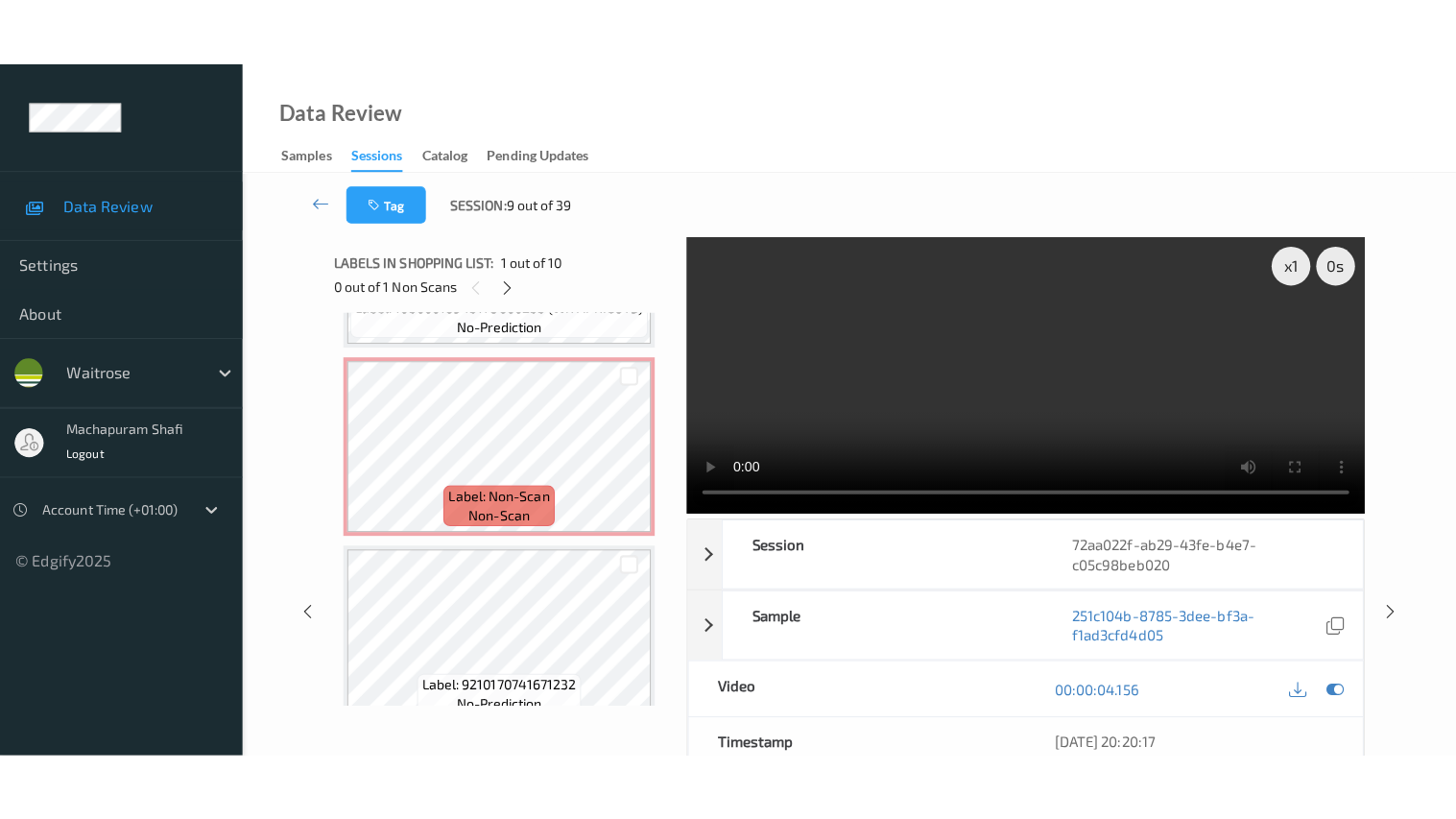 scroll, scrollTop: 1562, scrollLeft: 0, axis: vertical 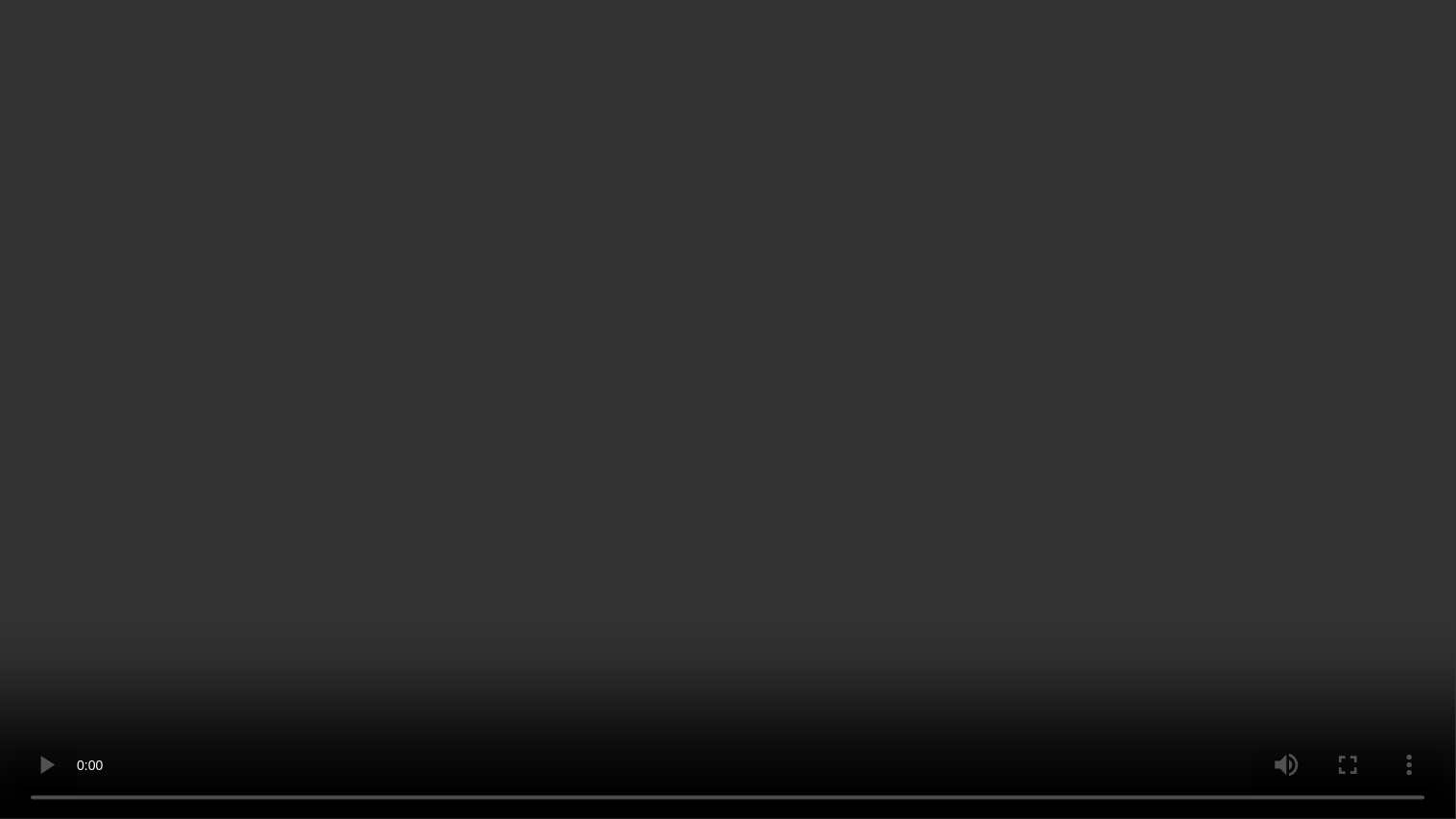 click at bounding box center (728, 409) 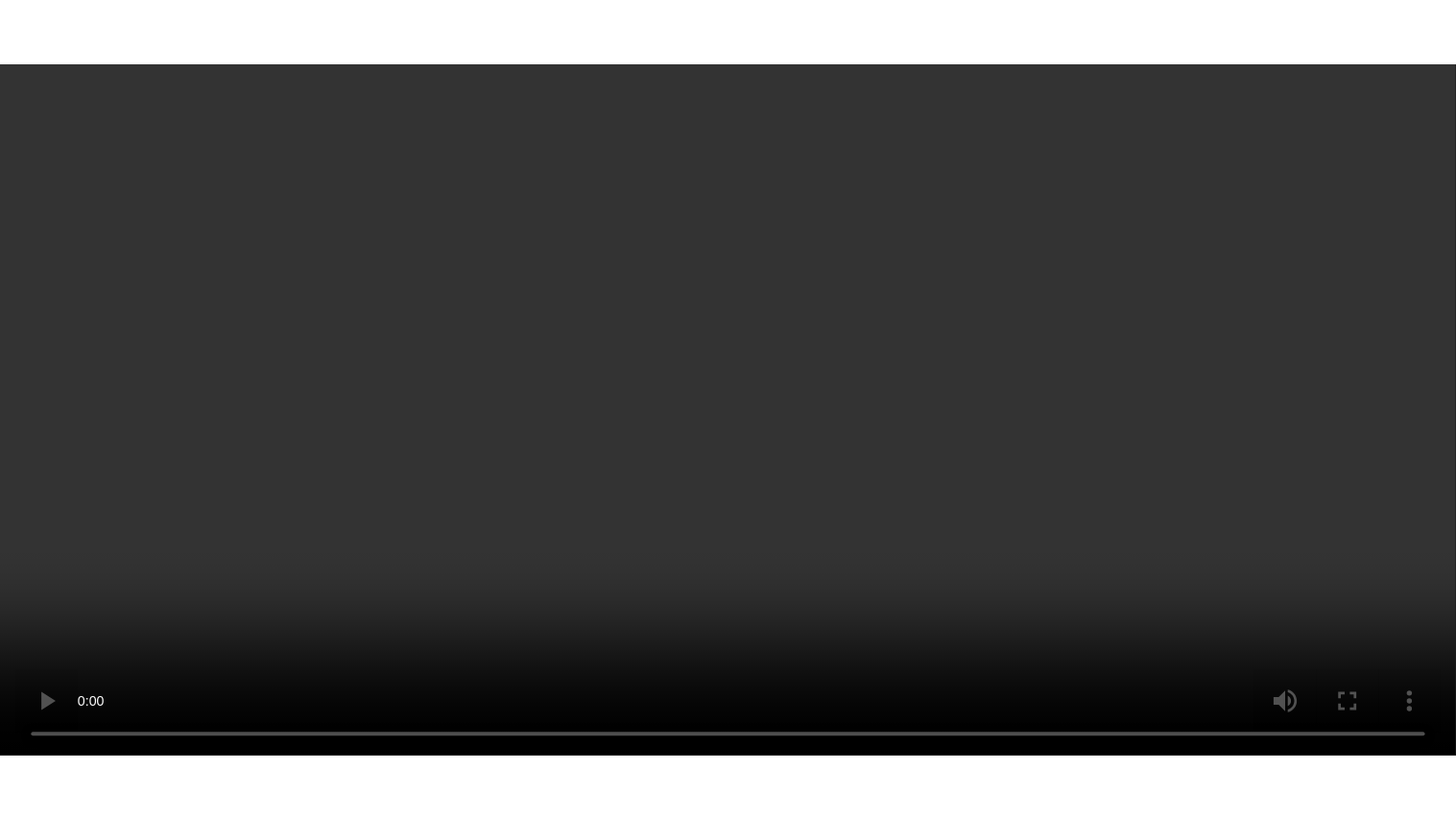 scroll, scrollTop: 1562, scrollLeft: 0, axis: vertical 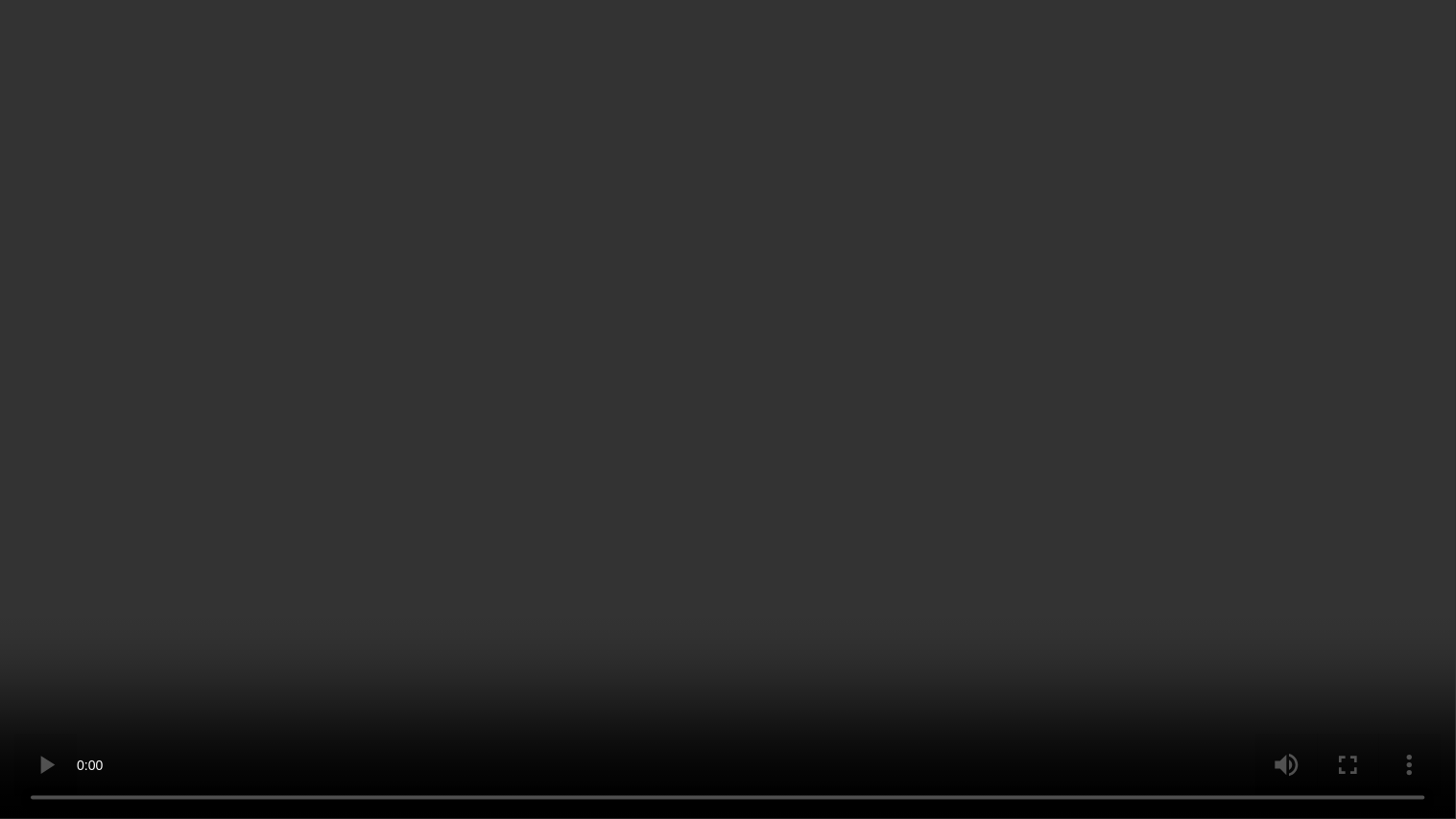click at bounding box center [728, 409] 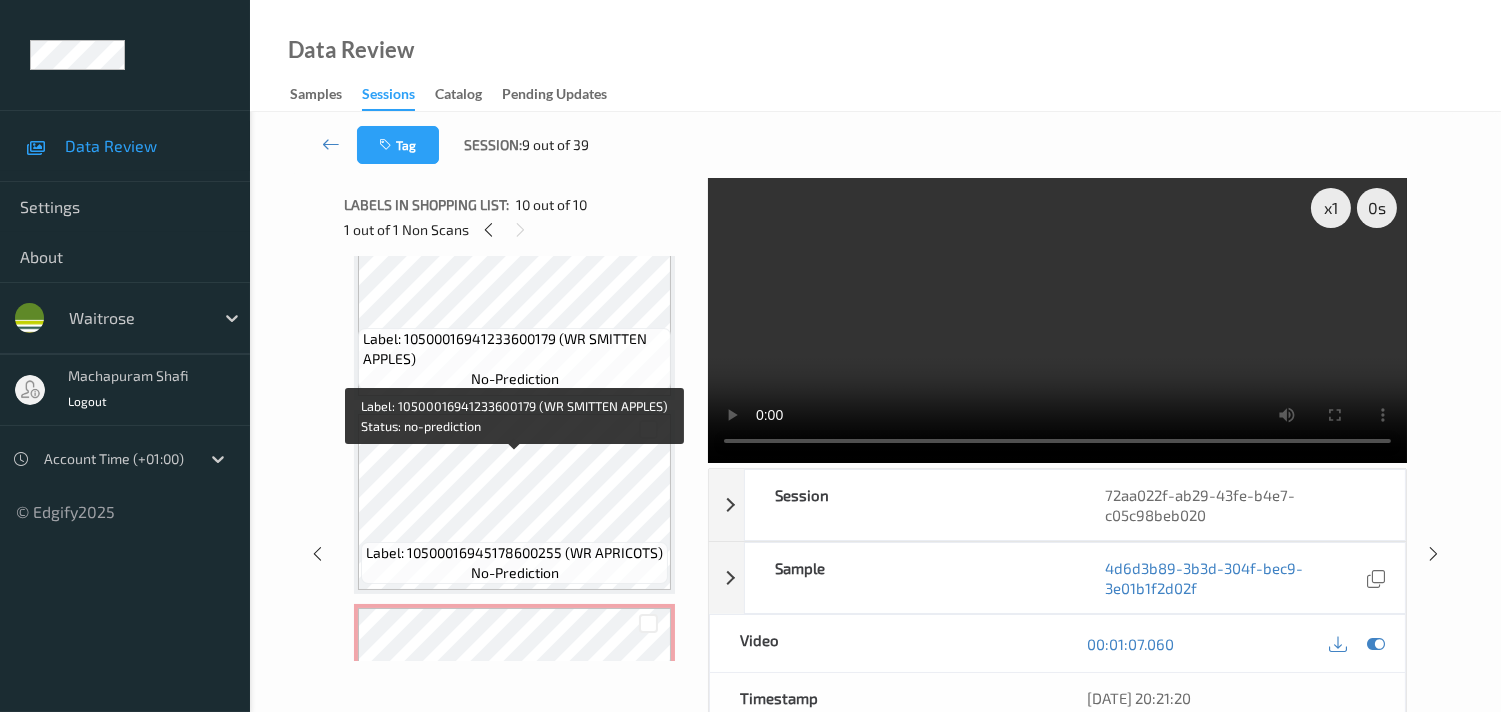 scroll, scrollTop: 1614, scrollLeft: 0, axis: vertical 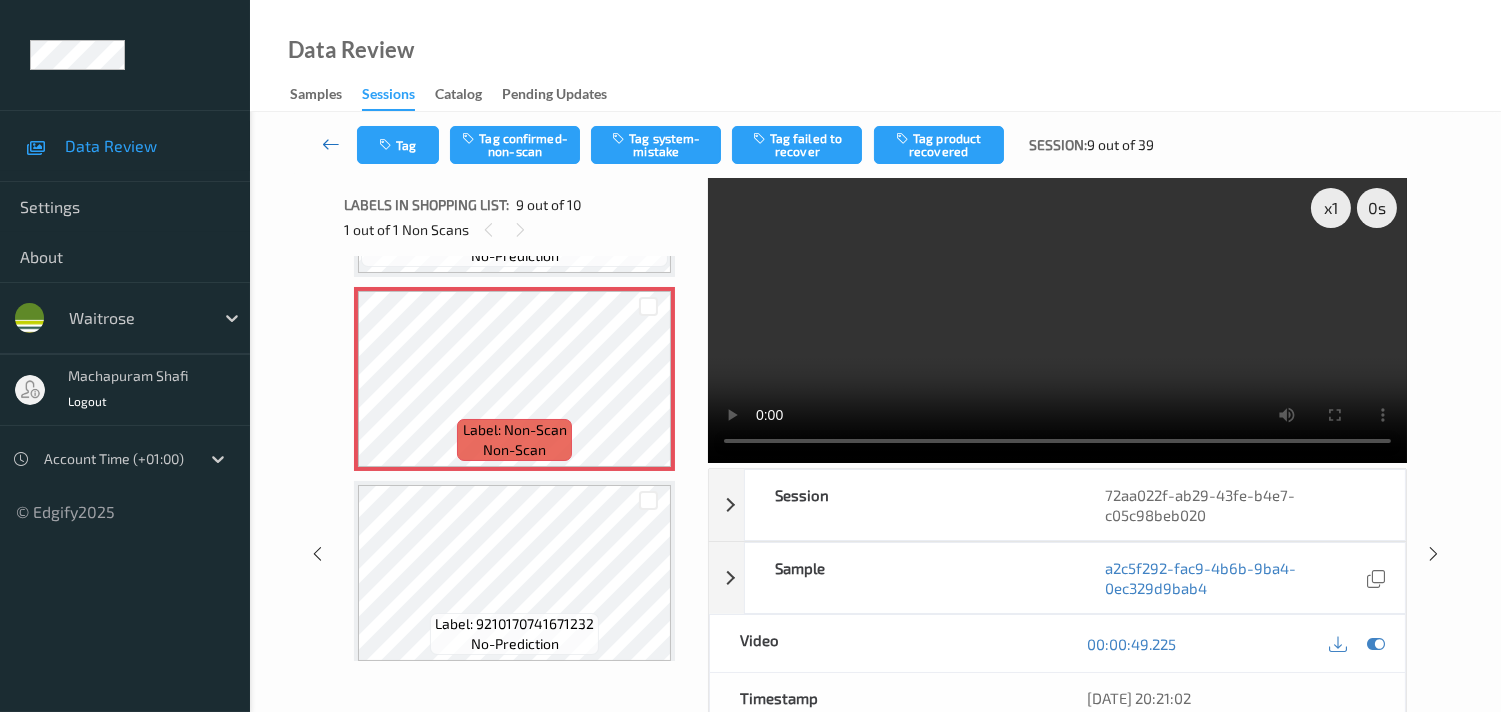 click at bounding box center (331, 144) 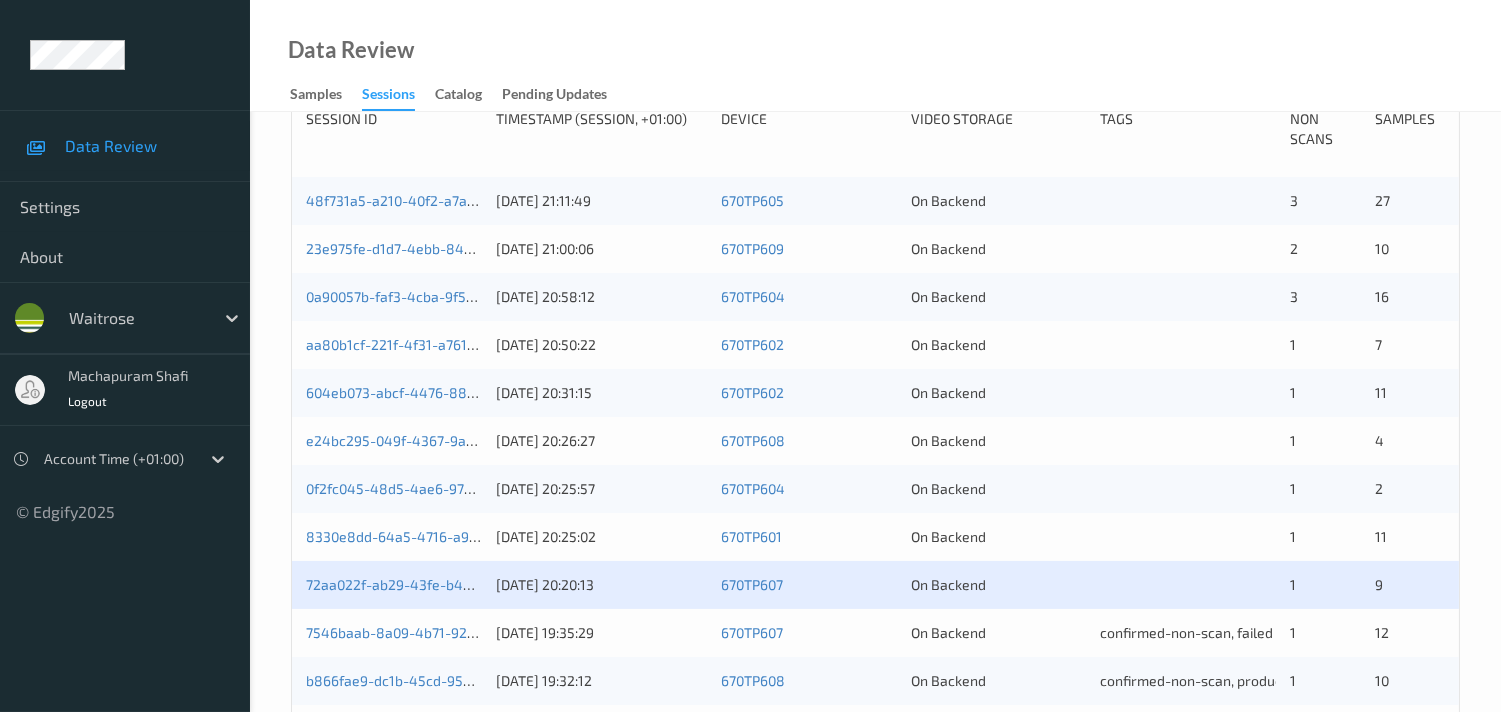 scroll, scrollTop: 555, scrollLeft: 0, axis: vertical 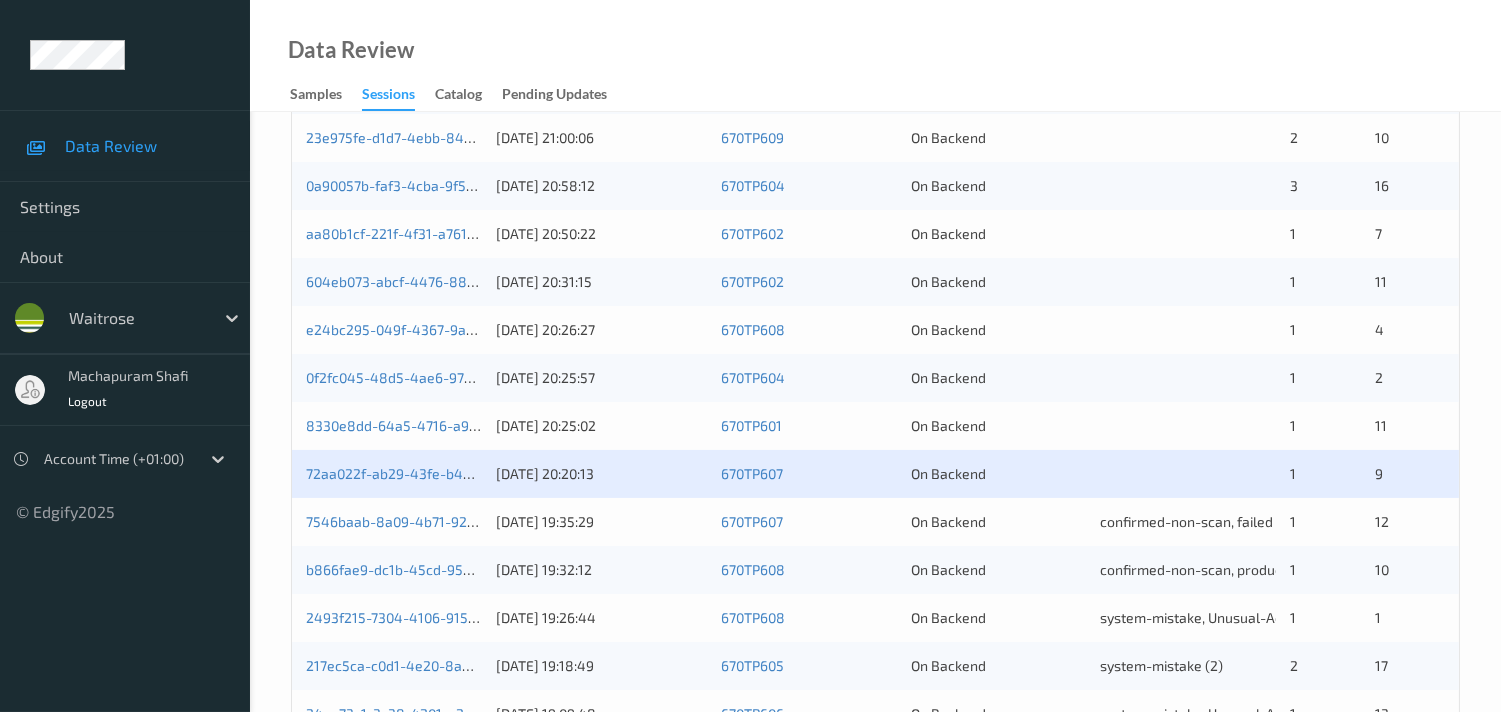 click on "8330e8dd-64a5-4716-a9bf-8190bc703875" at bounding box center [394, 426] 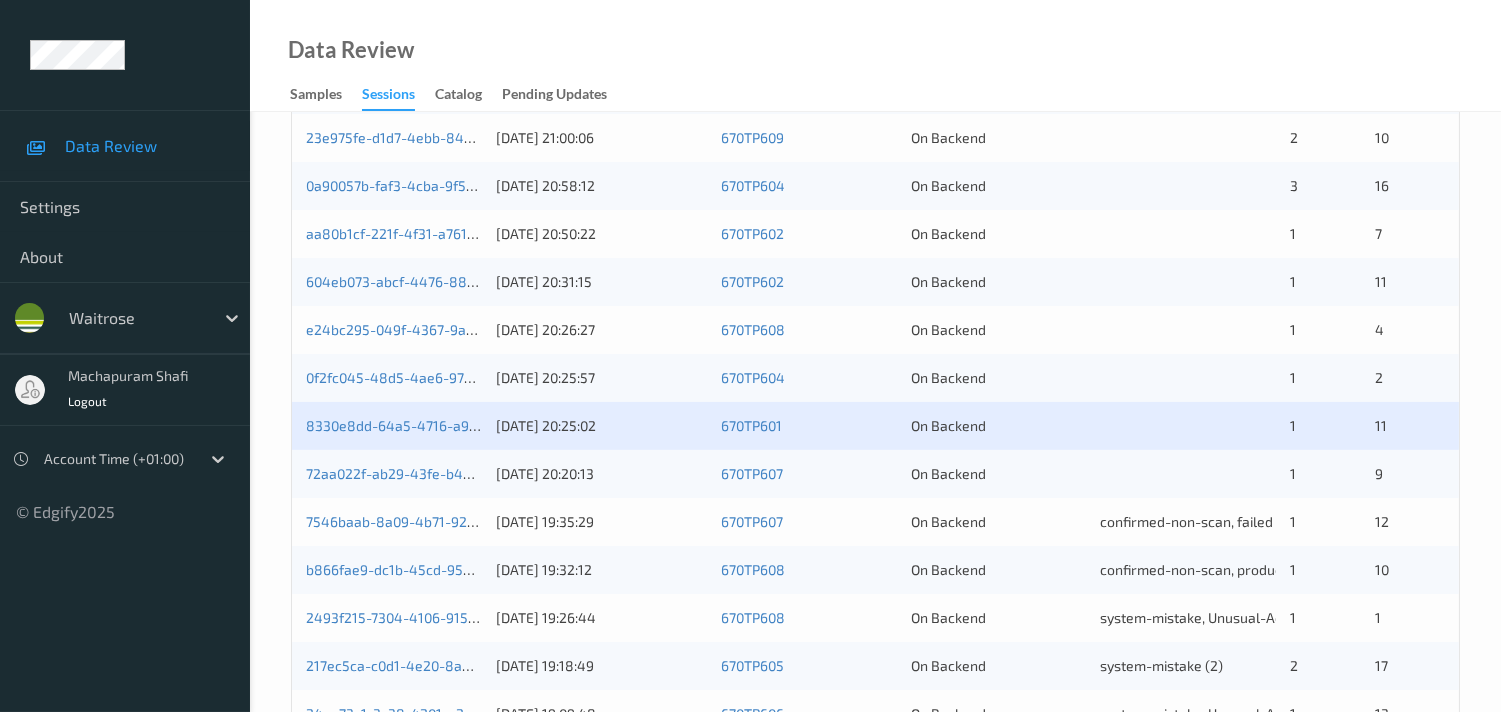 click on "8330e8dd-64a5-4716-a9bf-8190bc703875 [DATE] 20:25:02 670TP601 On Backend 1 11" at bounding box center [875, 426] 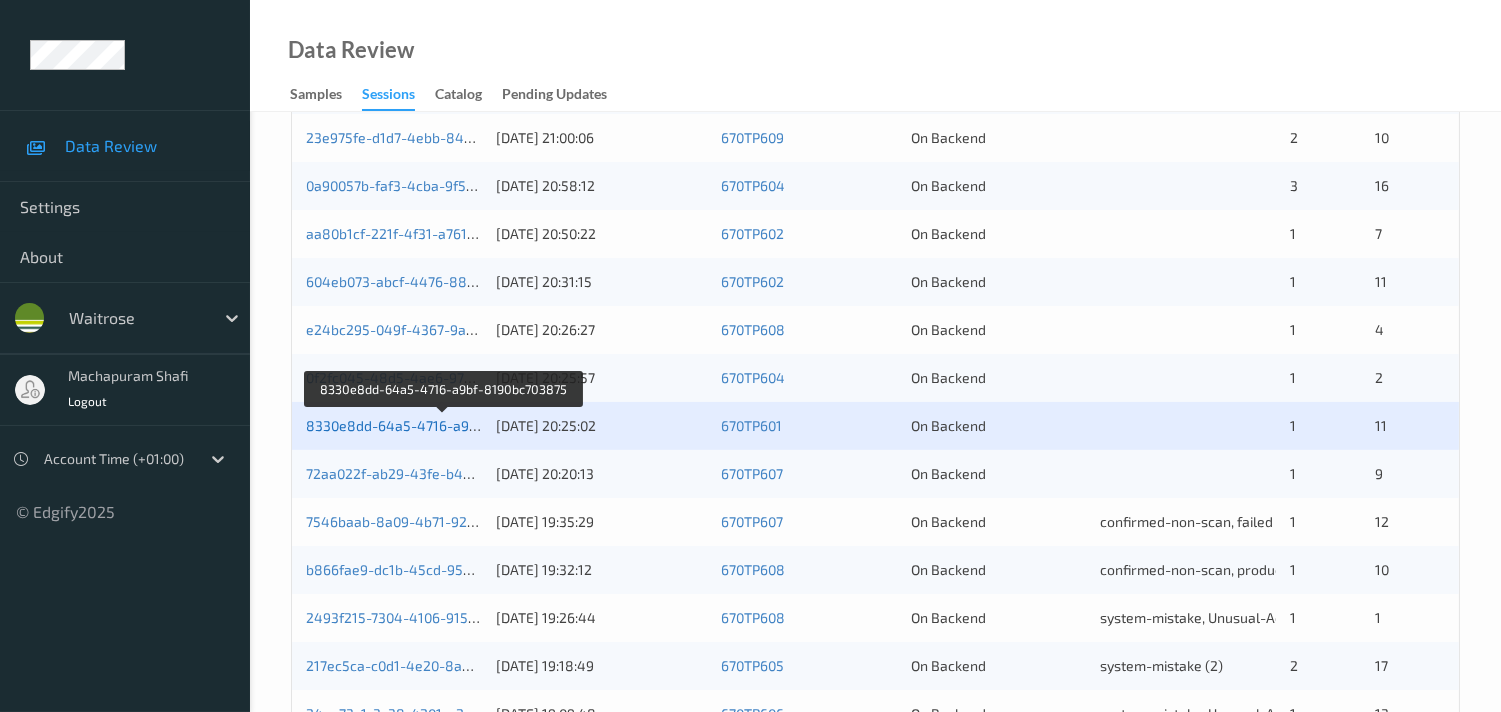 click on "8330e8dd-64a5-4716-a9bf-8190bc703875" at bounding box center (443, 425) 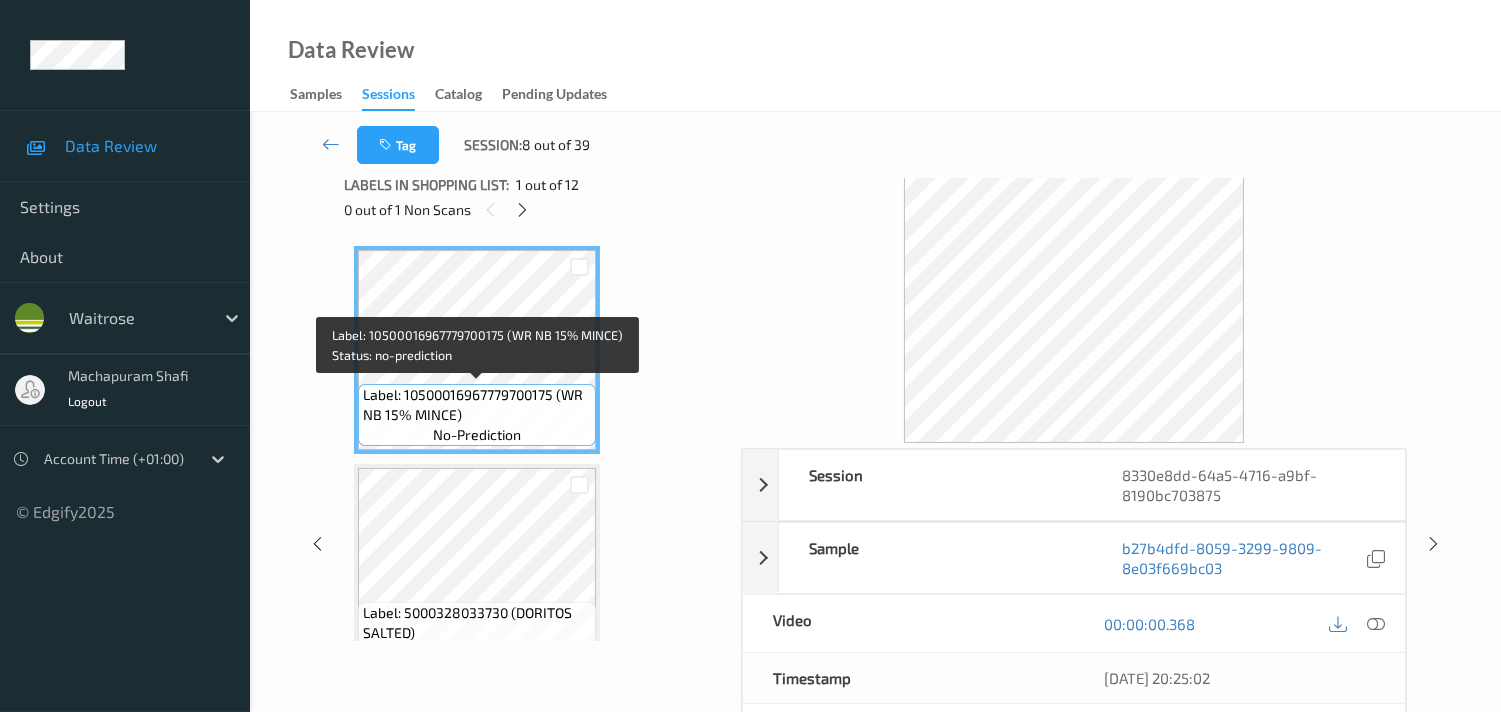 scroll, scrollTop: 0, scrollLeft: 0, axis: both 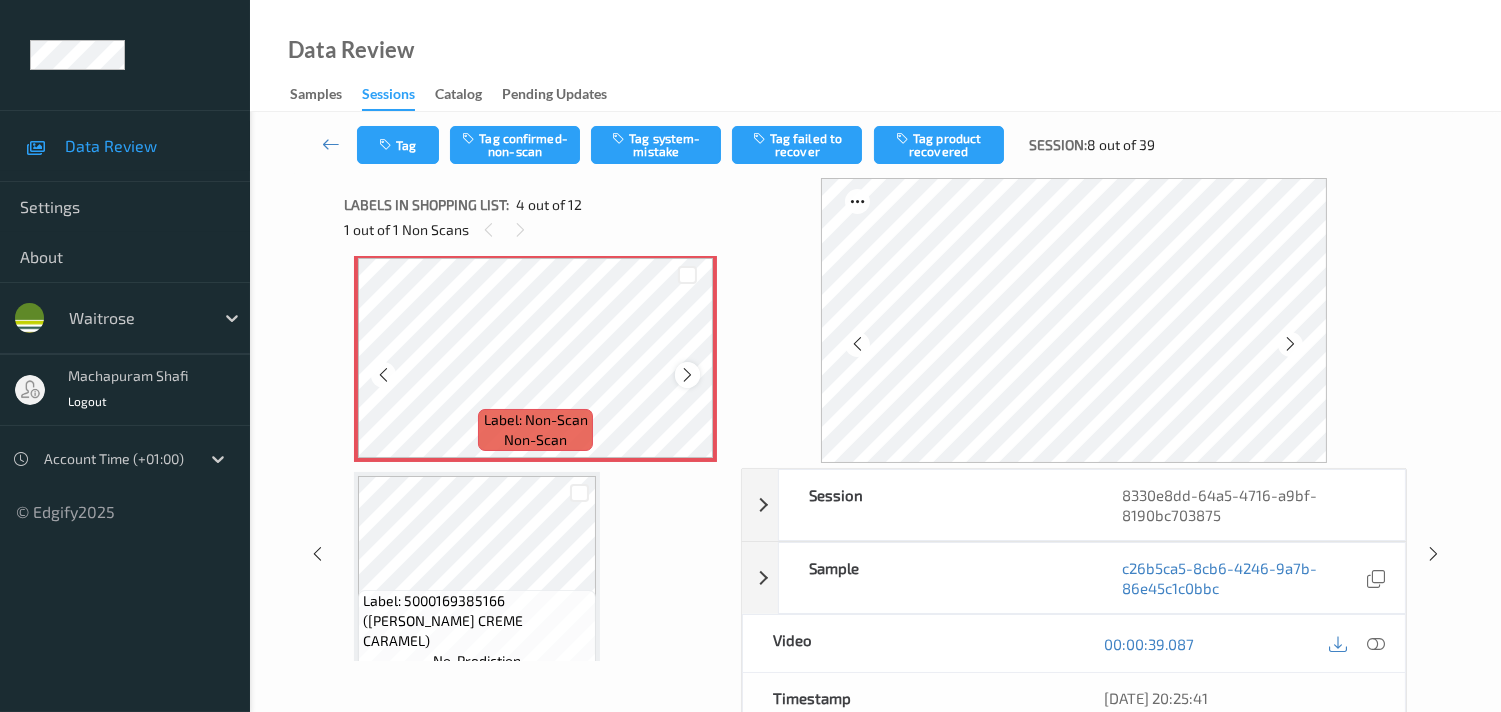click at bounding box center (687, 375) 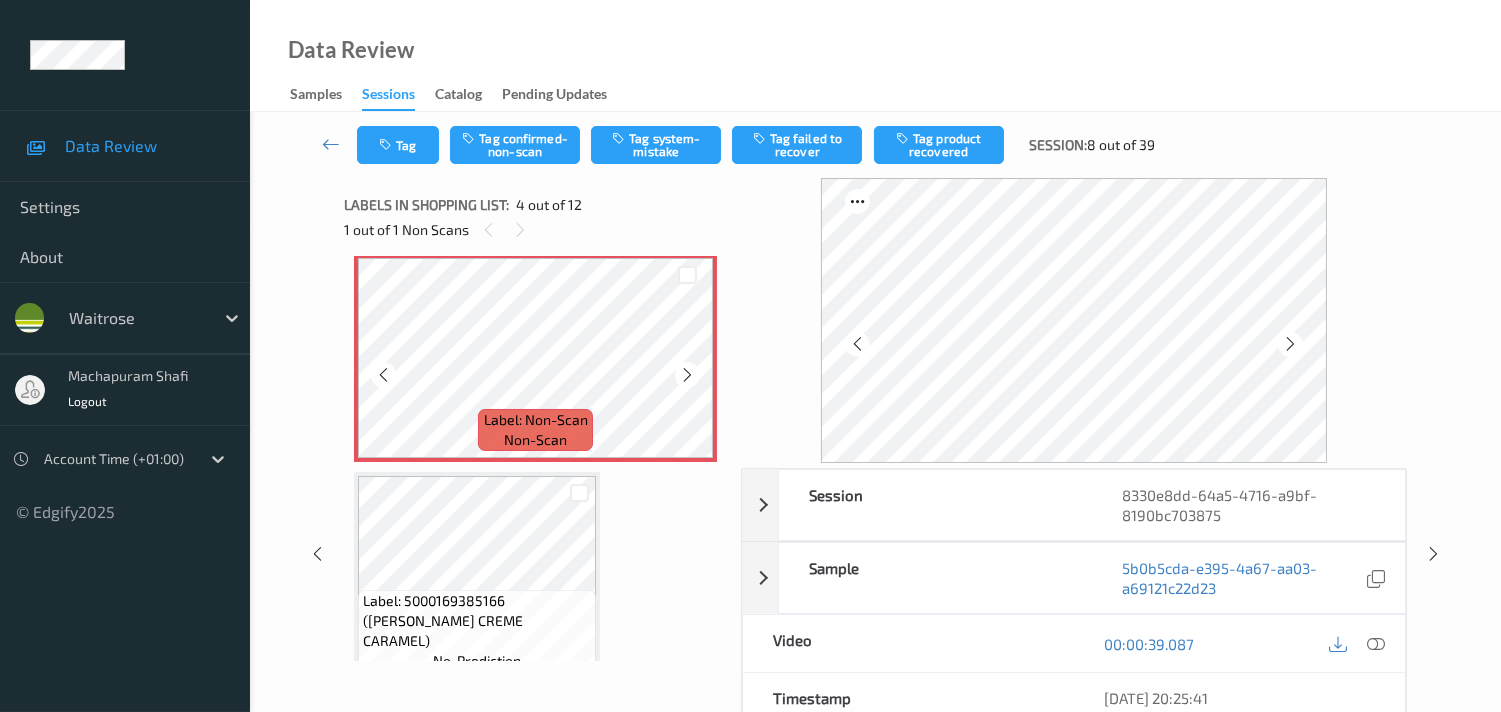 click at bounding box center (687, 375) 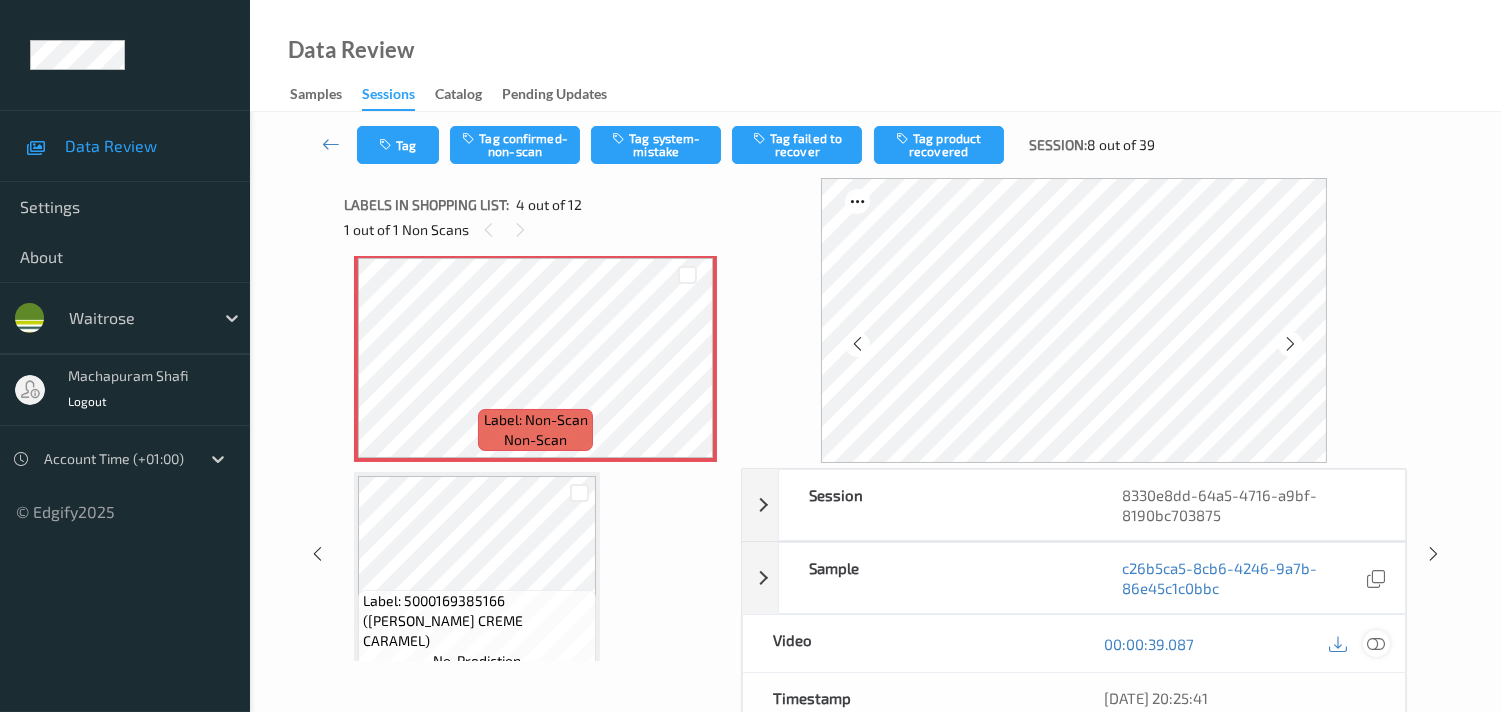 click at bounding box center (1376, 644) 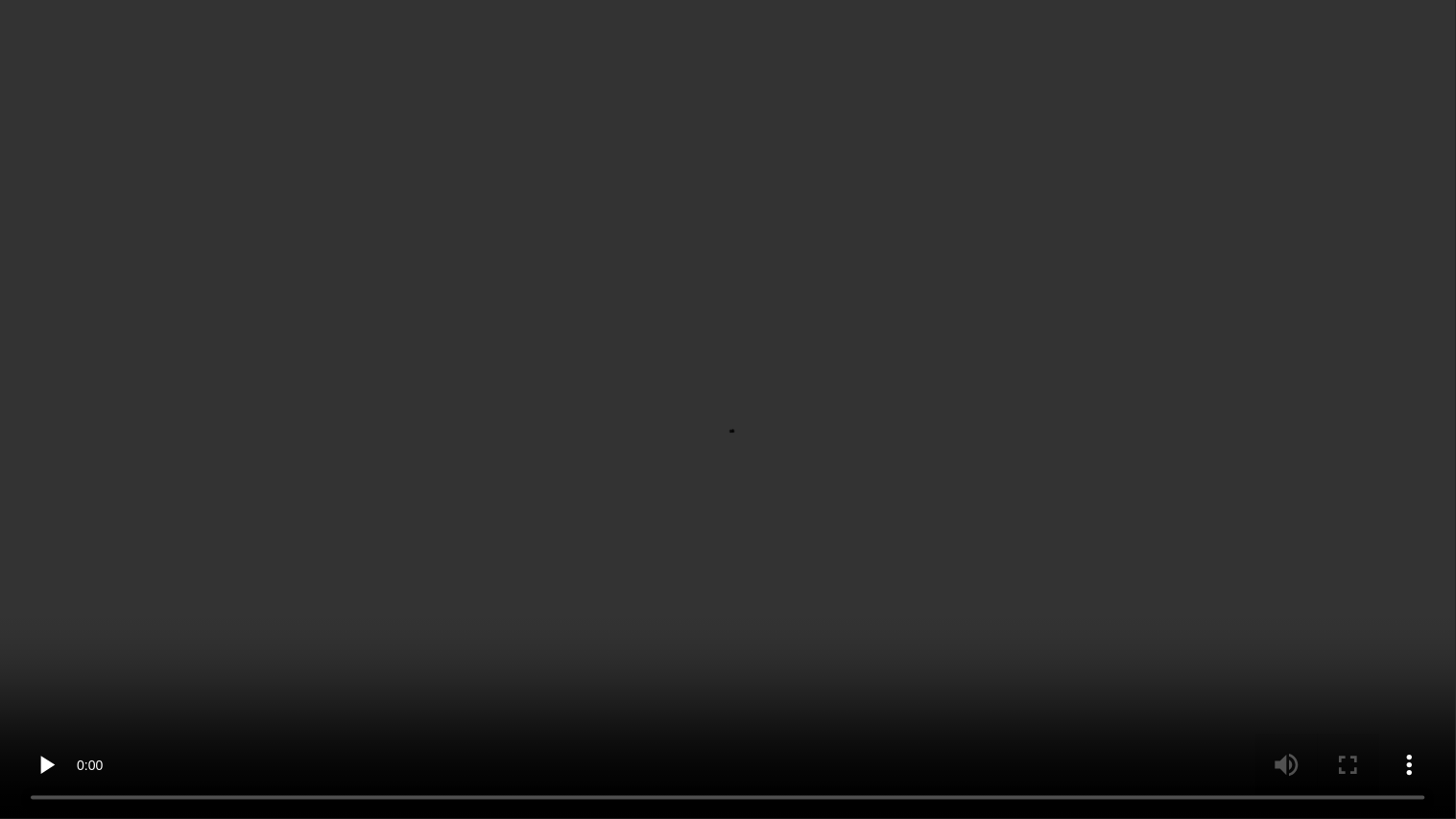 click at bounding box center (728, 409) 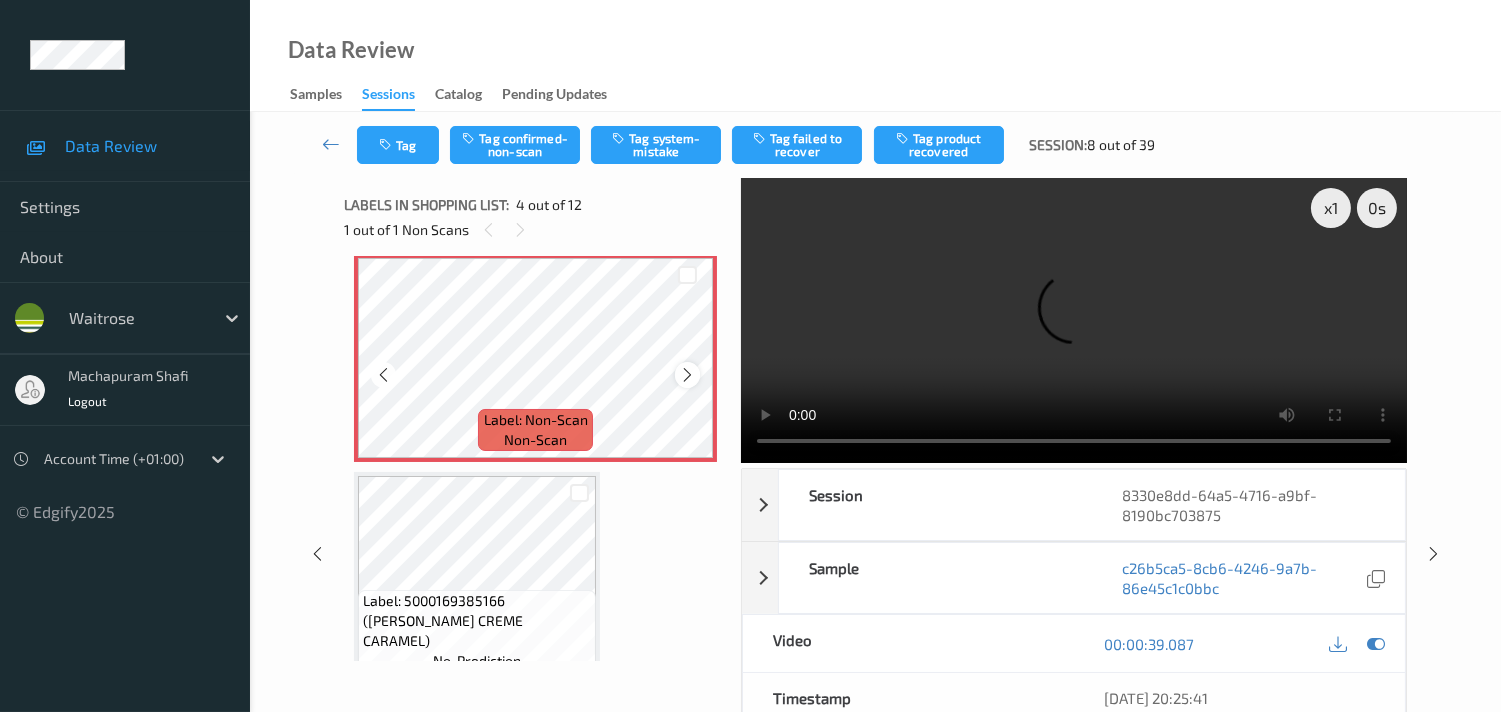 click at bounding box center [687, 375] 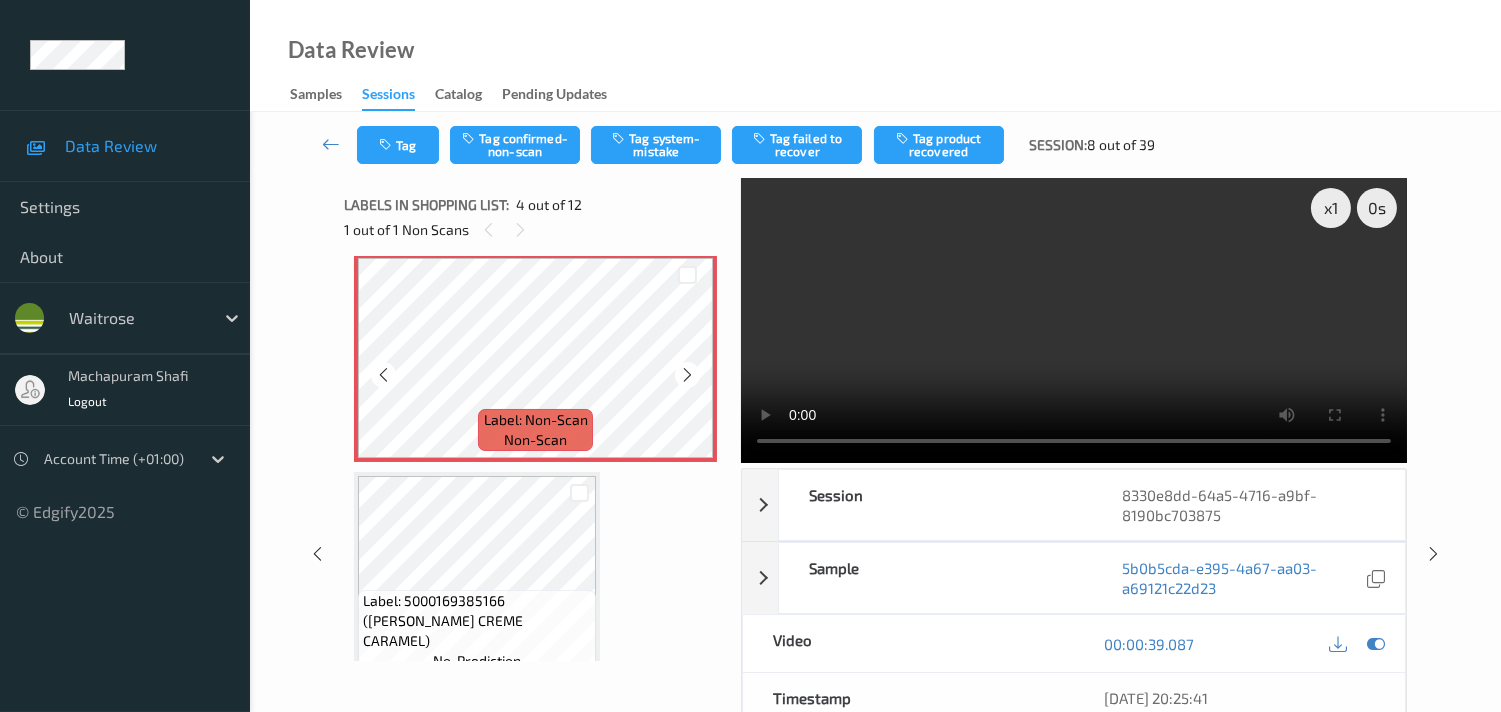 click at bounding box center (687, 375) 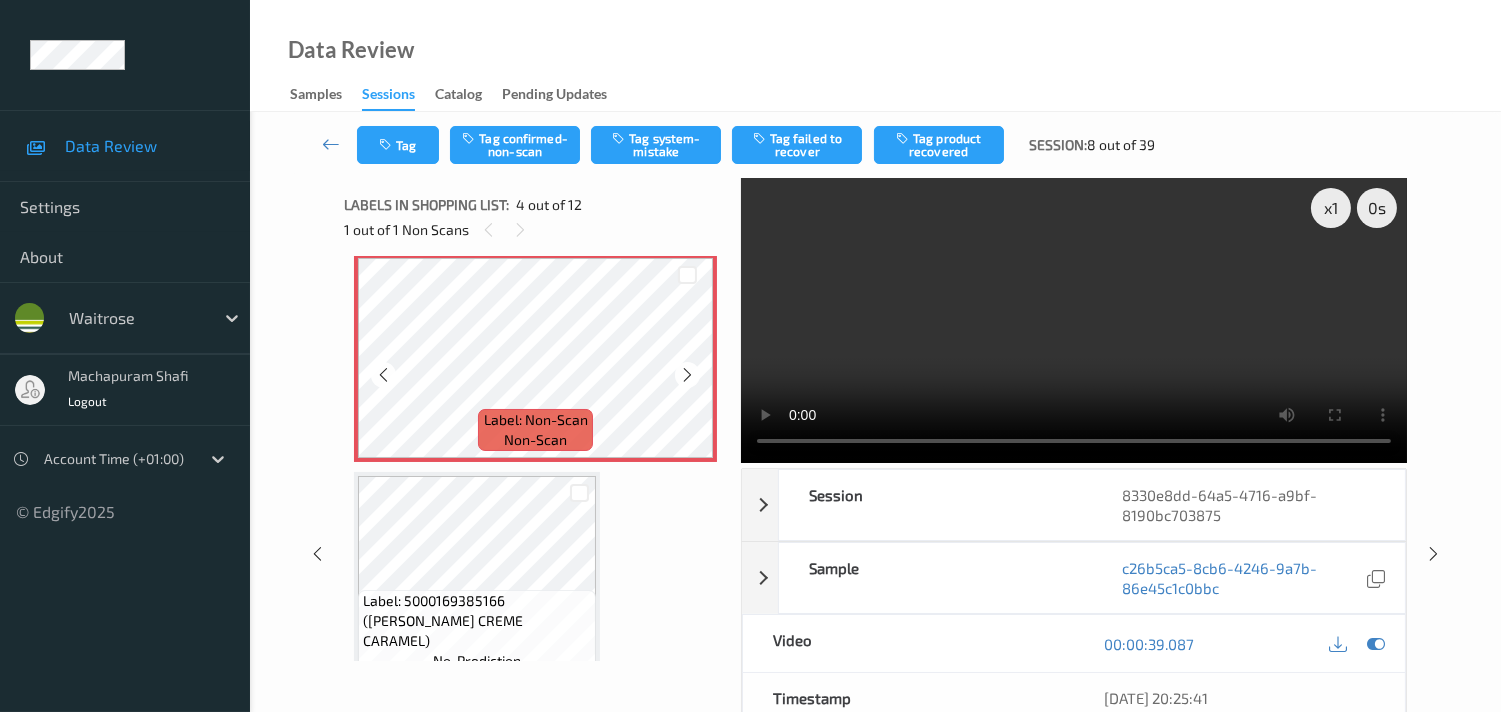 click at bounding box center [687, 375] 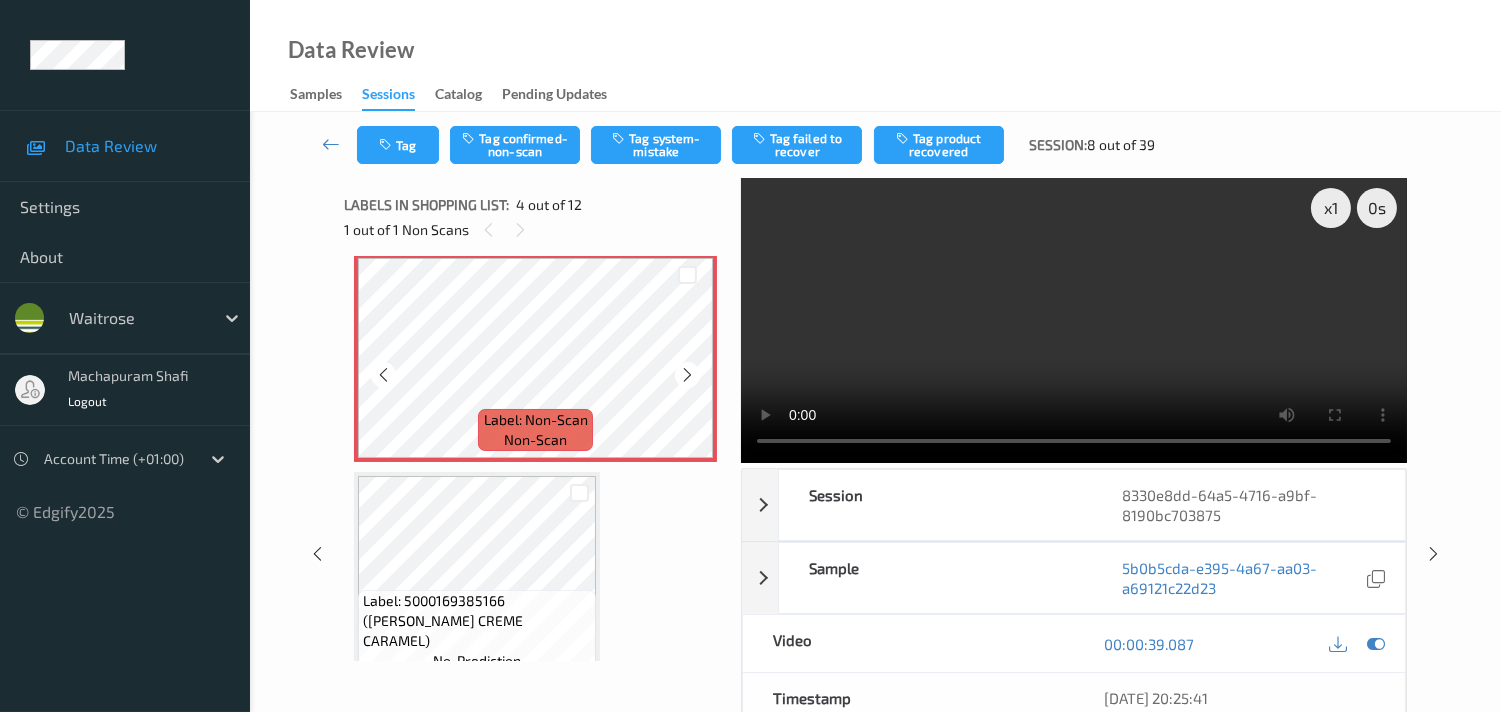click at bounding box center [687, 375] 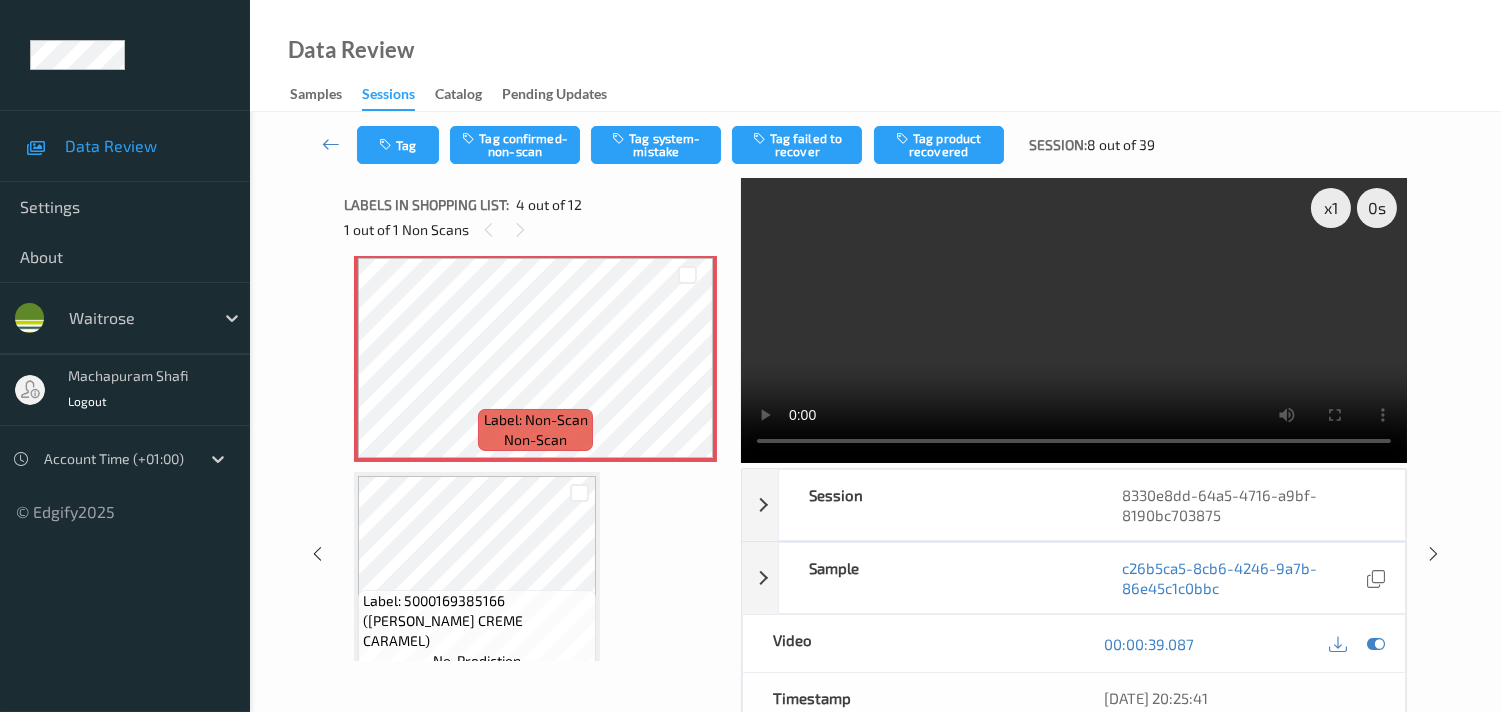 type 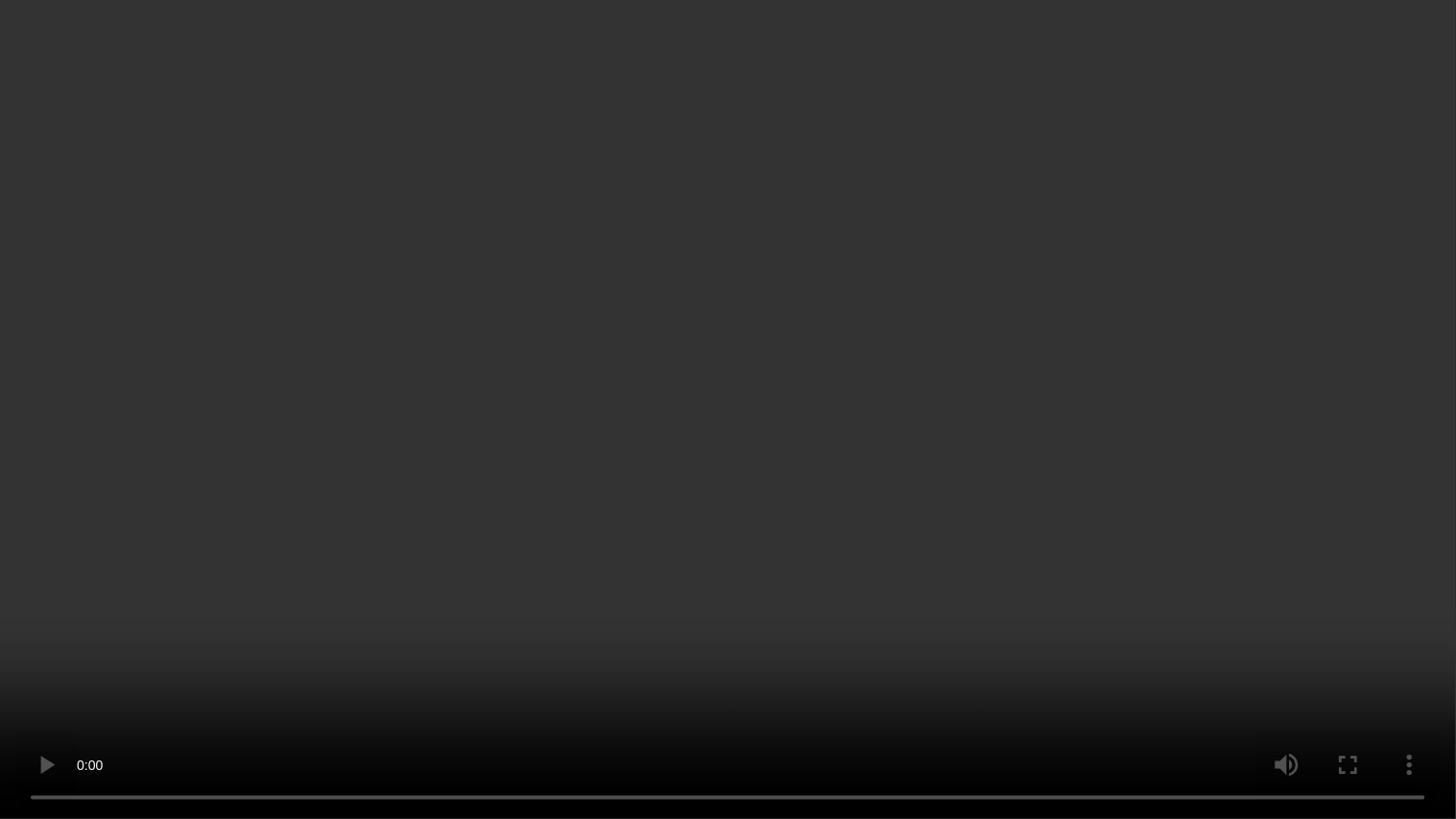 click at bounding box center (728, 409) 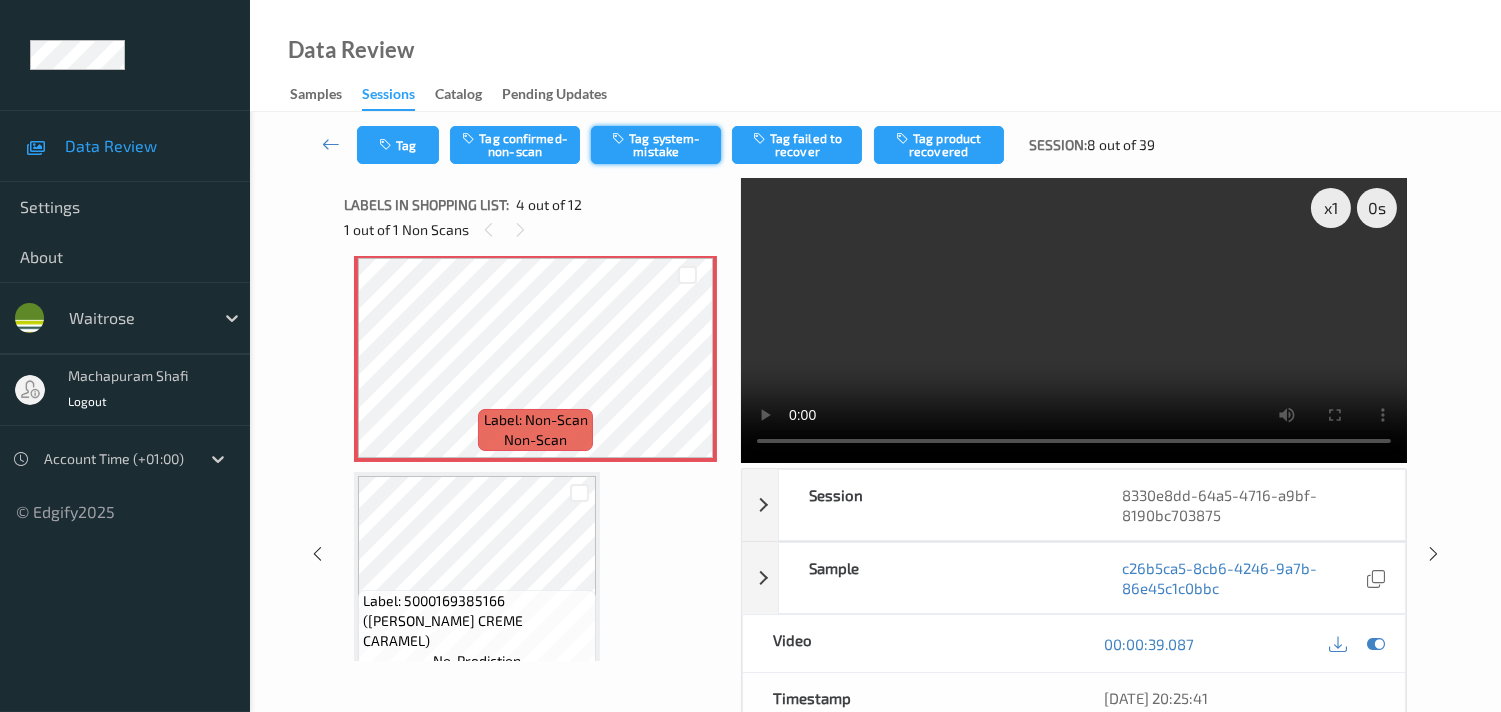 click on "Tag   system-mistake" at bounding box center [656, 145] 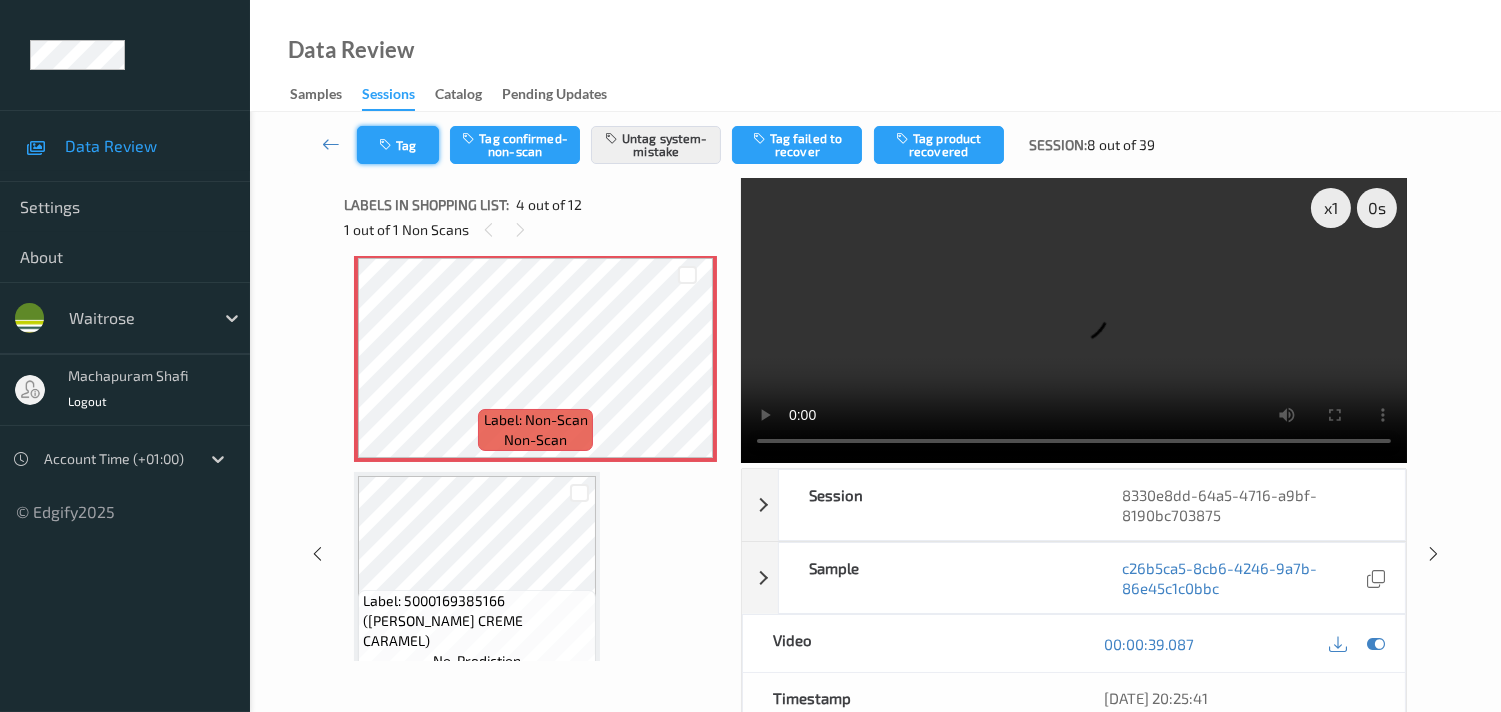 click at bounding box center [387, 145] 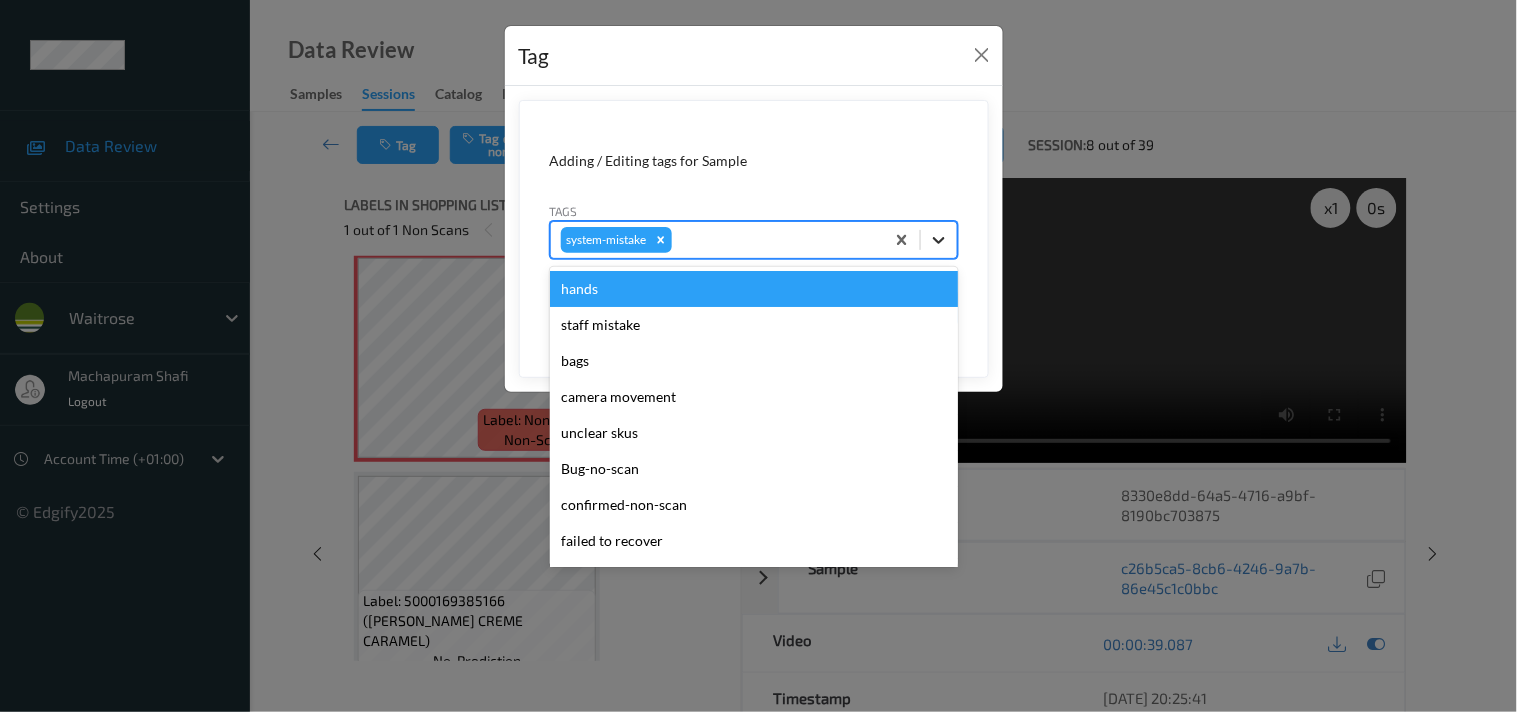 click at bounding box center (939, 240) 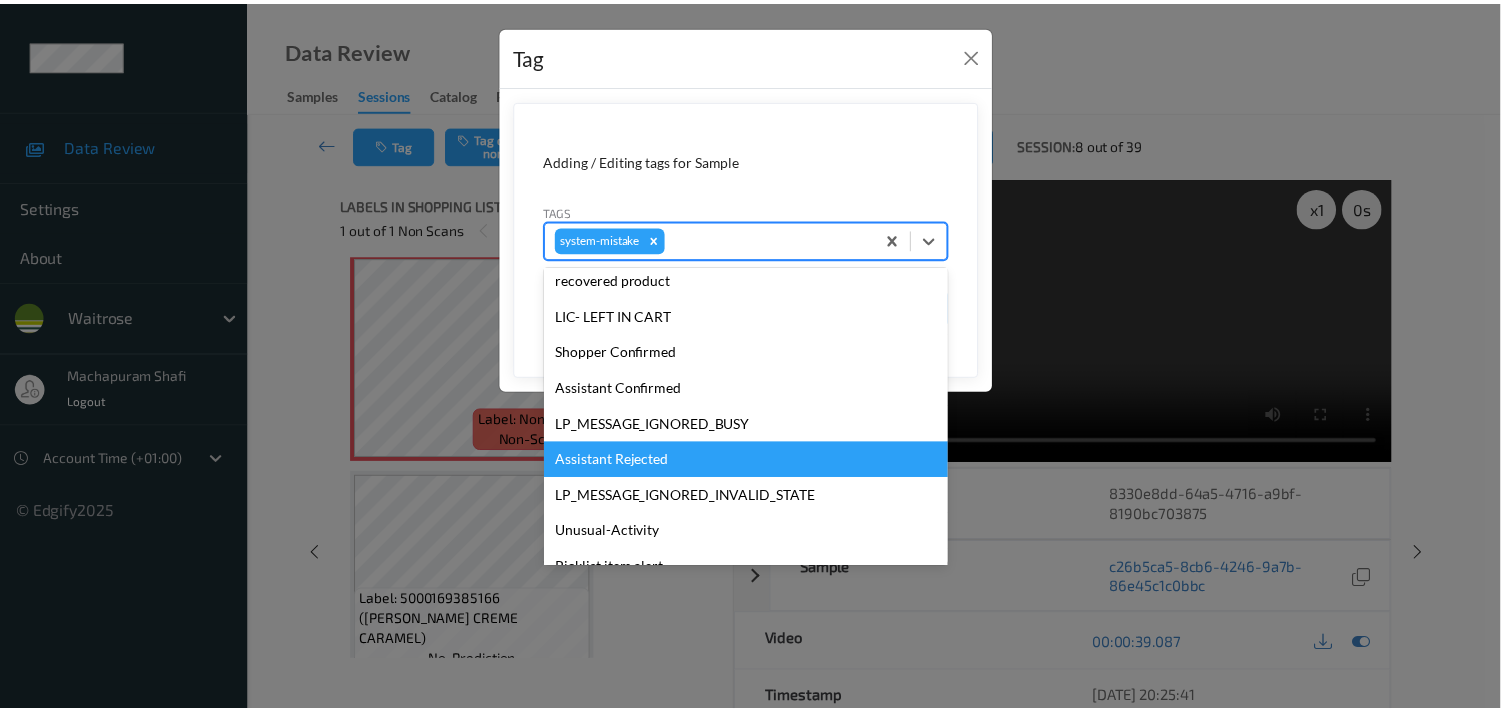 scroll, scrollTop: 355, scrollLeft: 0, axis: vertical 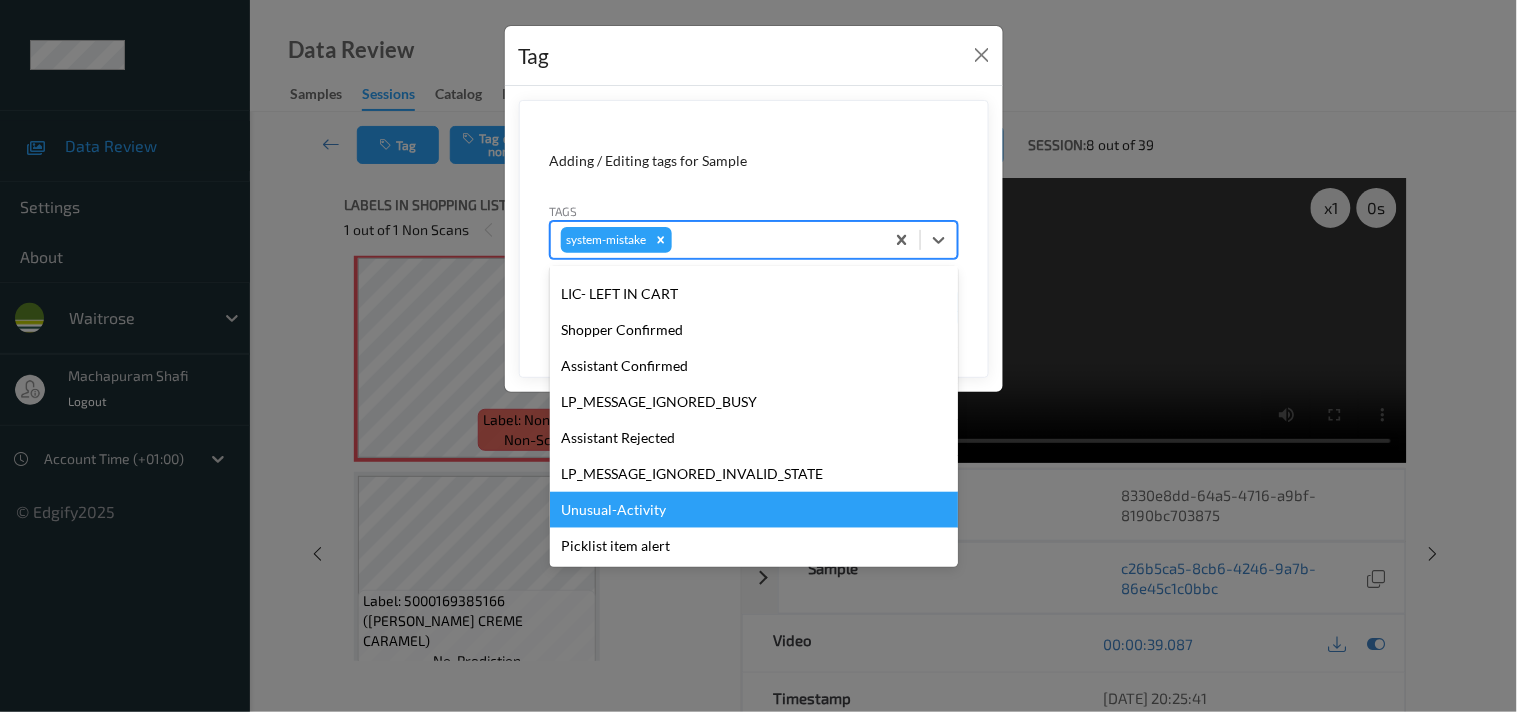 click on "Unusual-Activity" at bounding box center [754, 510] 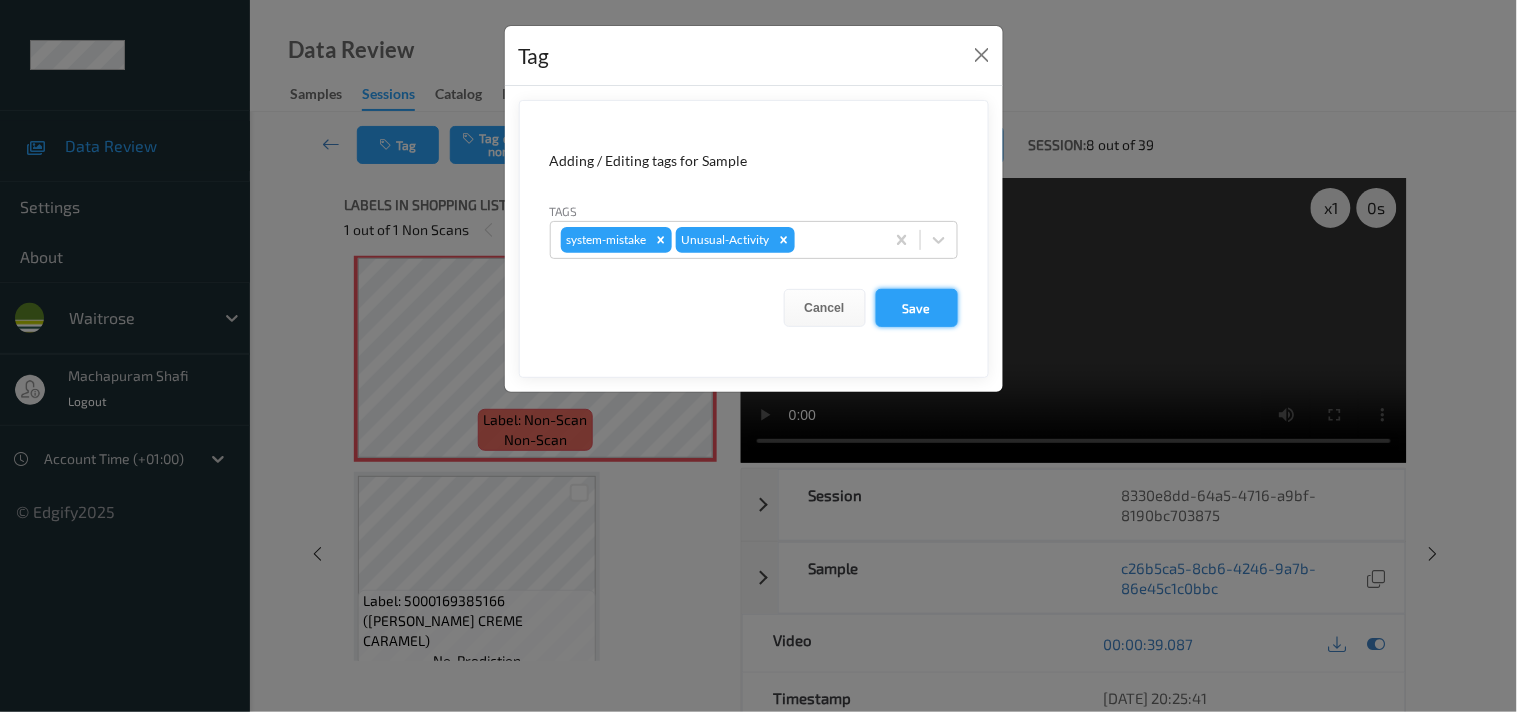 click on "Save" at bounding box center (917, 308) 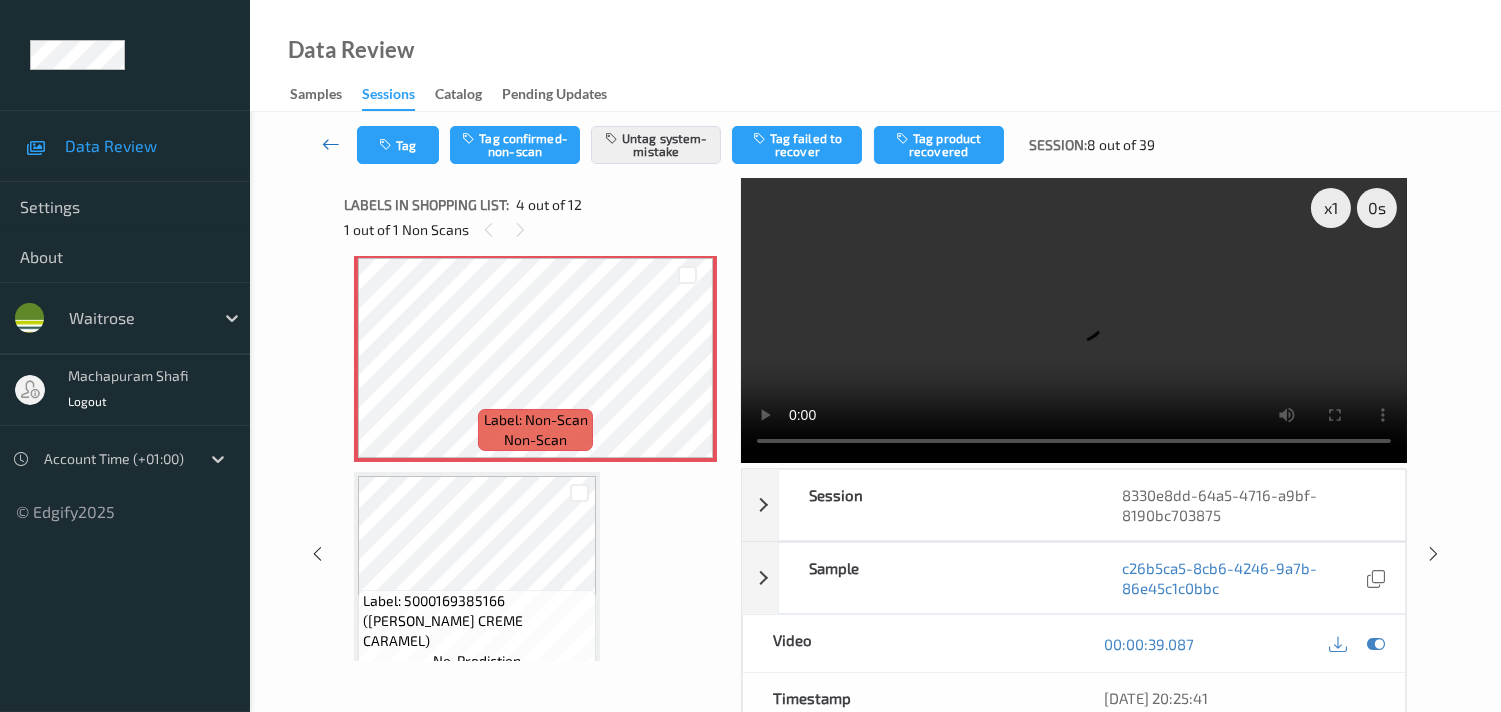 click at bounding box center (331, 145) 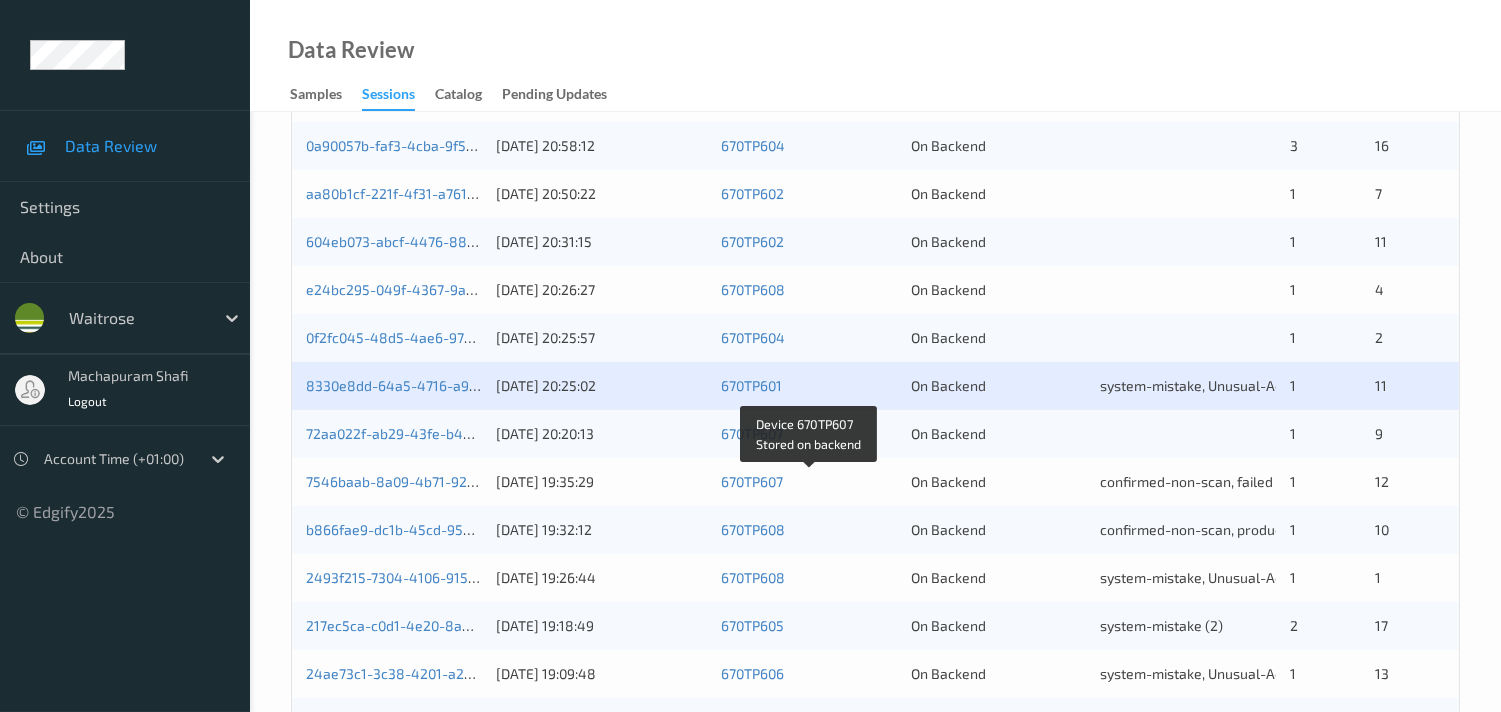 scroll, scrollTop: 555, scrollLeft: 0, axis: vertical 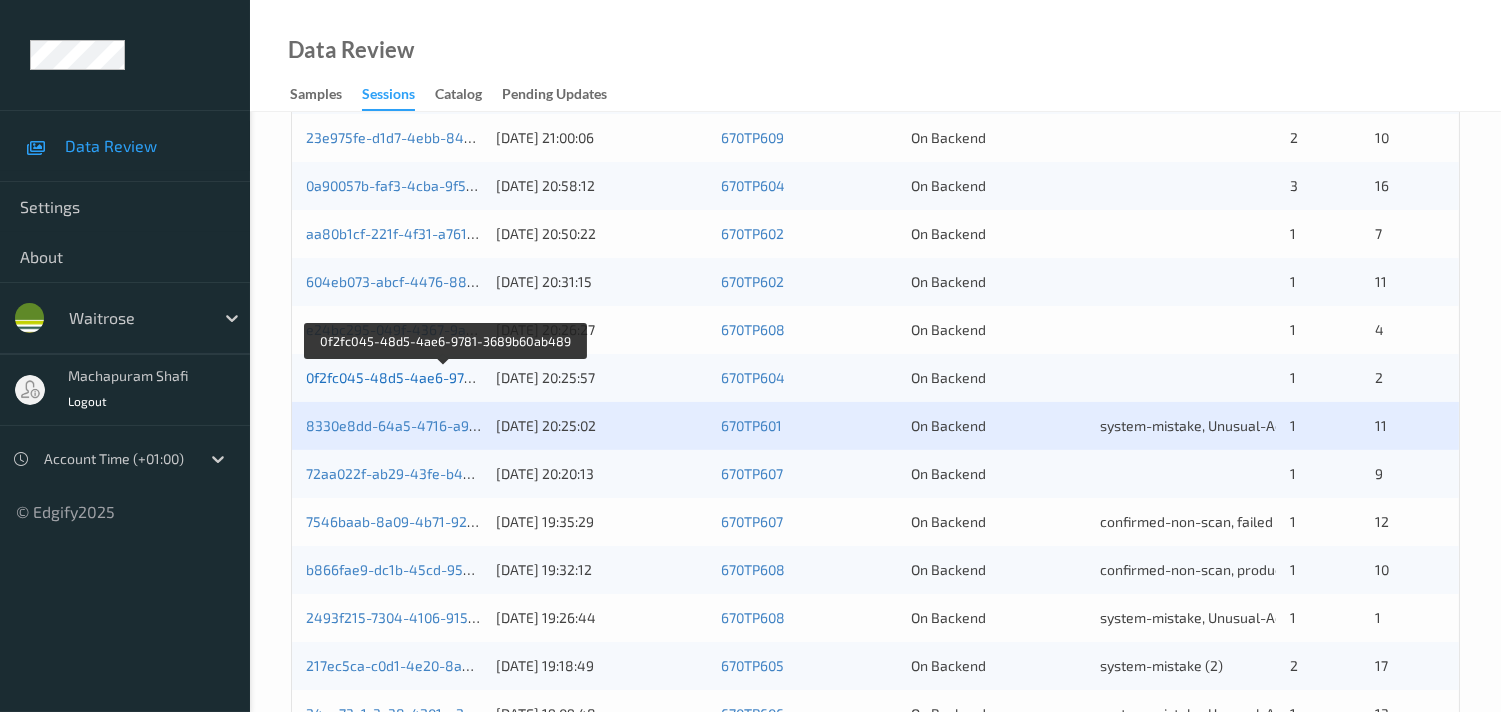 click on "0f2fc045-48d5-4ae6-9781-3689b60ab489" at bounding box center [445, 377] 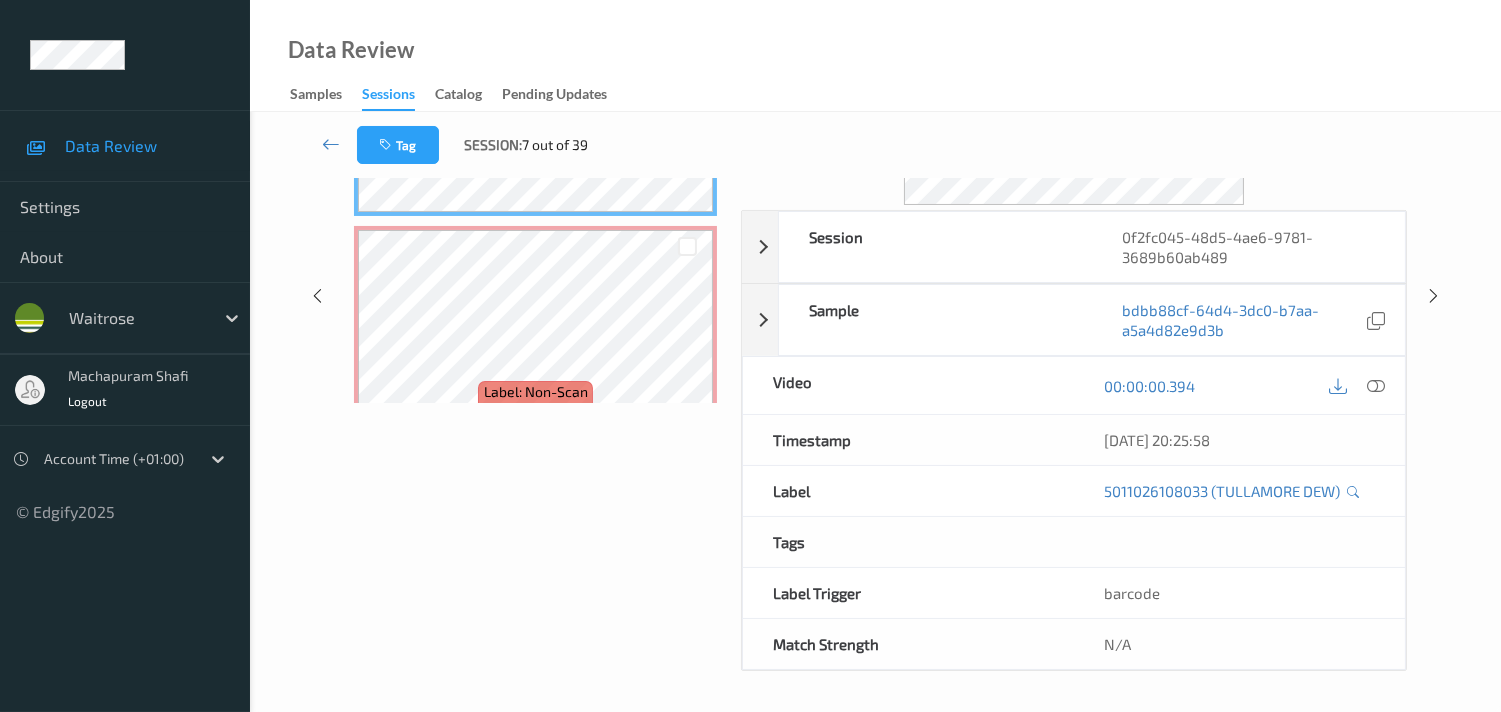 scroll, scrollTop: 260, scrollLeft: 0, axis: vertical 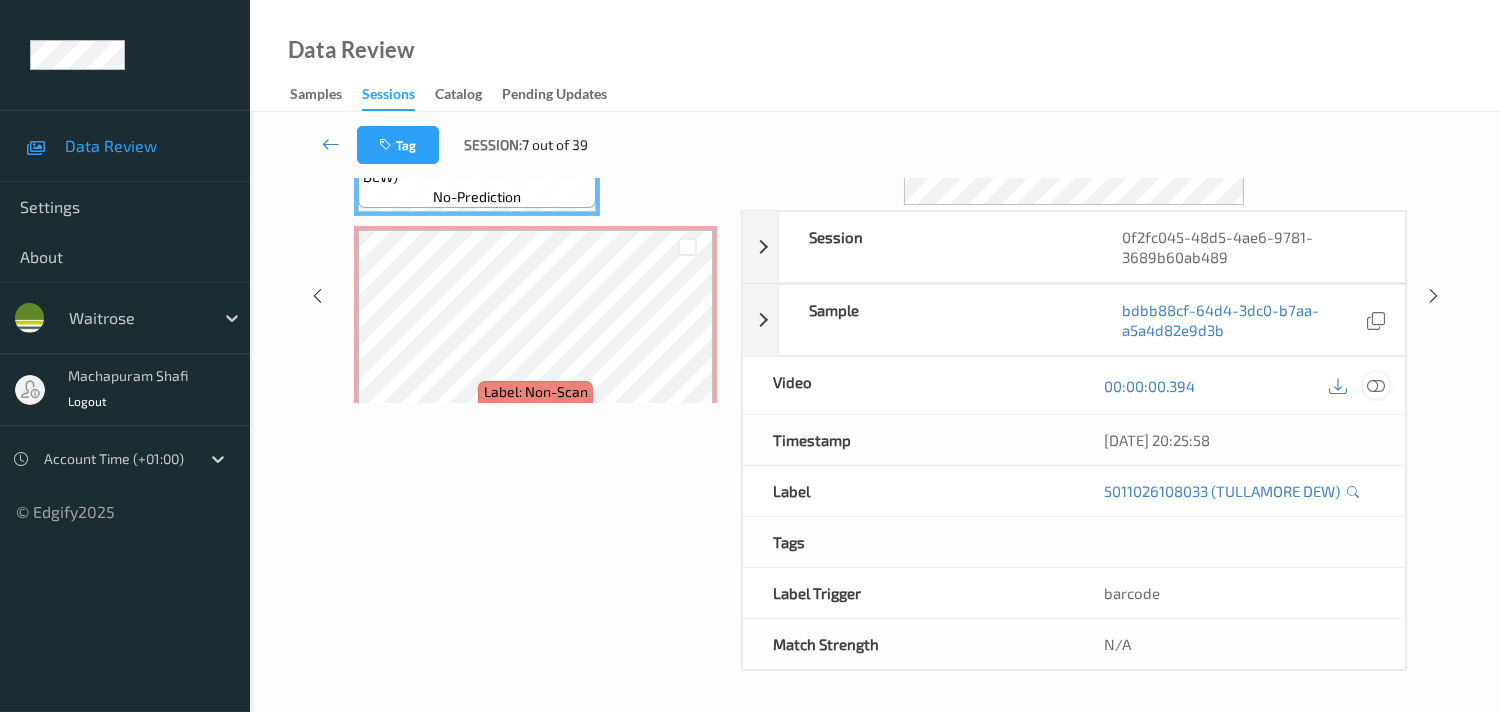 click at bounding box center [1376, 386] 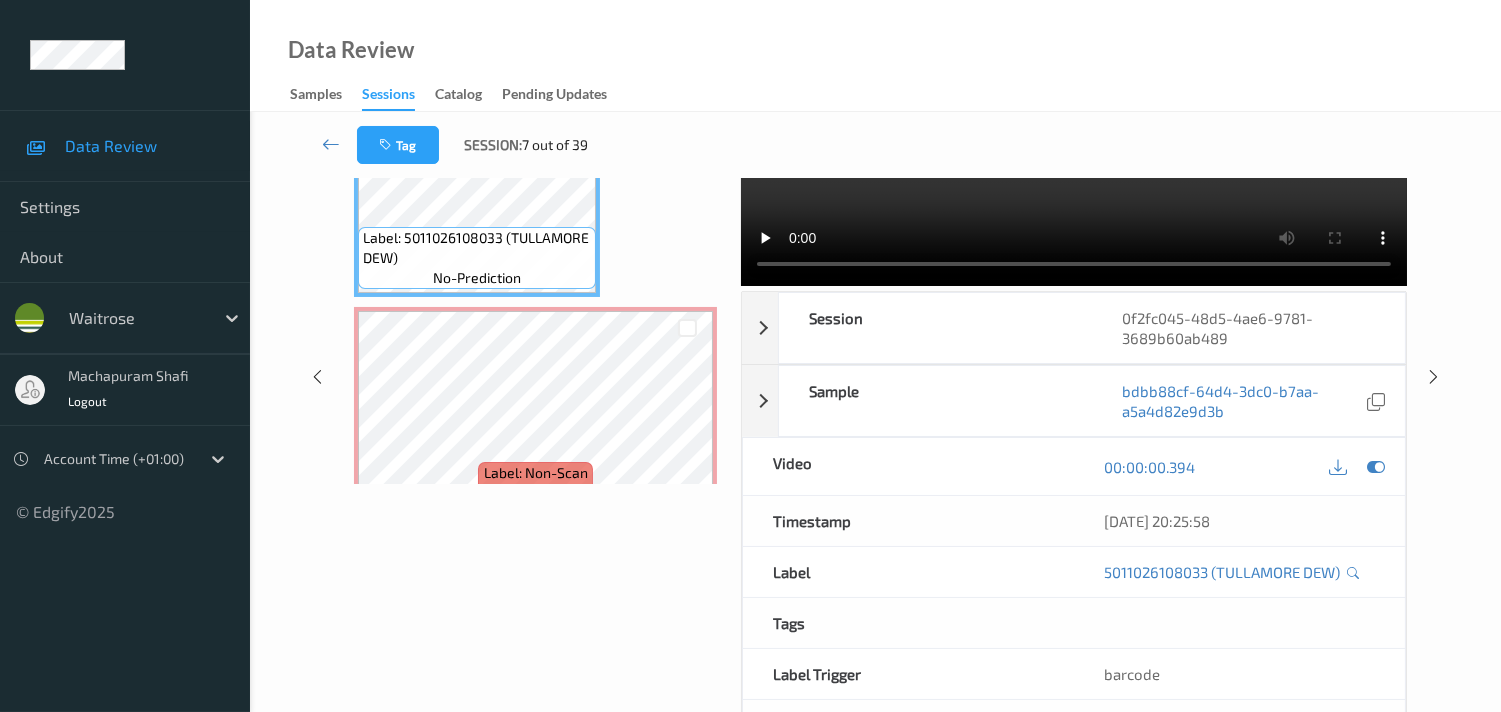 scroll, scrollTop: 0, scrollLeft: 0, axis: both 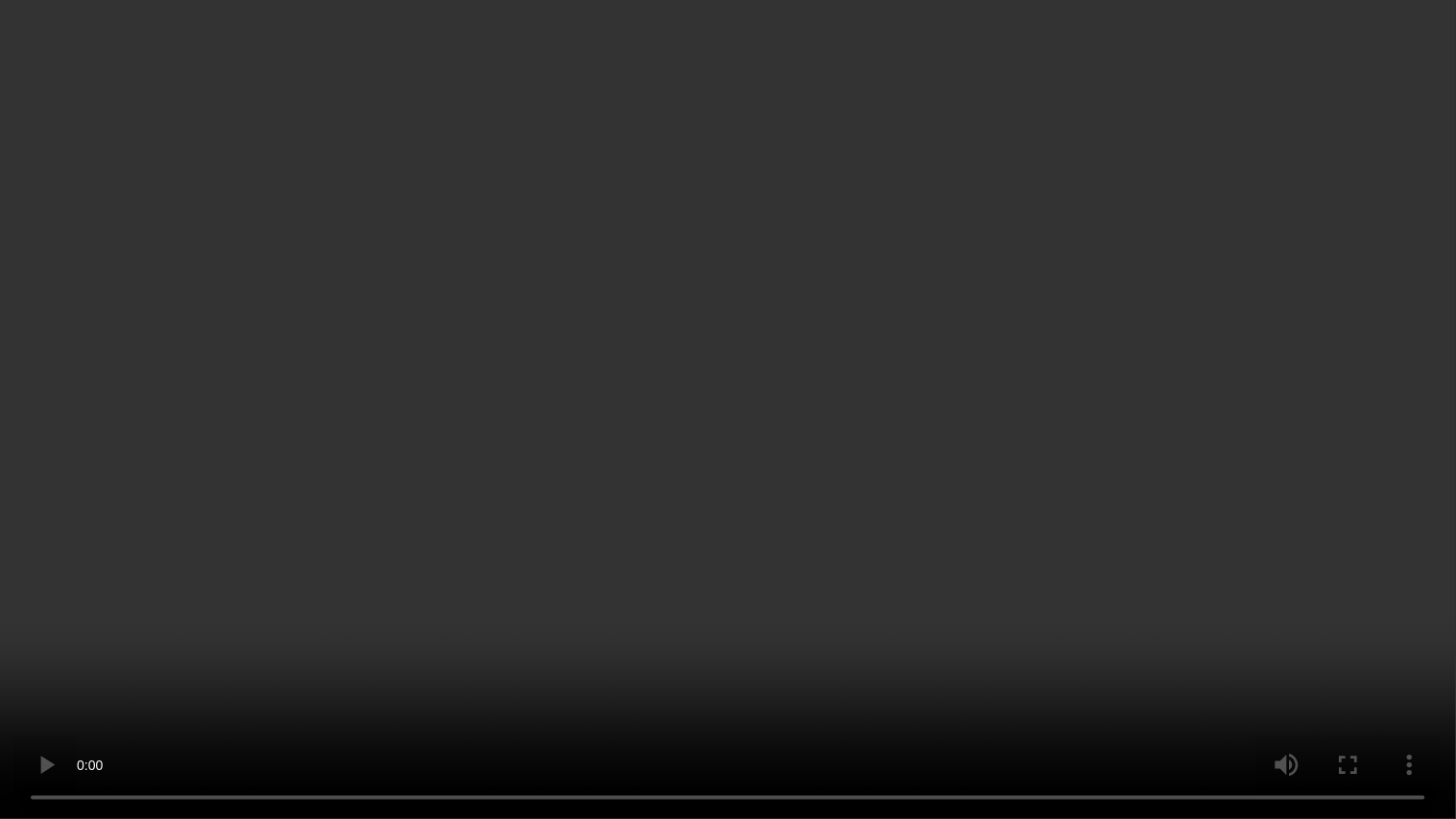 click at bounding box center [728, 409] 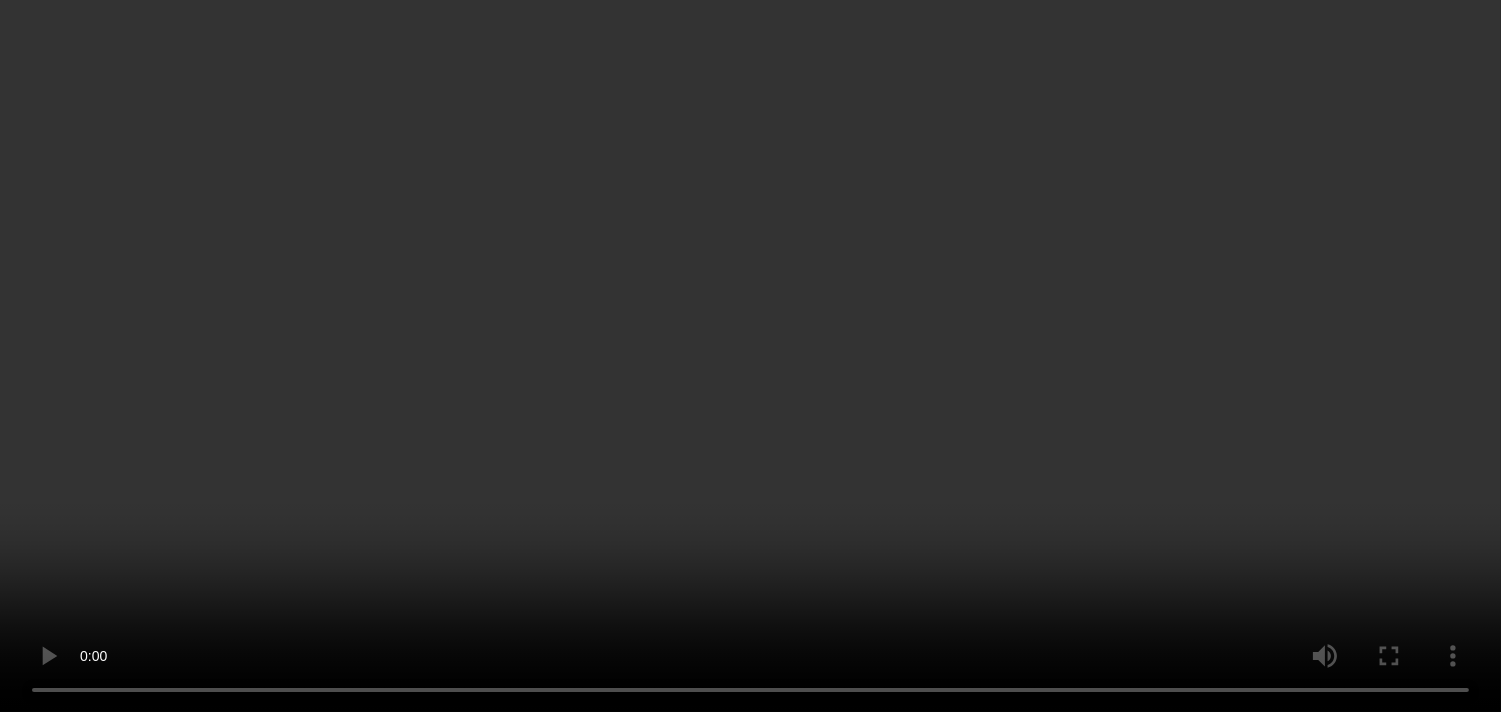 scroll, scrollTop: 0, scrollLeft: 0, axis: both 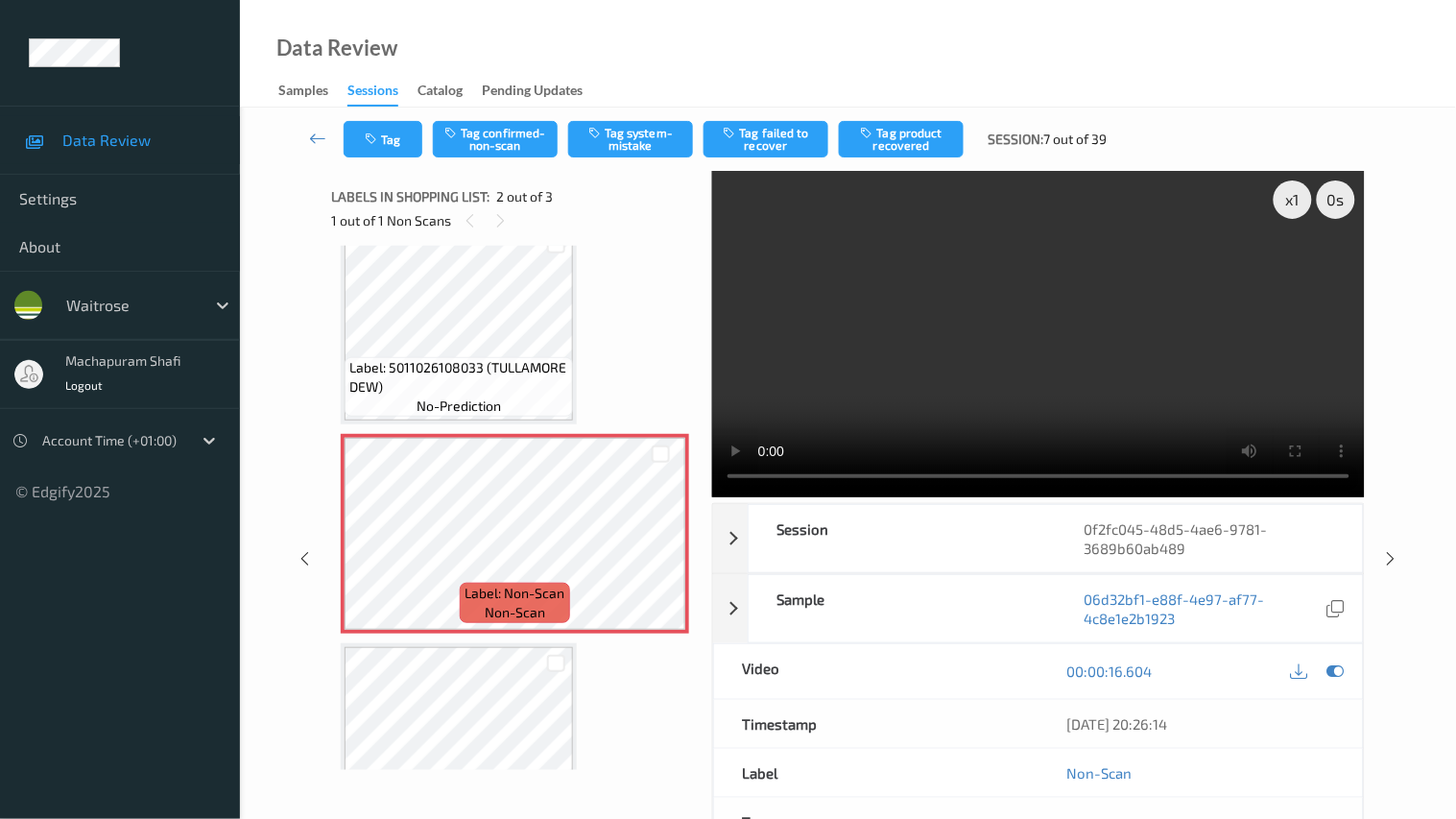 type 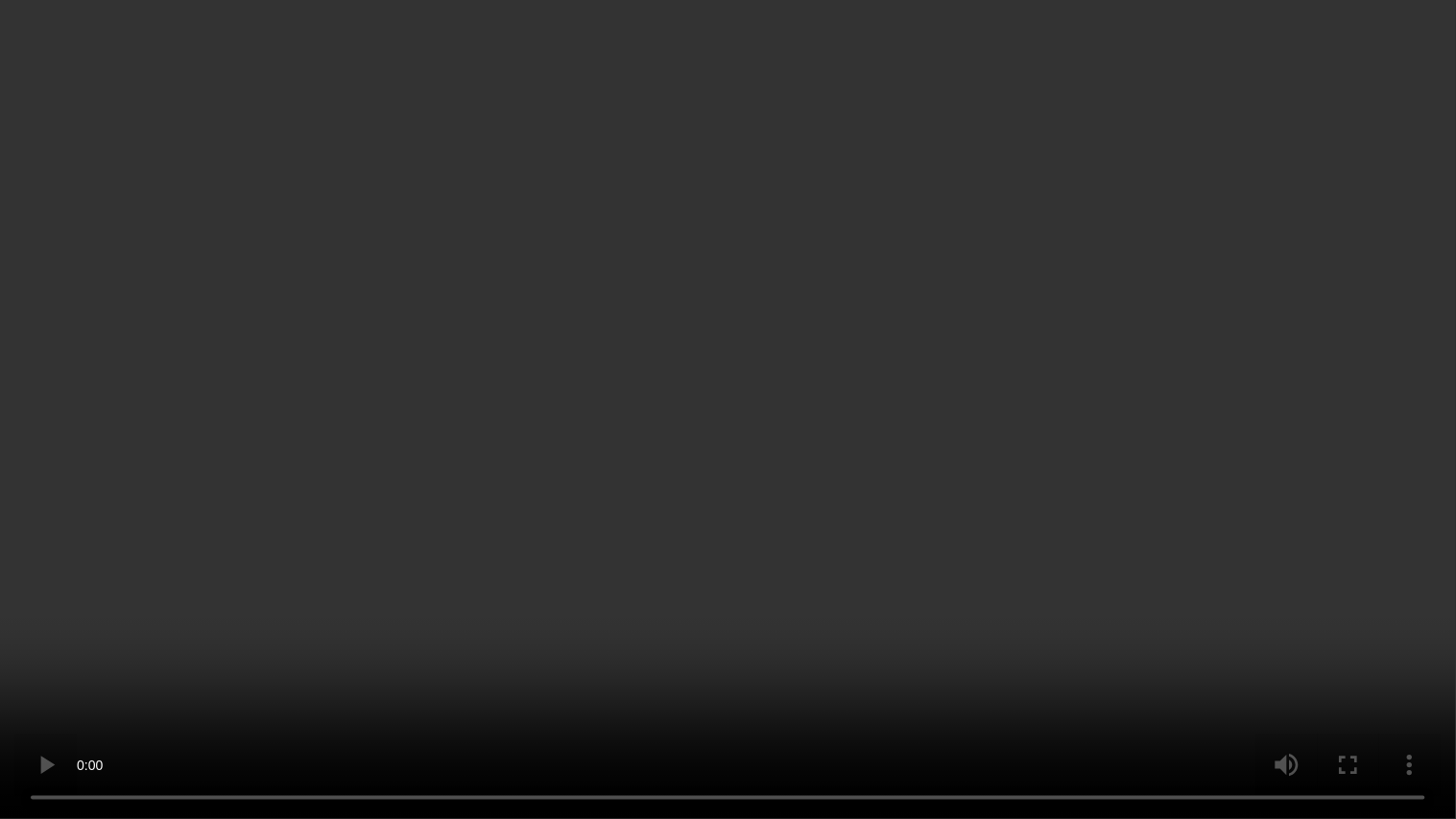 click at bounding box center [728, 409] 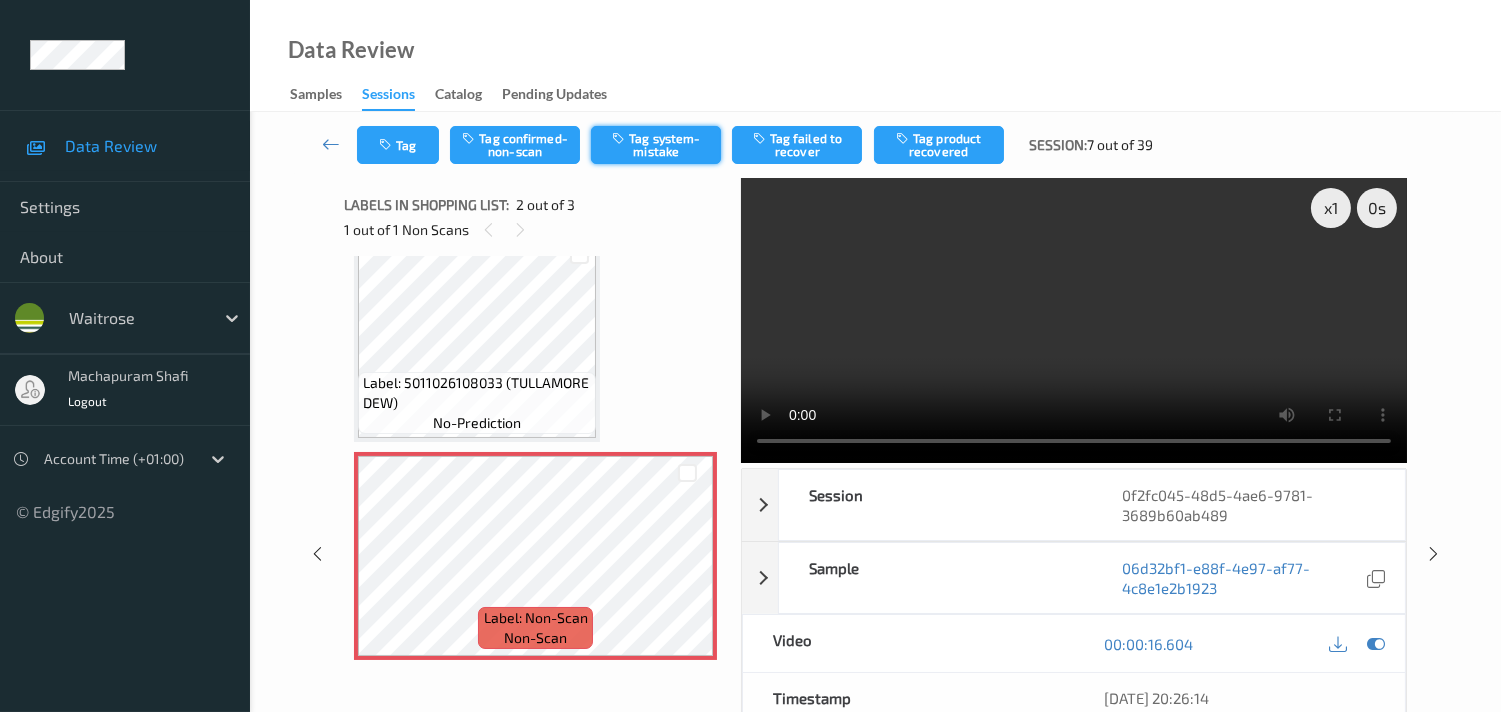 drag, startPoint x: 680, startPoint y: 125, endPoint x: 671, endPoint y: 144, distance: 21.023796 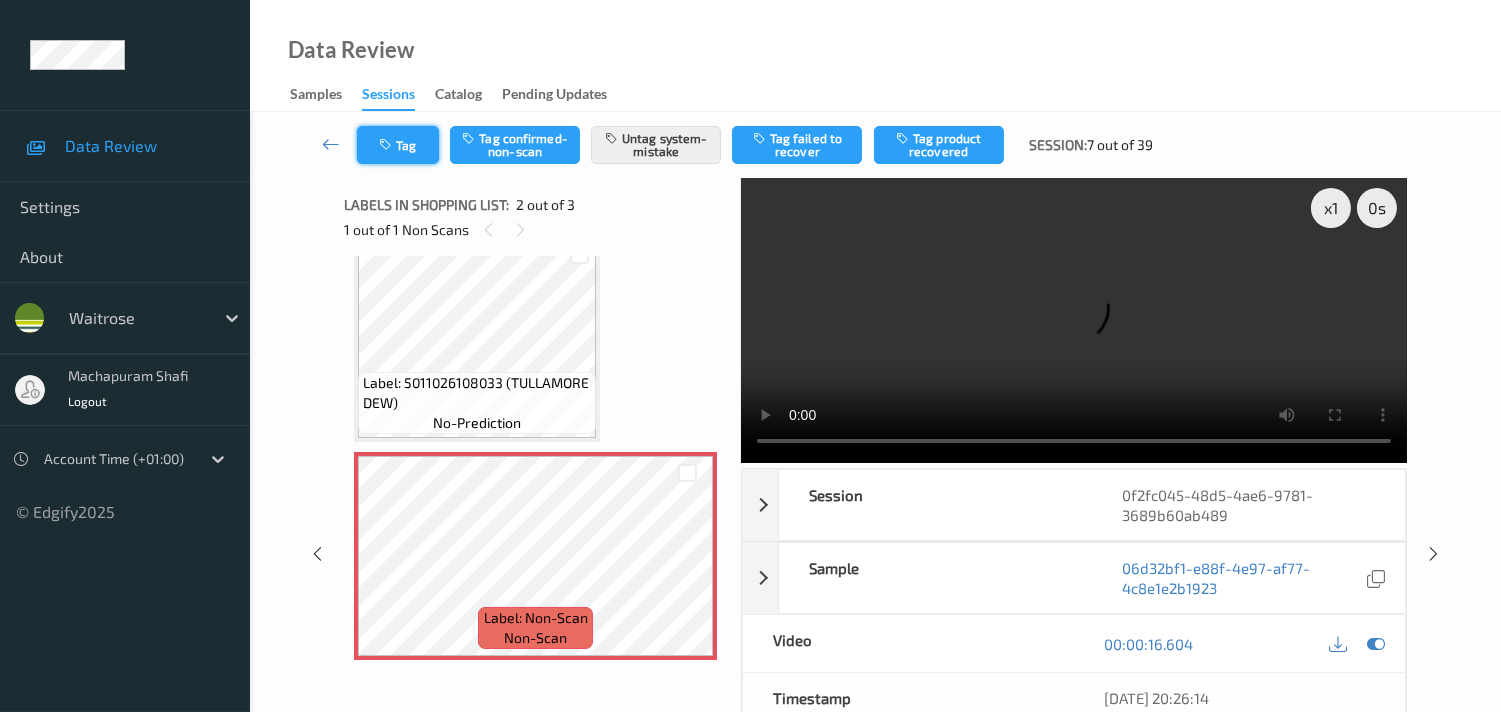 click on "Tag" at bounding box center [398, 145] 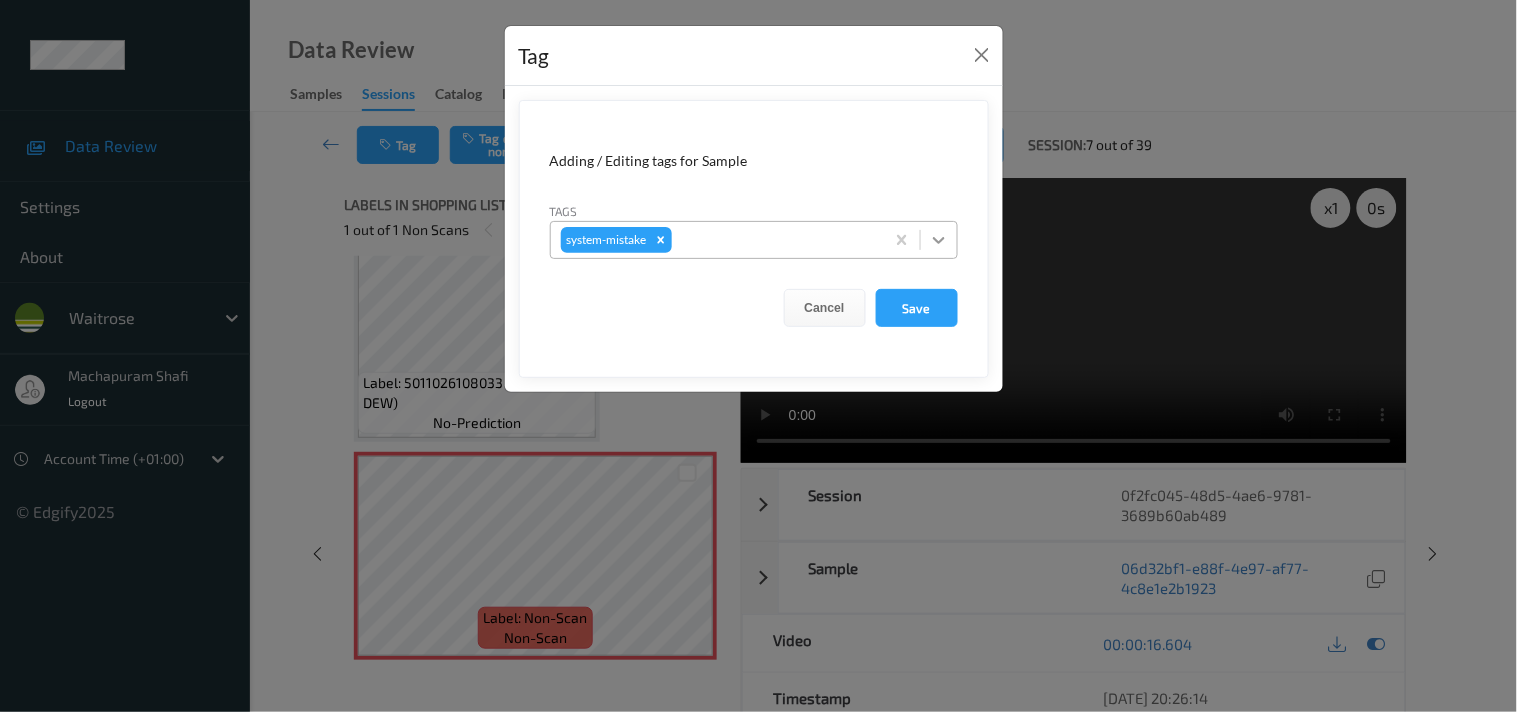 click at bounding box center (939, 240) 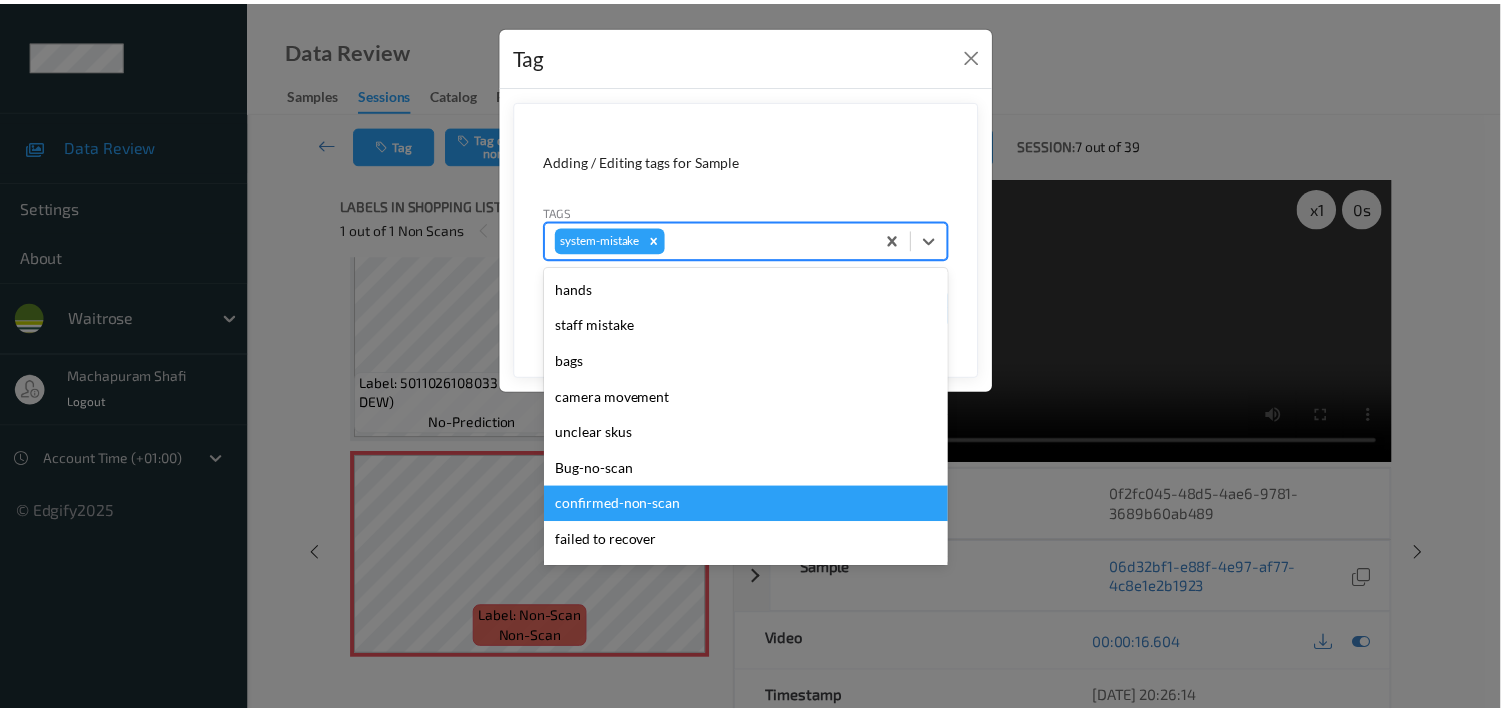 scroll, scrollTop: 333, scrollLeft: 0, axis: vertical 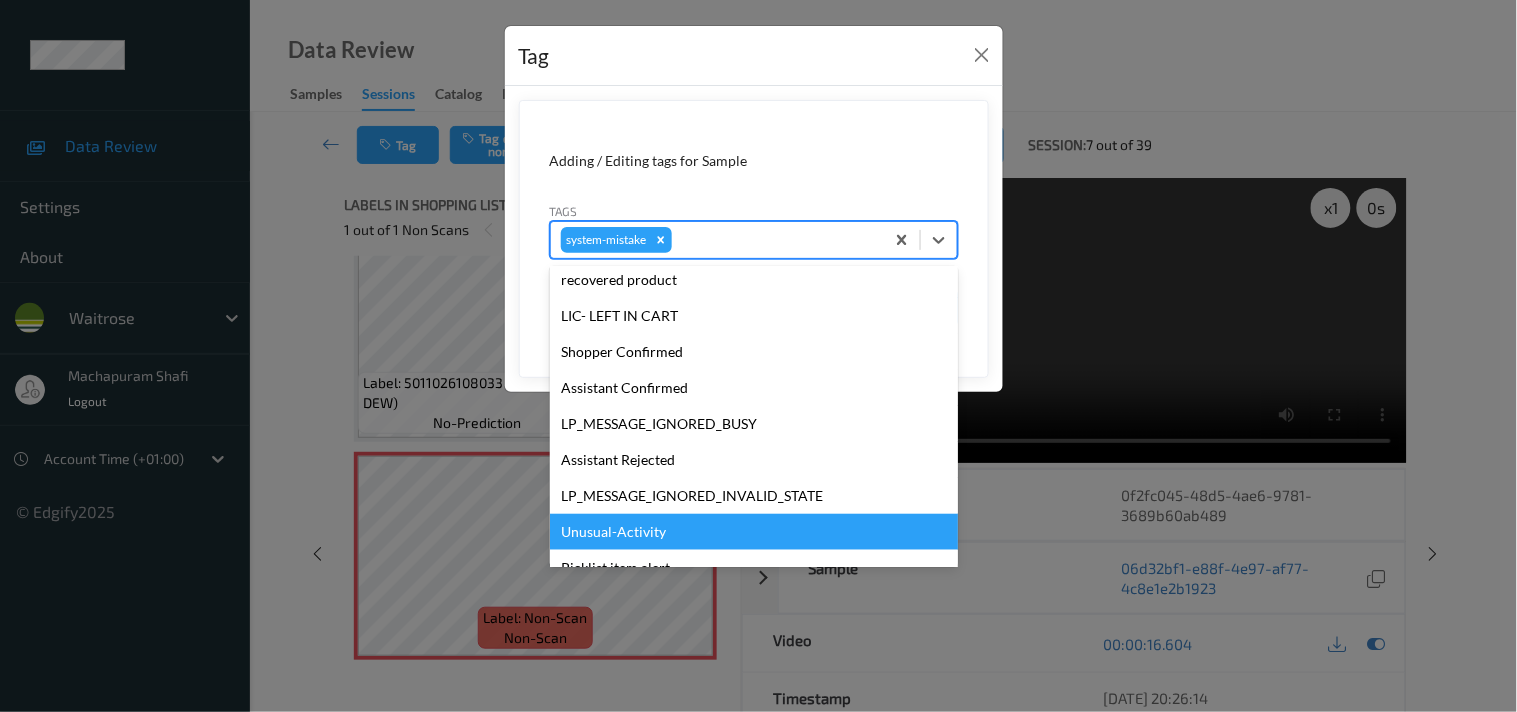click on "Unusual-Activity" at bounding box center (754, 532) 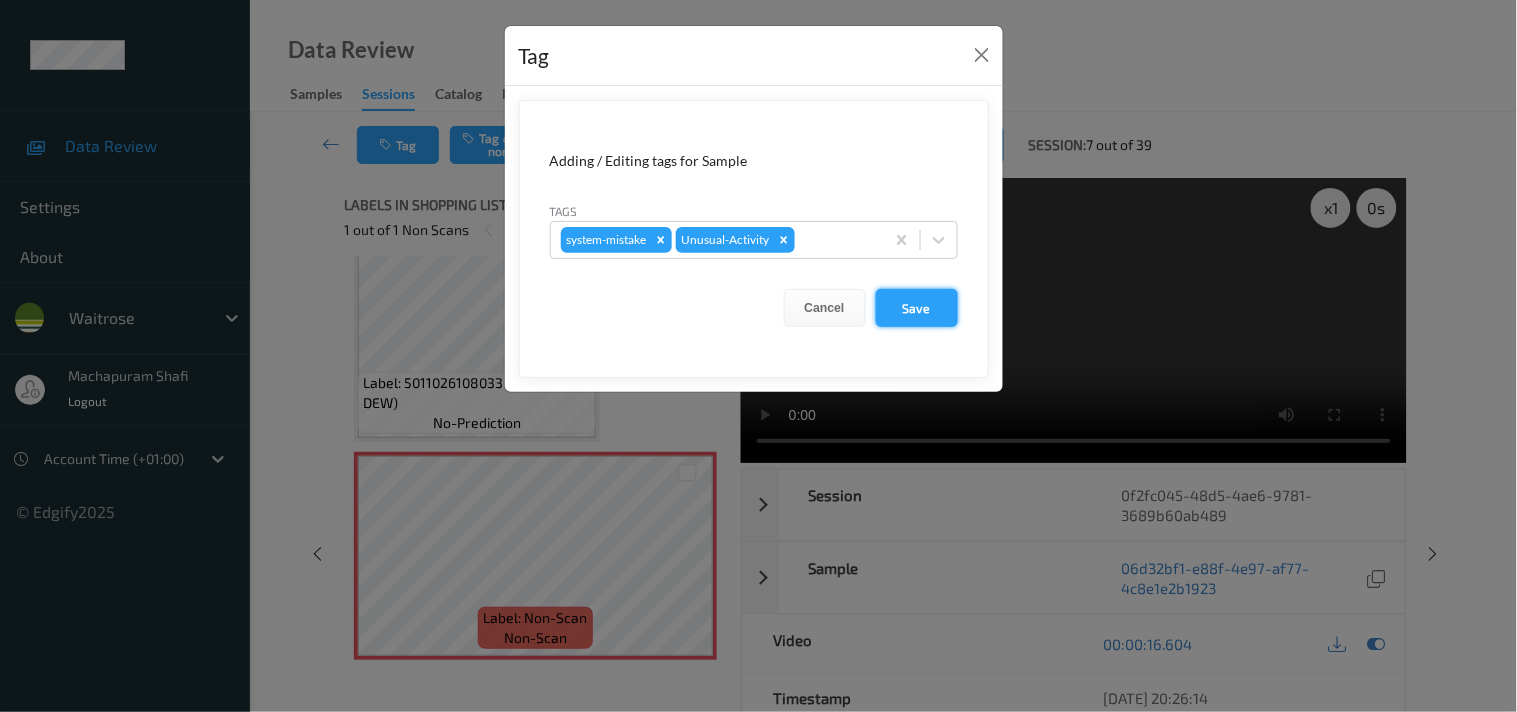 click on "Save" at bounding box center [917, 308] 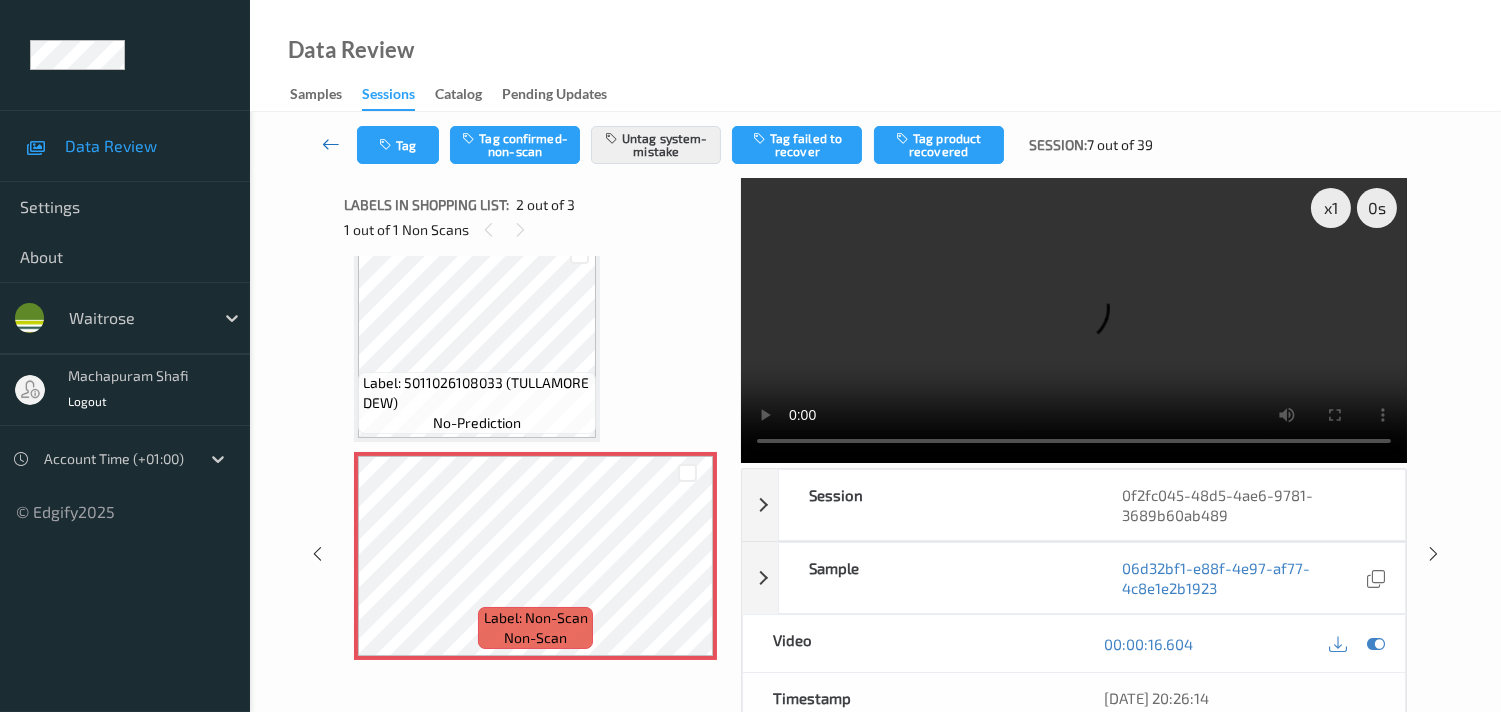 click at bounding box center (331, 144) 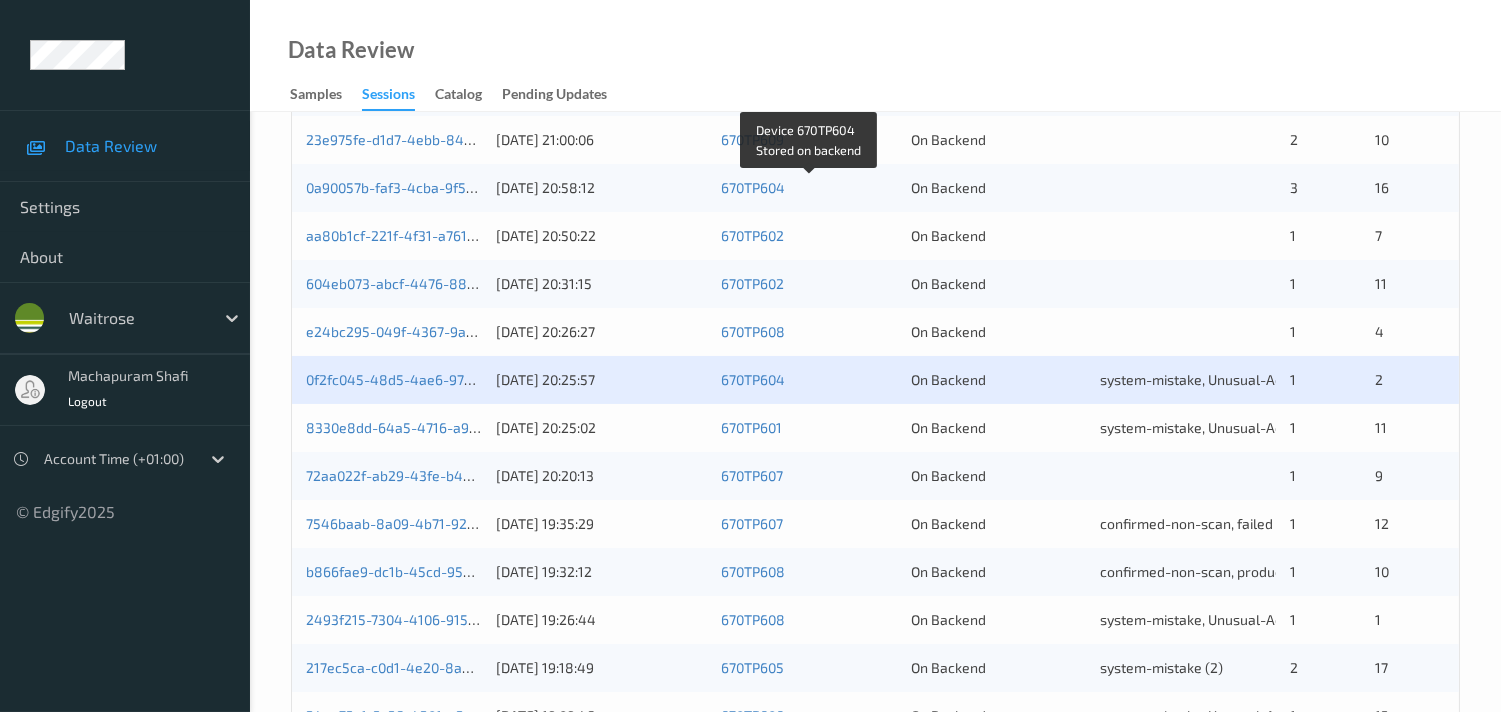 scroll, scrollTop: 555, scrollLeft: 0, axis: vertical 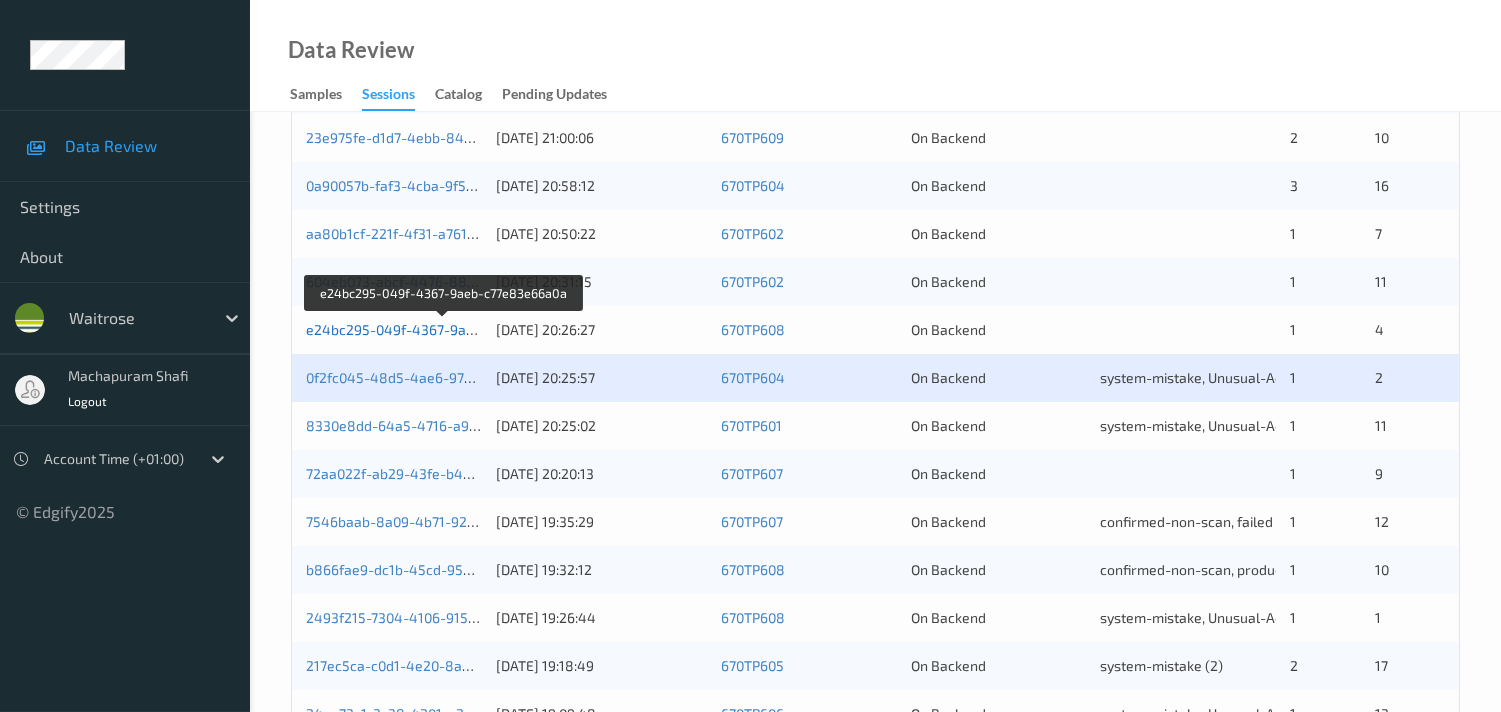 click on "e24bc295-049f-4367-9aeb-c77e83e66a0a" at bounding box center (444, 329) 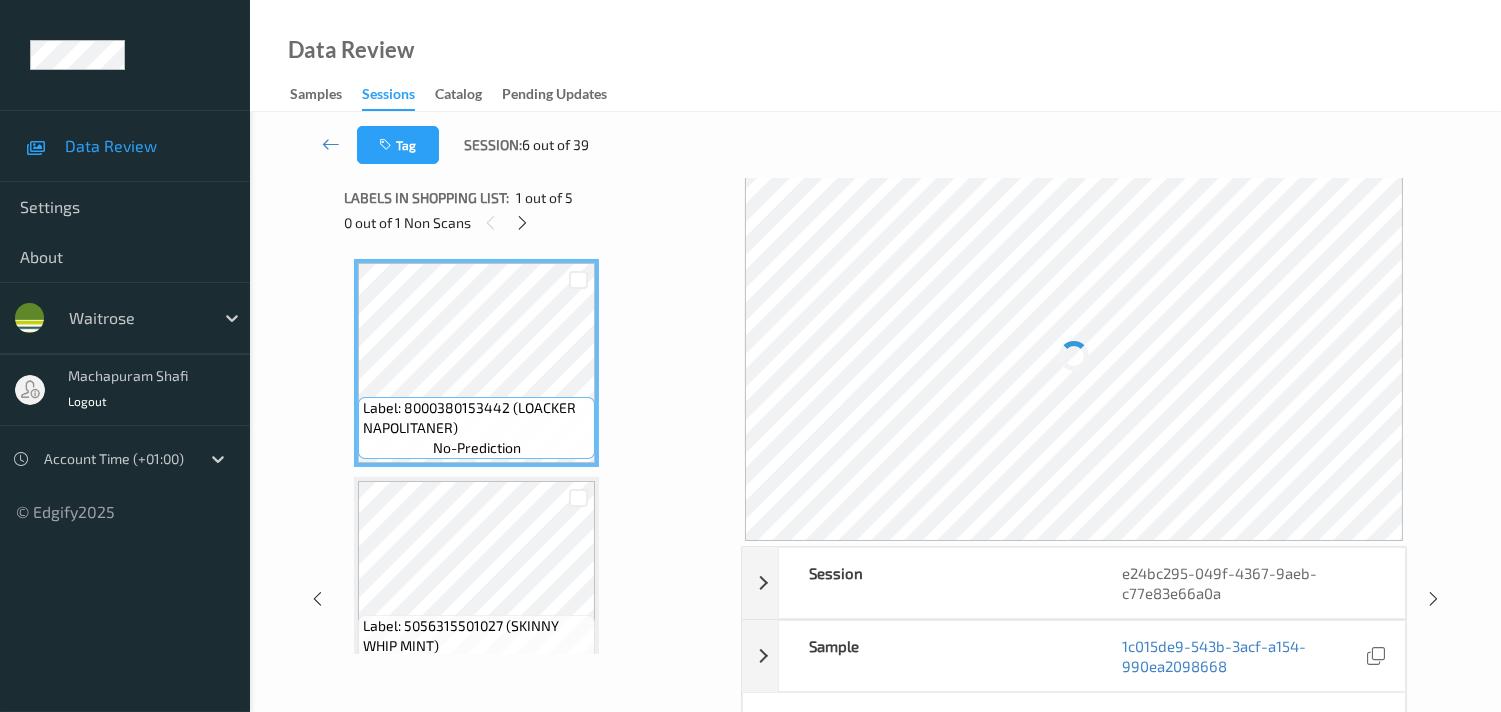 scroll, scrollTop: 0, scrollLeft: 0, axis: both 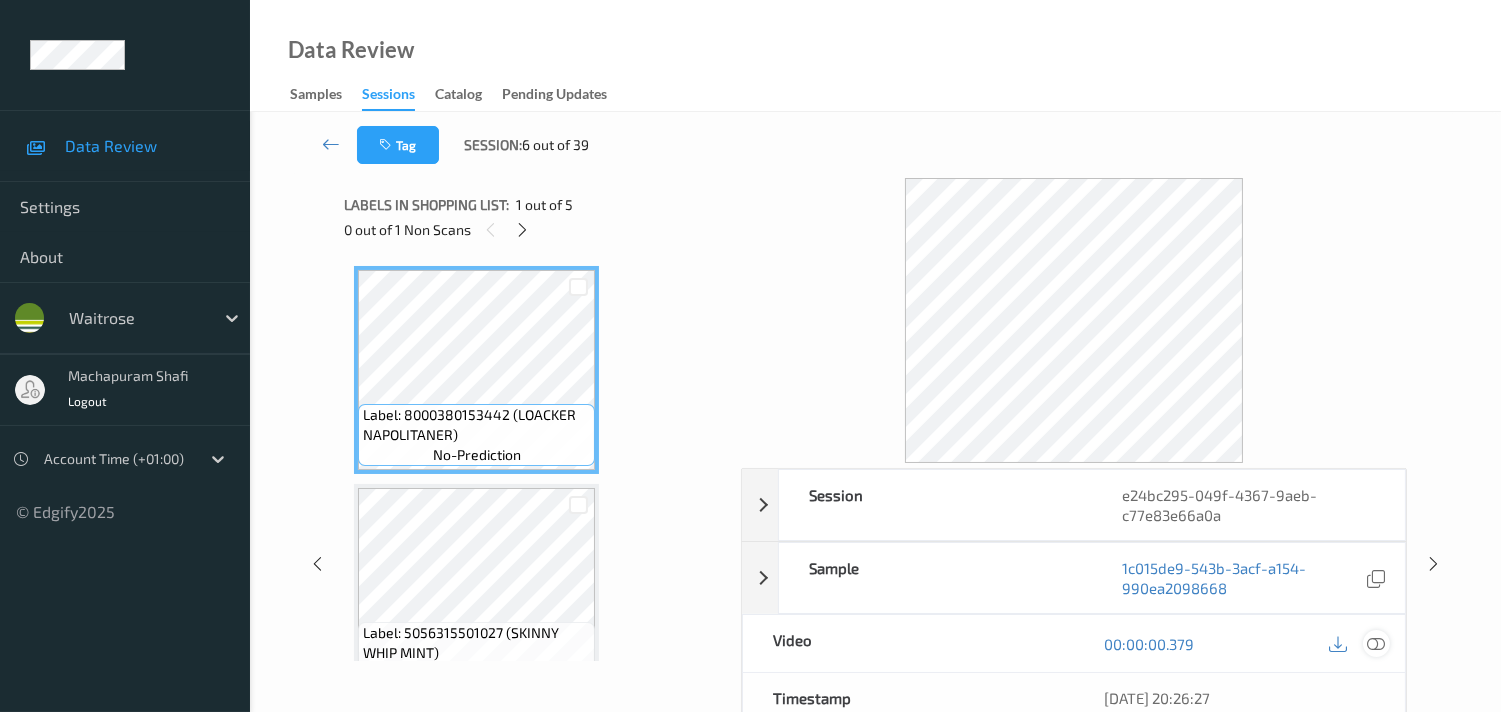 click at bounding box center [1376, 644] 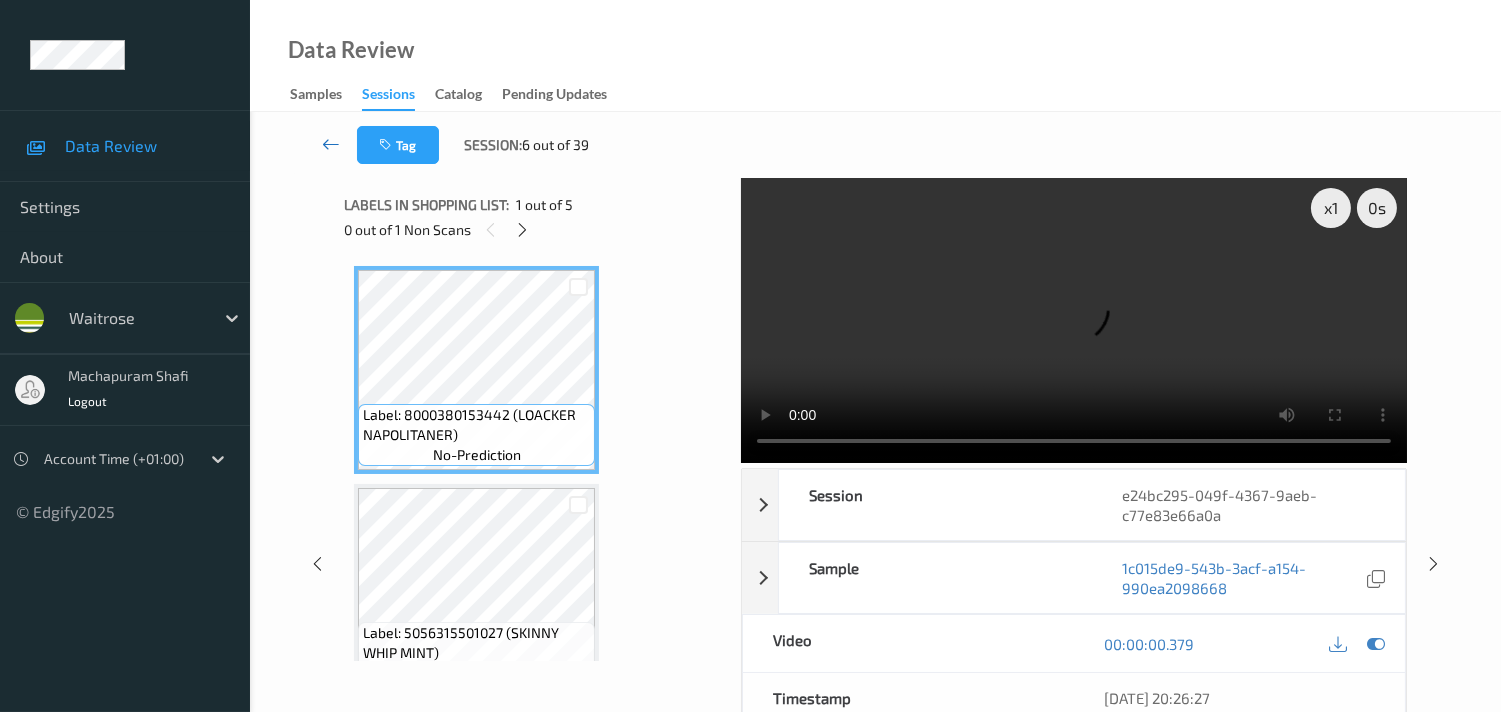 click at bounding box center [331, 144] 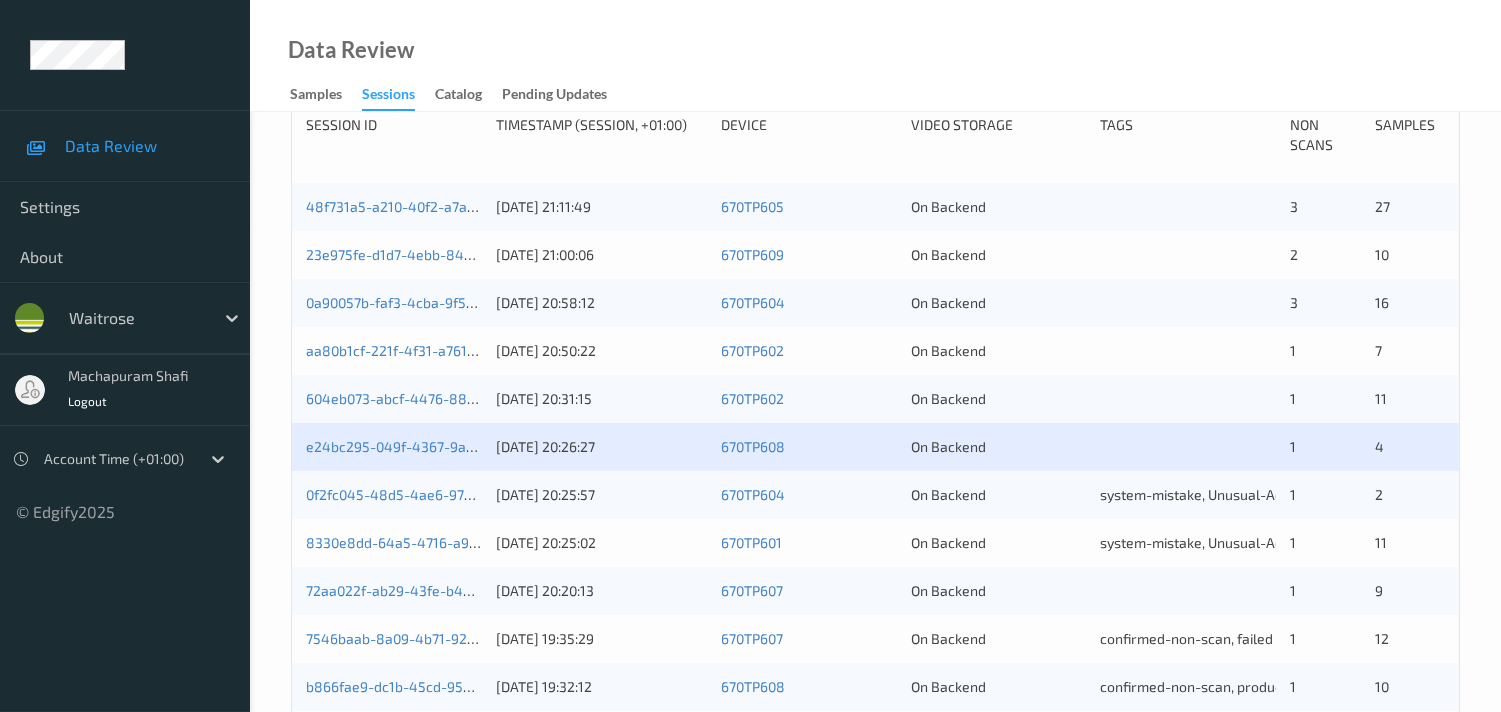 scroll, scrollTop: 444, scrollLeft: 0, axis: vertical 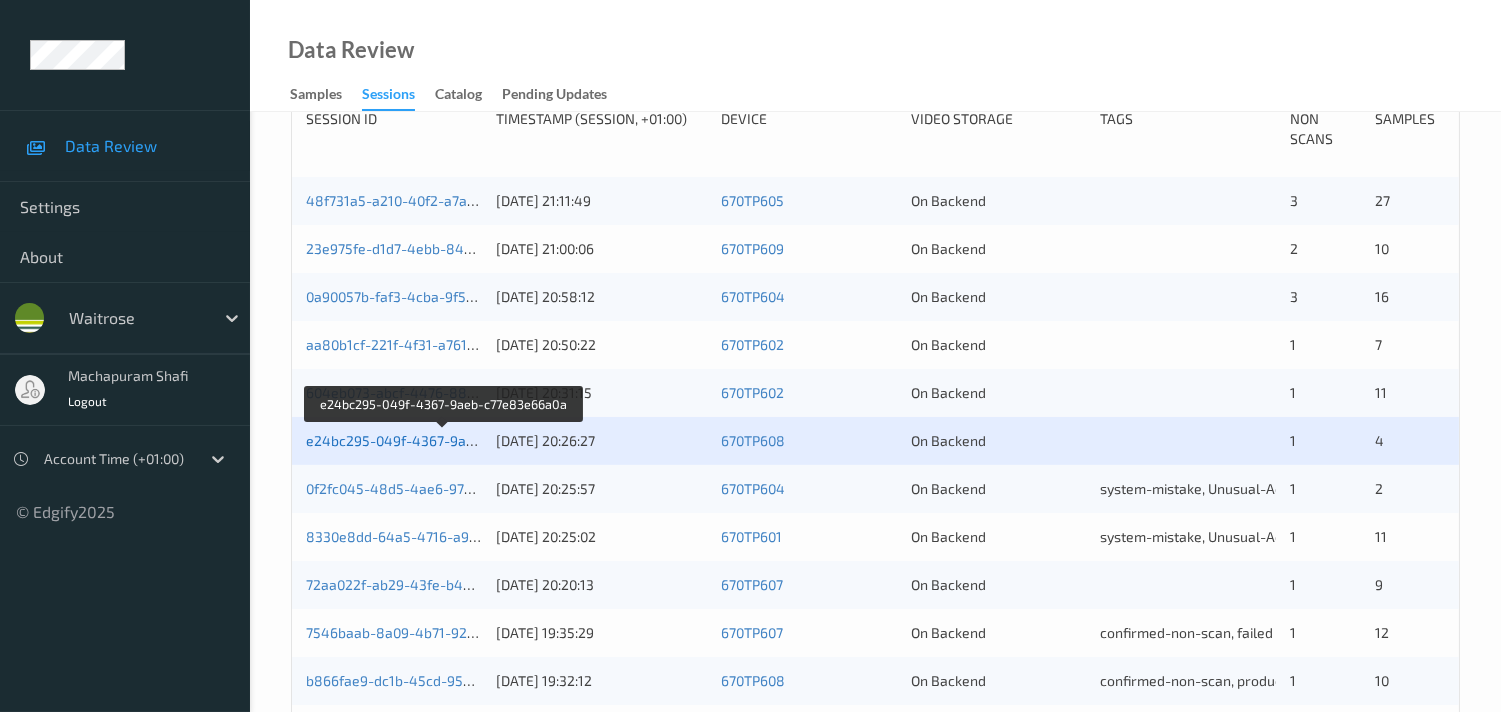 click on "e24bc295-049f-4367-9aeb-c77e83e66a0a" at bounding box center [444, 440] 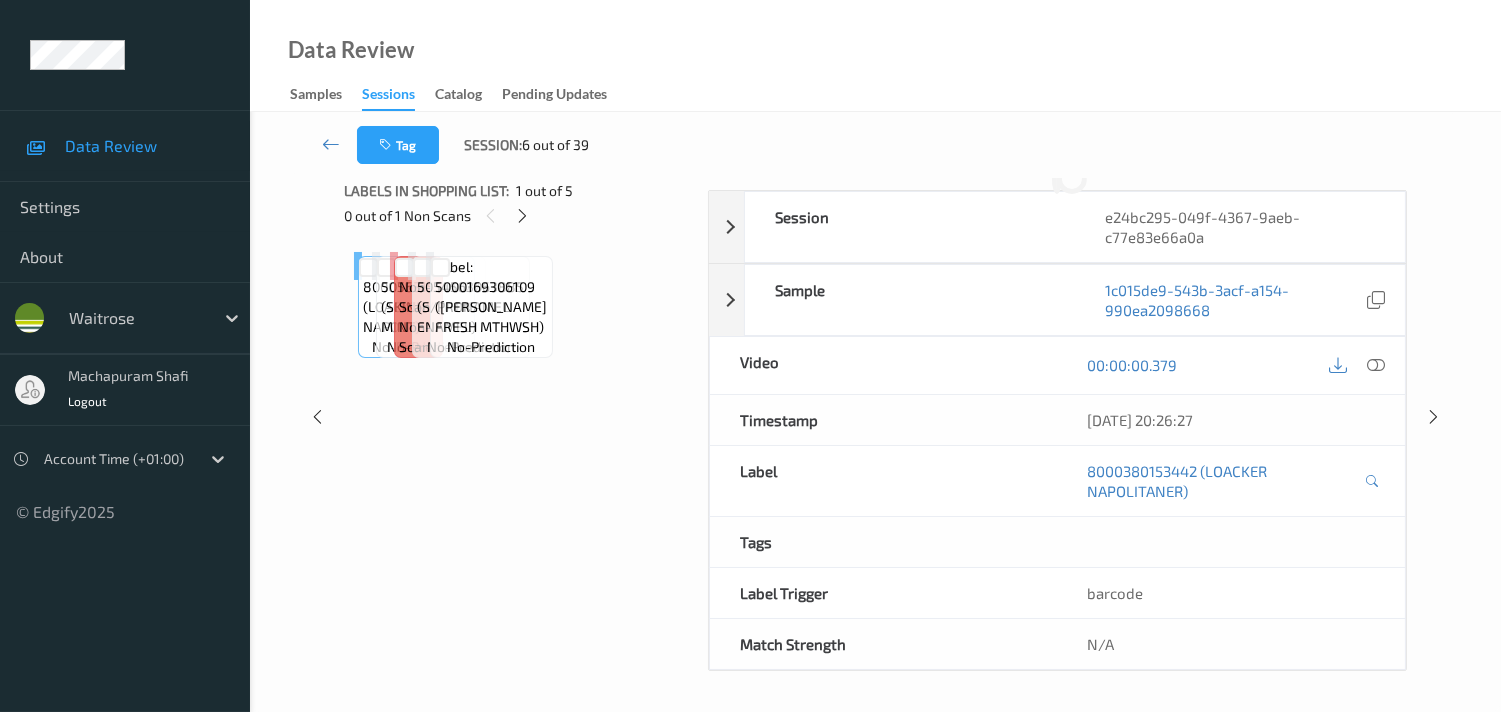 scroll, scrollTop: 280, scrollLeft: 0, axis: vertical 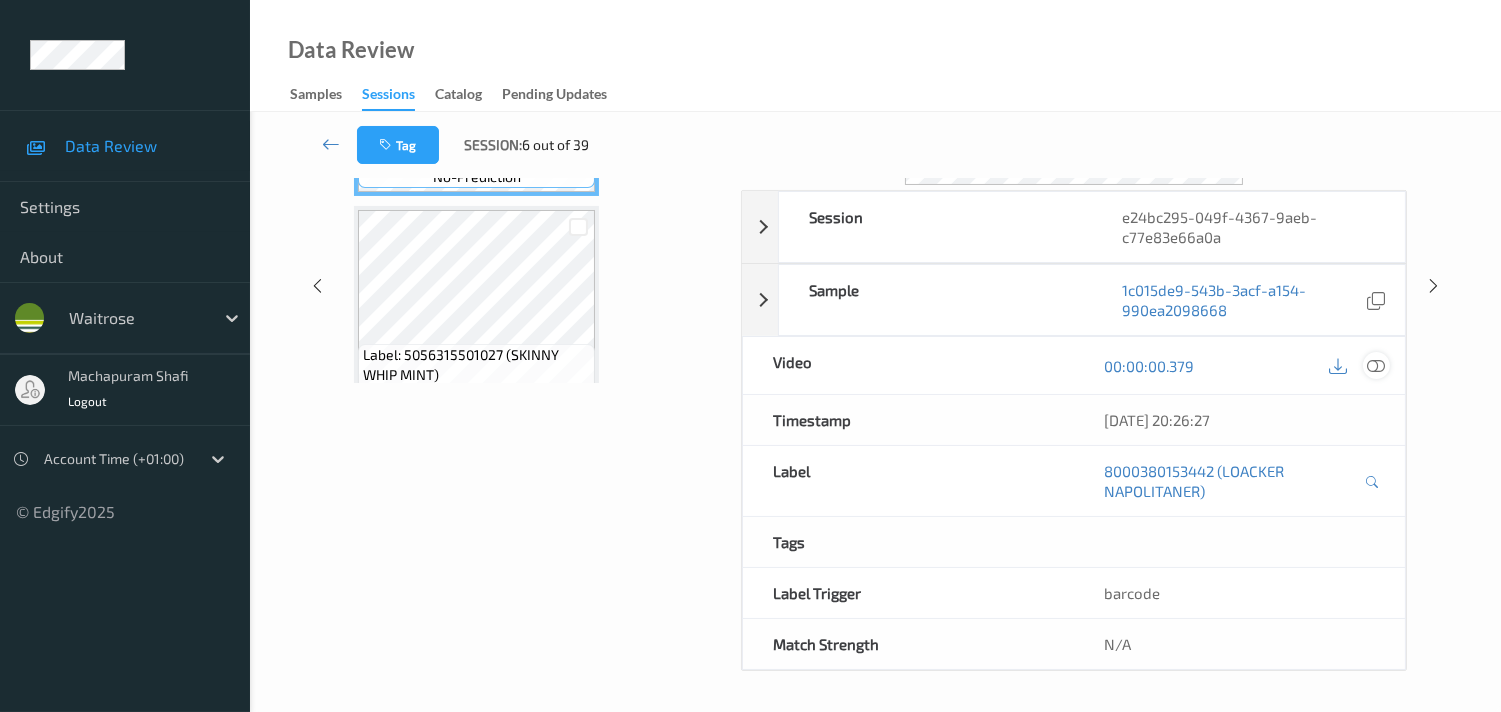 click at bounding box center [1376, 366] 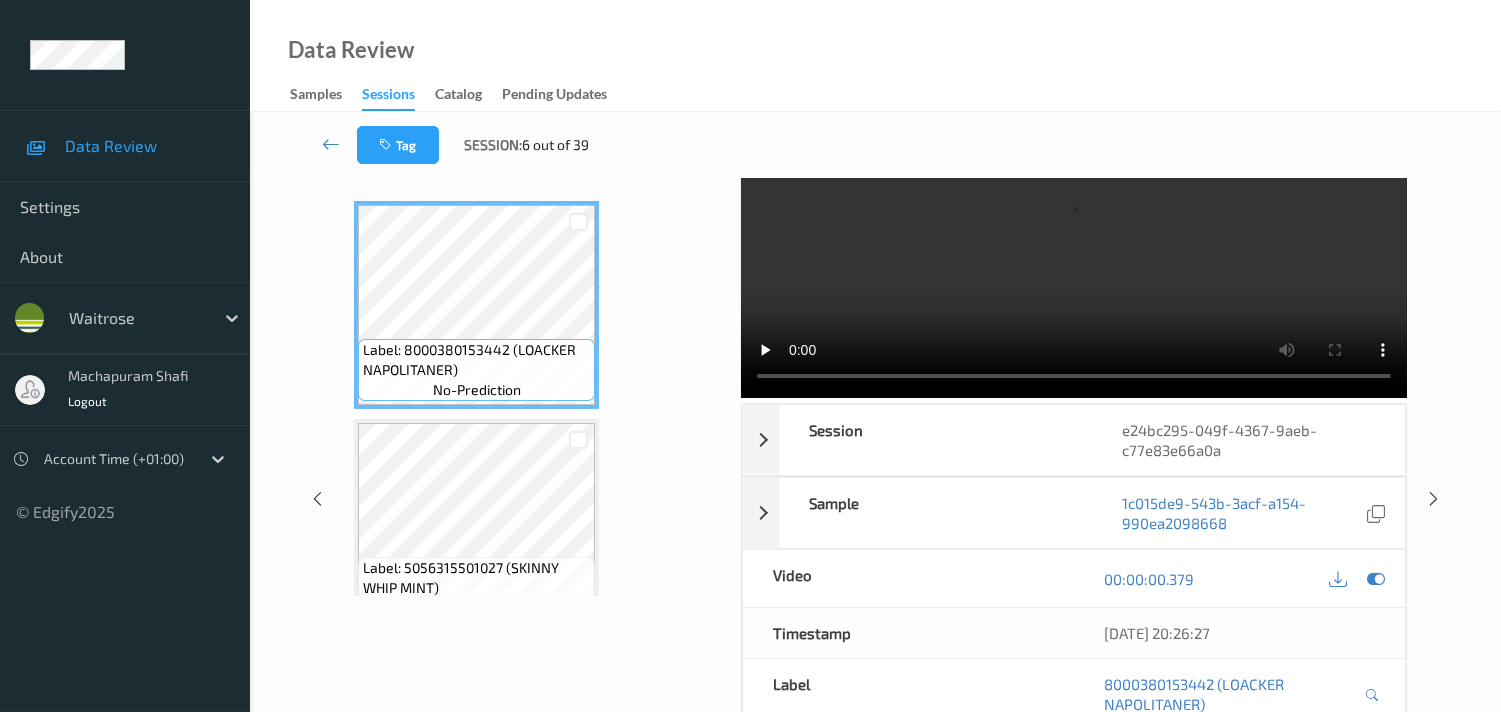 scroll, scrollTop: 57, scrollLeft: 0, axis: vertical 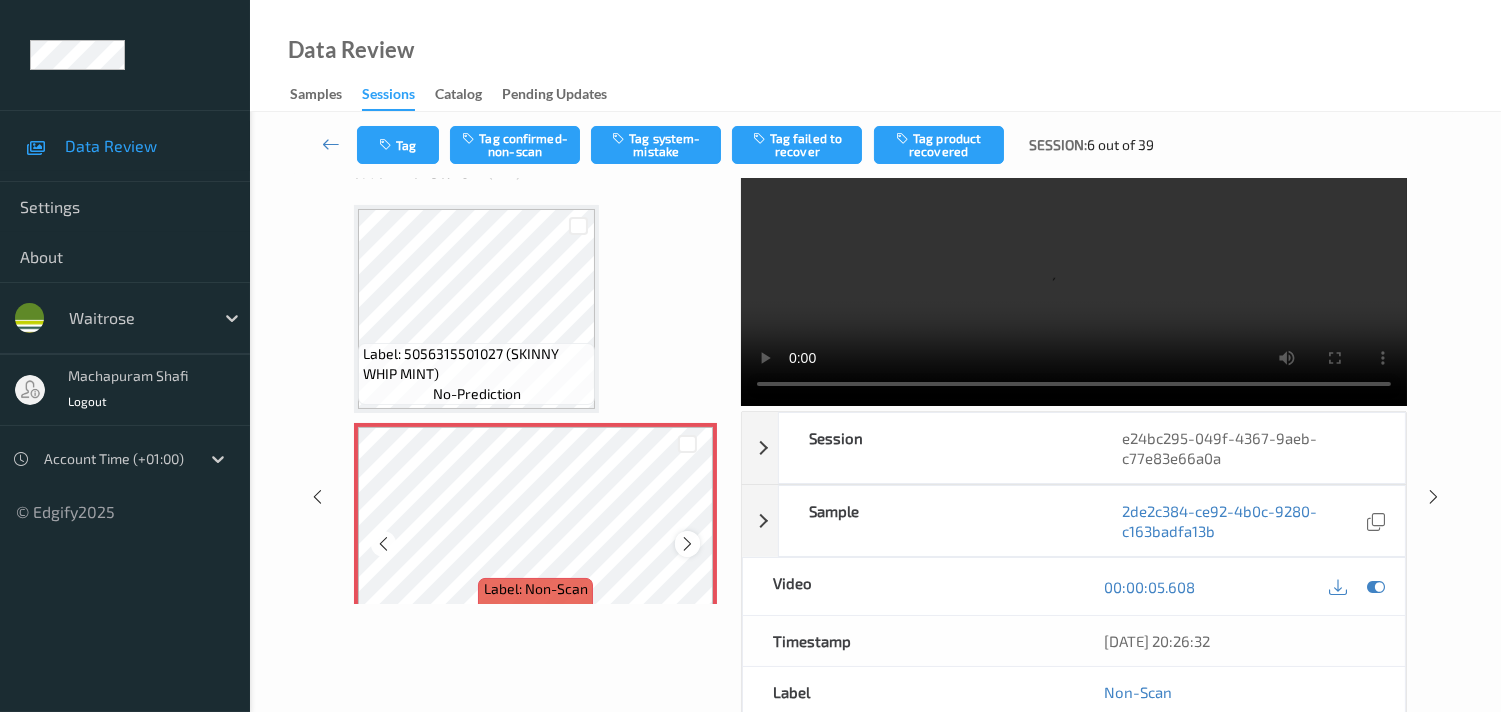 click at bounding box center (687, 544) 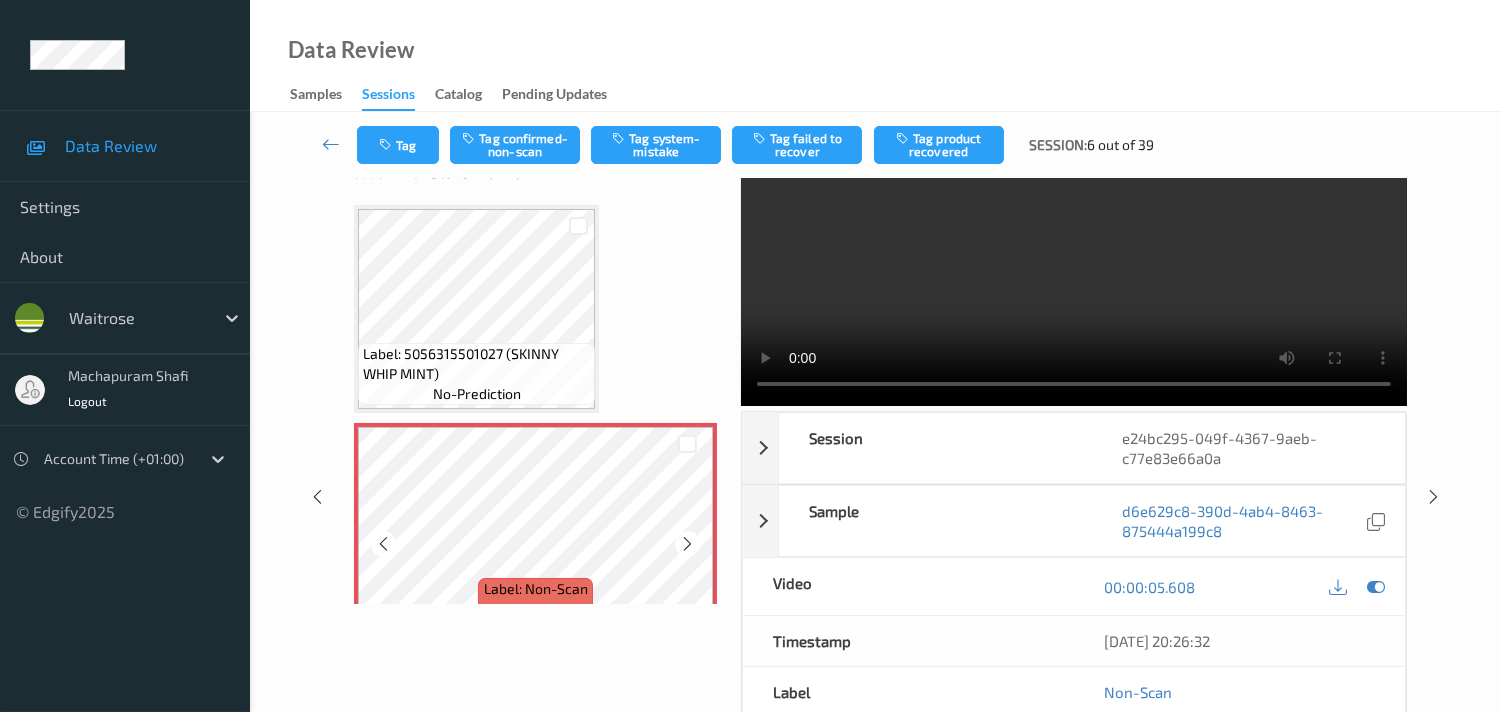 click at bounding box center [687, 544] 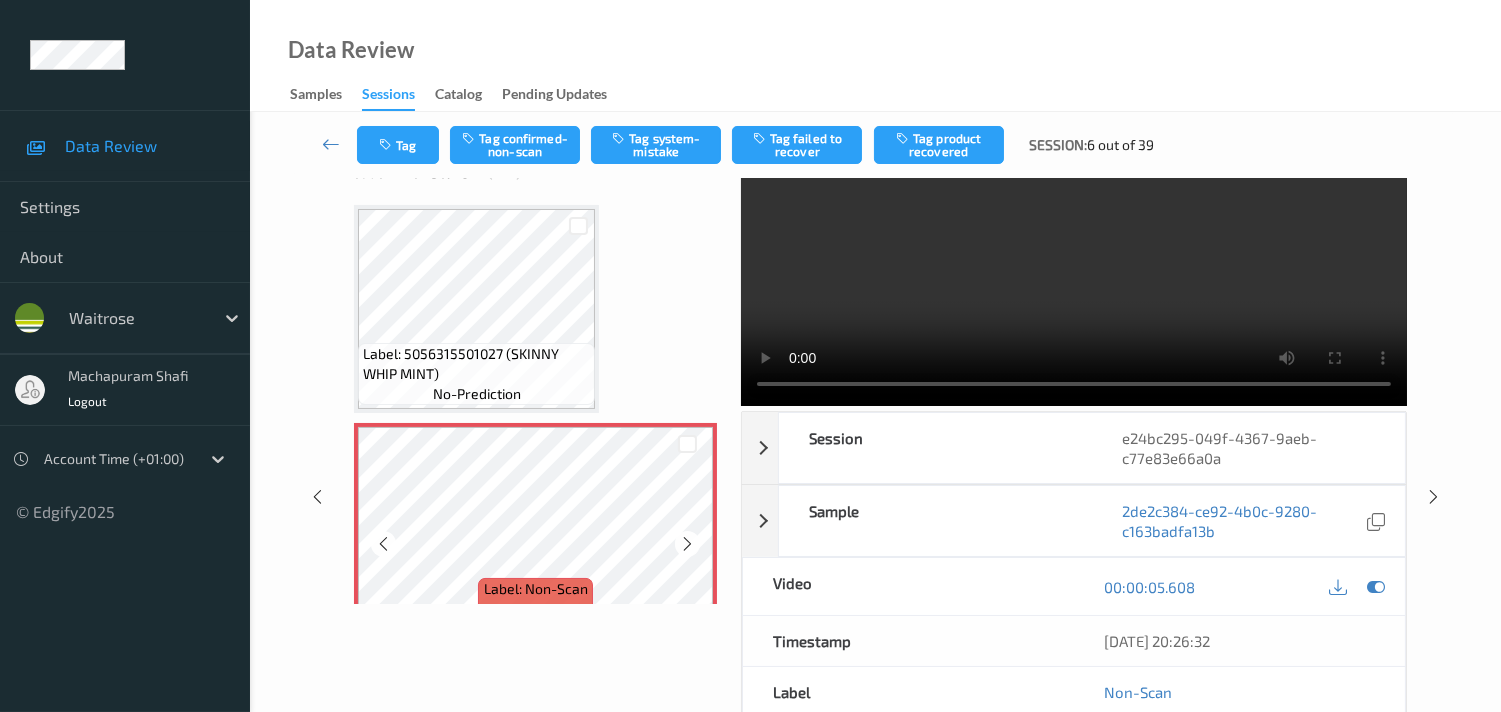 click at bounding box center [687, 544] 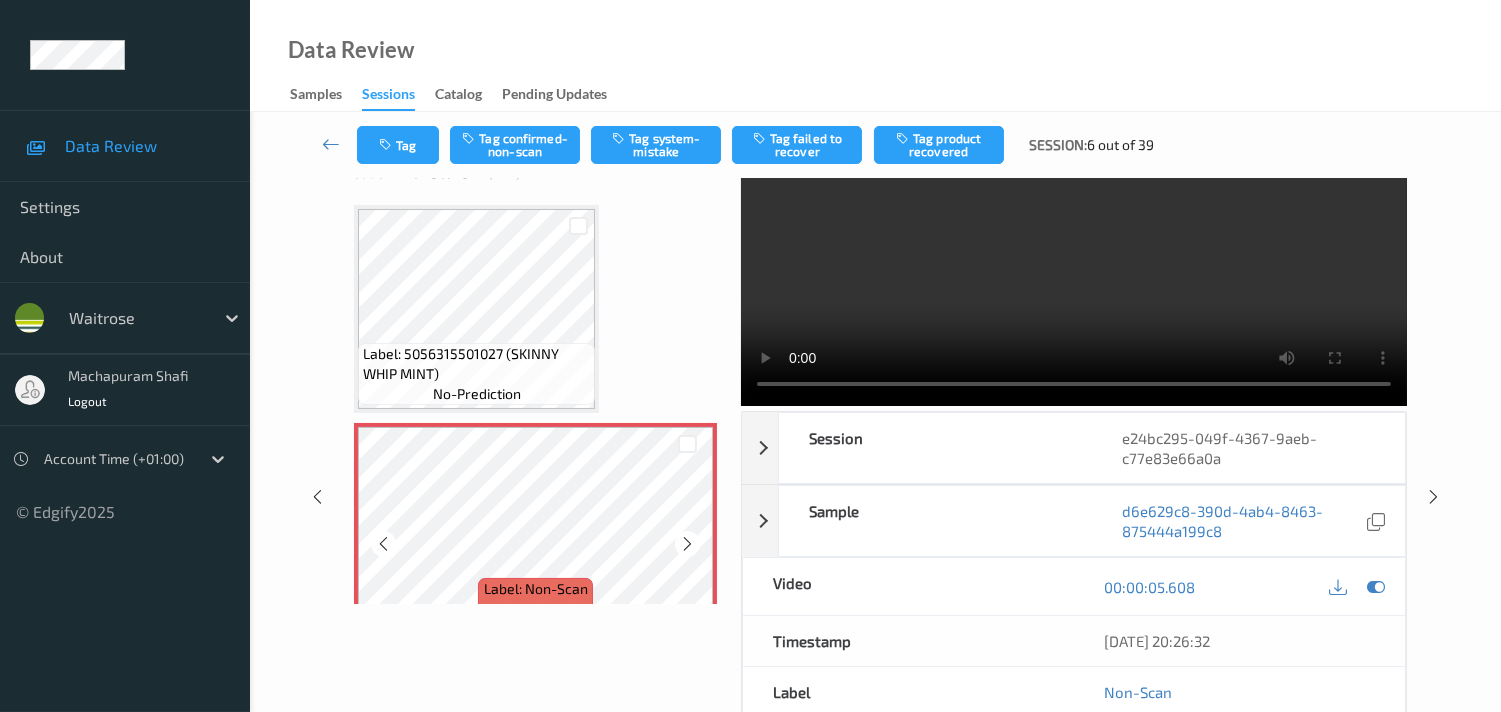 click at bounding box center (687, 544) 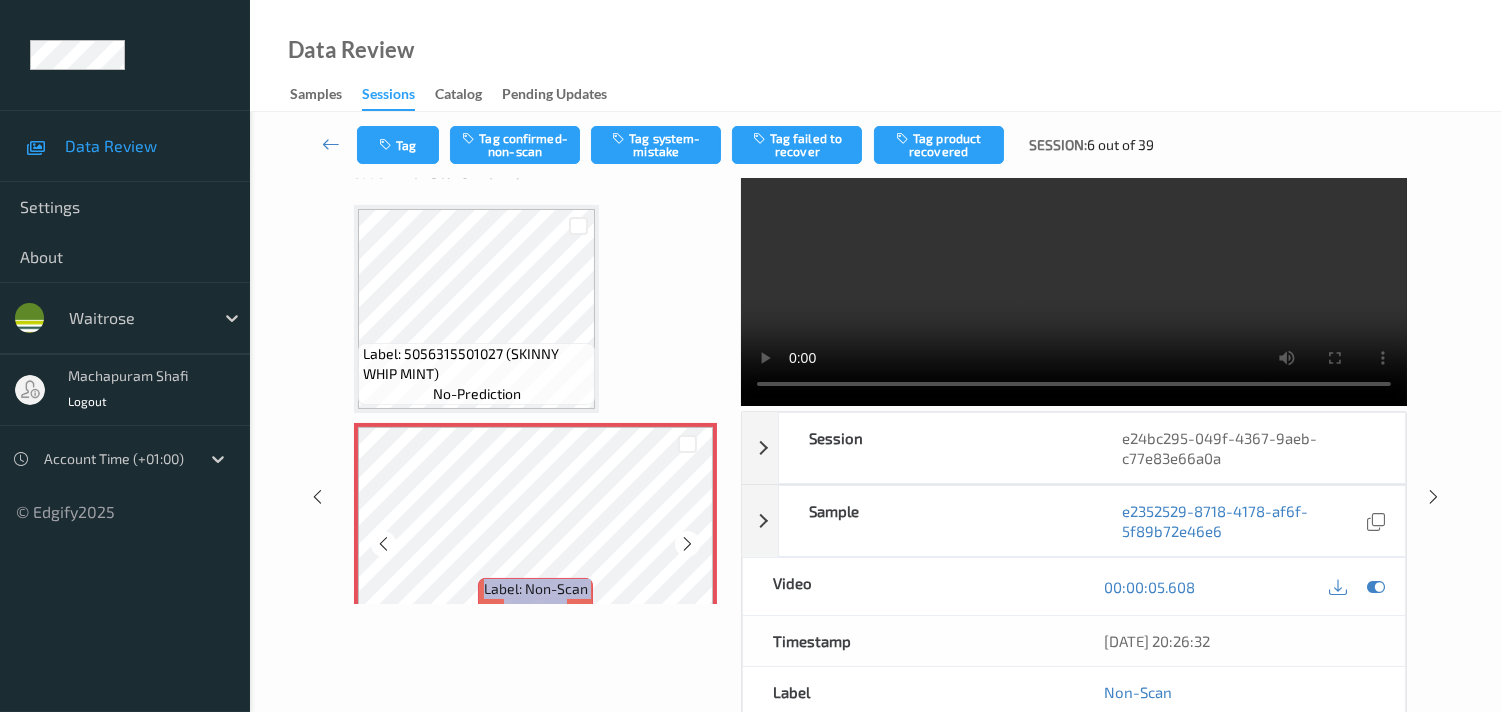 click at bounding box center [687, 544] 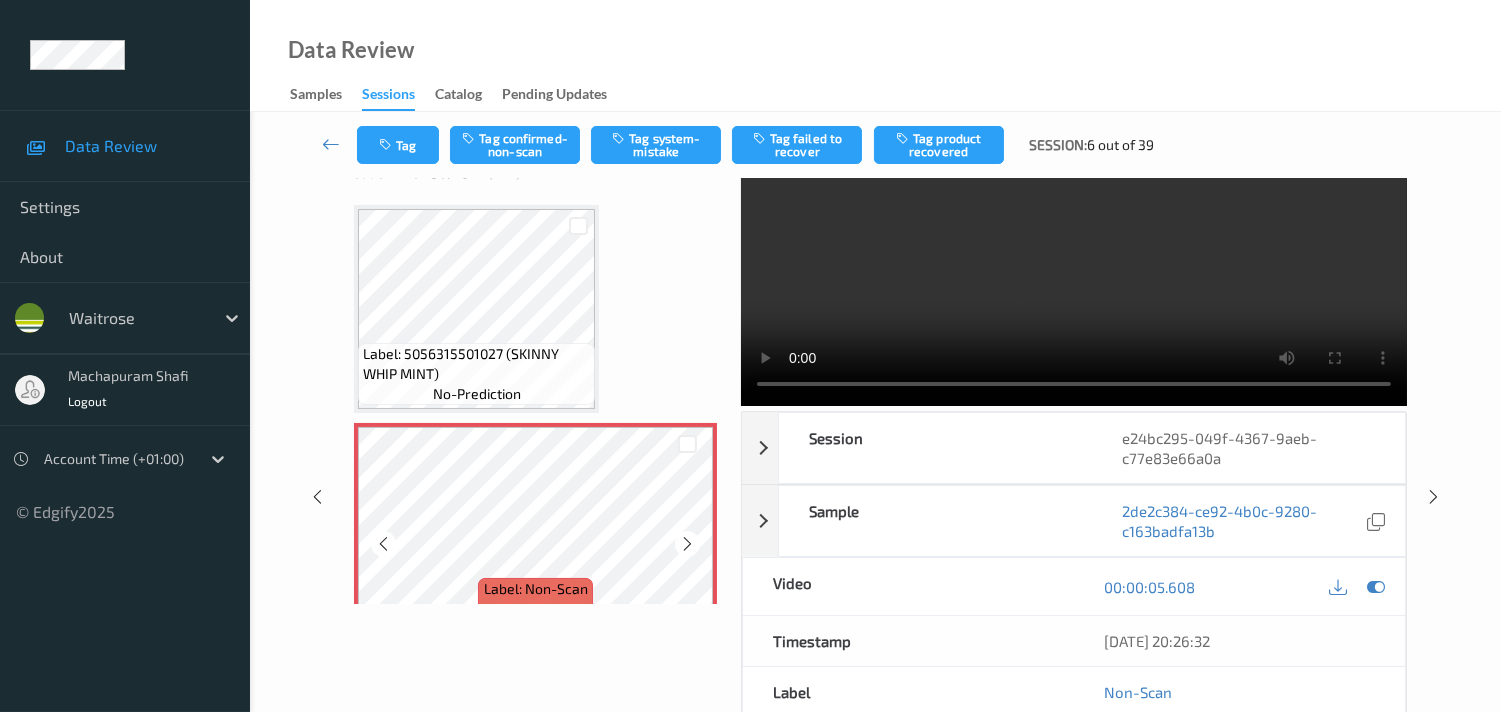 click at bounding box center [687, 544] 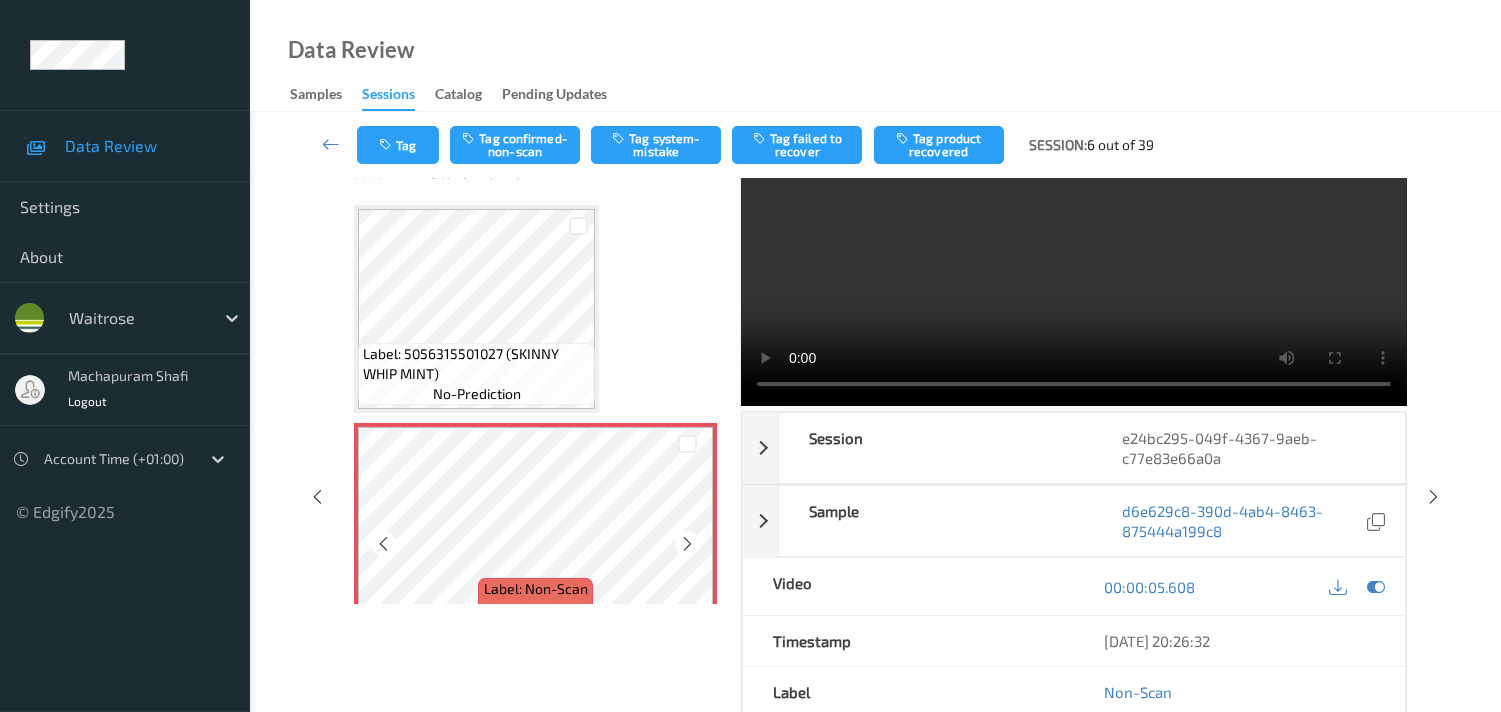 click at bounding box center (687, 544) 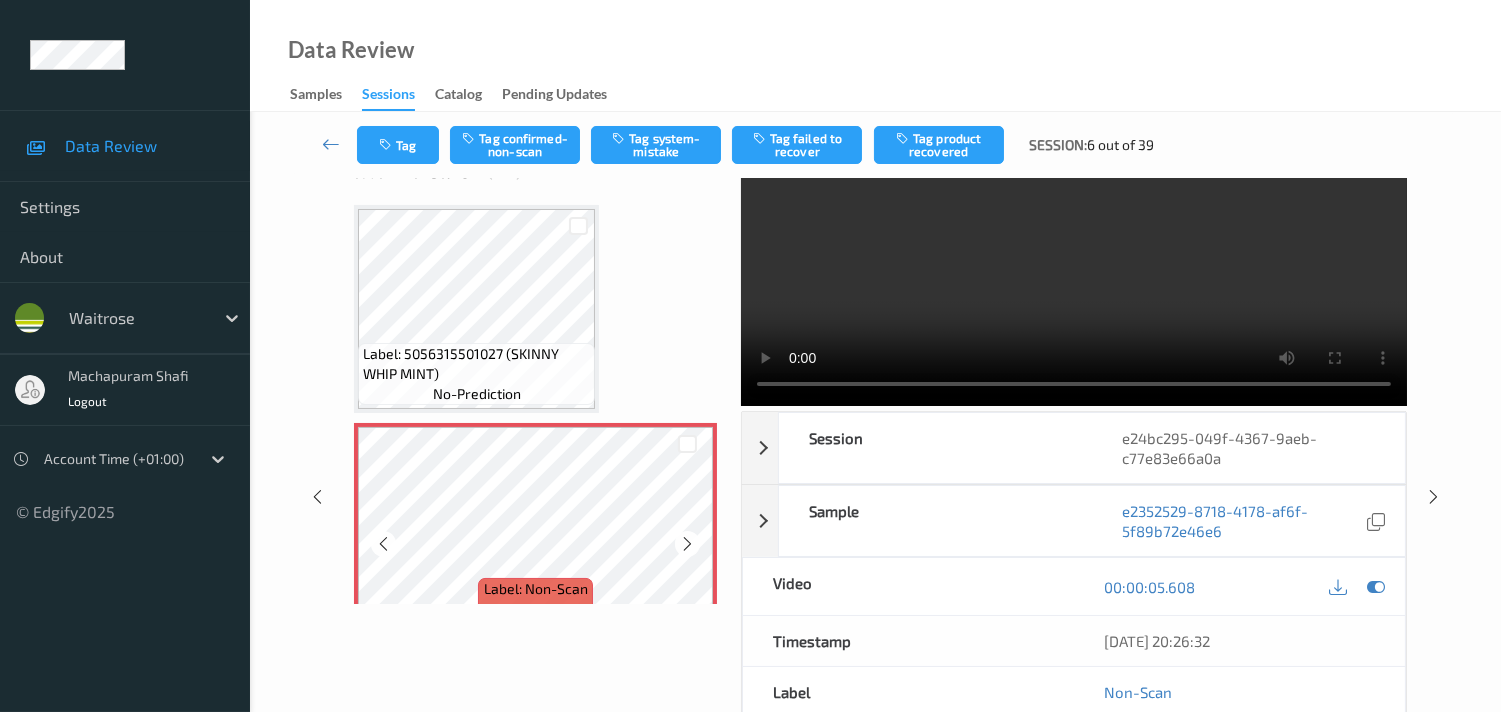 click at bounding box center [687, 544] 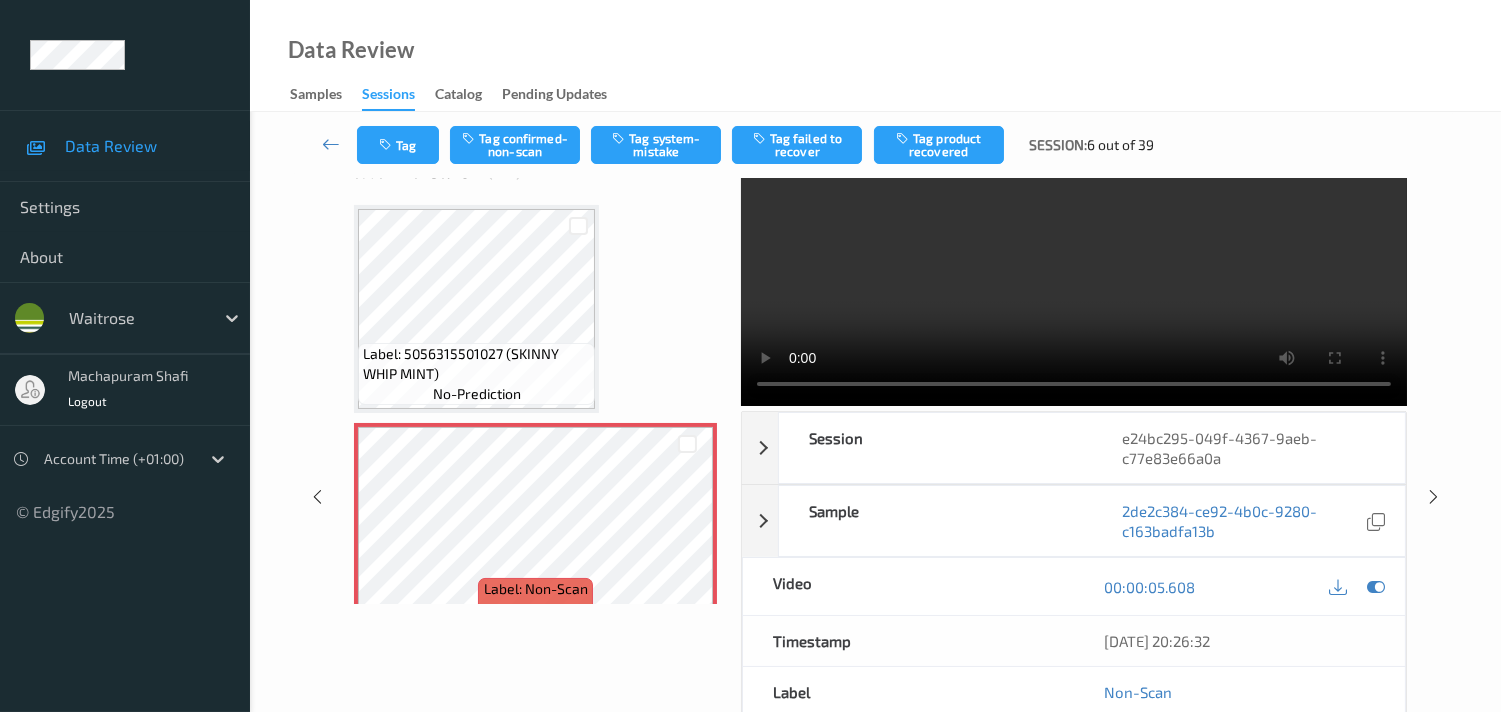 scroll, scrollTop: 0, scrollLeft: 0, axis: both 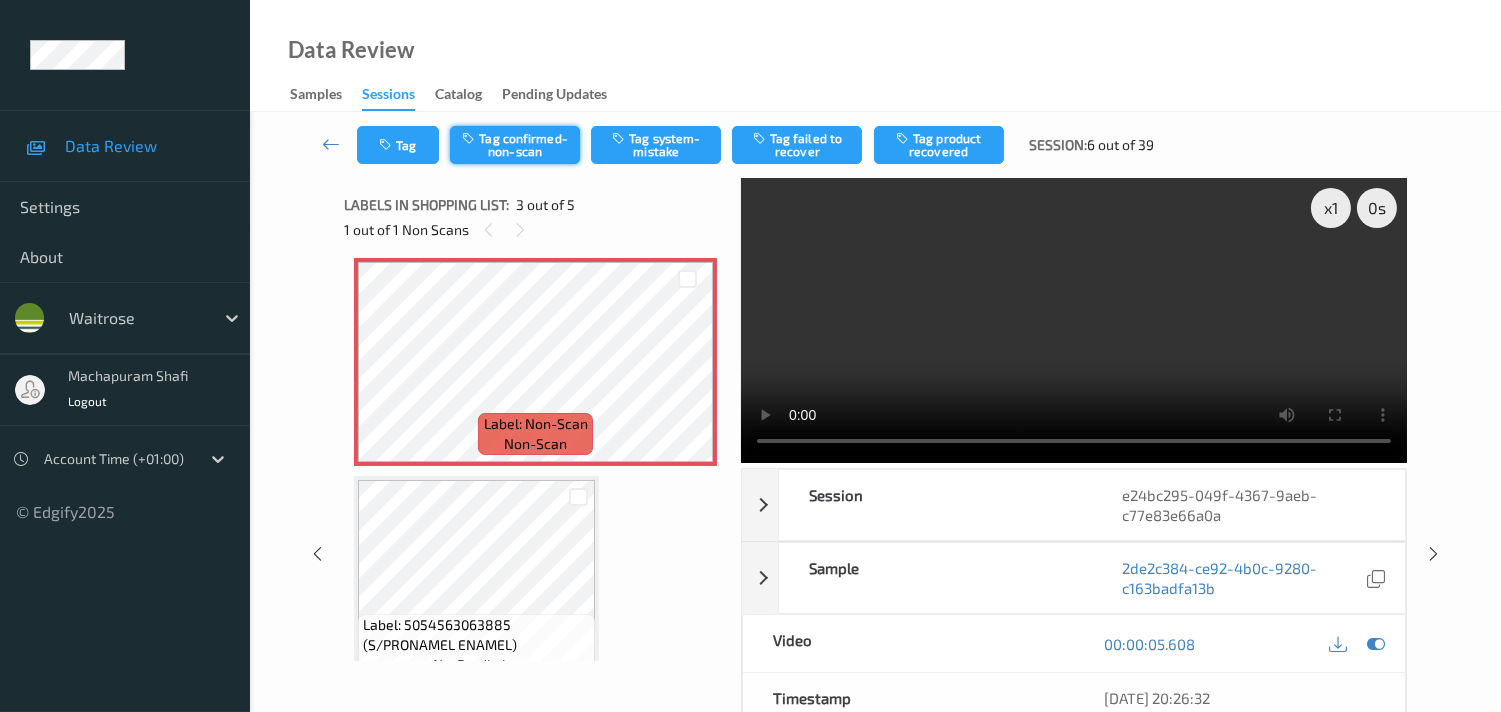 click on "Tag   confirmed-non-scan" at bounding box center (515, 145) 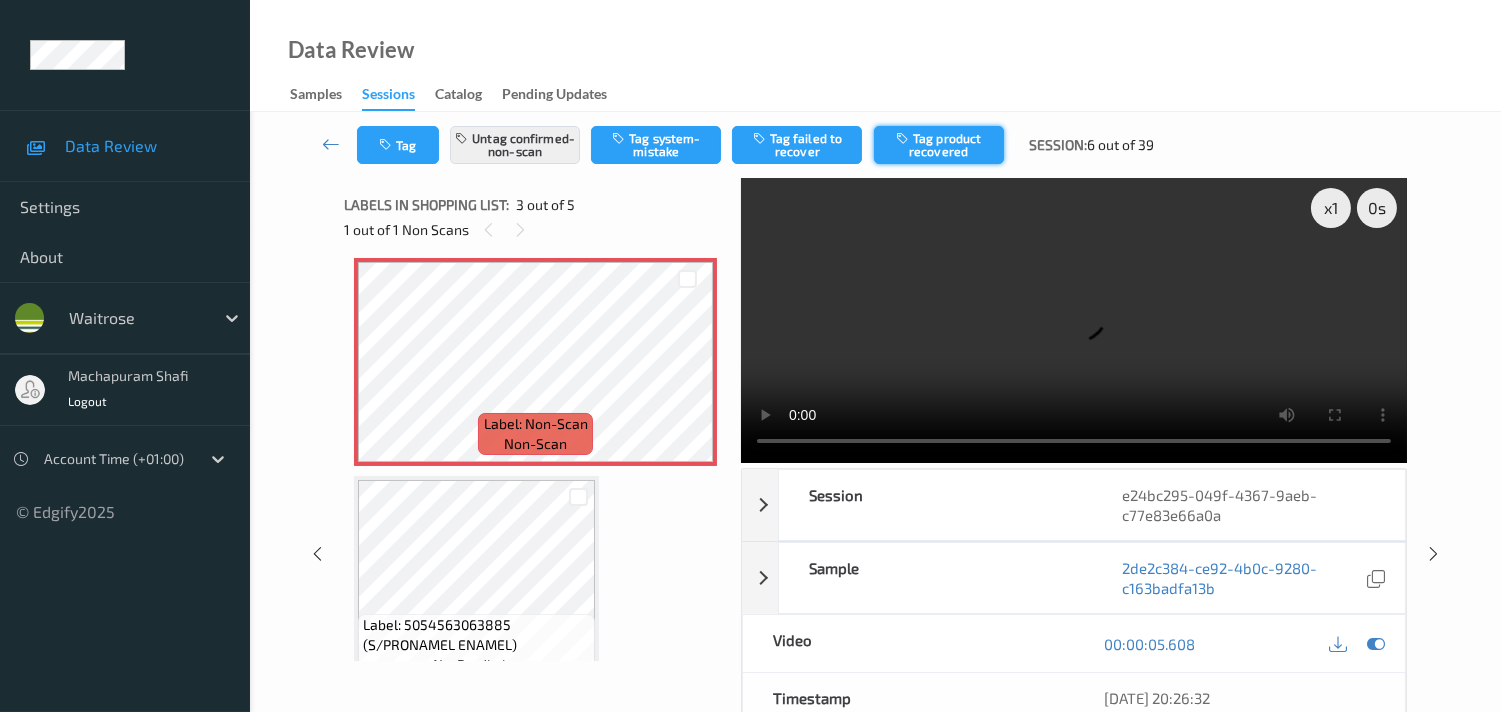 click on "Tag   product recovered" at bounding box center [939, 145] 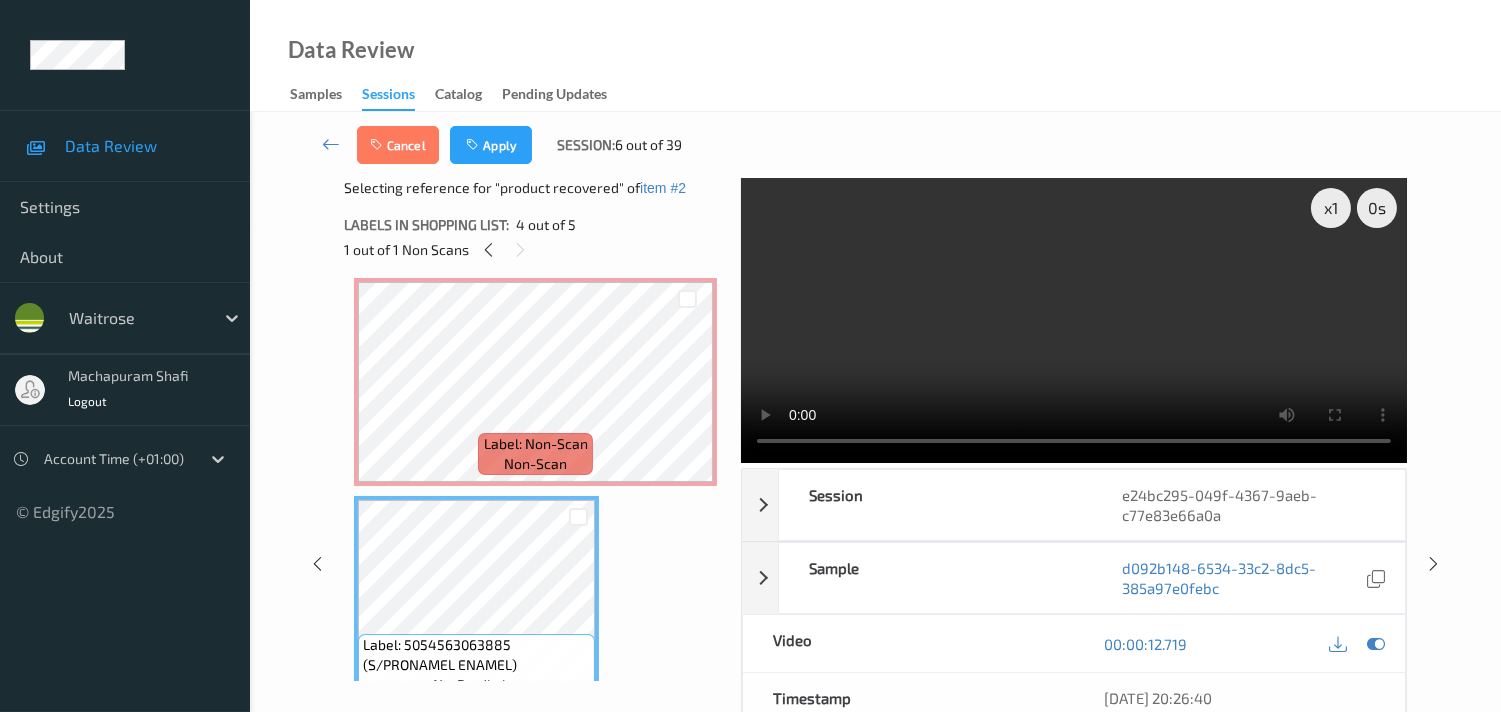 click at bounding box center (578, 516) 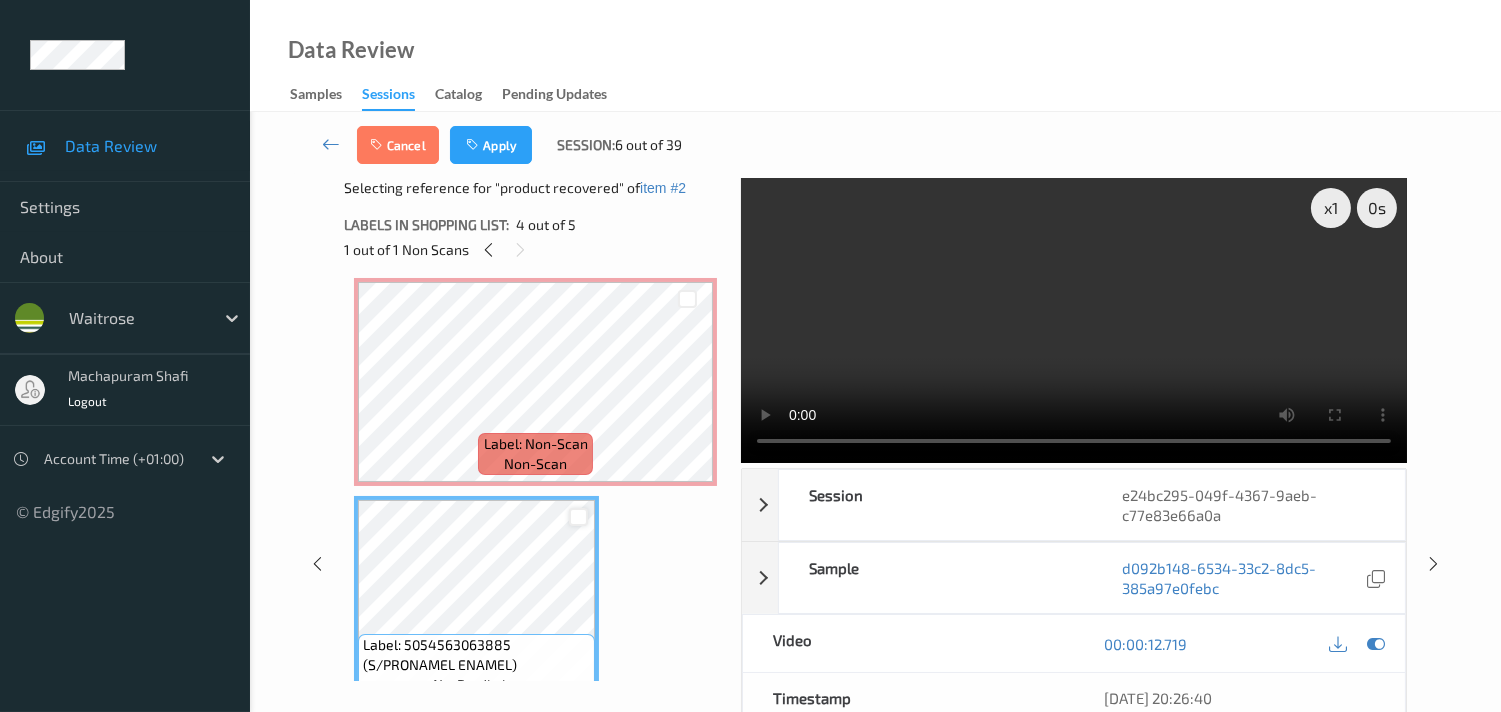 click at bounding box center [578, 517] 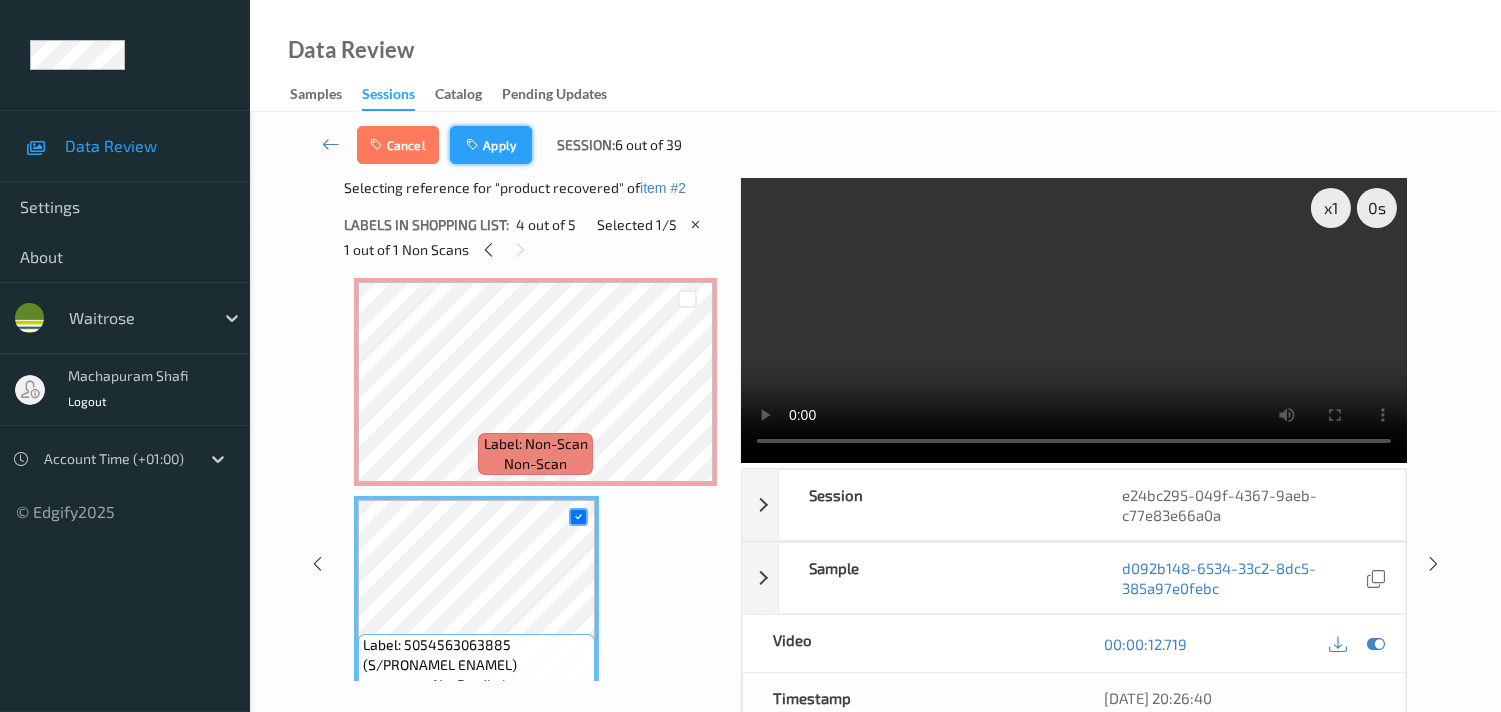 click on "Apply" at bounding box center (491, 145) 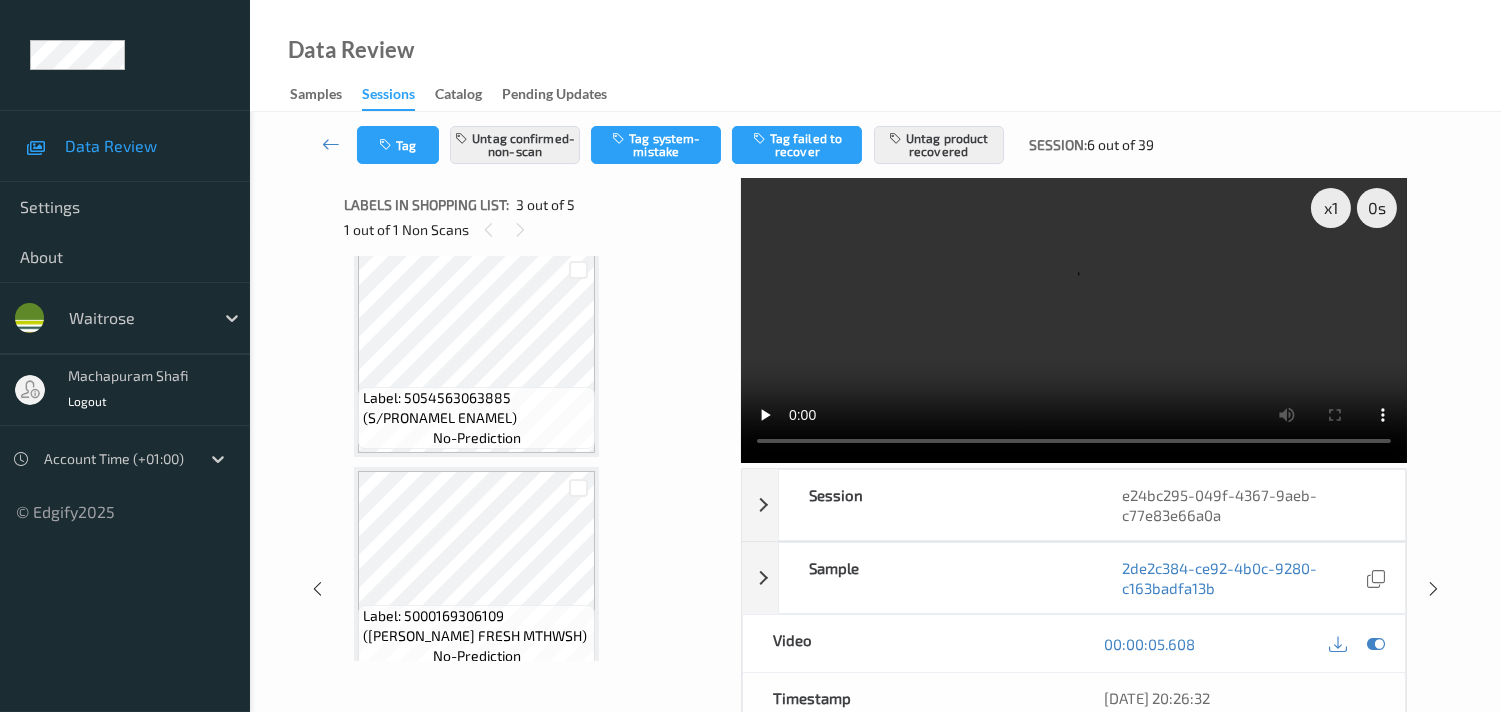 scroll, scrollTop: 687, scrollLeft: 0, axis: vertical 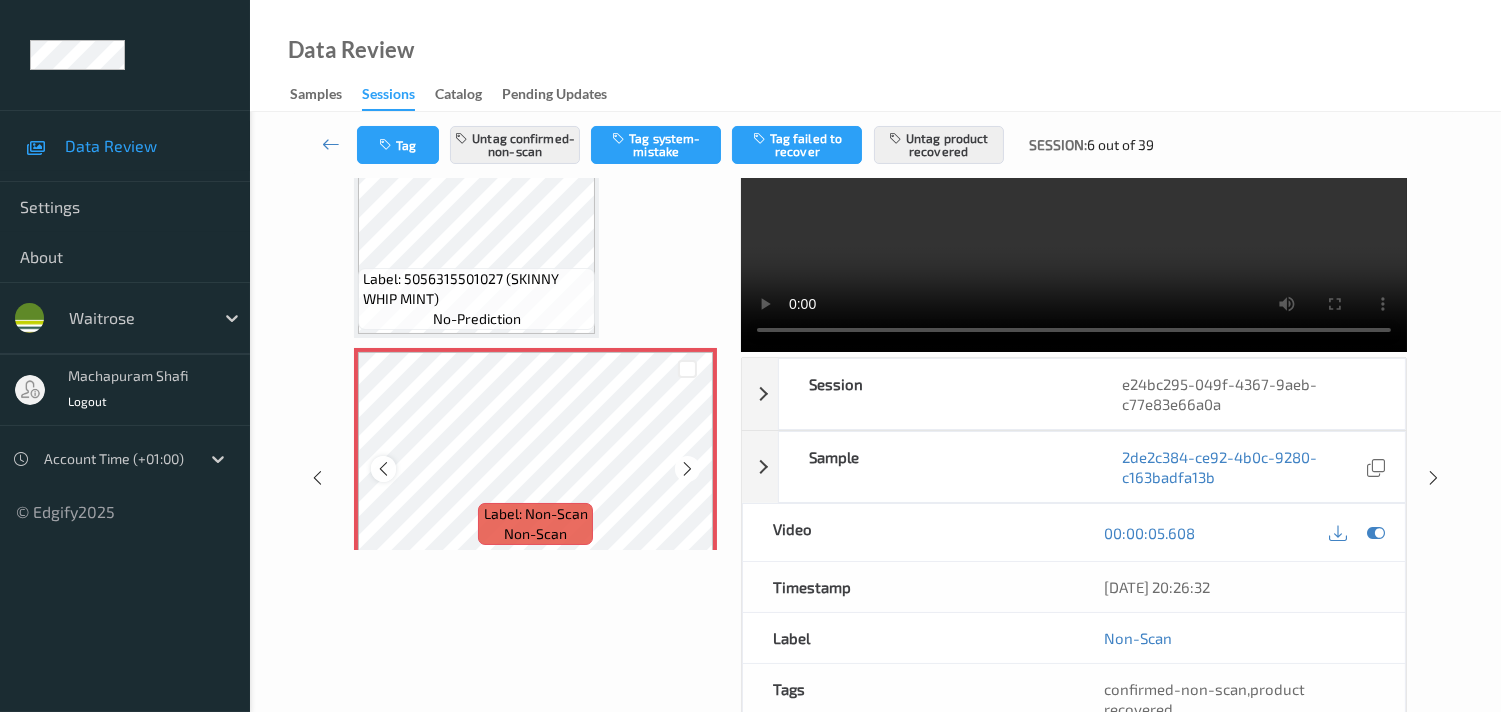 click at bounding box center [383, 469] 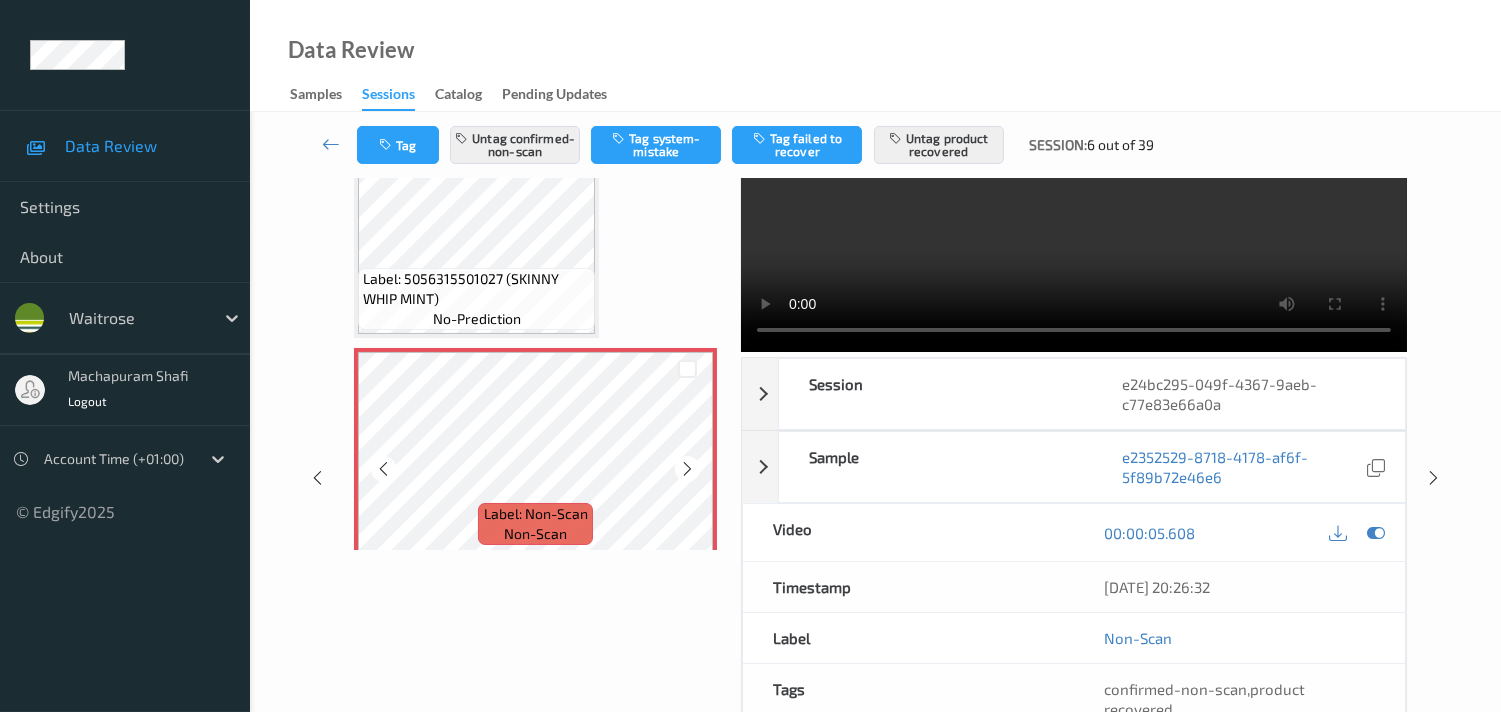 click at bounding box center [383, 469] 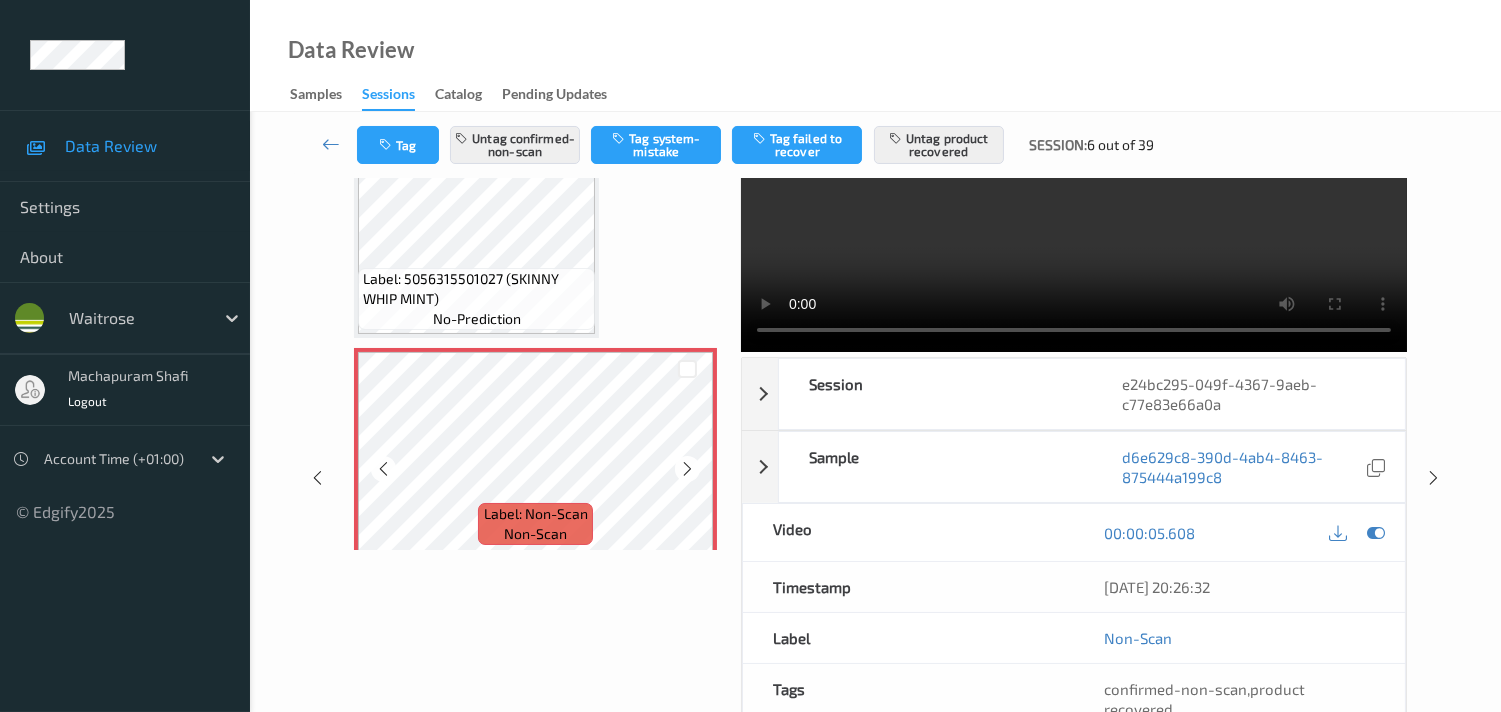 click at bounding box center [383, 469] 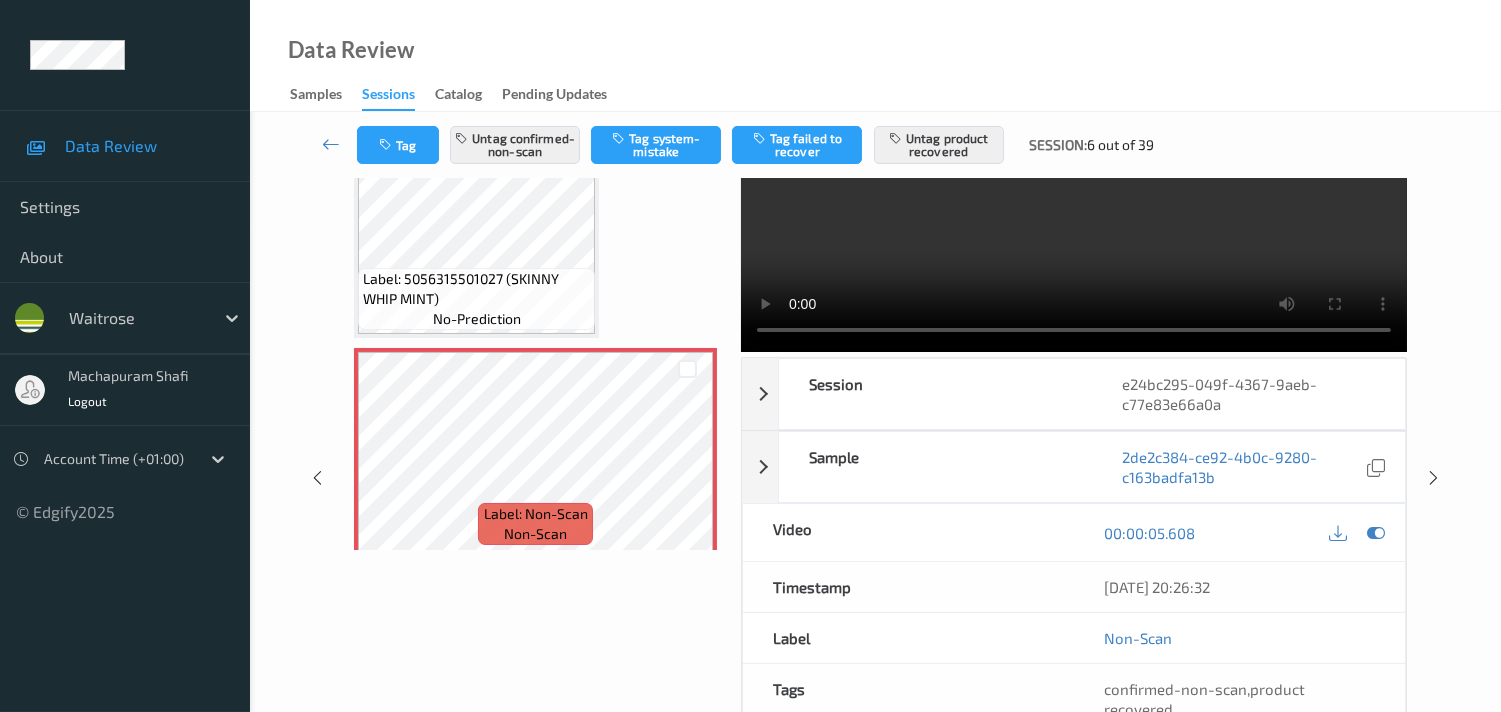 scroll, scrollTop: 0, scrollLeft: 0, axis: both 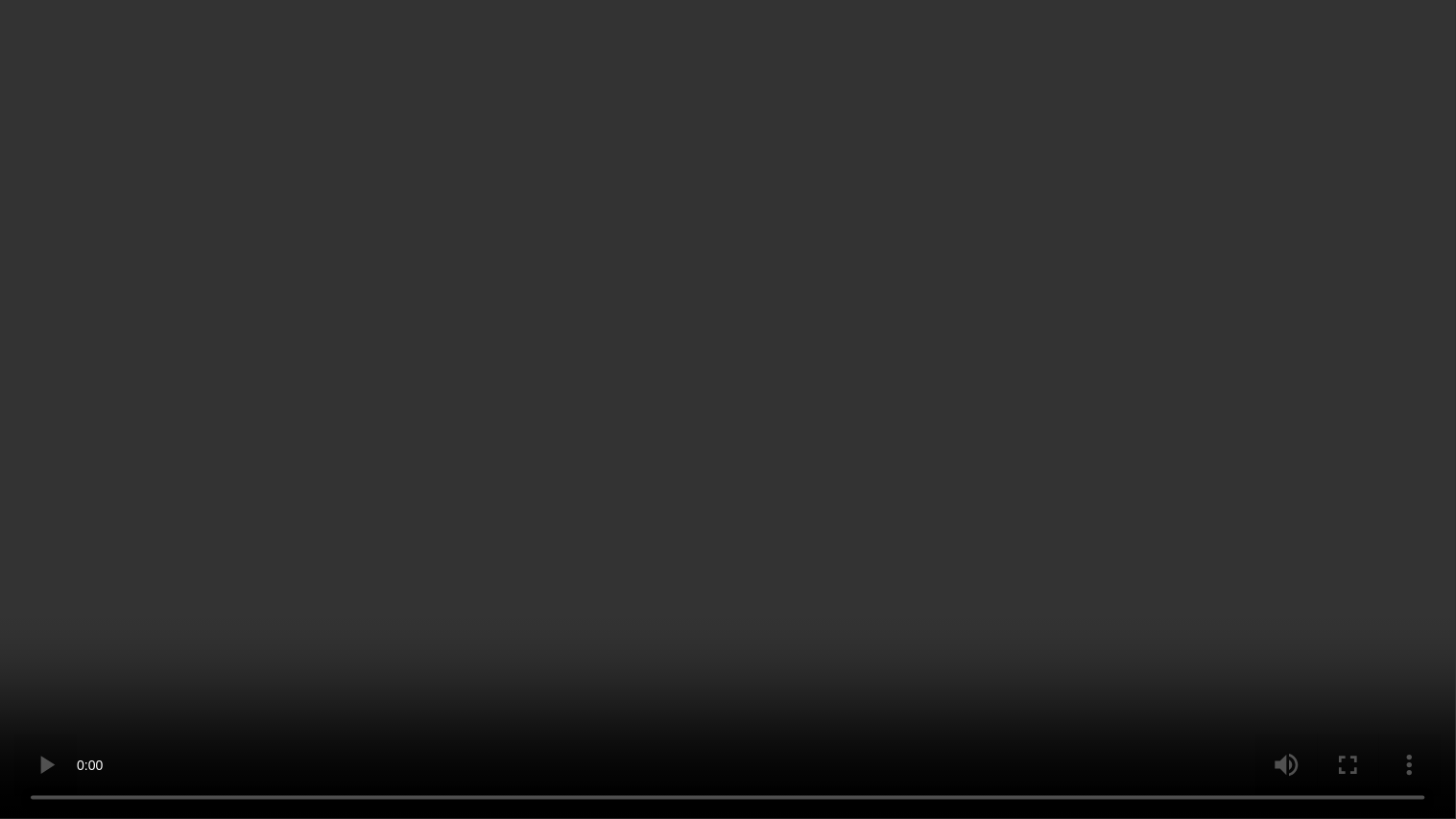 click at bounding box center [728, 409] 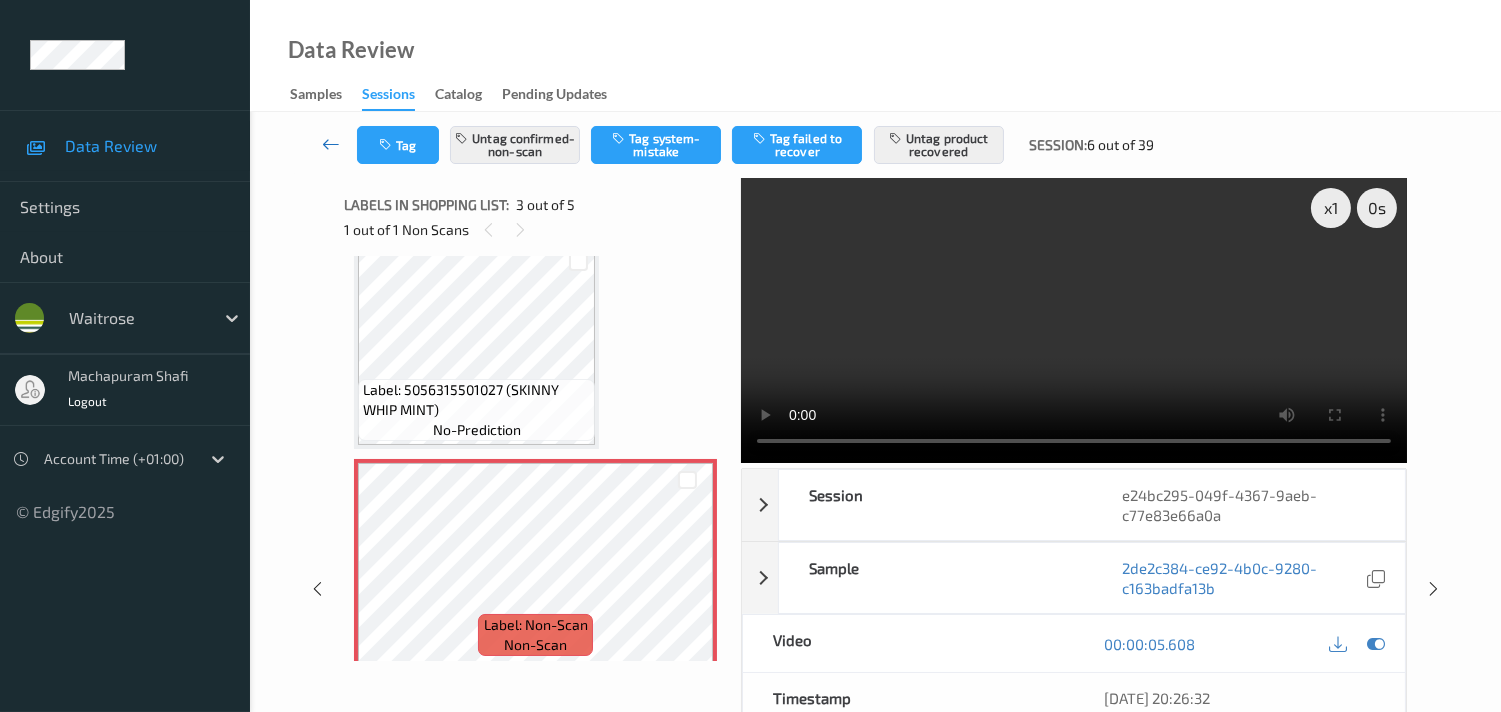 click at bounding box center (331, 144) 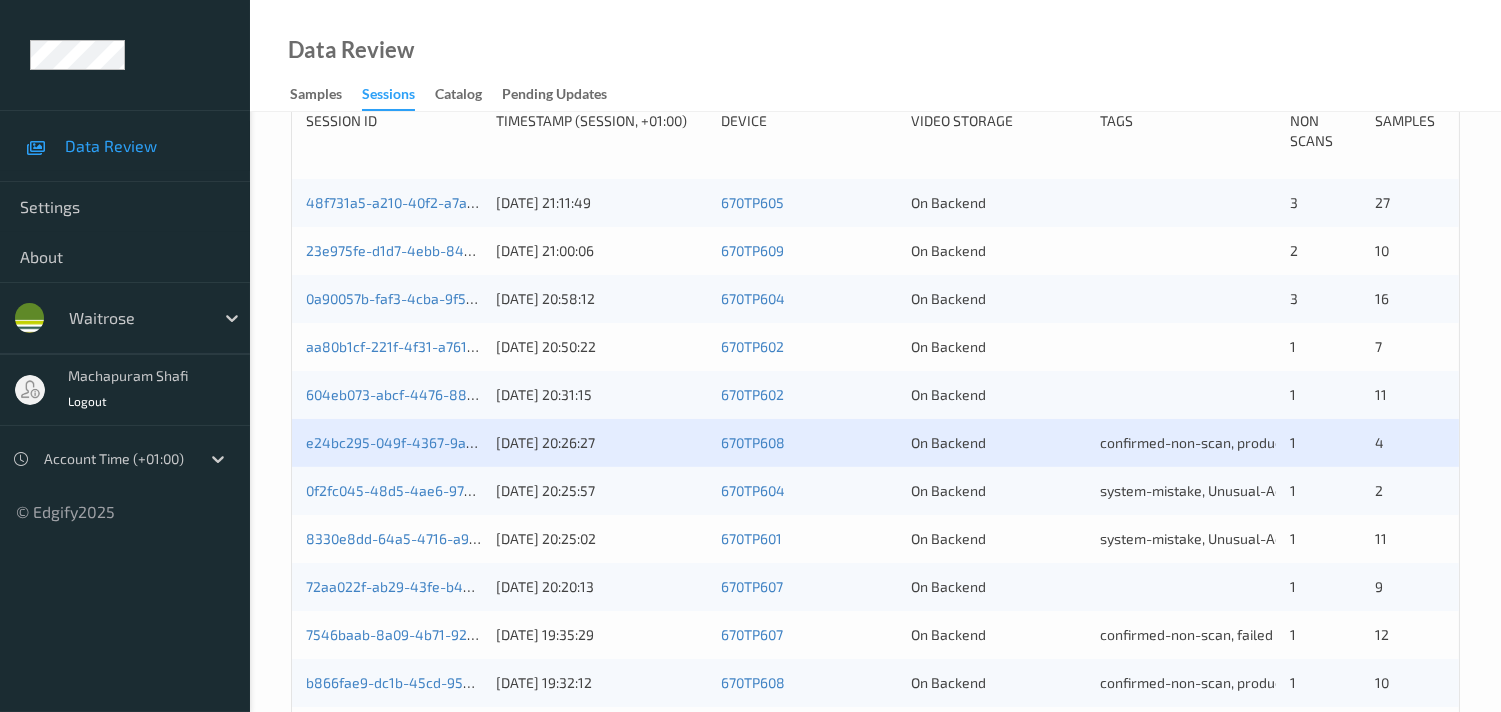 scroll, scrollTop: 444, scrollLeft: 0, axis: vertical 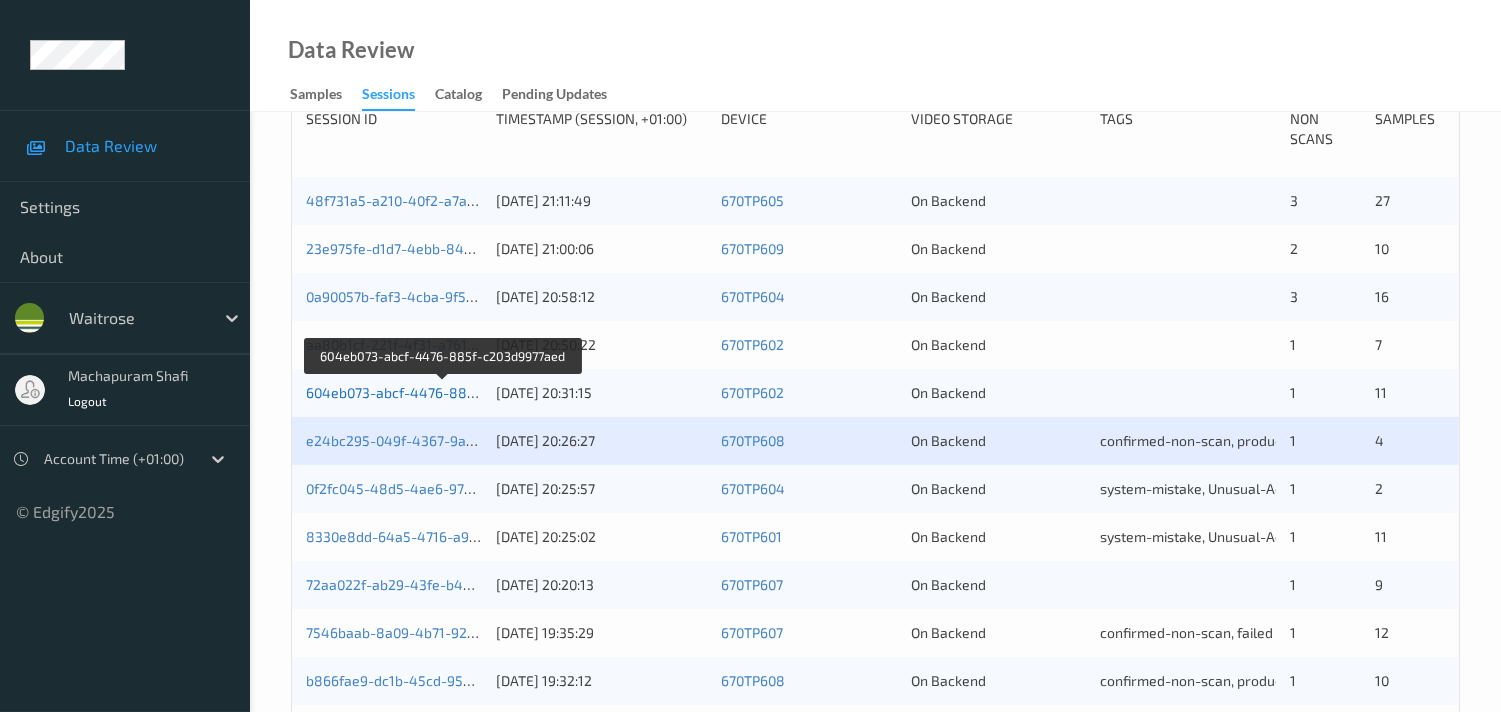 click on "604eb073-abcf-4476-885f-c203d9977aed" at bounding box center (442, 392) 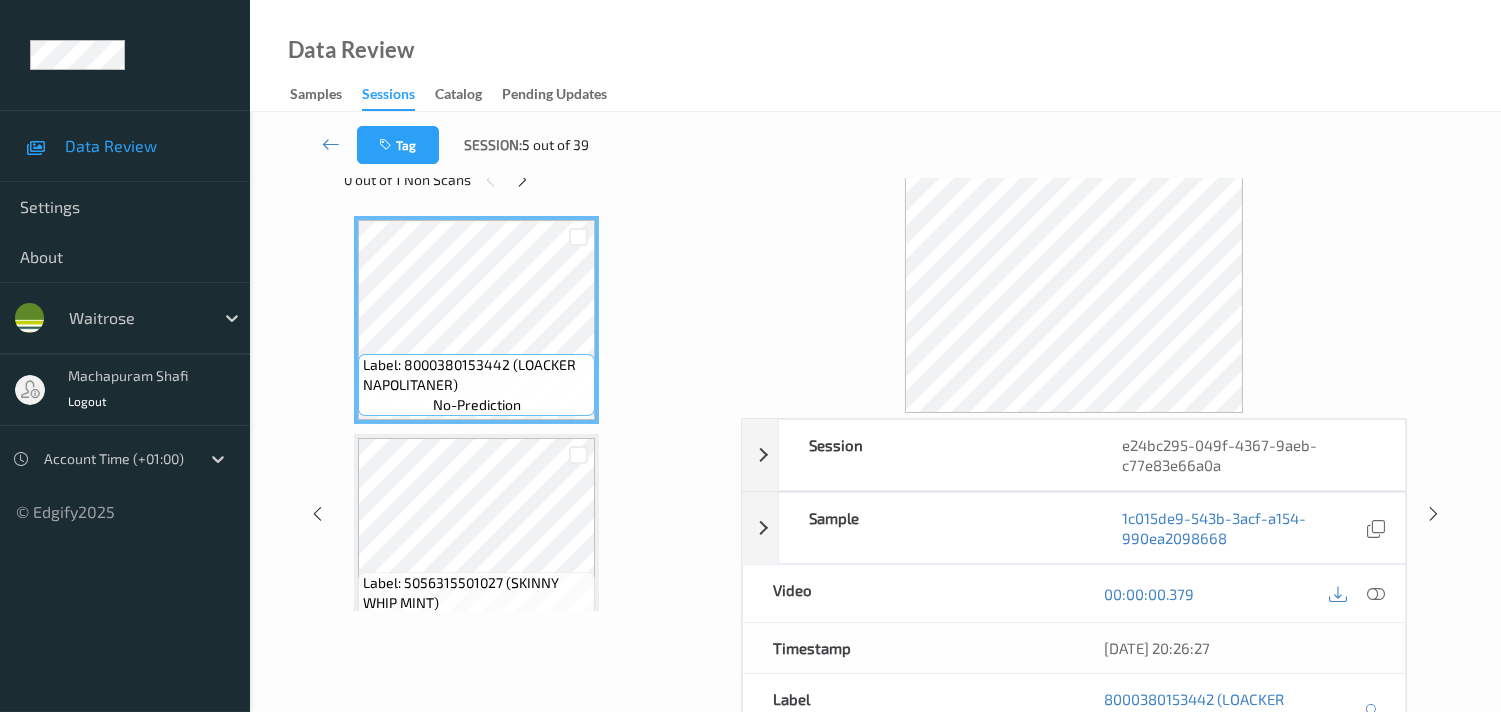scroll, scrollTop: 0, scrollLeft: 0, axis: both 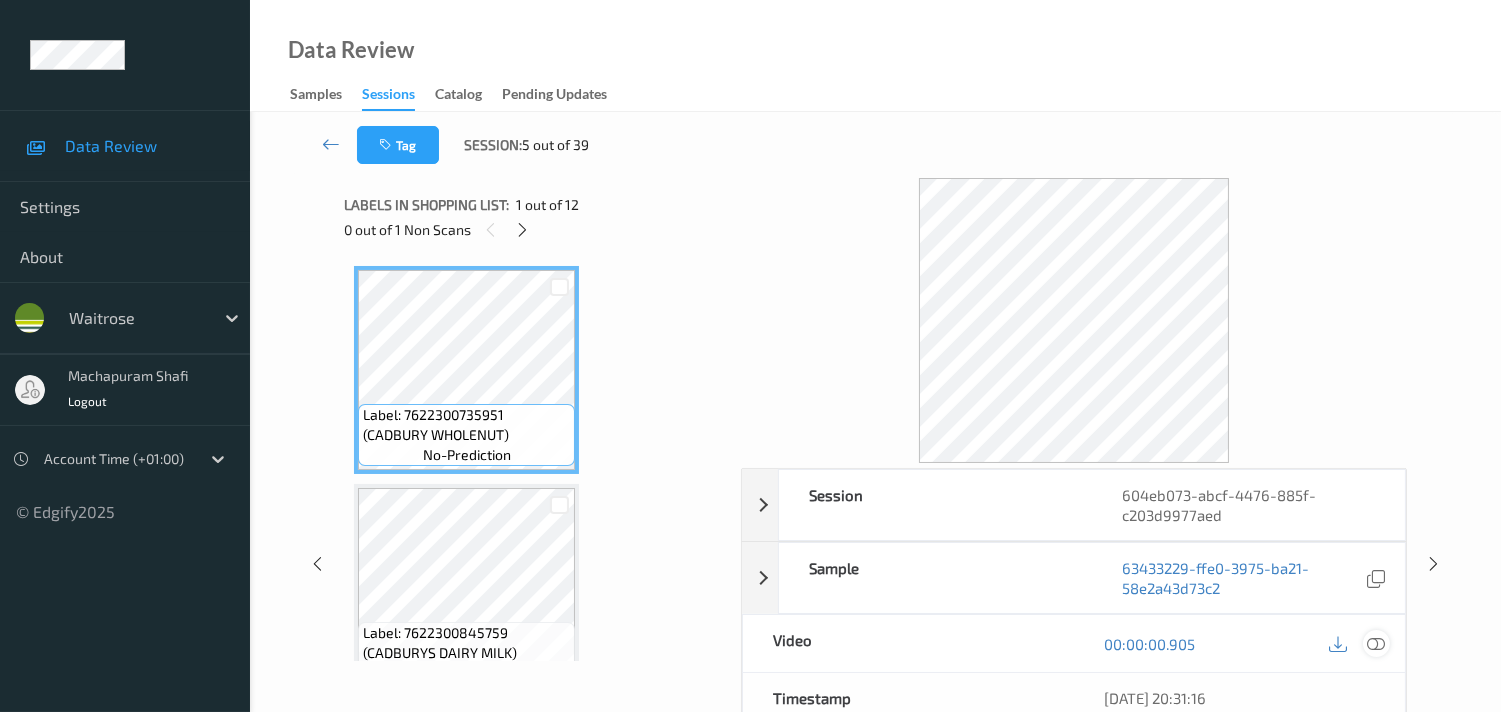 click at bounding box center (1376, 644) 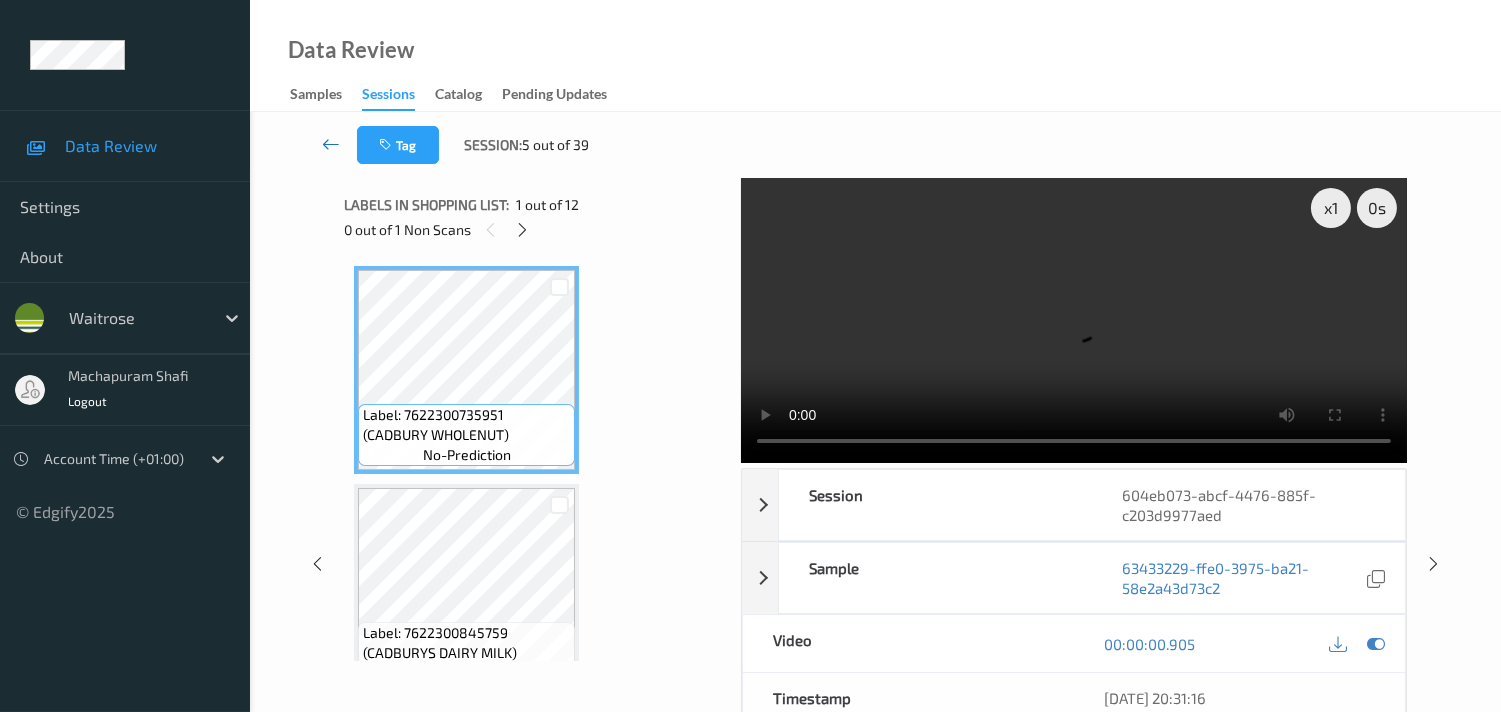 click at bounding box center (331, 144) 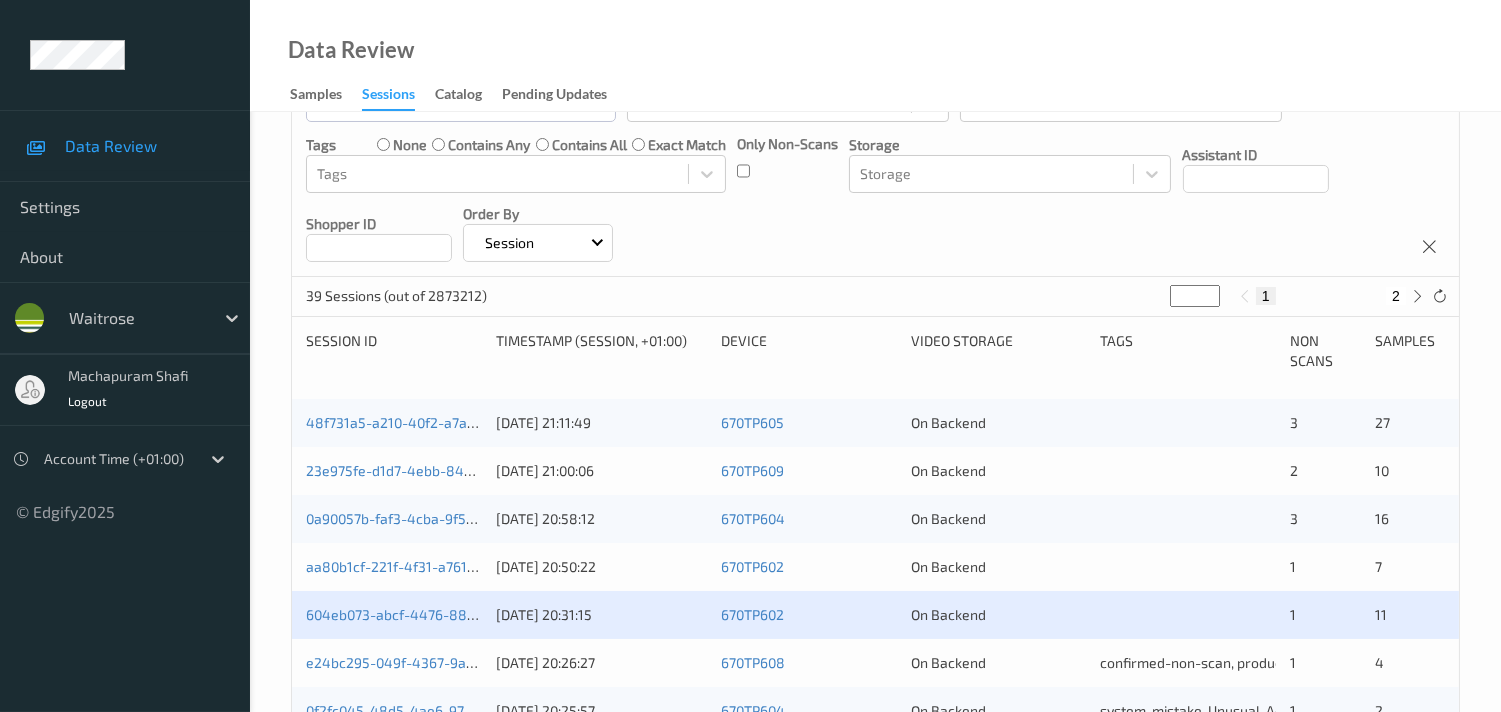 scroll, scrollTop: 333, scrollLeft: 0, axis: vertical 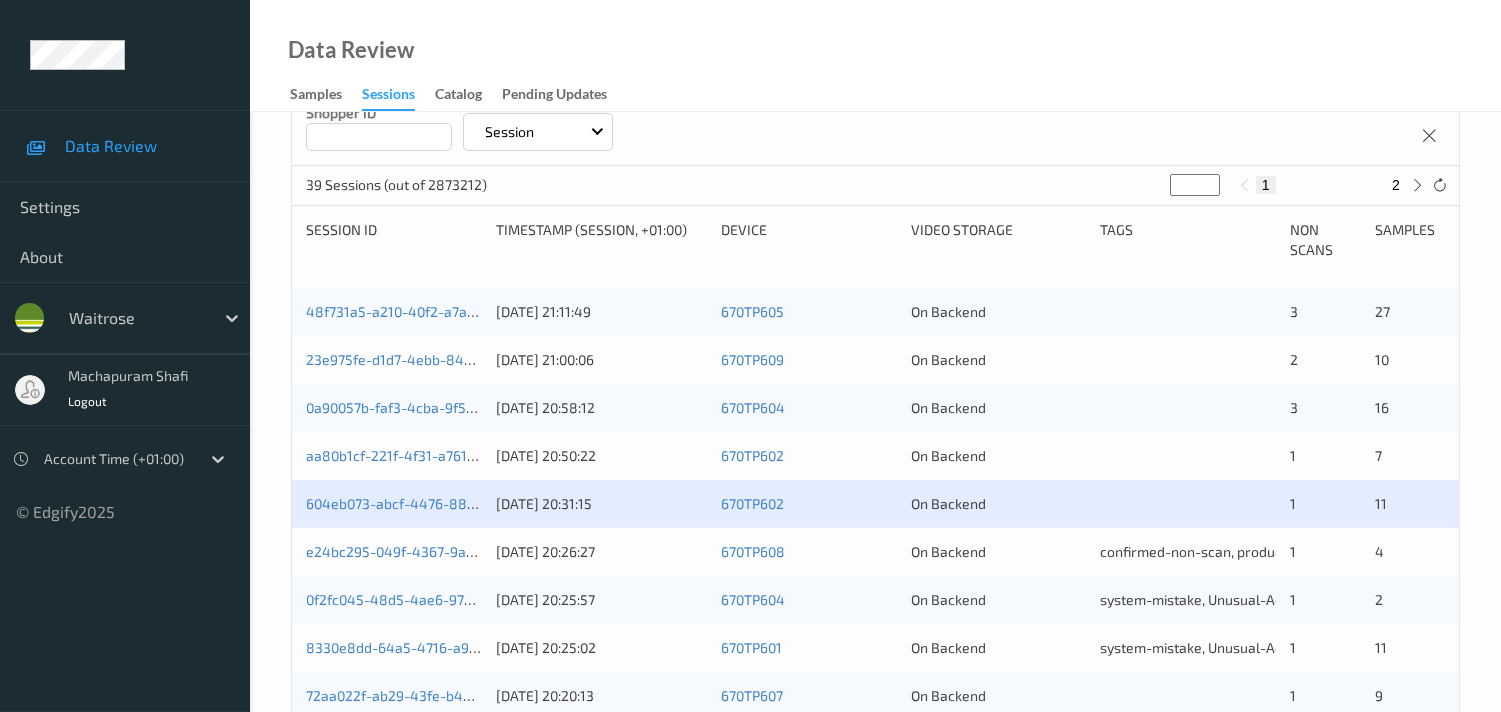 click on "e24bc295-049f-4367-9aeb-c77e83e66a0a" at bounding box center [394, 552] 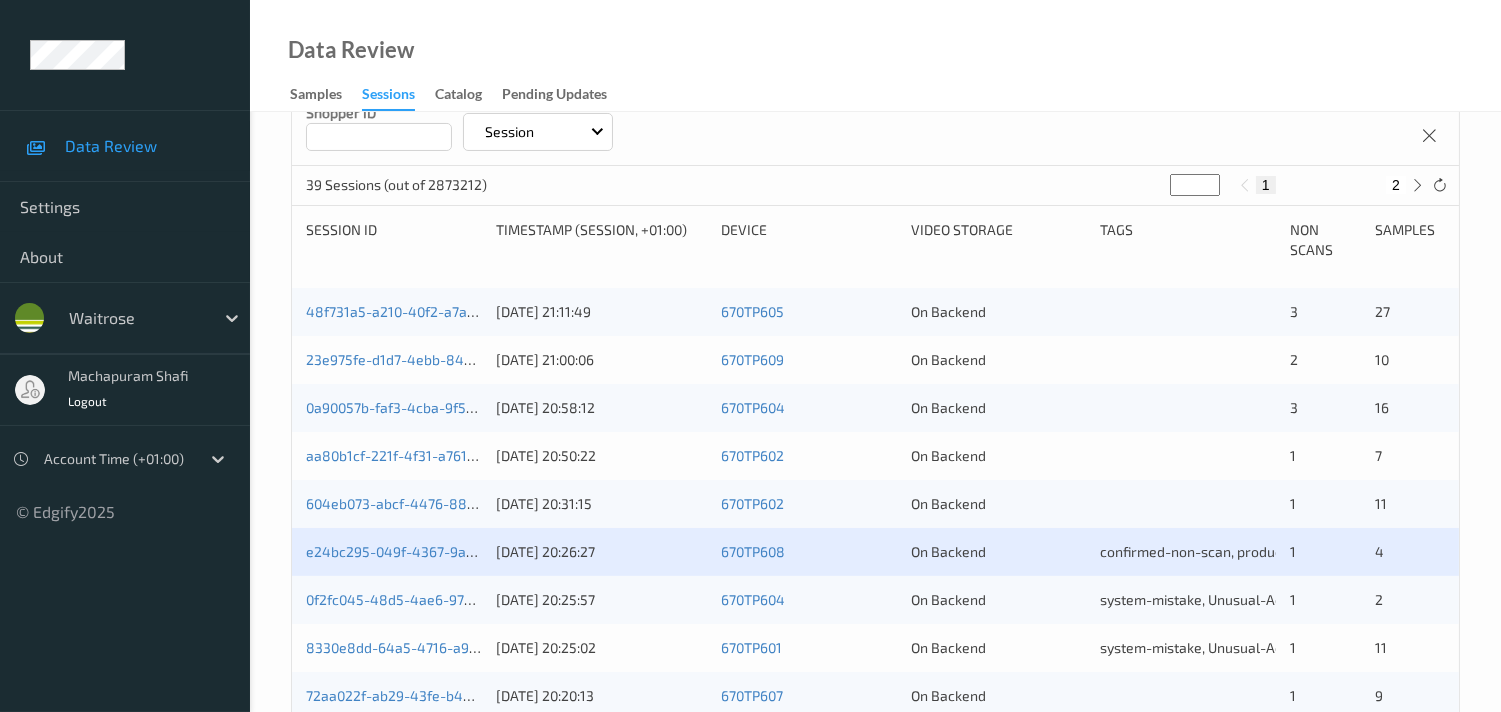 click on "e24bc295-049f-4367-9aeb-c77e83e66a0a" at bounding box center [394, 552] 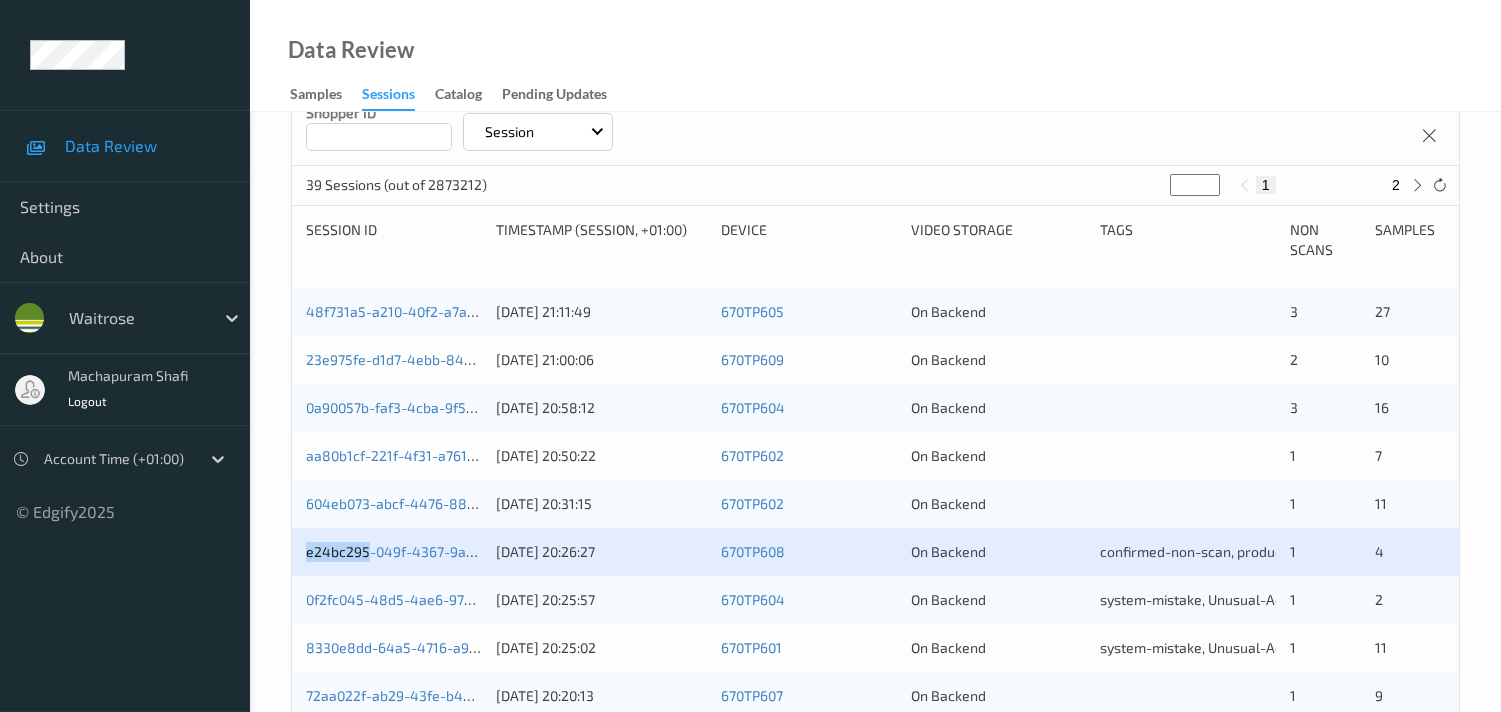click on "e24bc295-049f-4367-9aeb-c77e83e66a0a" at bounding box center [394, 552] 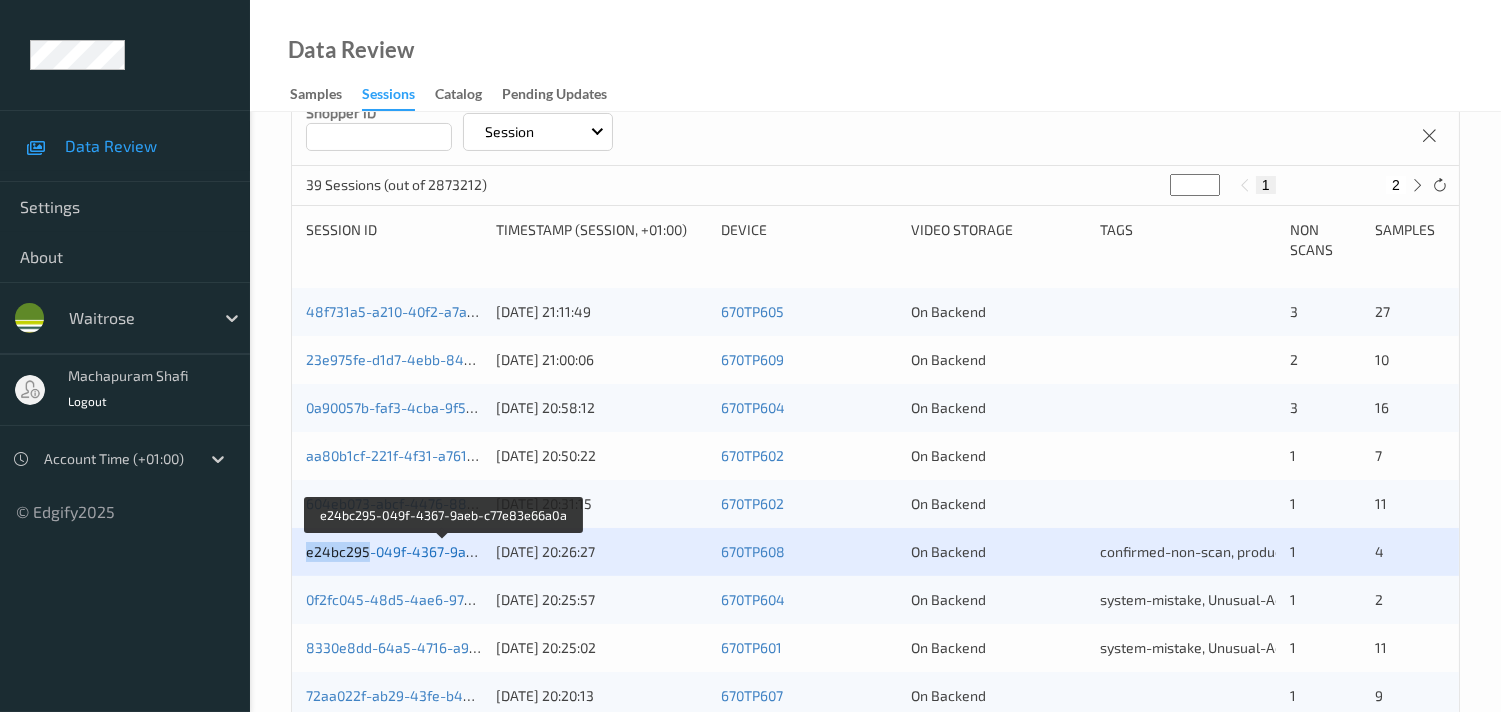 click on "e24bc295-049f-4367-9aeb-c77e83e66a0a" at bounding box center (444, 551) 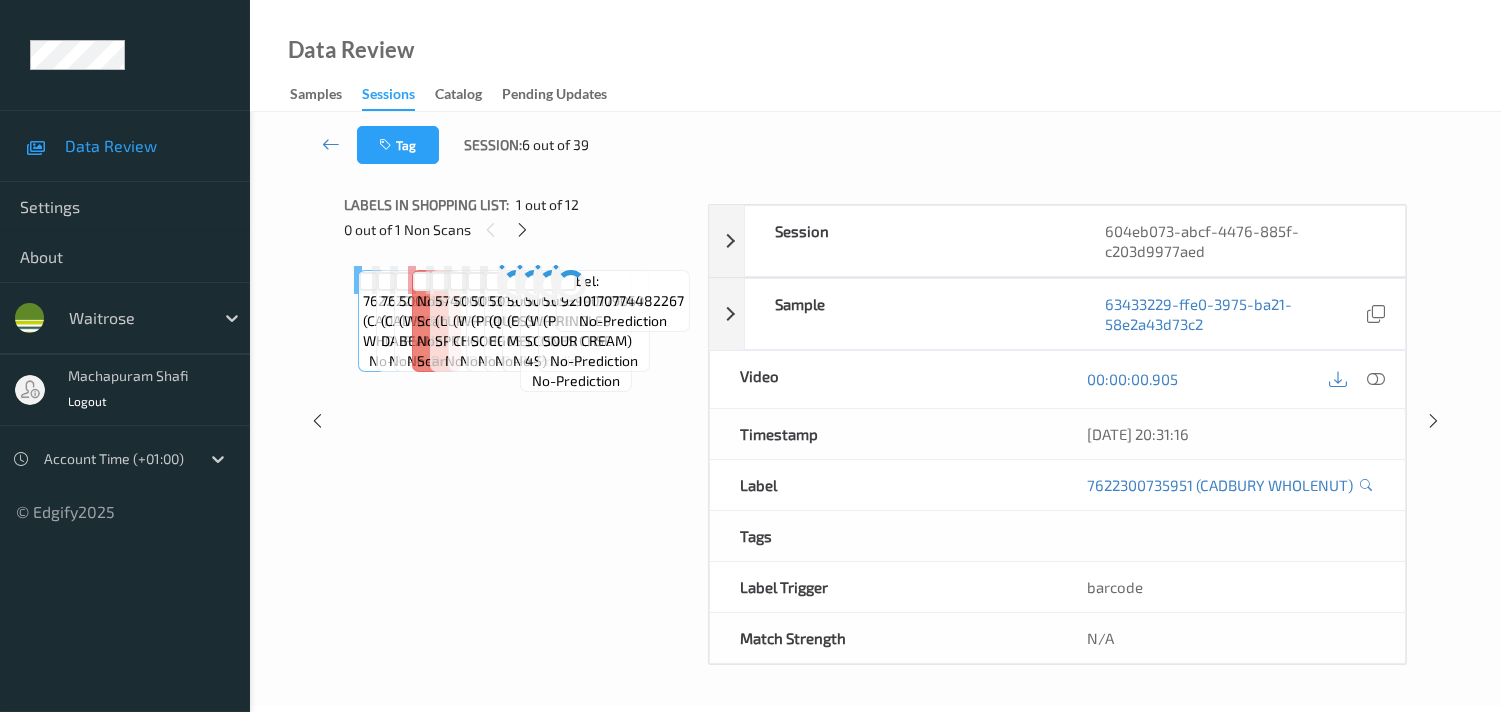 scroll, scrollTop: 280, scrollLeft: 0, axis: vertical 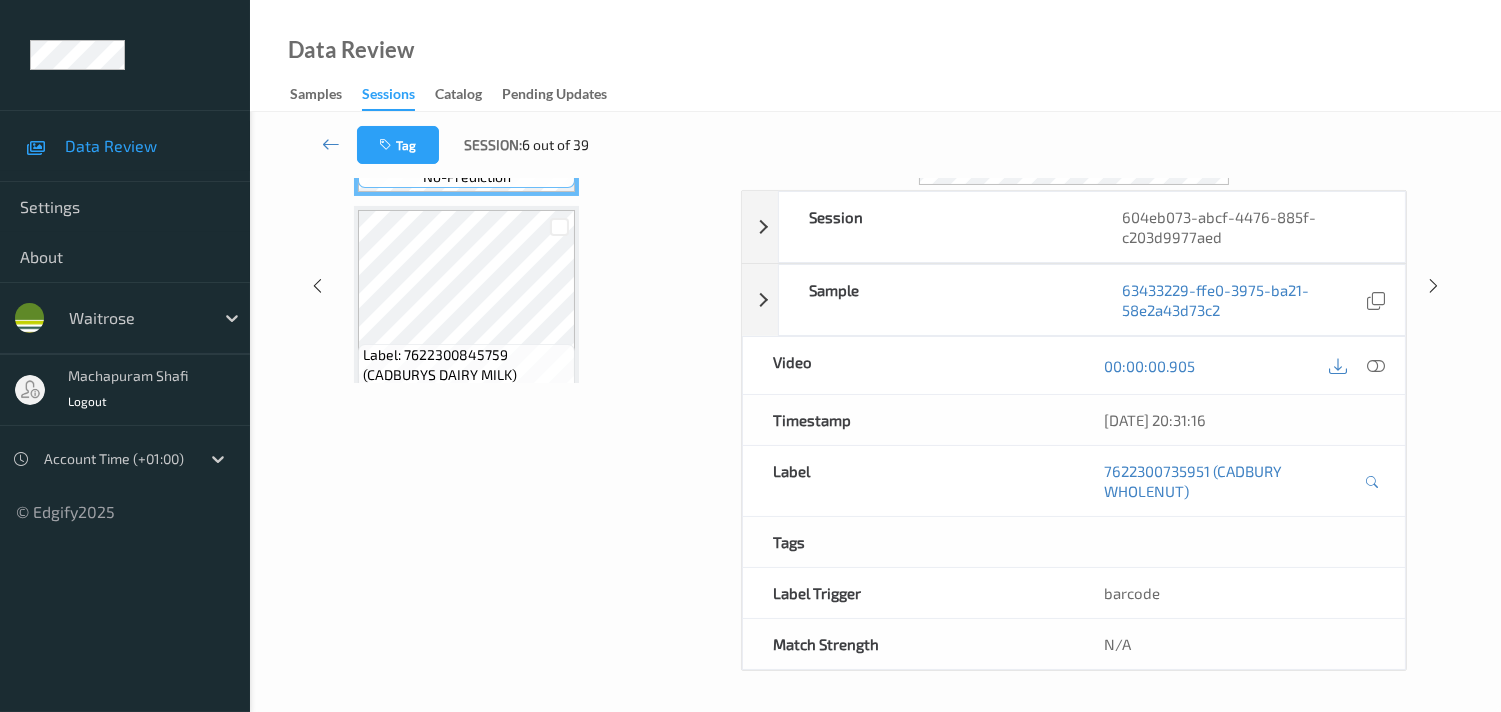 click on "Labels in shopping list: 1 out of 12 0 out of 1 Non Scans Label: 7622300735951 (CADBURY WHOLENUT) no-prediction Label: 7622300845759 (CADBURYS DAIRY MILK) no-prediction Label: 5000169654699 (WR FT ITALIAN BEANS) no-prediction Label: Non-Scan non-scan Label: Non-Scan non-scan Label: Non-Scan non-scan Label: 5740900404465 (LURPAK SALT SPREAD) no-prediction Label: 5000169304136 (WR PAINS AU CHOCOLAT) no-prediction Label: 5053990179060 (PRINGLES SOUR CREAM) no-prediction Label: 5019503047615 (QUORN PICNIC EGGS) no-prediction Label: 5000169021507 (ESS WHITE MED 800G) no-prediction Label: 5063210063970 (WR AB SCONES CHSE 4S) no-prediction Label: 5053990179060 (PRINGLES SOUR CREAM) no-prediction Label: 9210170774482267 no-prediction" at bounding box center [535, 285] 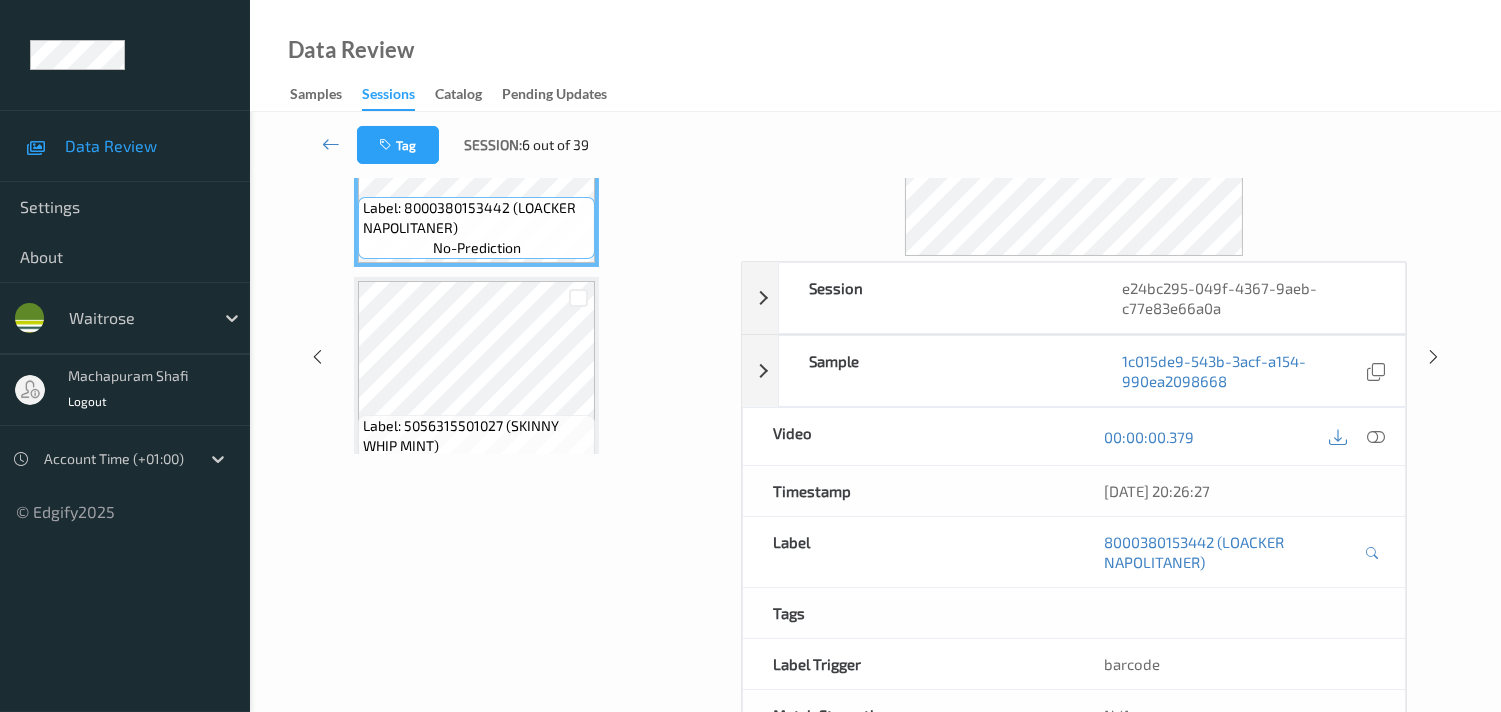 scroll, scrollTop: 168, scrollLeft: 0, axis: vertical 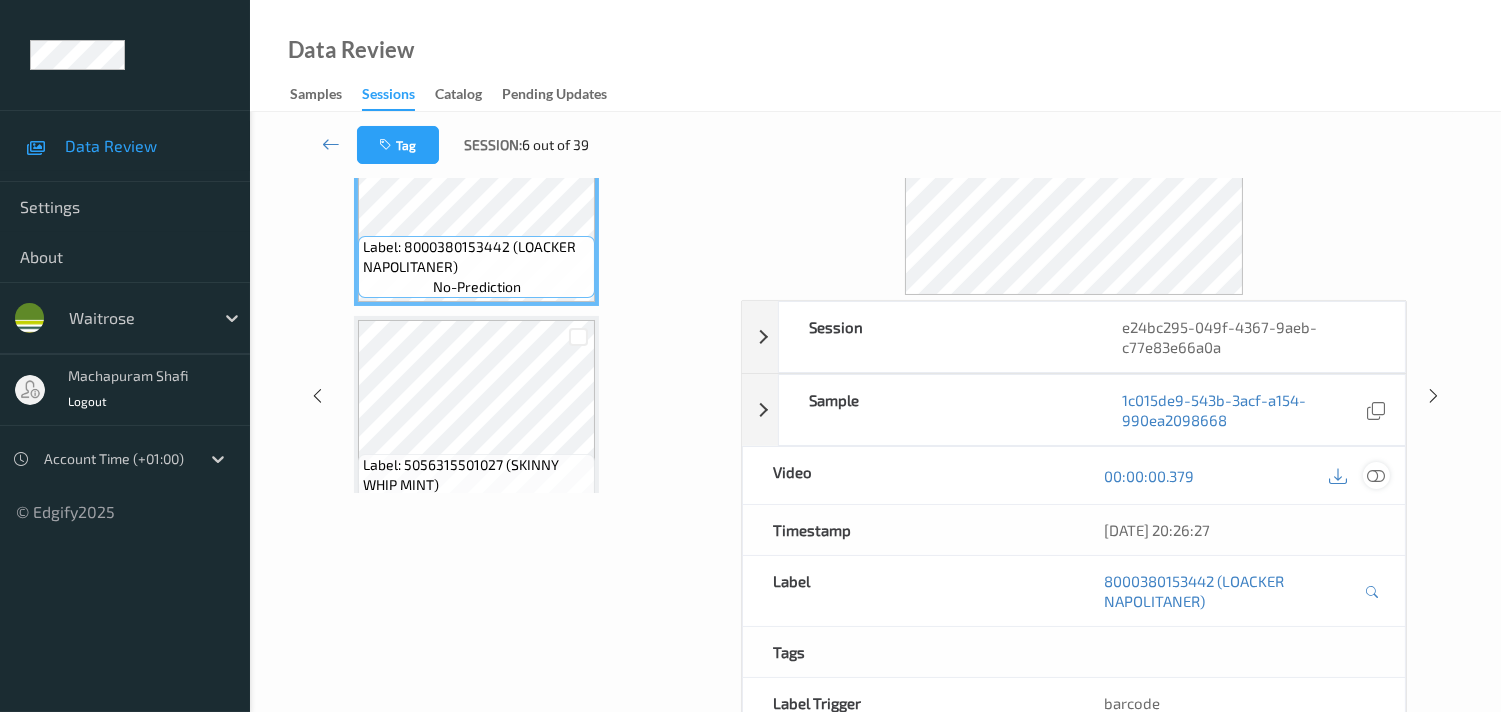 click at bounding box center [1376, 476] 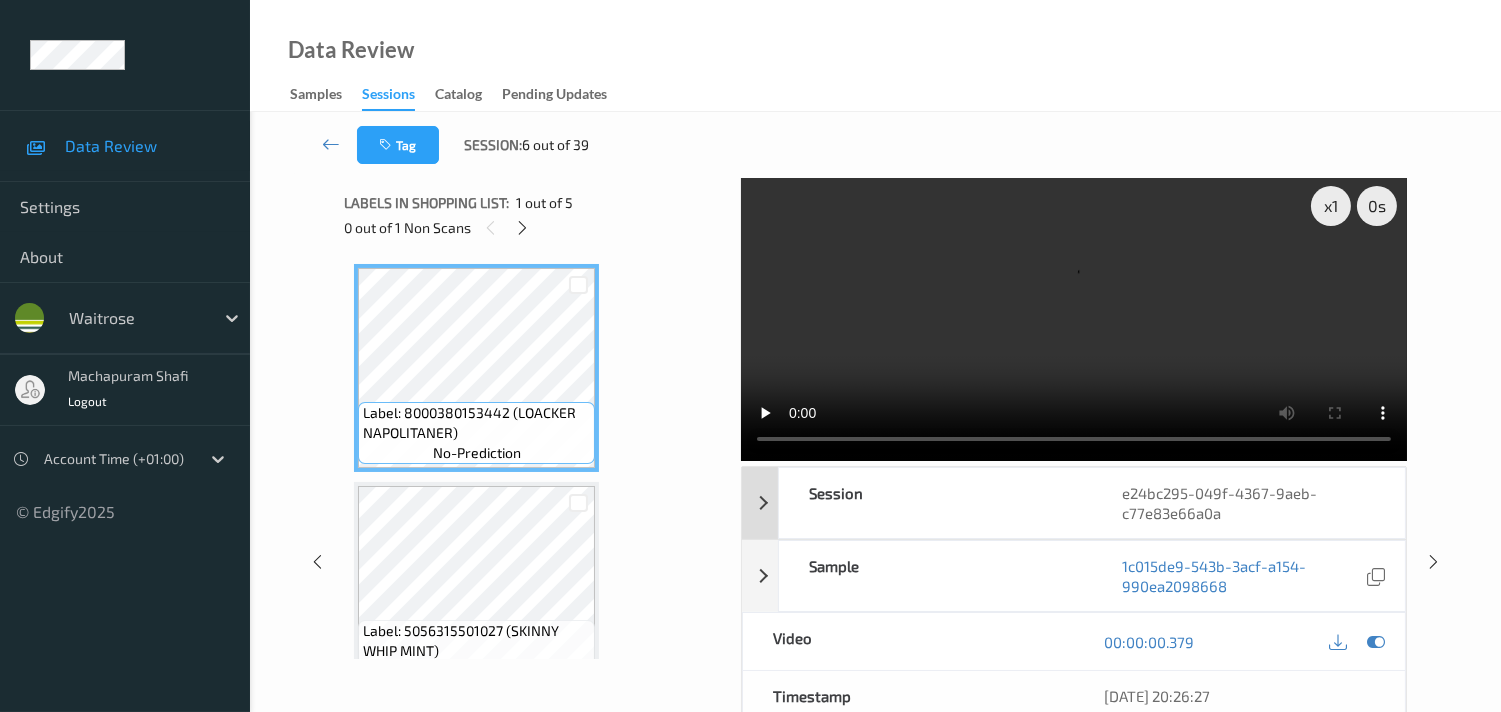 scroll, scrollTop: 0, scrollLeft: 0, axis: both 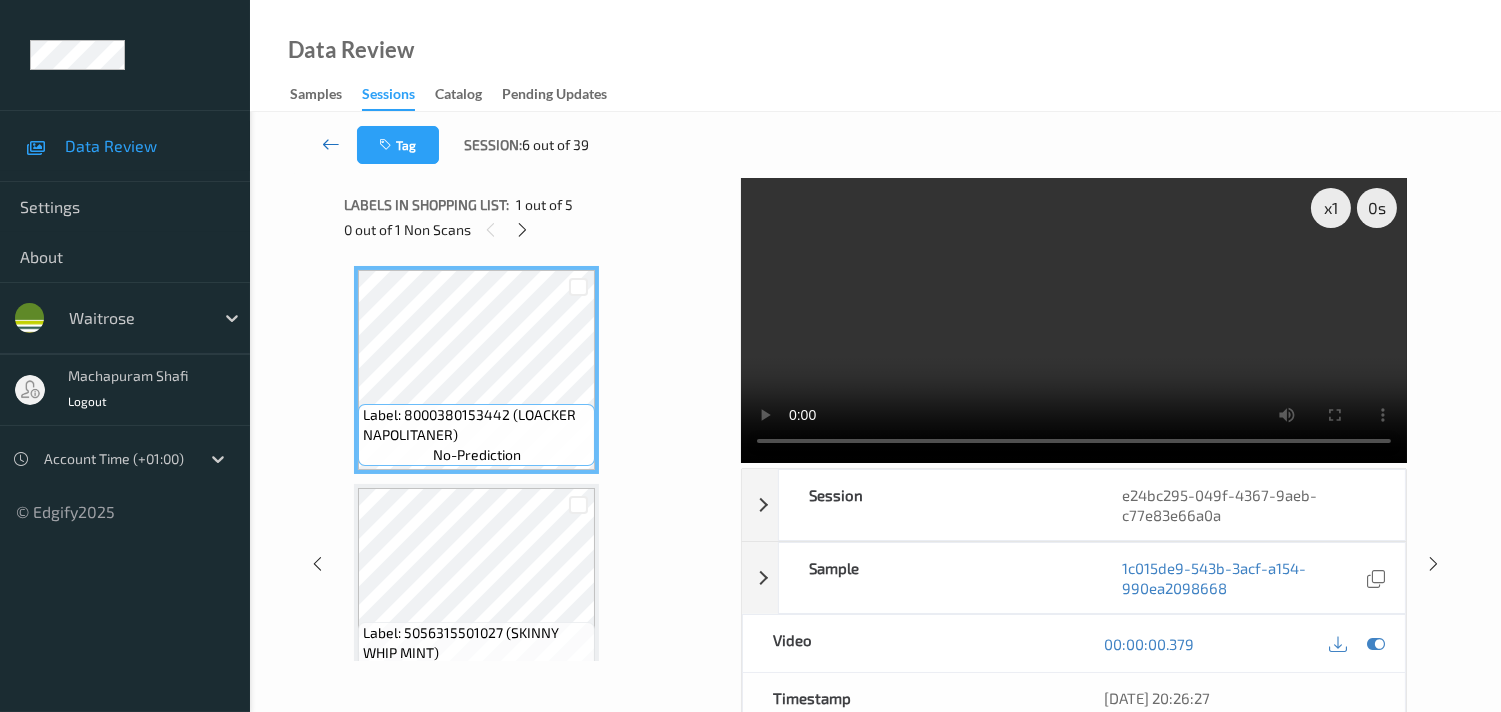 click at bounding box center [331, 144] 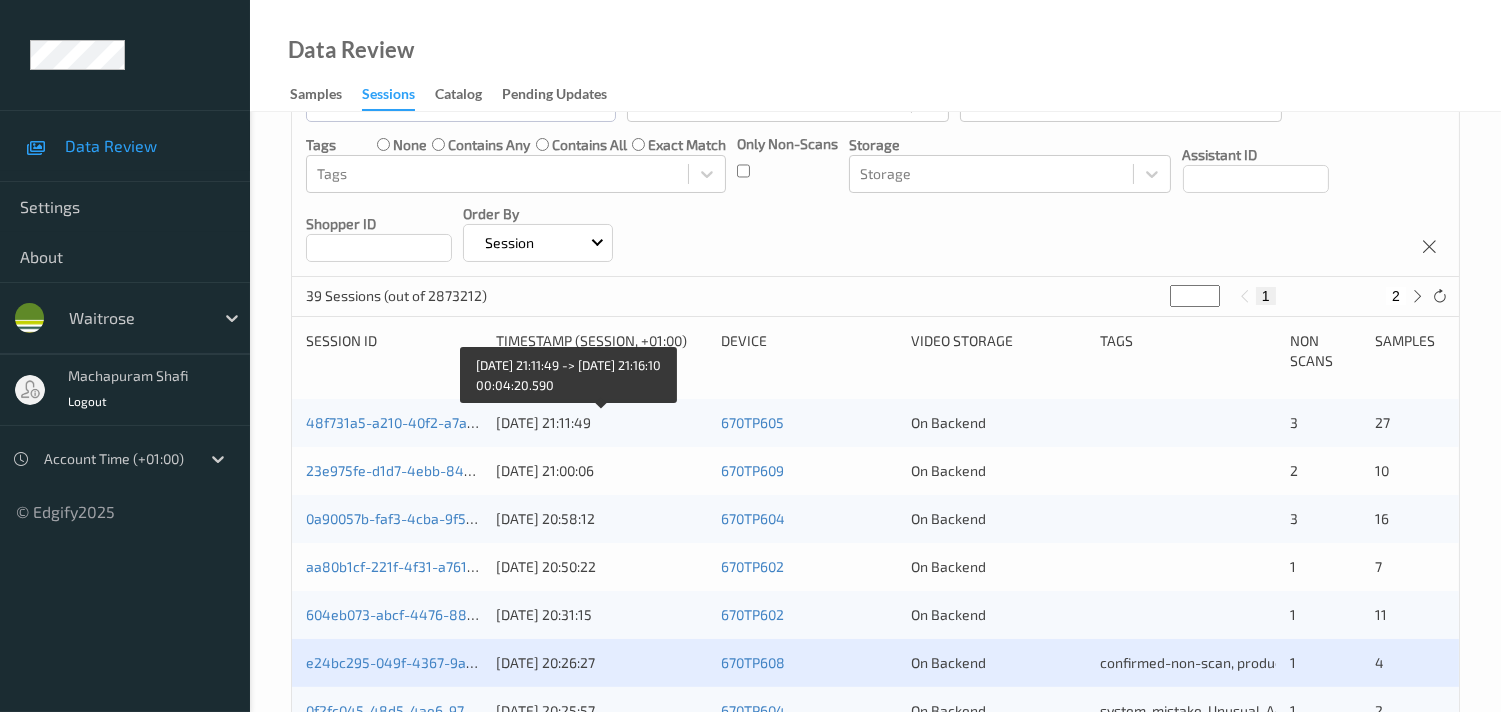 scroll, scrollTop: 333, scrollLeft: 0, axis: vertical 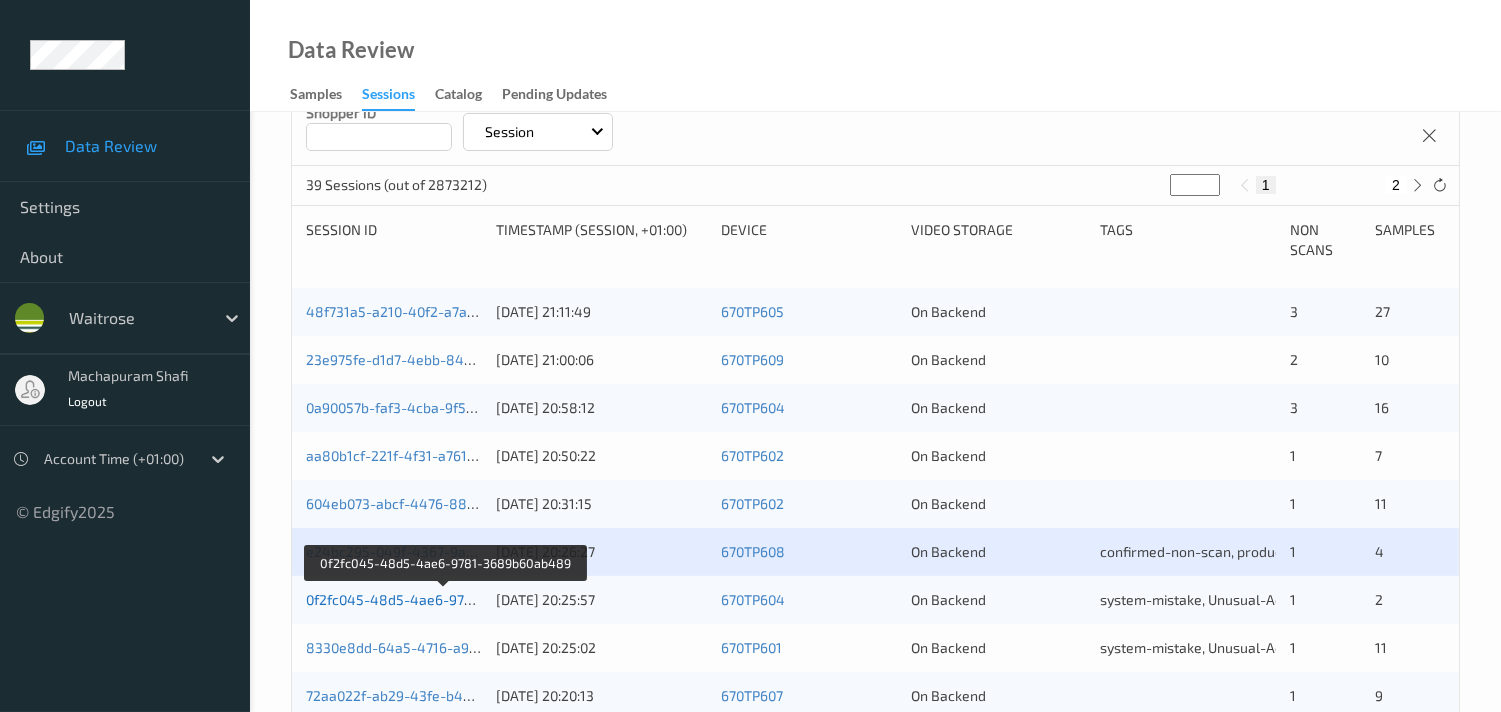 click on "0f2fc045-48d5-4ae6-9781-3689b60ab489" at bounding box center (445, 599) 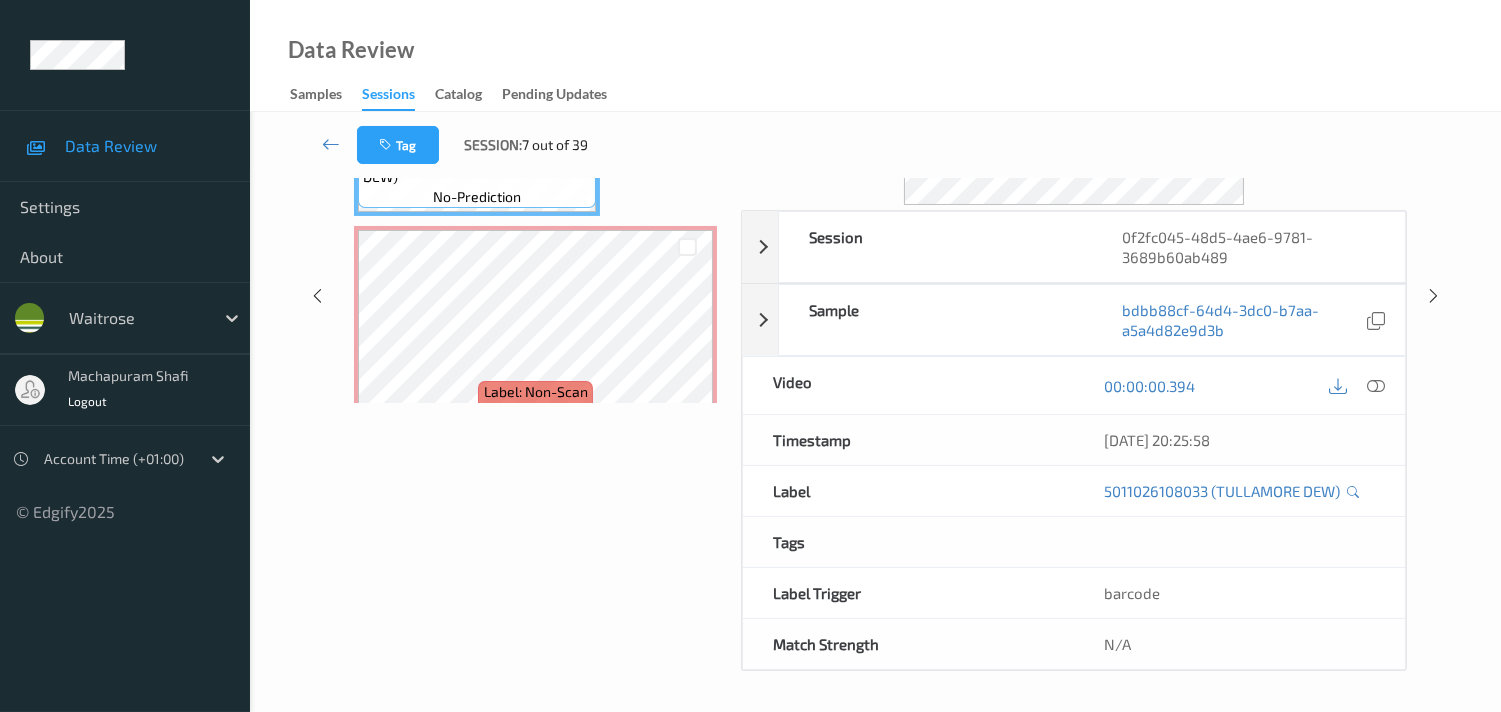 scroll, scrollTop: 260, scrollLeft: 0, axis: vertical 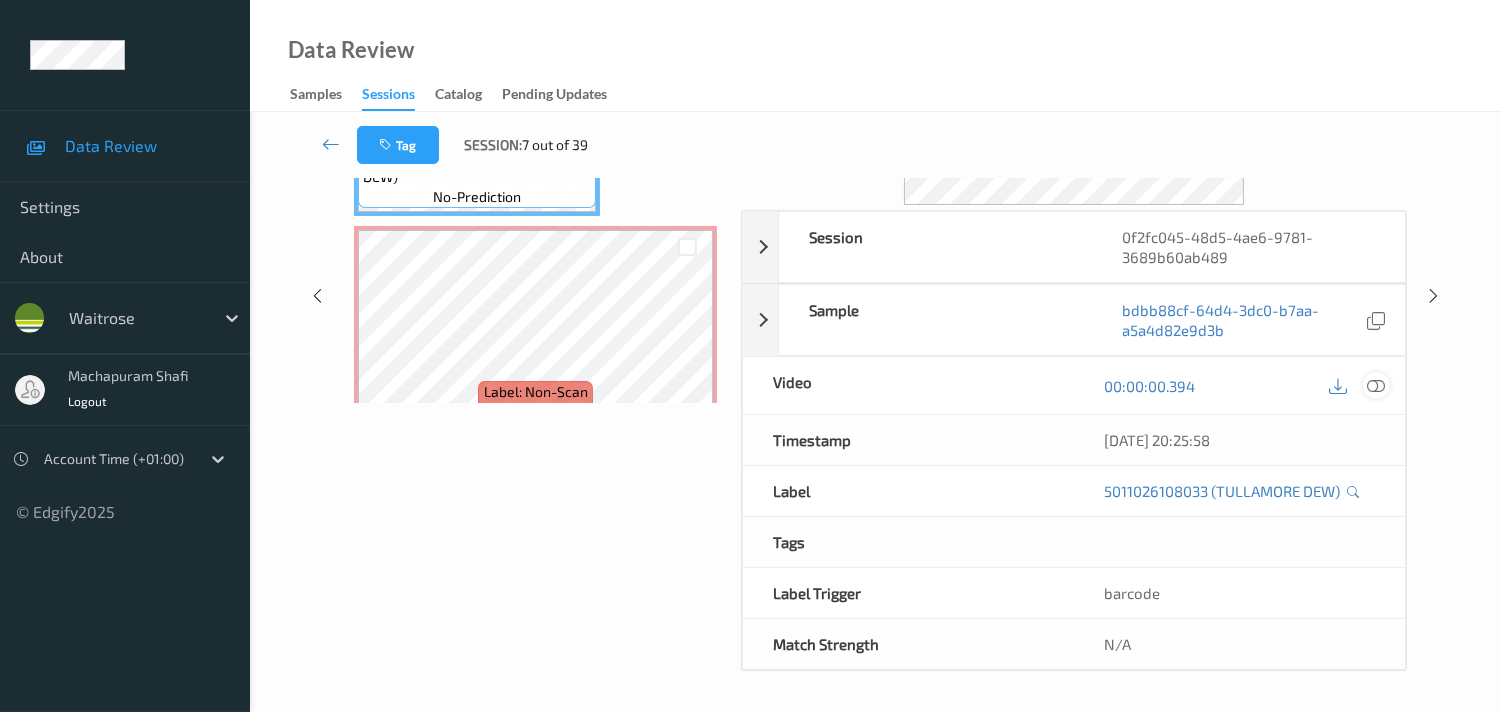 click at bounding box center [1376, 386] 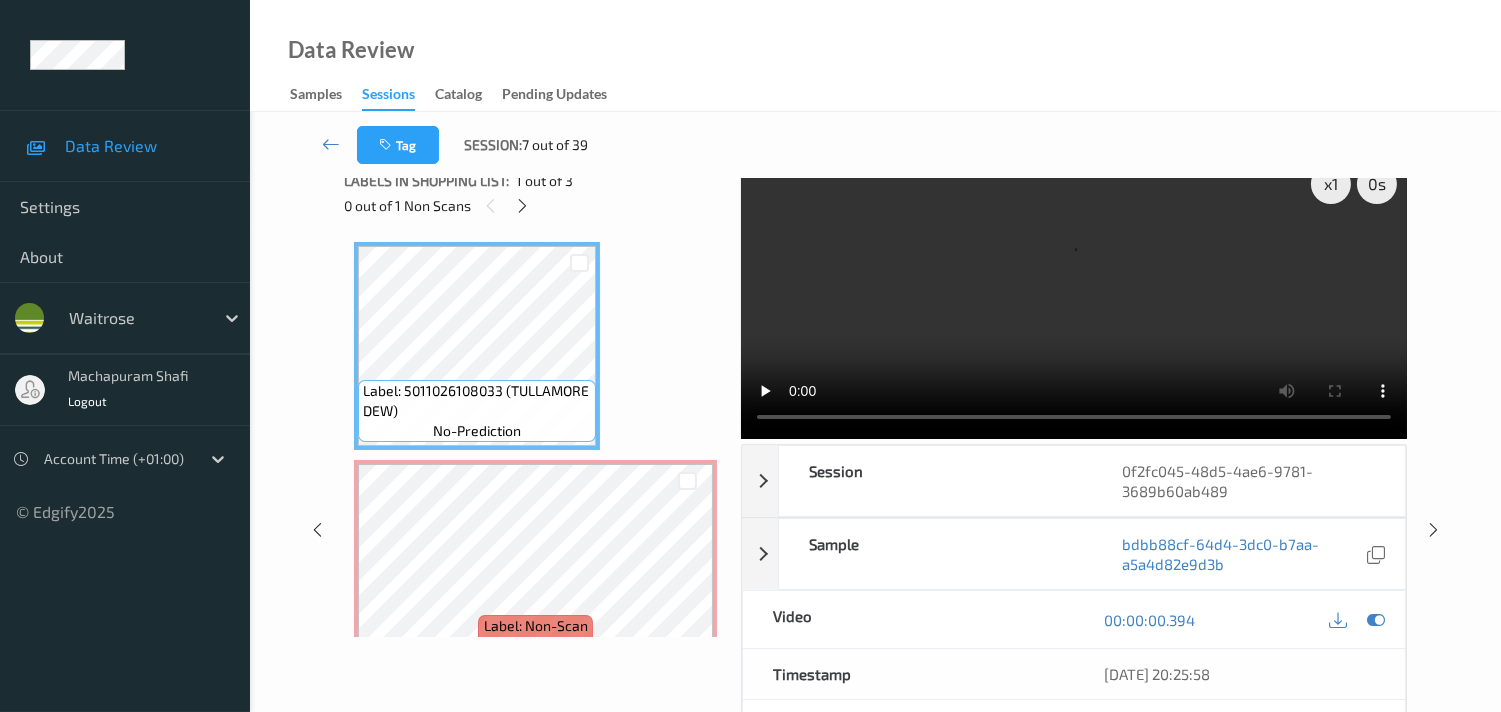 scroll, scrollTop: 0, scrollLeft: 0, axis: both 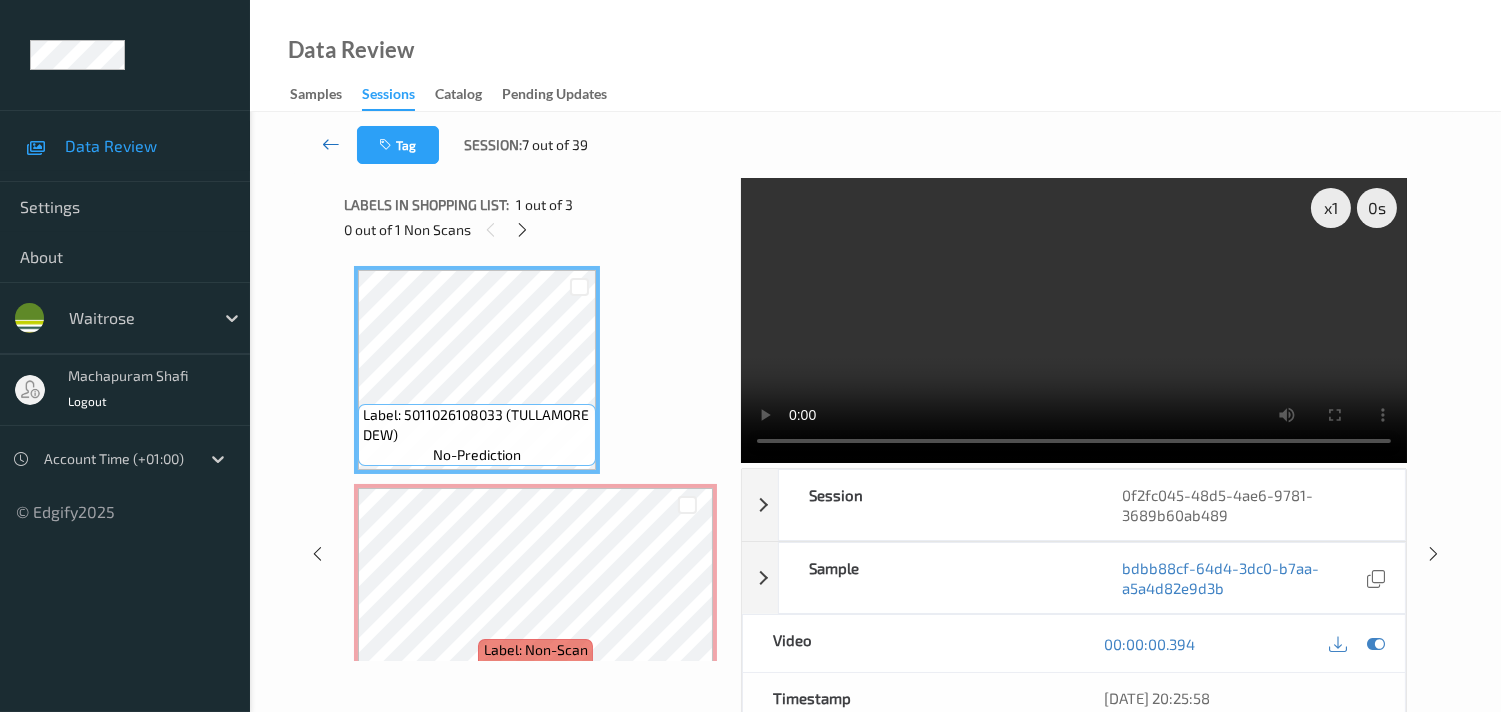click at bounding box center [331, 144] 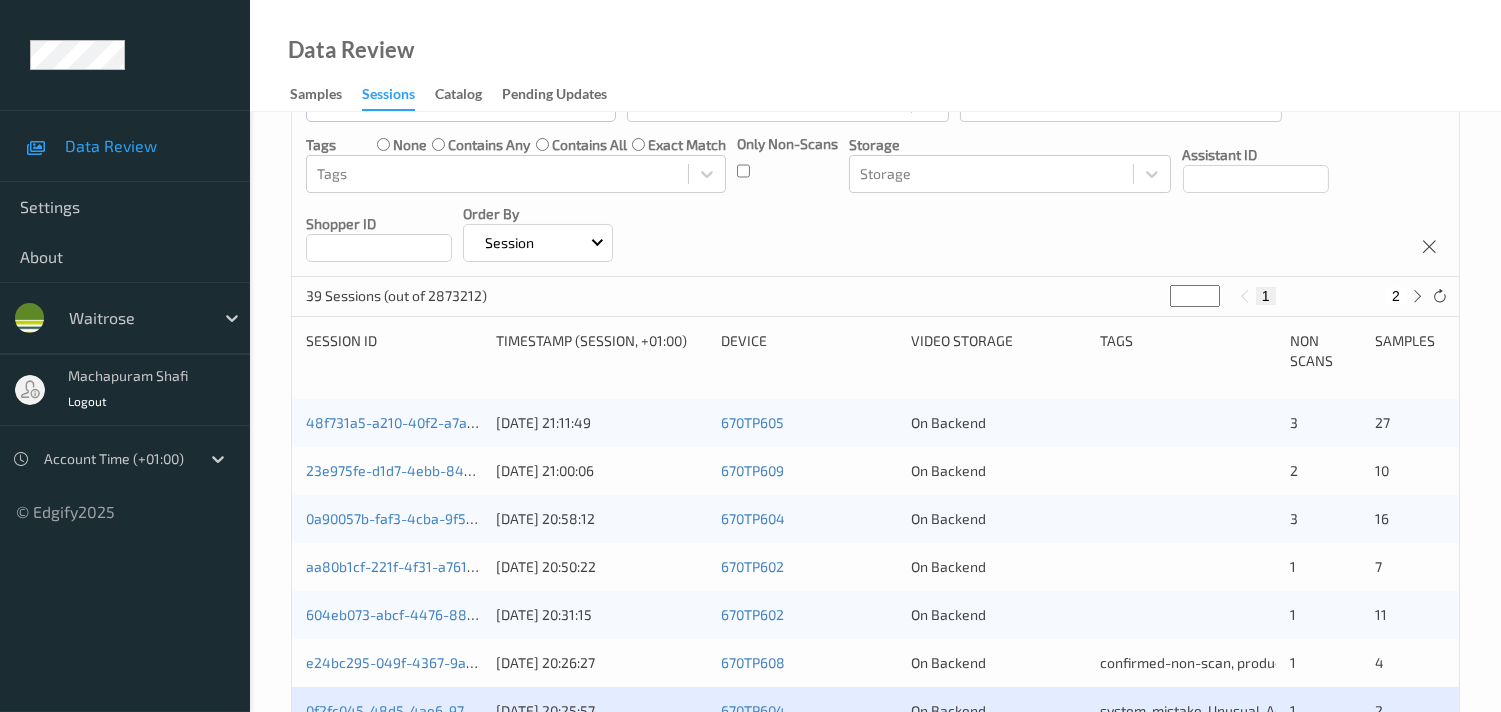 scroll, scrollTop: 444, scrollLeft: 0, axis: vertical 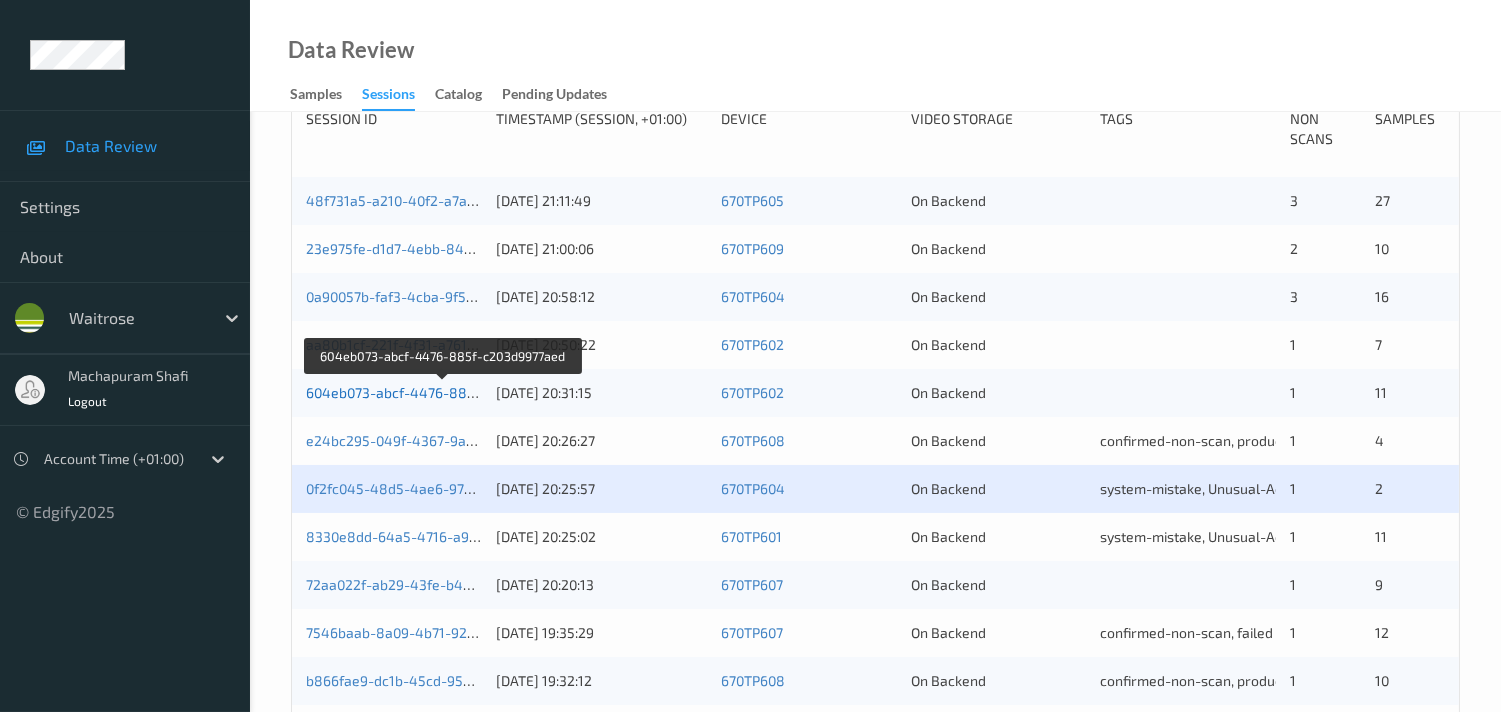 click on "604eb073-abcf-4476-885f-c203d9977aed" at bounding box center (442, 392) 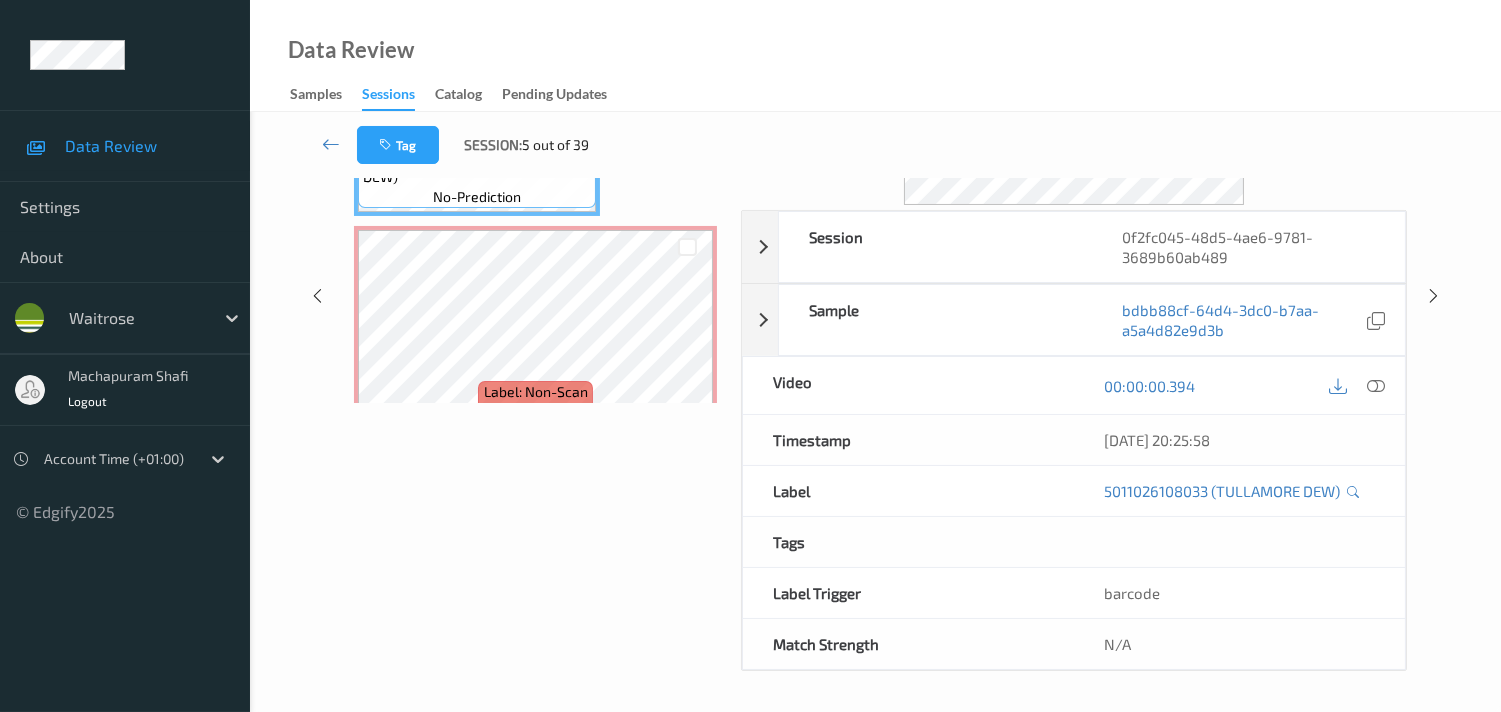 scroll, scrollTop: 280, scrollLeft: 0, axis: vertical 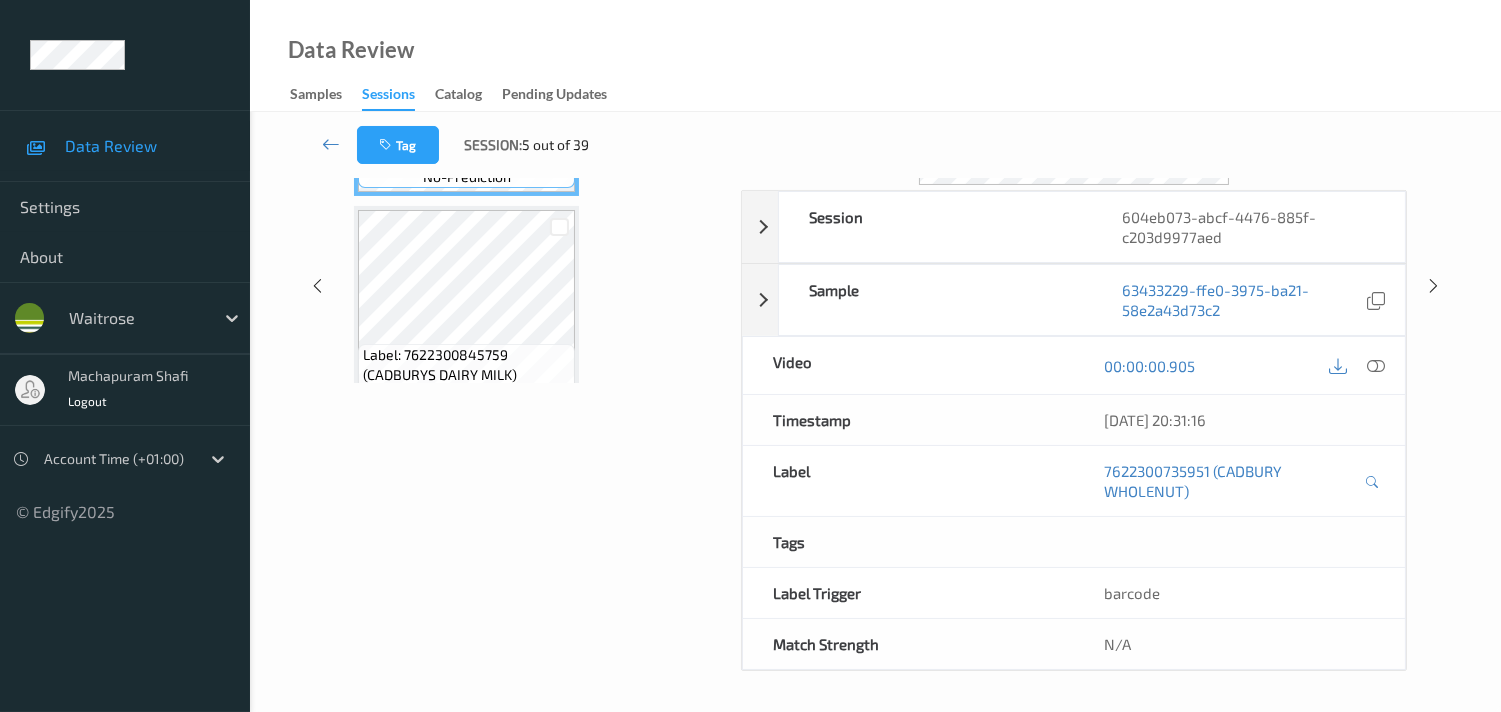 click on "Data Review   Settings   About waitrose machapuram shafi Logout Account Time (+01:00) © Edgify  2025" at bounding box center [125, 261] 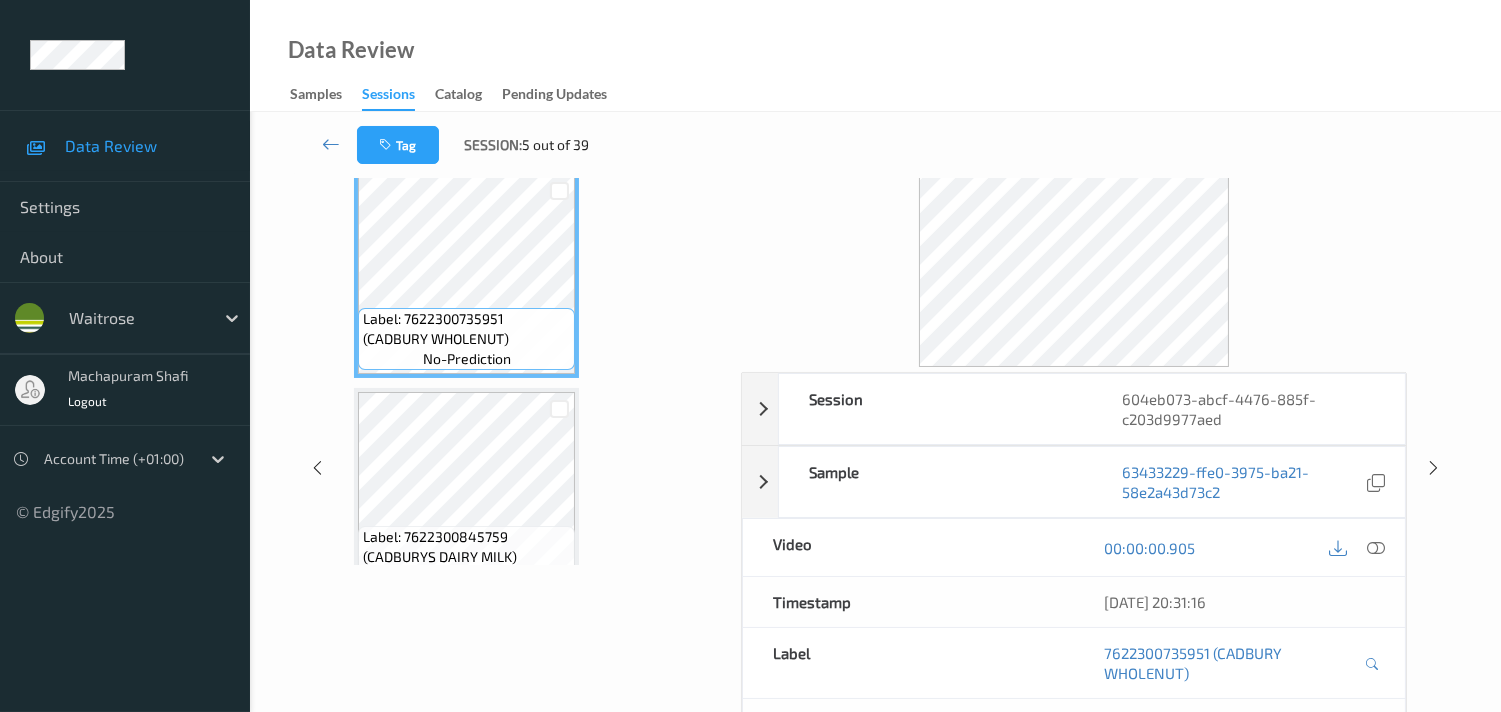 scroll, scrollTop: 57, scrollLeft: 0, axis: vertical 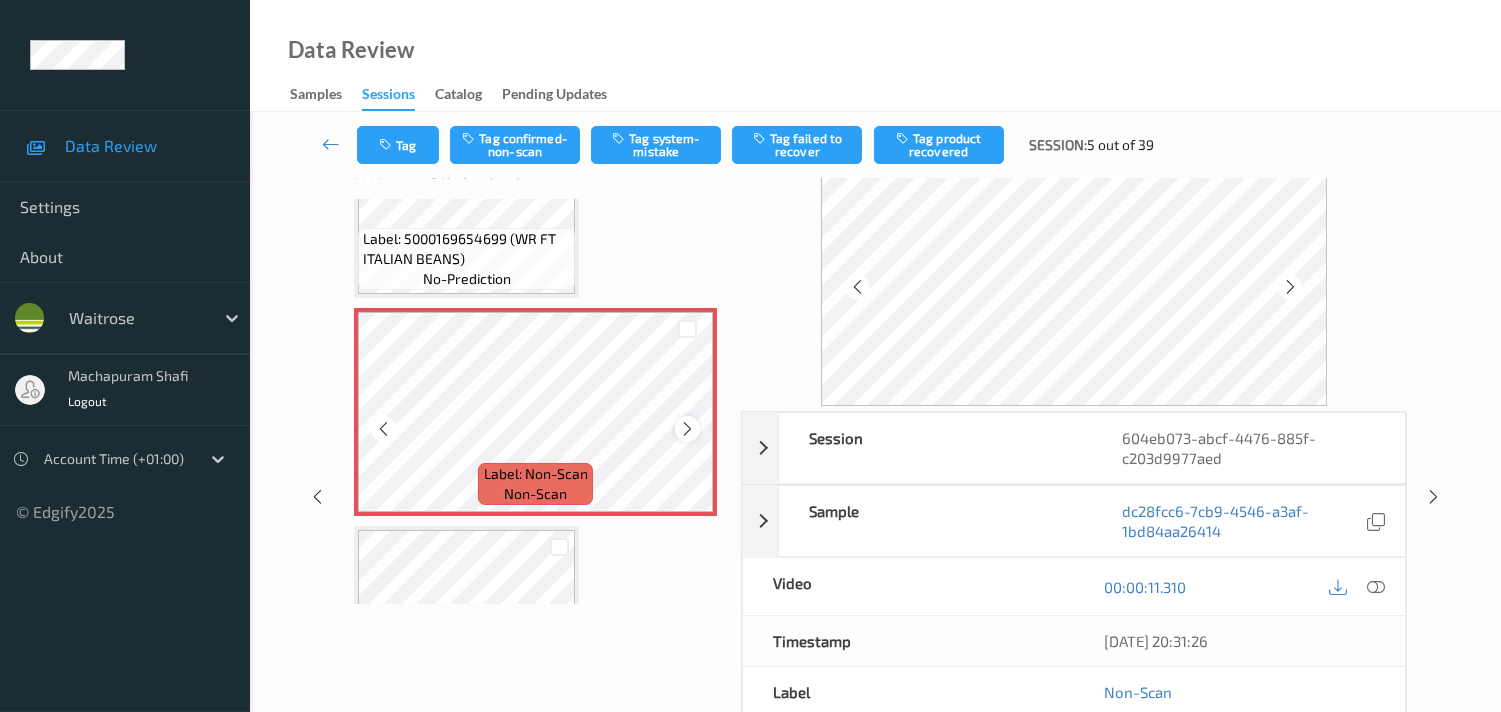 click at bounding box center [687, 428] 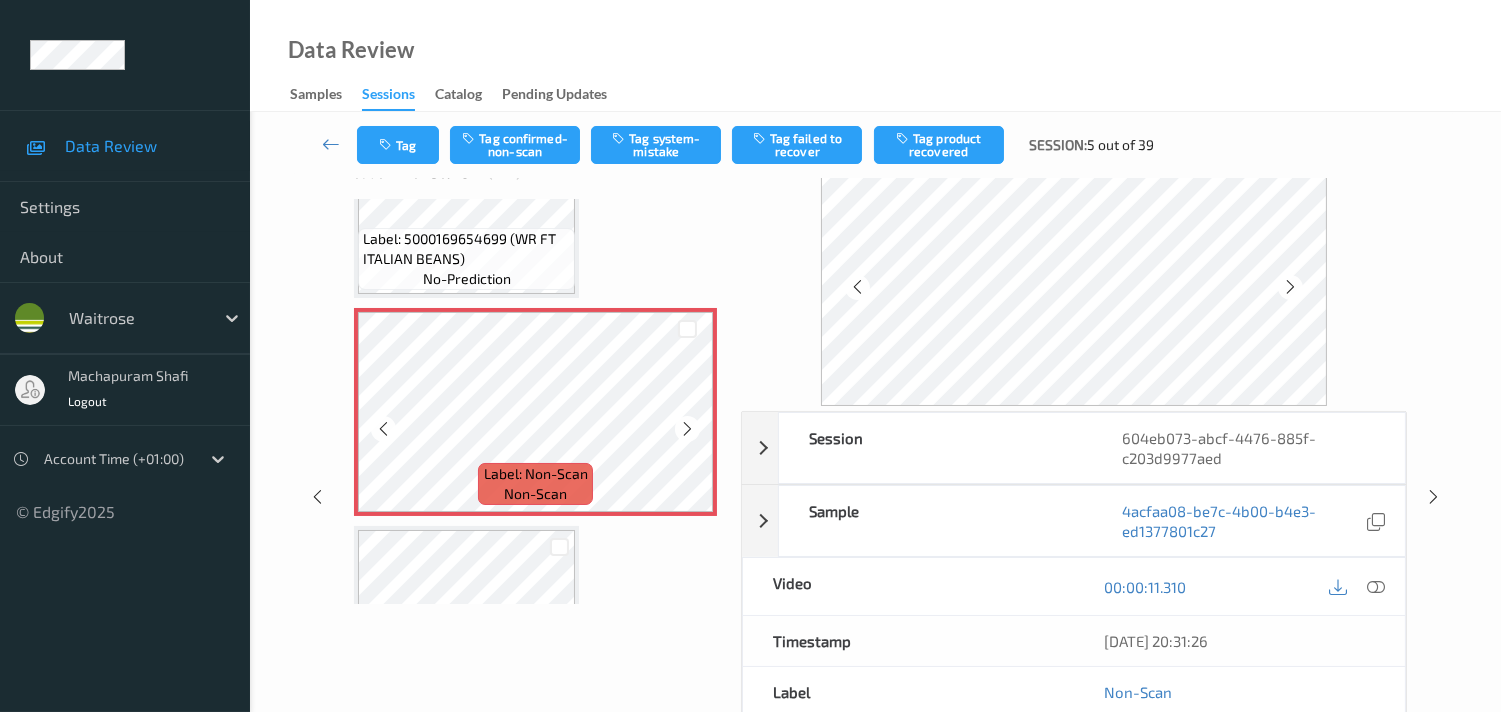 click at bounding box center [687, 428] 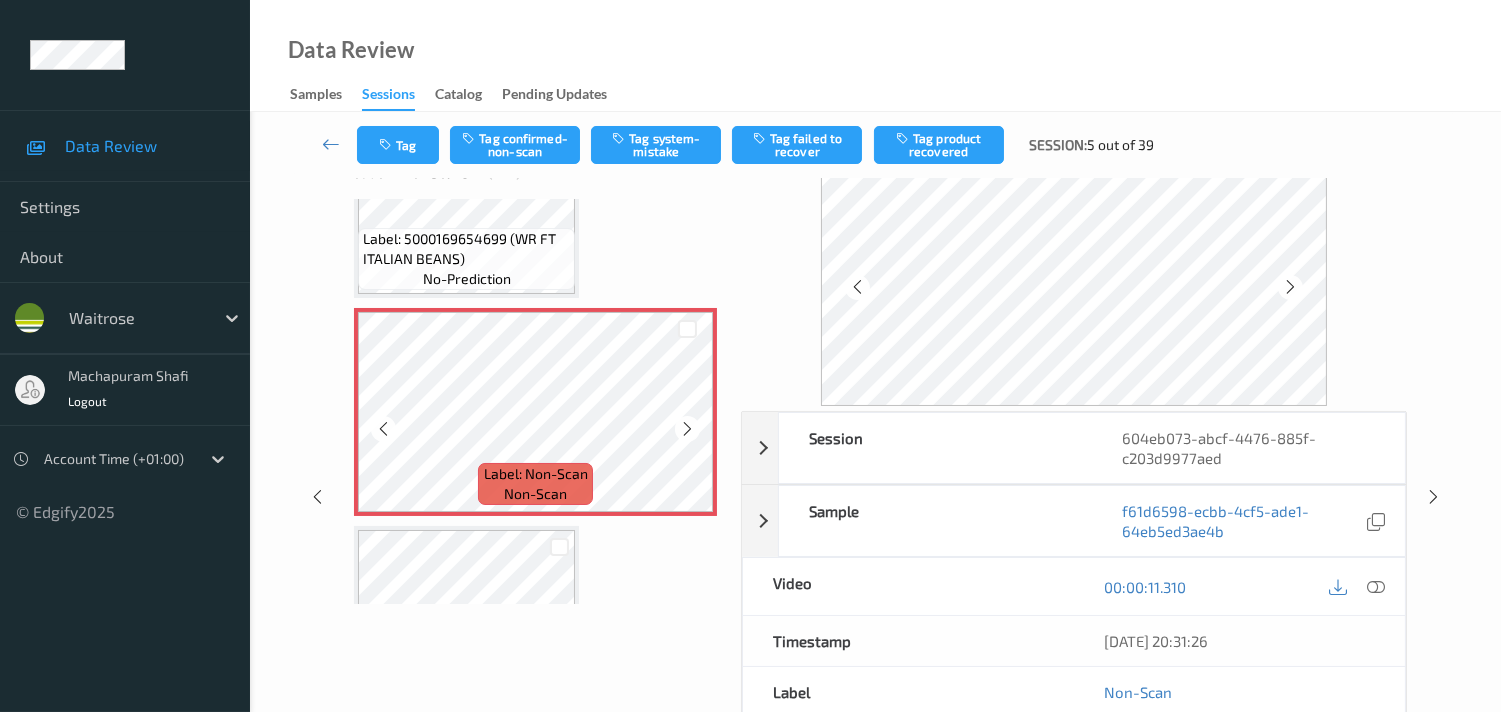 click at bounding box center (687, 428) 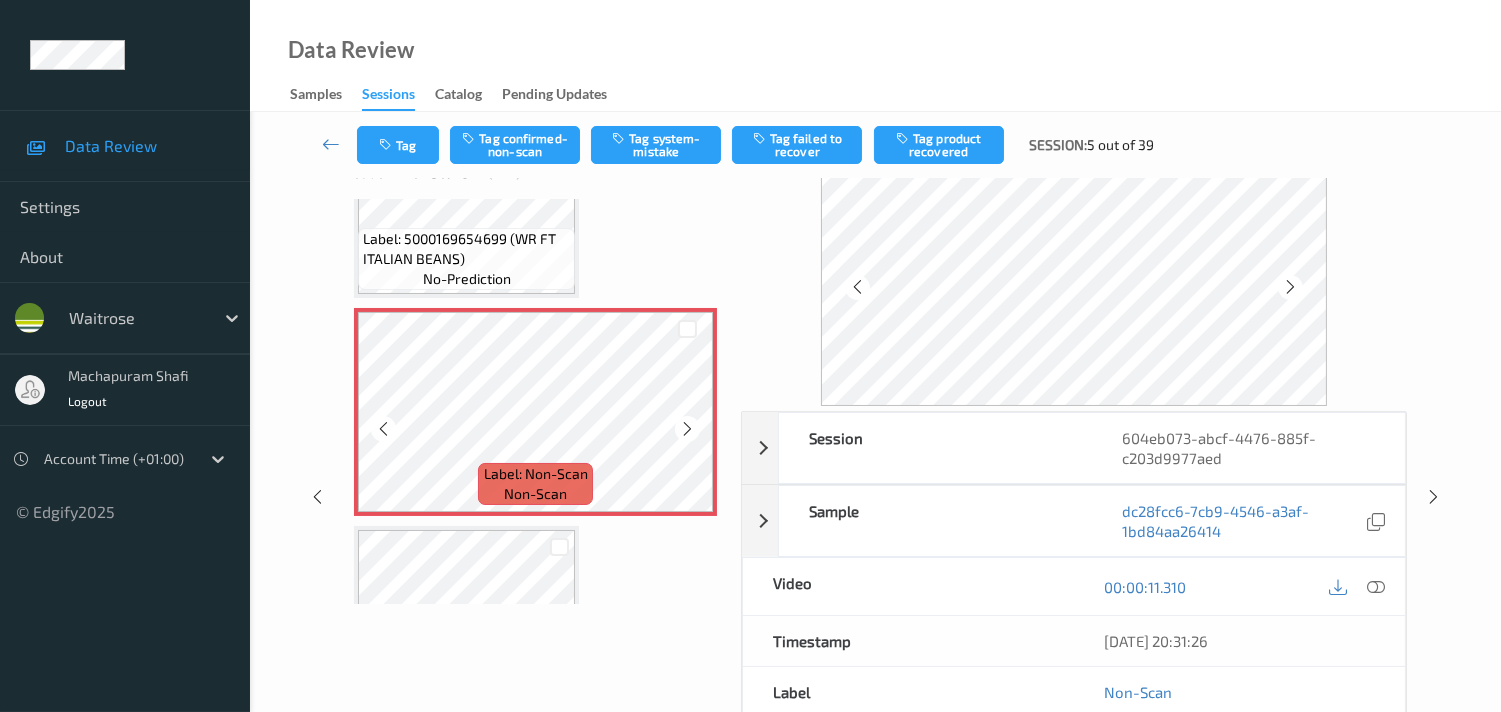 click at bounding box center [687, 428] 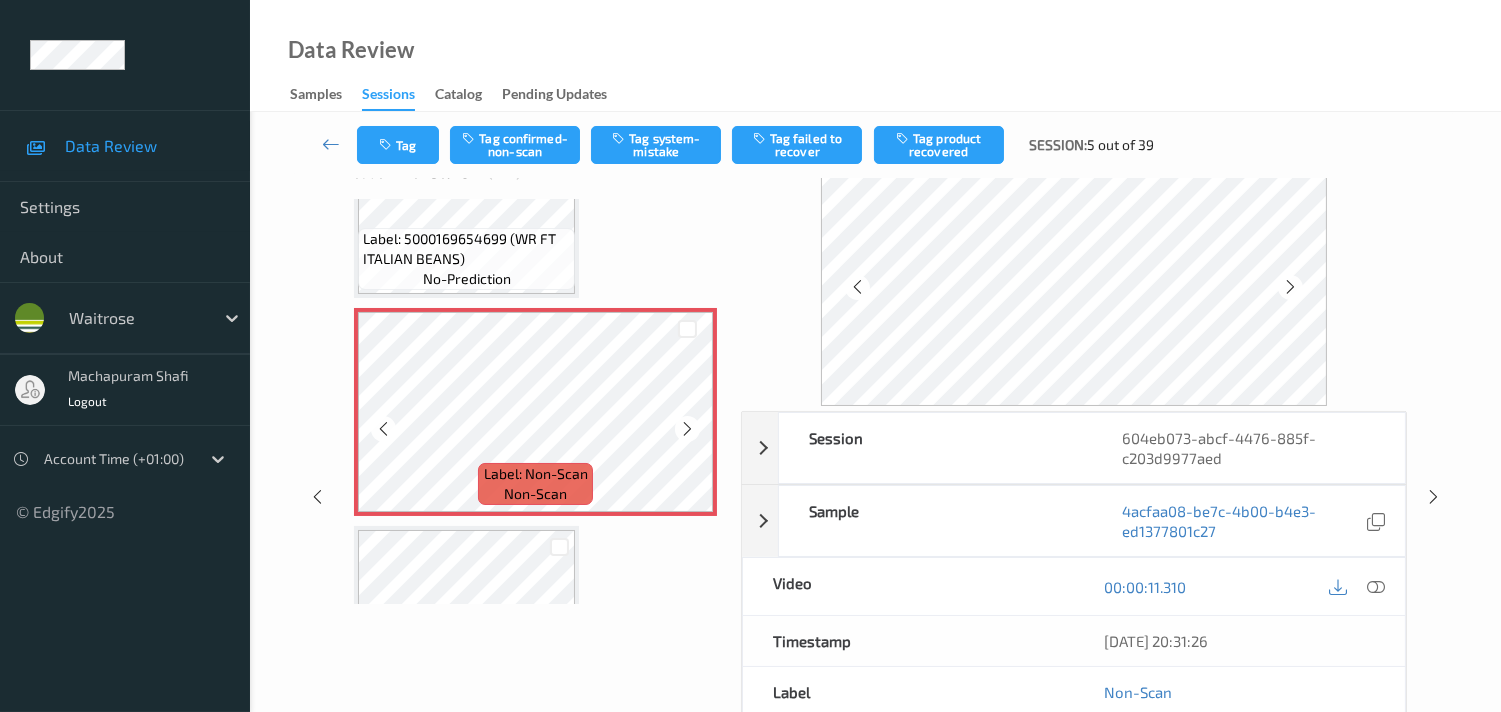 click at bounding box center [687, 428] 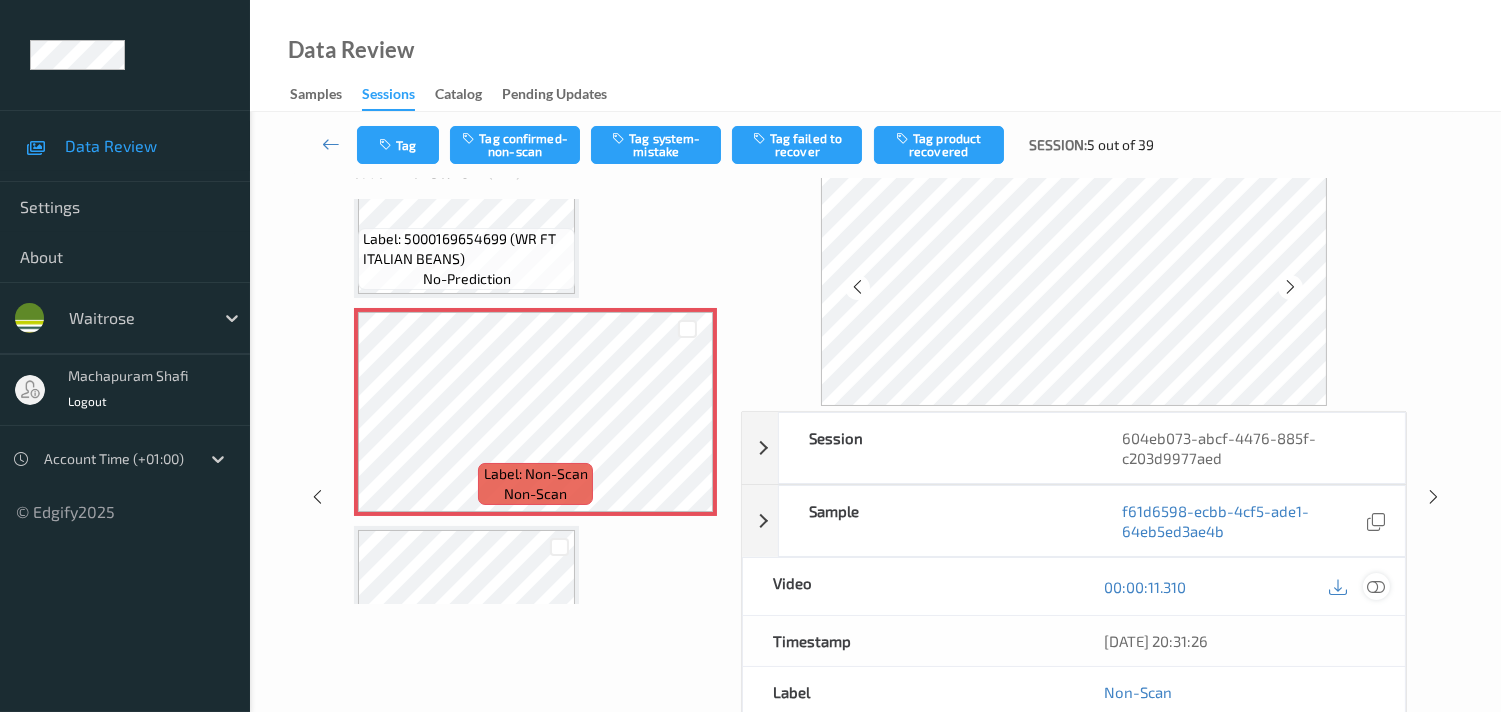 click at bounding box center [1376, 587] 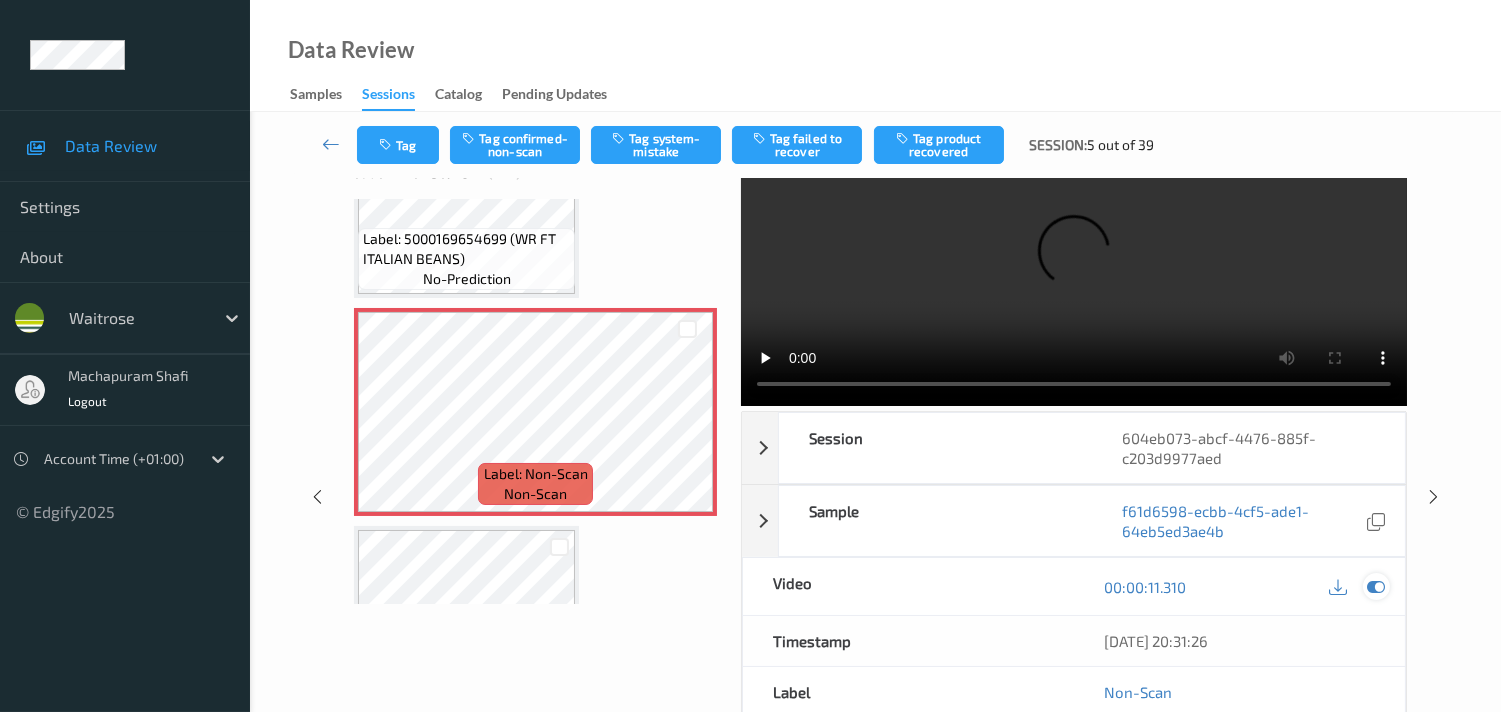 click at bounding box center [1376, 587] 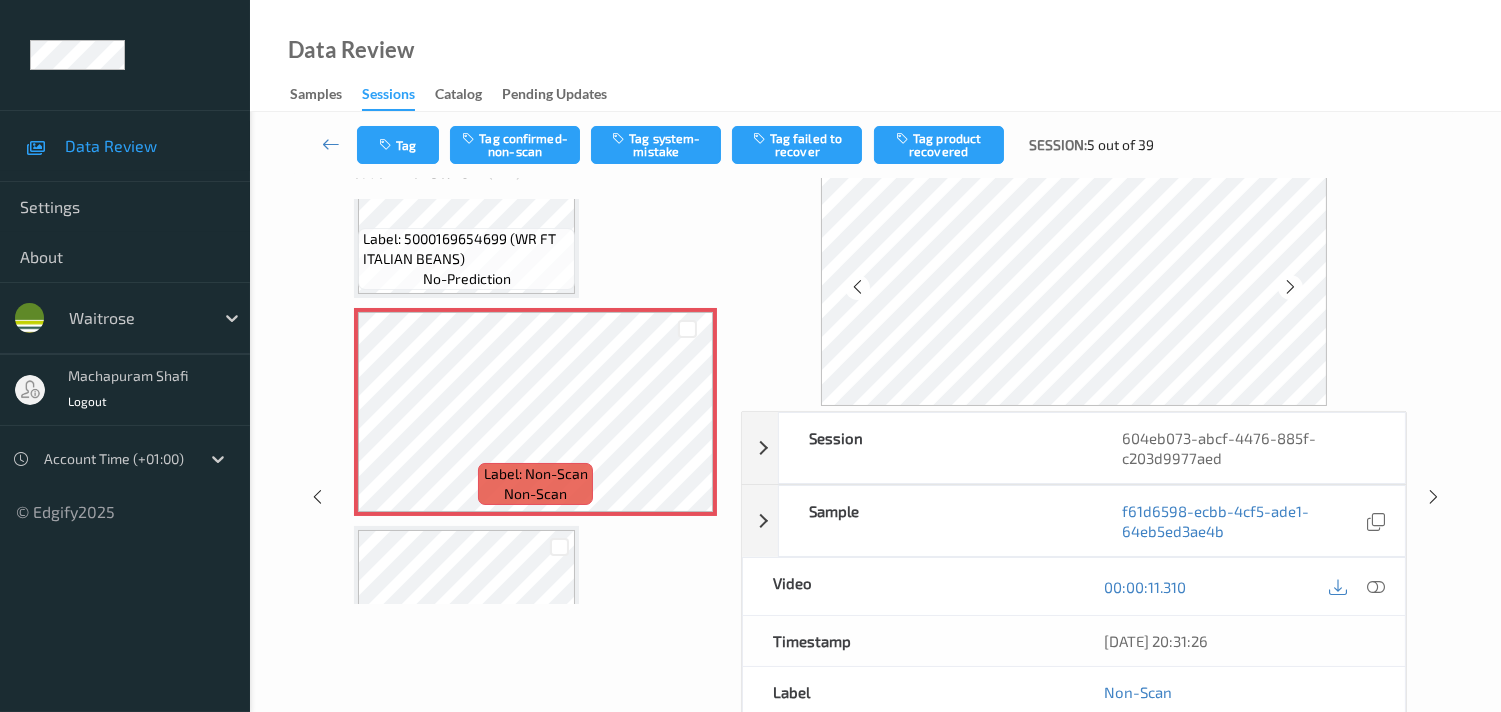 click on "00:00:11.310" at bounding box center (1239, 586) 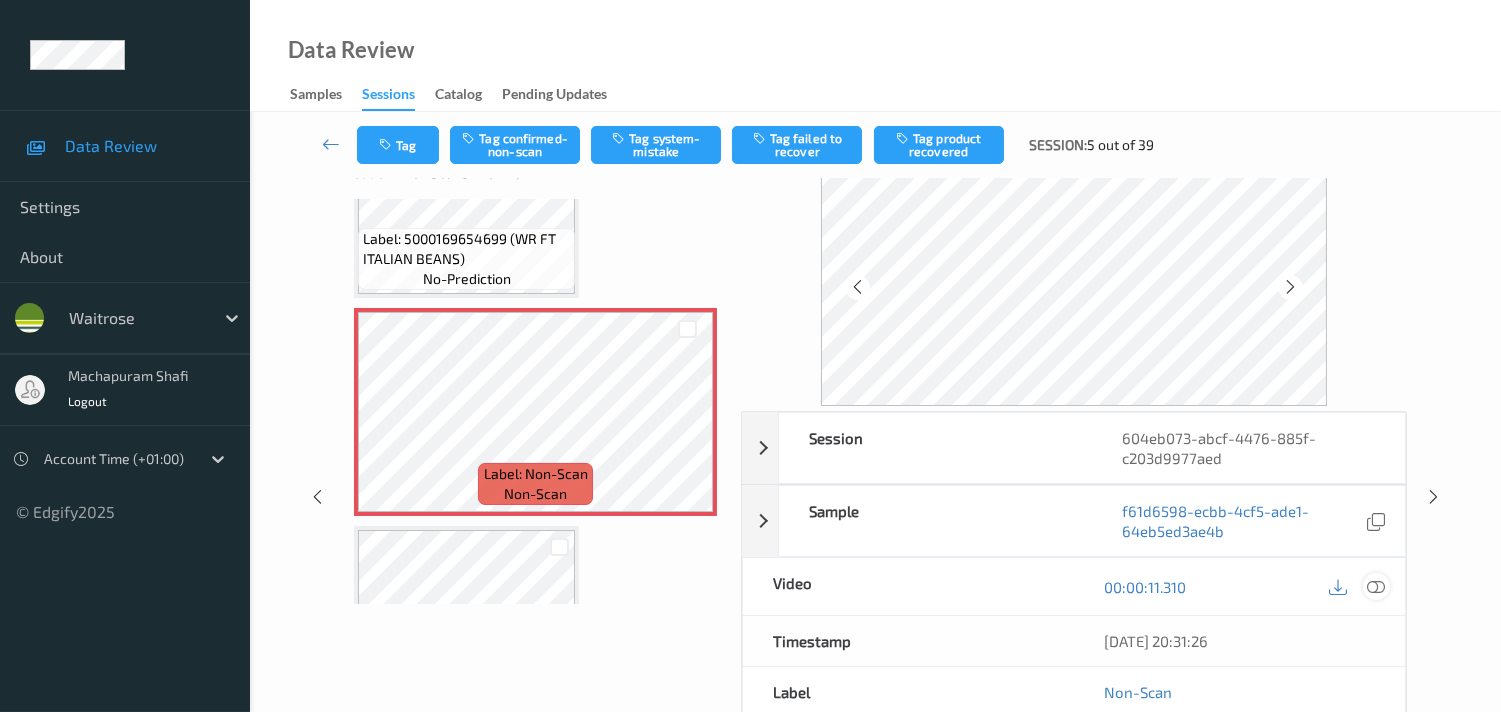 click at bounding box center [1376, 586] 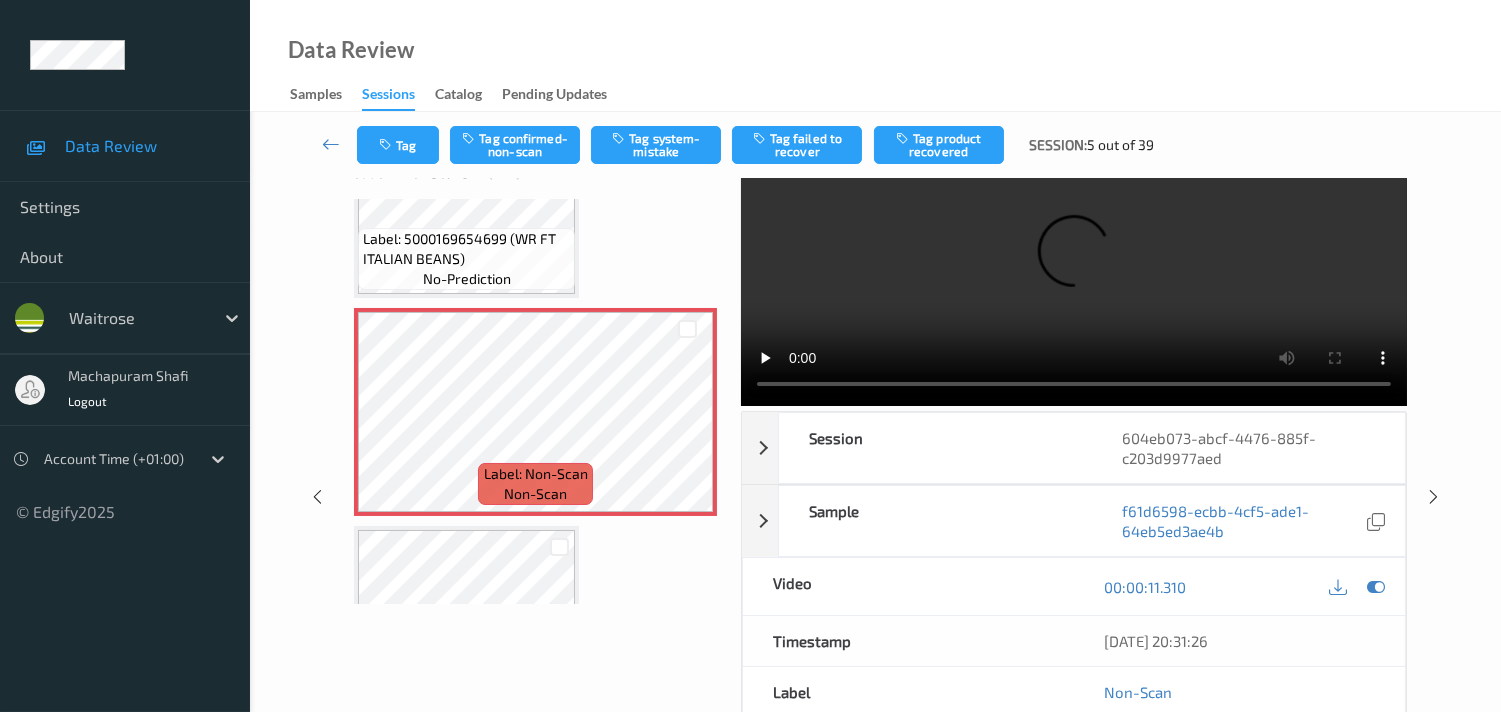 scroll, scrollTop: 0, scrollLeft: 0, axis: both 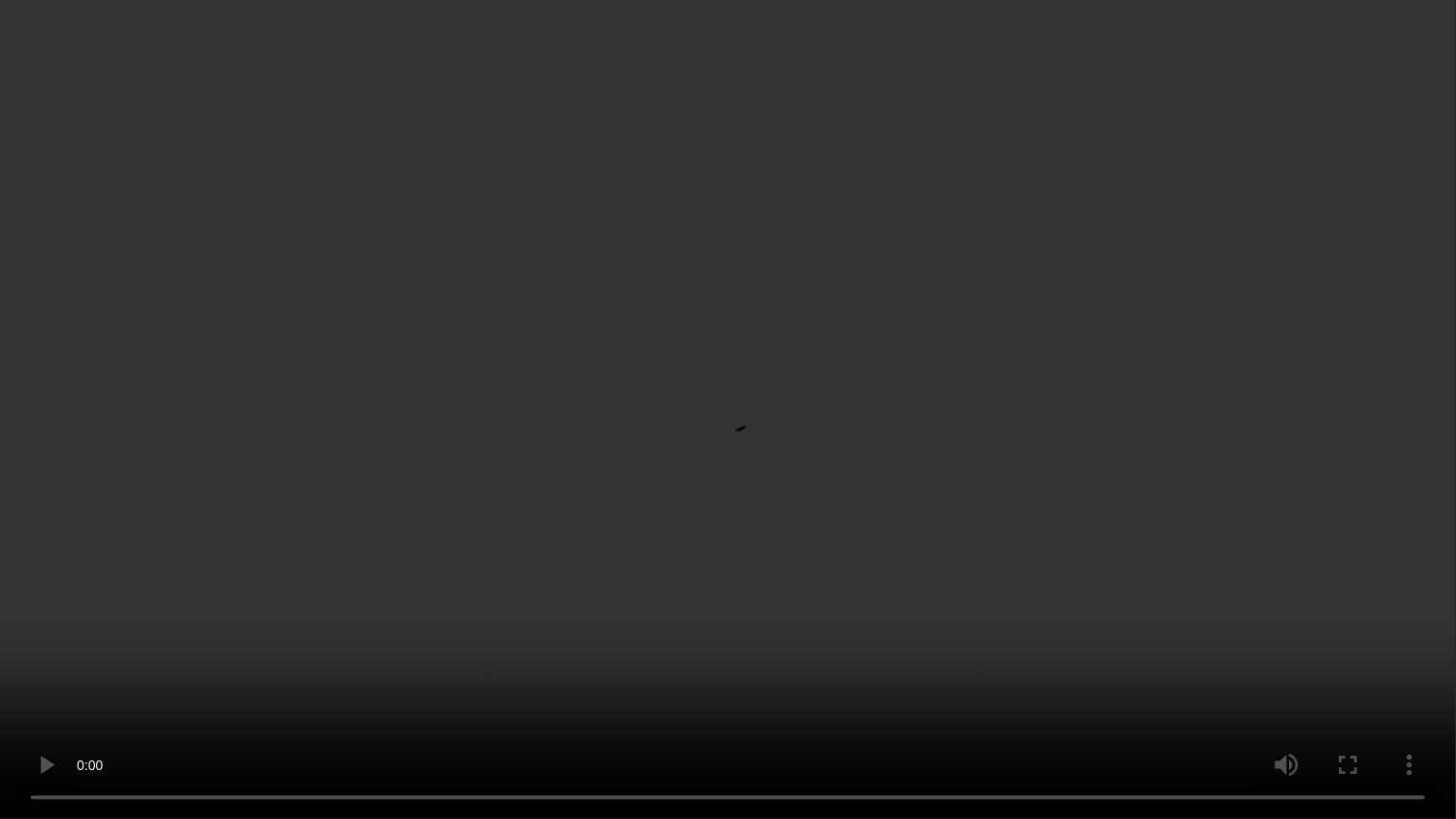 type 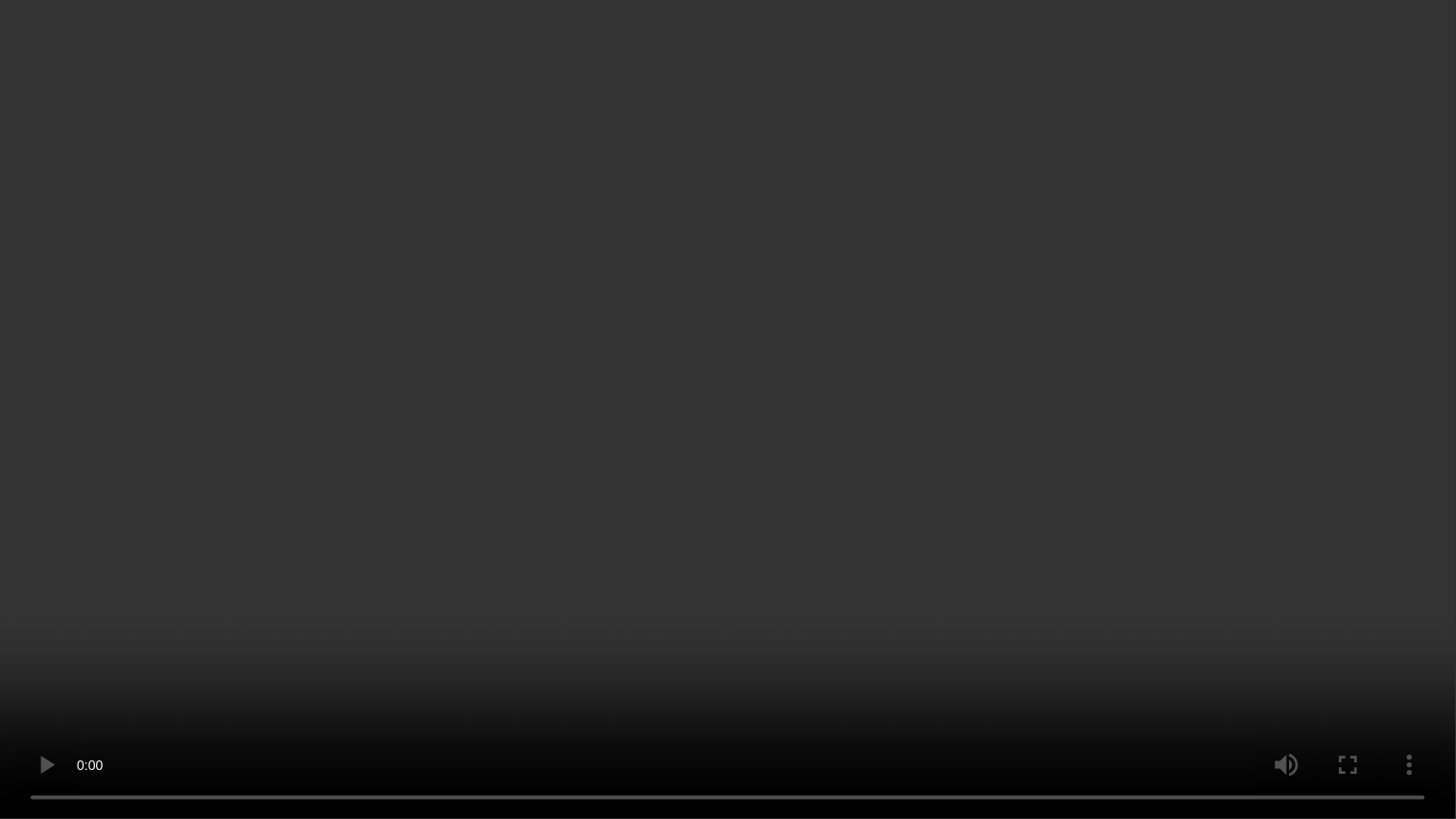 click at bounding box center (728, 409) 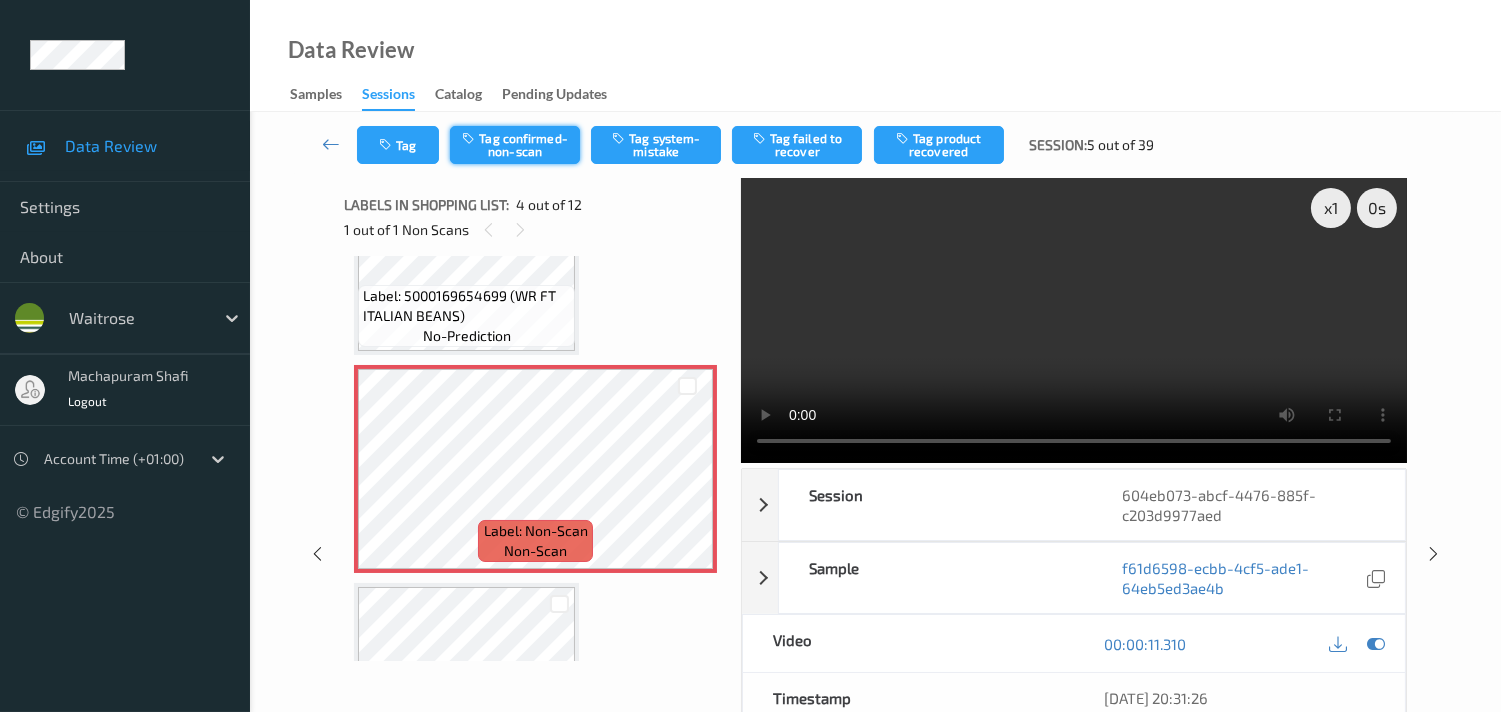 click on "Tag   confirmed-non-scan" at bounding box center (515, 145) 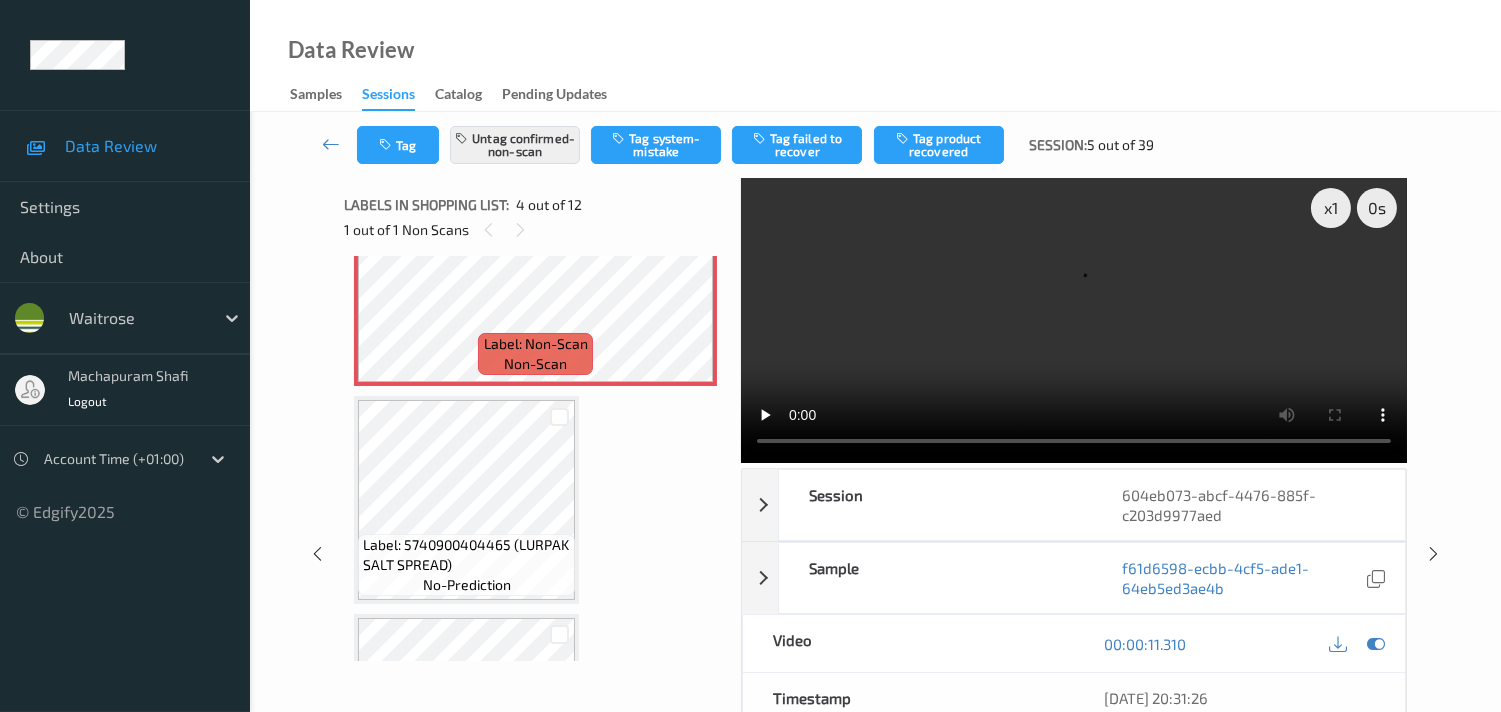 scroll, scrollTop: 777, scrollLeft: 0, axis: vertical 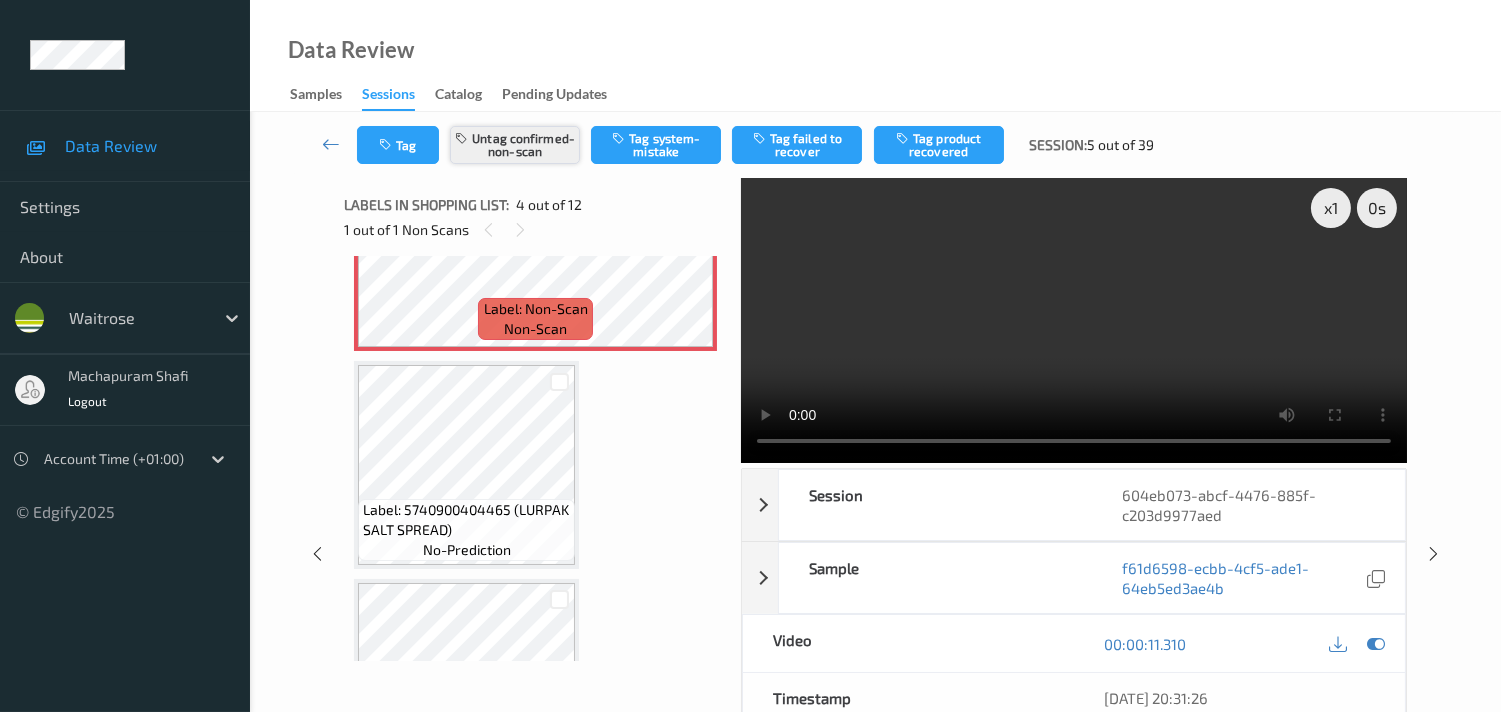 click on "Untag   confirmed-non-scan" at bounding box center (515, 145) 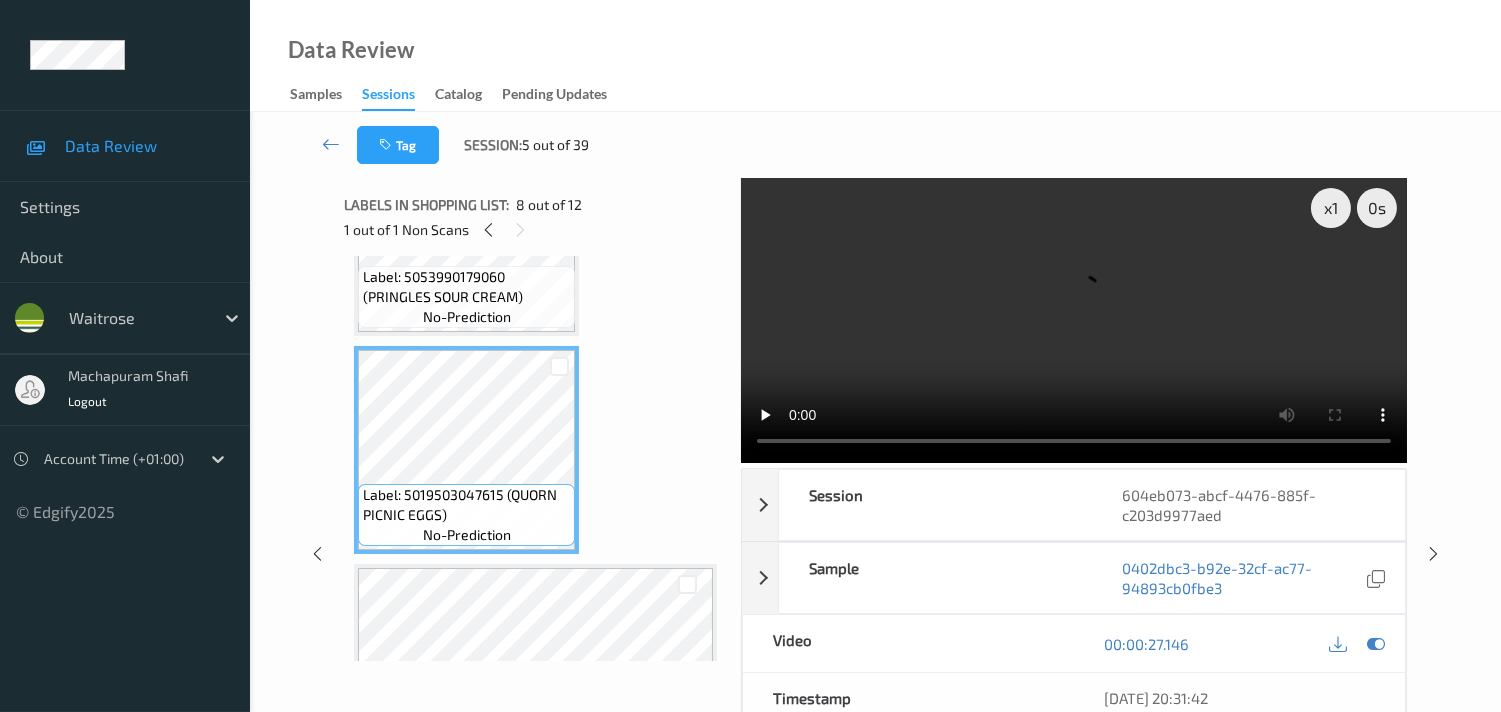 scroll, scrollTop: 1555, scrollLeft: 0, axis: vertical 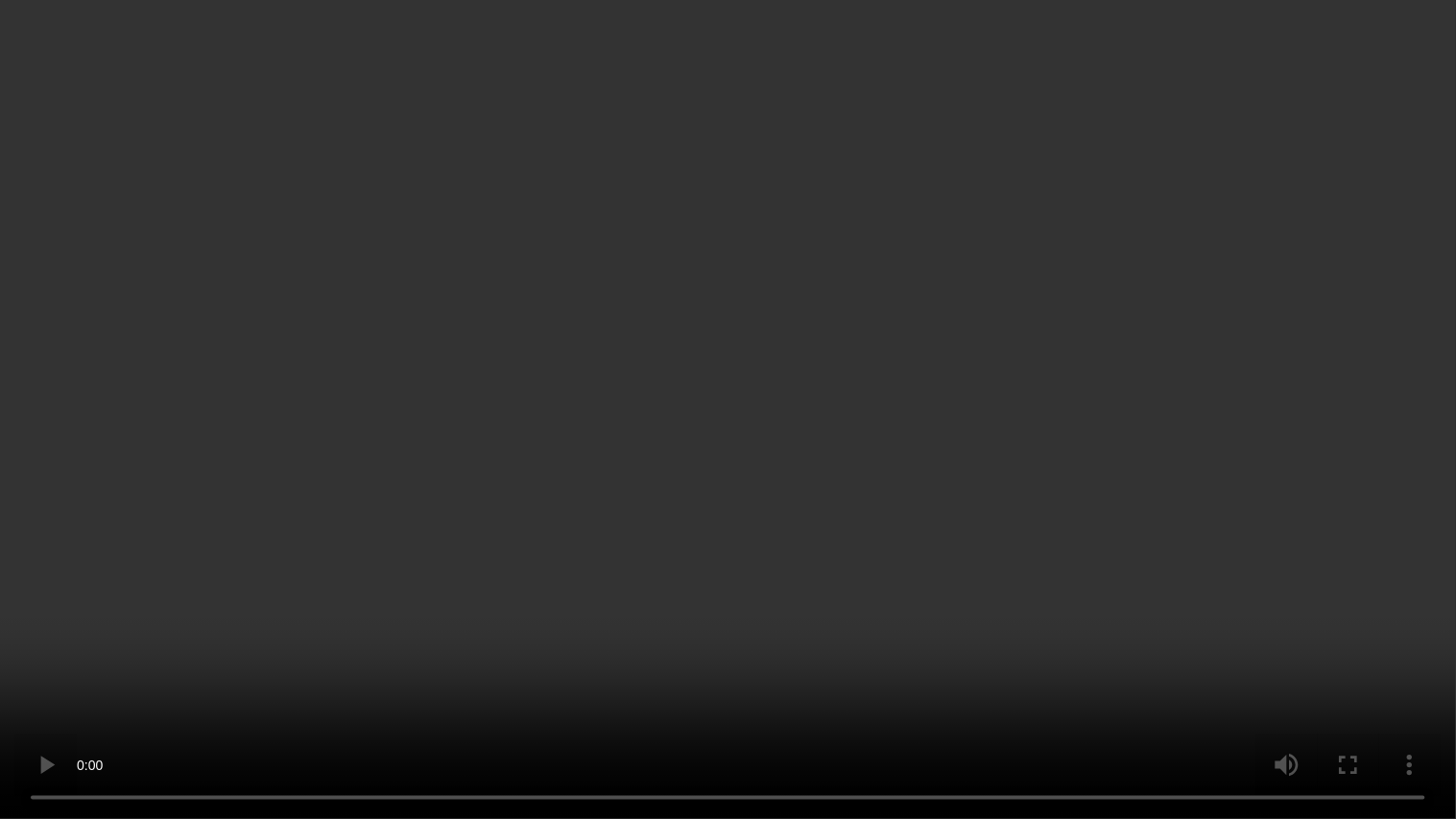 click at bounding box center (728, 409) 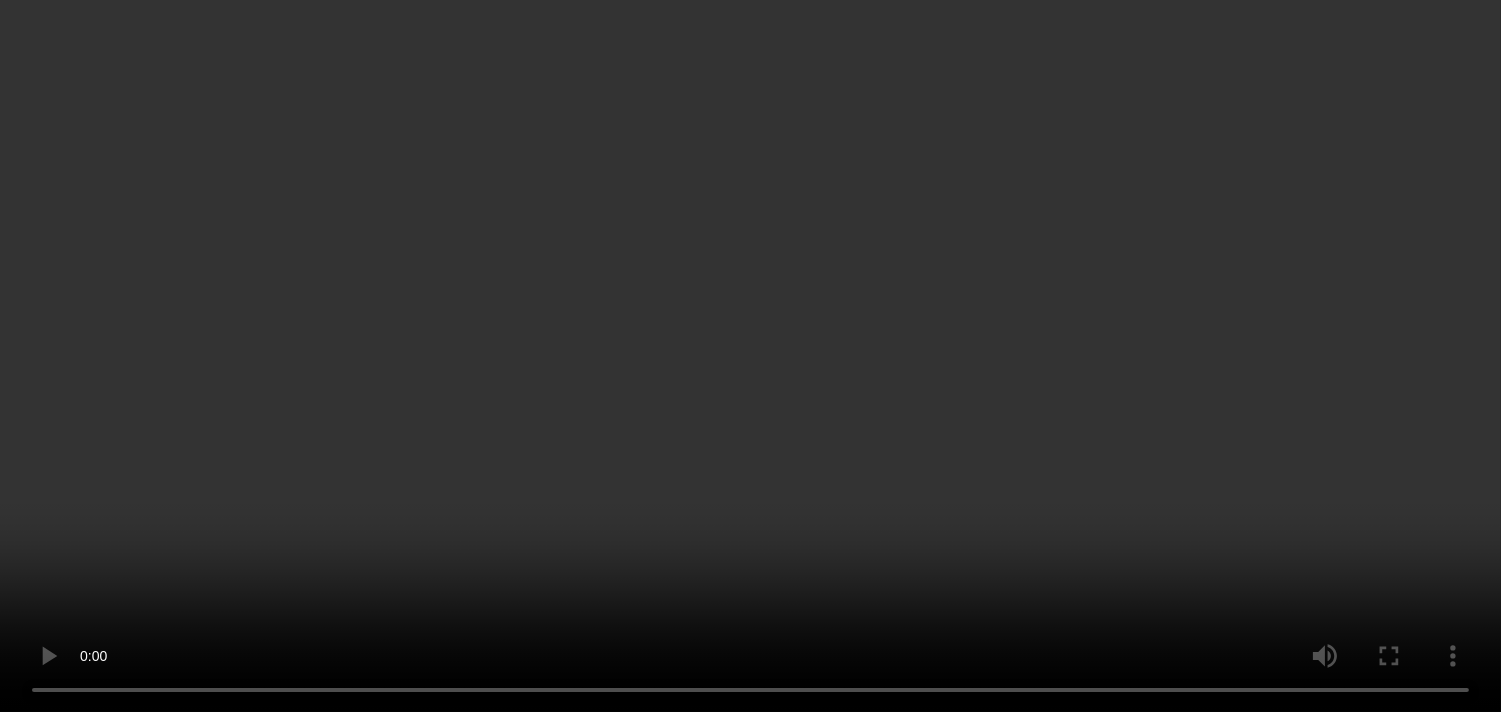 scroll, scrollTop: 444, scrollLeft: 0, axis: vertical 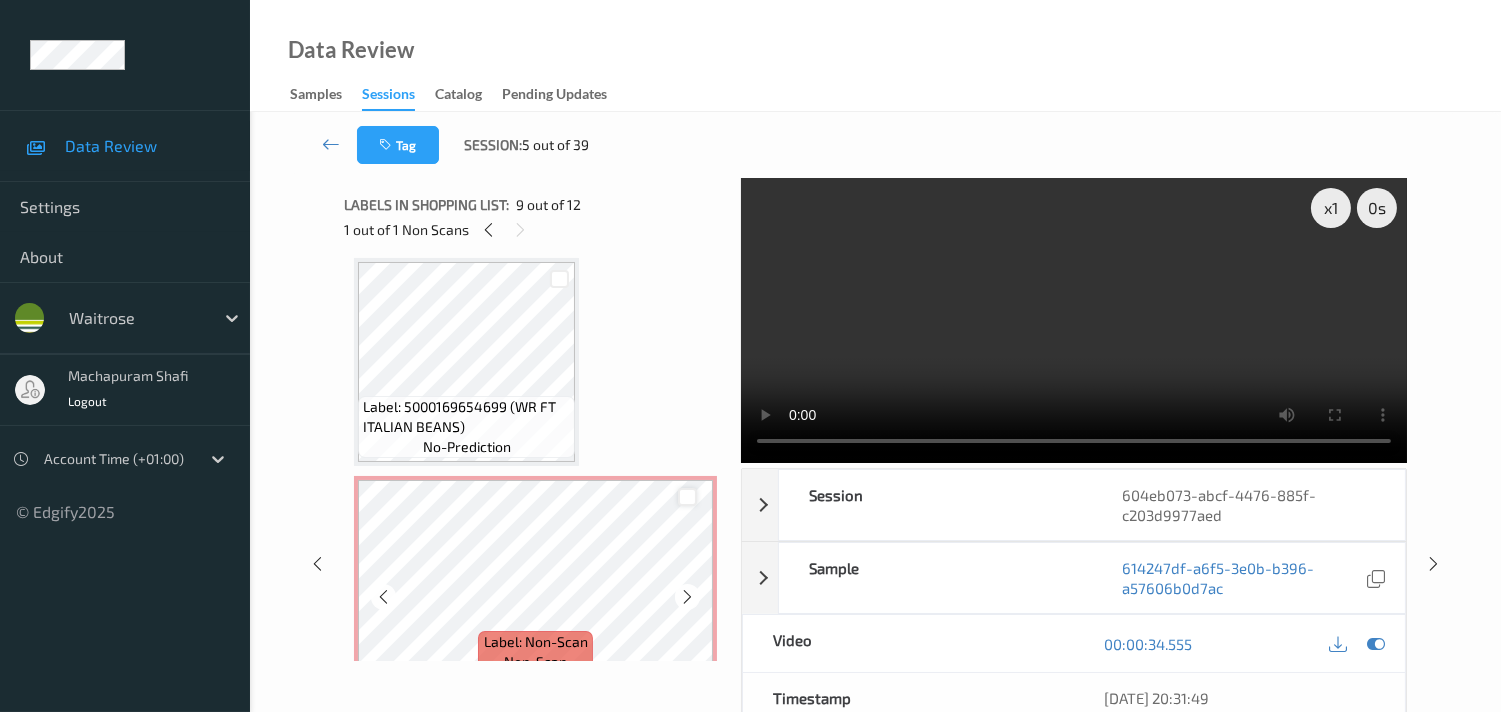 click at bounding box center (687, 497) 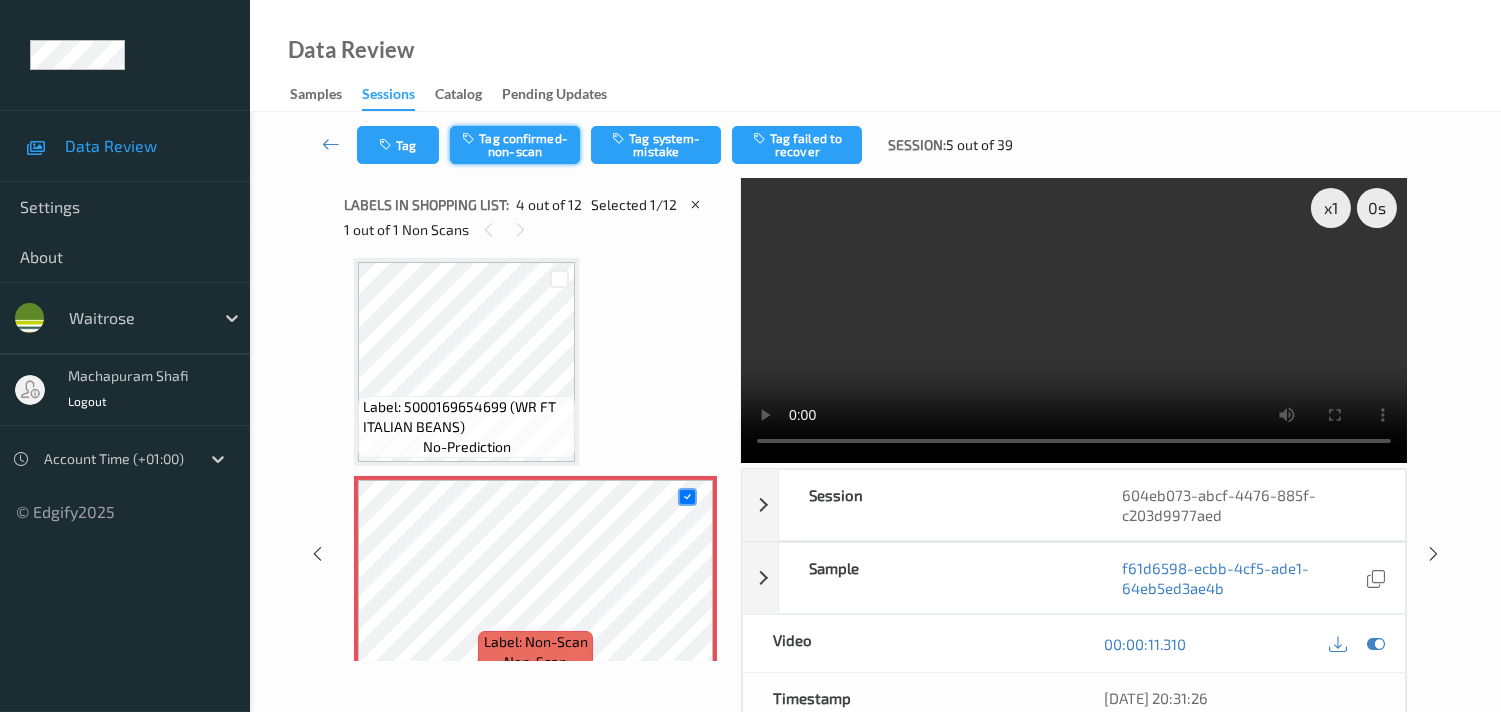 click on "Tag   confirmed-non-scan" at bounding box center [515, 145] 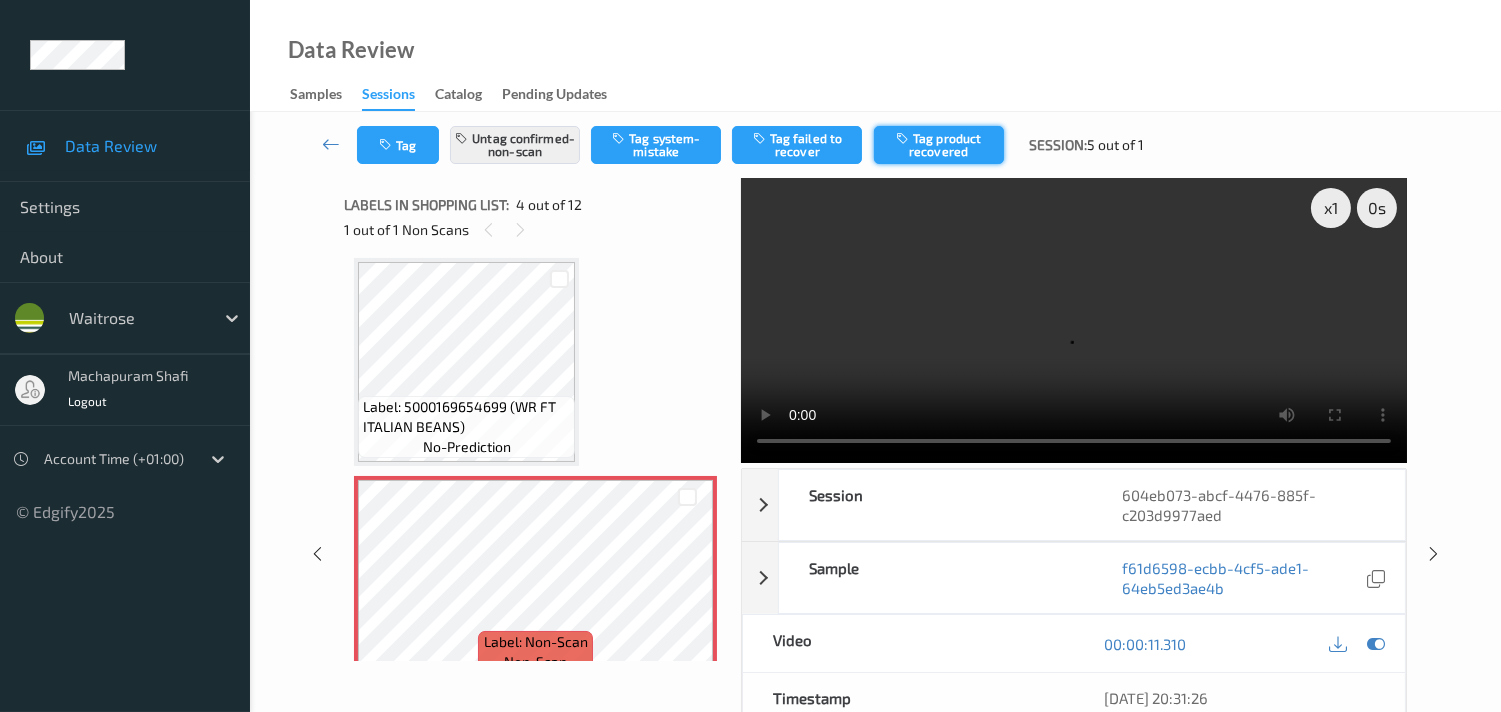 click on "Tag   product recovered" at bounding box center (939, 145) 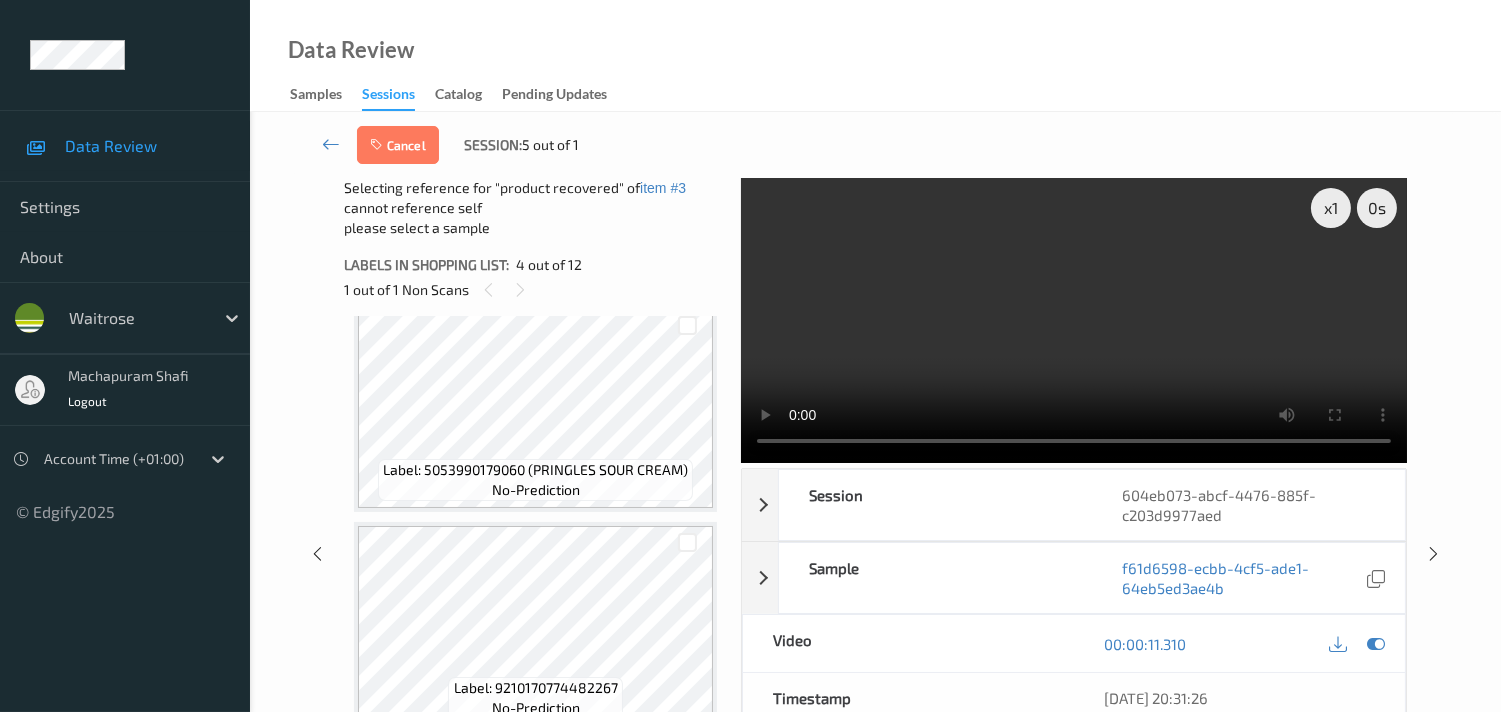 scroll, scrollTop: 2203, scrollLeft: 0, axis: vertical 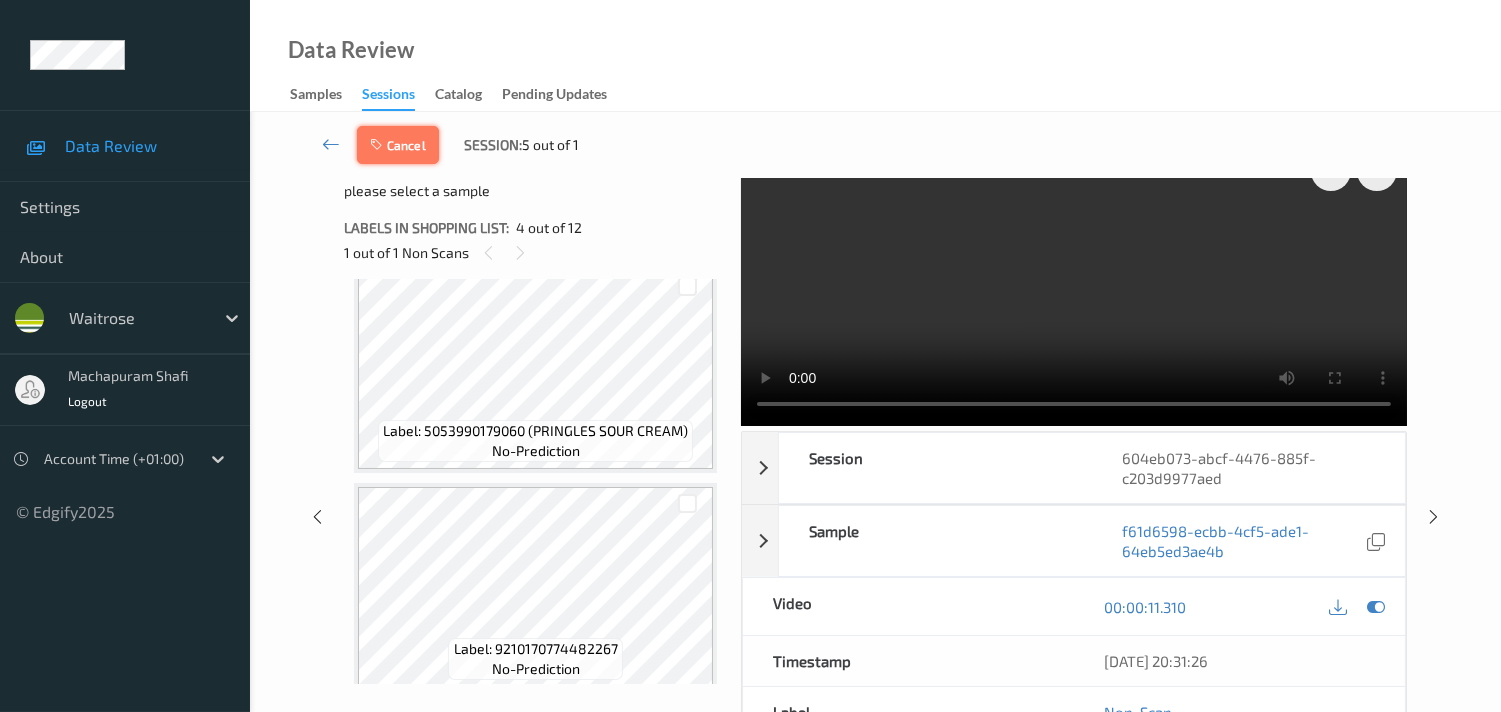 click on "Cancel" at bounding box center [398, 145] 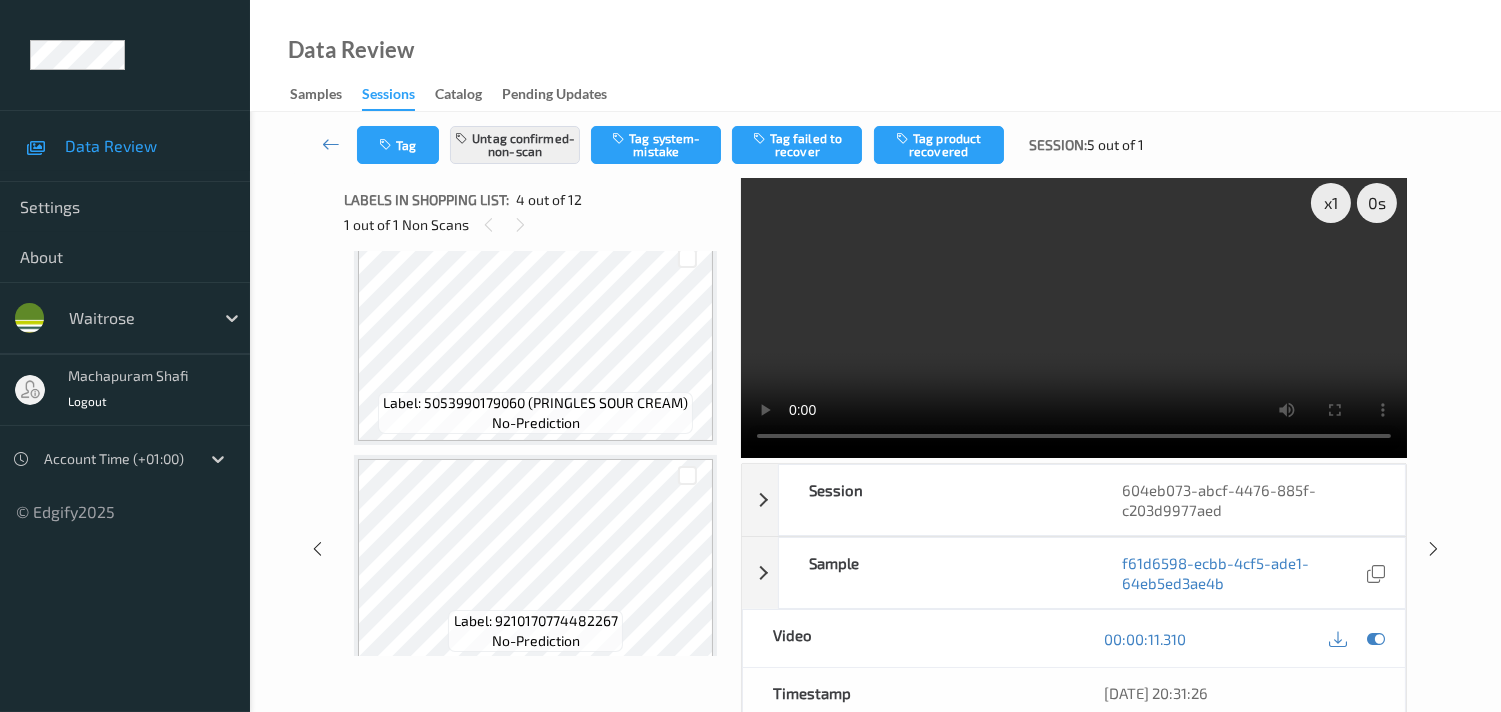 scroll, scrollTop: 0, scrollLeft: 0, axis: both 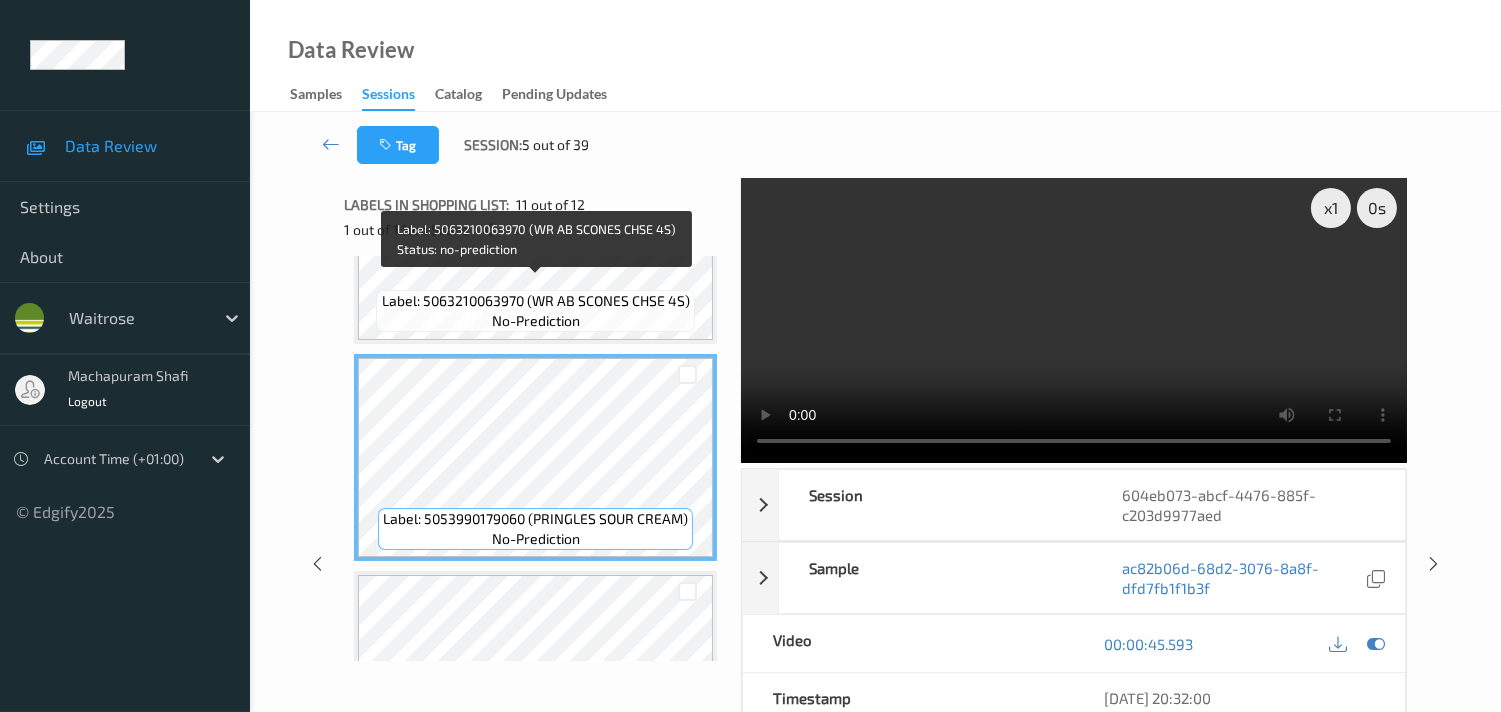 click on "Label: 5063210063970 (WR AB SCONES CHSE 4S)" at bounding box center [536, 301] 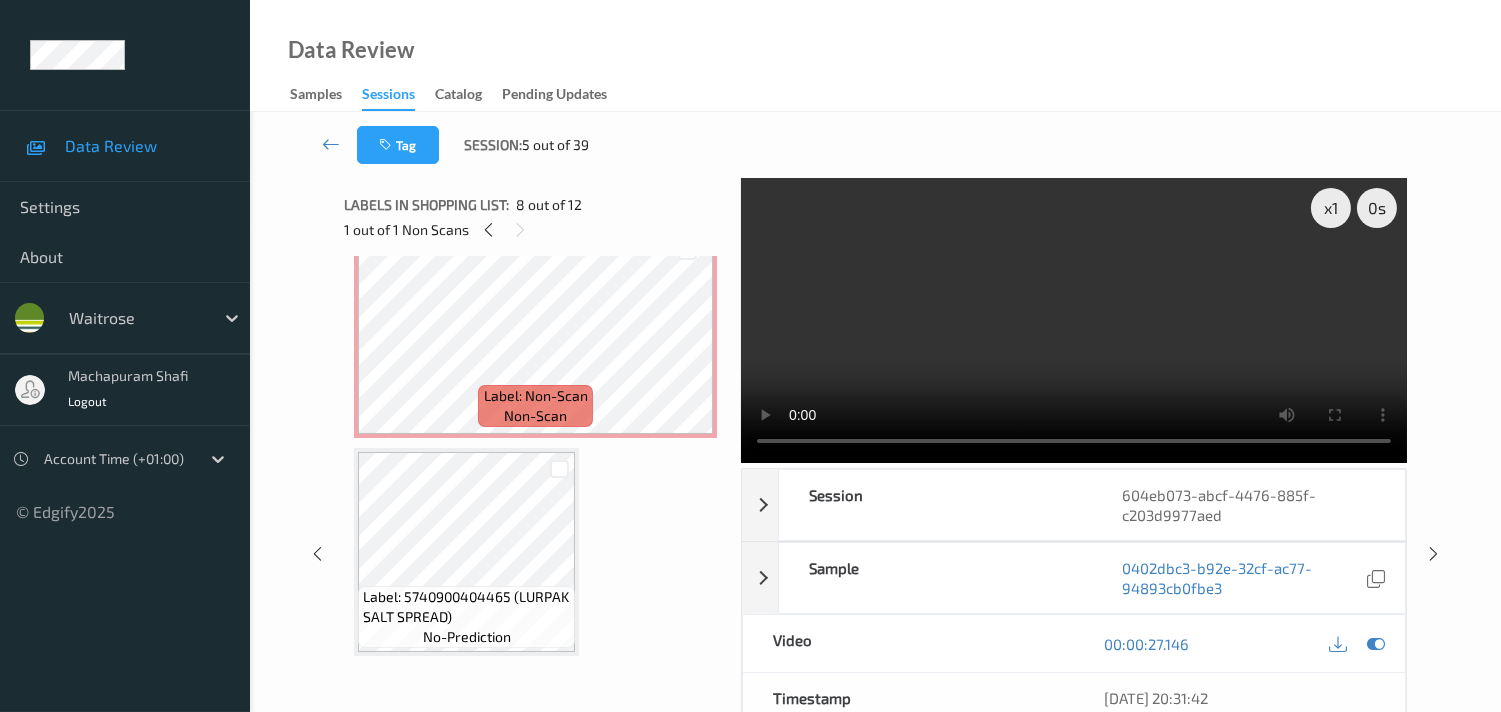 scroll, scrollTop: 536, scrollLeft: 0, axis: vertical 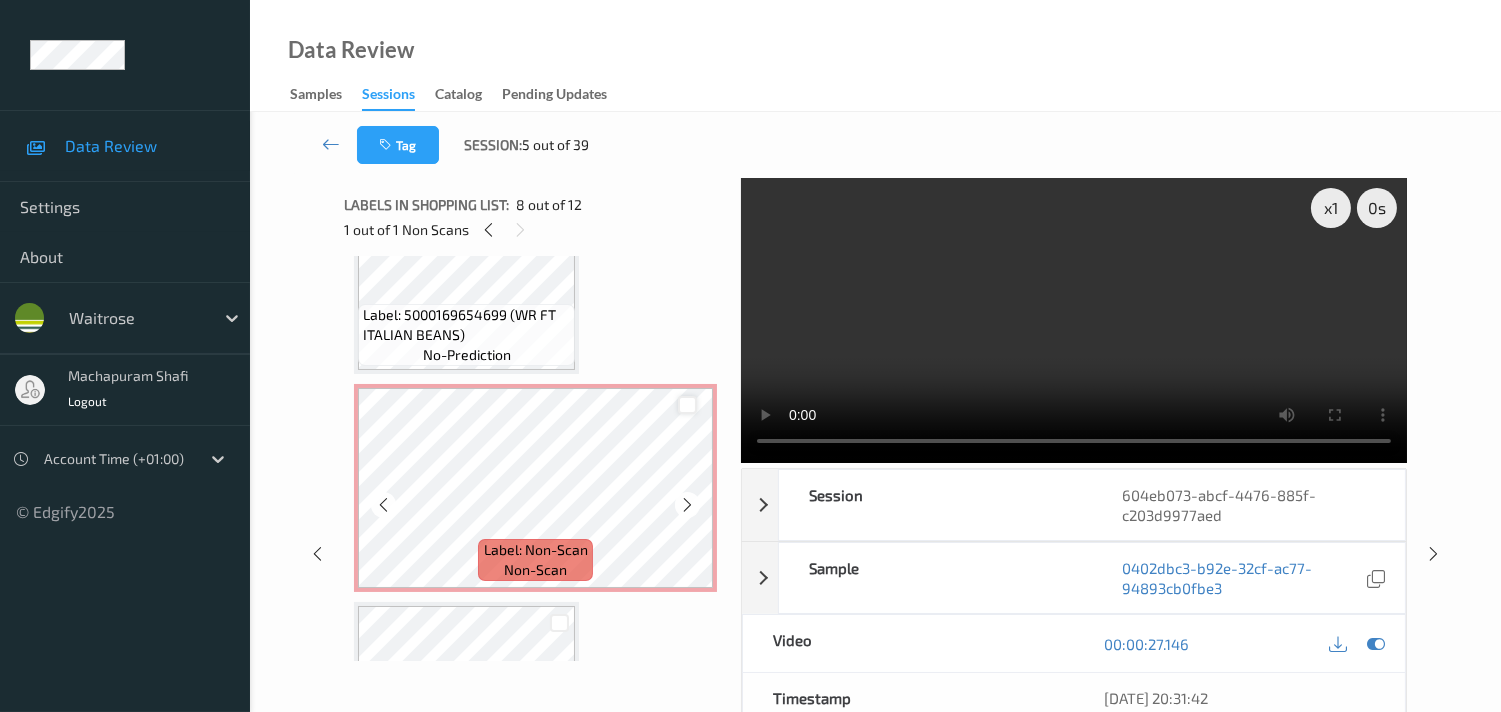click at bounding box center [687, 405] 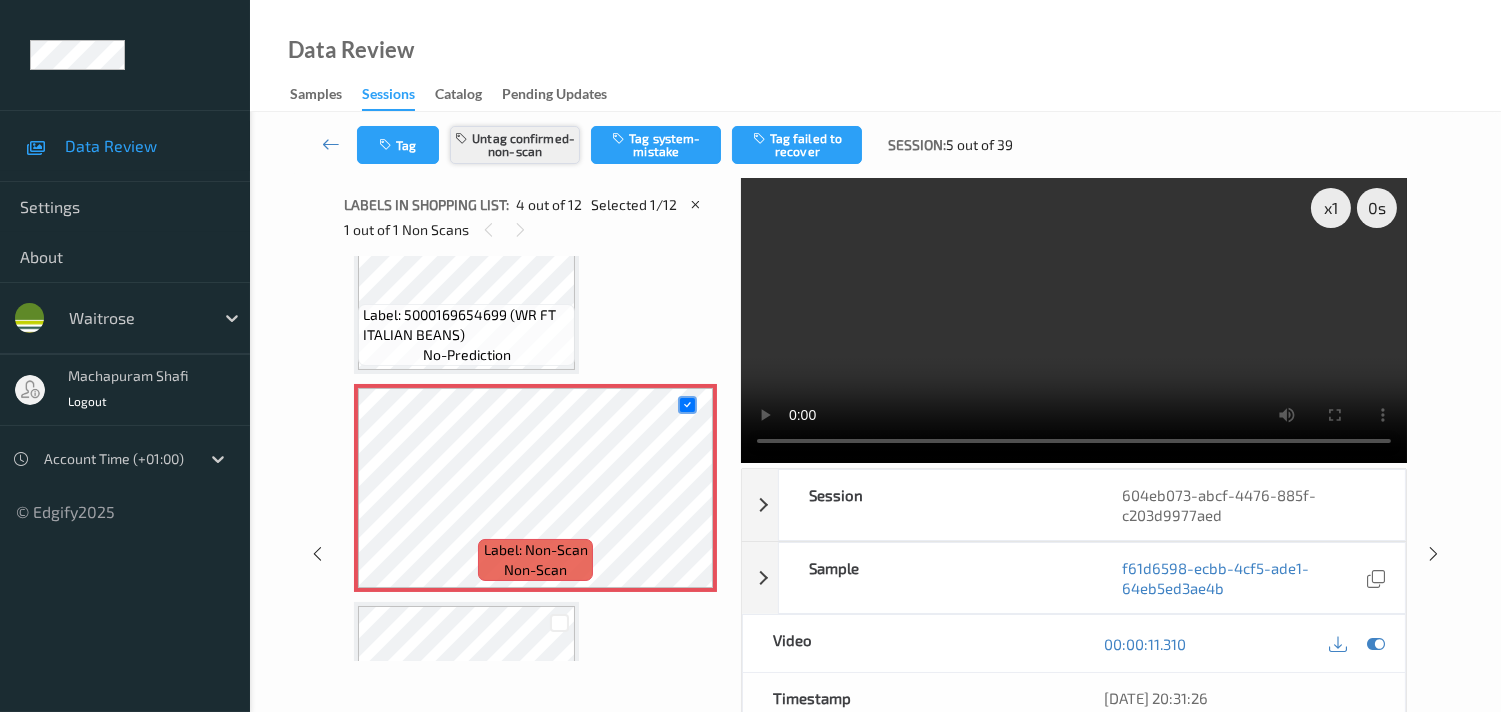 click on "Untag   confirmed-non-scan" at bounding box center (515, 145) 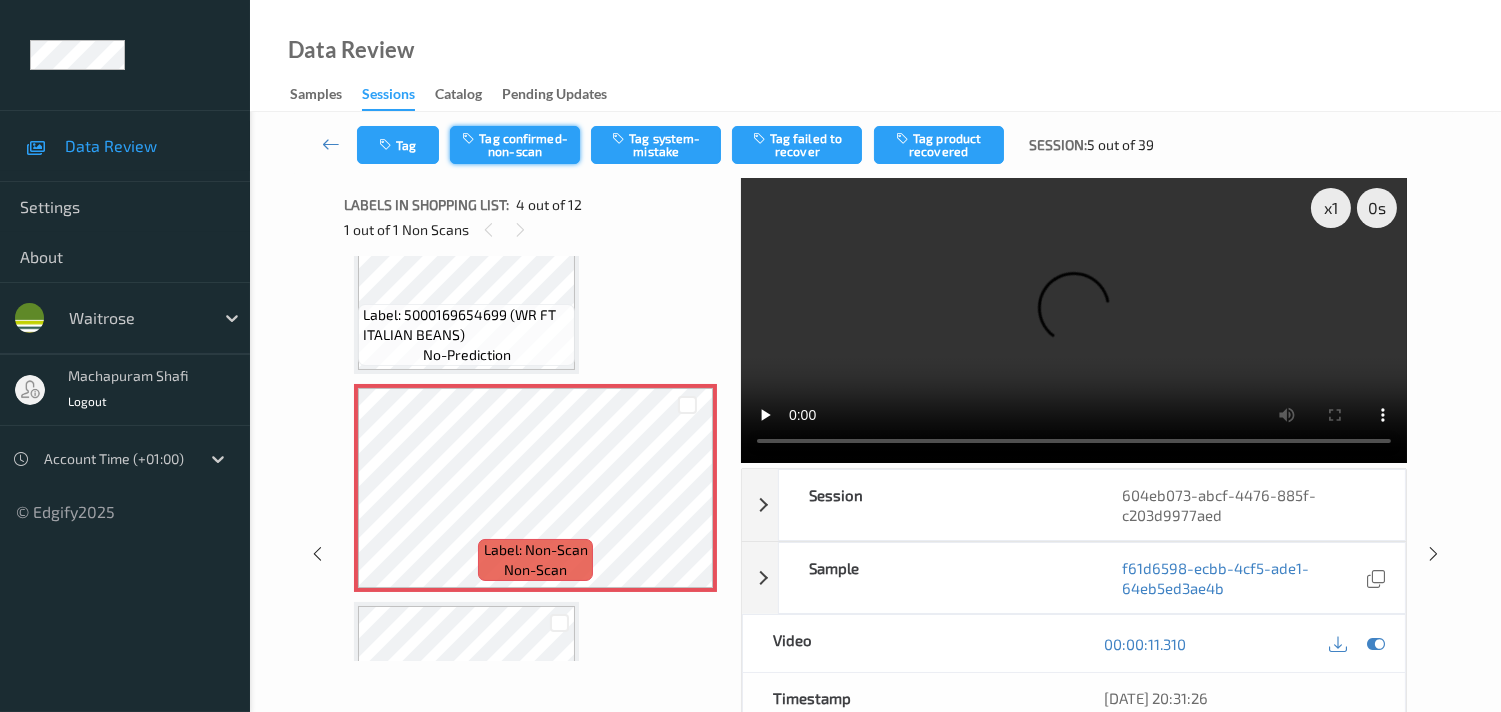 click on "Tag   confirmed-non-scan" at bounding box center (515, 145) 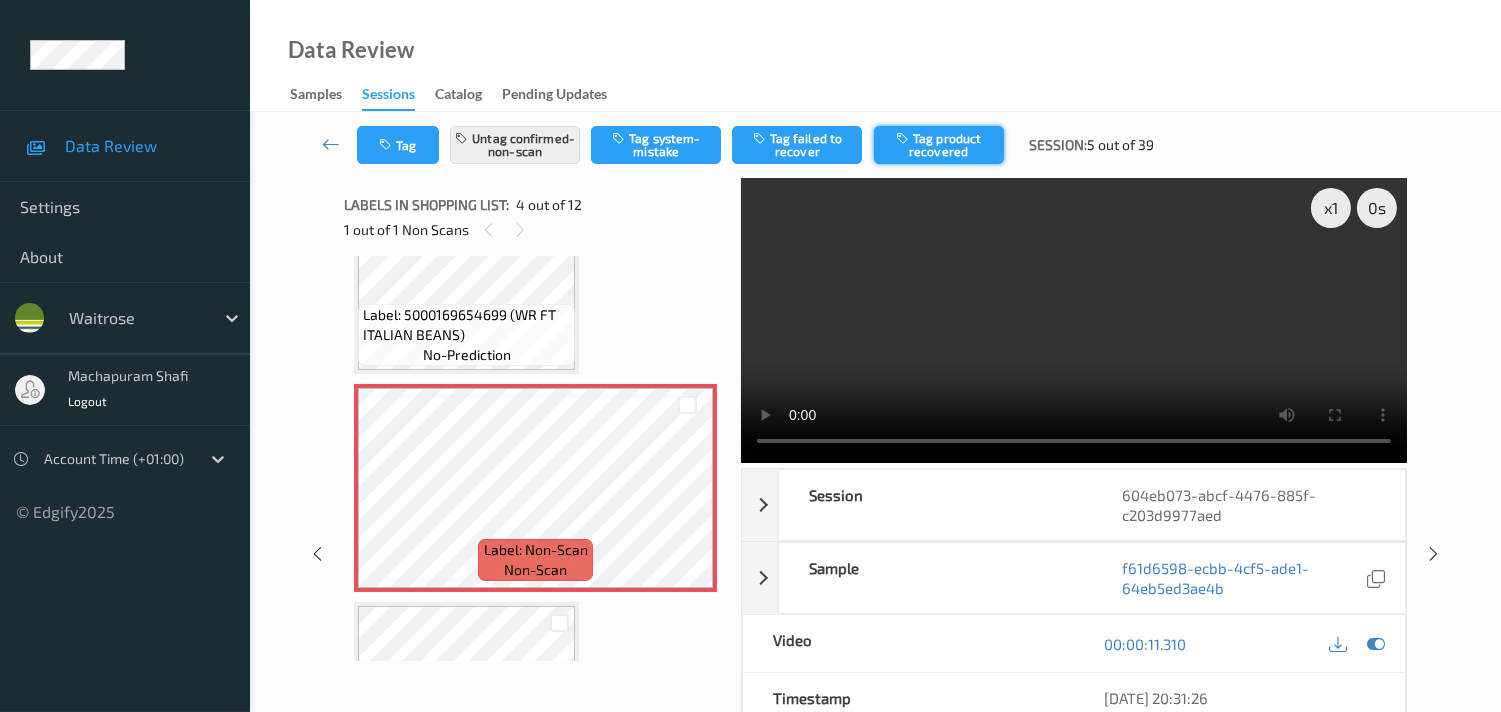 click on "Tag   product recovered" at bounding box center (939, 145) 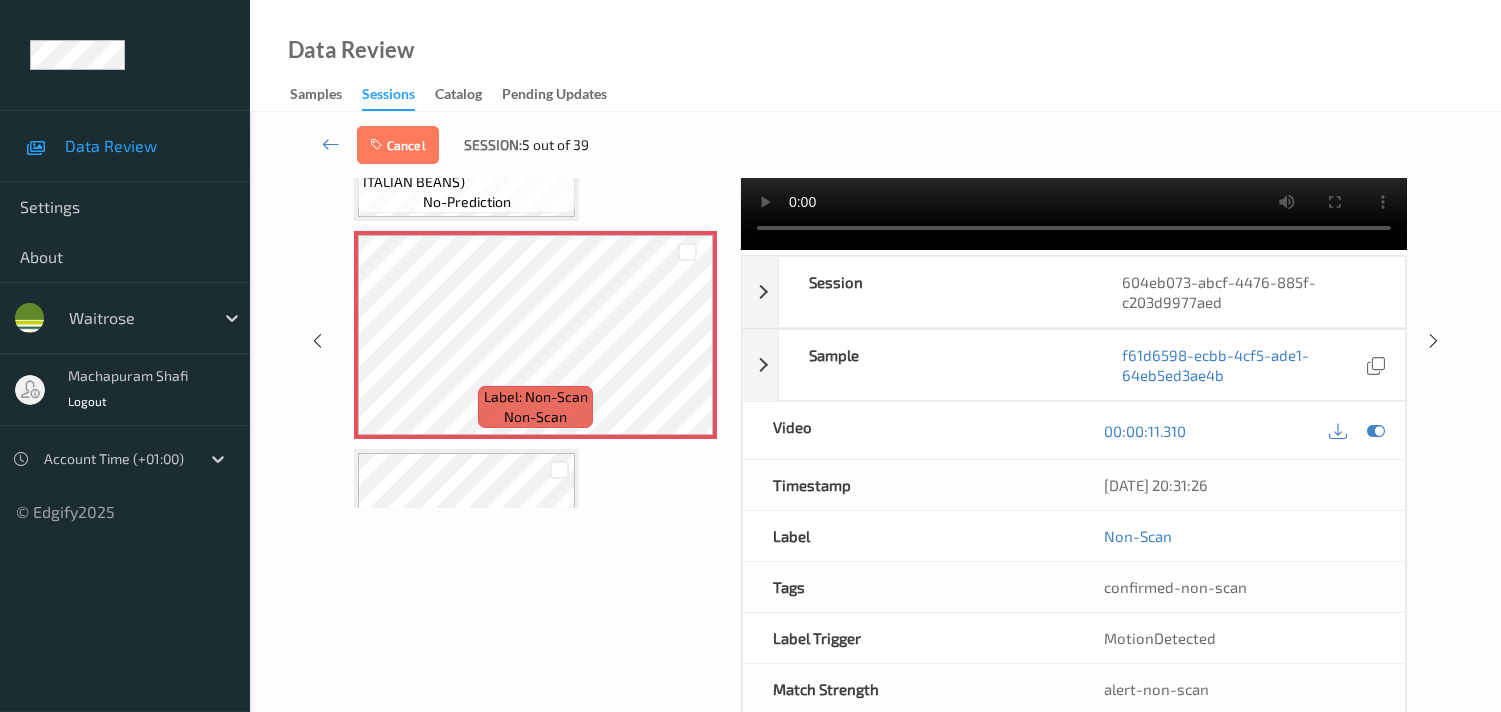 scroll, scrollTop: 222, scrollLeft: 0, axis: vertical 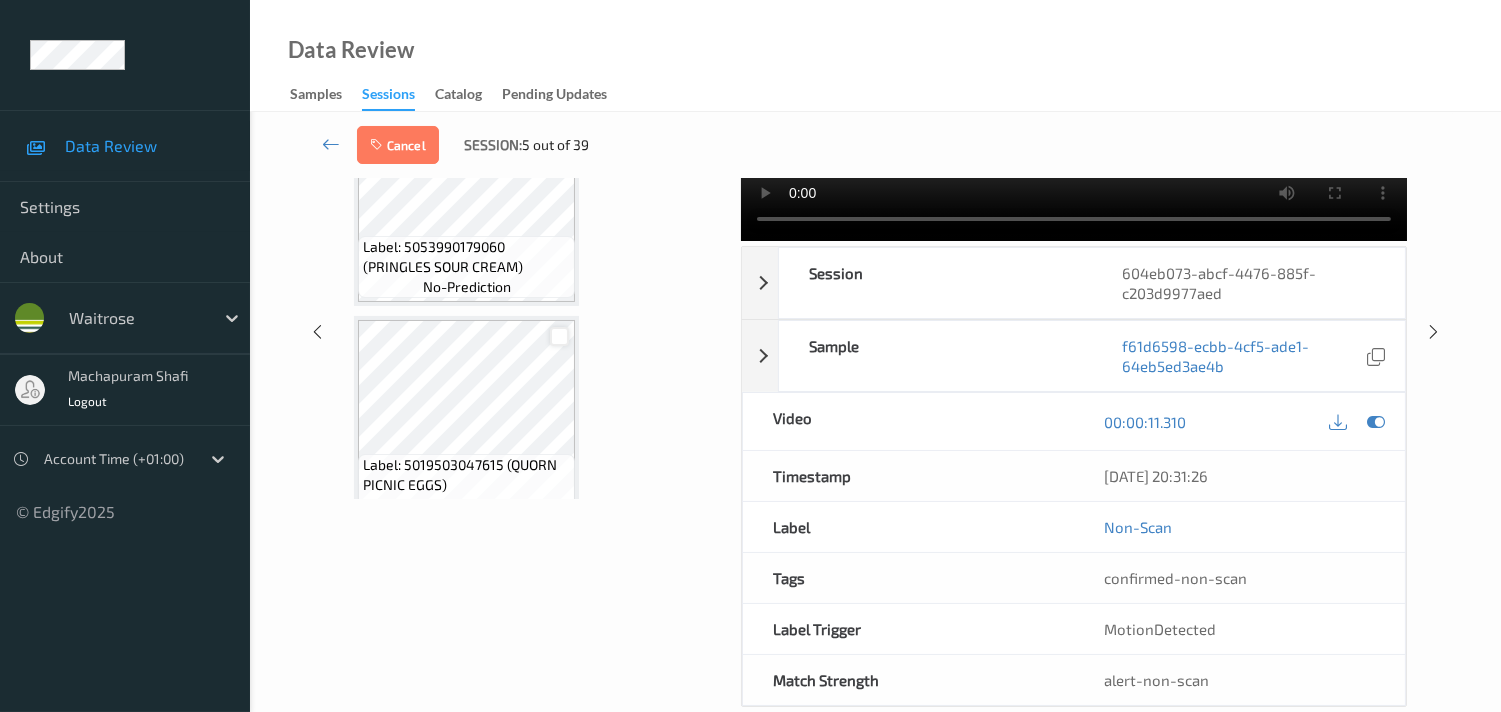 click at bounding box center (559, 336) 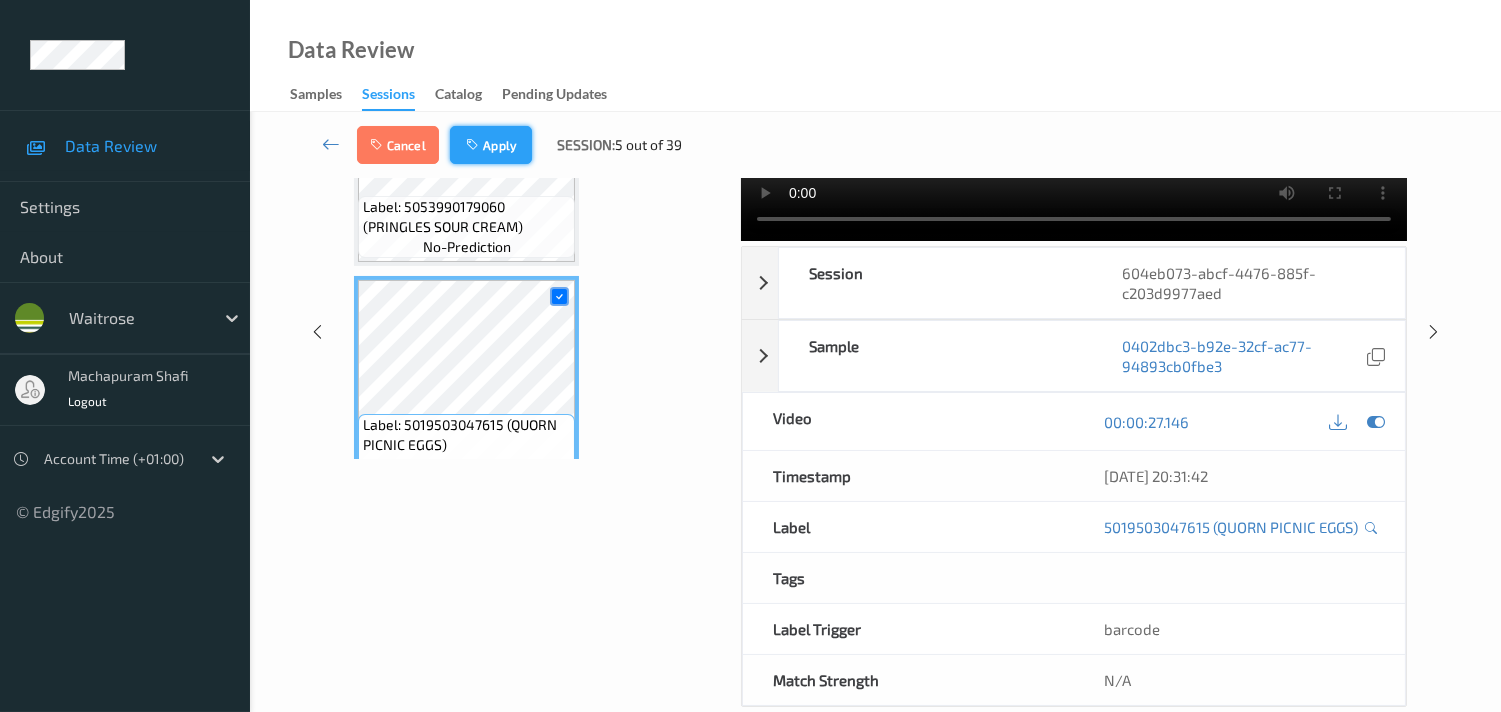 click on "Apply" at bounding box center [491, 145] 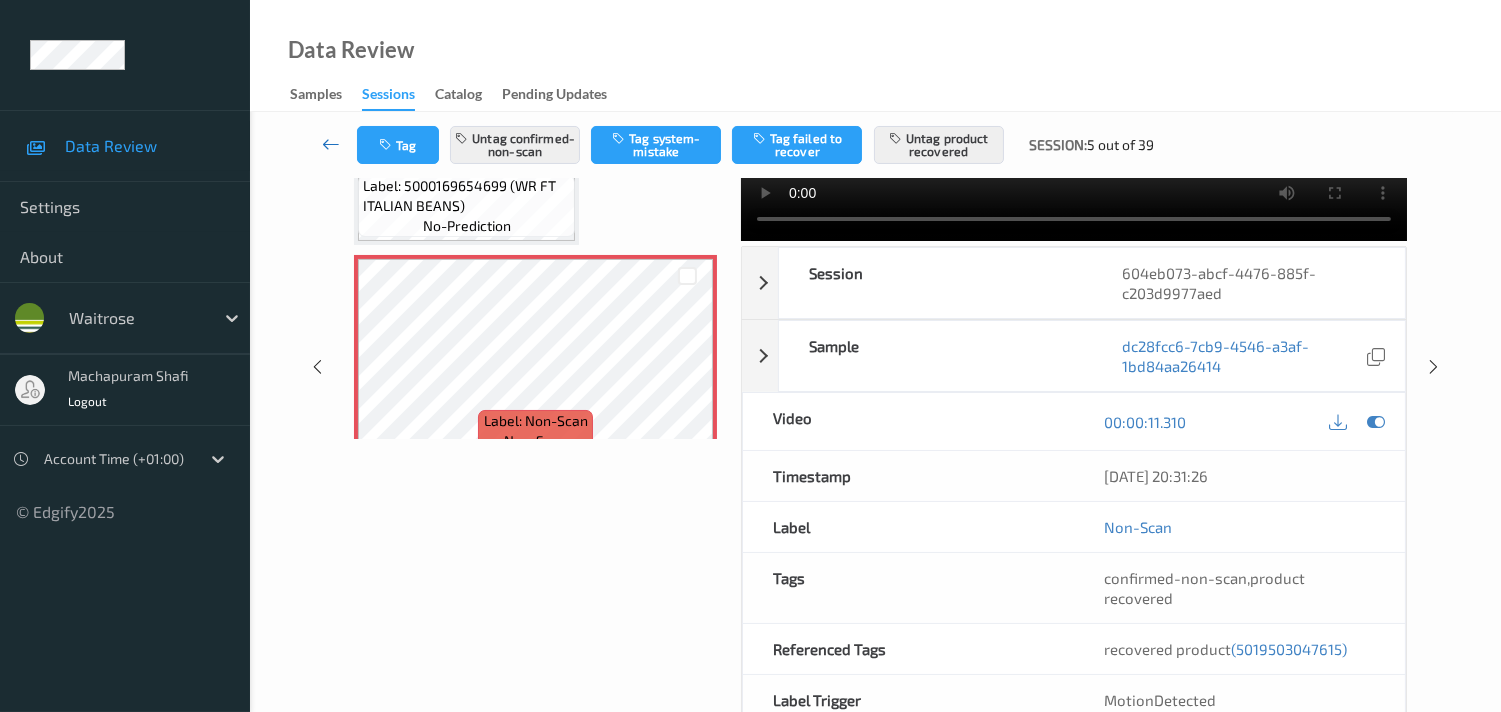 click at bounding box center (331, 144) 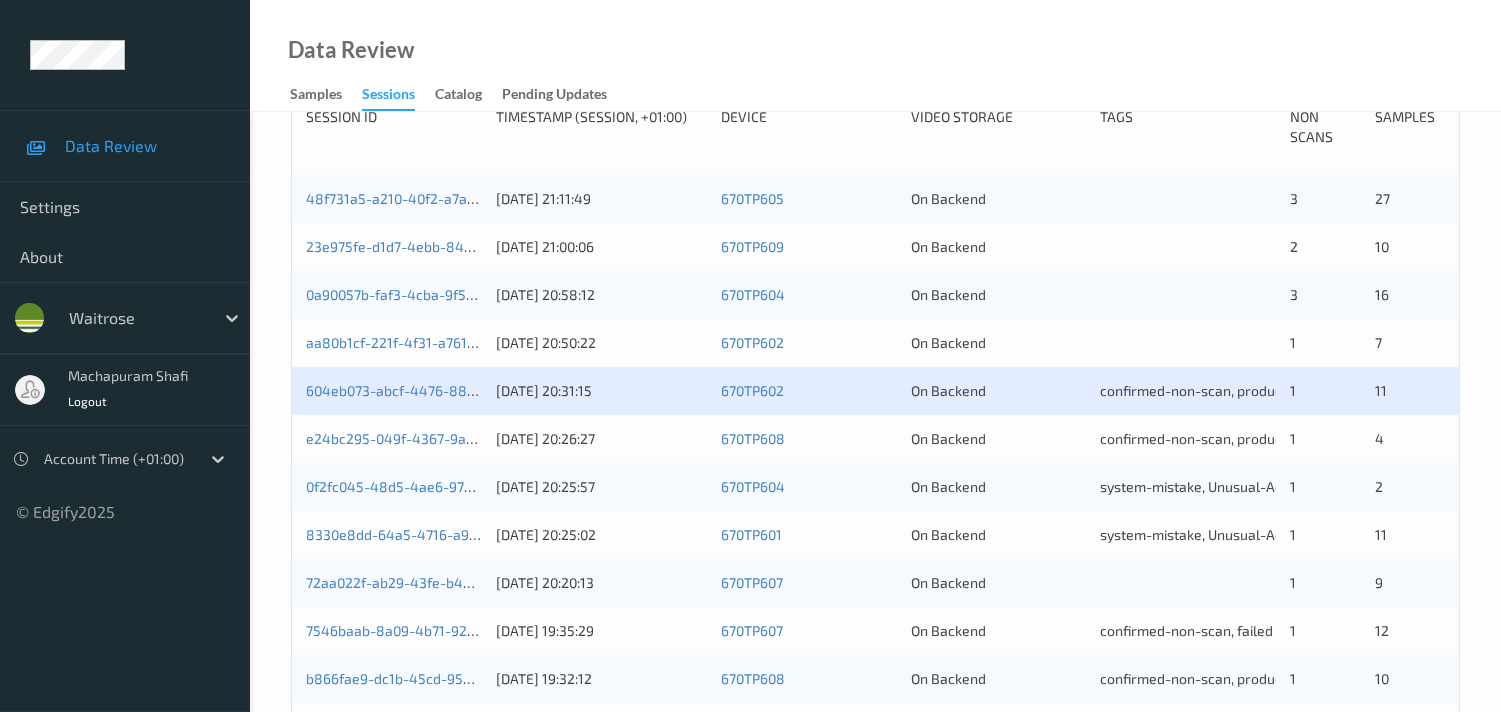 scroll, scrollTop: 555, scrollLeft: 0, axis: vertical 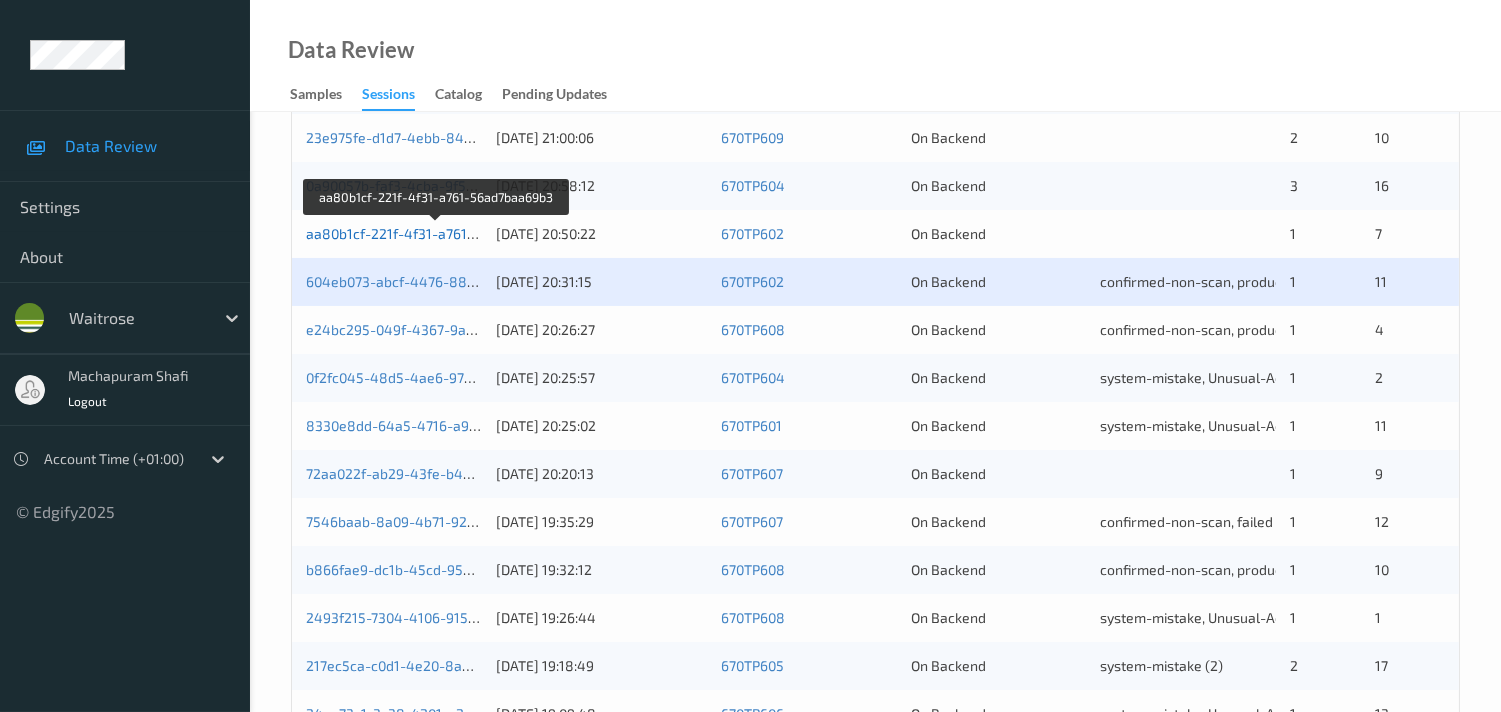 click on "aa80b1cf-221f-4f31-a761-56ad7baa69b3" at bounding box center (437, 233) 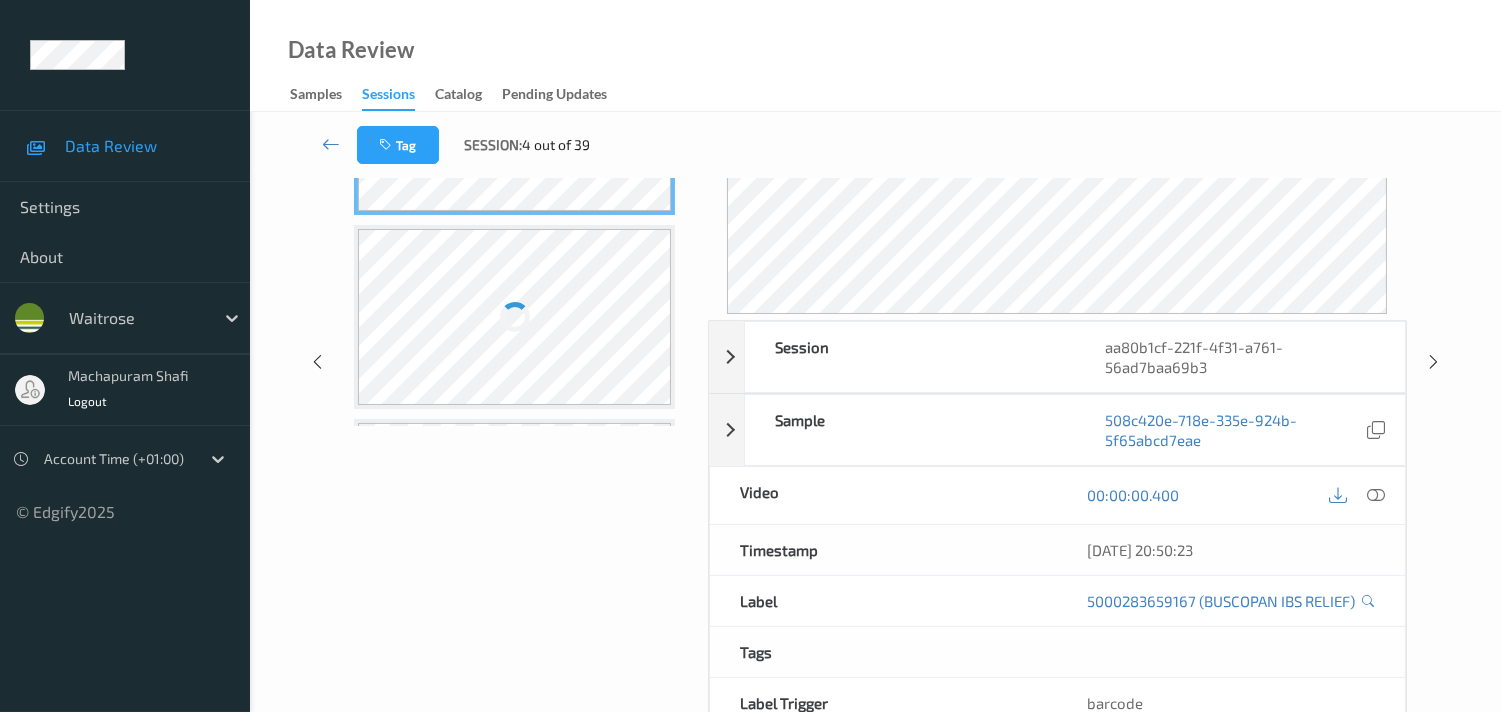 scroll, scrollTop: 0, scrollLeft: 0, axis: both 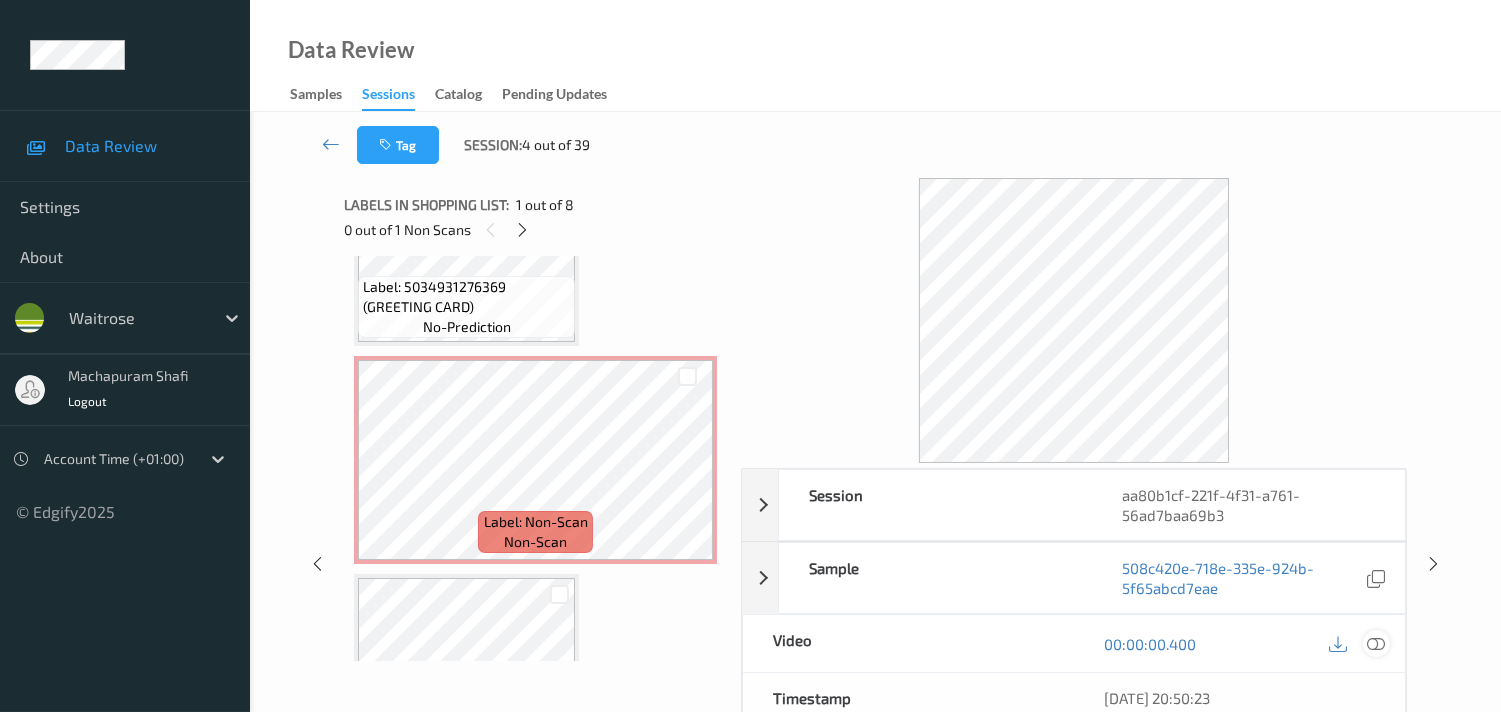 click at bounding box center [1376, 644] 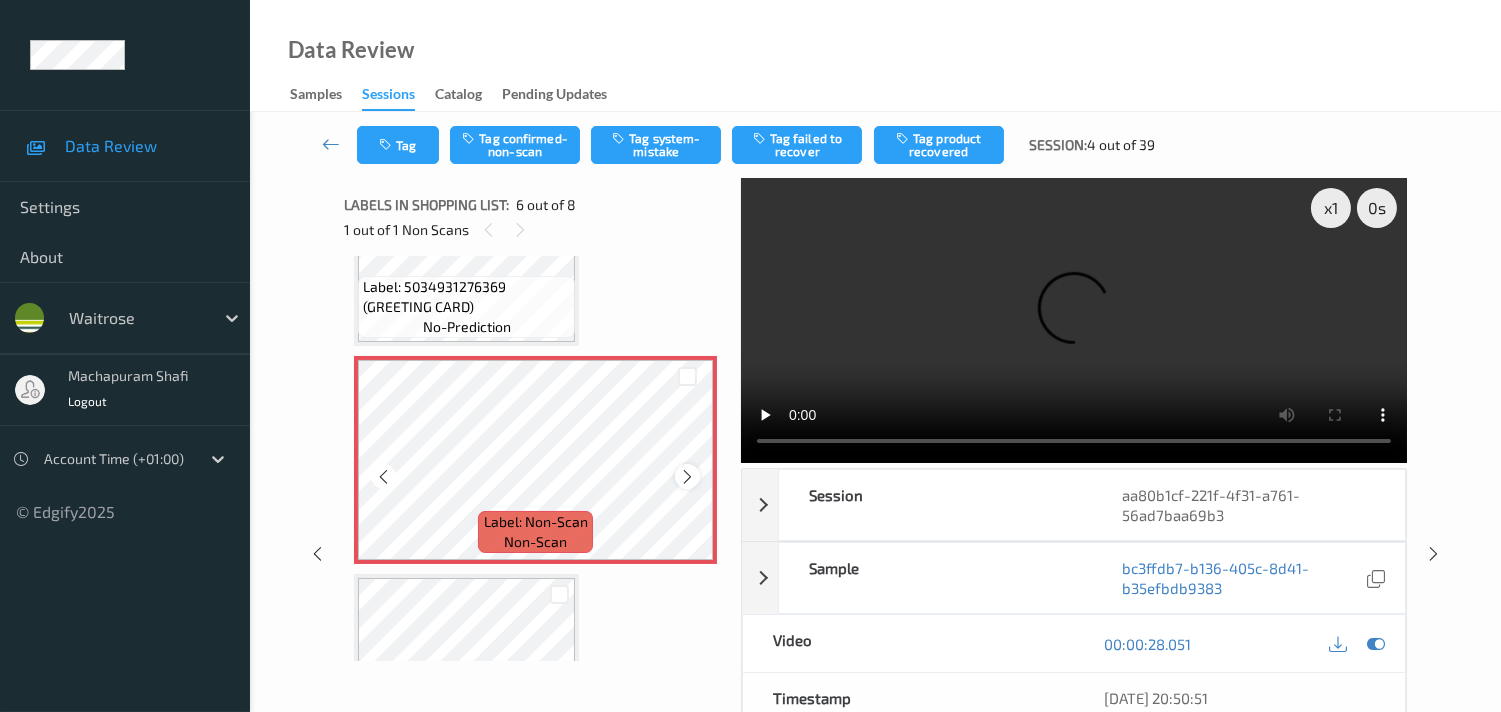 click at bounding box center [687, 477] 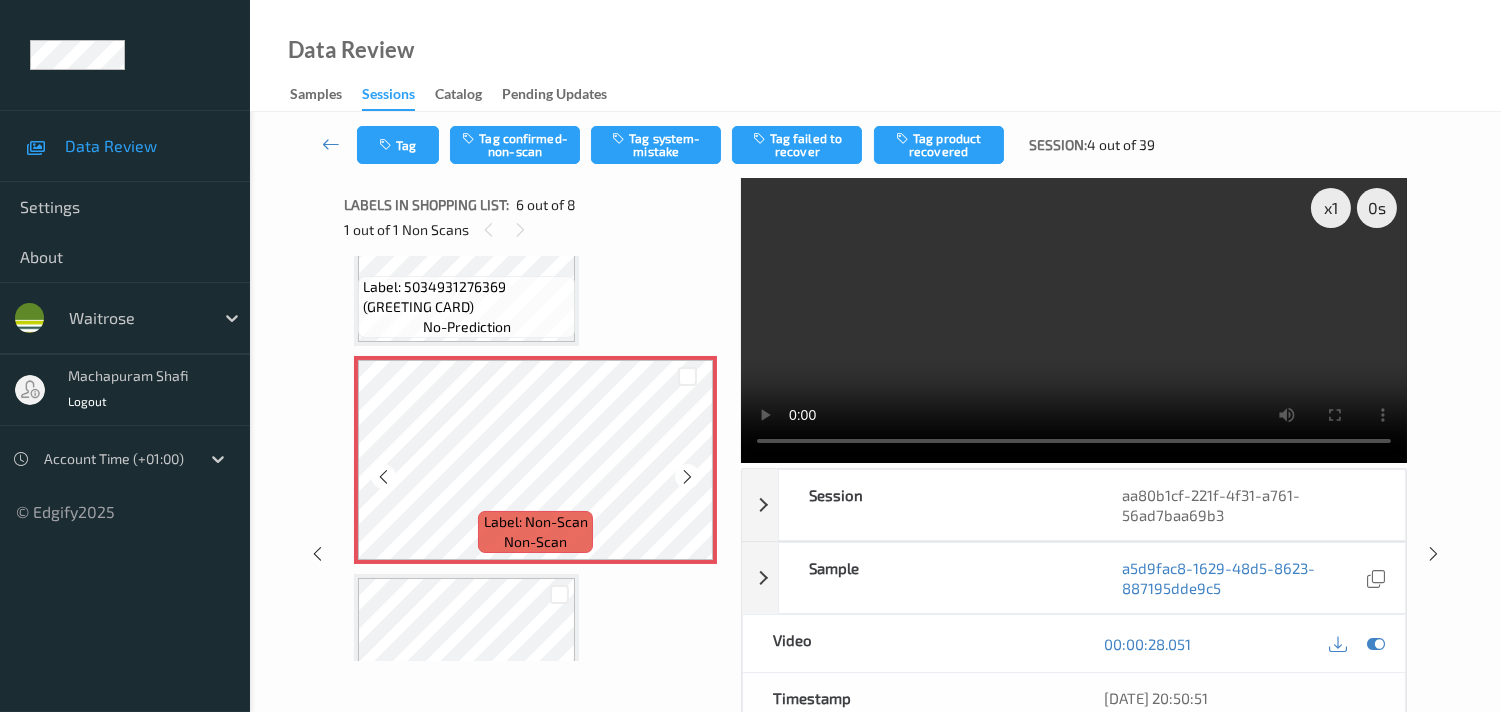click at bounding box center [687, 477] 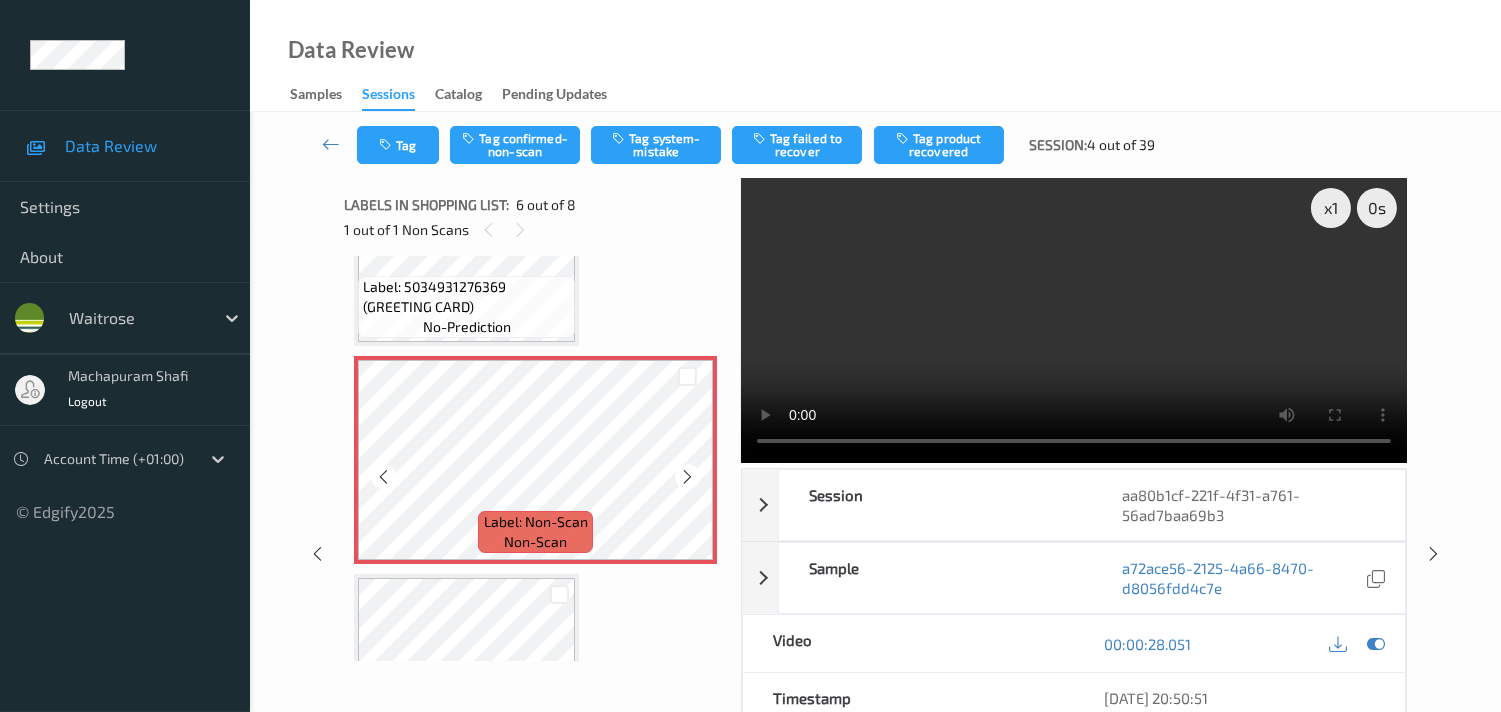 click at bounding box center [687, 477] 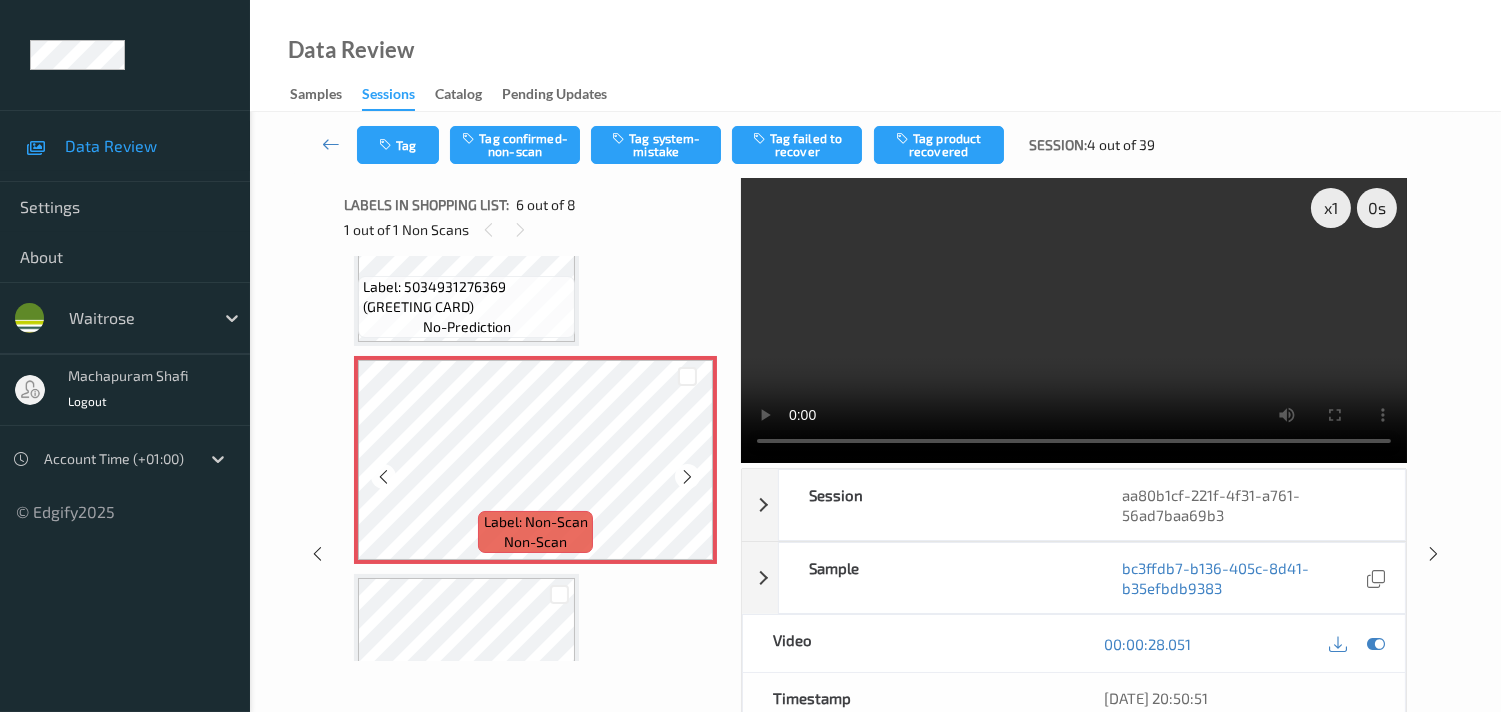 click at bounding box center [687, 477] 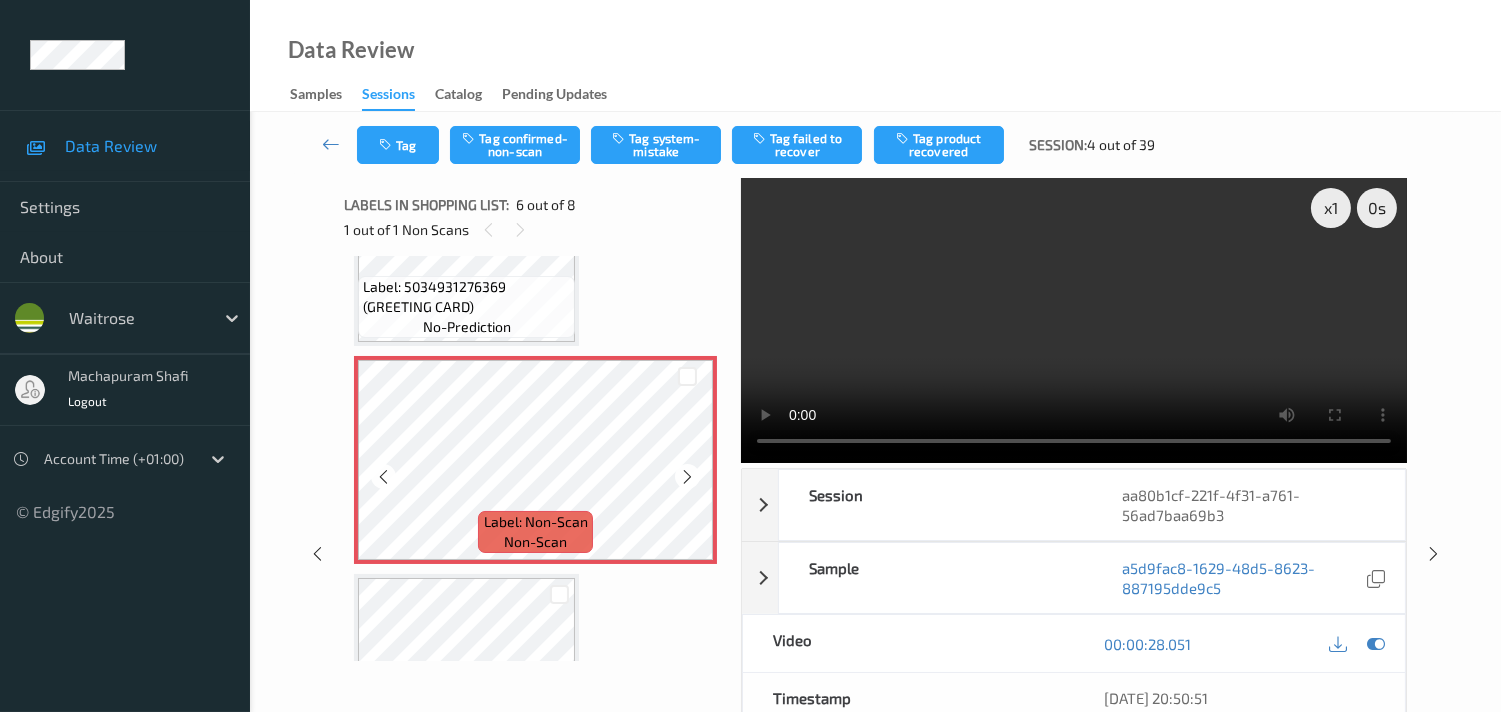 click at bounding box center (687, 477) 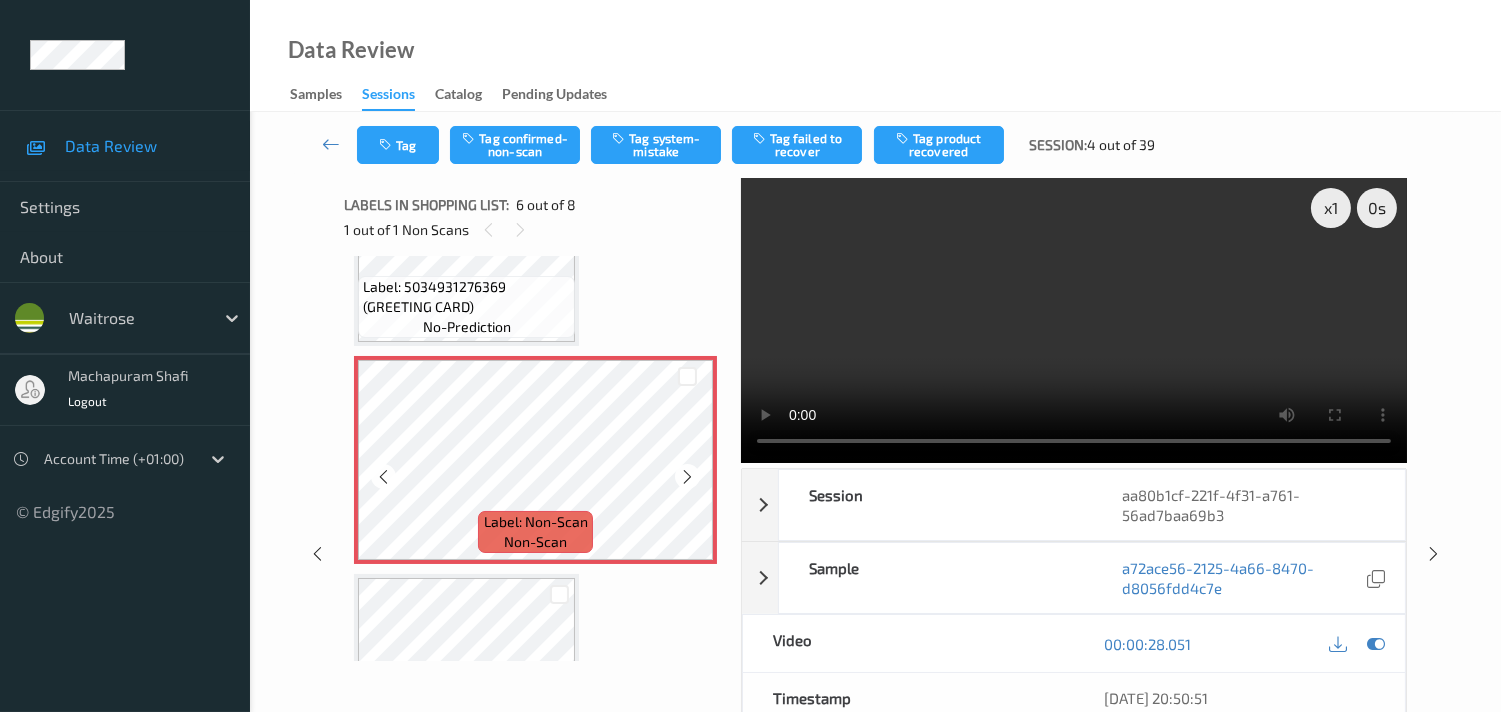 click at bounding box center (687, 477) 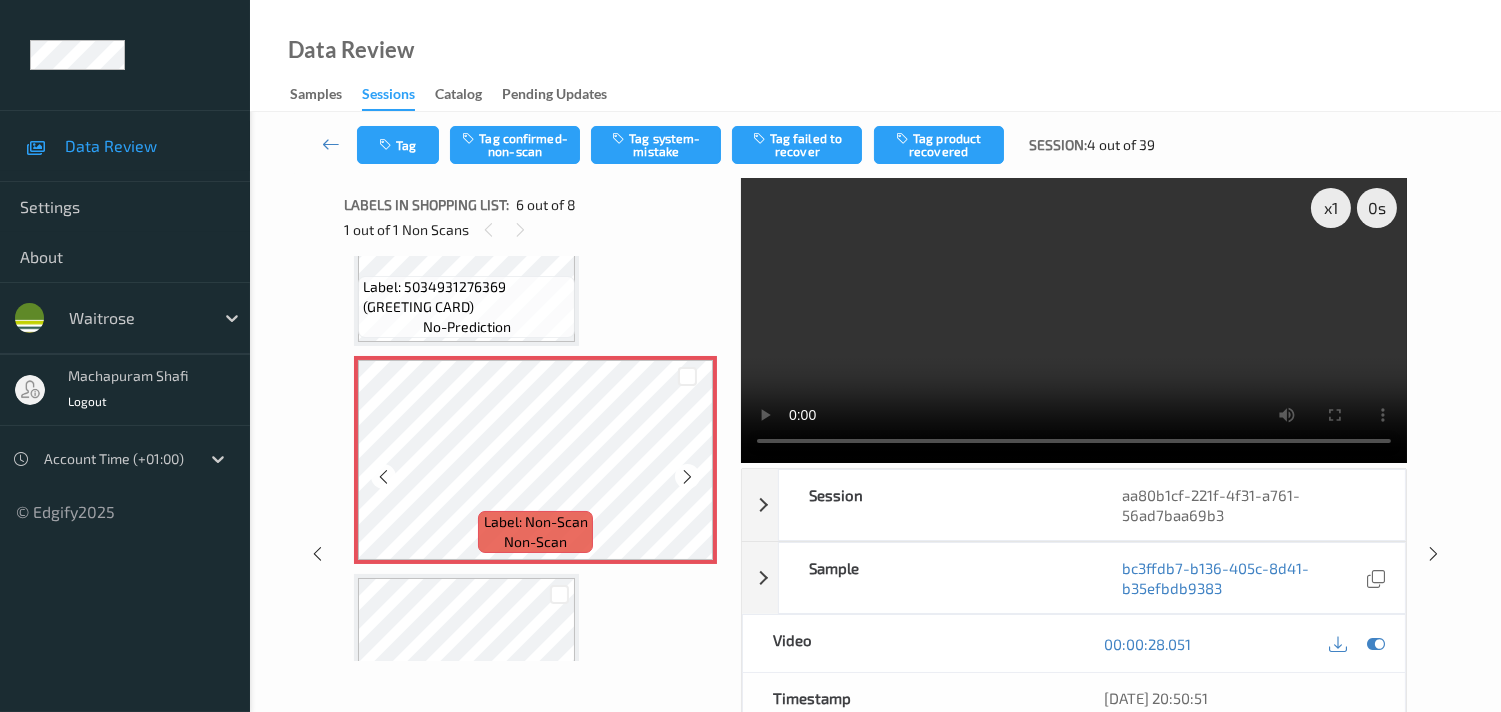 click at bounding box center (687, 477) 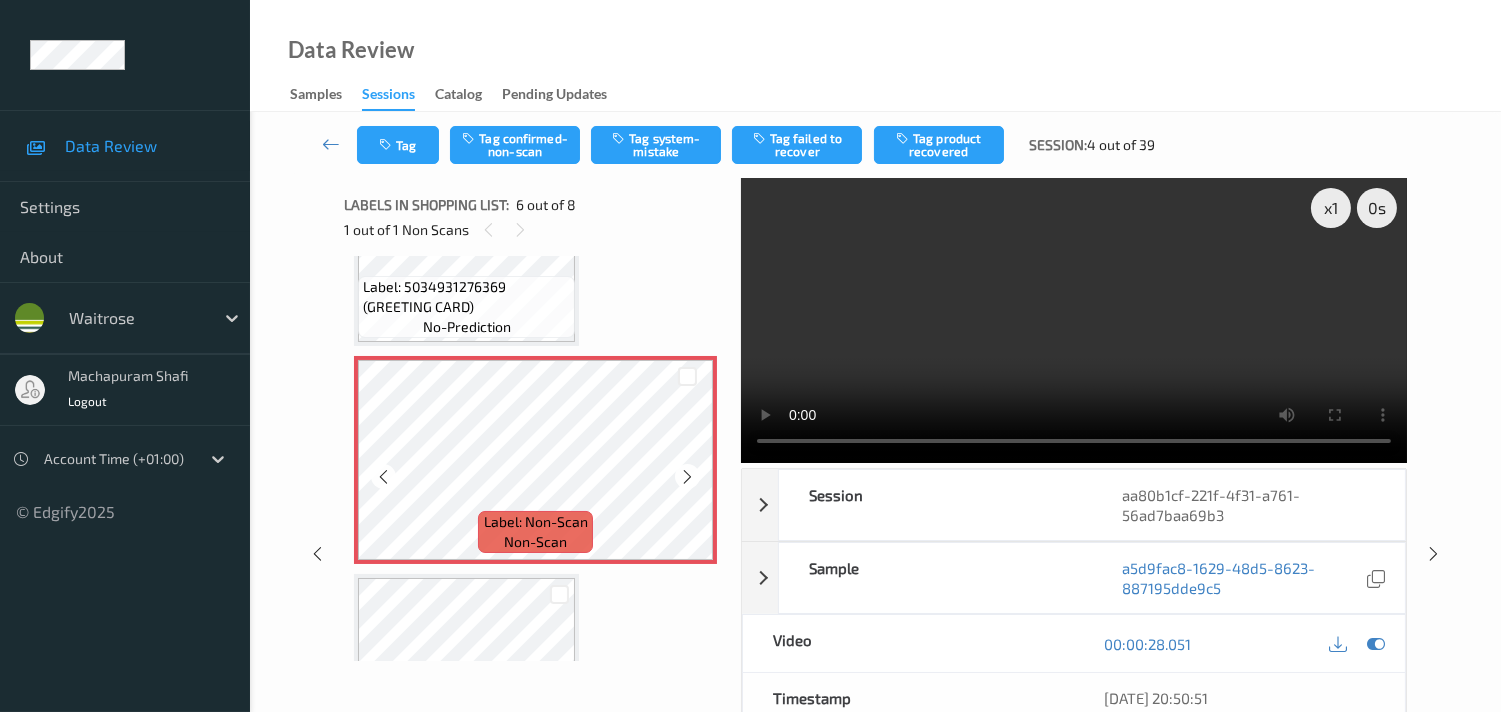 click at bounding box center [687, 477] 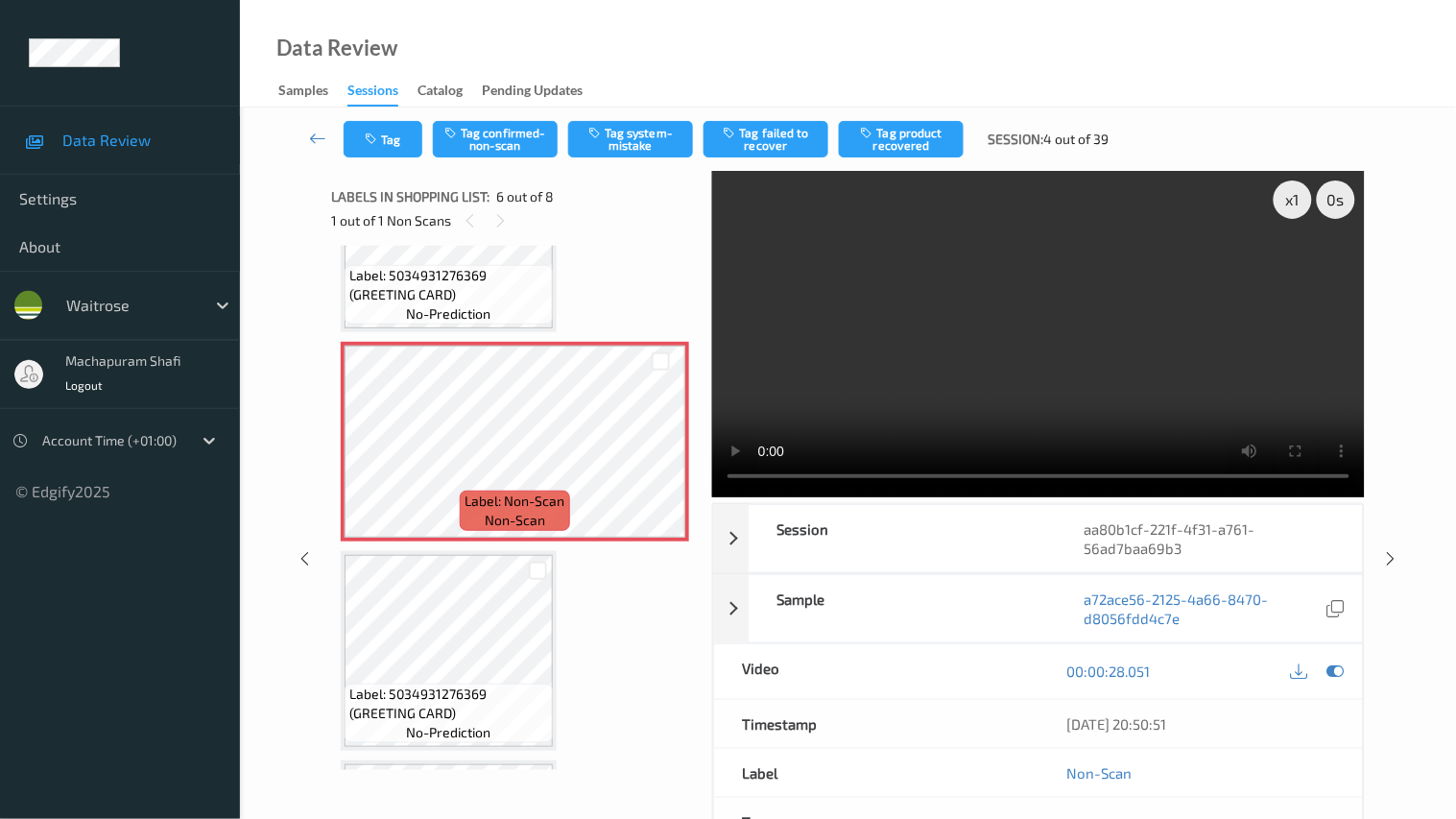 type 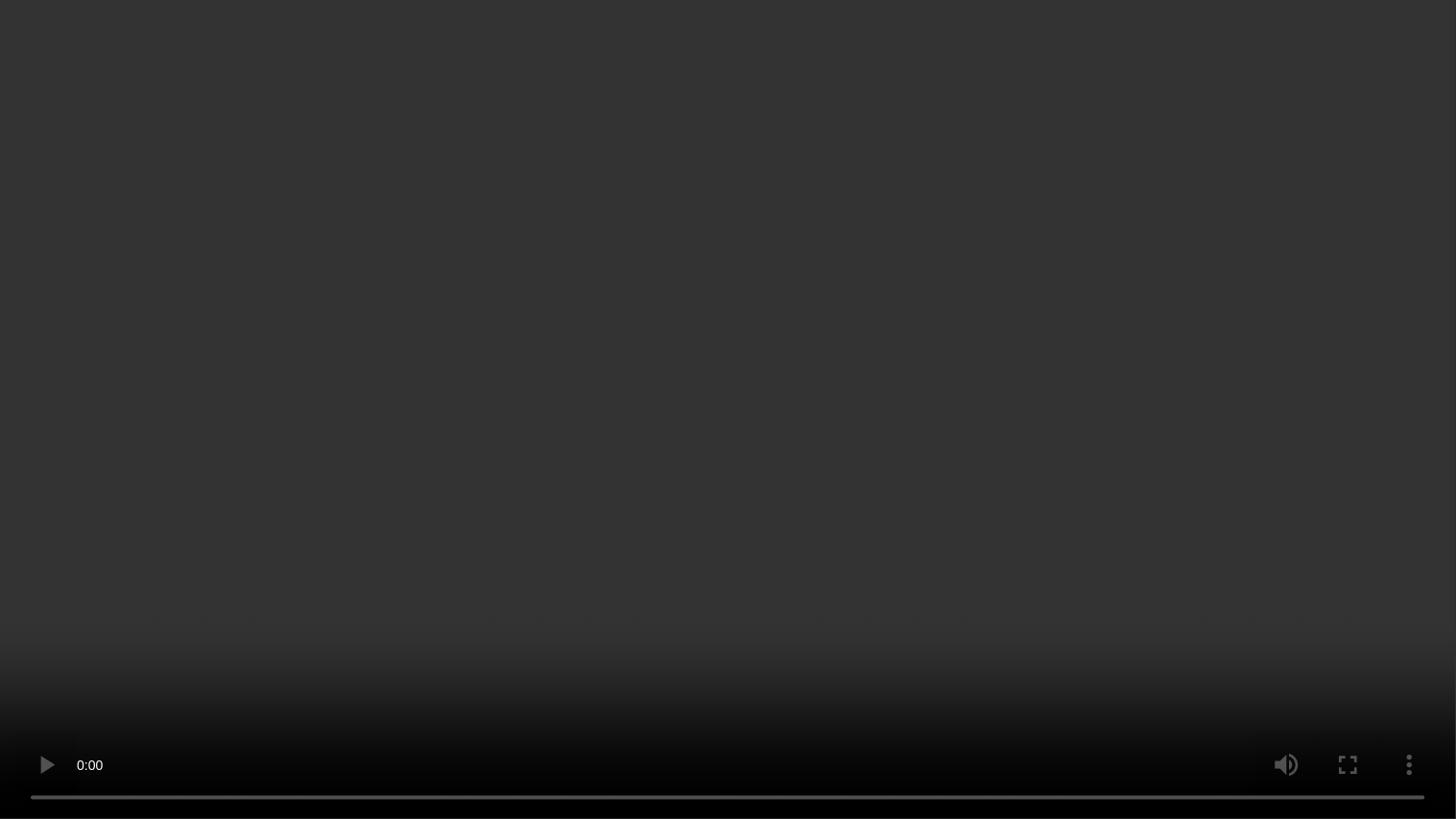 click at bounding box center [728, 409] 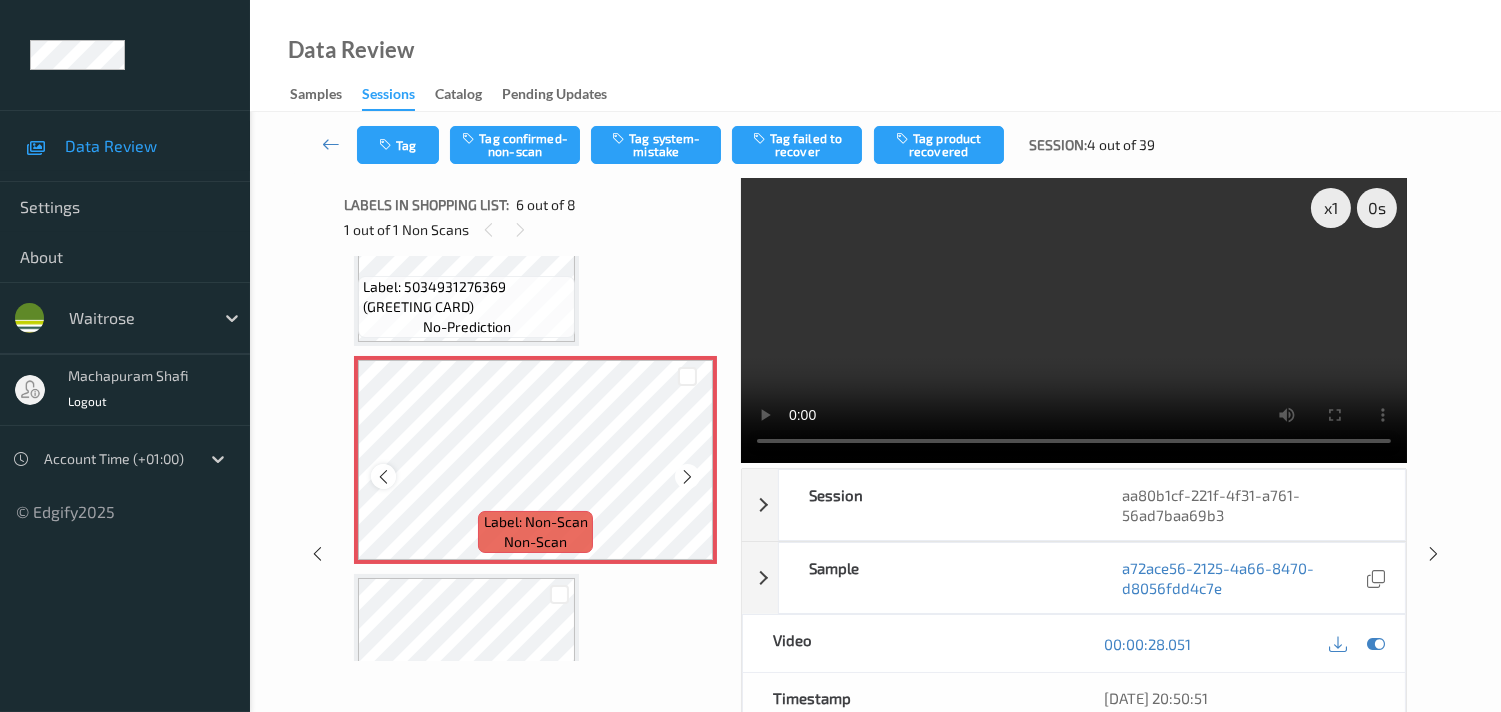 click at bounding box center (383, 476) 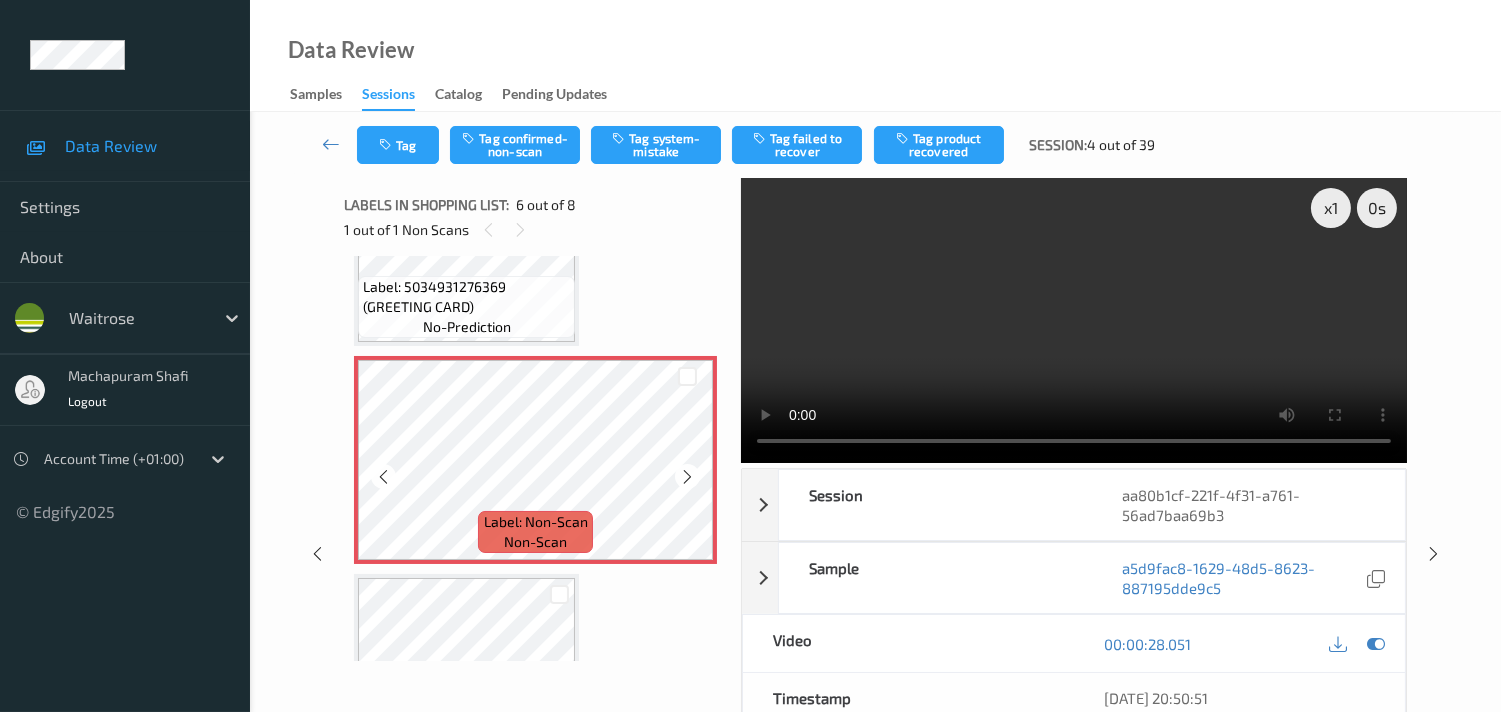 click at bounding box center [383, 476] 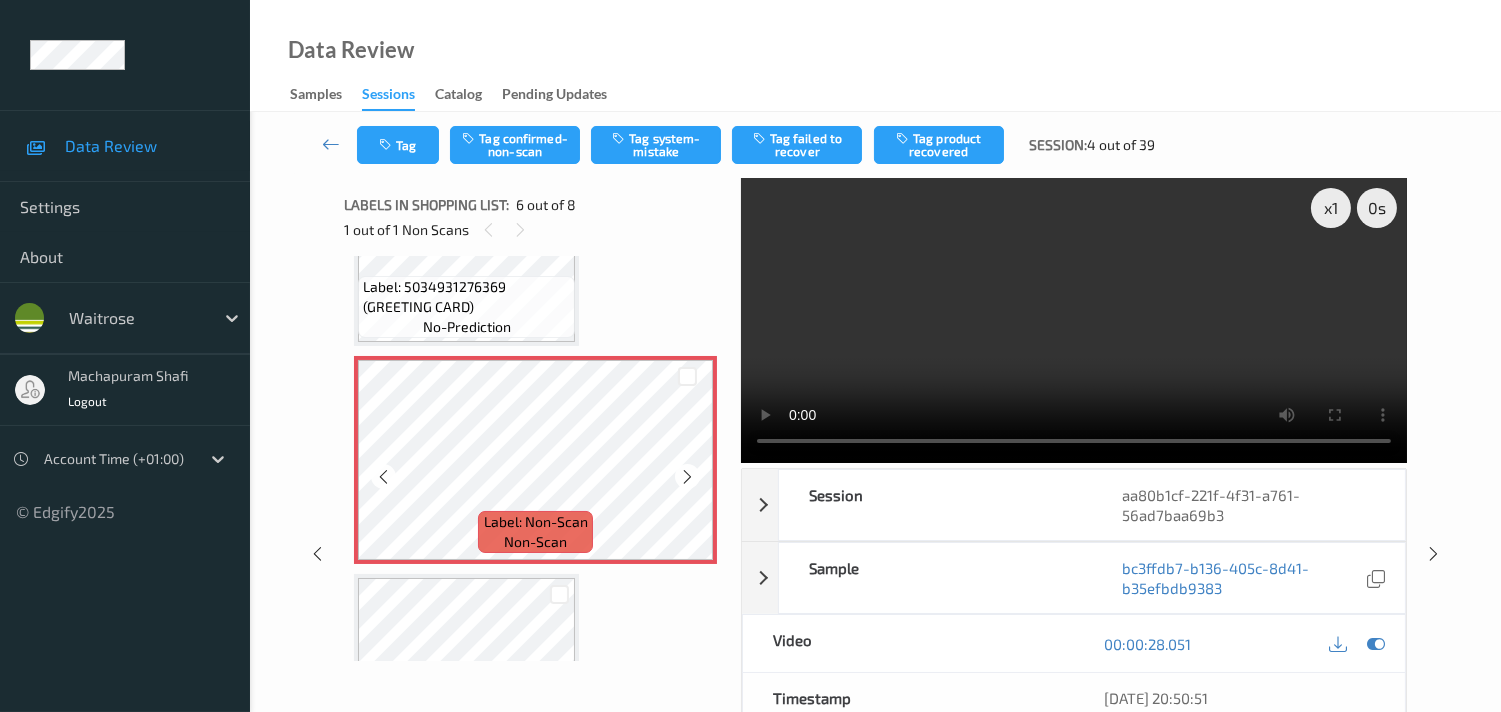 click at bounding box center (383, 476) 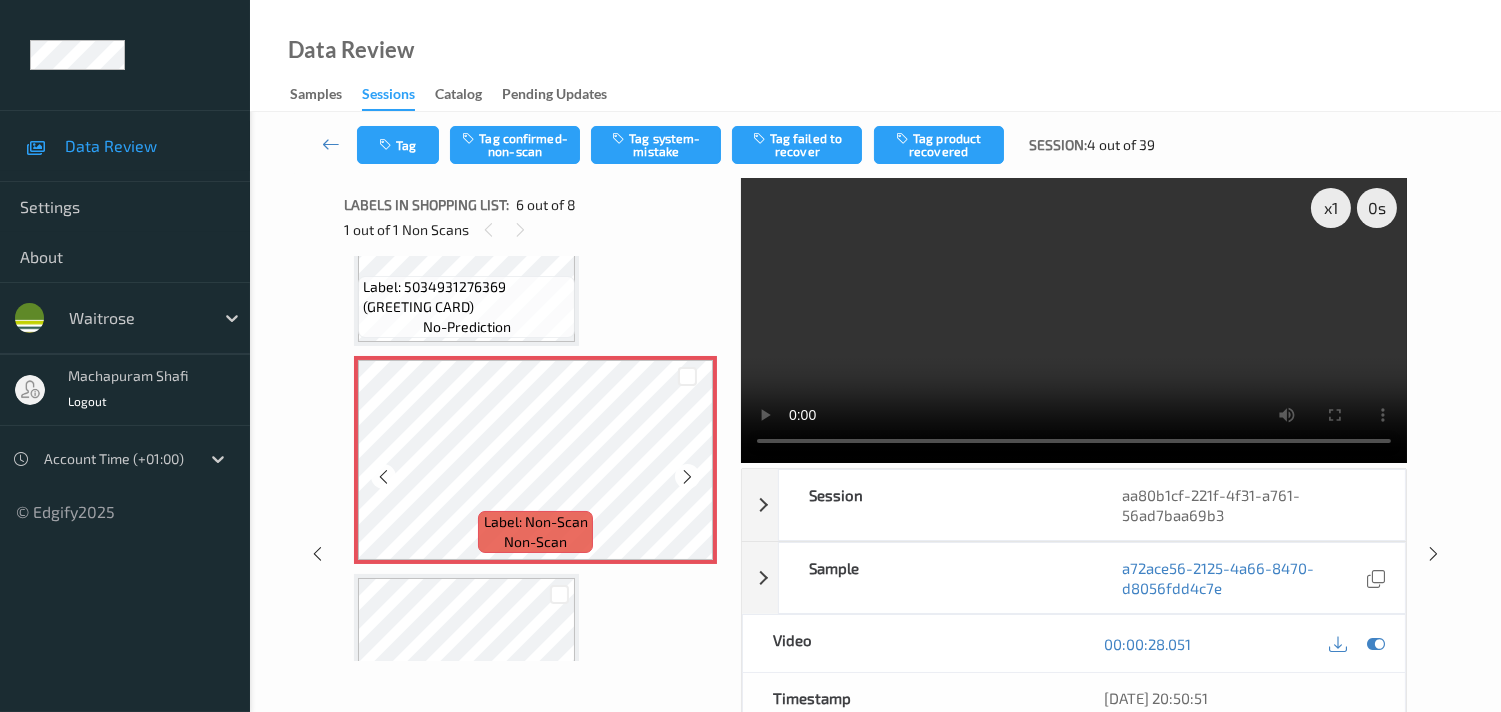 click at bounding box center [383, 476] 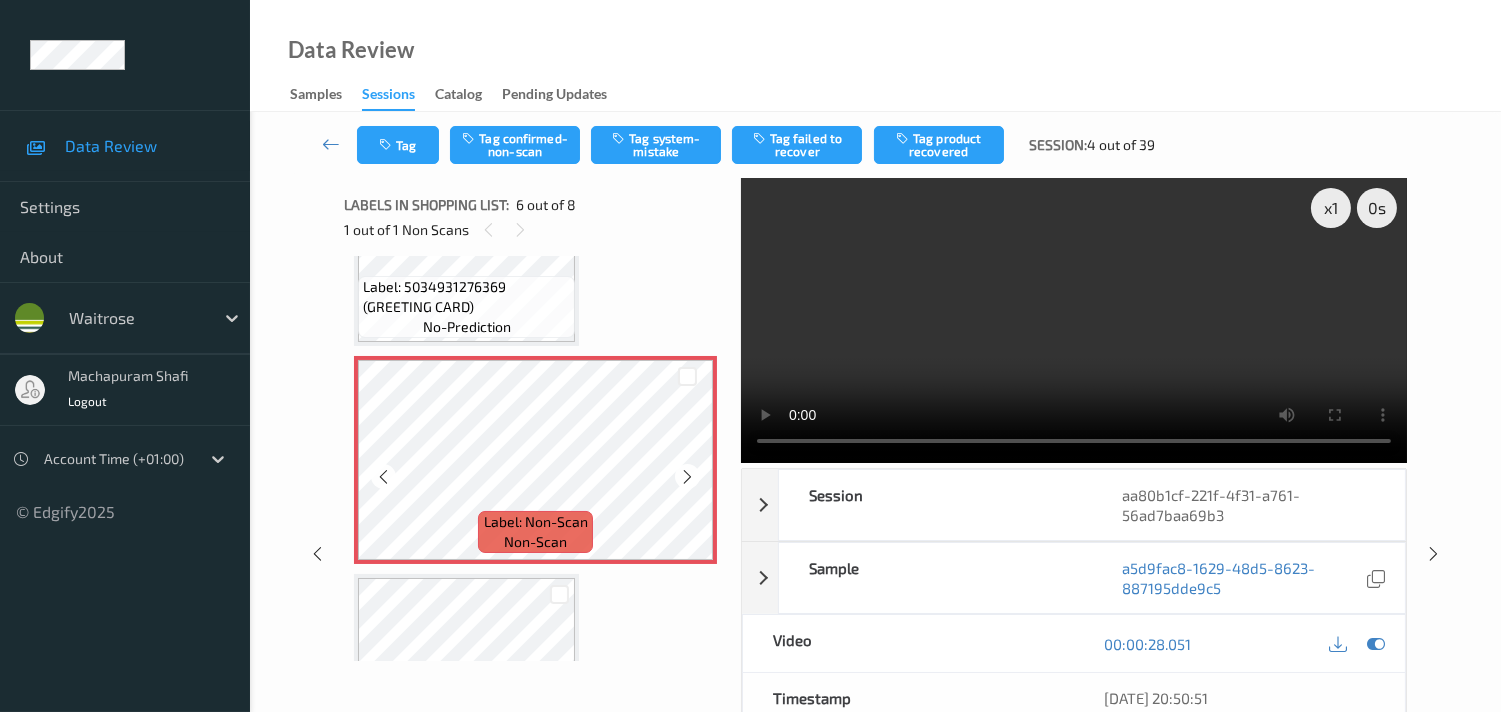 click at bounding box center (383, 476) 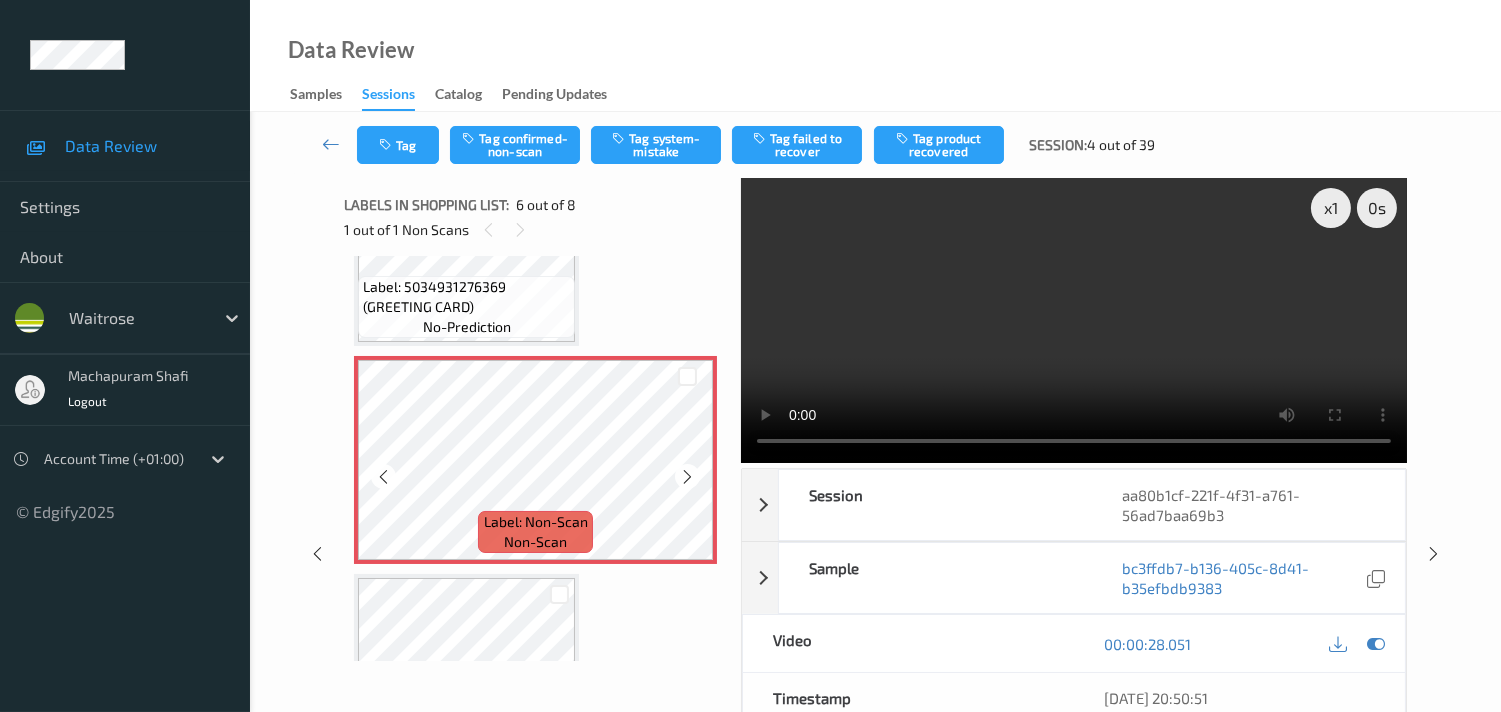 click at bounding box center (383, 476) 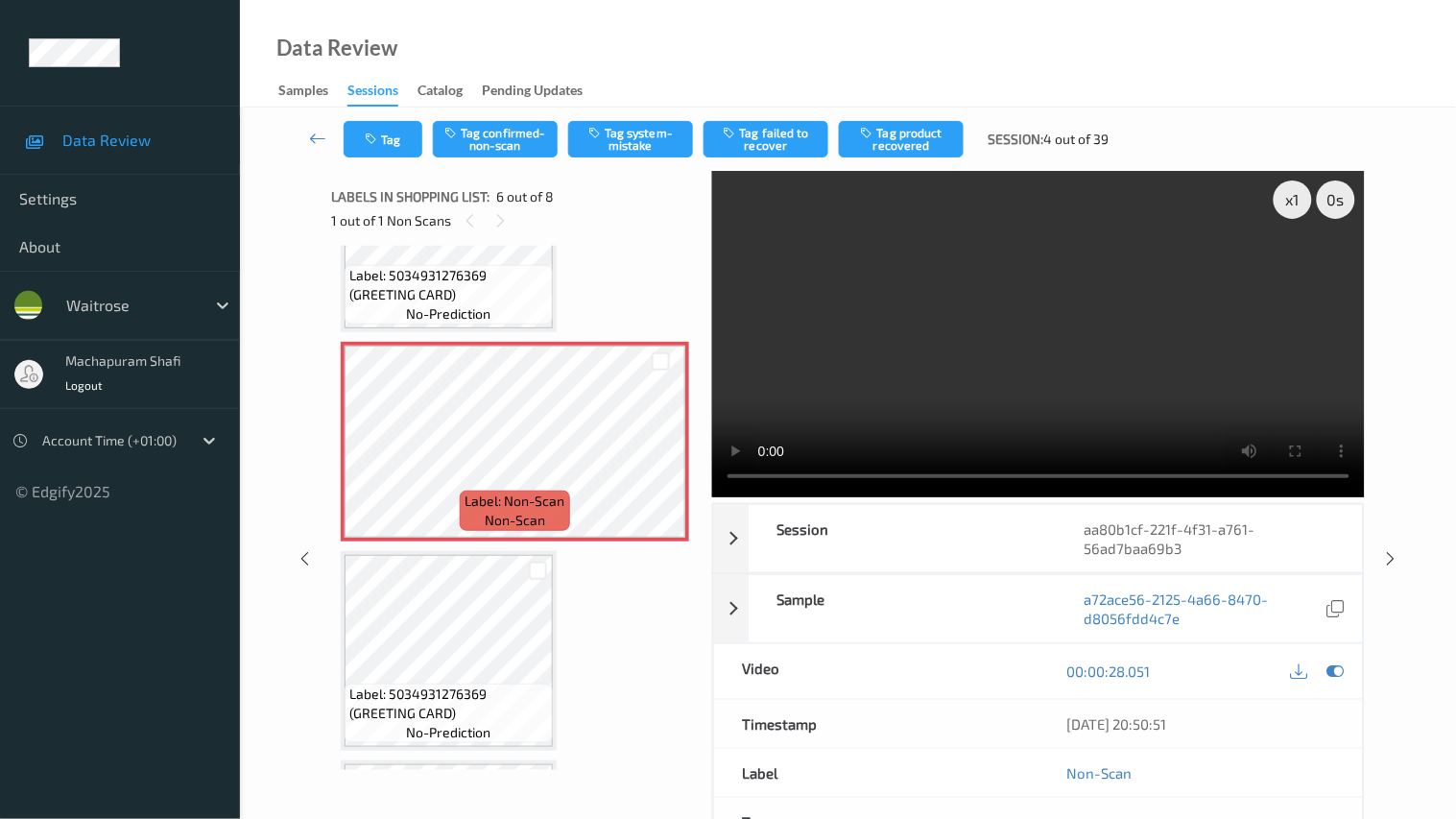 click at bounding box center (1038, 334) 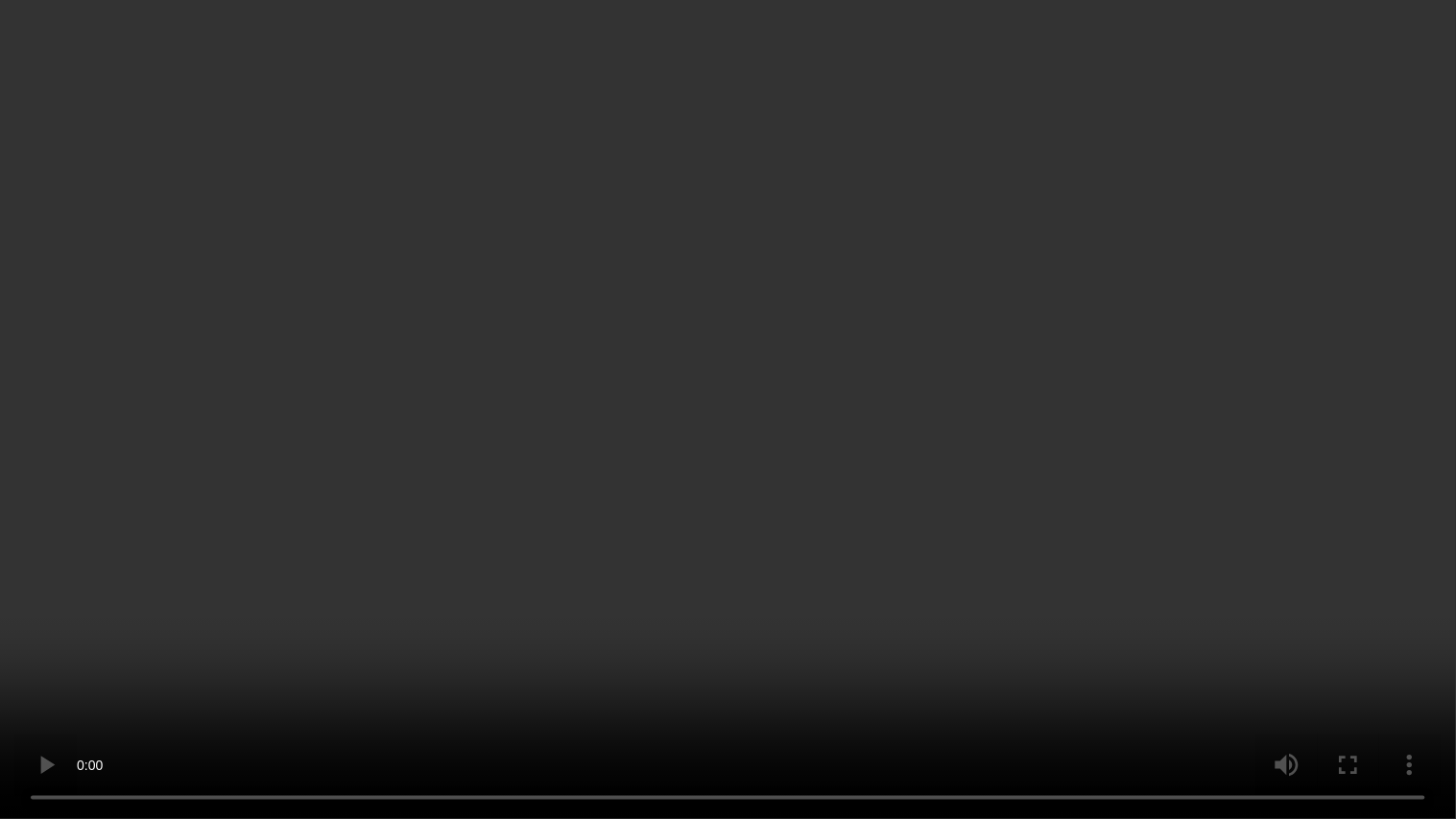 click at bounding box center (728, 409) 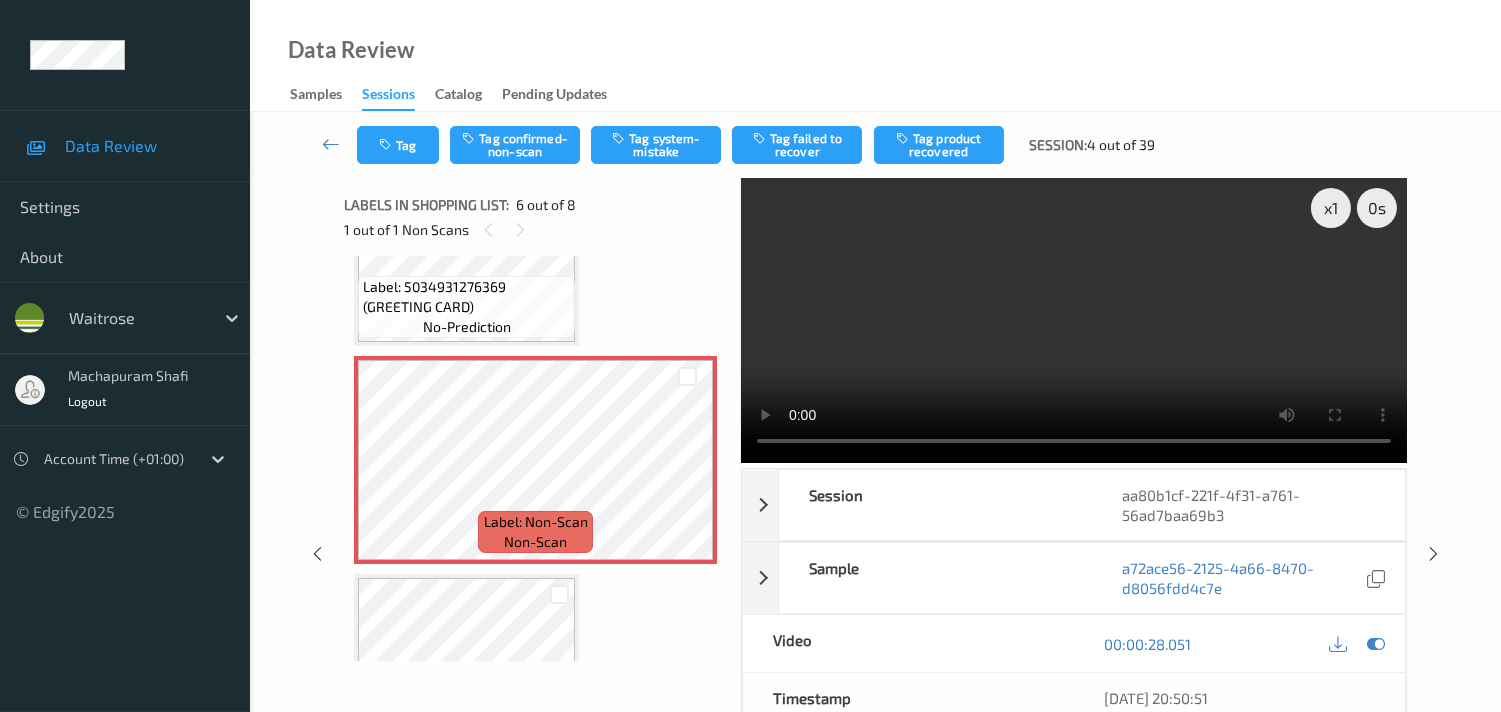 click at bounding box center (1074, 320) 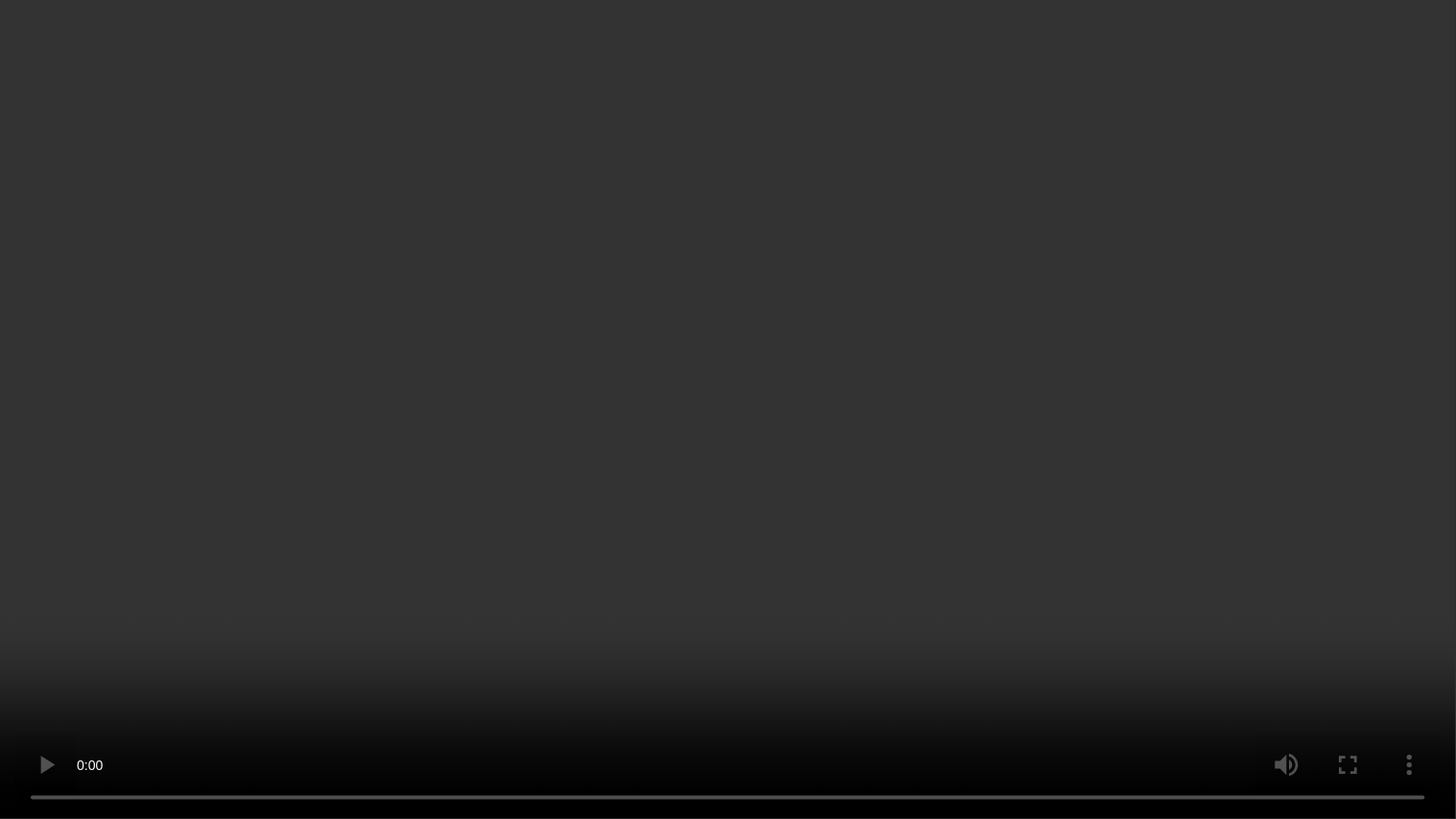 click at bounding box center [728, 409] 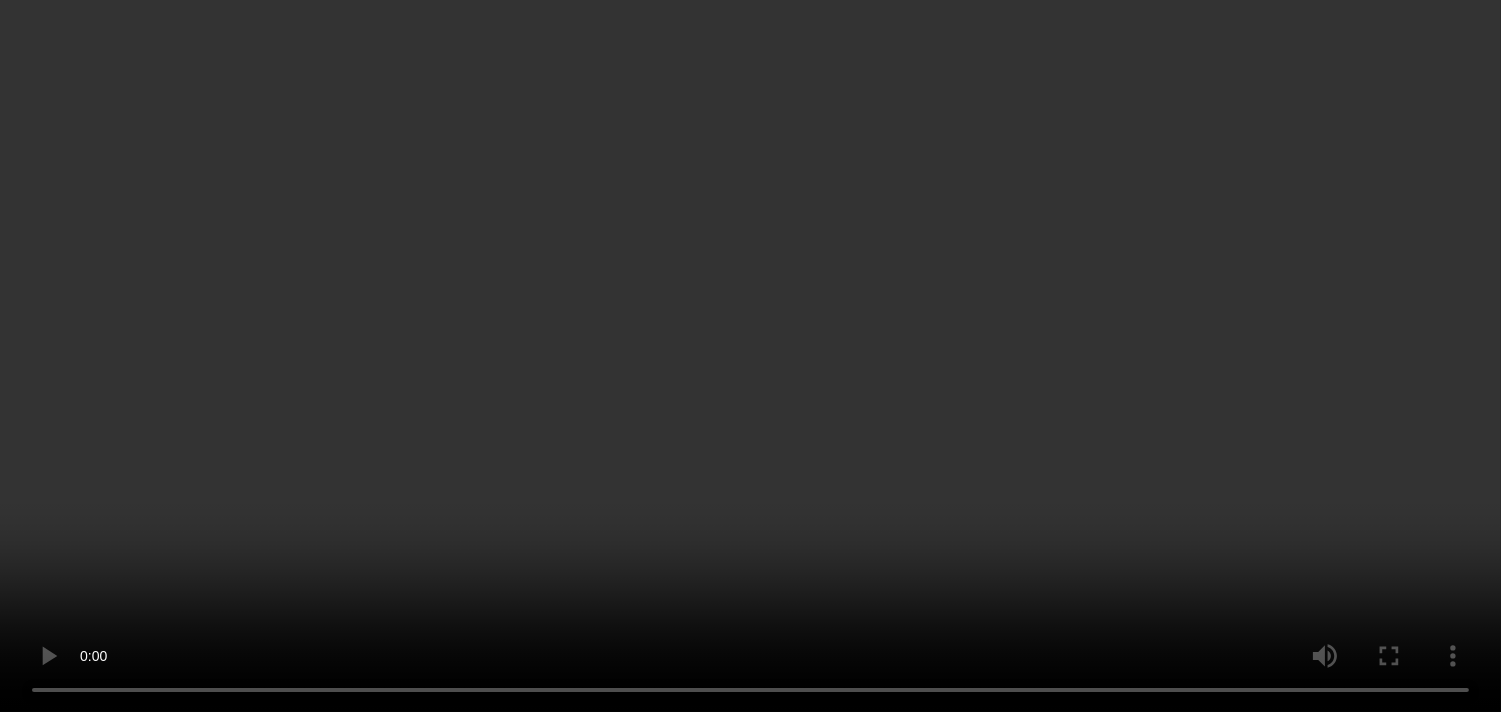 scroll, scrollTop: 1004, scrollLeft: 0, axis: vertical 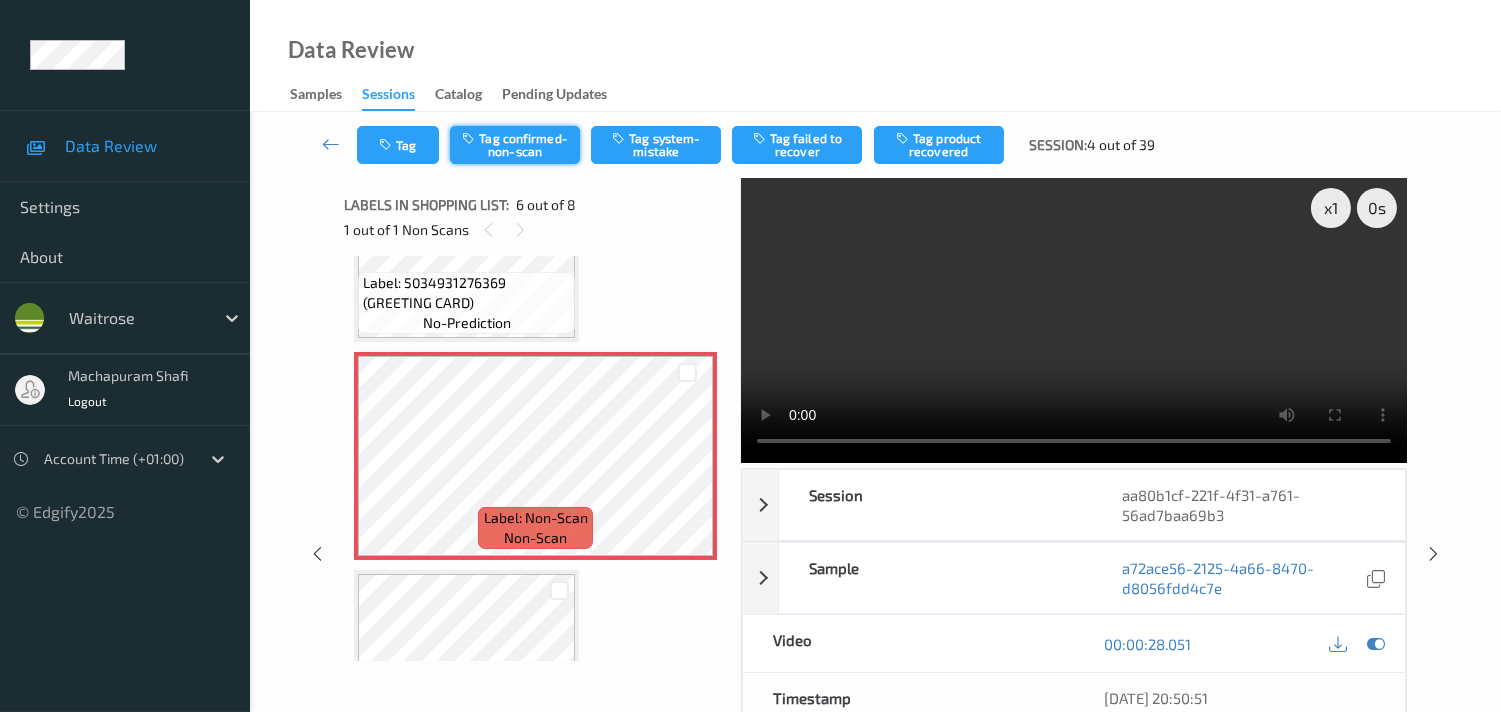 click on "Tag   confirmed-non-scan" at bounding box center (515, 145) 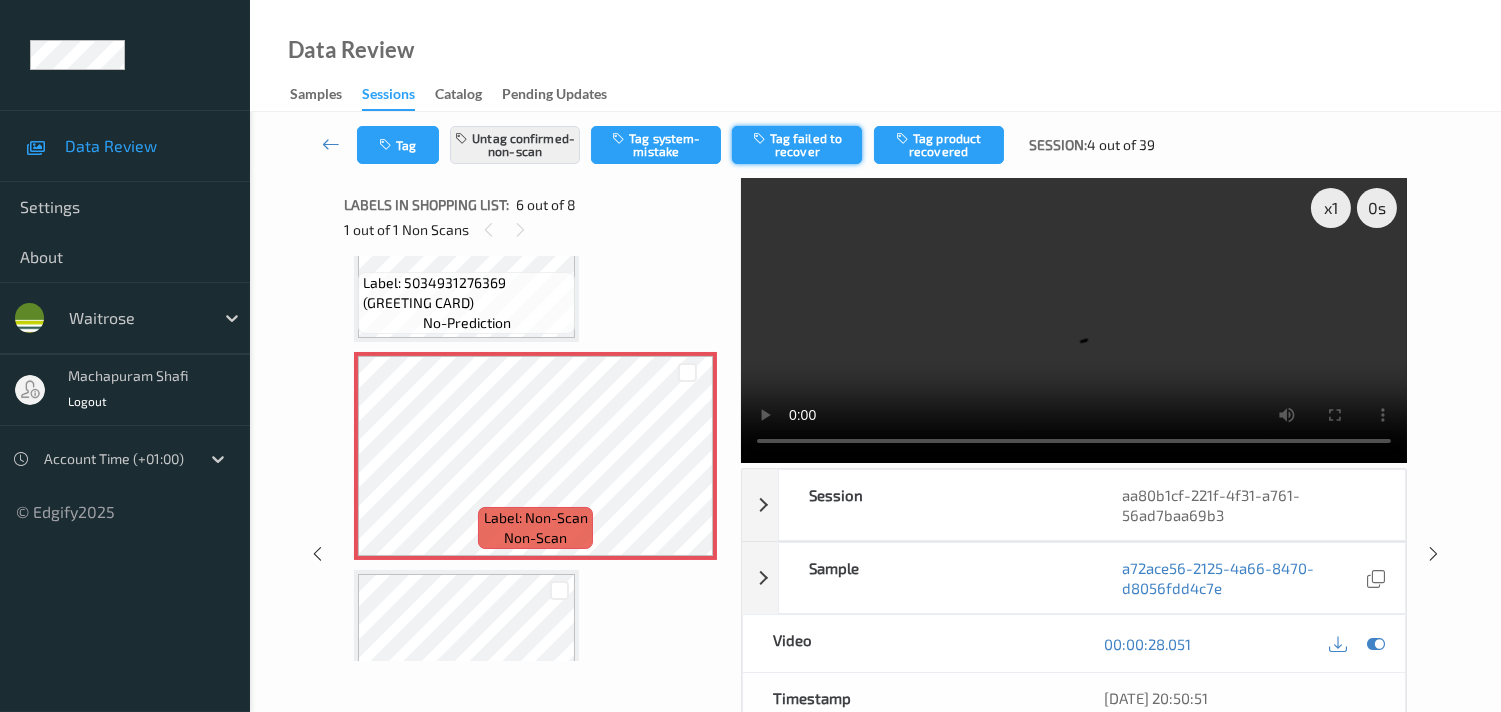 click on "Tag   failed to recover" at bounding box center (797, 145) 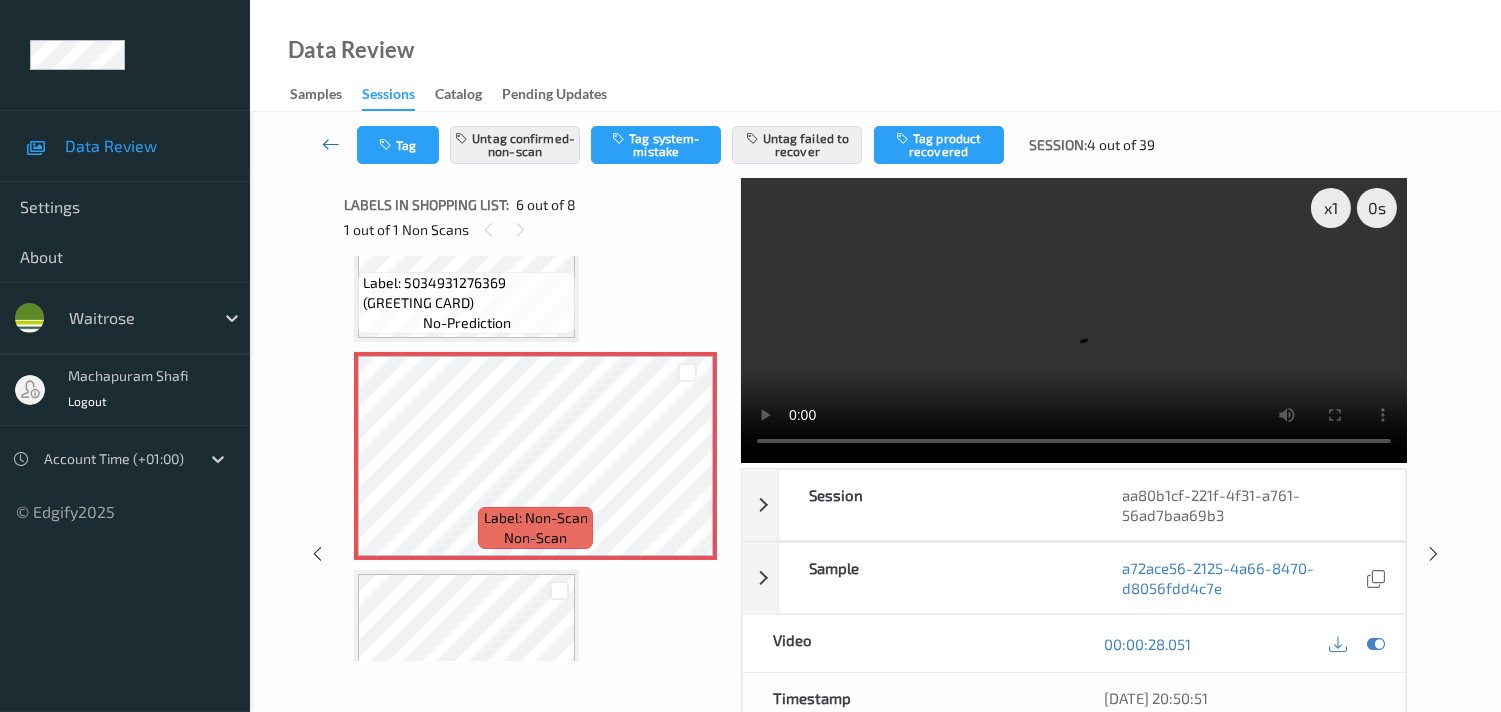 click at bounding box center [331, 144] 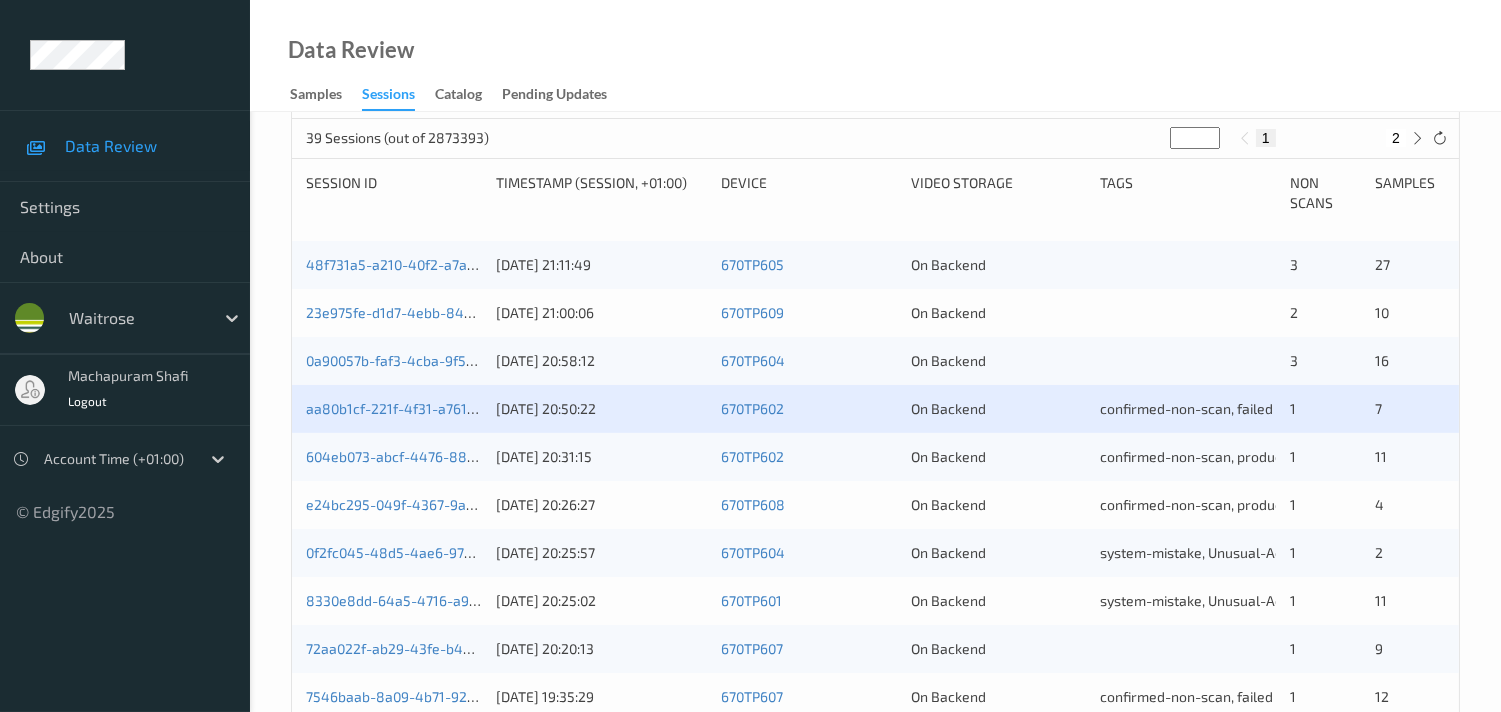 scroll, scrollTop: 444, scrollLeft: 0, axis: vertical 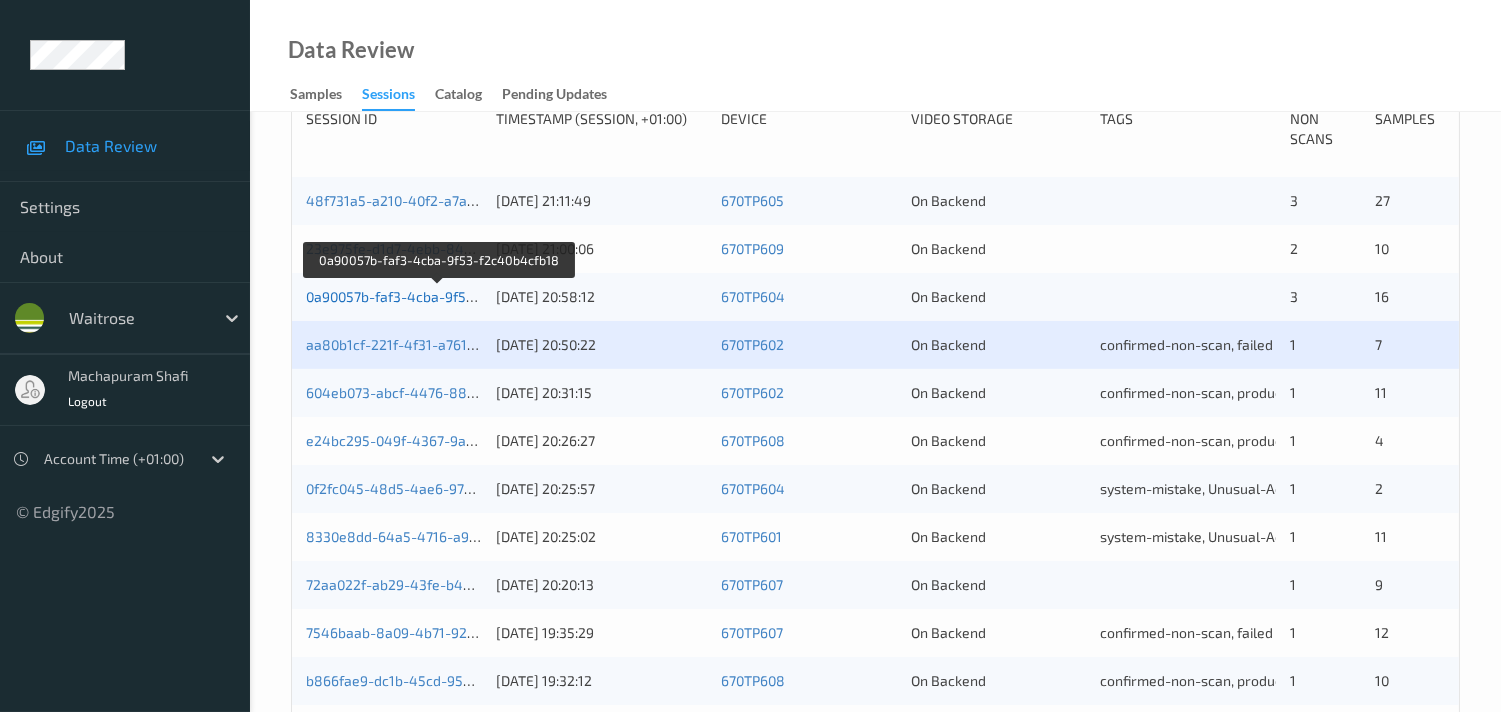click on "0a90057b-faf3-4cba-9f53-f2c40b4cfb18" at bounding box center [437, 296] 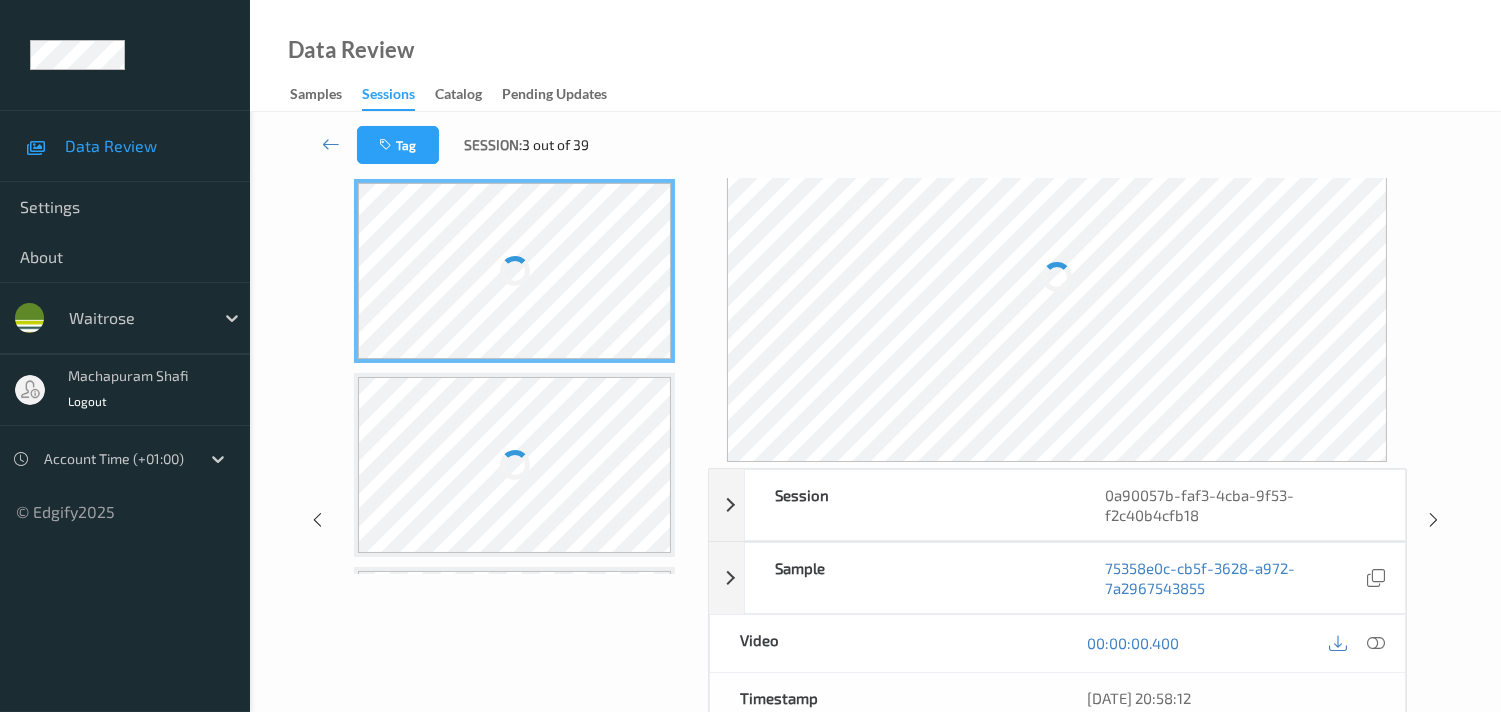 scroll, scrollTop: 0, scrollLeft: 0, axis: both 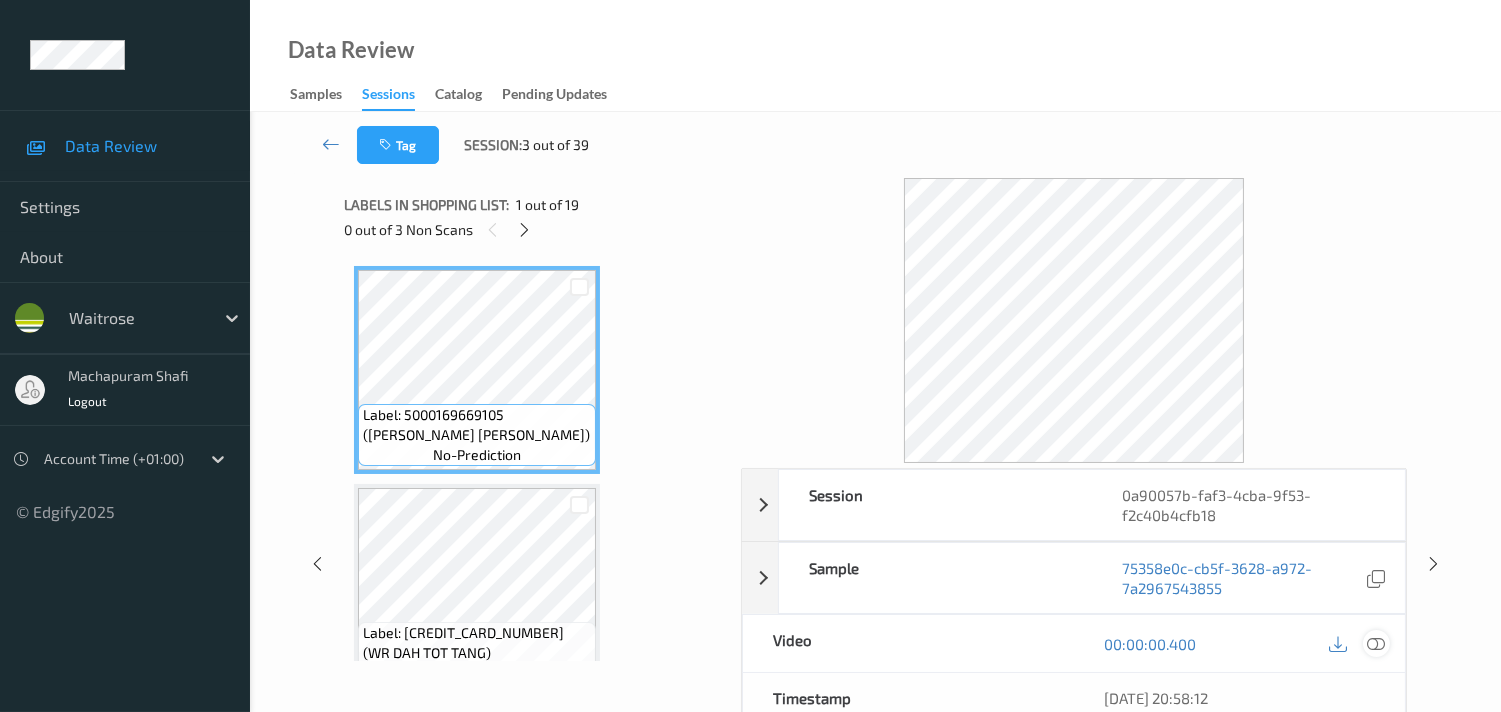 click at bounding box center [1376, 643] 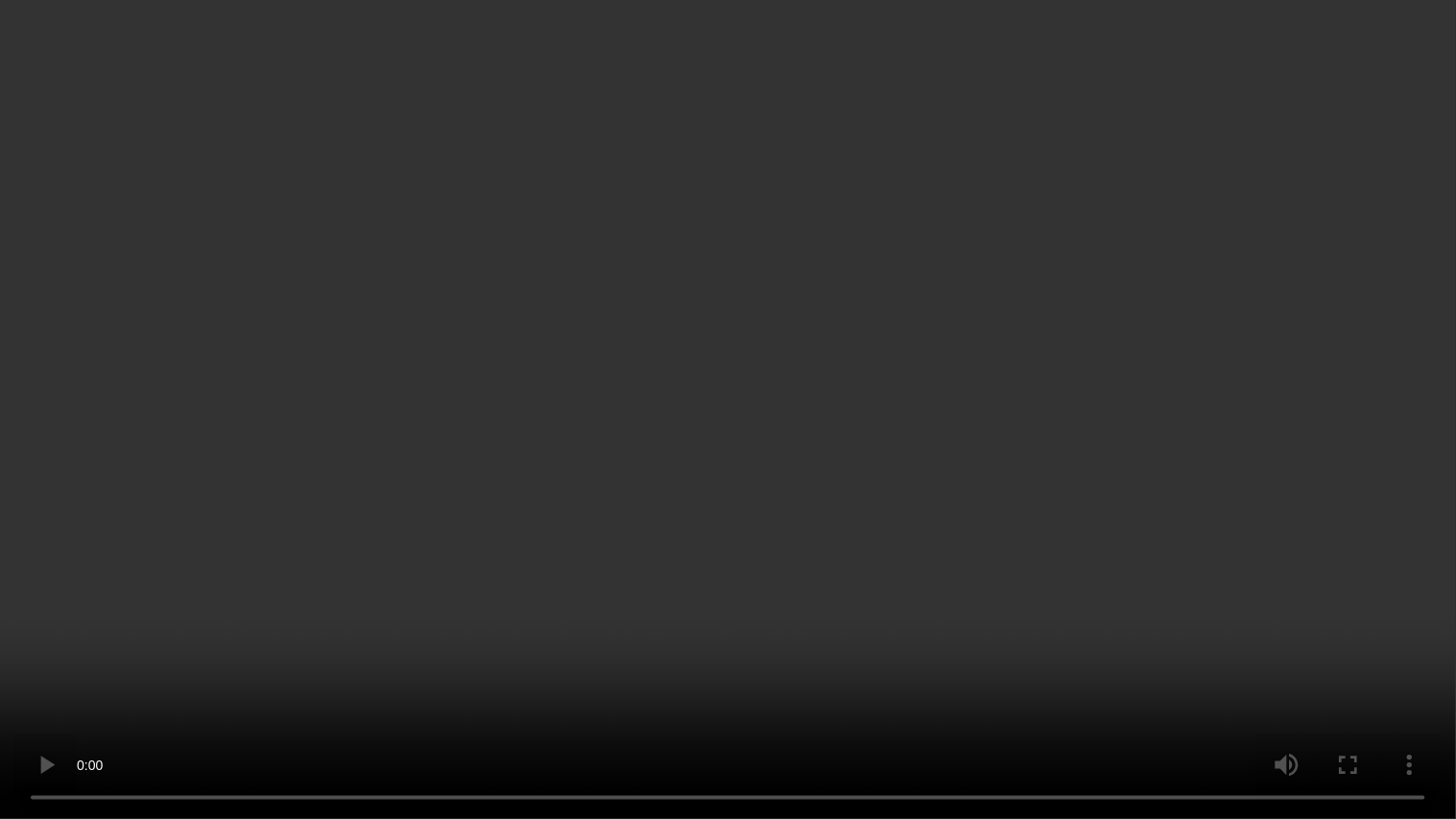 click at bounding box center (728, 409) 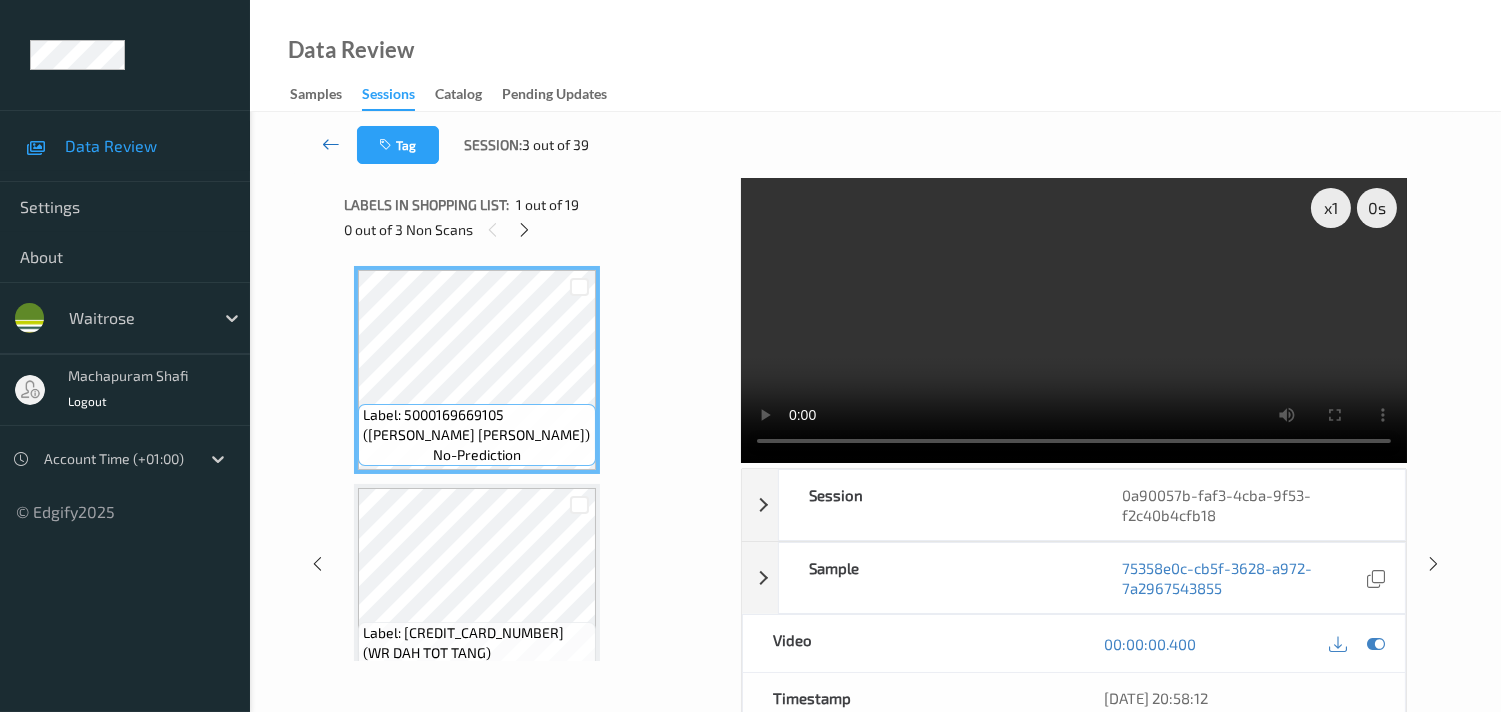 click at bounding box center [331, 144] 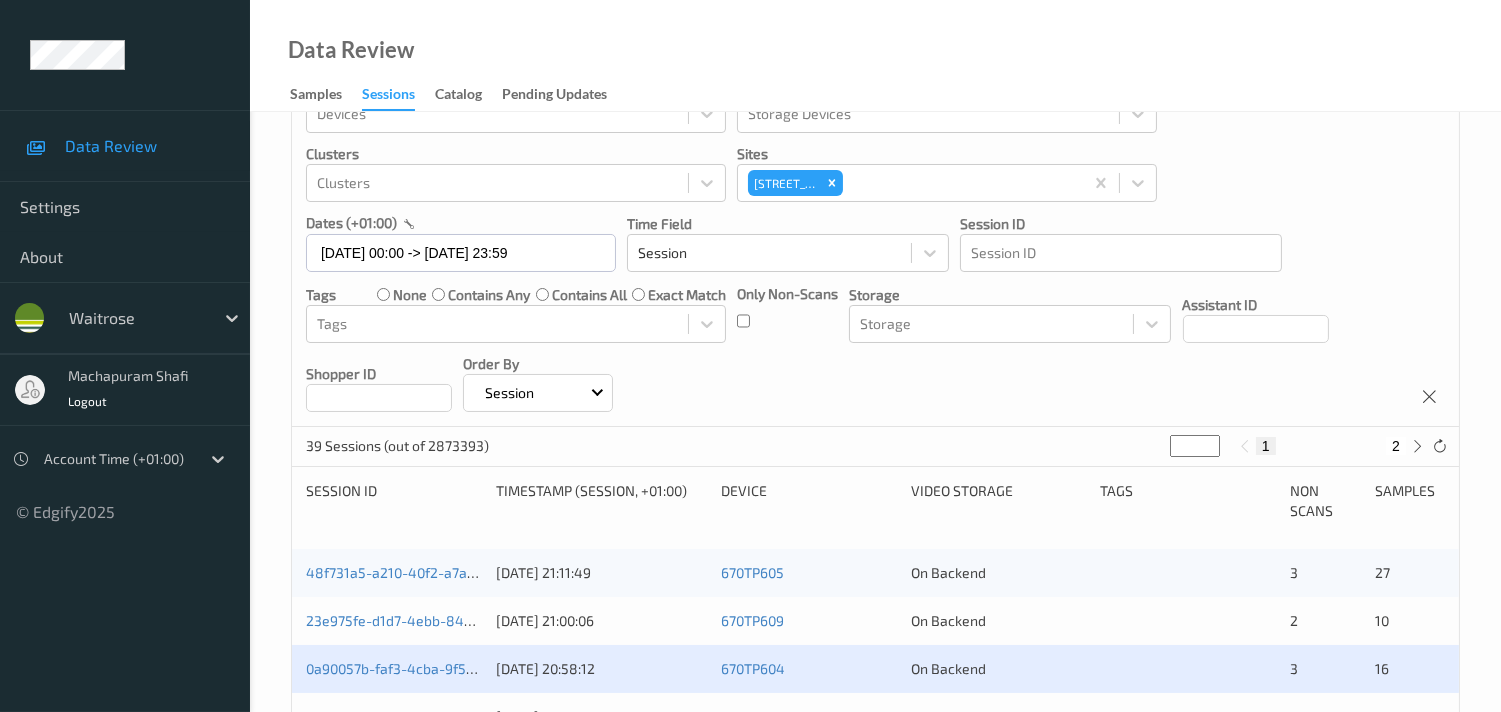scroll, scrollTop: 111, scrollLeft: 0, axis: vertical 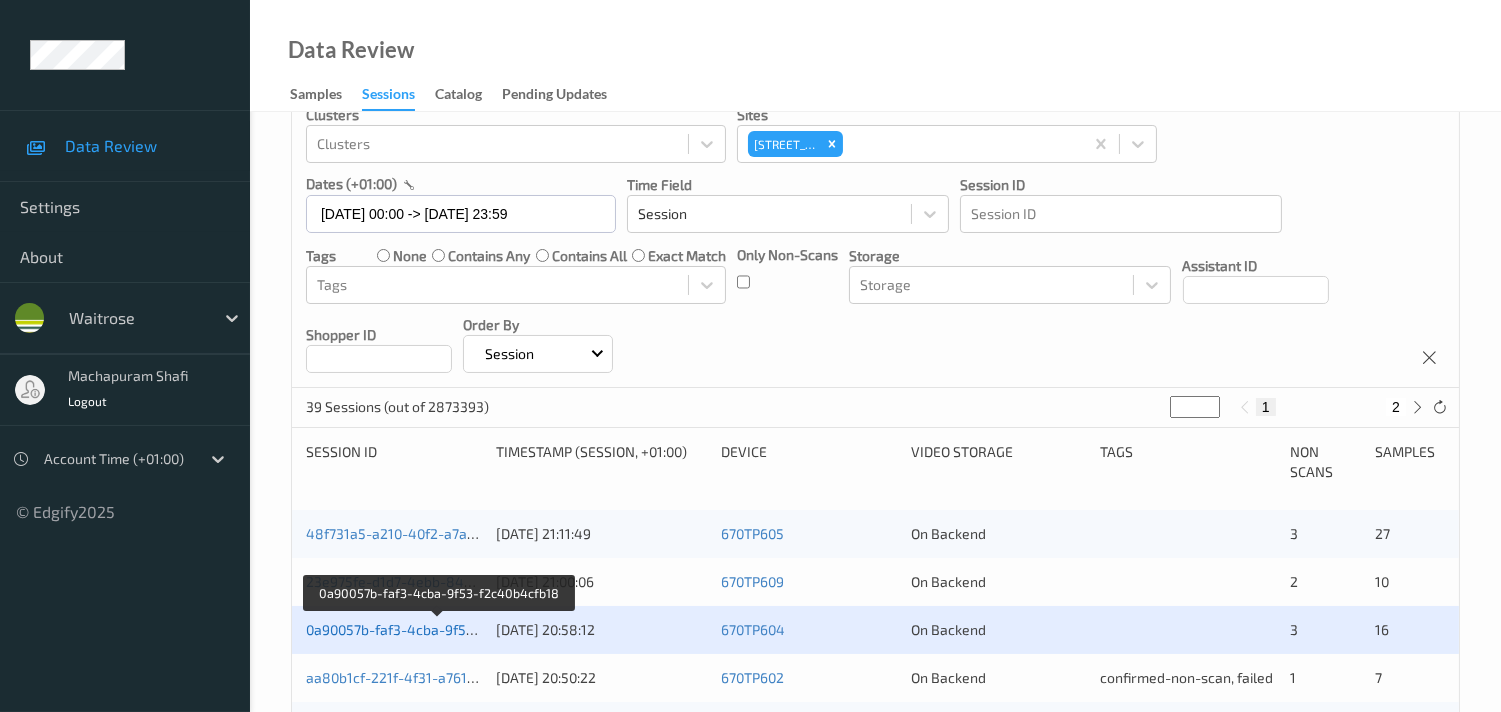 click on "0a90057b-faf3-4cba-9f53-f2c40b4cfb18" at bounding box center [437, 629] 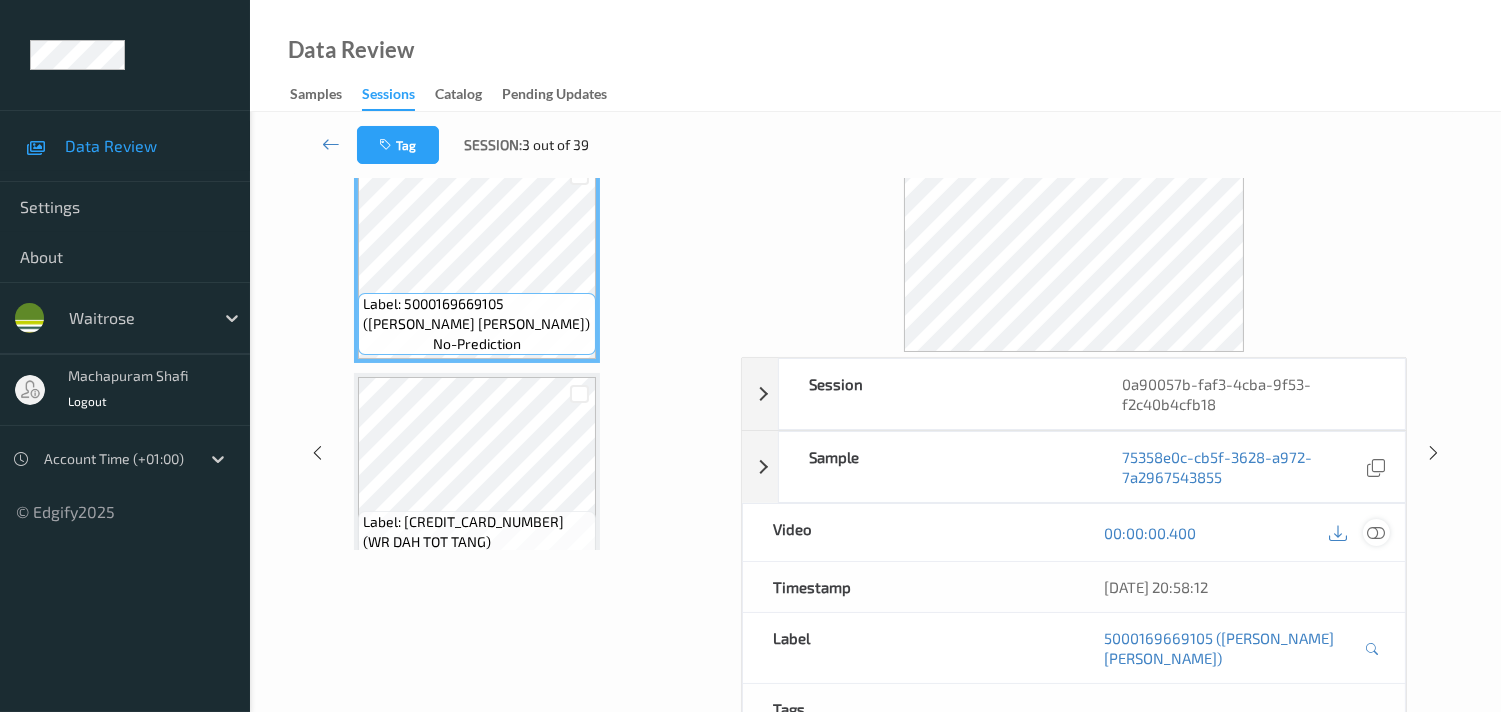 click at bounding box center [1376, 533] 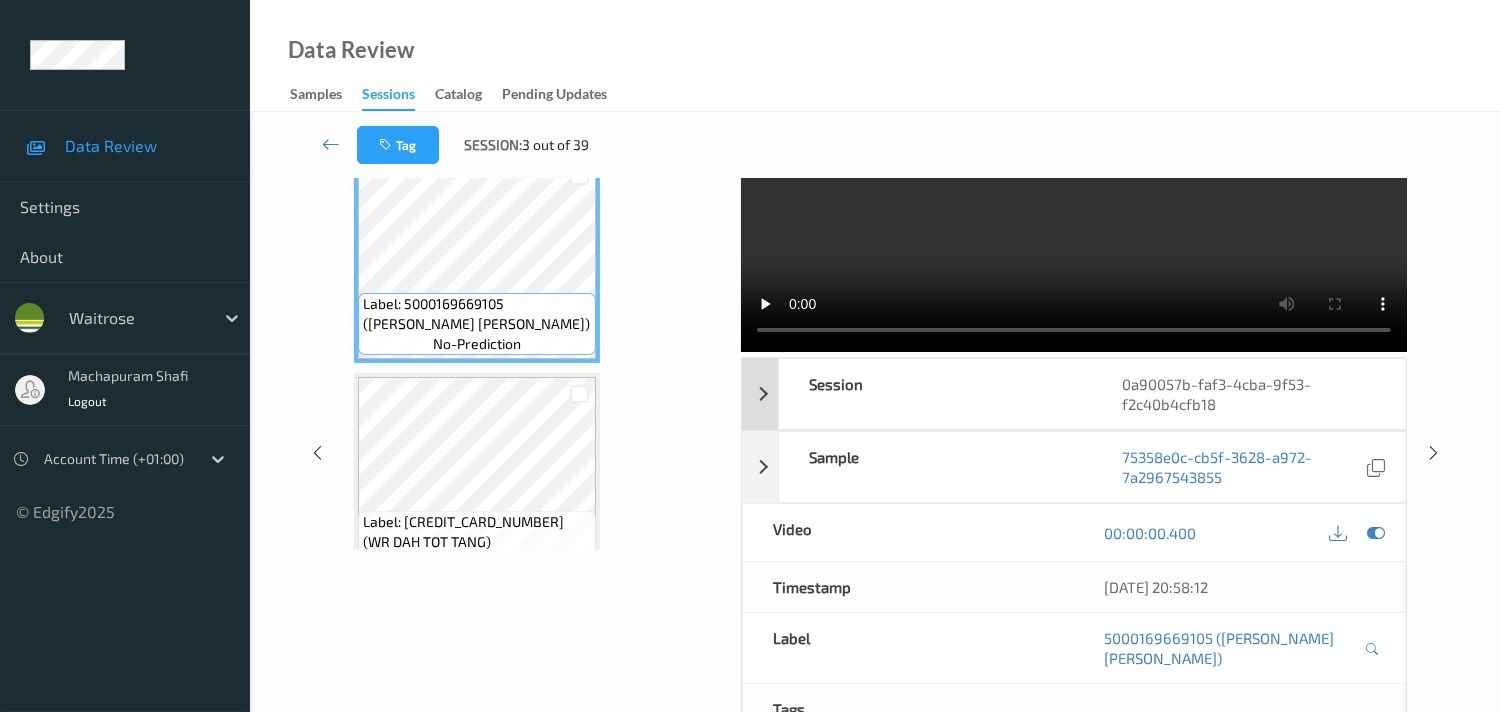 scroll, scrollTop: 0, scrollLeft: 0, axis: both 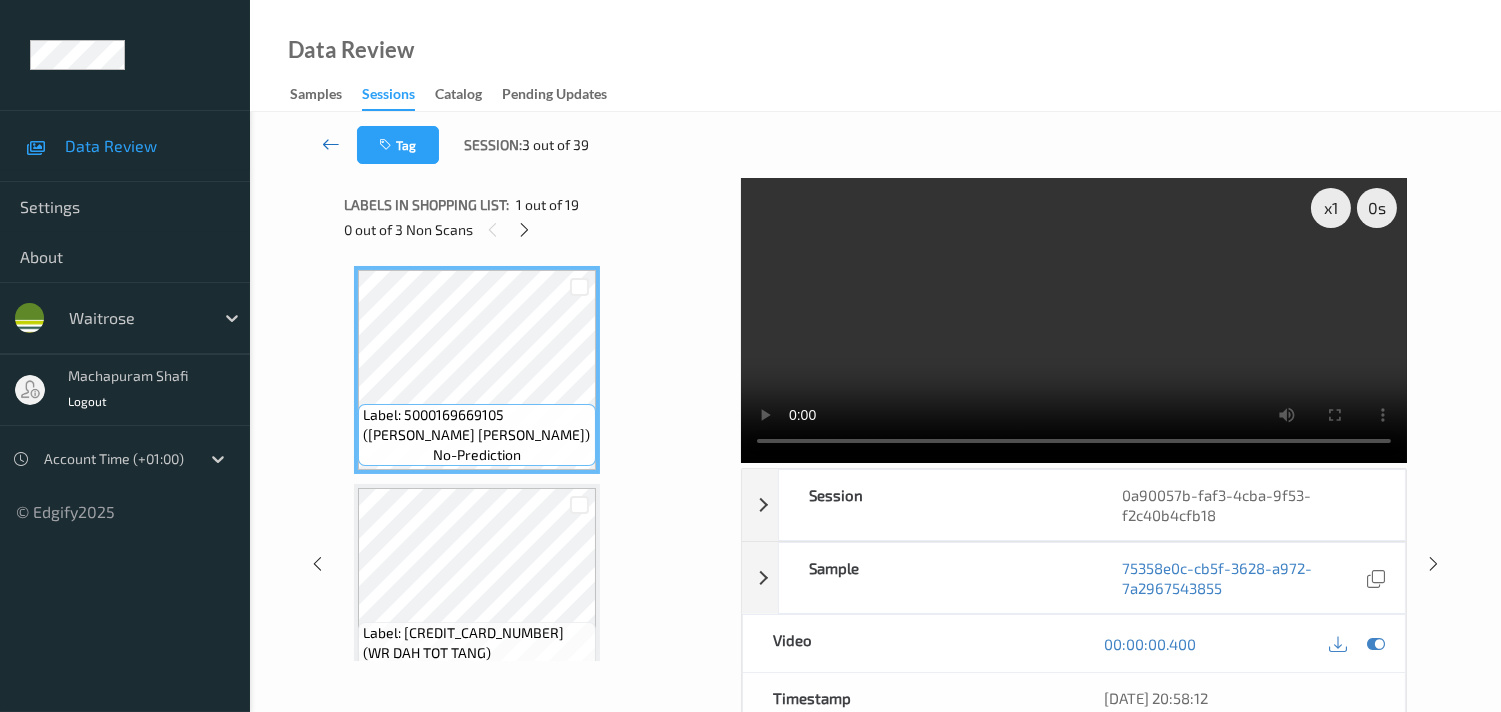 click at bounding box center [331, 144] 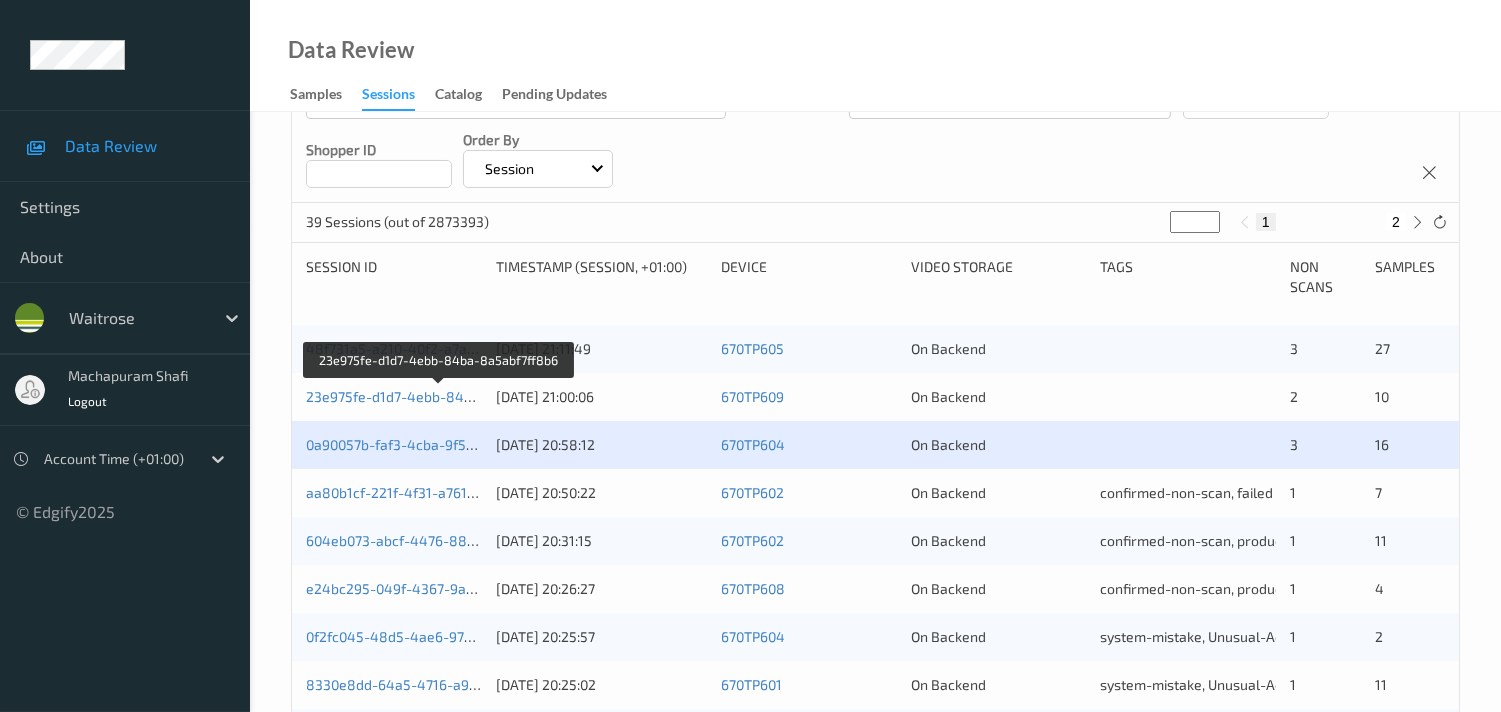 scroll, scrollTop: 333, scrollLeft: 0, axis: vertical 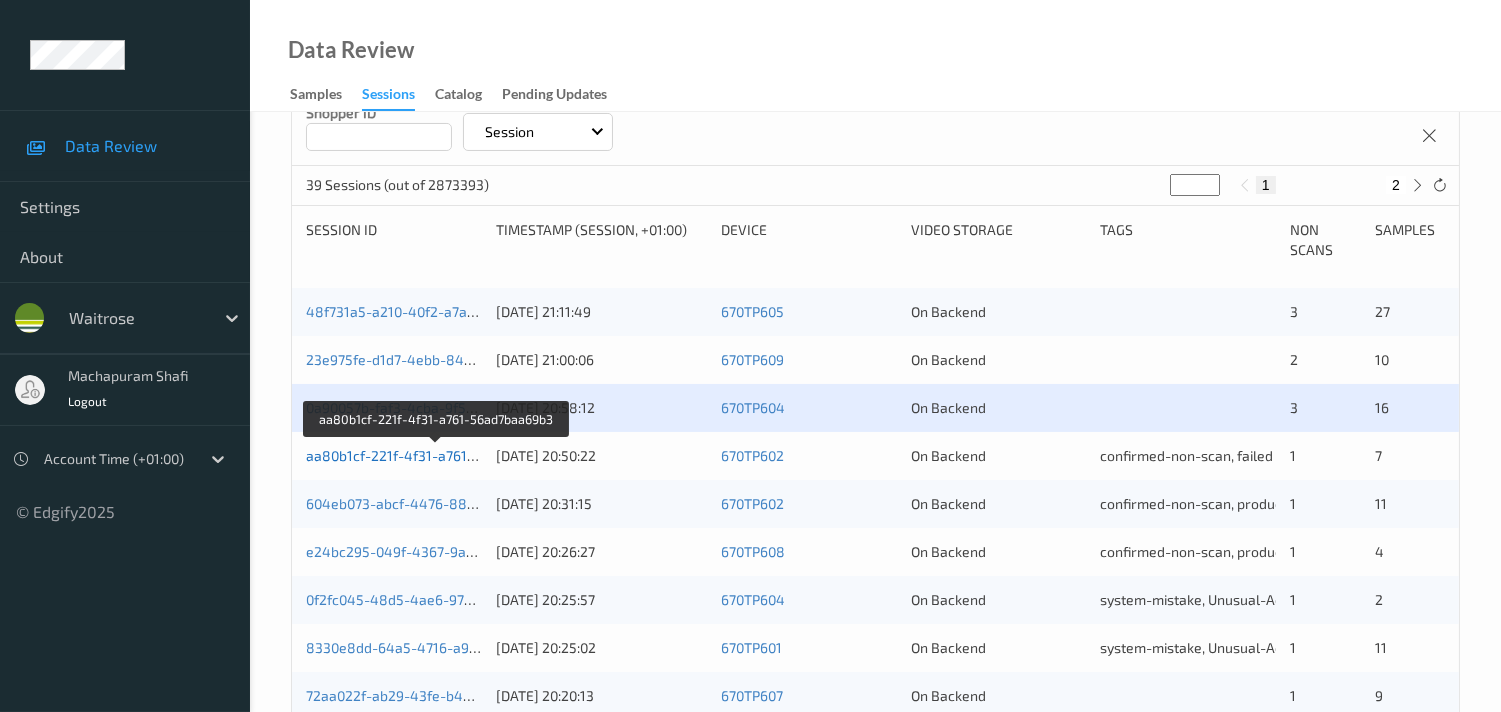click on "aa80b1cf-221f-4f31-a761-56ad7baa69b3" at bounding box center [437, 455] 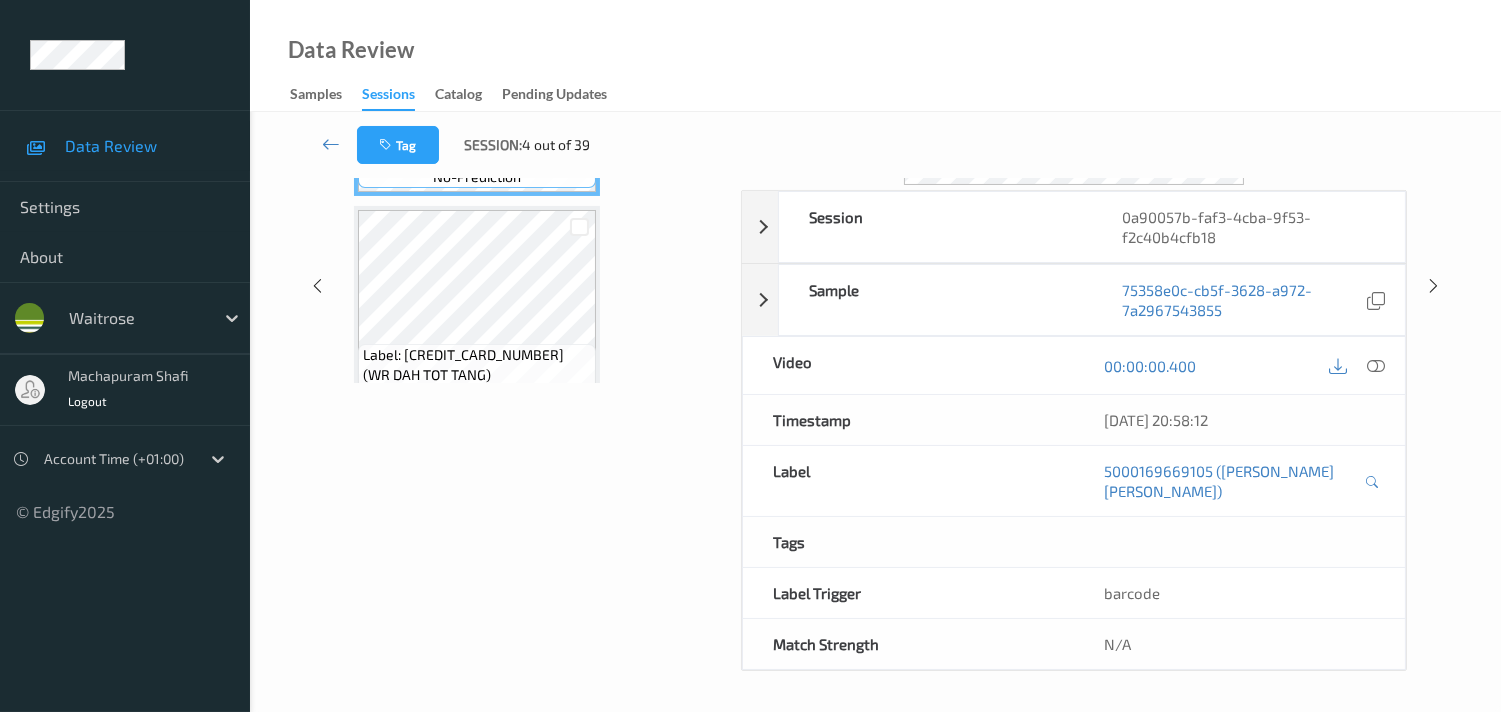 scroll, scrollTop: 280, scrollLeft: 0, axis: vertical 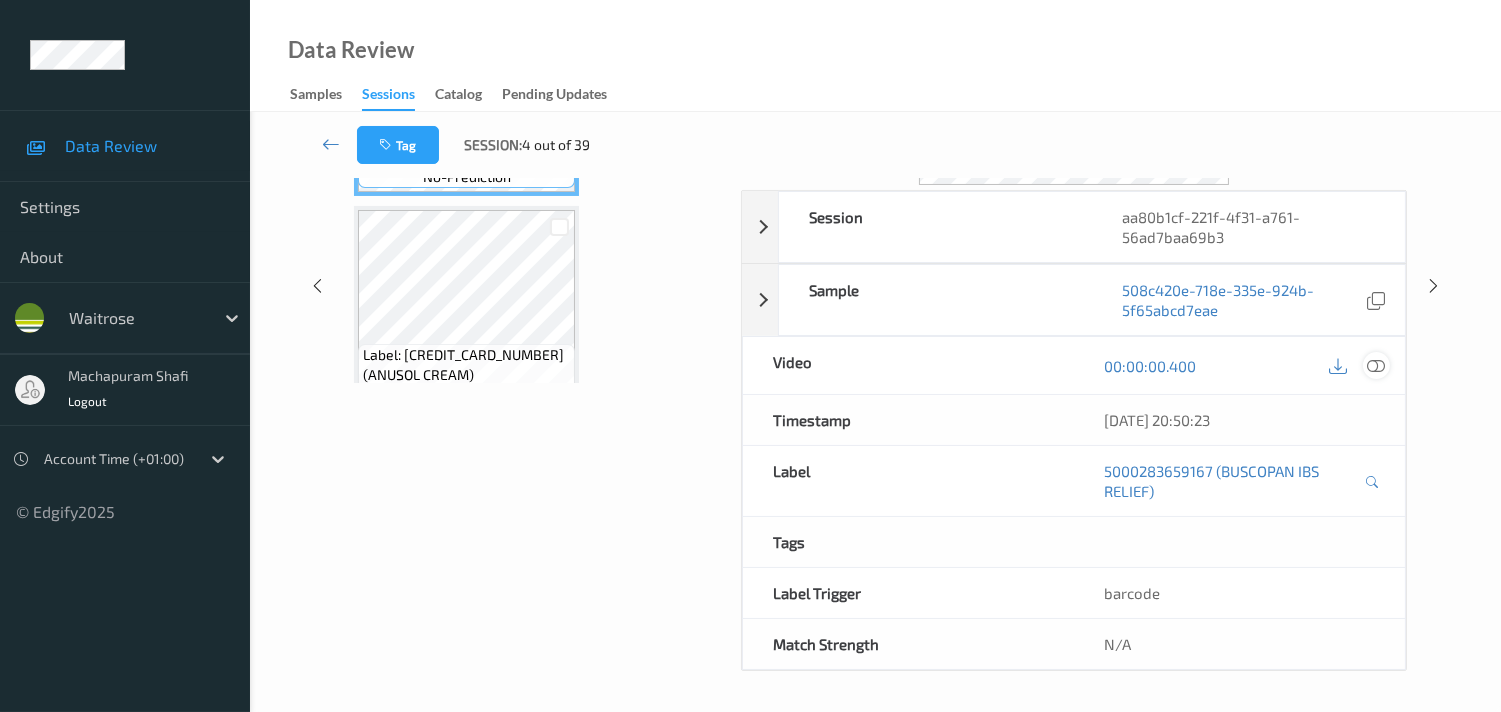 click at bounding box center [1376, 366] 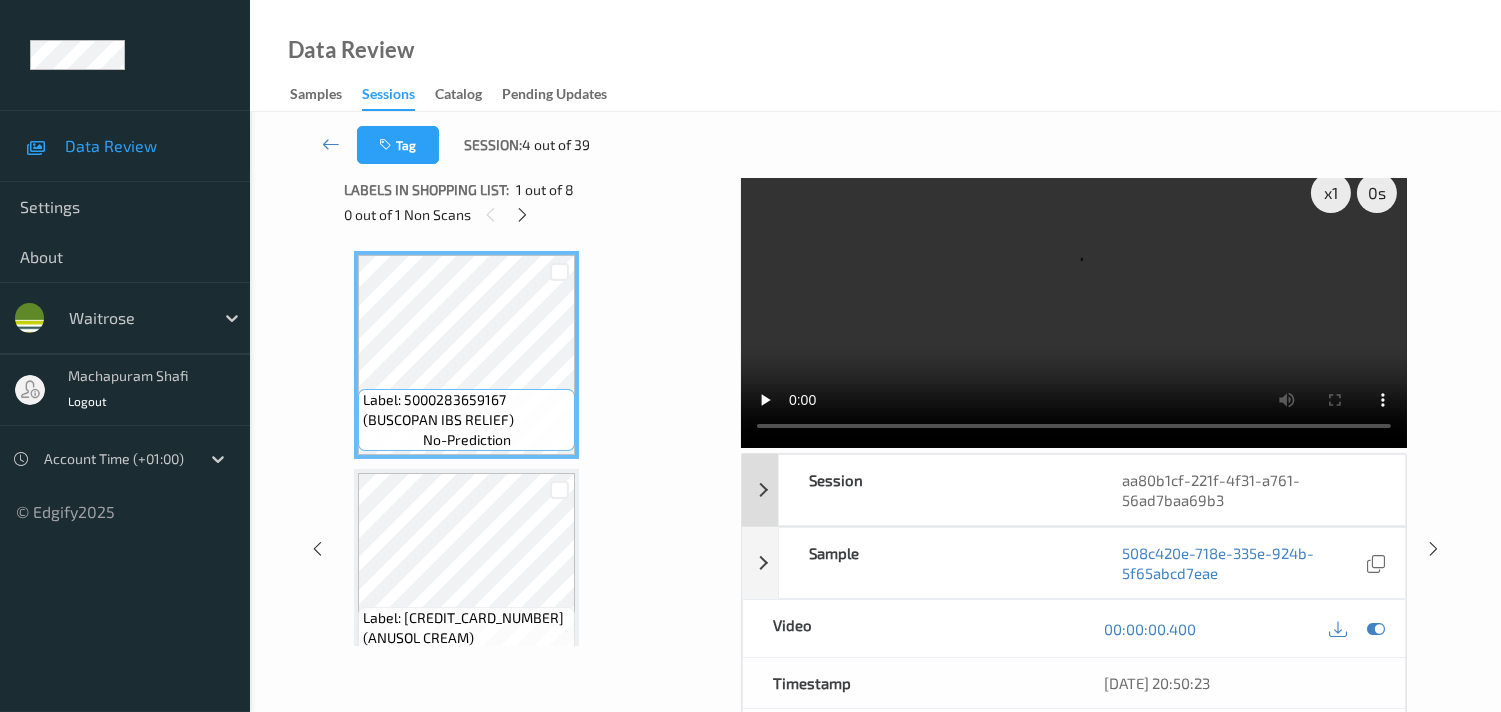 scroll, scrollTop: 0, scrollLeft: 0, axis: both 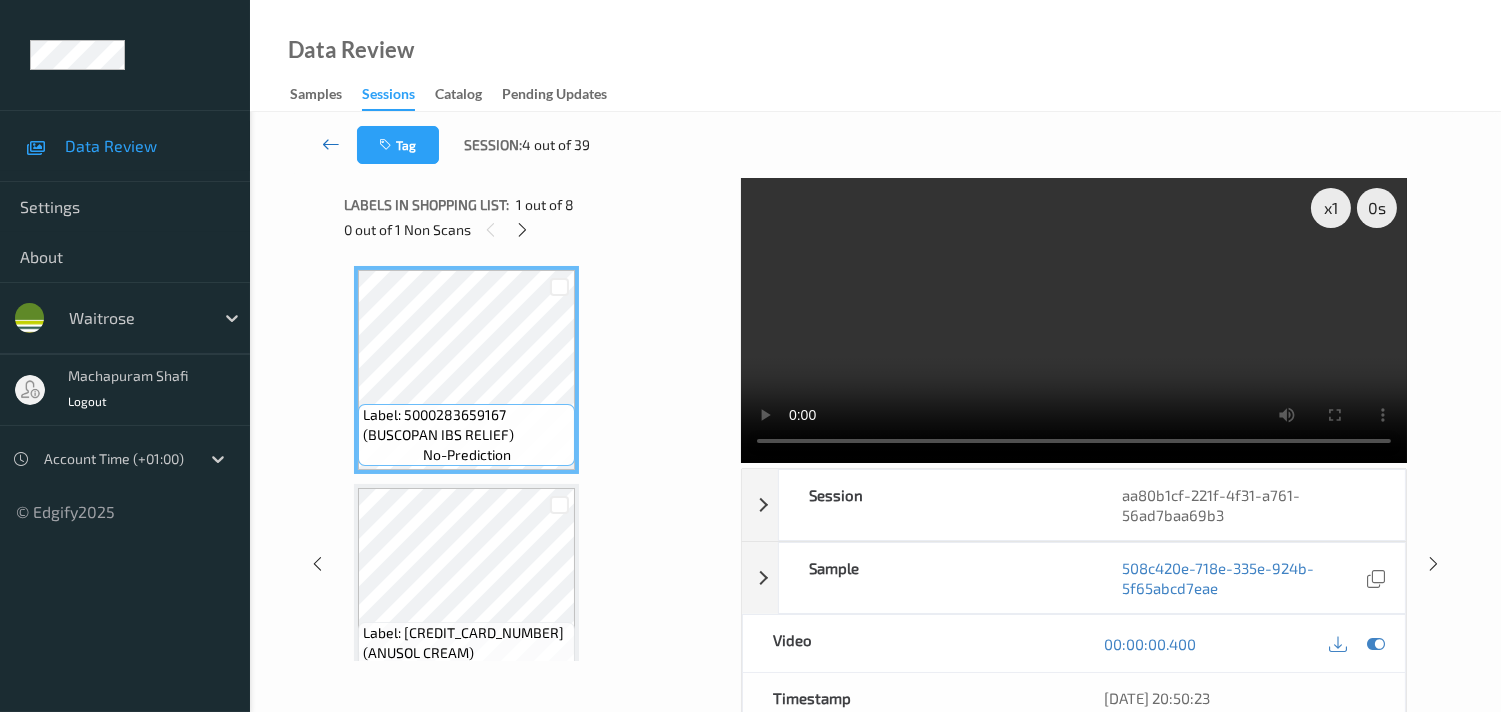 click at bounding box center (331, 144) 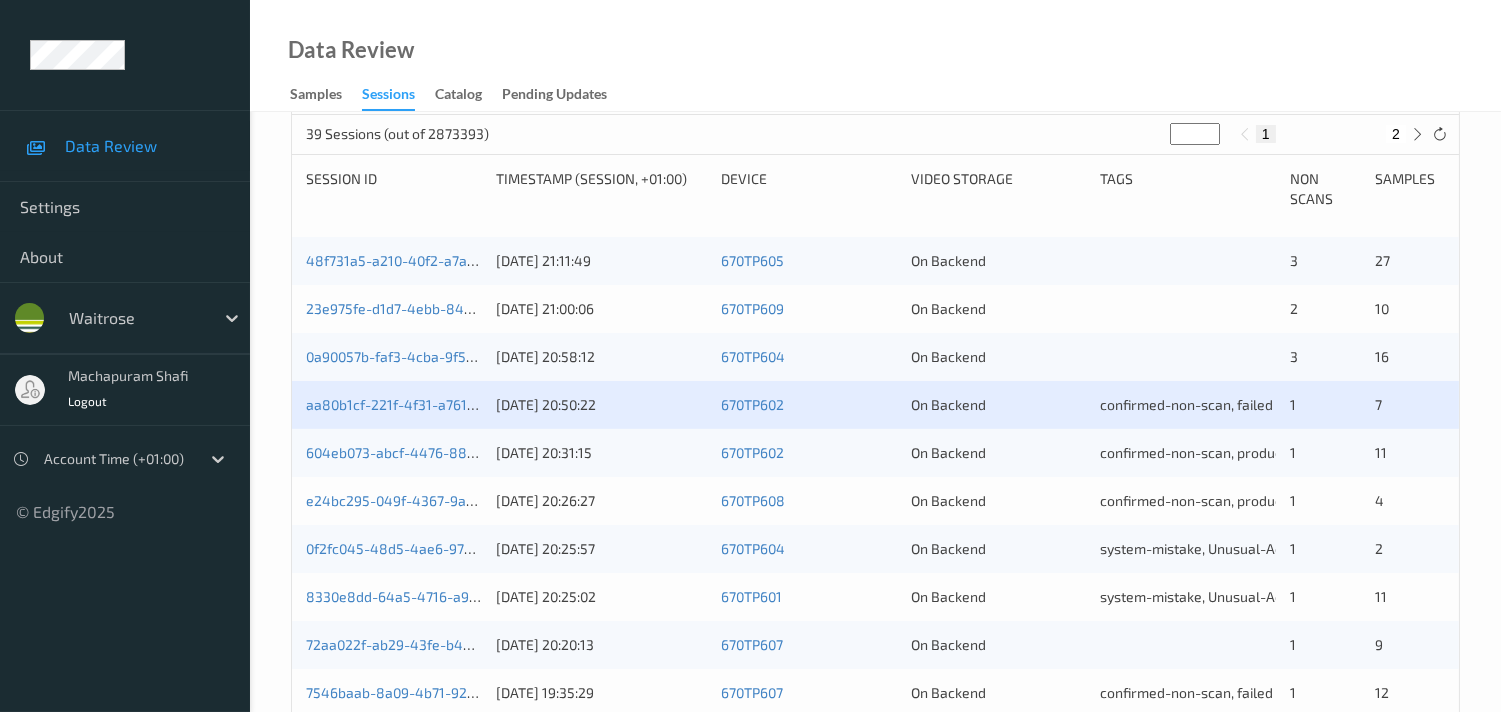 scroll, scrollTop: 333, scrollLeft: 0, axis: vertical 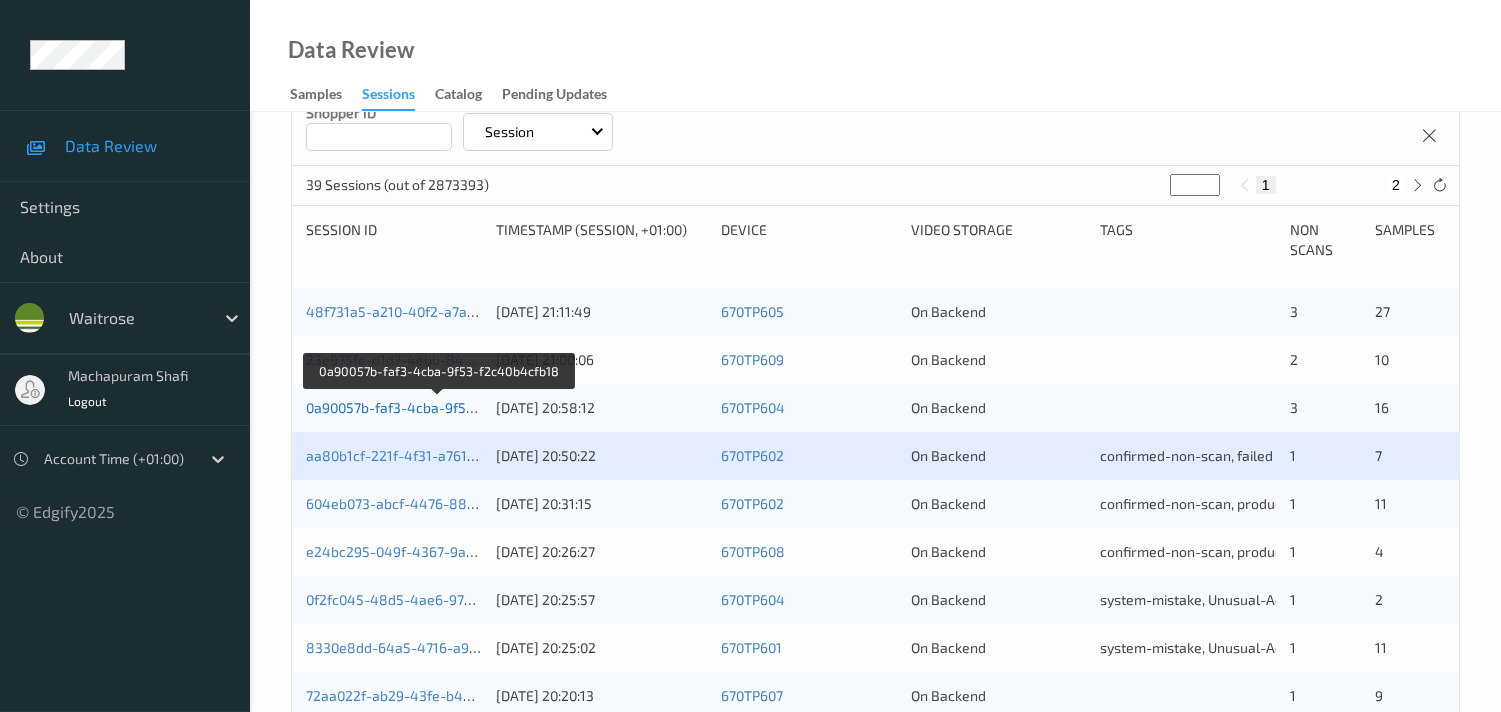 click on "0a90057b-faf3-4cba-9f53-f2c40b4cfb18" at bounding box center (437, 407) 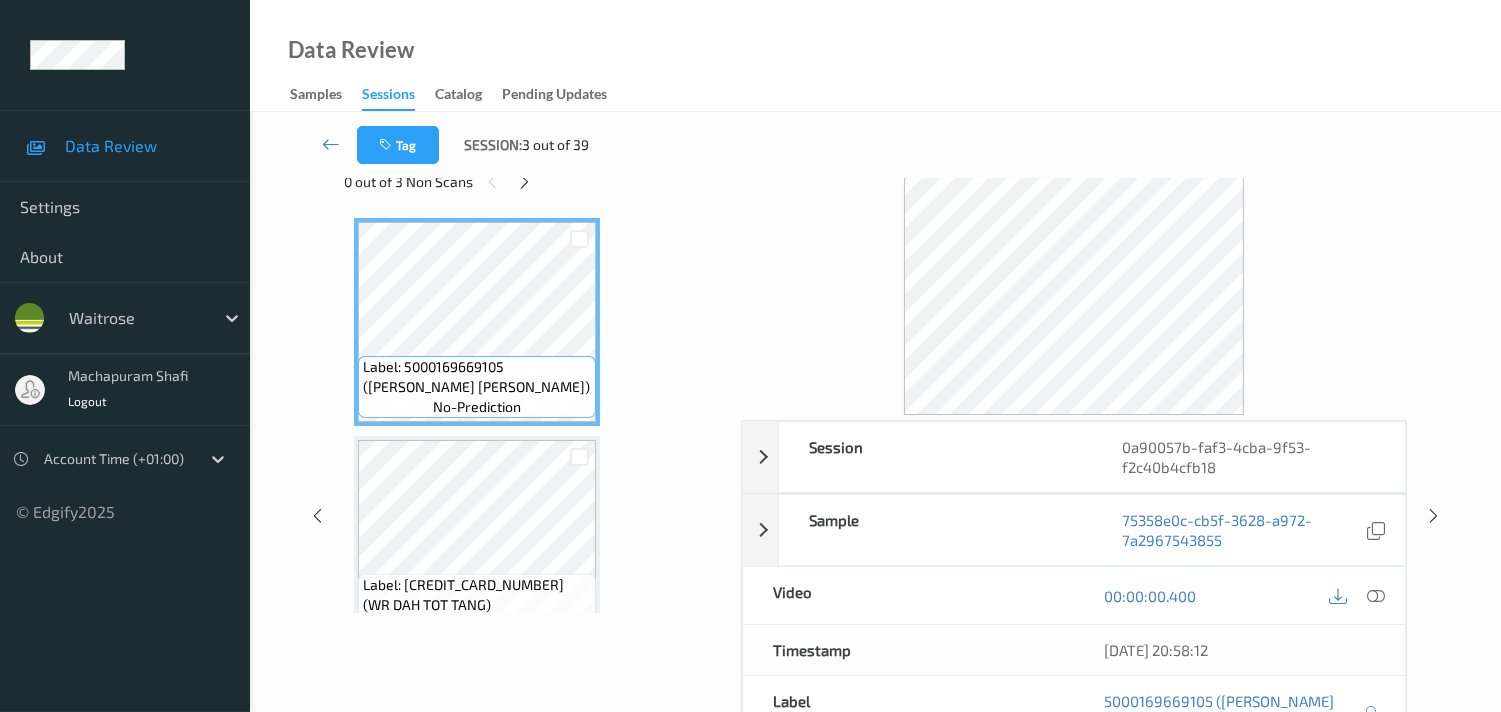 scroll, scrollTop: 0, scrollLeft: 0, axis: both 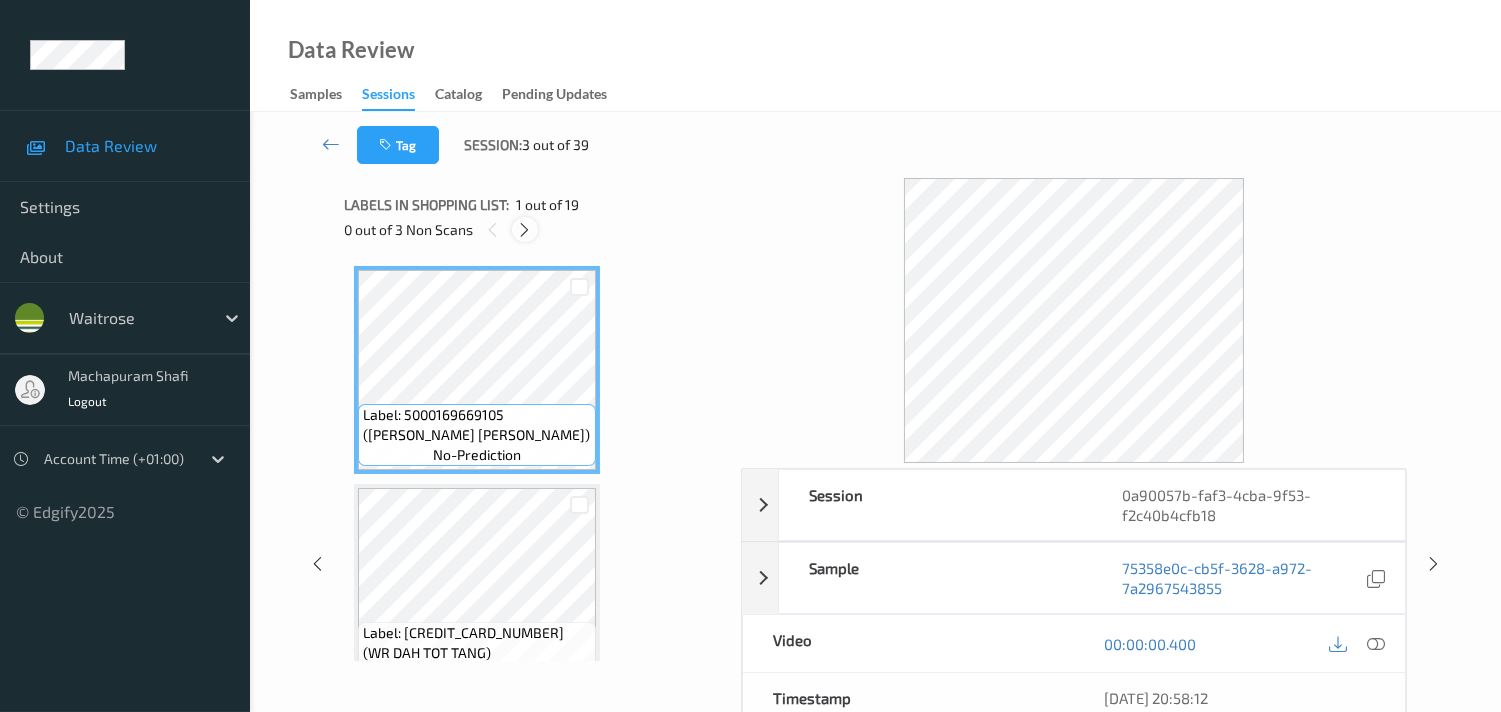 click at bounding box center (524, 230) 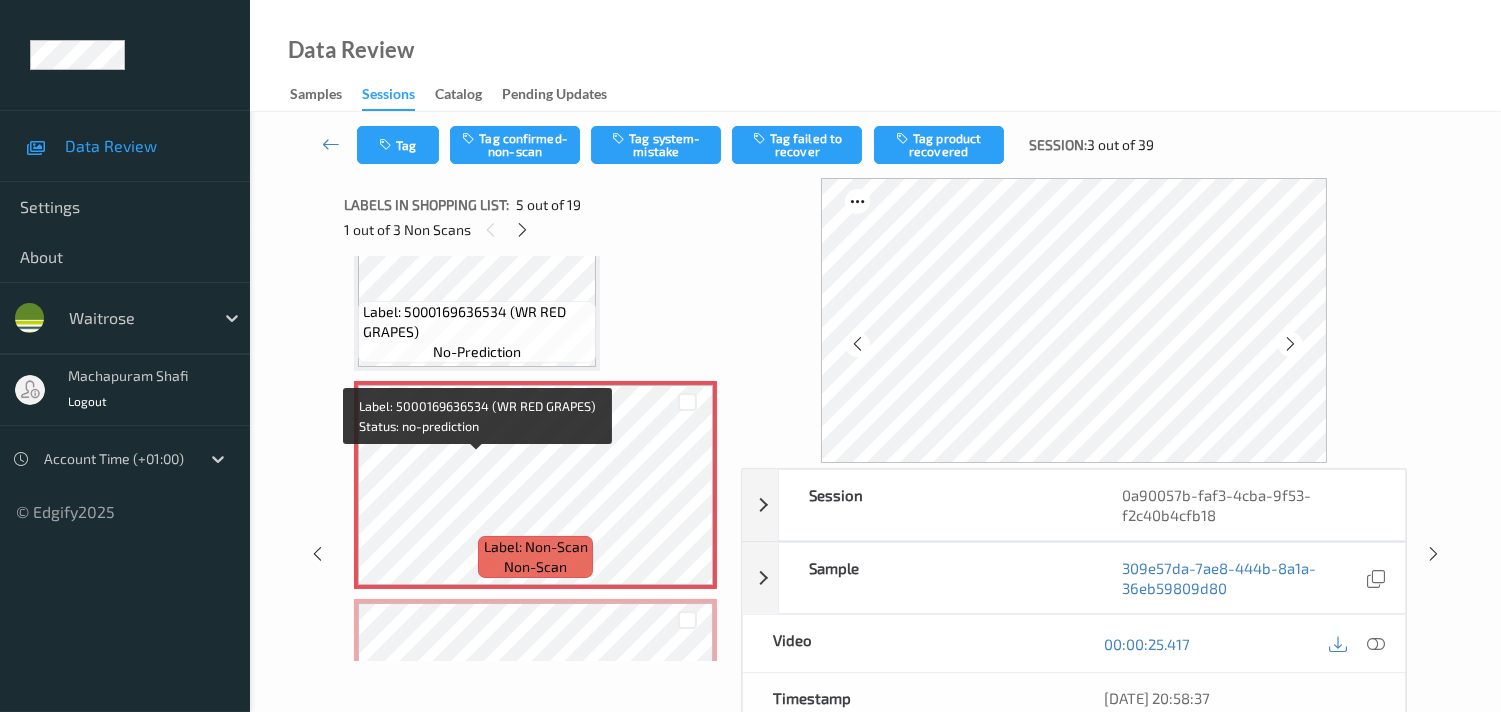 scroll, scrollTop: 777, scrollLeft: 0, axis: vertical 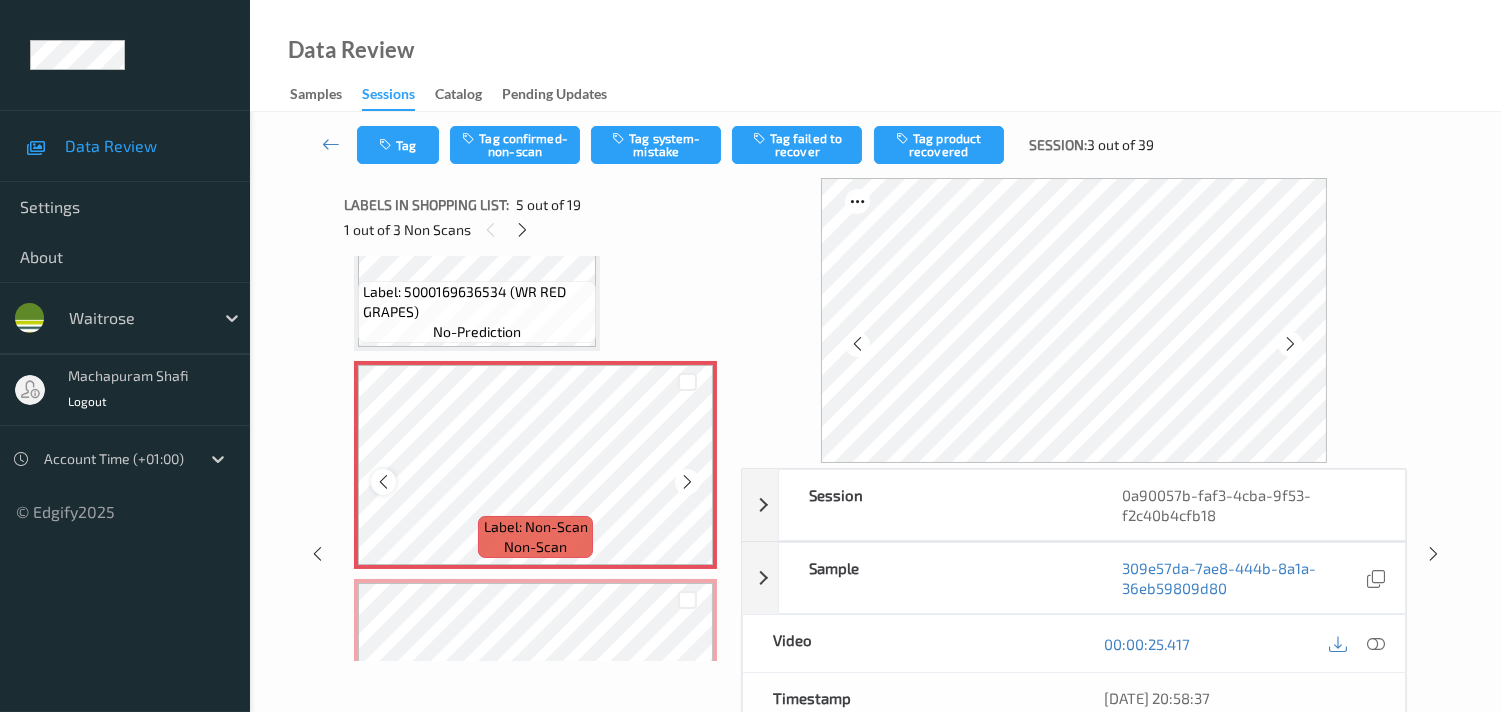 click at bounding box center [383, 482] 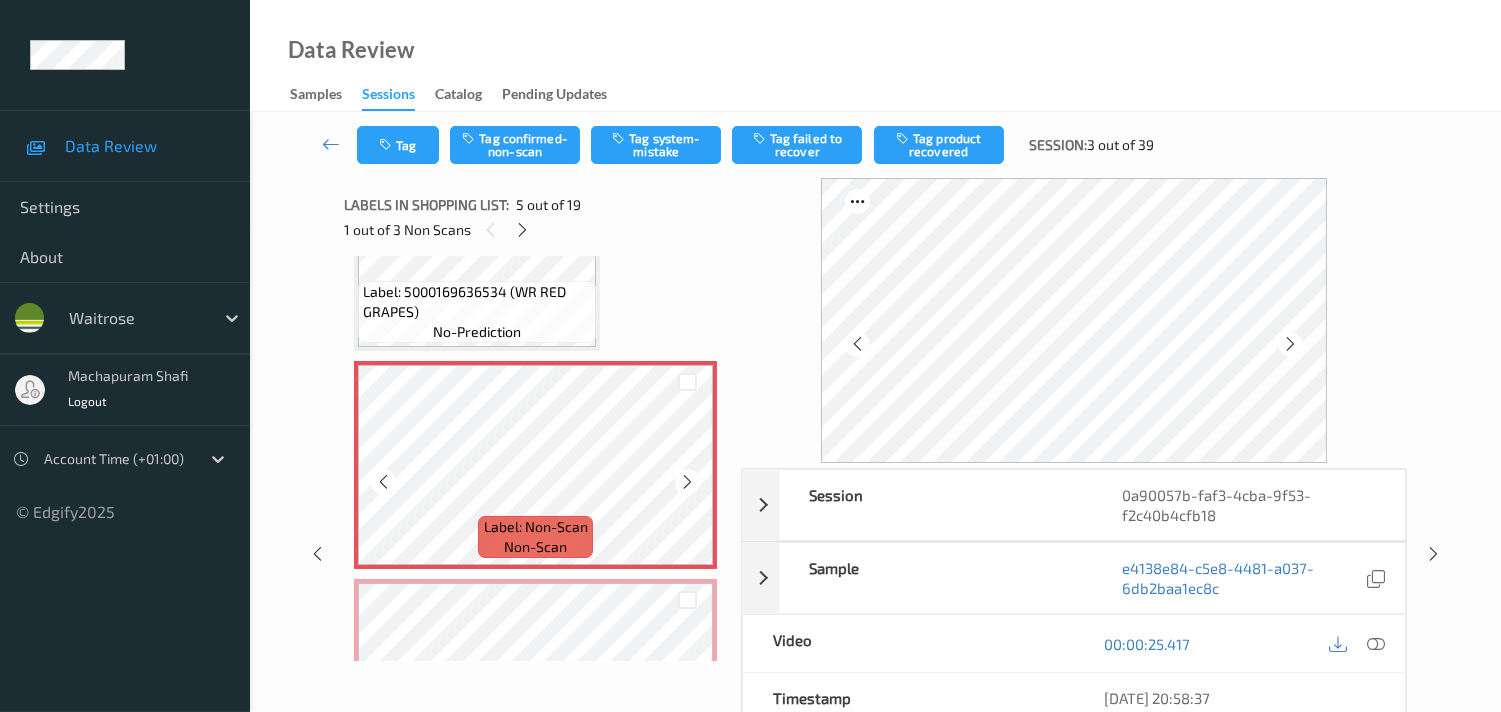 click at bounding box center (383, 482) 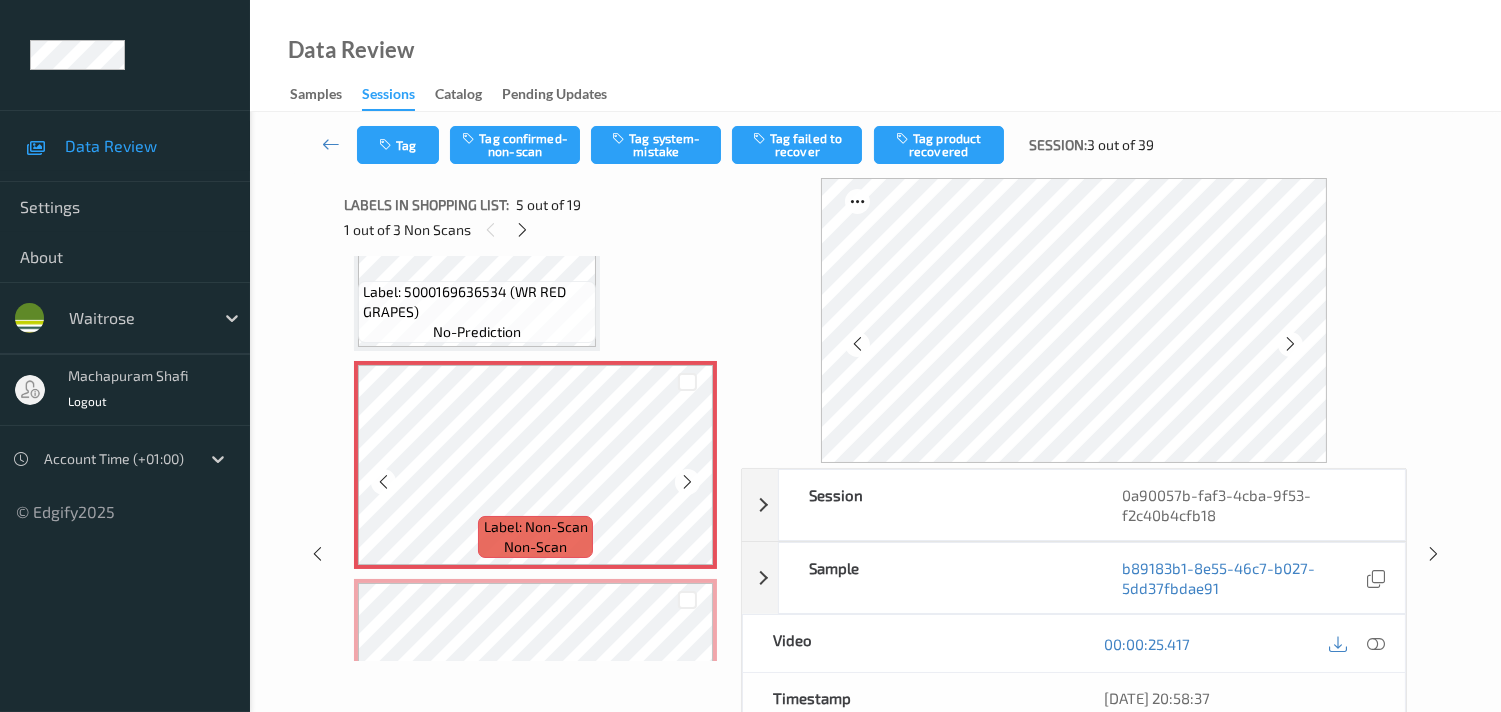 click at bounding box center [383, 482] 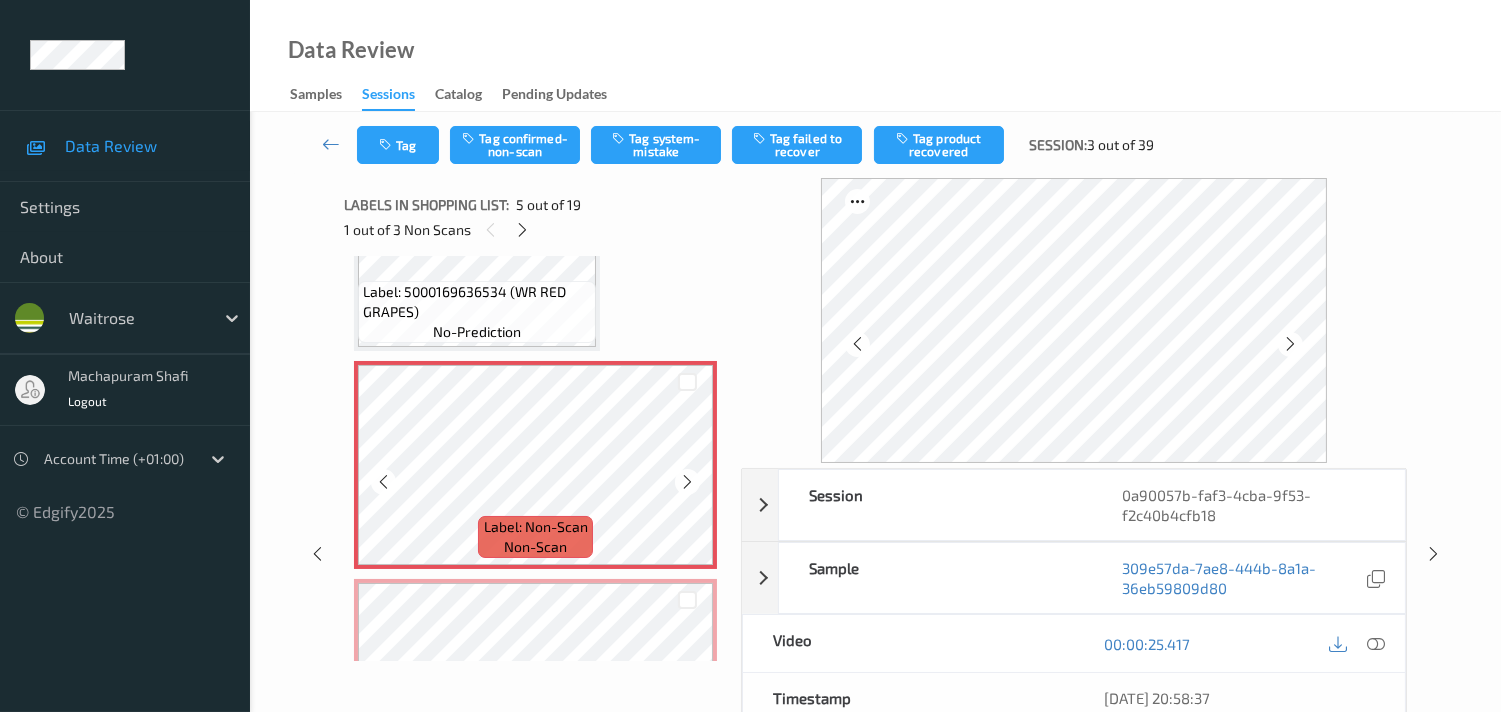 click at bounding box center [383, 482] 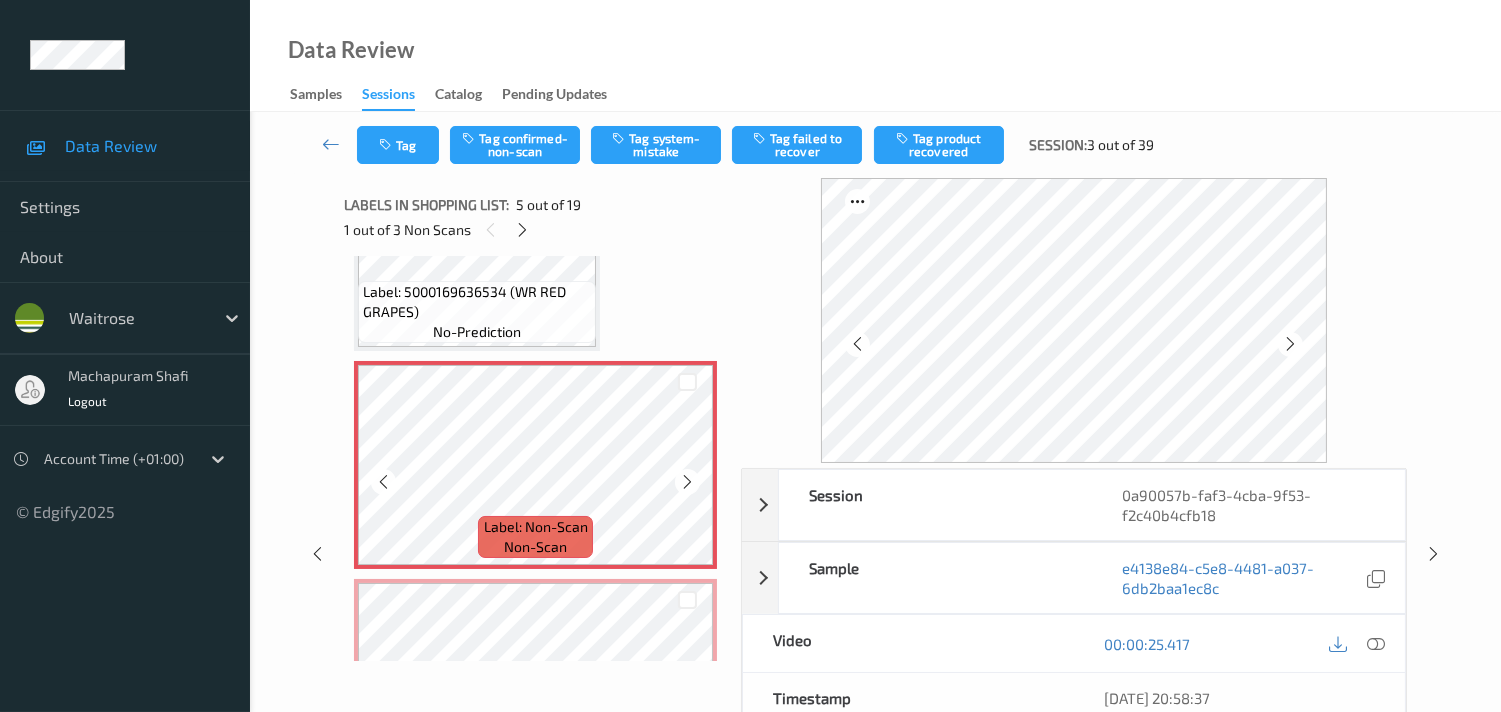 click at bounding box center [383, 482] 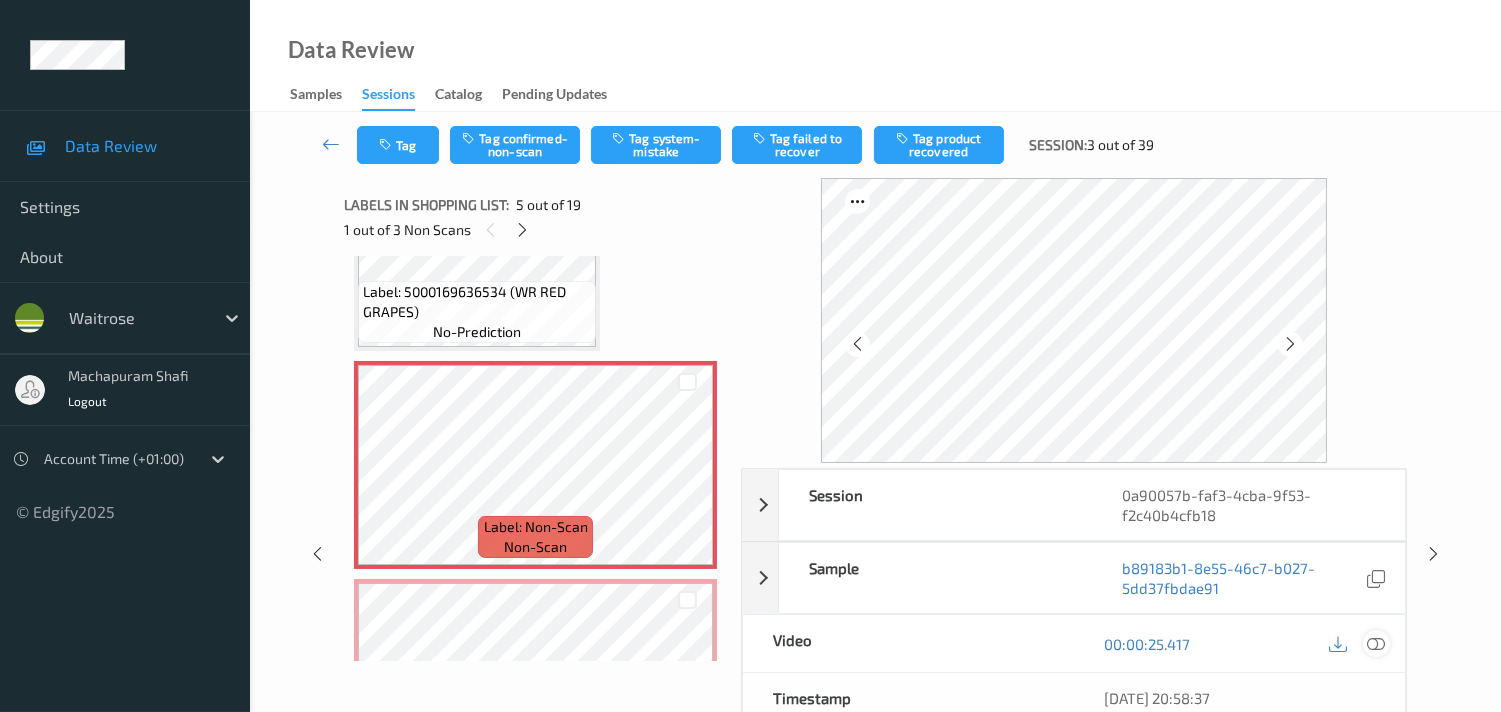 click at bounding box center (1376, 644) 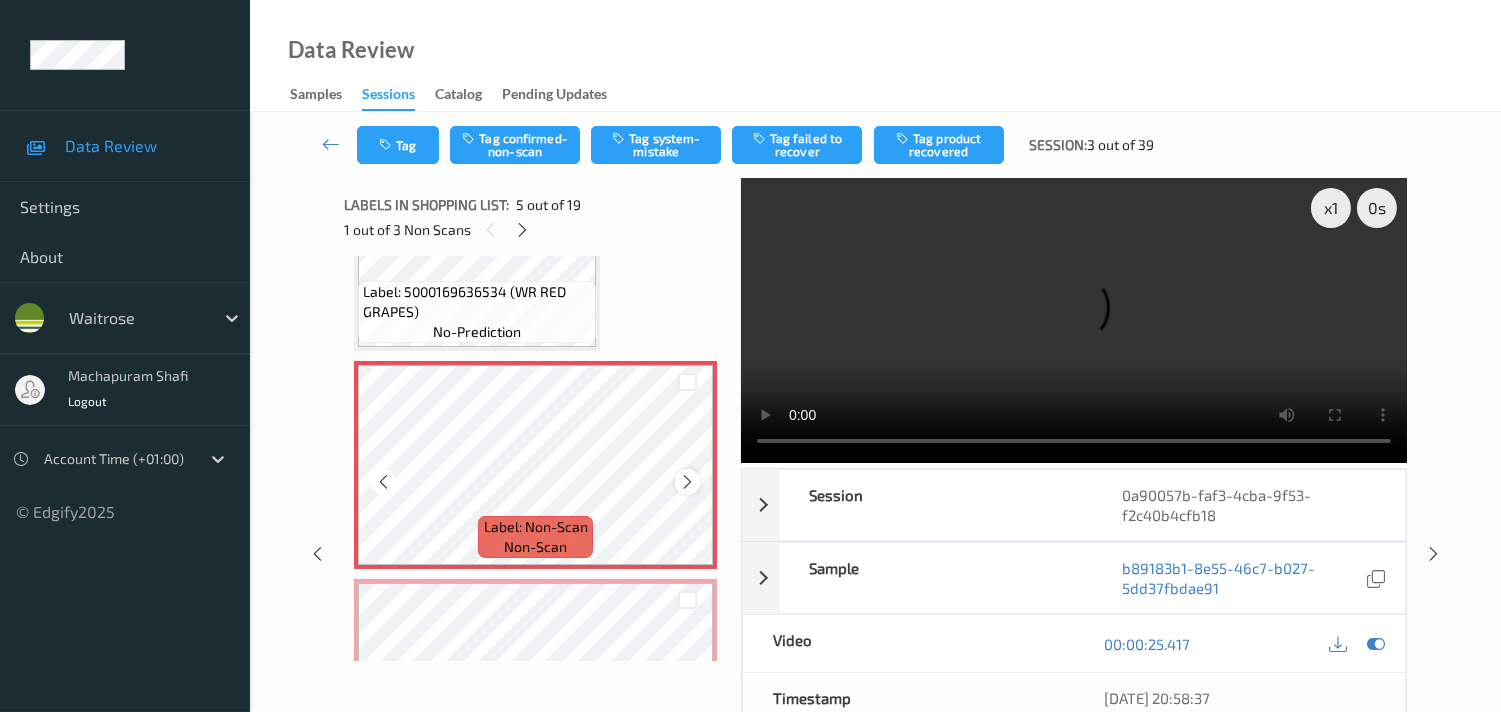 click at bounding box center [687, 482] 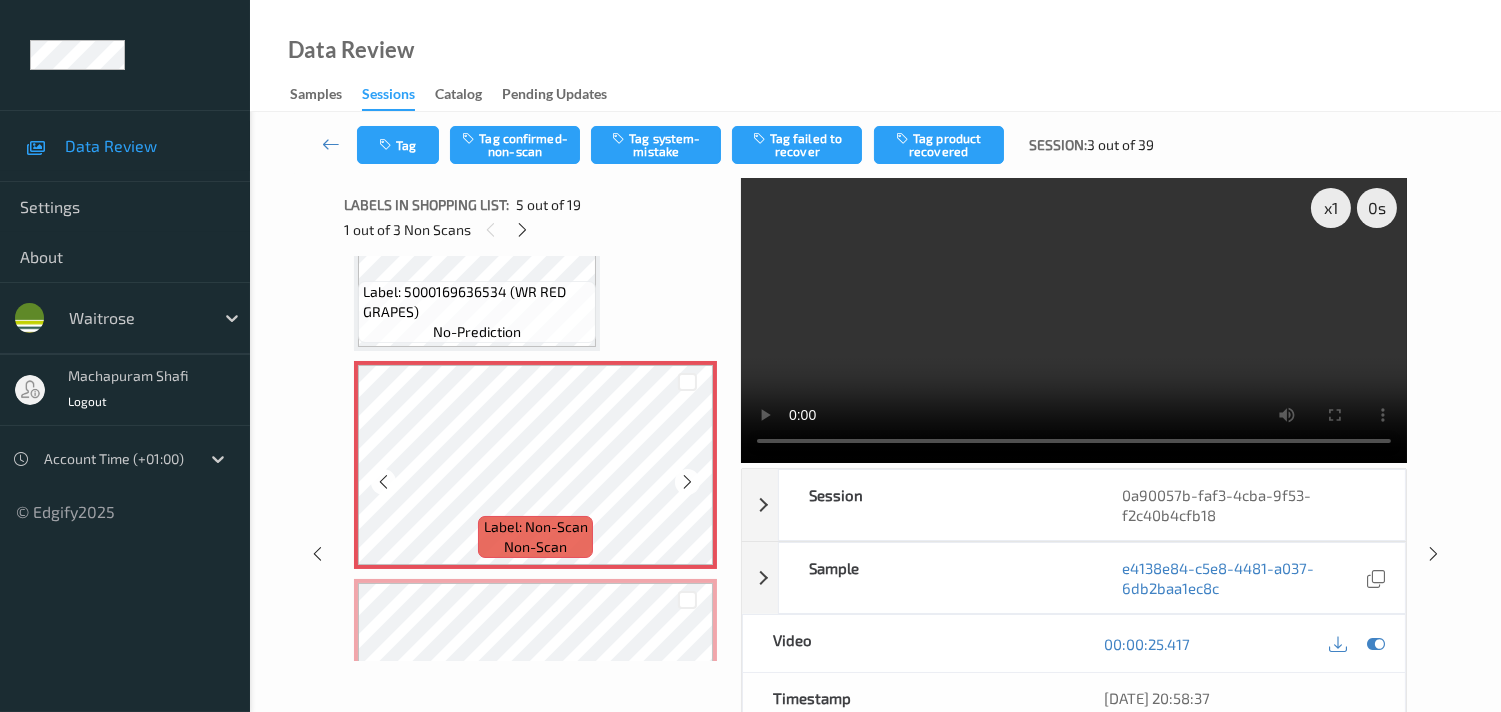 click at bounding box center [687, 482] 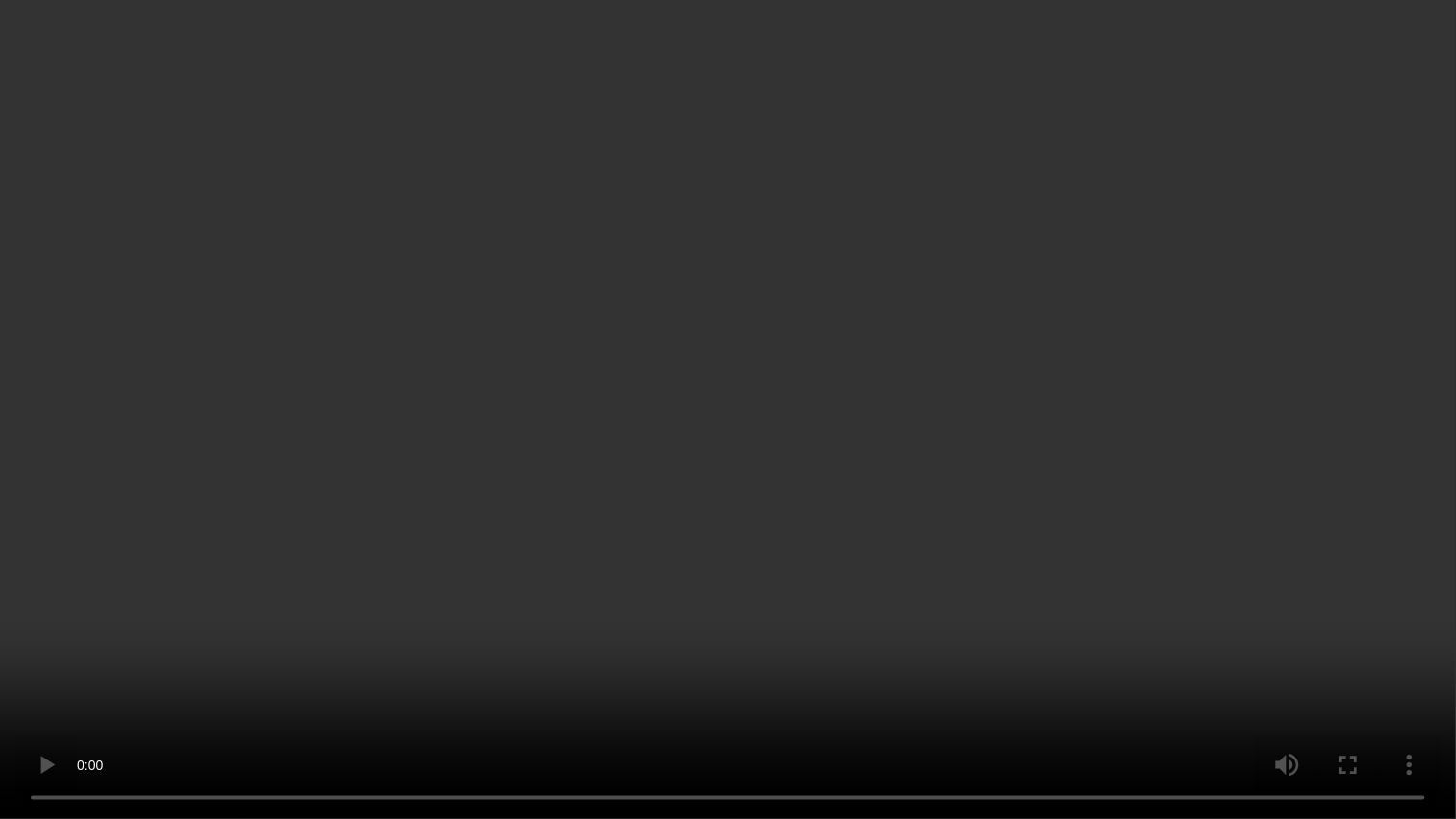 click at bounding box center (728, 409) 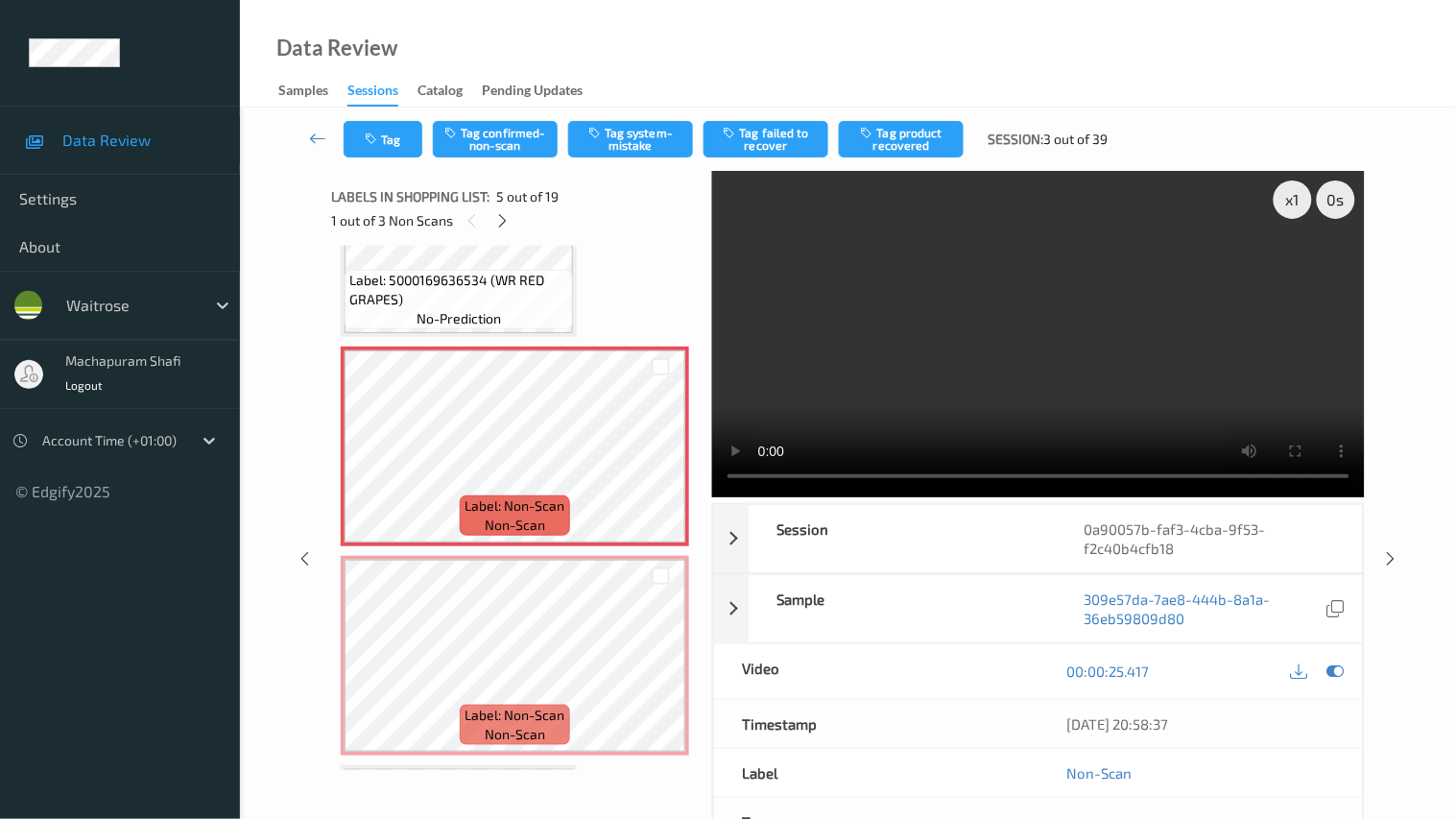 type 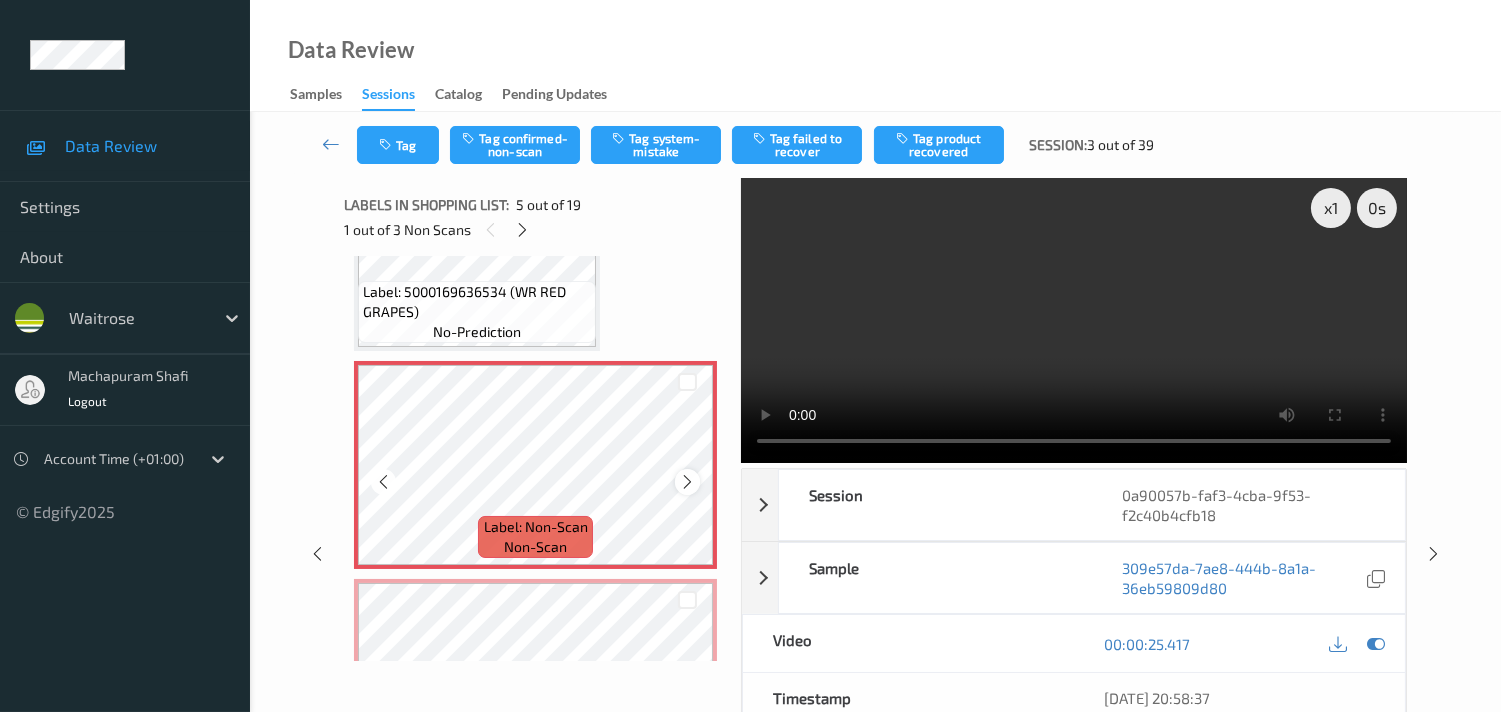 click at bounding box center (687, 482) 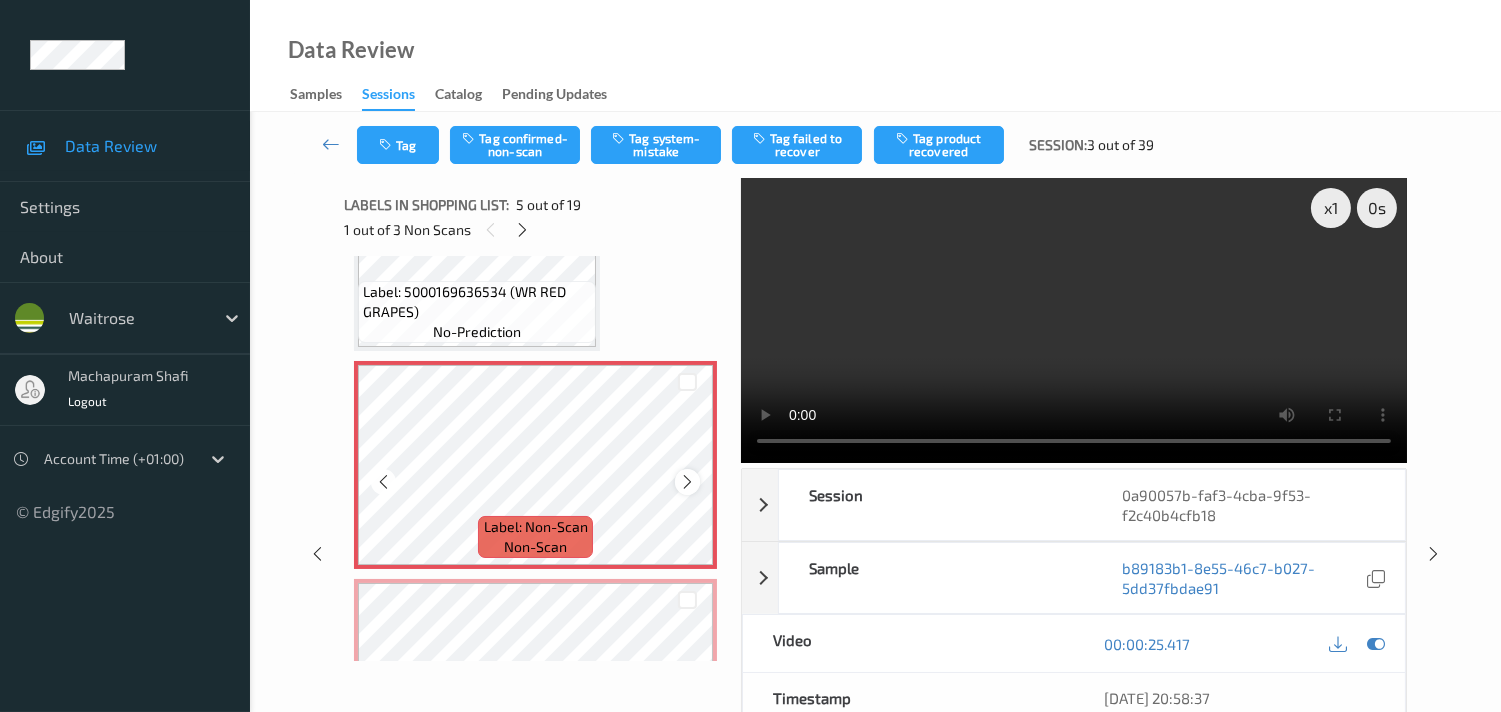 click at bounding box center [687, 482] 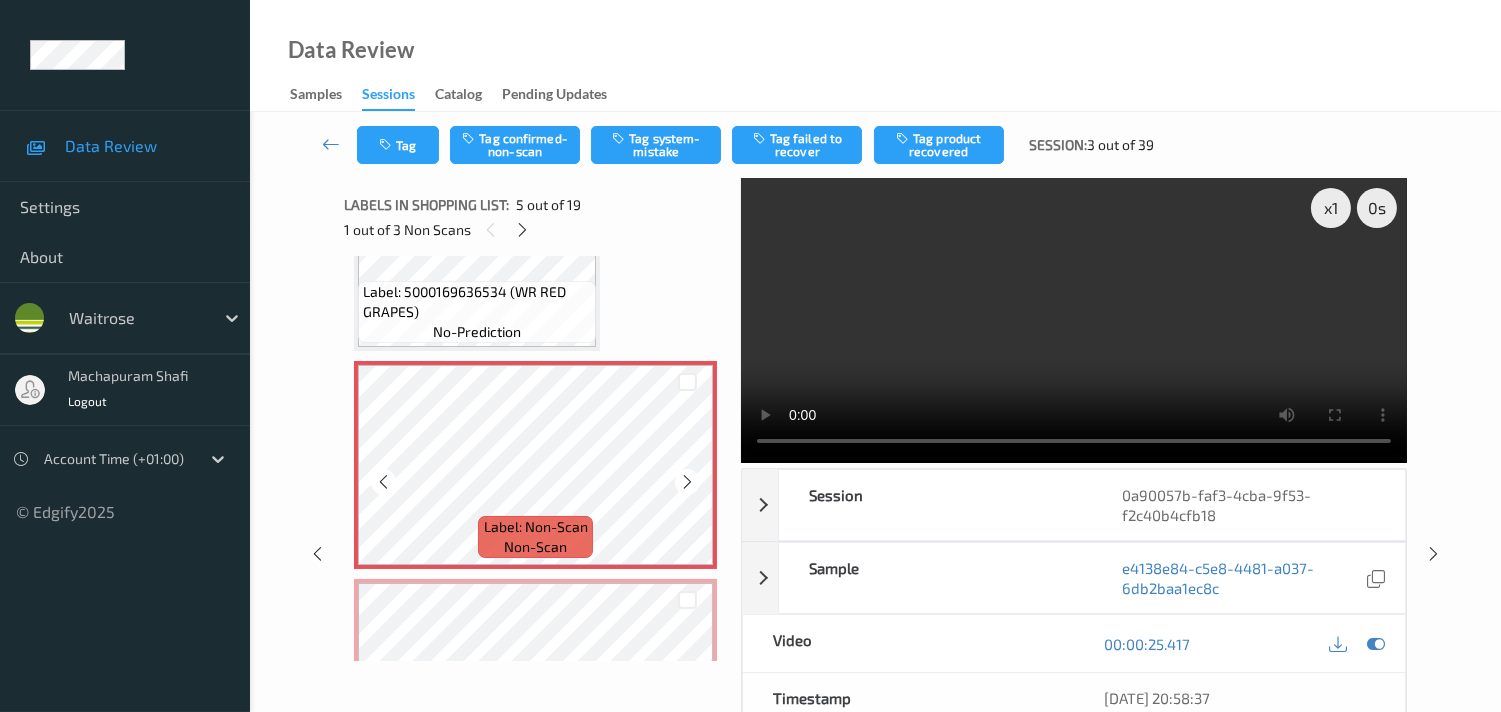click at bounding box center (687, 482) 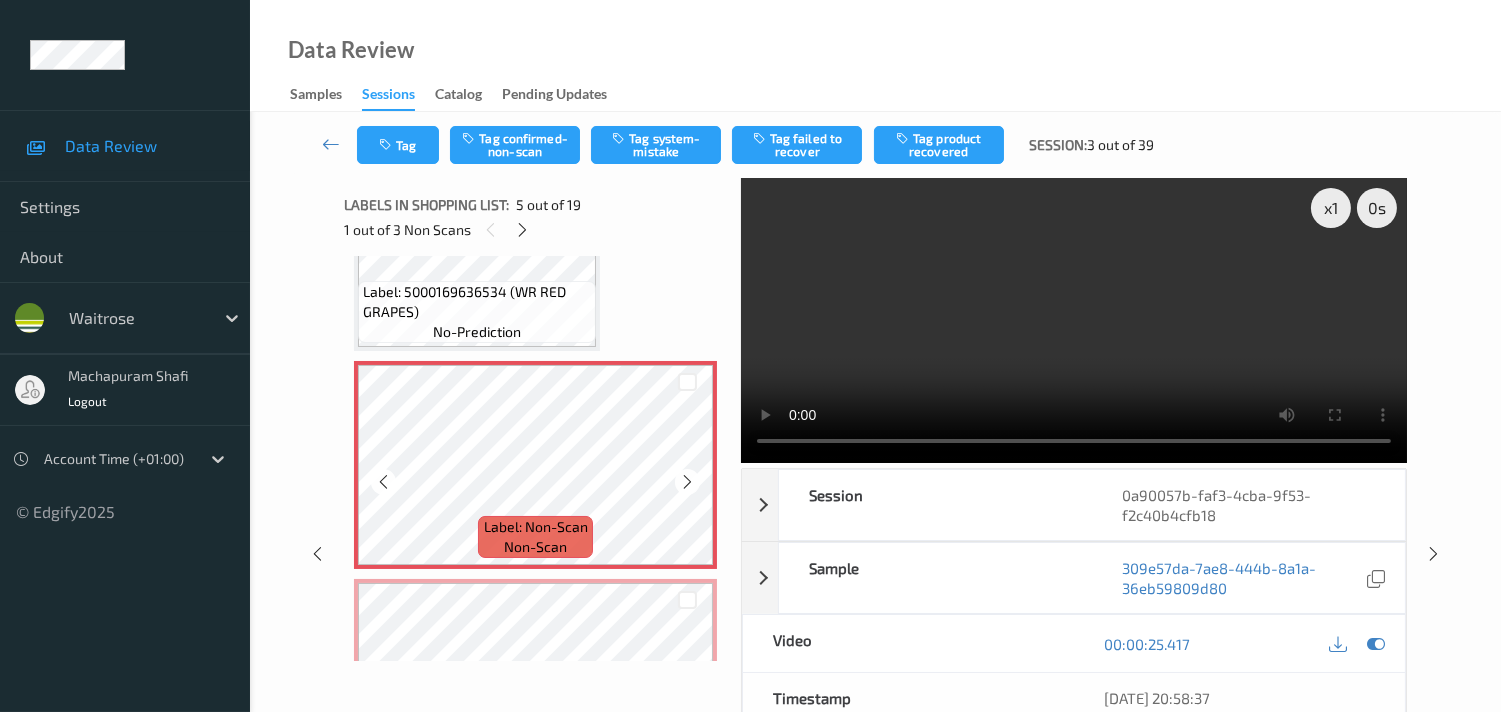 click at bounding box center (687, 482) 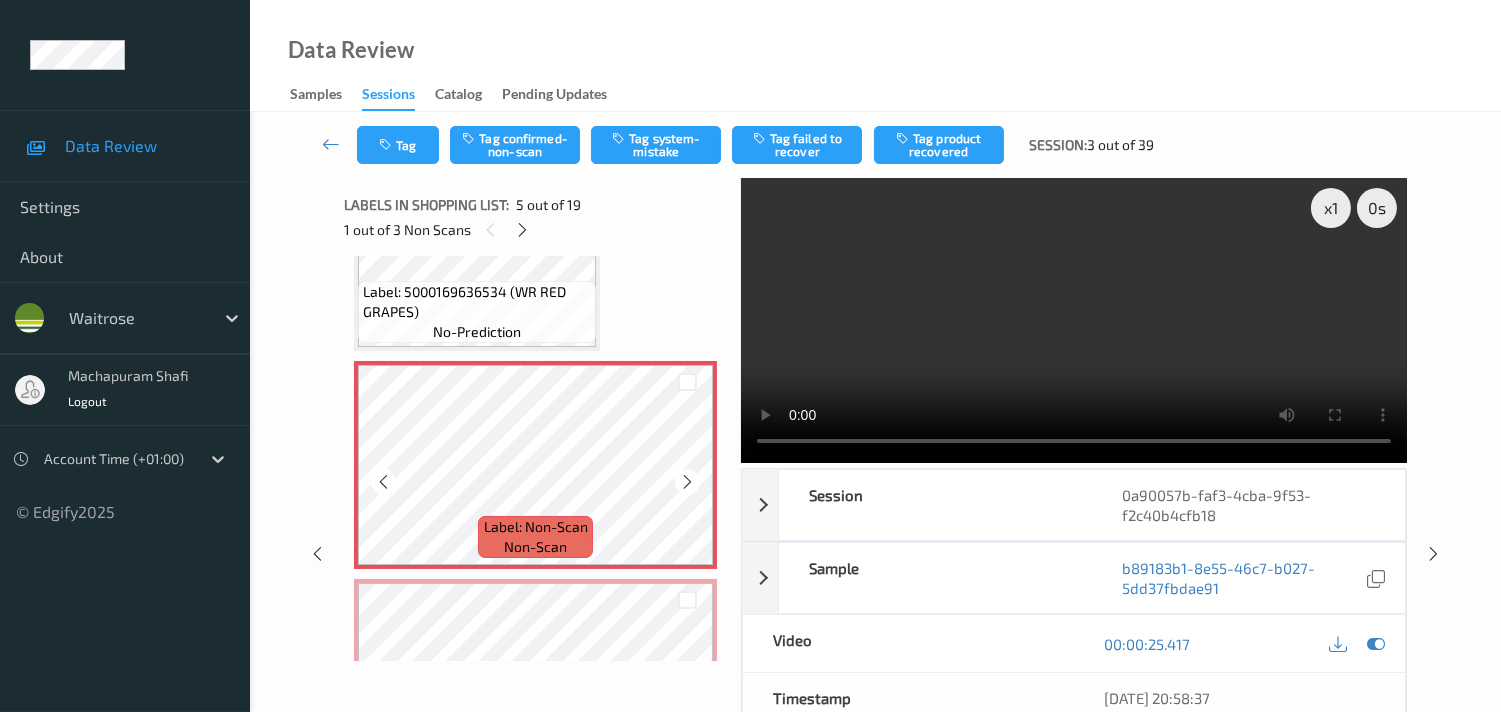 click at bounding box center [687, 482] 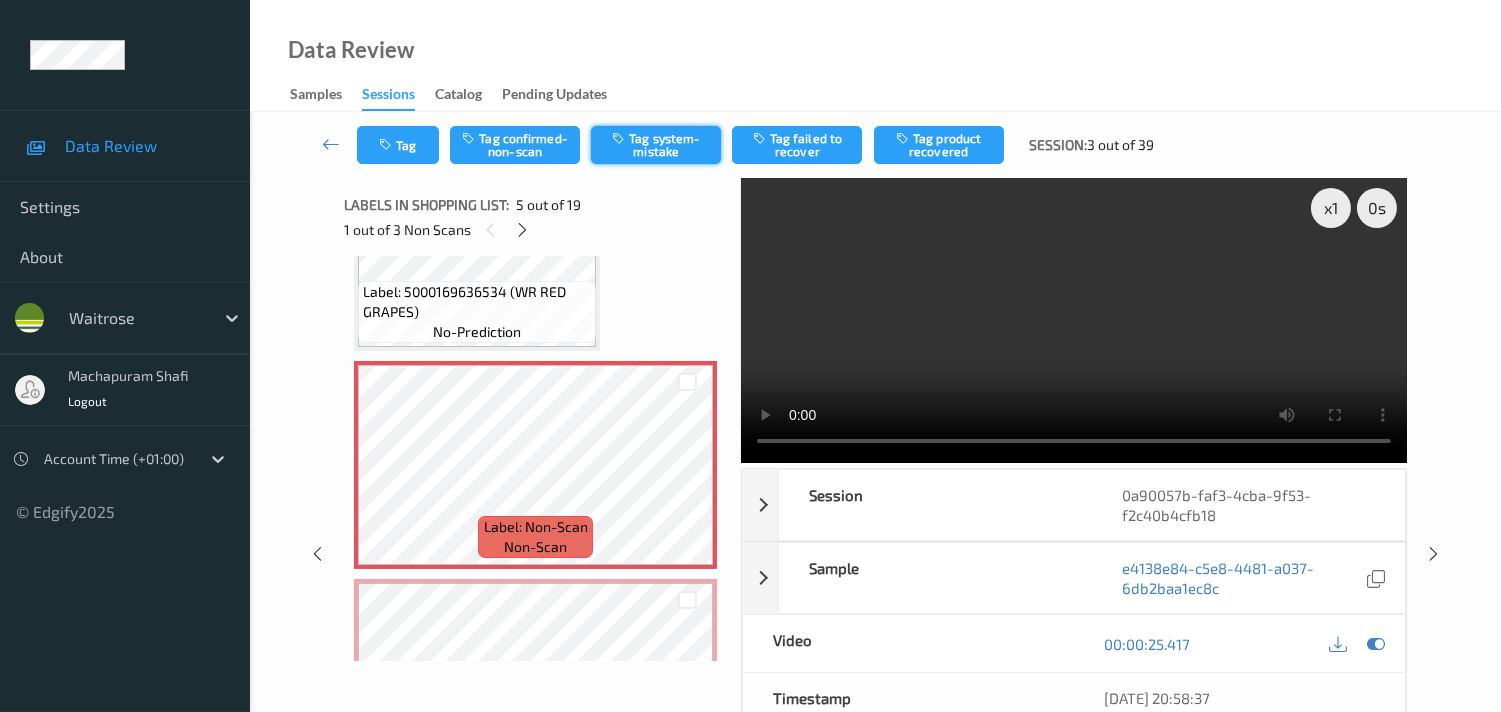 click on "Tag   system-mistake" at bounding box center (656, 145) 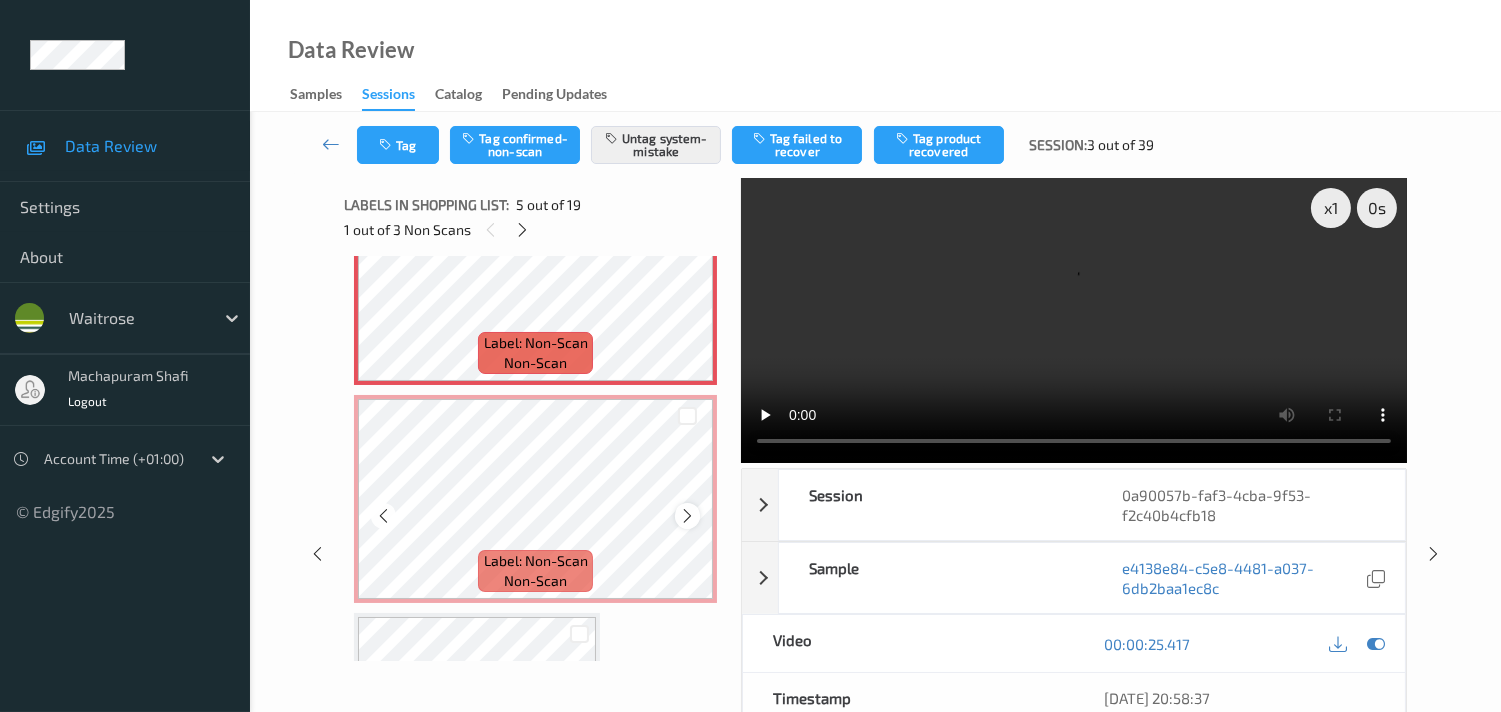 scroll, scrollTop: 1000, scrollLeft: 0, axis: vertical 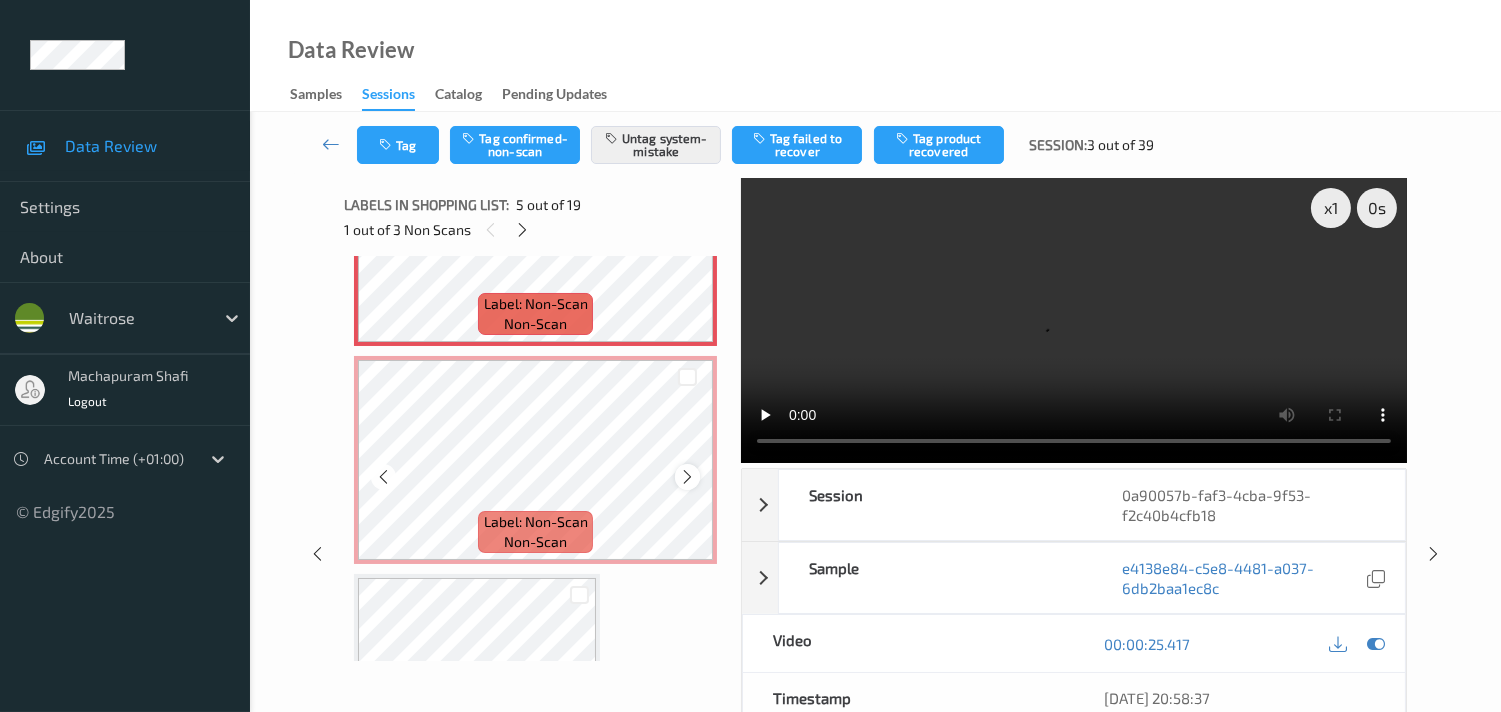 click at bounding box center (687, 477) 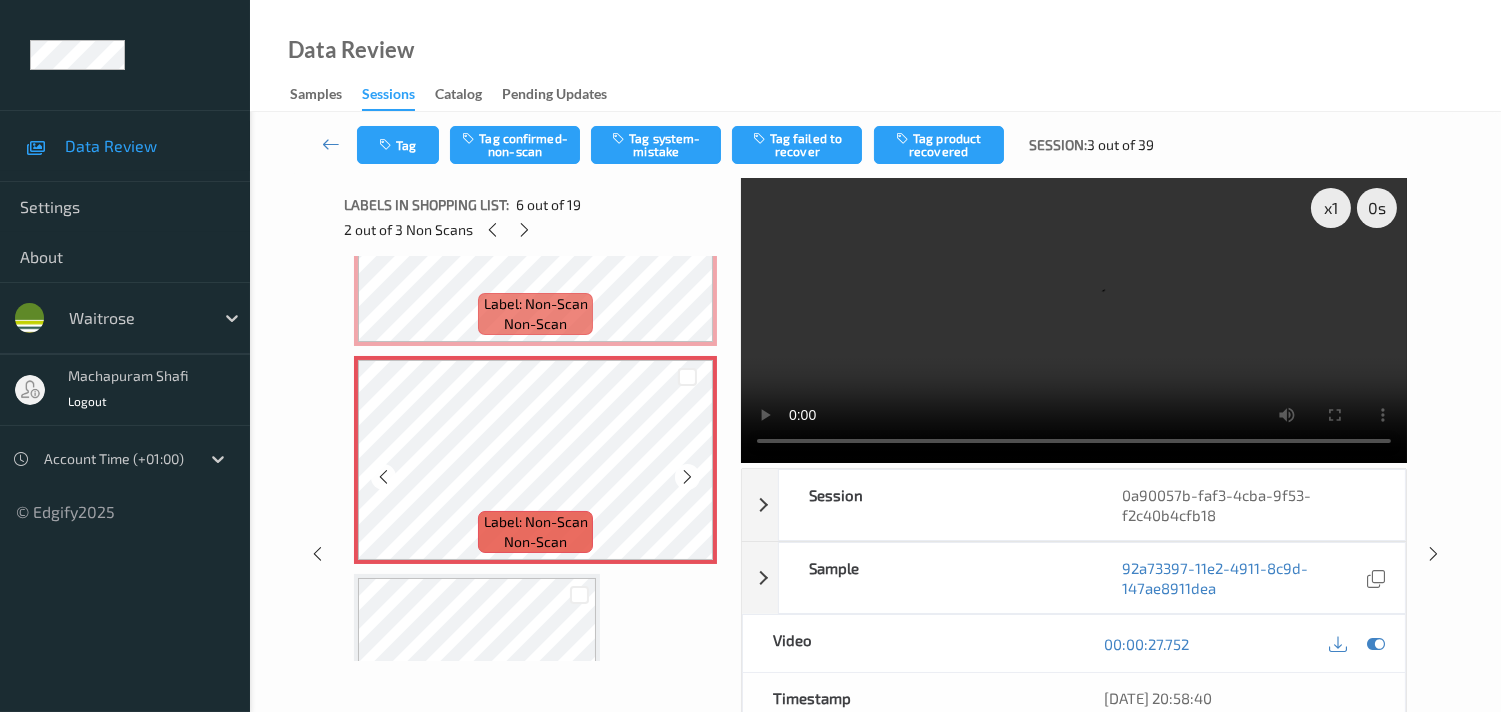 click at bounding box center (687, 477) 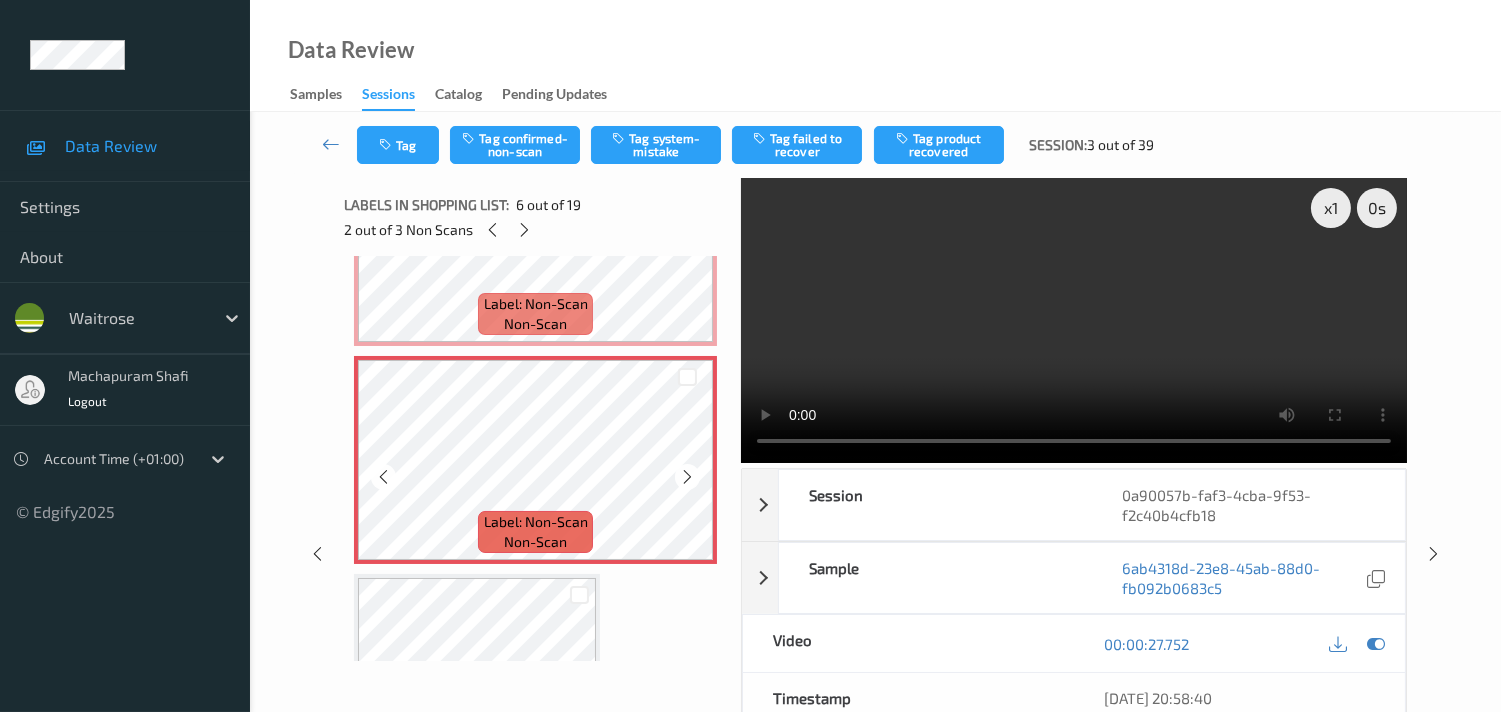 click at bounding box center (687, 477) 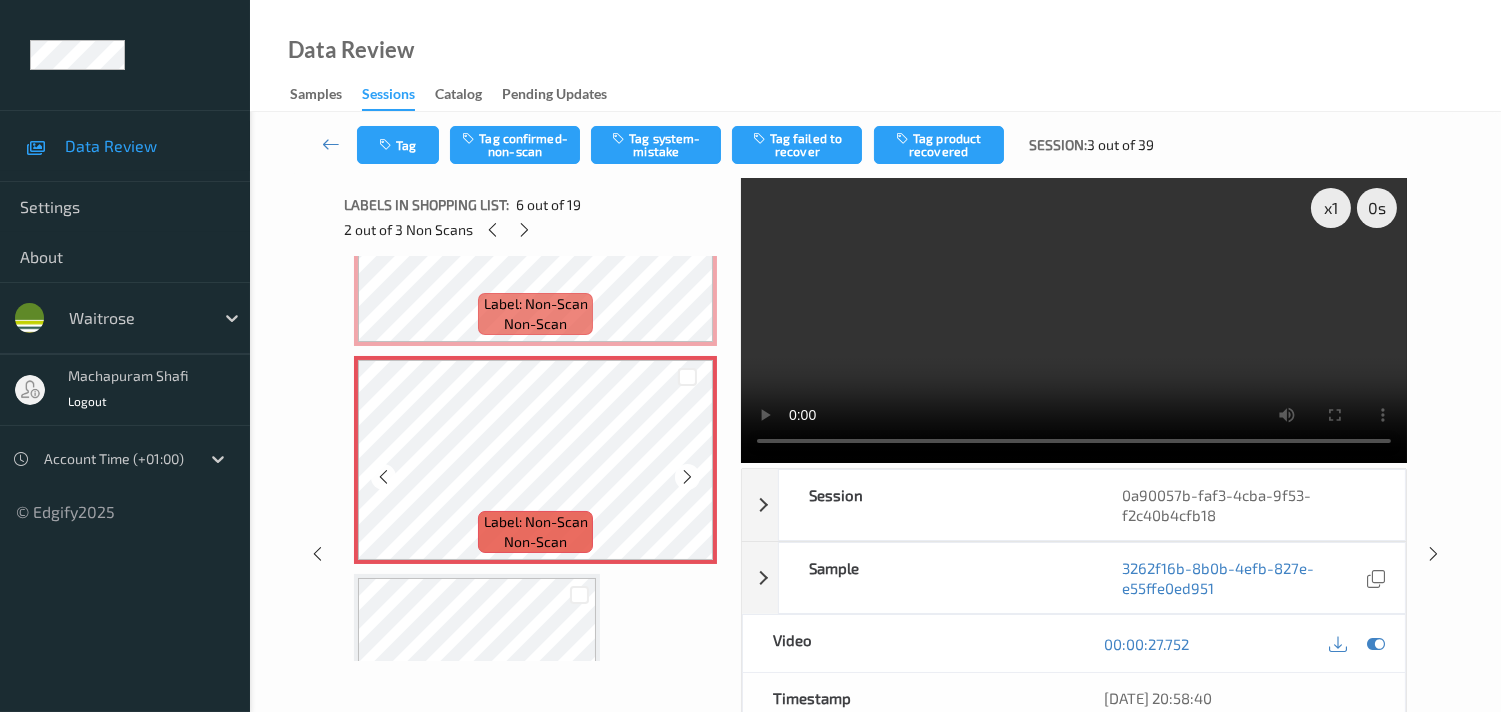 click at bounding box center [687, 477] 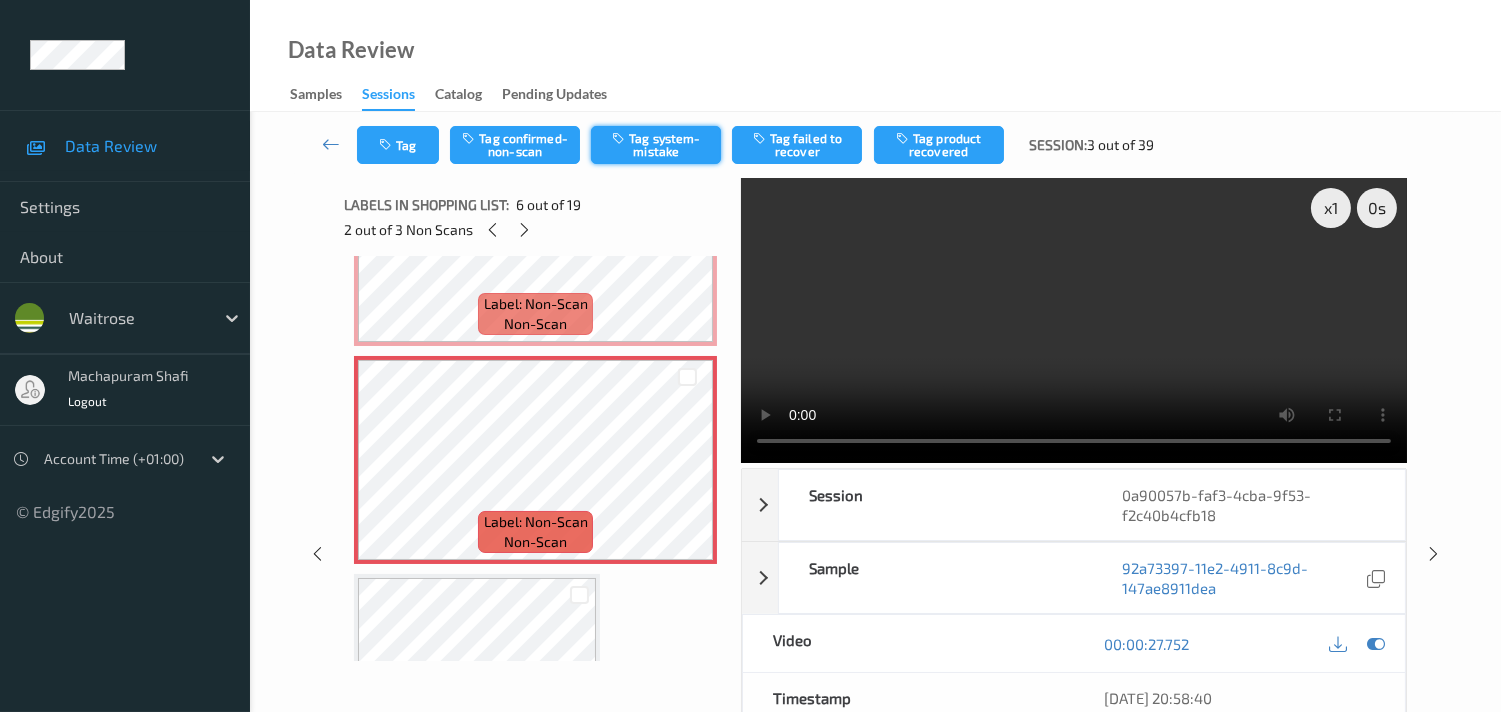 click on "Tag   system-mistake" at bounding box center [656, 145] 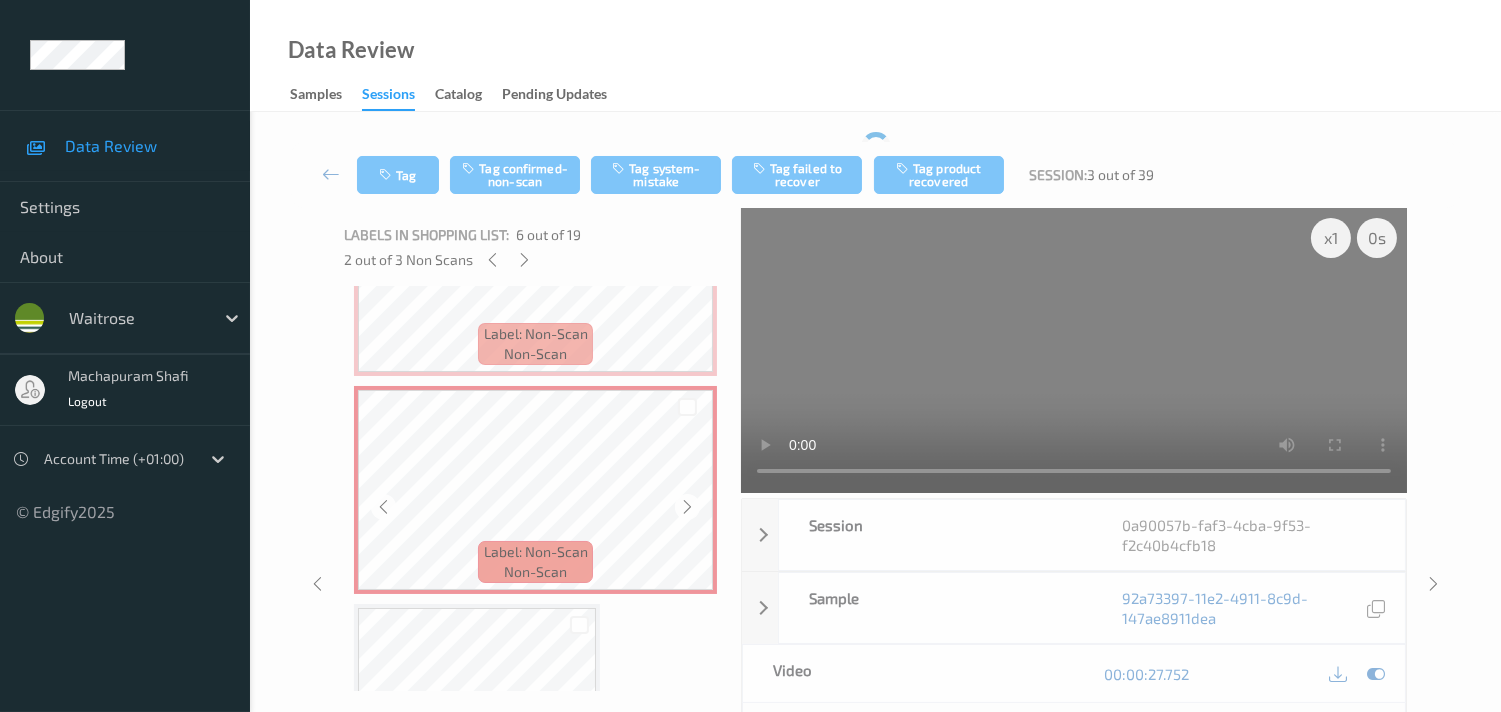 scroll, scrollTop: 1111, scrollLeft: 0, axis: vertical 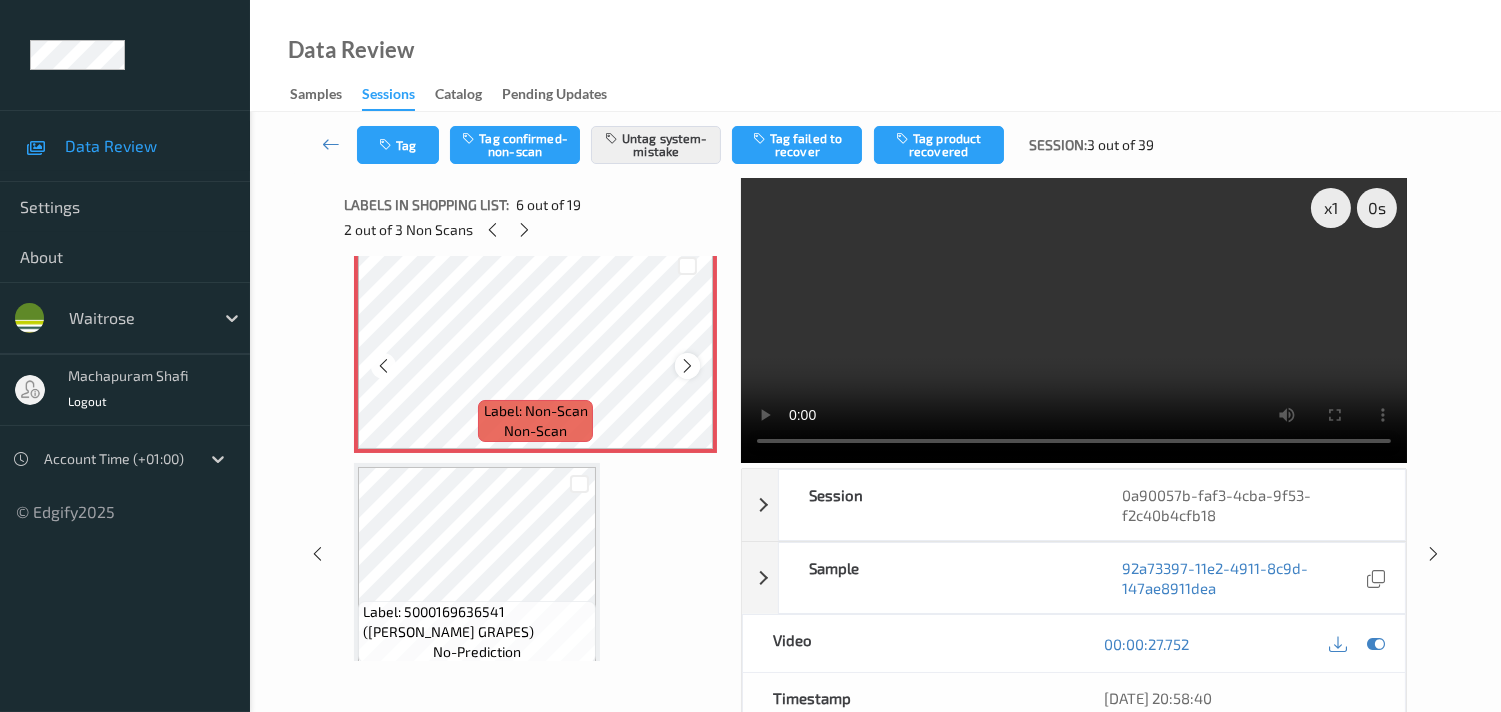 click at bounding box center (687, 366) 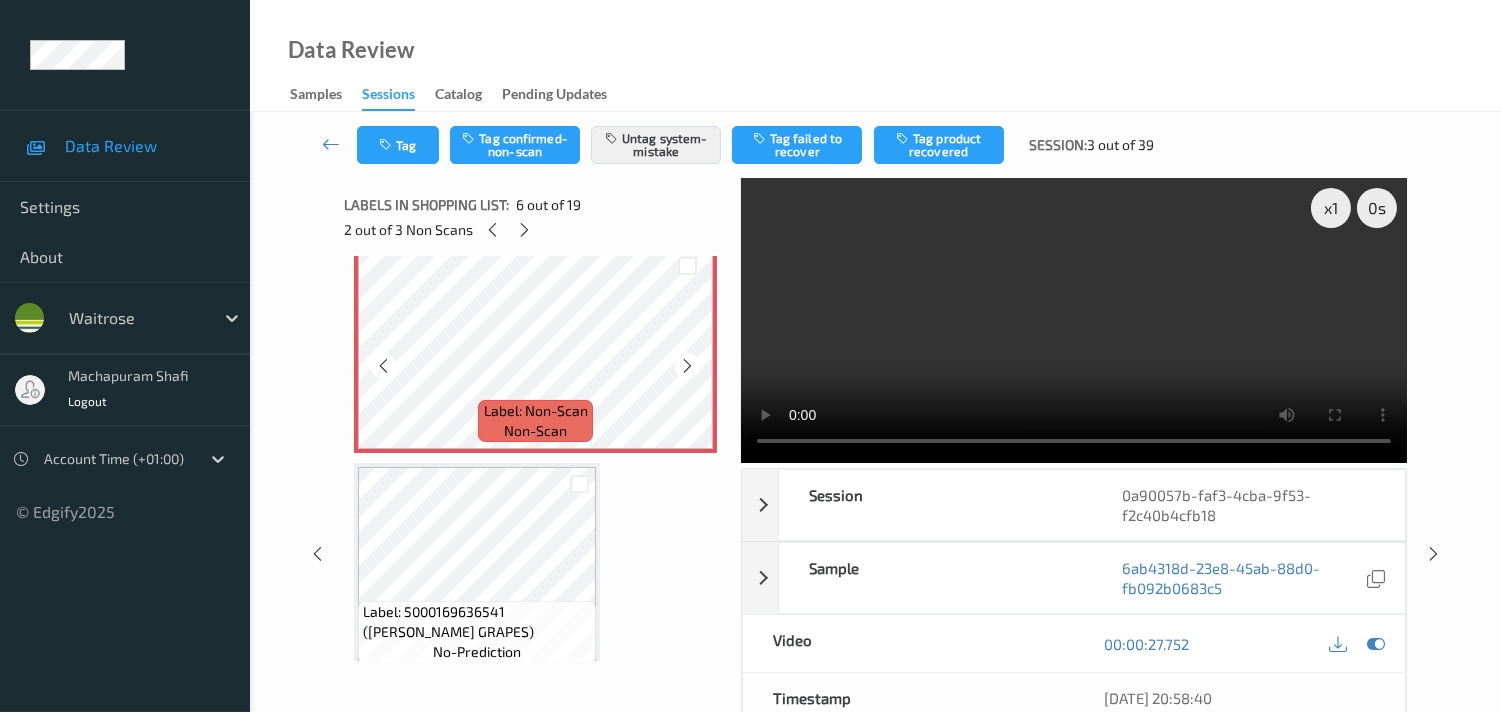 click at bounding box center (687, 366) 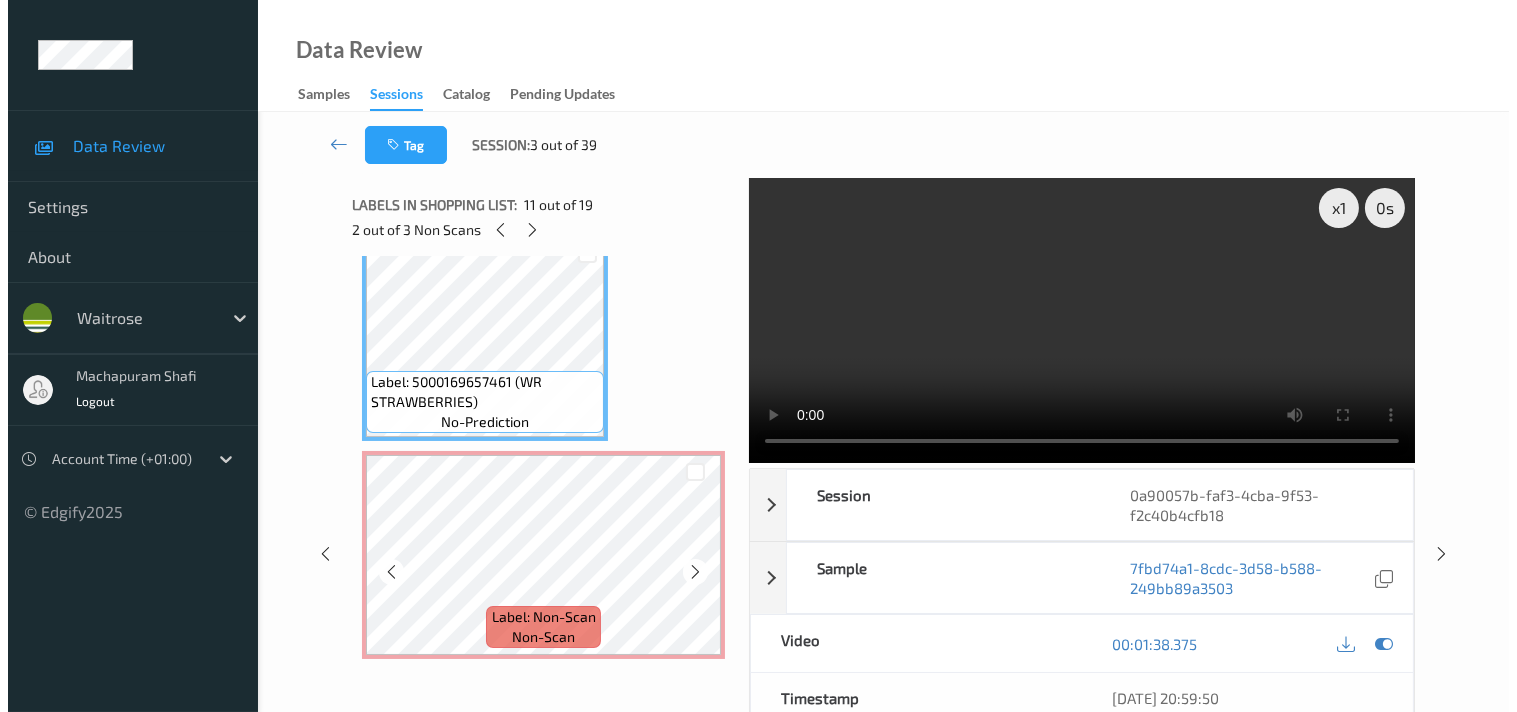scroll, scrollTop: 2222, scrollLeft: 0, axis: vertical 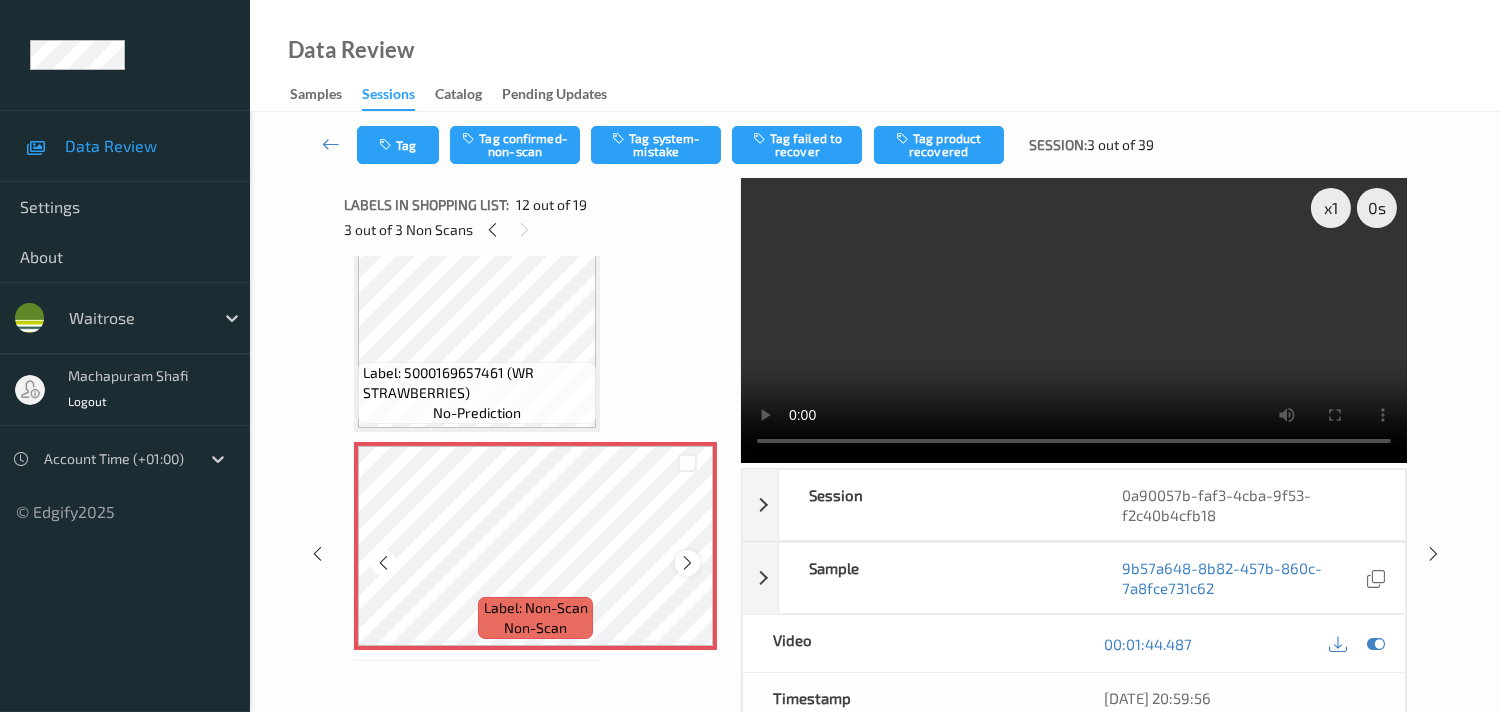 click at bounding box center [687, 563] 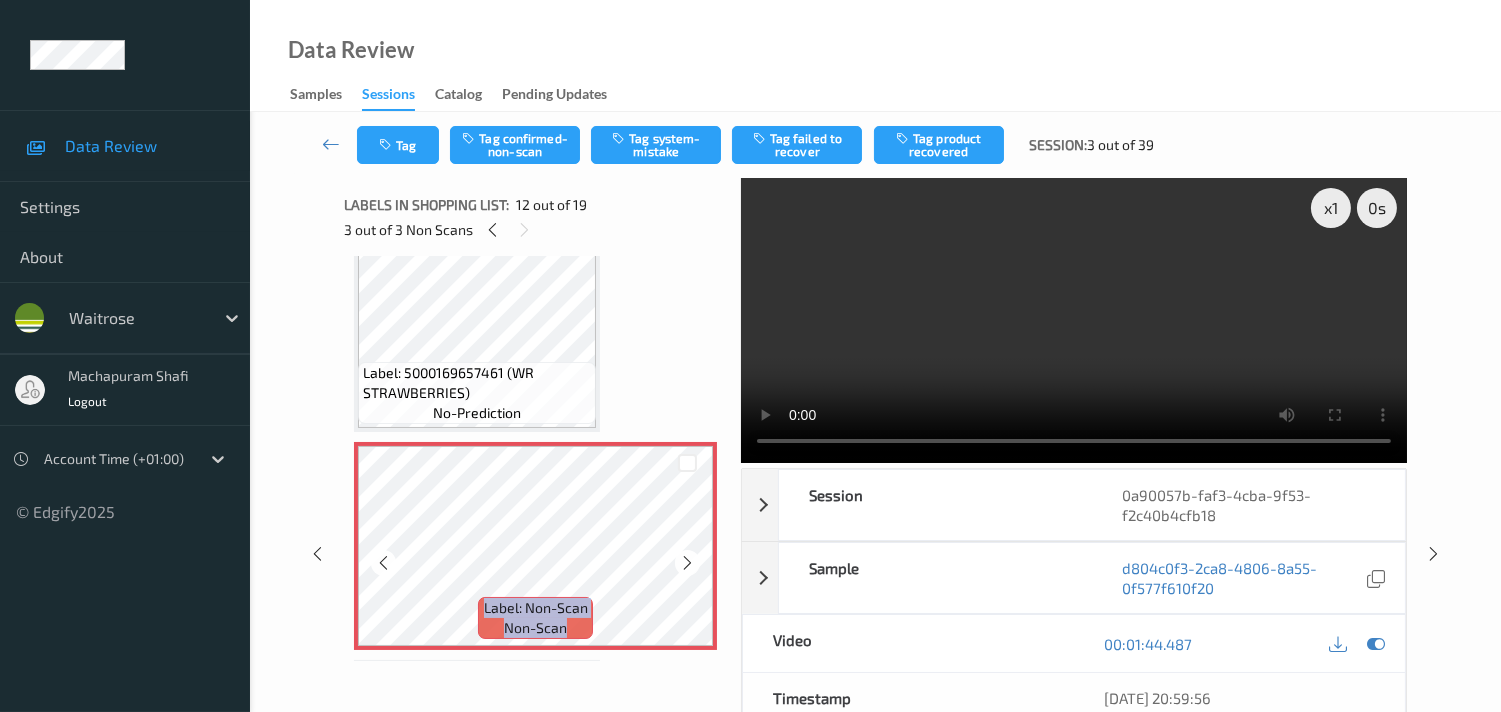 click at bounding box center (687, 563) 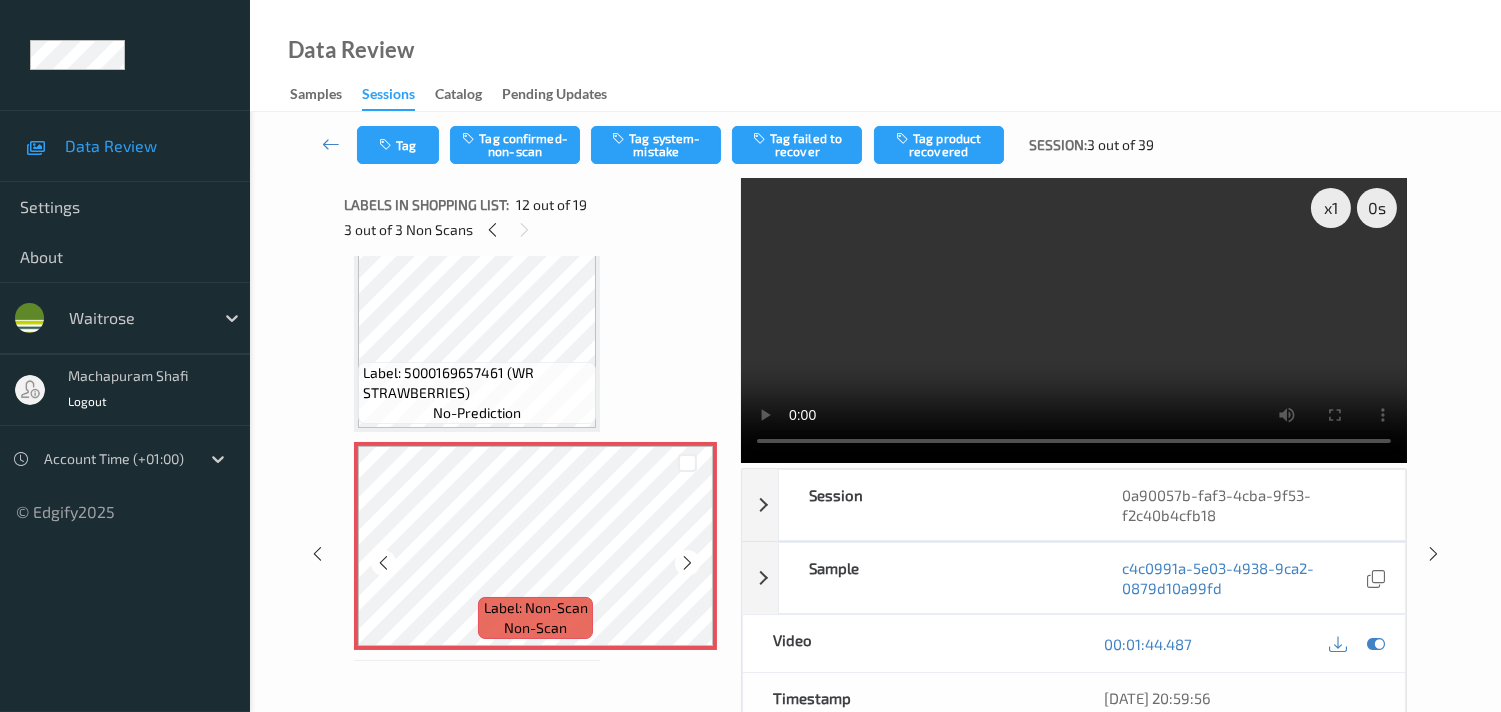 click at bounding box center [687, 563] 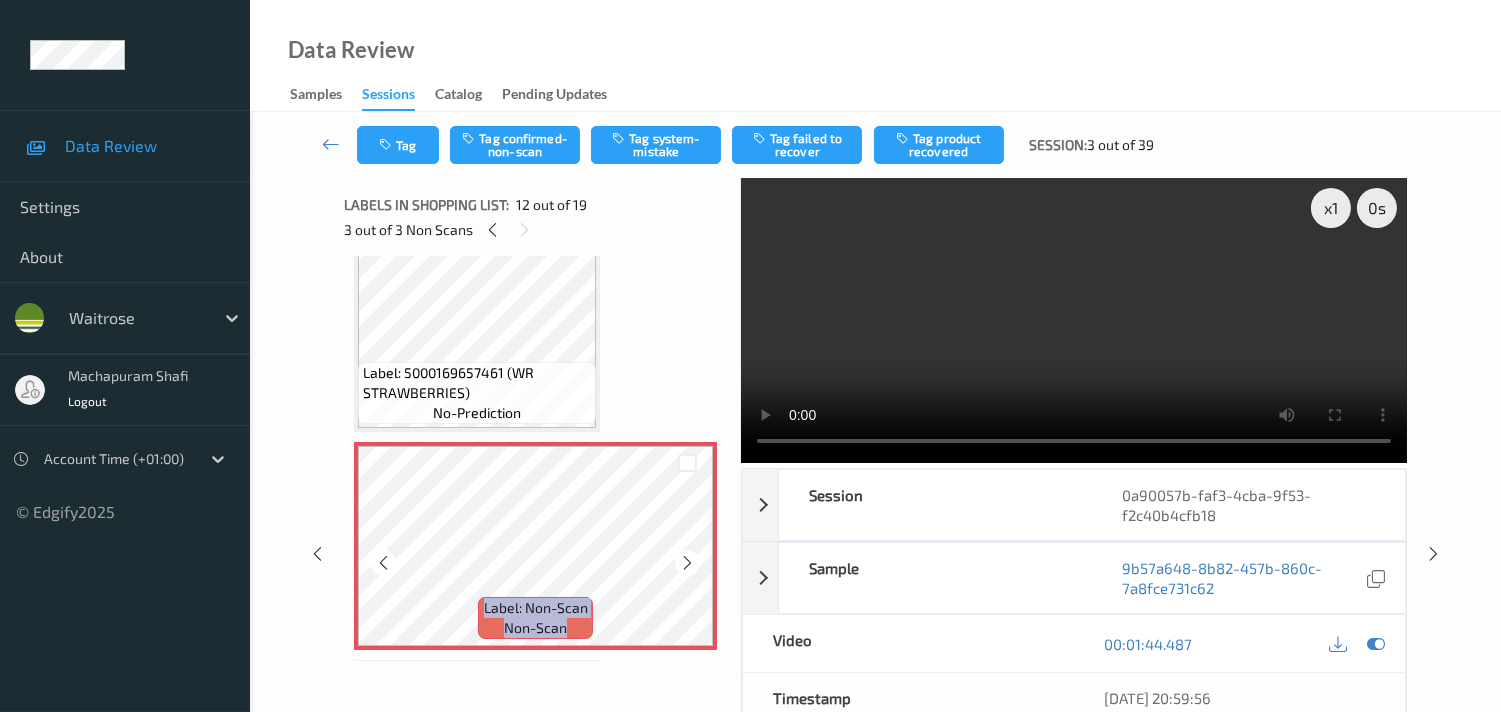 click at bounding box center [687, 563] 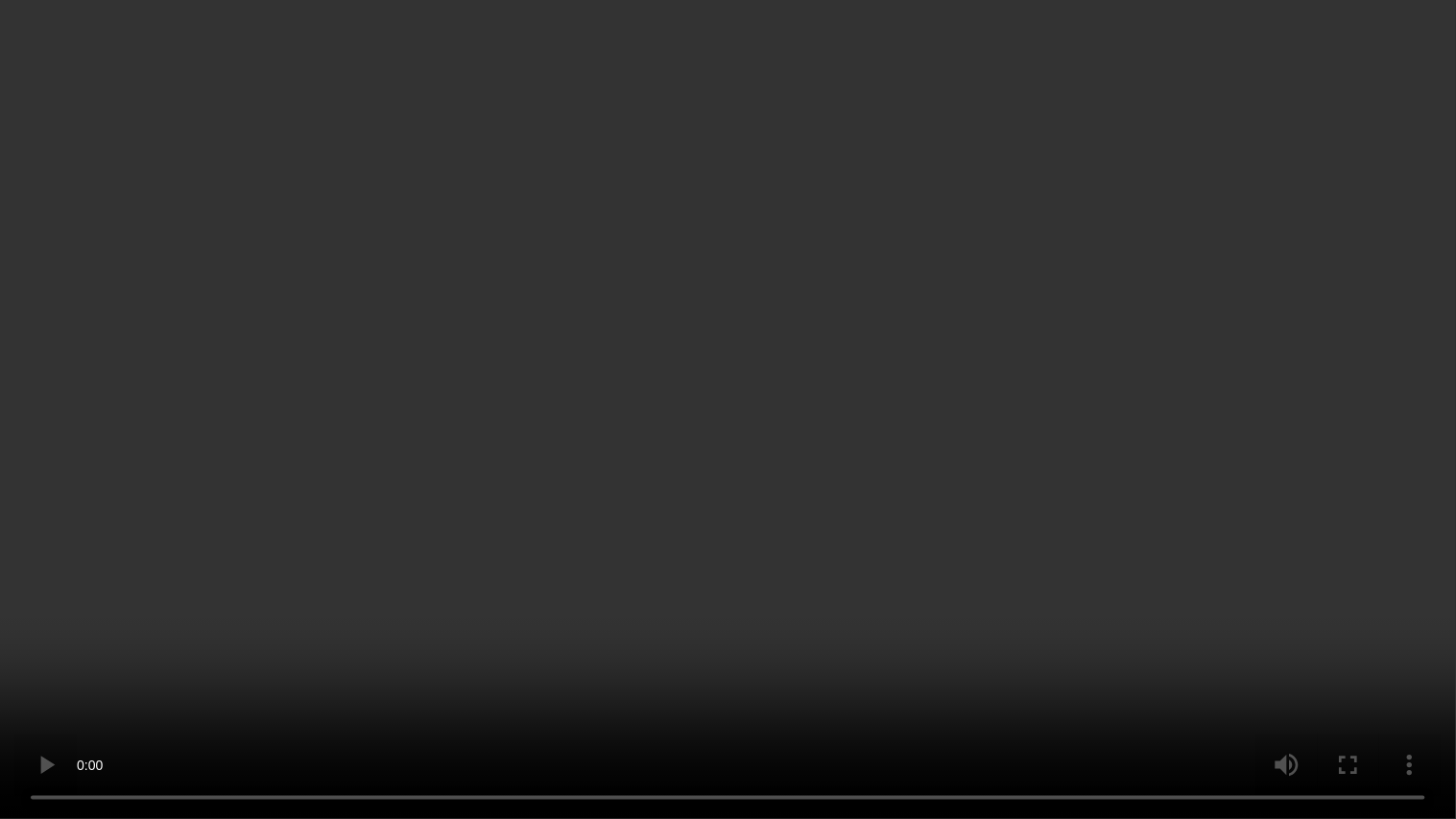click at bounding box center (728, 409) 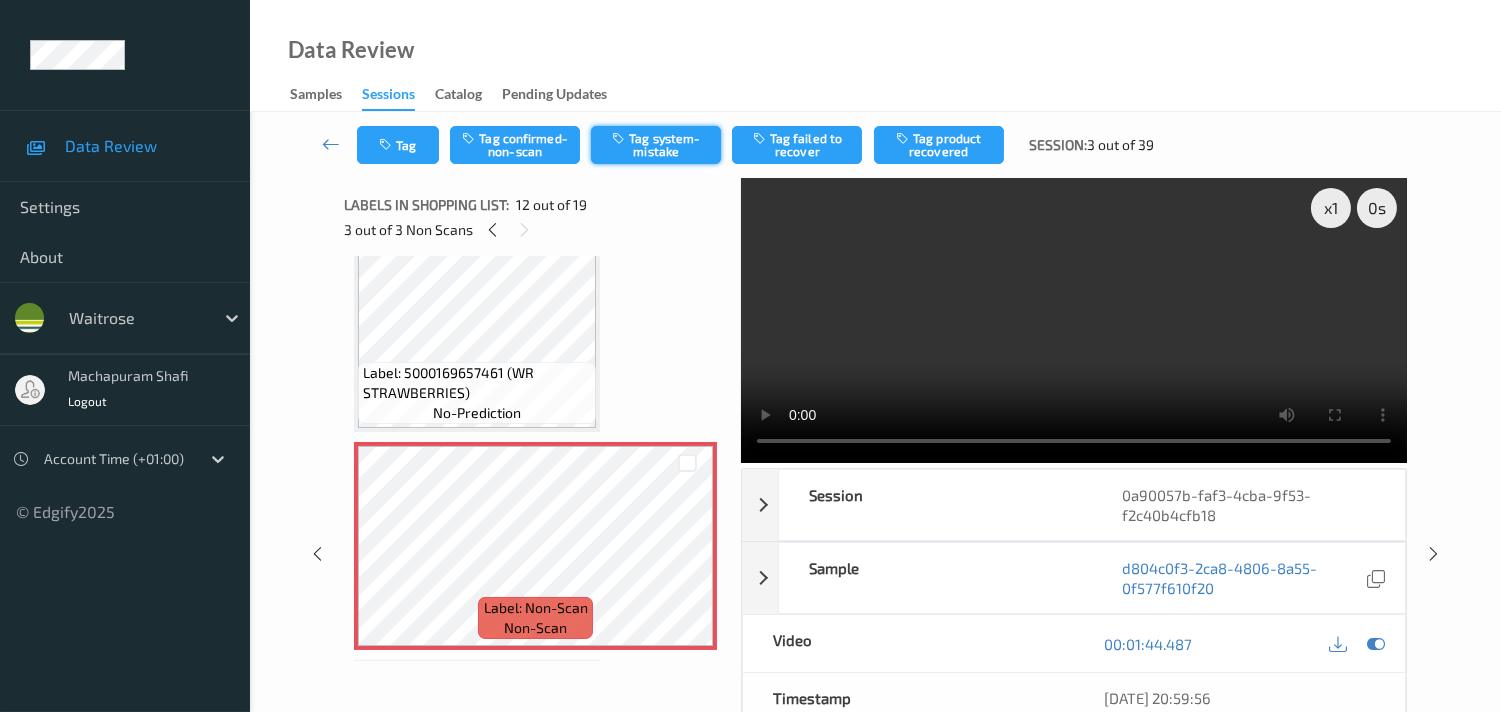 click on "Tag   system-mistake" at bounding box center (656, 145) 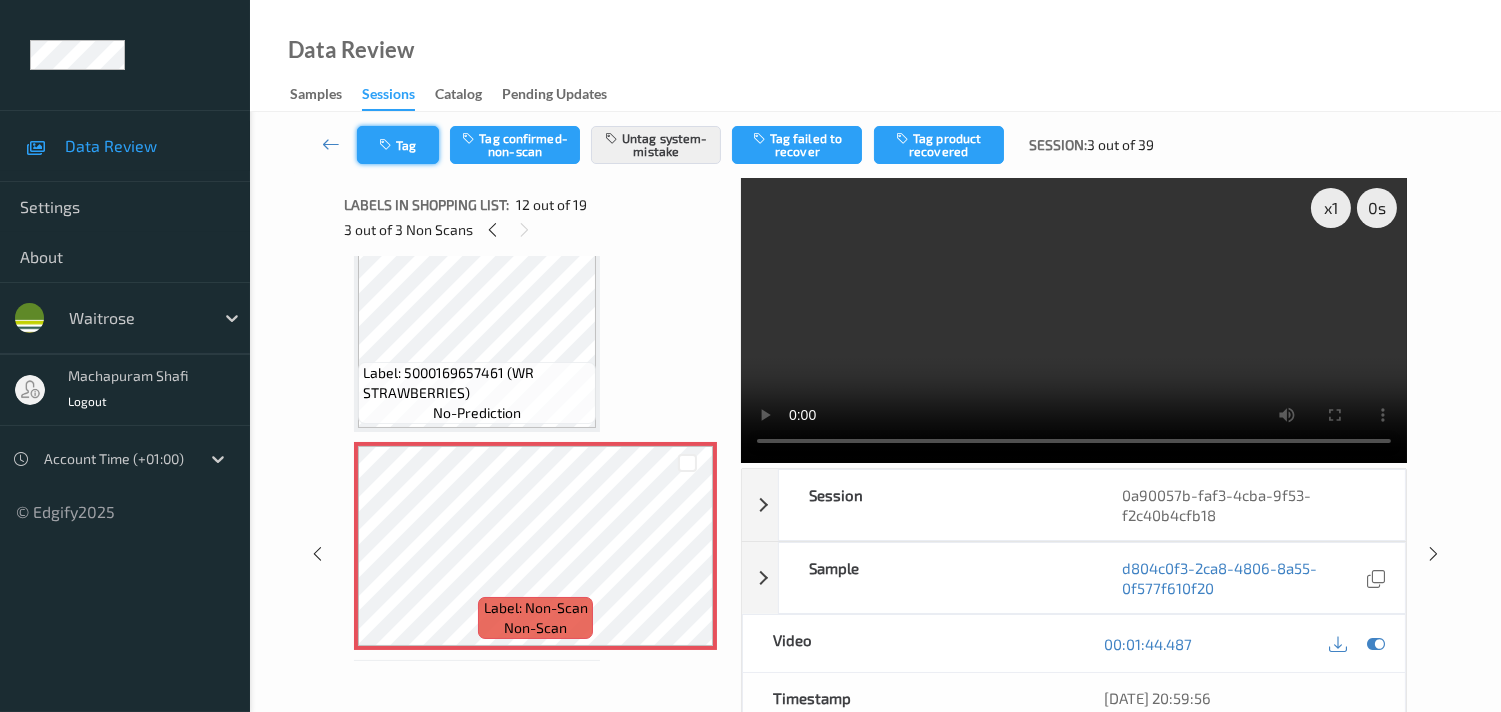 click on "Tag" at bounding box center [398, 145] 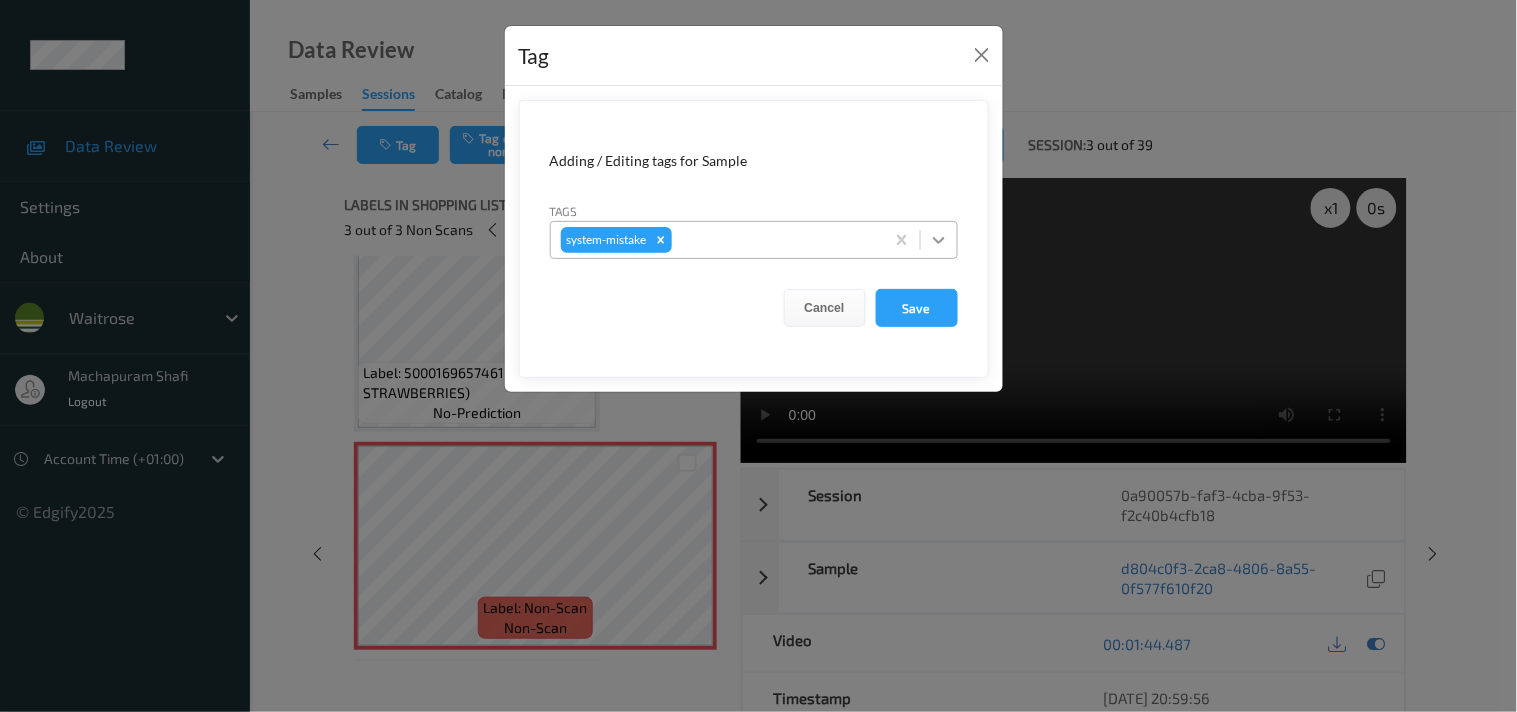 click 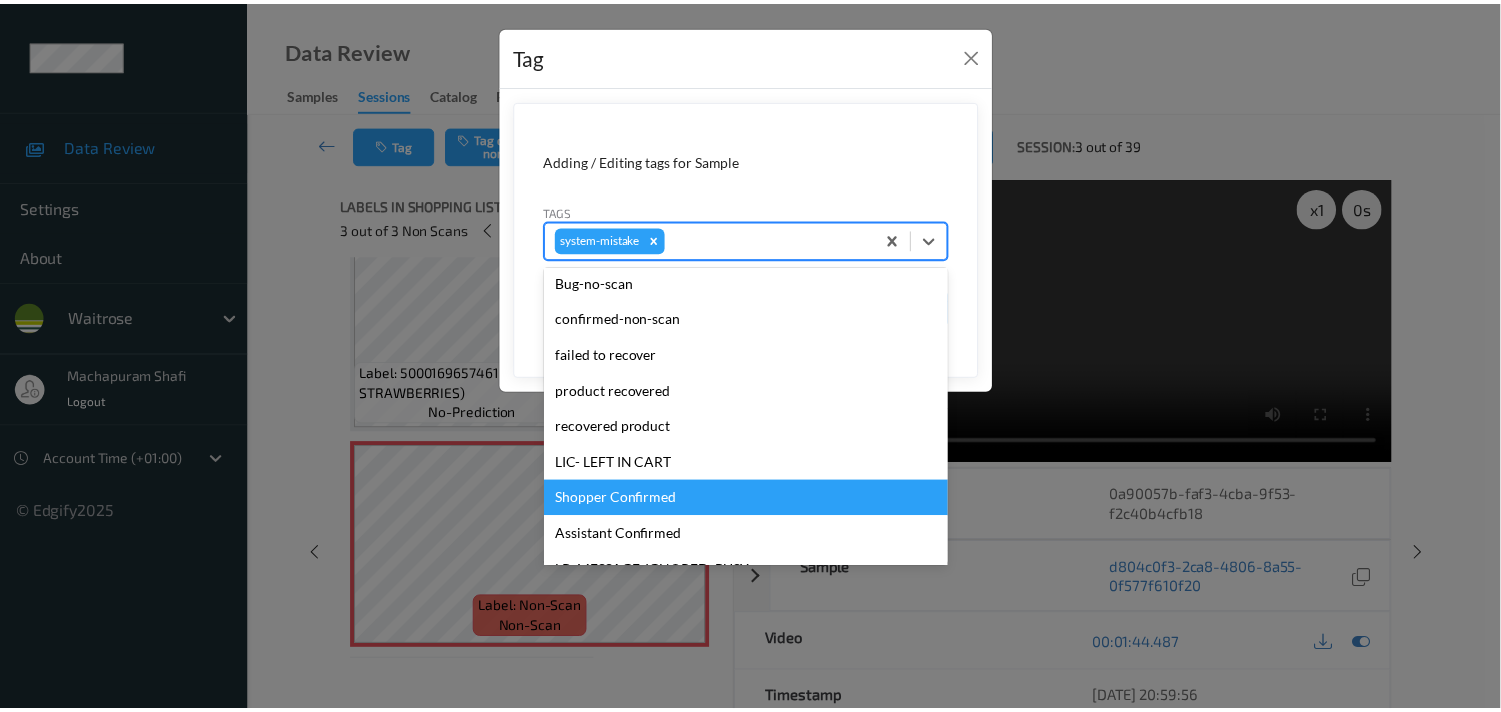 scroll, scrollTop: 355, scrollLeft: 0, axis: vertical 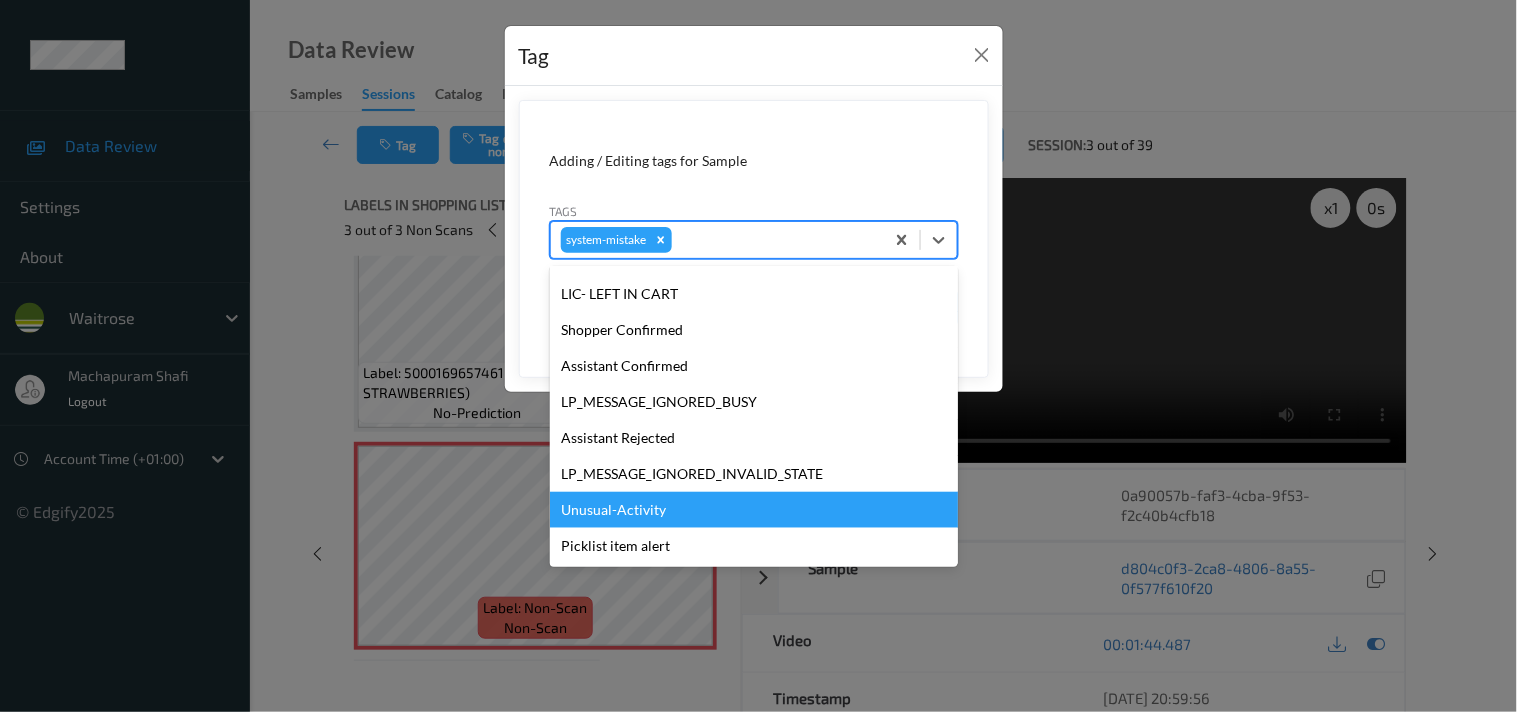 click on "Unusual-Activity" at bounding box center (754, 510) 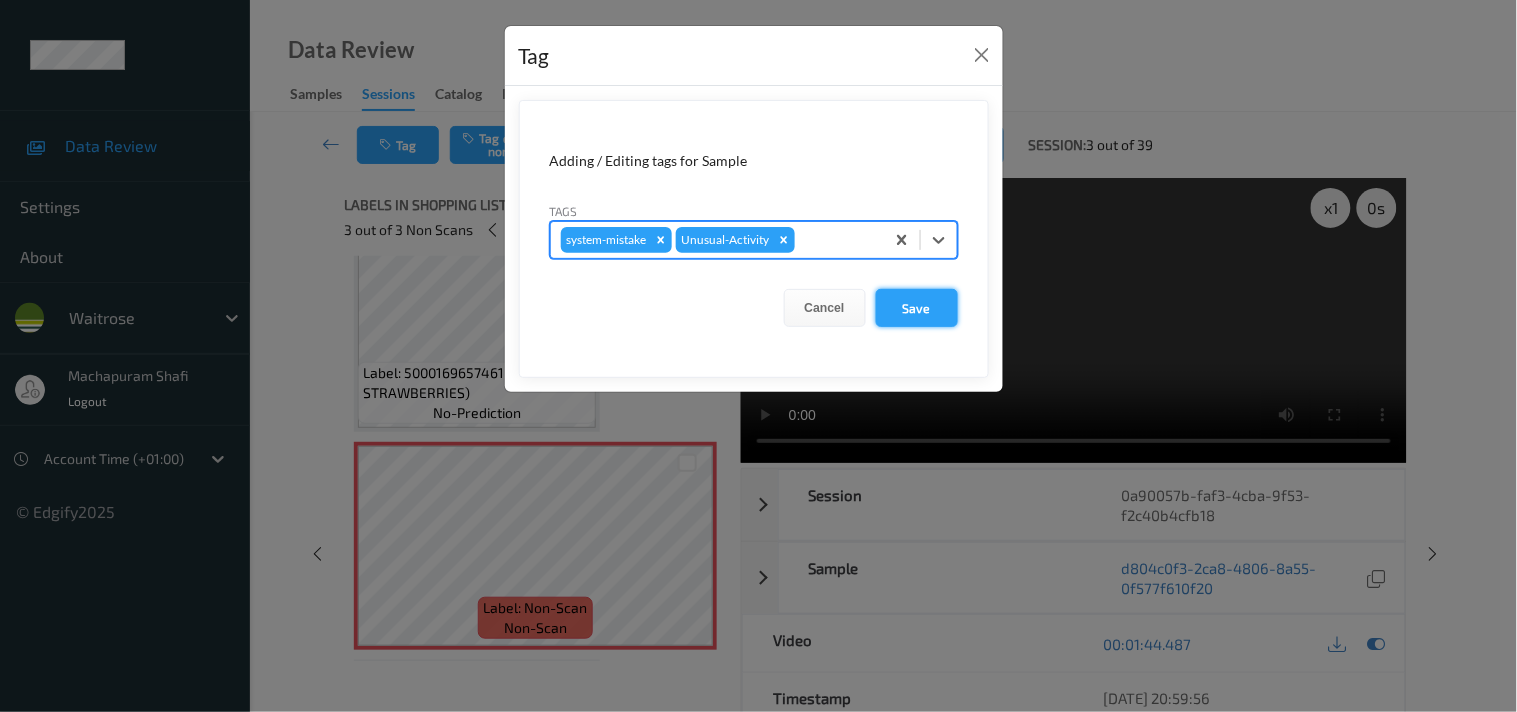click on "Save" at bounding box center [917, 308] 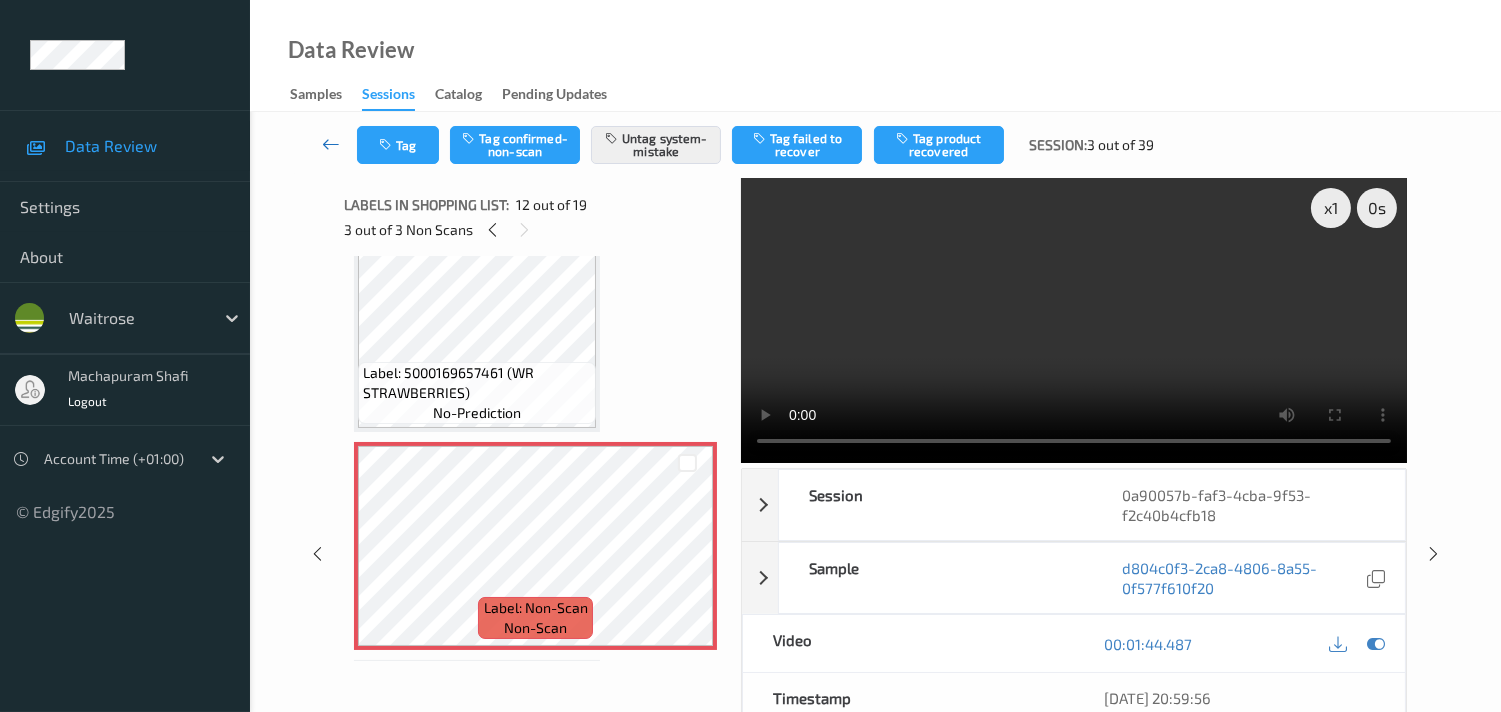 click at bounding box center (331, 145) 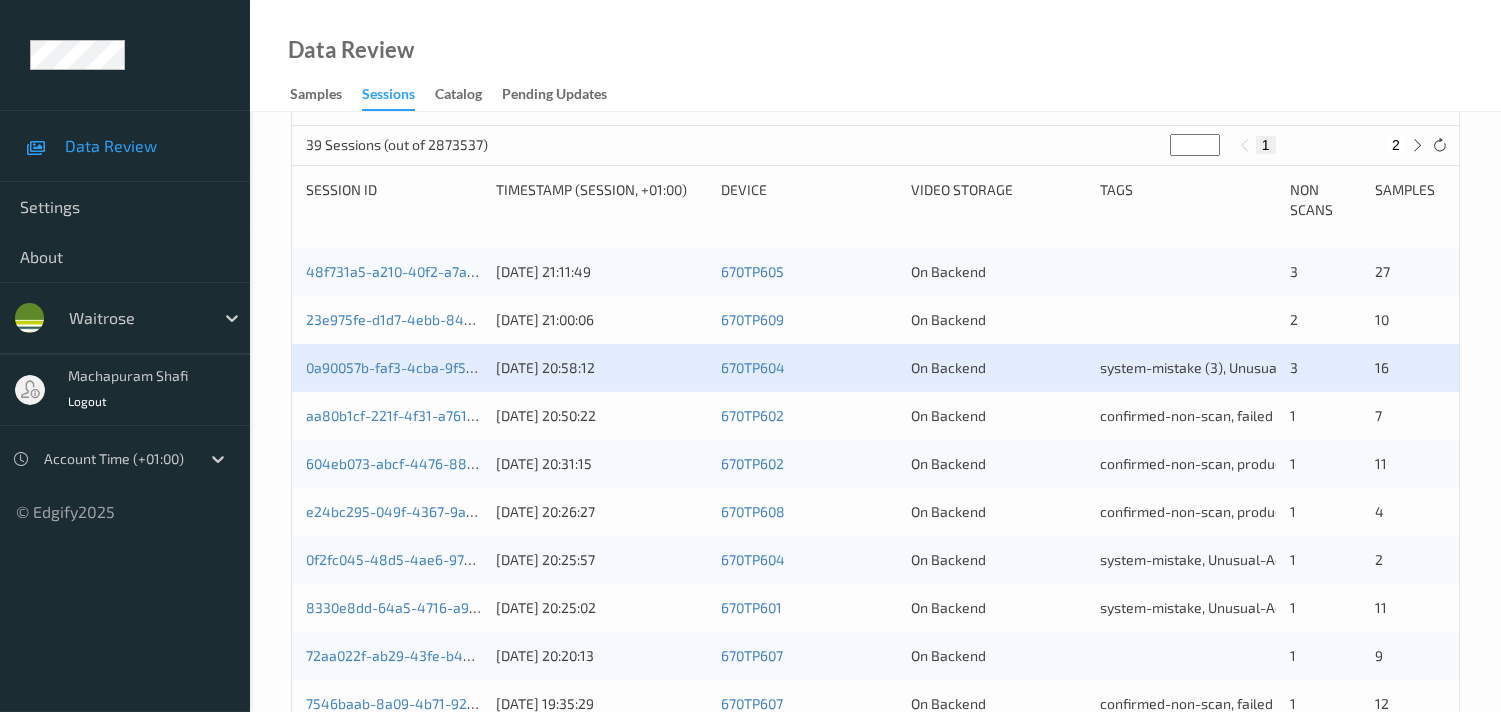 scroll, scrollTop: 333, scrollLeft: 0, axis: vertical 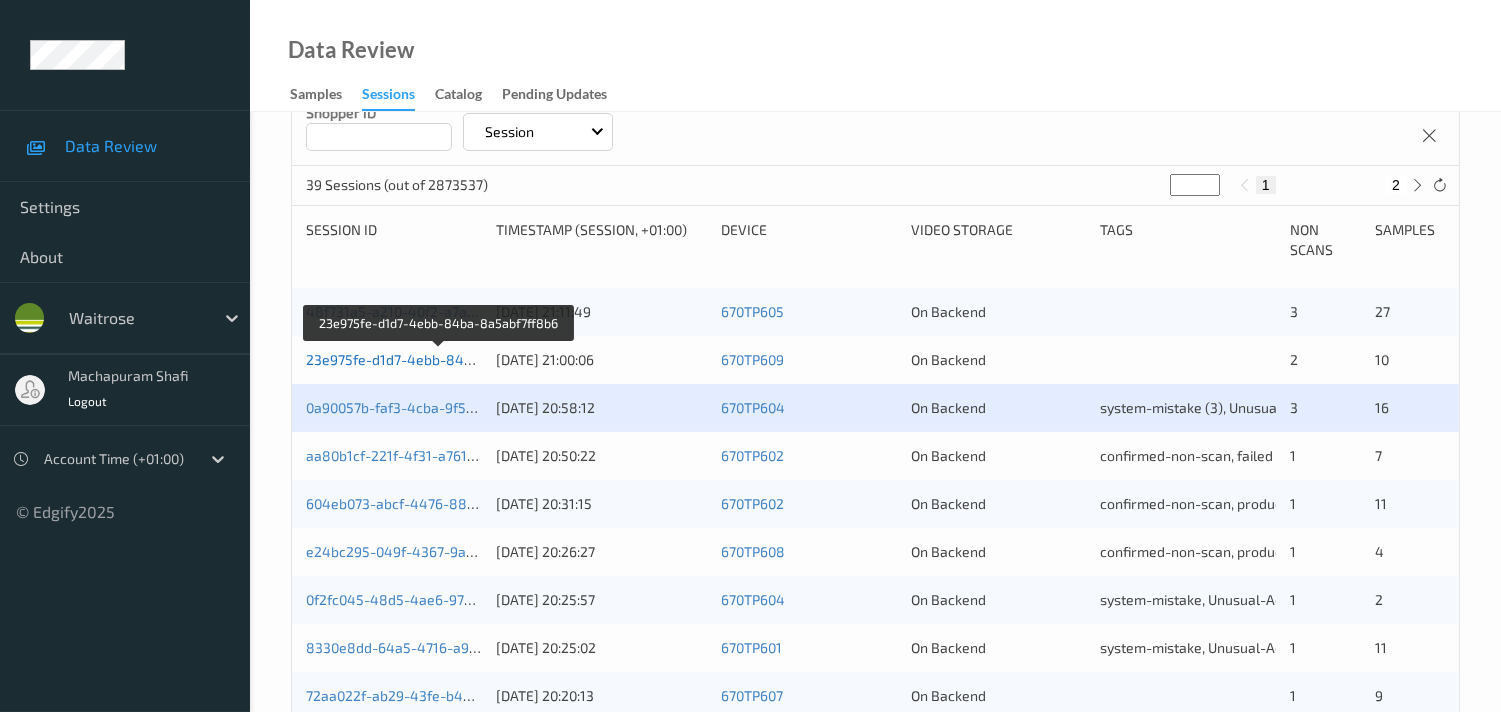 click on "23e975fe-d1d7-4ebb-84ba-8a5abf7ff8b6" at bounding box center [440, 359] 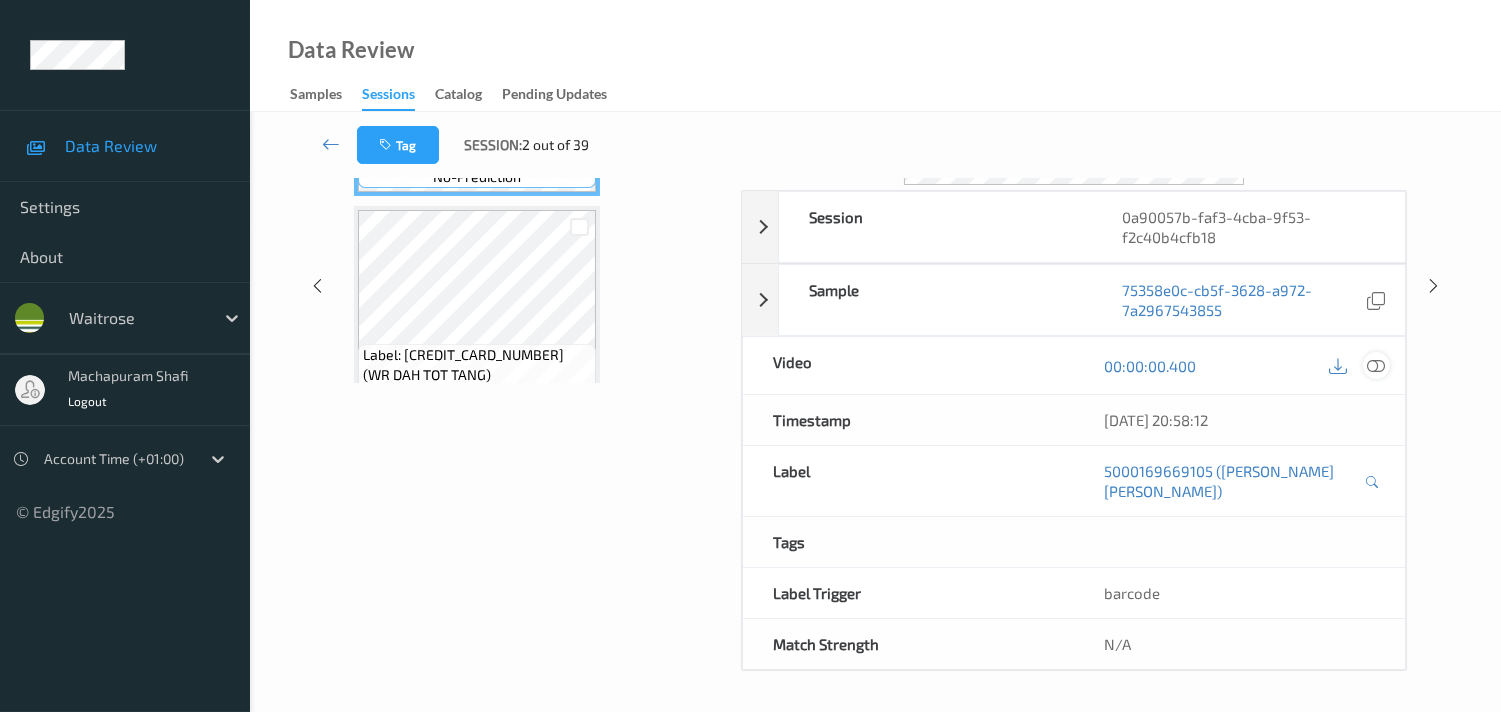 click at bounding box center [1376, 366] 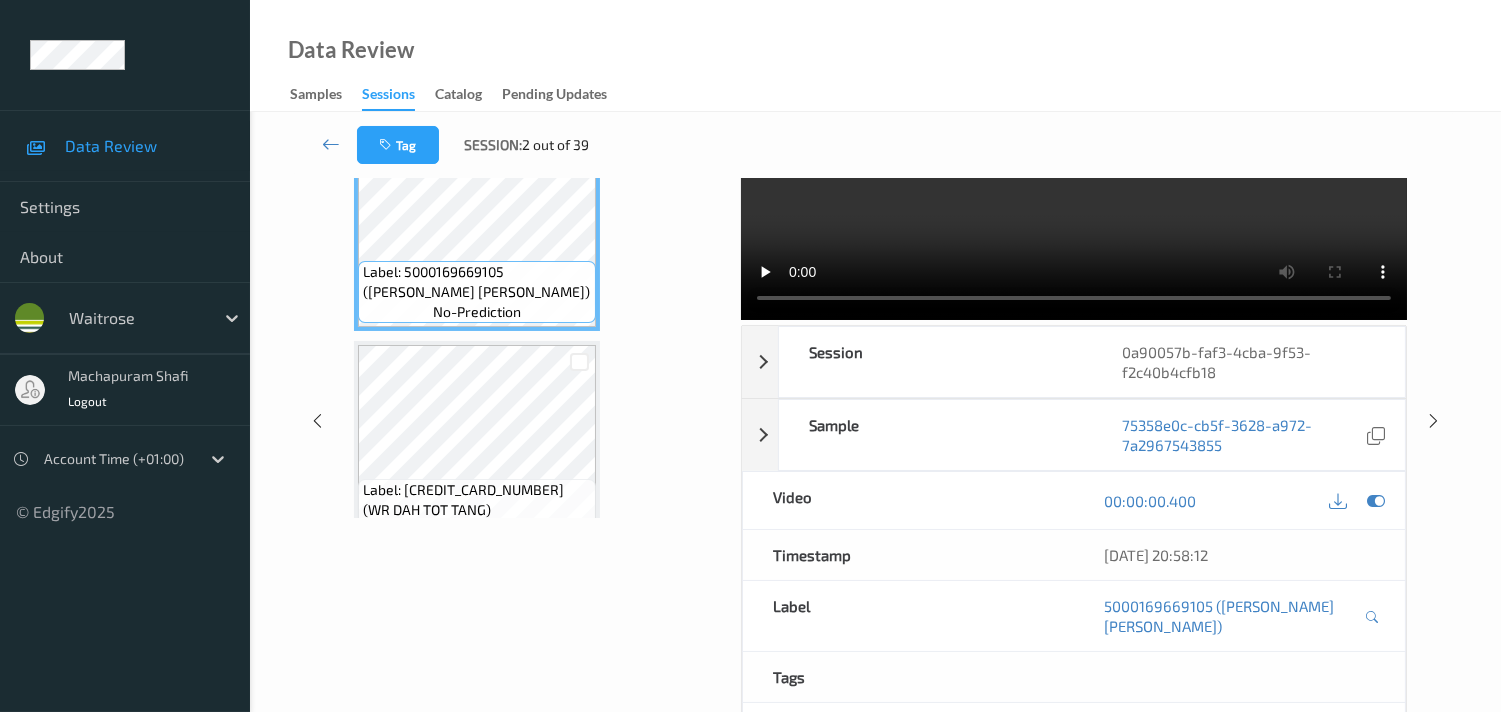 scroll, scrollTop: 0, scrollLeft: 0, axis: both 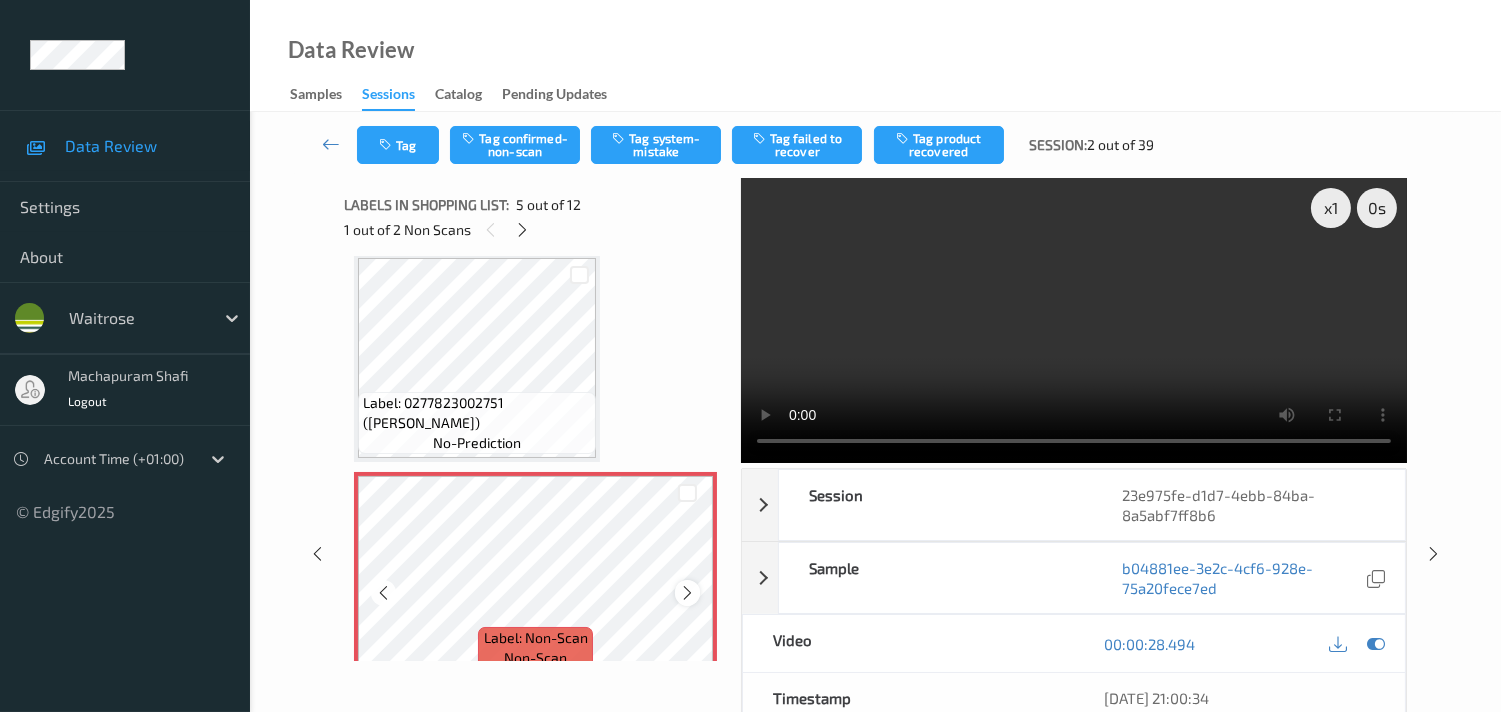 click at bounding box center (687, 593) 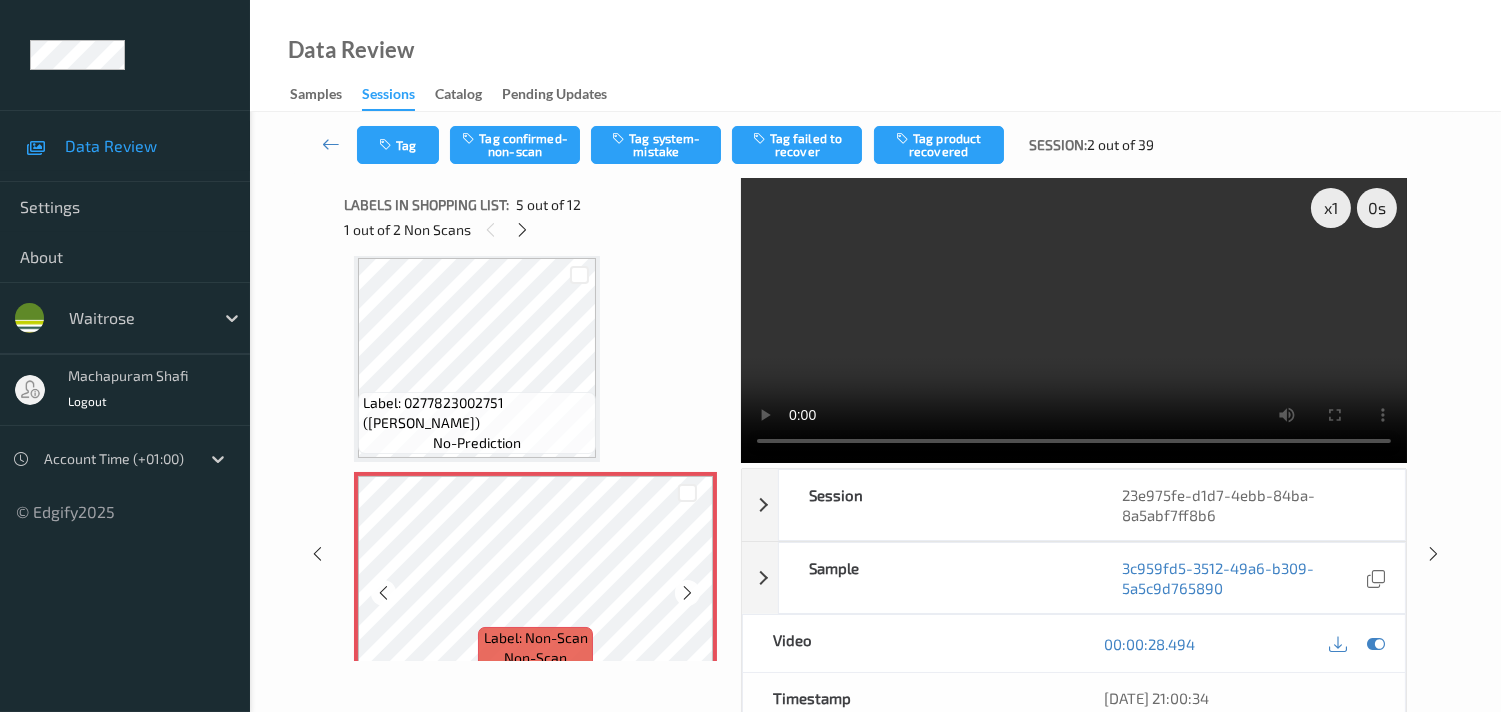 click at bounding box center [687, 593] 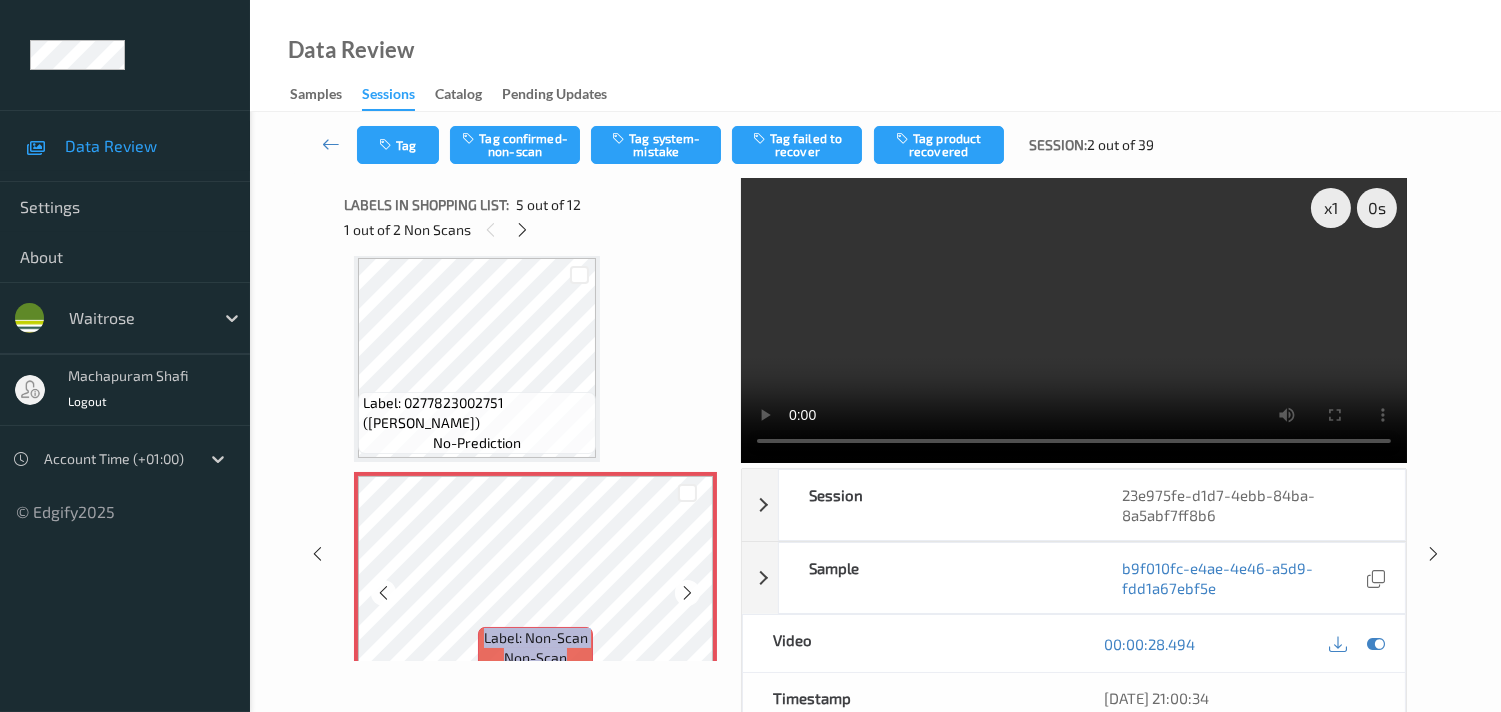 click at bounding box center [687, 593] 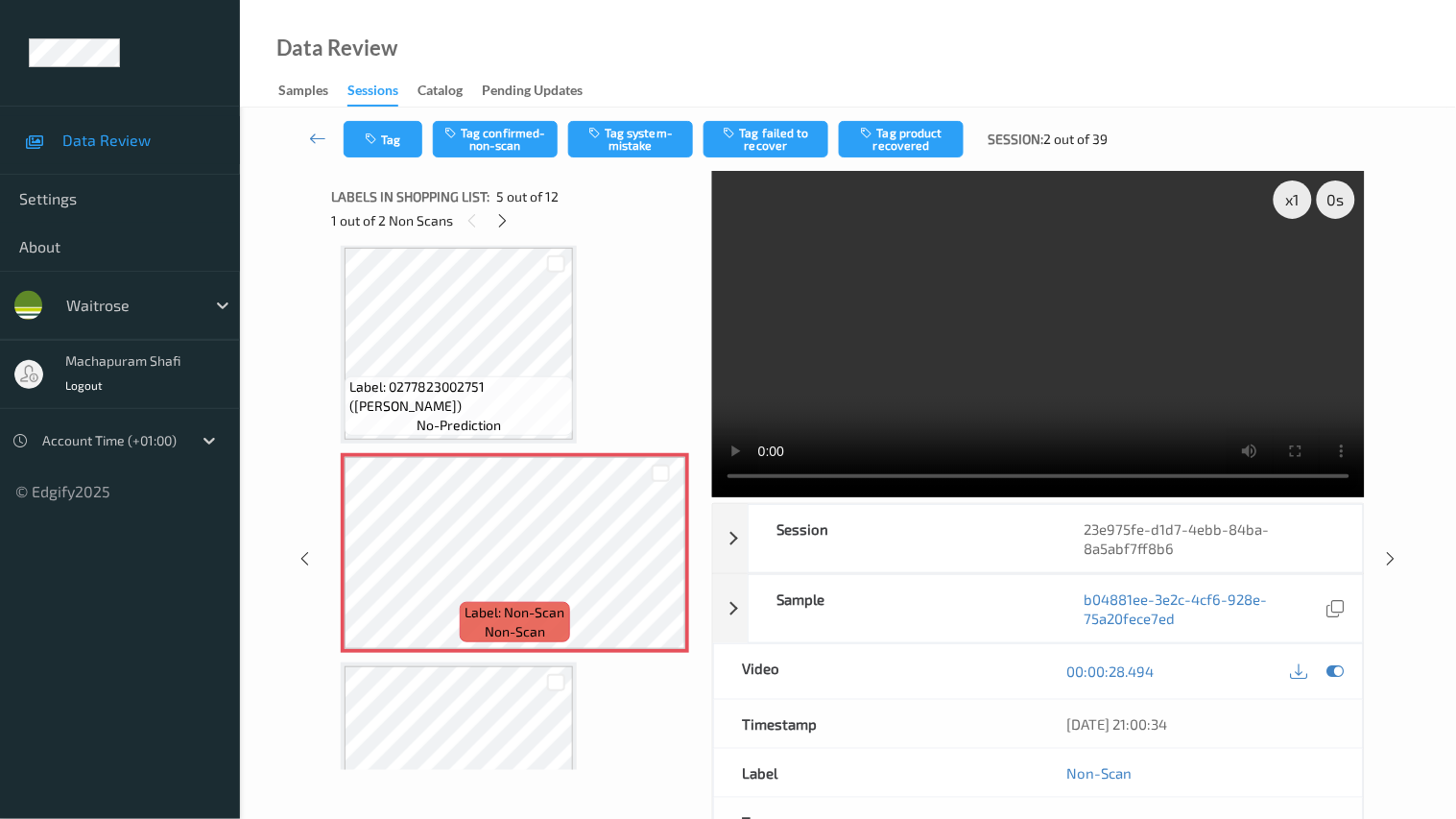 type 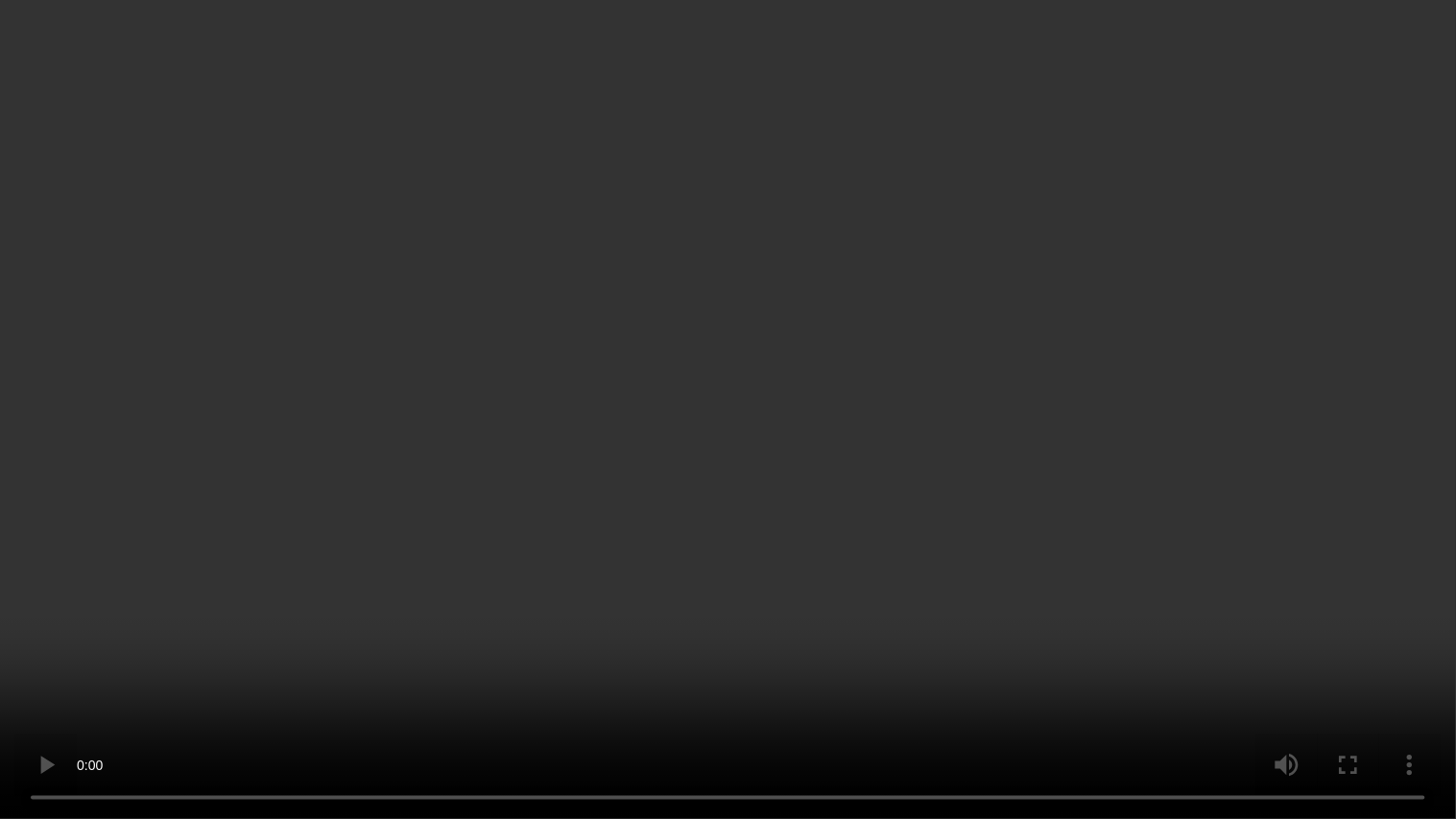 click at bounding box center (728, 409) 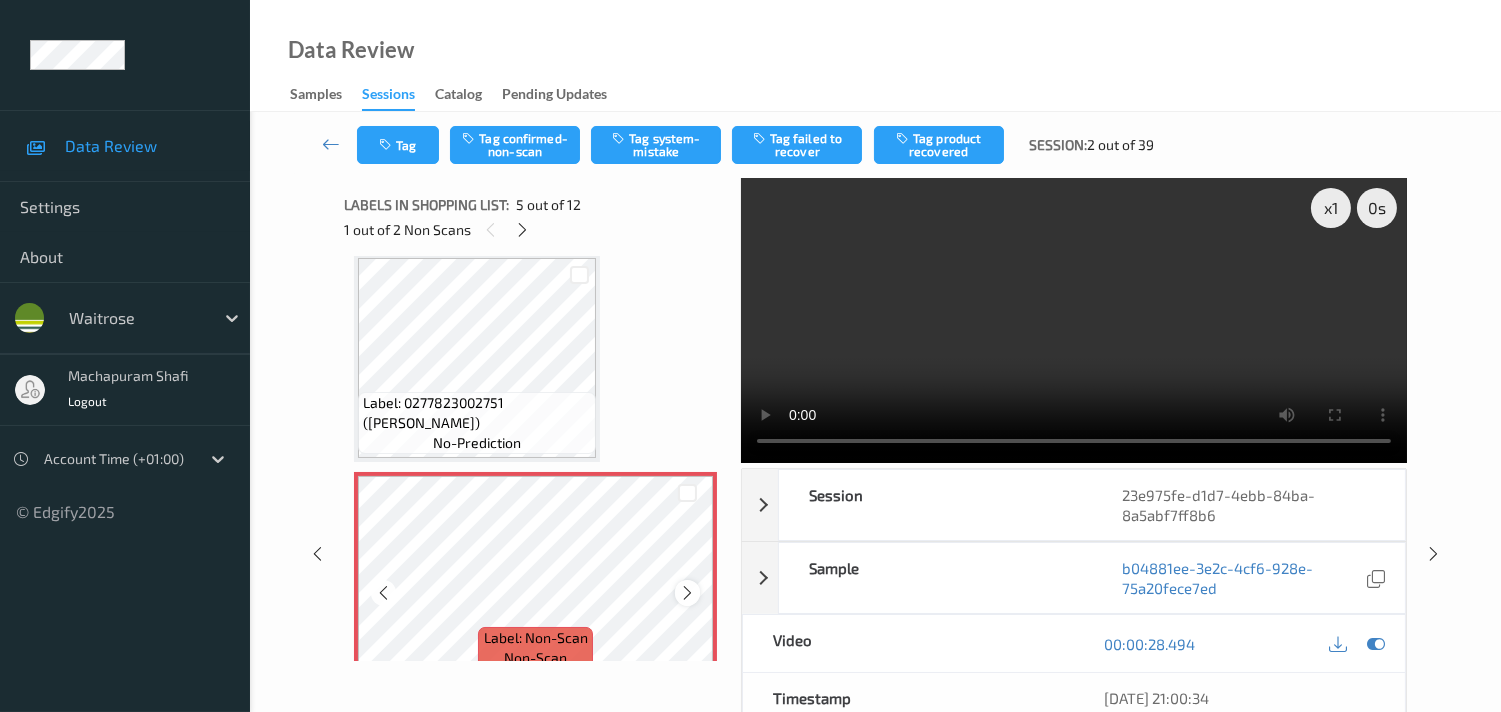 click at bounding box center (687, 593) 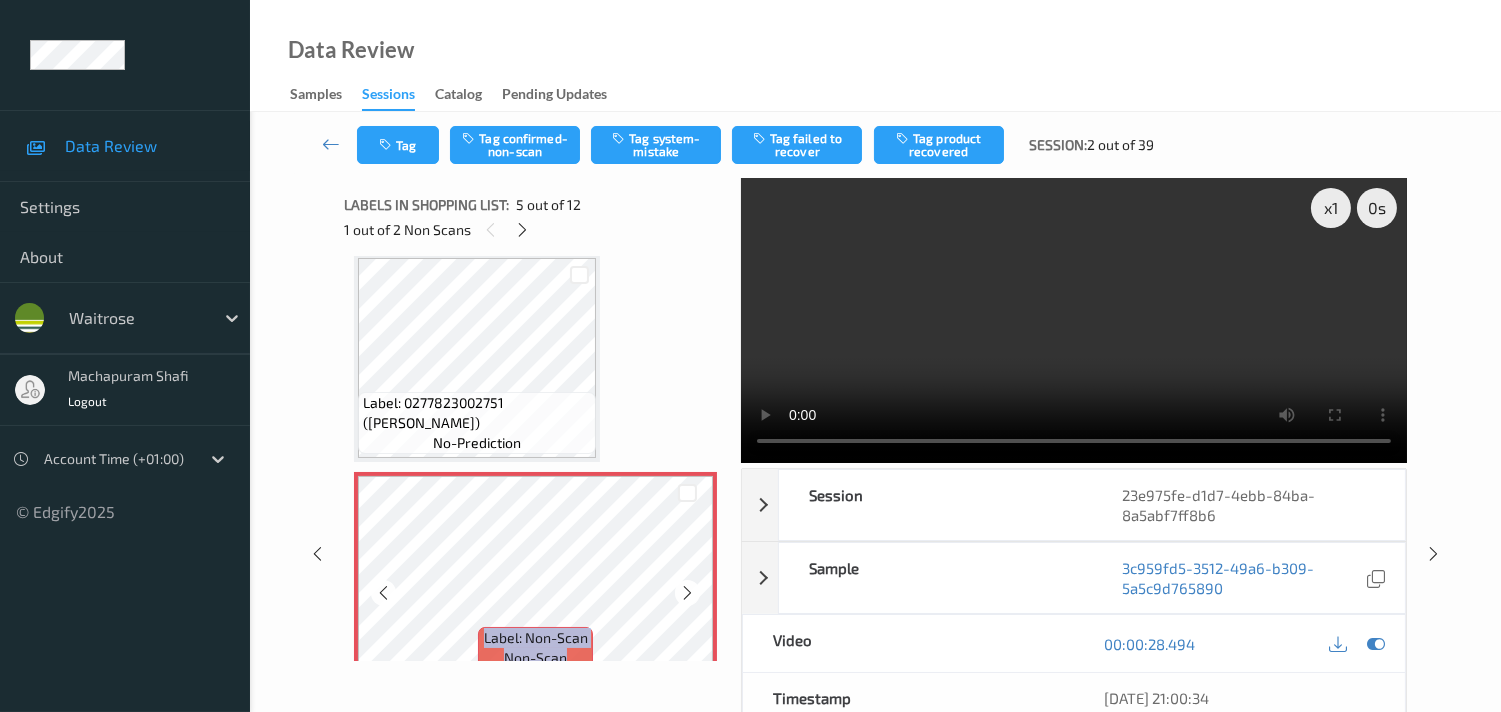 click at bounding box center [687, 593] 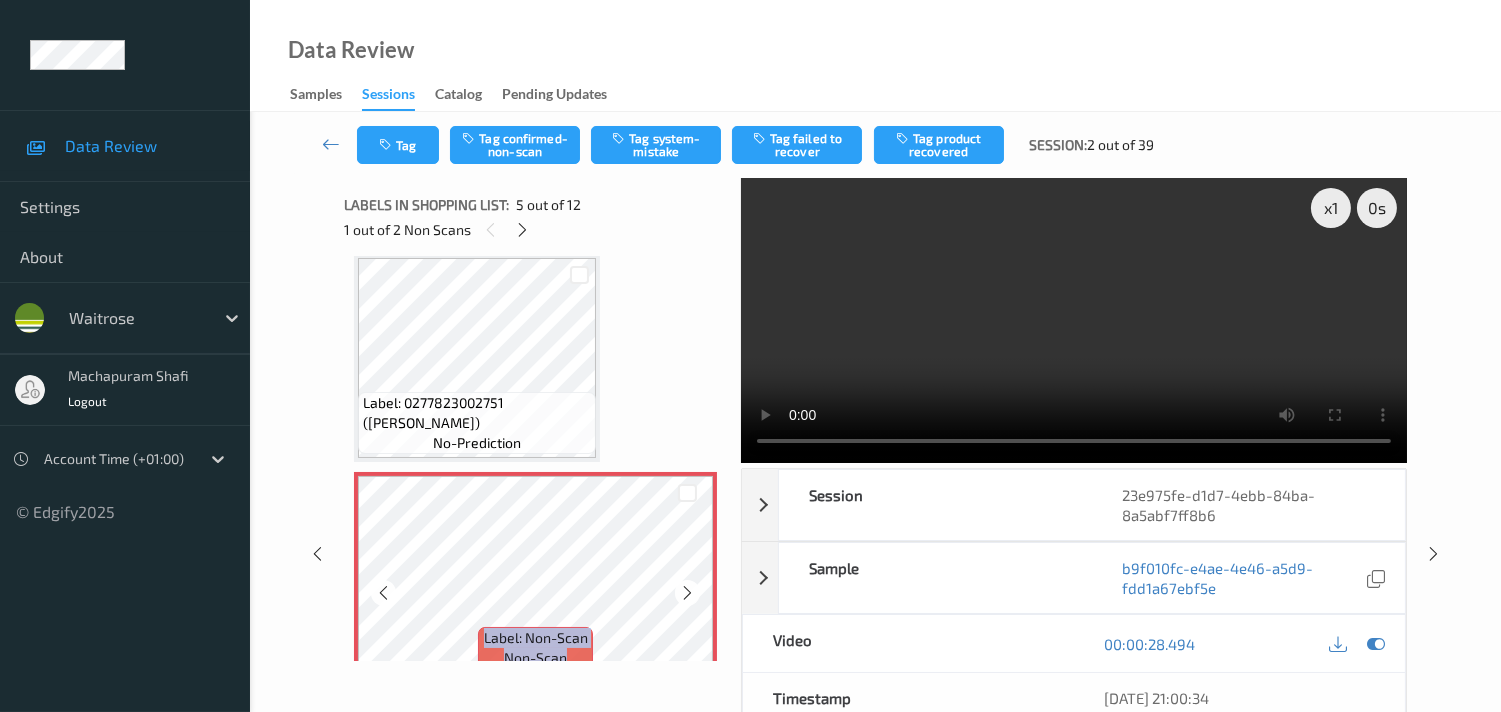 click at bounding box center [687, 593] 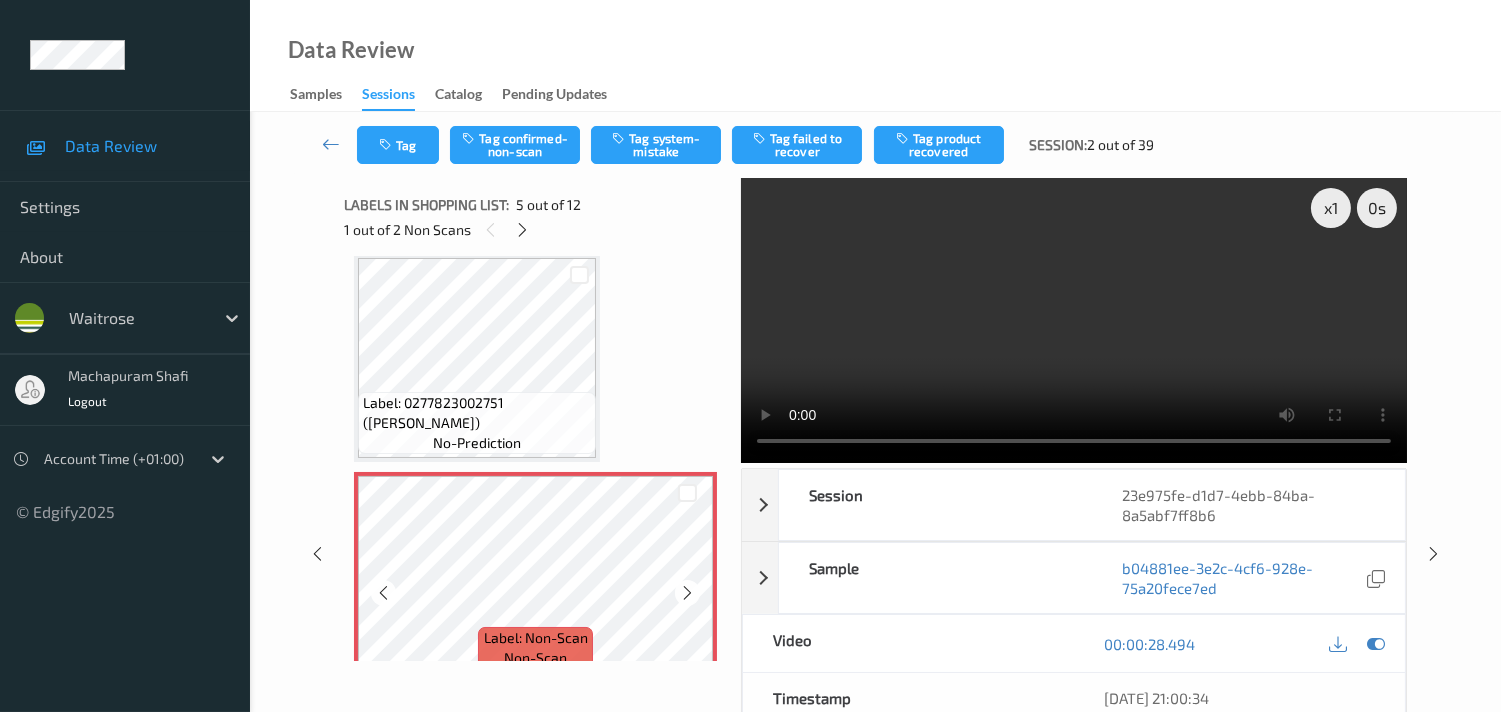 click at bounding box center (687, 593) 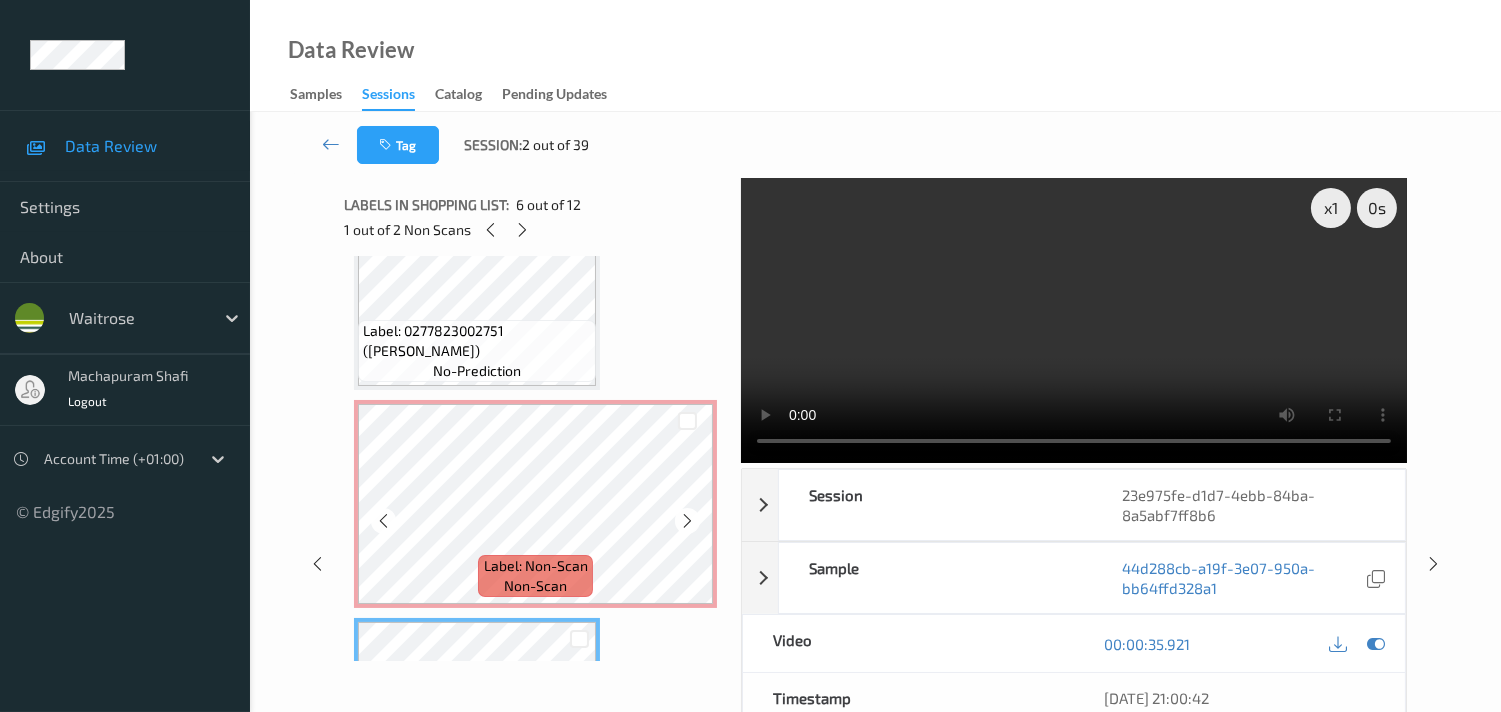 scroll, scrollTop: 648, scrollLeft: 0, axis: vertical 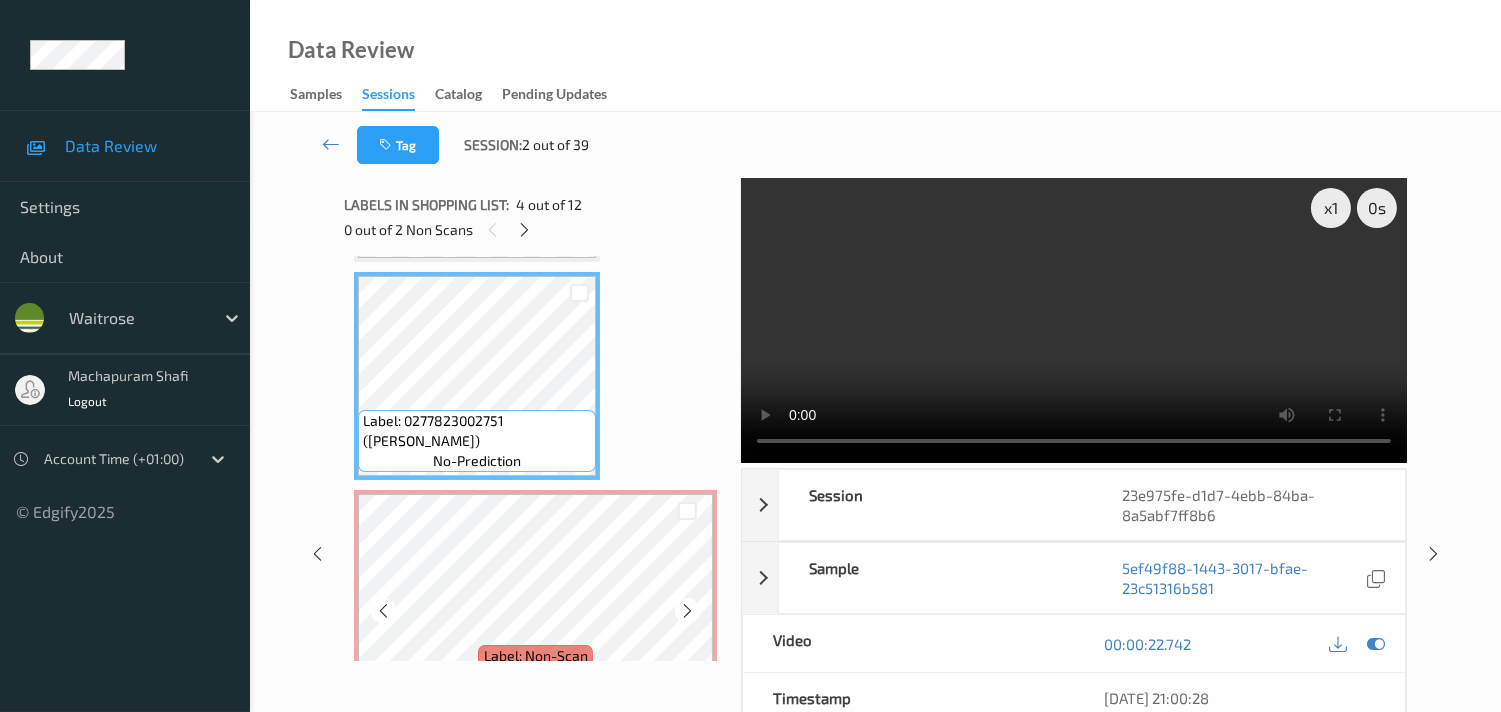 click at bounding box center [687, 510] 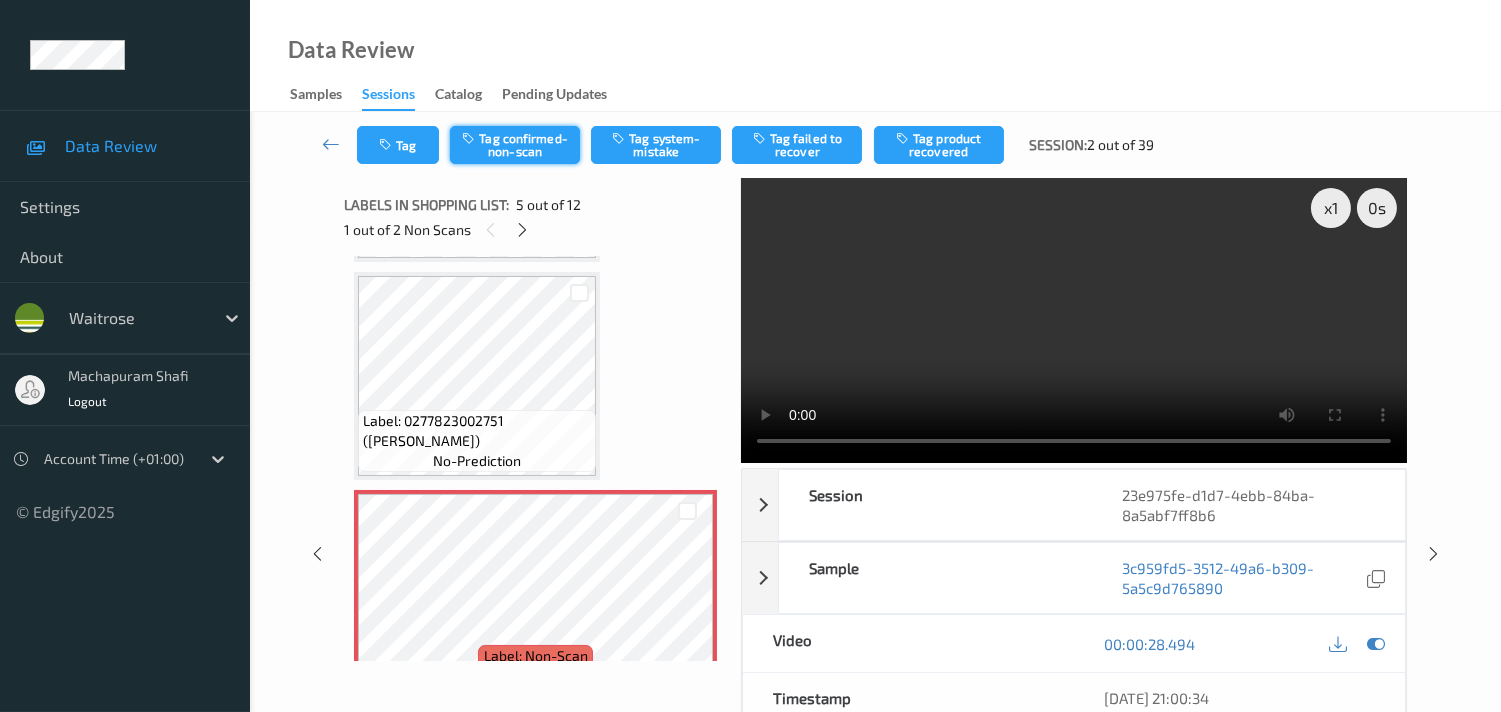 click on "Tag   confirmed-non-scan" at bounding box center (515, 145) 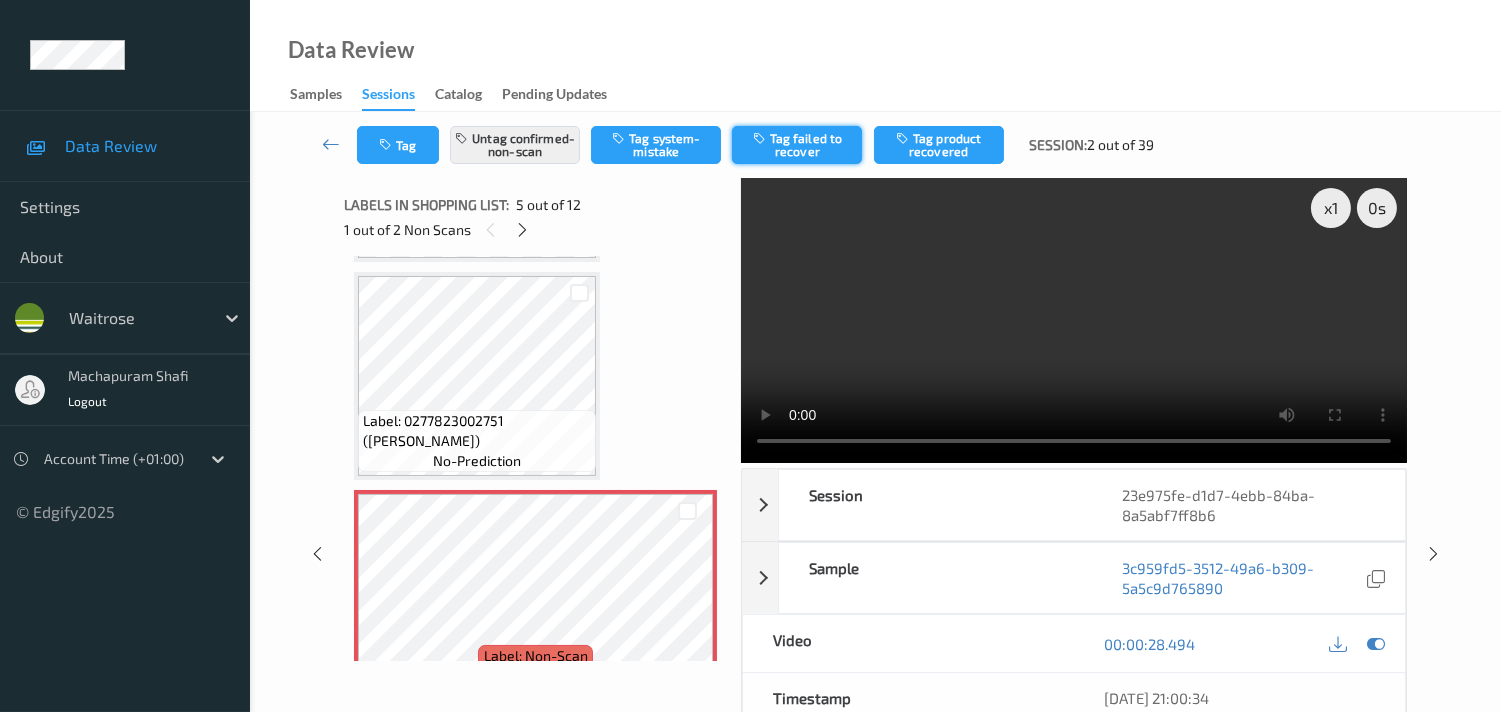 click on "Tag   failed to recover" at bounding box center [797, 145] 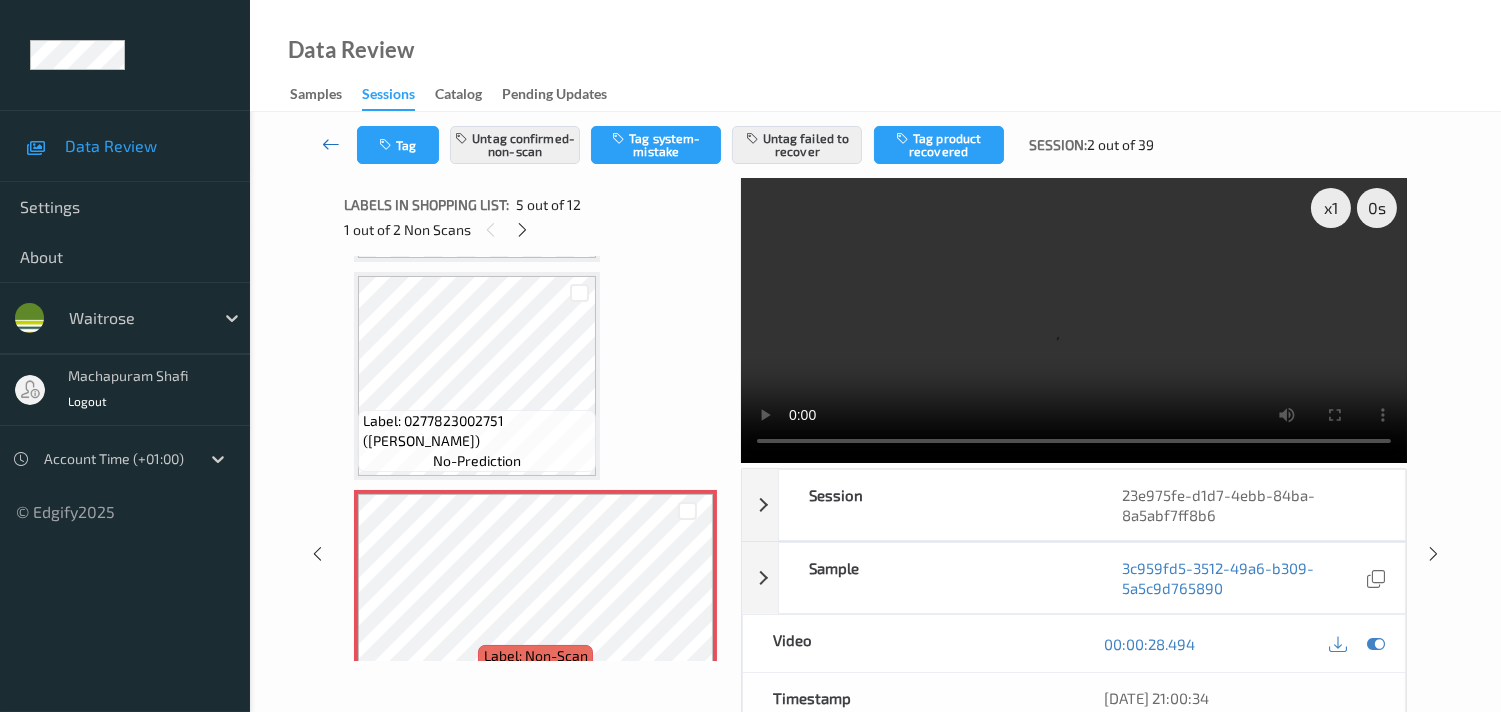 click at bounding box center [331, 144] 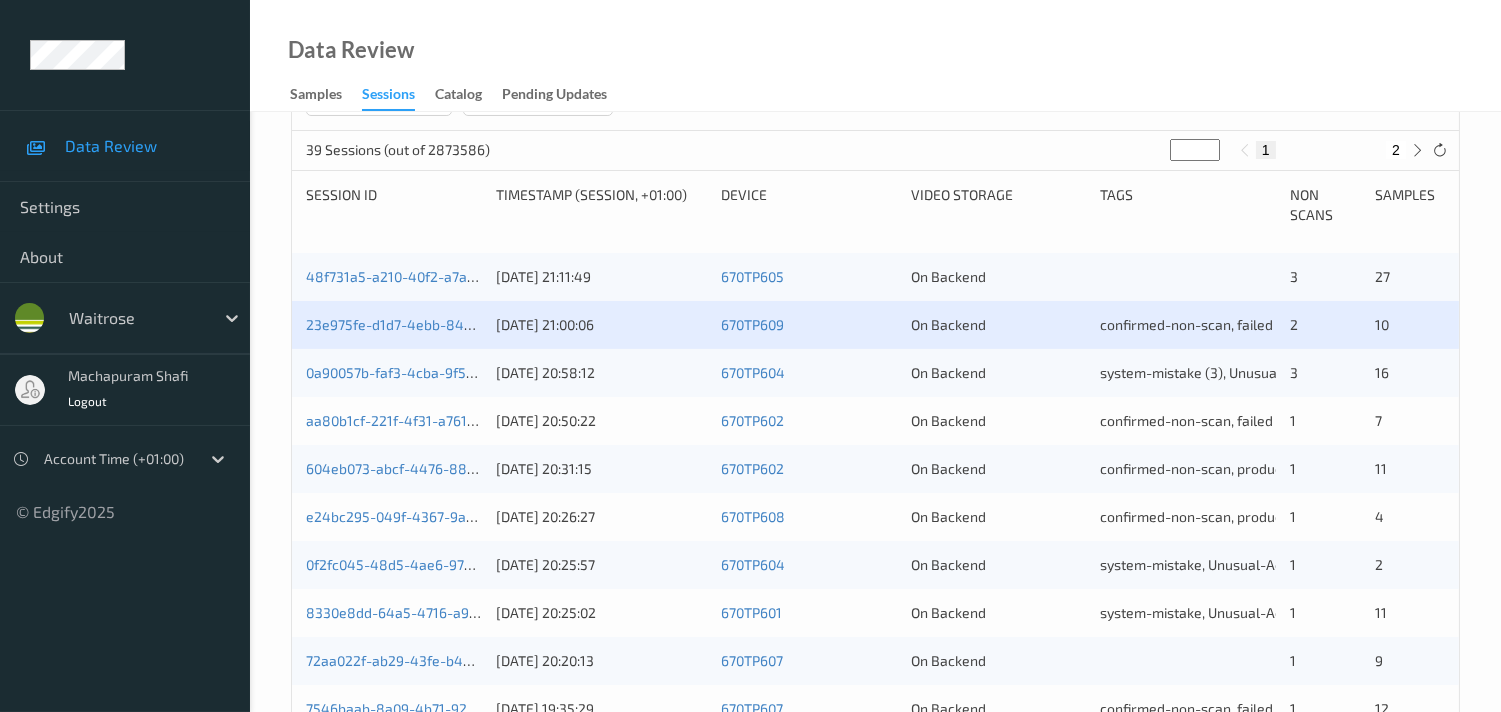 scroll, scrollTop: 444, scrollLeft: 0, axis: vertical 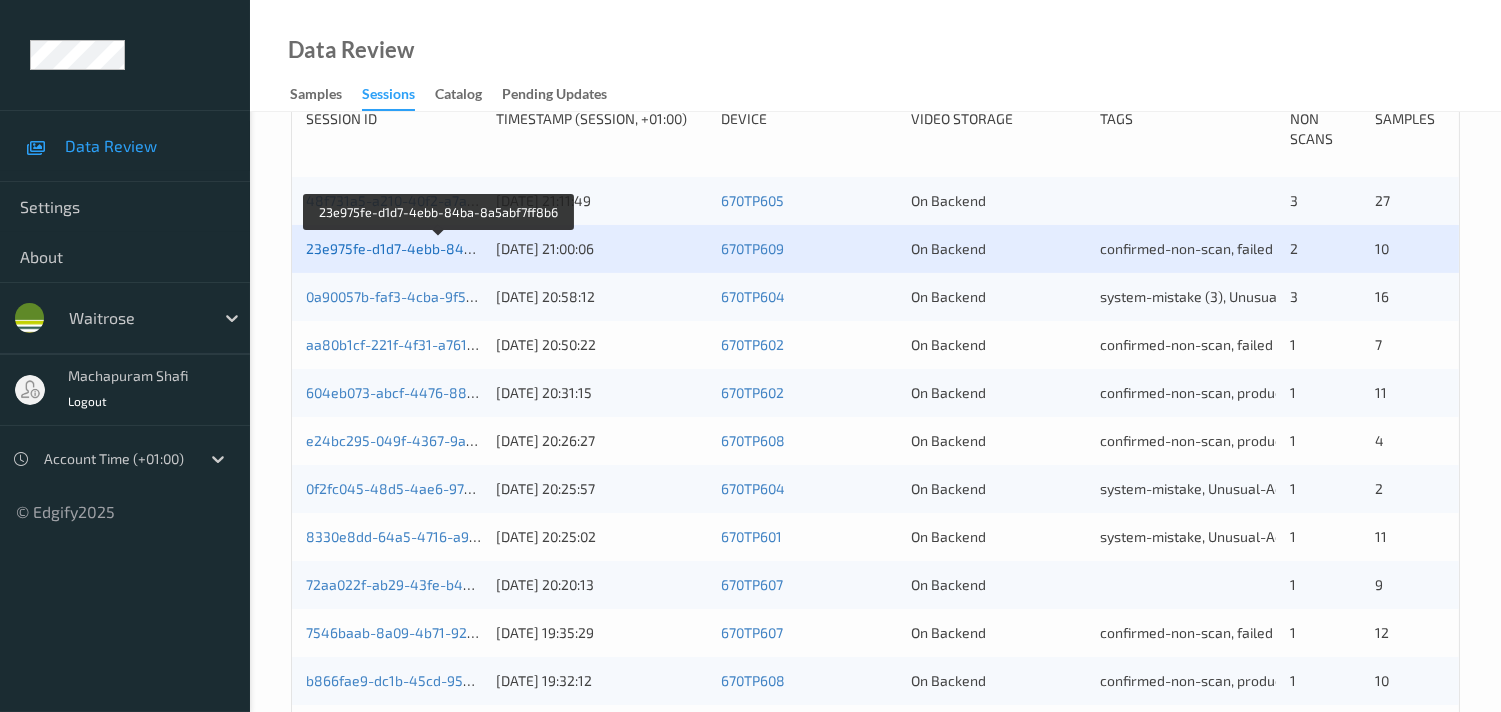 click on "23e975fe-d1d7-4ebb-84ba-8a5abf7ff8b6" at bounding box center [440, 248] 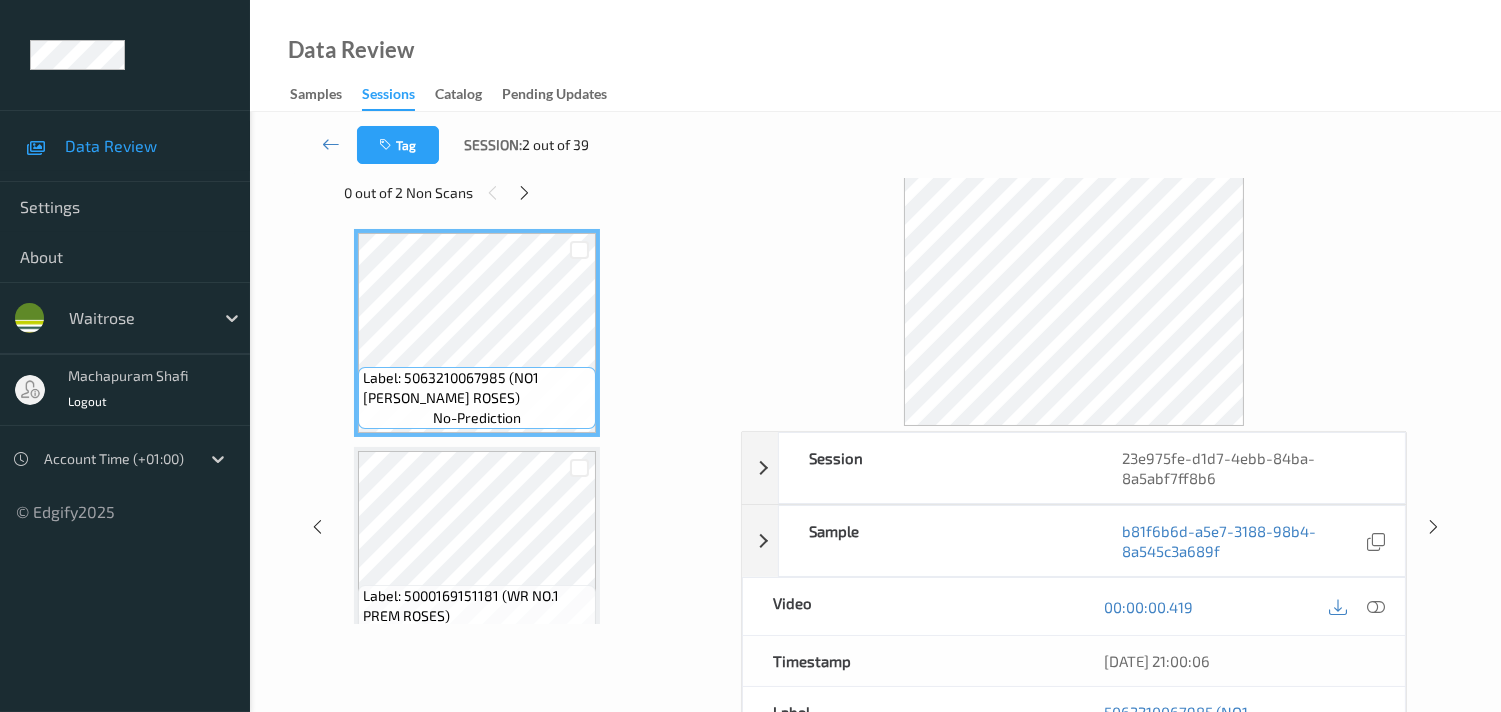 scroll, scrollTop: 0, scrollLeft: 0, axis: both 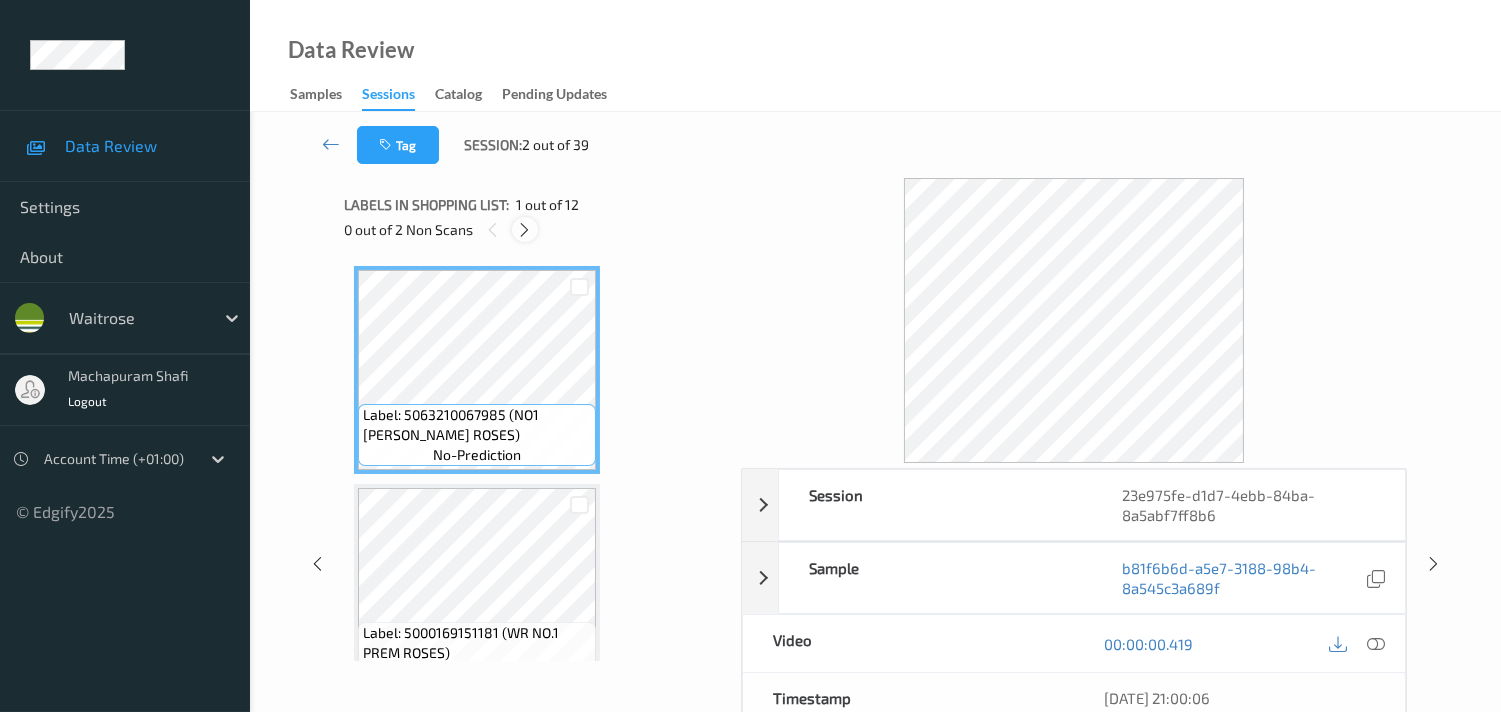 click at bounding box center (524, 230) 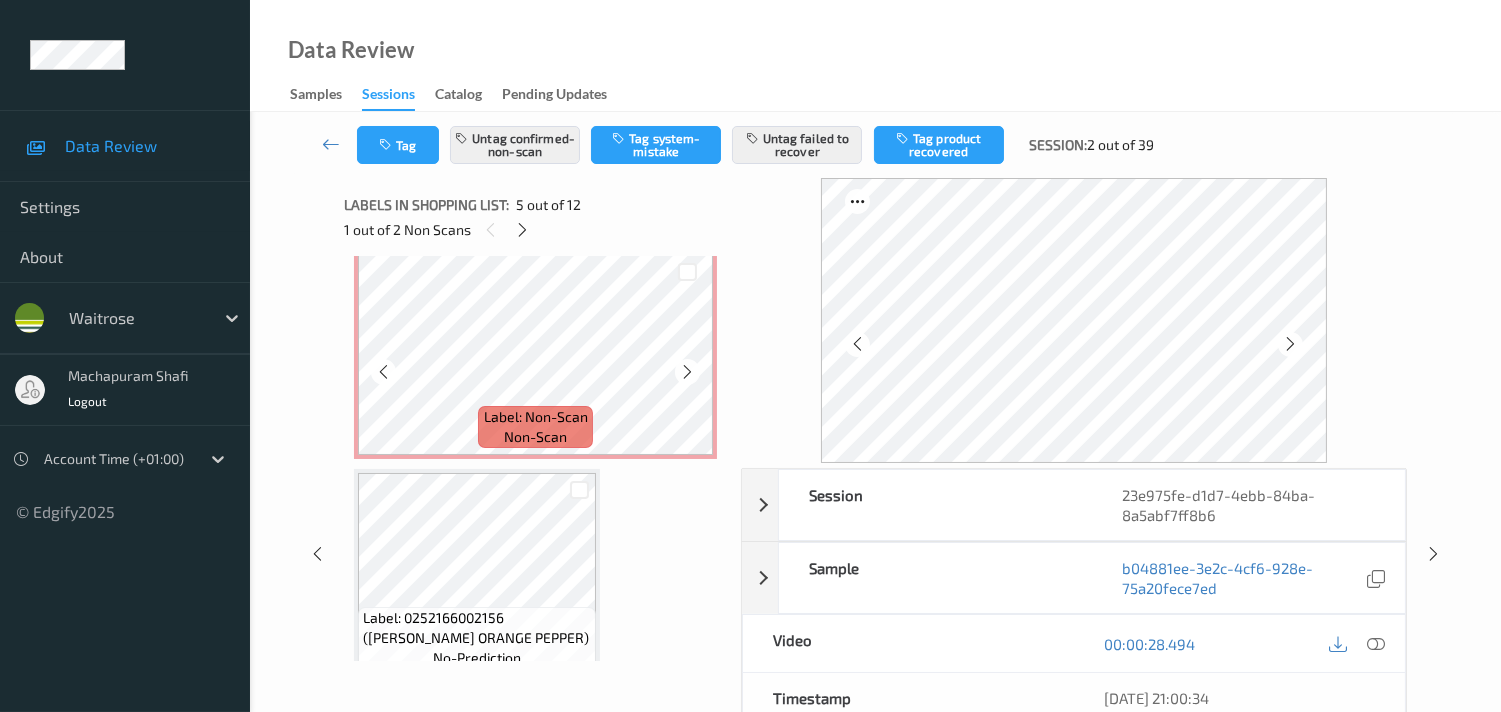scroll, scrollTop: 2204, scrollLeft: 0, axis: vertical 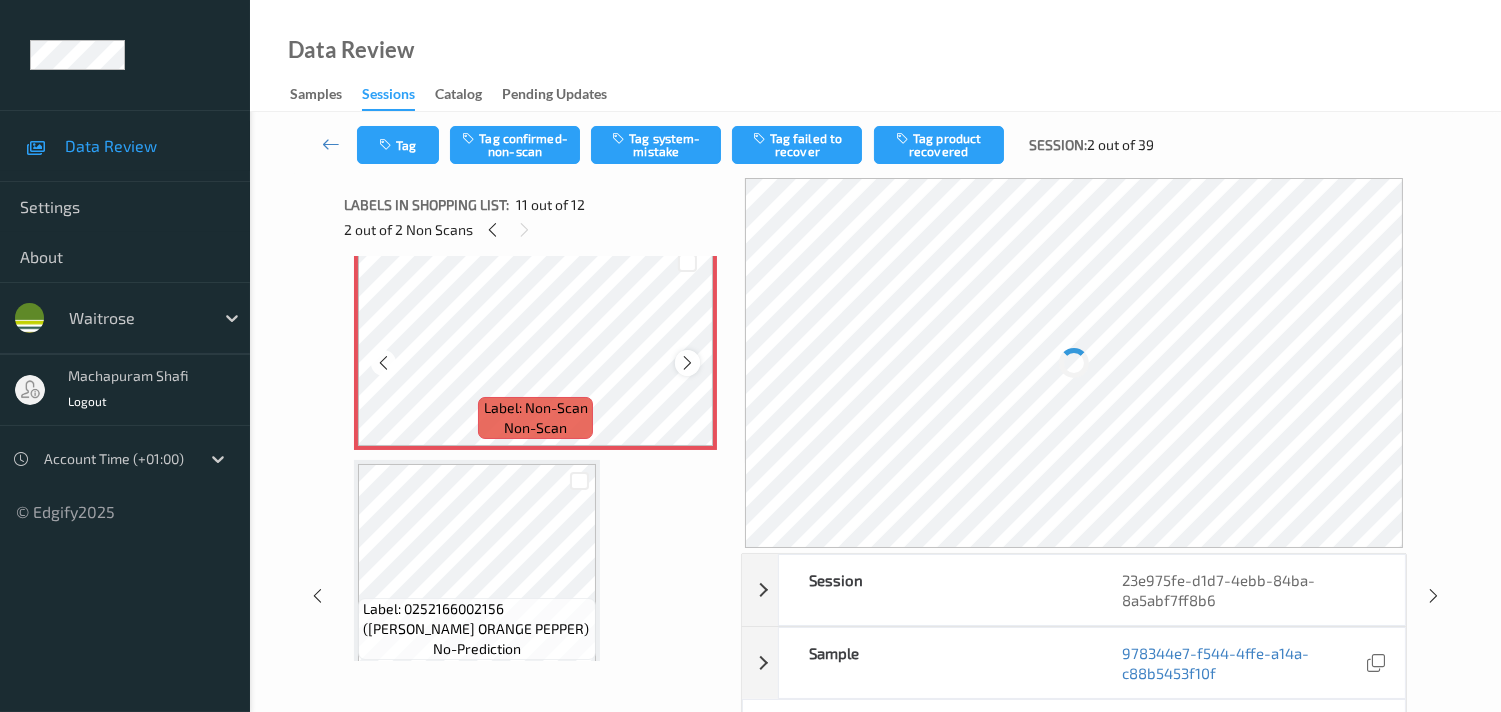 click at bounding box center (687, 363) 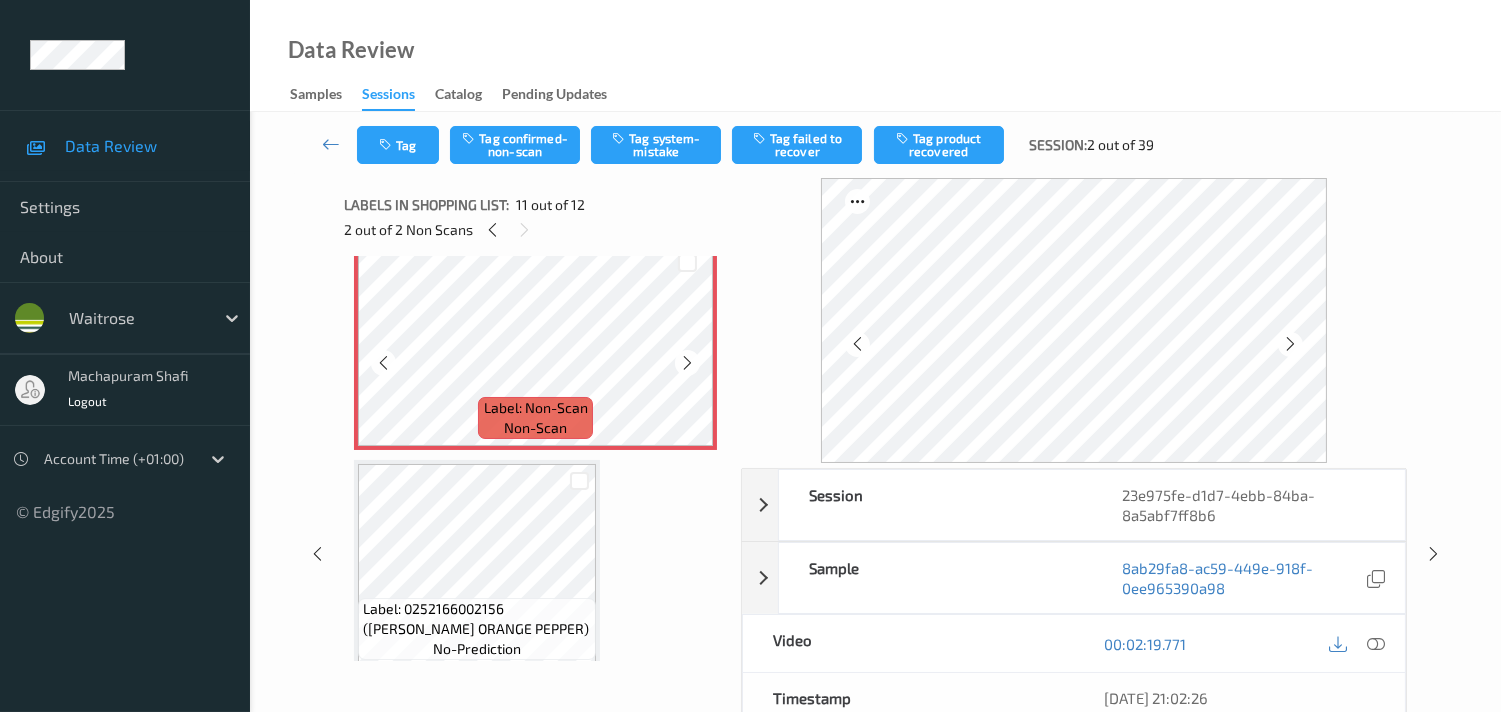 click at bounding box center [687, 363] 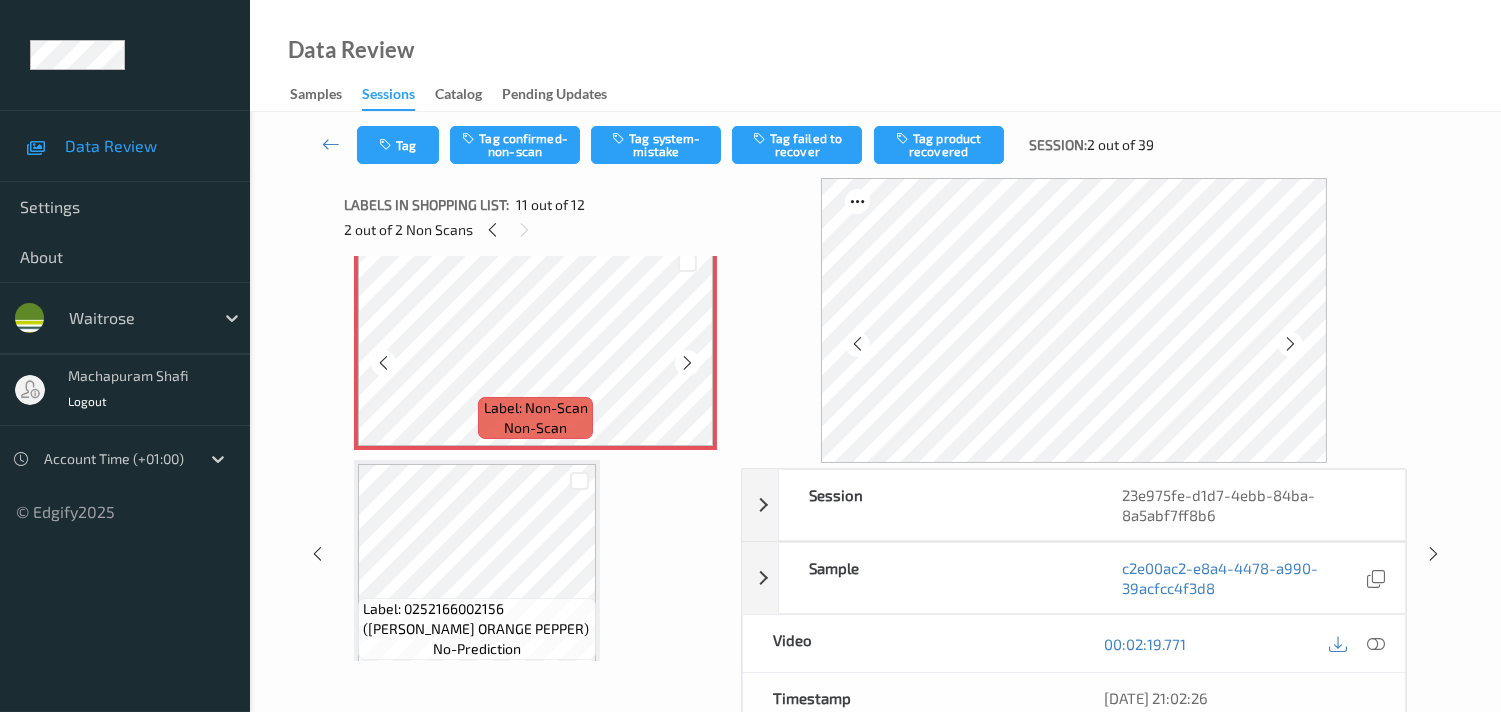 click at bounding box center [687, 363] 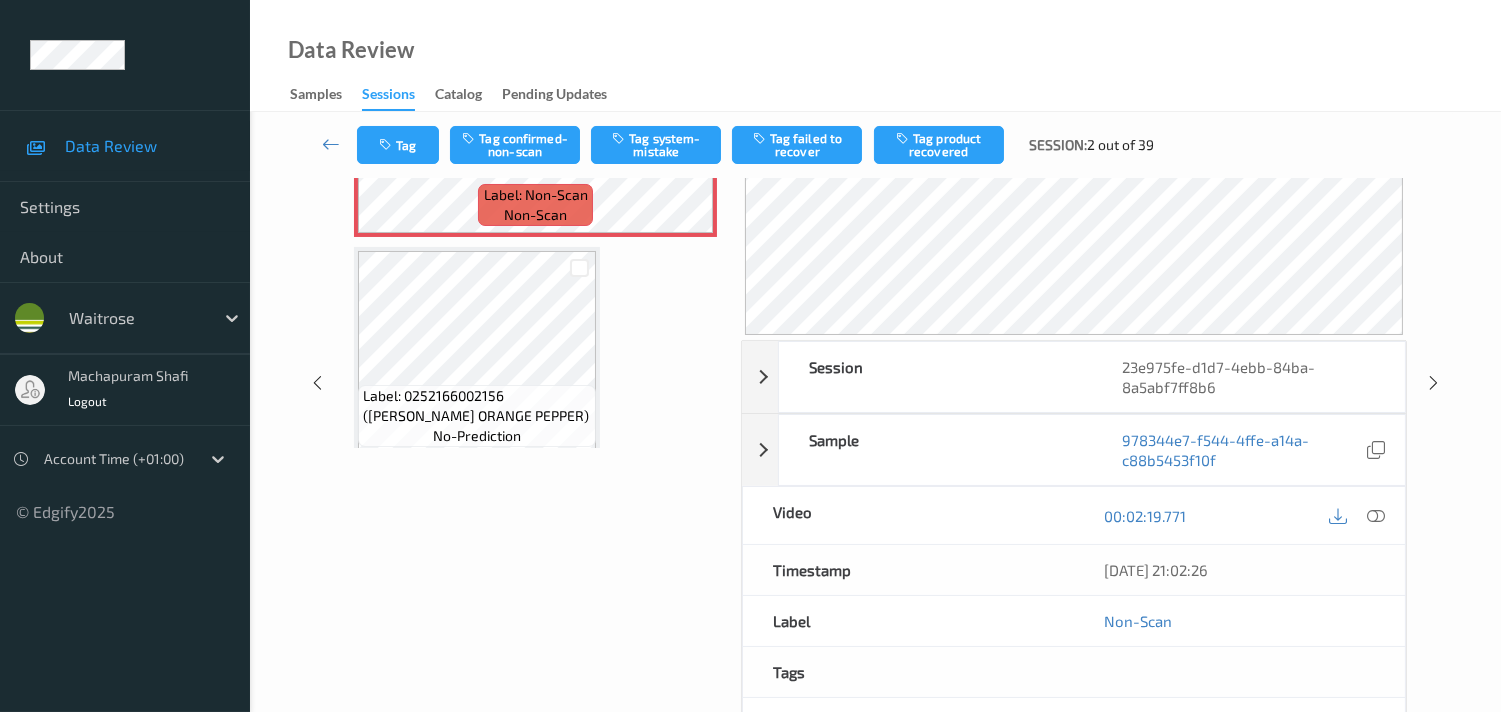 scroll, scrollTop: 222, scrollLeft: 0, axis: vertical 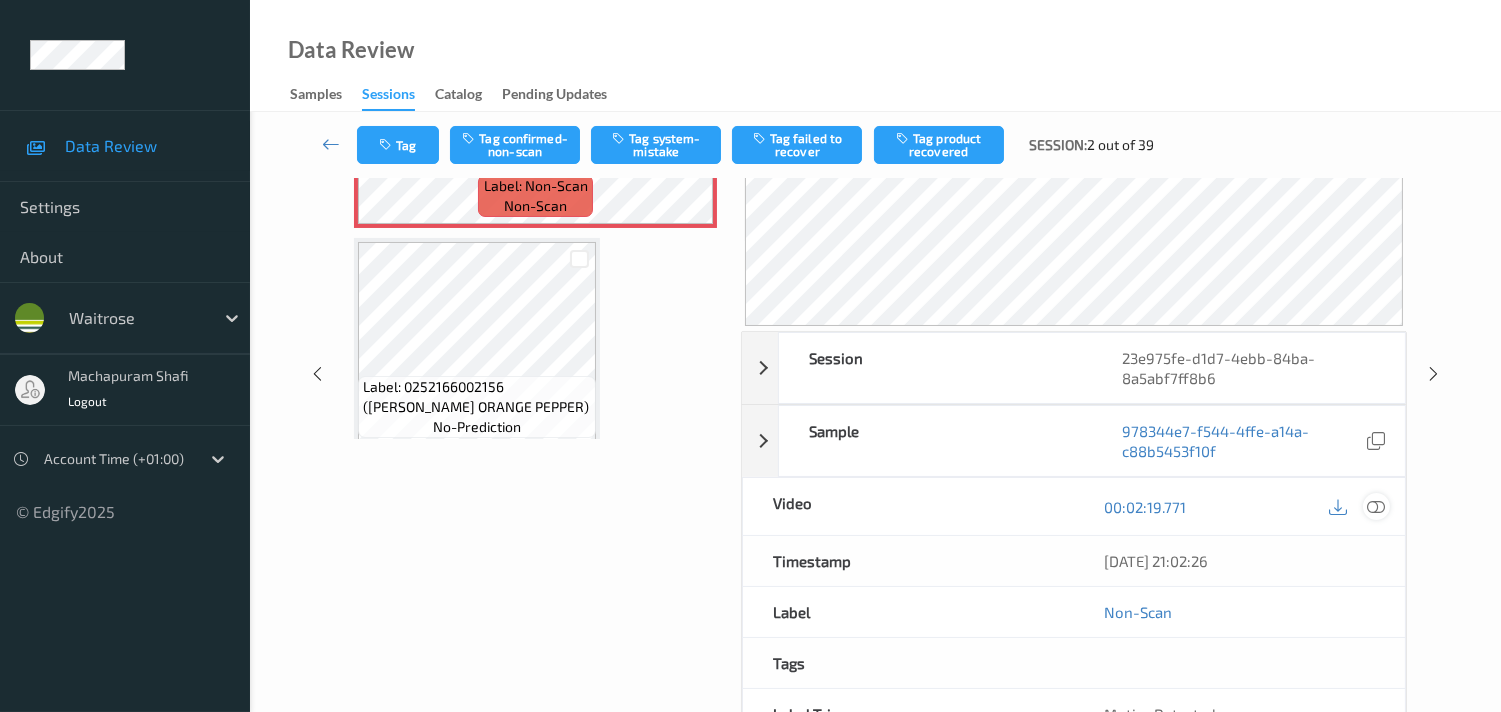 click at bounding box center [1376, 507] 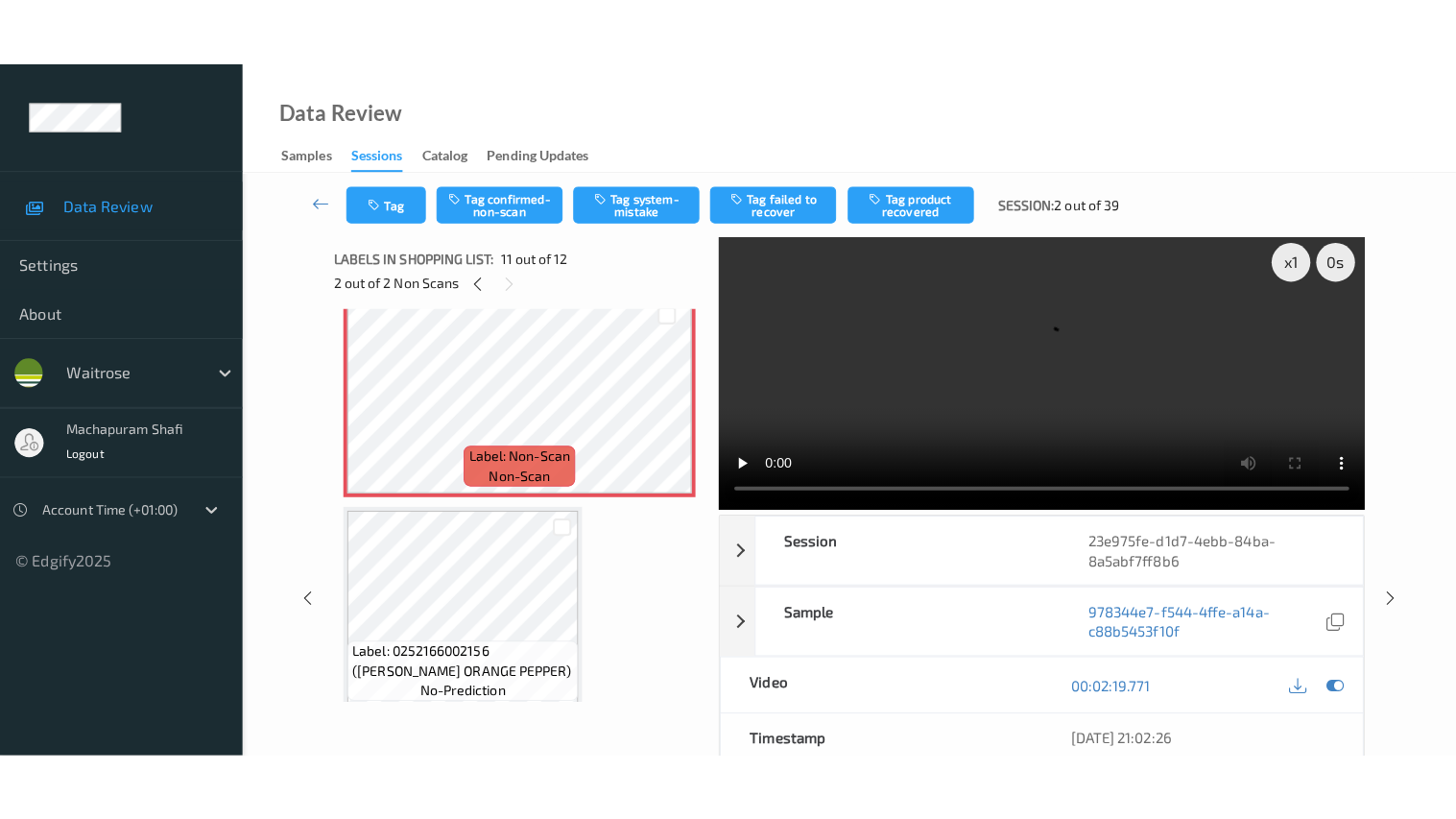 scroll, scrollTop: 0, scrollLeft: 0, axis: both 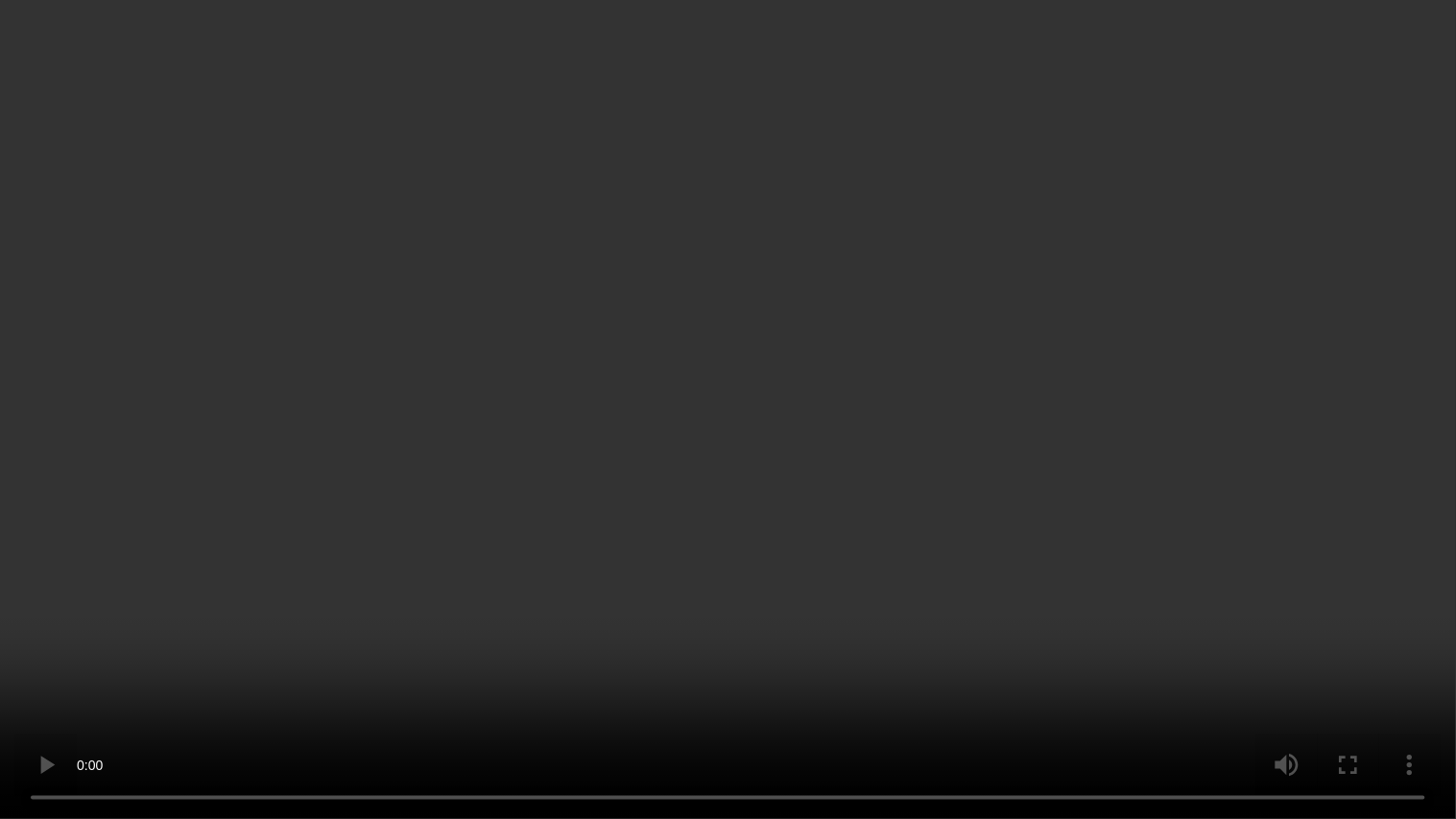 click at bounding box center [728, 409] 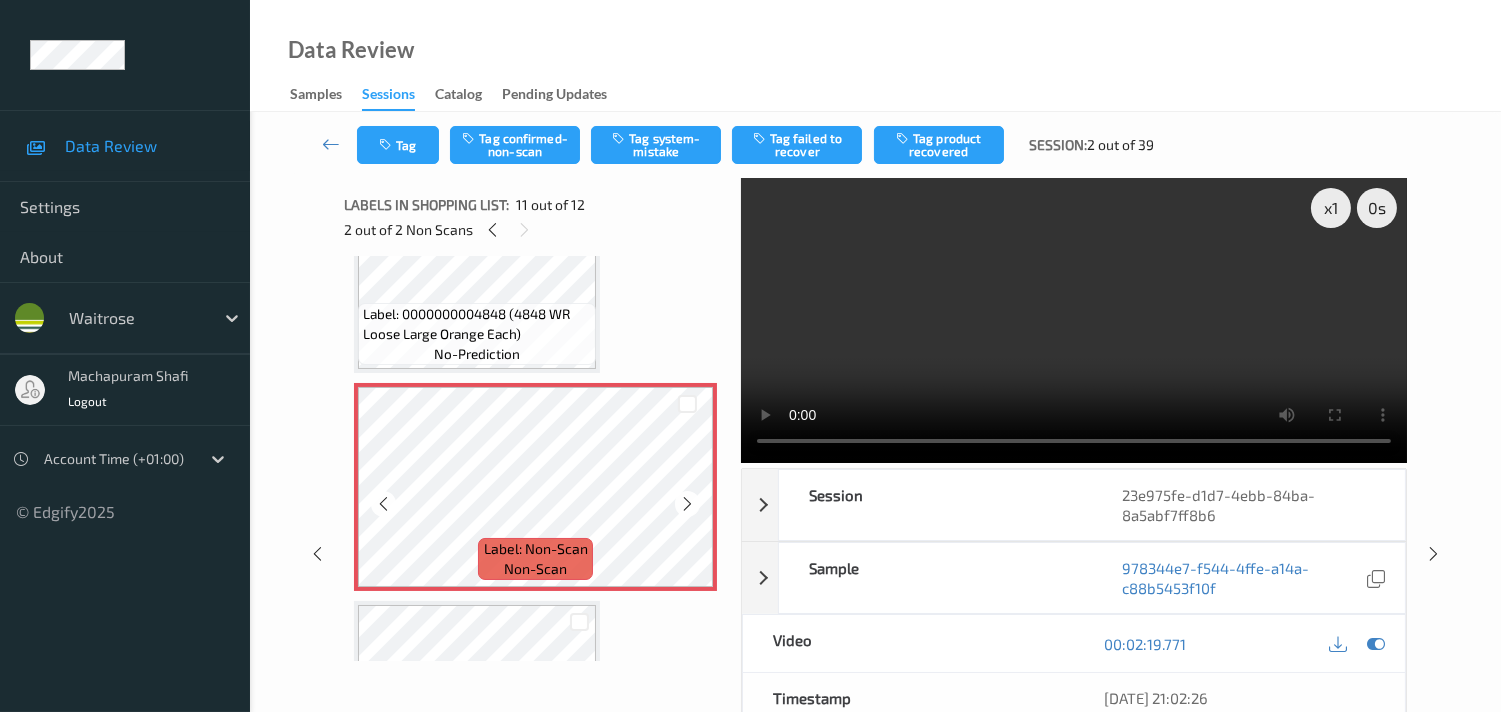 click on "Label: Non-Scan non-scan" at bounding box center [535, 487] 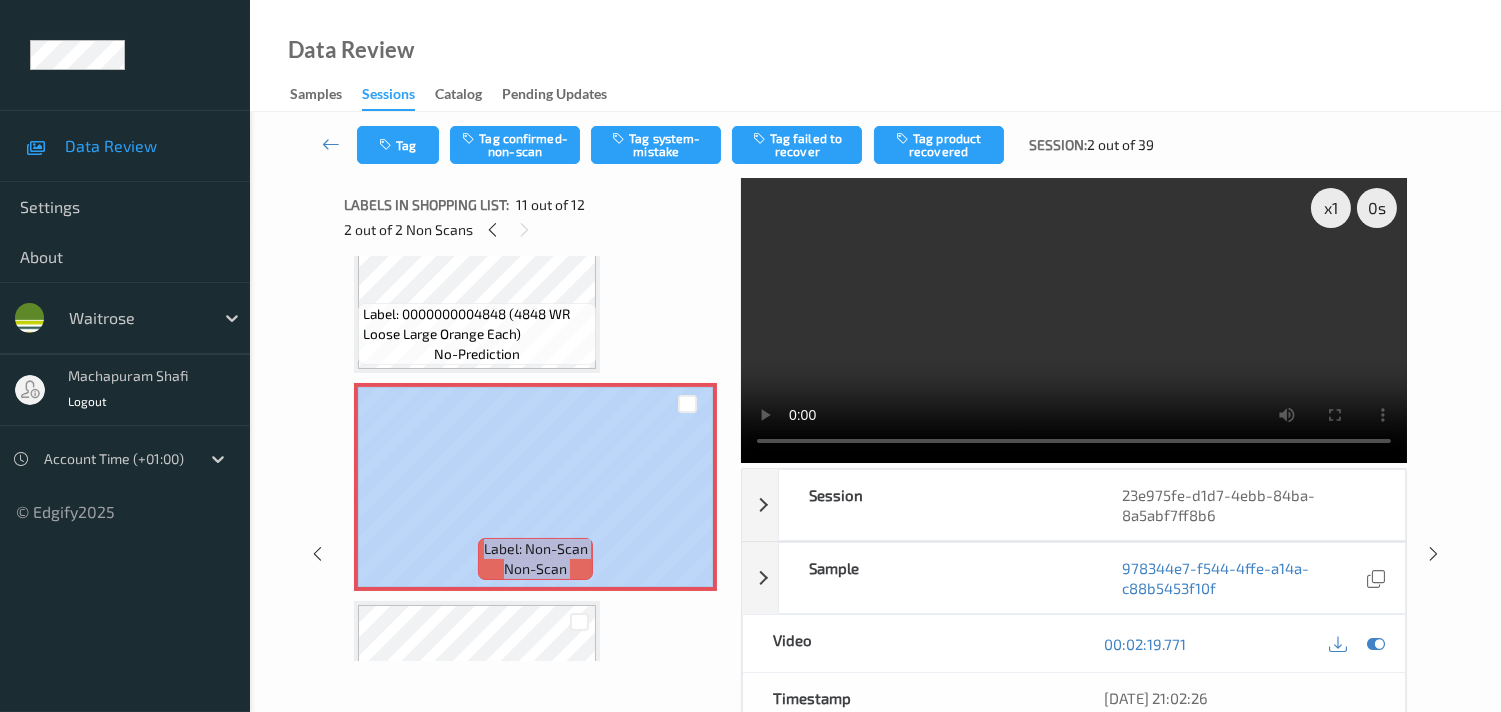 click at bounding box center (1074, 320) 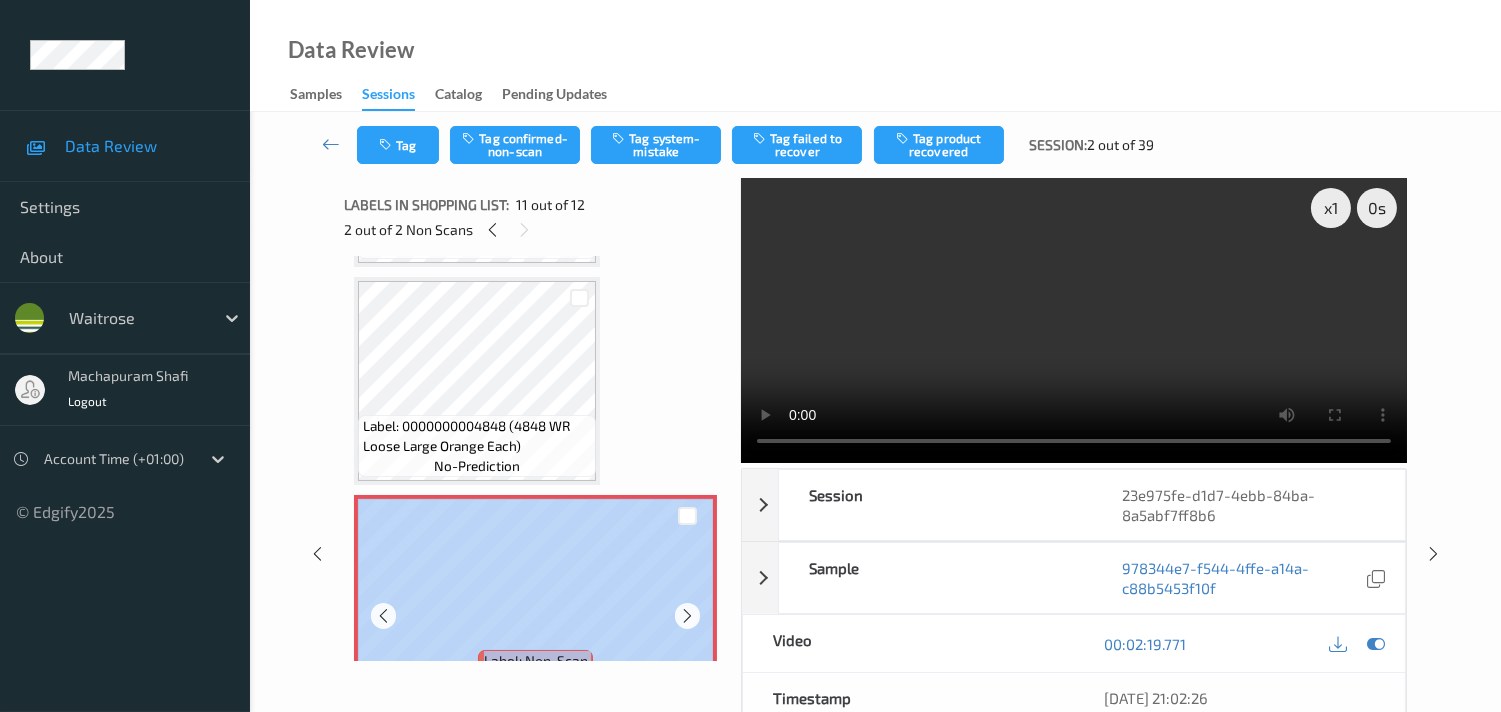 scroll, scrollTop: 1952, scrollLeft: 0, axis: vertical 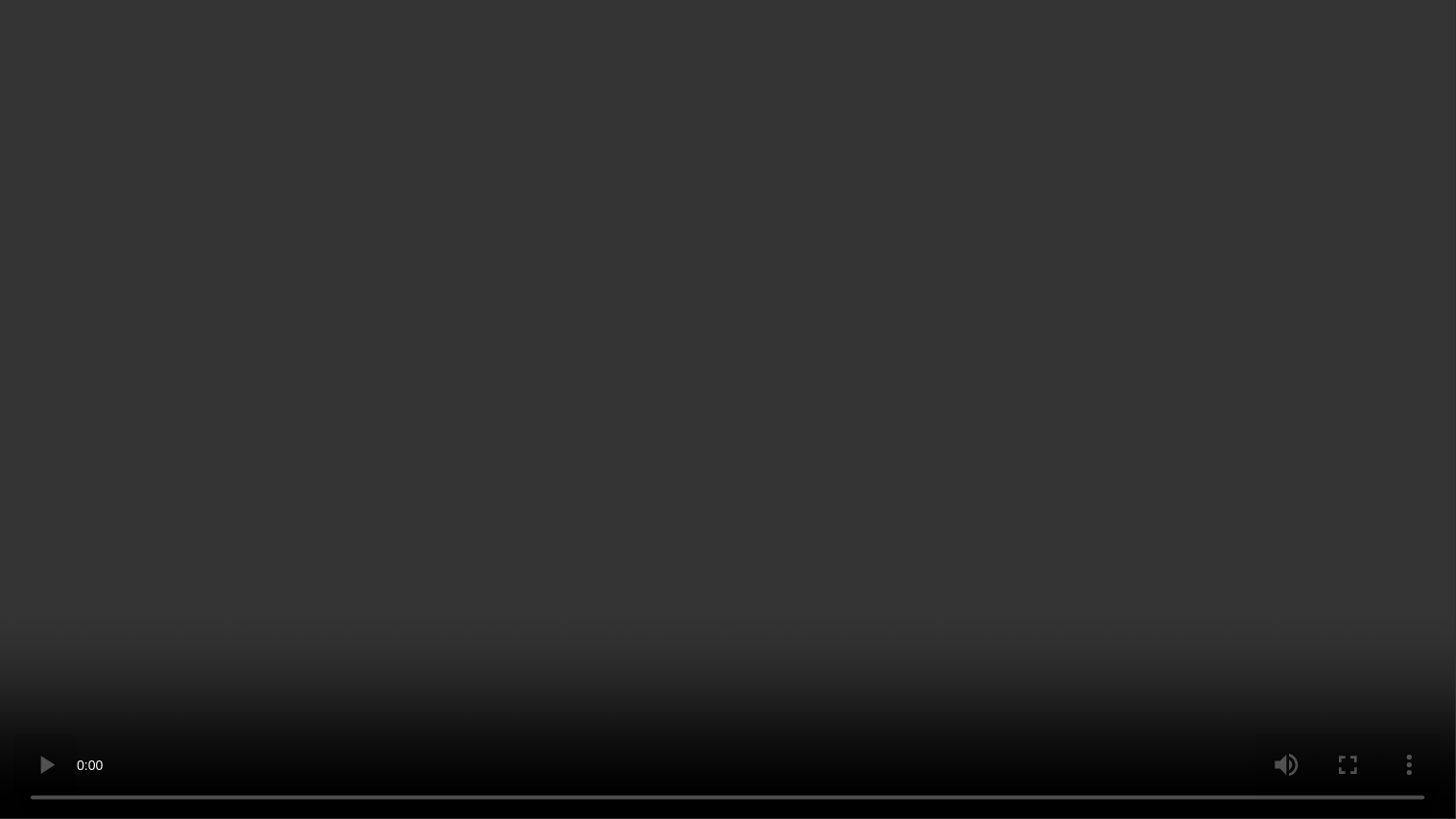 click at bounding box center (728, 409) 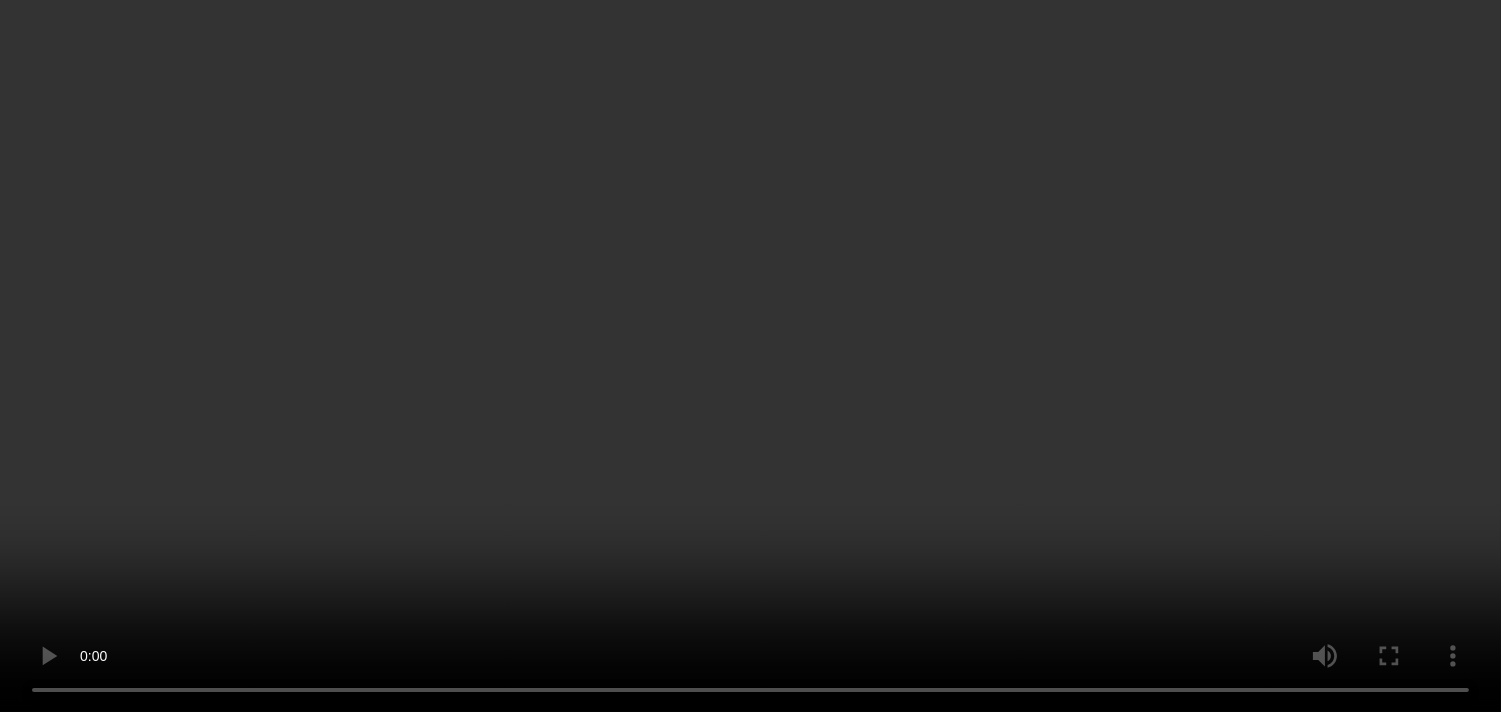 scroll, scrollTop: 2063, scrollLeft: 0, axis: vertical 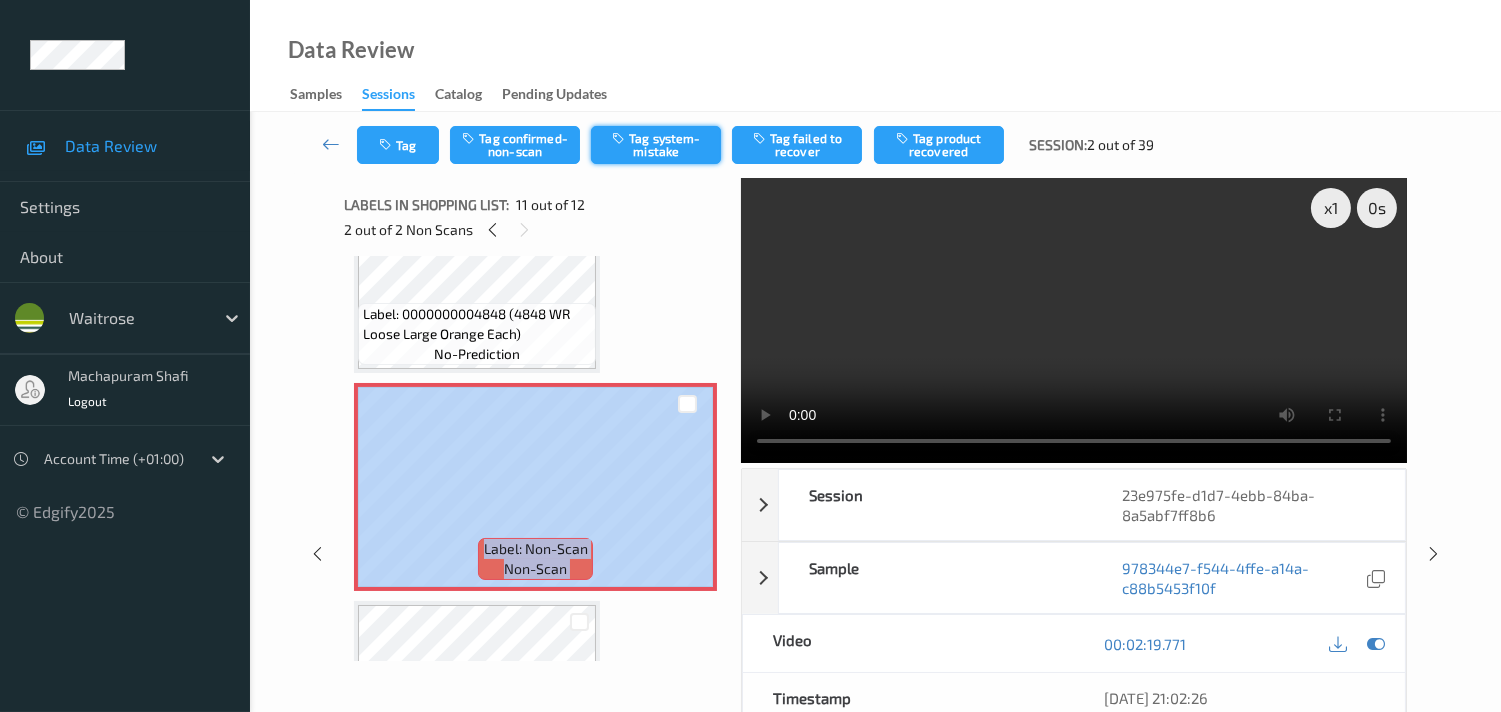 click on "Tag   system-mistake" at bounding box center [656, 145] 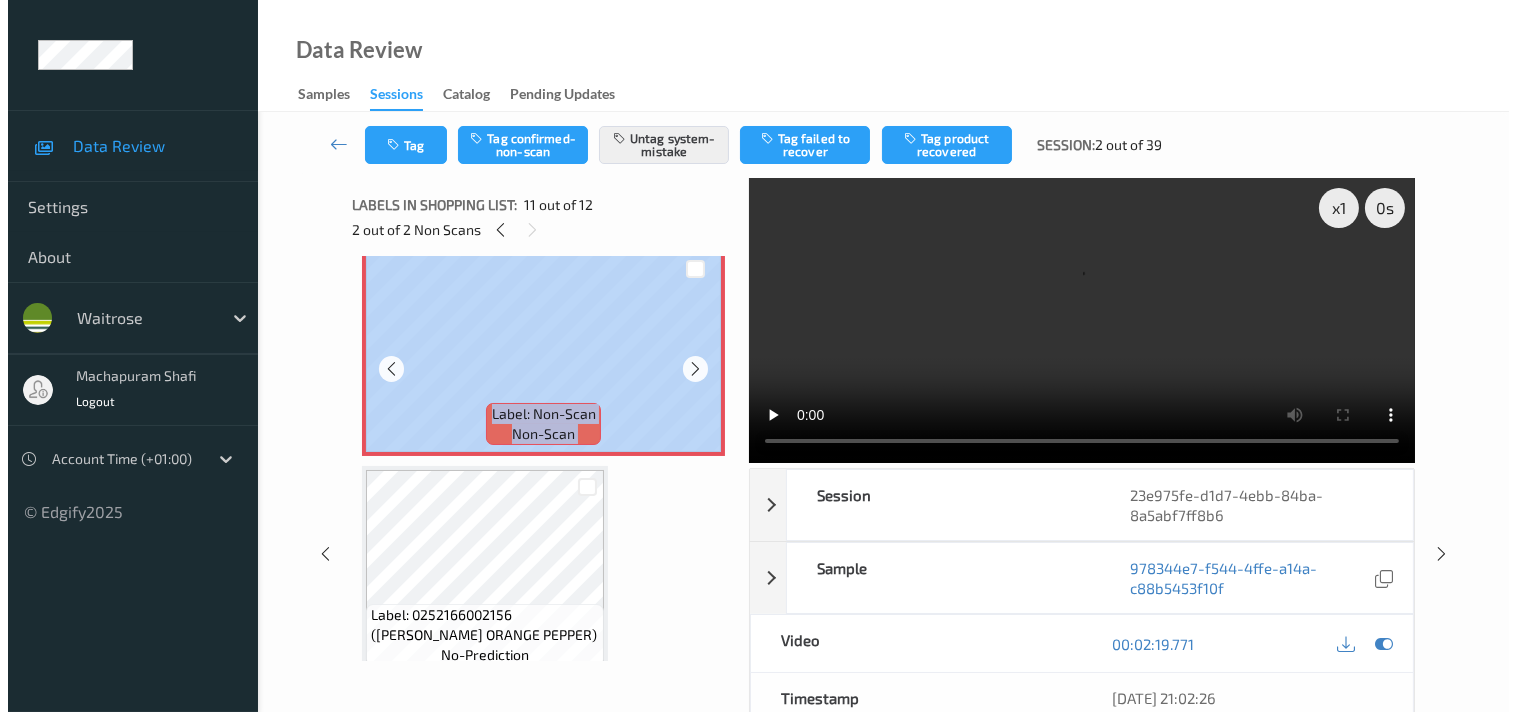 scroll, scrollTop: 2204, scrollLeft: 0, axis: vertical 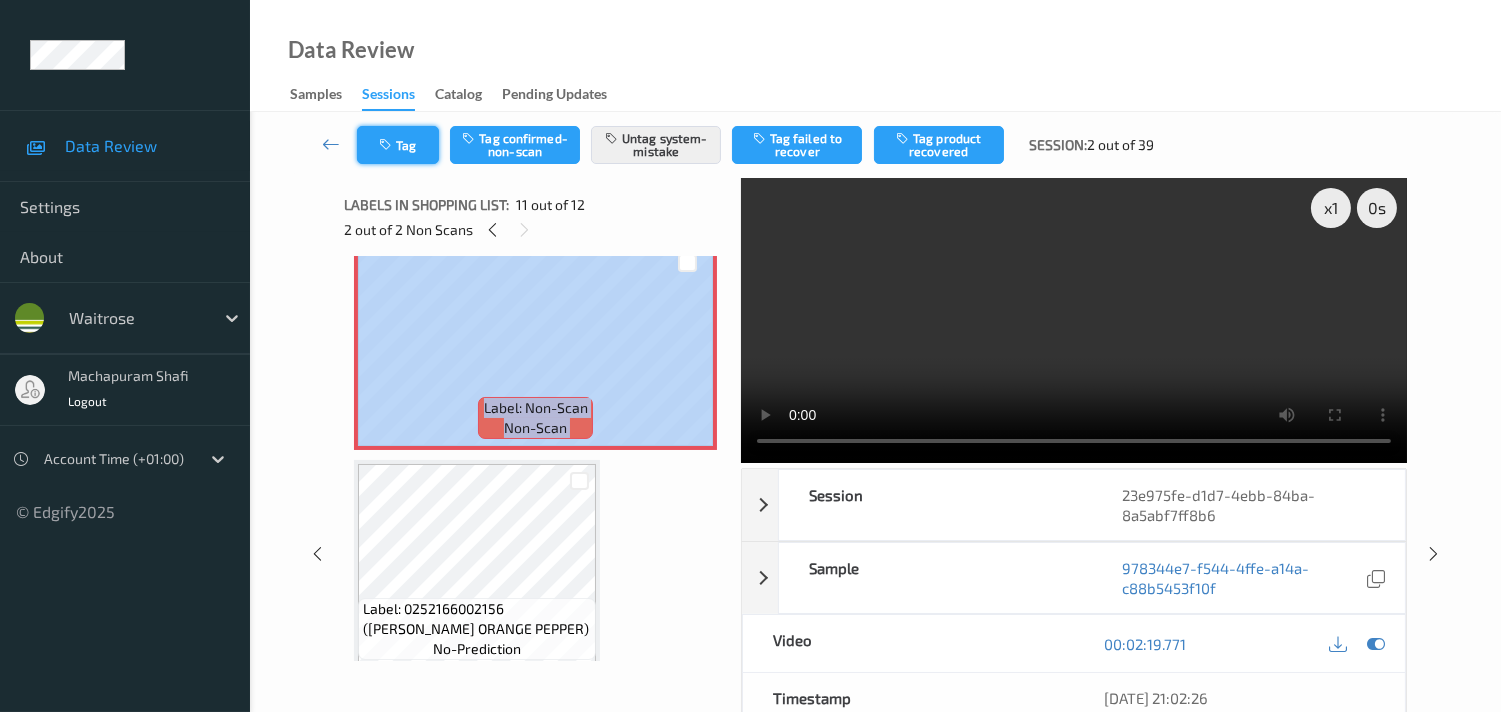 click at bounding box center (387, 145) 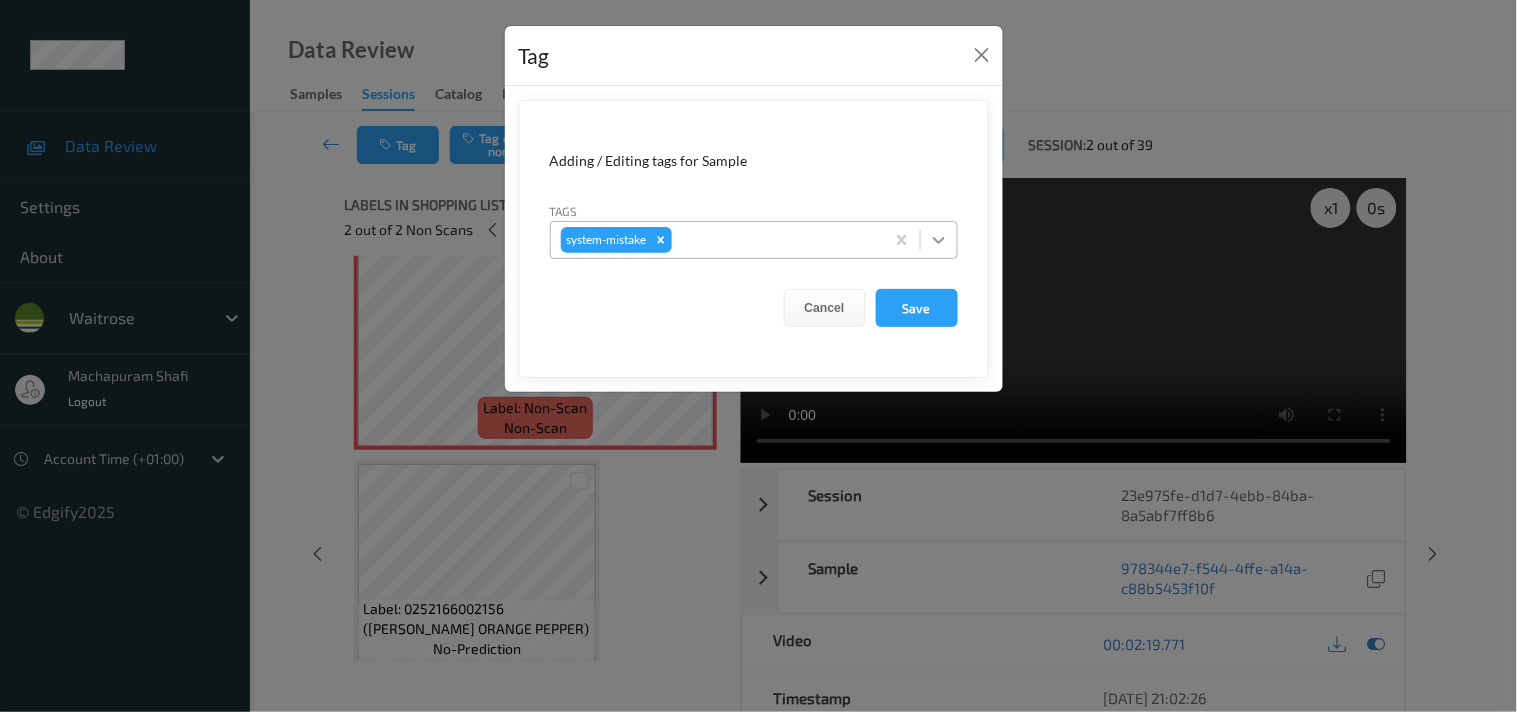 click 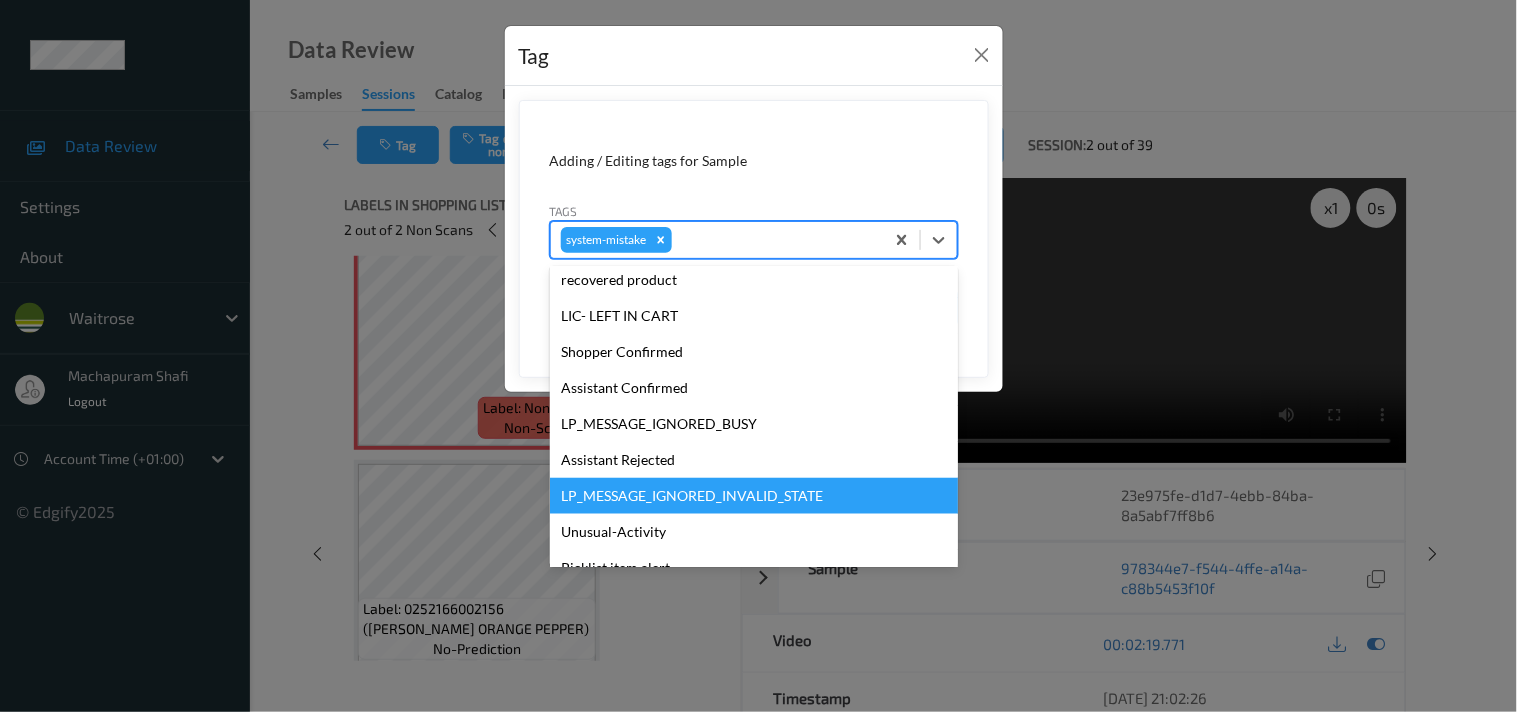 scroll, scrollTop: 355, scrollLeft: 0, axis: vertical 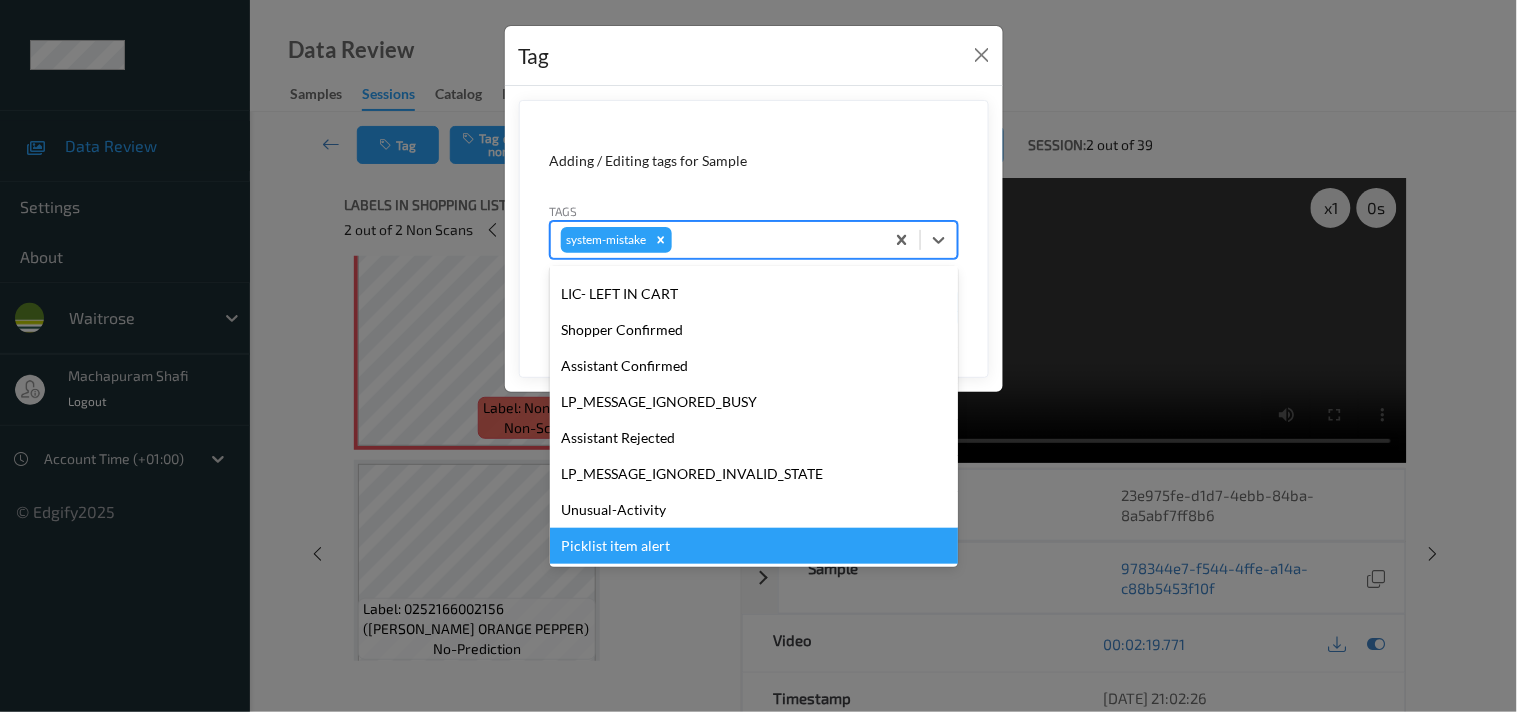 click on "Picklist item alert" at bounding box center (754, 546) 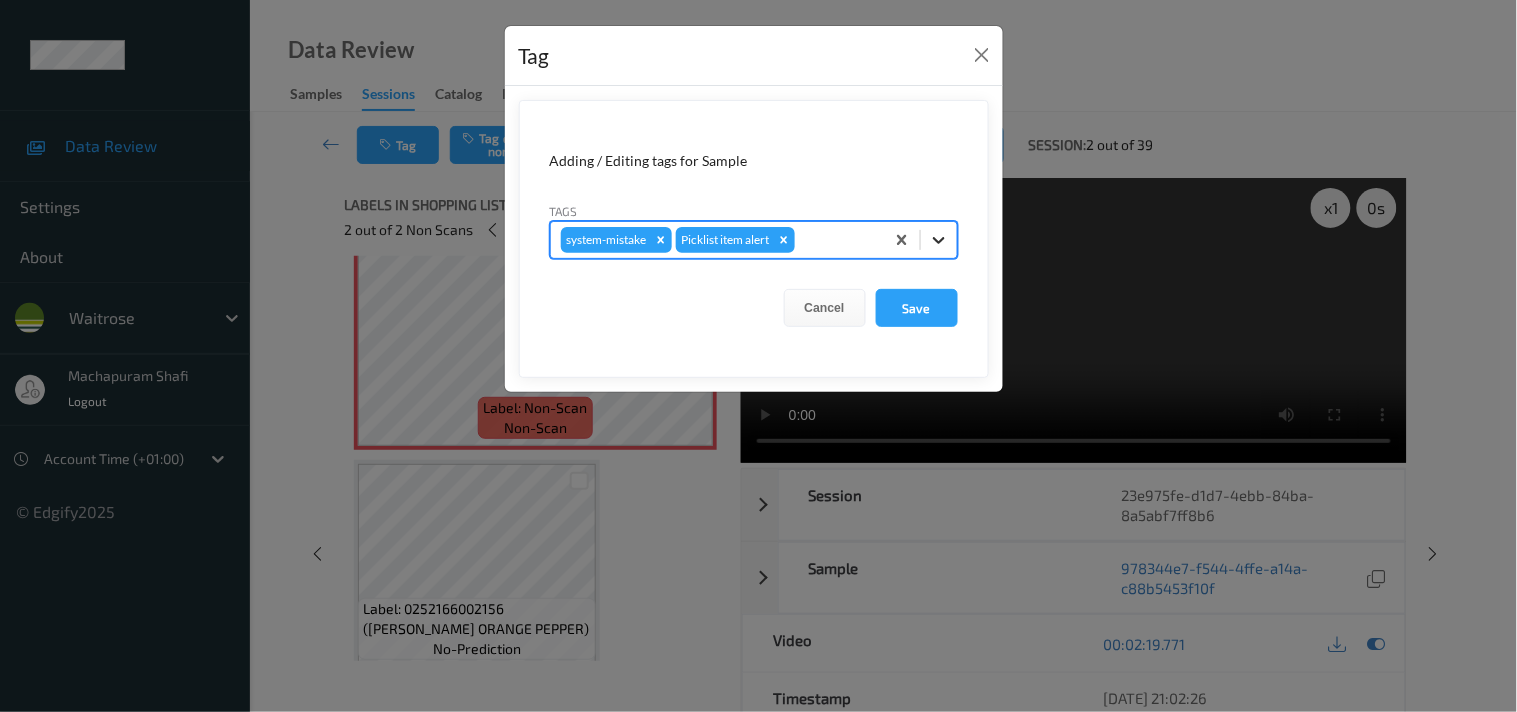 click 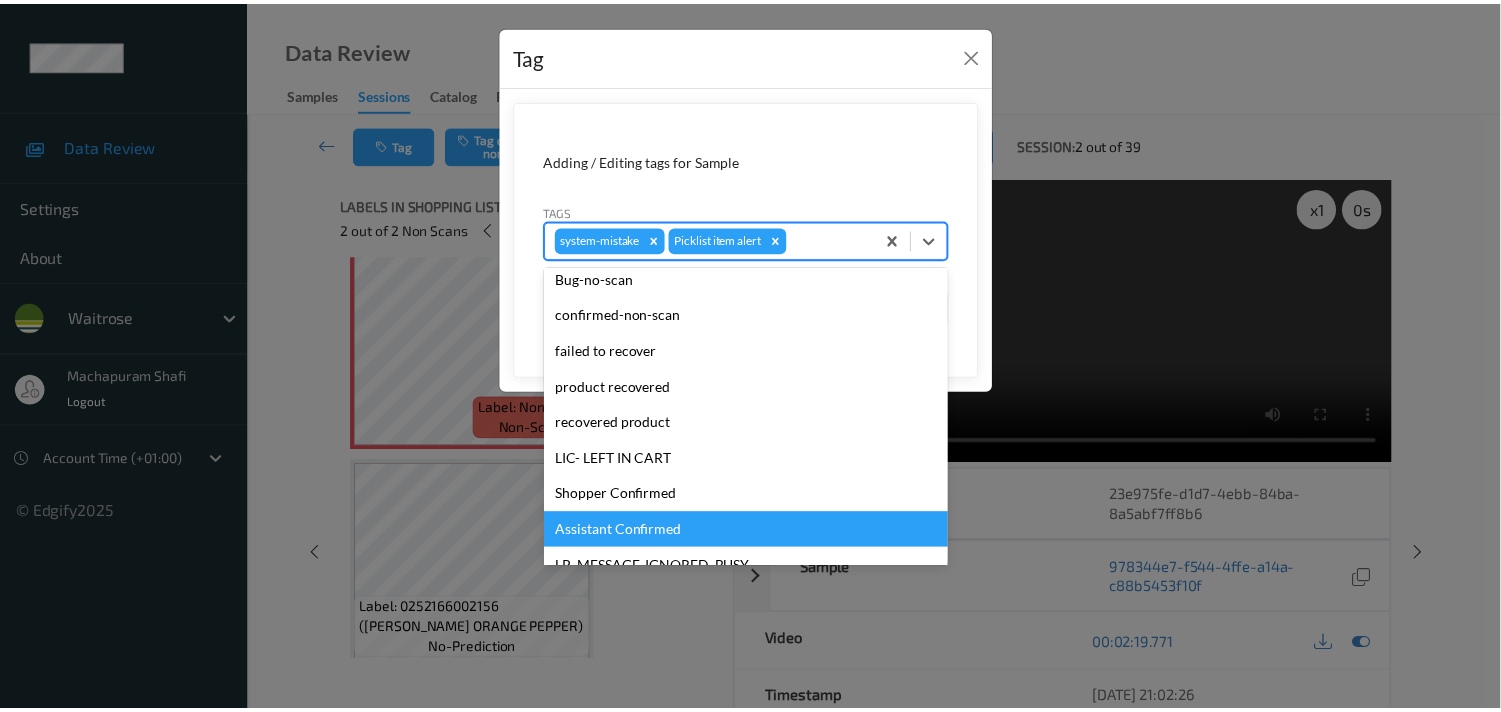 scroll, scrollTop: 318, scrollLeft: 0, axis: vertical 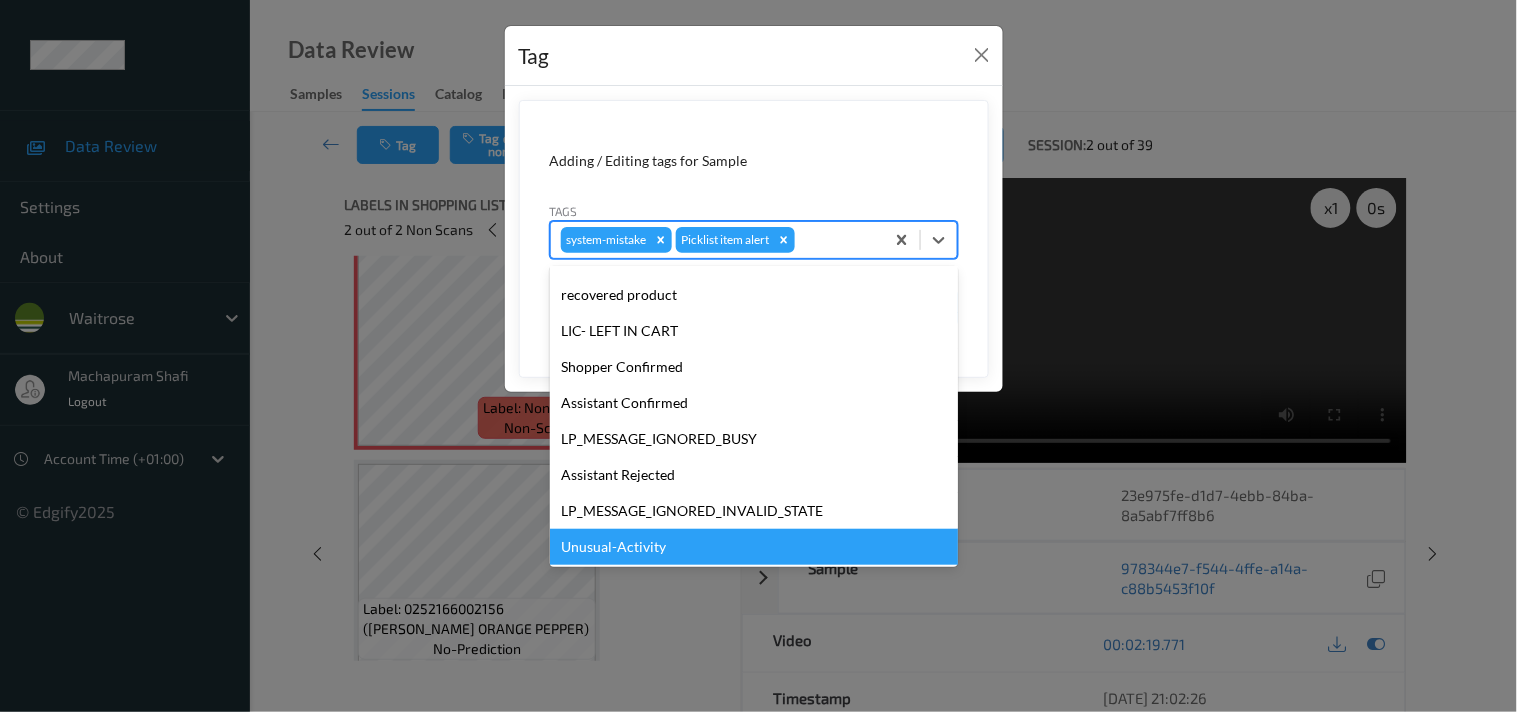 click on "Unusual-Activity" at bounding box center (754, 547) 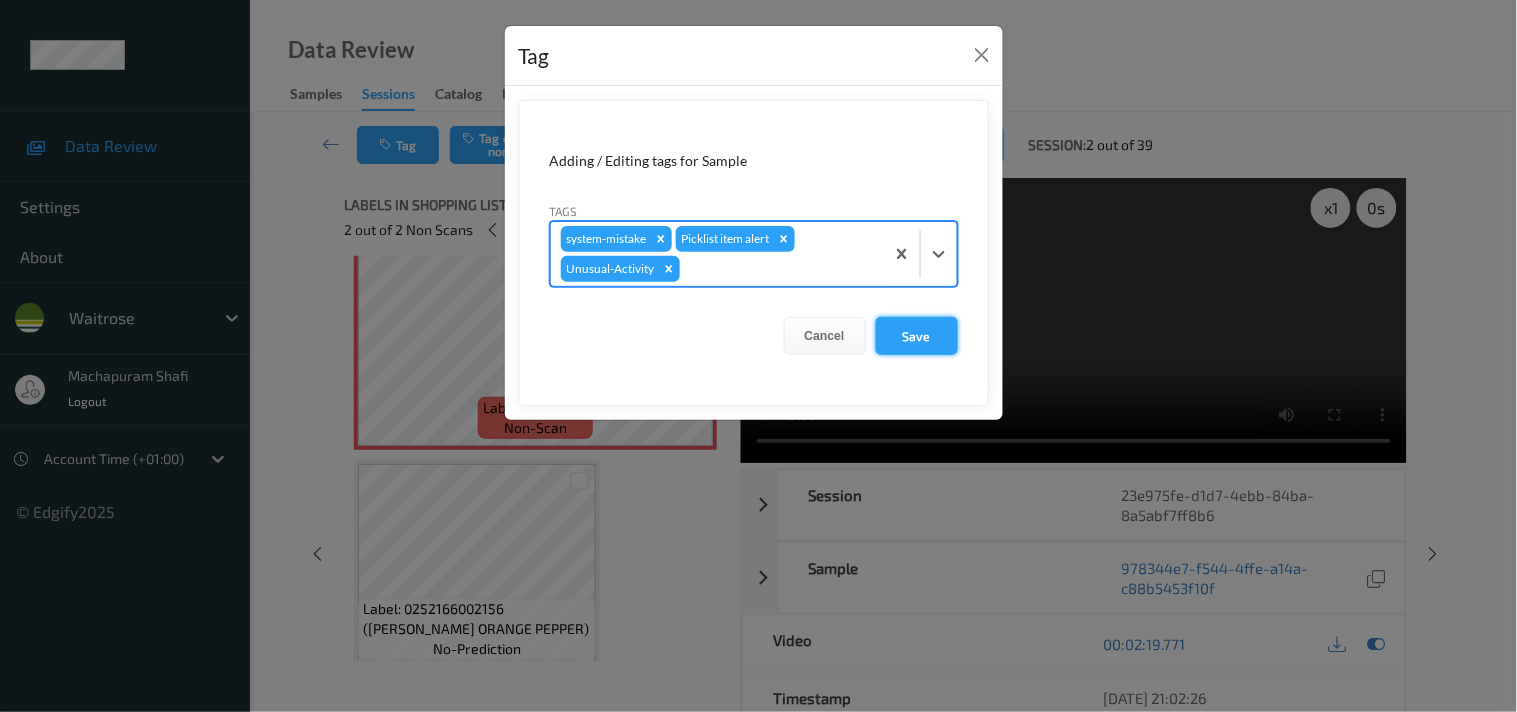 click on "Save" at bounding box center [917, 336] 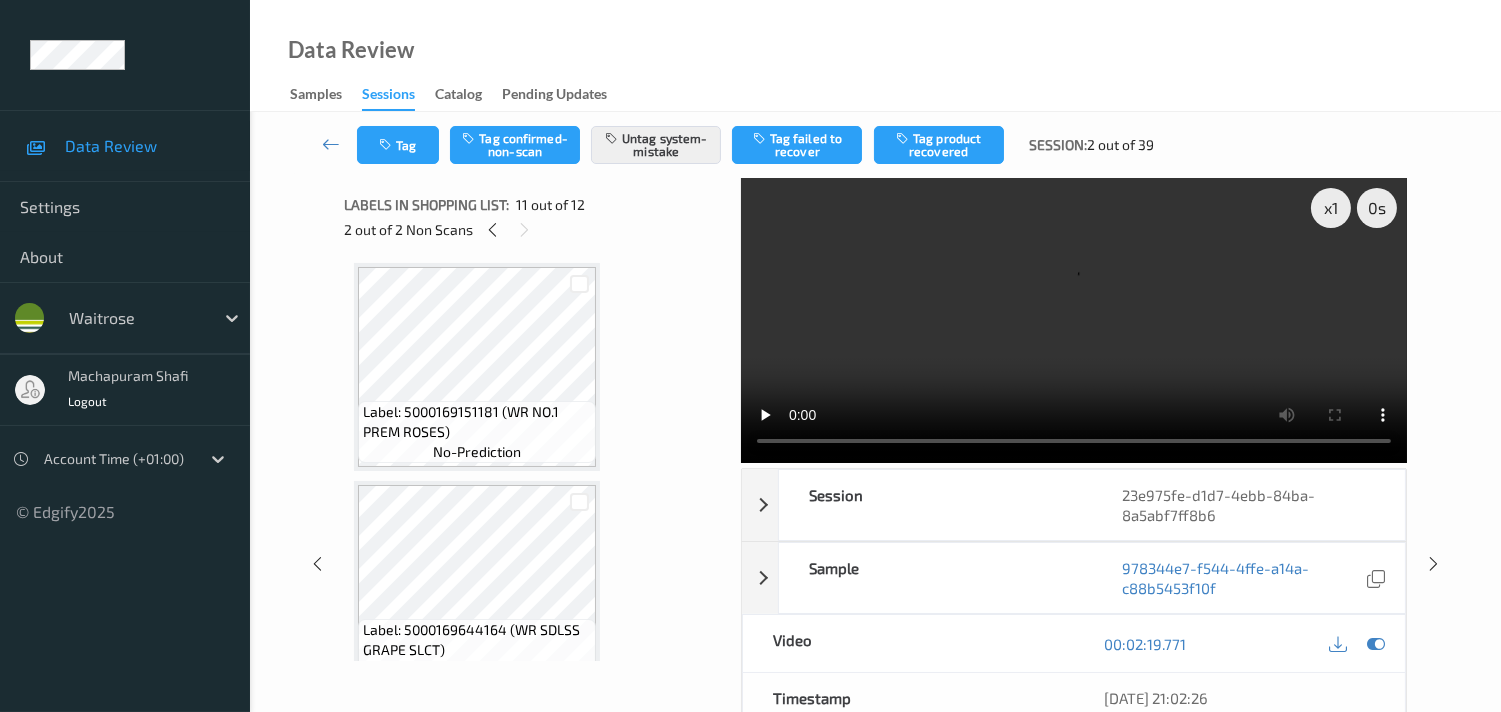 scroll, scrollTop: 0, scrollLeft: 0, axis: both 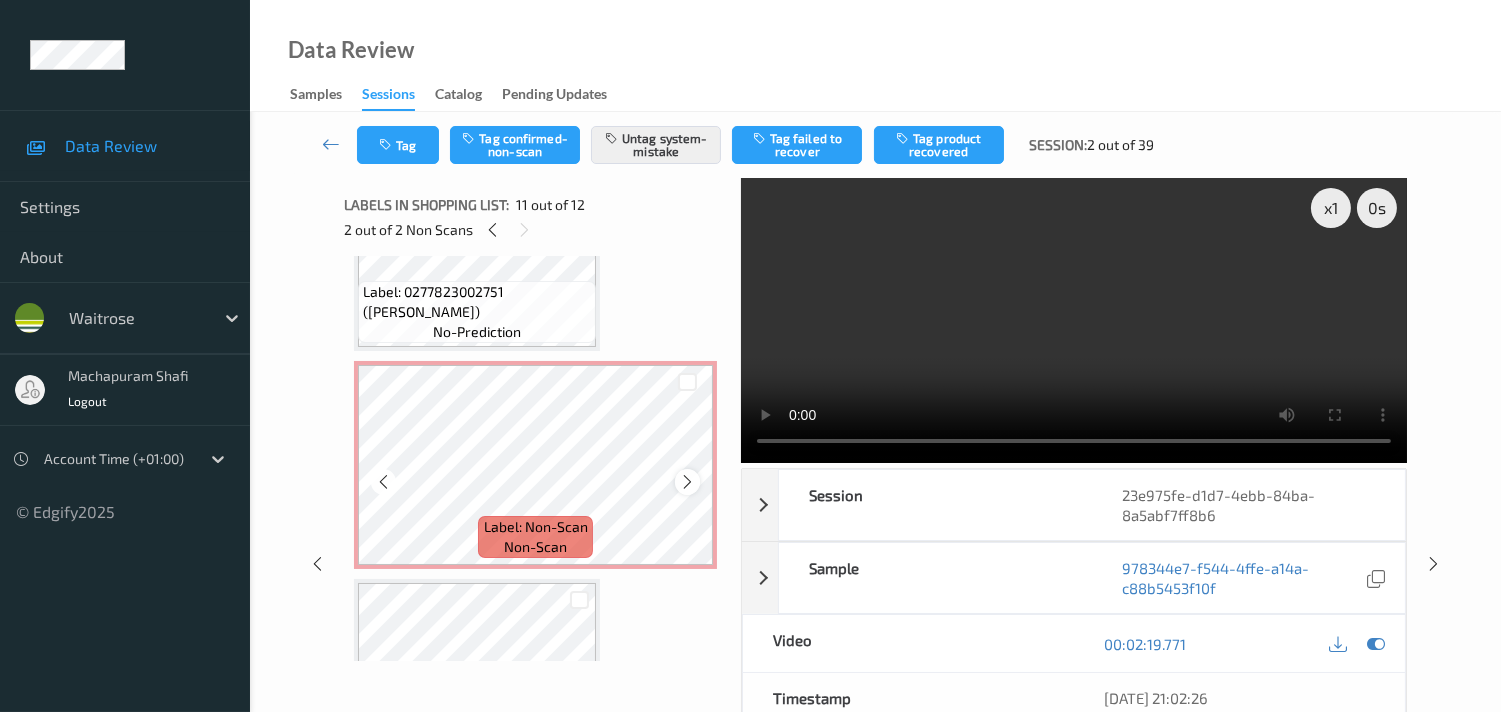 click at bounding box center [687, 482] 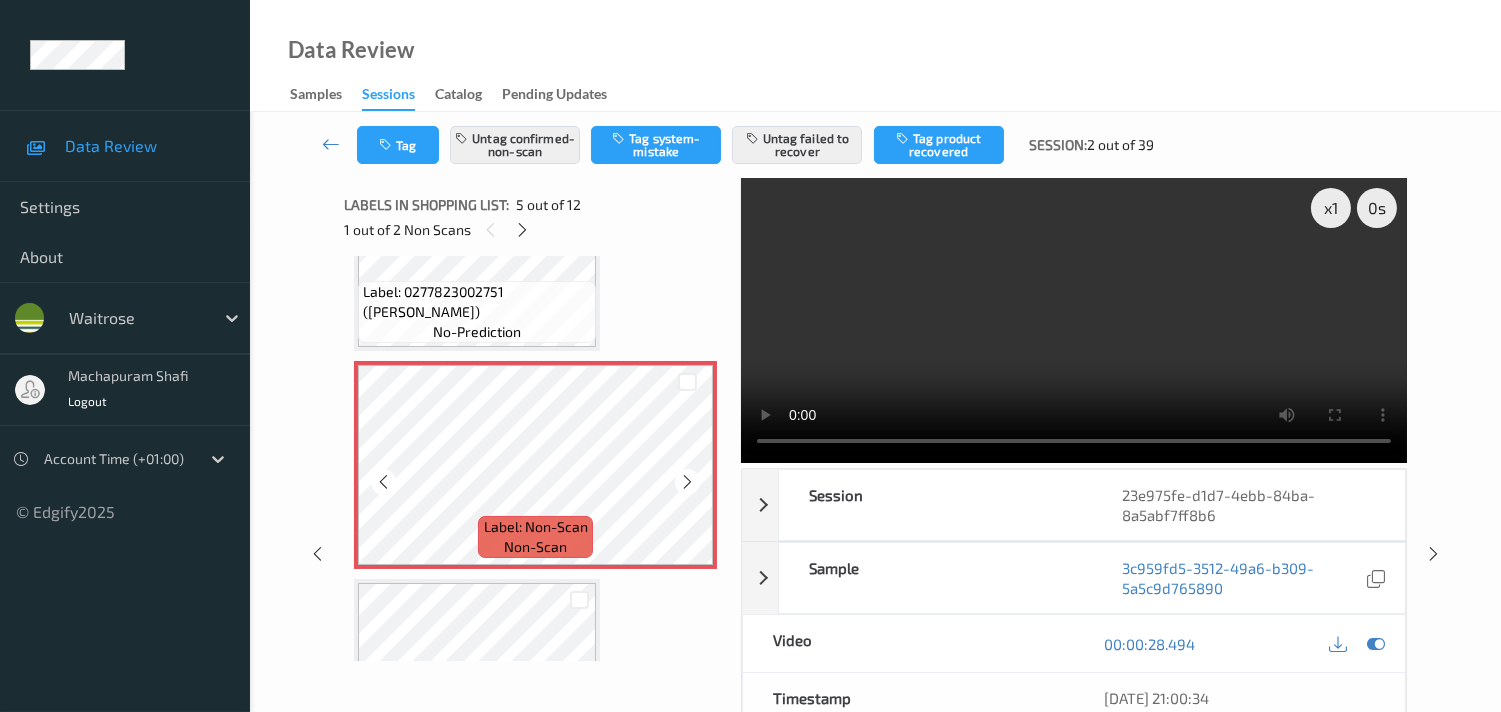 click at bounding box center (687, 482) 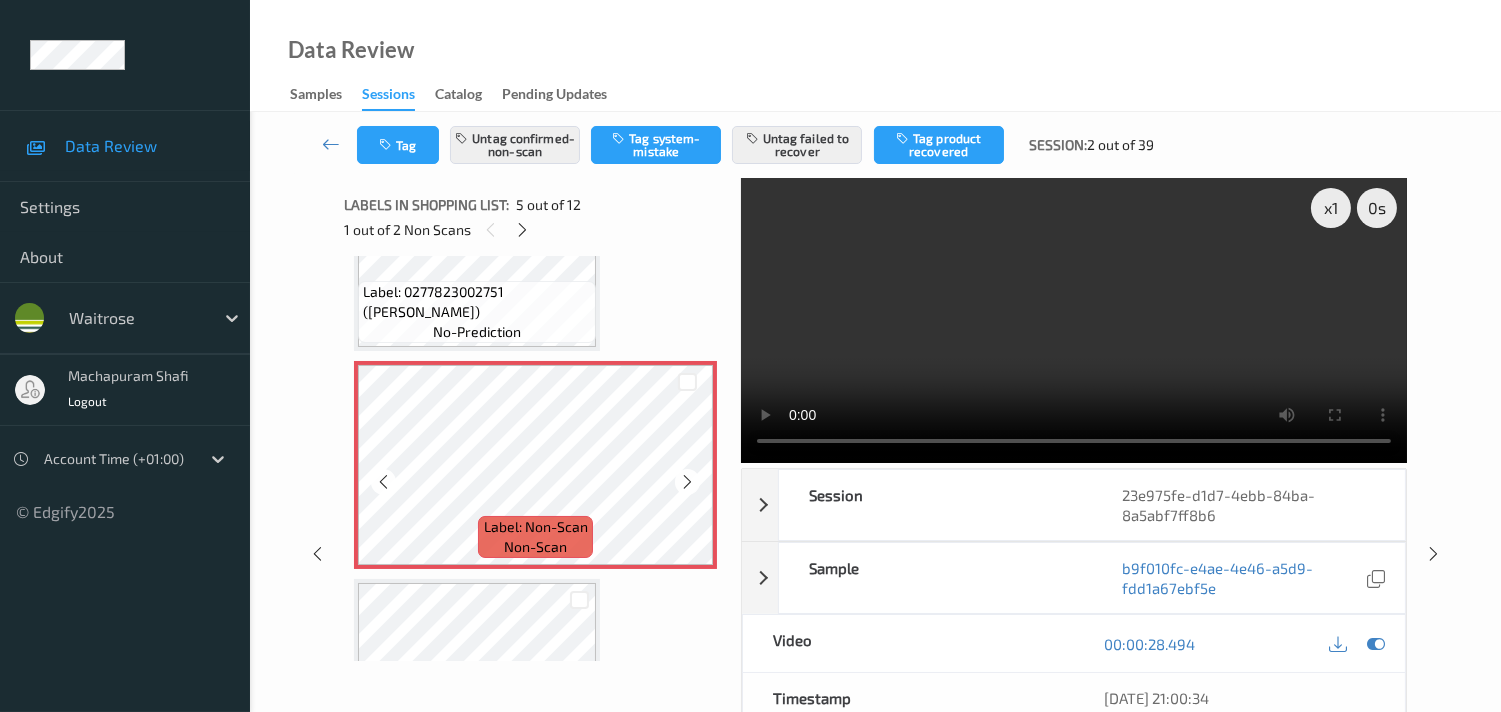 click at bounding box center (687, 482) 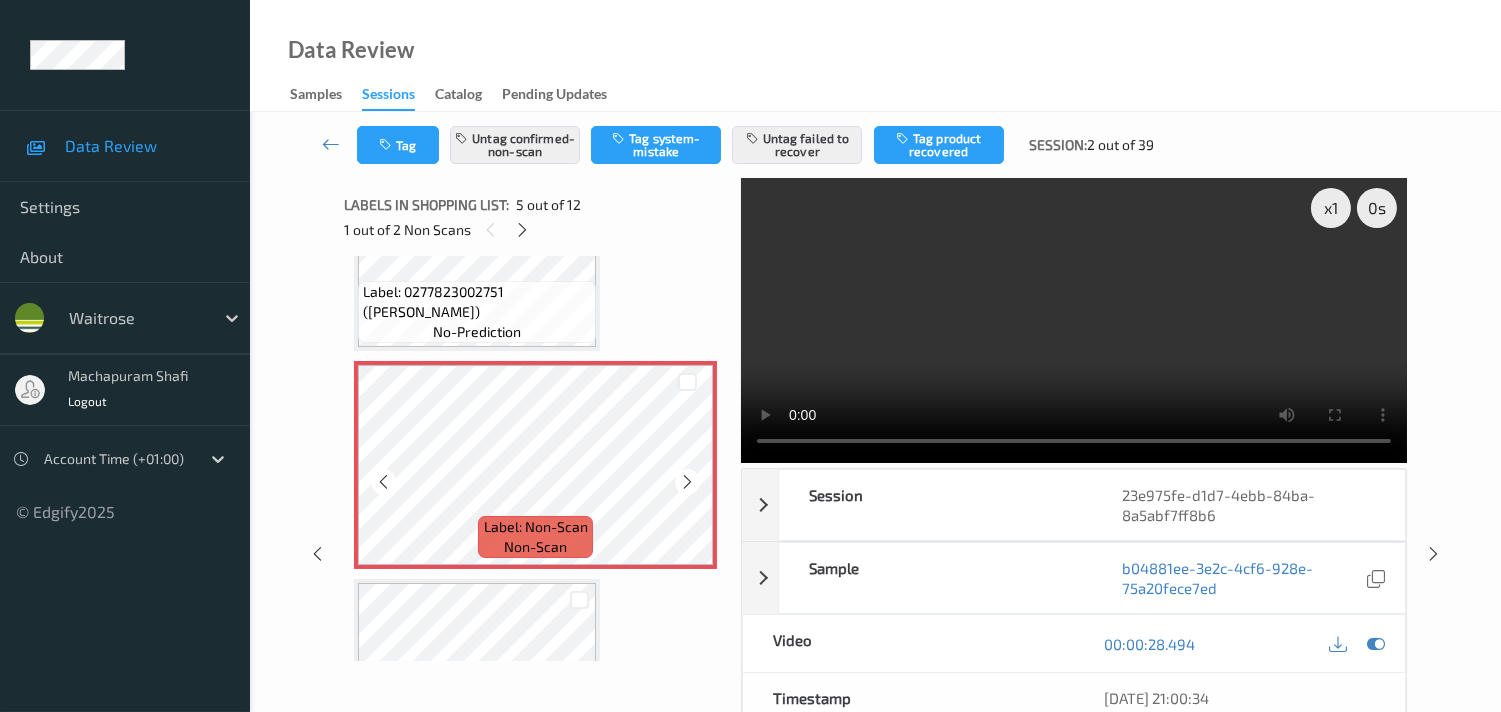 click at bounding box center [687, 482] 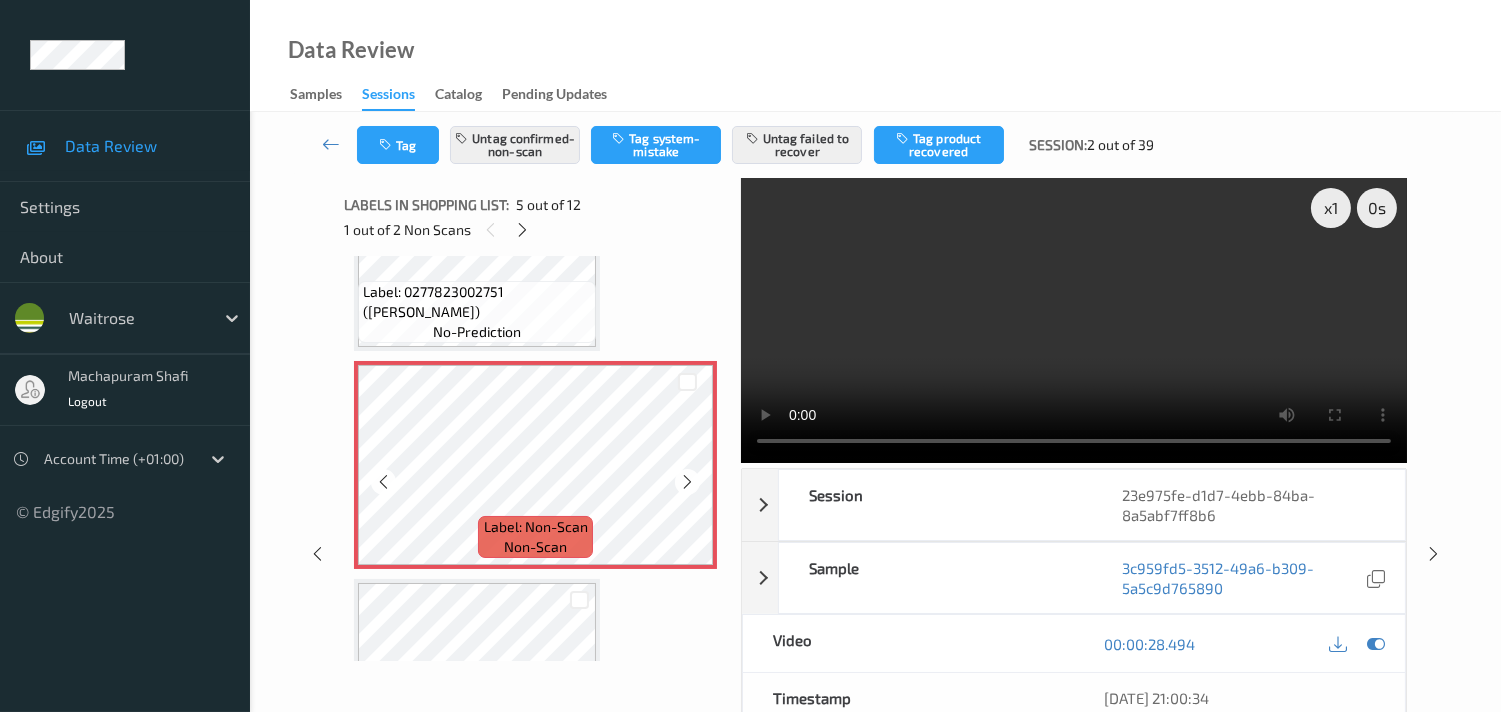 click at bounding box center [687, 482] 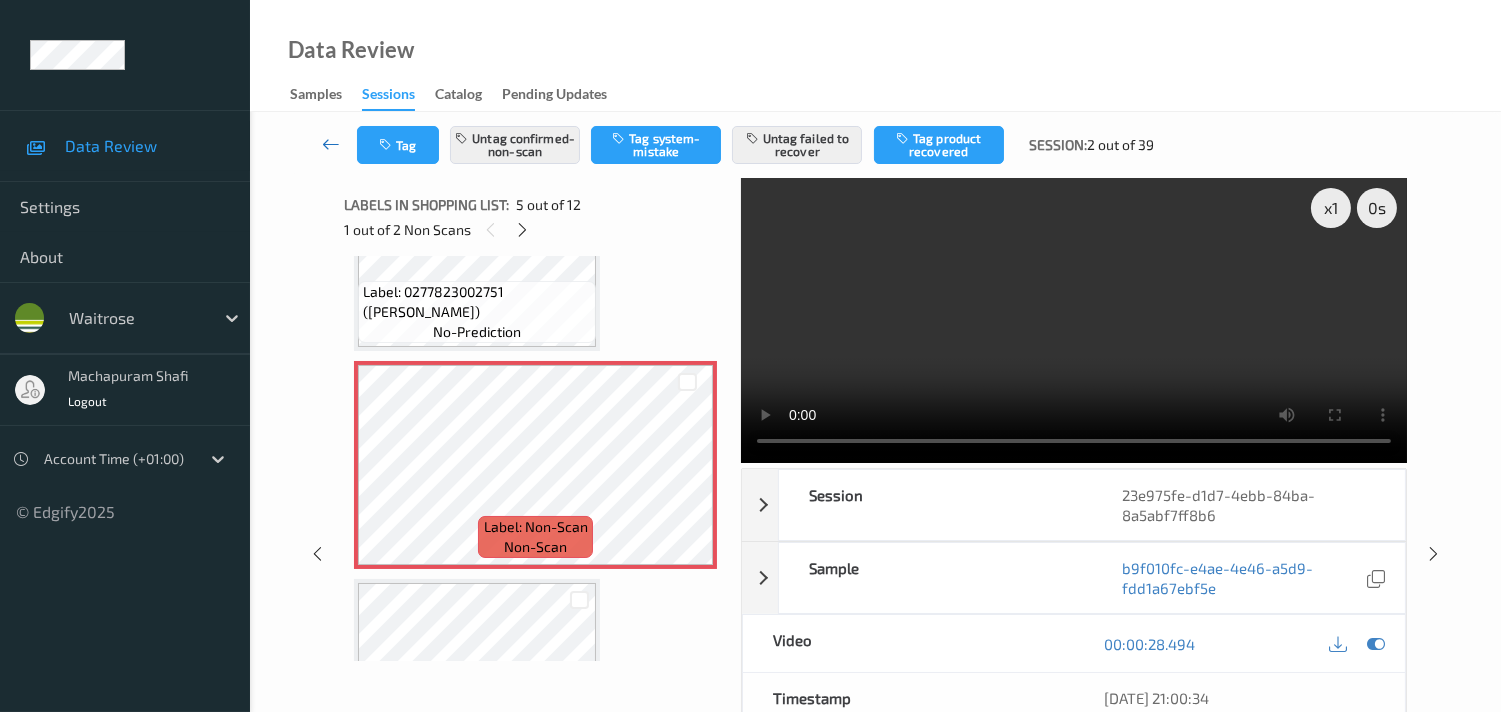 click at bounding box center (331, 144) 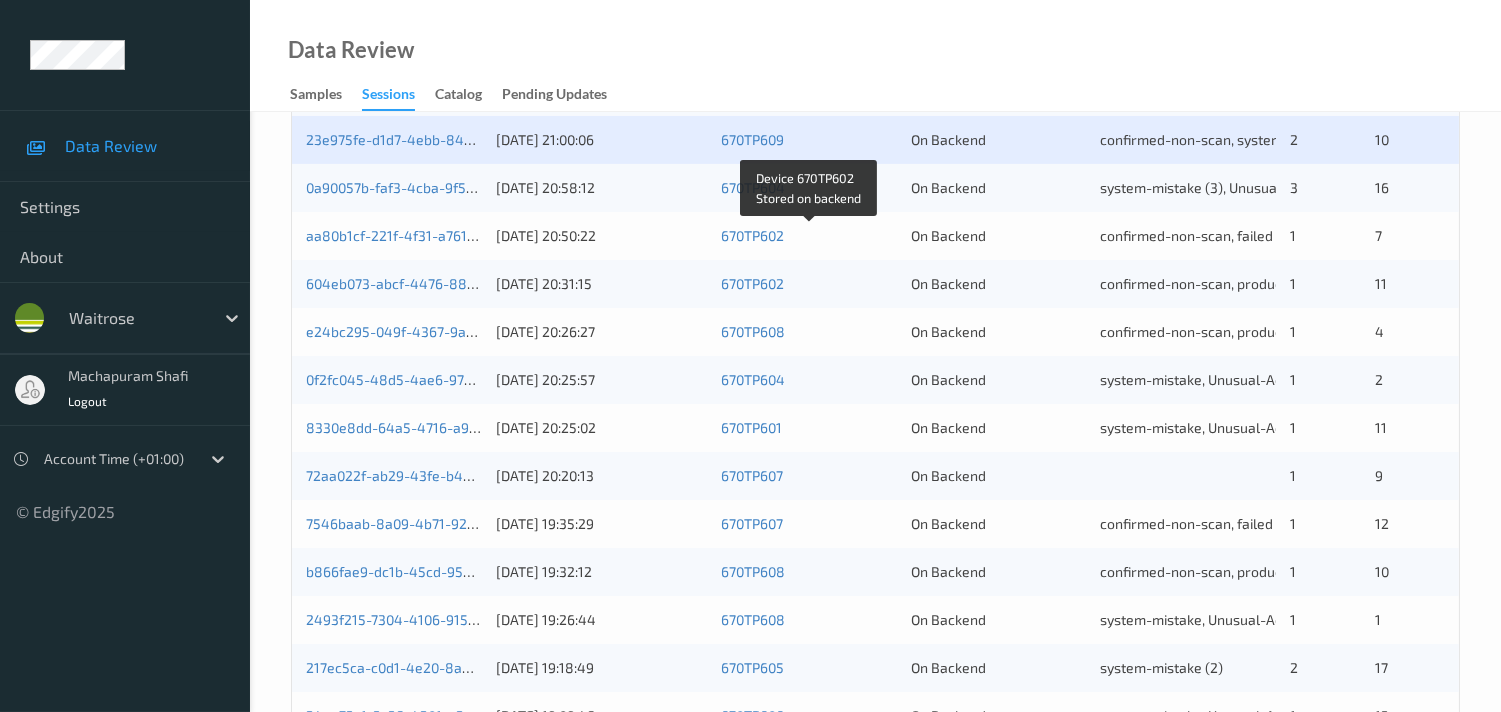 scroll, scrollTop: 555, scrollLeft: 0, axis: vertical 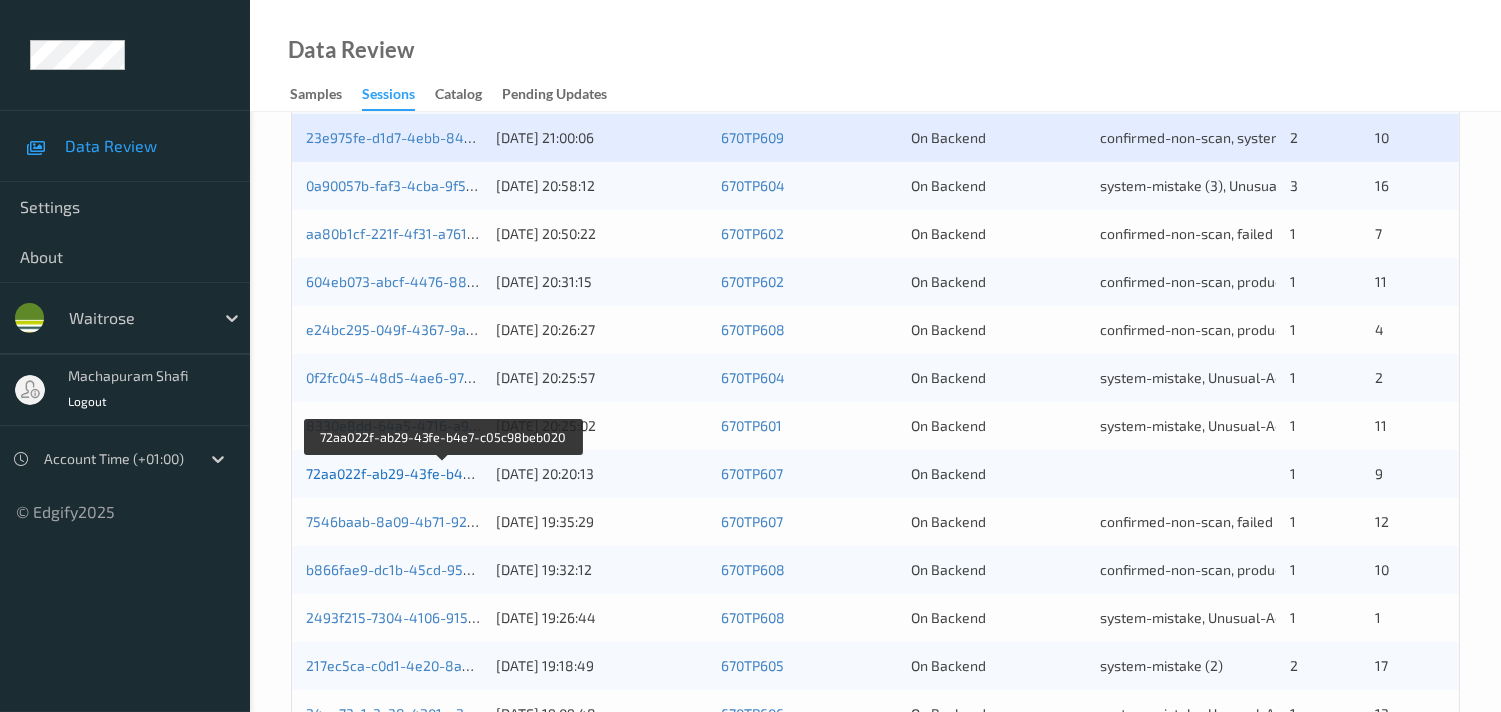click on "72aa022f-ab29-43fe-b4e7-c05c98beb020" at bounding box center [442, 473] 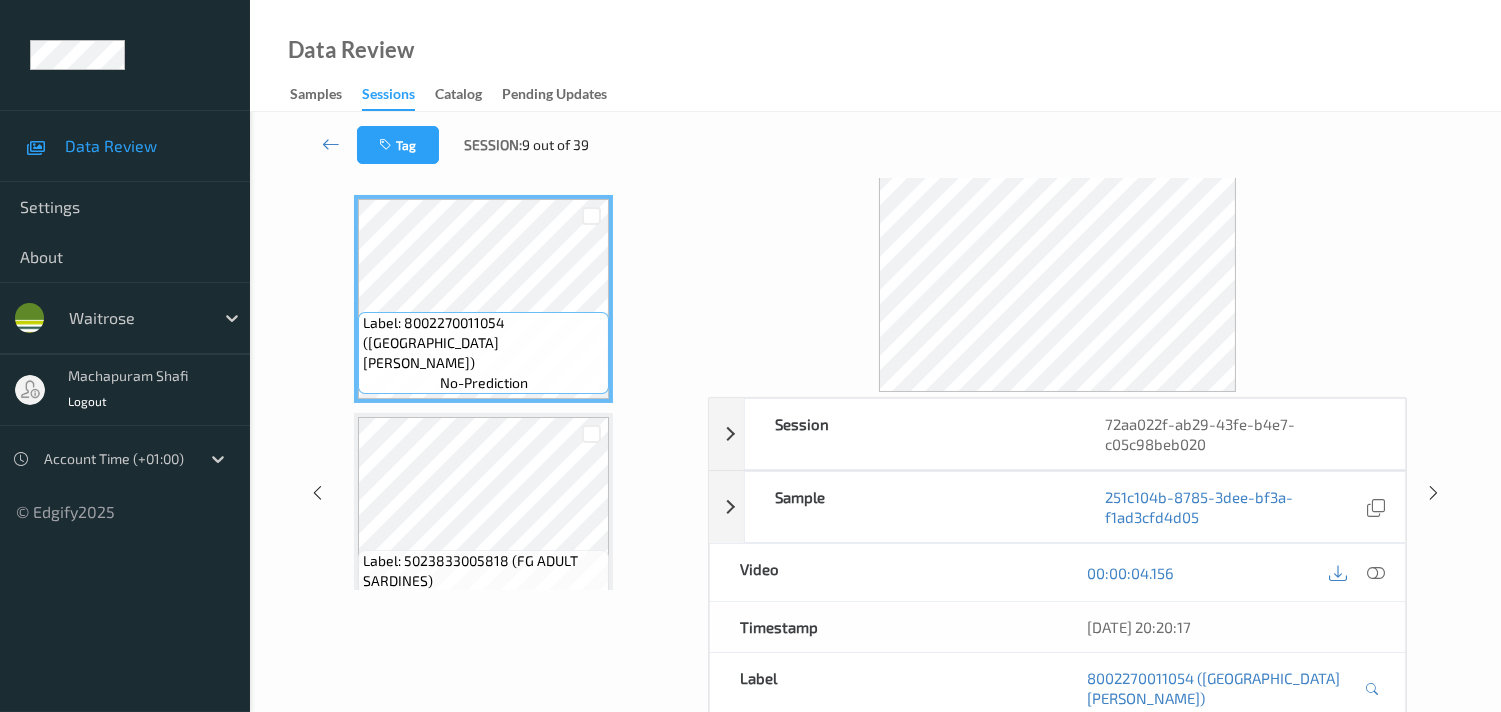 scroll, scrollTop: 111, scrollLeft: 0, axis: vertical 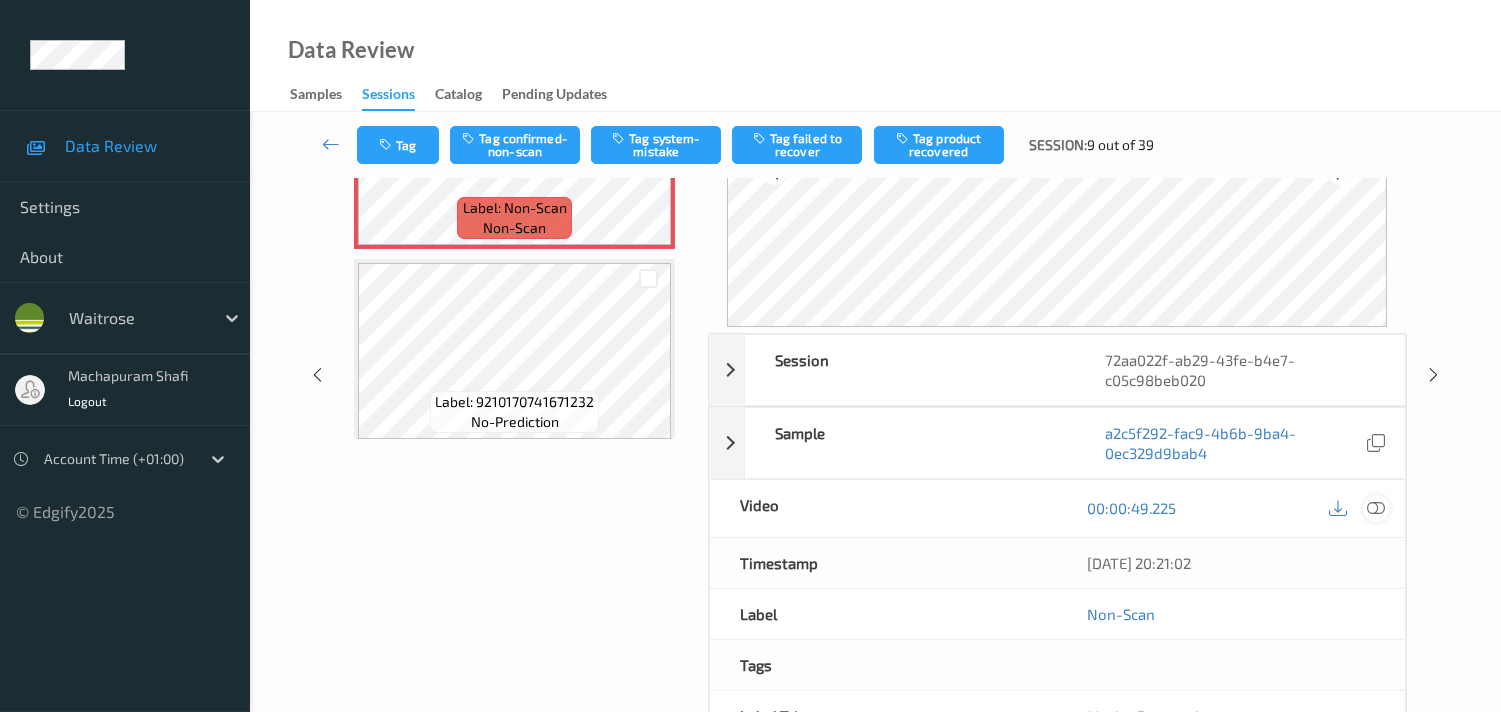 click at bounding box center (1376, 508) 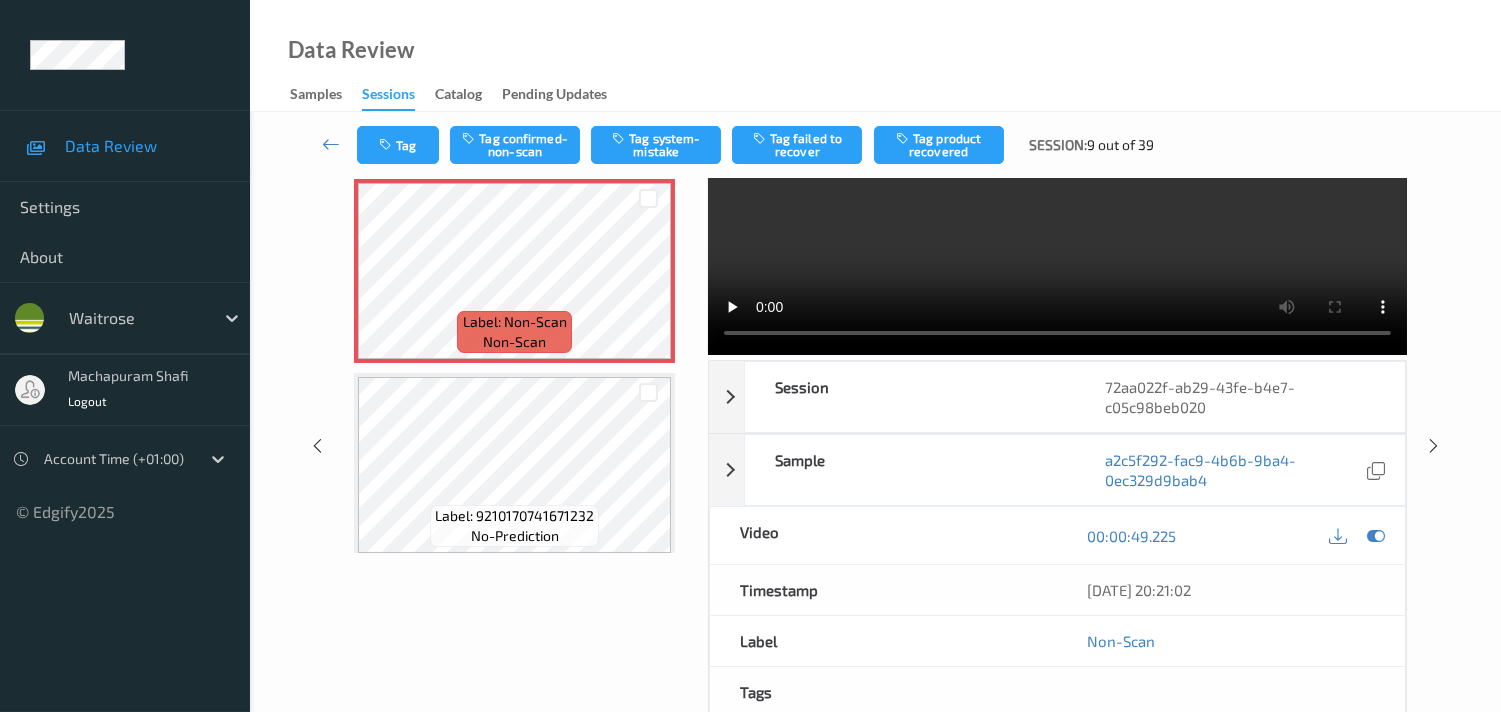 scroll, scrollTop: 0, scrollLeft: 0, axis: both 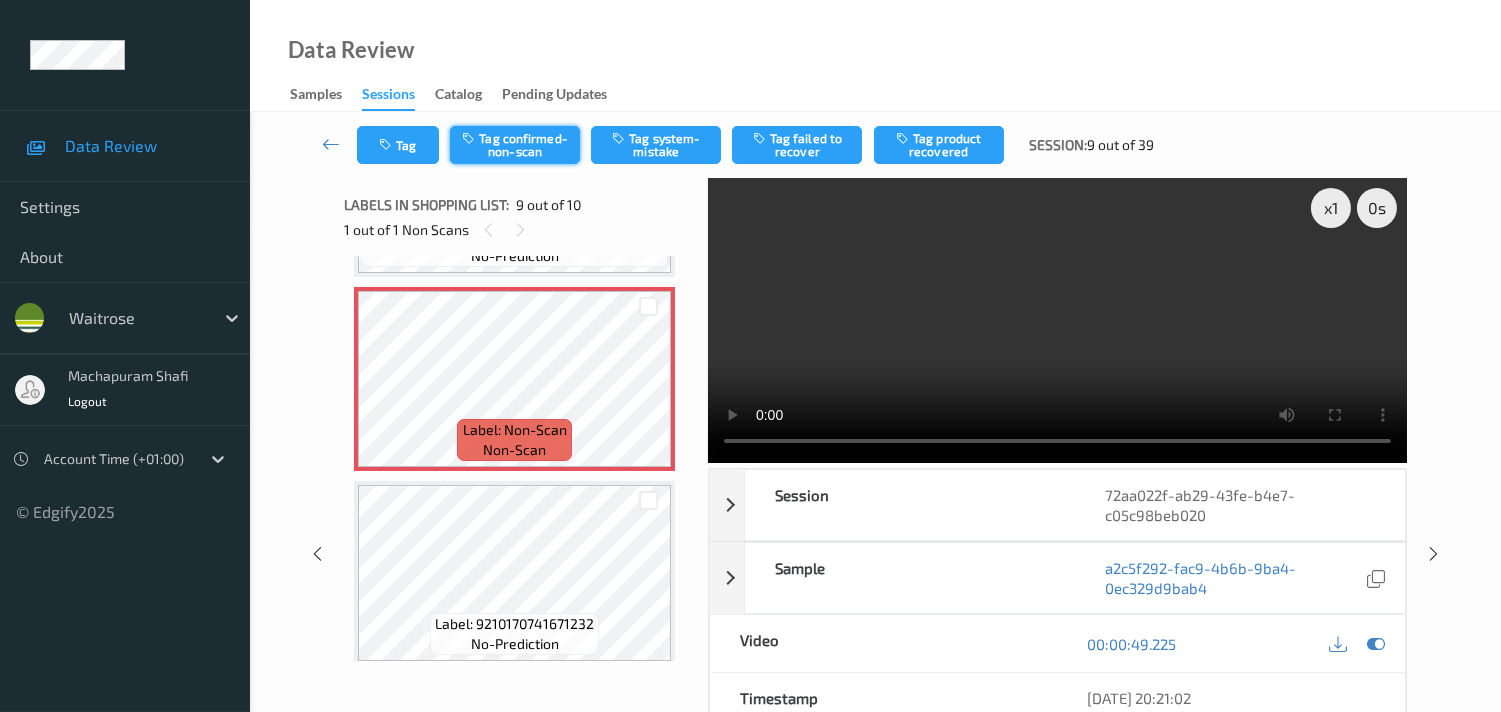 click on "Tag   confirmed-non-scan" at bounding box center (515, 145) 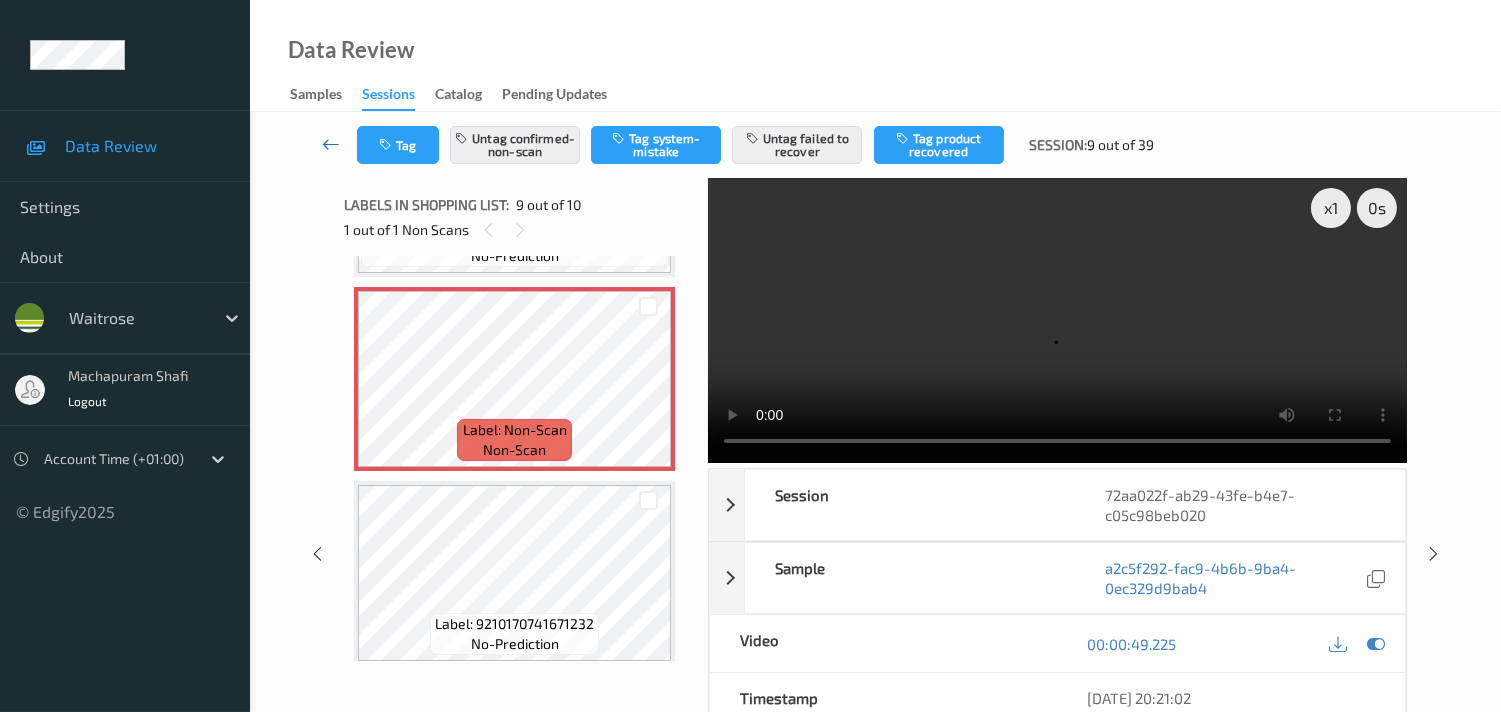 click at bounding box center [331, 144] 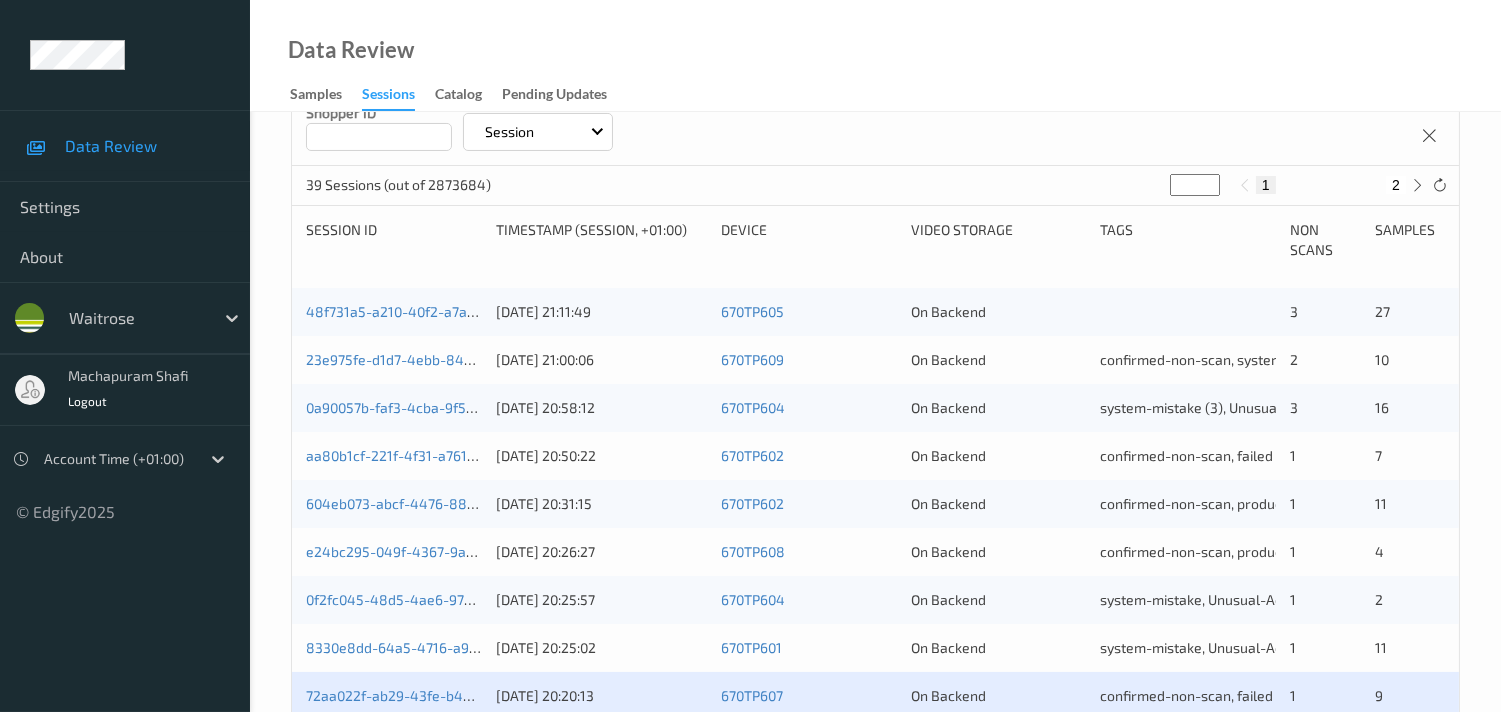 scroll, scrollTop: 222, scrollLeft: 0, axis: vertical 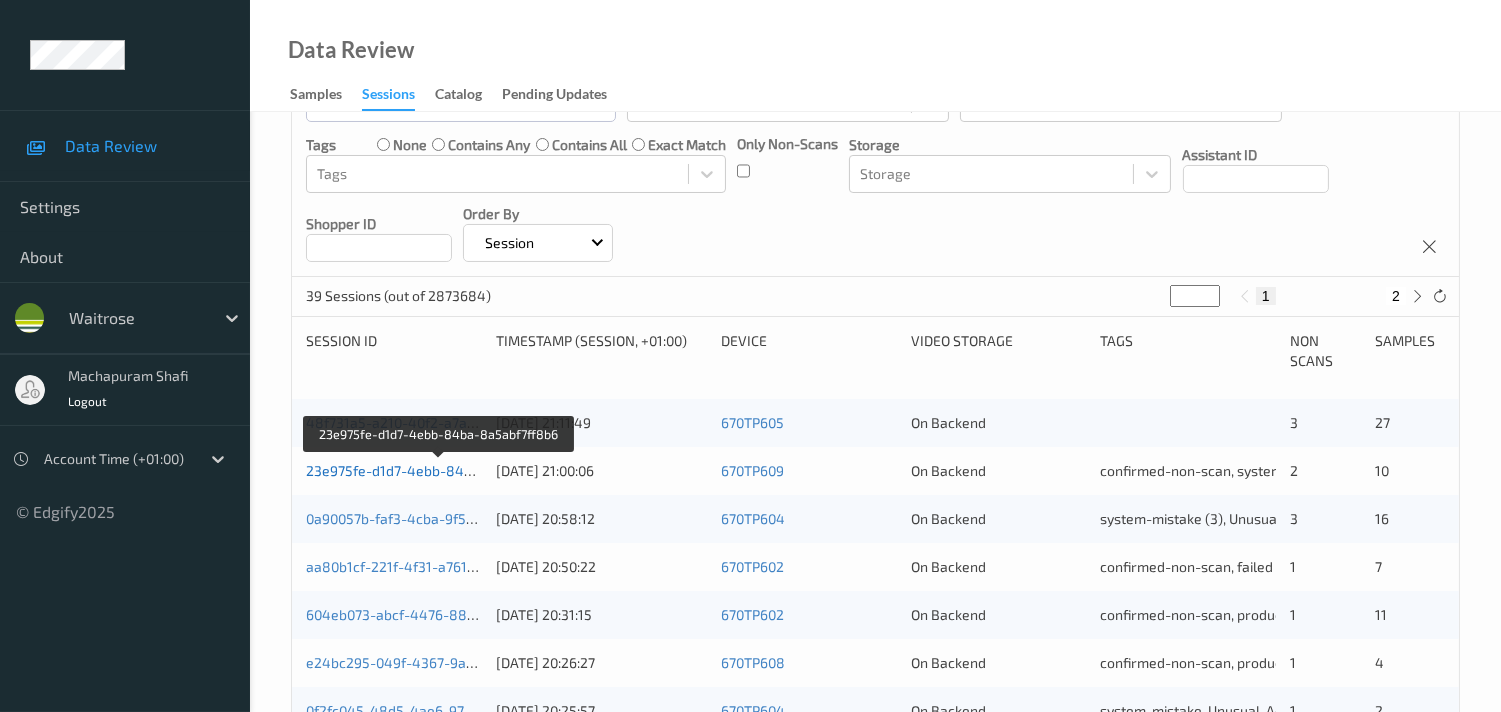 click on "23e975fe-d1d7-4ebb-84ba-8a5abf7ff8b6" at bounding box center (440, 470) 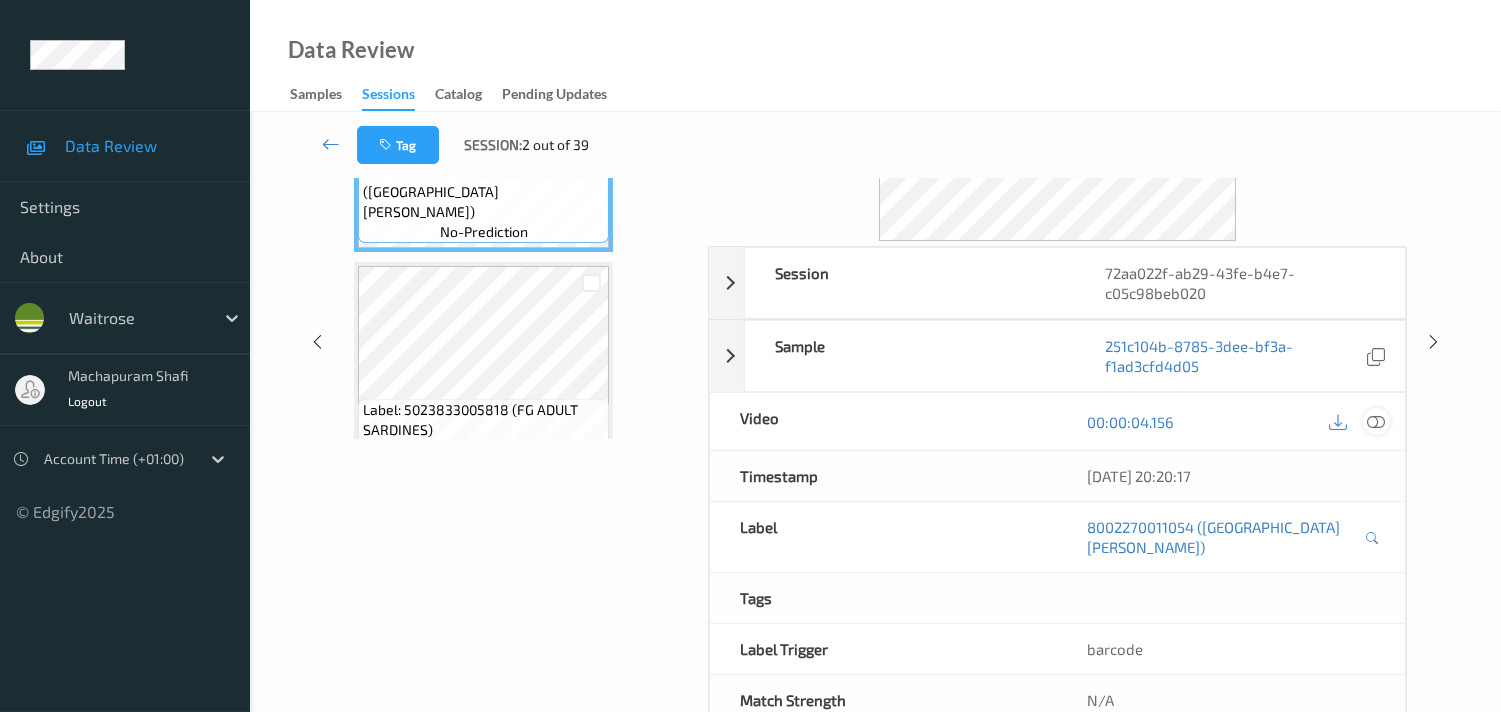 click at bounding box center (1376, 422) 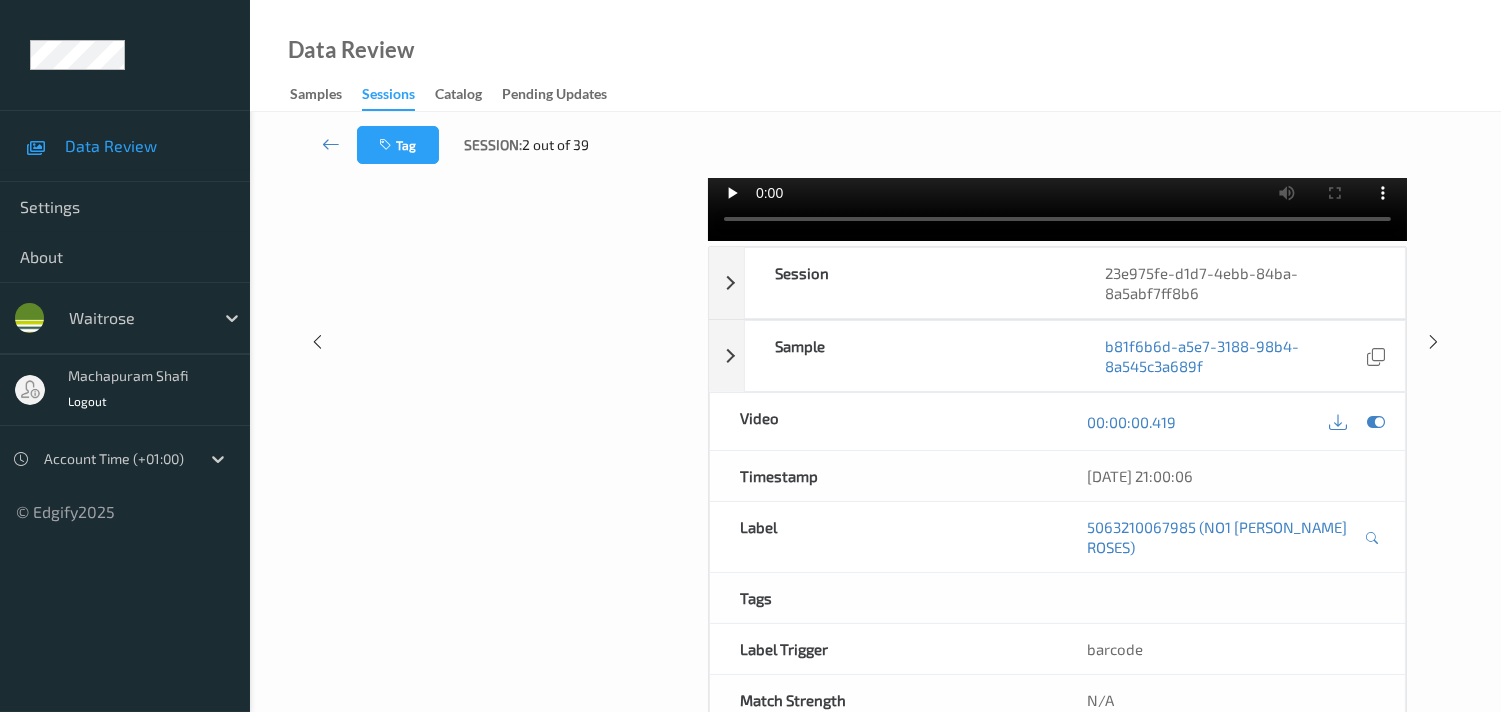 scroll, scrollTop: 0, scrollLeft: 0, axis: both 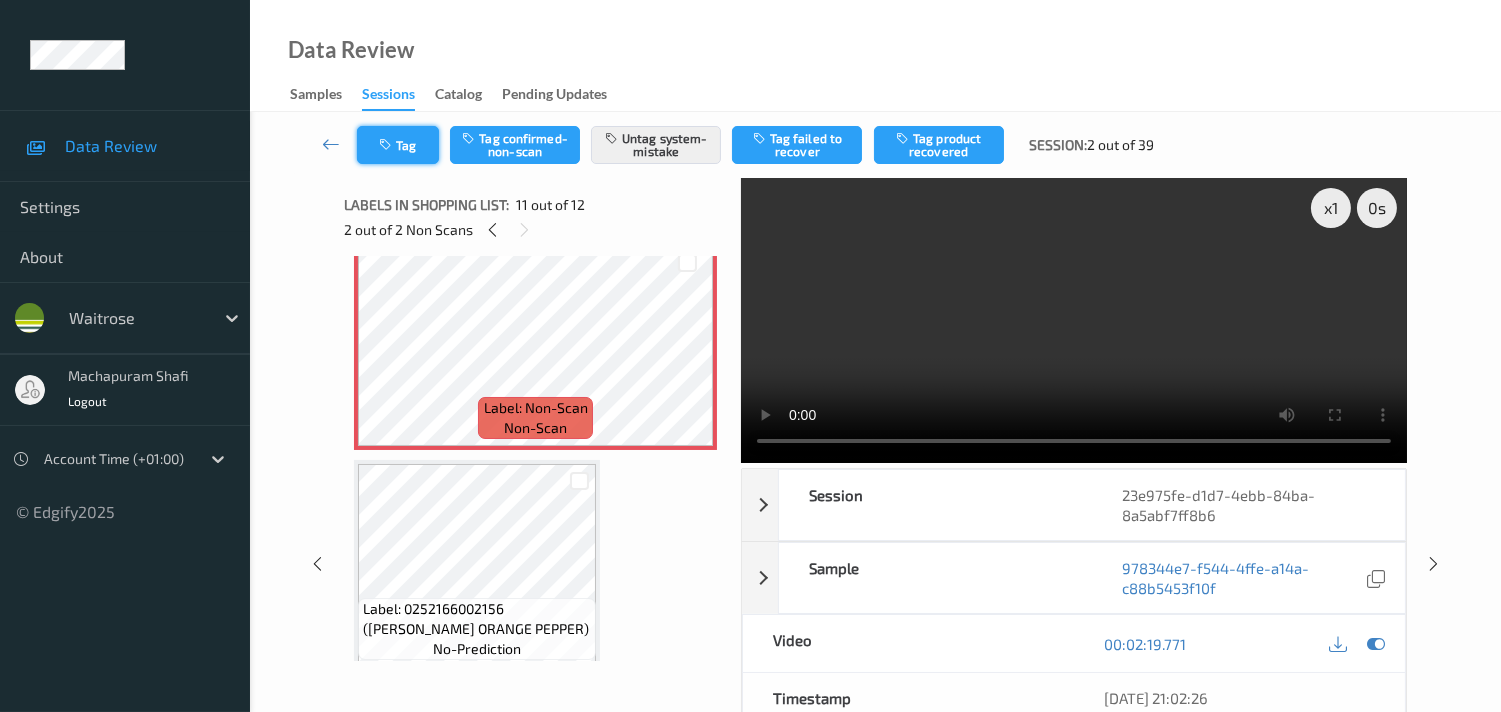 click on "Tag" at bounding box center (398, 145) 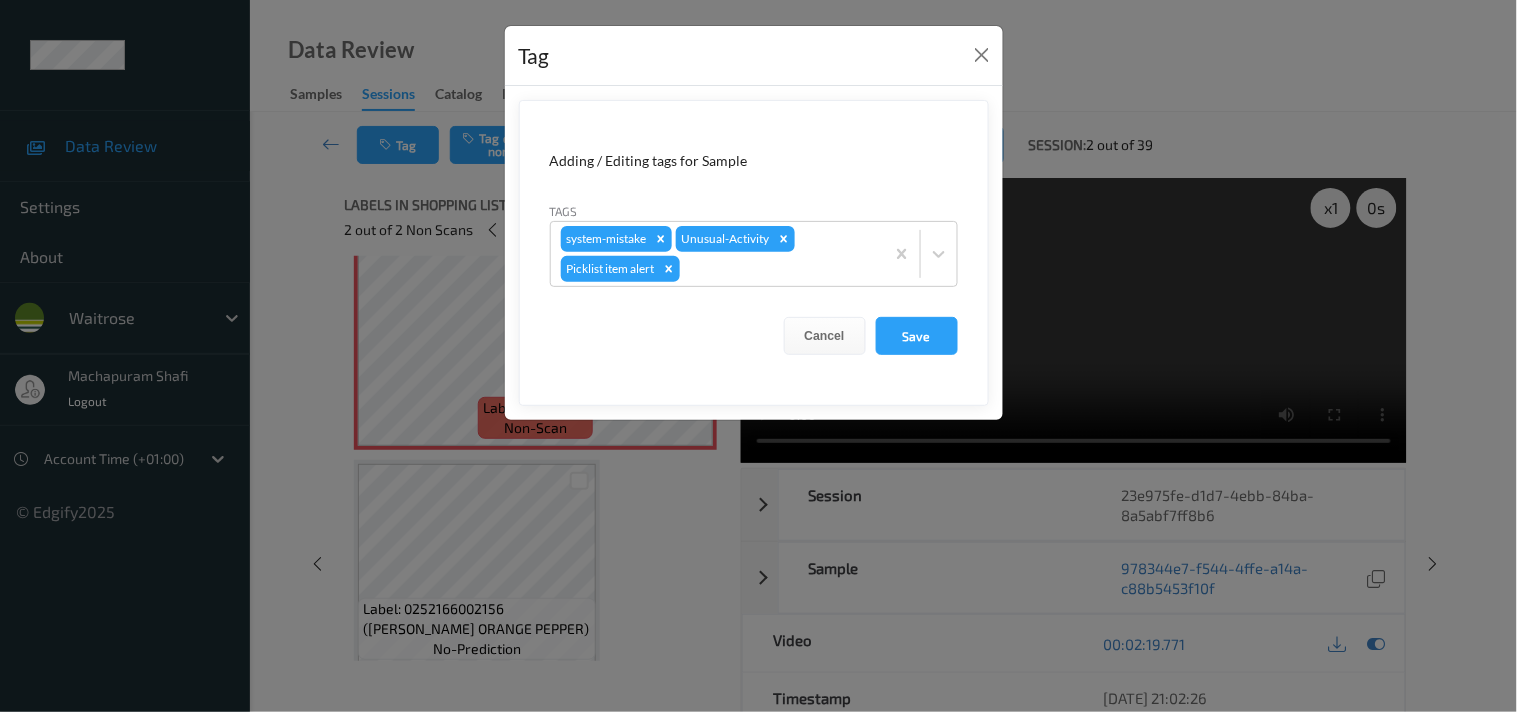 click on "Tag Adding / Editing tags for Sample   Tags system-mistake Unusual-Activity Picklist item alert Cancel Save" at bounding box center [758, 356] 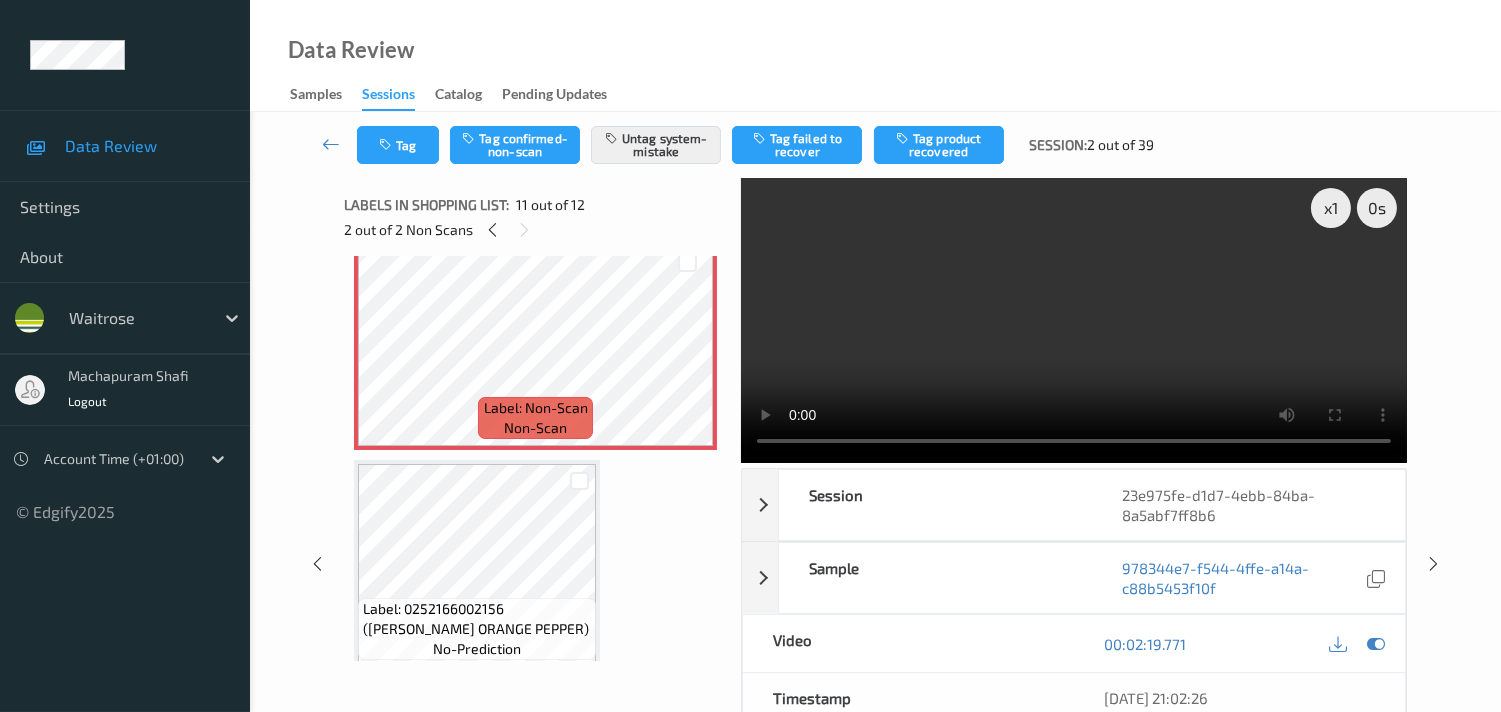 click at bounding box center (331, 144) 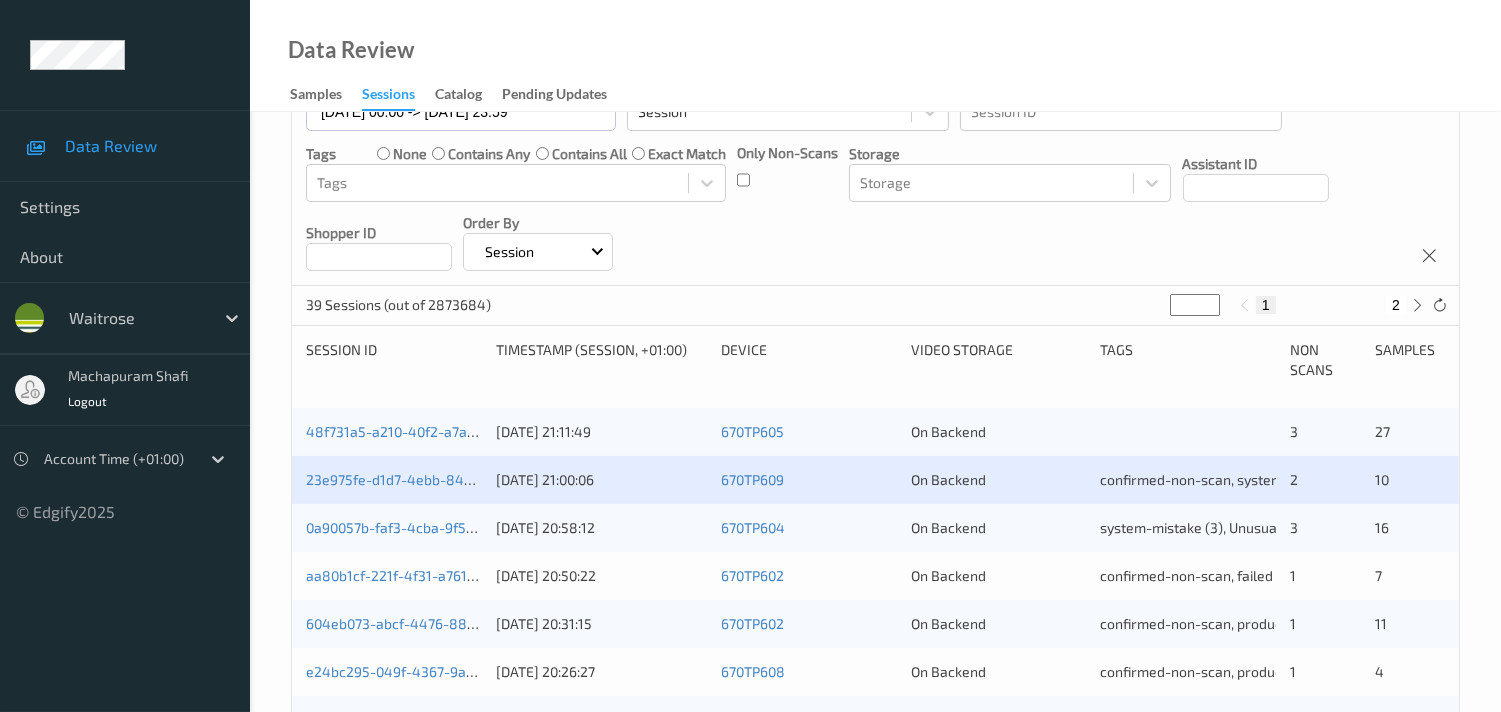 scroll, scrollTop: 222, scrollLeft: 0, axis: vertical 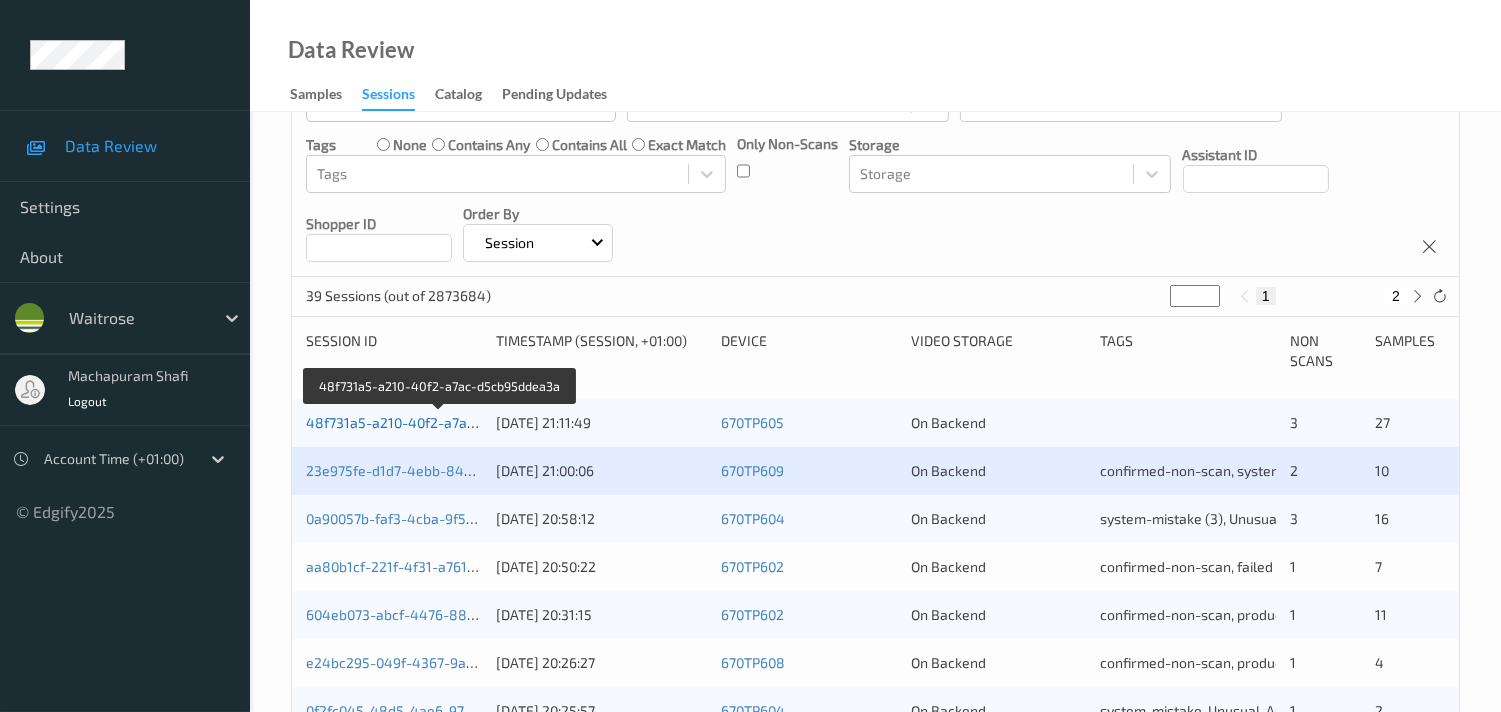 click on "48f731a5-a210-40f2-a7ac-d5cb95ddea3a" at bounding box center [440, 422] 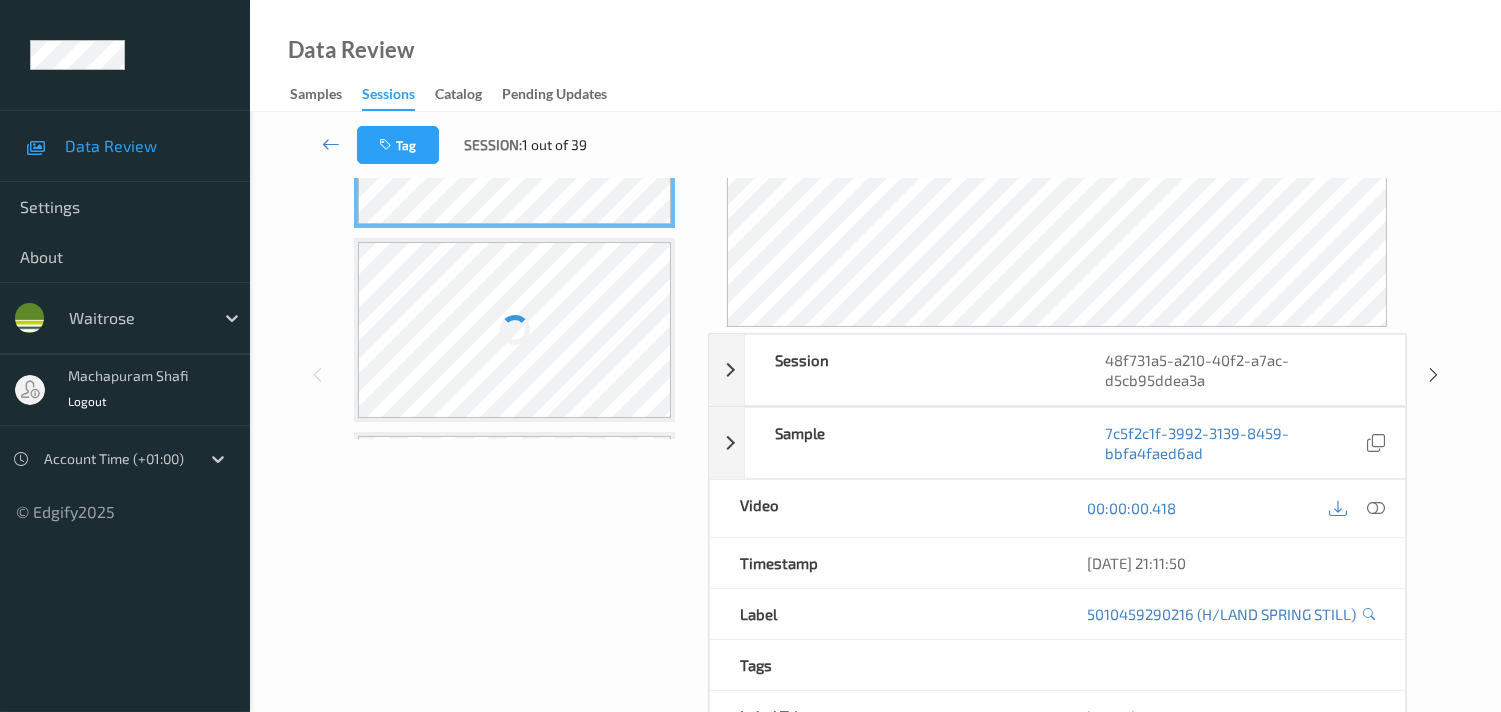 scroll, scrollTop: 333, scrollLeft: 0, axis: vertical 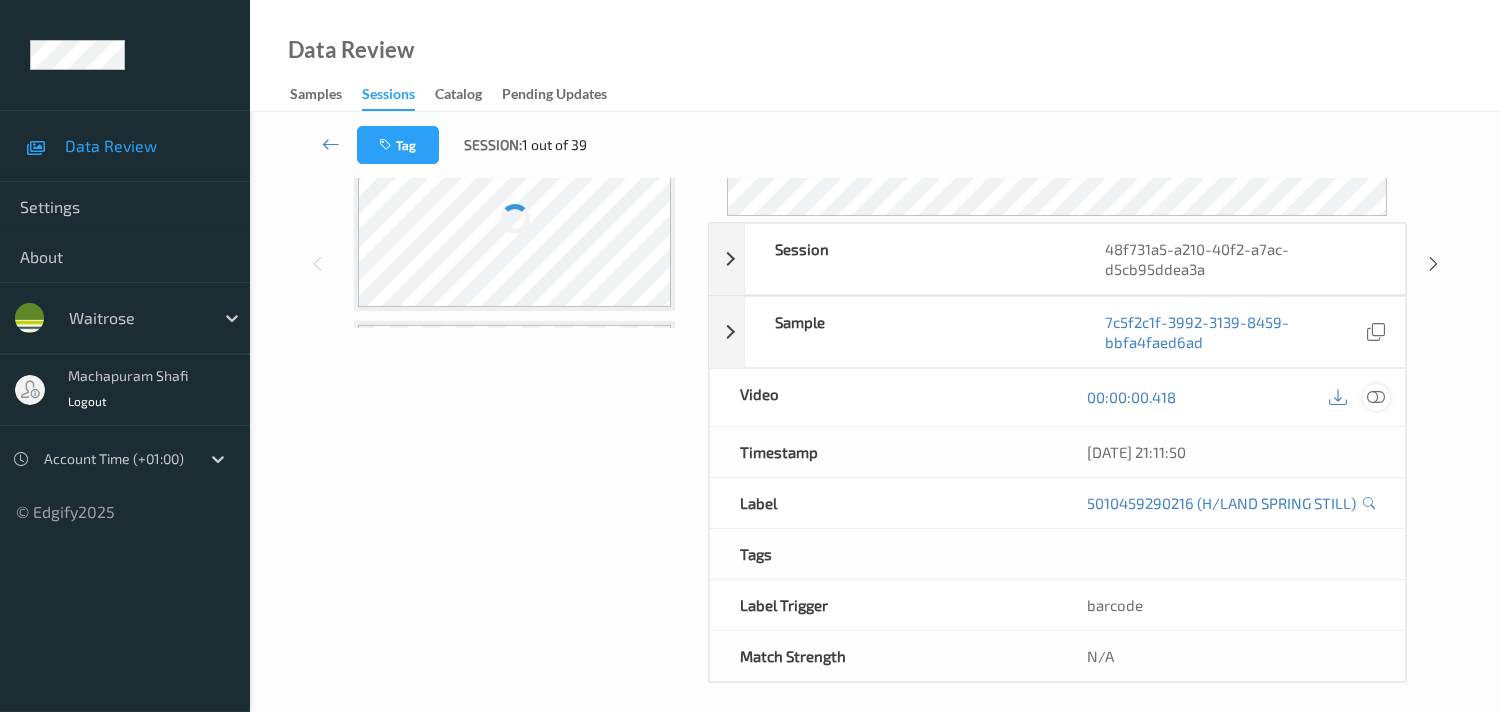 click at bounding box center [1376, 397] 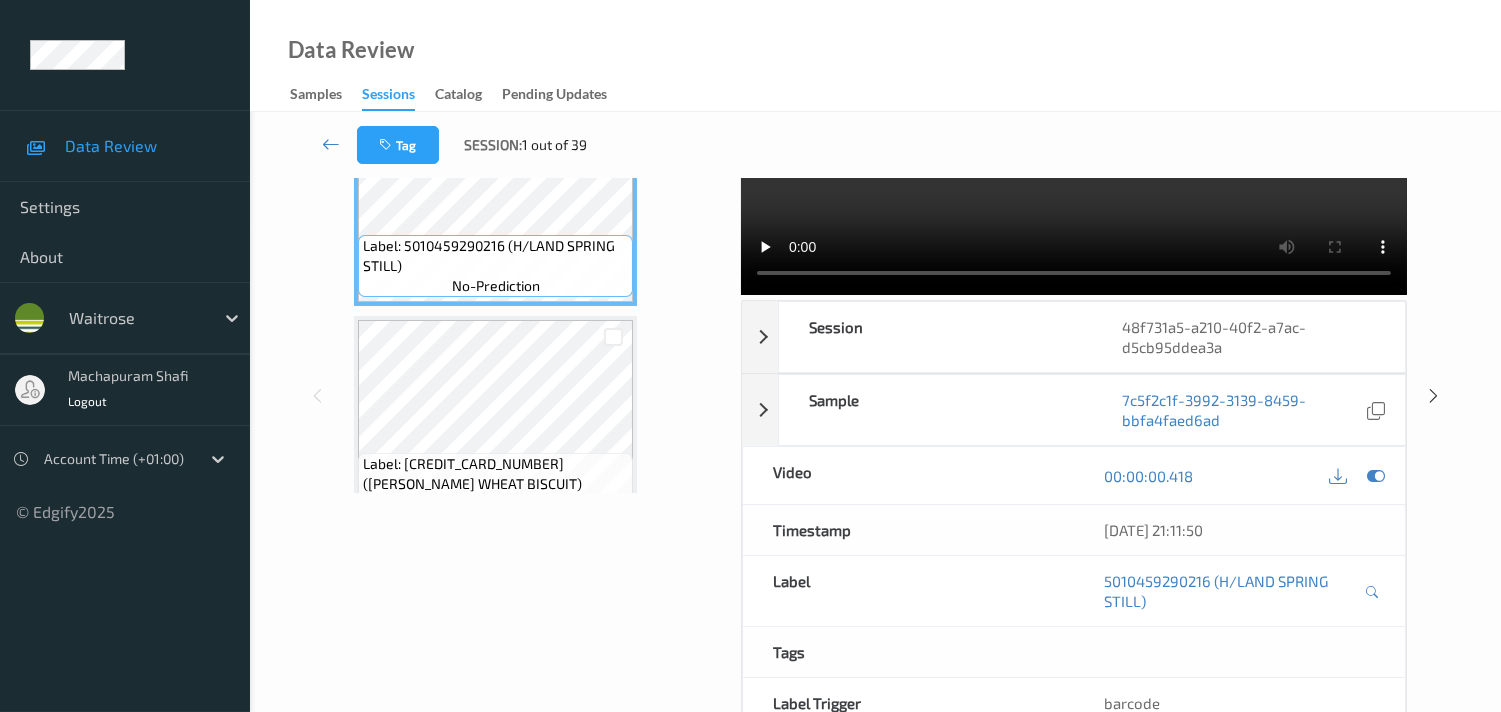 scroll, scrollTop: 57, scrollLeft: 0, axis: vertical 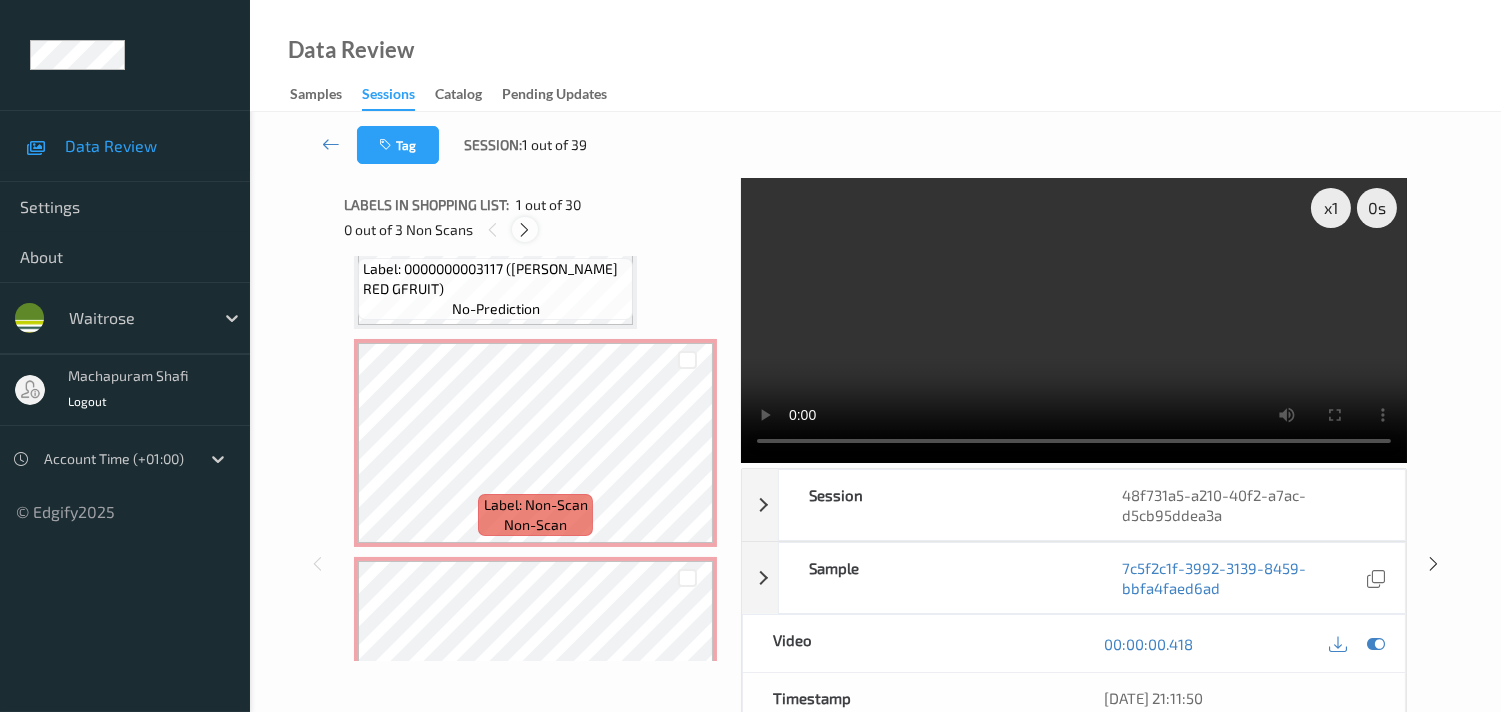 click at bounding box center [524, 230] 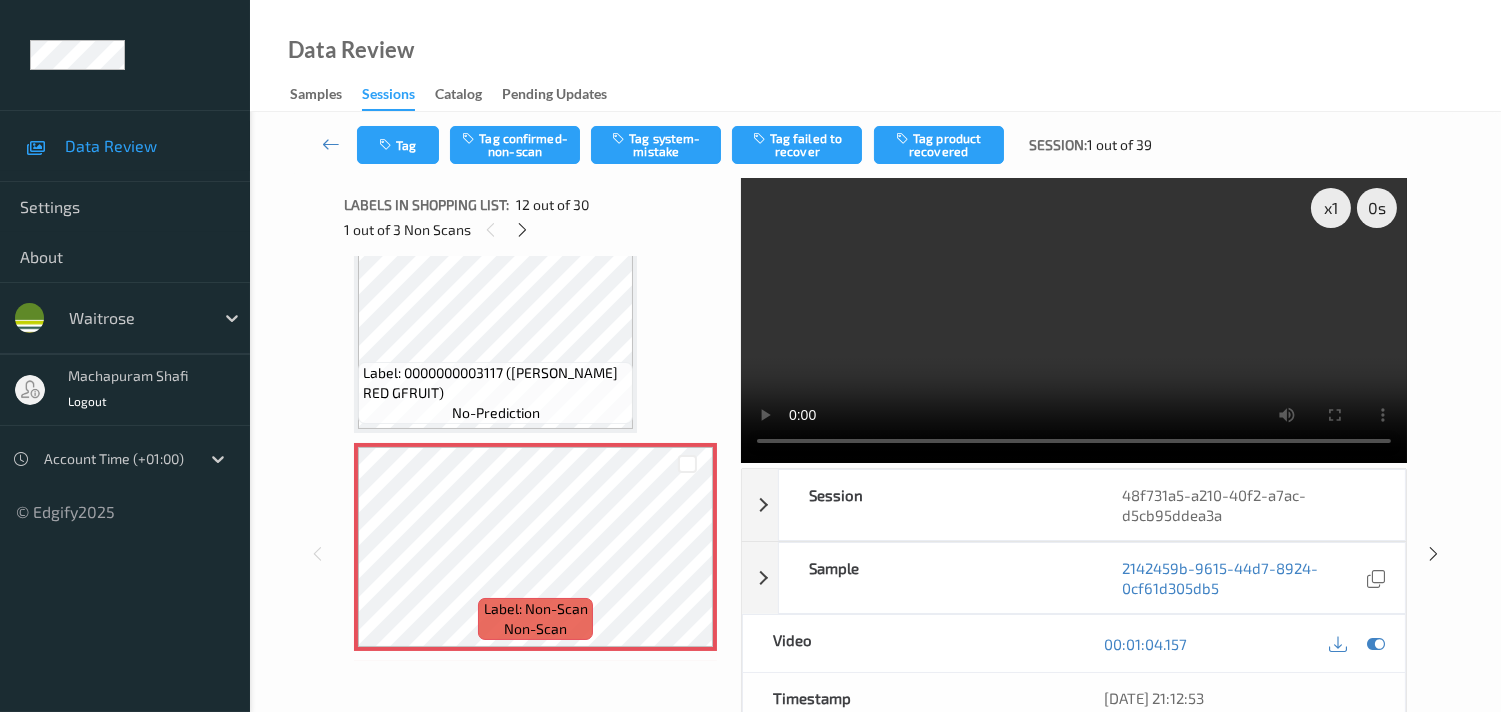 scroll, scrollTop: 2287, scrollLeft: 0, axis: vertical 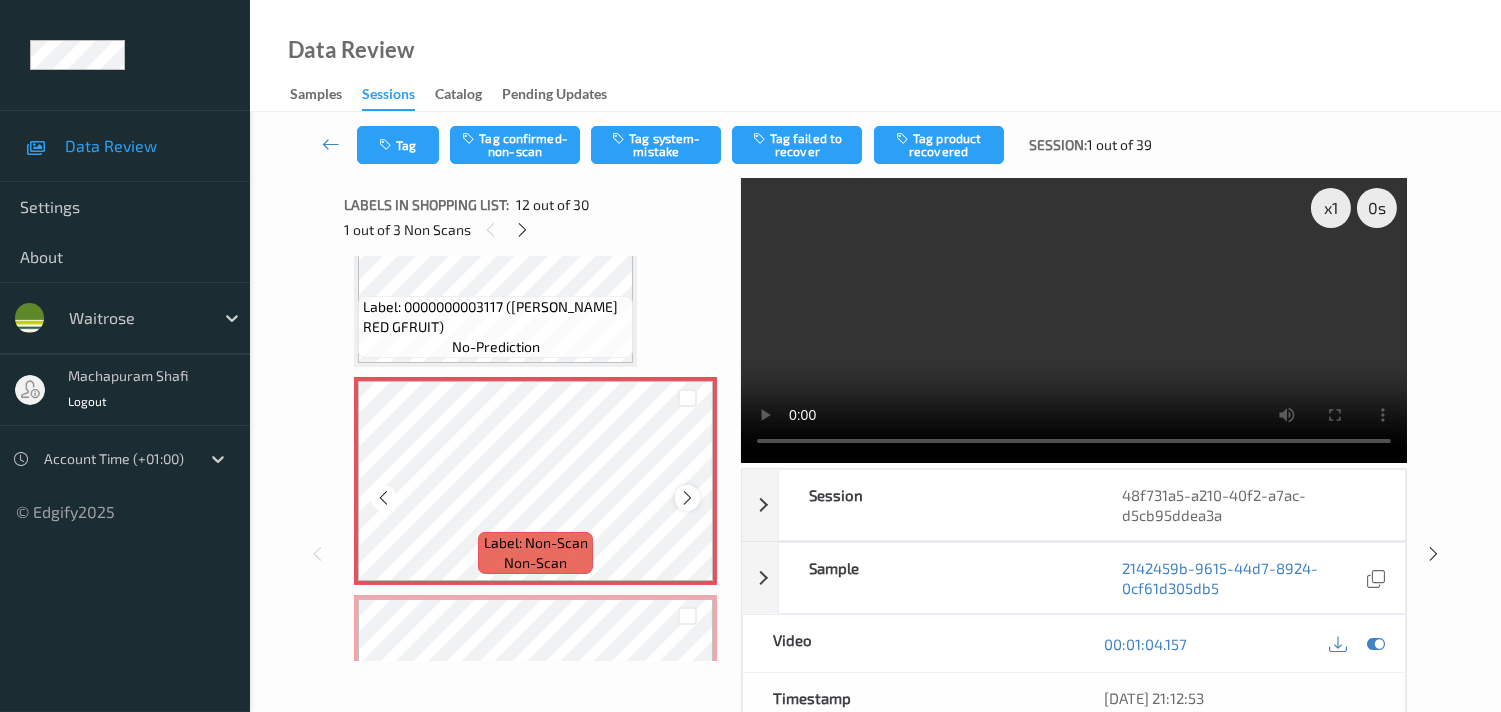 click at bounding box center [687, 498] 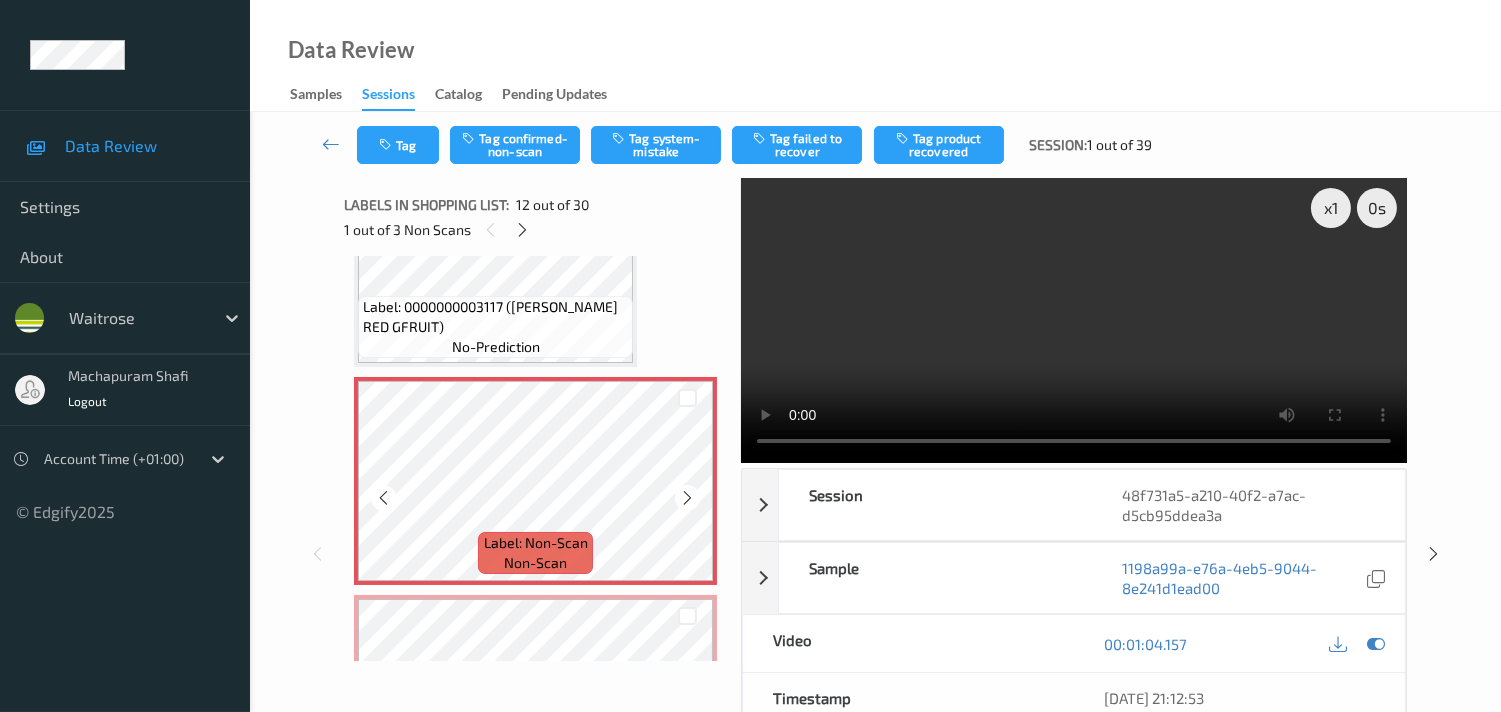 click at bounding box center (687, 498) 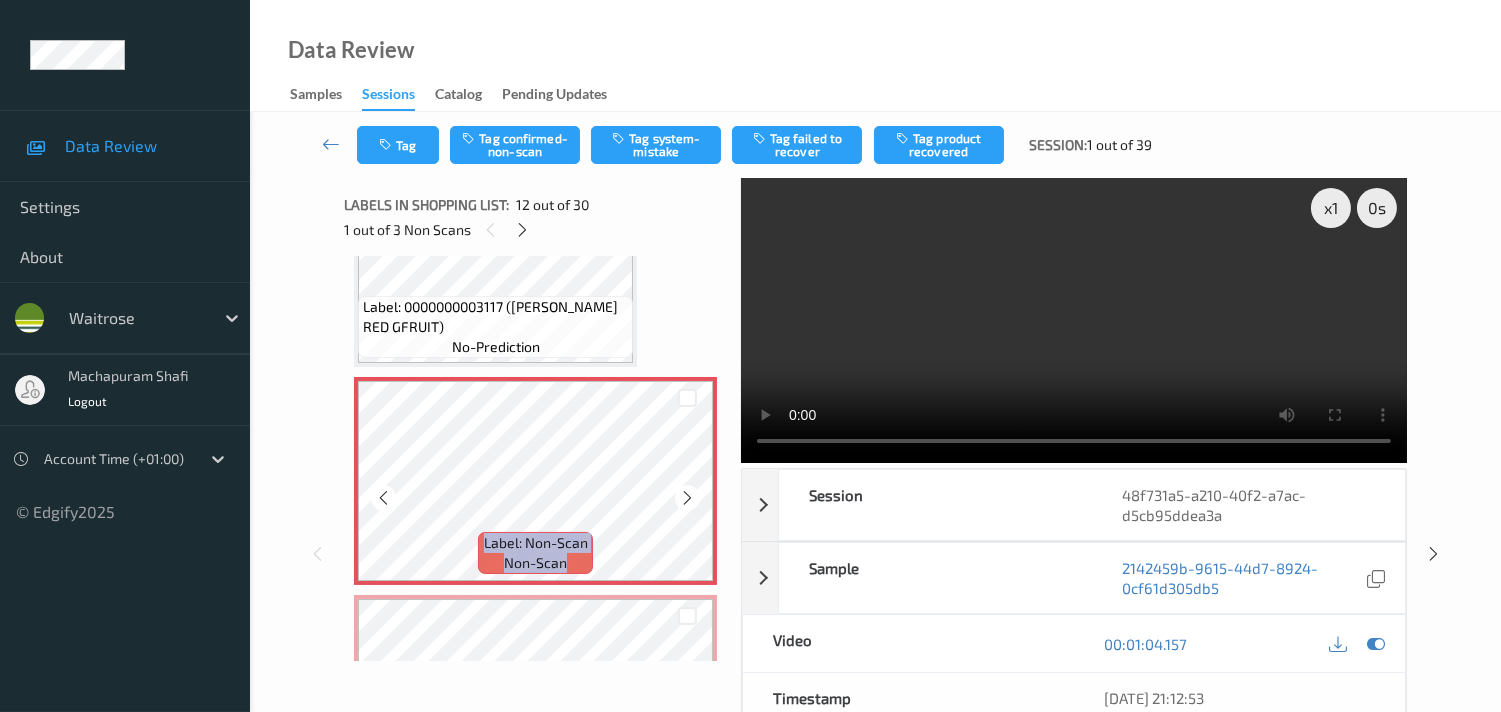 click at bounding box center [687, 498] 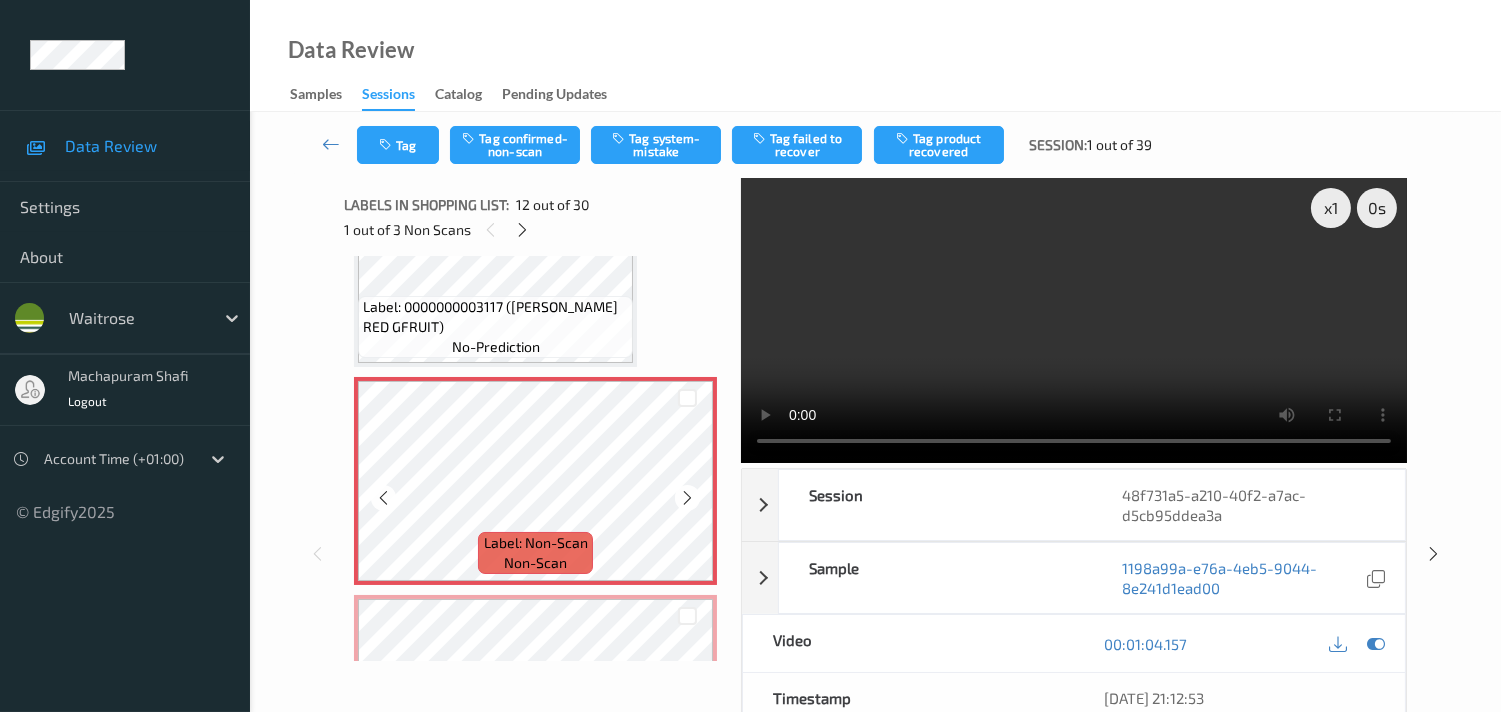 click at bounding box center (687, 498) 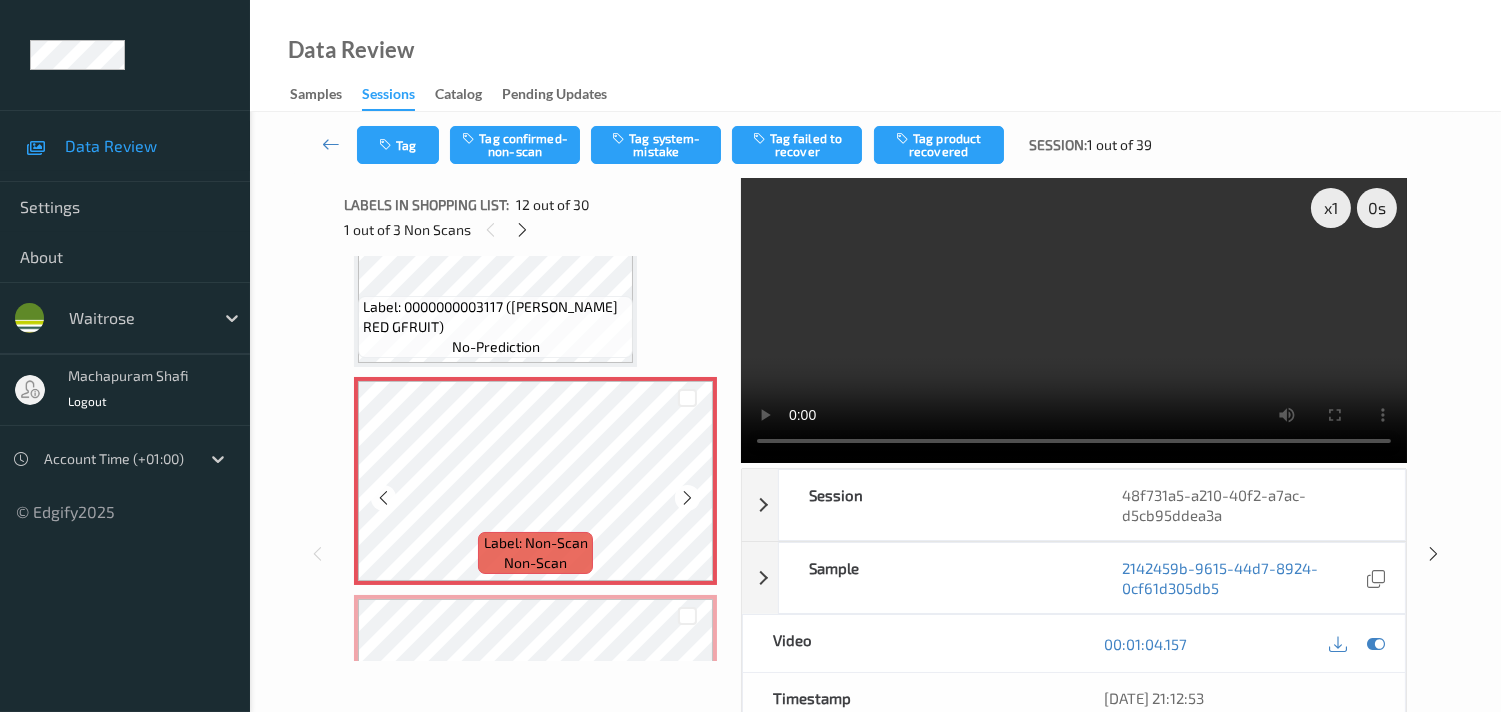 click at bounding box center (687, 498) 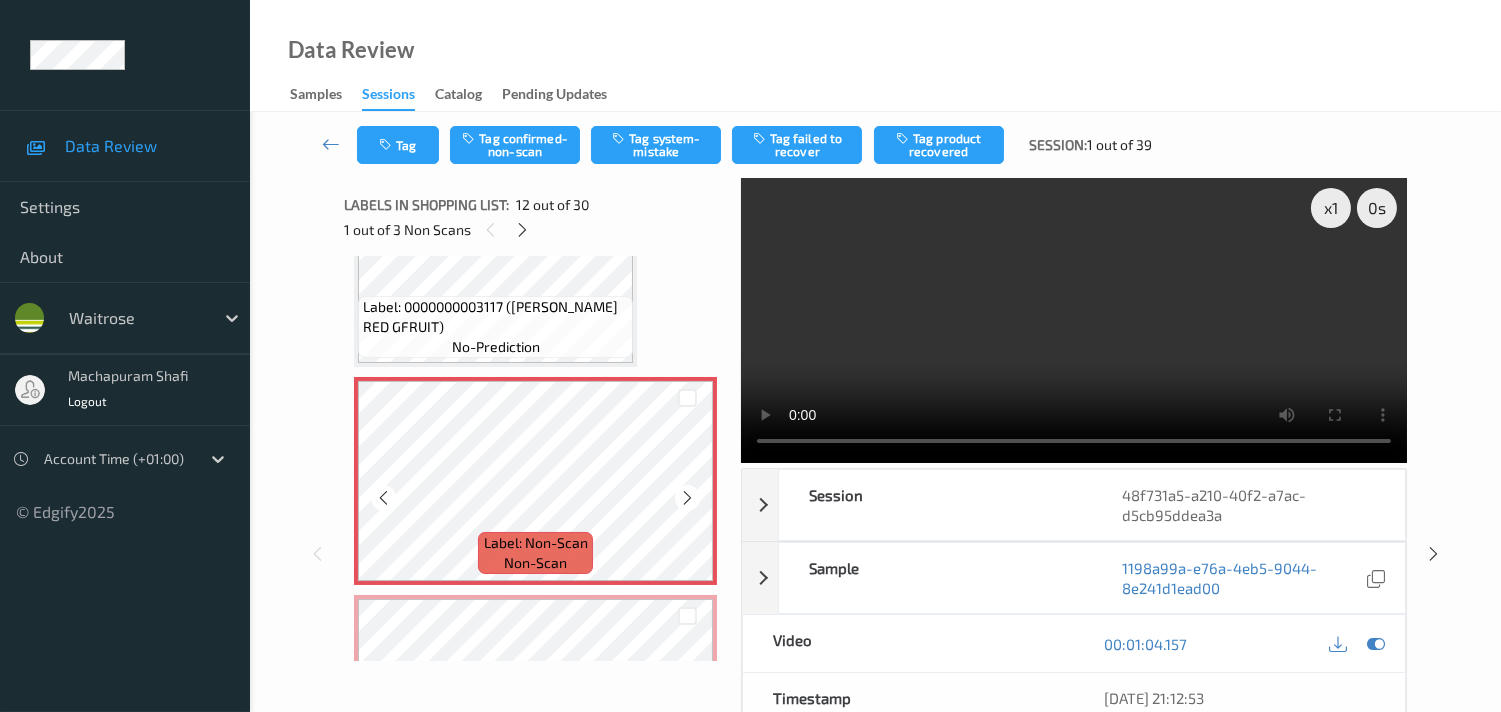 click at bounding box center (687, 498) 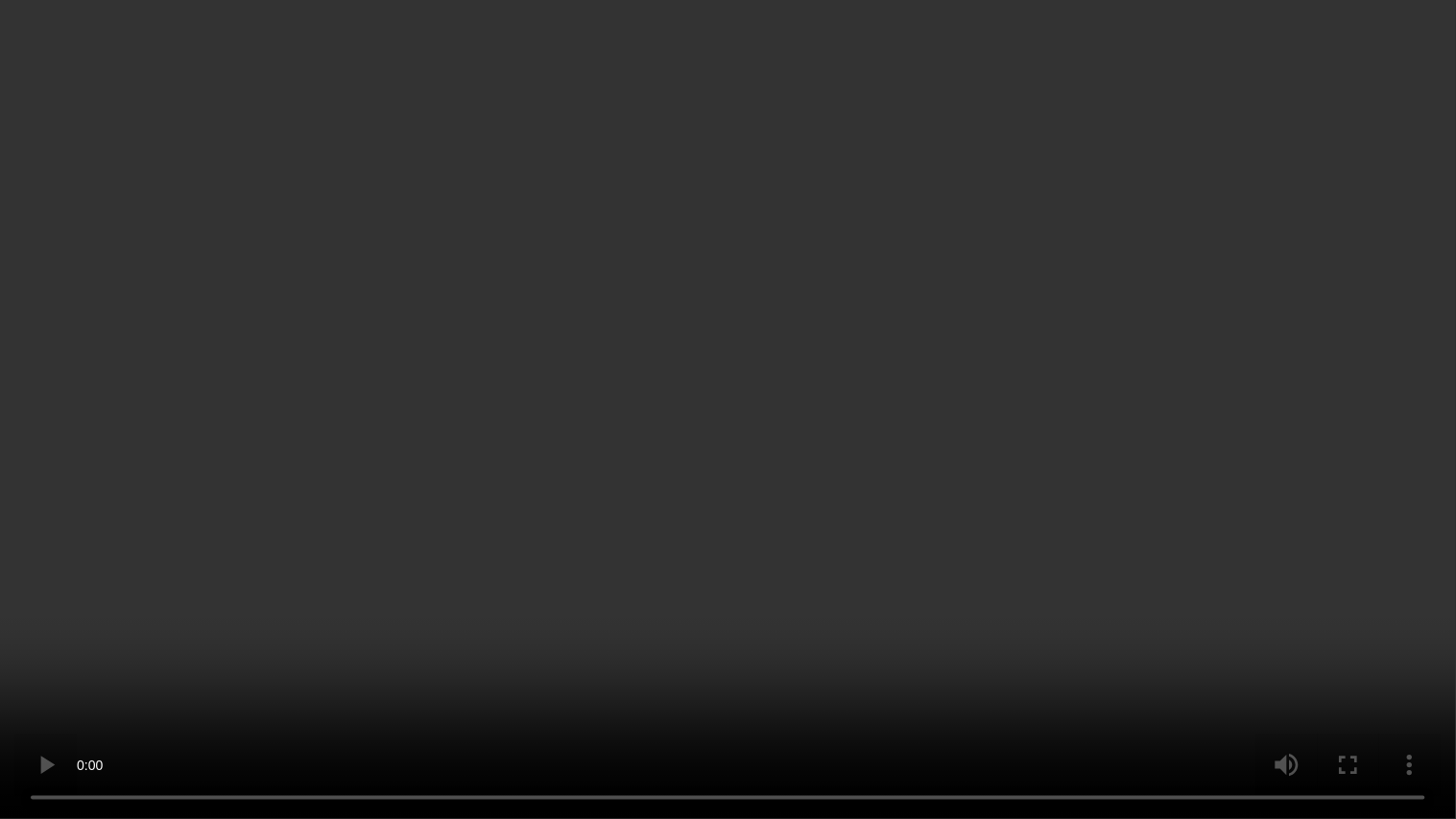click at bounding box center (728, 409) 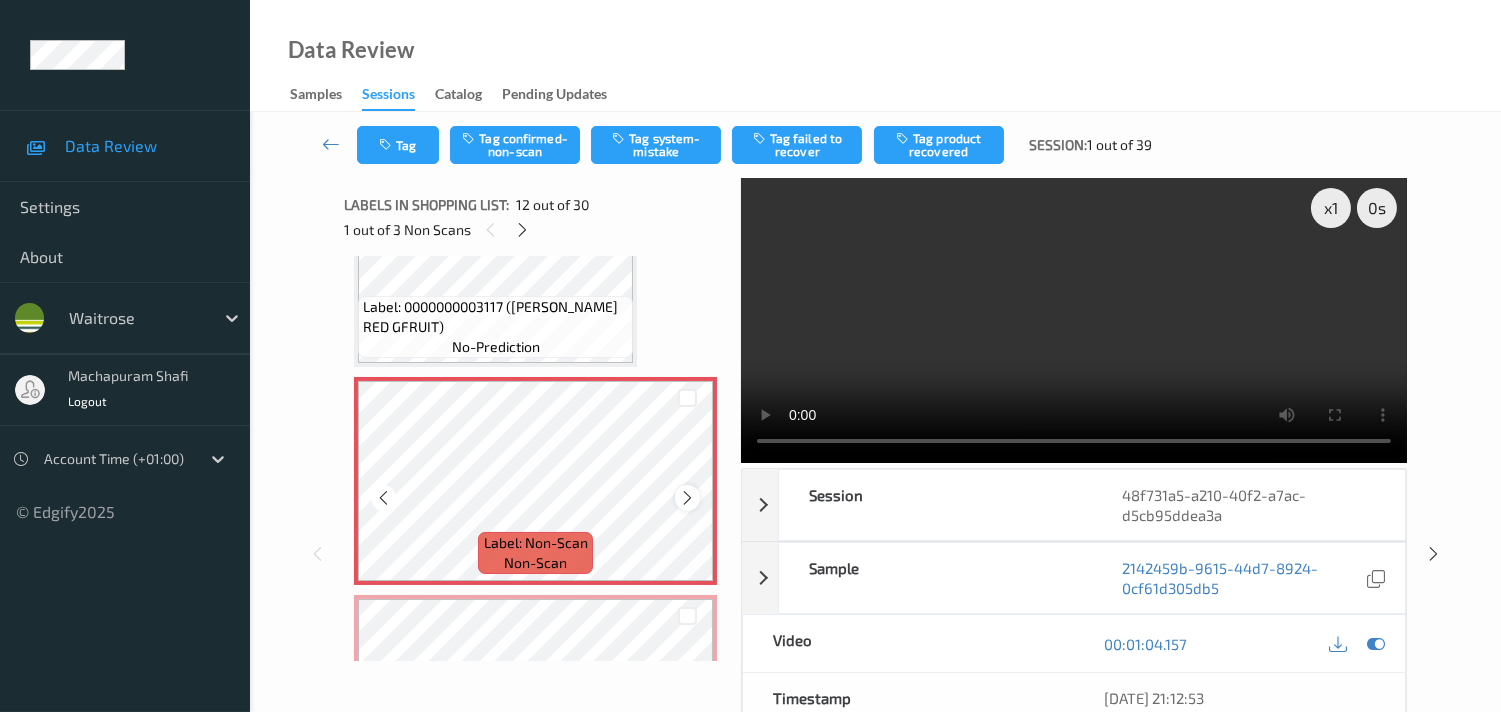 click at bounding box center (687, 498) 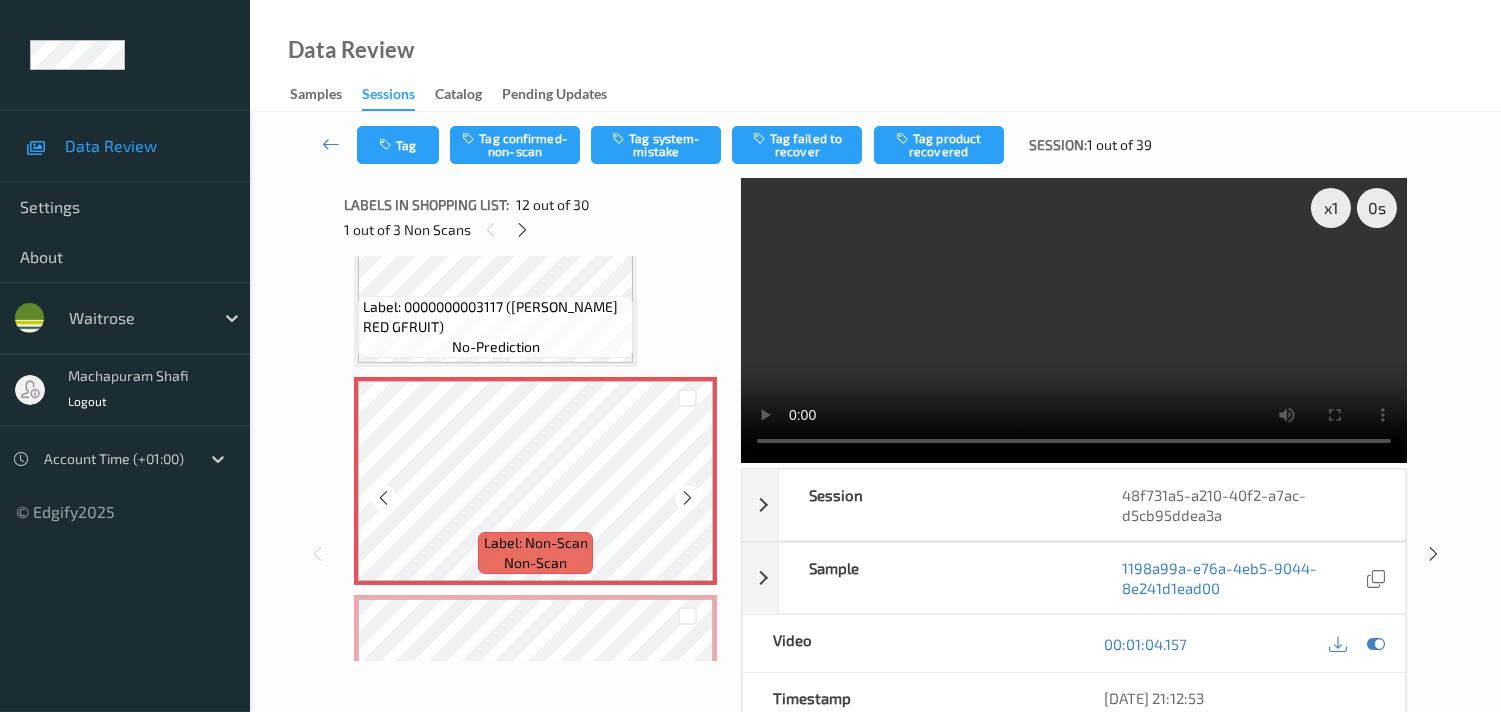 click at bounding box center [687, 498] 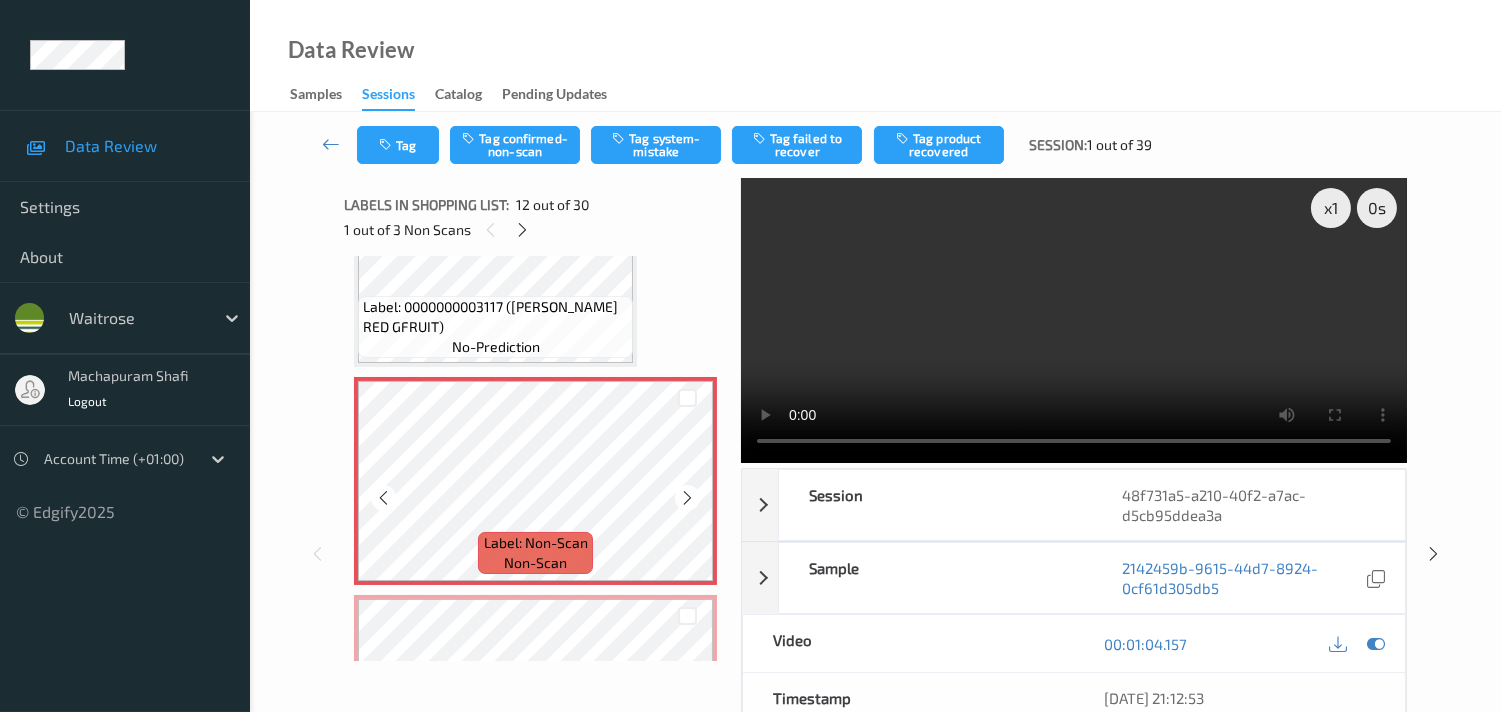 click at bounding box center [687, 498] 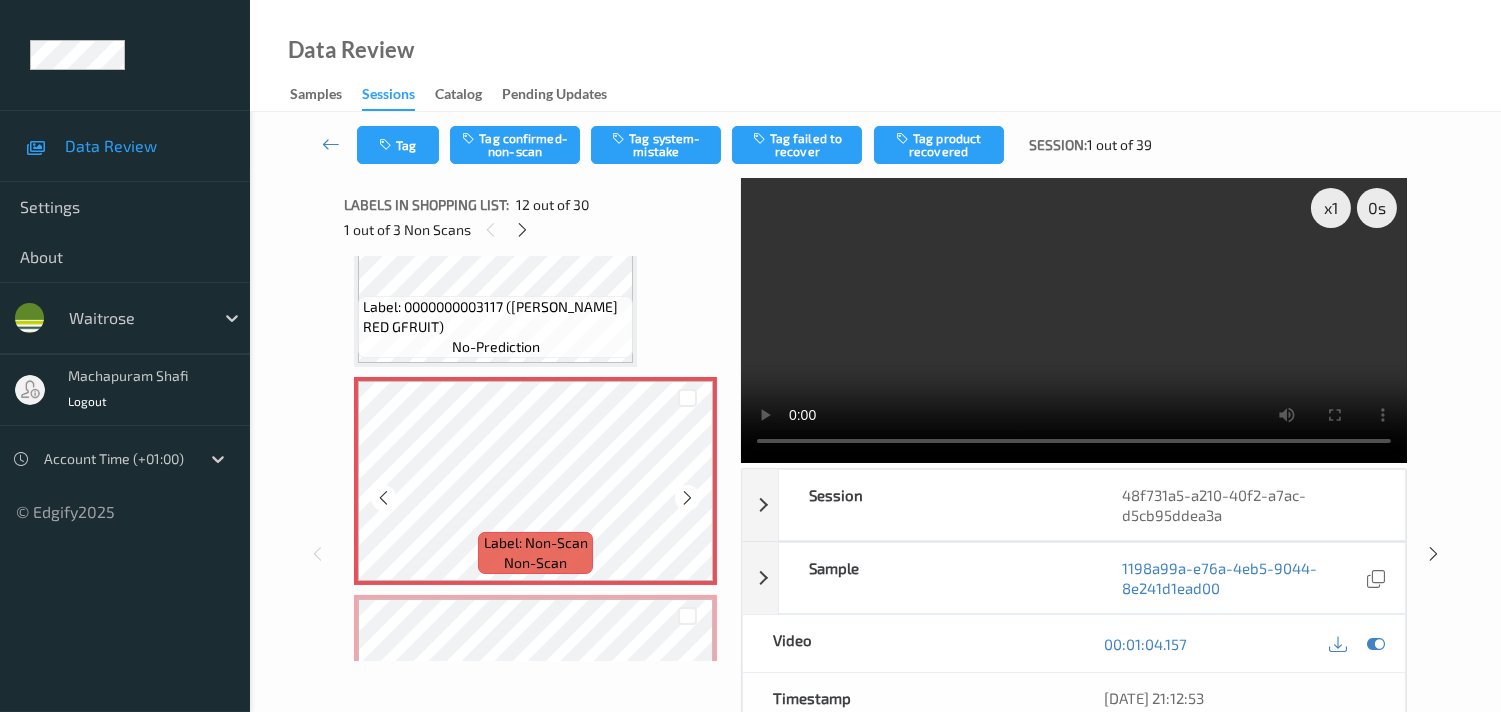 click at bounding box center (687, 498) 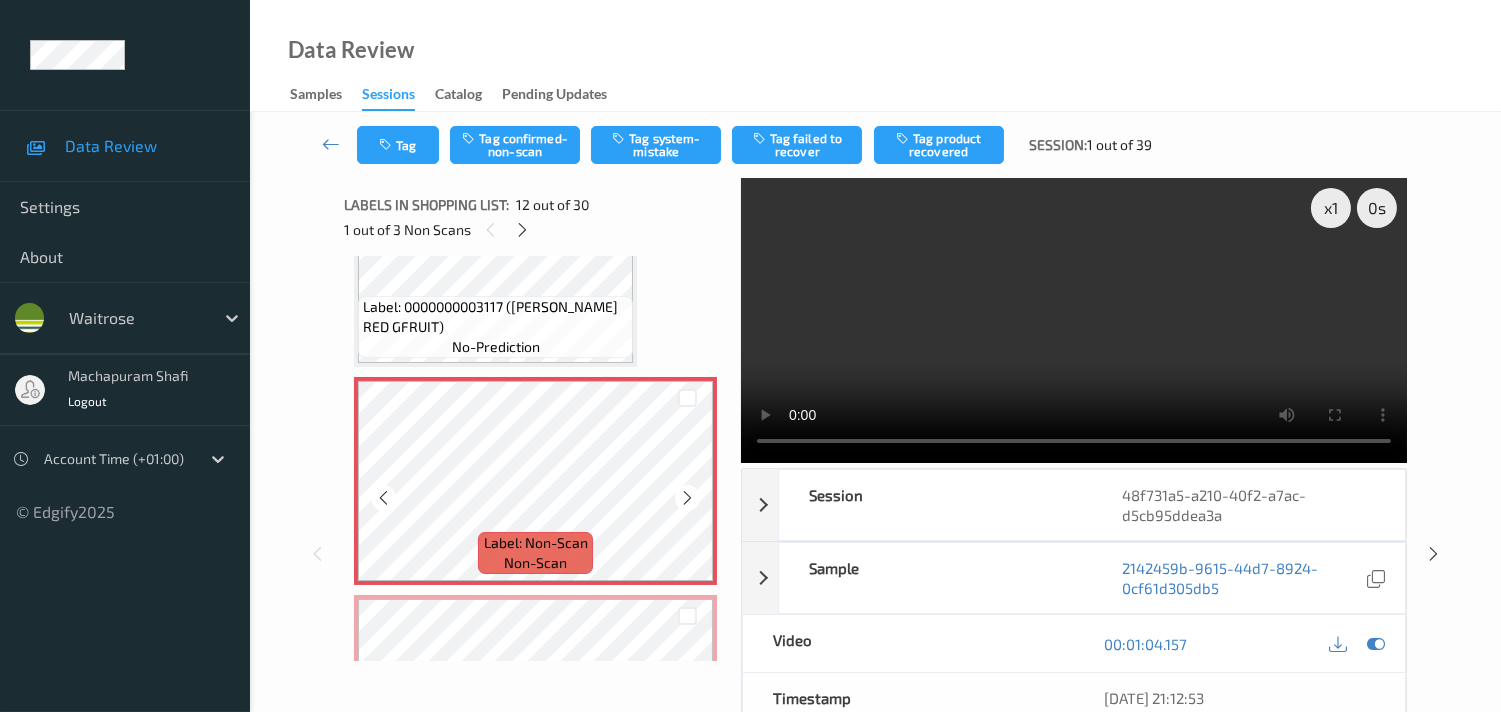 click at bounding box center (687, 498) 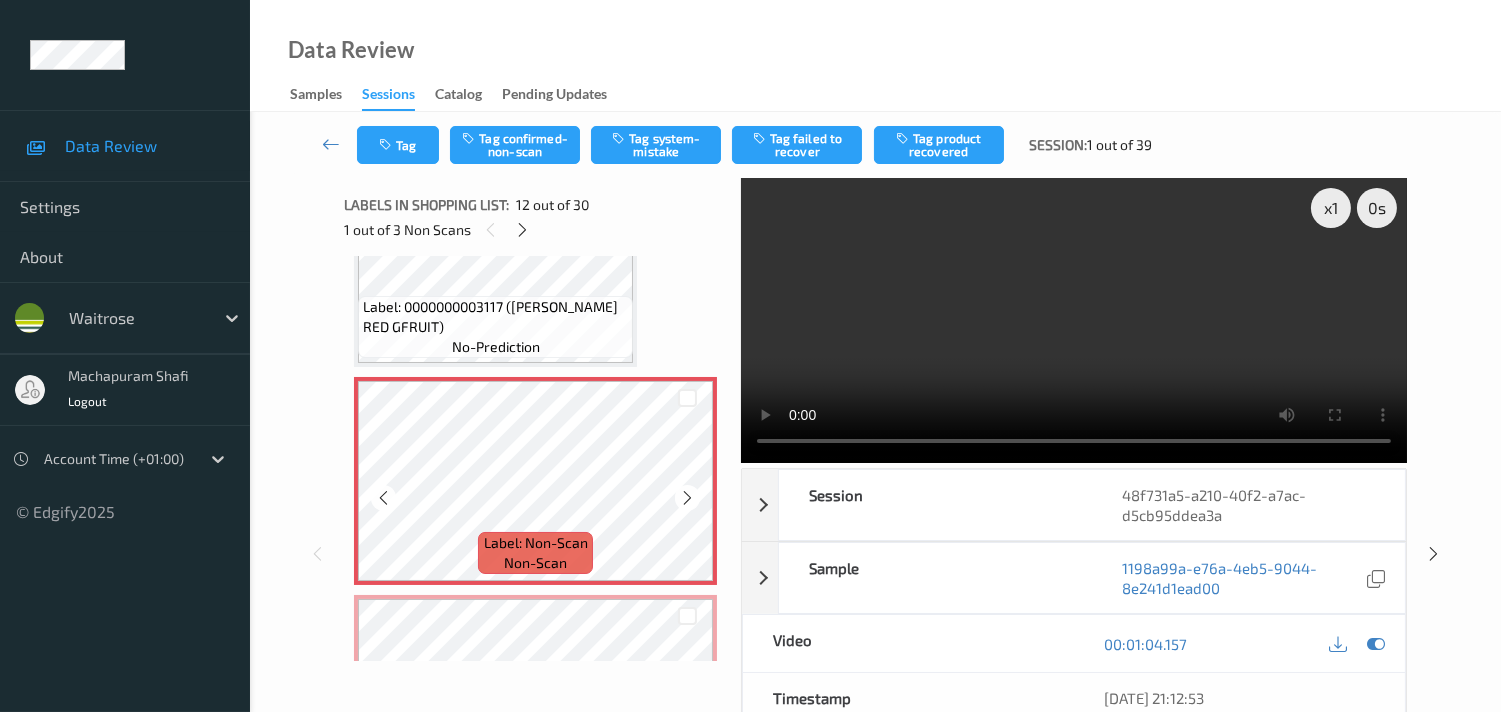 click at bounding box center [687, 498] 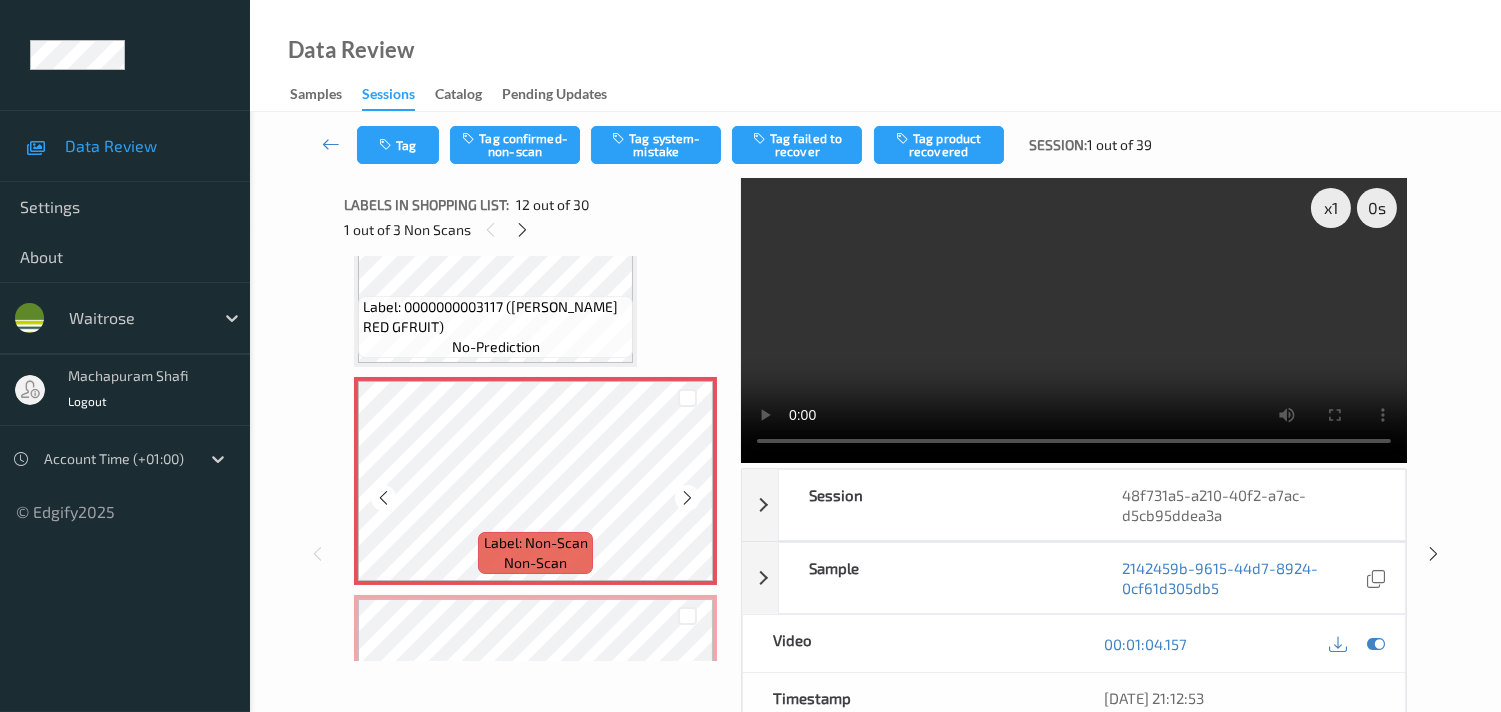 click at bounding box center [687, 498] 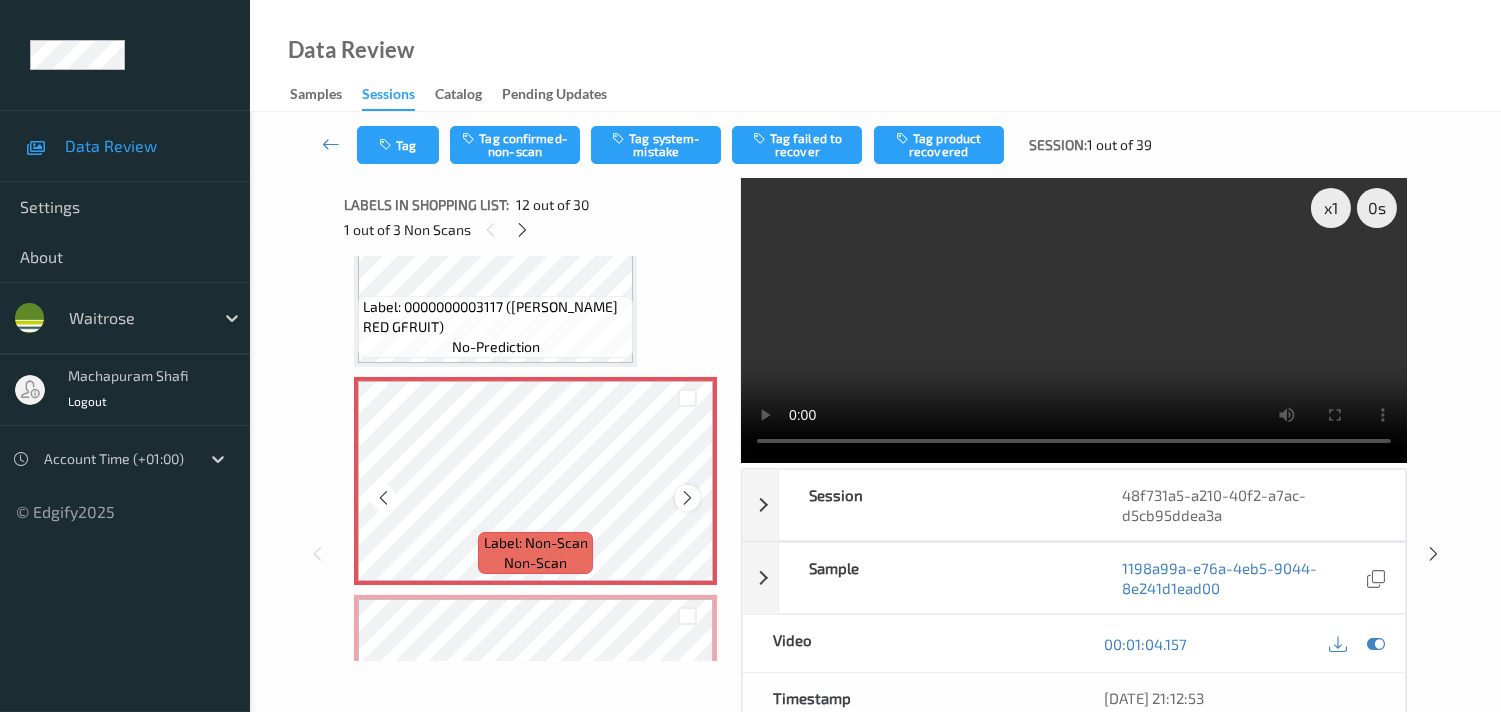 click at bounding box center [687, 498] 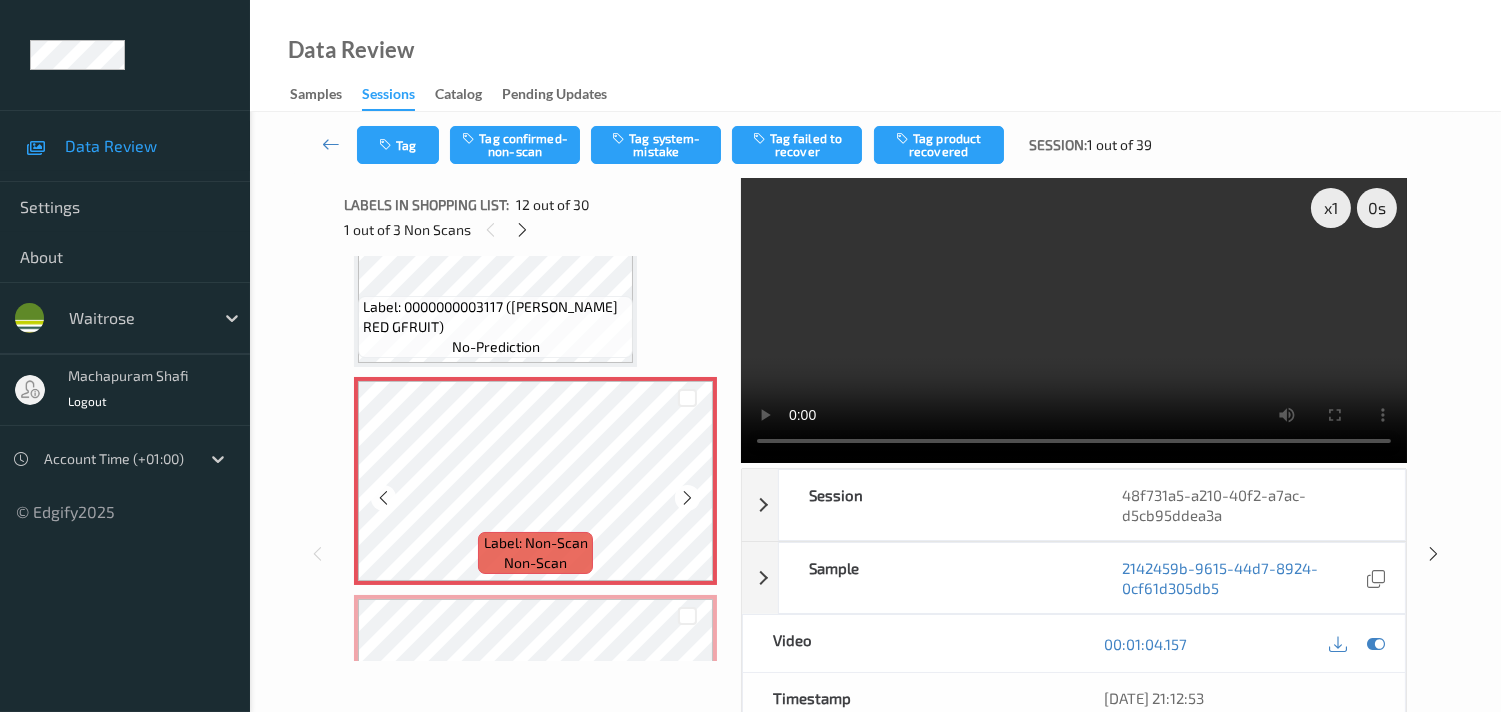 click at bounding box center (687, 498) 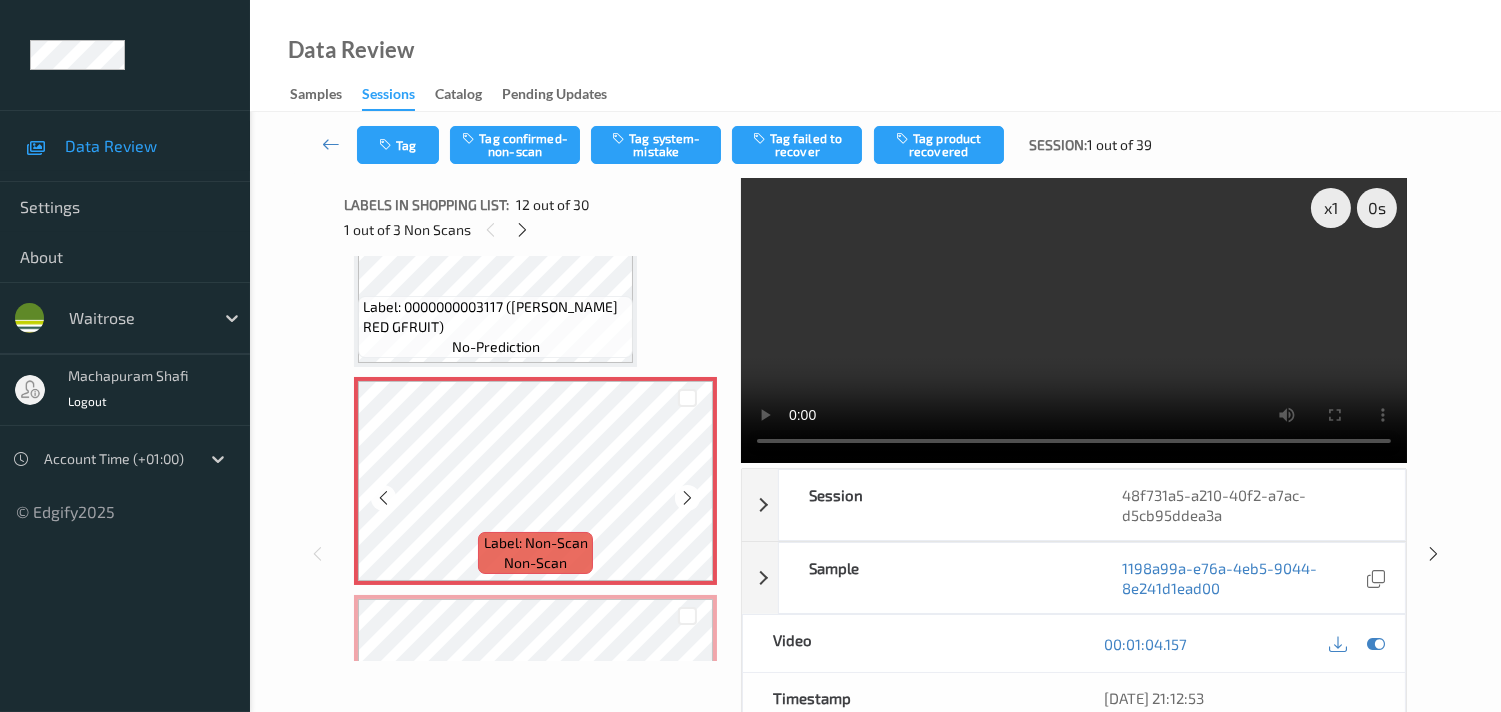 click at bounding box center [687, 498] 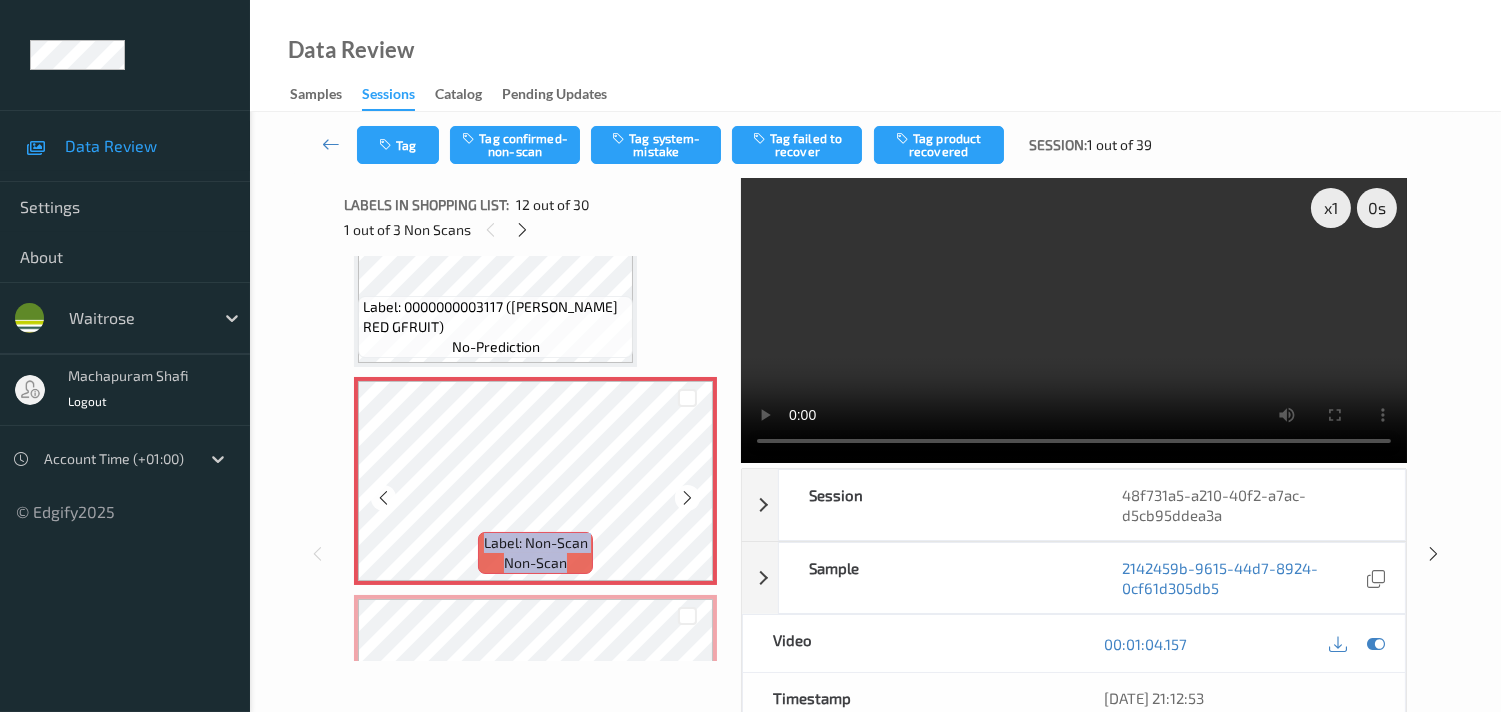 click at bounding box center (687, 498) 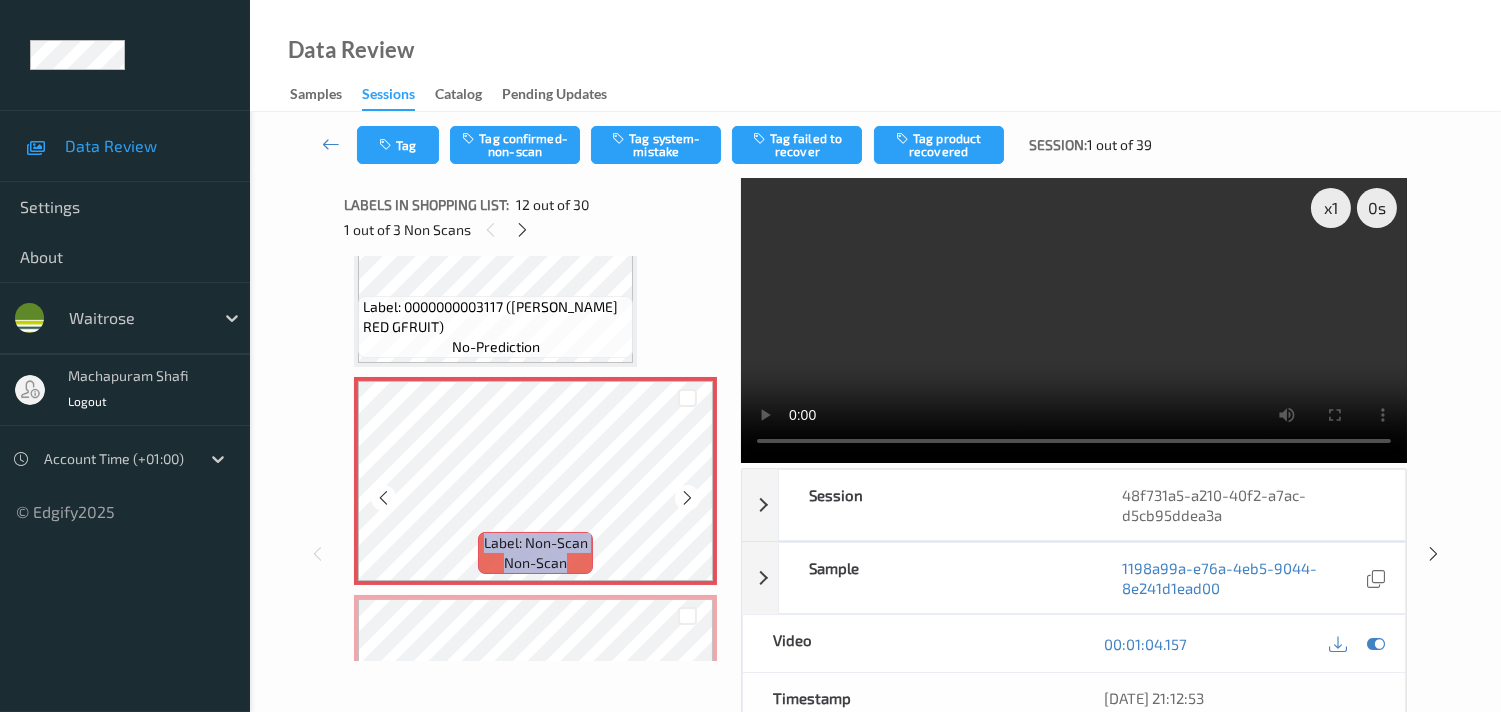 click at bounding box center [687, 498] 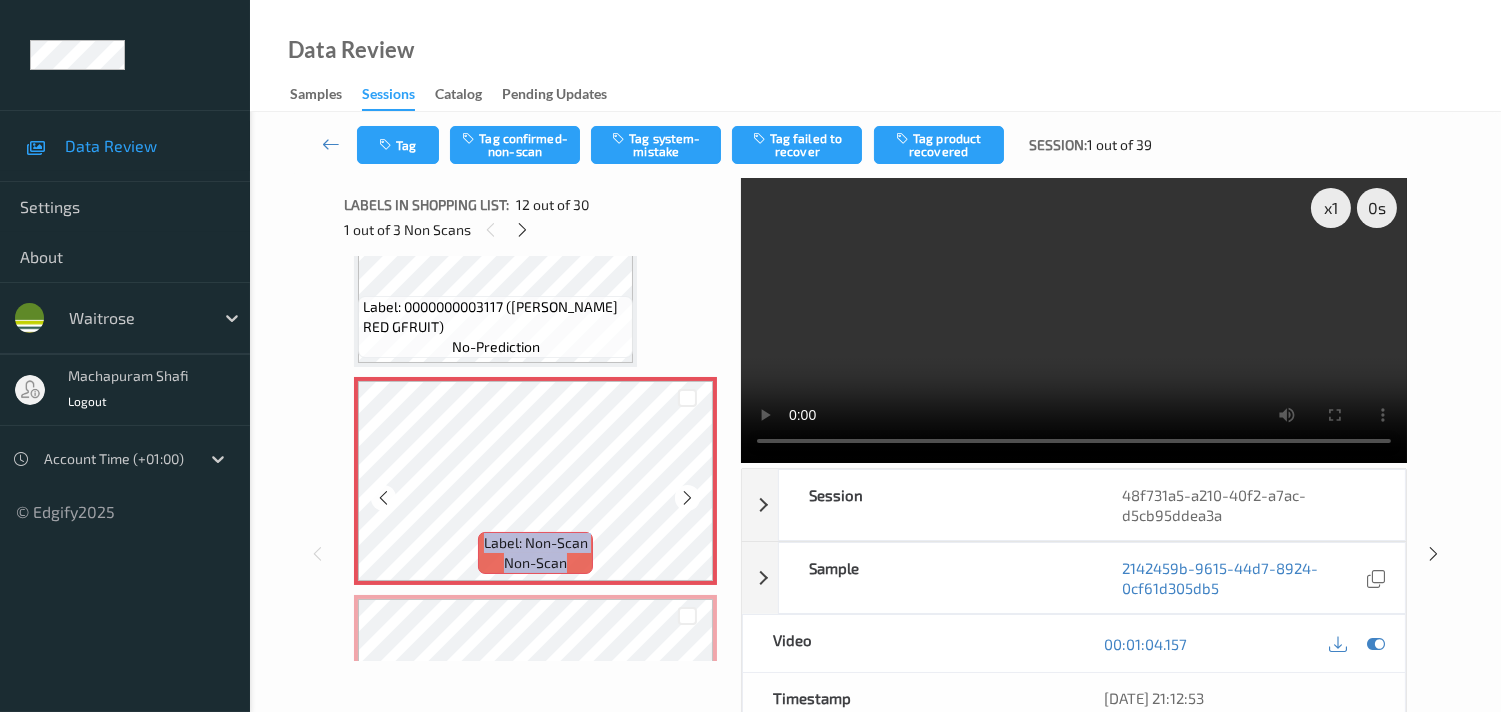click at bounding box center (687, 498) 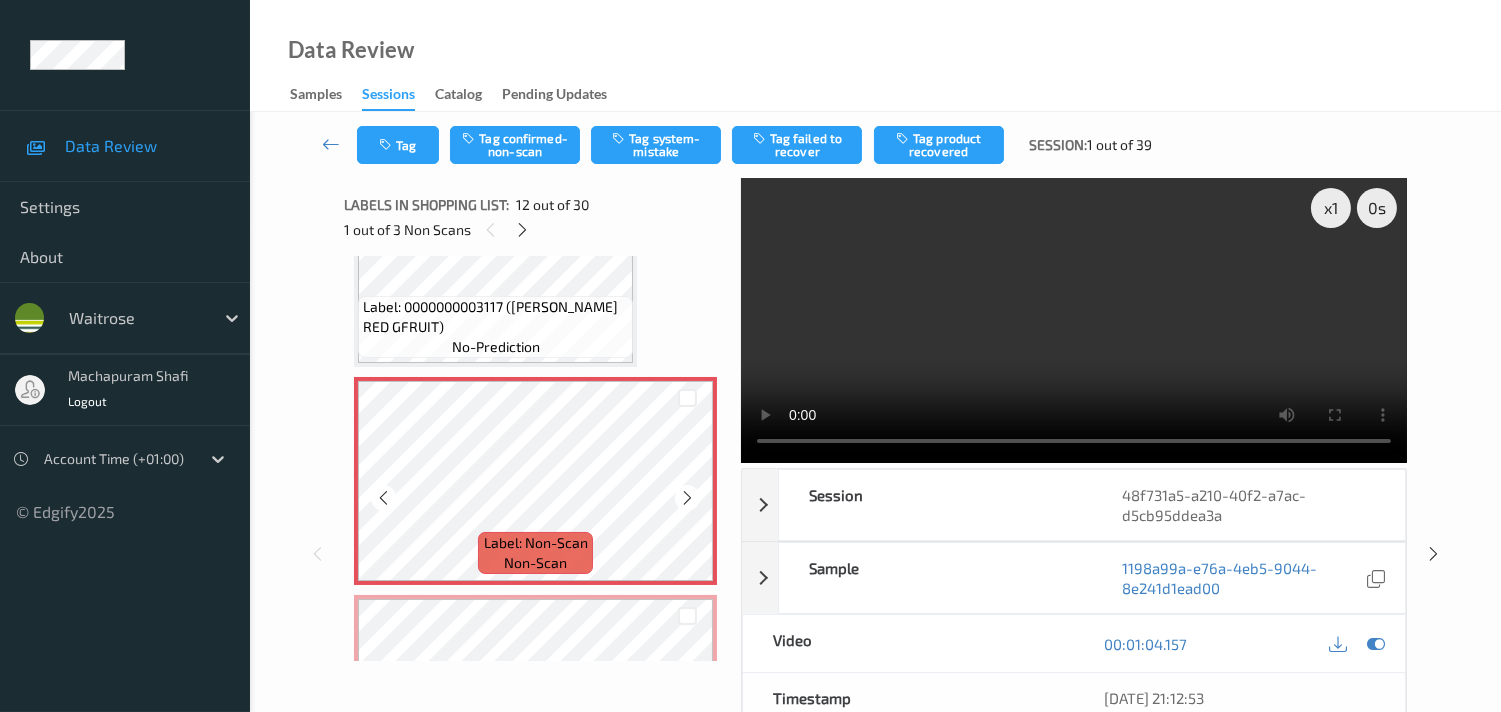 click at bounding box center (687, 498) 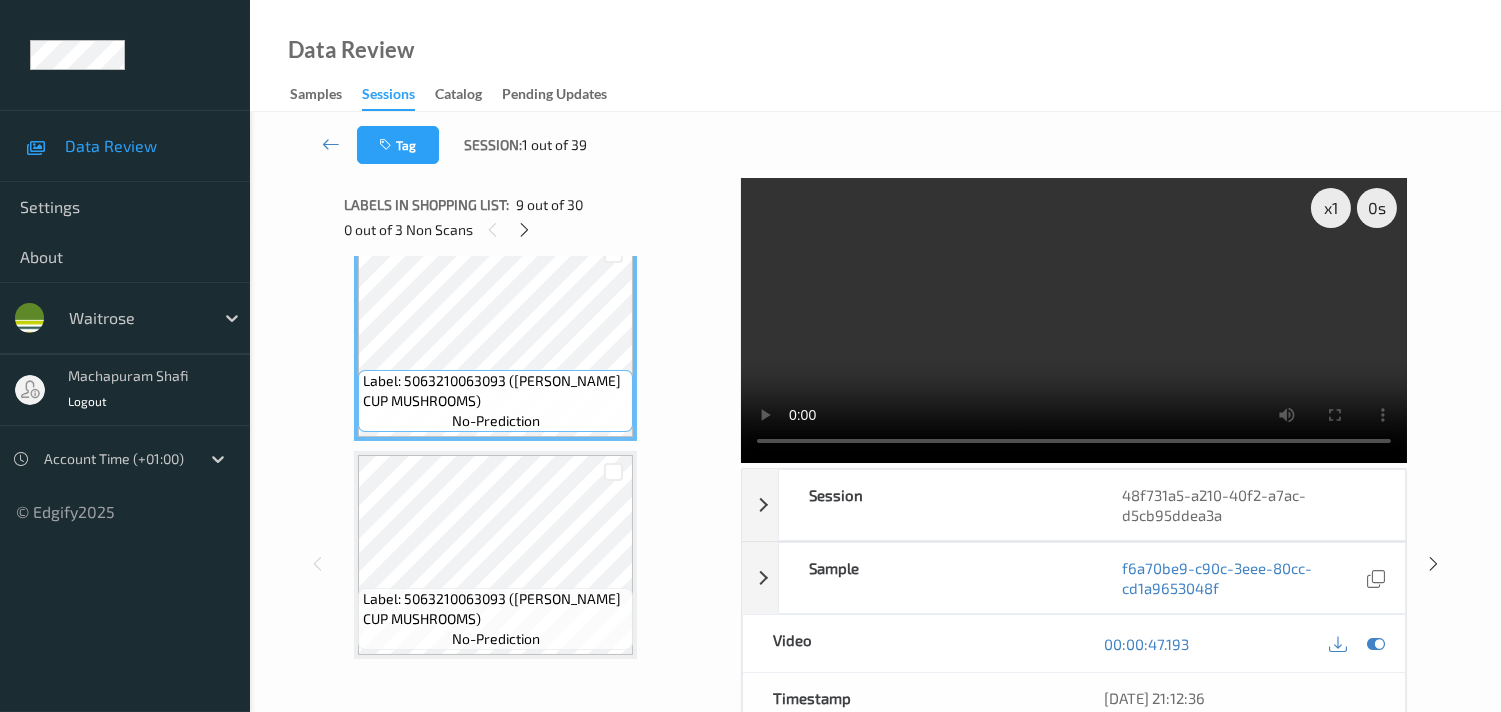 scroll, scrollTop: 2000, scrollLeft: 0, axis: vertical 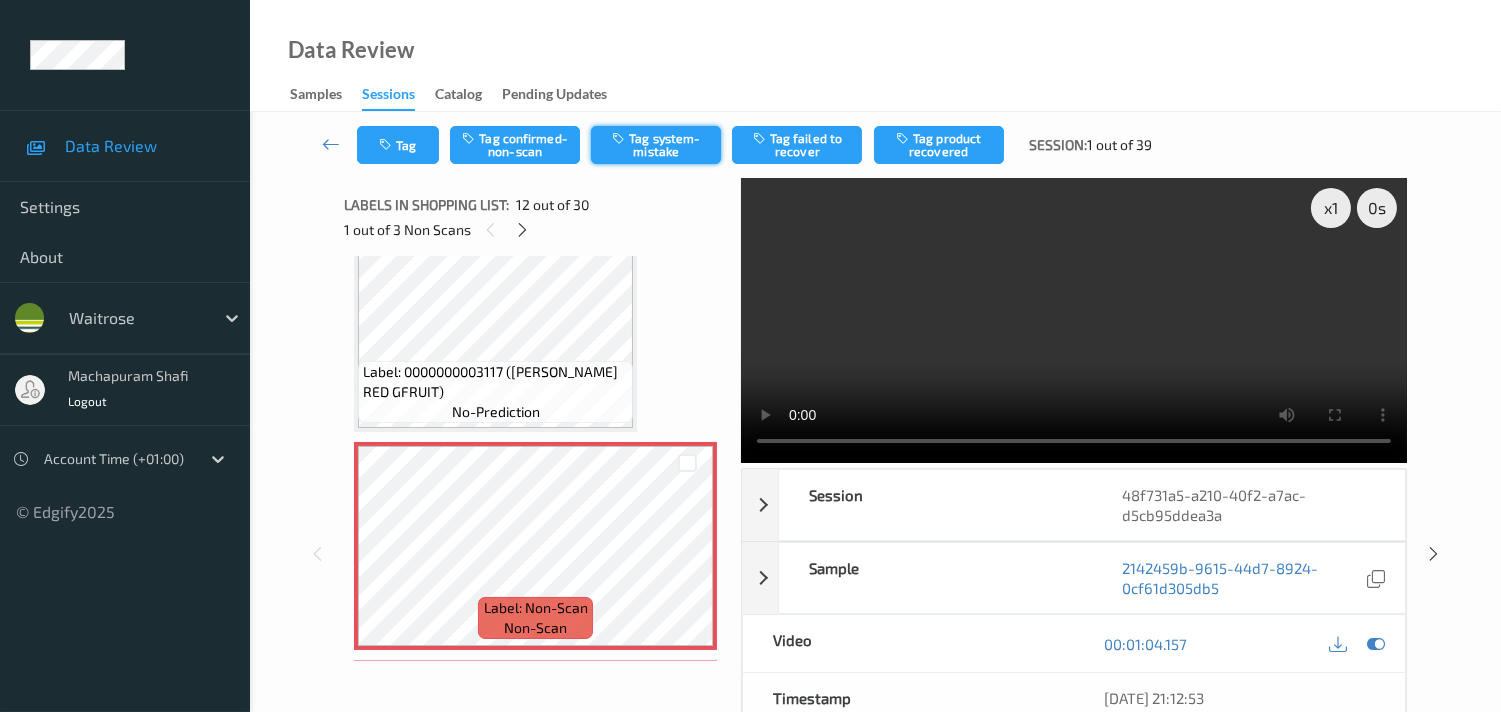 click on "Tag   system-mistake" at bounding box center [656, 145] 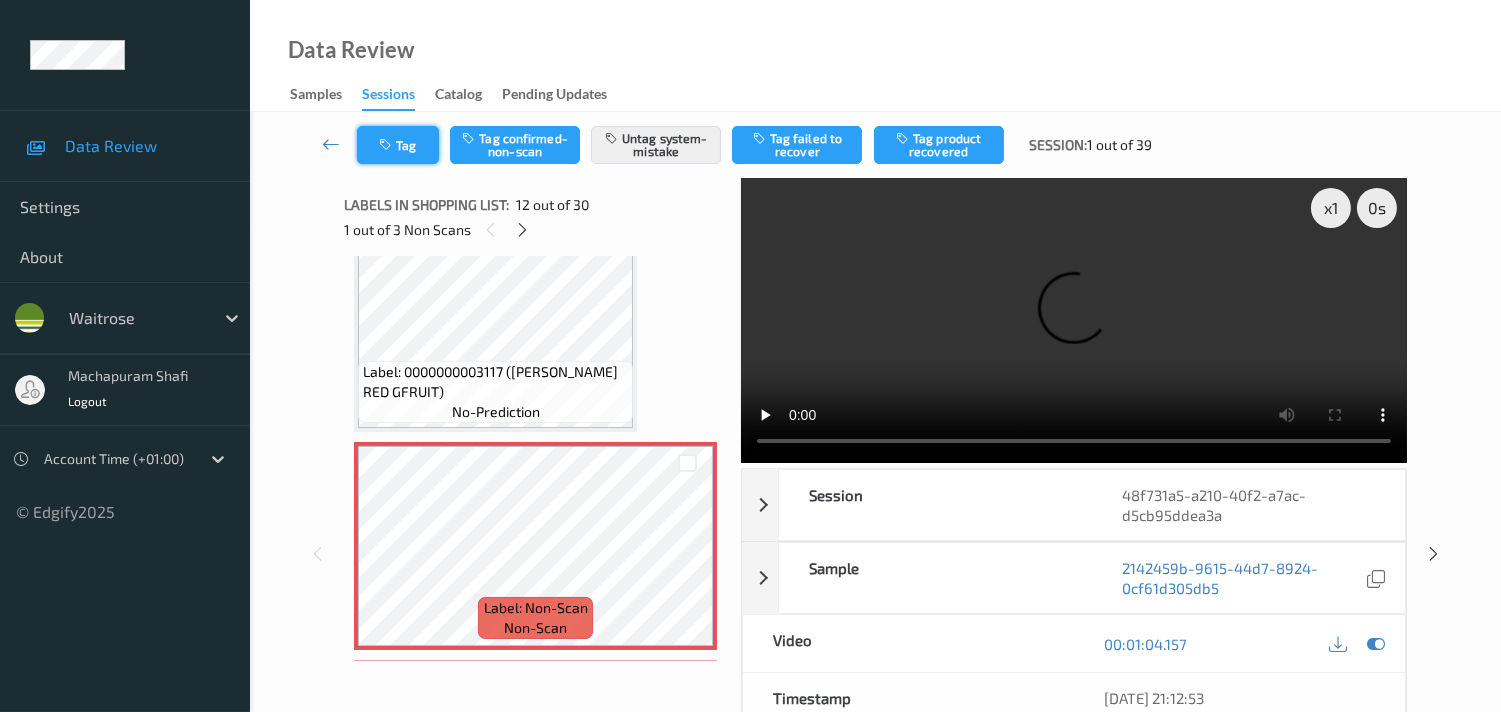 click on "Tag" at bounding box center (398, 145) 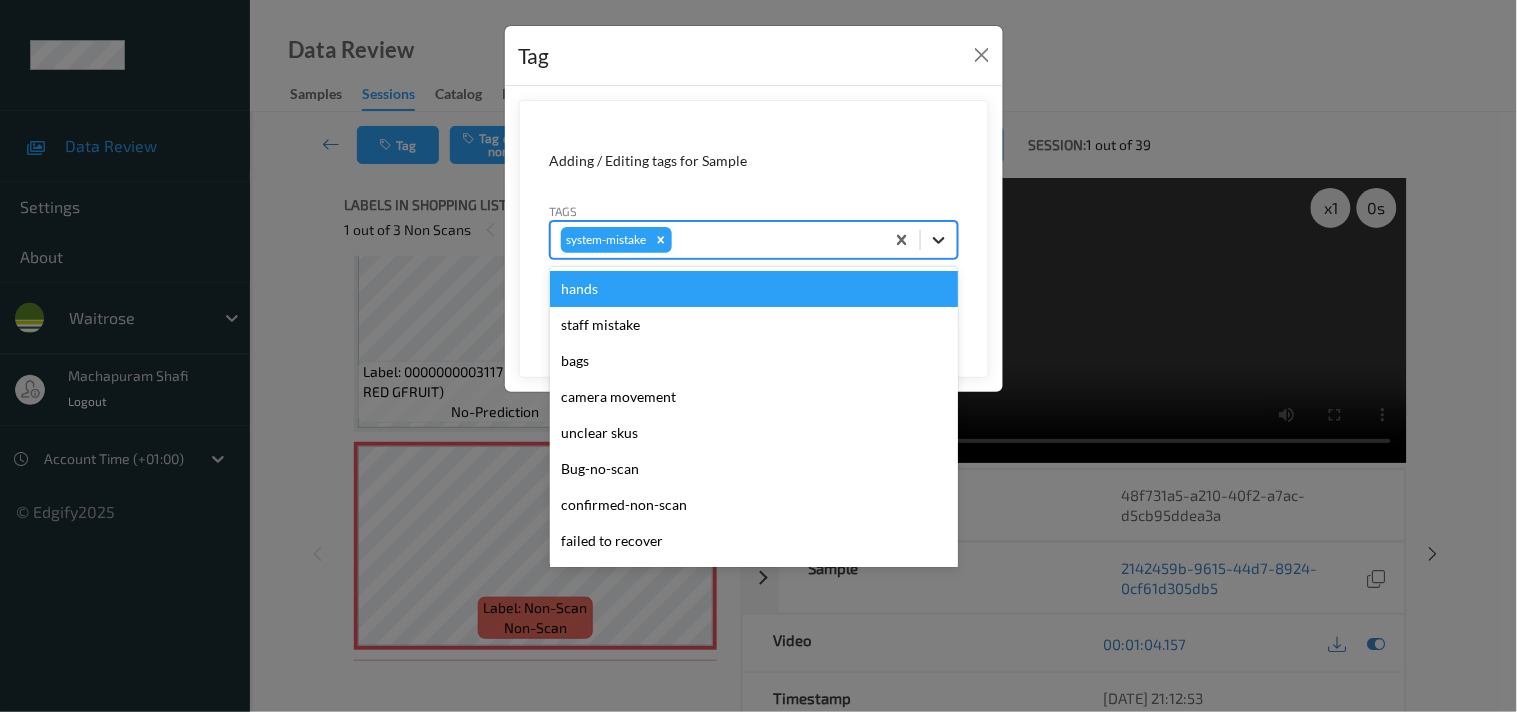 click 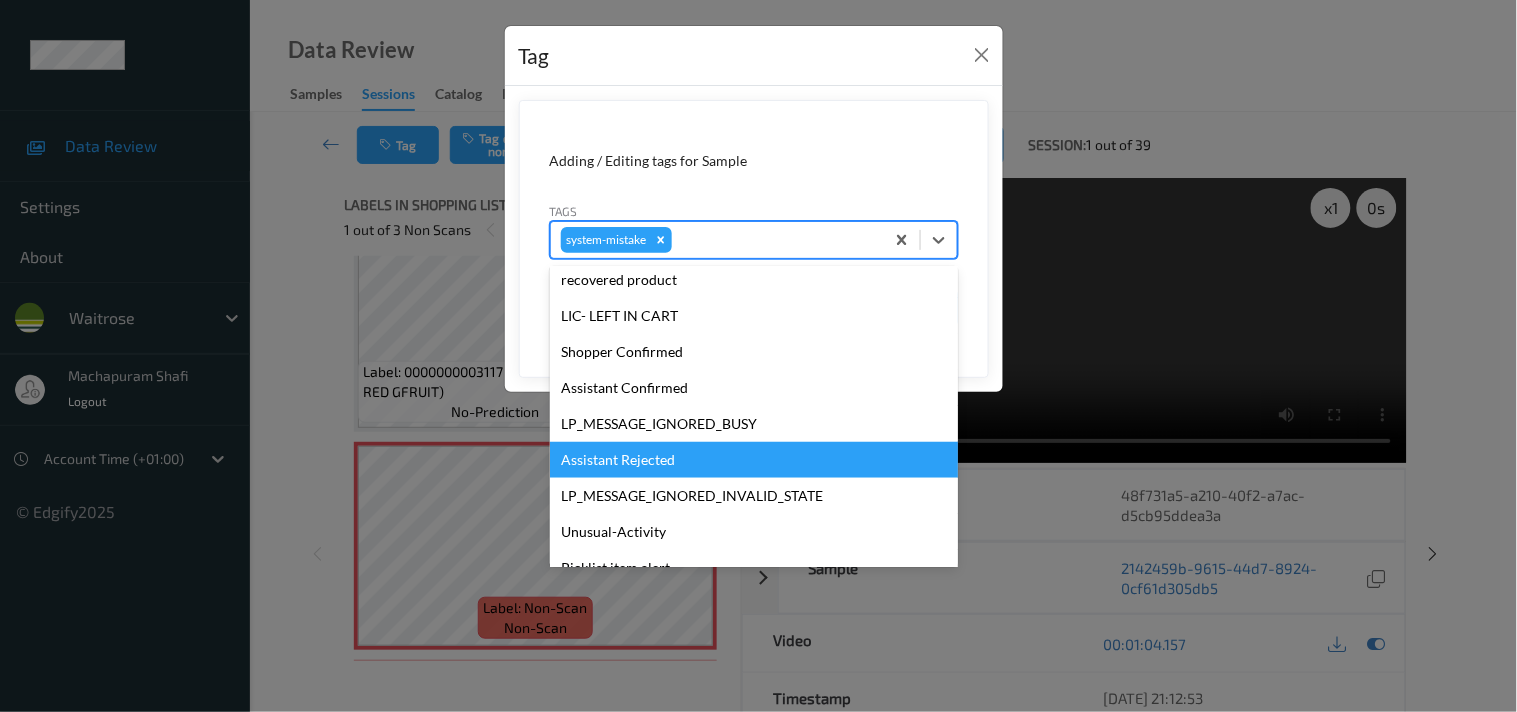 scroll, scrollTop: 355, scrollLeft: 0, axis: vertical 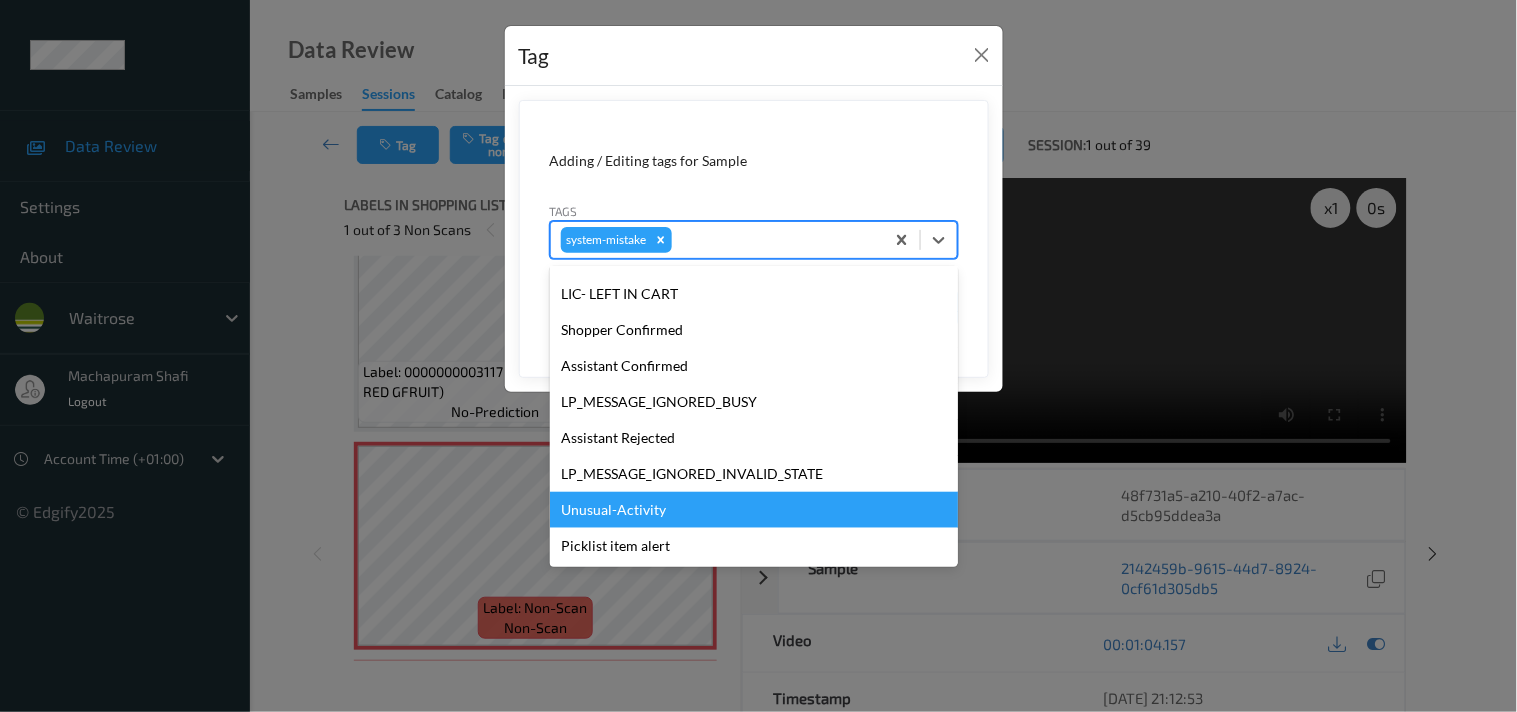 click on "Unusual-Activity" at bounding box center [754, 510] 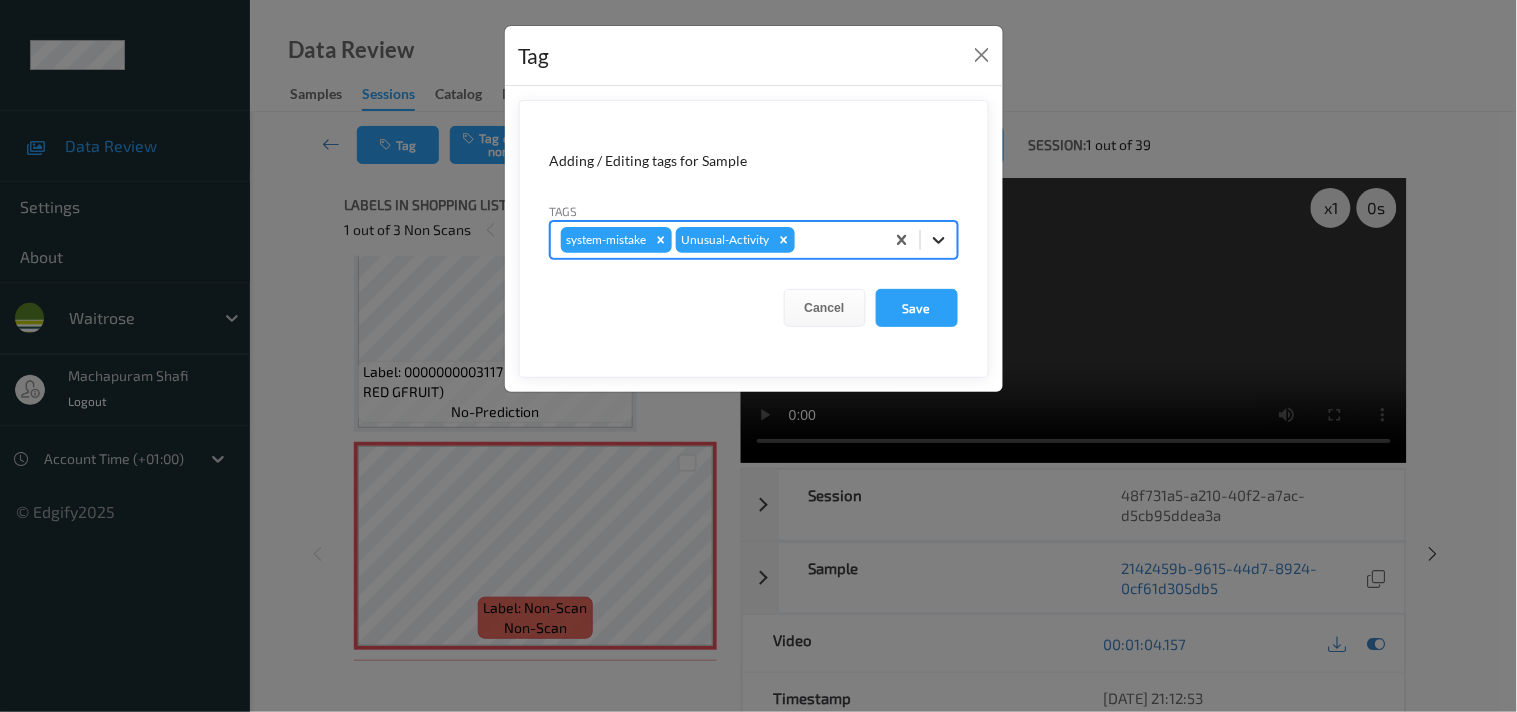 click 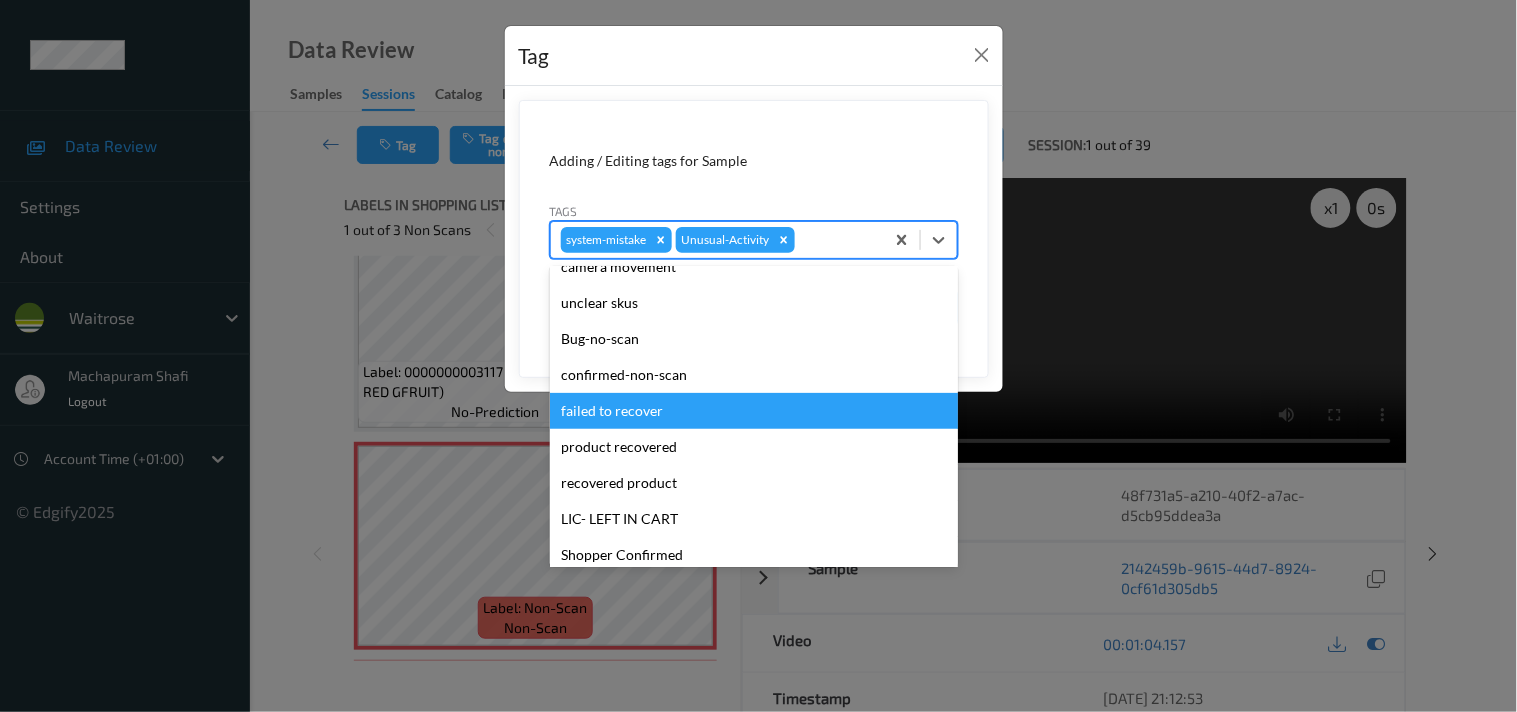 scroll, scrollTop: 318, scrollLeft: 0, axis: vertical 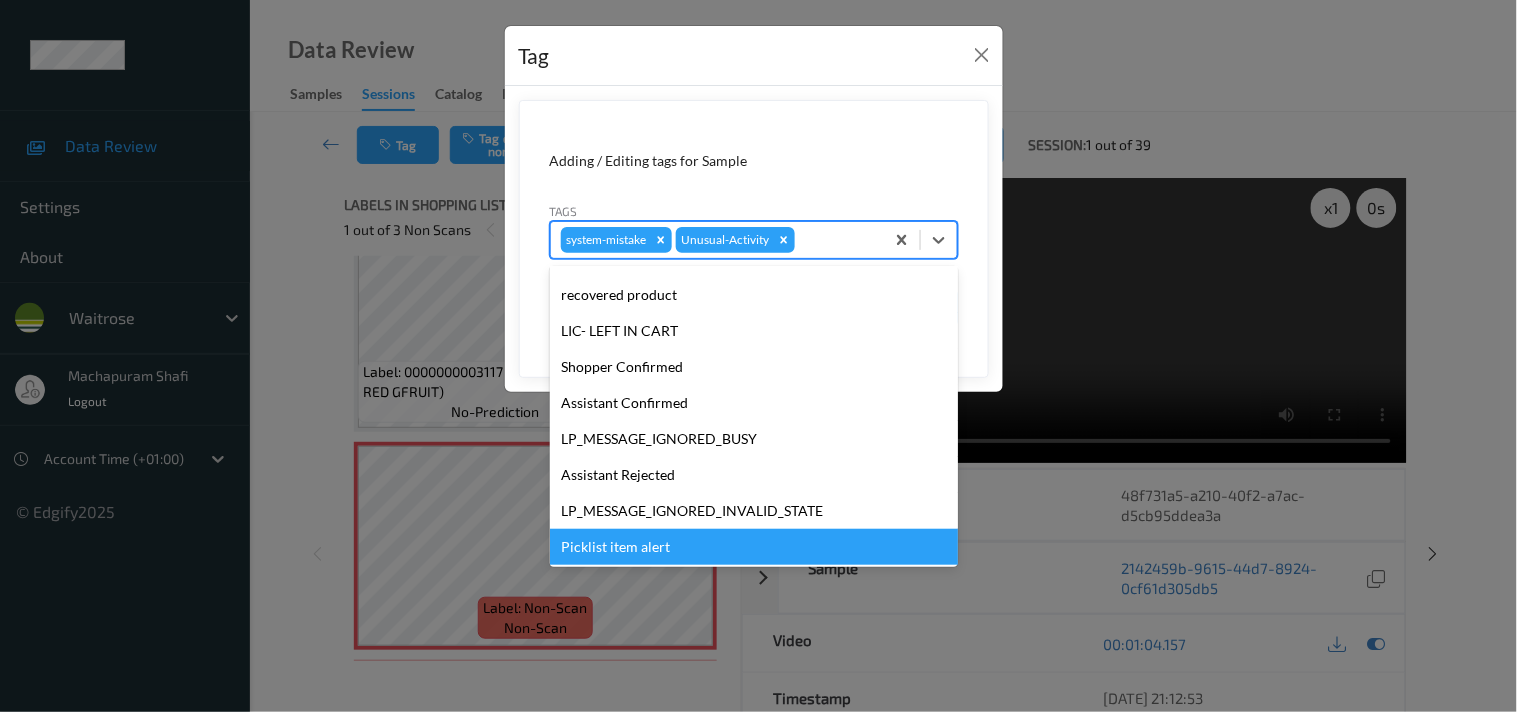 click on "Picklist item alert" at bounding box center [754, 547] 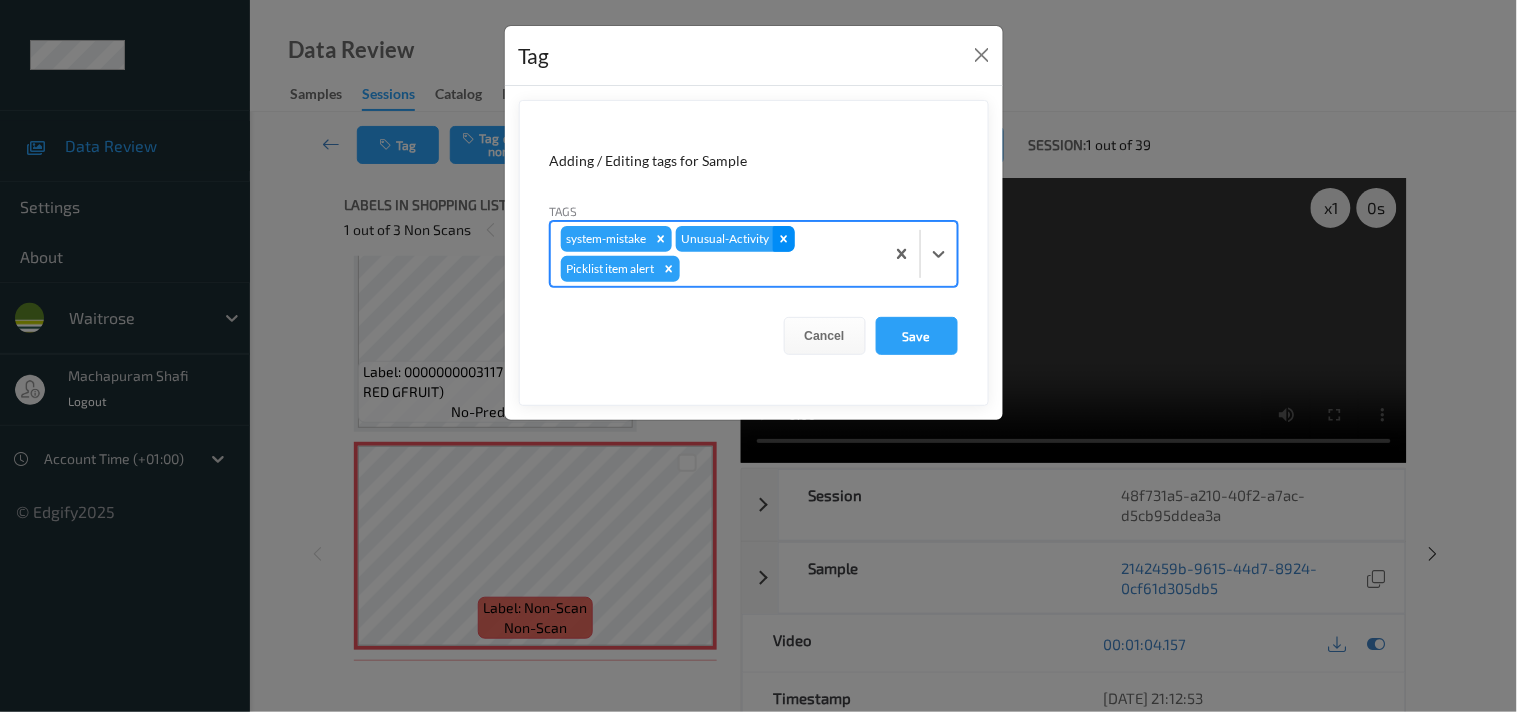 click 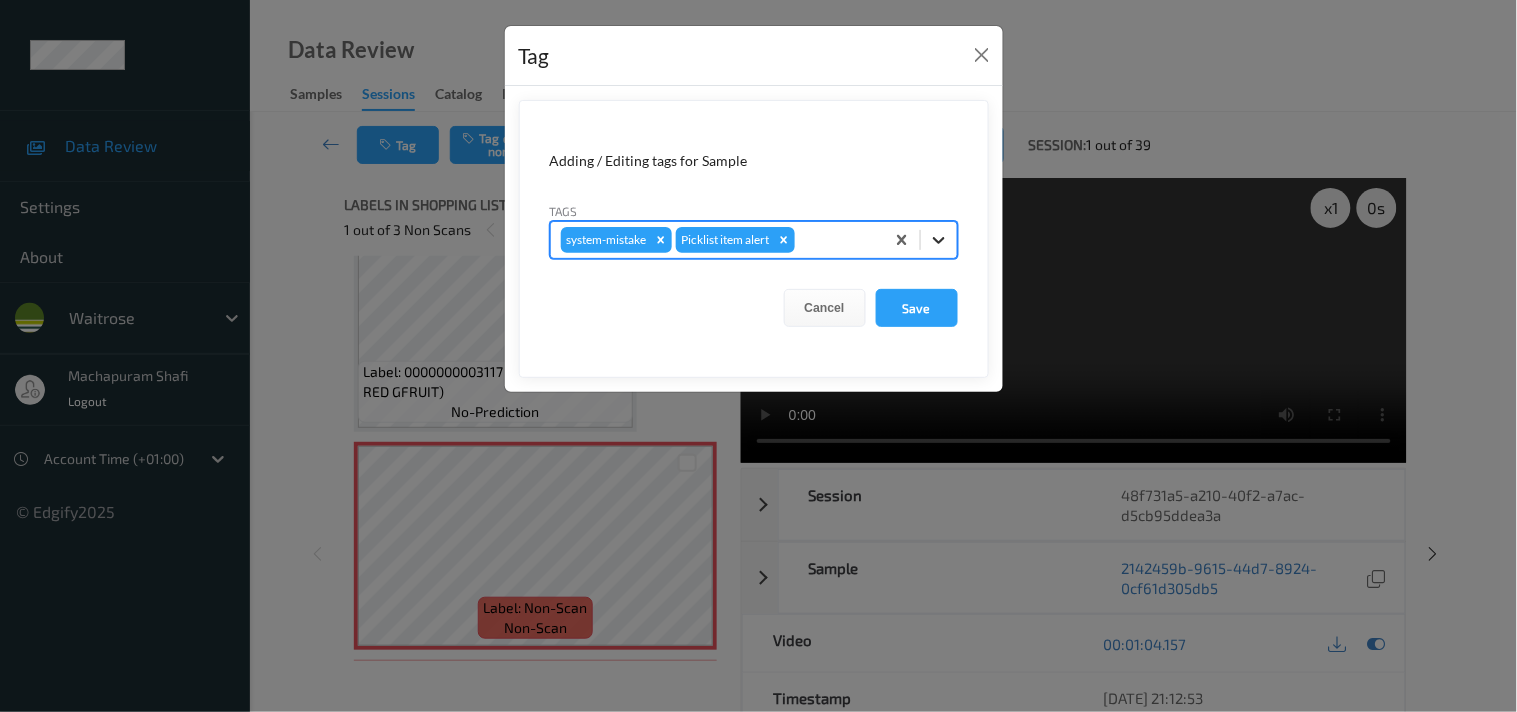 click 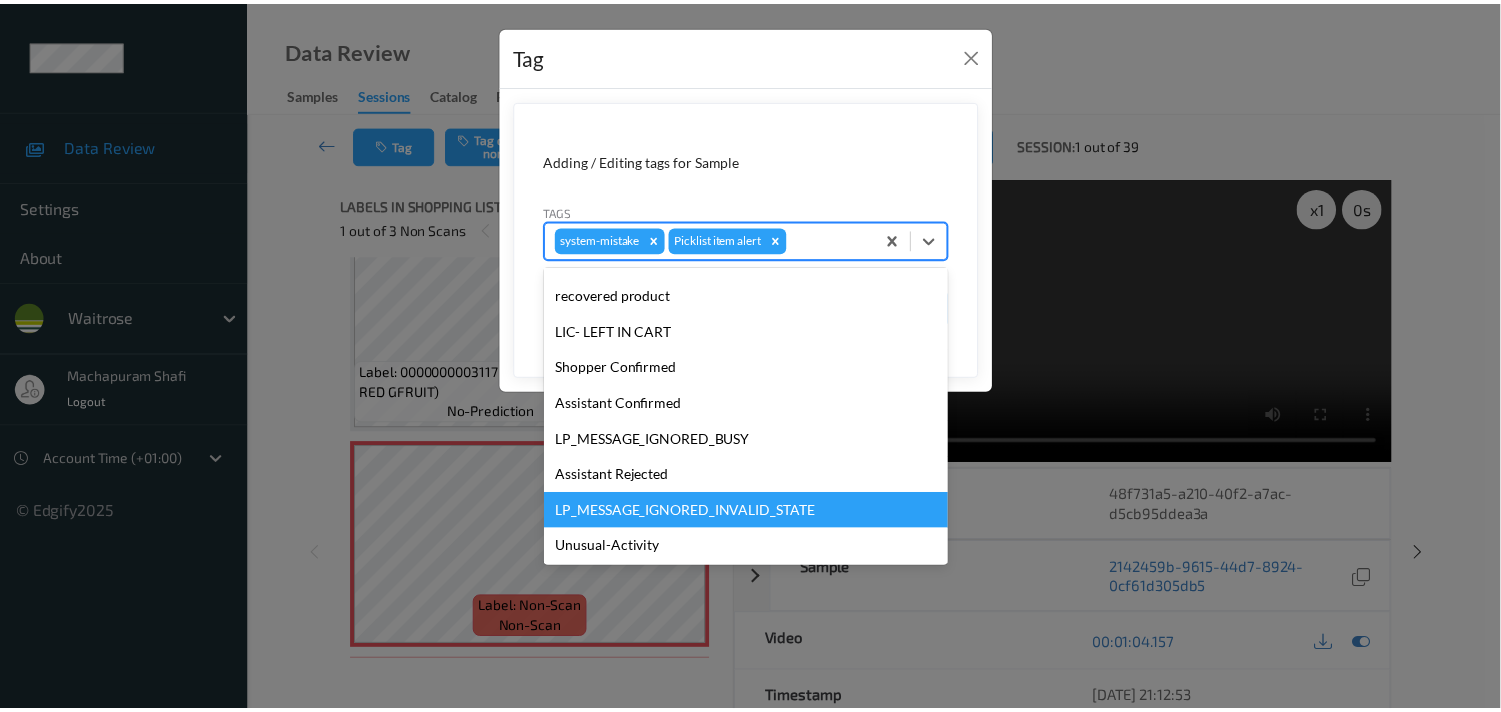 scroll, scrollTop: 320, scrollLeft: 0, axis: vertical 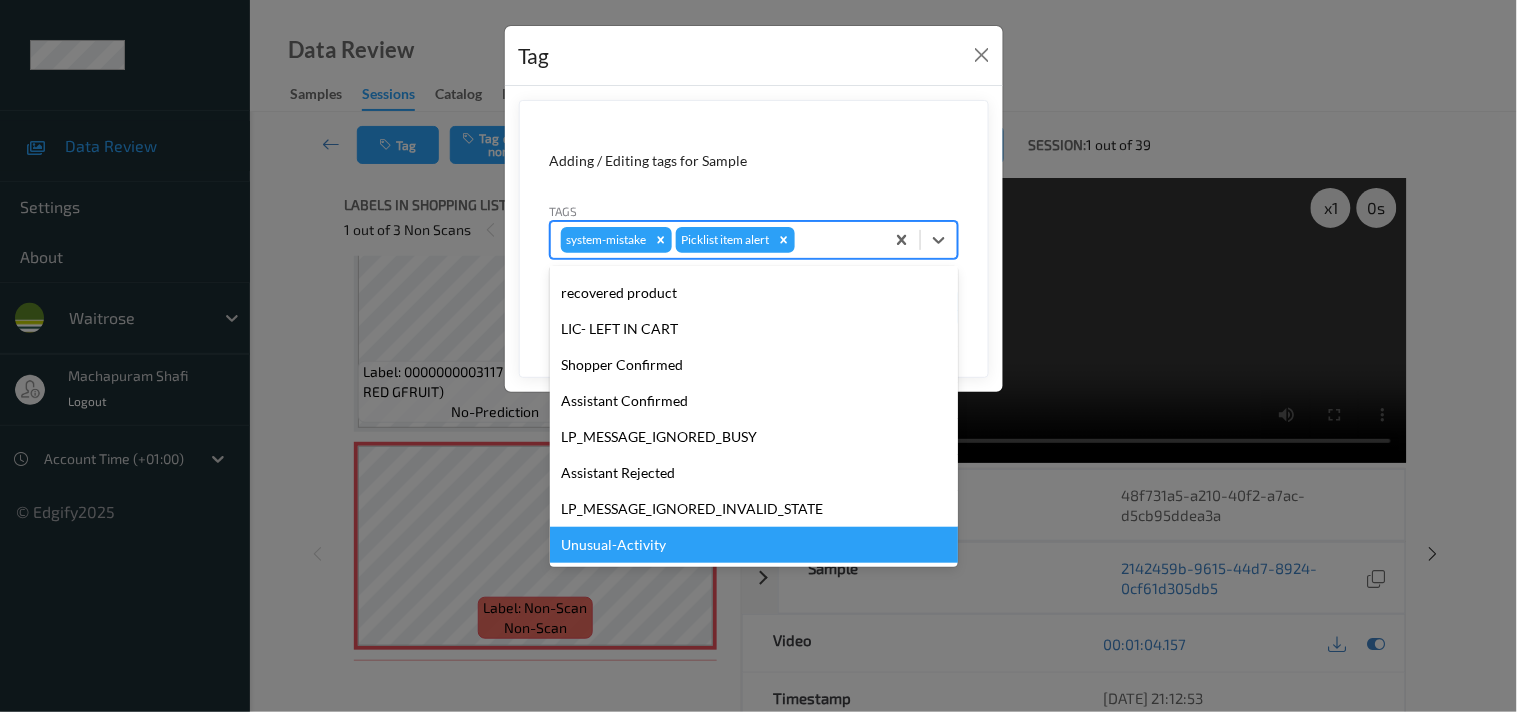 click on "Unusual-Activity" at bounding box center (754, 545) 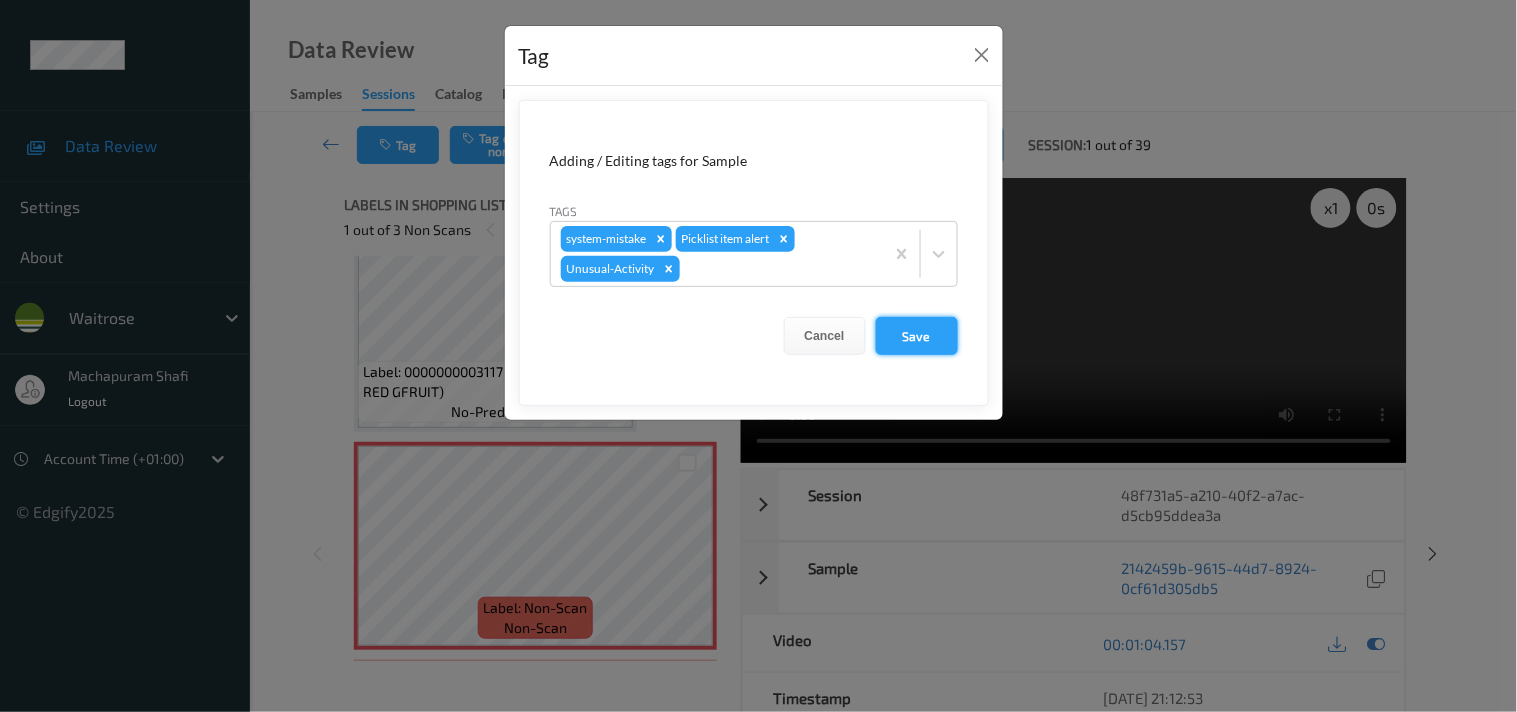 click on "Save" at bounding box center [917, 336] 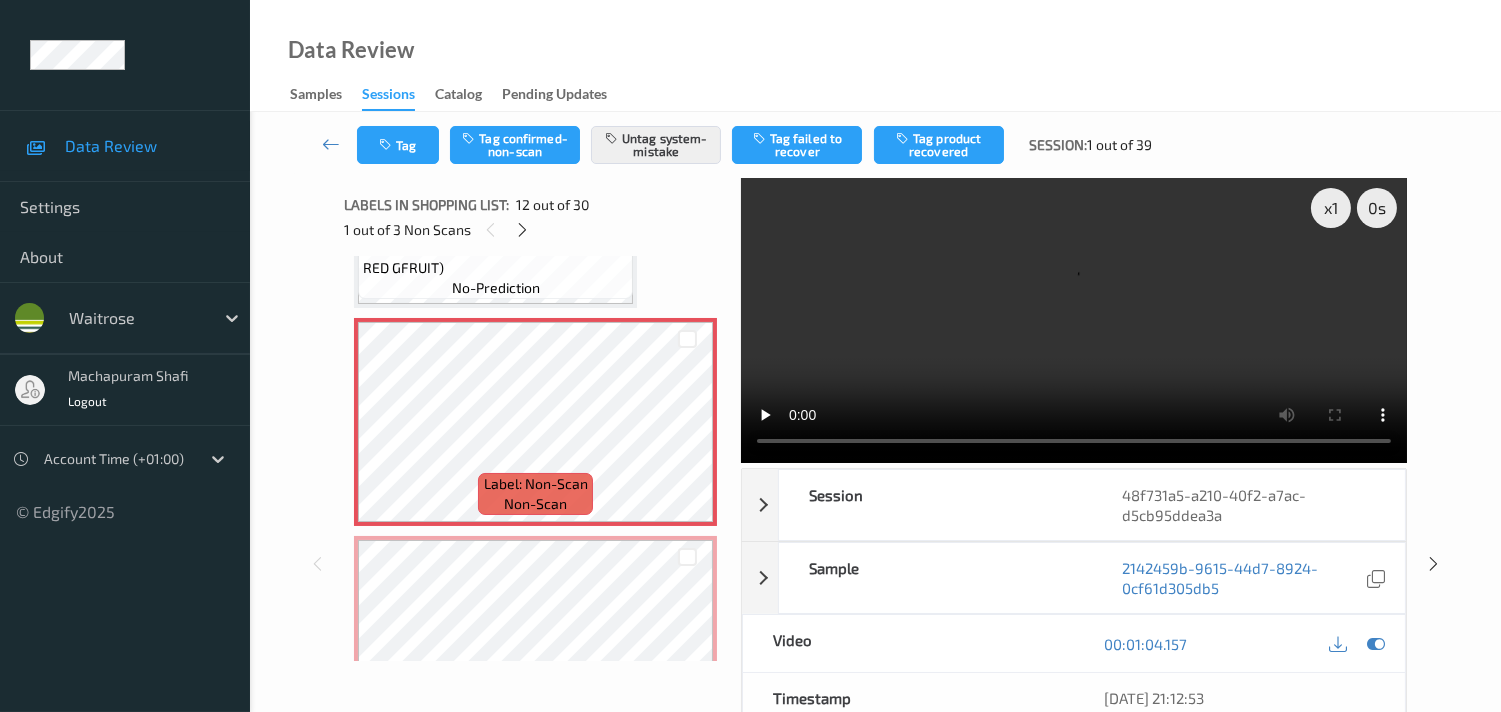 scroll, scrollTop: 2222, scrollLeft: 0, axis: vertical 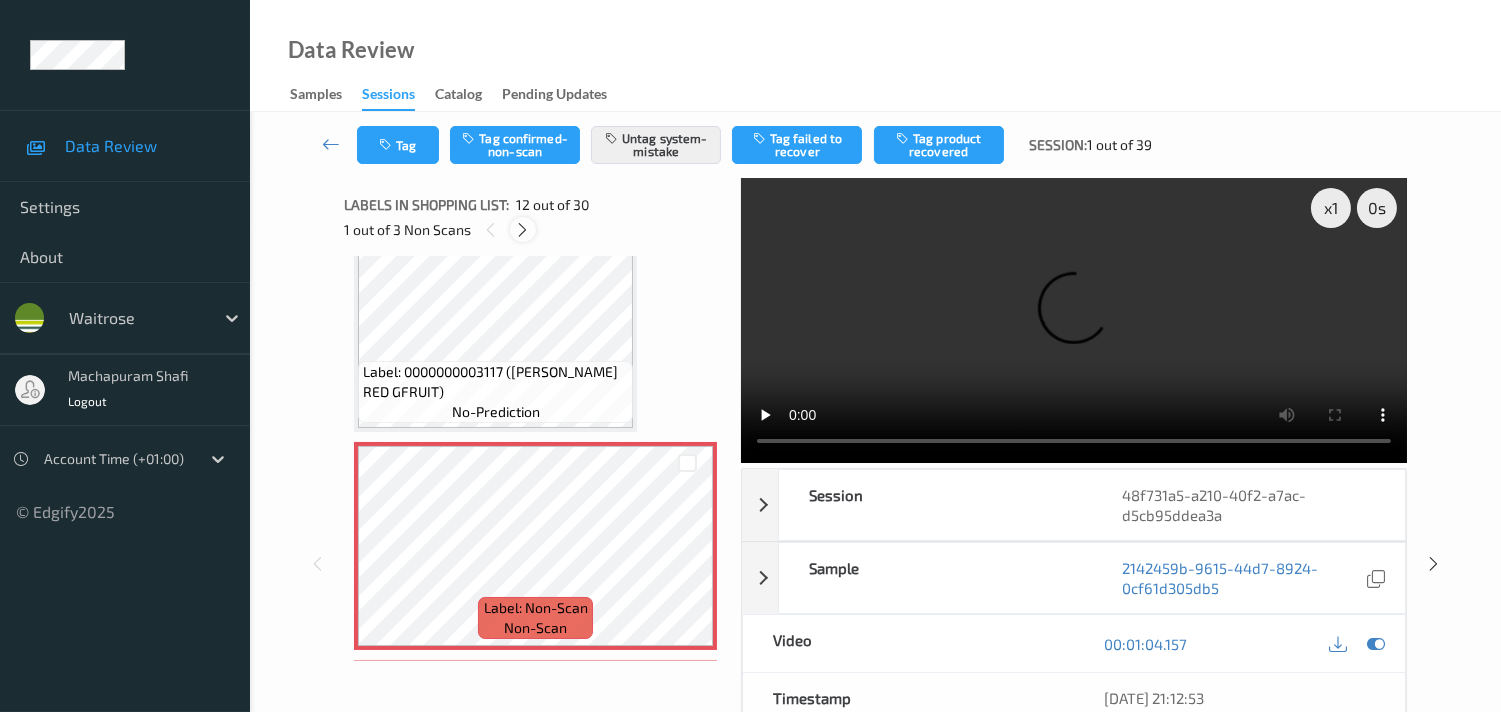 click at bounding box center (522, 230) 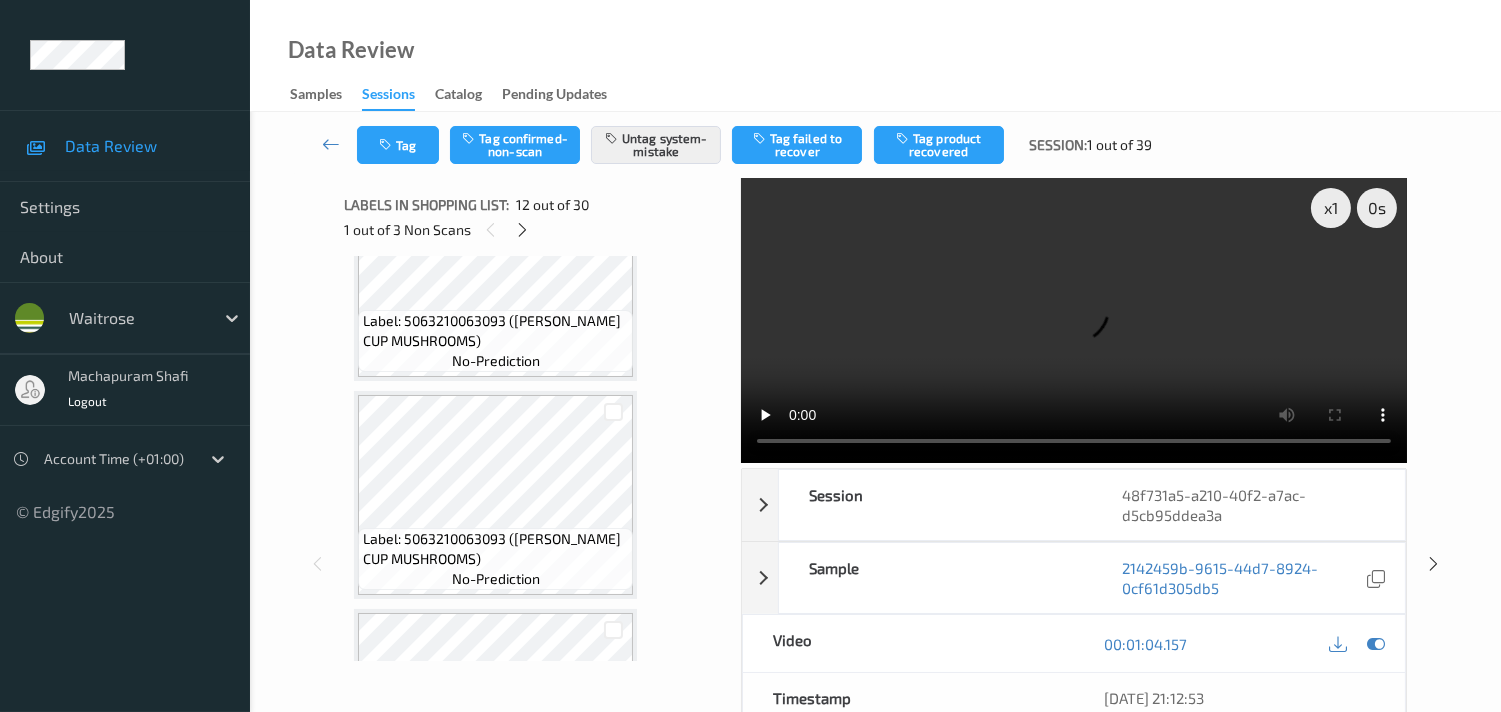 scroll, scrollTop: 1615, scrollLeft: 0, axis: vertical 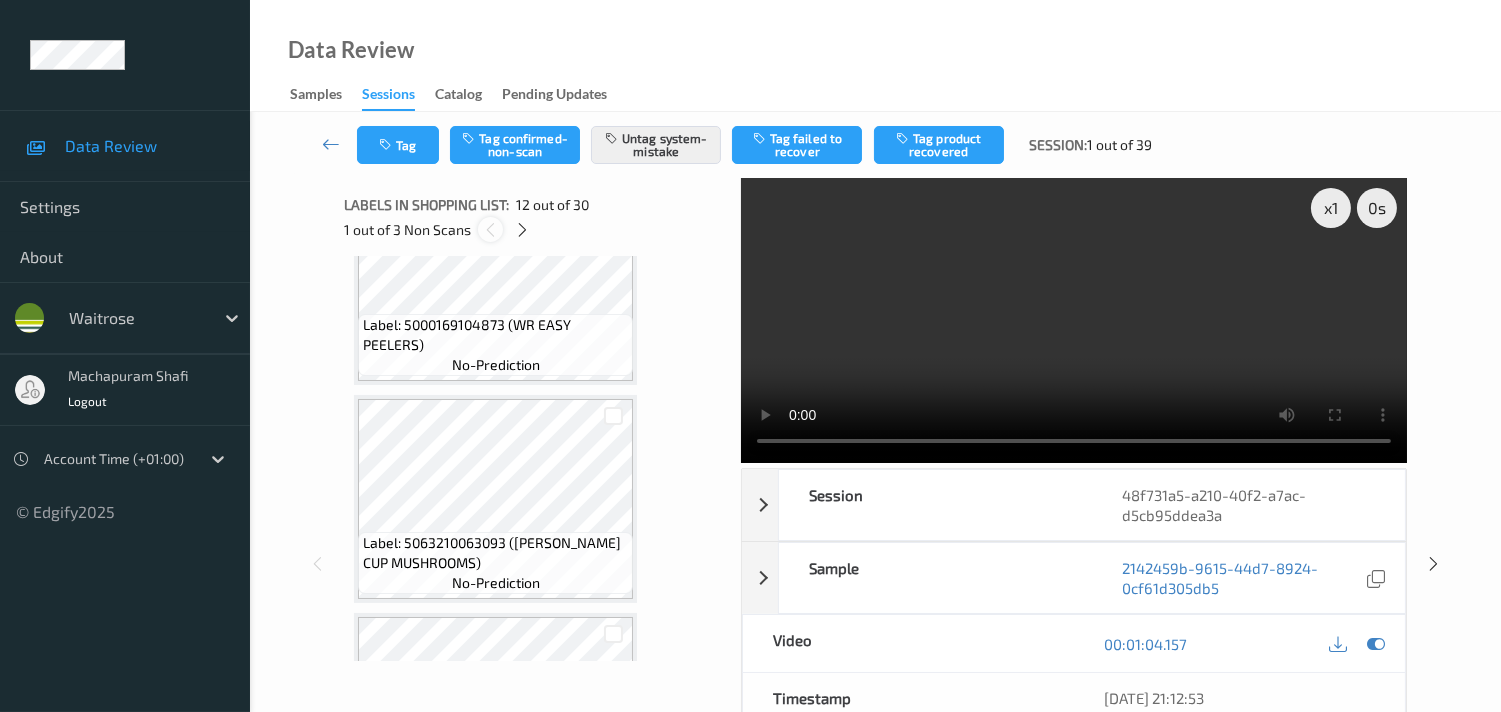 click at bounding box center (490, 230) 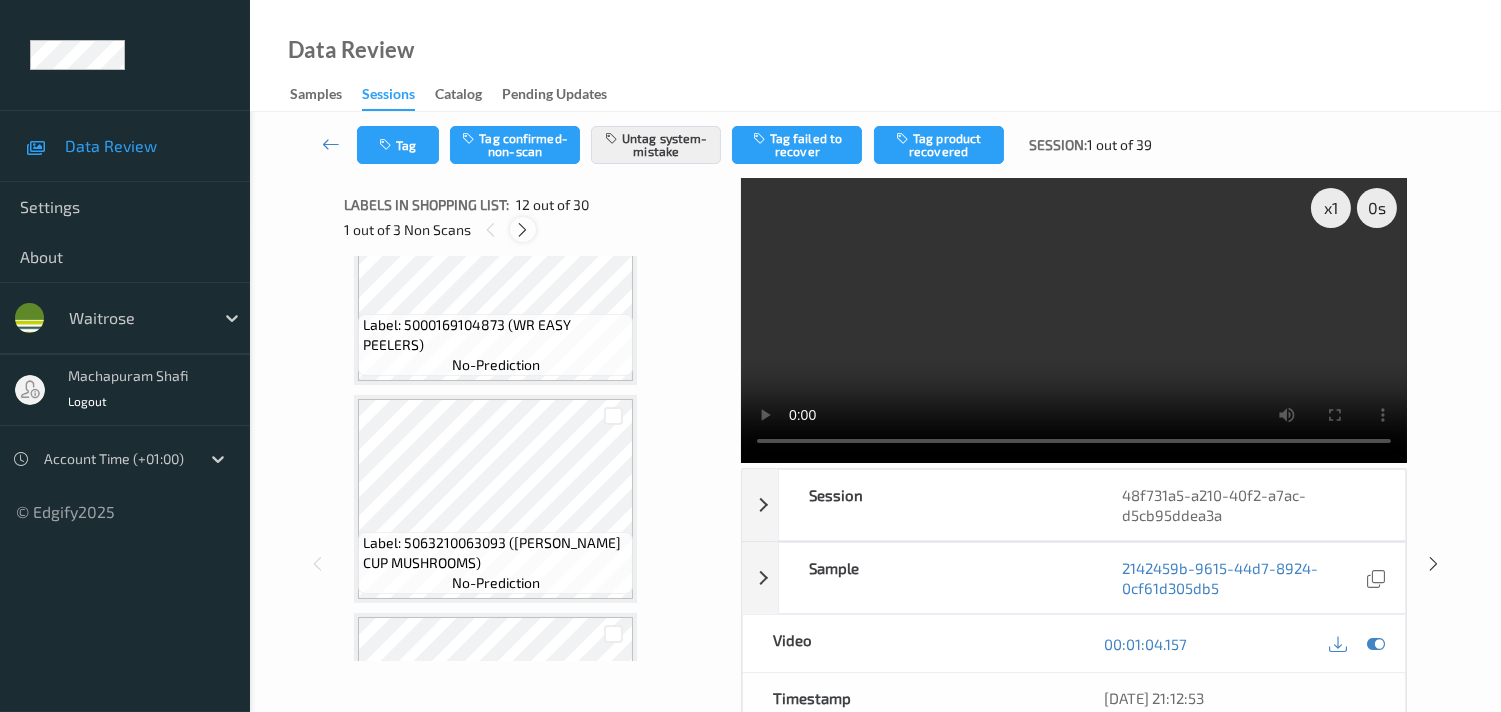 click at bounding box center [522, 230] 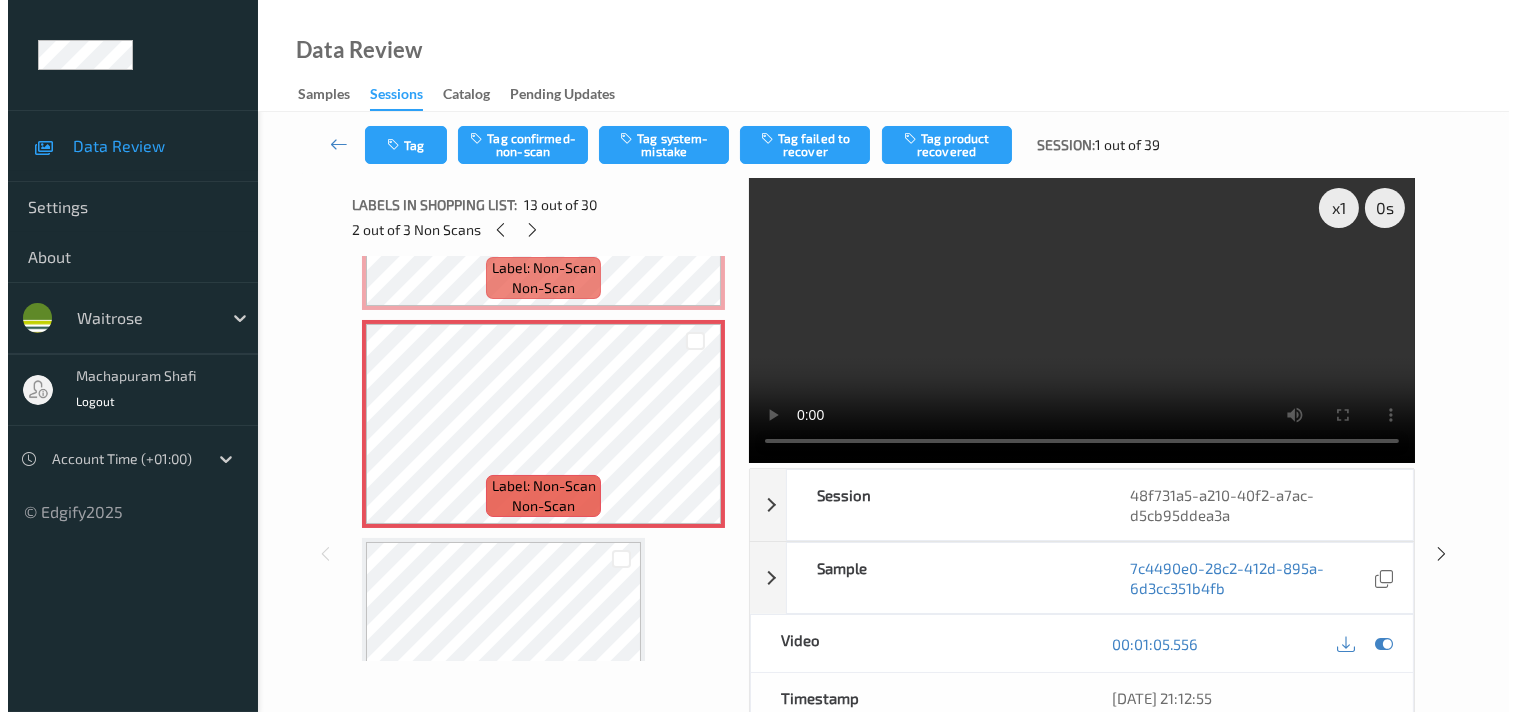 scroll, scrollTop: 2615, scrollLeft: 0, axis: vertical 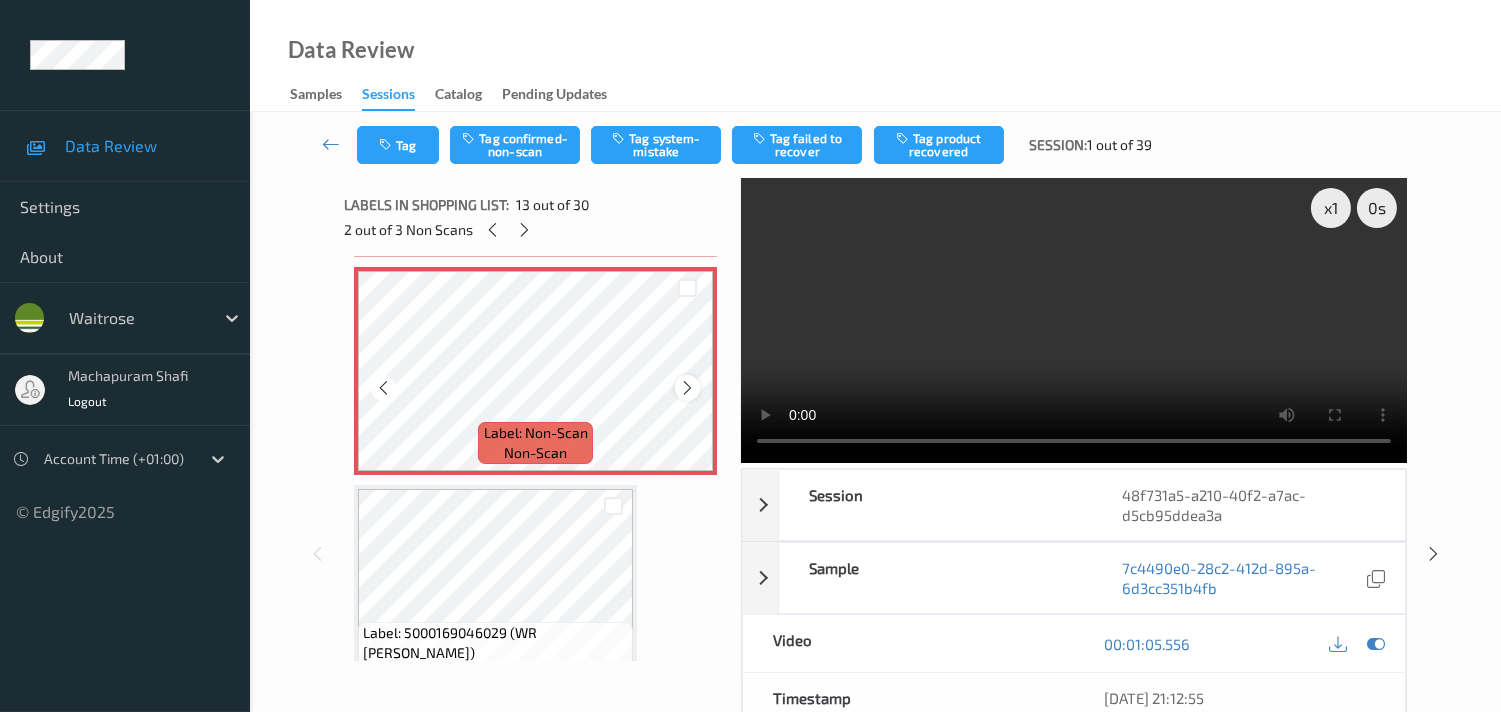click at bounding box center (687, 388) 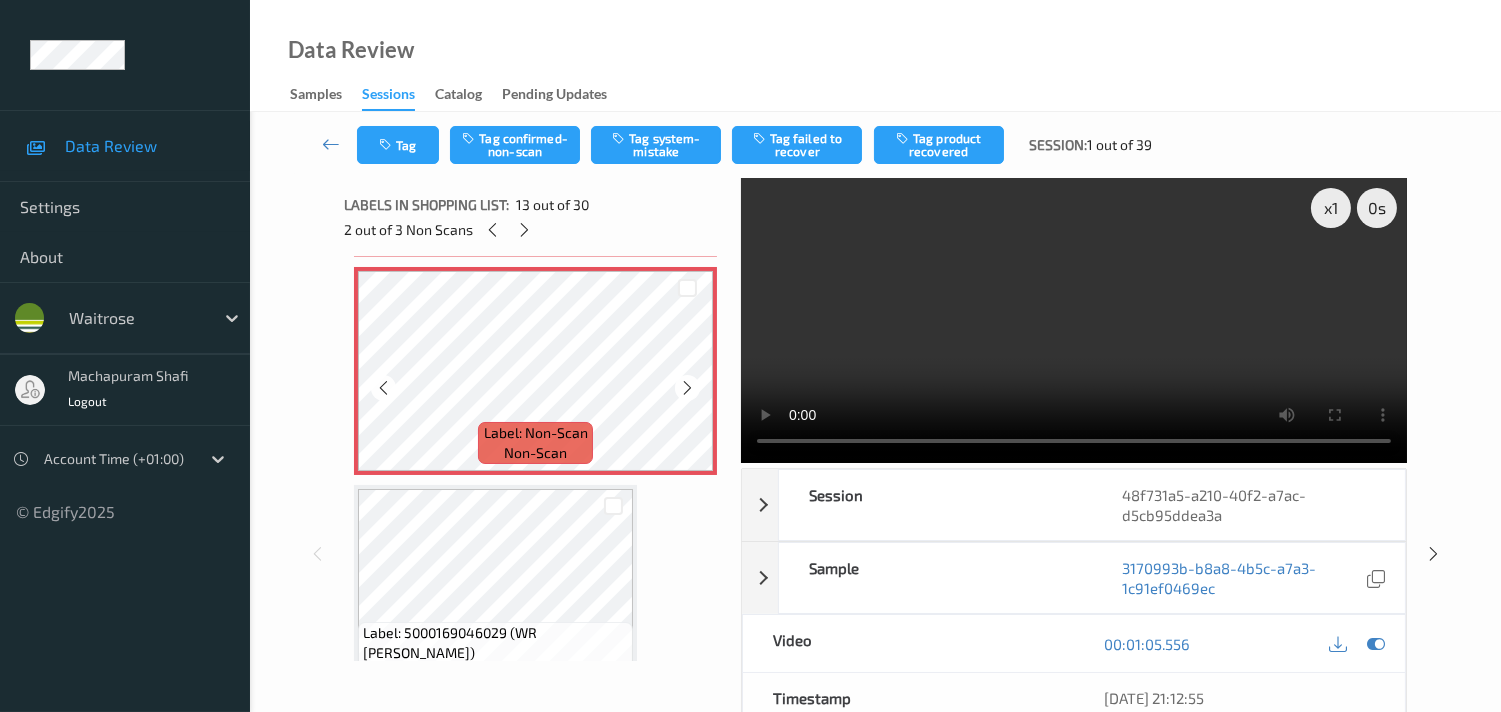 click at bounding box center [687, 388] 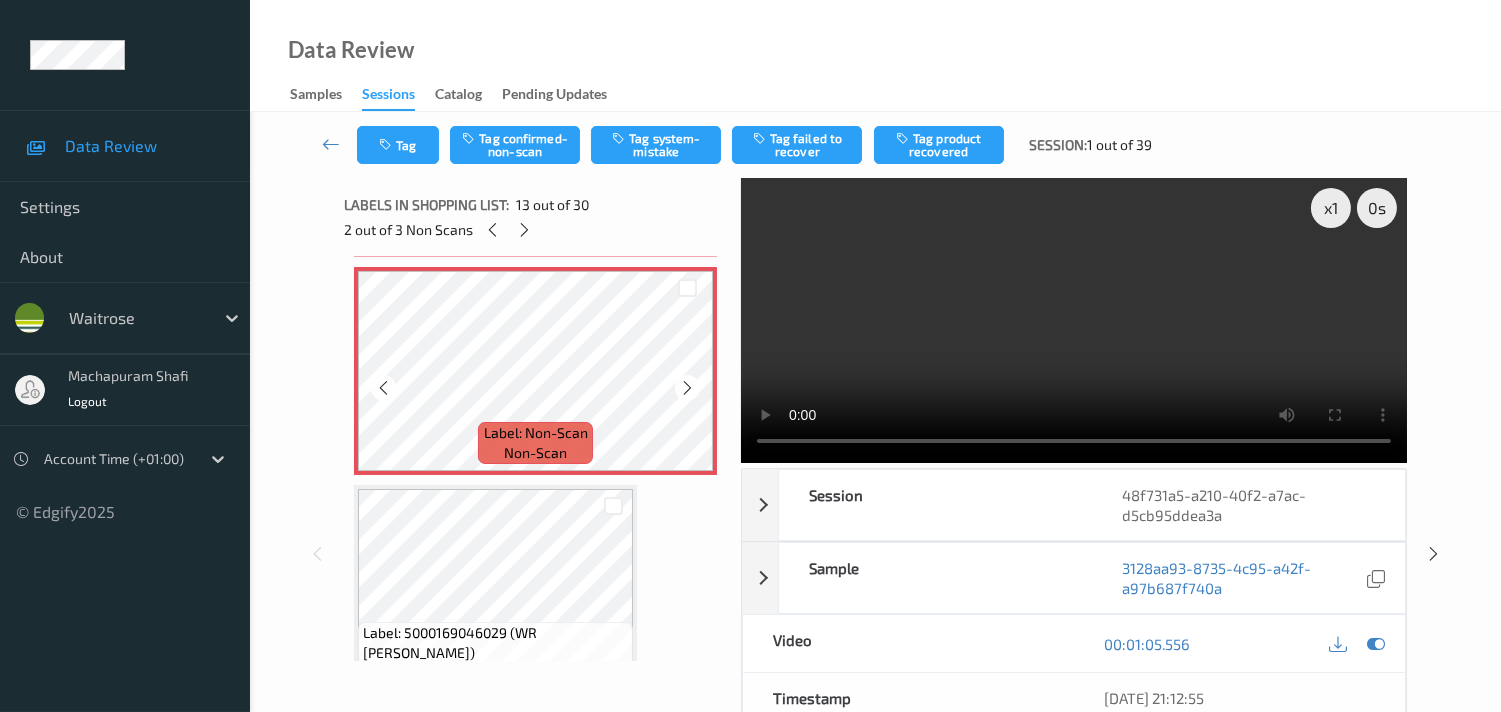 click at bounding box center (687, 388) 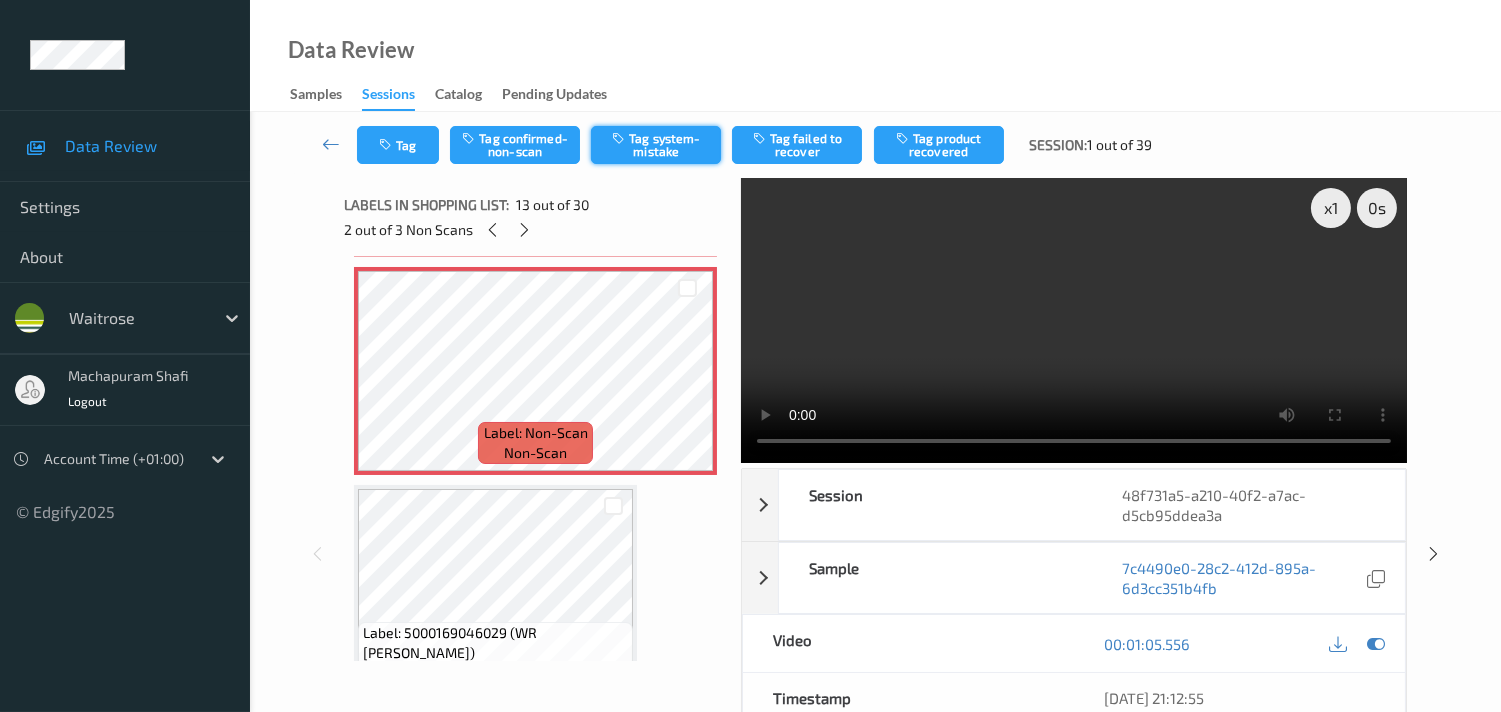 click on "Tag   system-mistake" at bounding box center [656, 145] 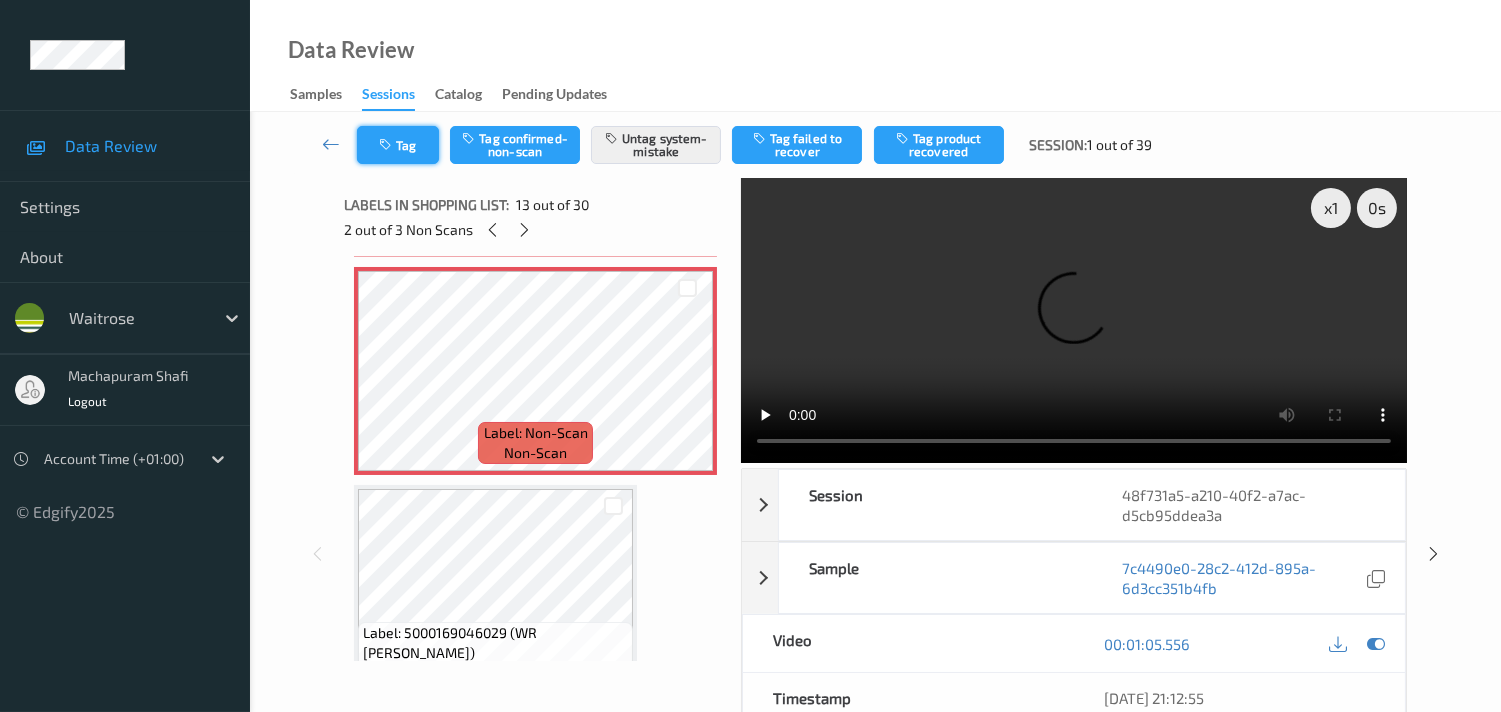click on "Tag" at bounding box center [398, 145] 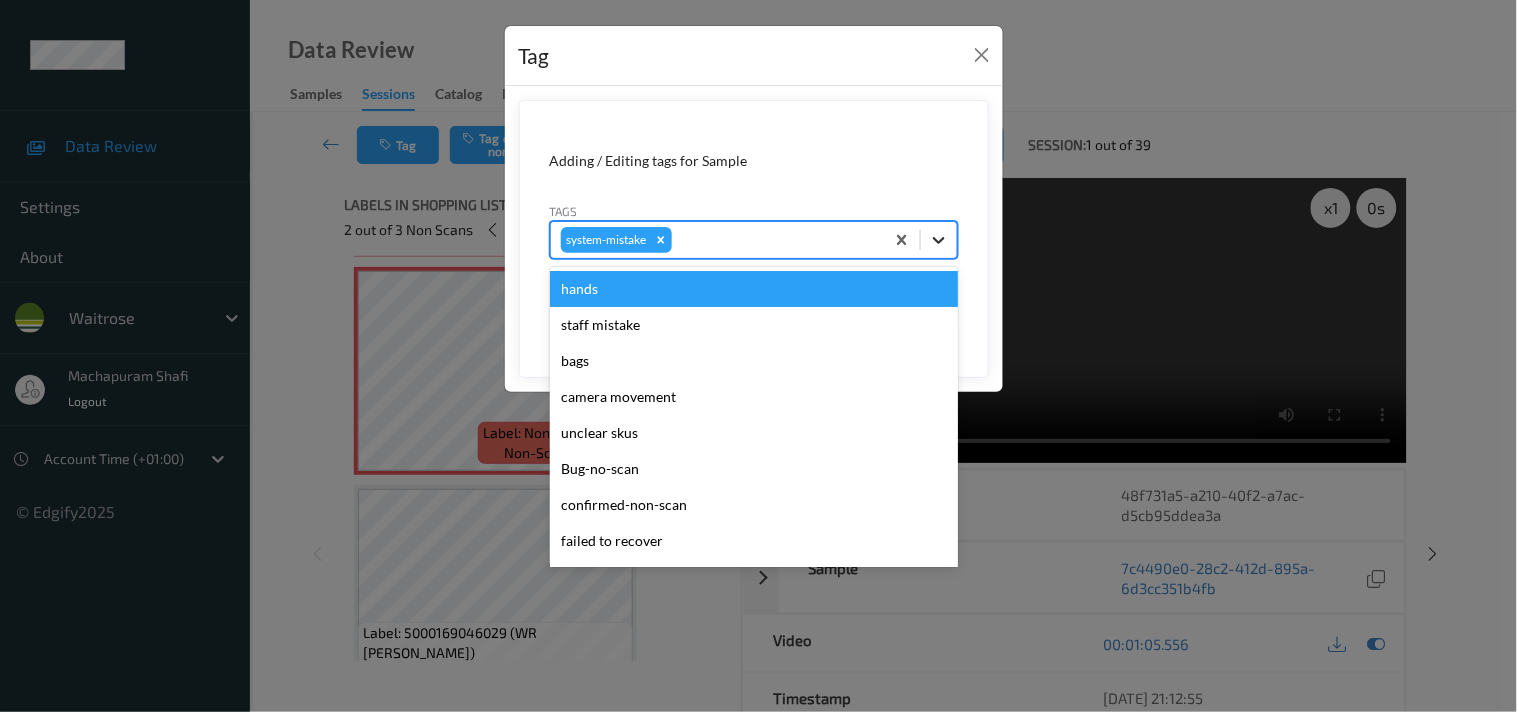 click 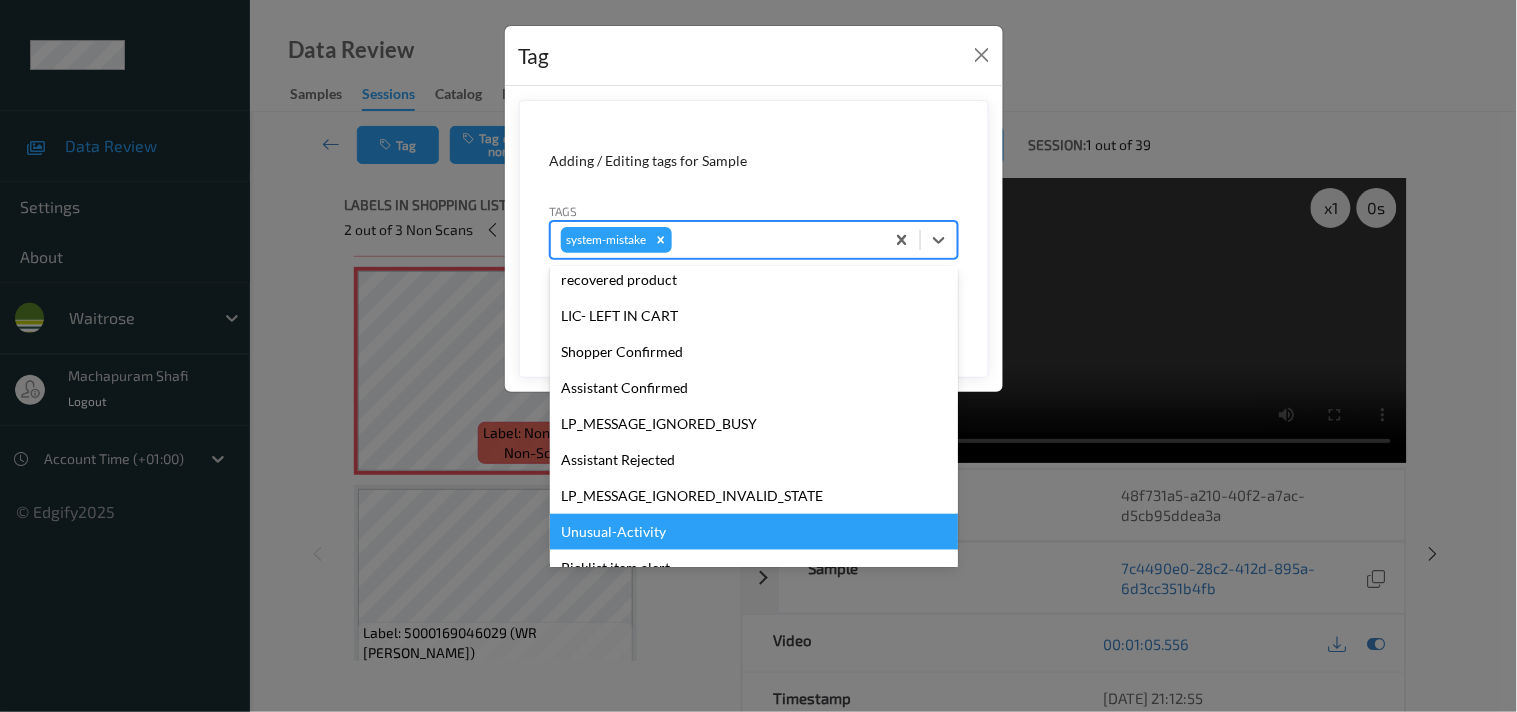 scroll, scrollTop: 355, scrollLeft: 0, axis: vertical 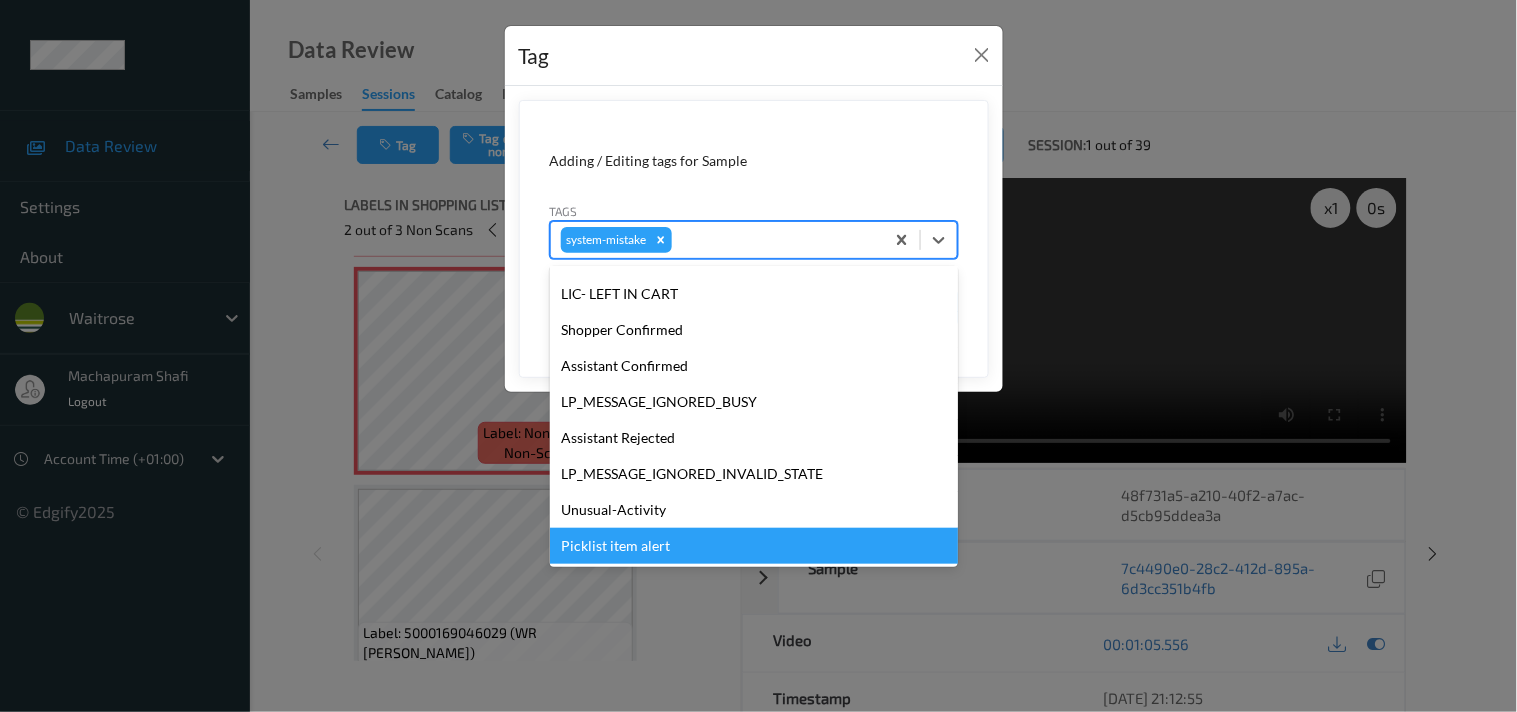 click on "Picklist item alert" at bounding box center [754, 546] 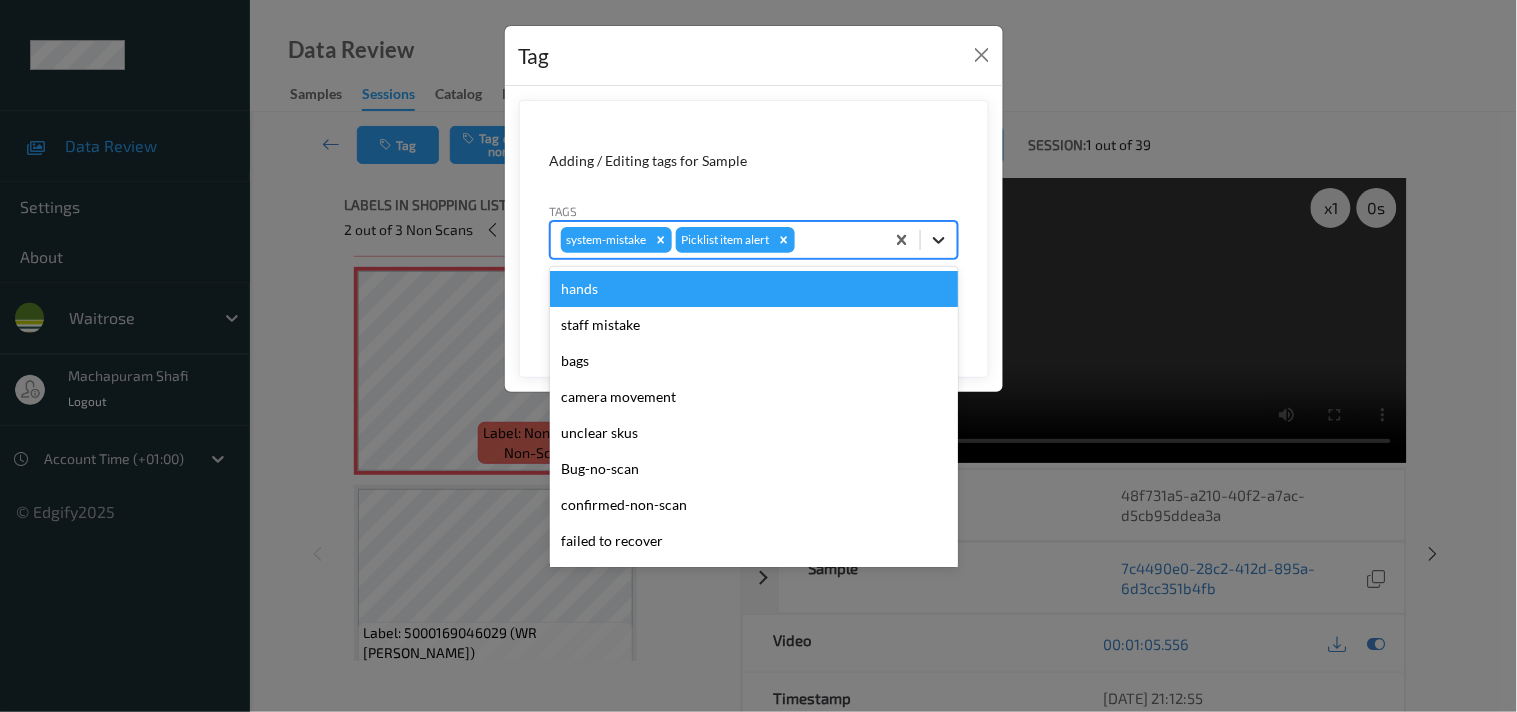 click 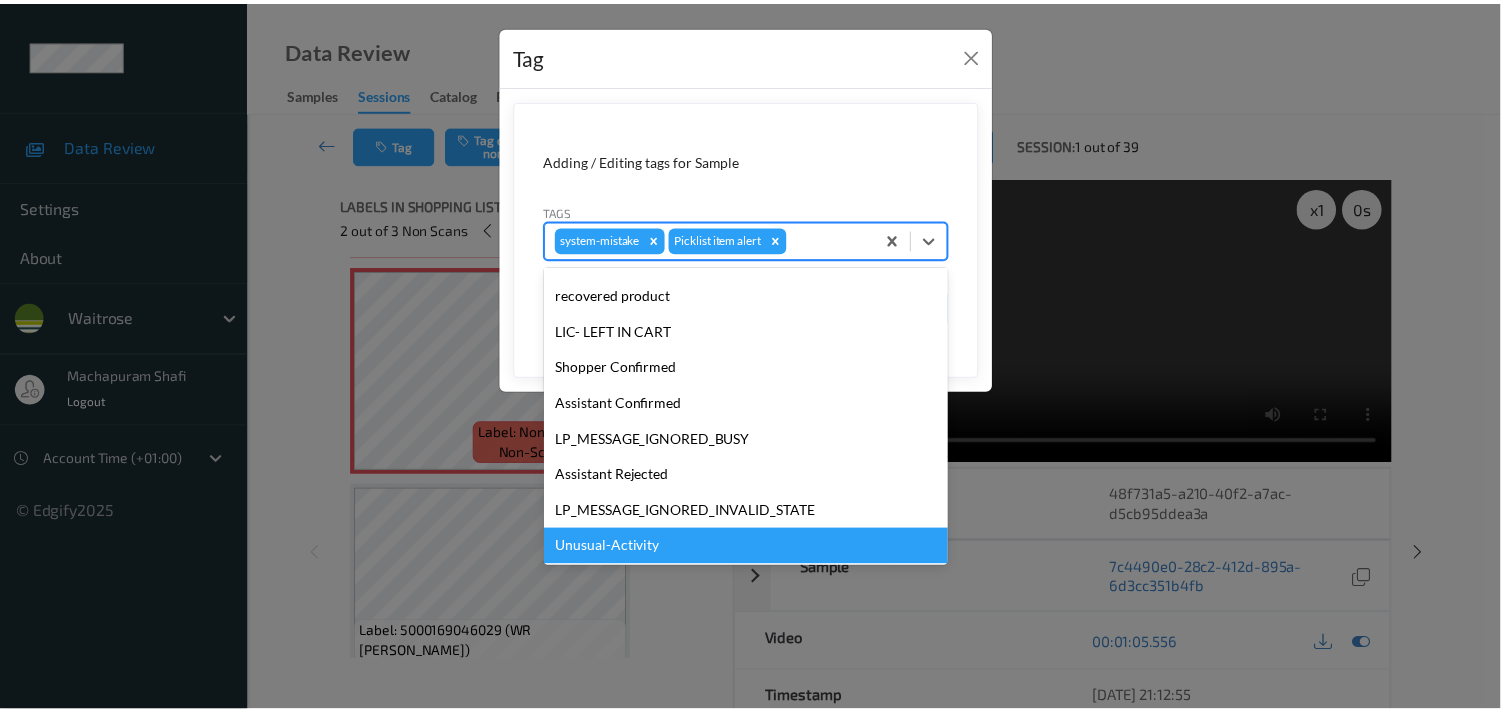 scroll, scrollTop: 320, scrollLeft: 0, axis: vertical 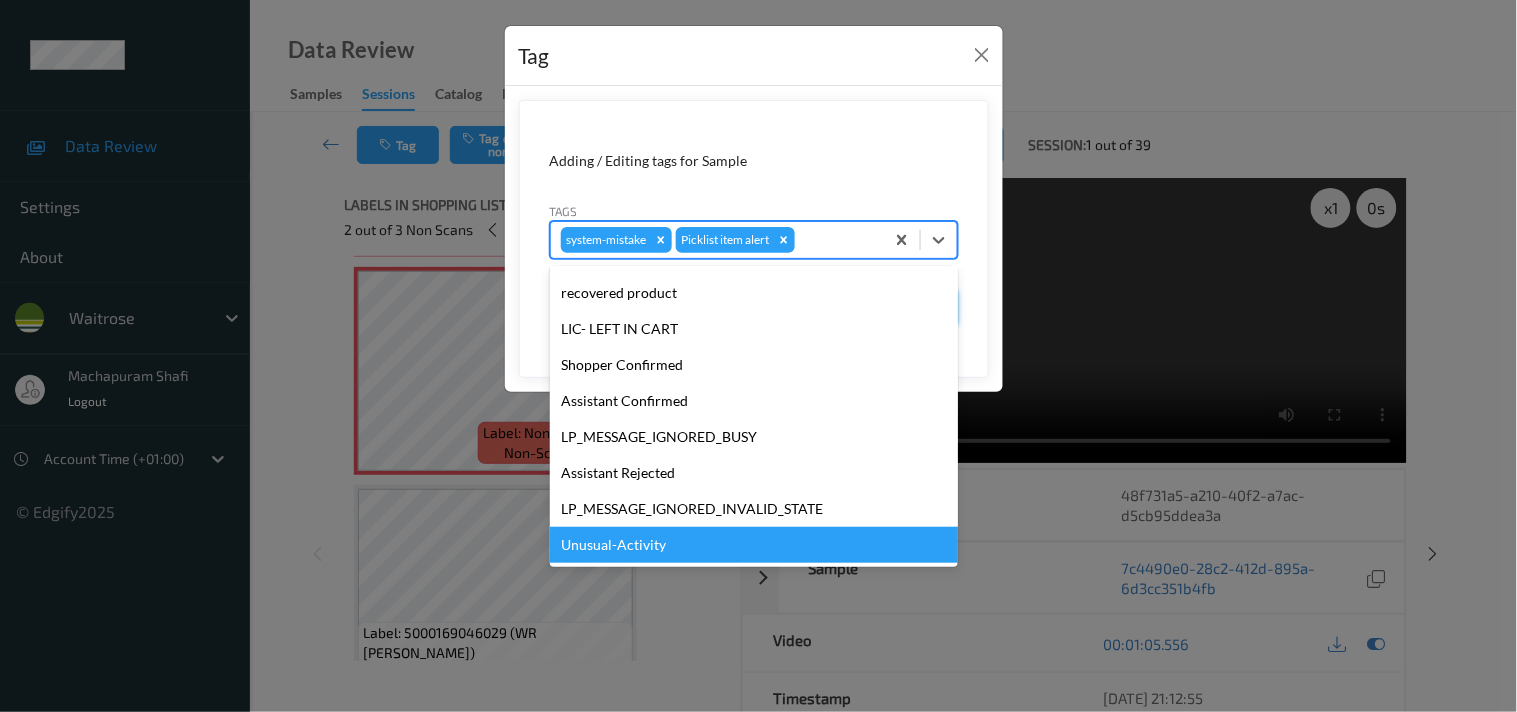 drag, startPoint x: 668, startPoint y: 540, endPoint x: 883, endPoint y: 340, distance: 293.64093 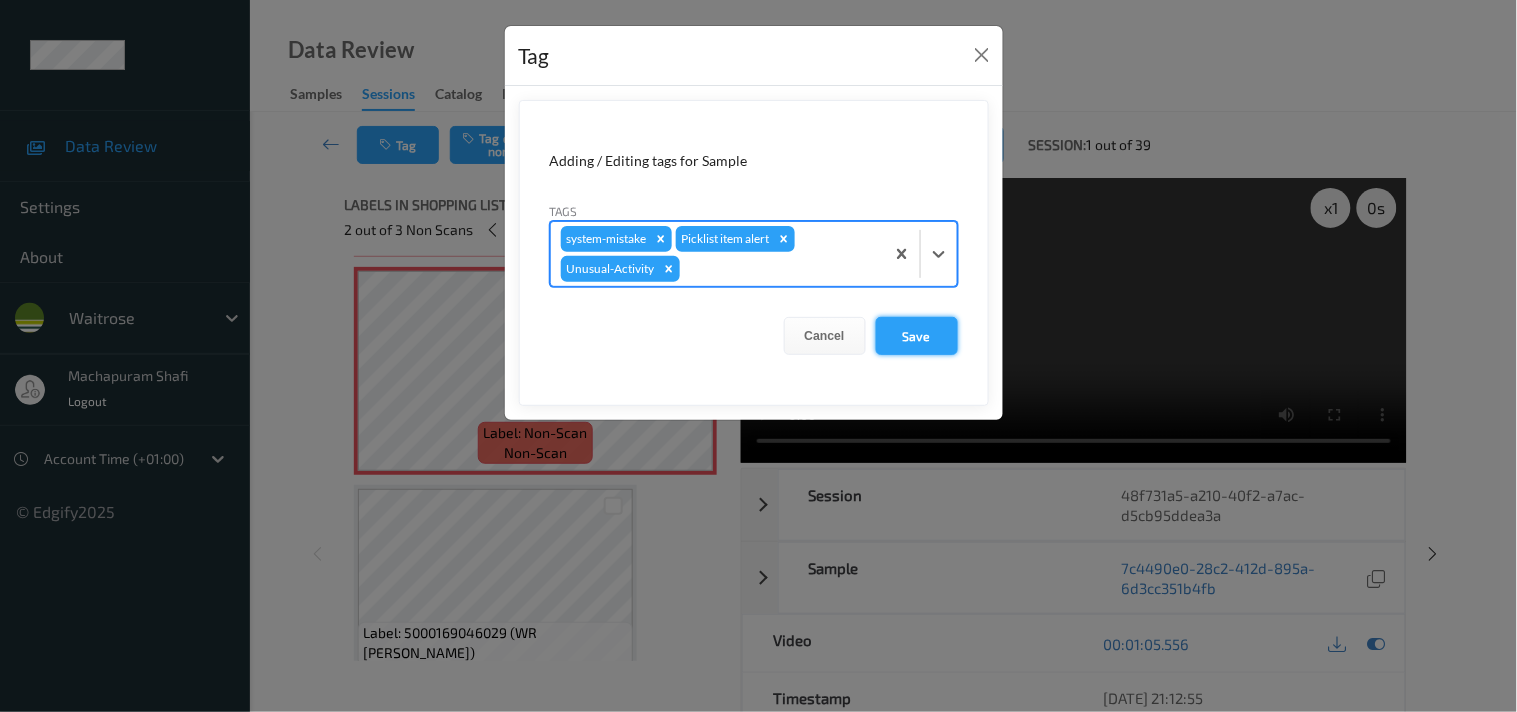 click on "Save" at bounding box center (917, 336) 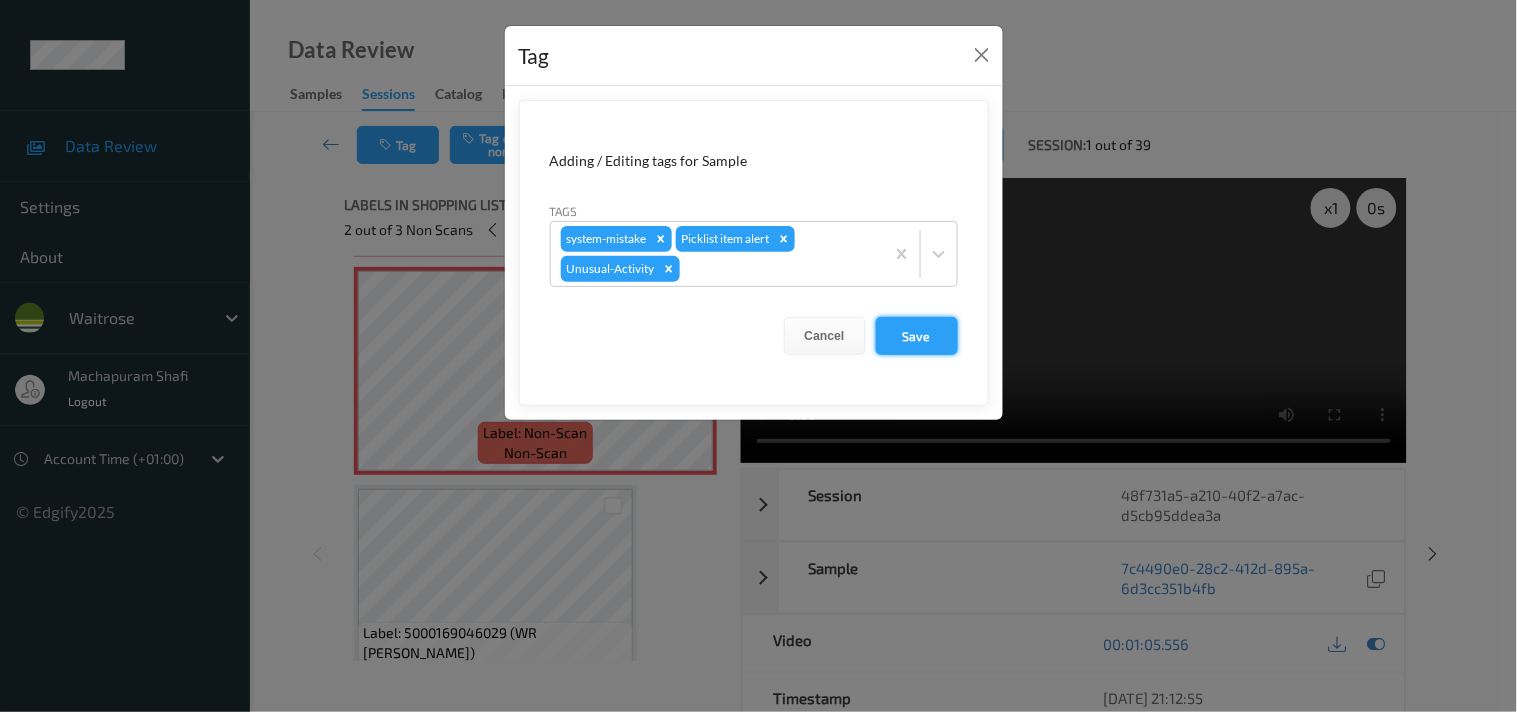 click on "Save" at bounding box center [917, 336] 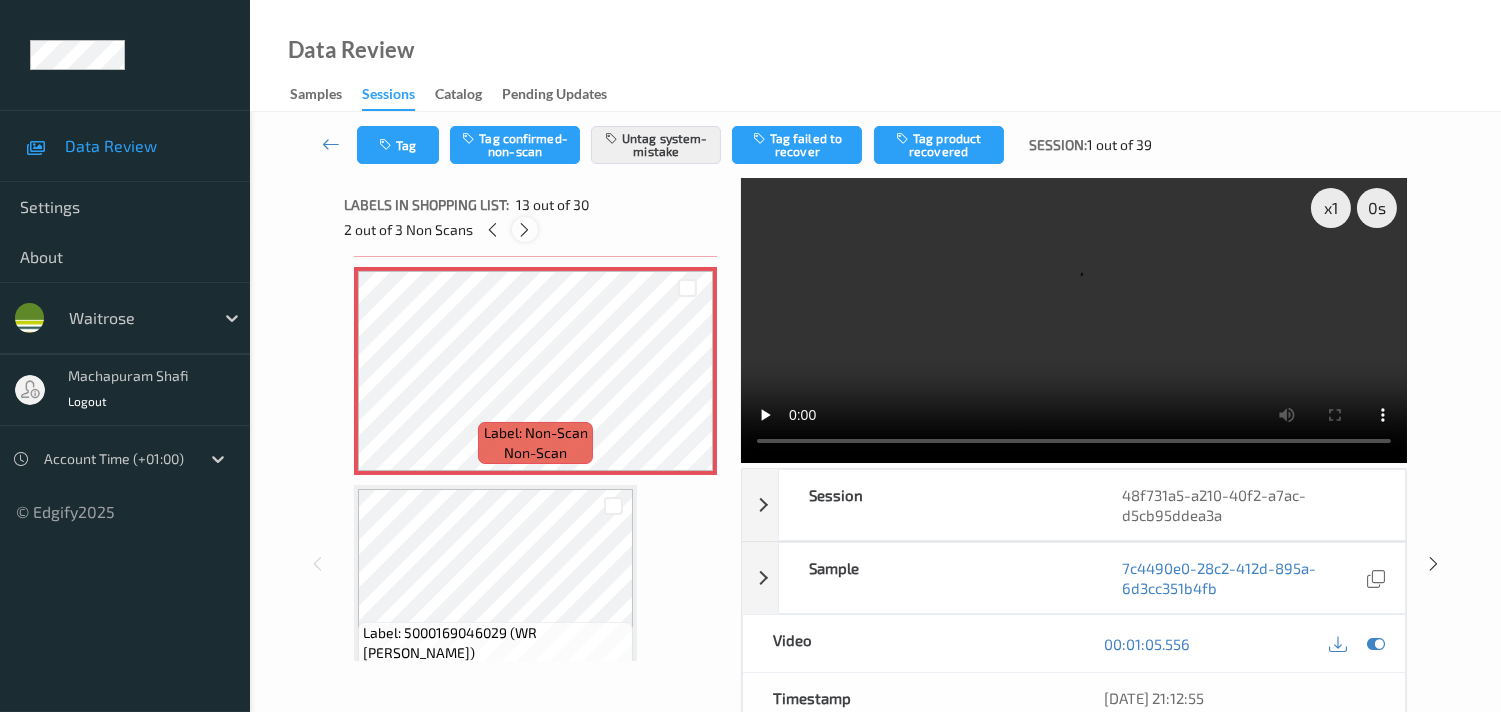 click at bounding box center [524, 230] 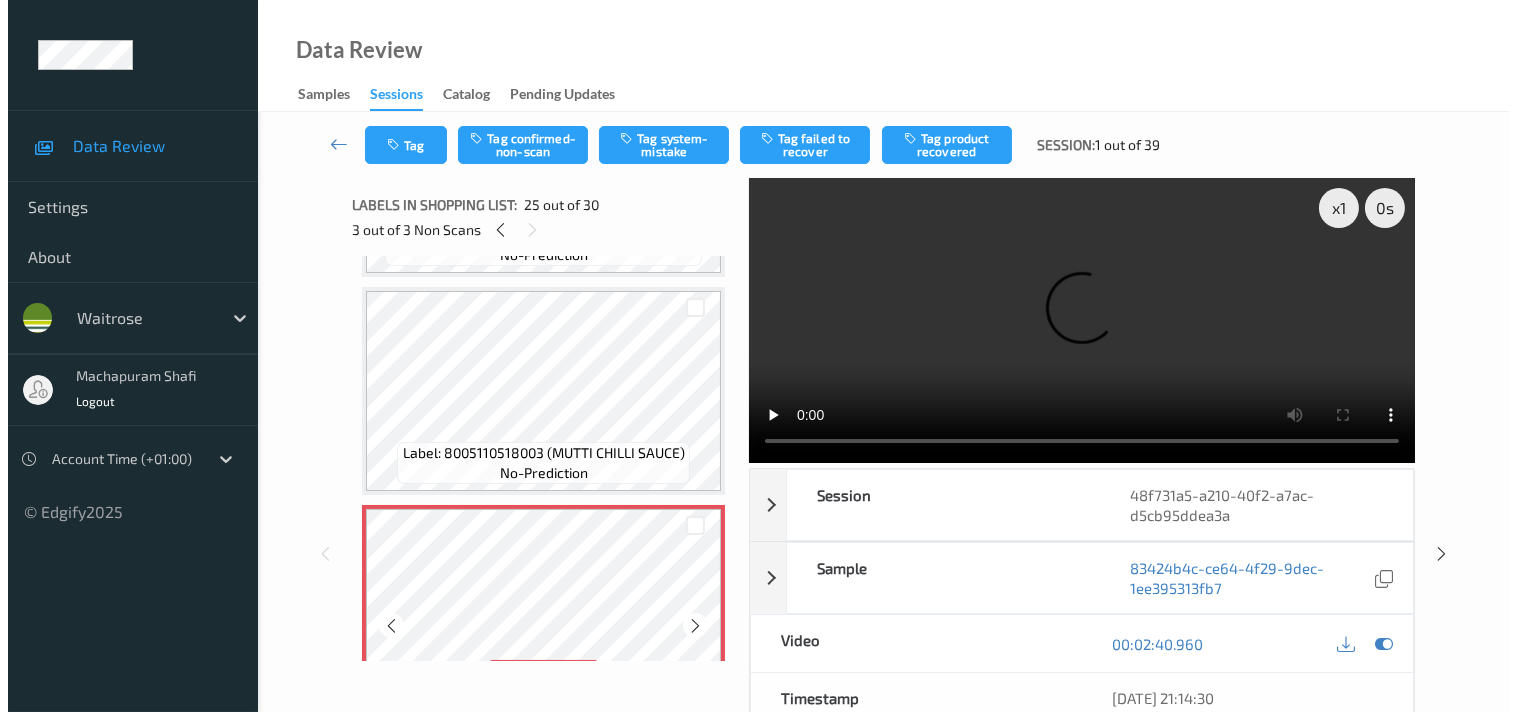 scroll, scrollTop: 5103, scrollLeft: 0, axis: vertical 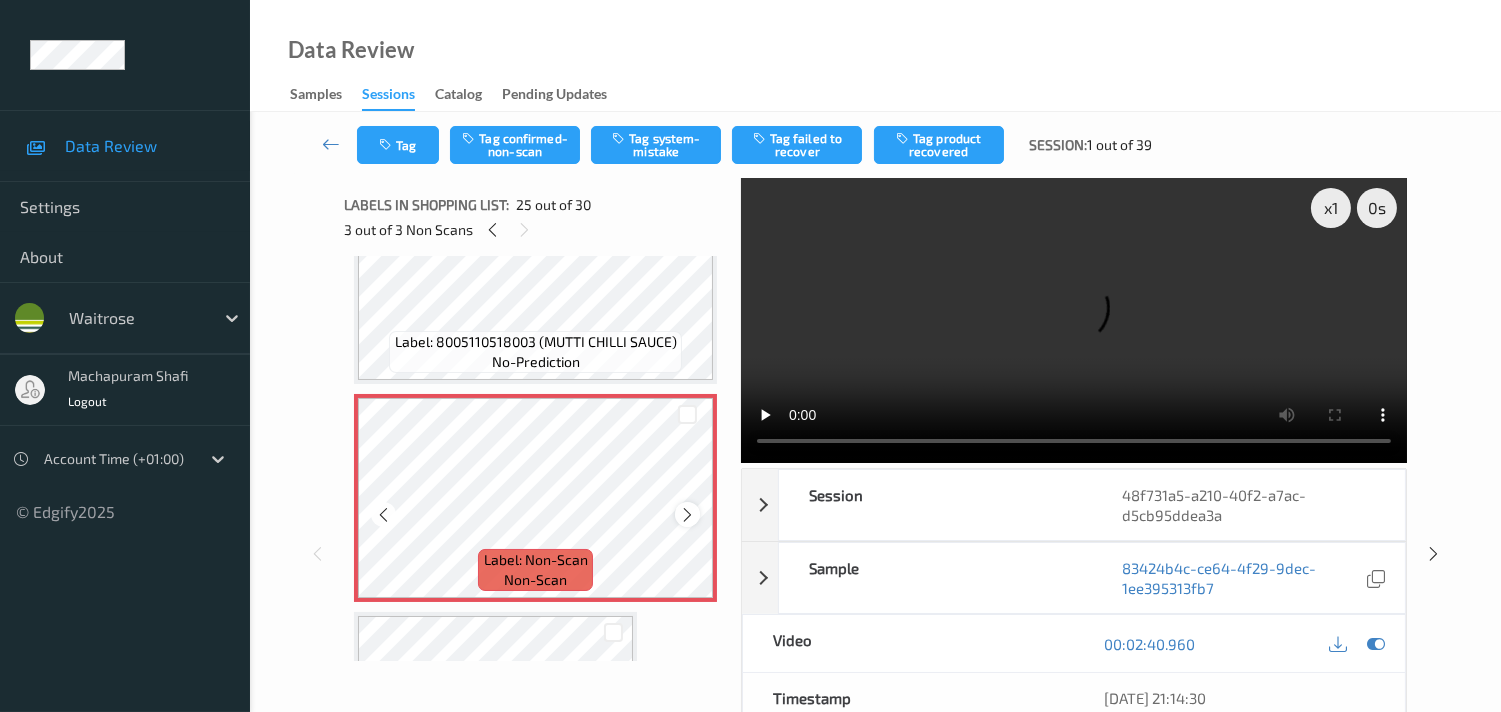 click at bounding box center [687, 515] 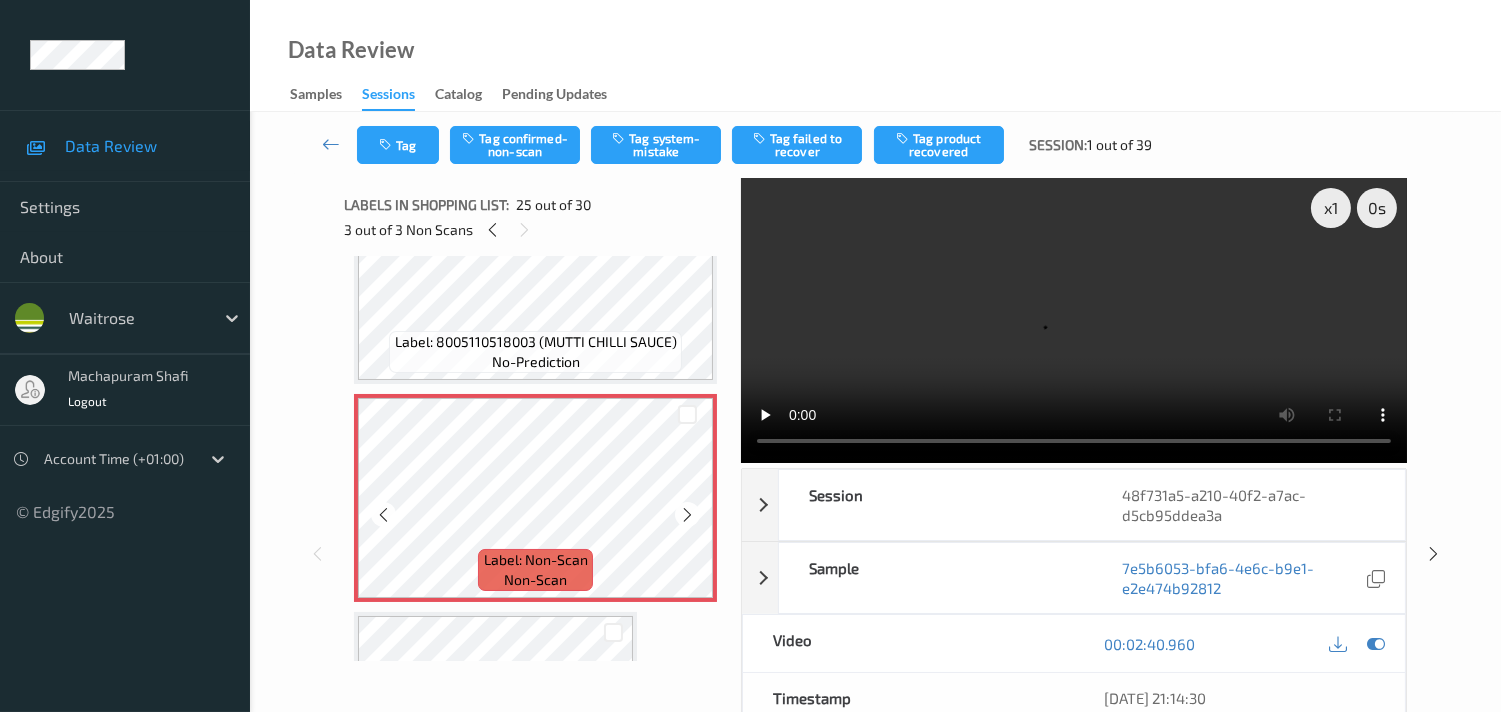 click at bounding box center (687, 515) 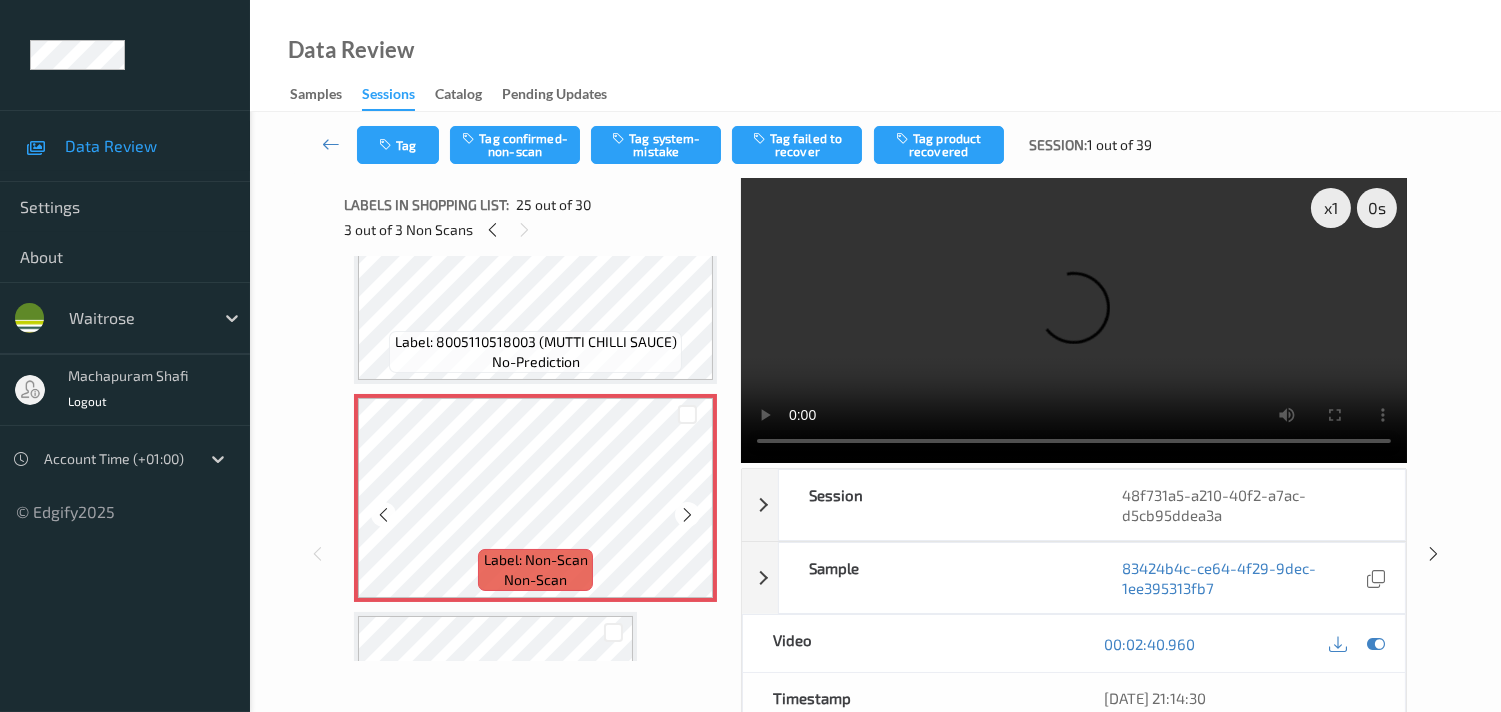 click at bounding box center (687, 515) 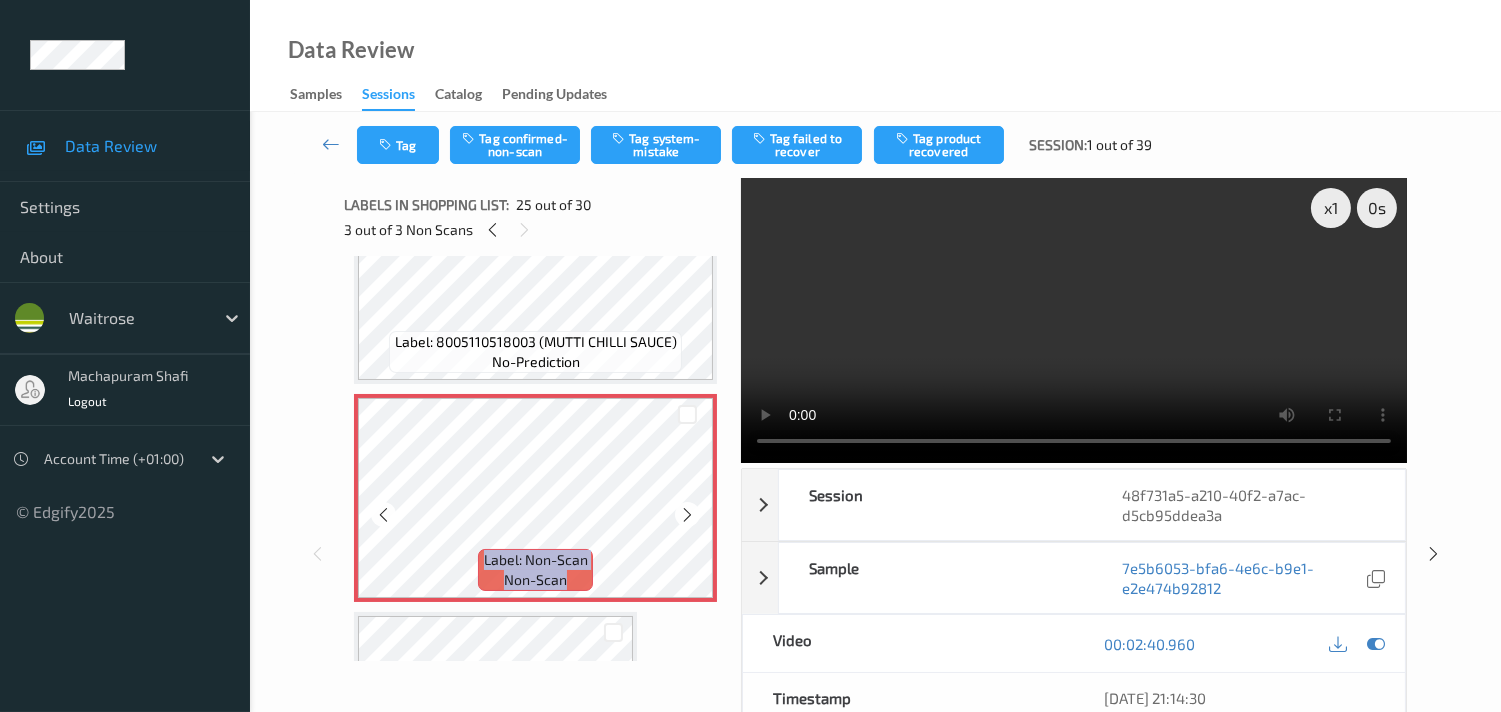 click at bounding box center (687, 515) 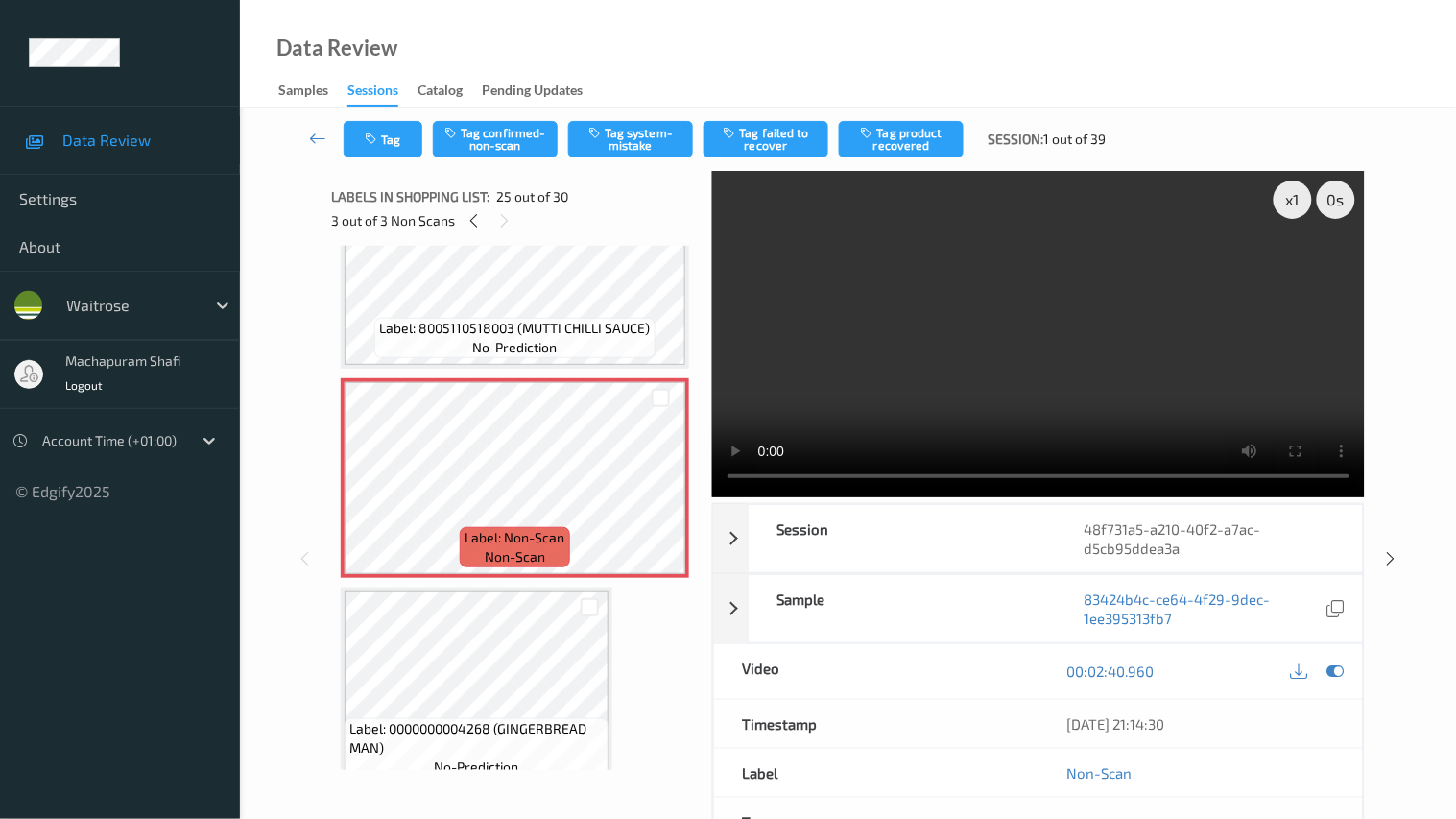 click at bounding box center [1038, 334] 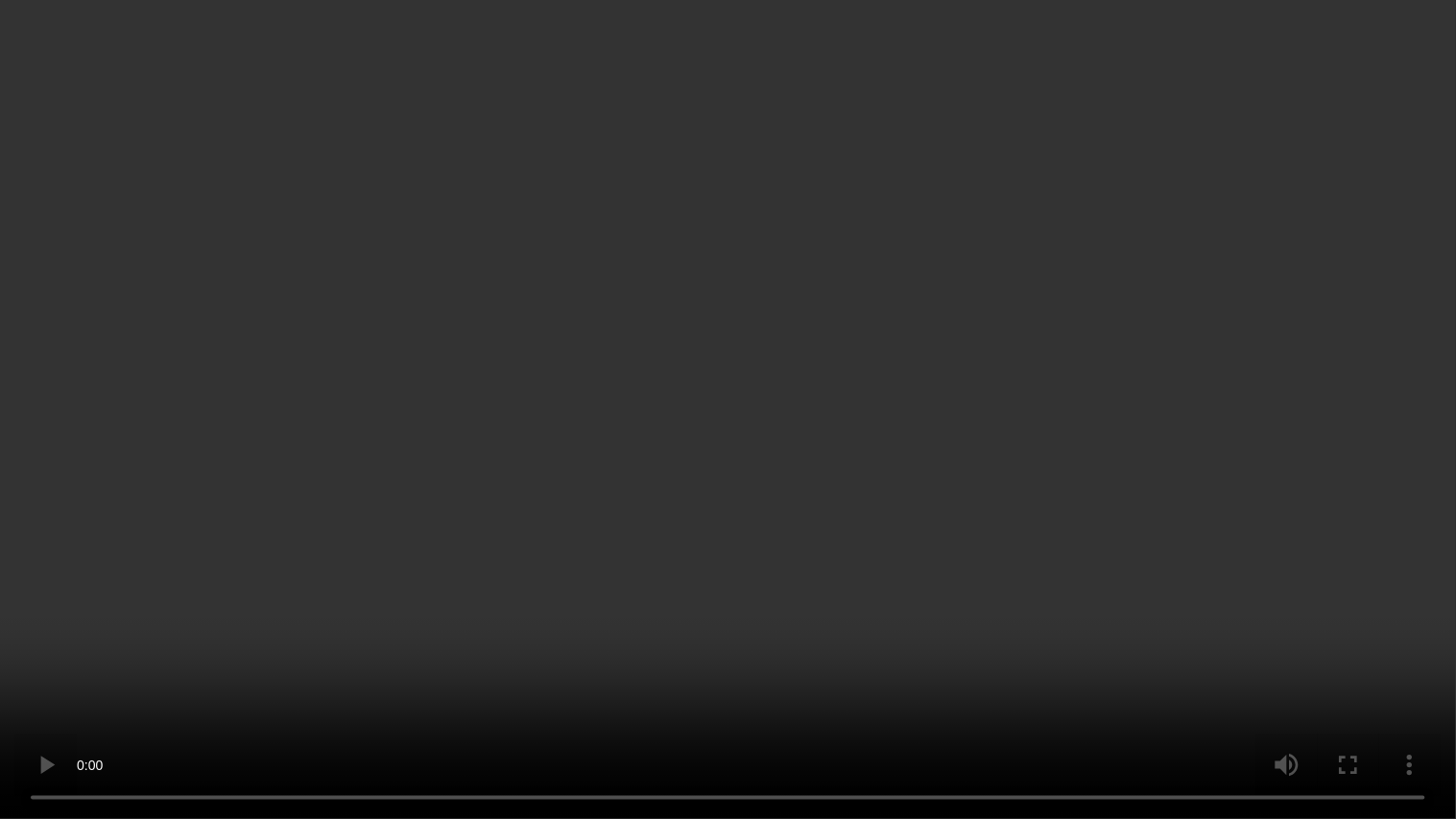 type 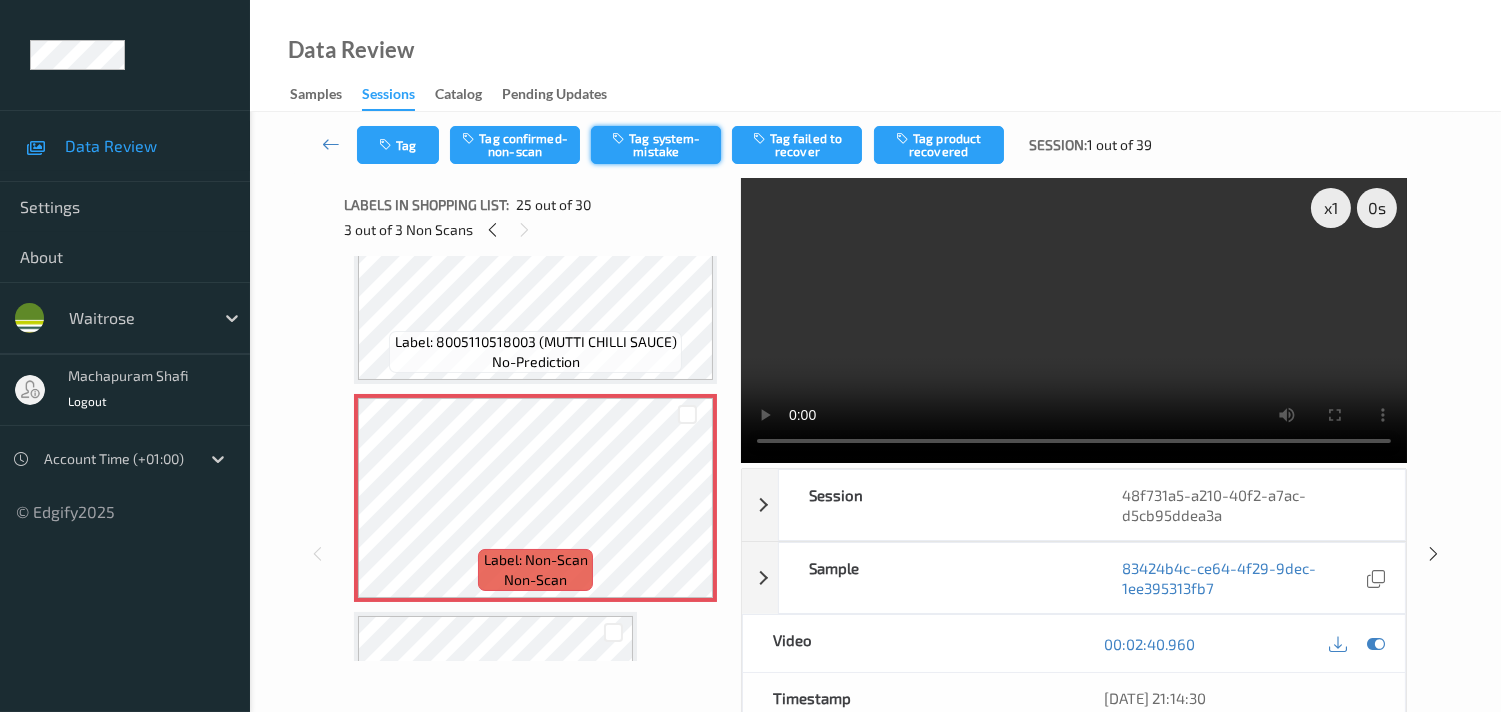 click on "Tag   system-mistake" at bounding box center [656, 145] 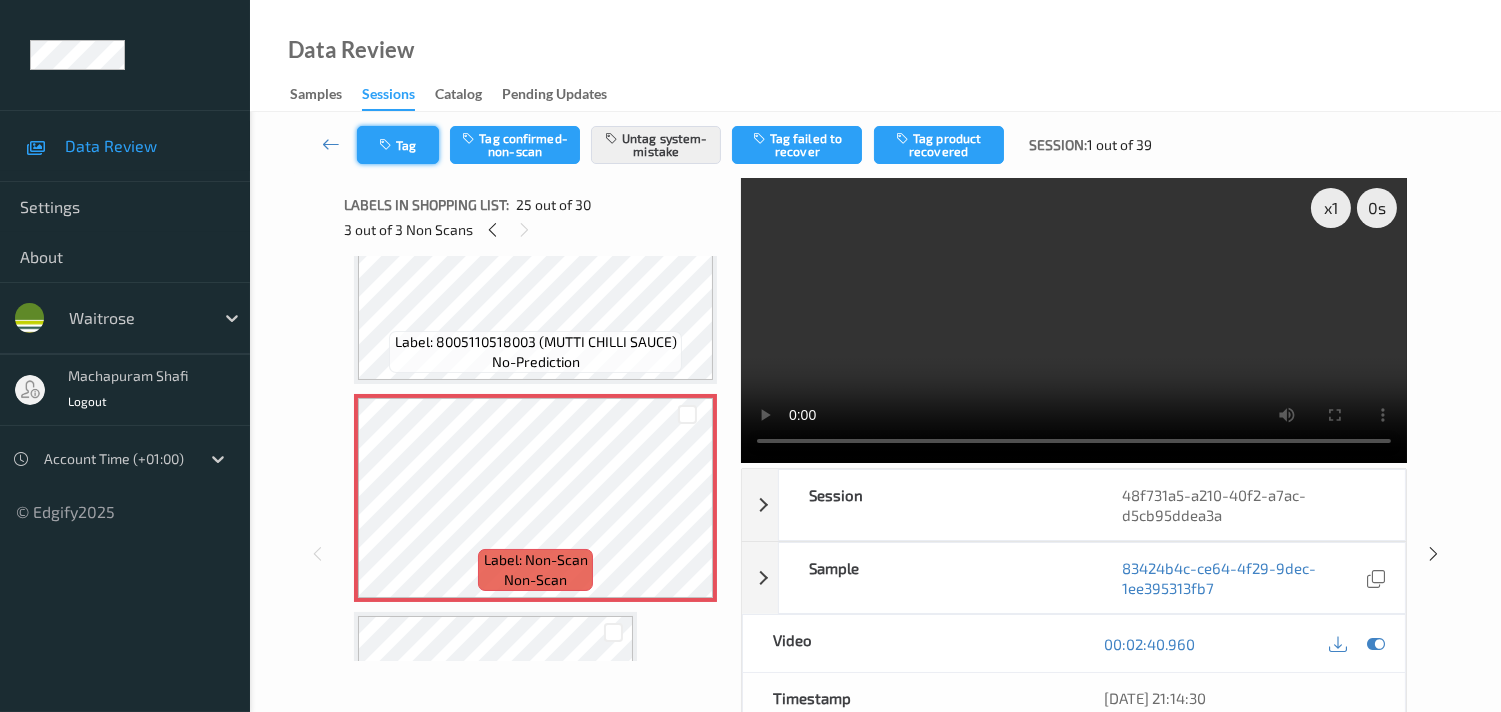 click on "Tag" at bounding box center [398, 145] 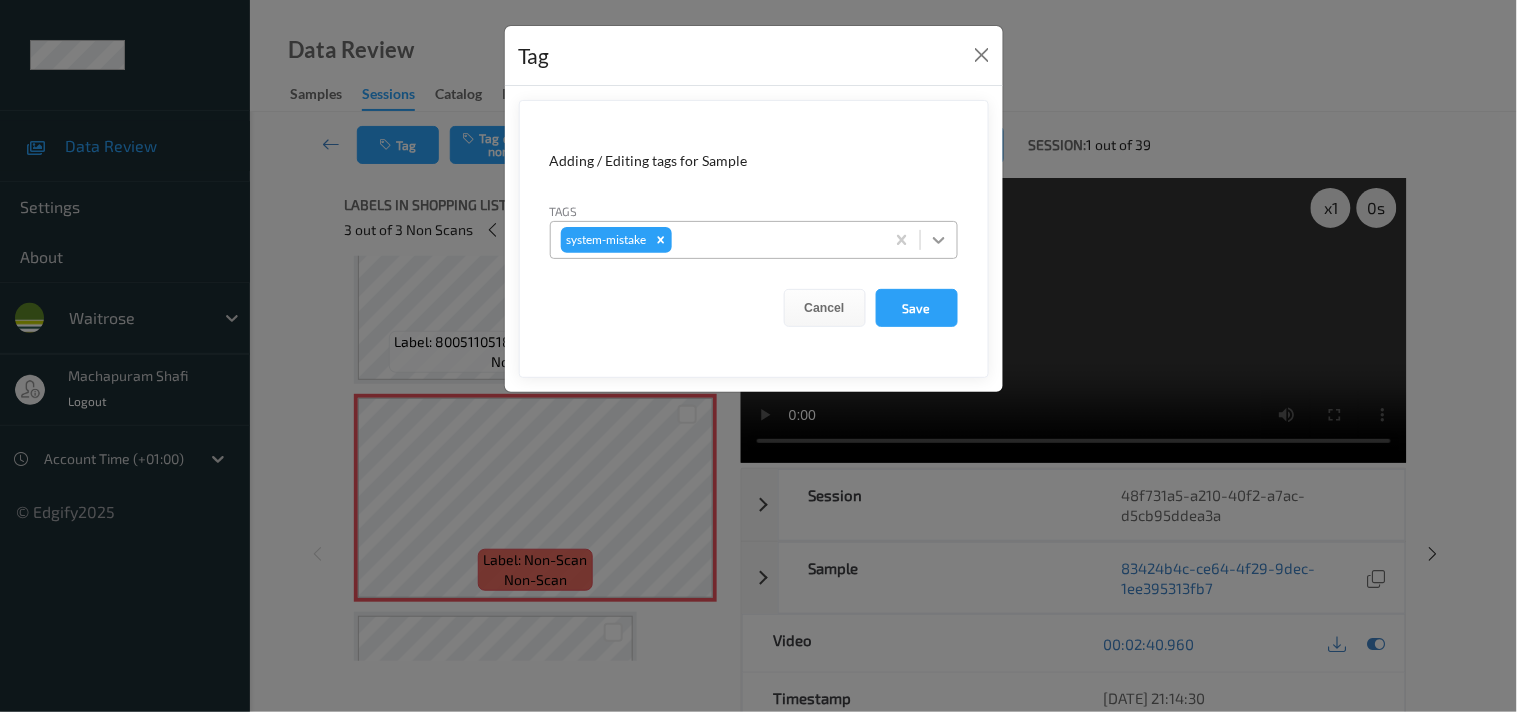 click 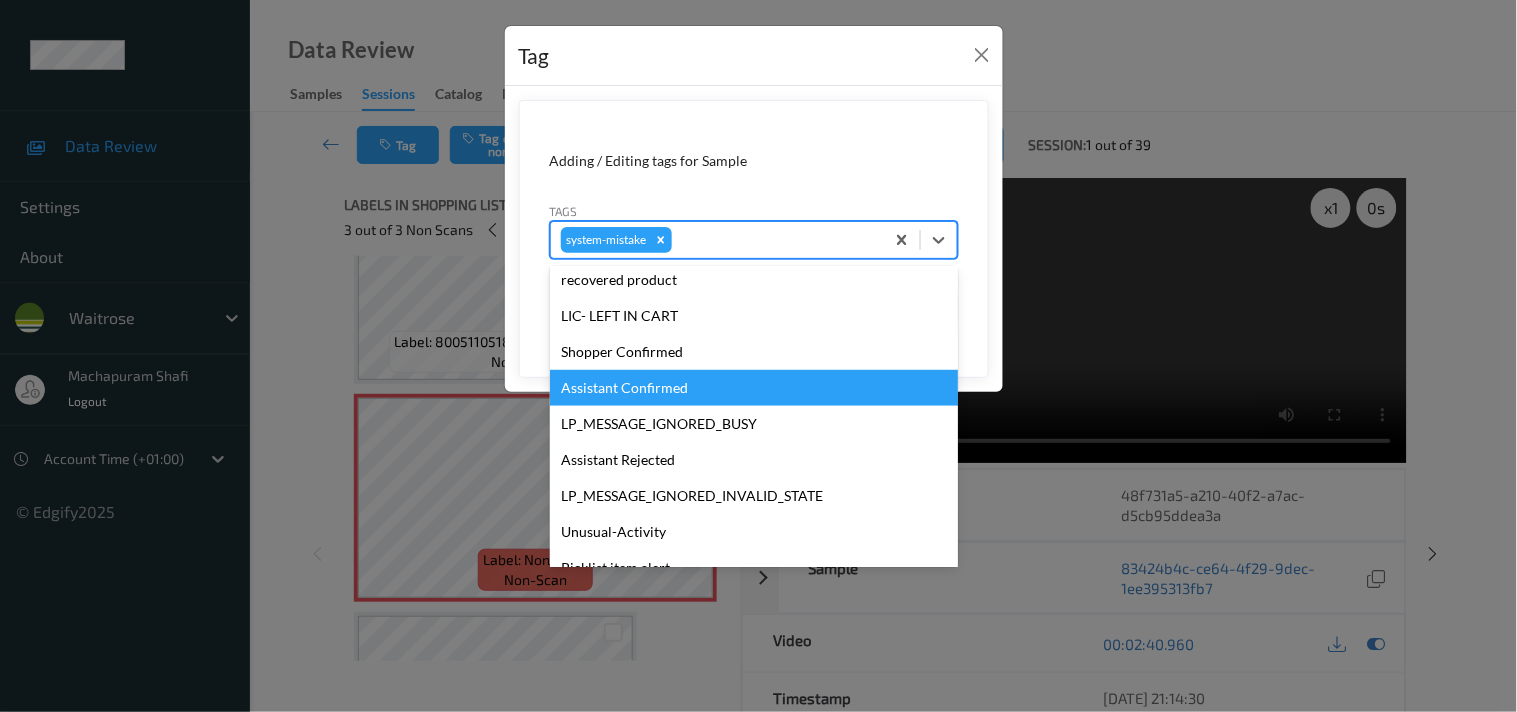 scroll, scrollTop: 355, scrollLeft: 0, axis: vertical 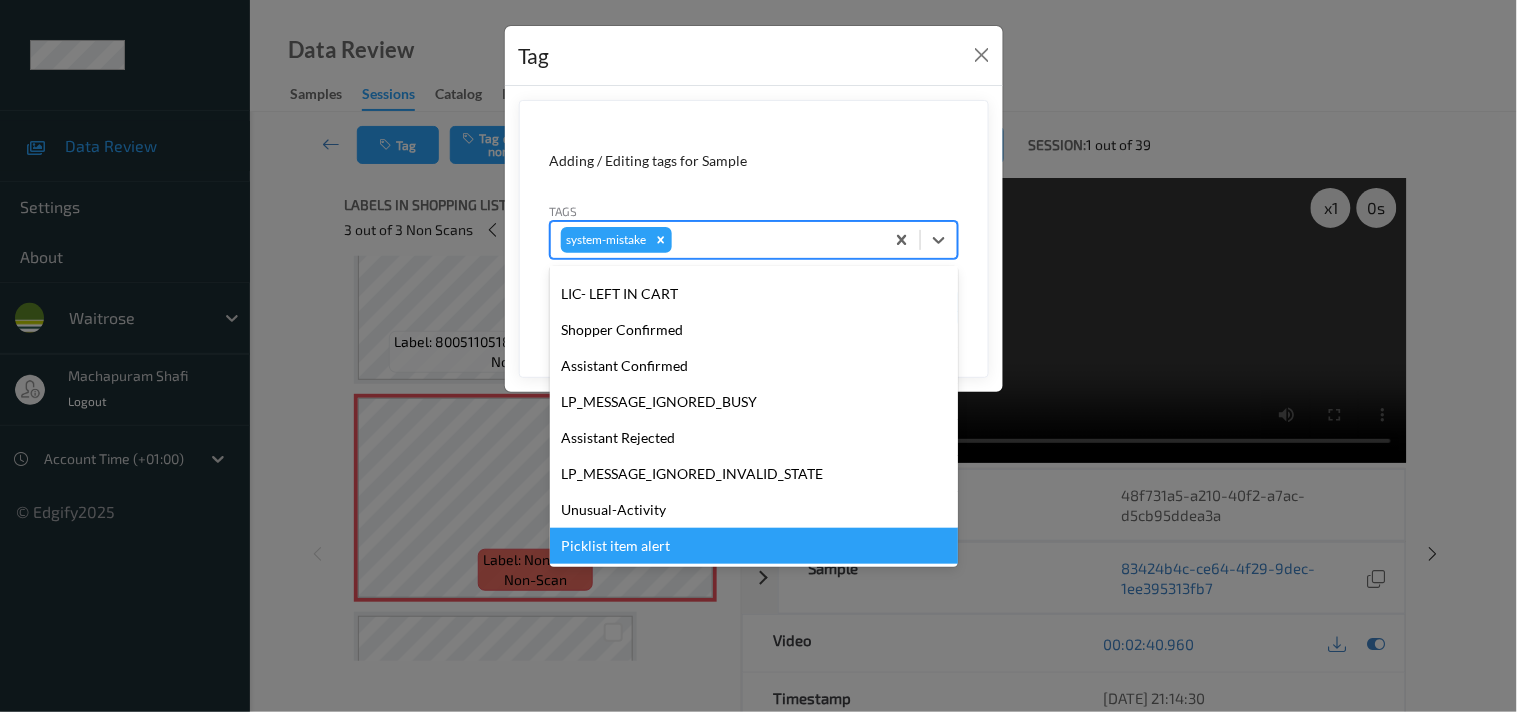 click on "Picklist item alert" at bounding box center [754, 546] 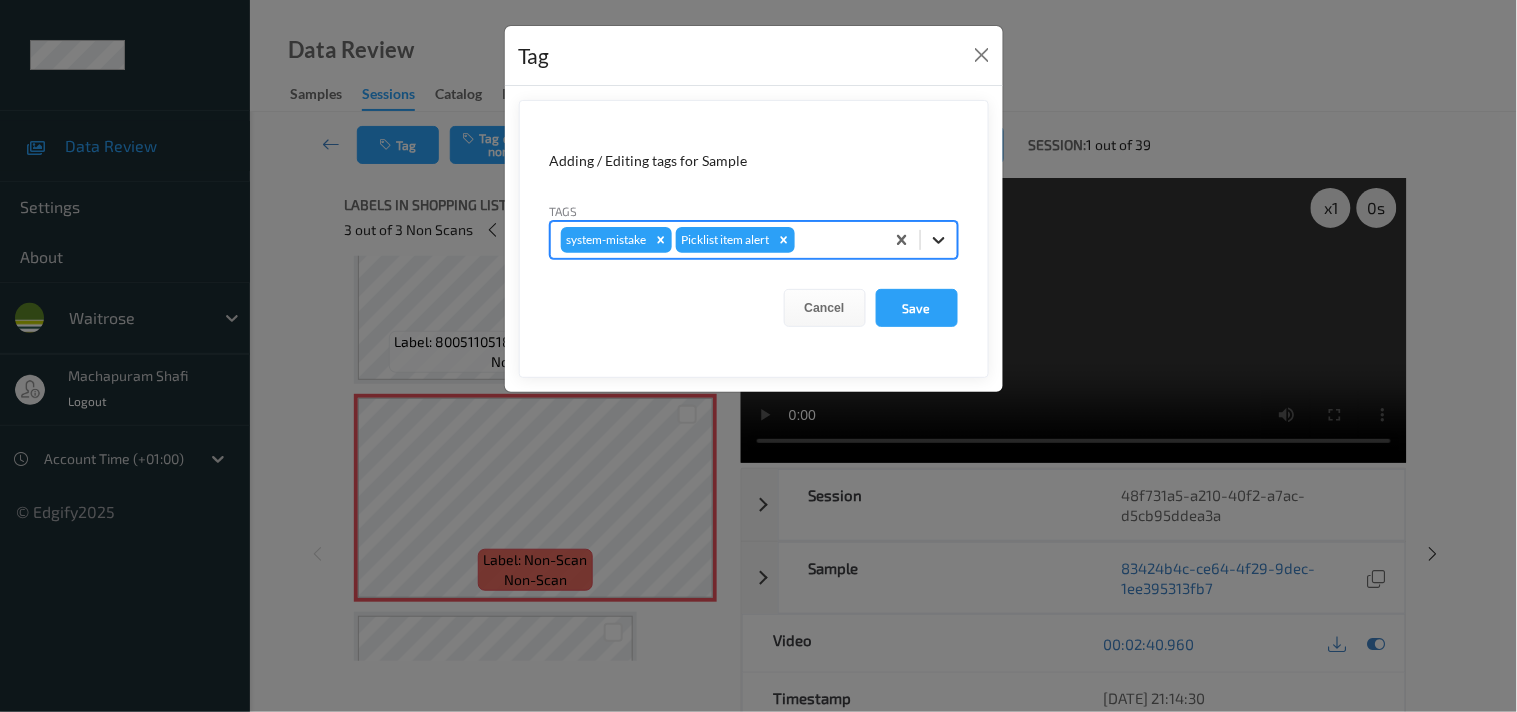 click 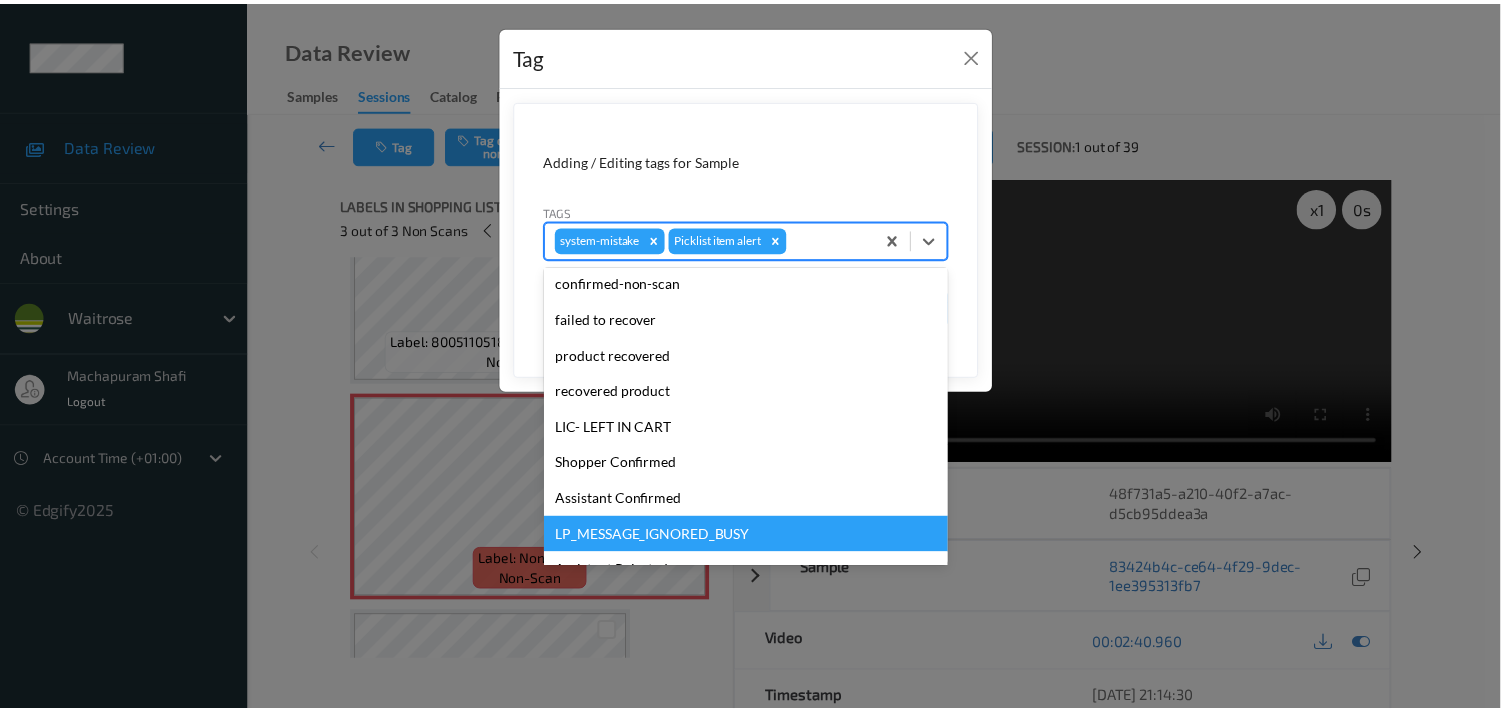 scroll, scrollTop: 320, scrollLeft: 0, axis: vertical 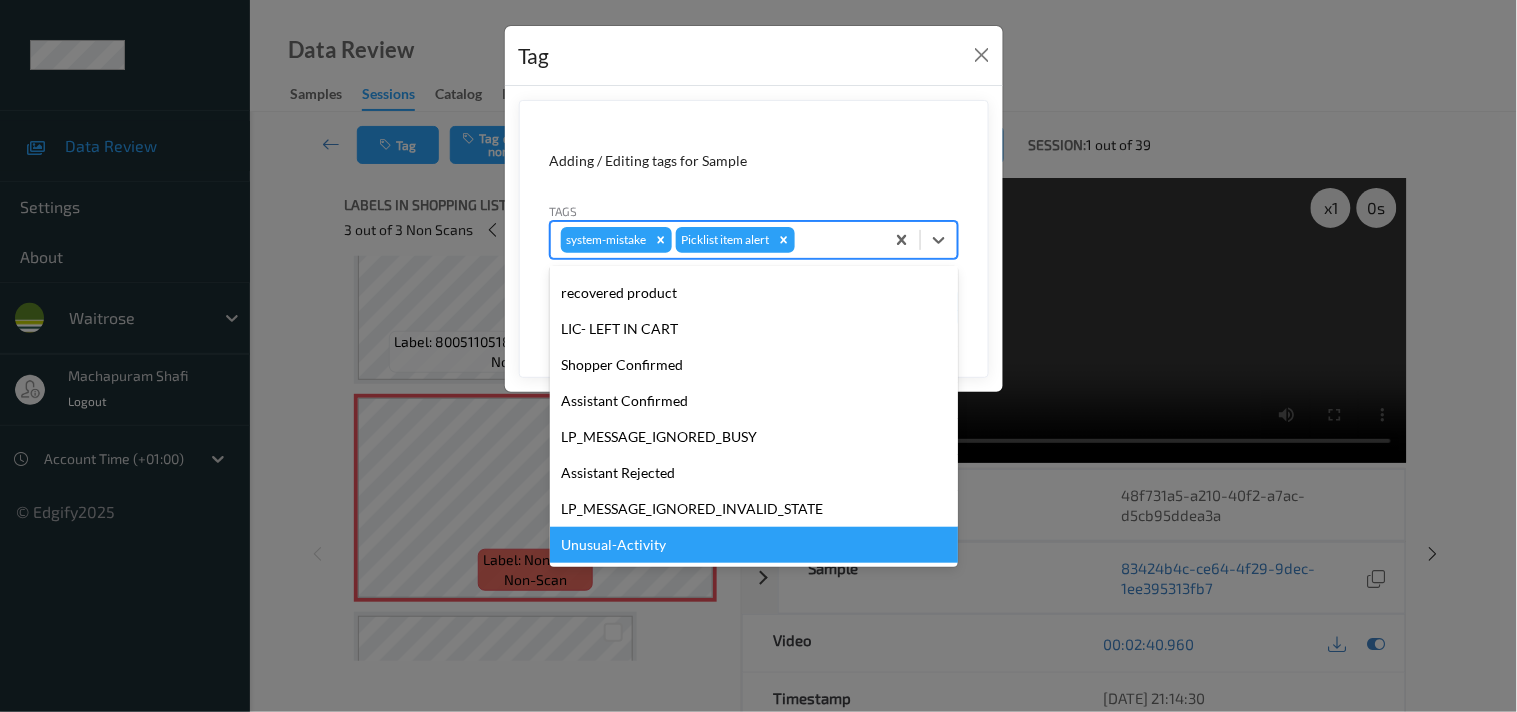 click on "Unusual-Activity" at bounding box center (754, 545) 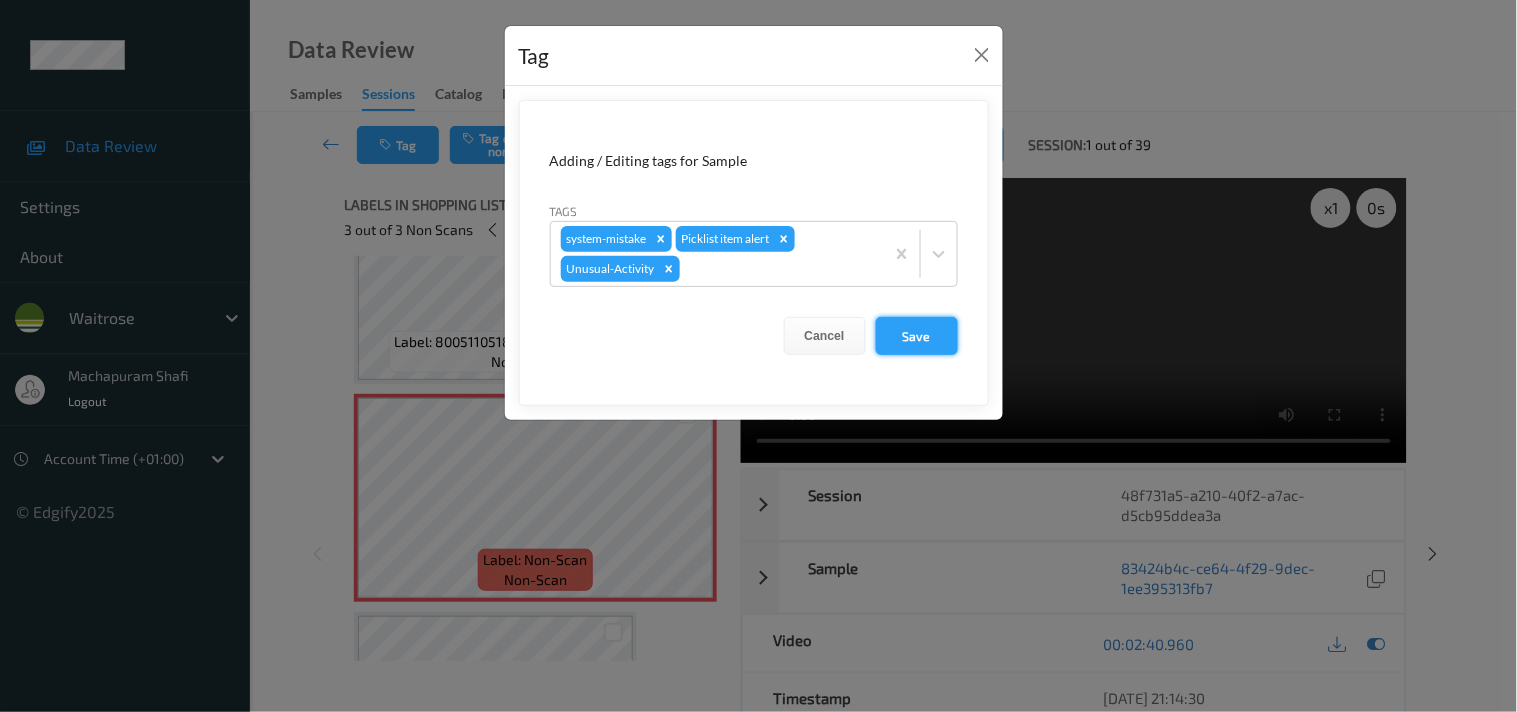 click on "Save" at bounding box center [917, 336] 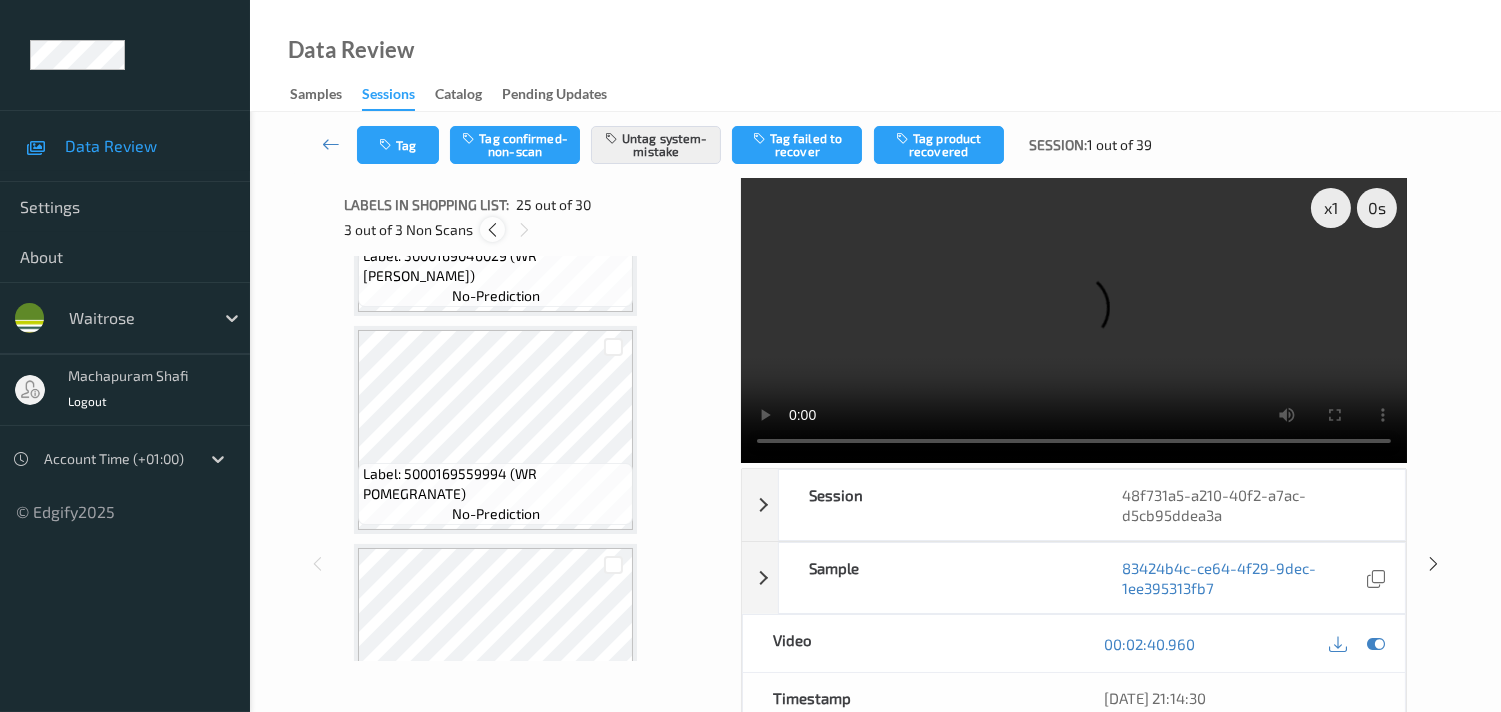 click at bounding box center (492, 230) 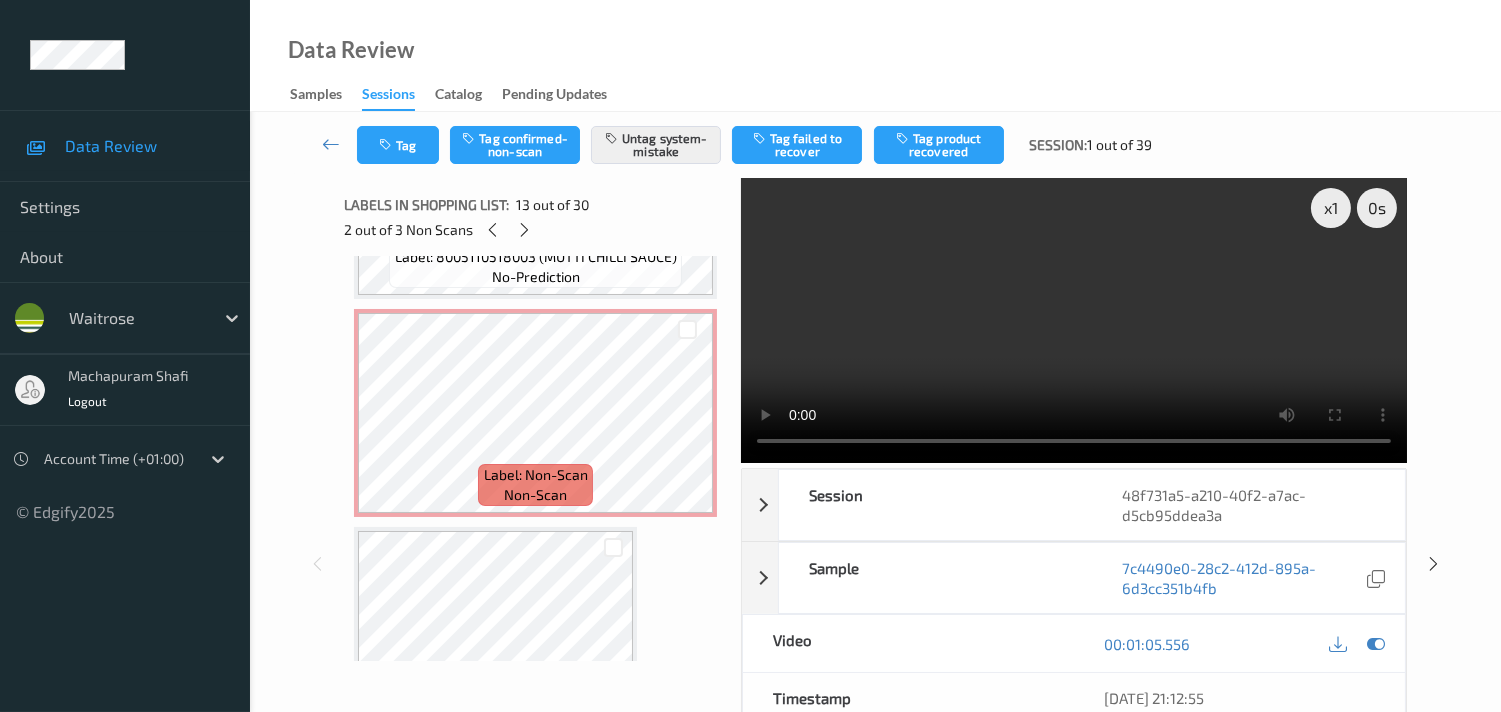 scroll, scrollTop: 5171, scrollLeft: 0, axis: vertical 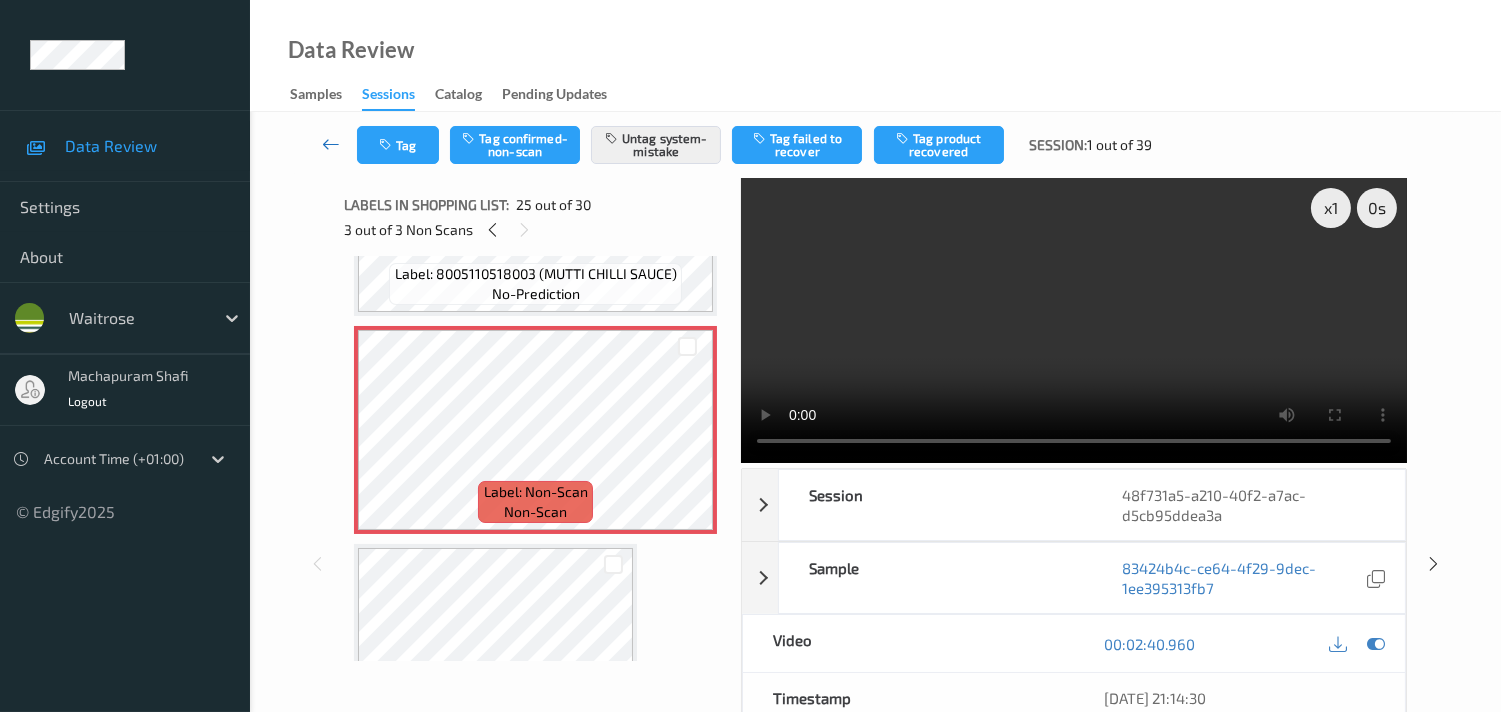 click at bounding box center [331, 144] 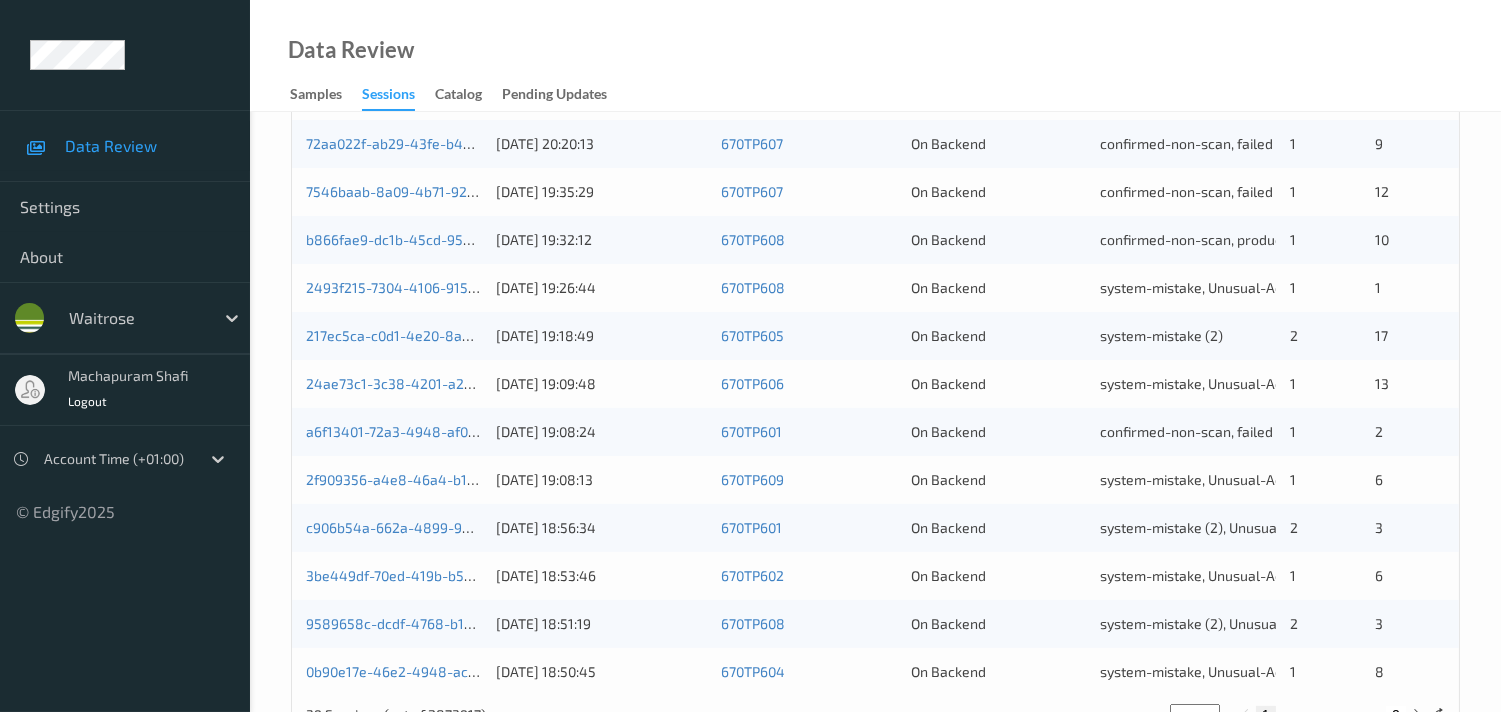scroll, scrollTop: 951, scrollLeft: 0, axis: vertical 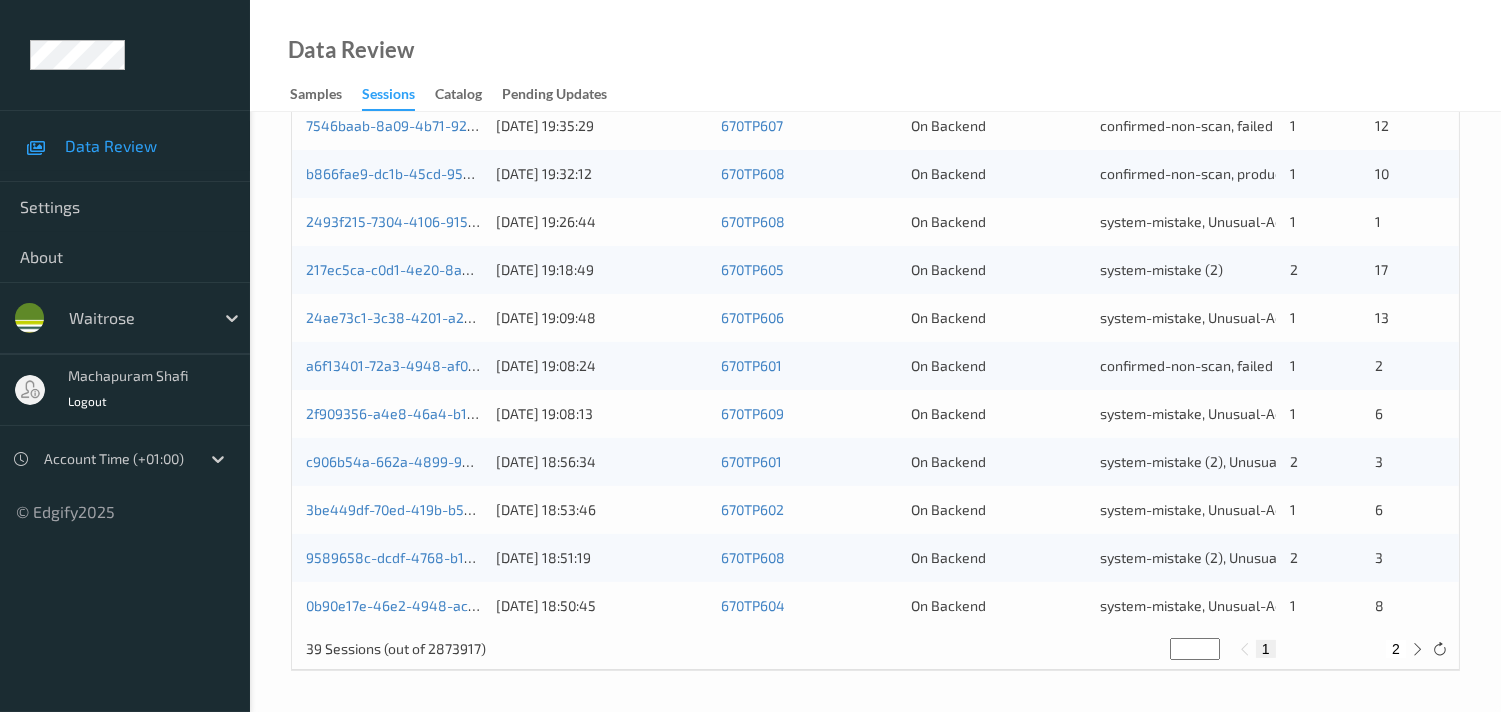click on "2" at bounding box center (1396, 649) 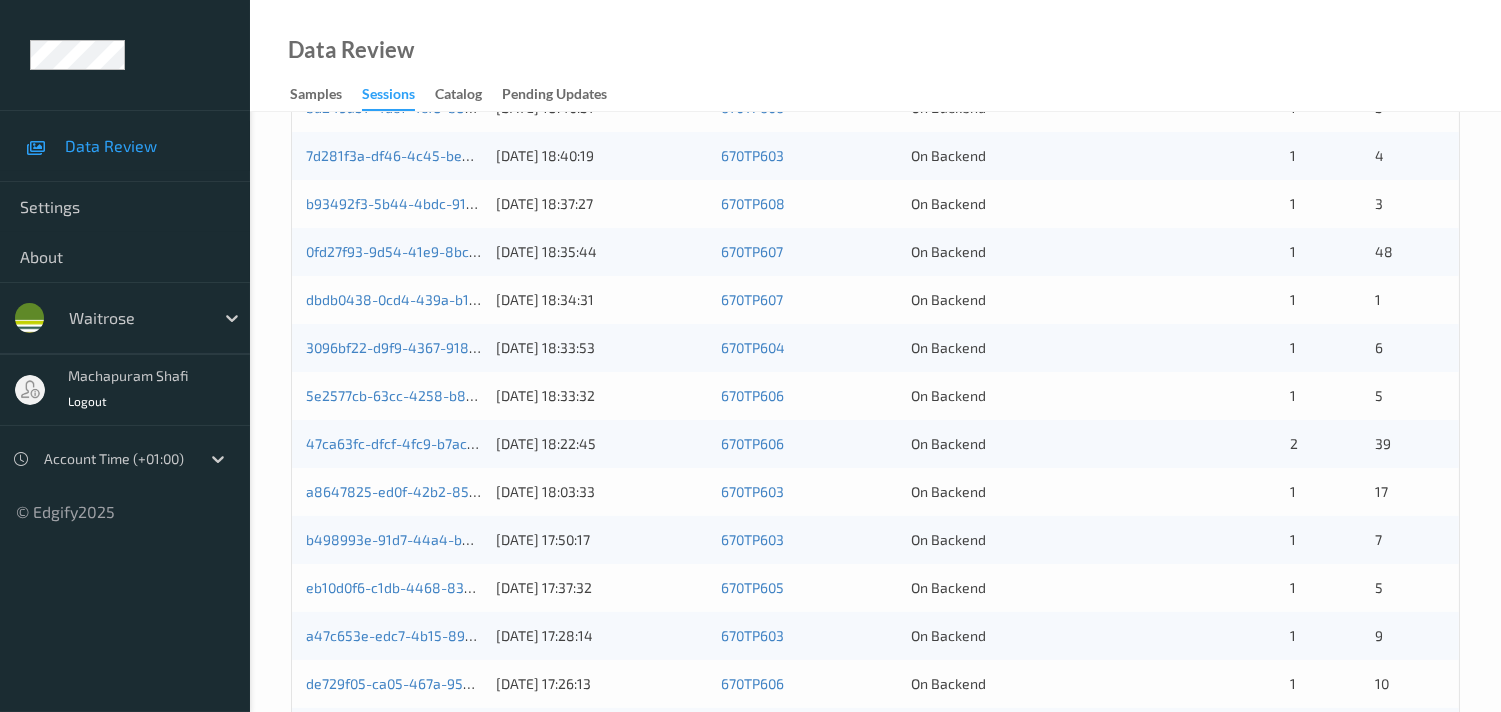 scroll, scrollTop: 903, scrollLeft: 0, axis: vertical 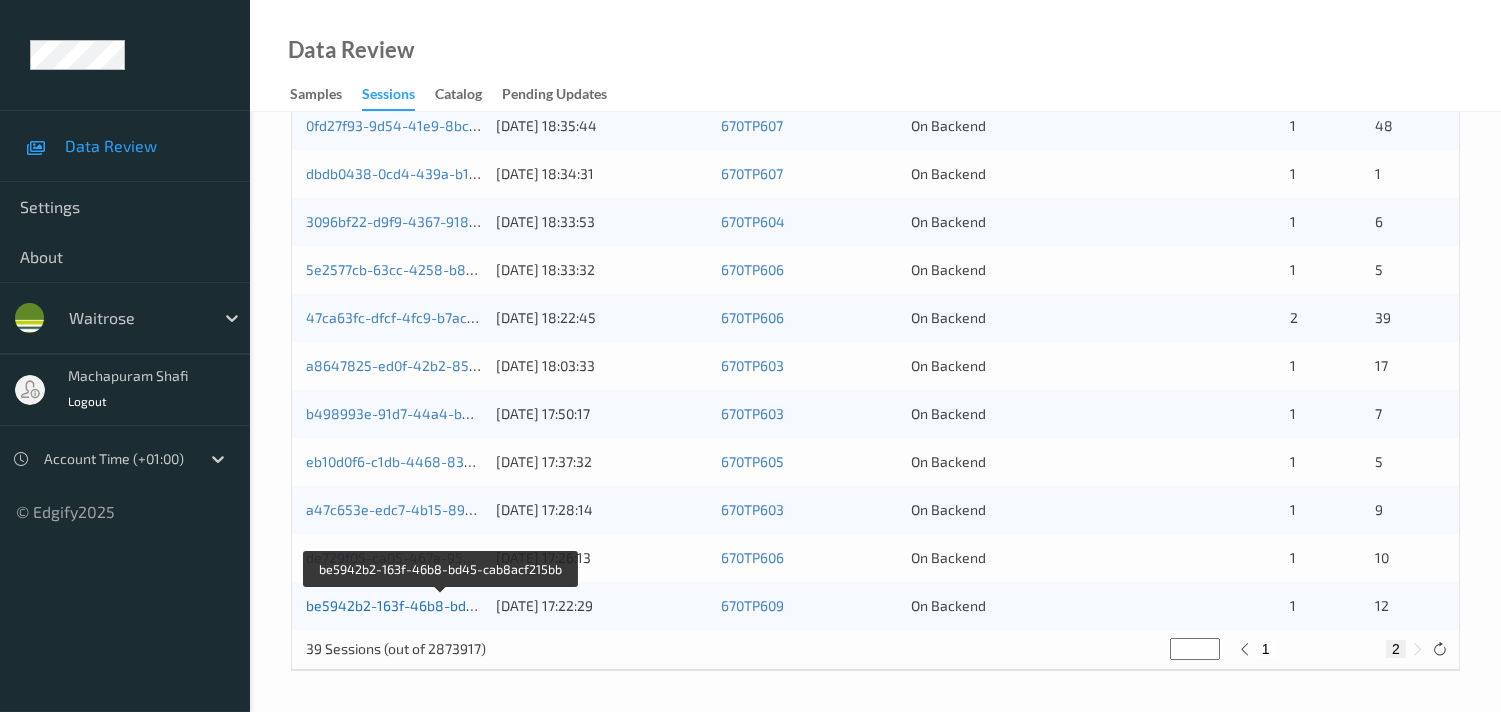 click on "be5942b2-163f-46b8-bd45-cab8acf215bb" at bounding box center (442, 605) 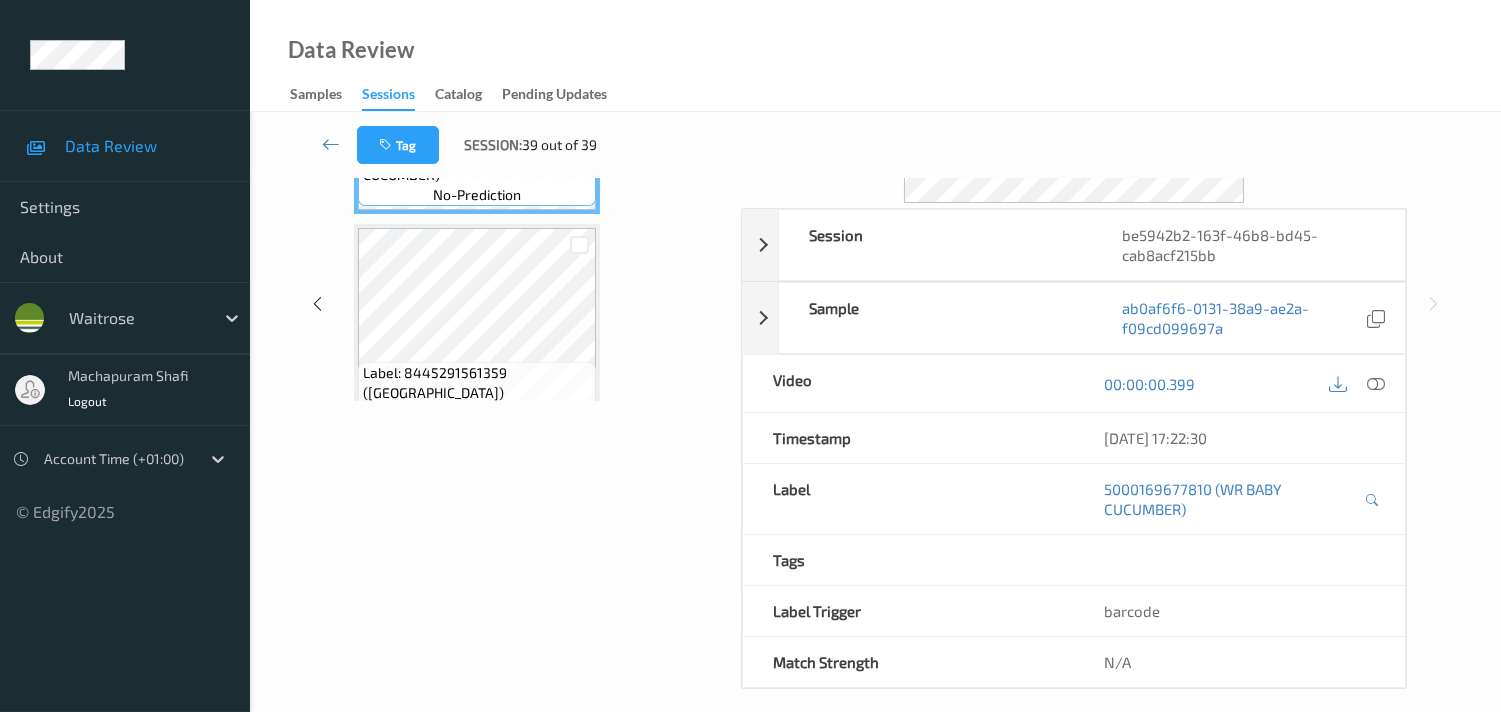 scroll, scrollTop: 280, scrollLeft: 0, axis: vertical 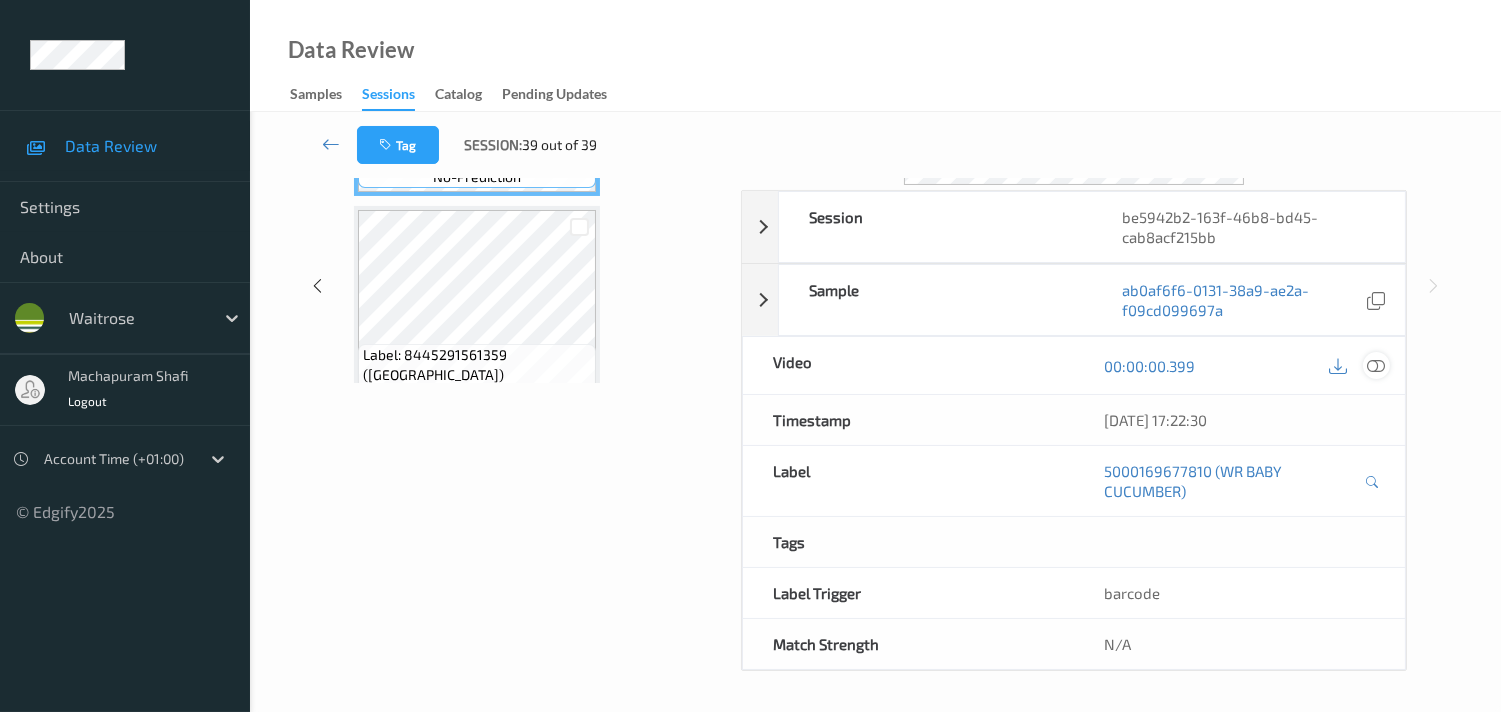 click at bounding box center (1376, 366) 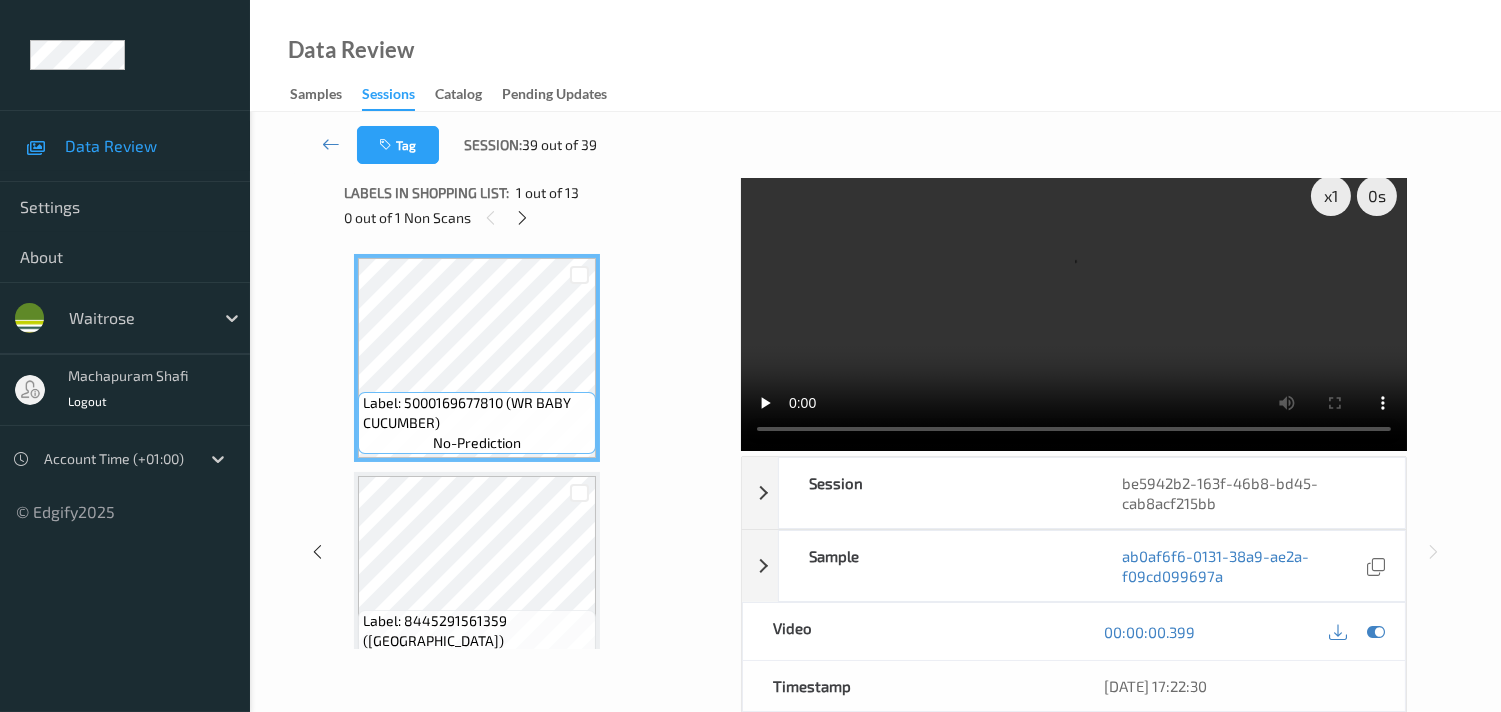 scroll, scrollTop: 0, scrollLeft: 0, axis: both 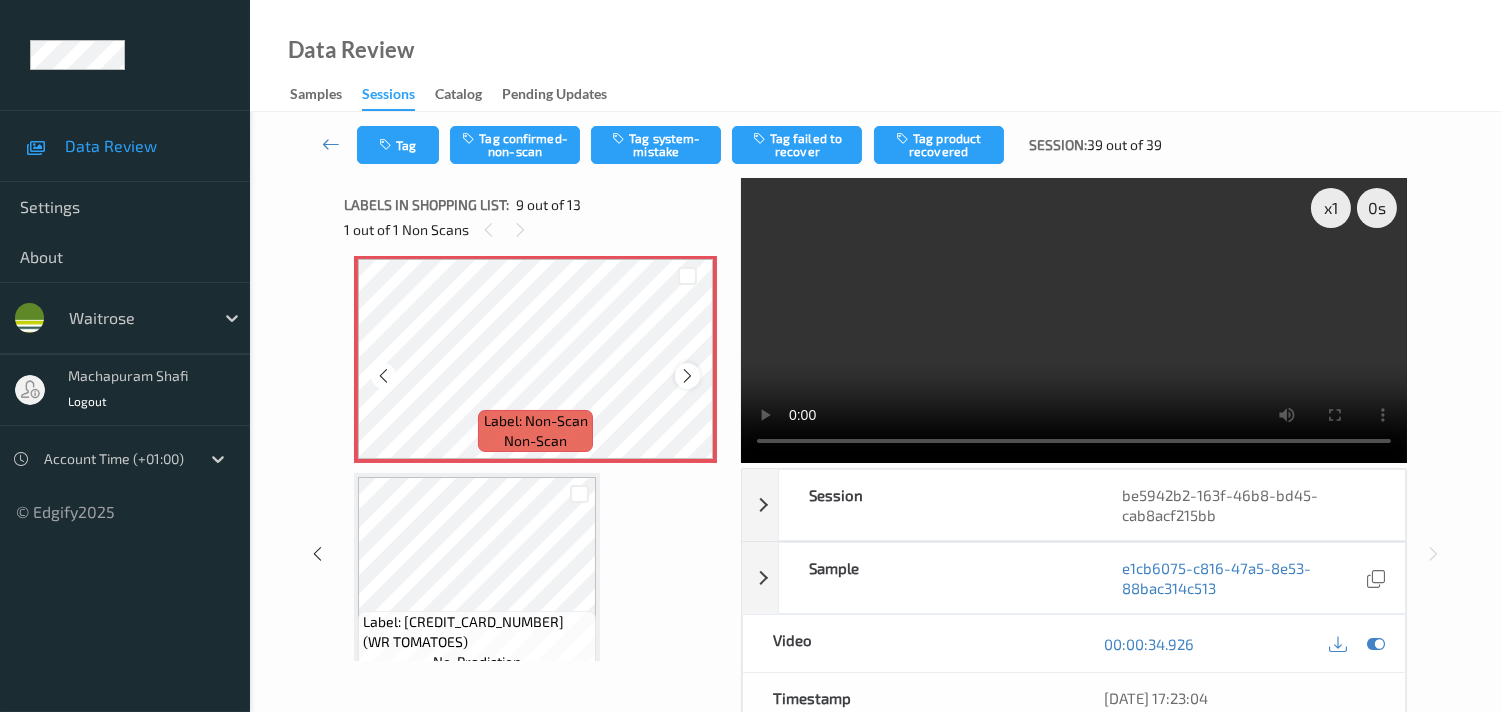 click at bounding box center (687, 376) 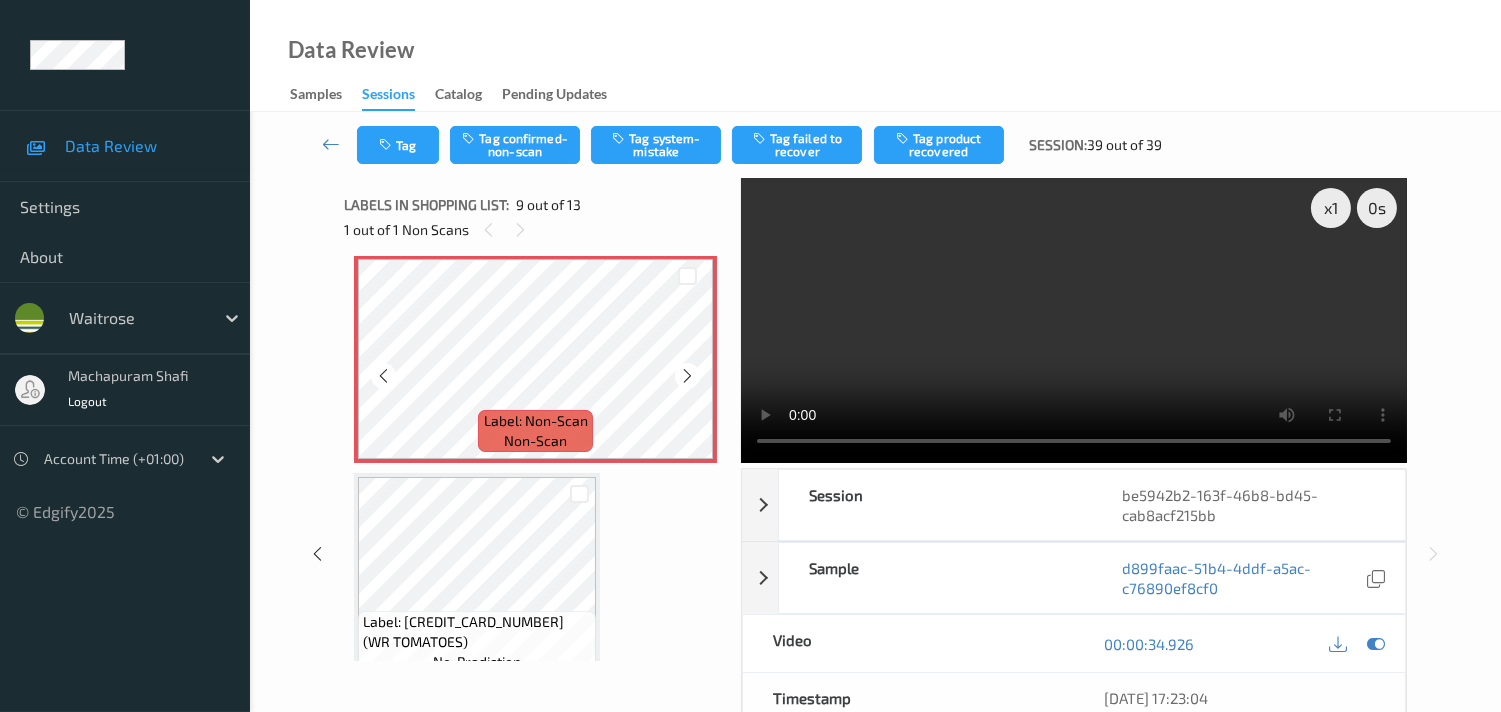 click at bounding box center (687, 376) 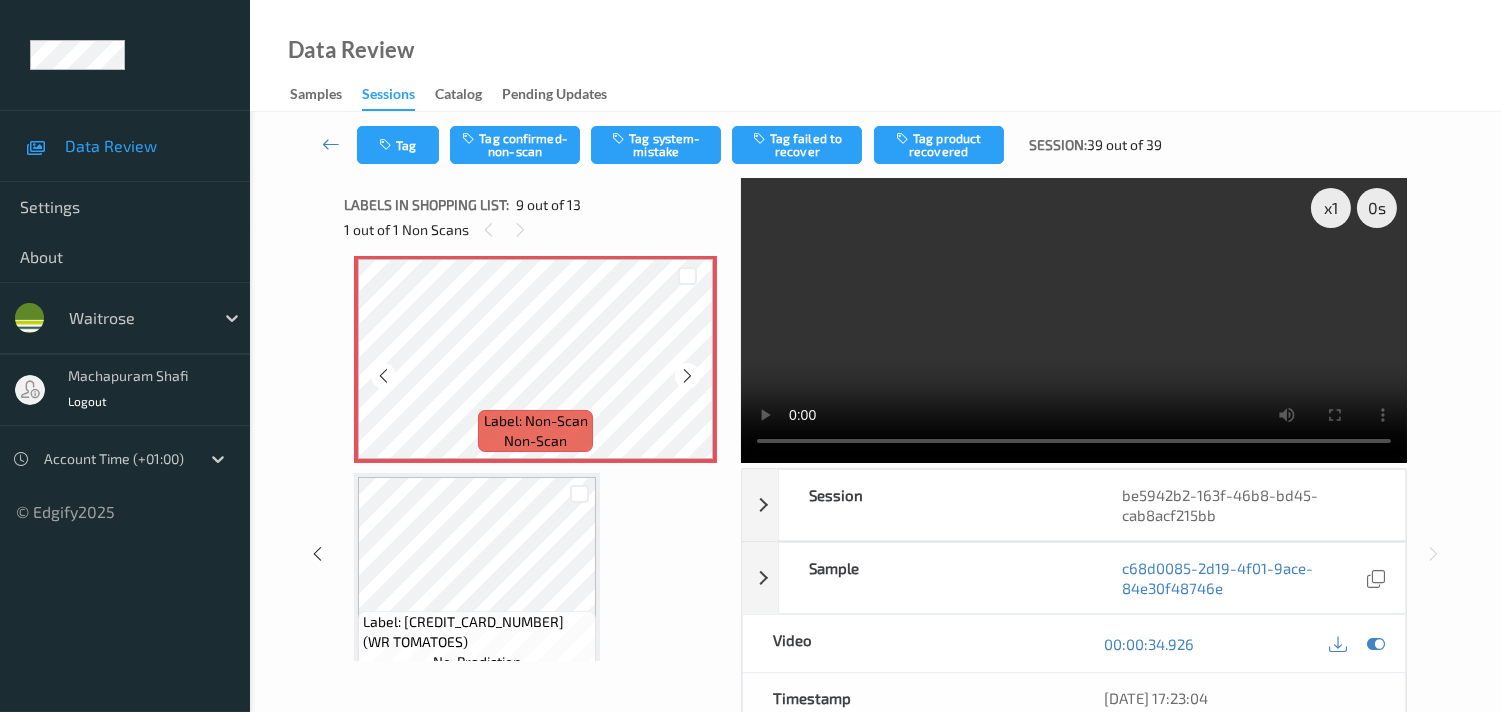 click at bounding box center (687, 376) 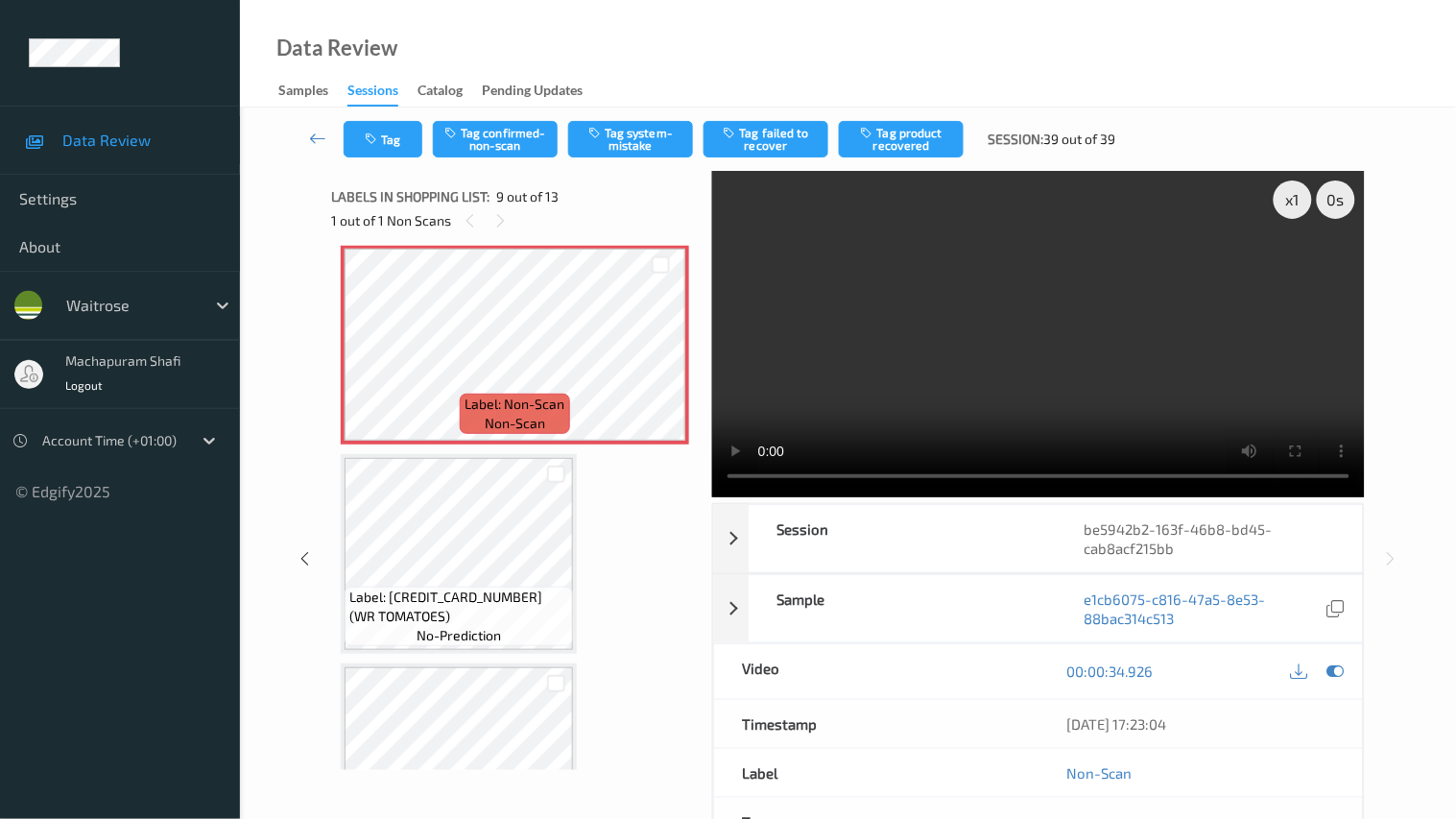 type 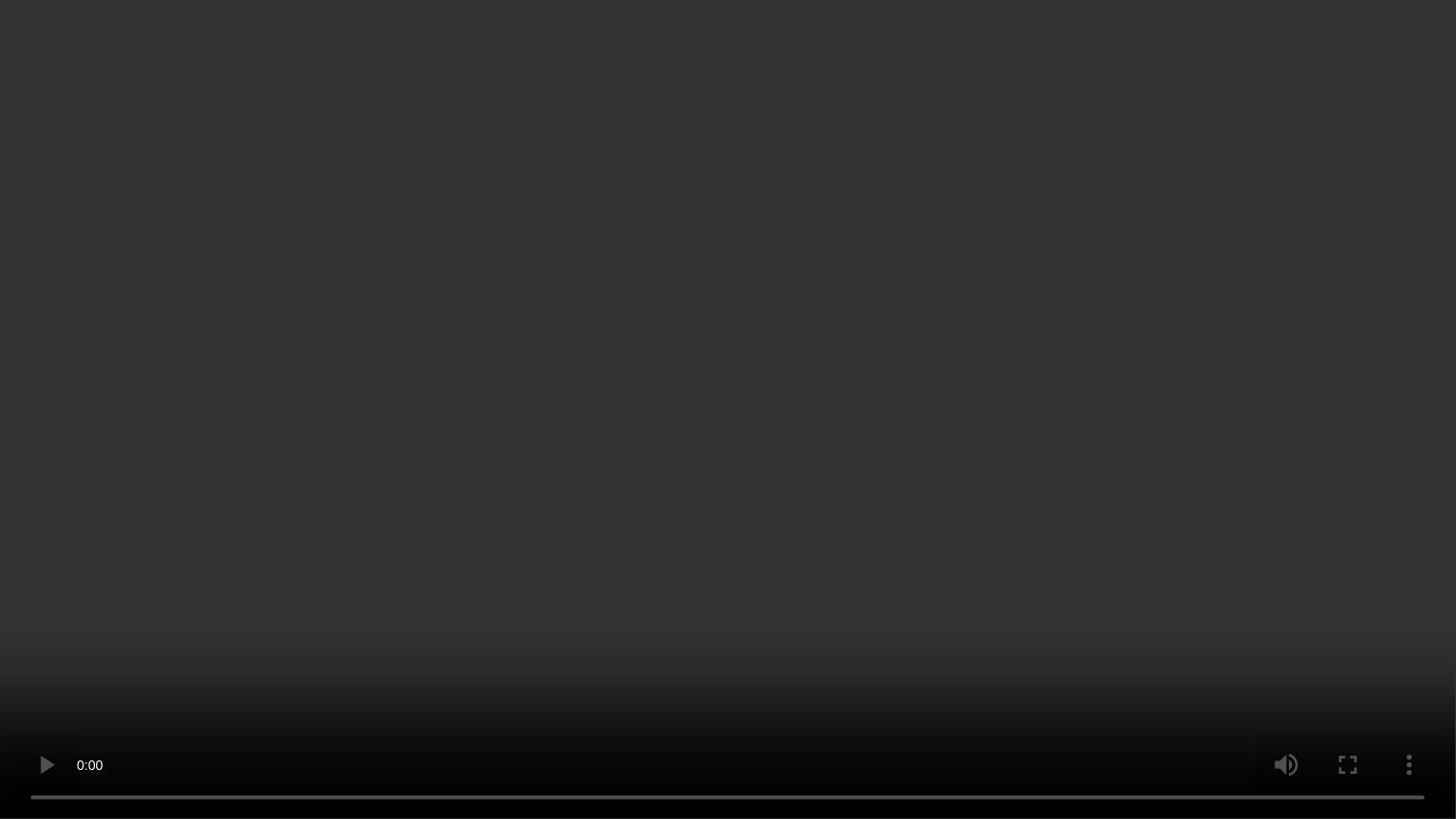 click at bounding box center [728, 409] 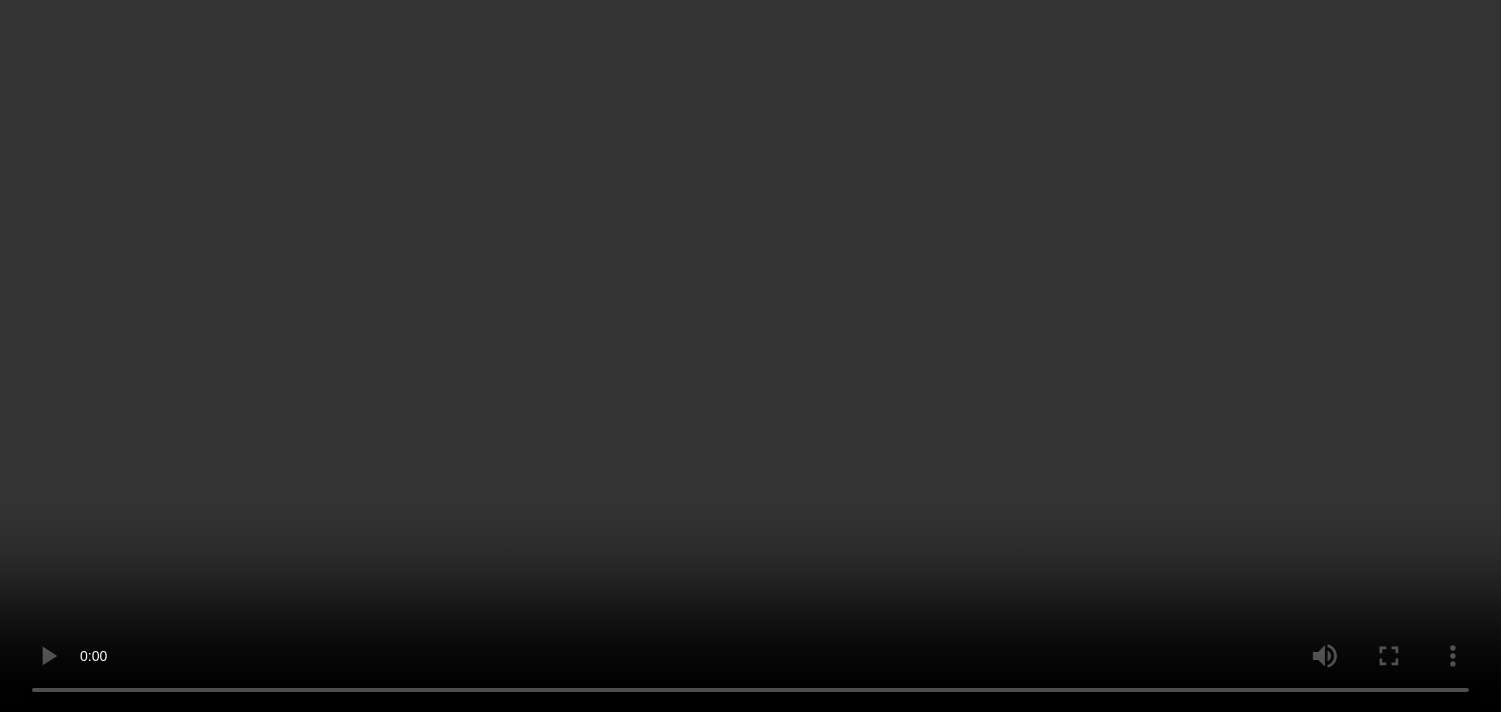 scroll, scrollTop: 643, scrollLeft: 0, axis: vertical 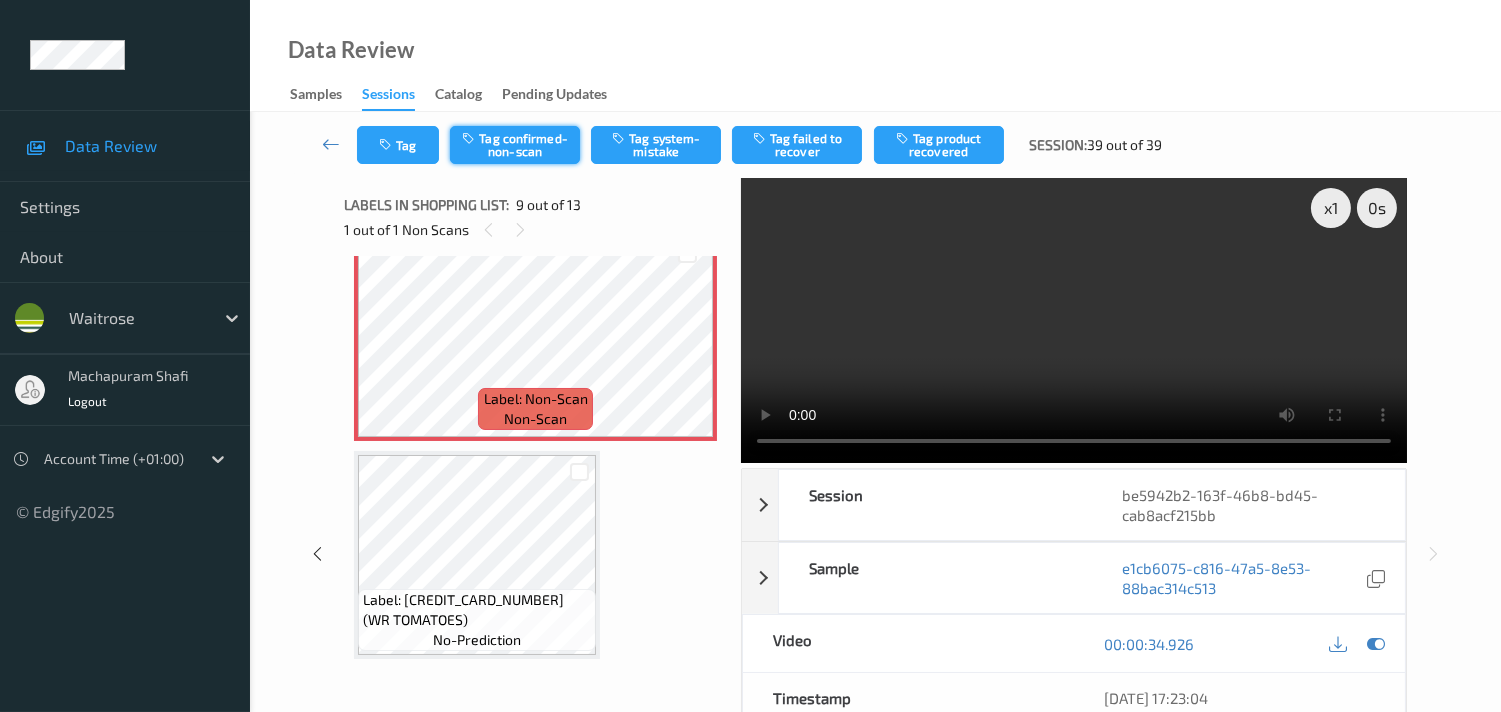 click on "Tag   confirmed-non-scan" at bounding box center (515, 145) 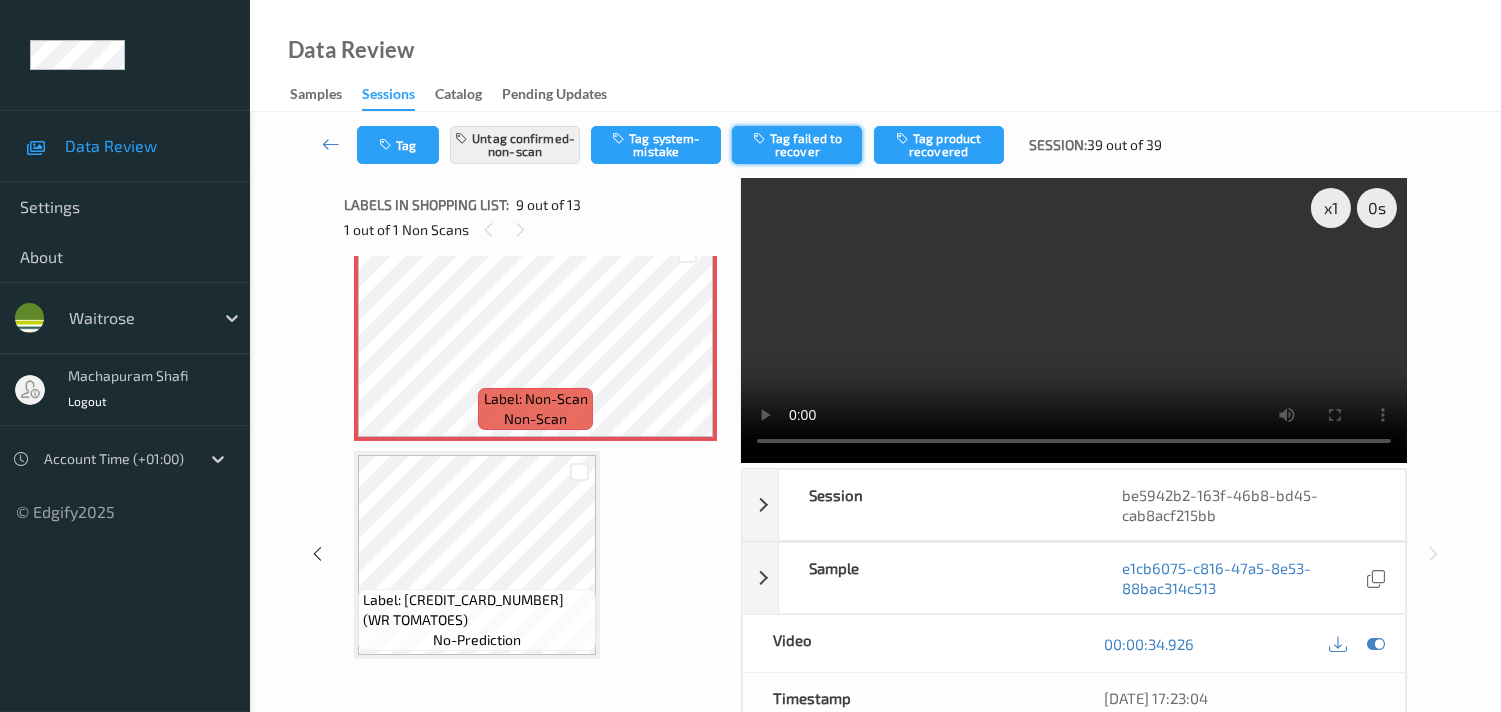 click on "Tag   failed to recover" at bounding box center [797, 145] 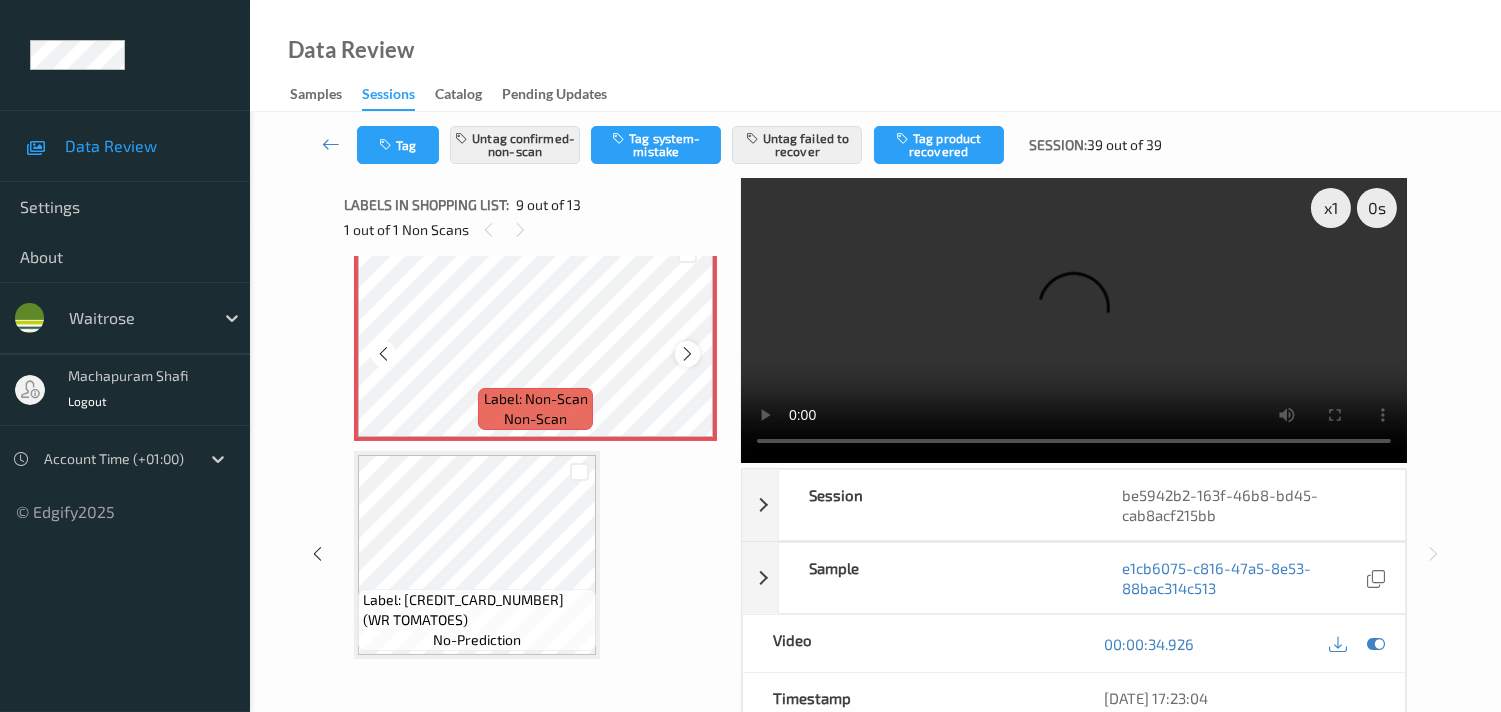 click at bounding box center (687, 354) 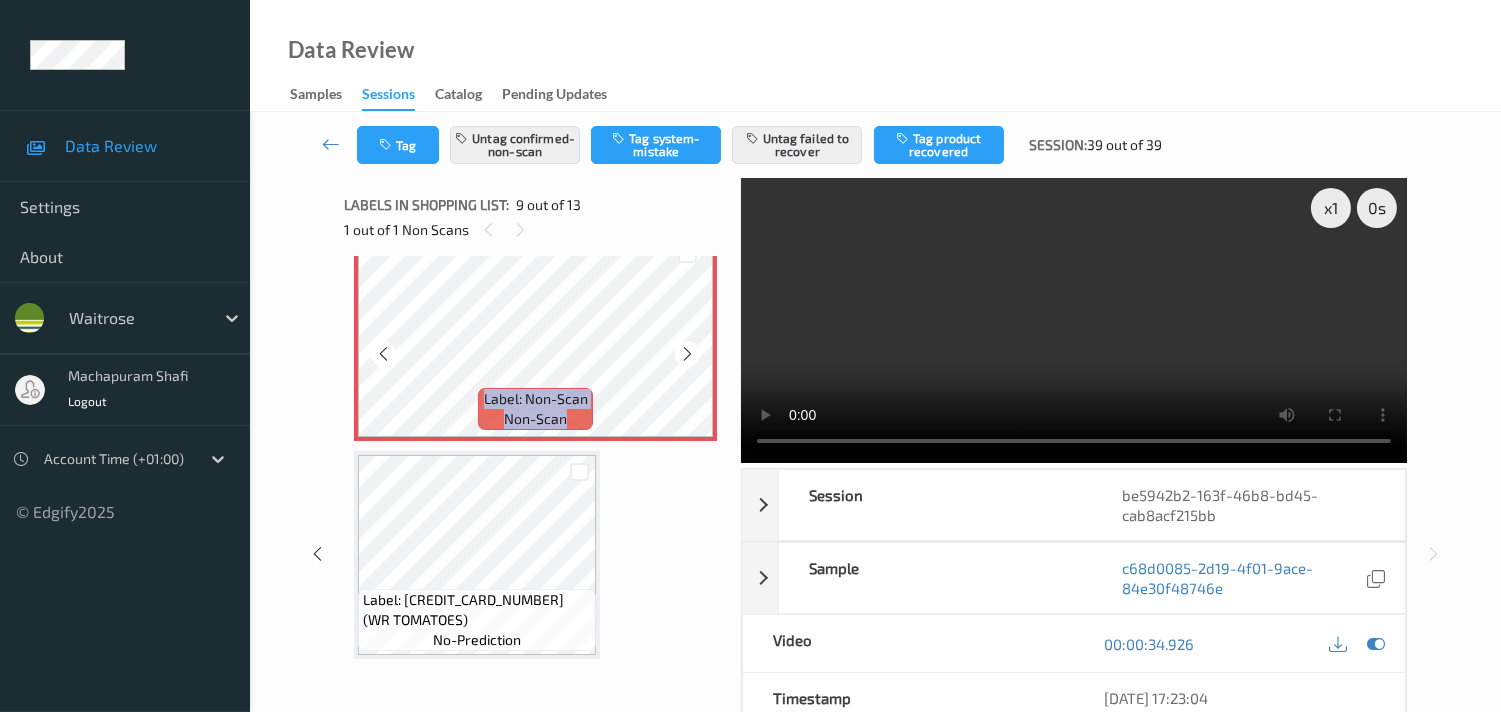 click at bounding box center [687, 354] 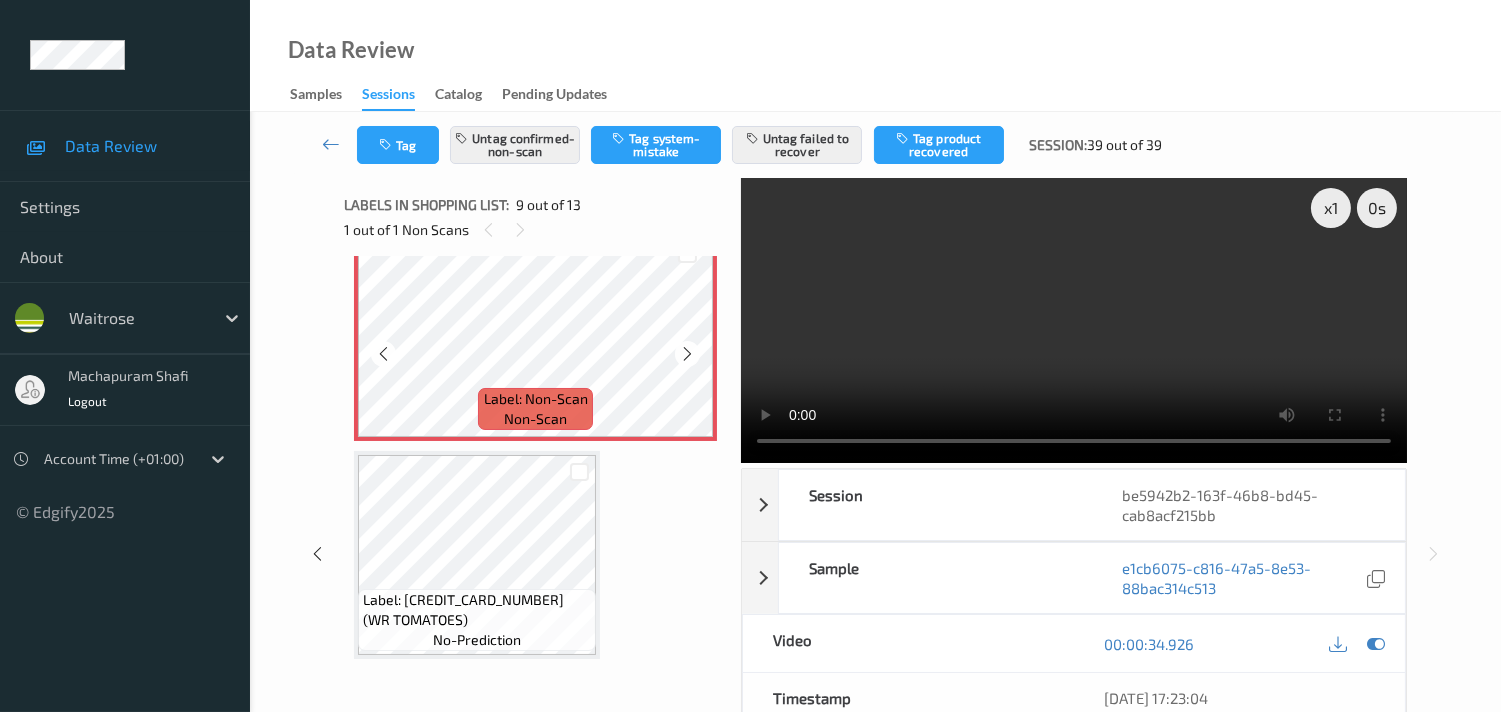 click at bounding box center [687, 354] 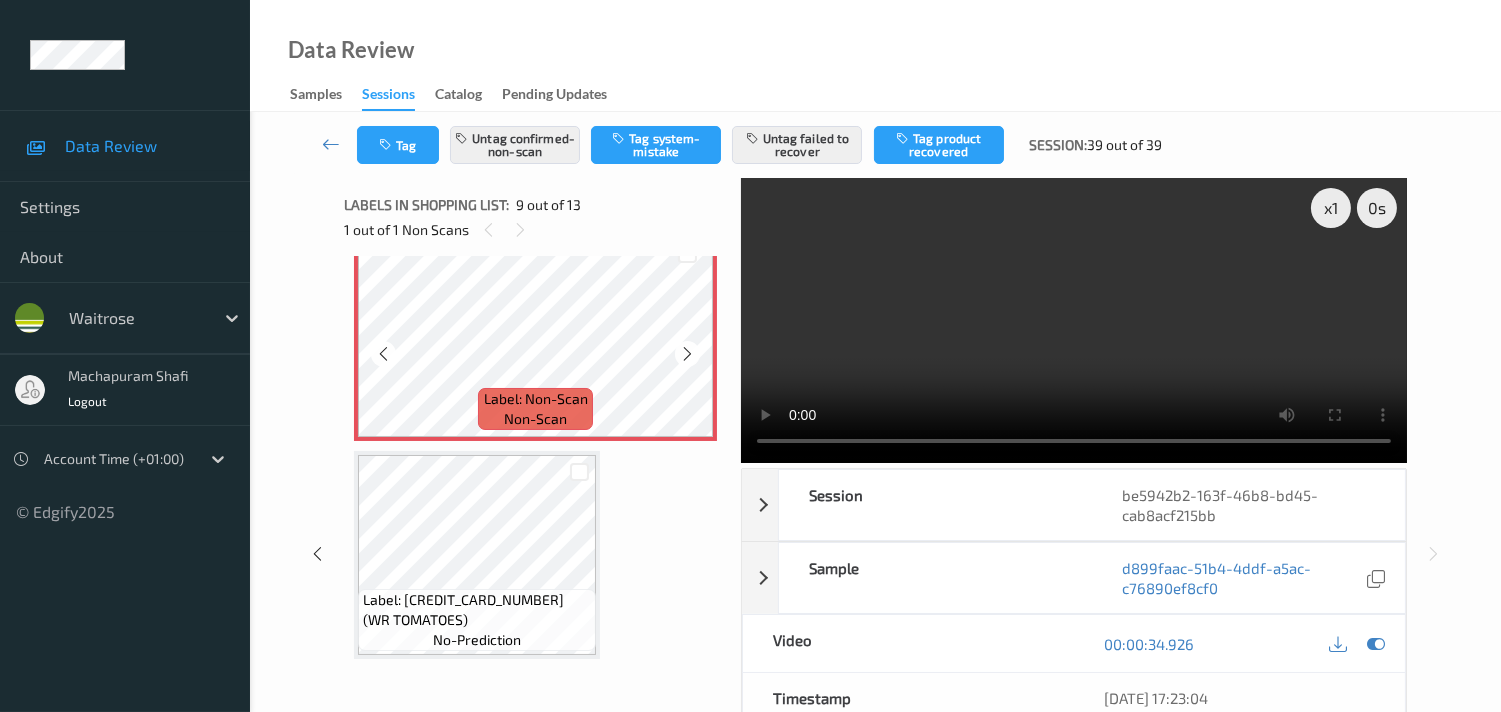 click at bounding box center (687, 354) 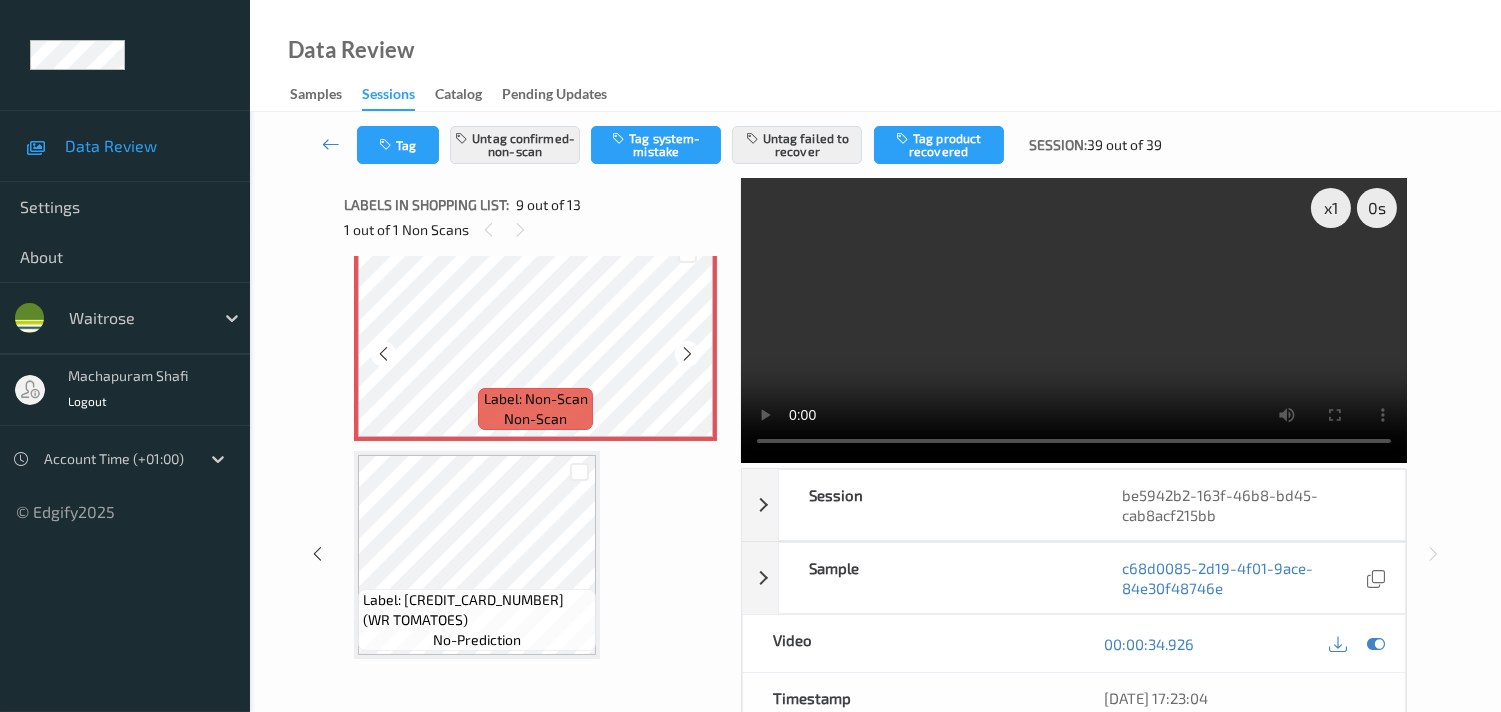 click at bounding box center (687, 354) 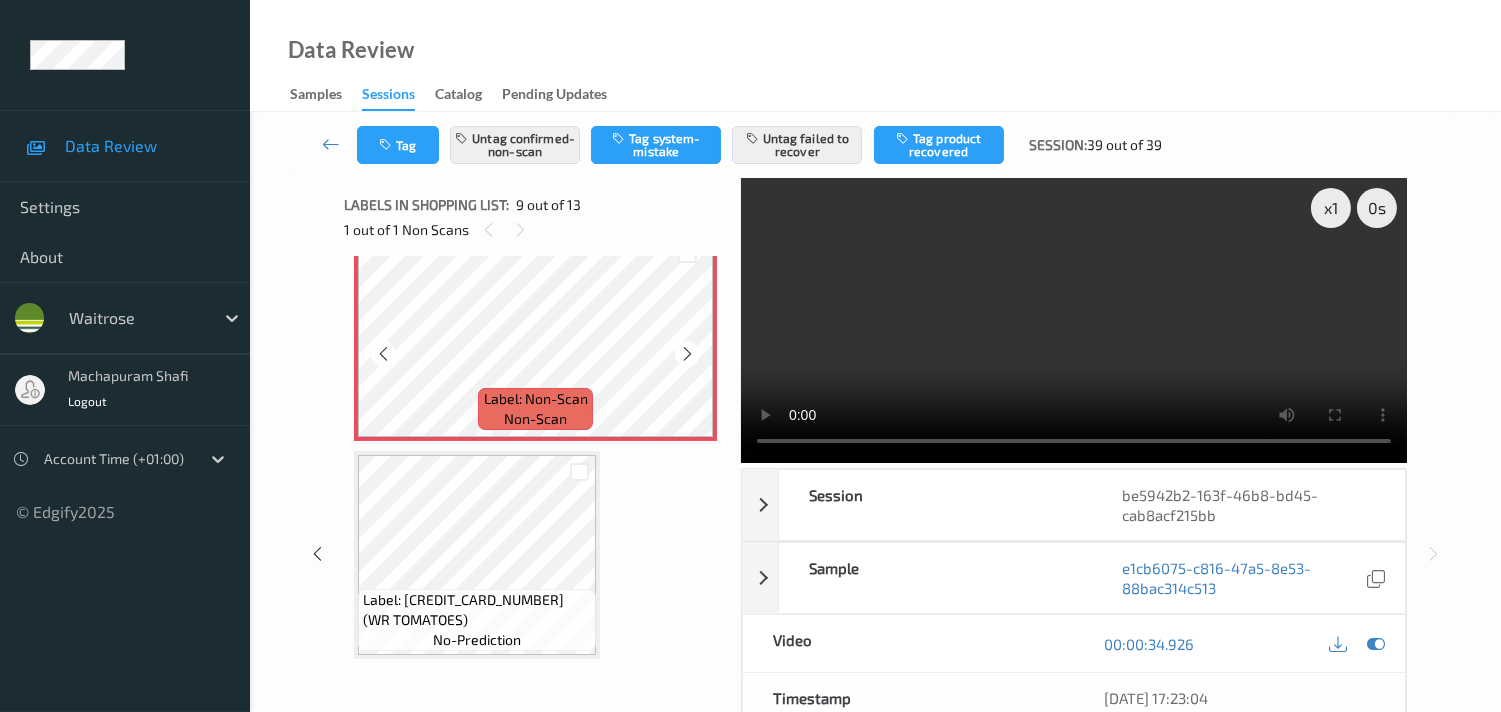 click at bounding box center (687, 354) 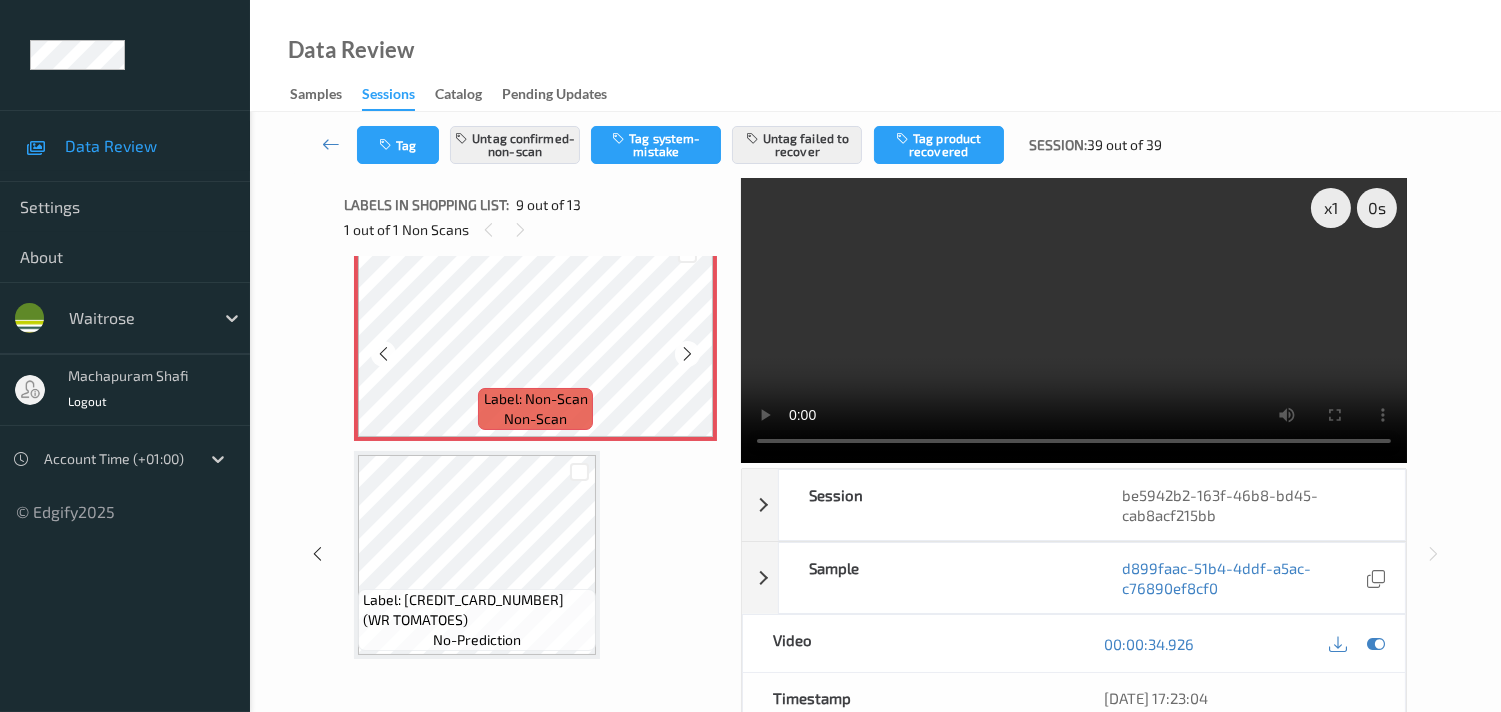 click at bounding box center (687, 354) 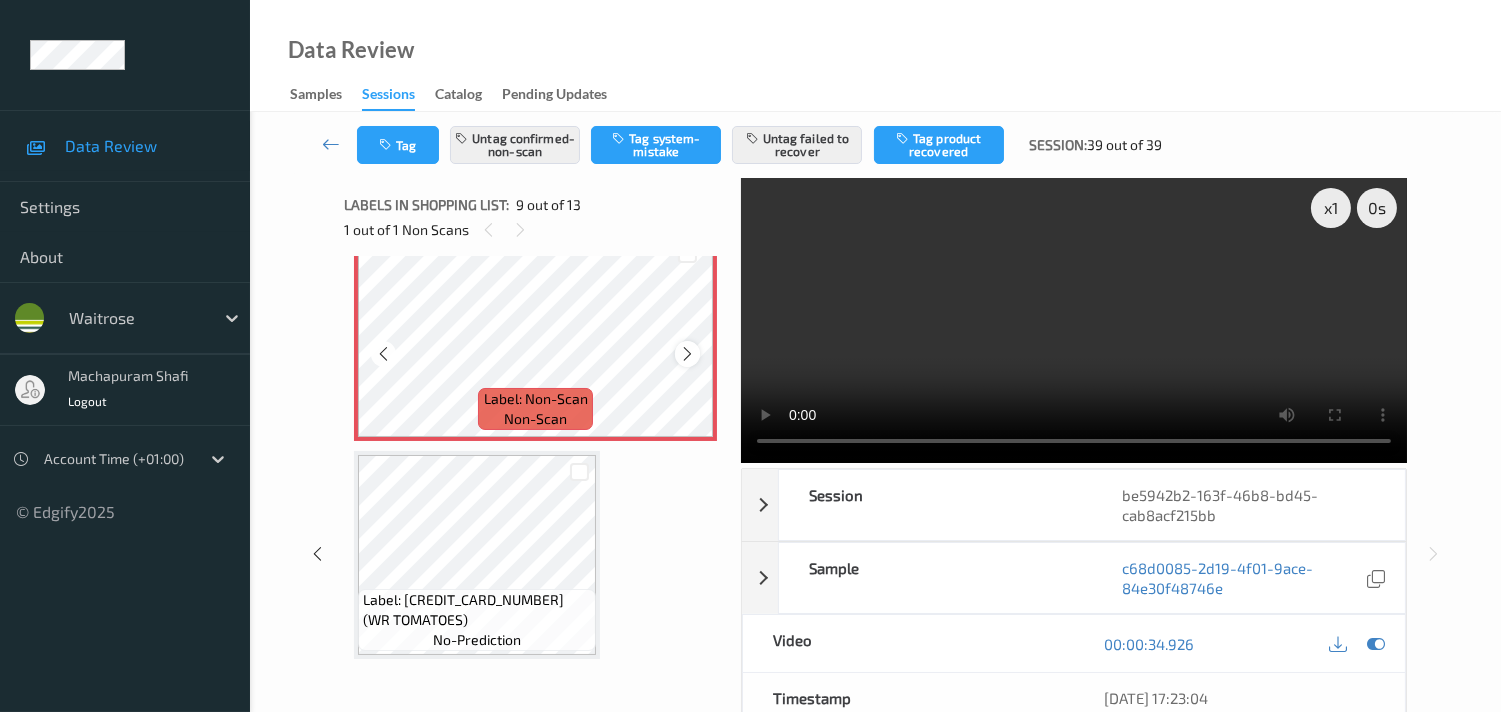 click at bounding box center (687, 354) 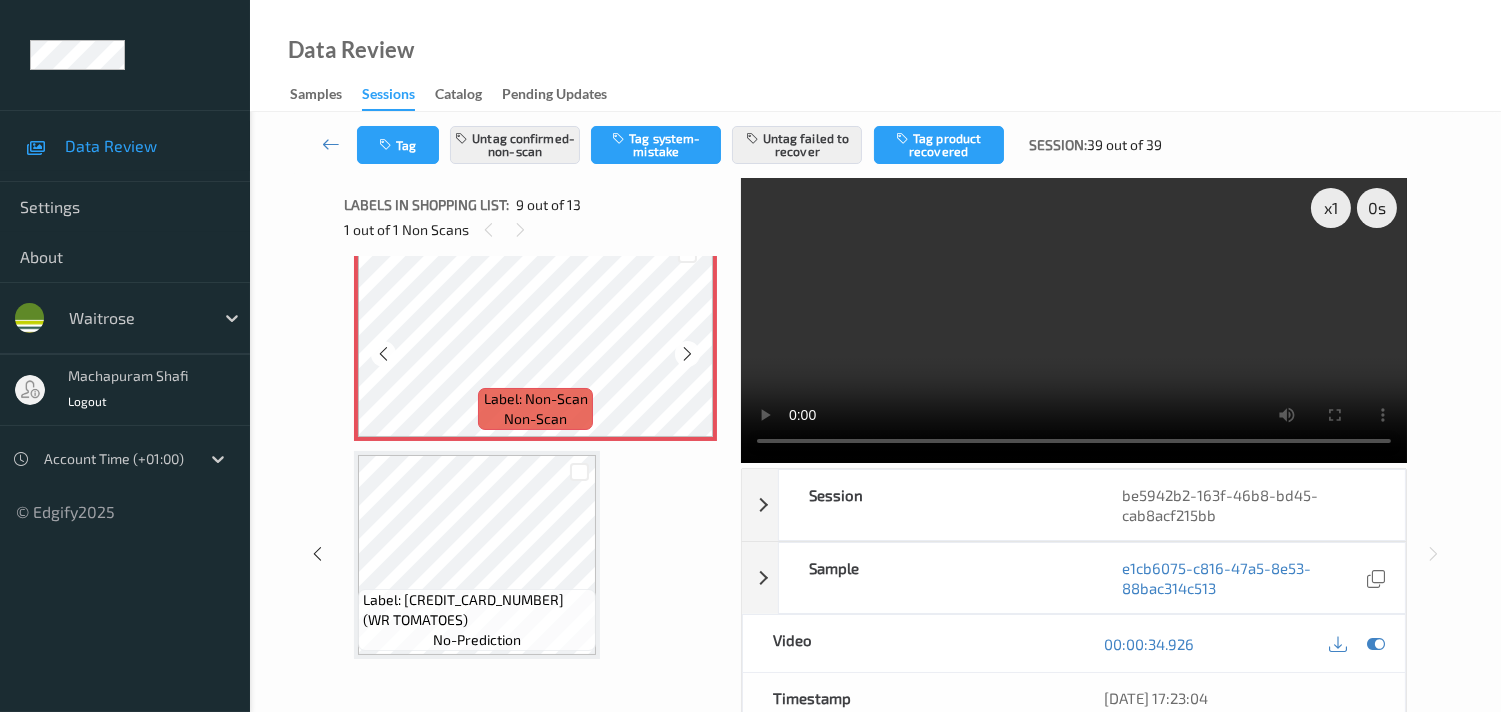 click at bounding box center [687, 354] 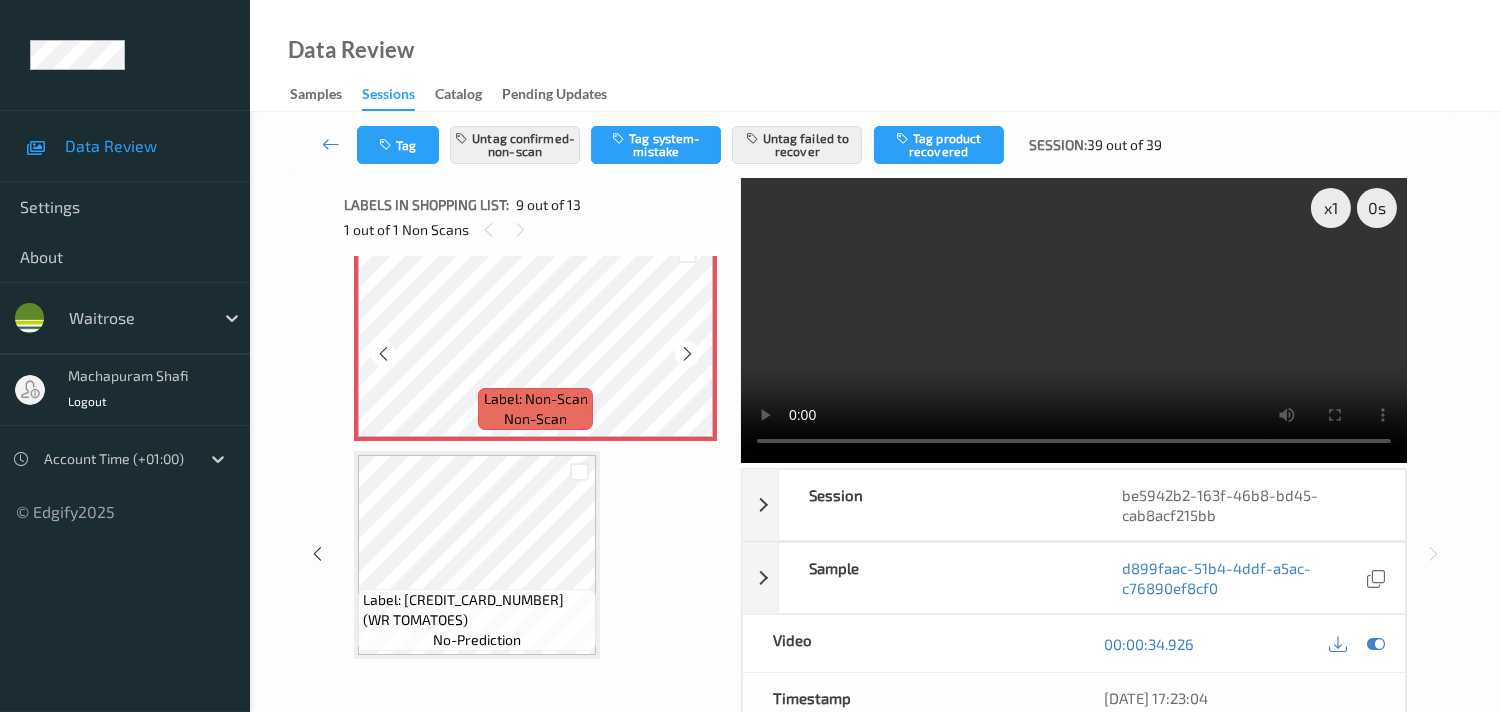 click at bounding box center (687, 354) 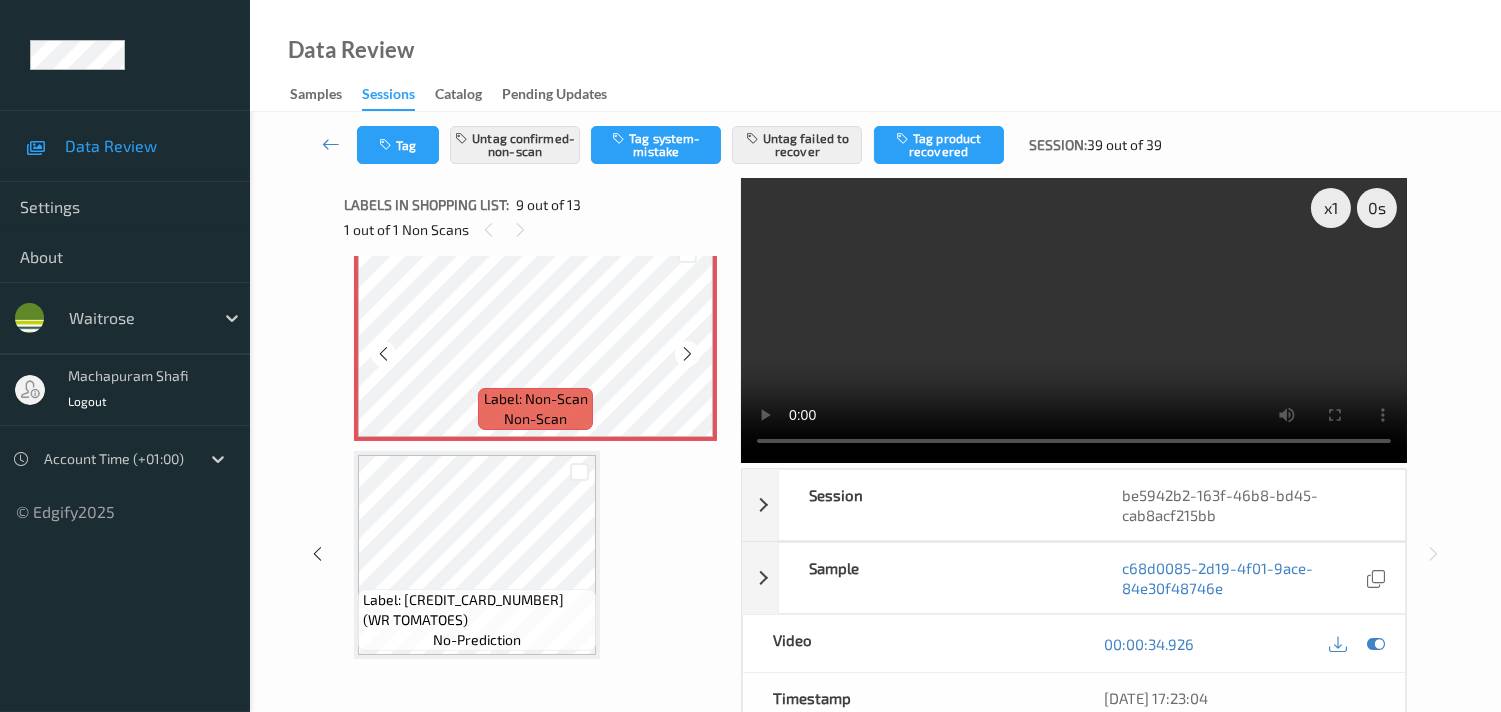 click at bounding box center (687, 354) 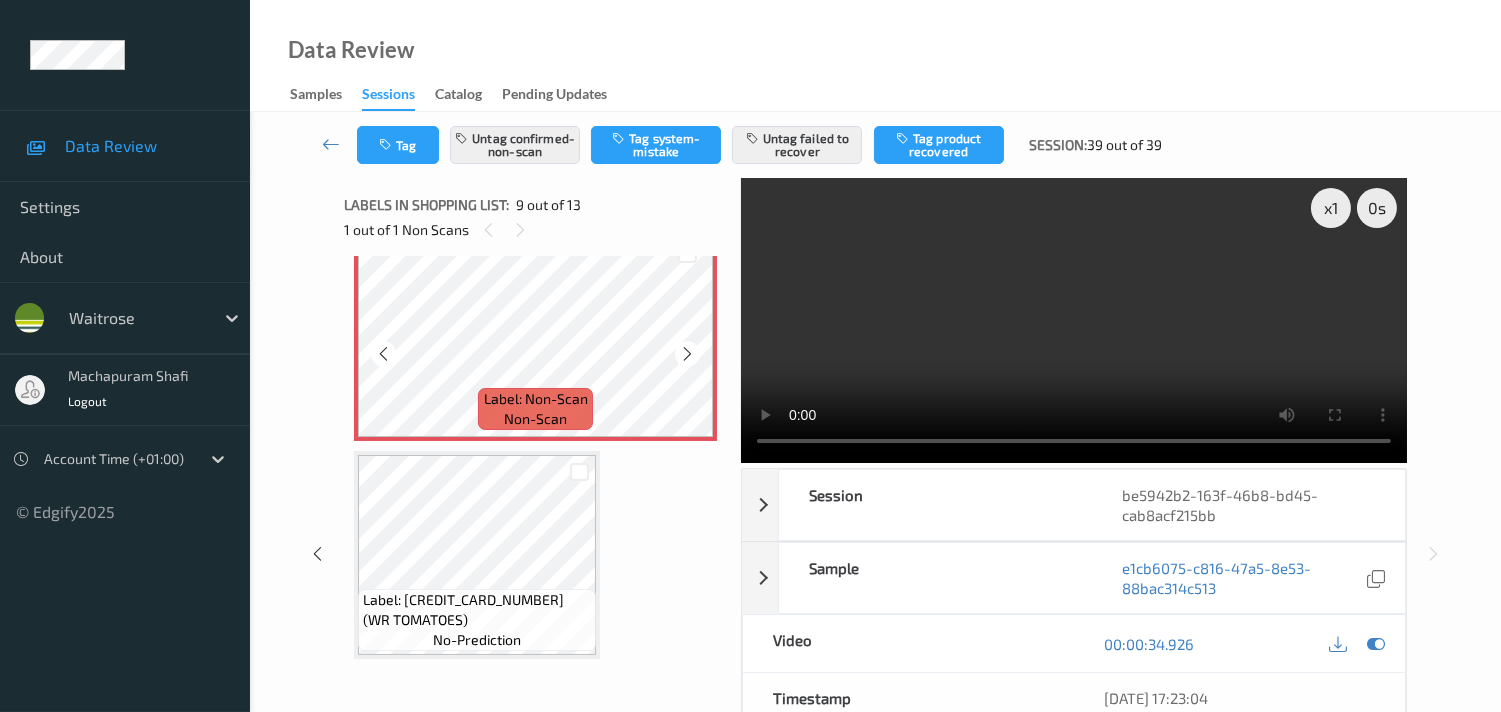 click at bounding box center (687, 354) 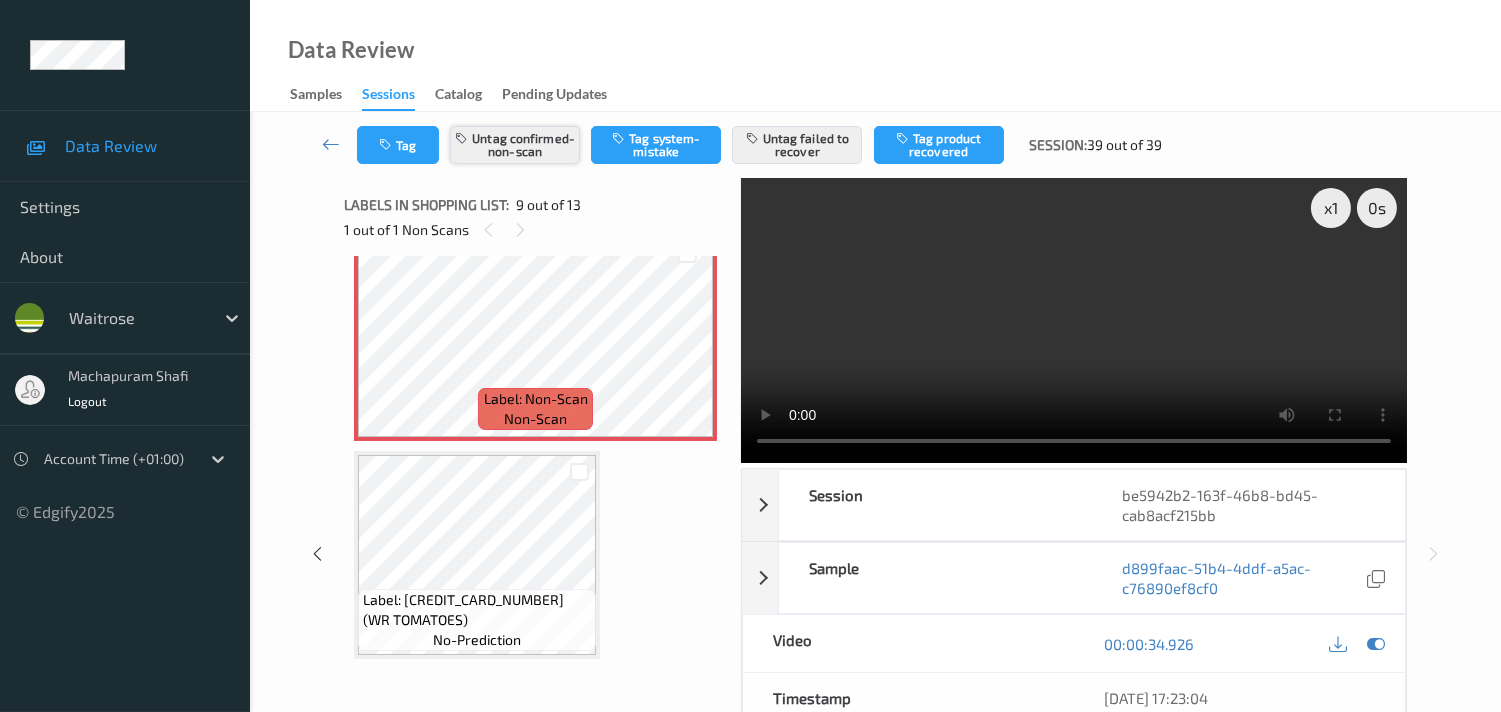 click on "Untag   confirmed-non-scan" at bounding box center (515, 145) 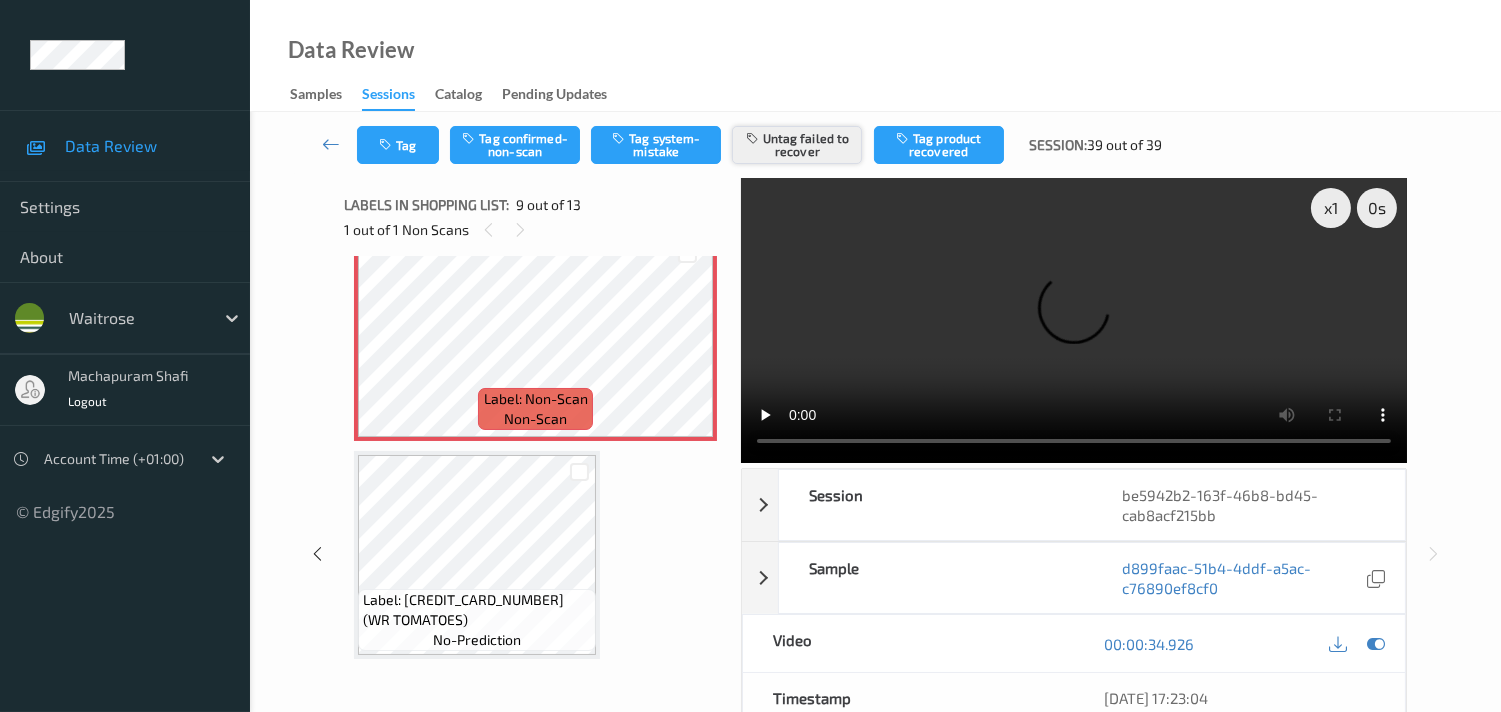 click on "Untag   failed to recover" at bounding box center (797, 145) 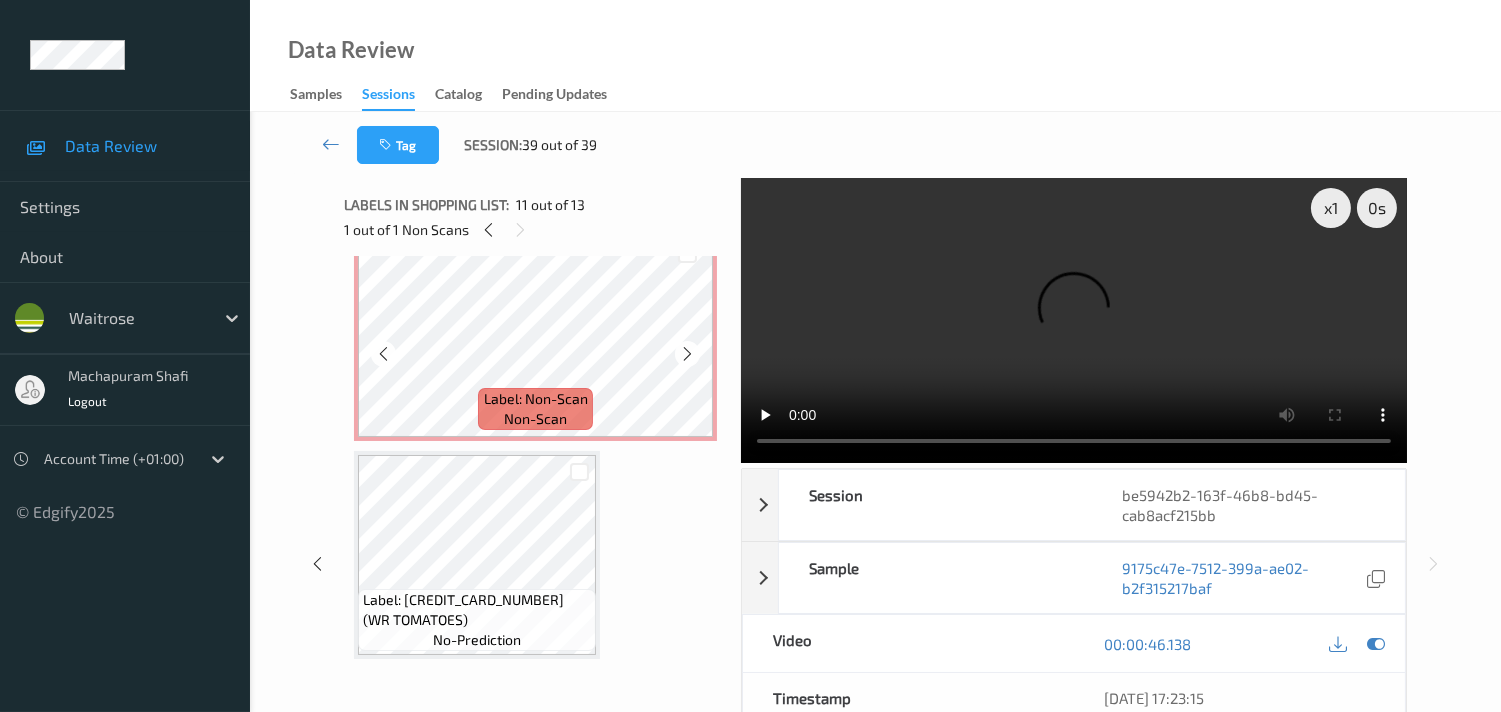 scroll, scrollTop: 1666, scrollLeft: 0, axis: vertical 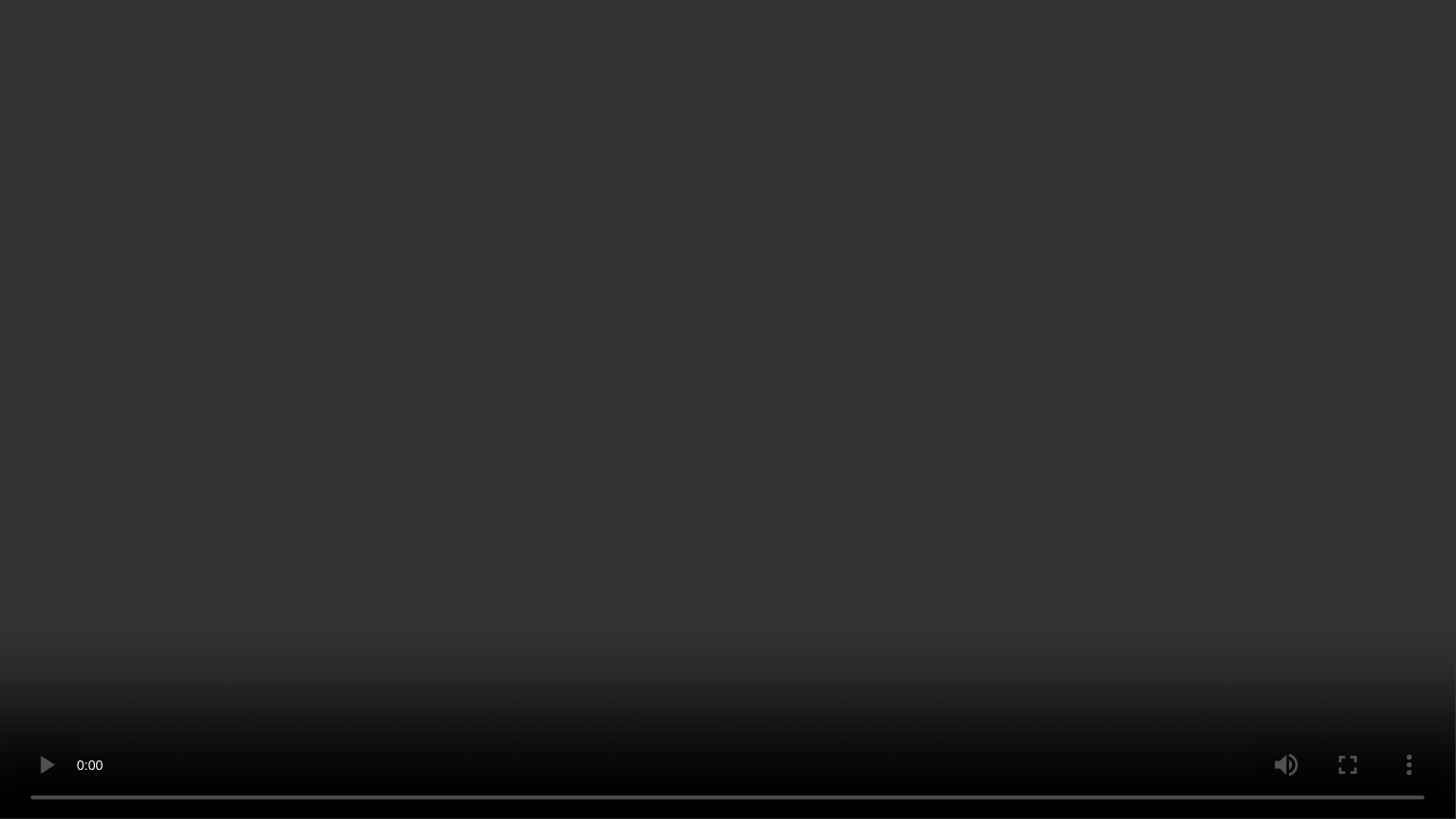 click at bounding box center (728, 409) 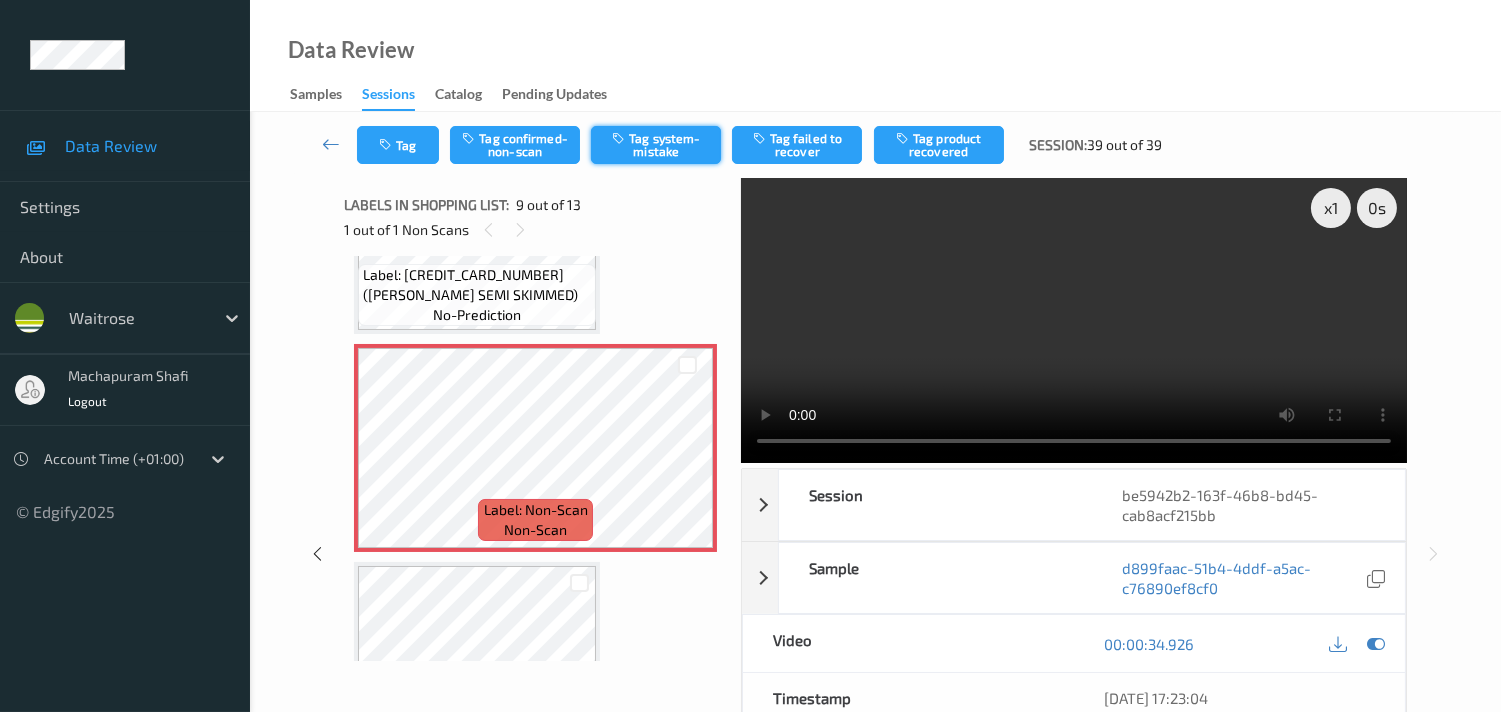 click on "Tag   system-mistake" at bounding box center [656, 145] 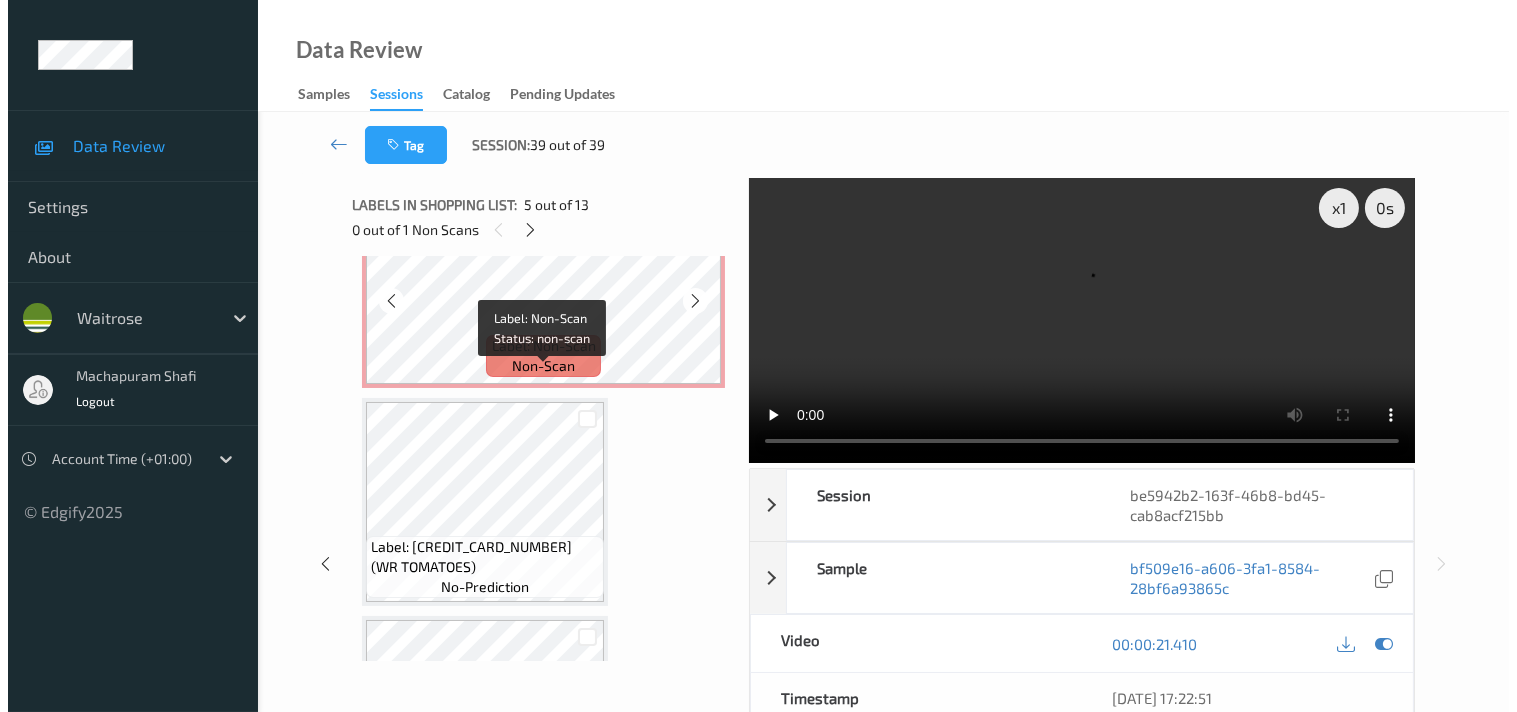 scroll, scrollTop: 1666, scrollLeft: 0, axis: vertical 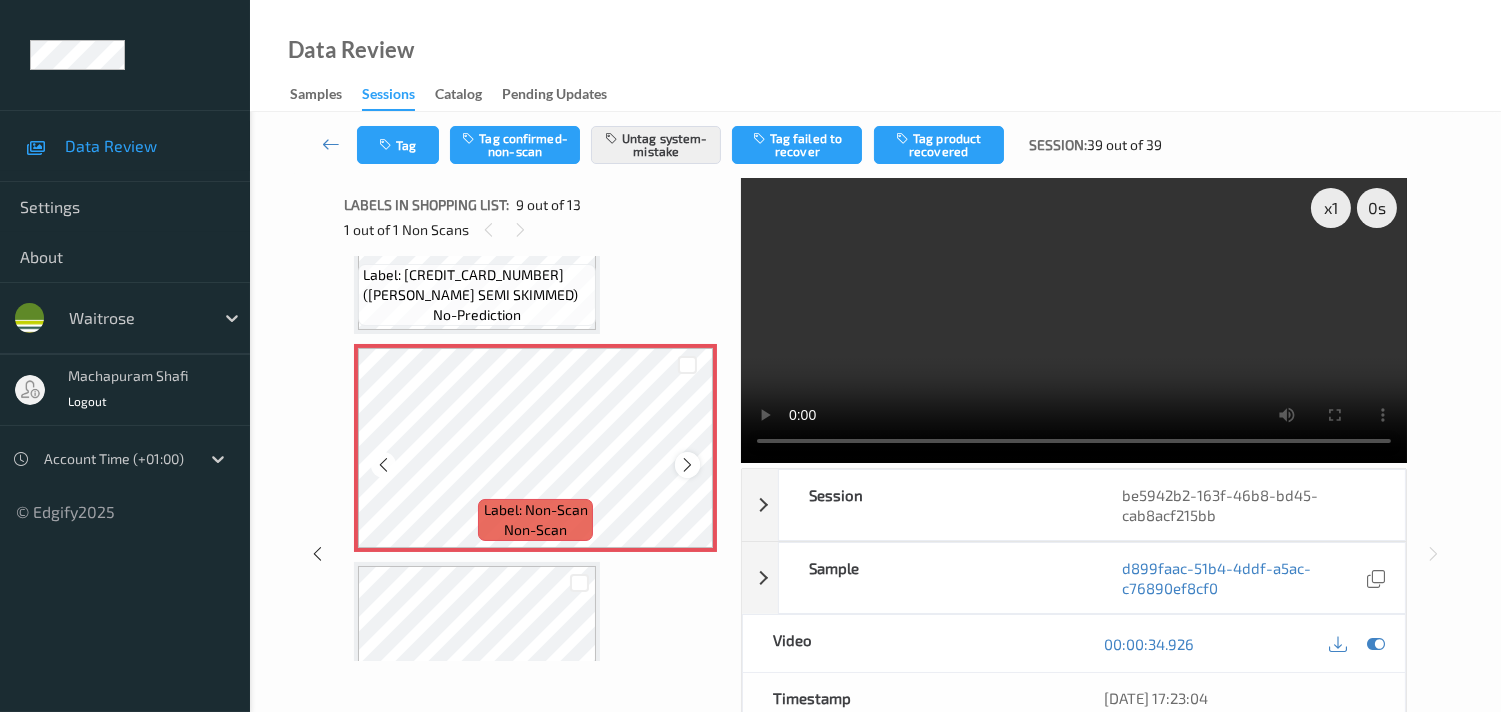 click at bounding box center [687, 465] 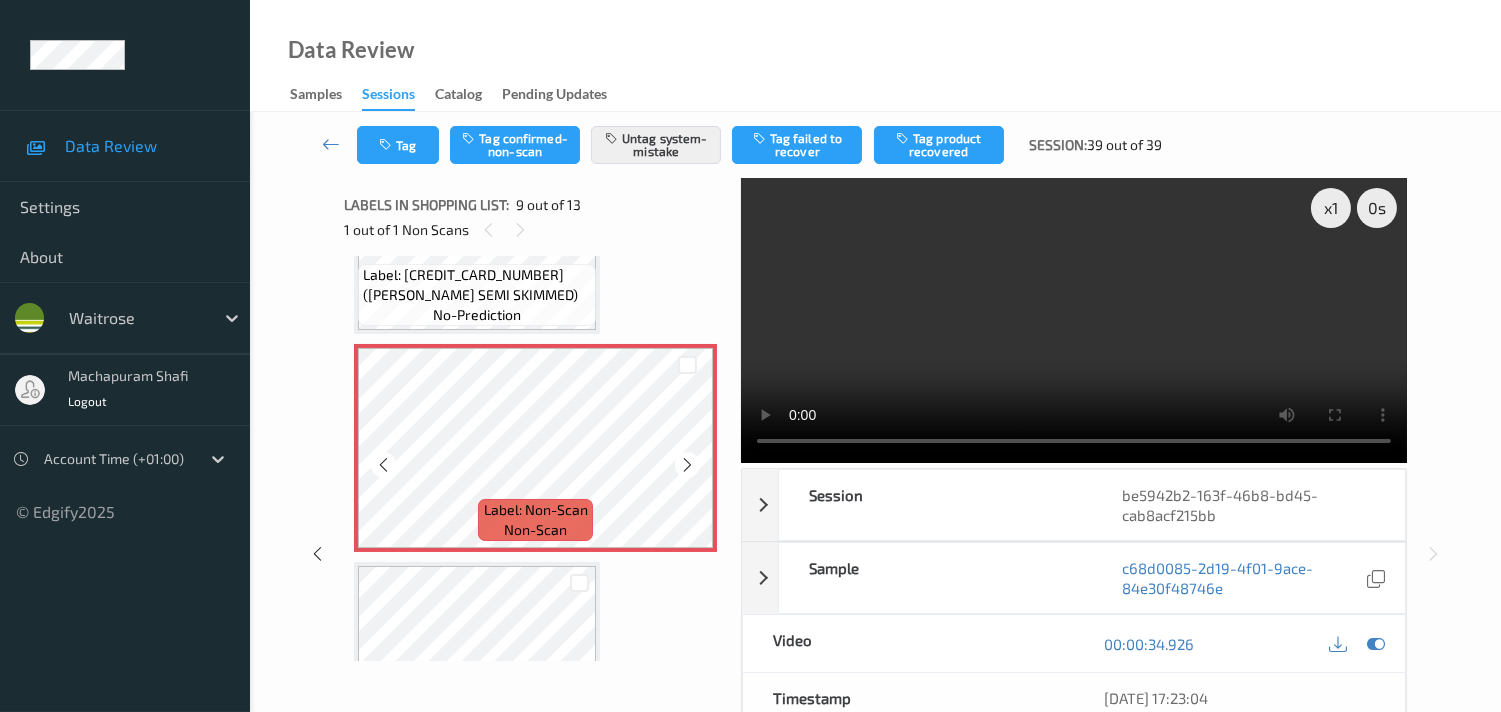 click at bounding box center (687, 465) 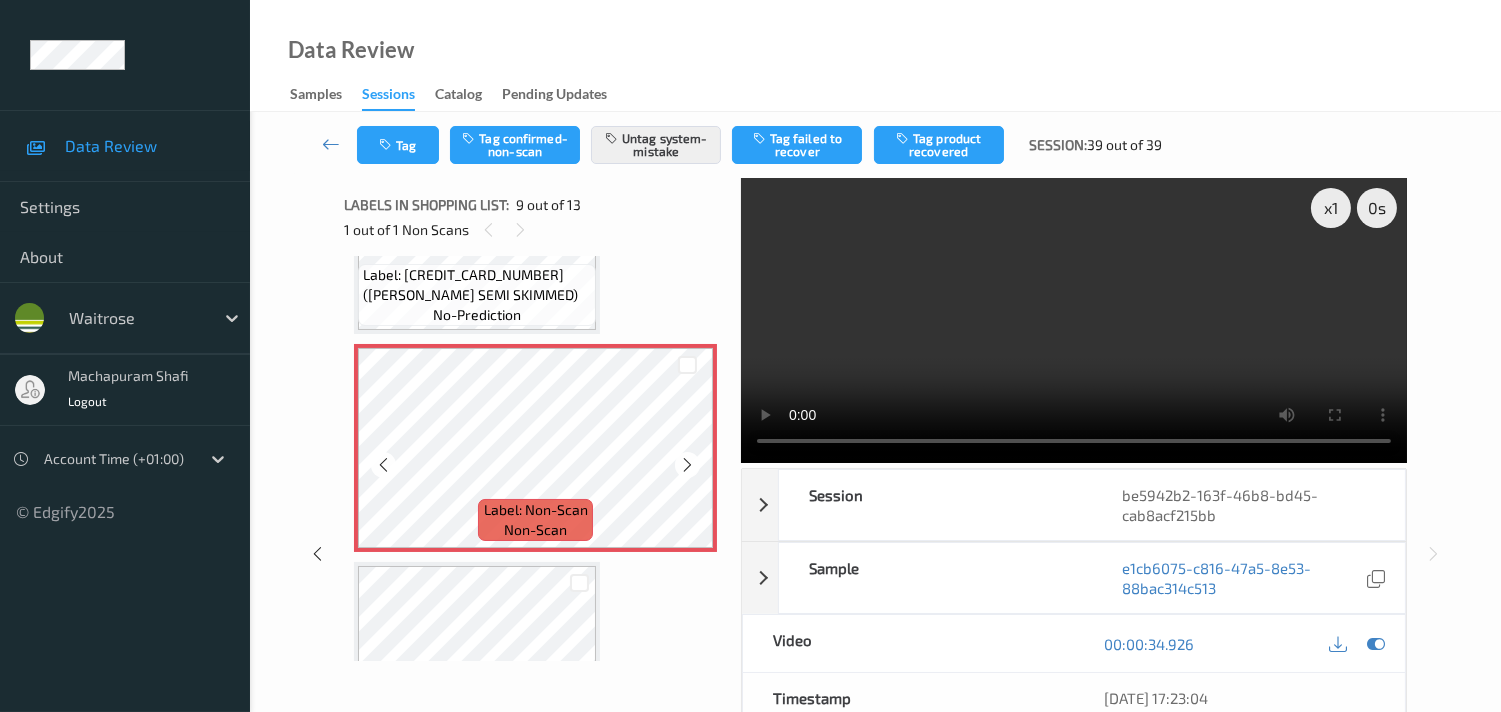 click at bounding box center [687, 465] 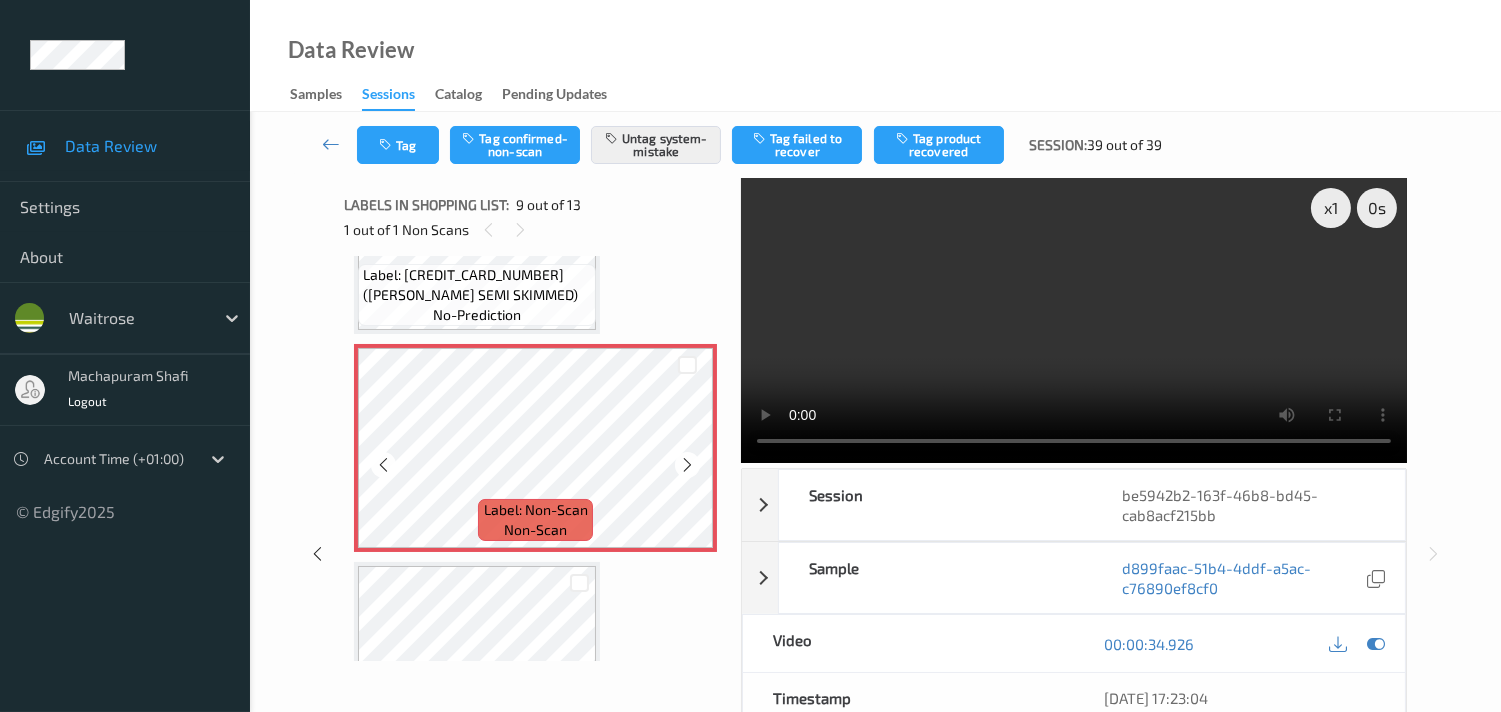click at bounding box center (687, 465) 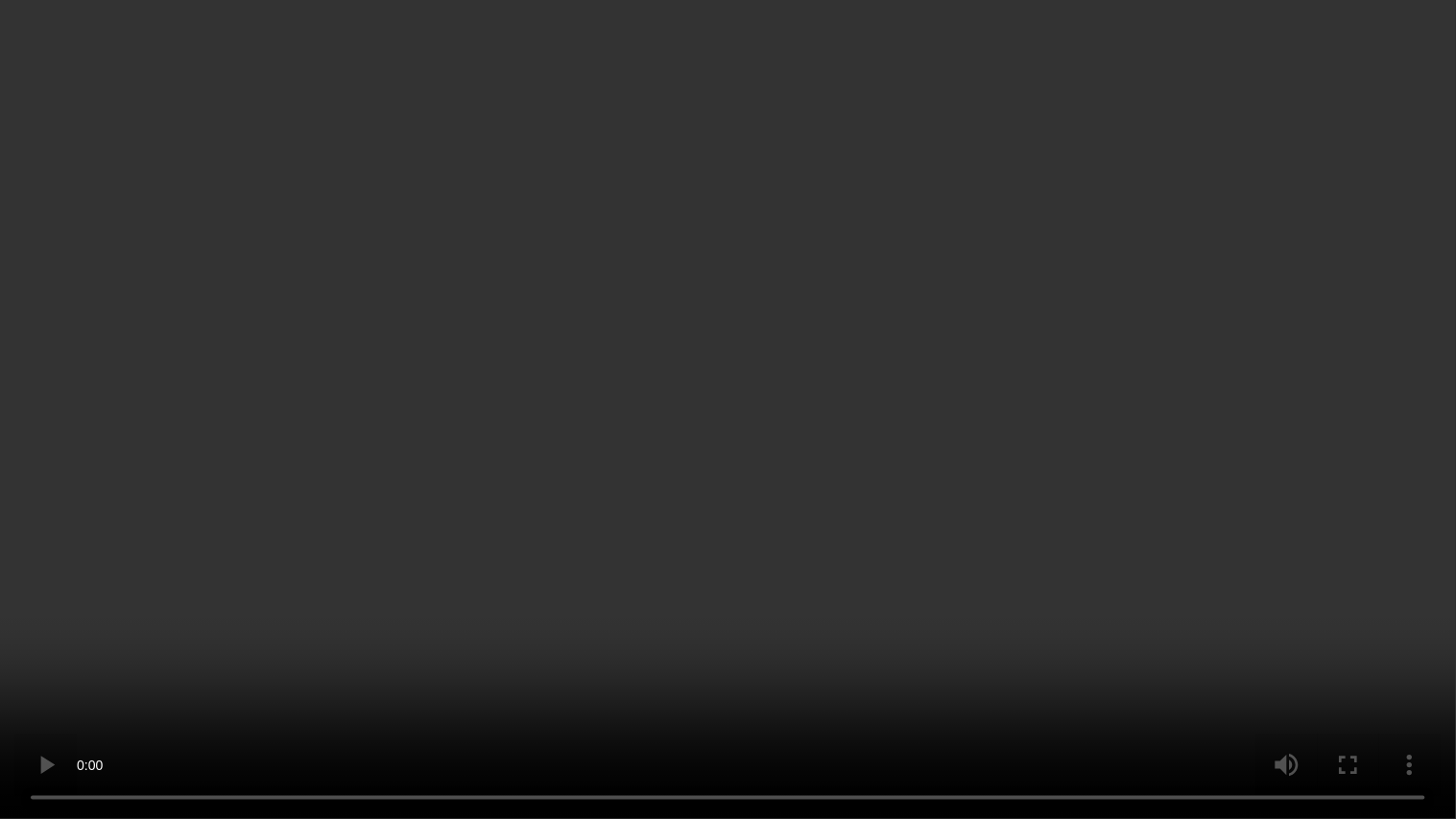 click at bounding box center (728, 409) 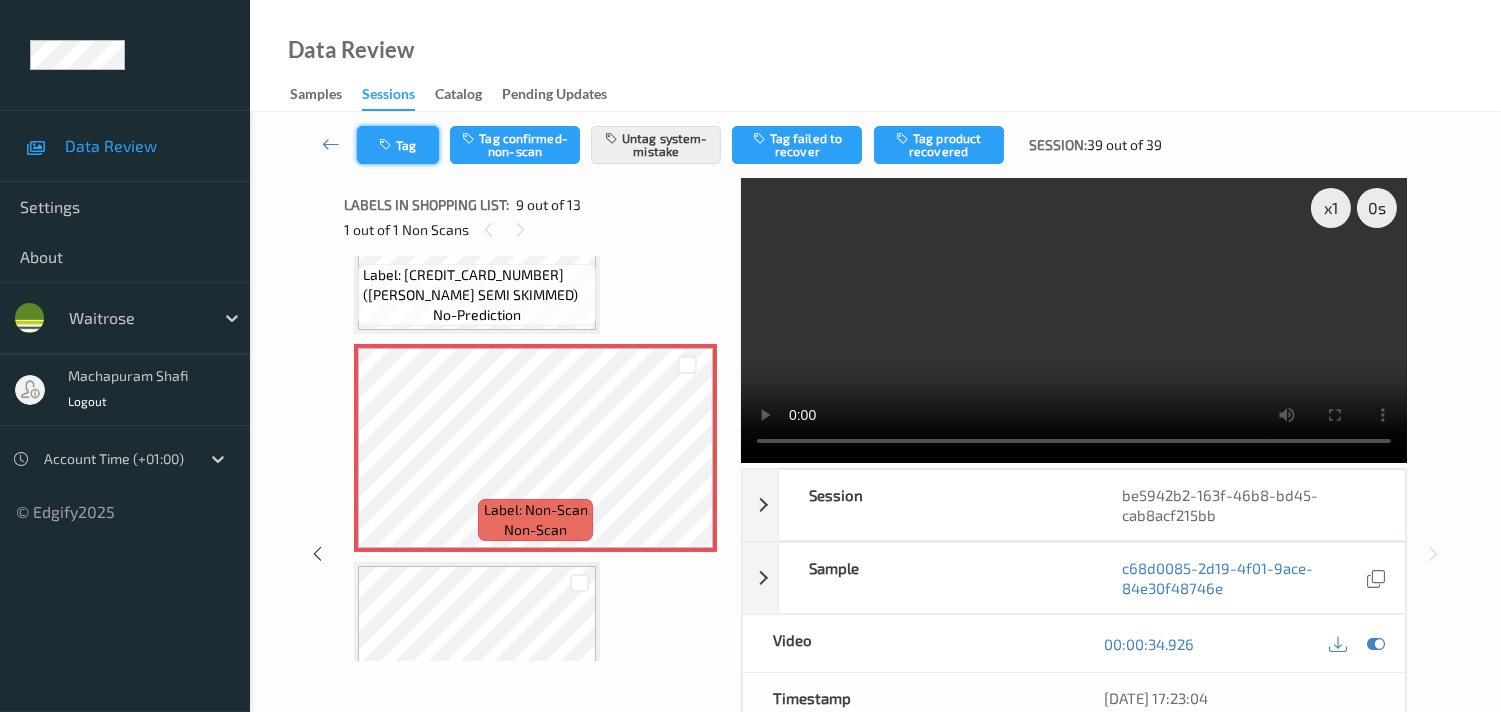 click at bounding box center (387, 145) 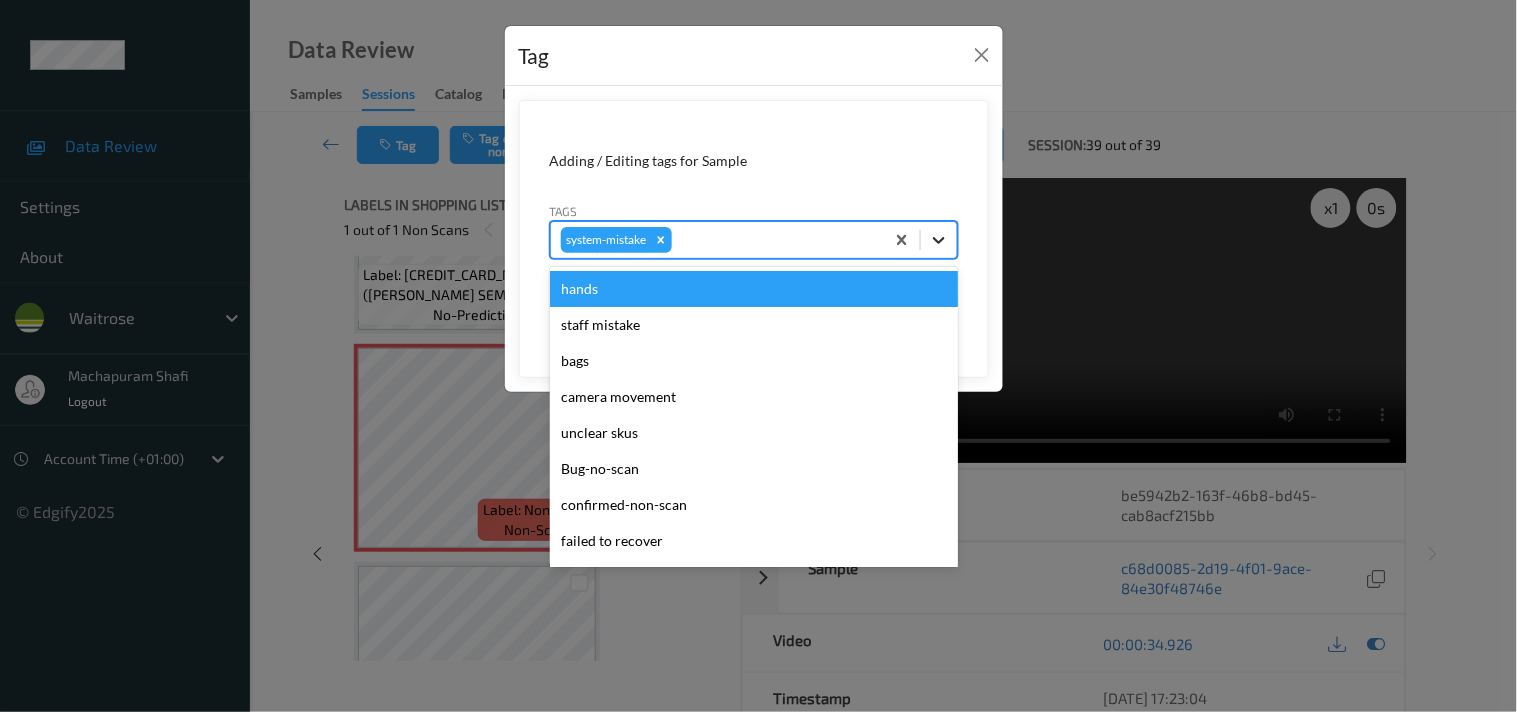 click 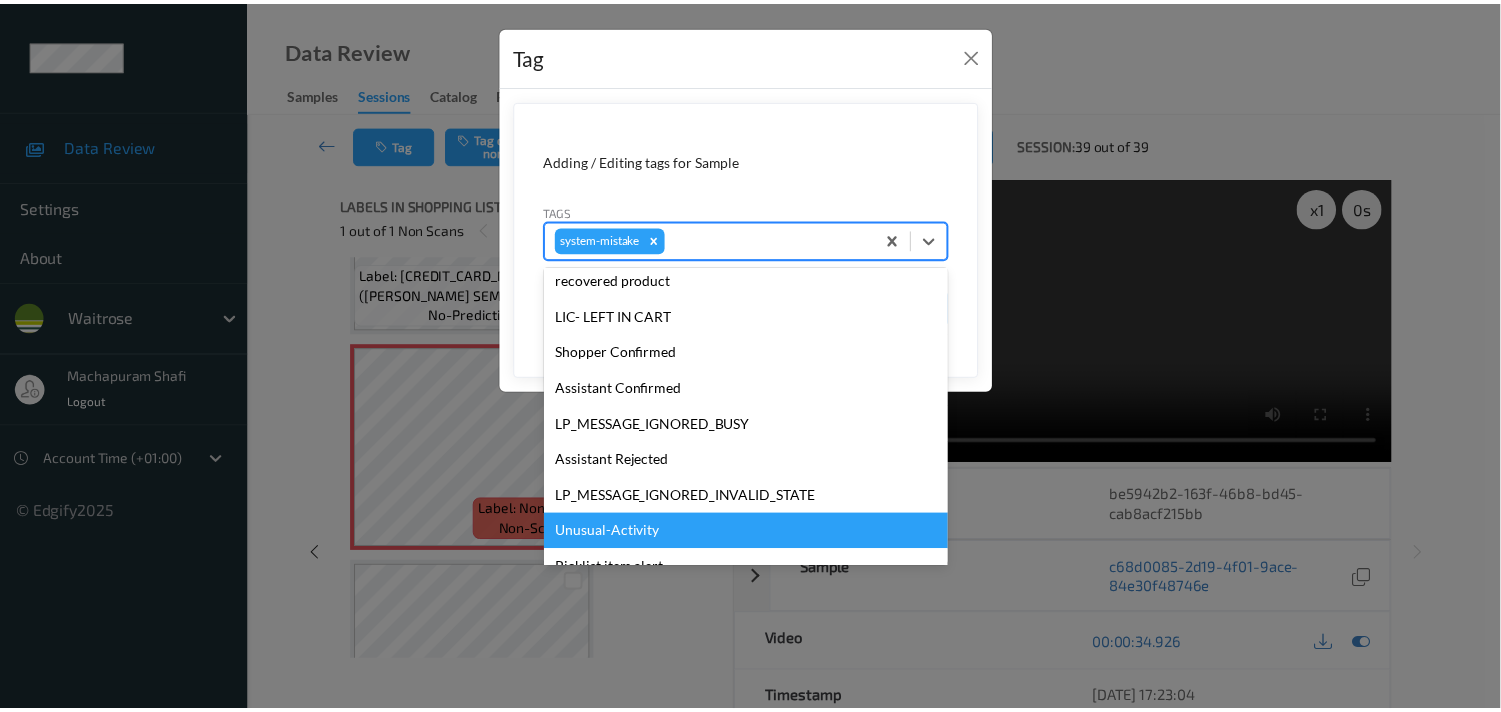 scroll, scrollTop: 355, scrollLeft: 0, axis: vertical 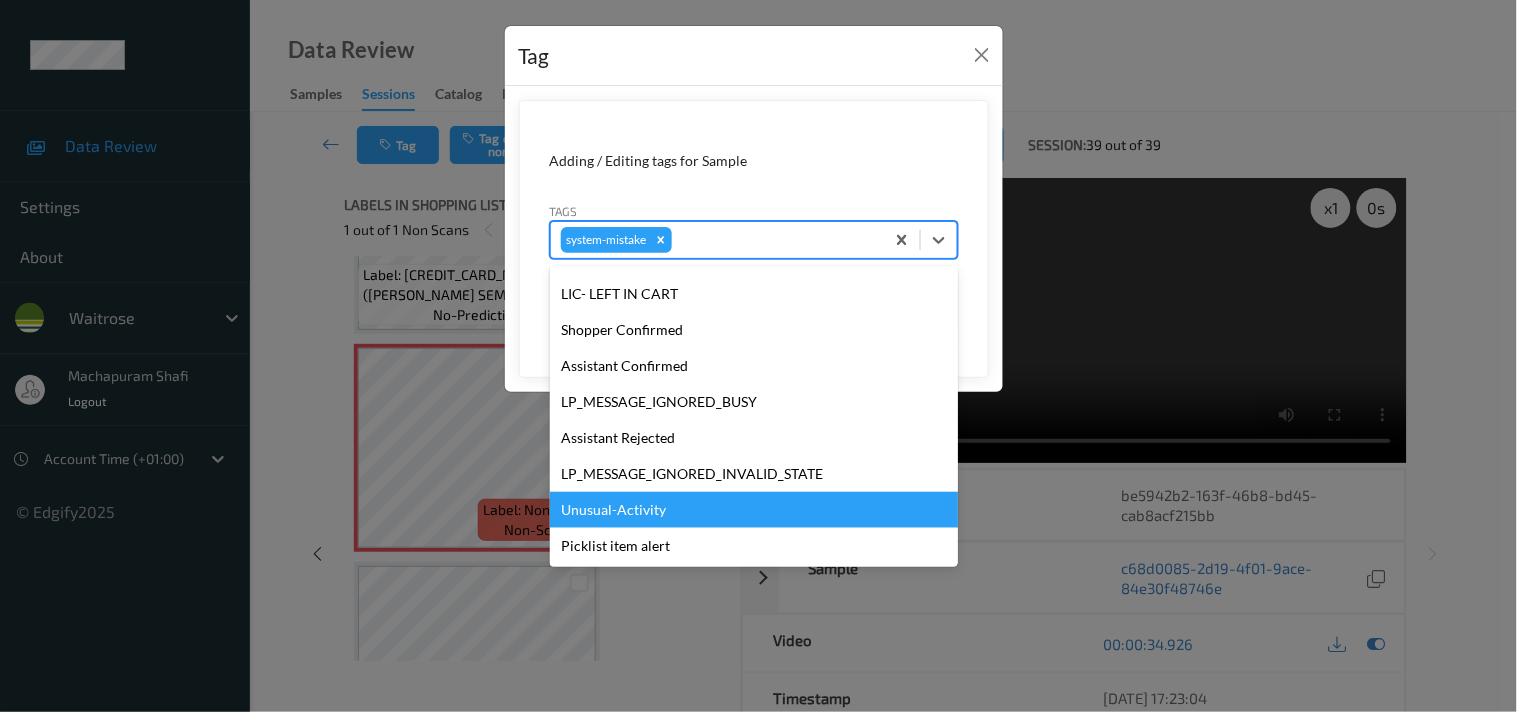 click on "Unusual-Activity" at bounding box center (754, 510) 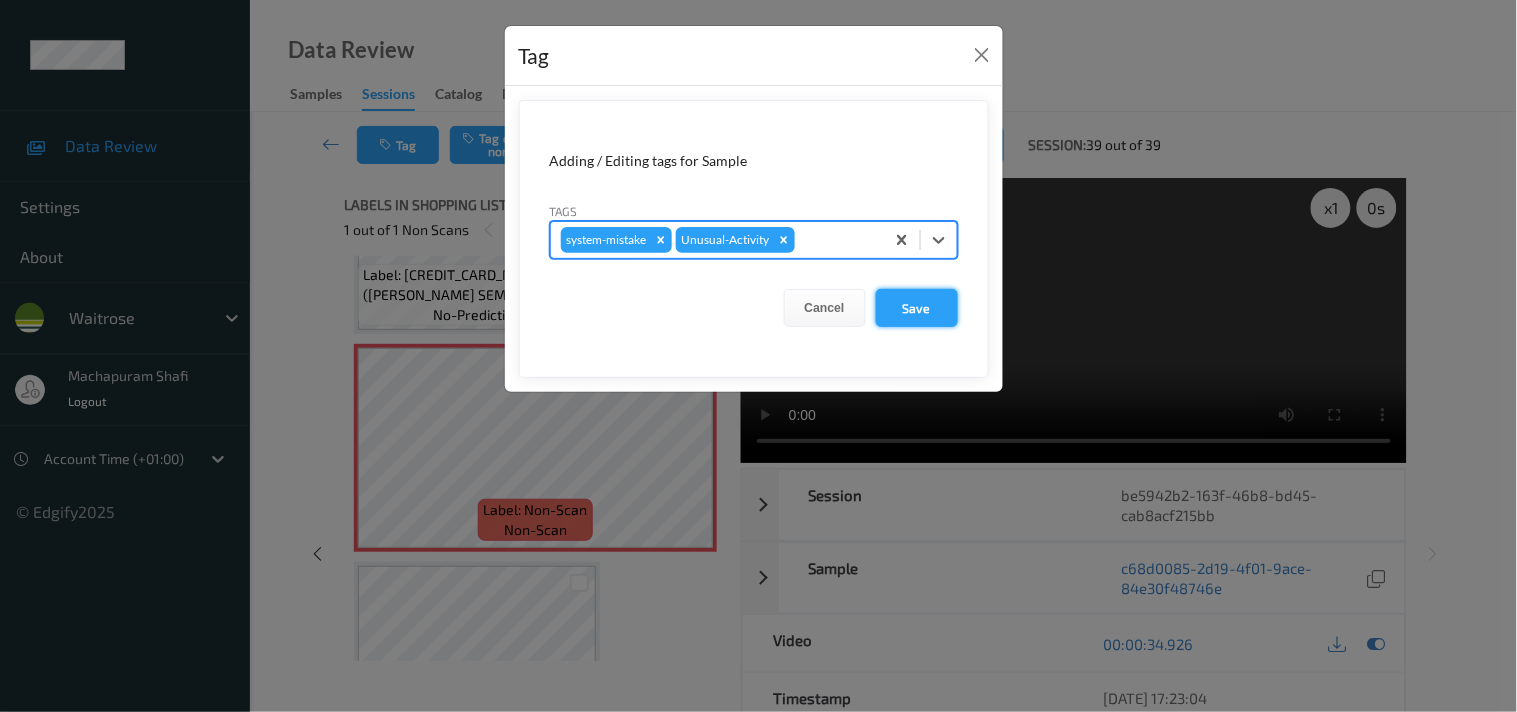 click on "Save" at bounding box center (917, 308) 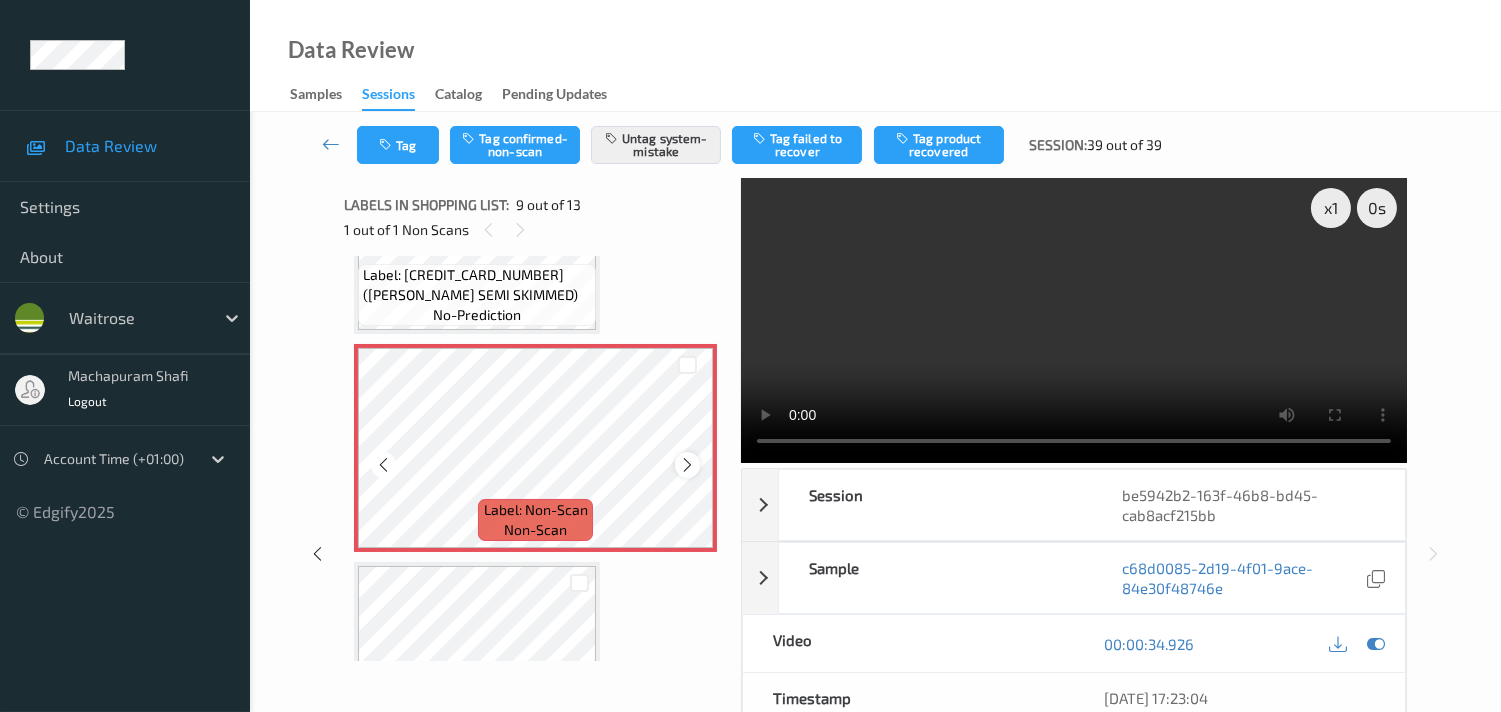 click at bounding box center (687, 465) 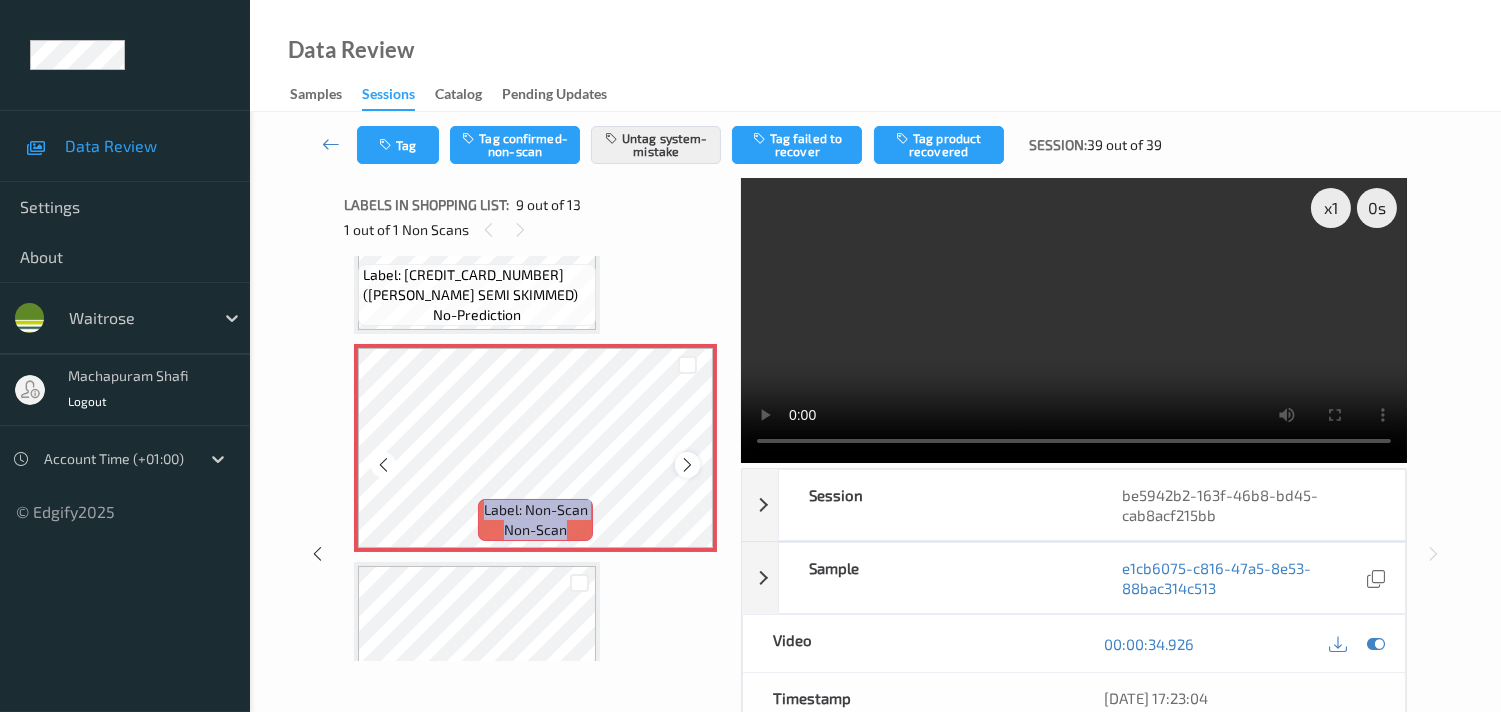click at bounding box center [687, 465] 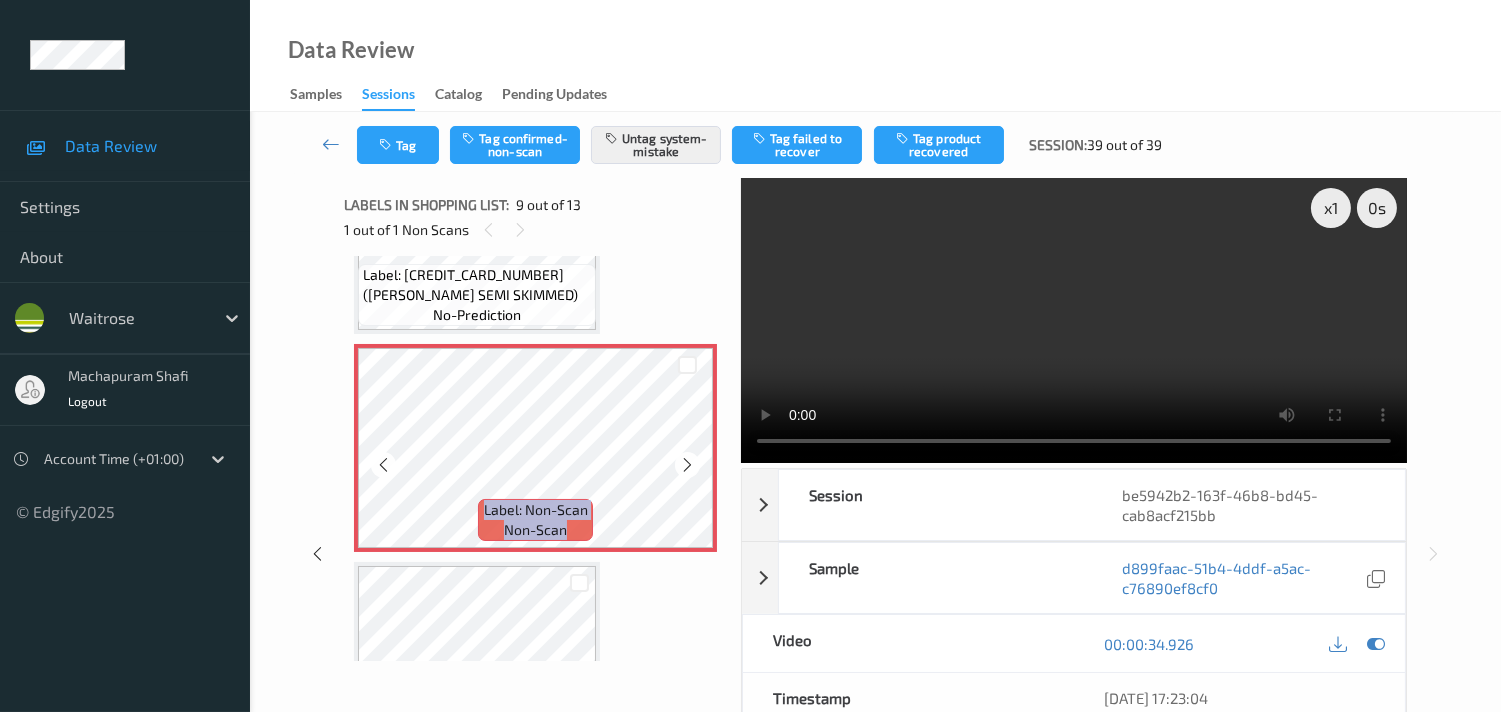 click at bounding box center (687, 465) 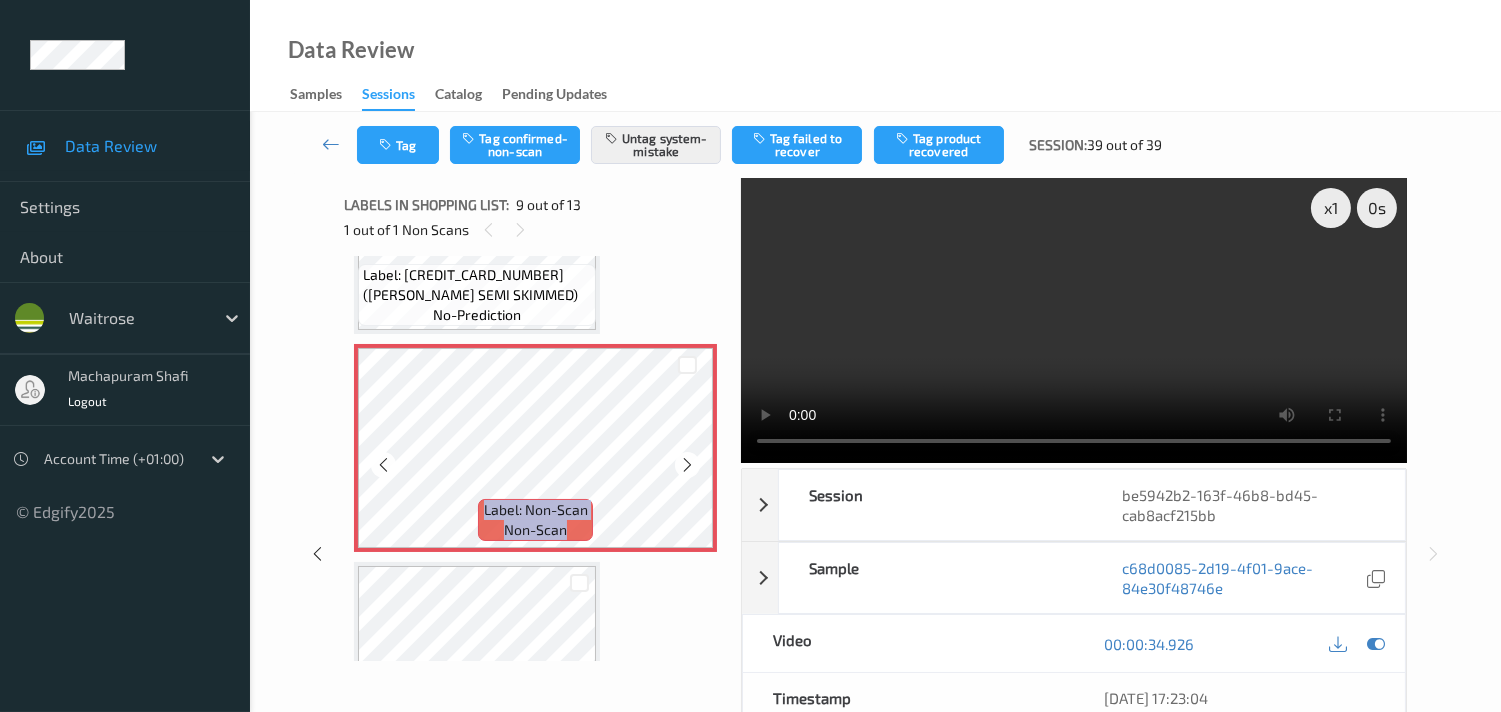 click at bounding box center [687, 465] 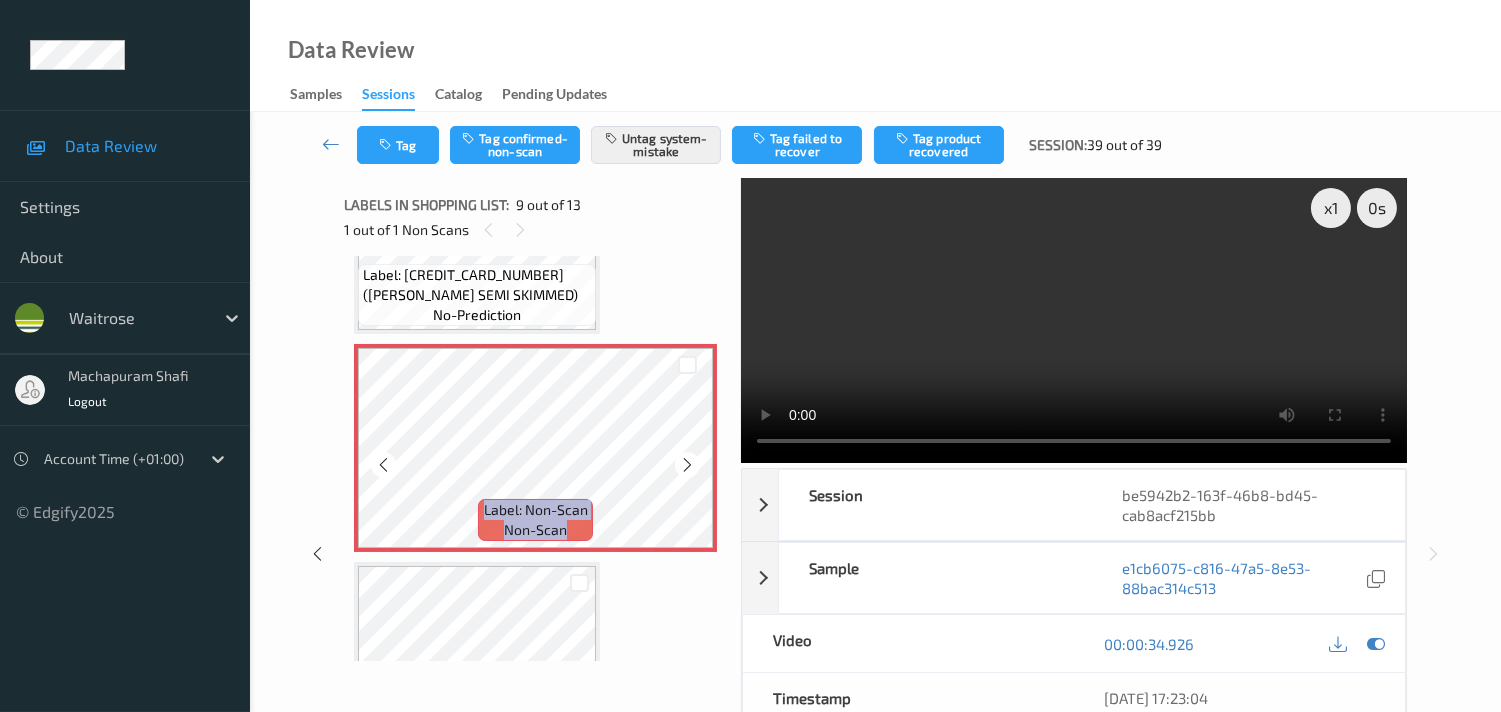 click at bounding box center (687, 465) 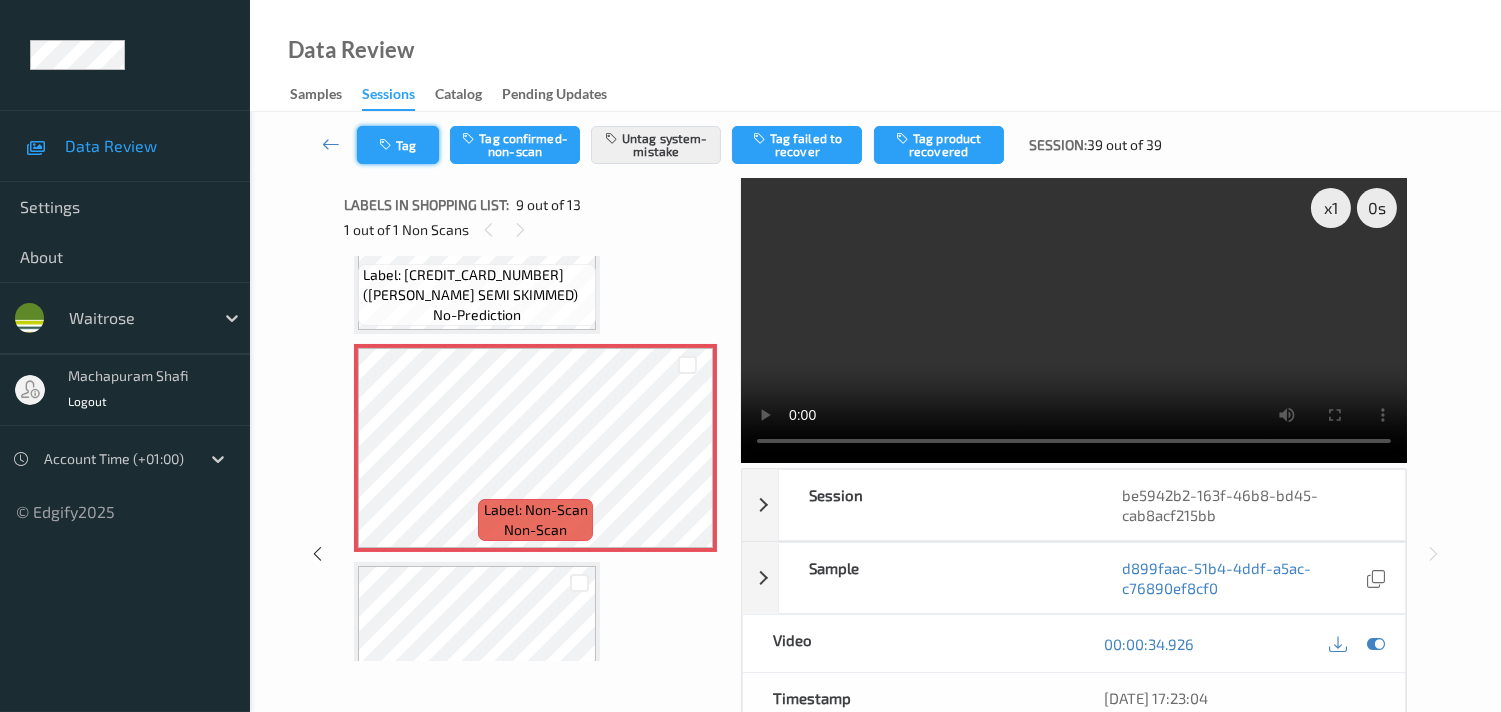 click on "Tag" at bounding box center (398, 145) 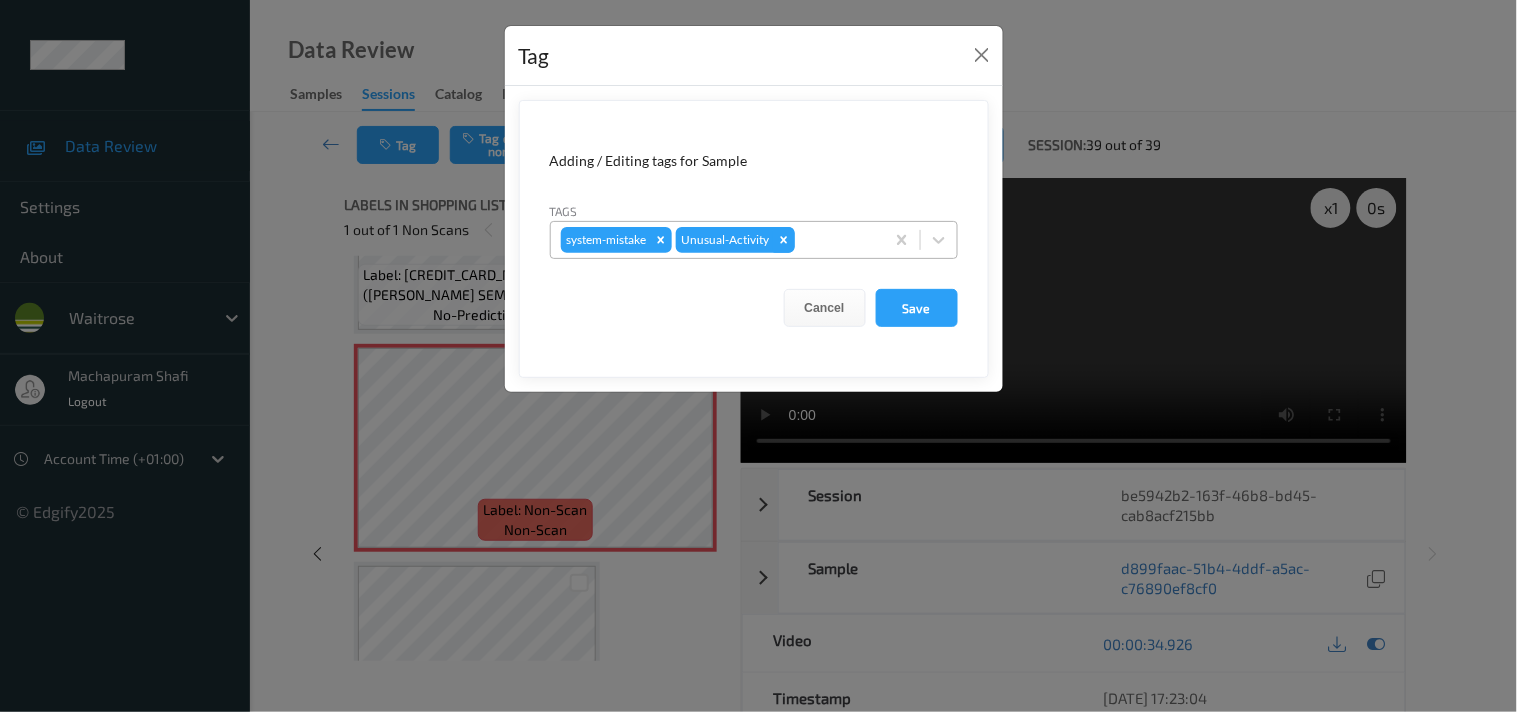 click 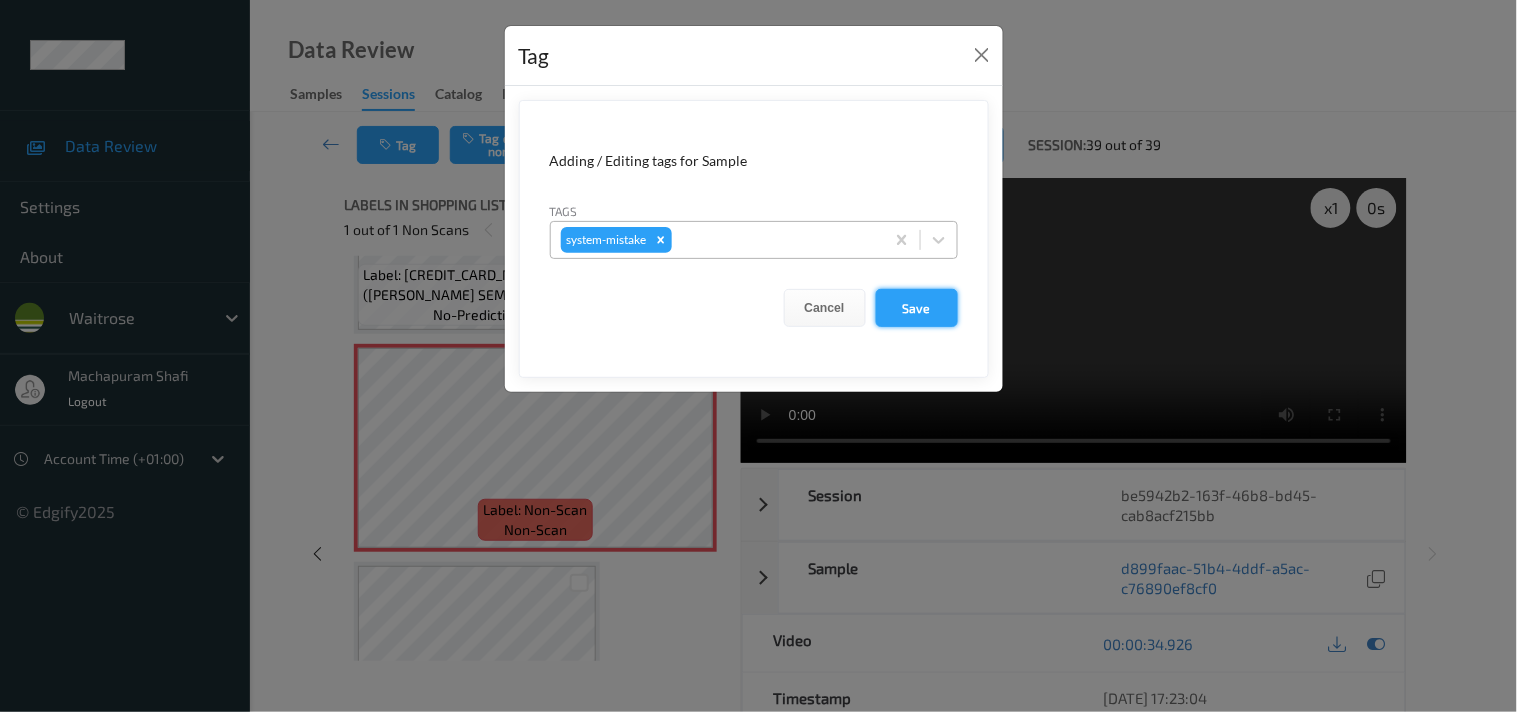 click on "Save" at bounding box center (917, 308) 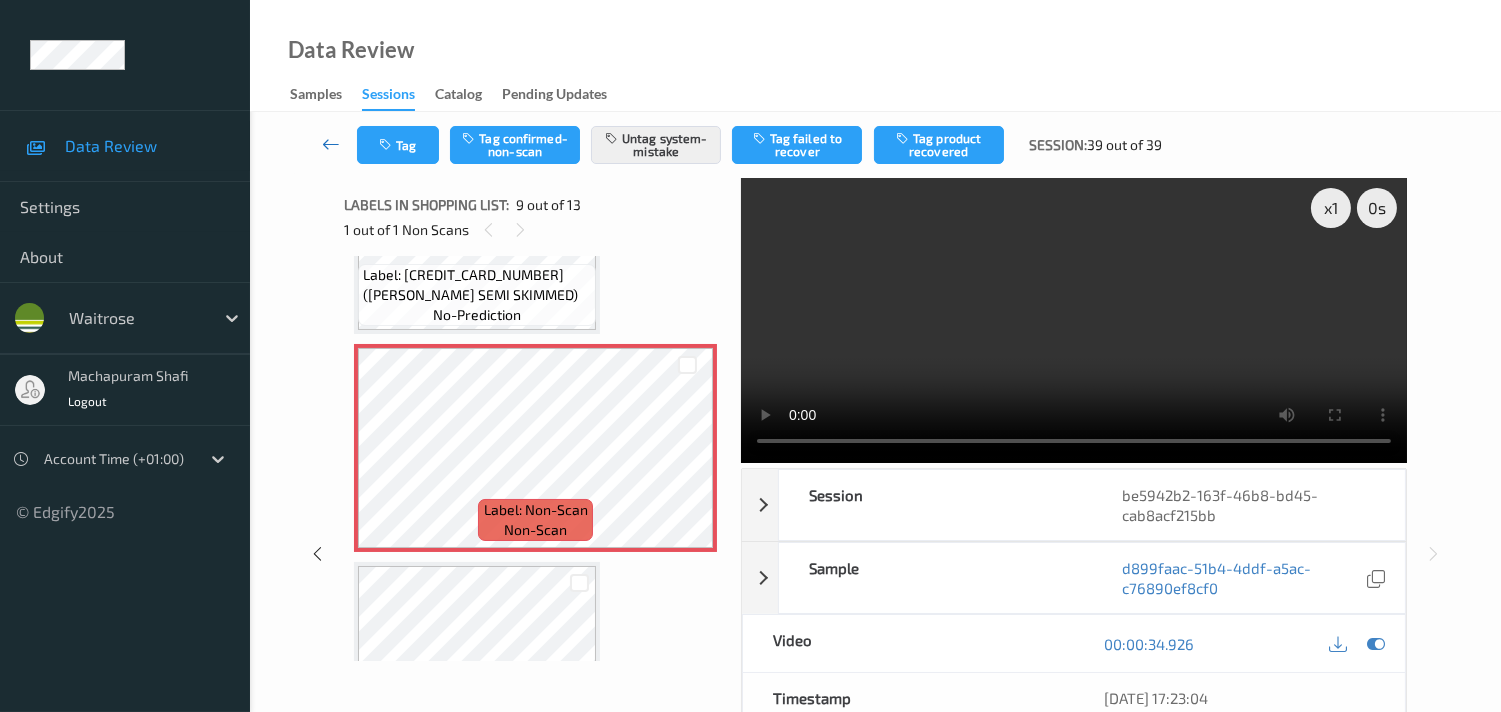 click at bounding box center [331, 144] 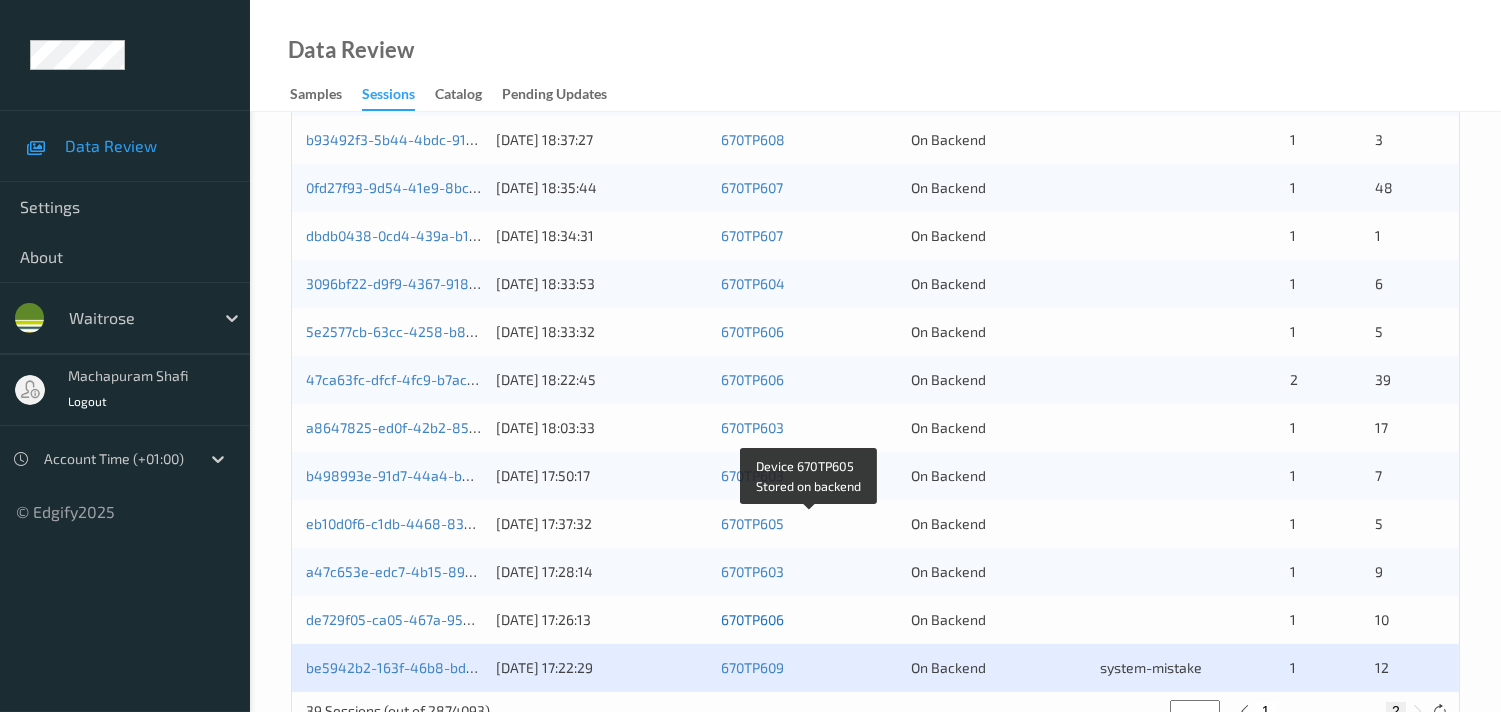 scroll, scrollTop: 903, scrollLeft: 0, axis: vertical 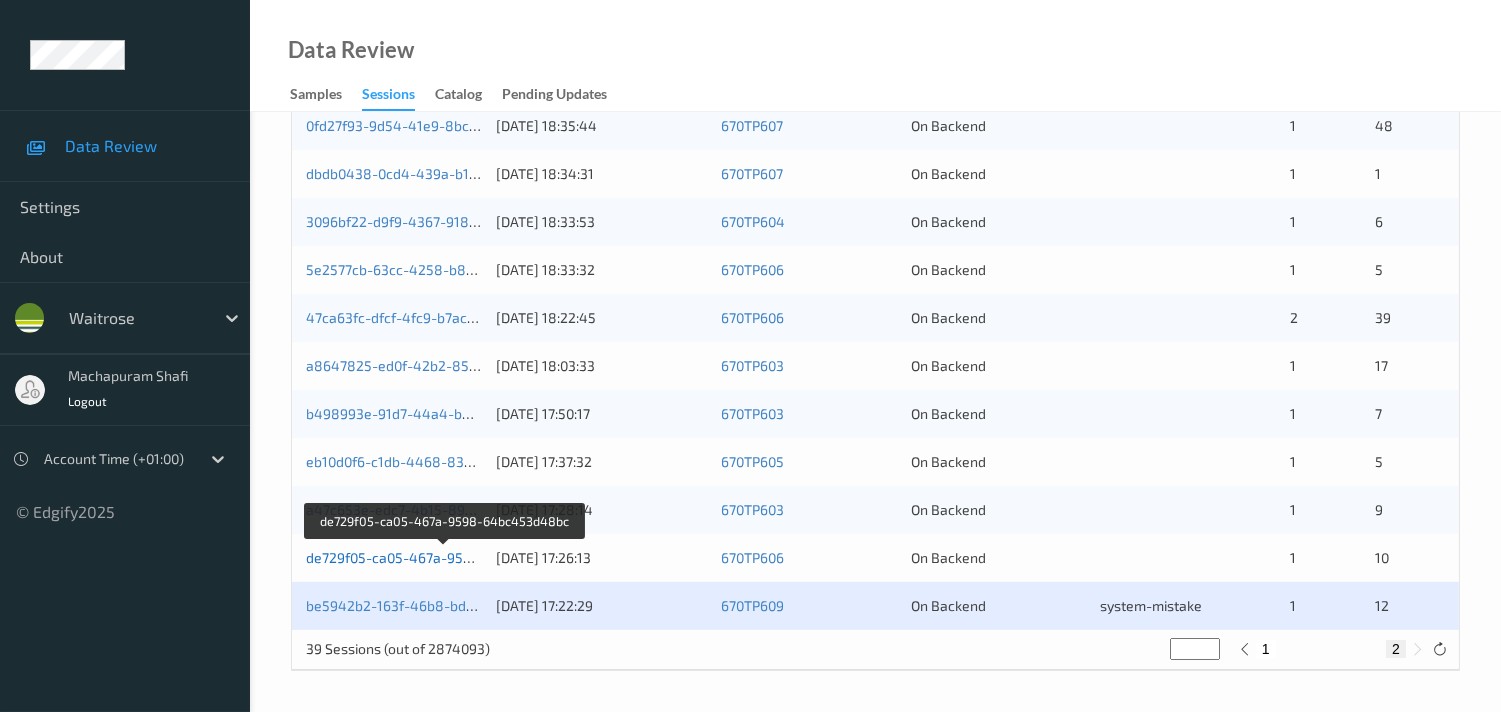 click on "de729f05-ca05-467a-9598-64bc453d48bc" at bounding box center [445, 557] 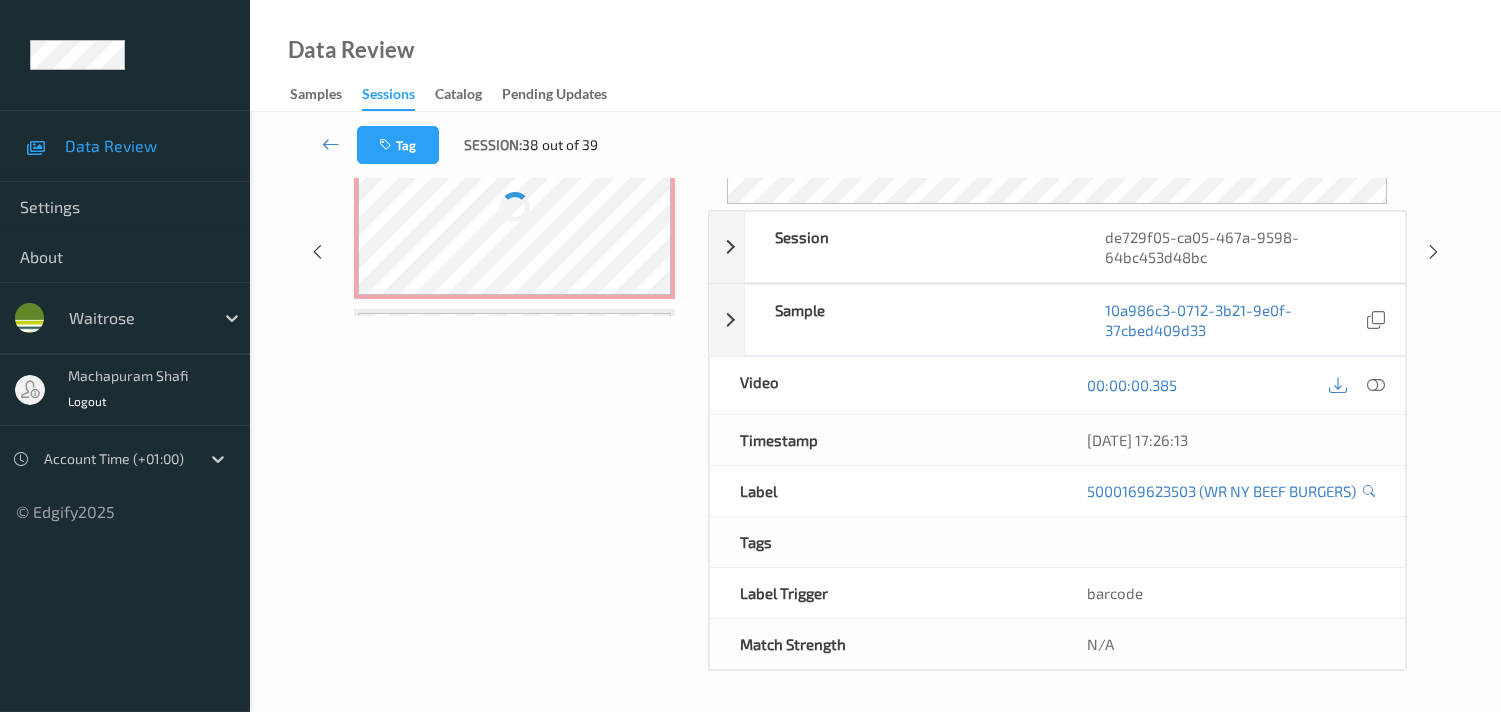 scroll, scrollTop: 280, scrollLeft: 0, axis: vertical 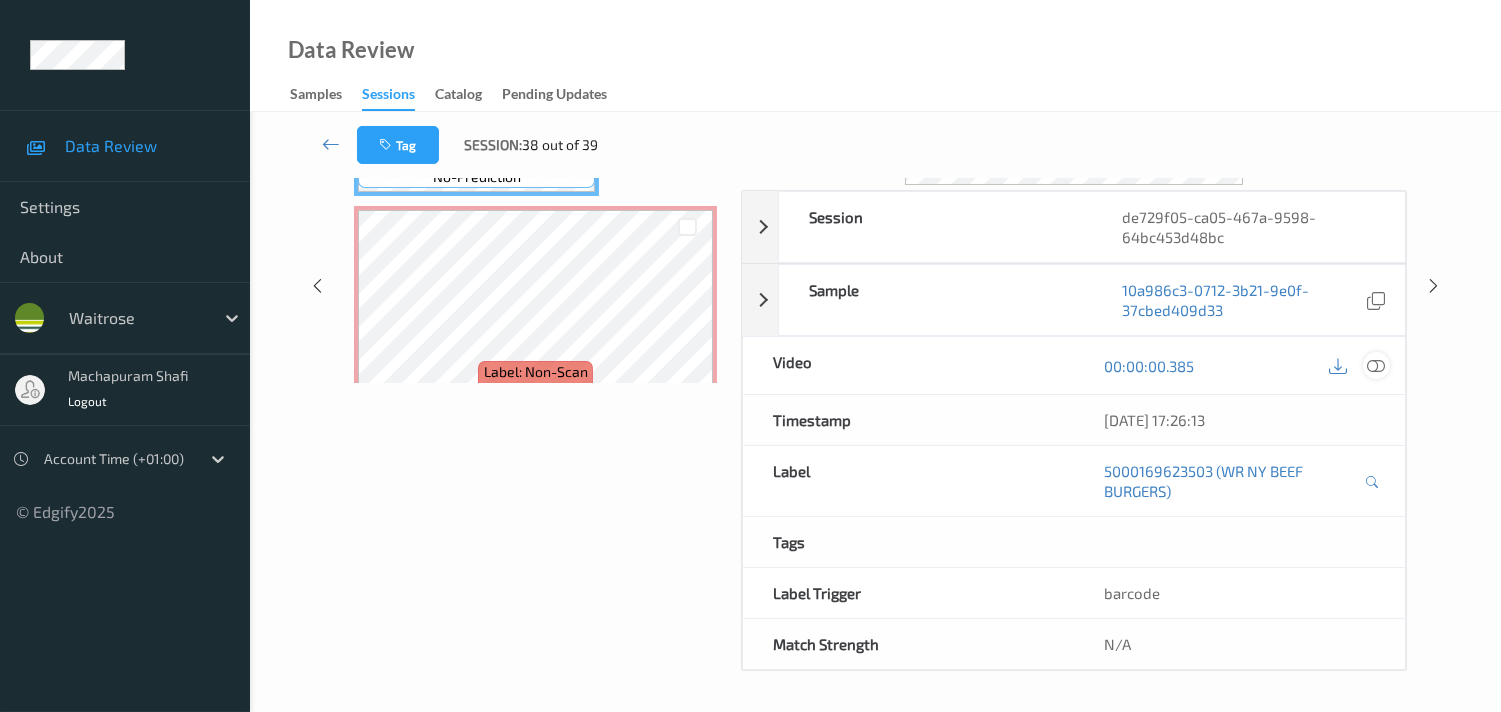 click at bounding box center [1376, 366] 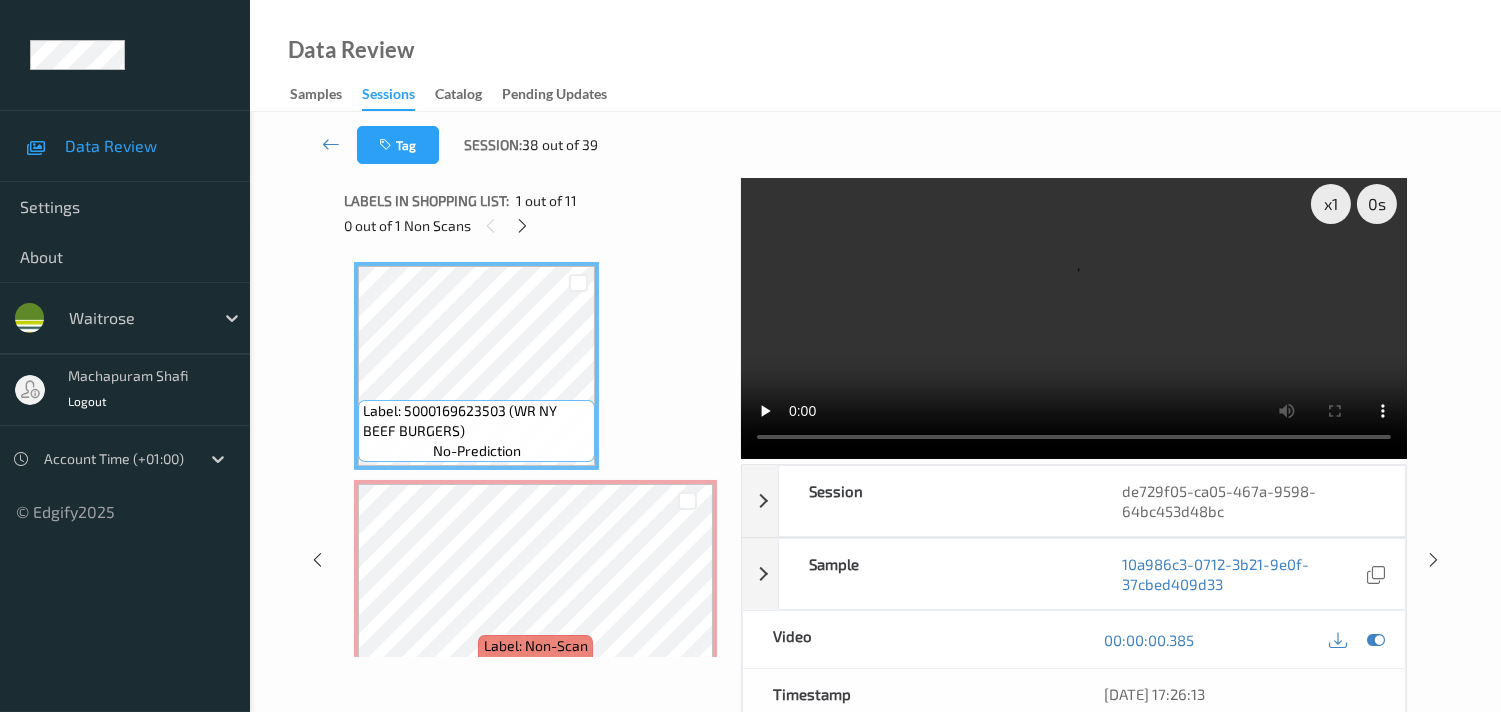scroll, scrollTop: 0, scrollLeft: 0, axis: both 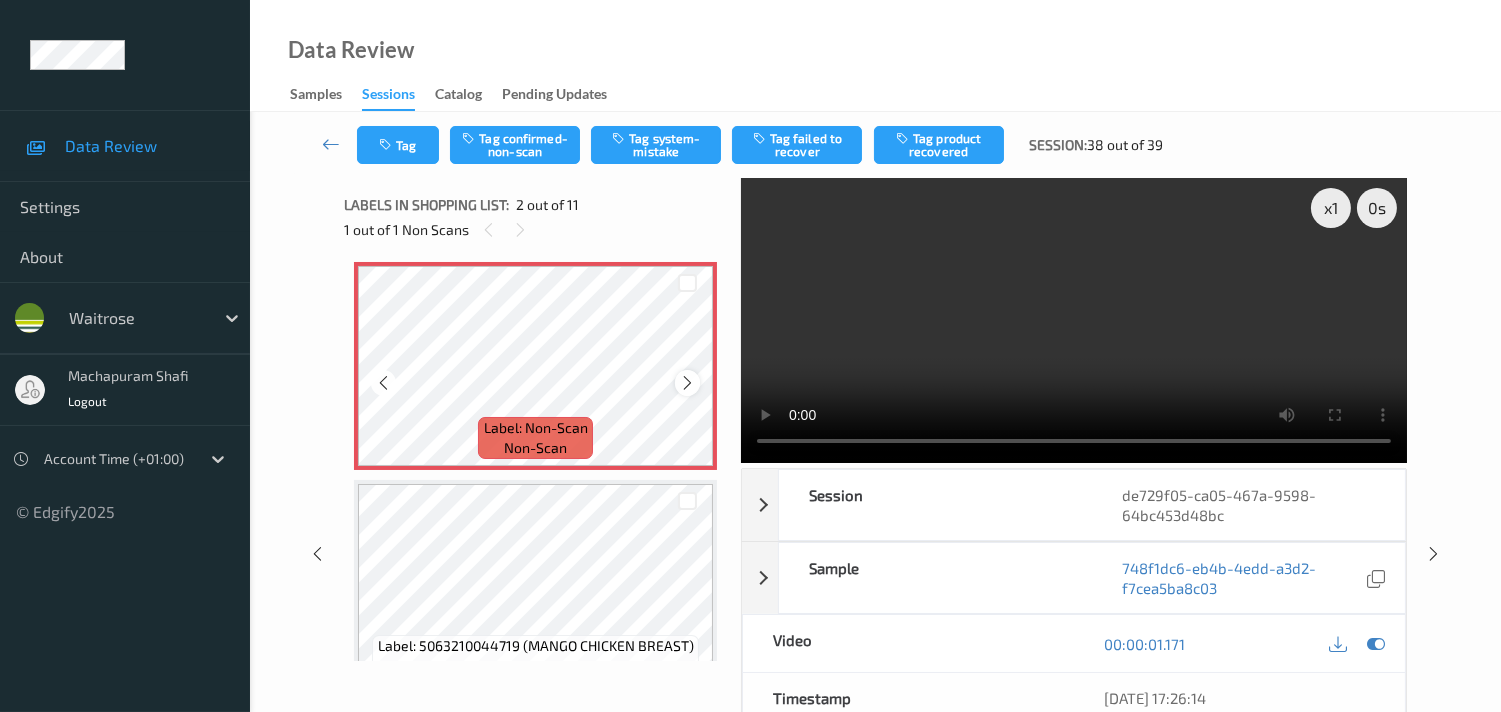 click at bounding box center [687, 383] 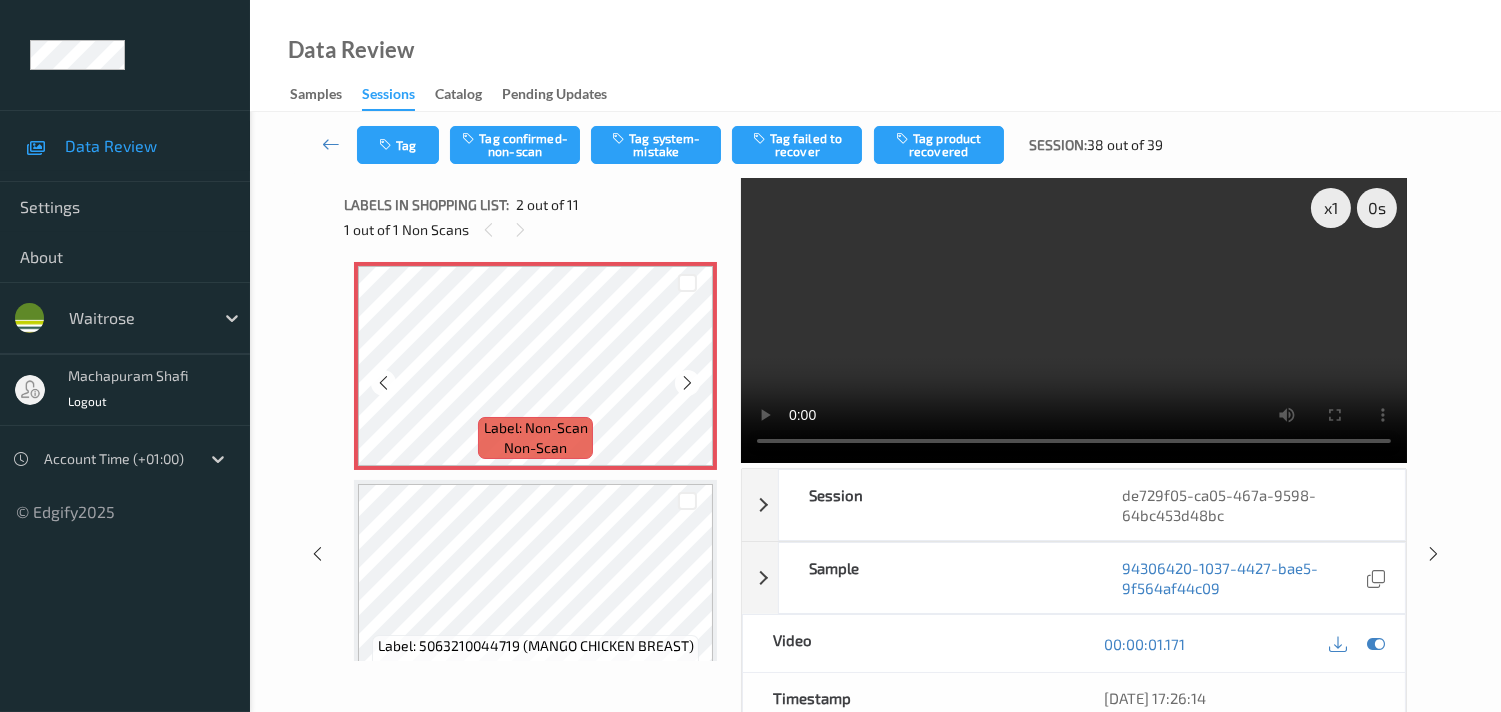 click at bounding box center [687, 383] 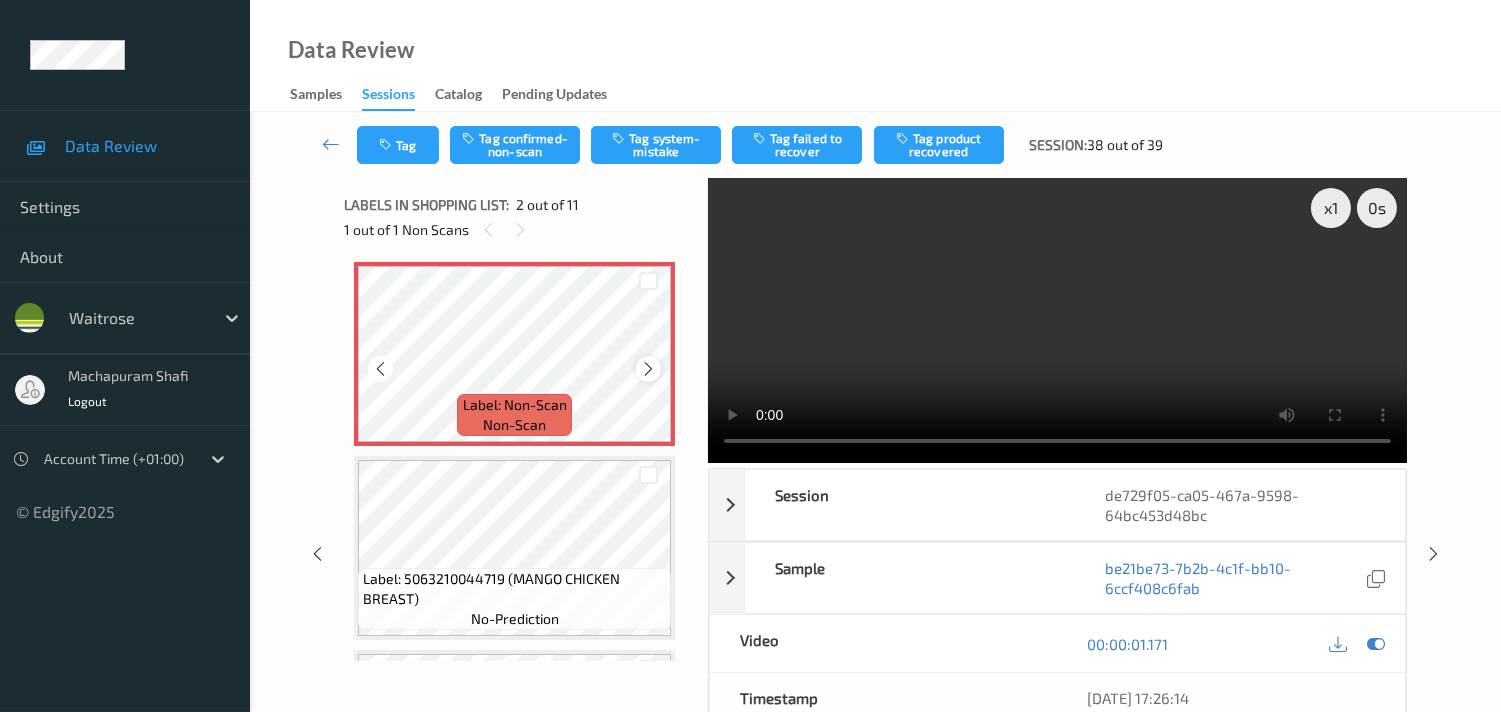 click at bounding box center [648, 369] 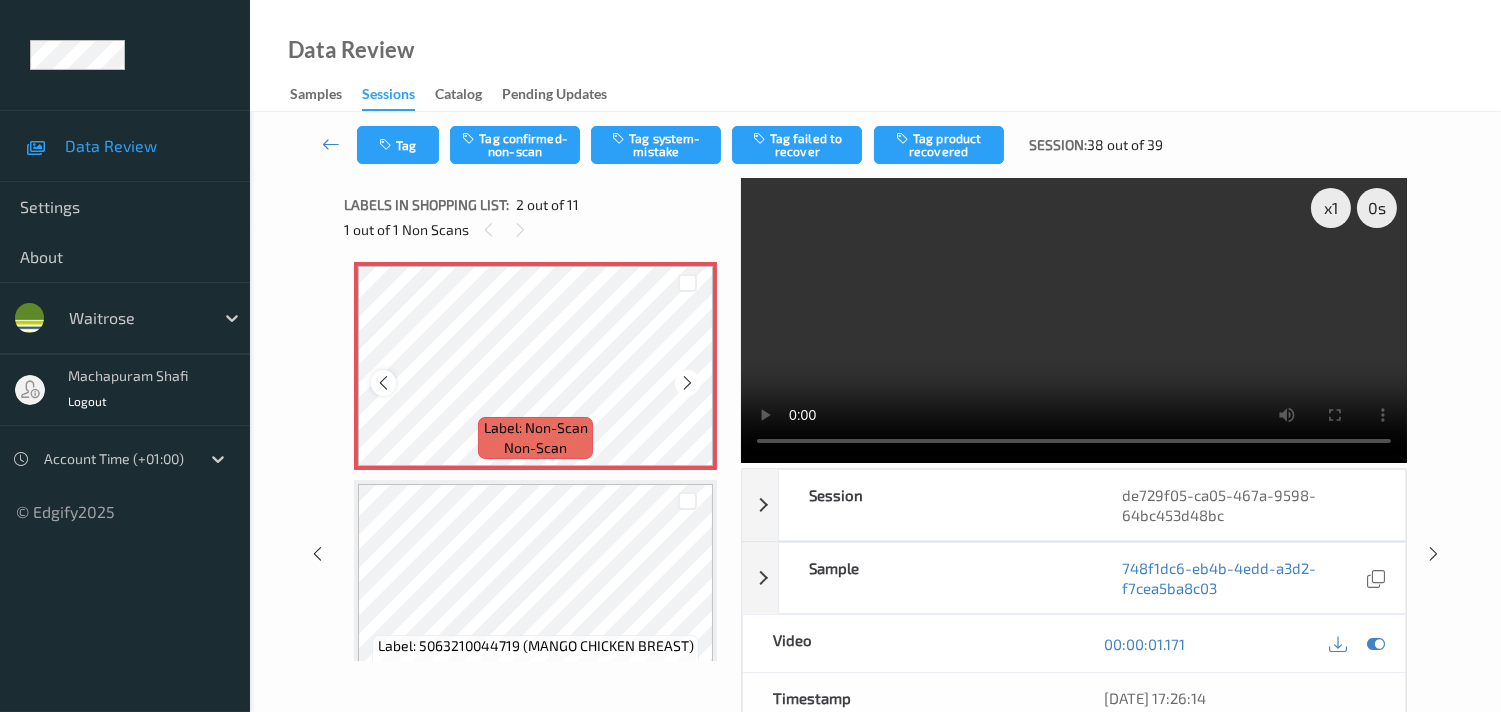 click at bounding box center (383, 383) 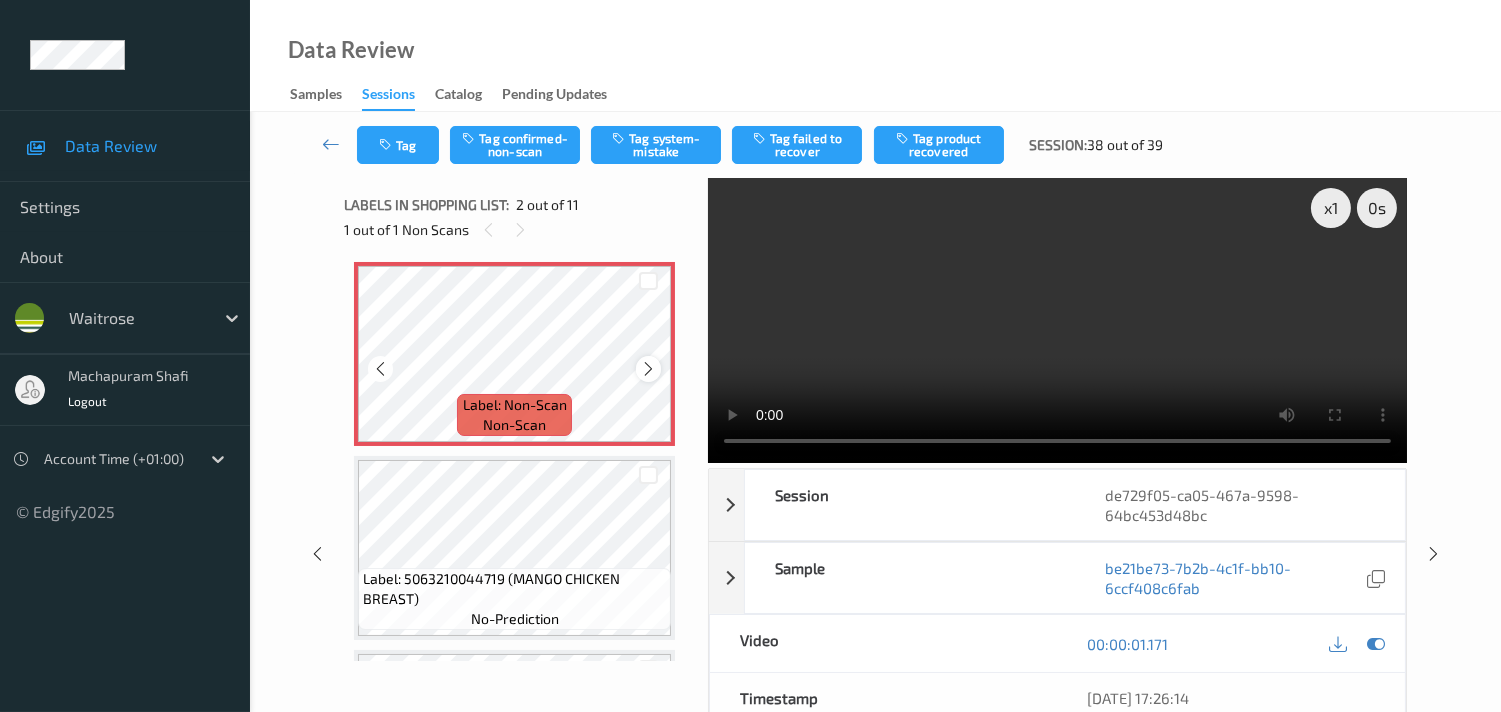 click at bounding box center [648, 369] 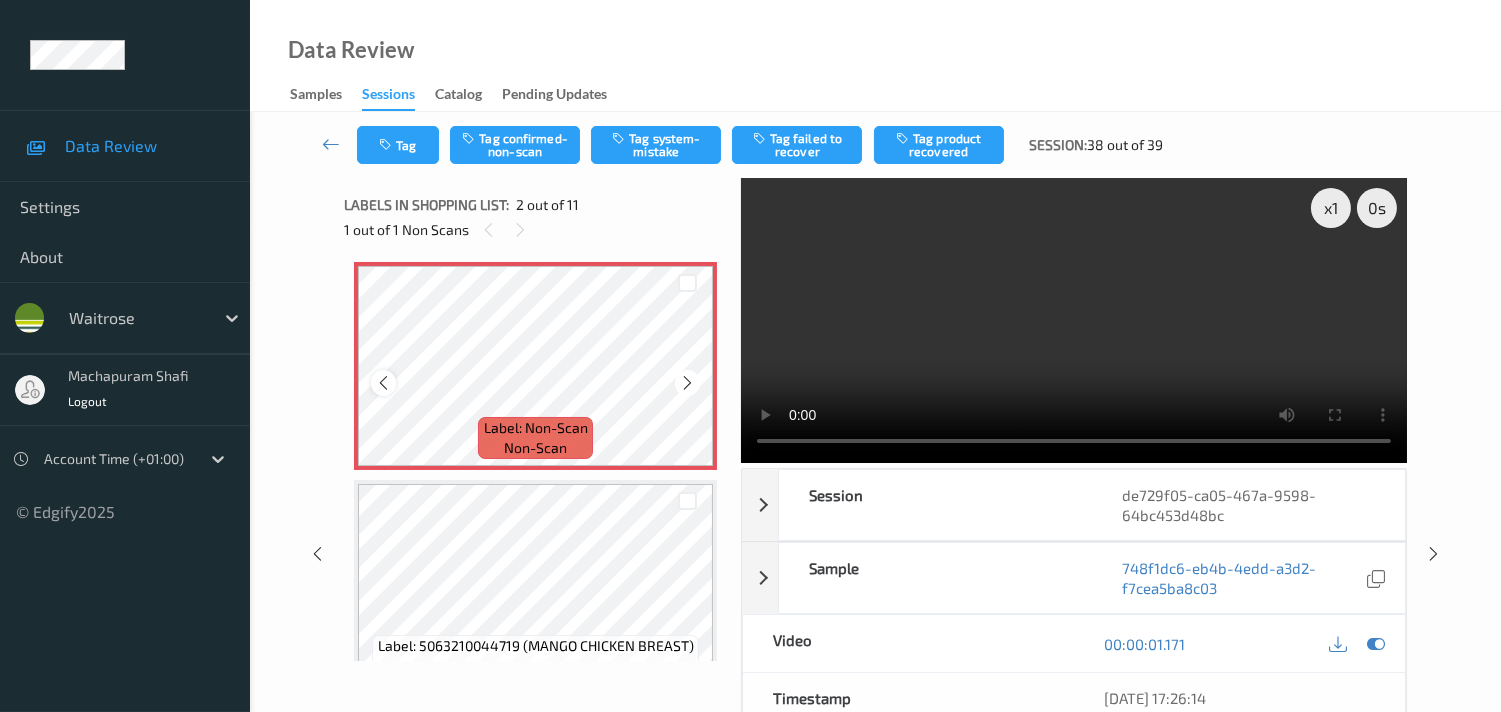 click at bounding box center [383, 383] 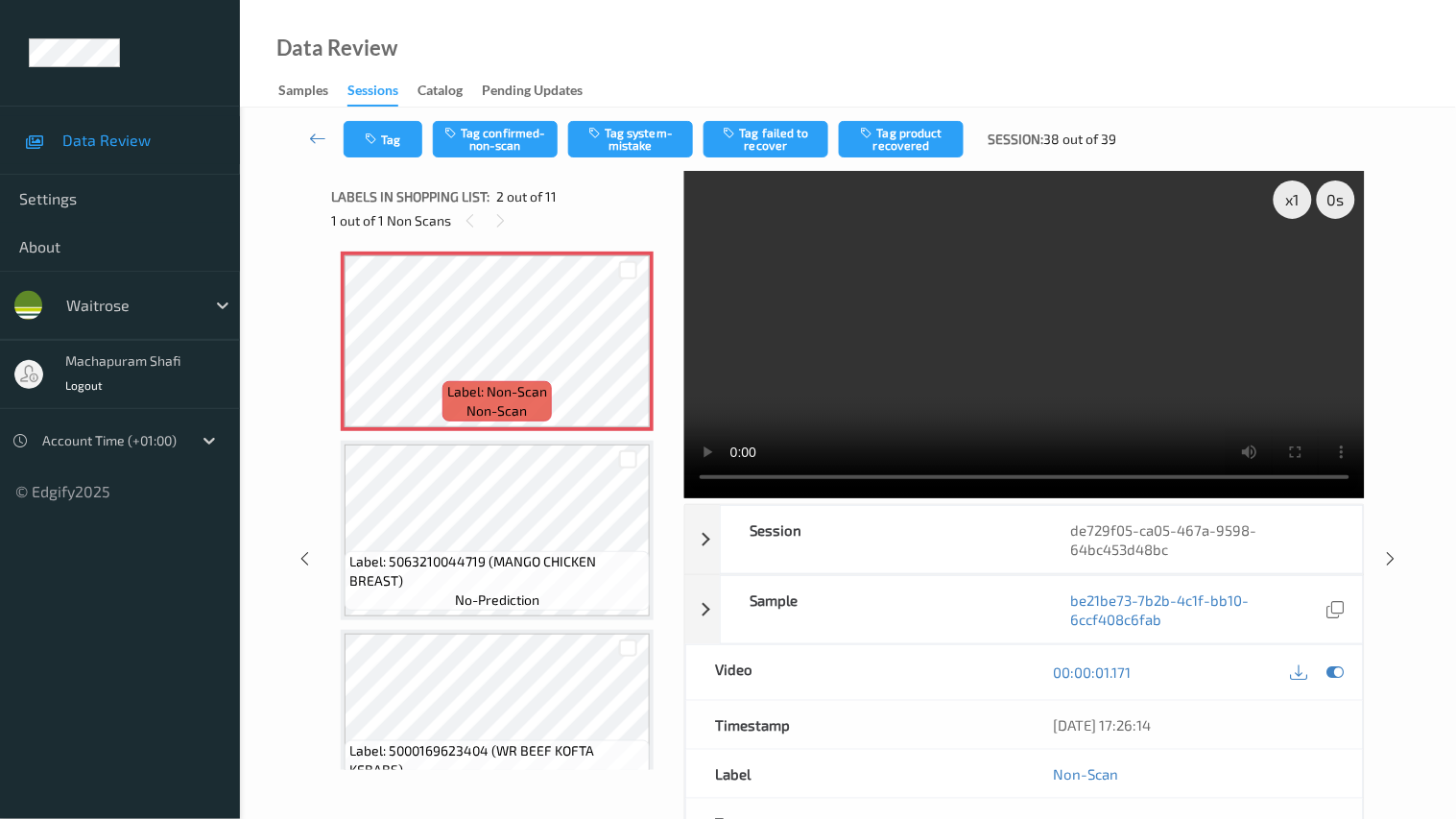 type 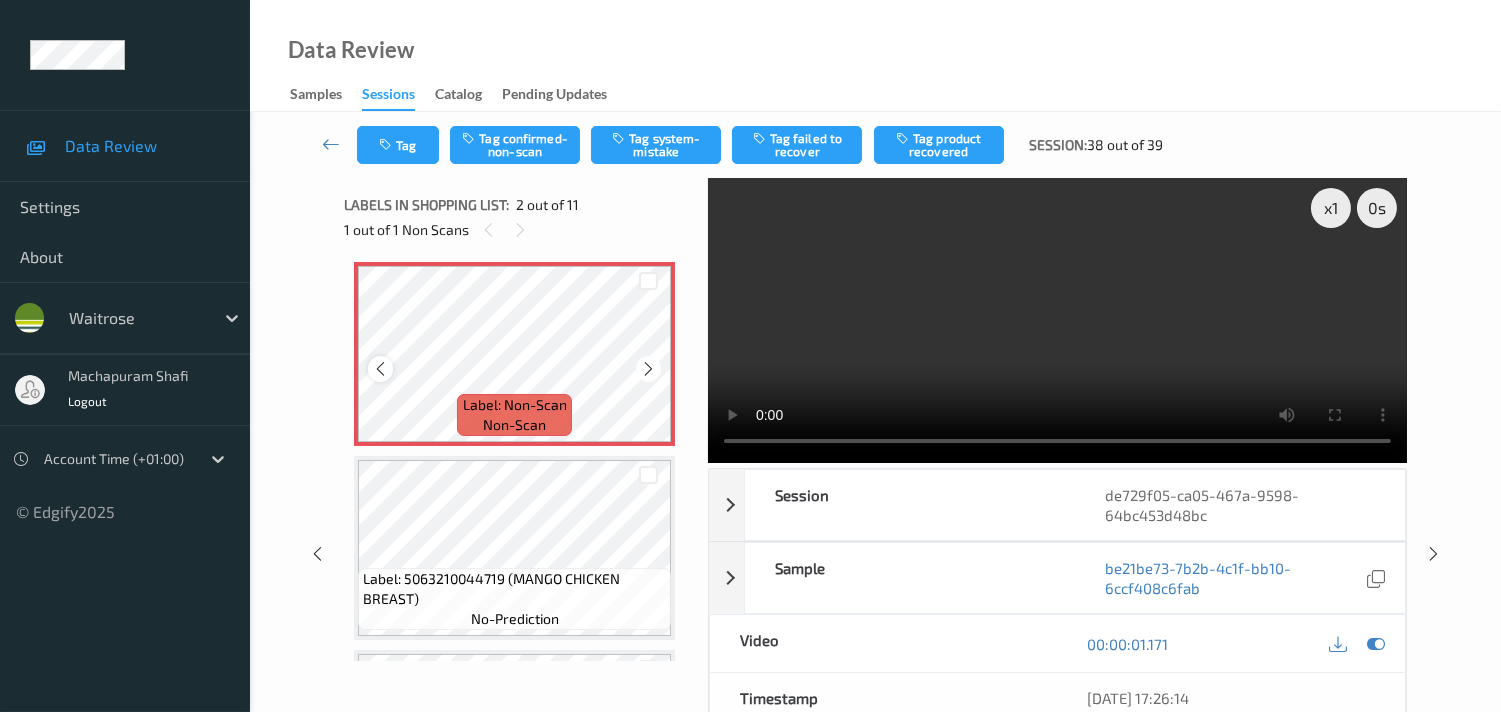 click at bounding box center [380, 369] 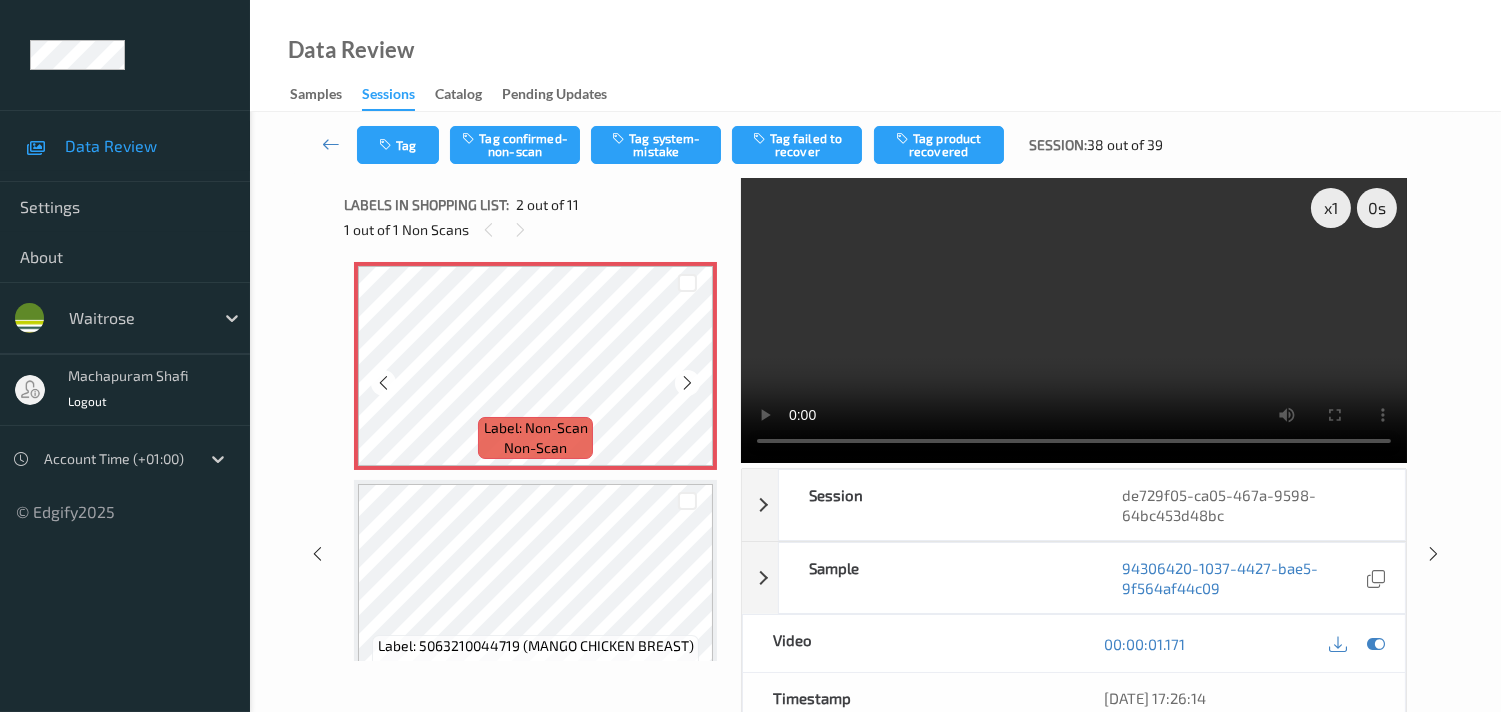 click at bounding box center (383, 382) 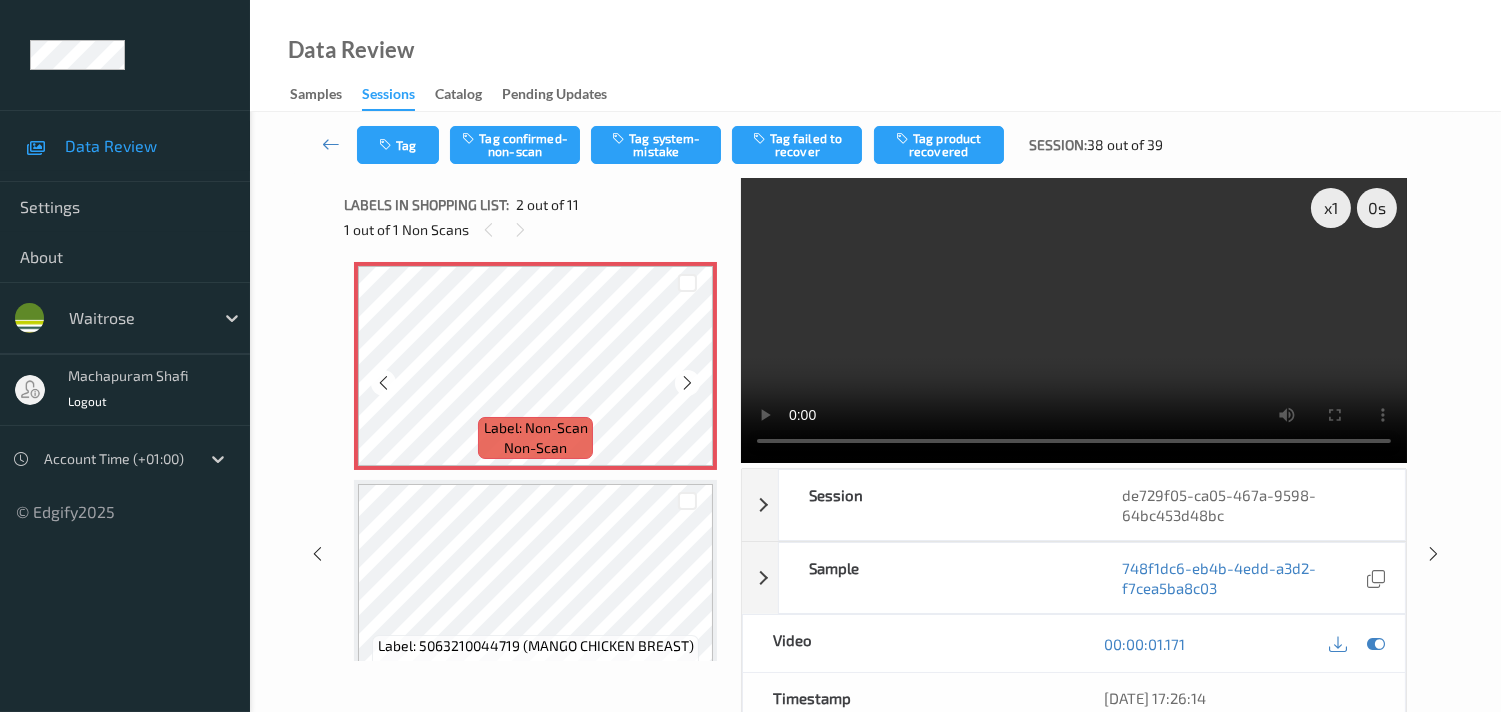 click at bounding box center (383, 382) 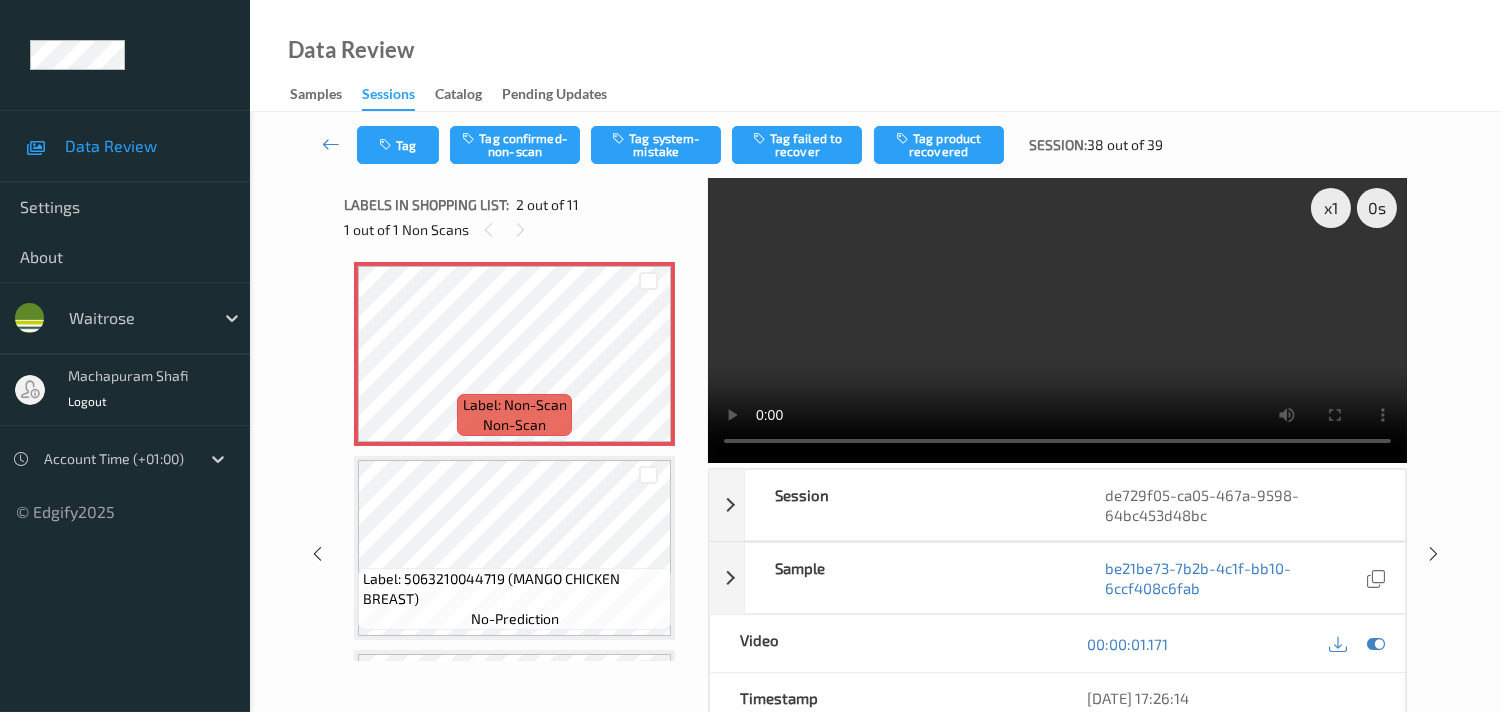 click at bounding box center [1057, 320] 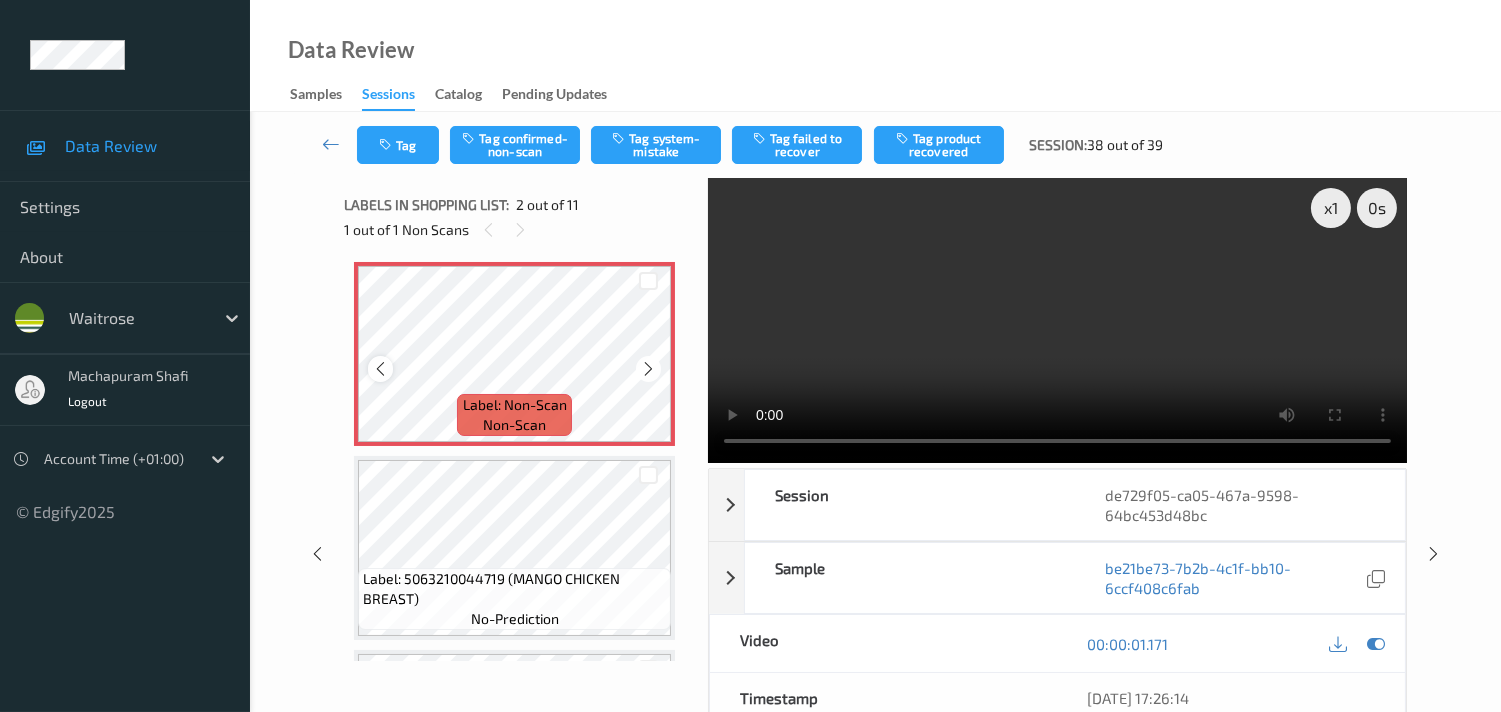 click at bounding box center (380, 369) 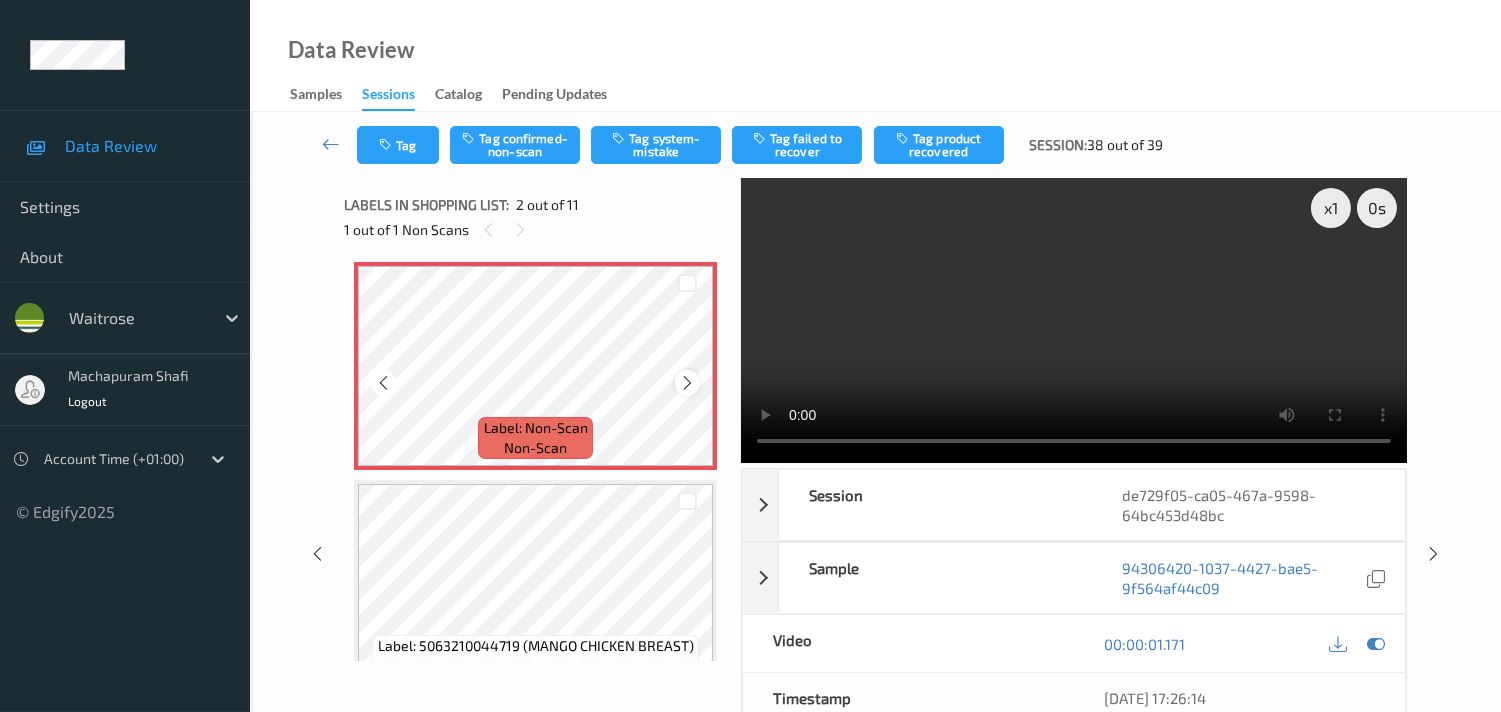 click at bounding box center (687, 383) 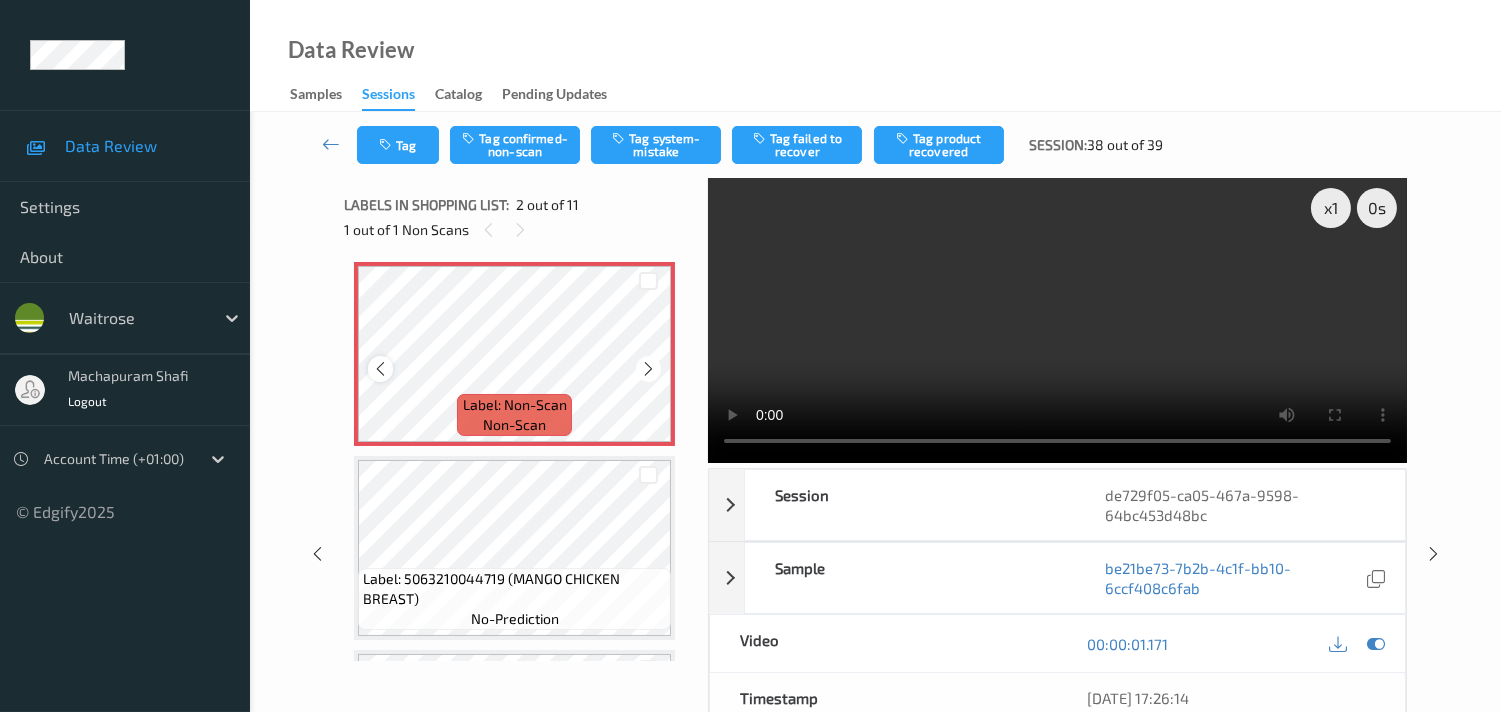 click at bounding box center (380, 369) 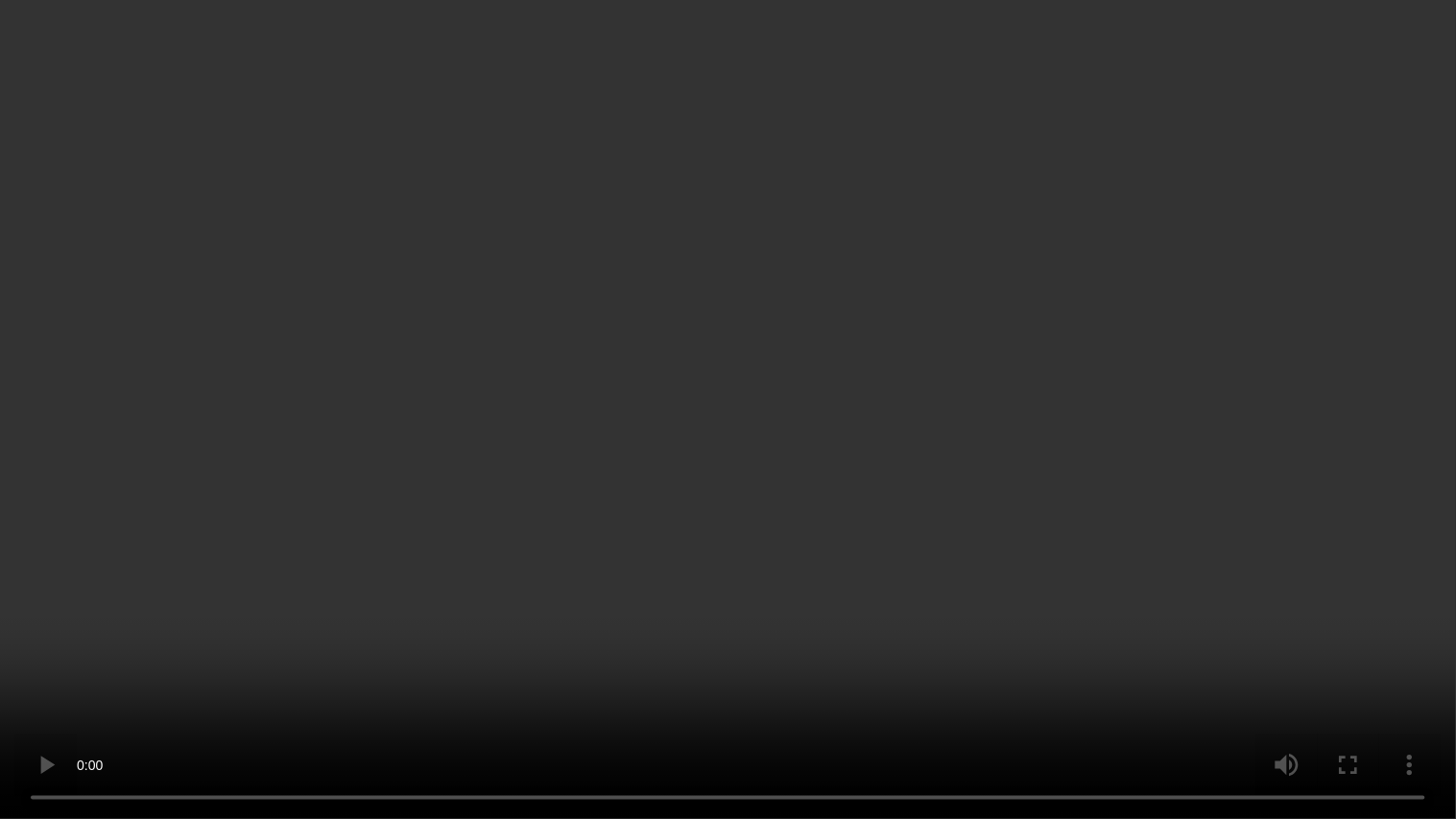 click at bounding box center [728, 409] 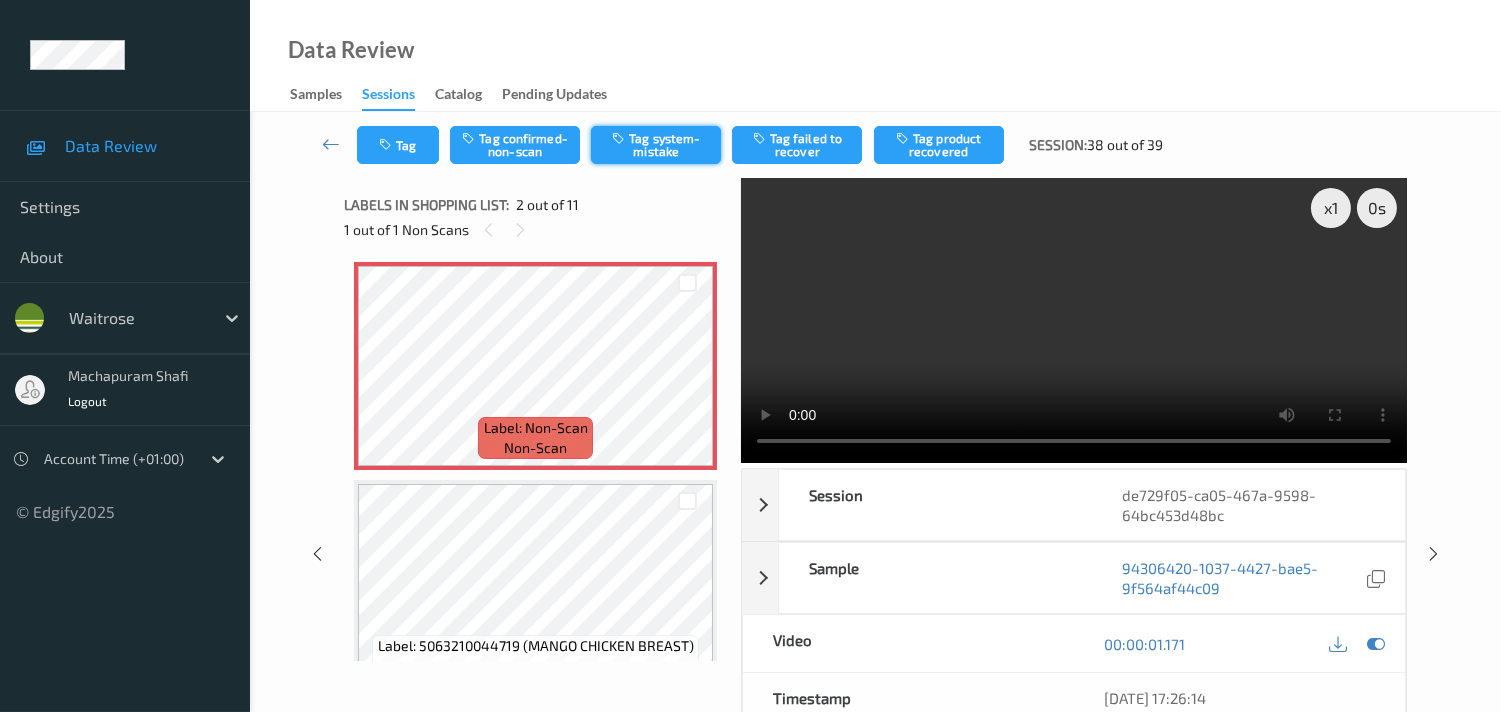 click on "Tag   system-mistake" at bounding box center [656, 145] 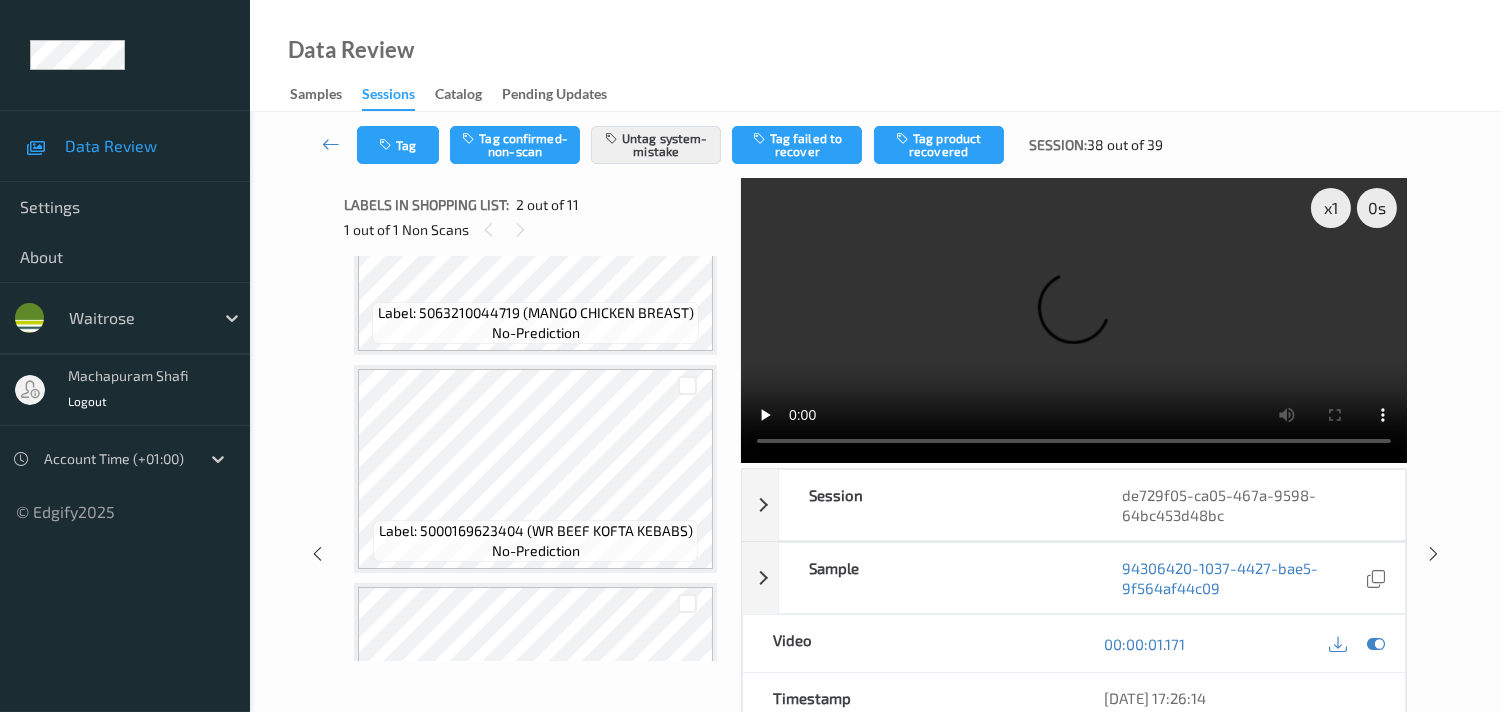 scroll, scrollTop: 888, scrollLeft: 0, axis: vertical 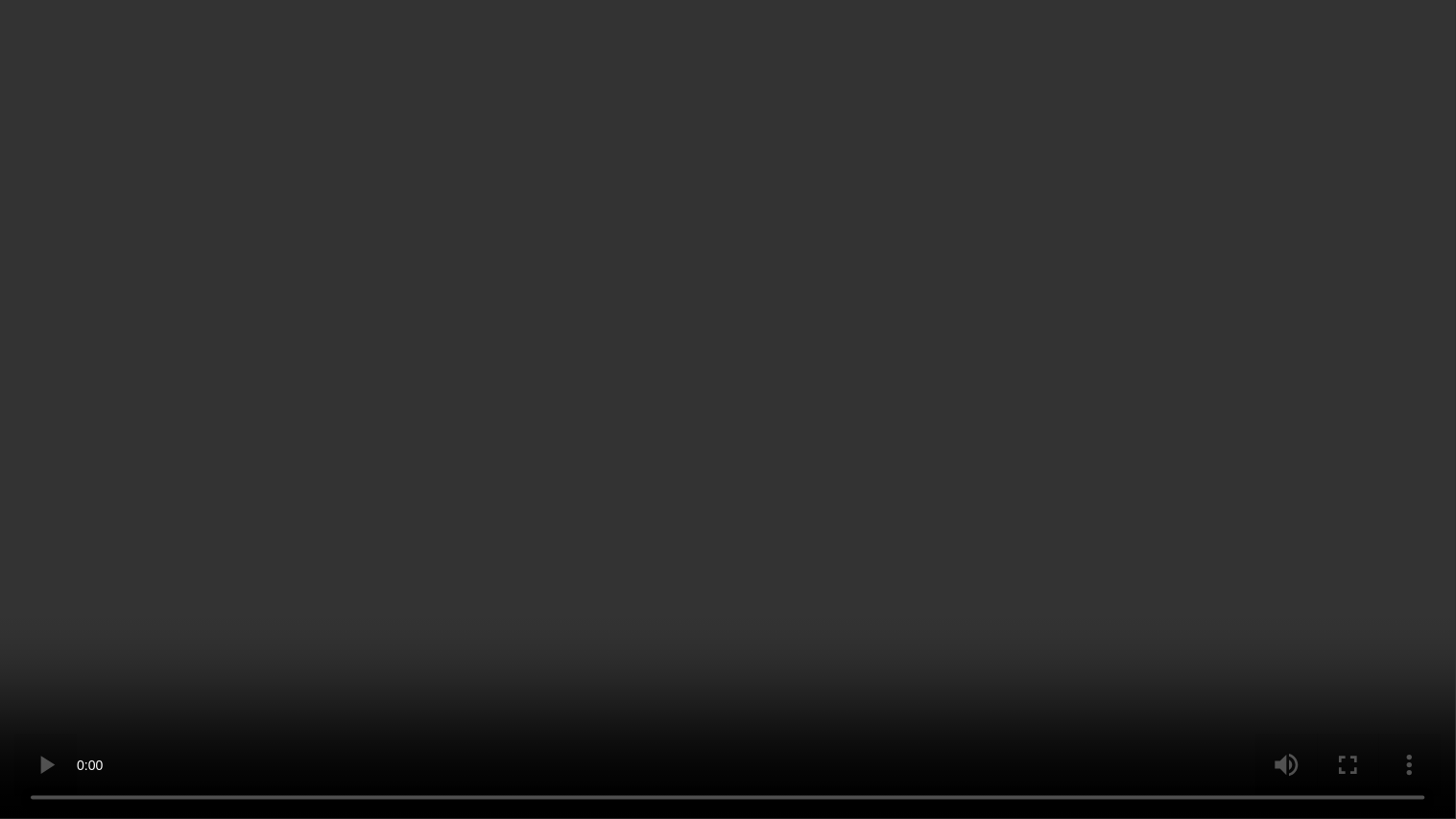 click at bounding box center [728, 409] 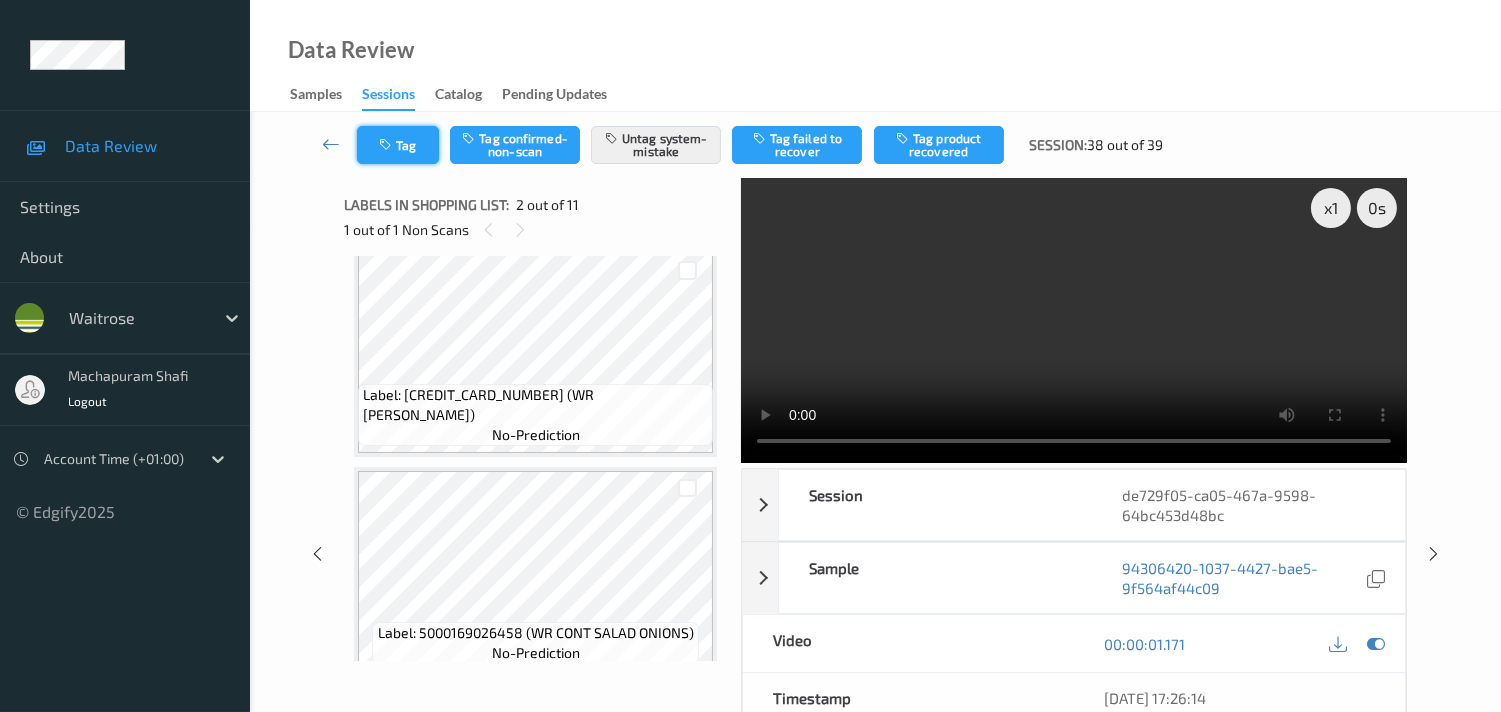 click on "Tag" at bounding box center (398, 145) 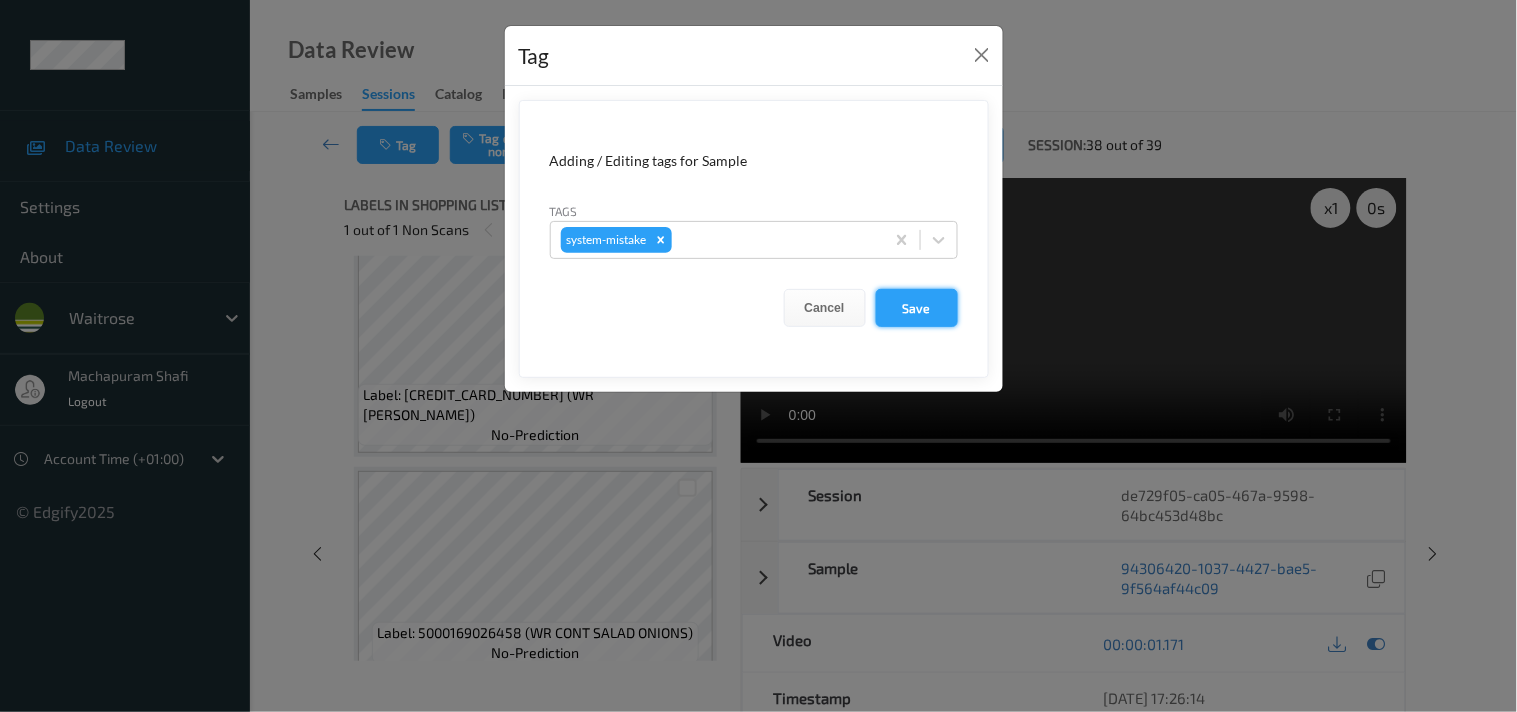 click on "Save" at bounding box center (917, 308) 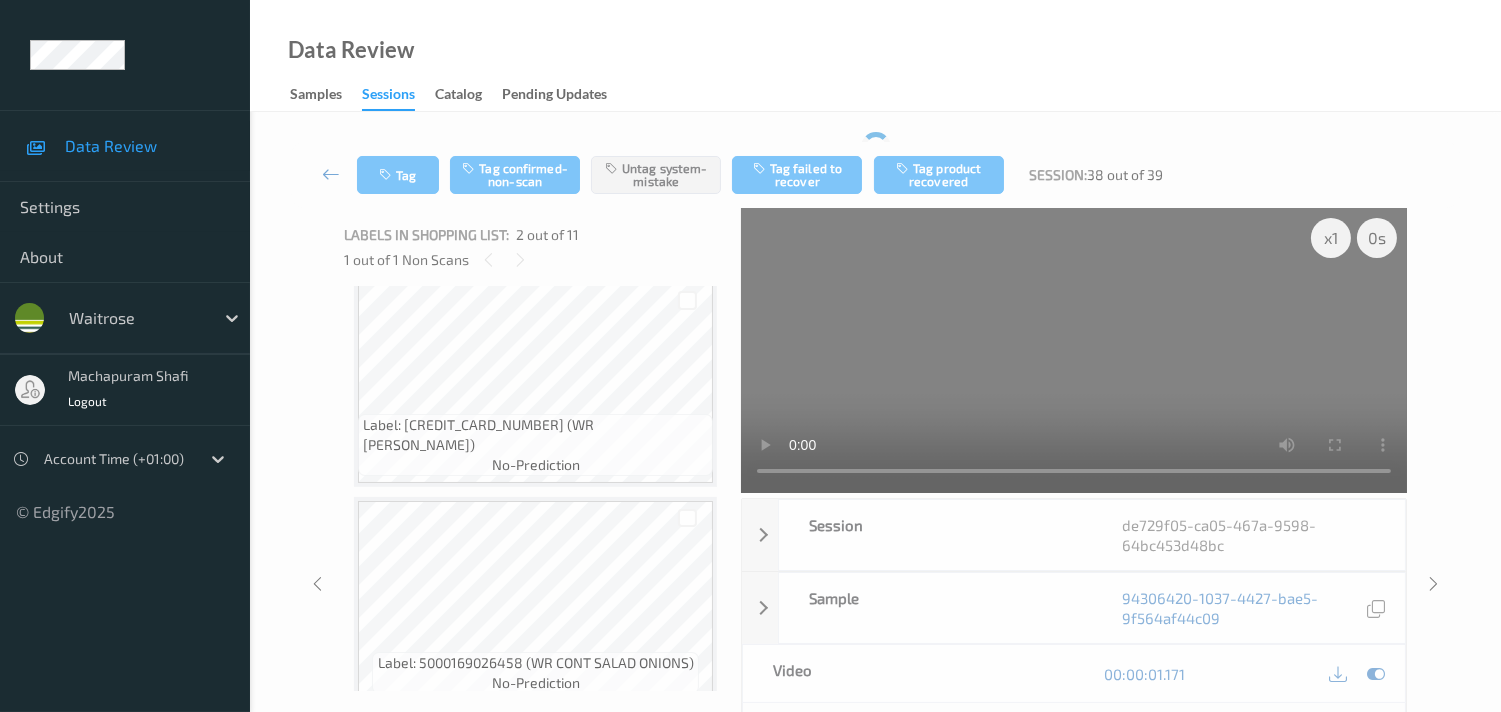 click at bounding box center (331, 174) 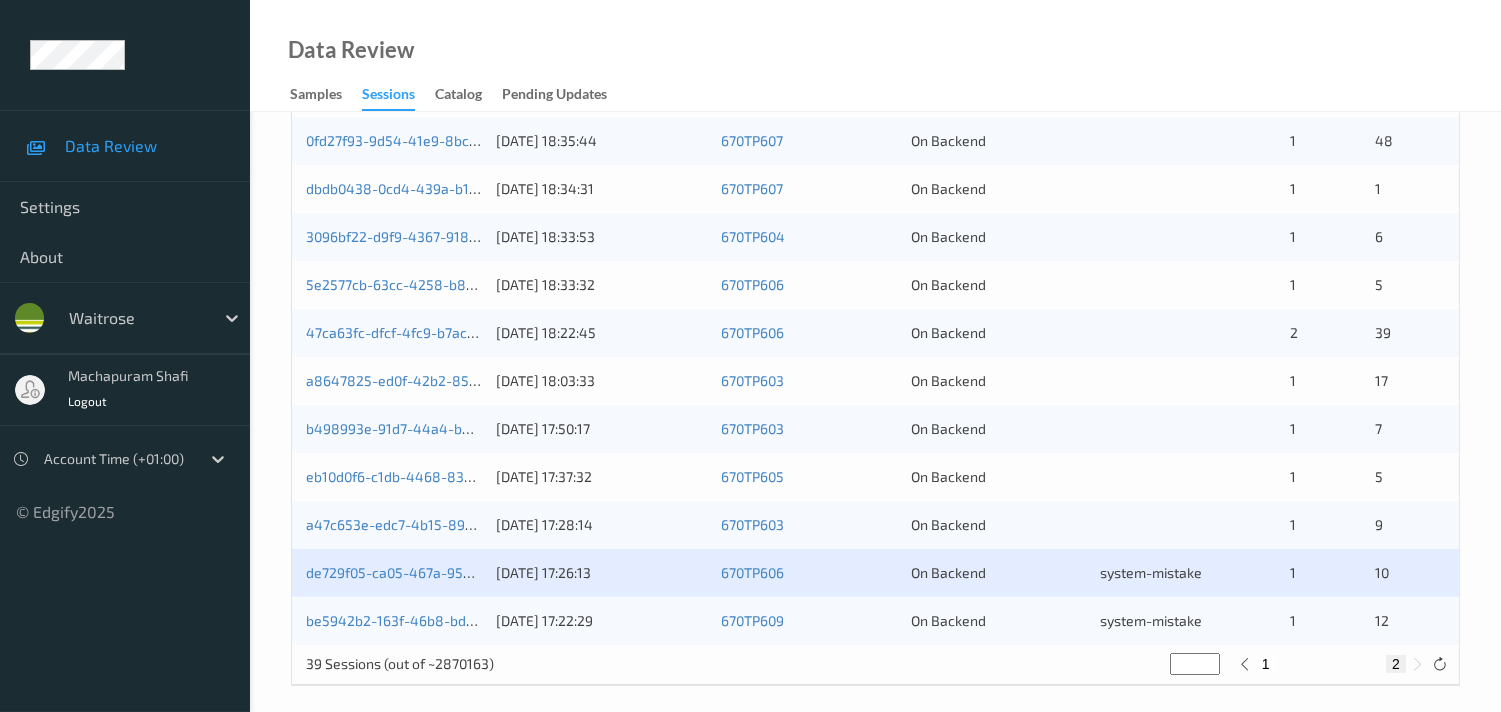 scroll, scrollTop: 903, scrollLeft: 0, axis: vertical 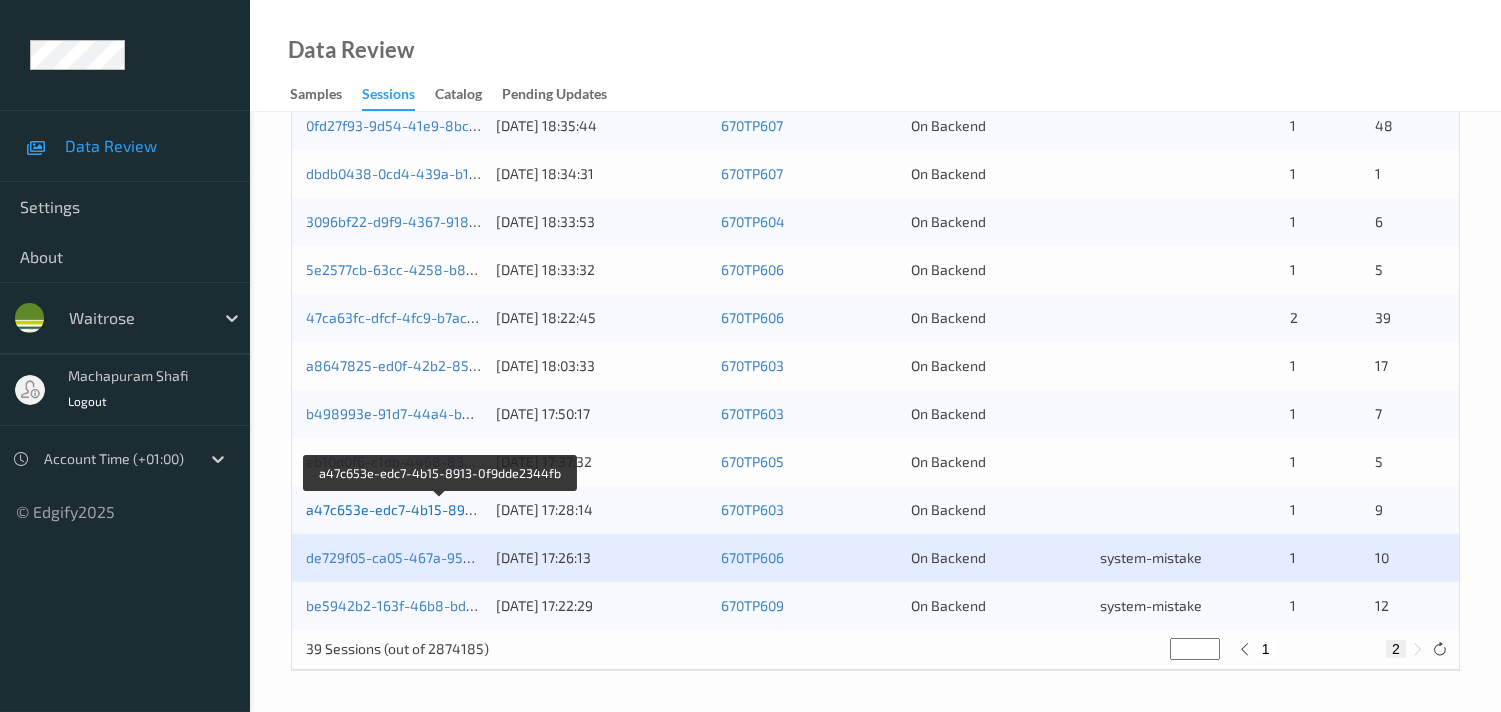 click on "a47c653e-edc7-4b15-8913-0f9dde2344fb" at bounding box center [441, 509] 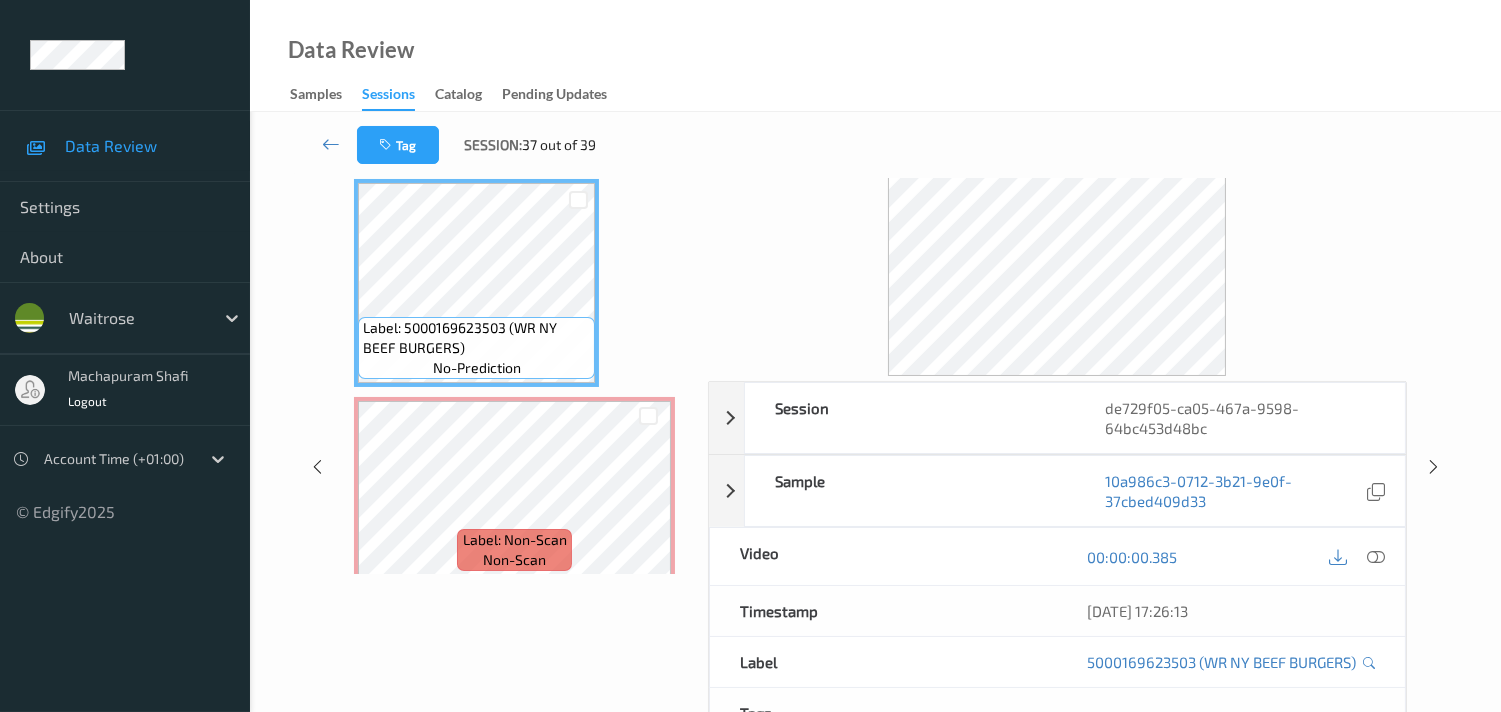 scroll, scrollTop: 57, scrollLeft: 0, axis: vertical 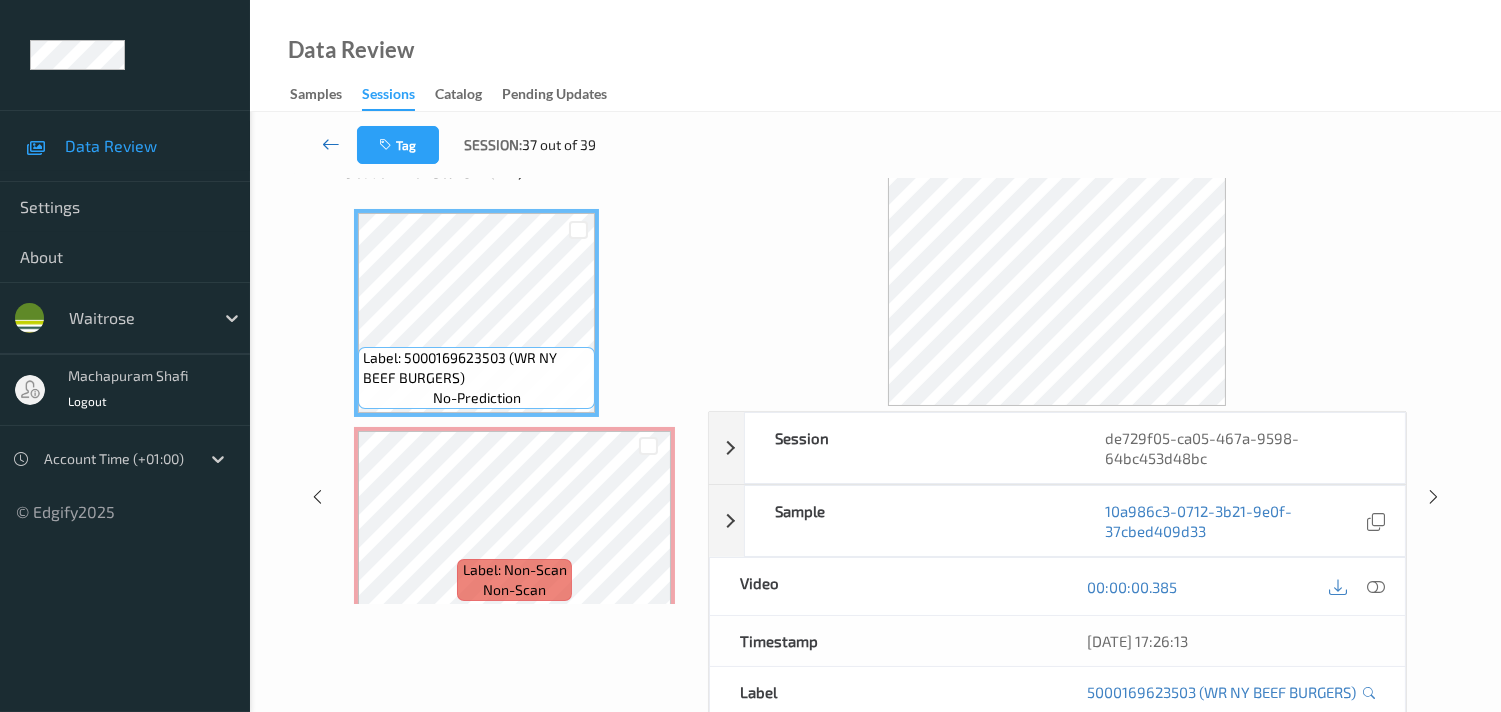 click at bounding box center [331, 144] 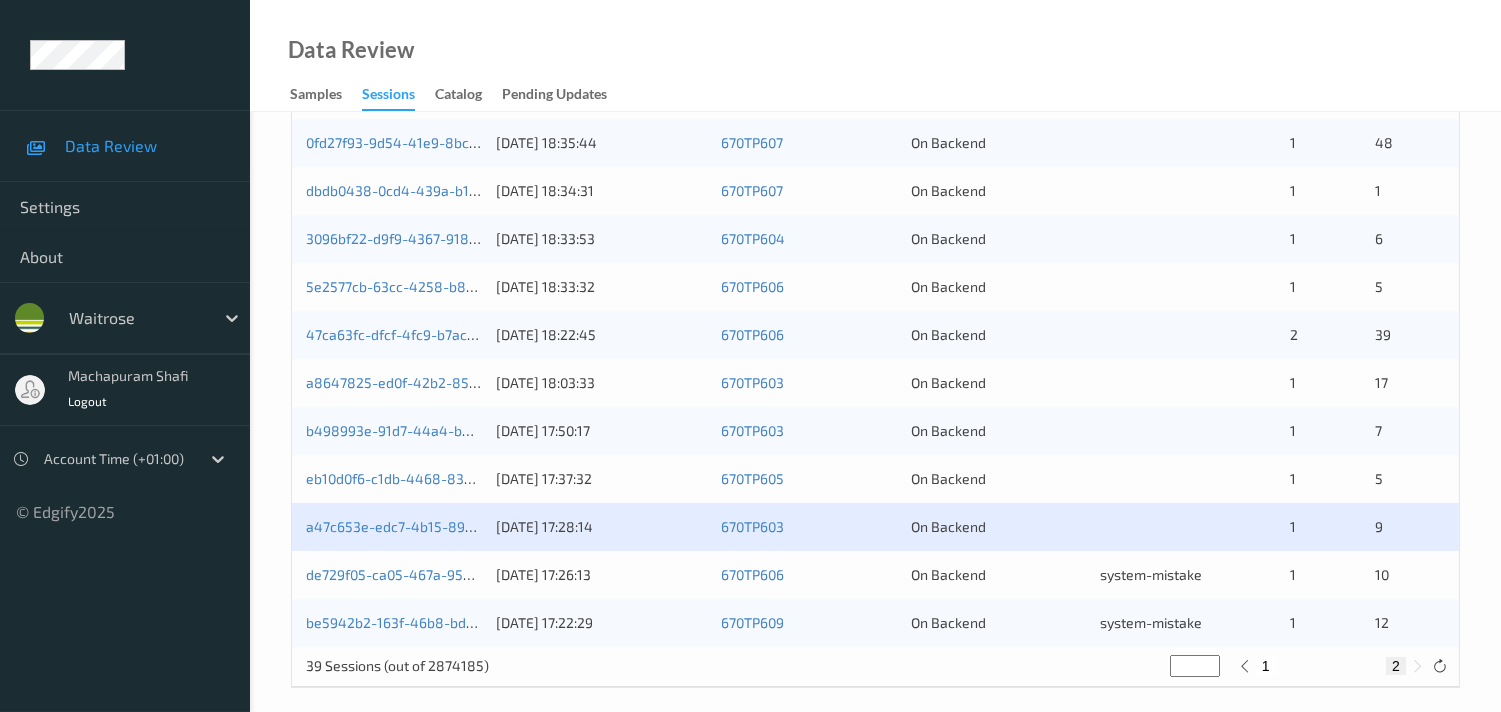 scroll, scrollTop: 903, scrollLeft: 0, axis: vertical 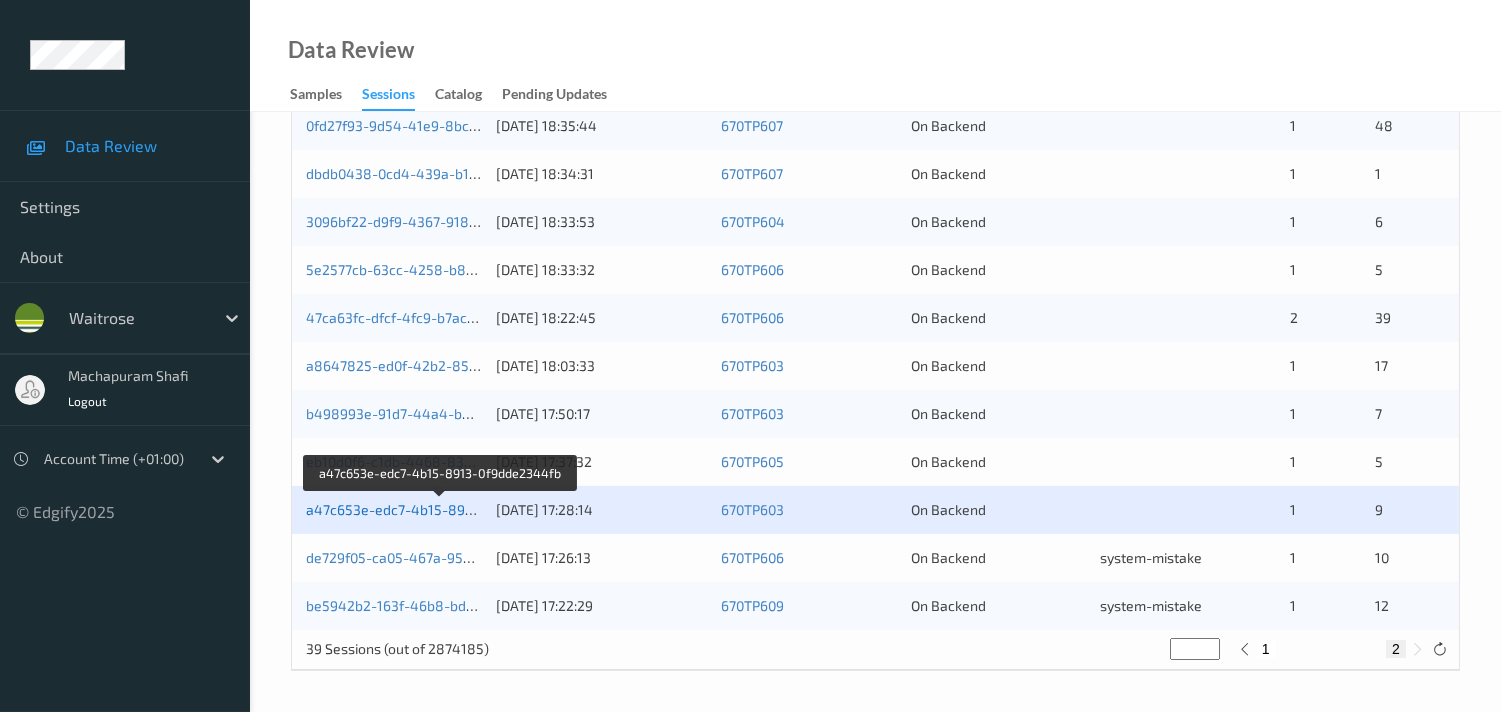 click on "a47c653e-edc7-4b15-8913-0f9dde2344fb" at bounding box center (441, 509) 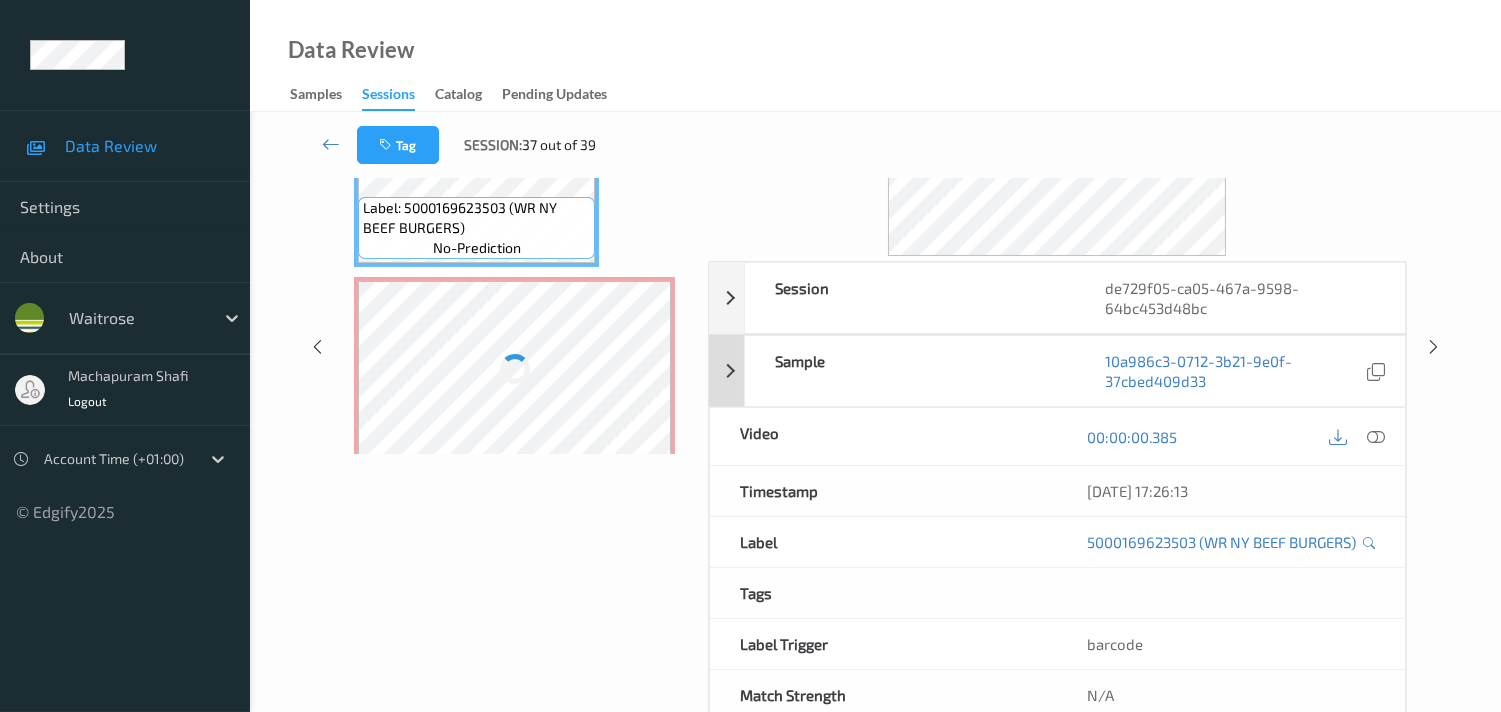scroll, scrollTop: 168, scrollLeft: 0, axis: vertical 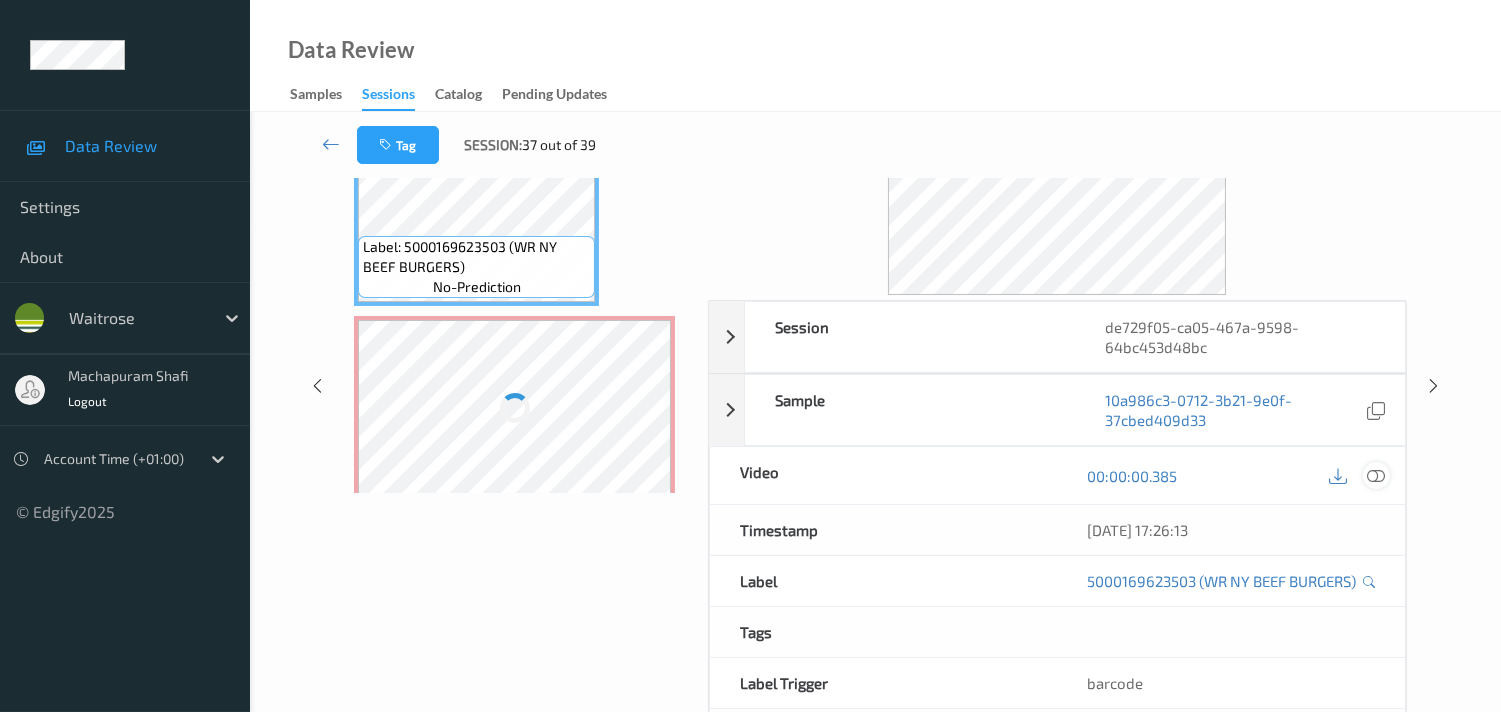 click at bounding box center [1376, 476] 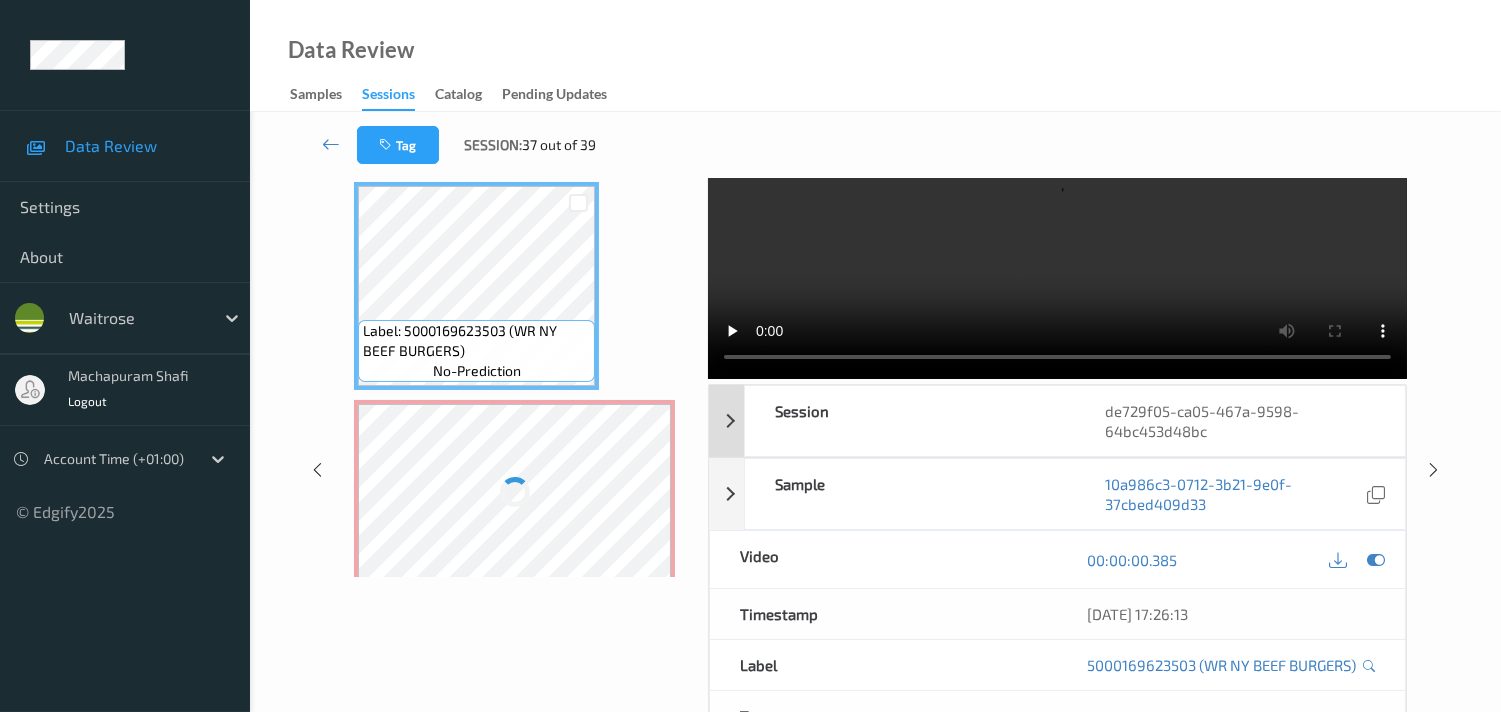 scroll, scrollTop: 0, scrollLeft: 0, axis: both 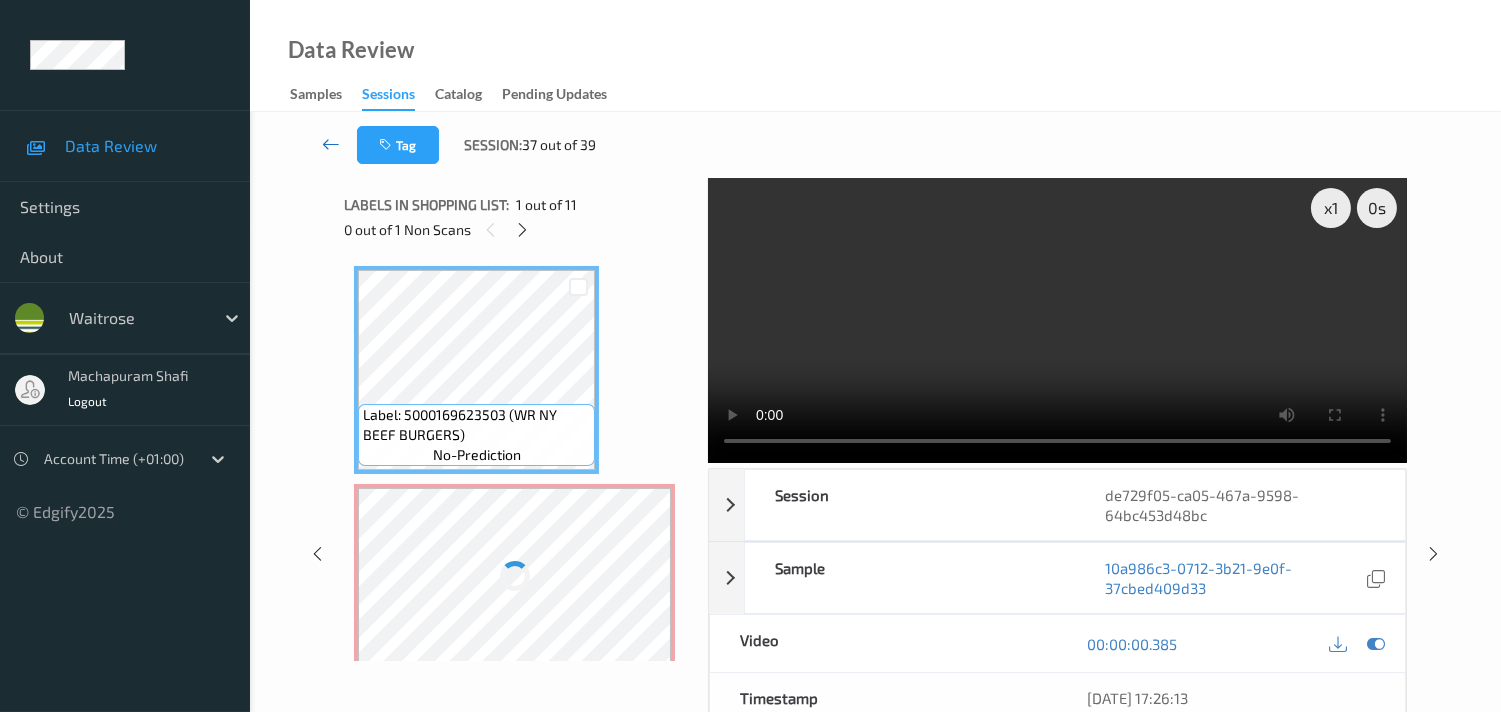 click at bounding box center (331, 144) 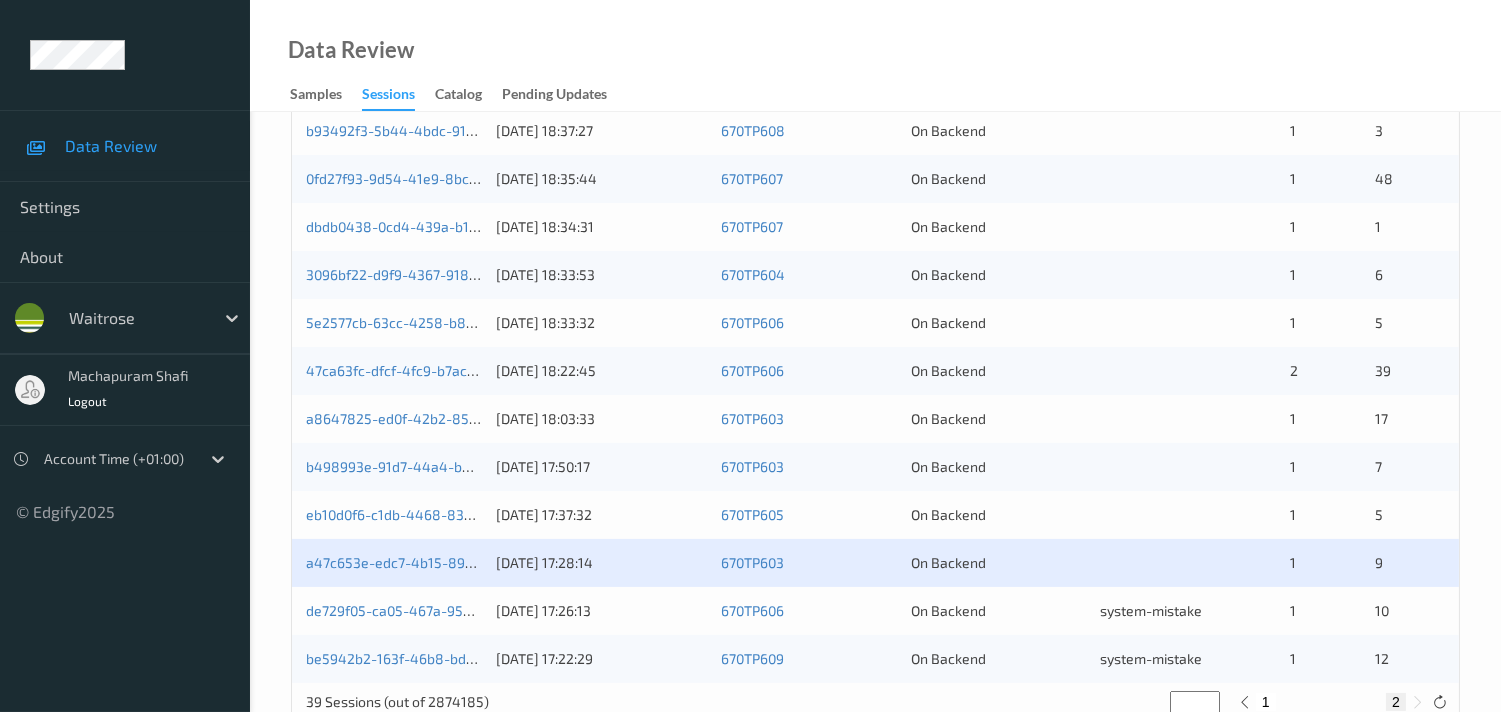 scroll, scrollTop: 888, scrollLeft: 0, axis: vertical 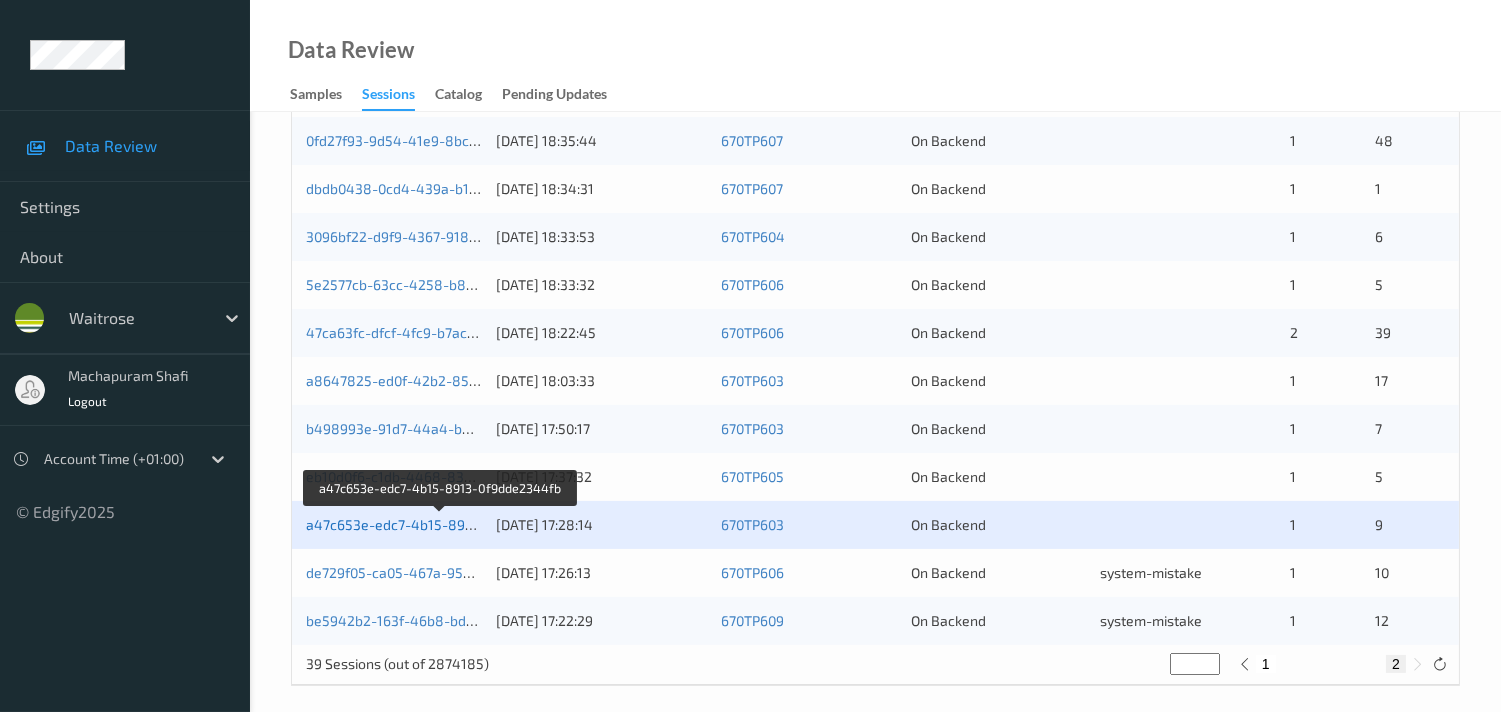 click on "a47c653e-edc7-4b15-8913-0f9dde2344fb" at bounding box center [441, 524] 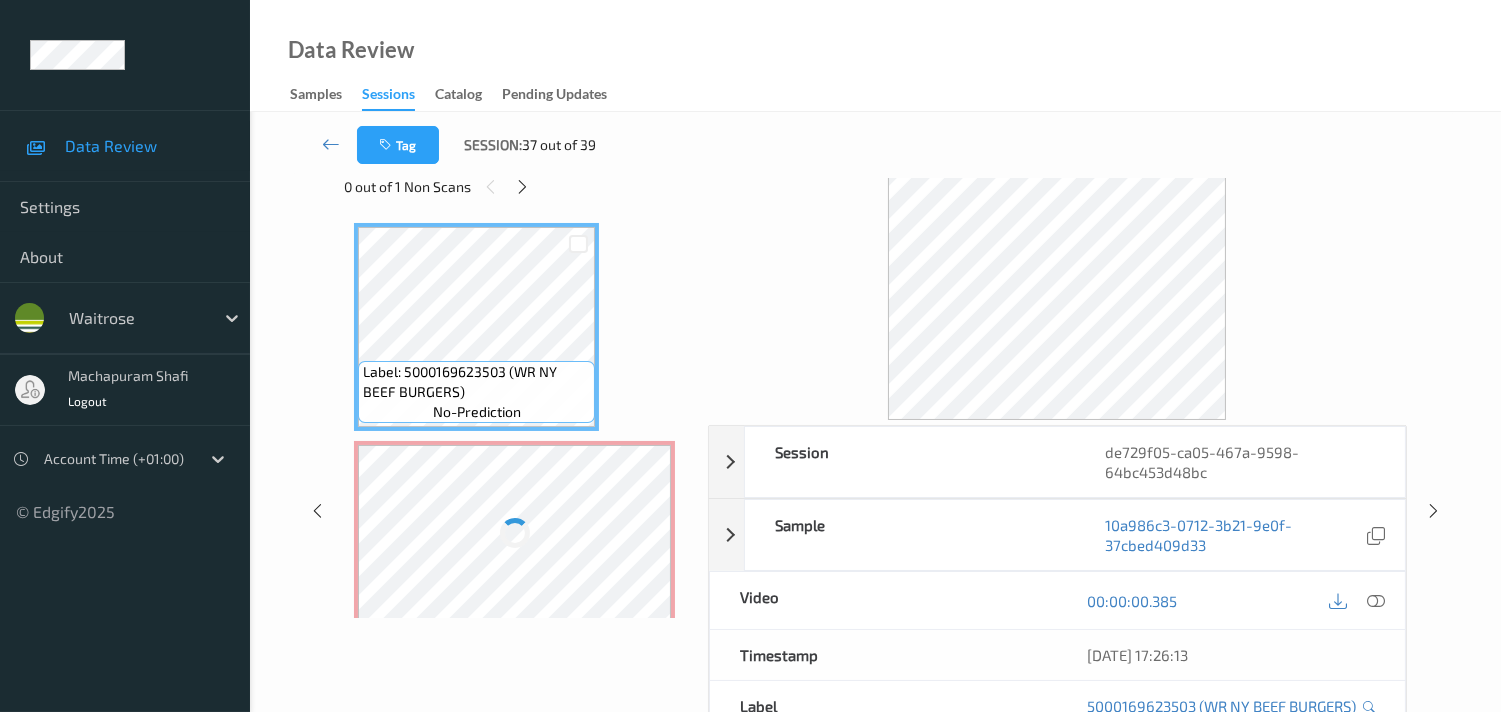 scroll, scrollTop: 0, scrollLeft: 0, axis: both 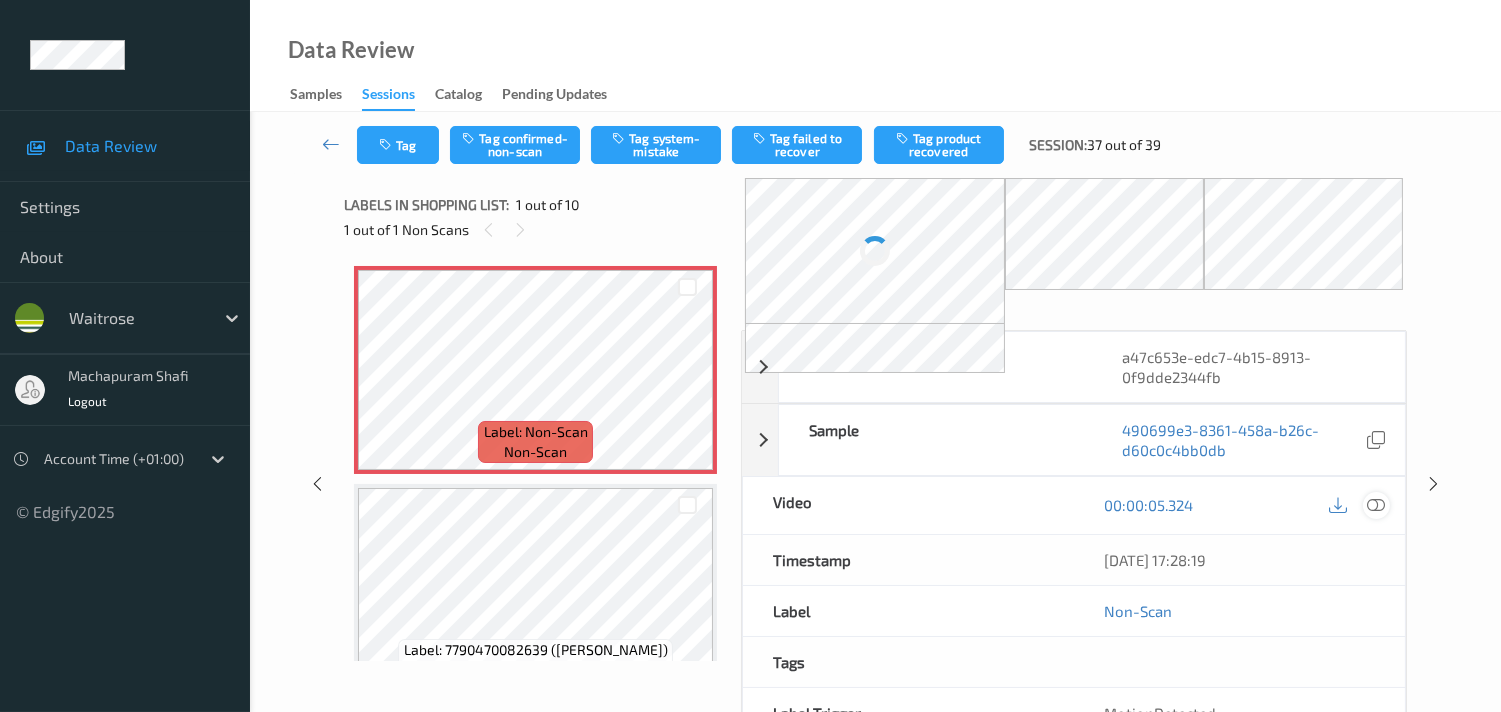 click at bounding box center (1376, 505) 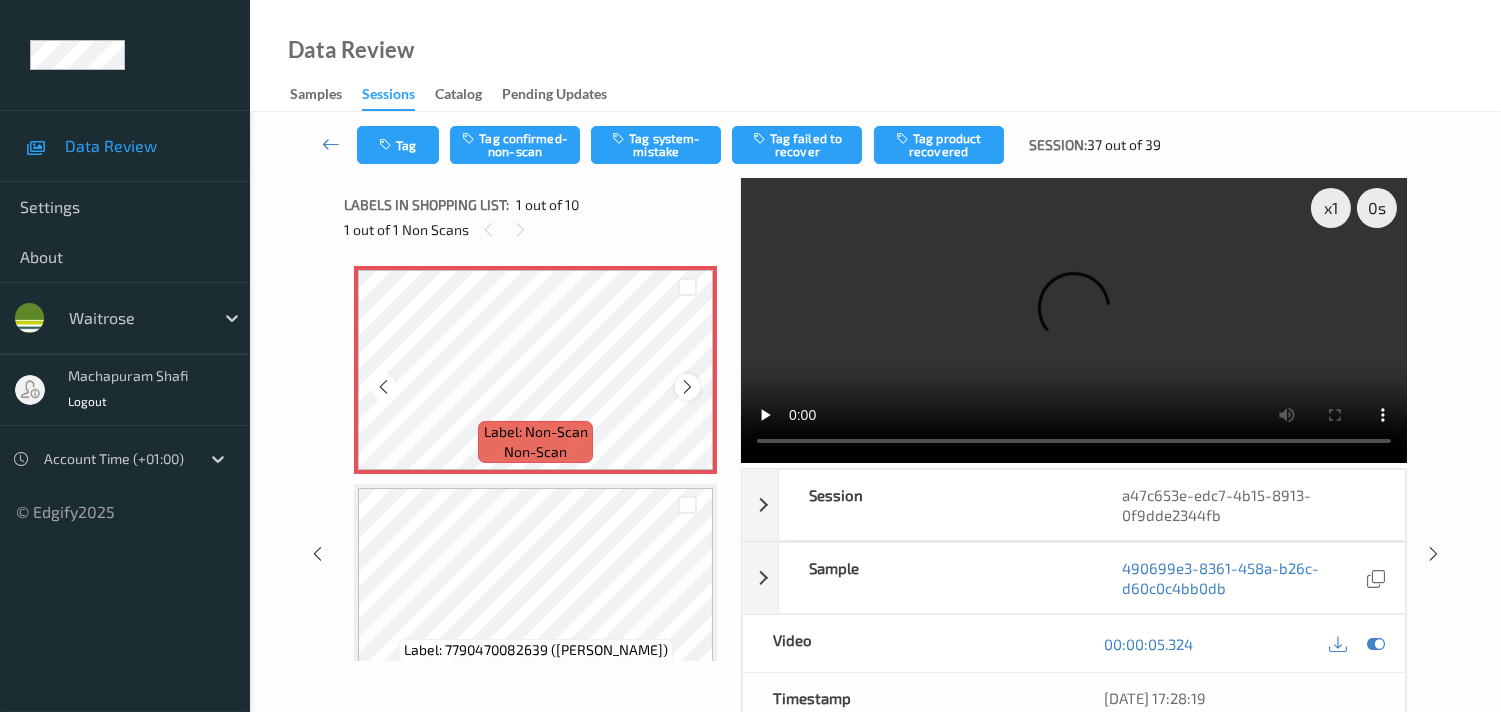 click at bounding box center [687, 387] 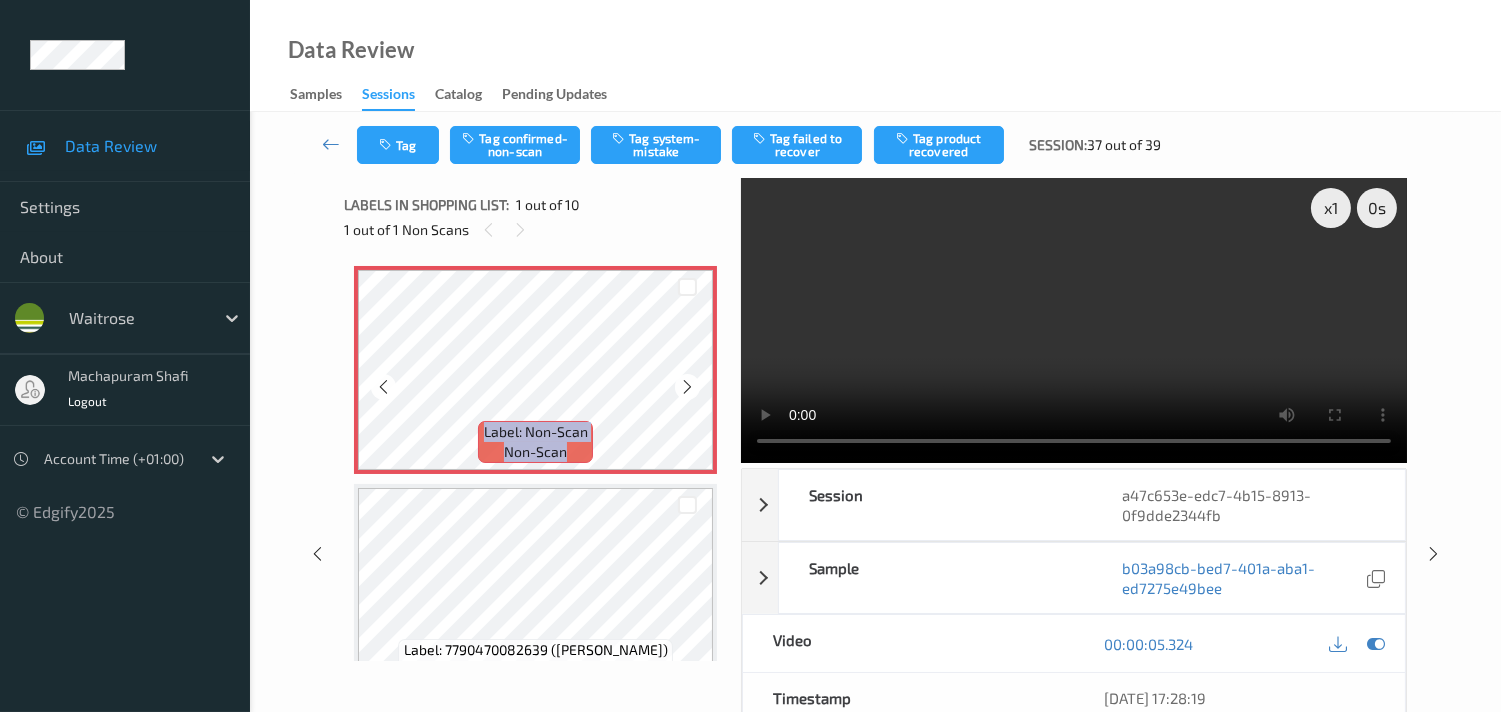 click at bounding box center (687, 387) 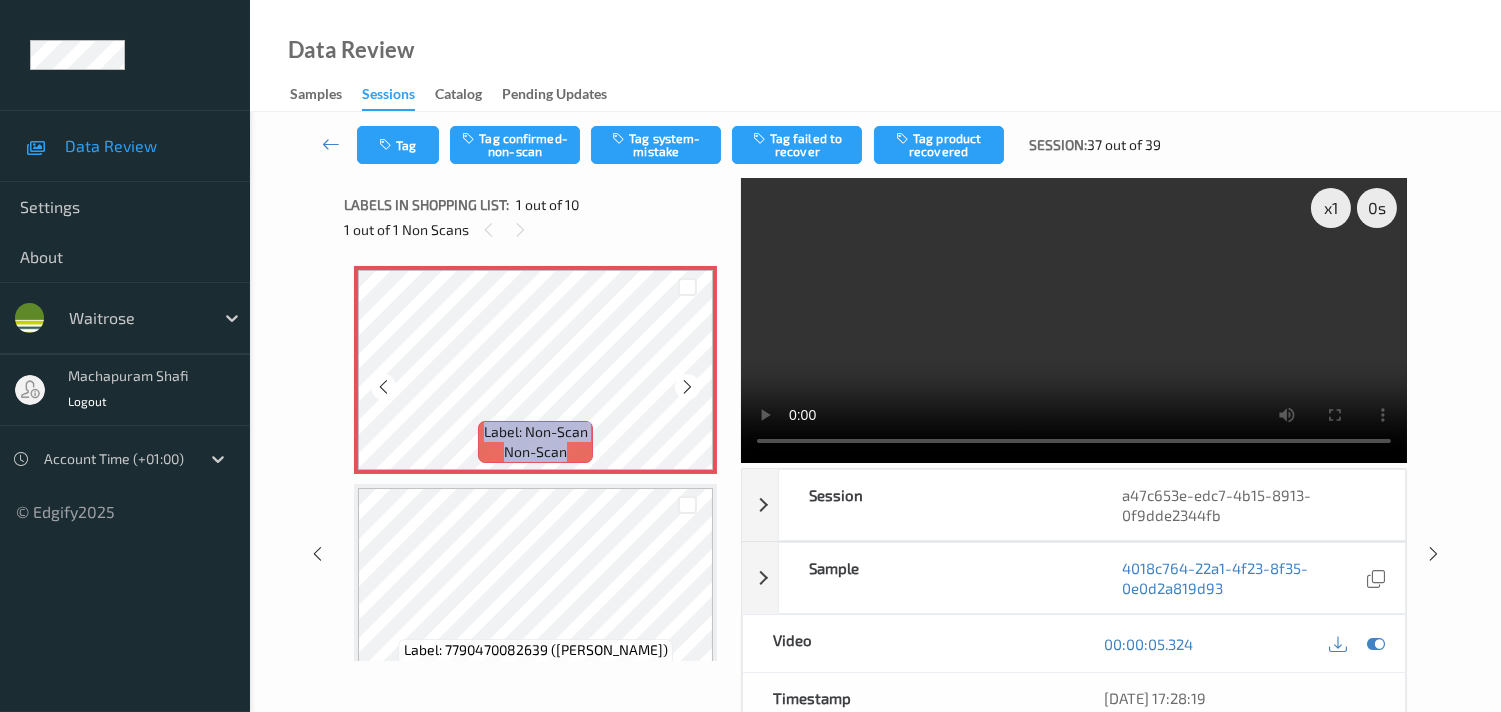 click at bounding box center (687, 387) 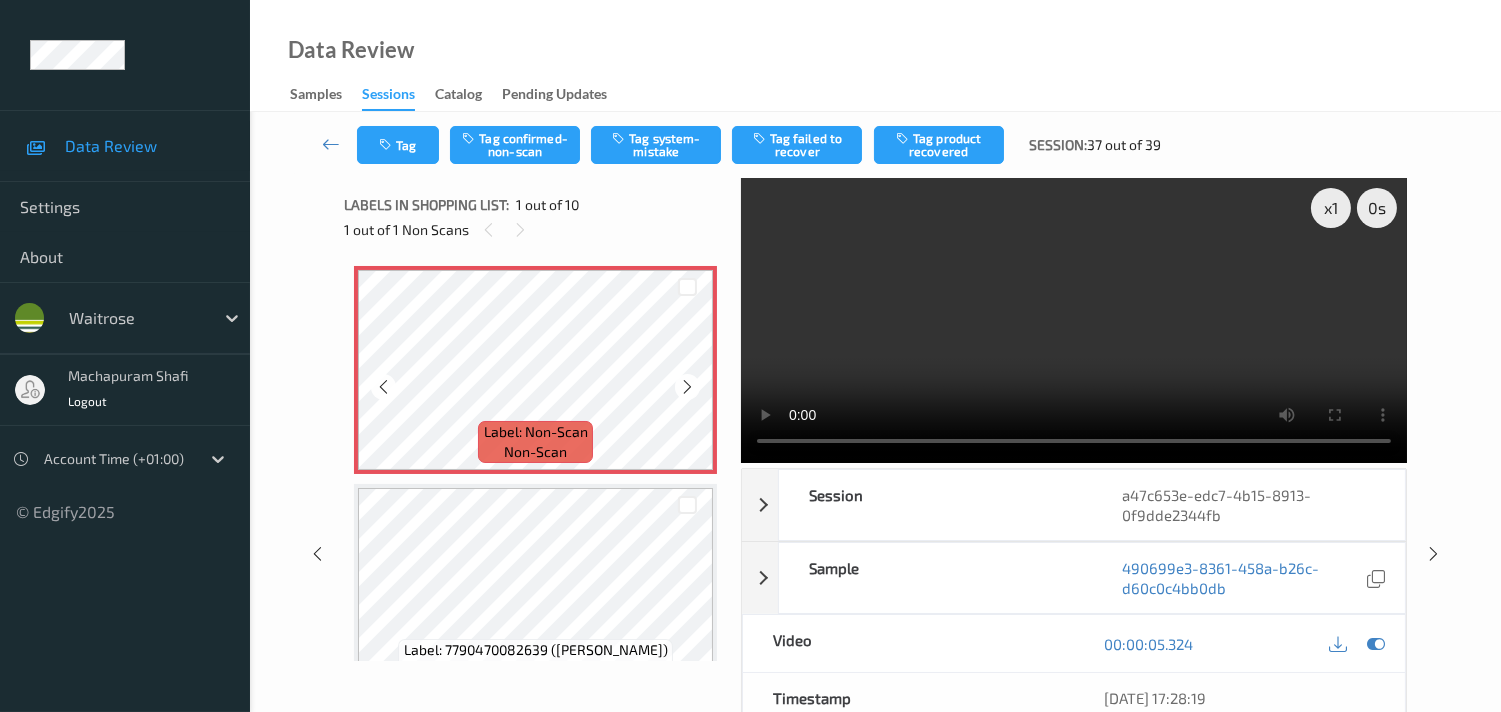 click at bounding box center (687, 387) 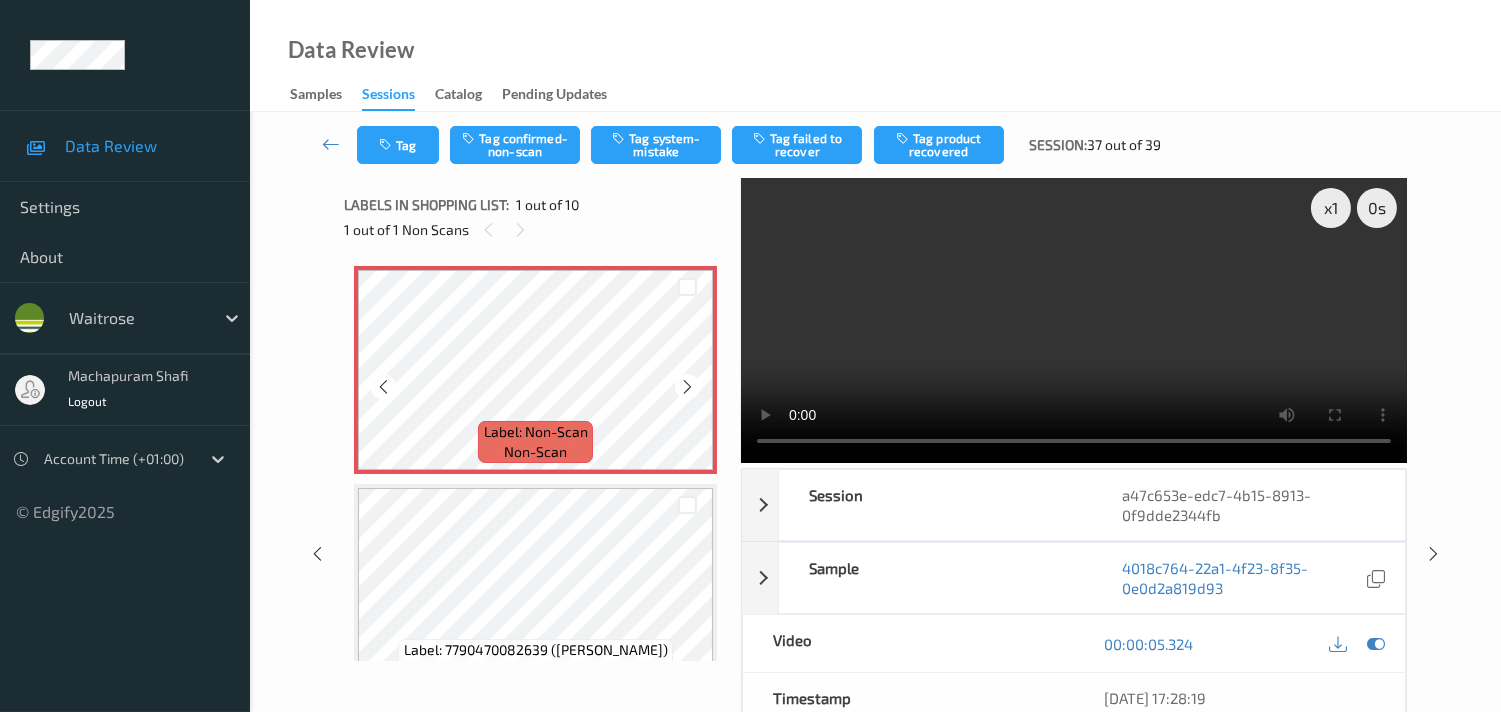 click at bounding box center [687, 387] 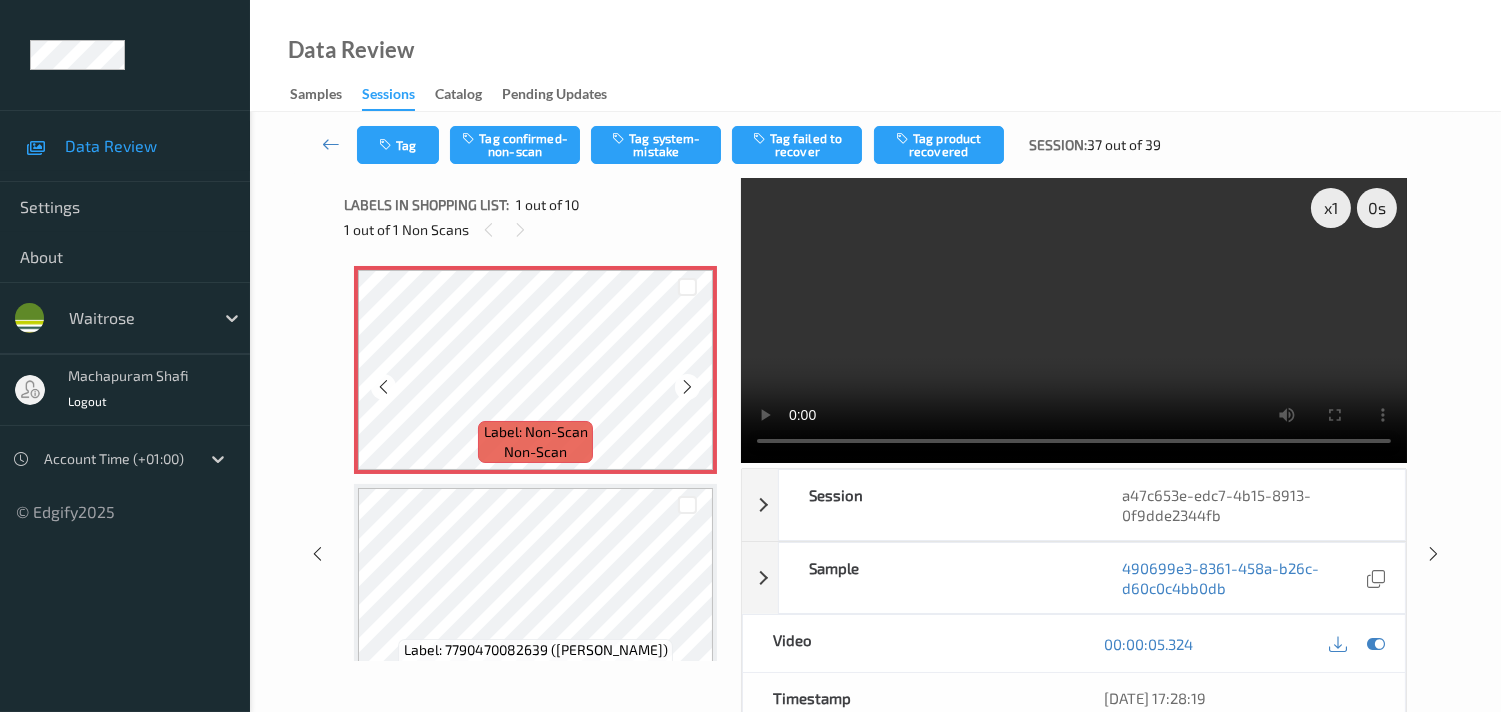 click at bounding box center (687, 387) 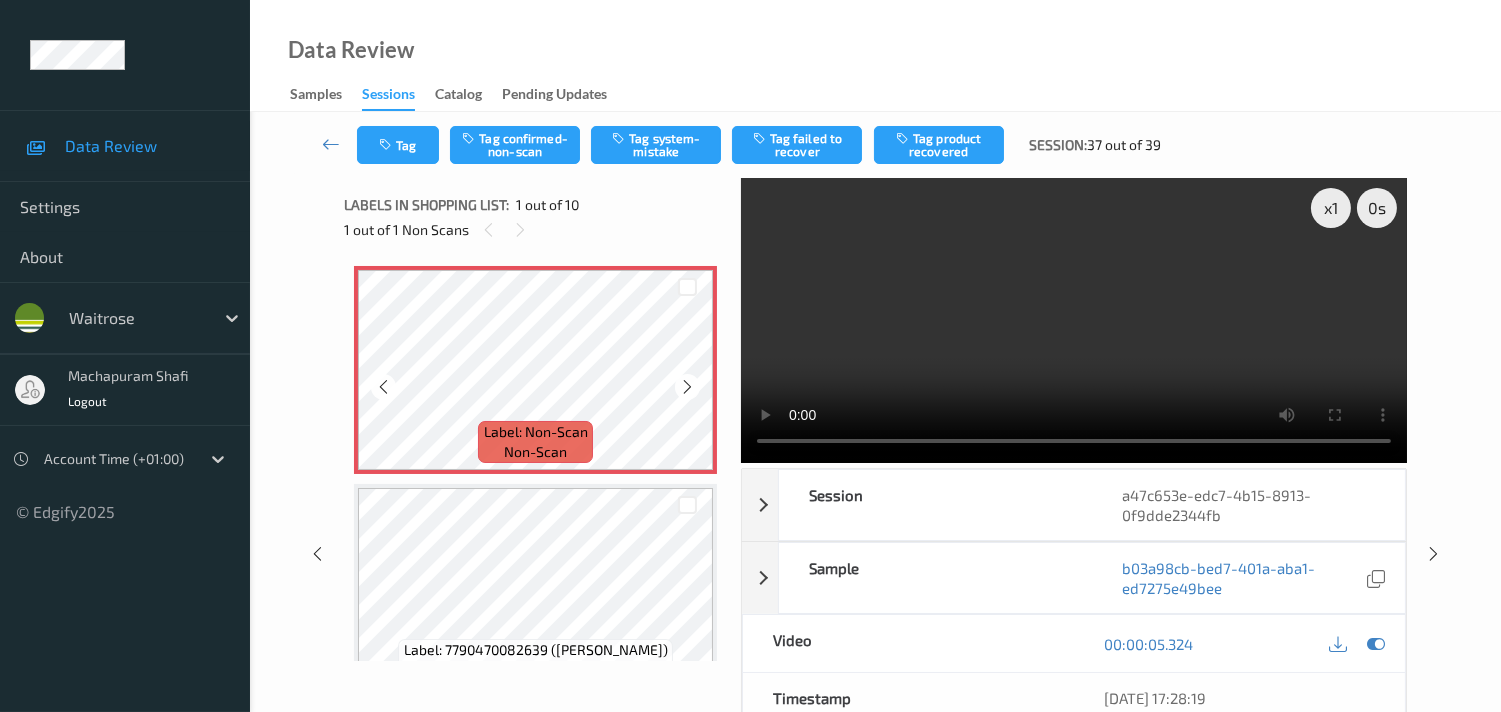 click at bounding box center (687, 387) 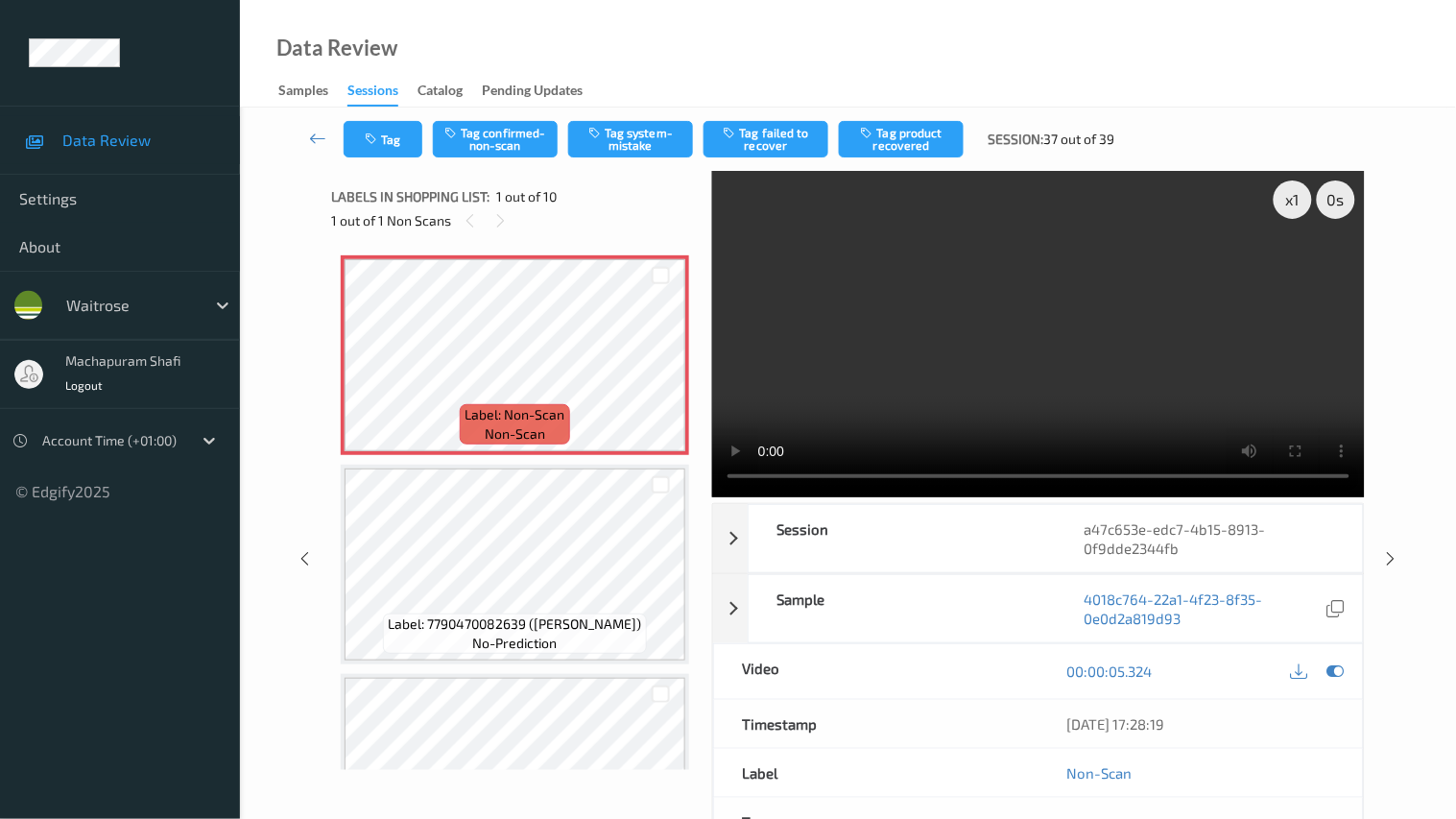 type 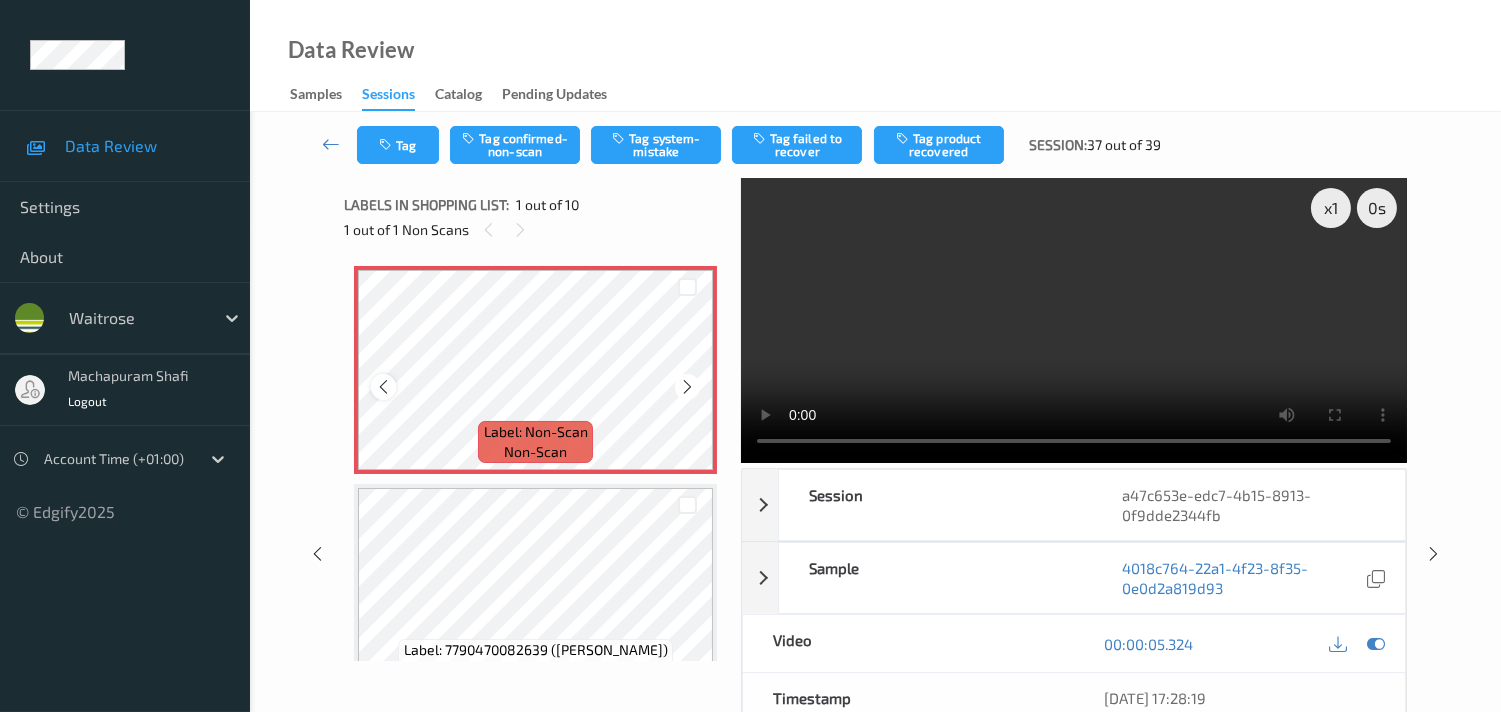 click at bounding box center [383, 387] 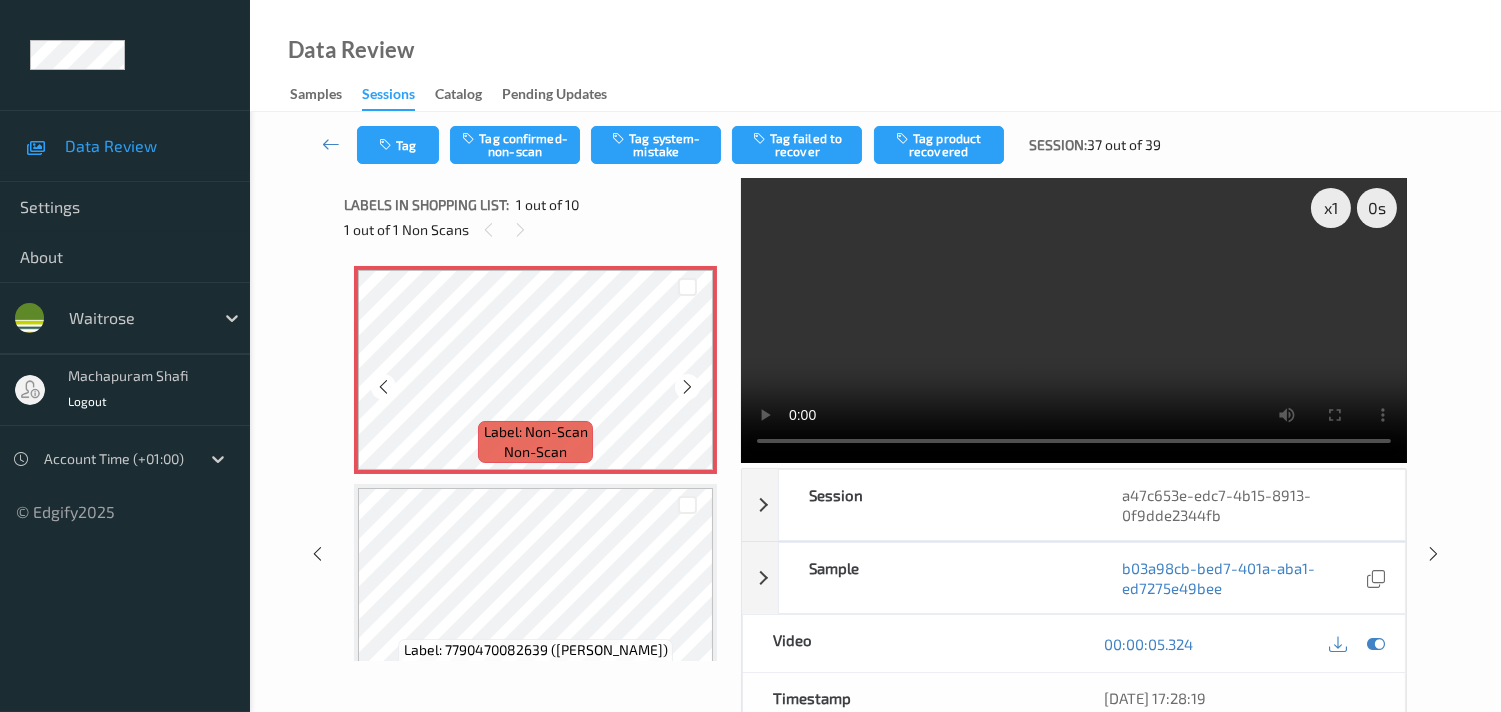click at bounding box center [383, 387] 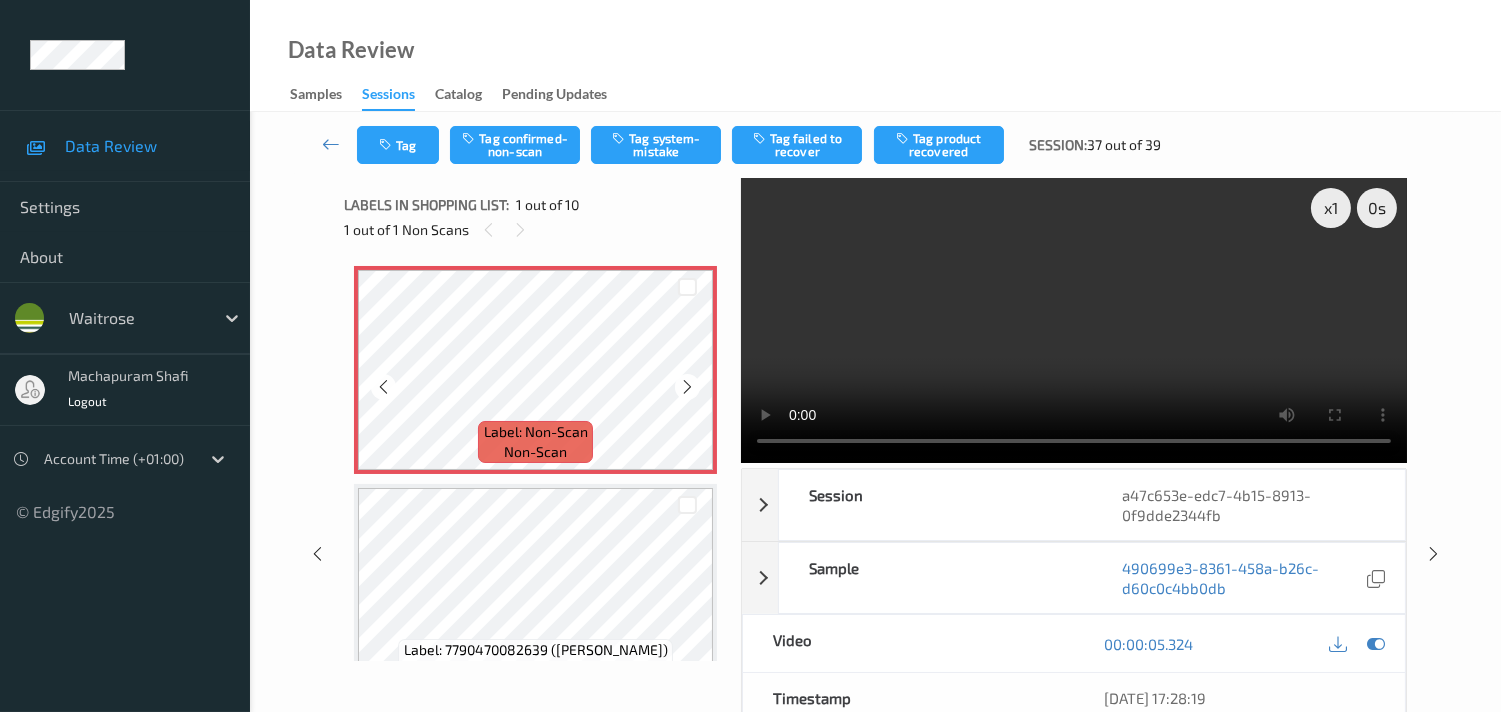 click at bounding box center [383, 387] 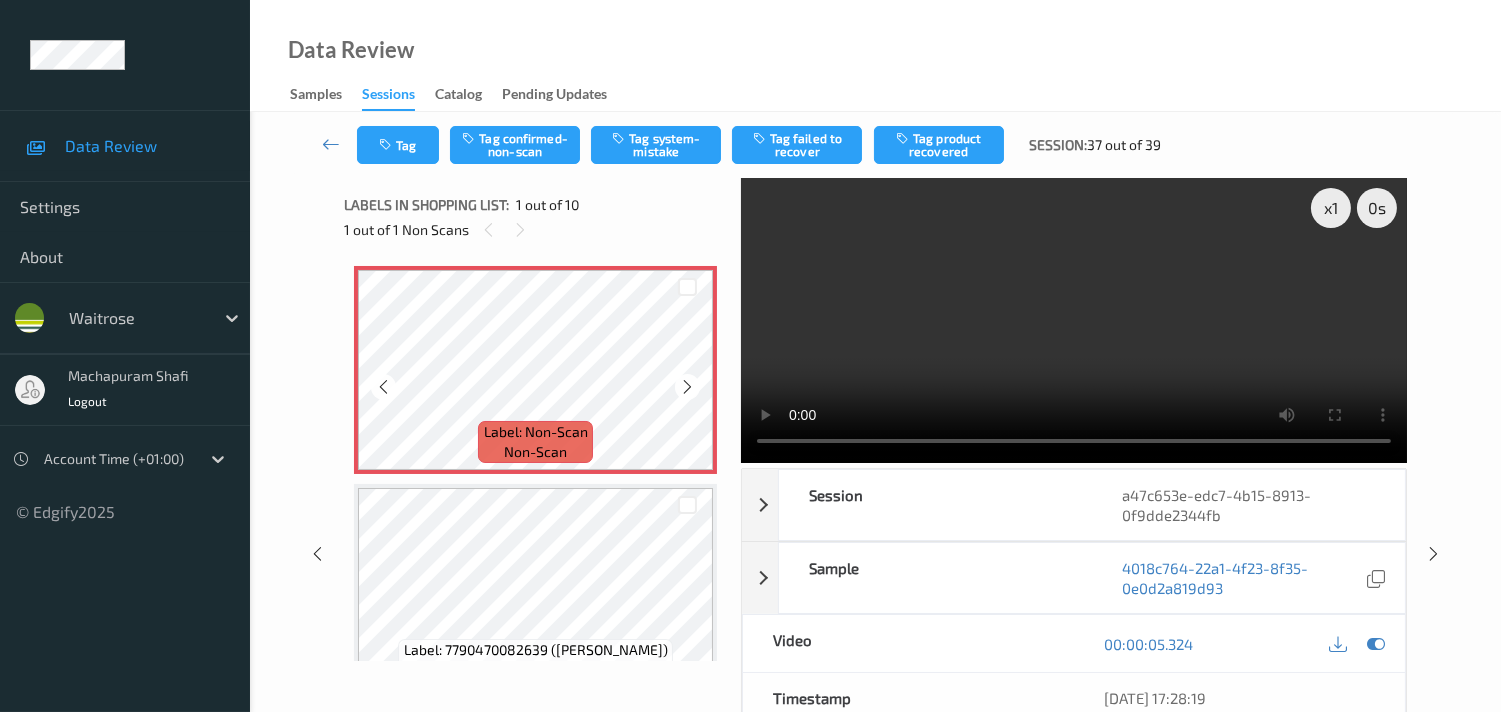 click at bounding box center [383, 387] 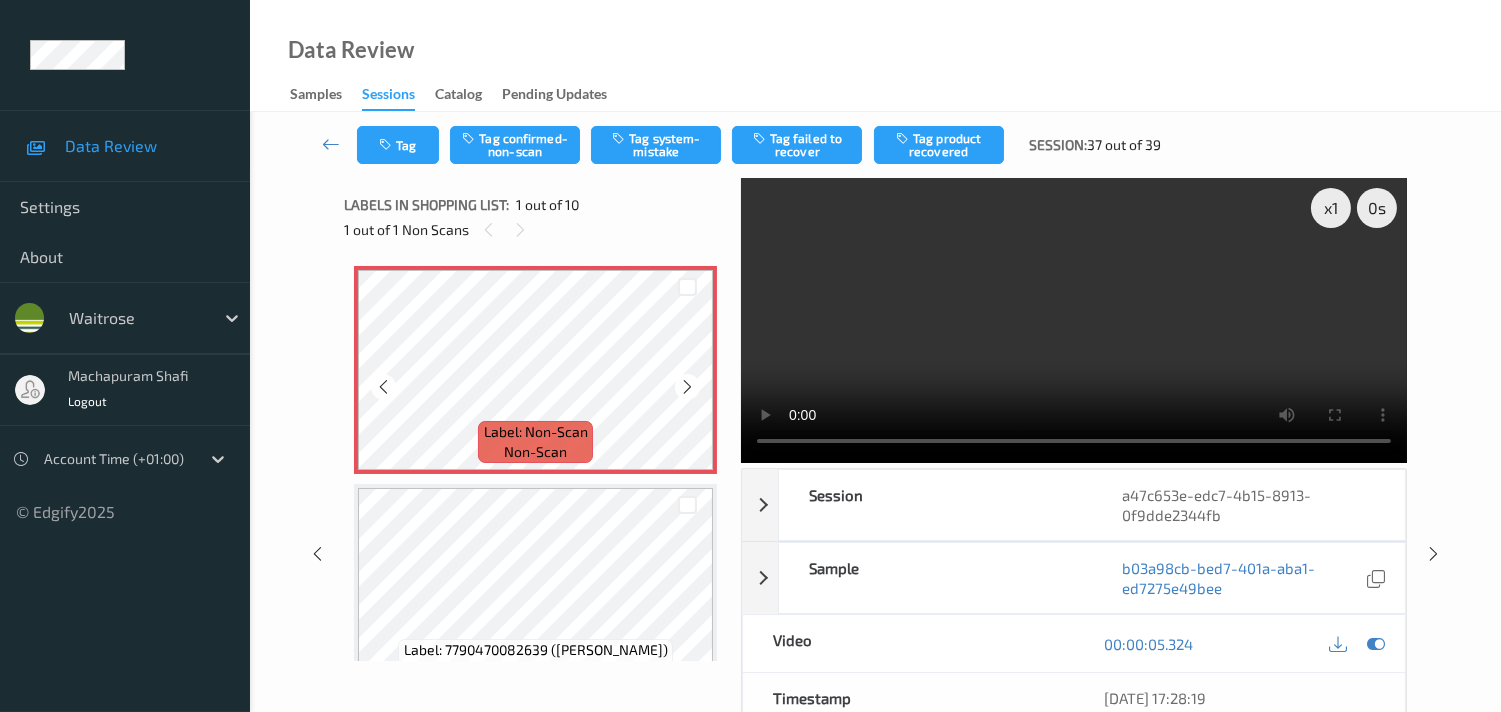 click at bounding box center [383, 387] 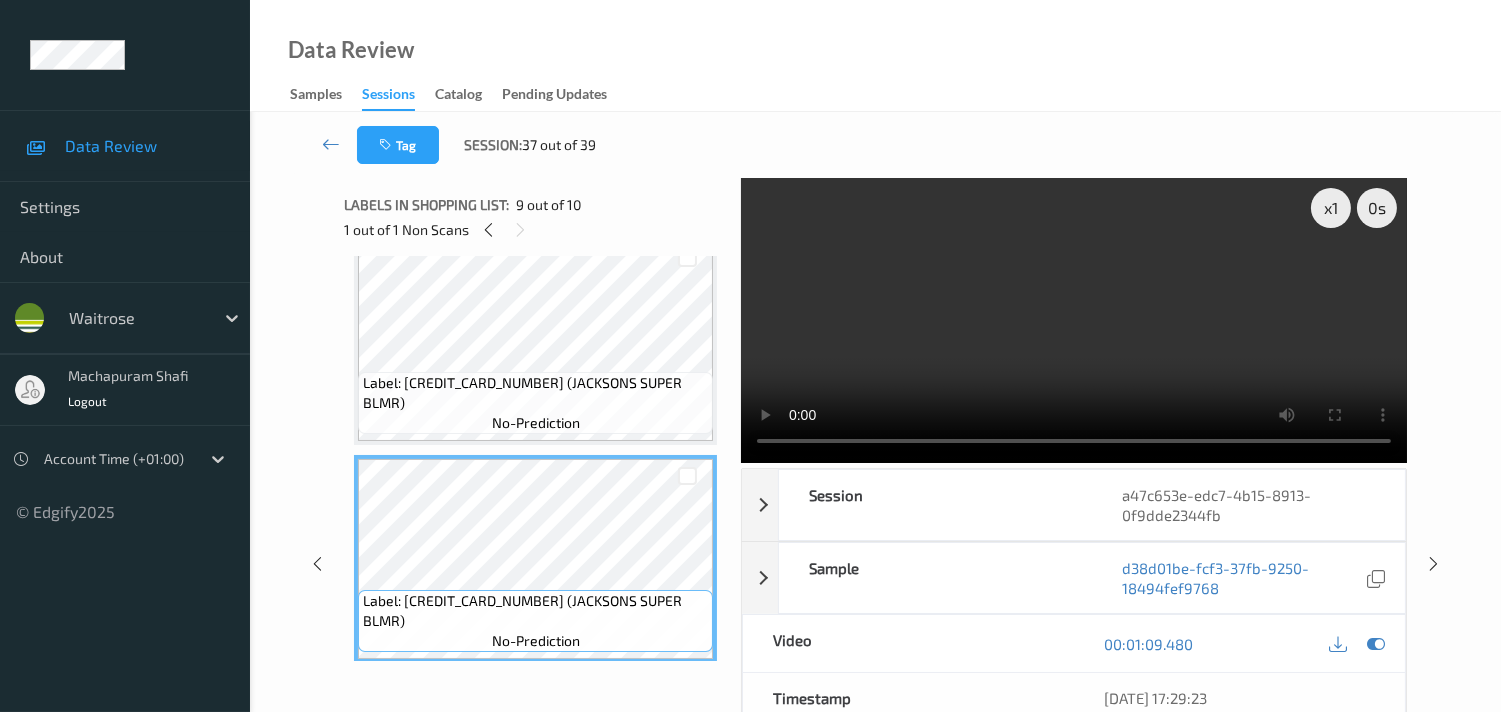 scroll, scrollTop: 1771, scrollLeft: 0, axis: vertical 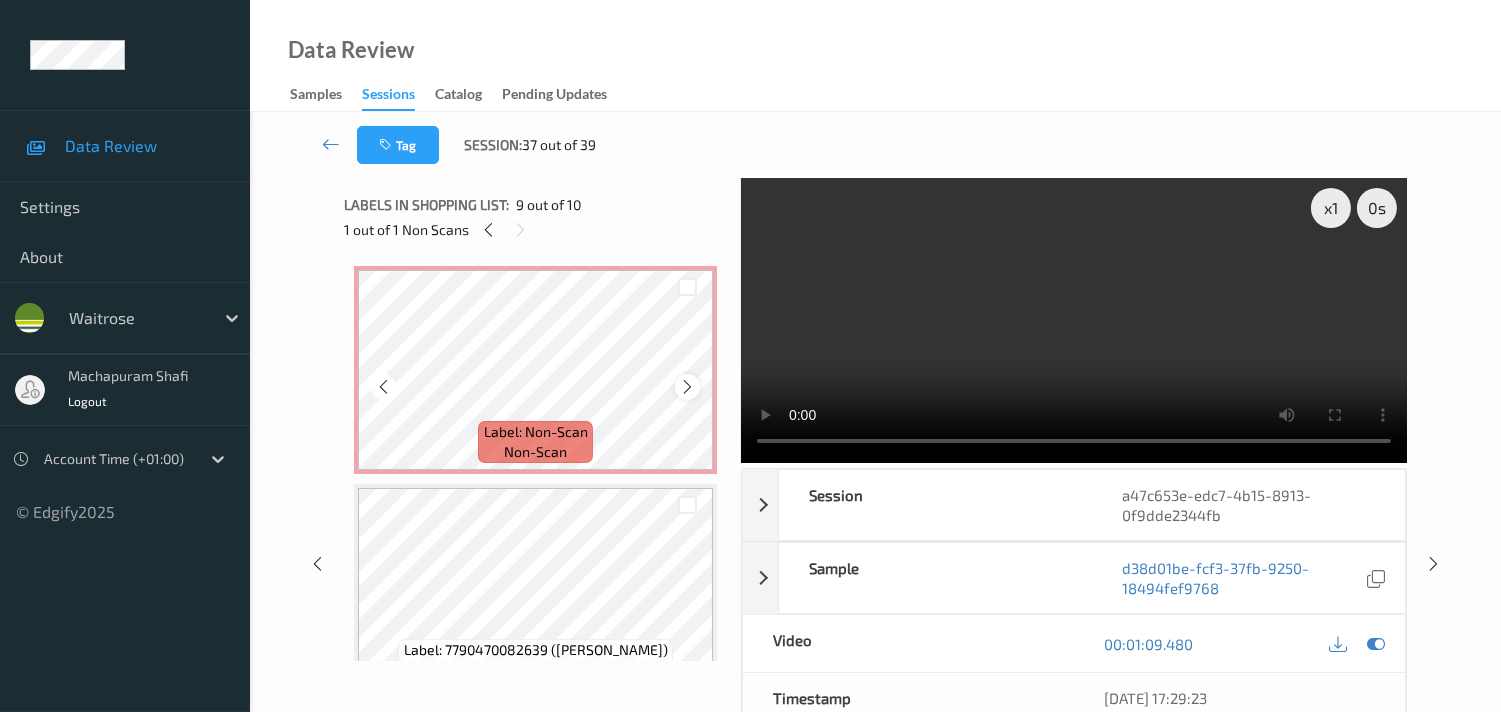 click at bounding box center (687, 387) 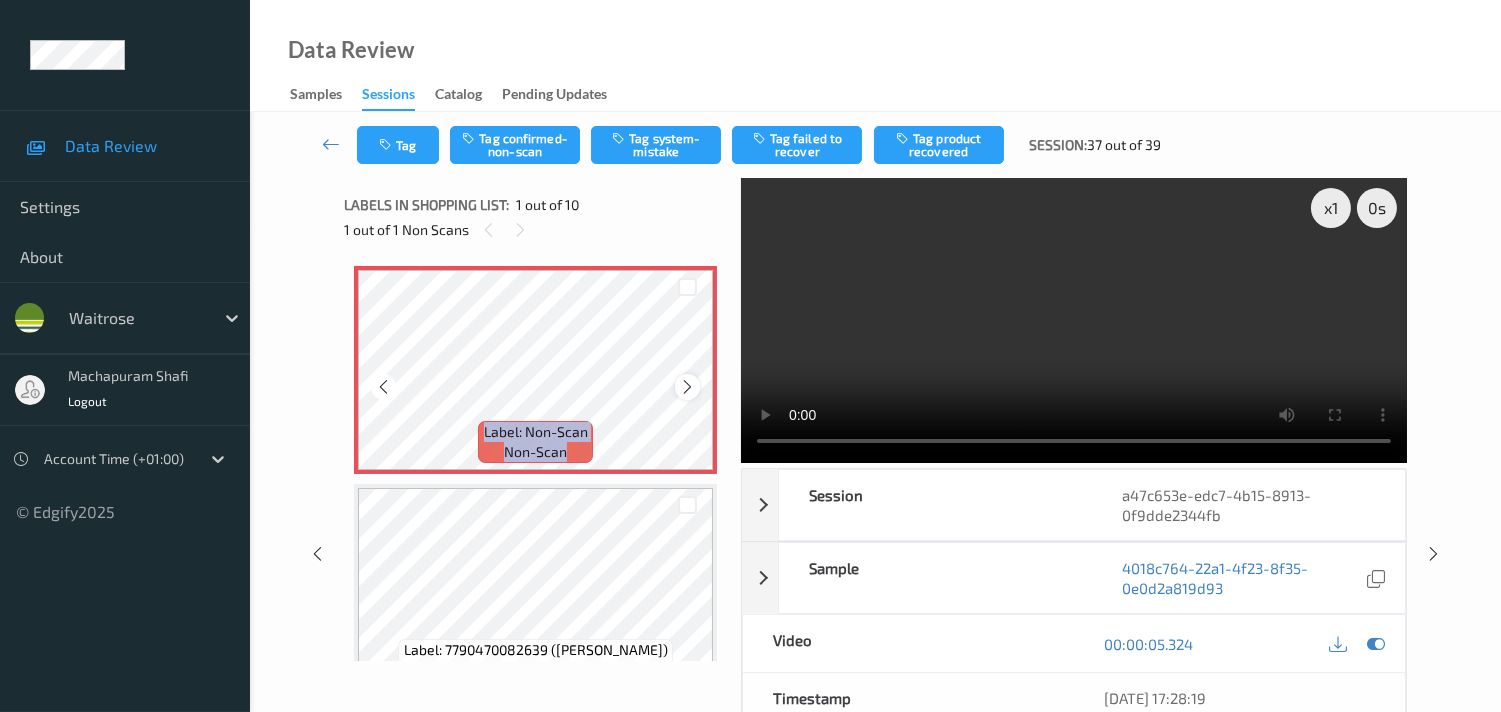click at bounding box center [687, 387] 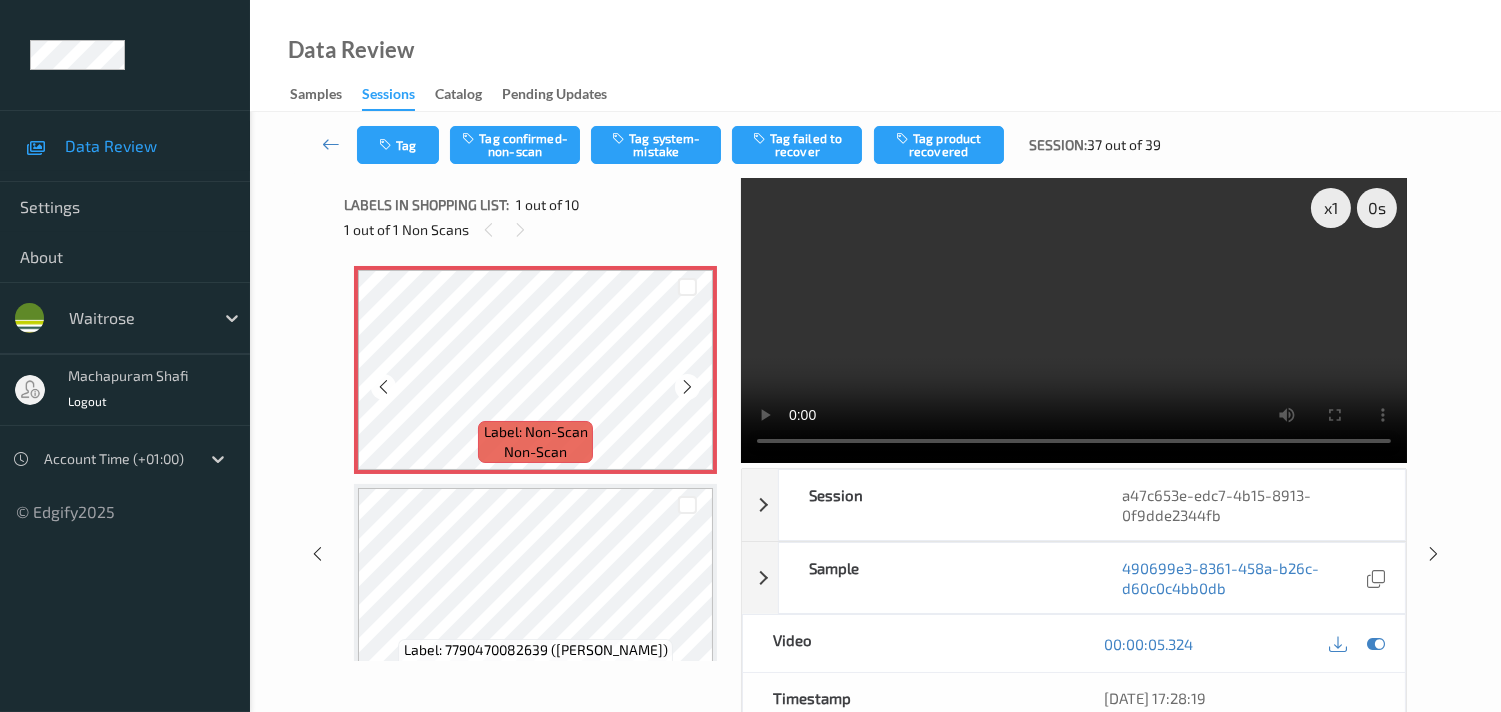 click at bounding box center (687, 387) 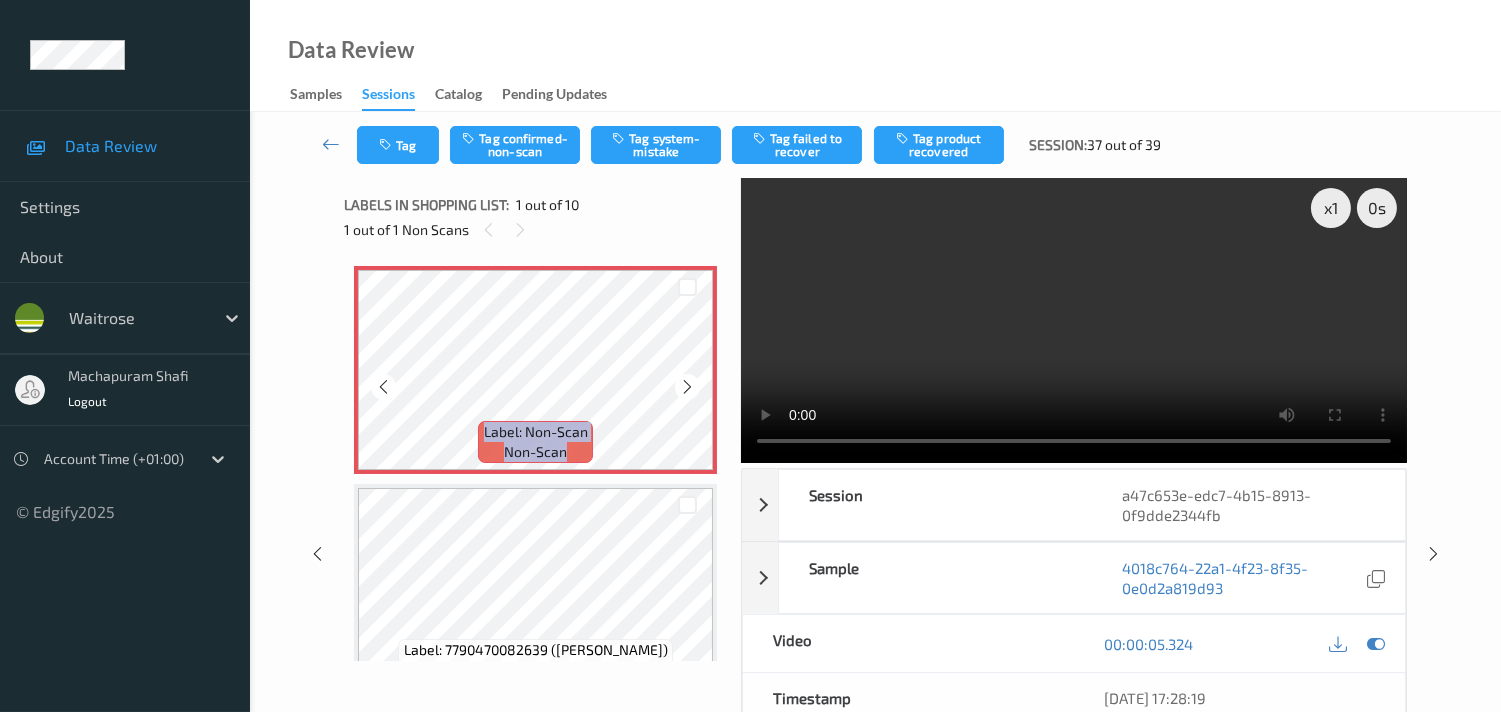 click at bounding box center [687, 387] 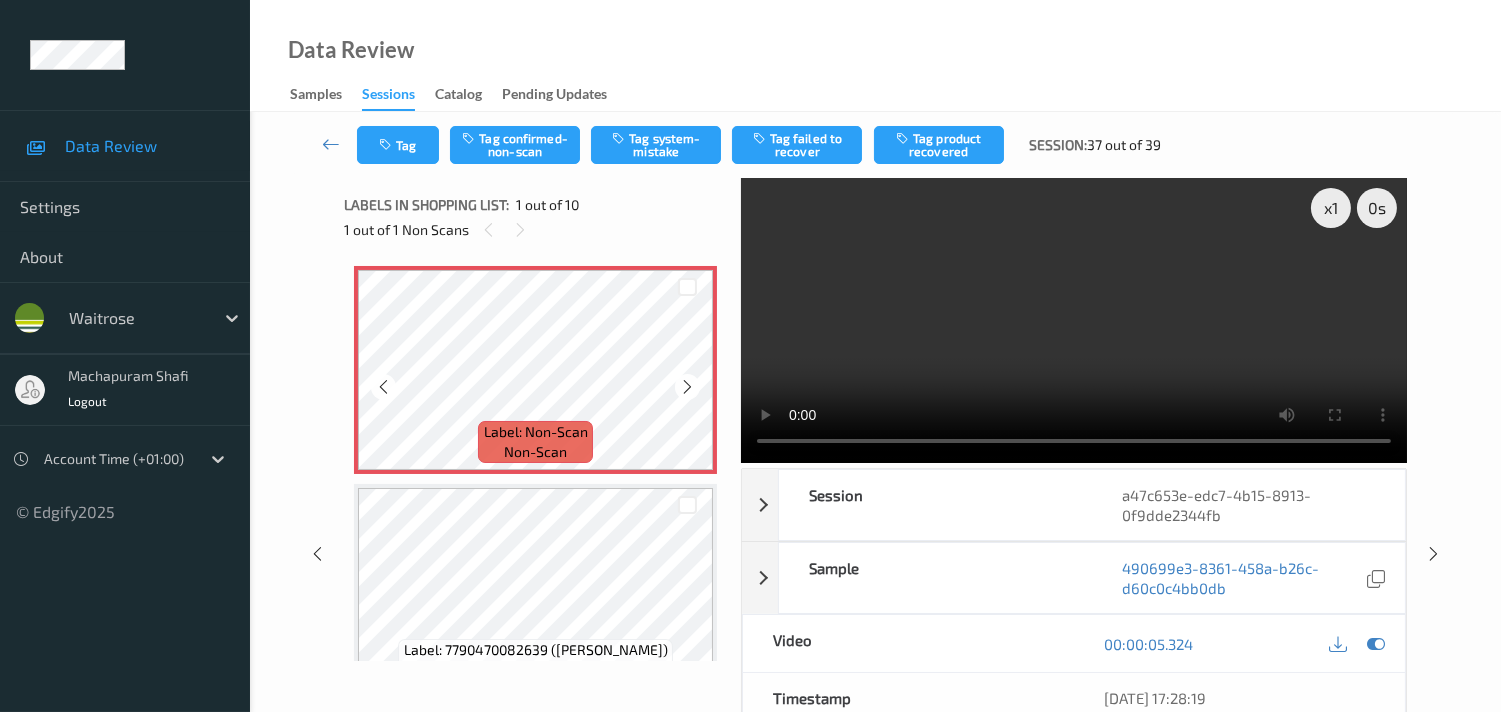 click at bounding box center [687, 387] 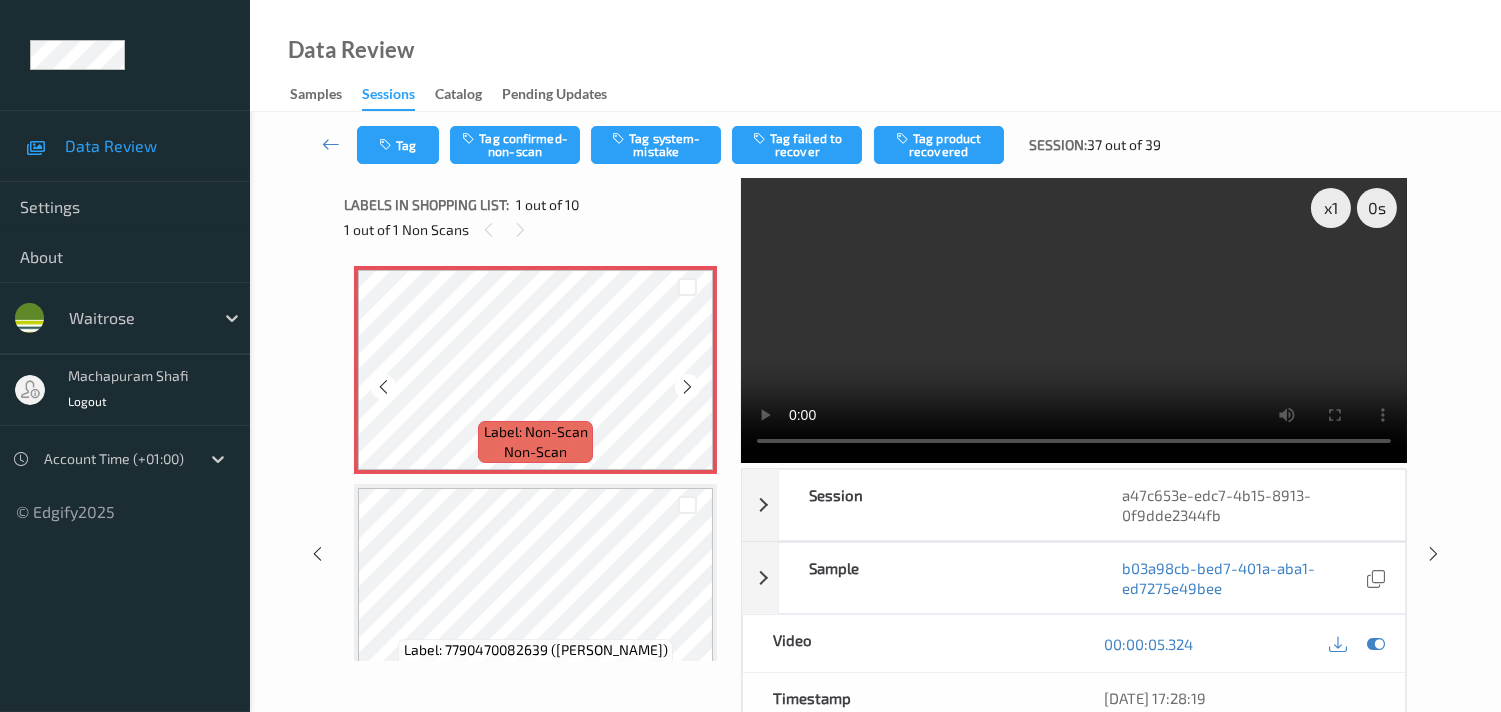 click at bounding box center (687, 387) 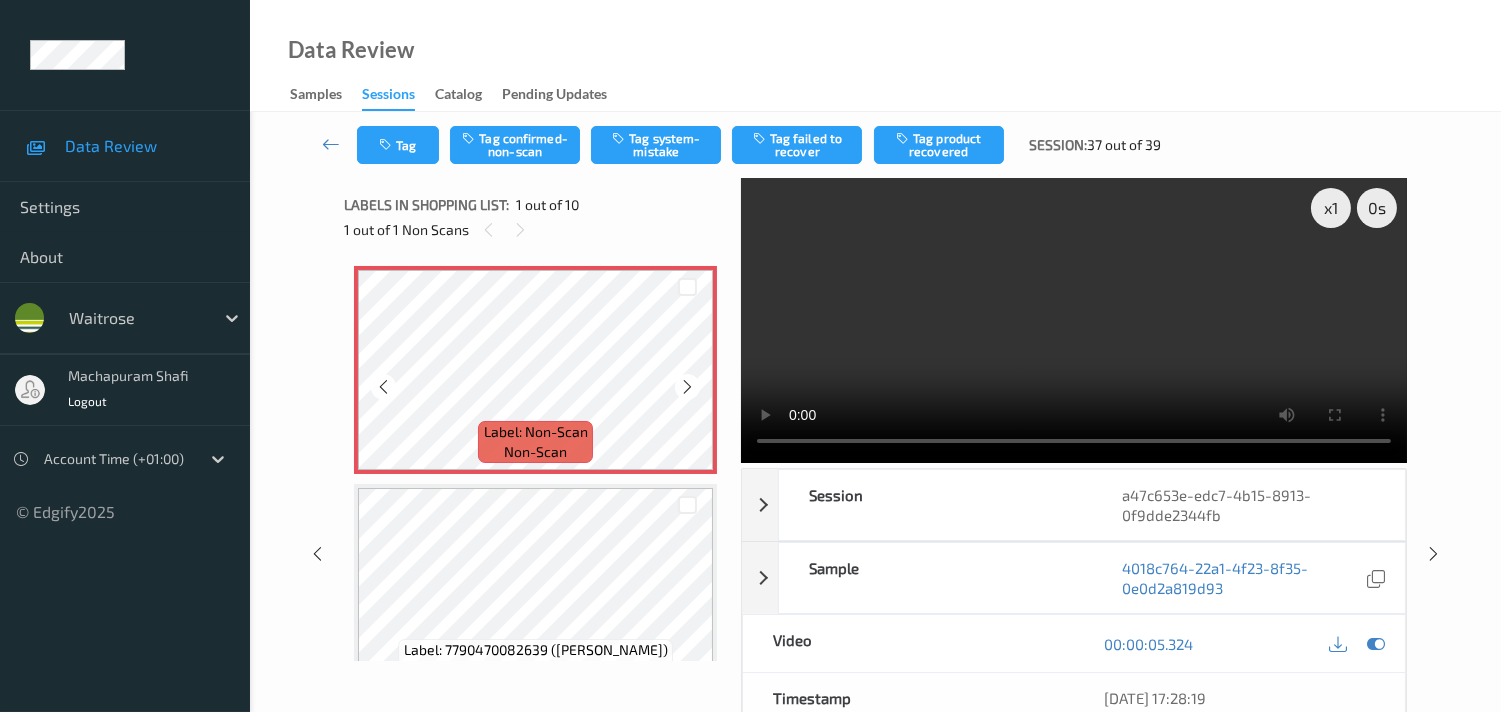 click at bounding box center (687, 387) 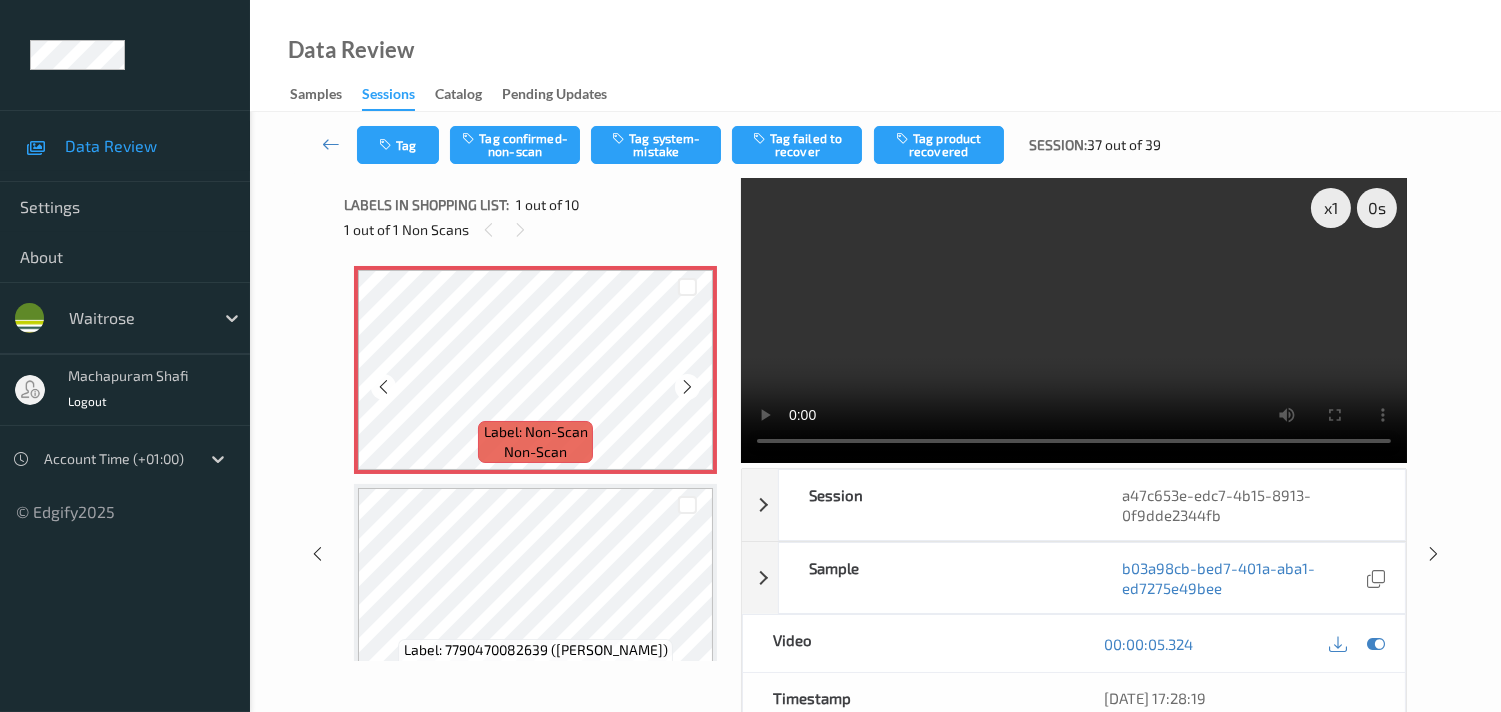 click at bounding box center (687, 387) 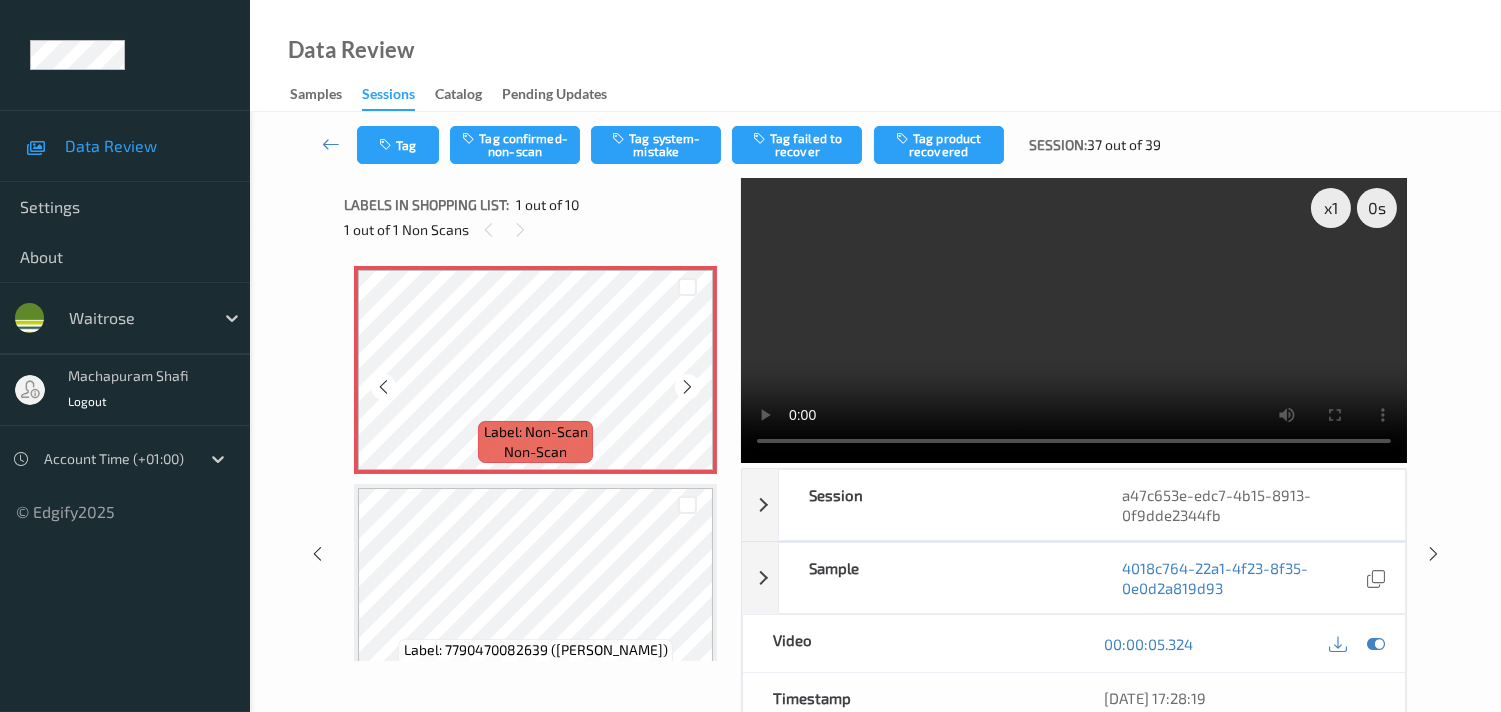 click at bounding box center (687, 387) 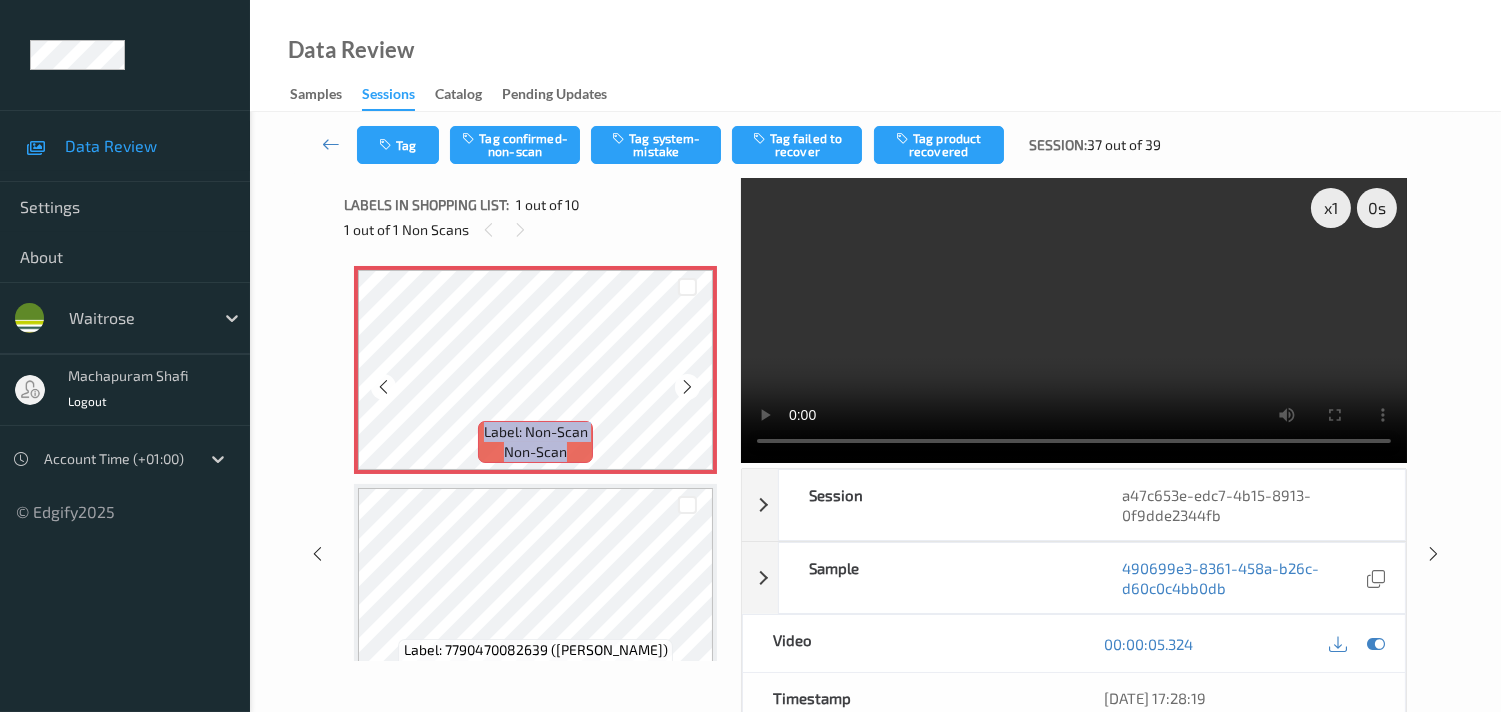 click at bounding box center [687, 387] 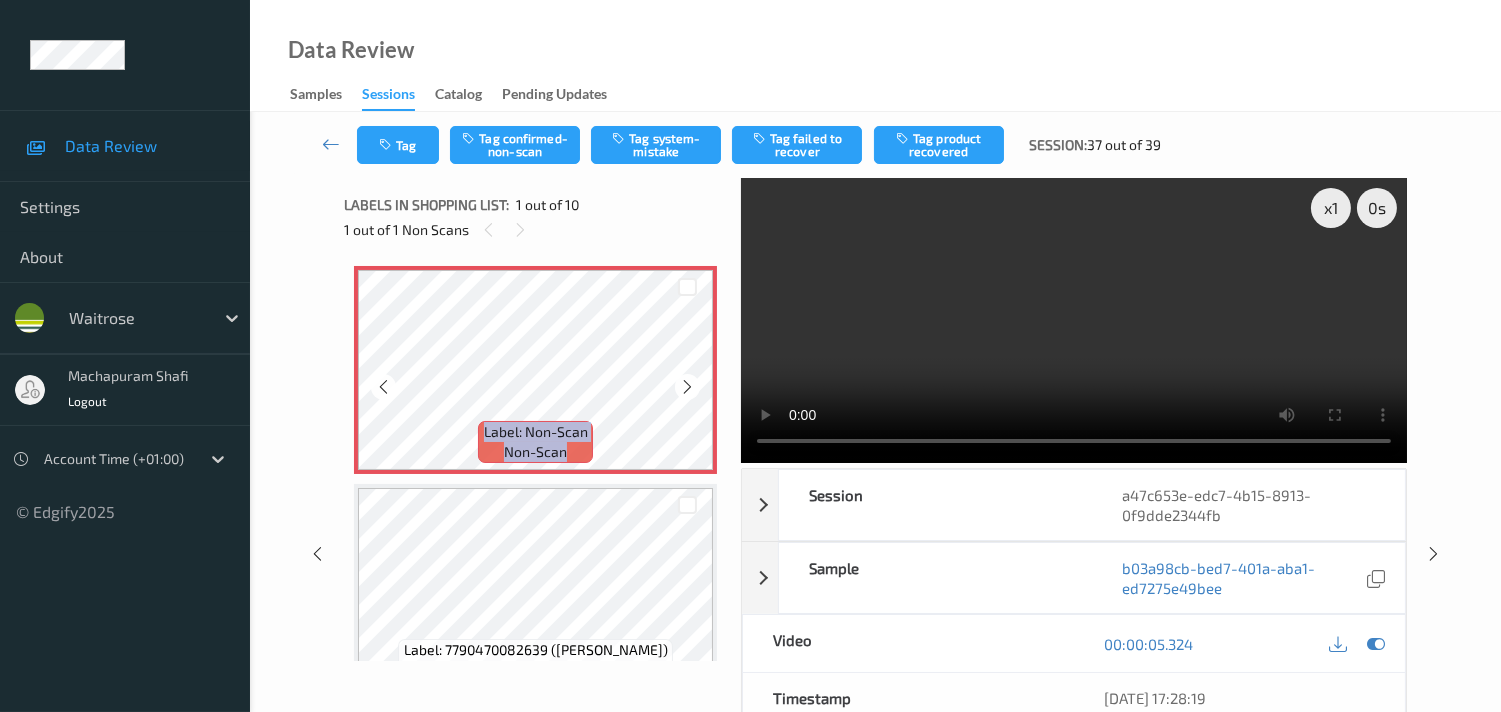 click at bounding box center (687, 387) 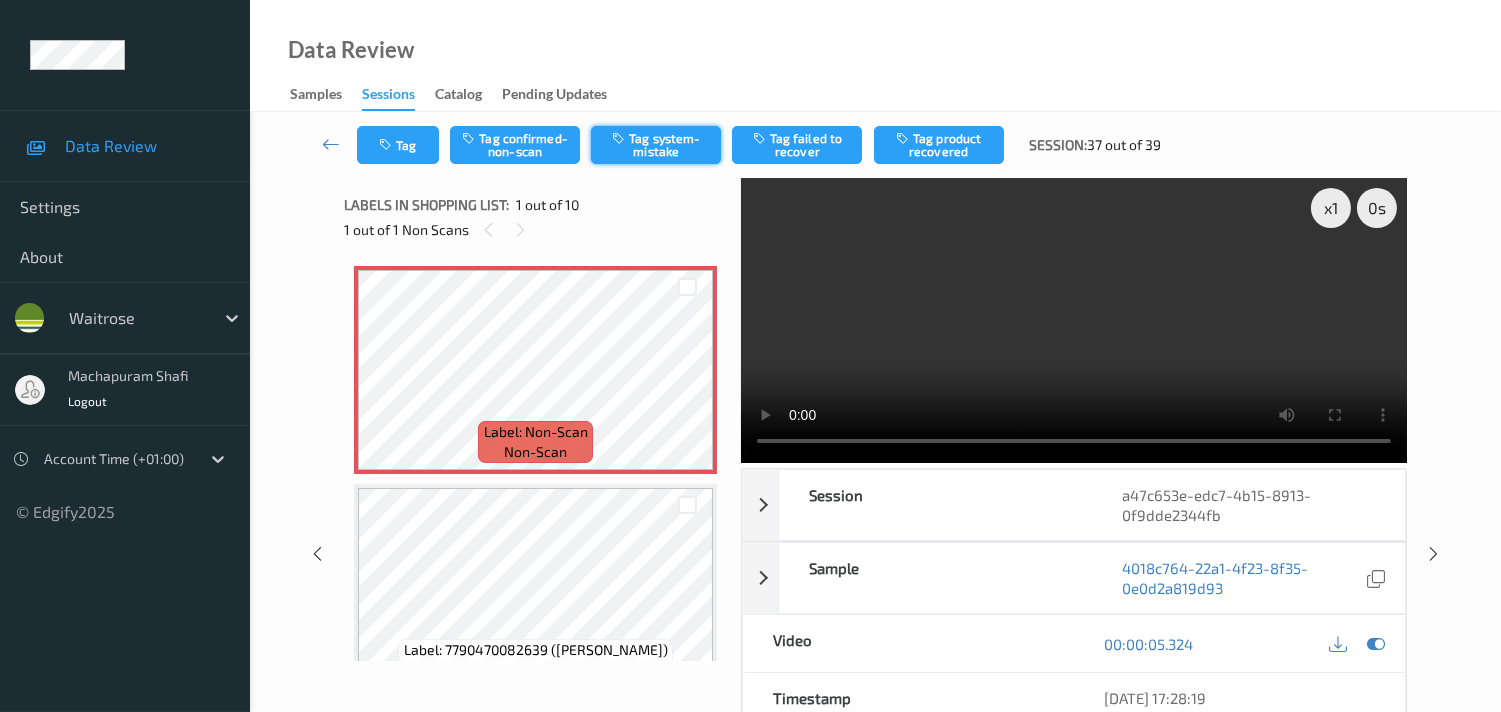 click on "Tag   system-mistake" at bounding box center (656, 145) 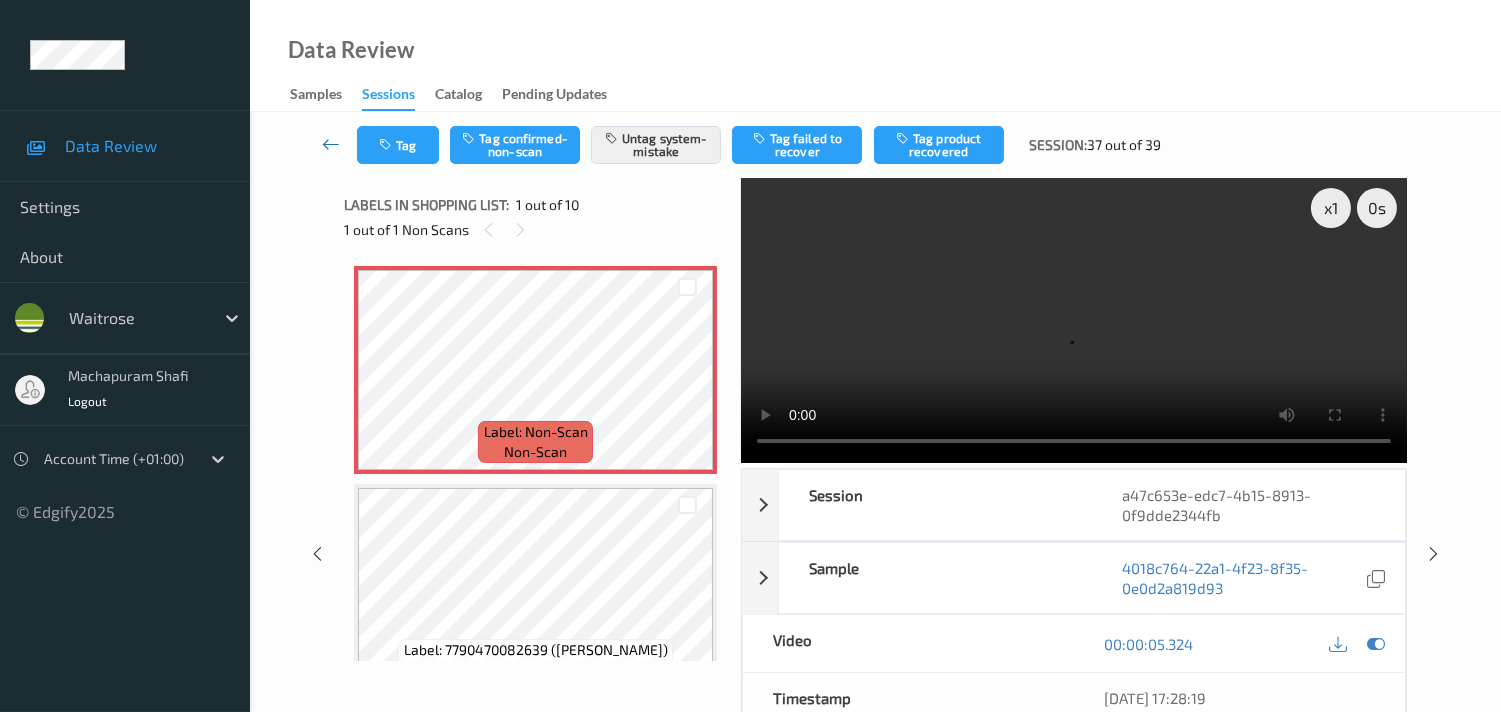 click at bounding box center [331, 144] 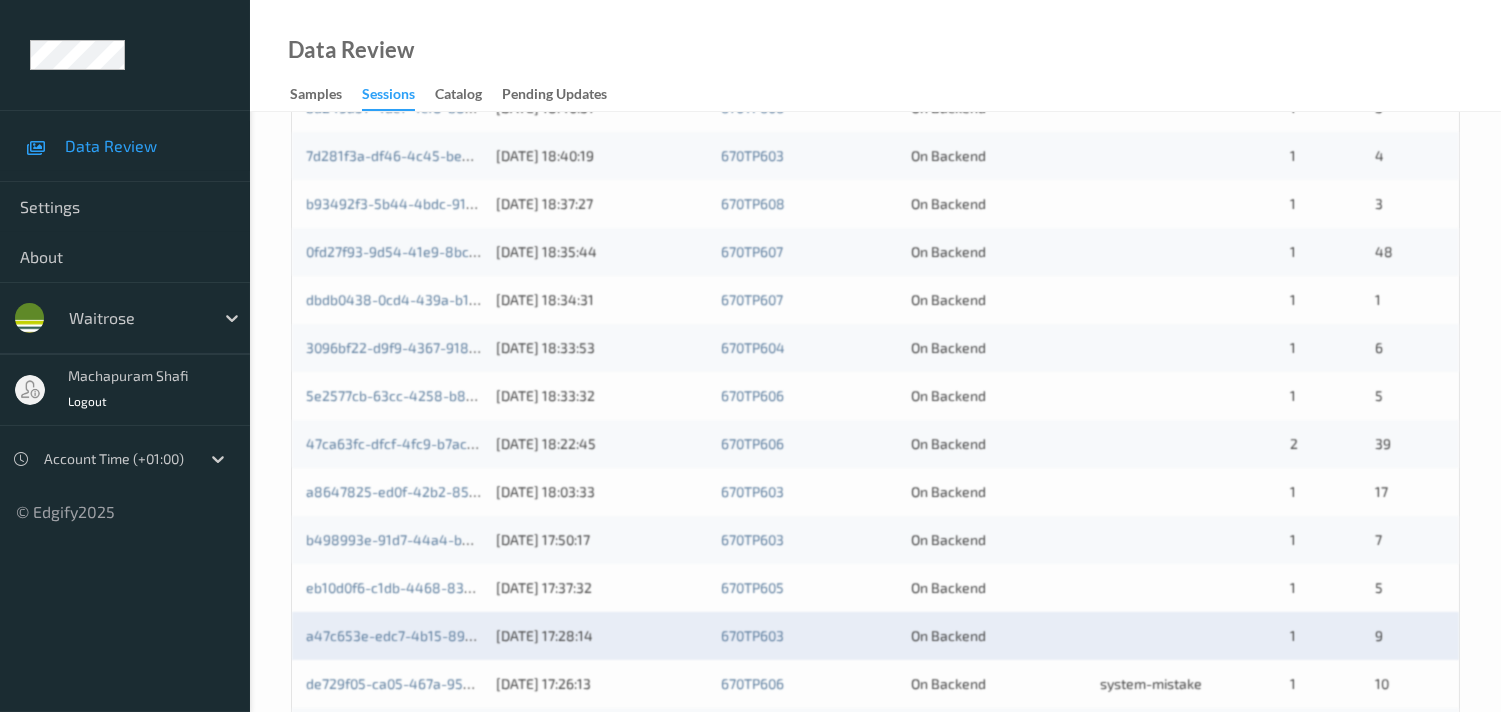 scroll, scrollTop: 888, scrollLeft: 0, axis: vertical 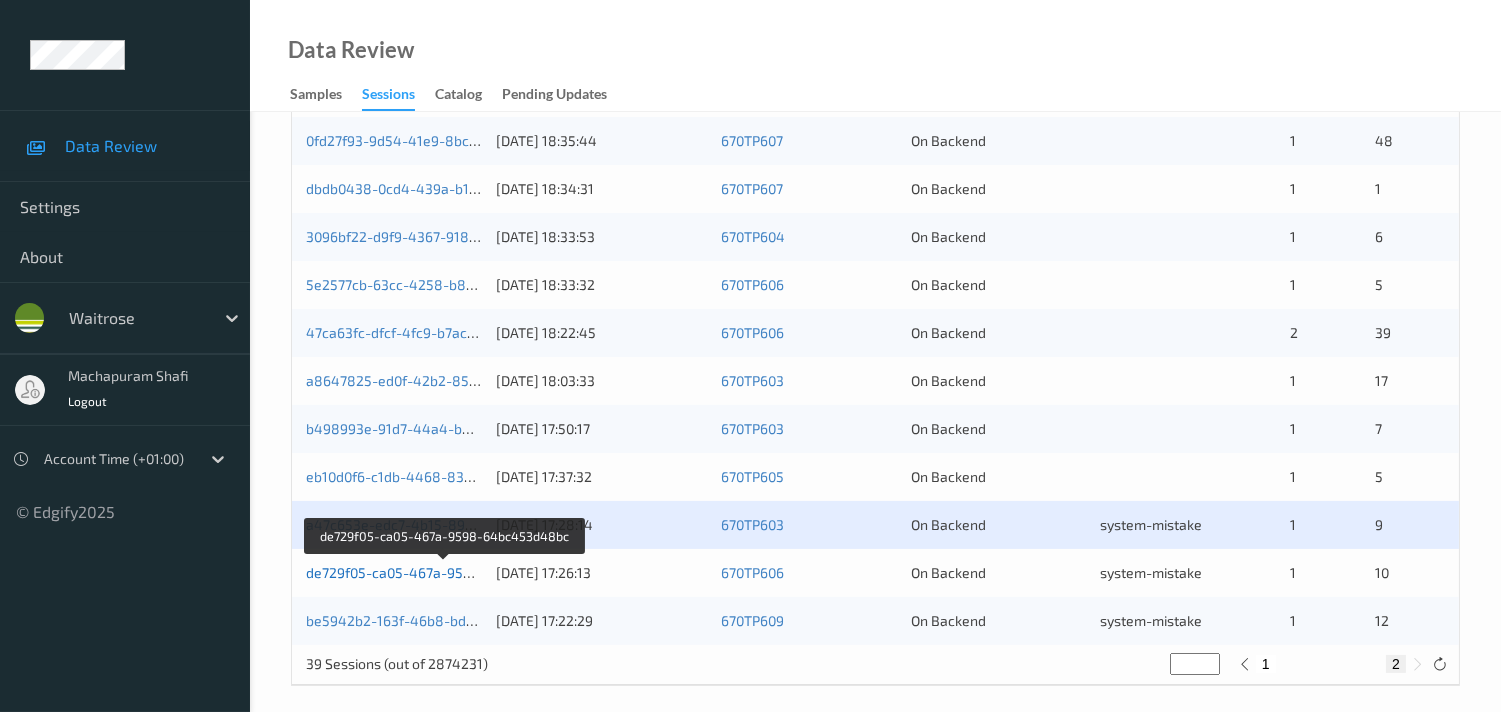 click on "de729f05-ca05-467a-9598-64bc453d48bc" at bounding box center [445, 572] 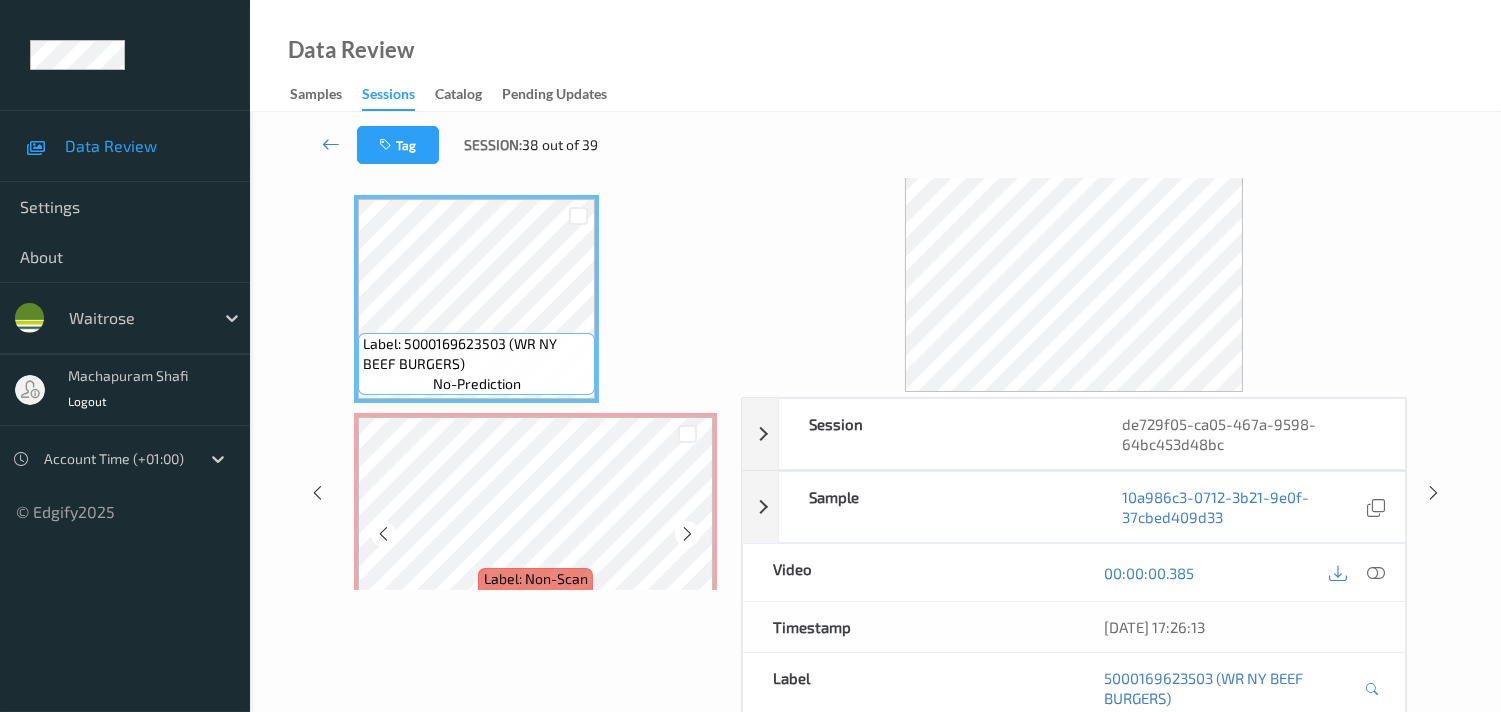 scroll, scrollTop: 111, scrollLeft: 0, axis: vertical 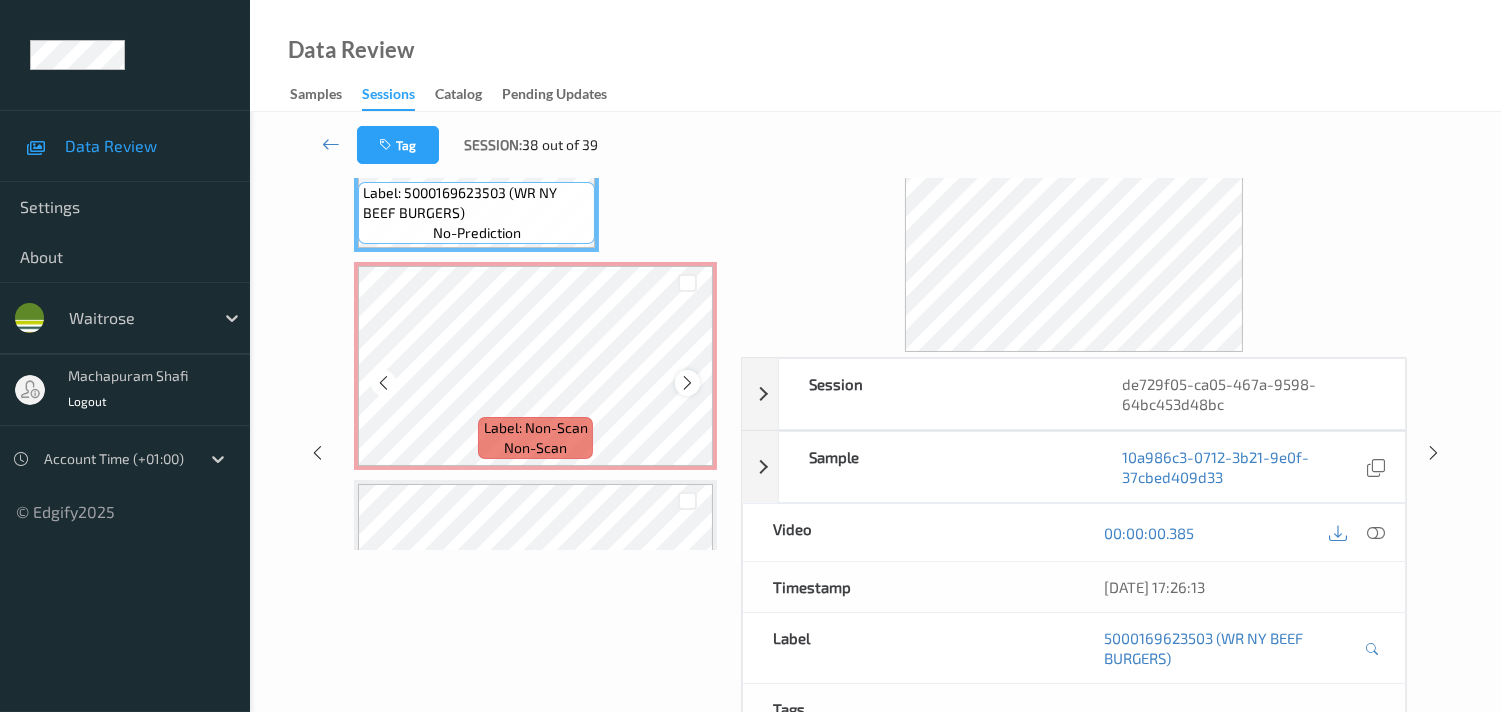 click at bounding box center (687, 383) 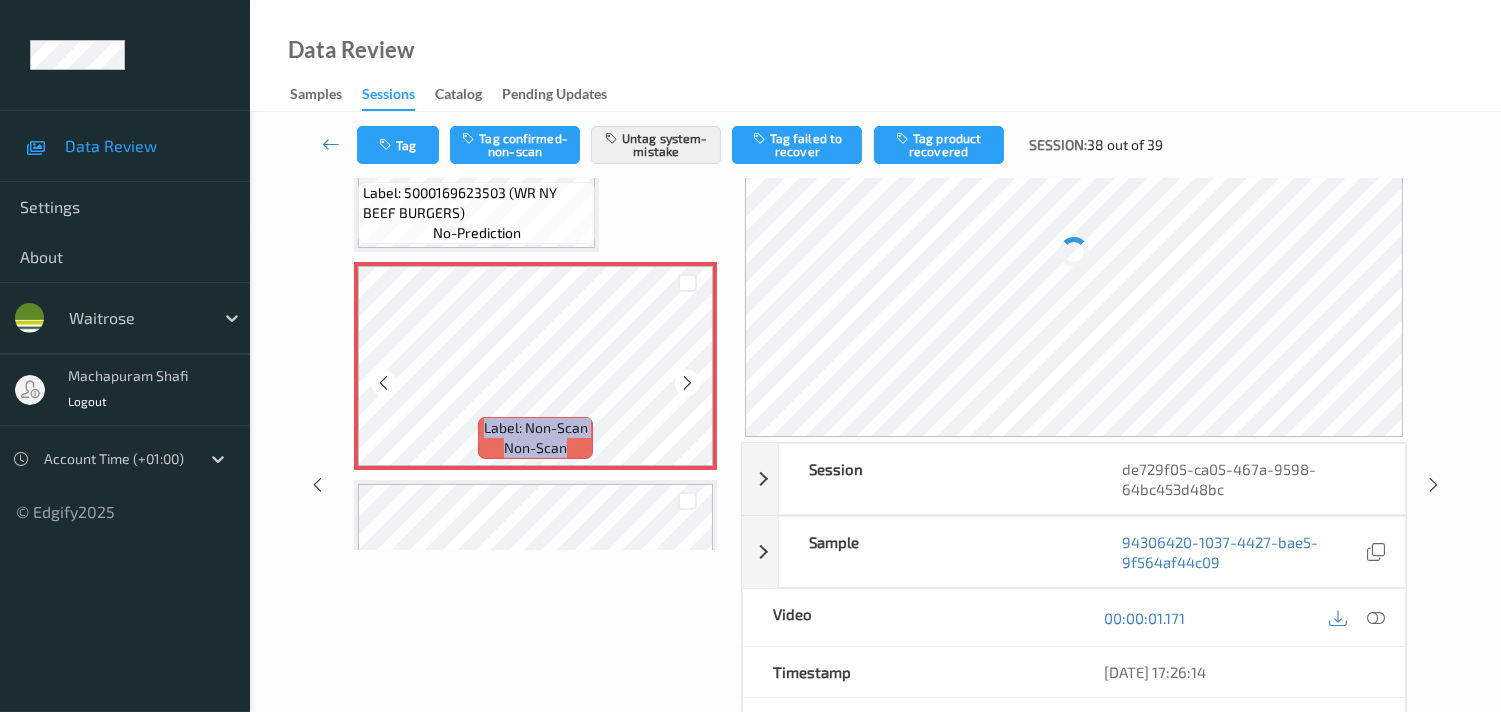 click at bounding box center [687, 383] 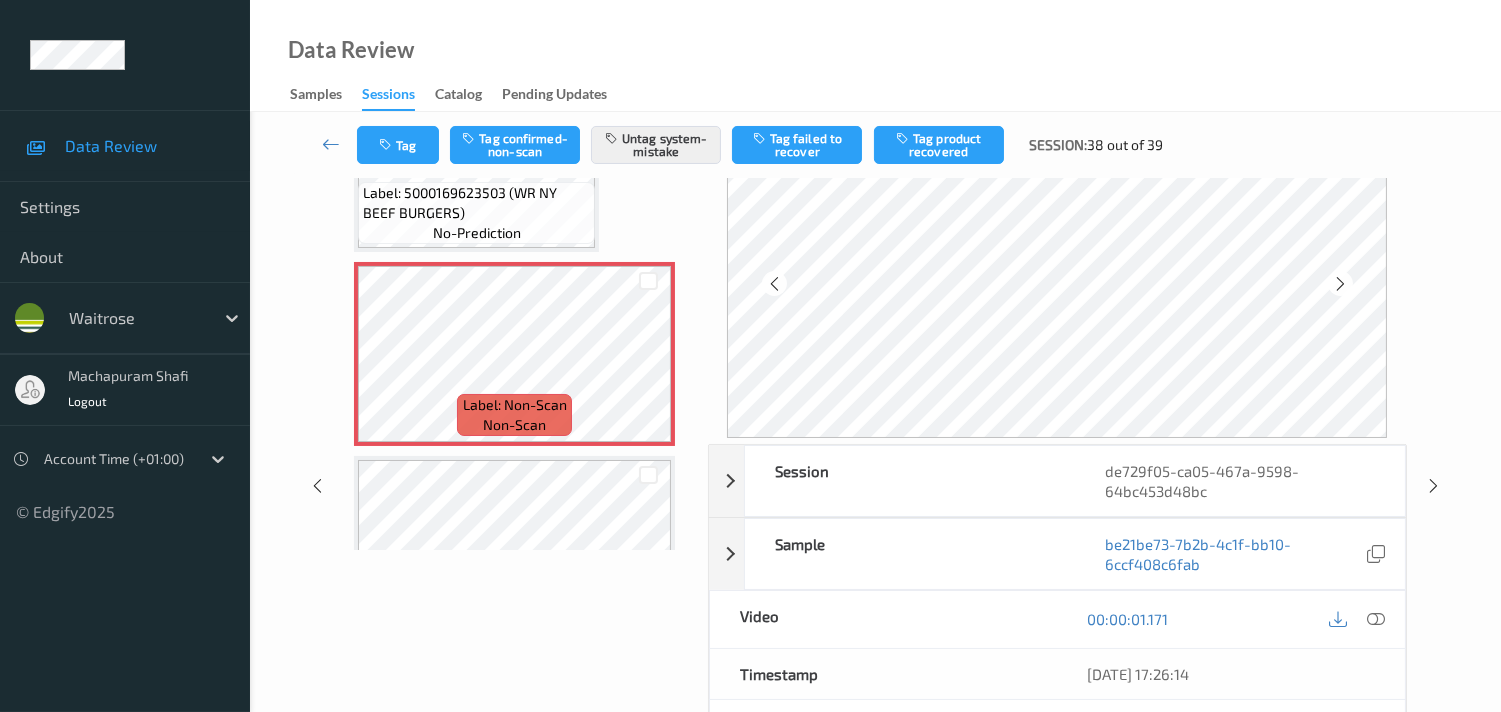 click at bounding box center [1376, 619] 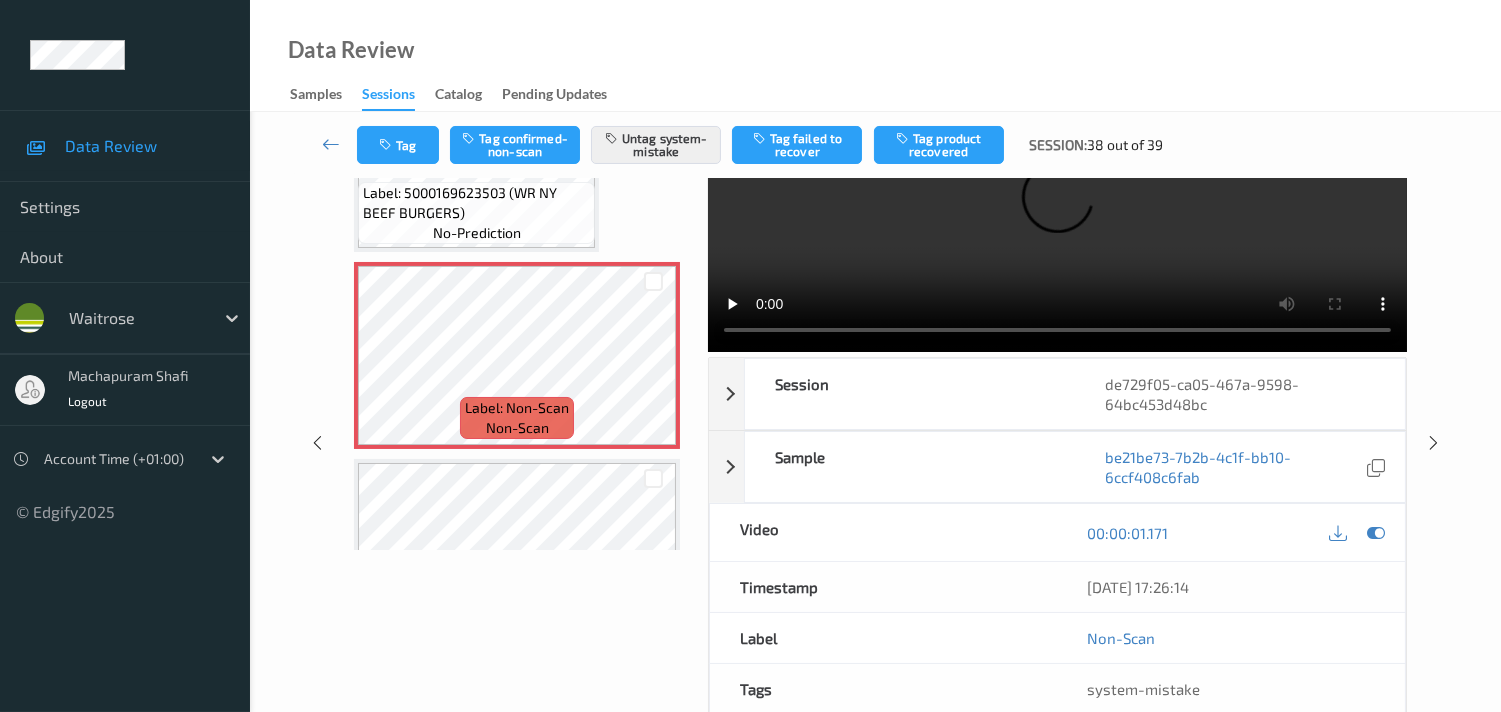 scroll, scrollTop: 0, scrollLeft: 0, axis: both 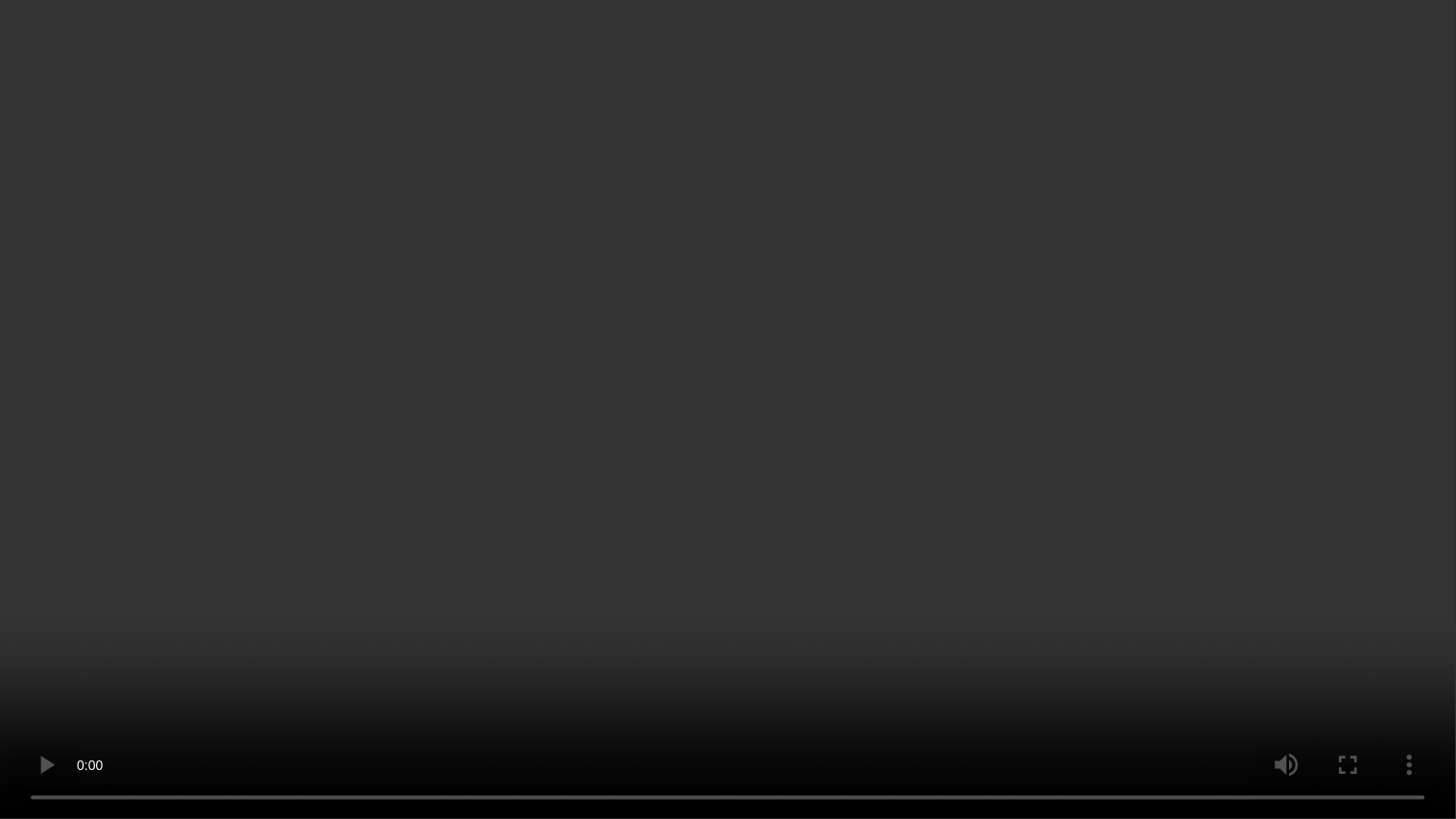 click at bounding box center (728, 409) 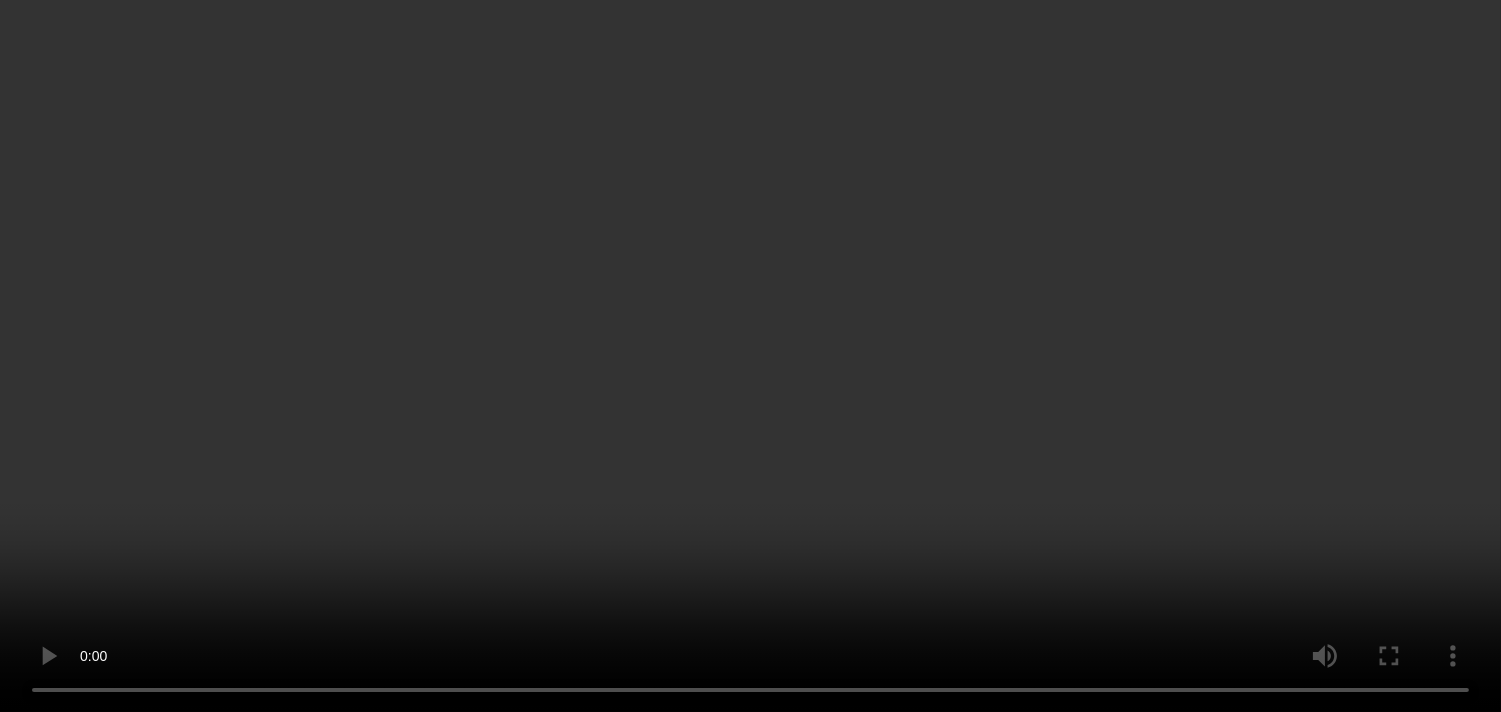 scroll, scrollTop: 0, scrollLeft: 0, axis: both 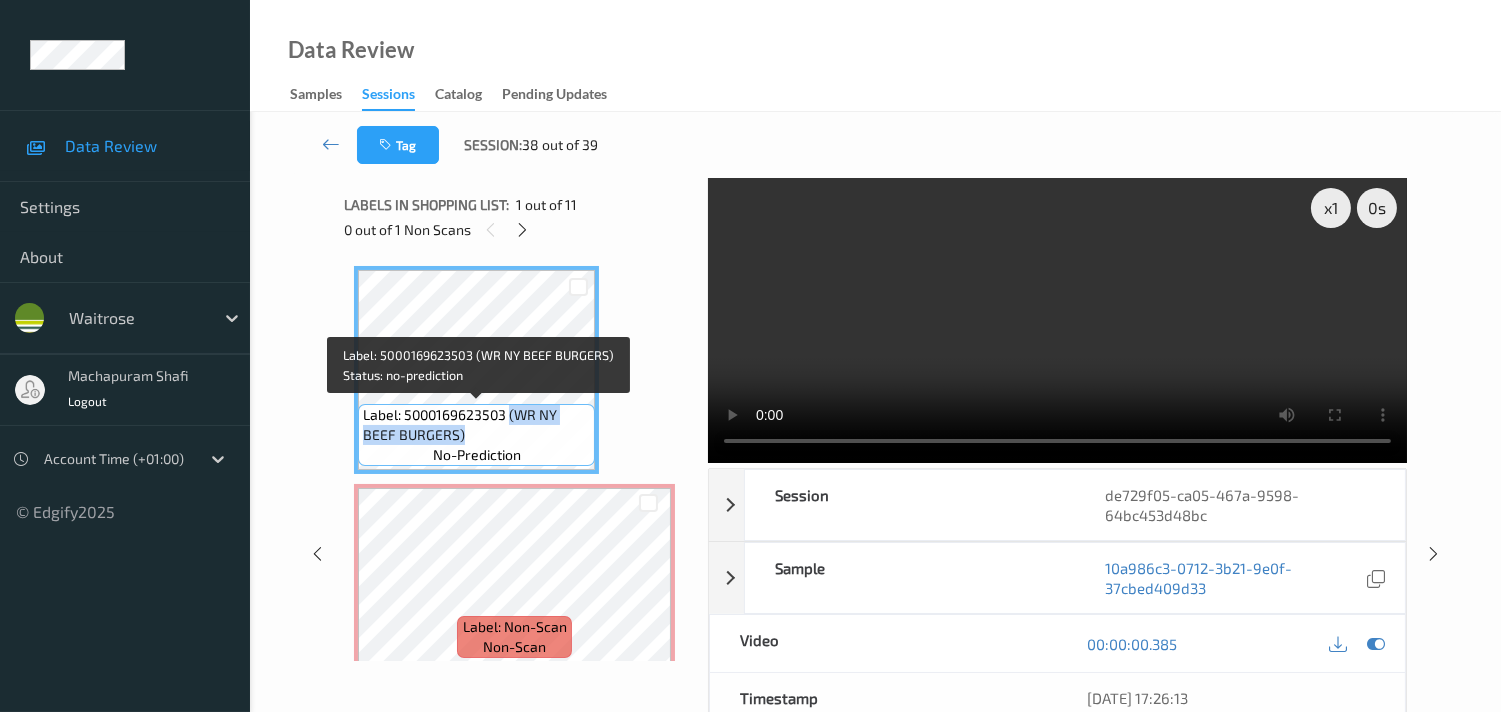 drag, startPoint x: 511, startPoint y: 416, endPoint x: 565, endPoint y: 436, distance: 57.58472 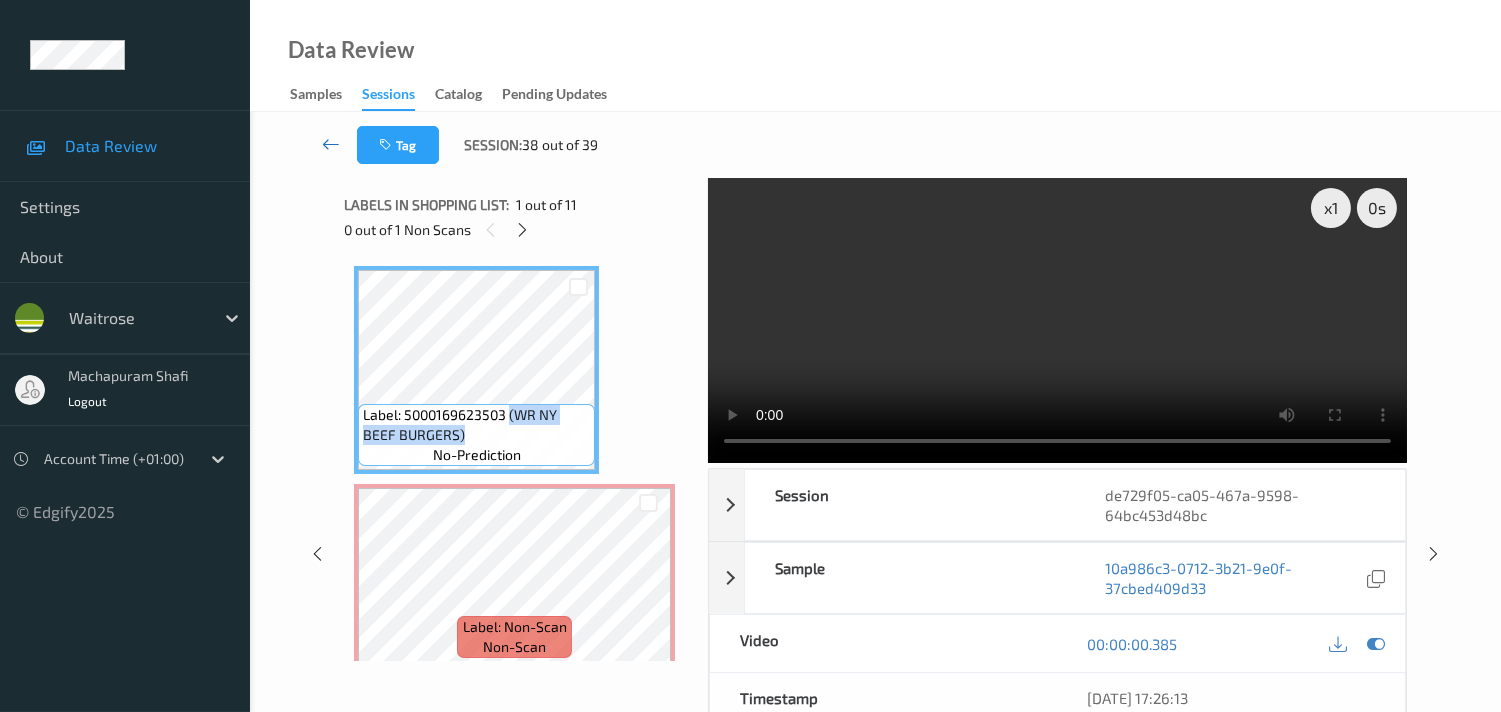 click at bounding box center (331, 144) 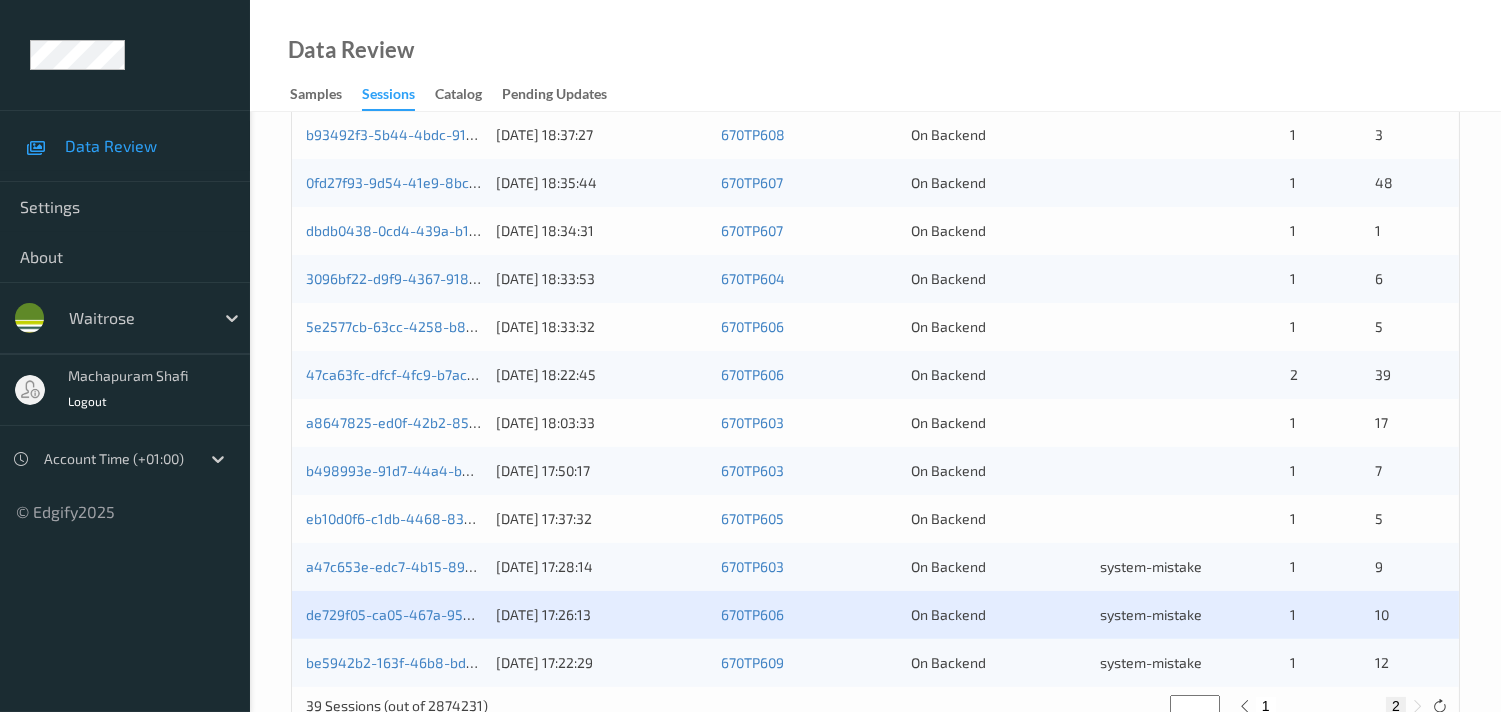 scroll, scrollTop: 903, scrollLeft: 0, axis: vertical 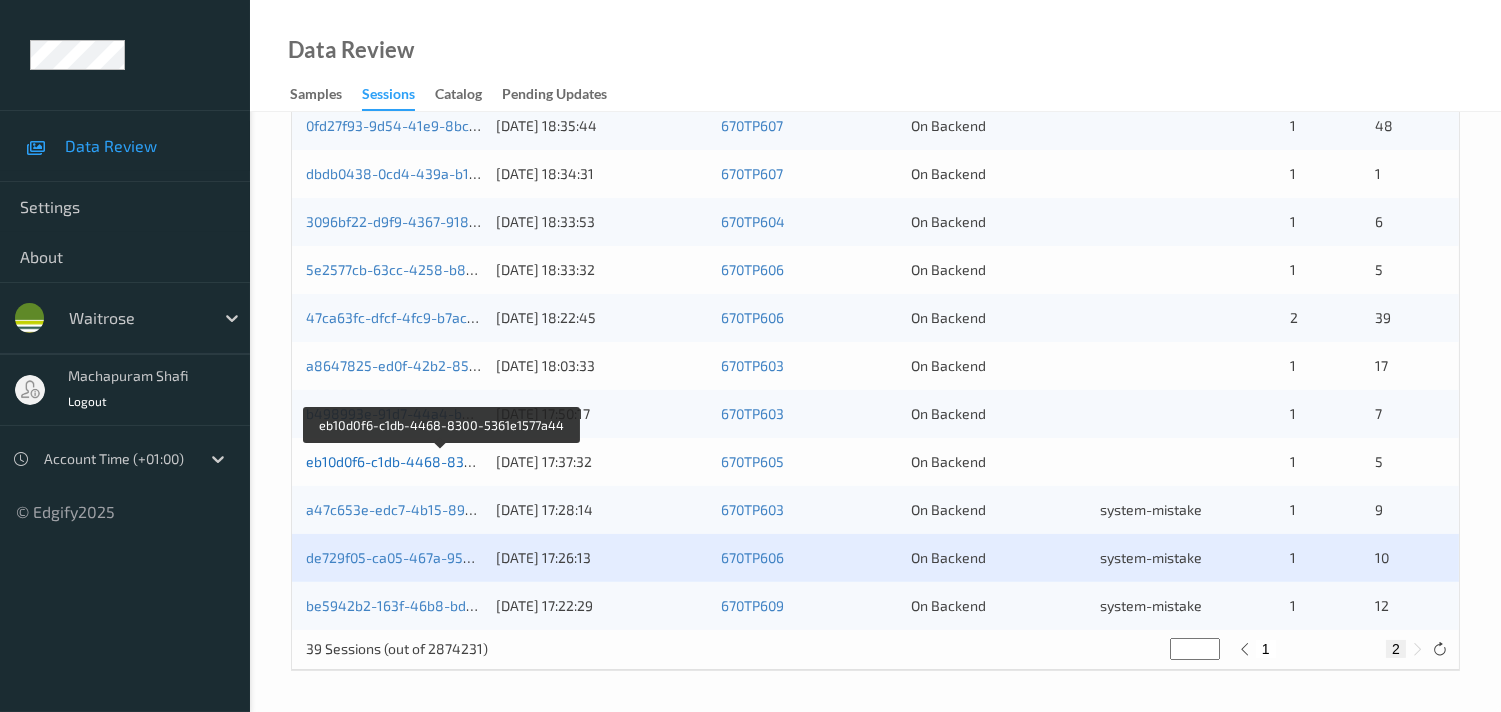 click on "eb10d0f6-c1db-4468-8300-5361e1577a44" at bounding box center [442, 461] 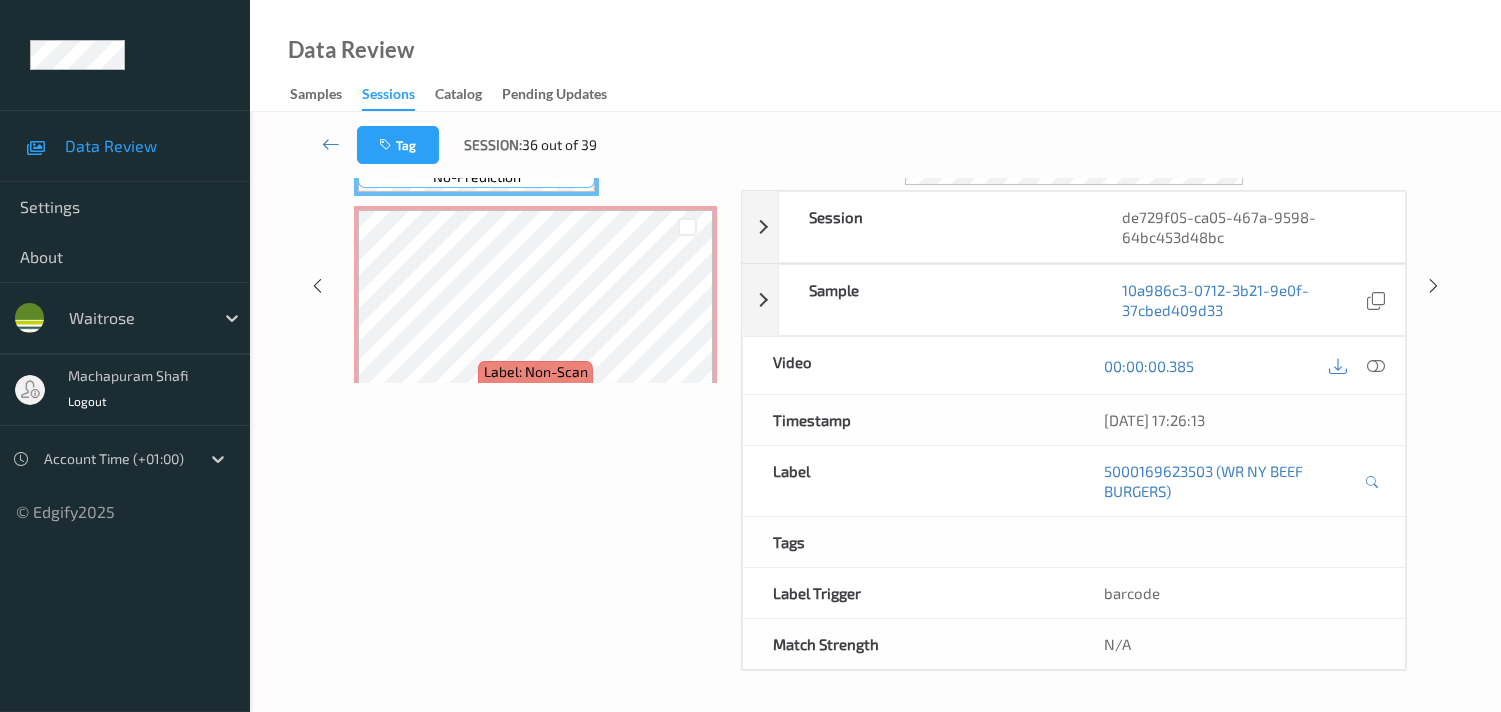 scroll, scrollTop: 280, scrollLeft: 0, axis: vertical 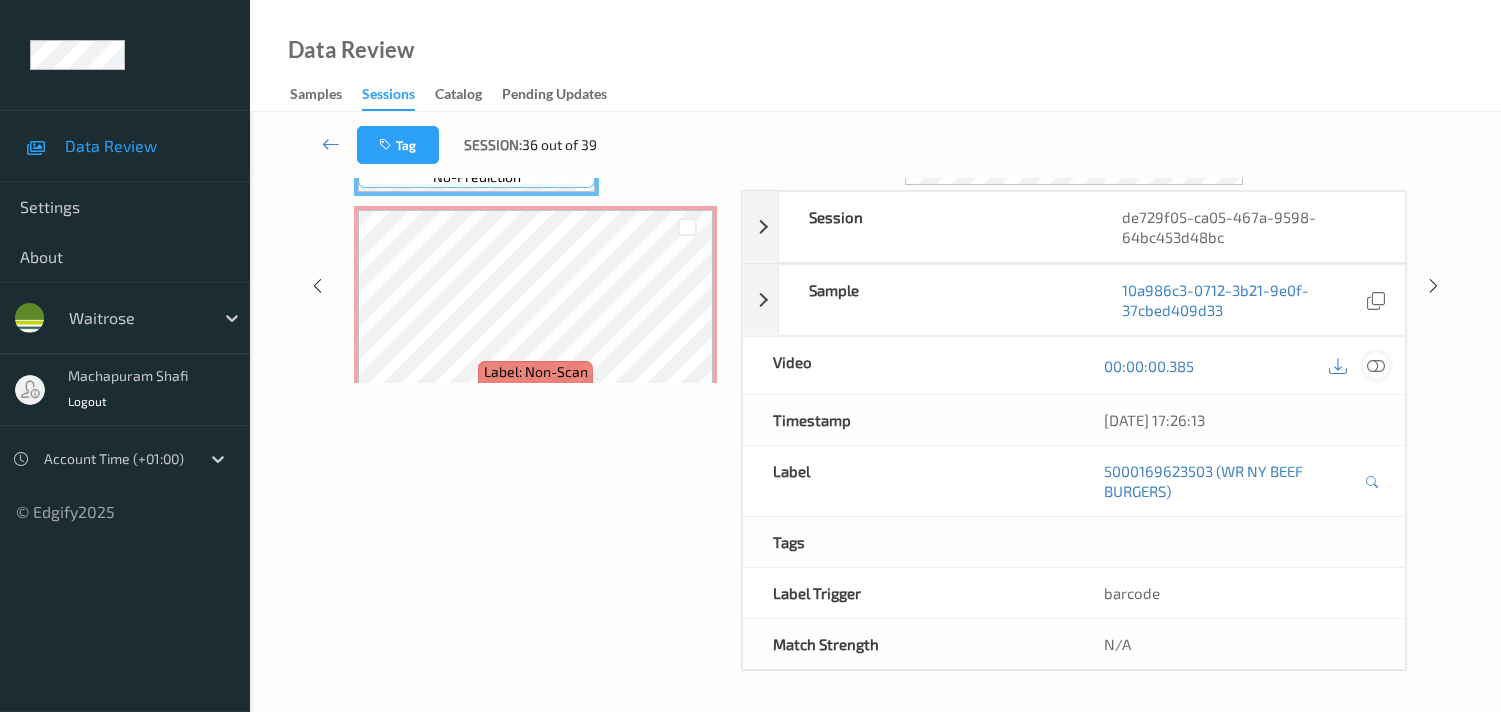 click at bounding box center (1376, 366) 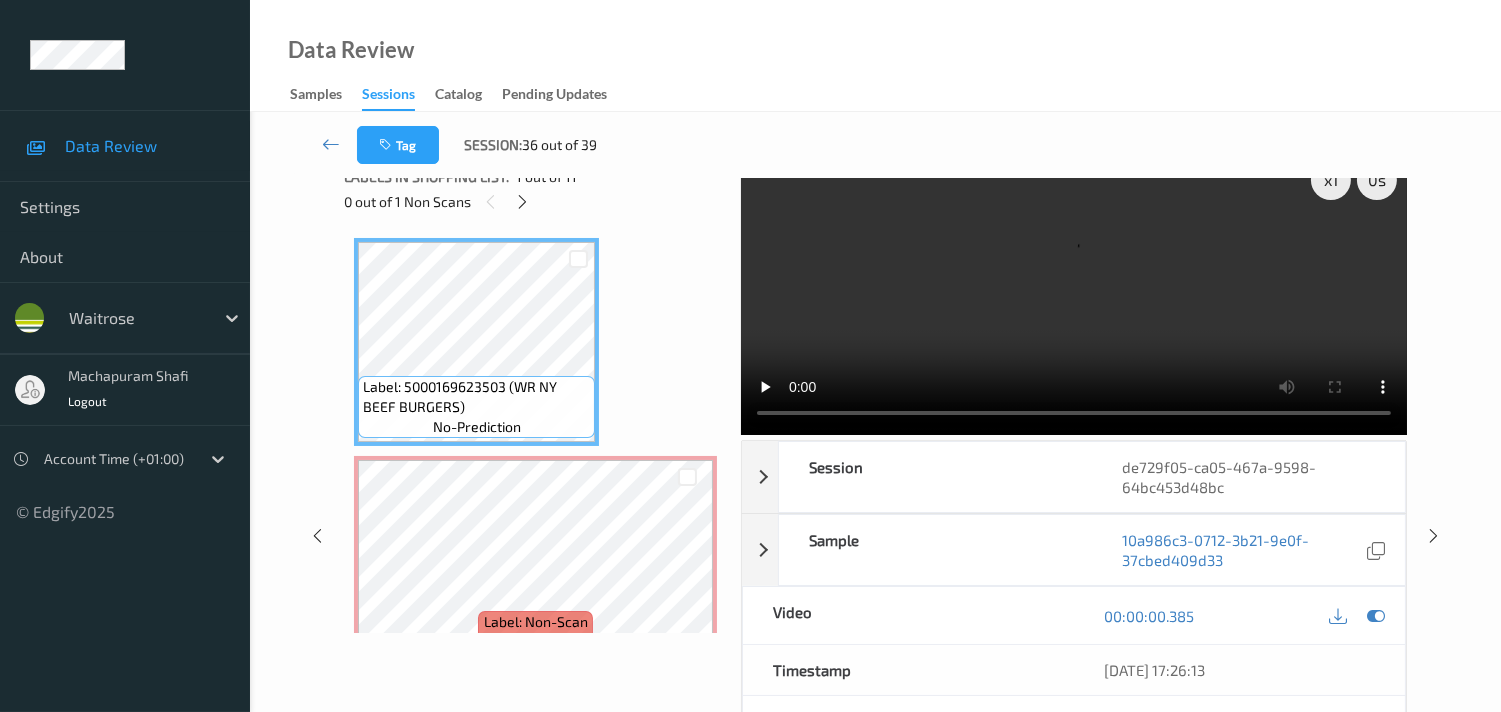 scroll, scrollTop: 0, scrollLeft: 0, axis: both 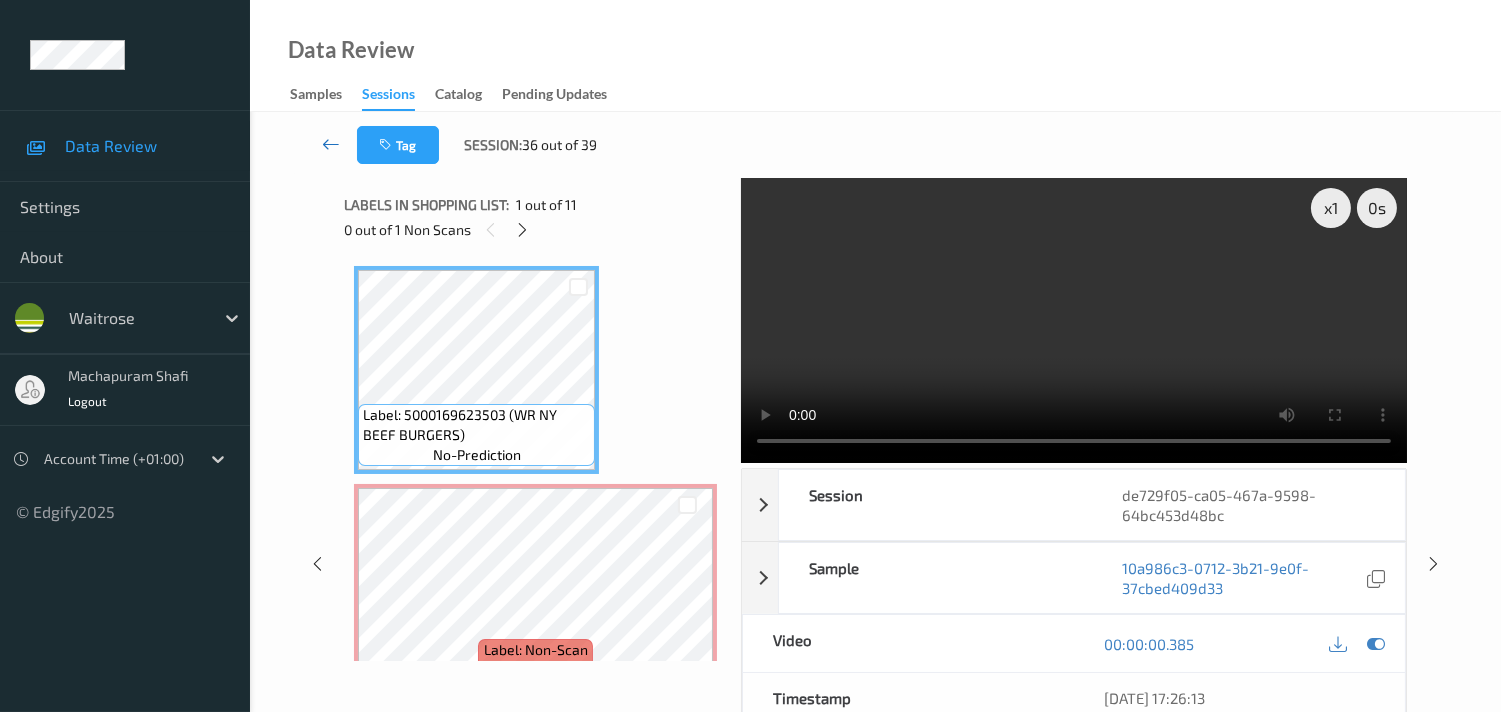 click at bounding box center [331, 144] 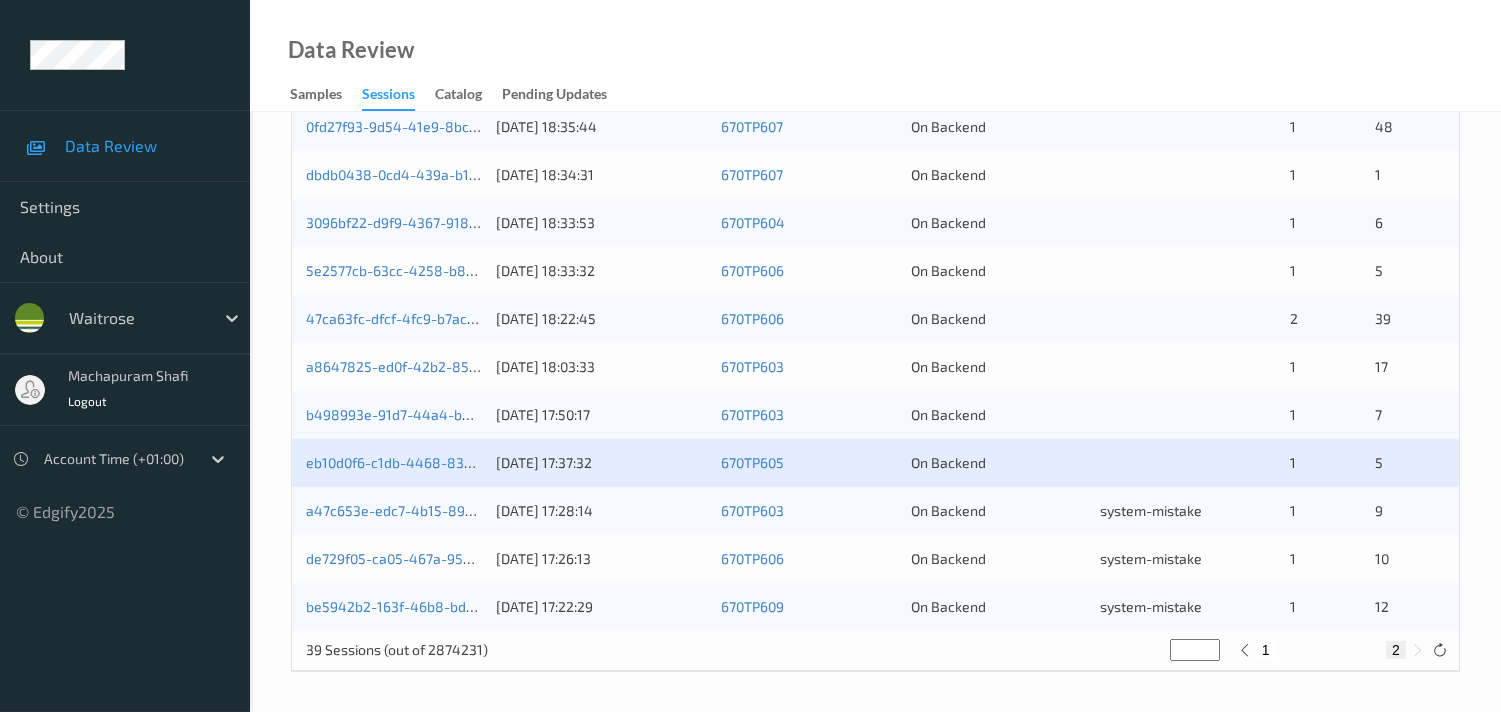 scroll, scrollTop: 903, scrollLeft: 0, axis: vertical 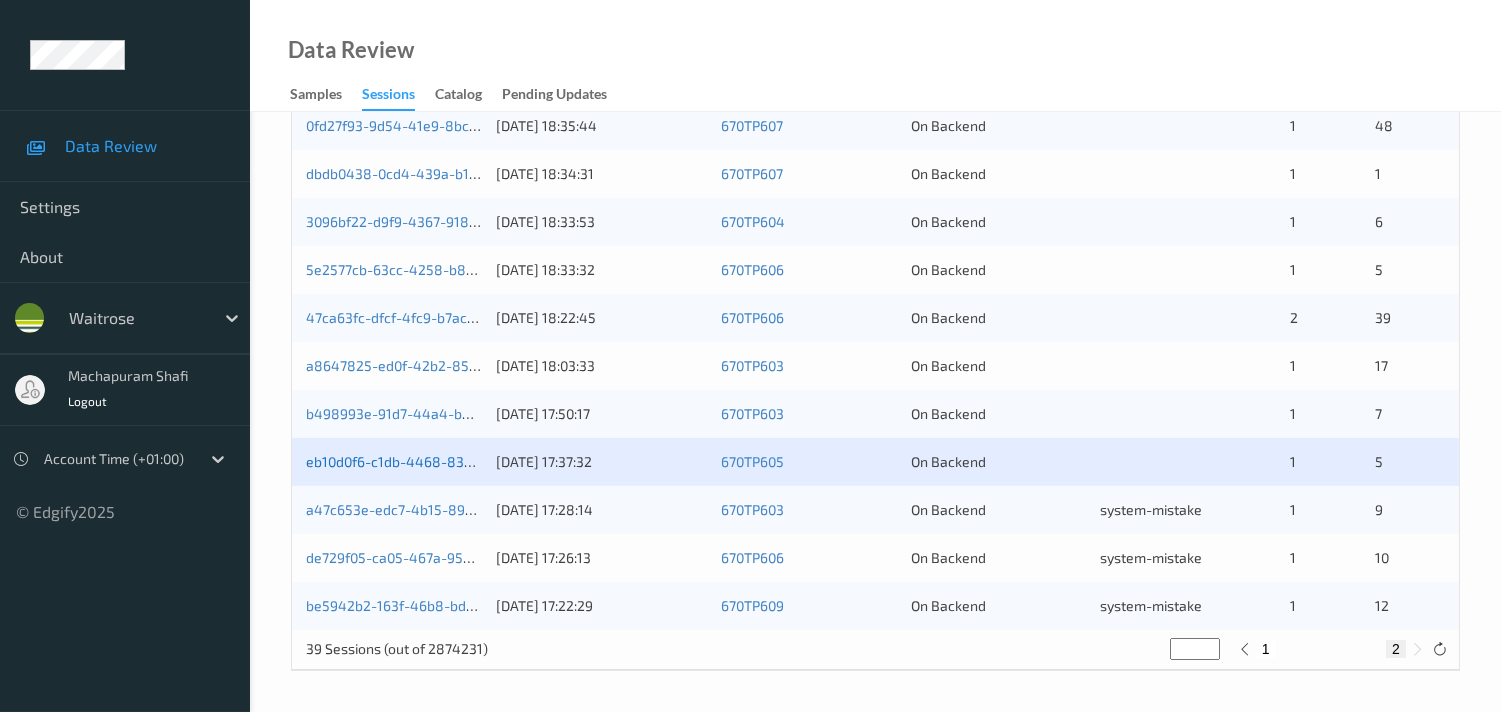 click on "eb10d0f6-c1db-4468-8300-5361e1577a44" at bounding box center [442, 461] 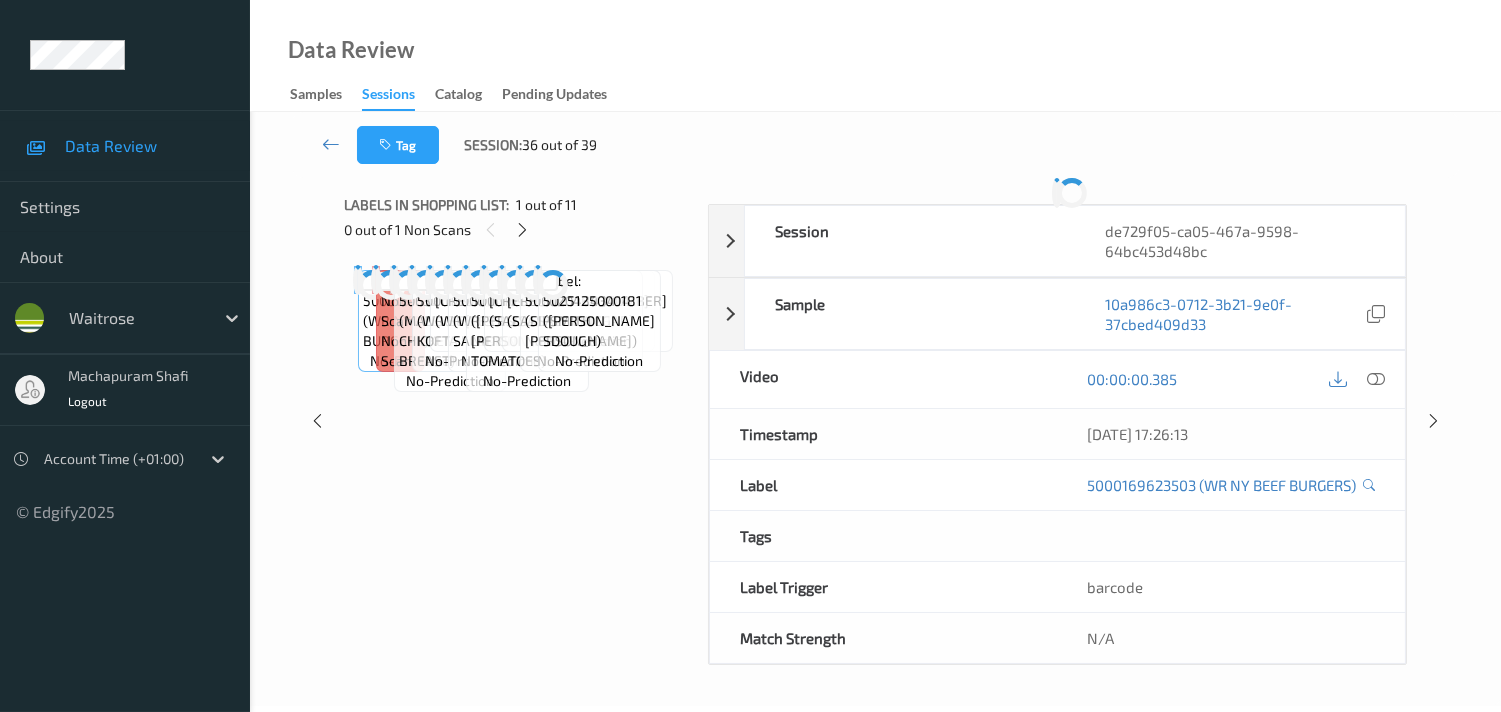 click on "Labels in shopping list: 1 out of 11 0 out of 1 Non Scans Label: 5000169623503 (WR NY BEEF BURGERS) no-prediction Label: Non-Scan non-scan Label: Non-Scan non-scan Label: Non-Scan non-scan Label: 5063210044719 (MANGO CHICKEN BREAST) no-prediction Label: 5000169623404 (WR BEEF KOFTA KEBABS) no-prediction Label: [CREDIT_CARD_NUMBER] (WR [PERSON_NAME]) no-prediction Label: 5000169026458 (WR CONT SALAD ONIONS) no-prediction Label: 5000169030387 ([PERSON_NAME] [PERSON_NAME] TOMATOES) no-prediction Label: [CREDIT_CARD_NUMBER] (SAJ SALT VINEGAR) no-prediction Label: [CREDIT_CARD_NUMBER] (SAJ SALT VINEGAR) no-prediction Label: 5060204343414 (SIPSMITH [PERSON_NAME]) no-prediction Label: 5025125000181 (JASONS WHT SDOUGH) no-prediction" at bounding box center [519, 421] 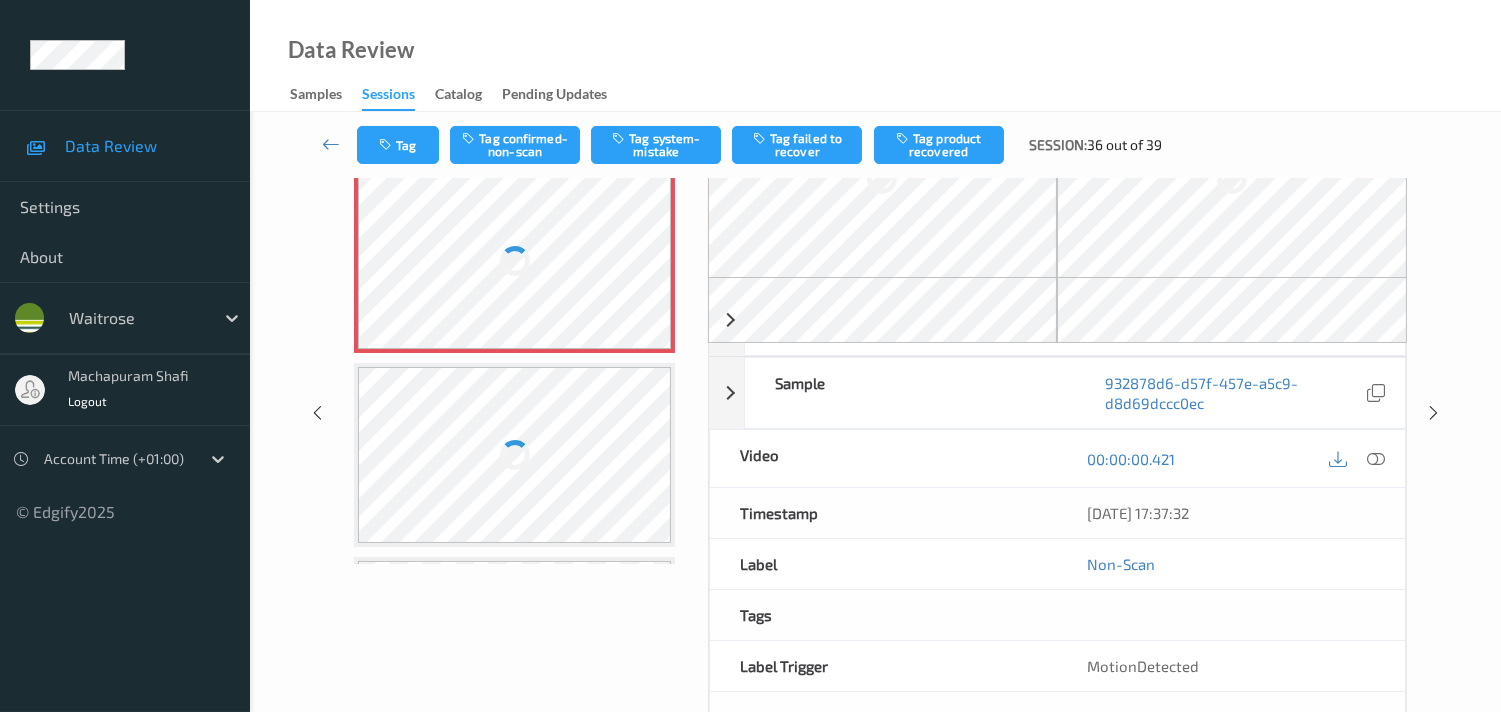 scroll, scrollTop: 60, scrollLeft: 0, axis: vertical 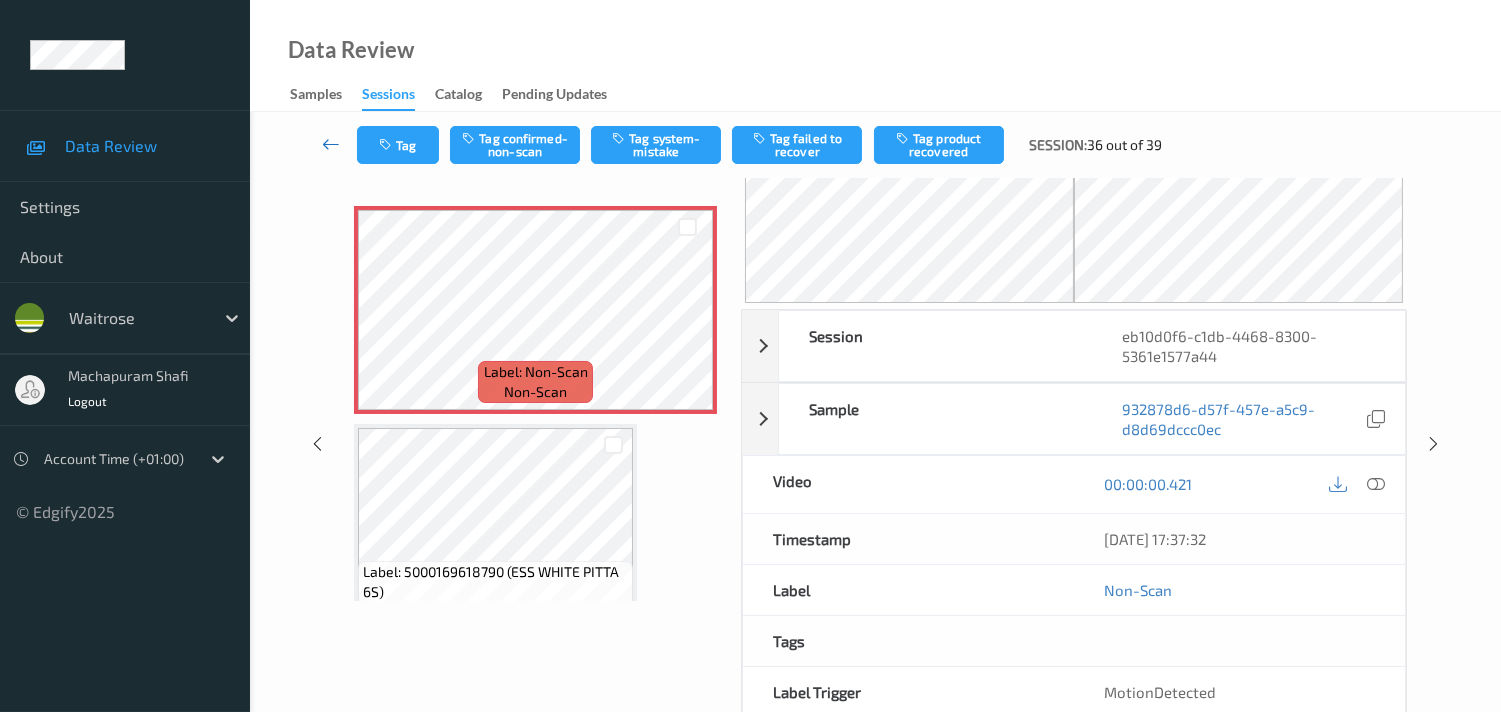 click at bounding box center (331, 144) 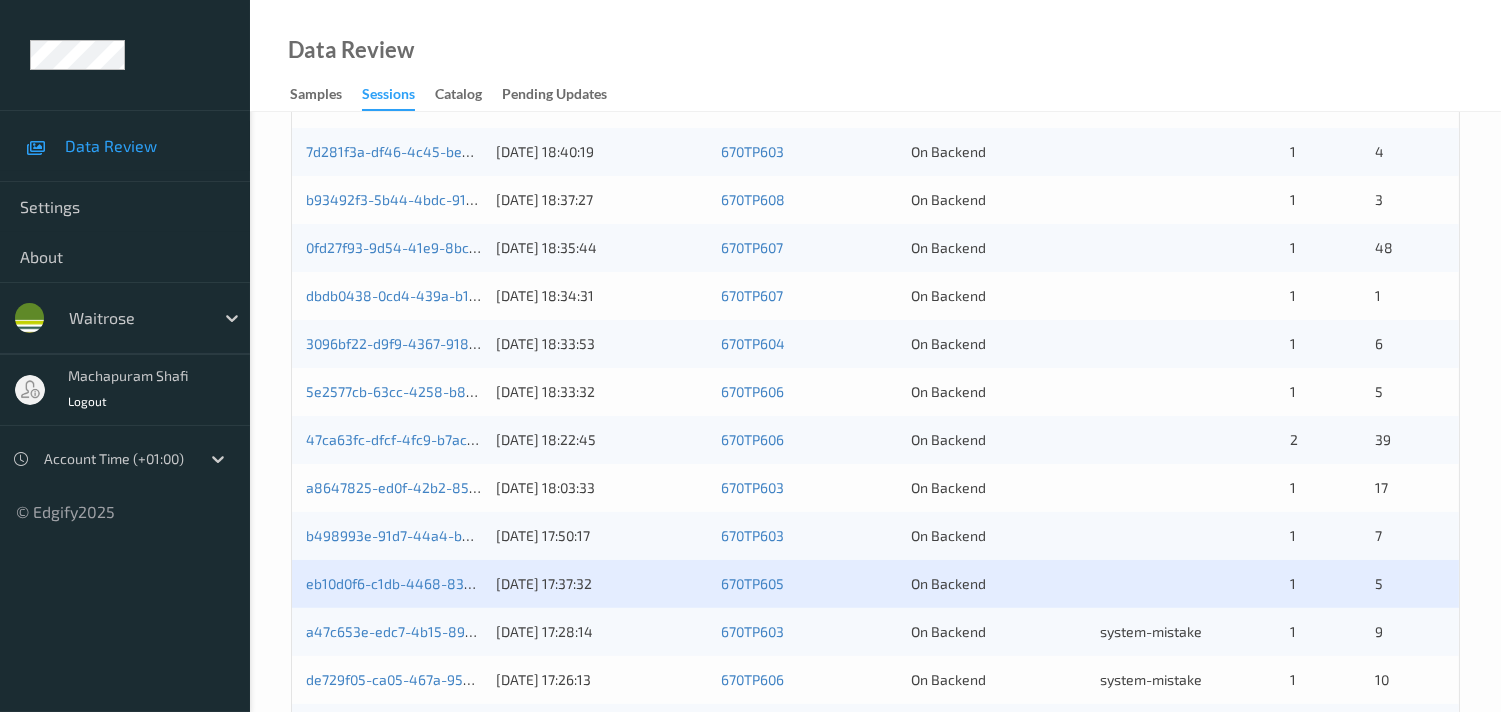 scroll, scrollTop: 903, scrollLeft: 0, axis: vertical 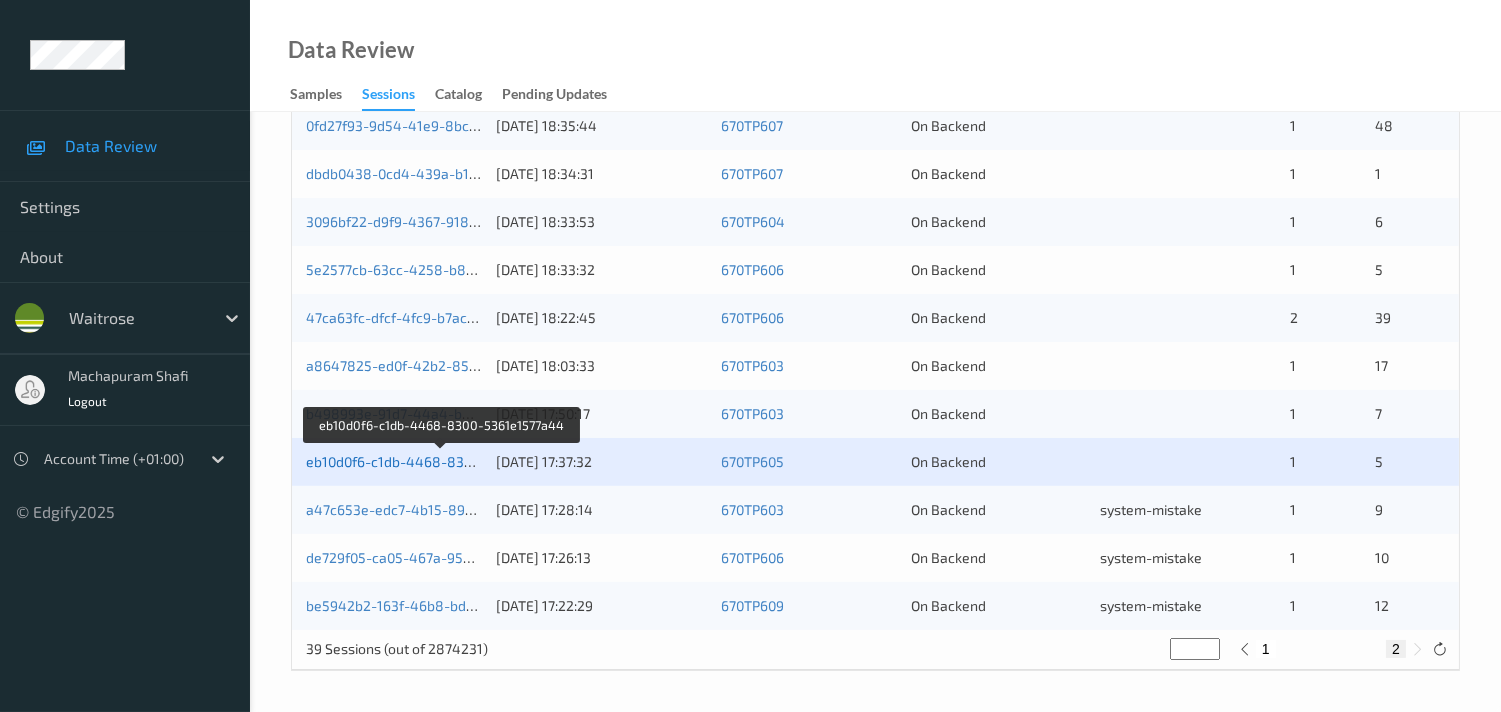 click on "eb10d0f6-c1db-4468-8300-5361e1577a44" at bounding box center [442, 461] 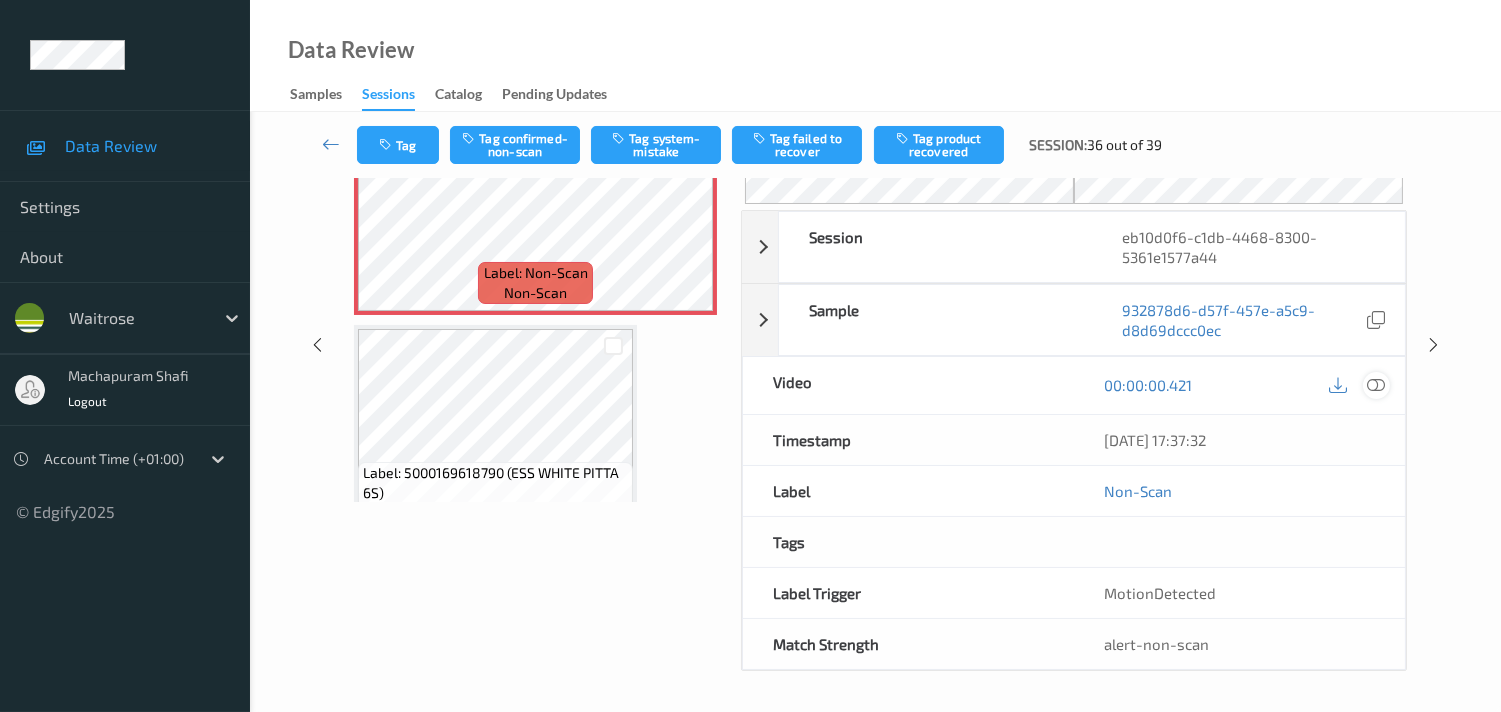 click at bounding box center (1376, 385) 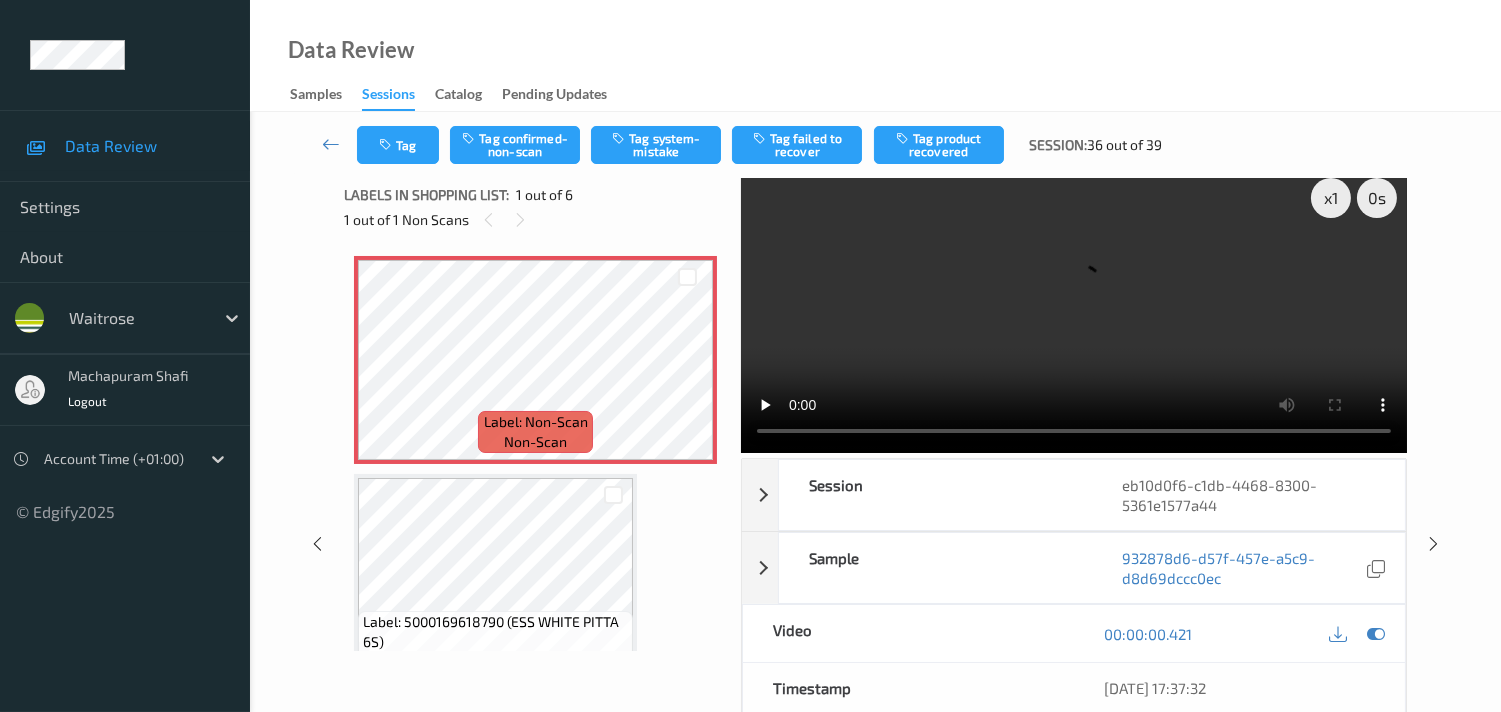 scroll, scrollTop: 0, scrollLeft: 0, axis: both 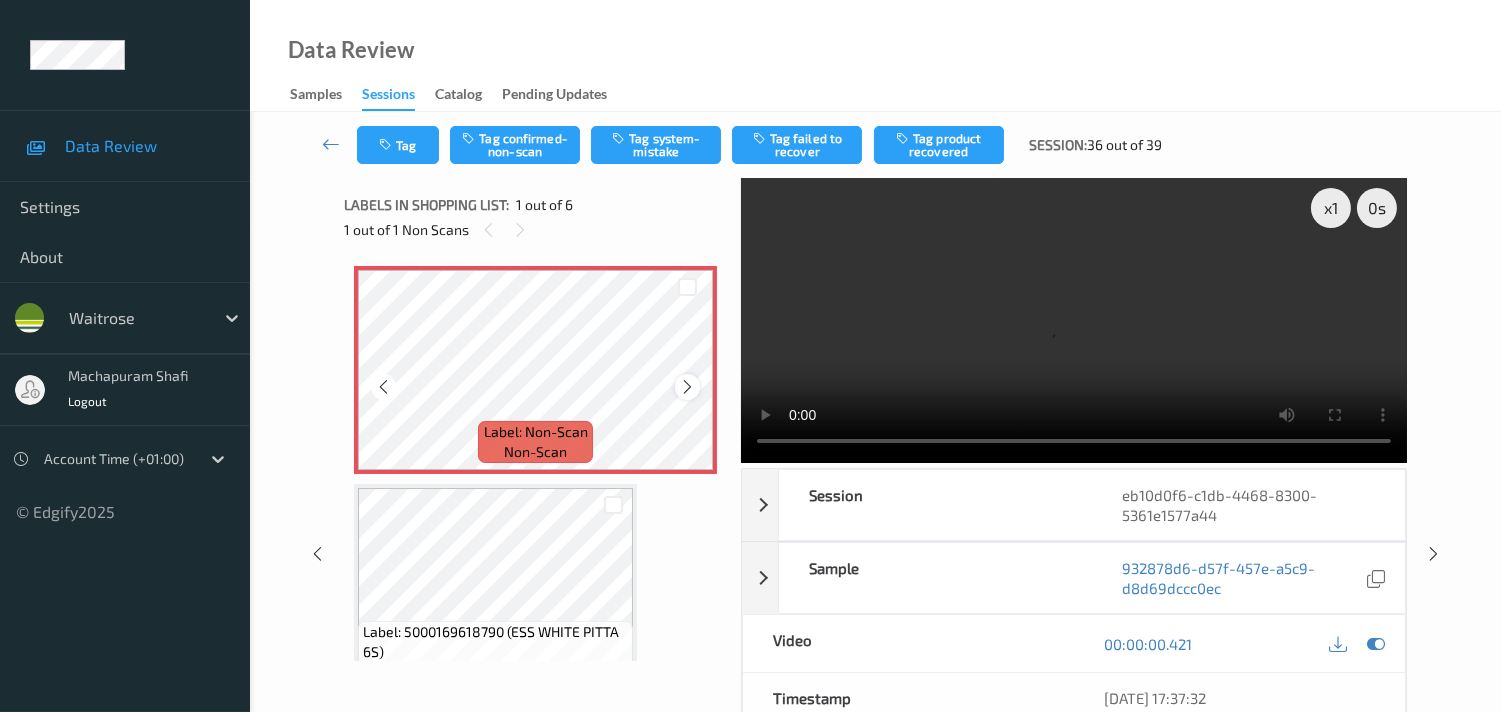 click at bounding box center (687, 387) 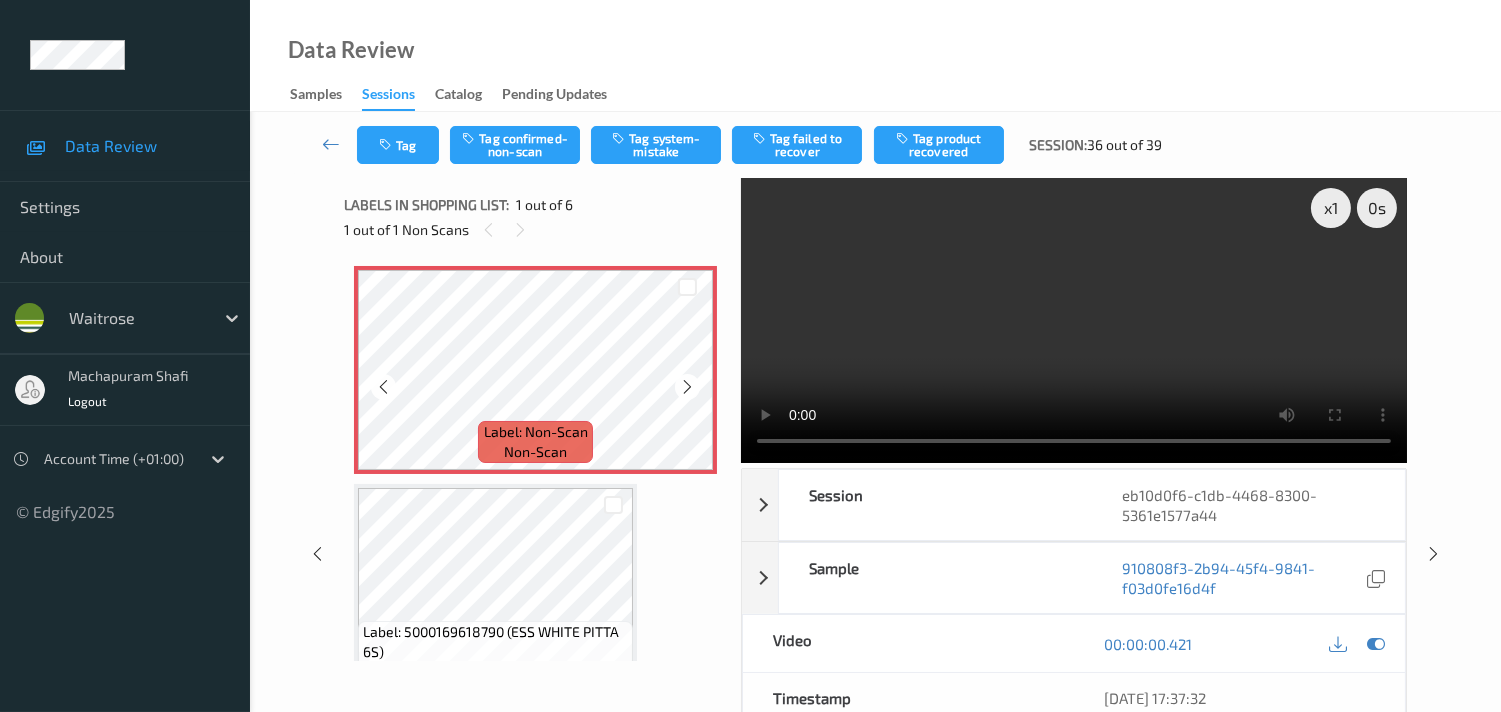 click at bounding box center [687, 387] 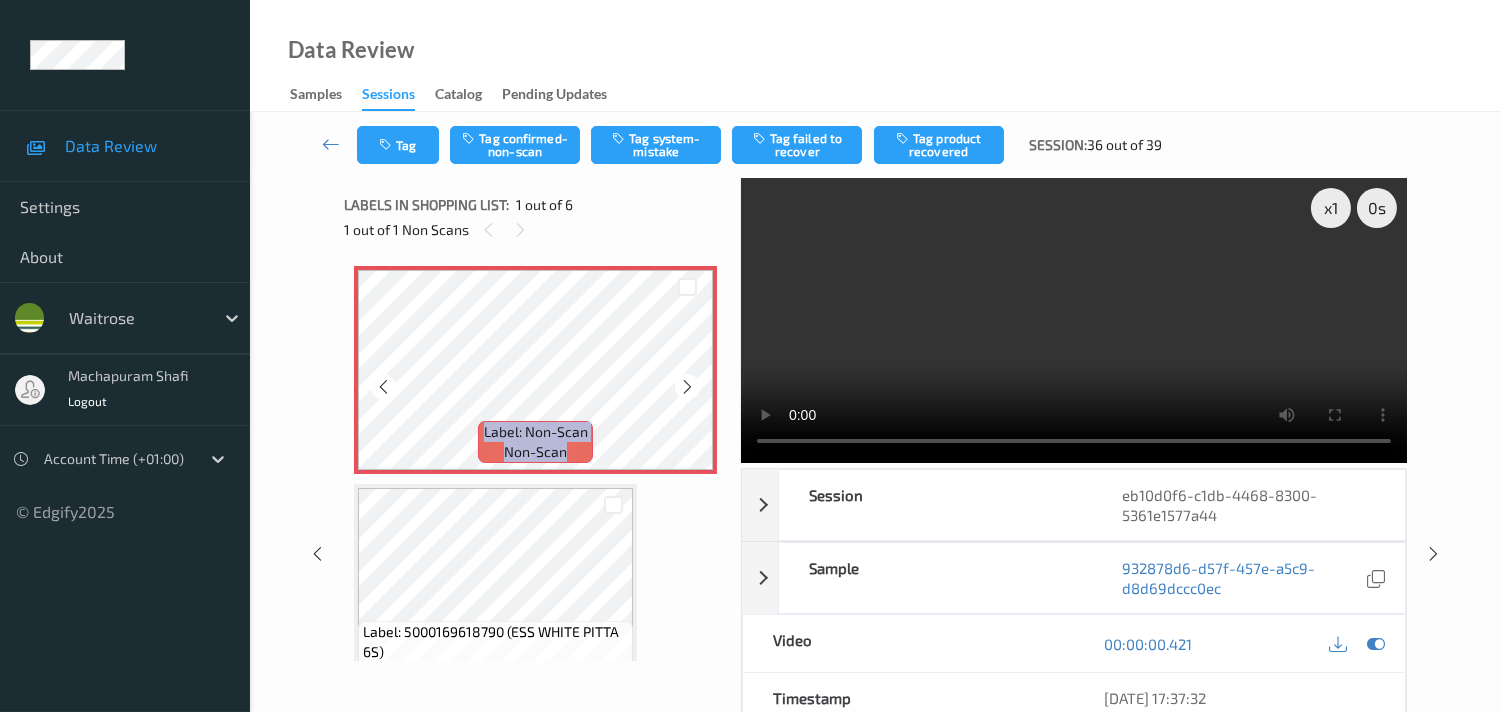 click at bounding box center (687, 387) 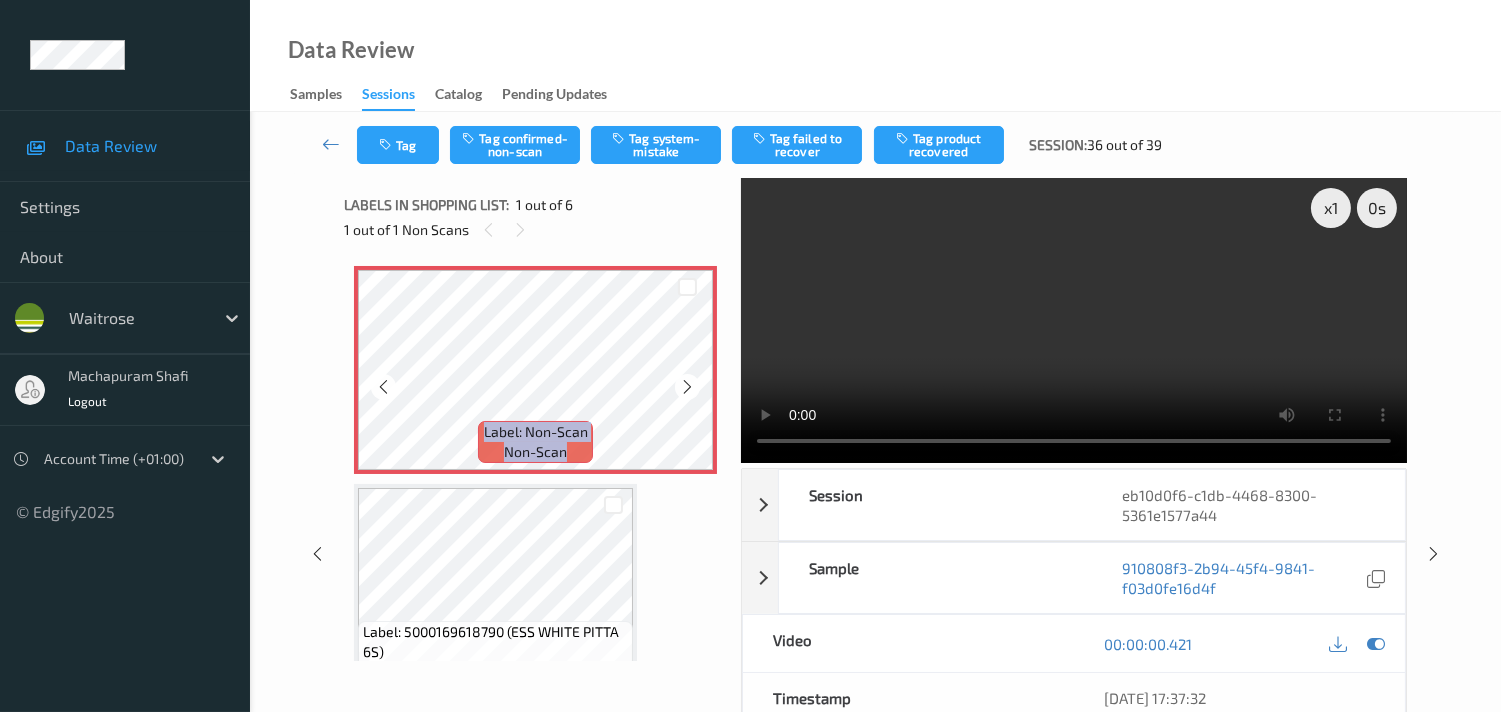 click at bounding box center (687, 387) 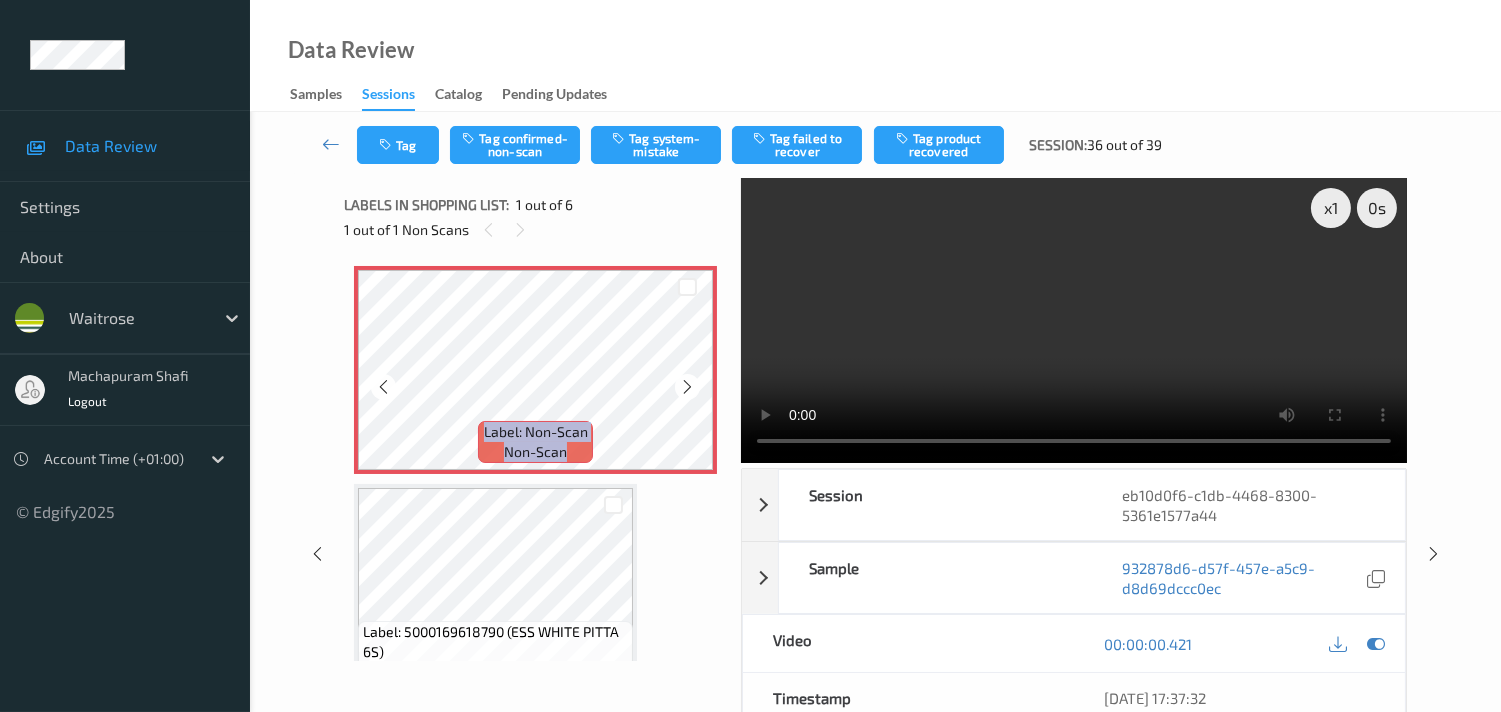 click at bounding box center [687, 387] 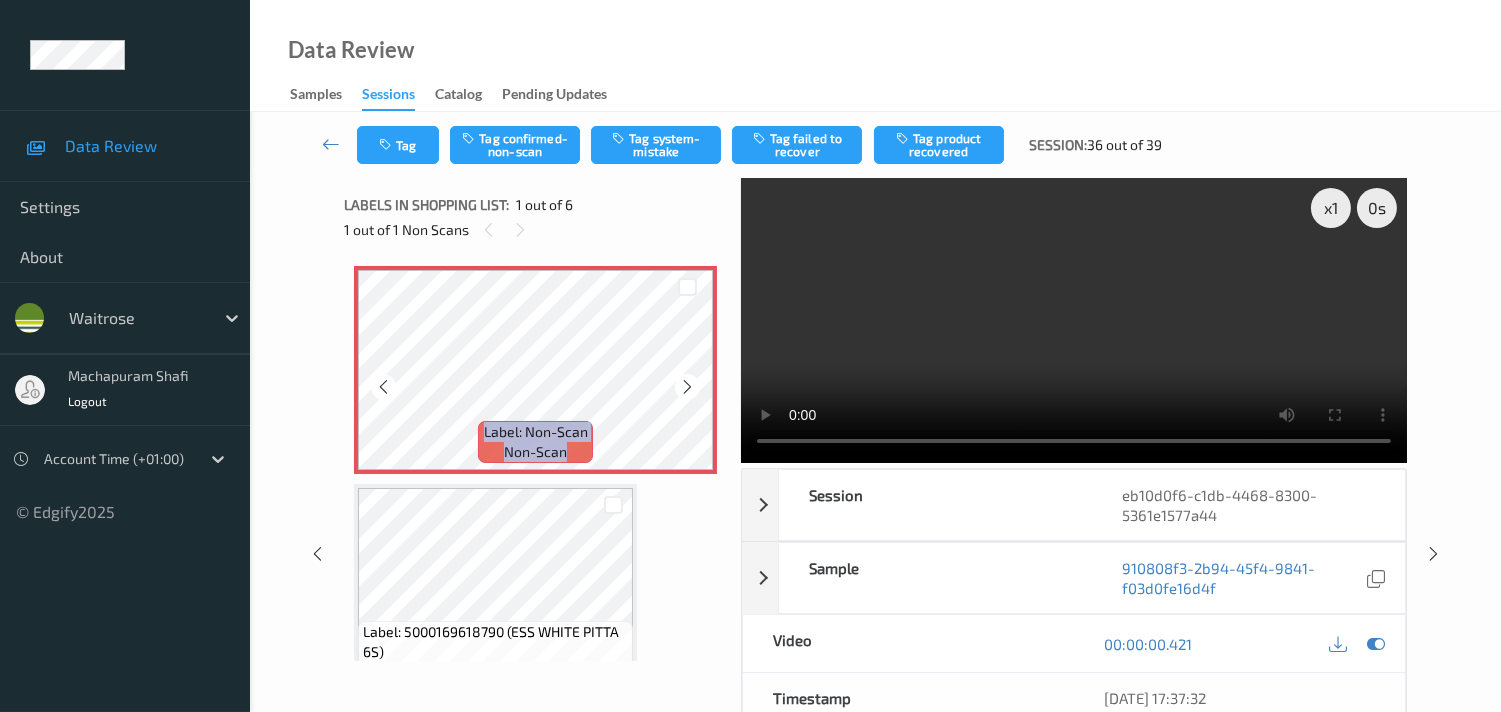 click at bounding box center (687, 387) 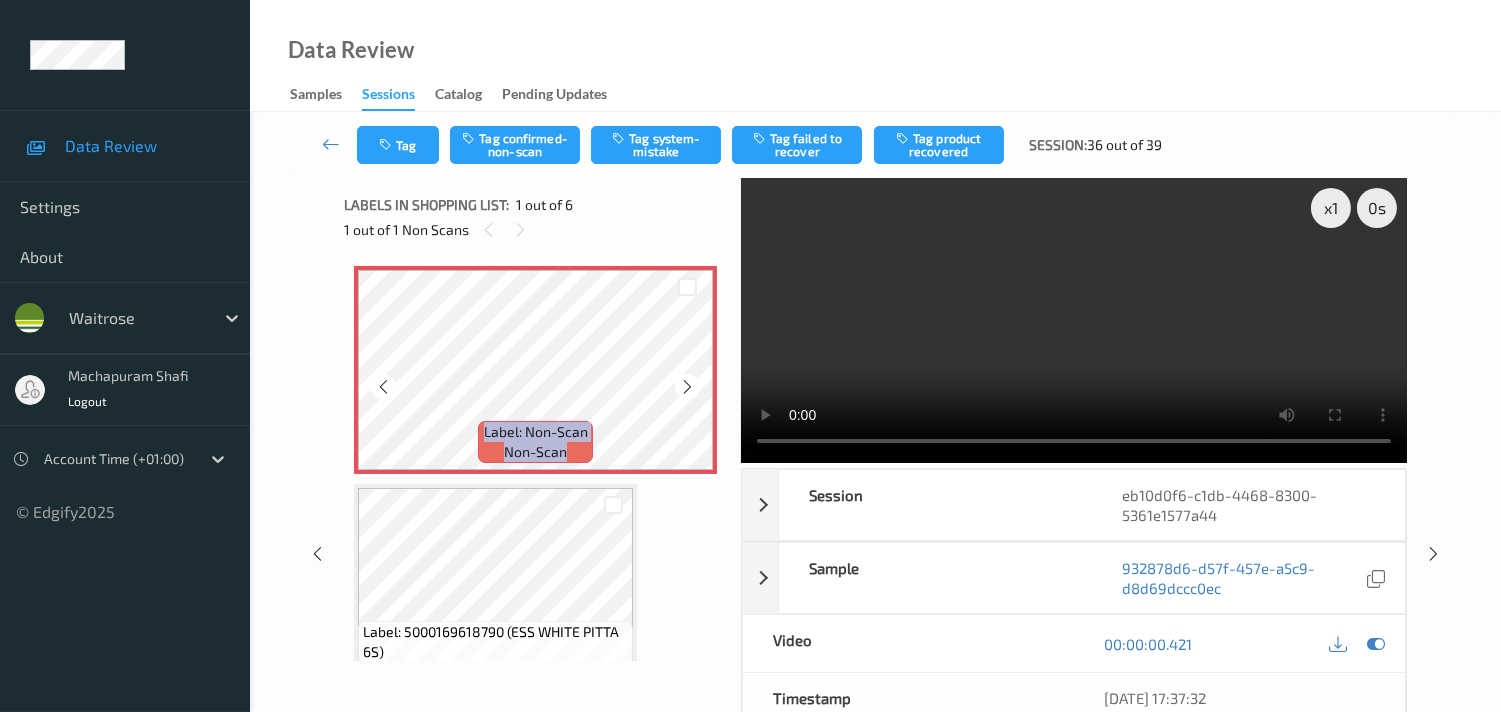 click at bounding box center (687, 387) 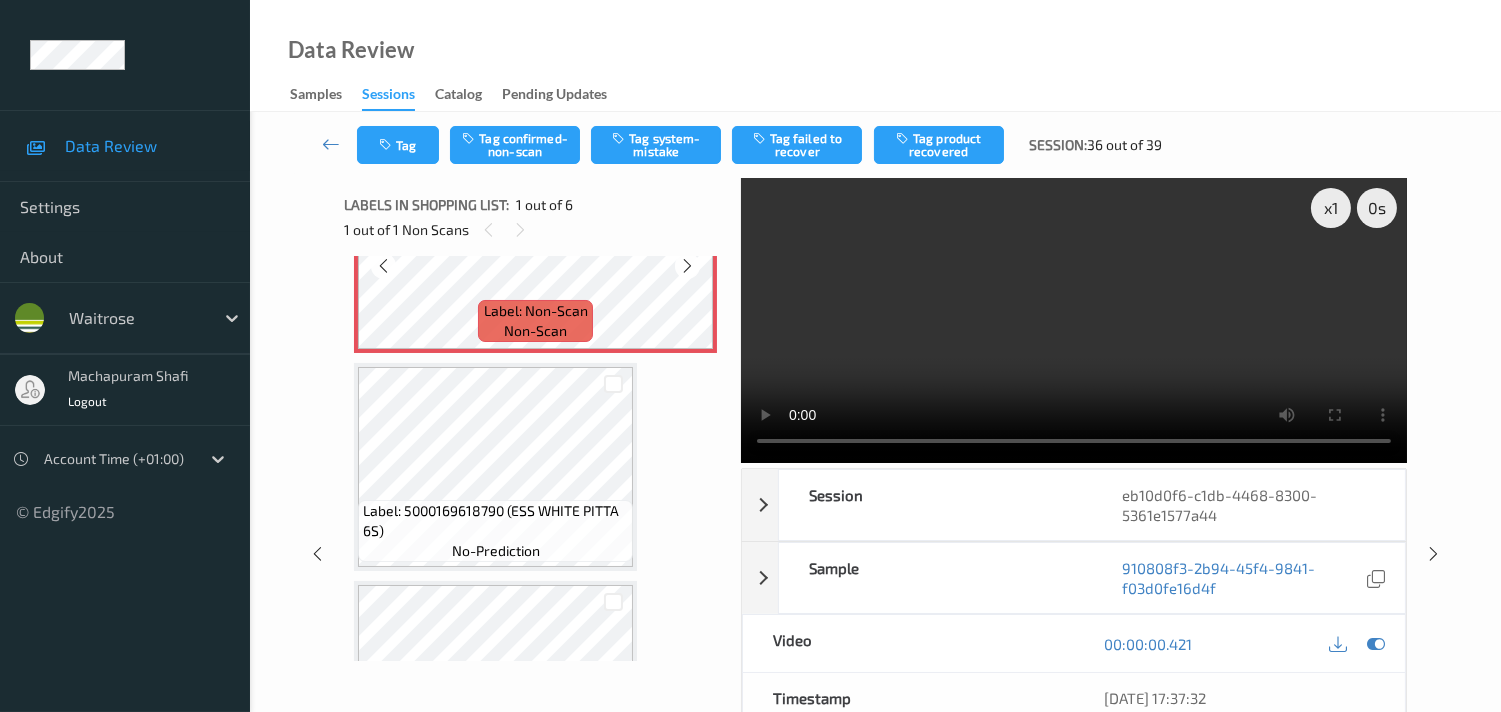 scroll, scrollTop: 0, scrollLeft: 0, axis: both 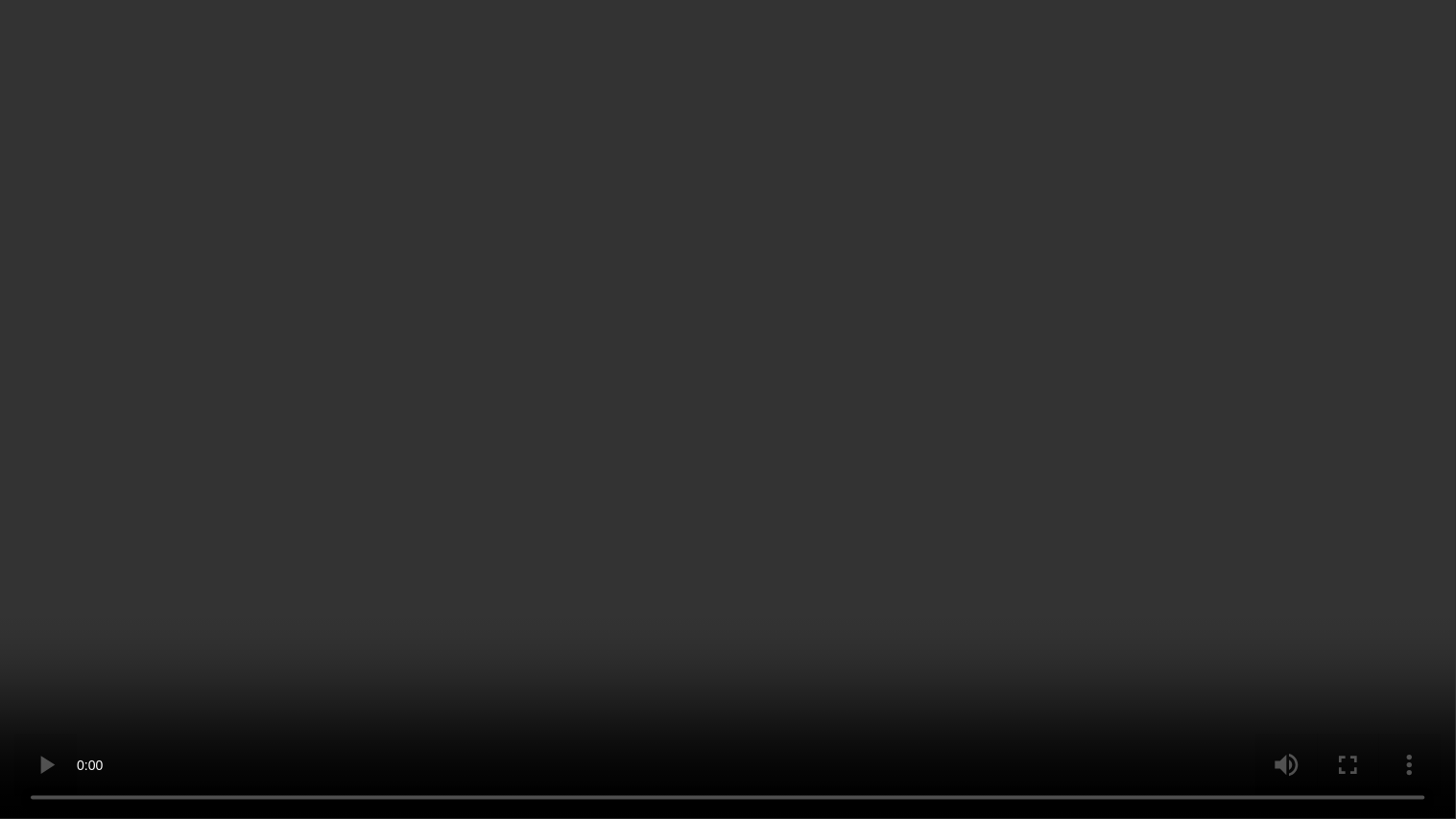 click at bounding box center (728, 409) 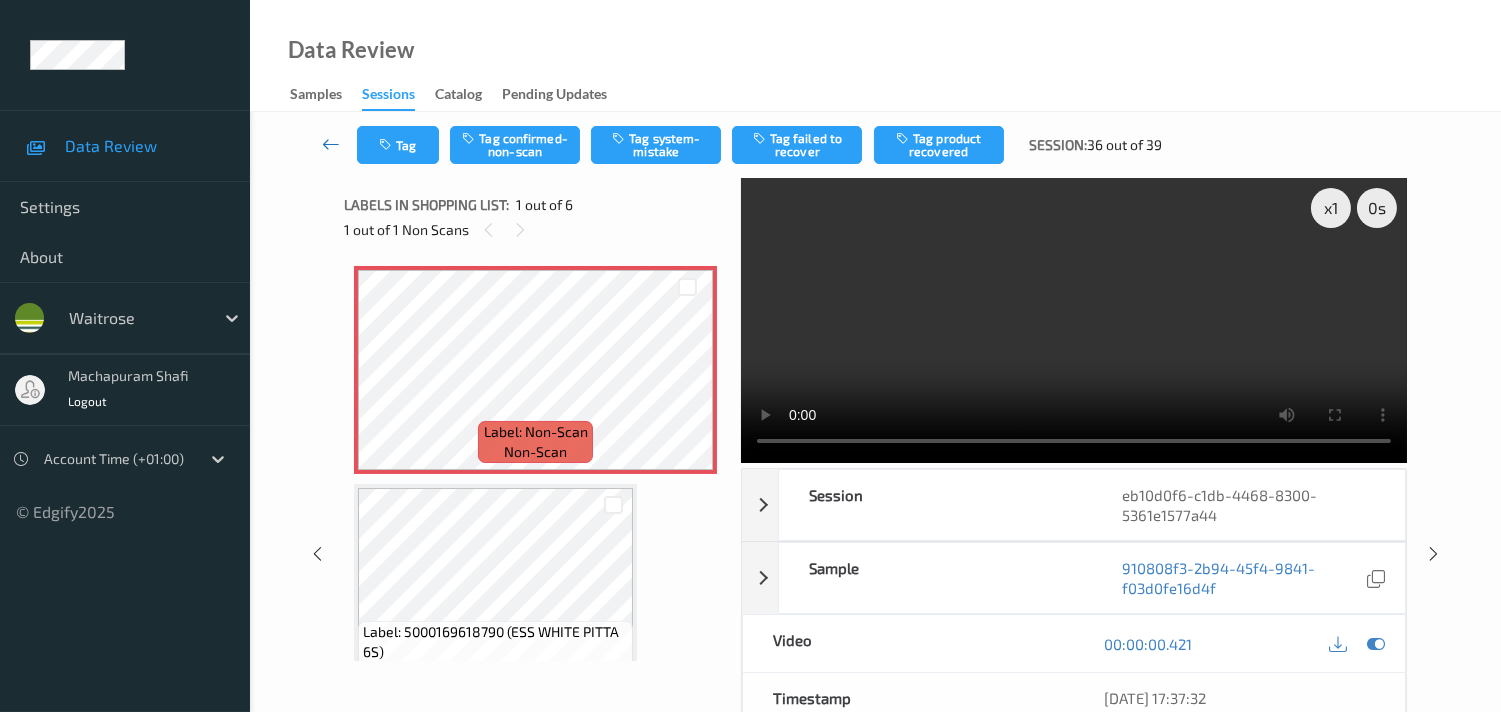 click at bounding box center (331, 144) 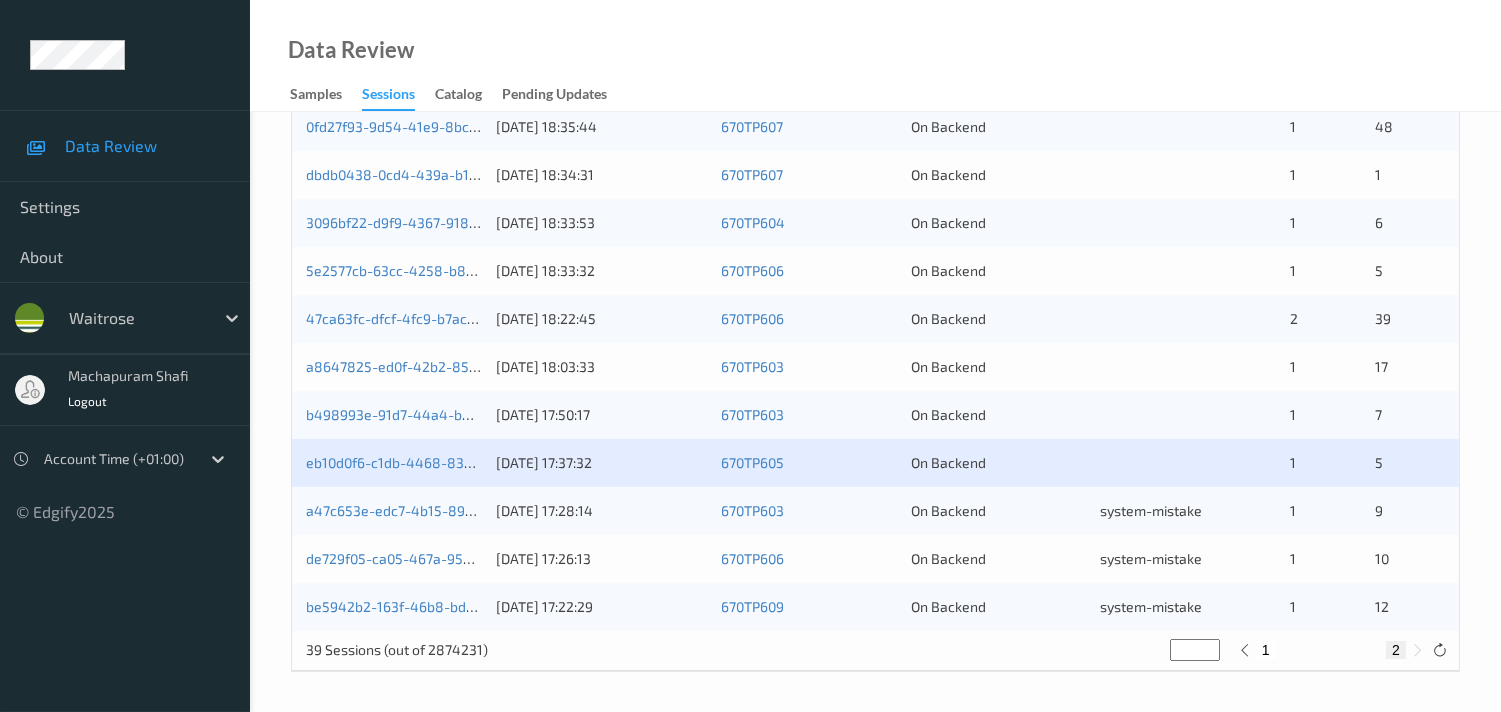scroll, scrollTop: 903, scrollLeft: 0, axis: vertical 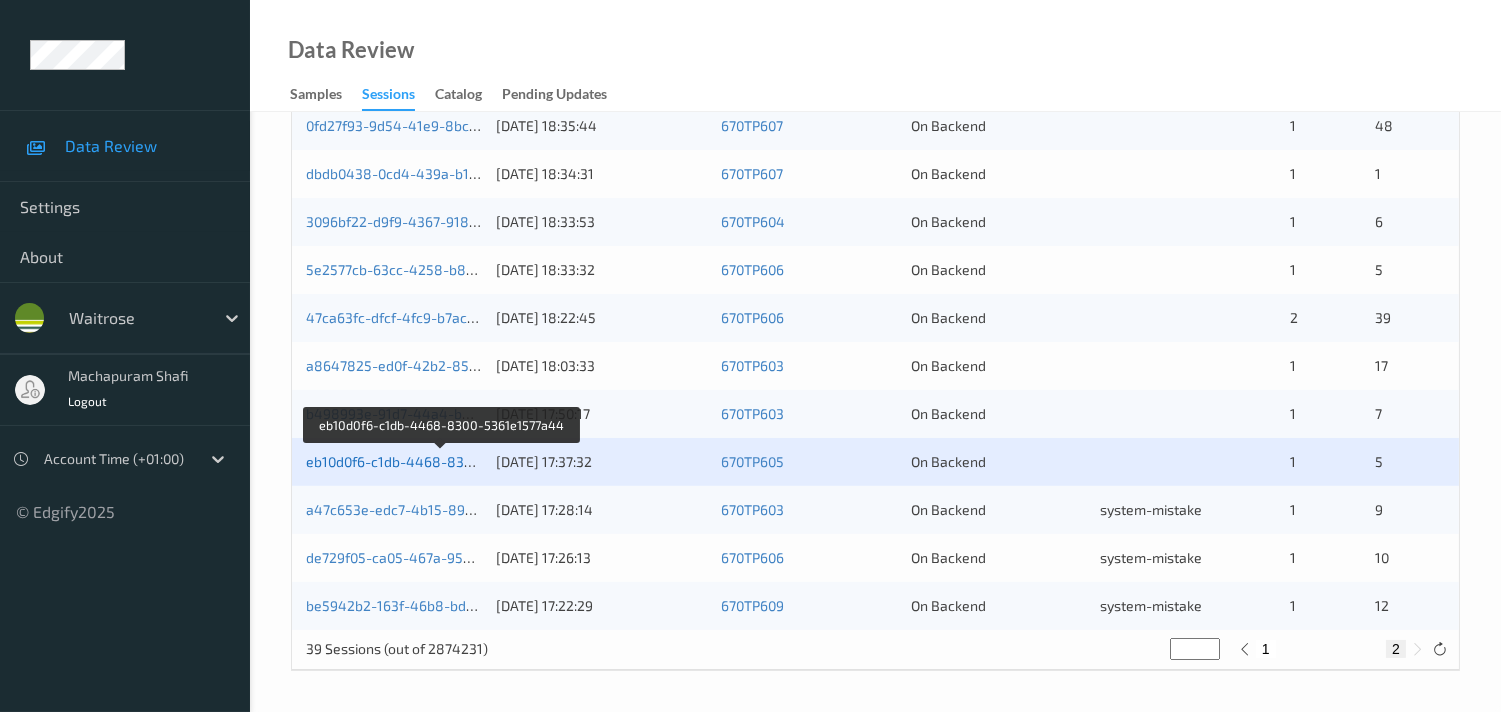 click on "eb10d0f6-c1db-4468-8300-5361e1577a44" at bounding box center (442, 461) 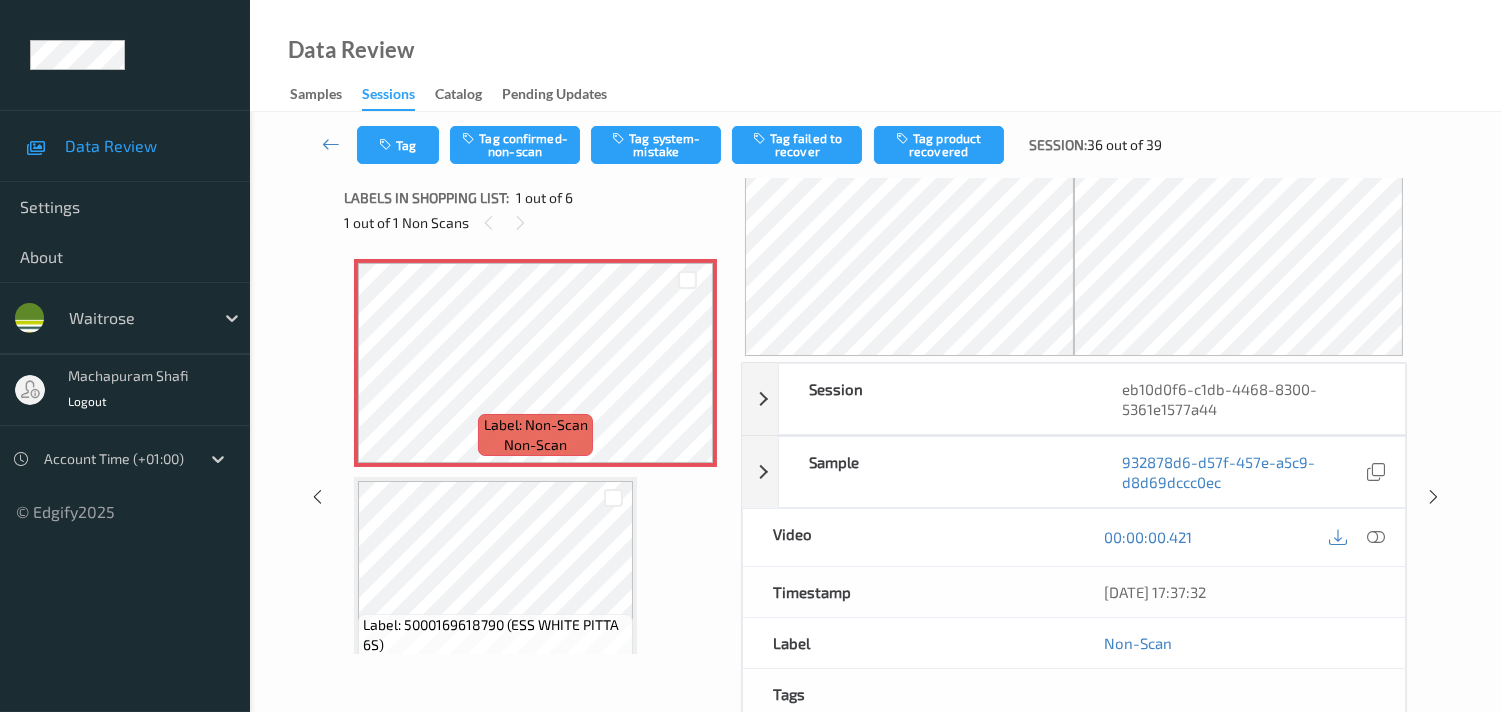 scroll, scrollTop: 0, scrollLeft: 0, axis: both 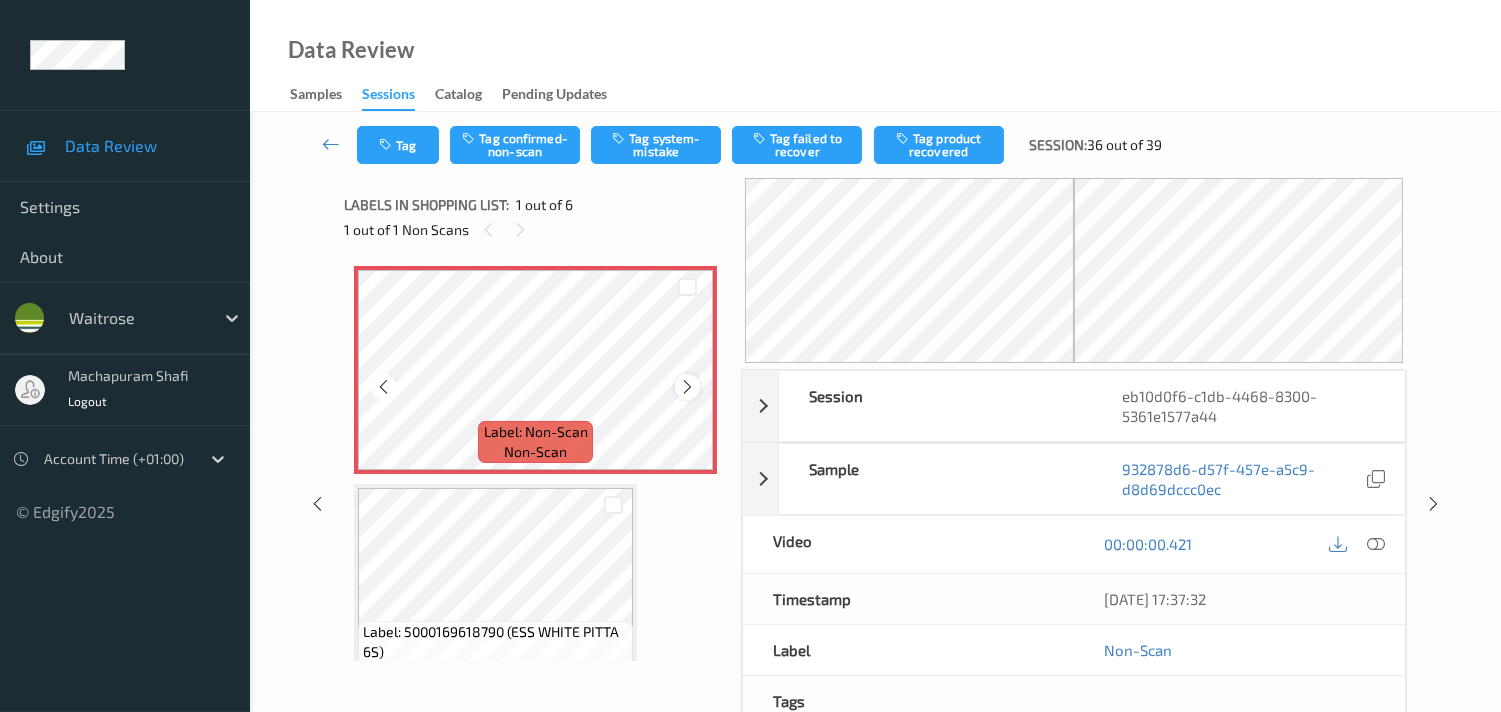 click at bounding box center [687, 387] 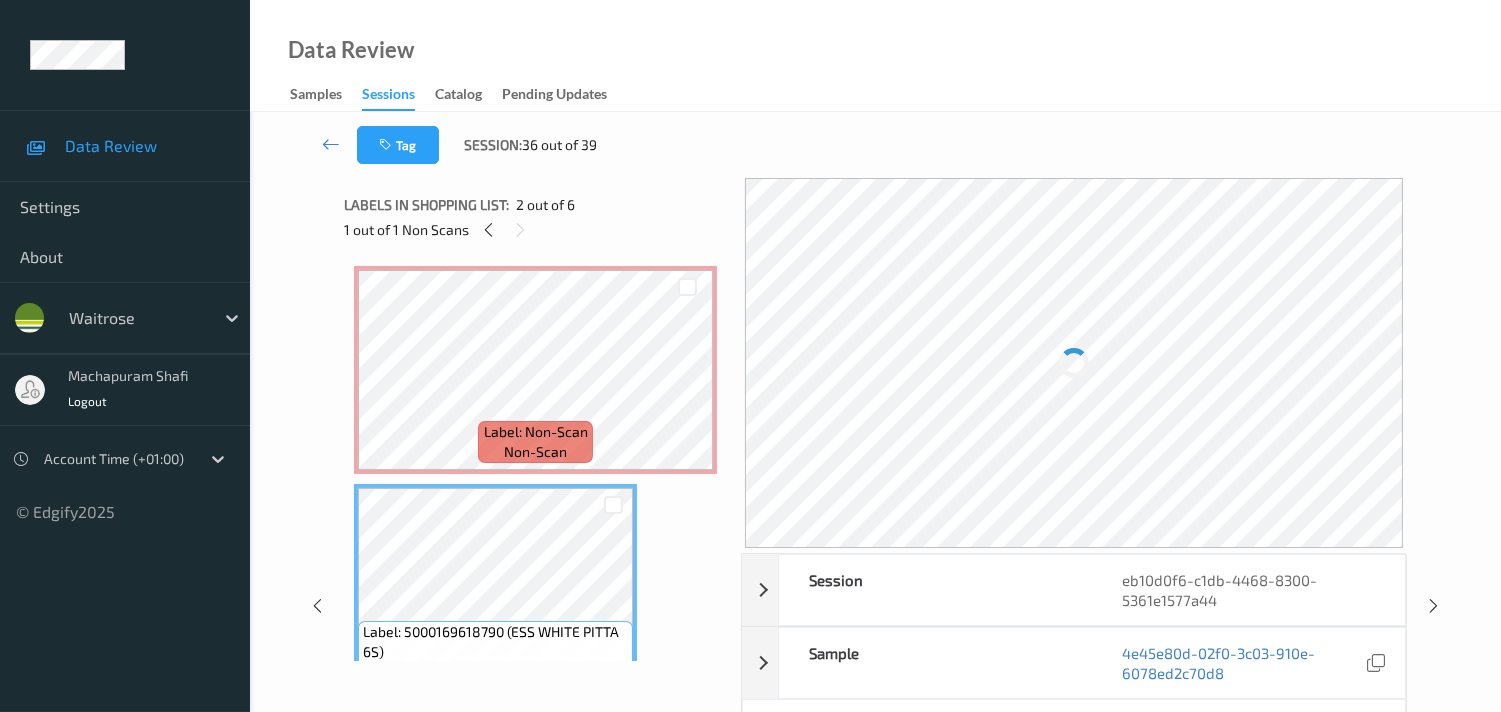scroll, scrollTop: 111, scrollLeft: 0, axis: vertical 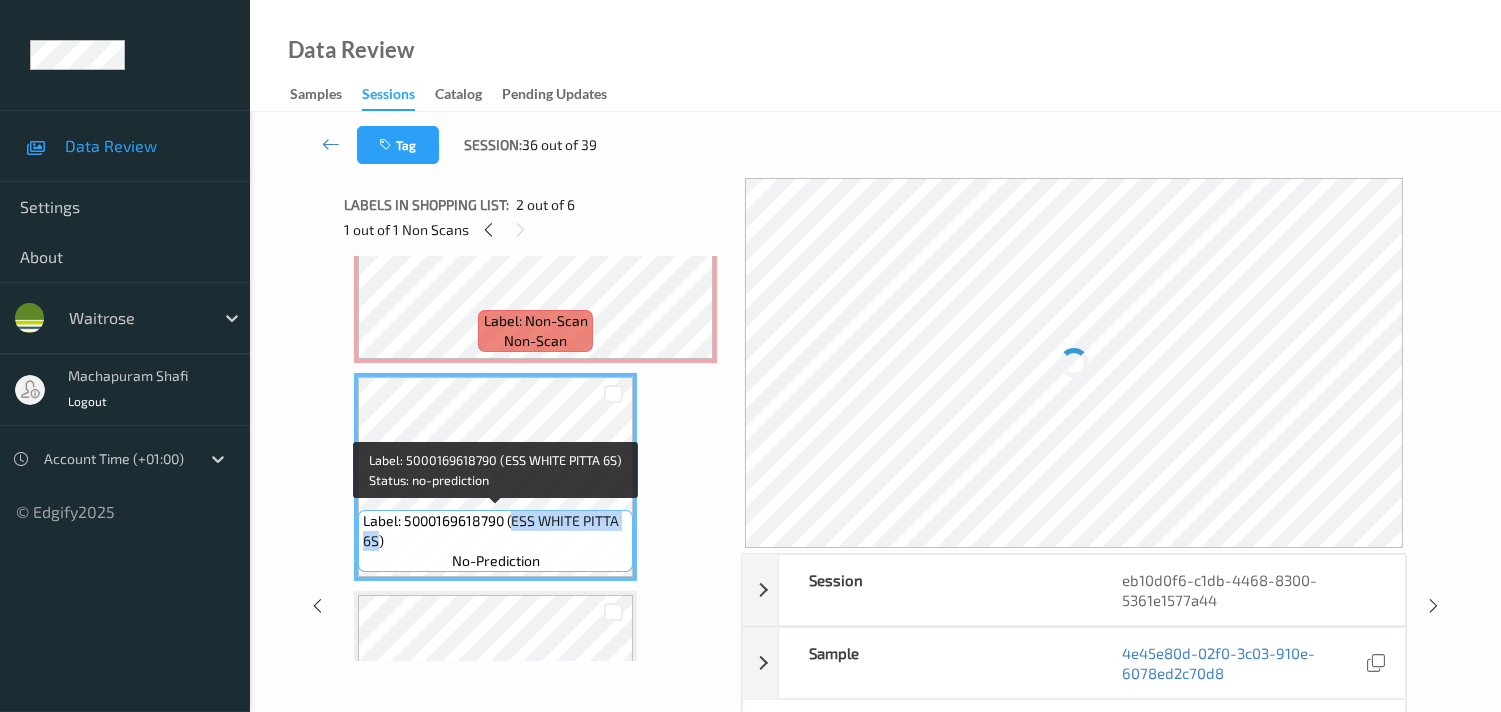 drag, startPoint x: 376, startPoint y: 540, endPoint x: 511, endPoint y: 520, distance: 136.47343 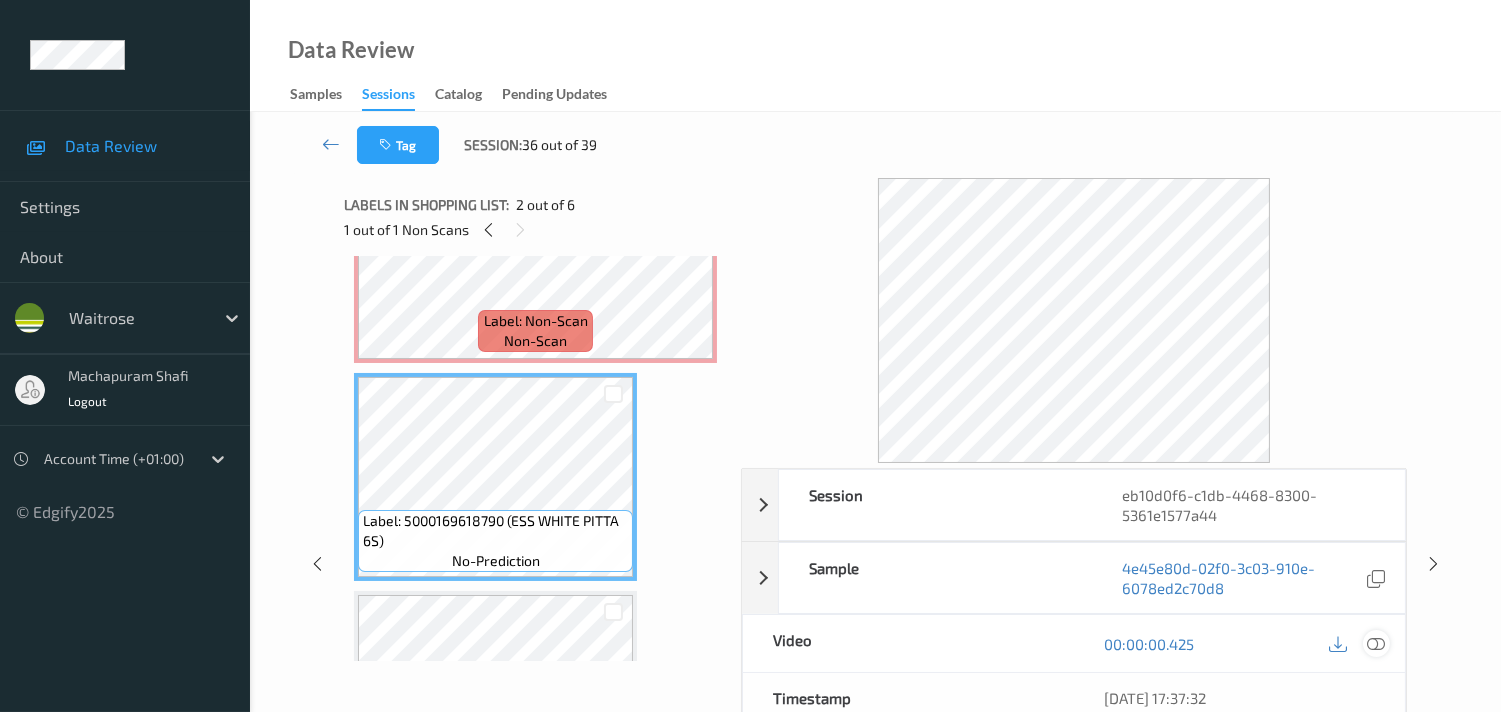 click on "00:00:00.425" at bounding box center (1239, 643) 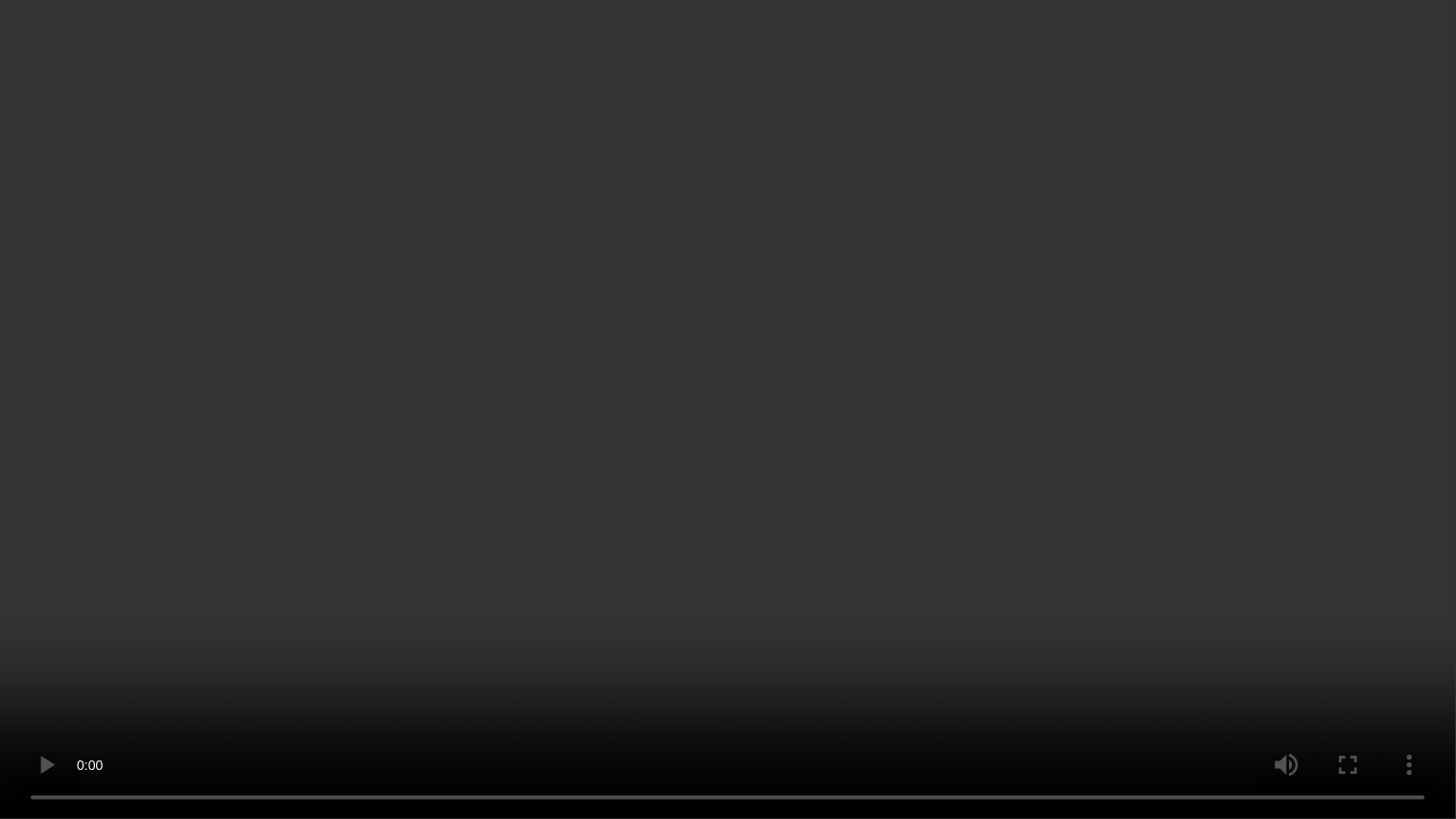 click at bounding box center [728, 409] 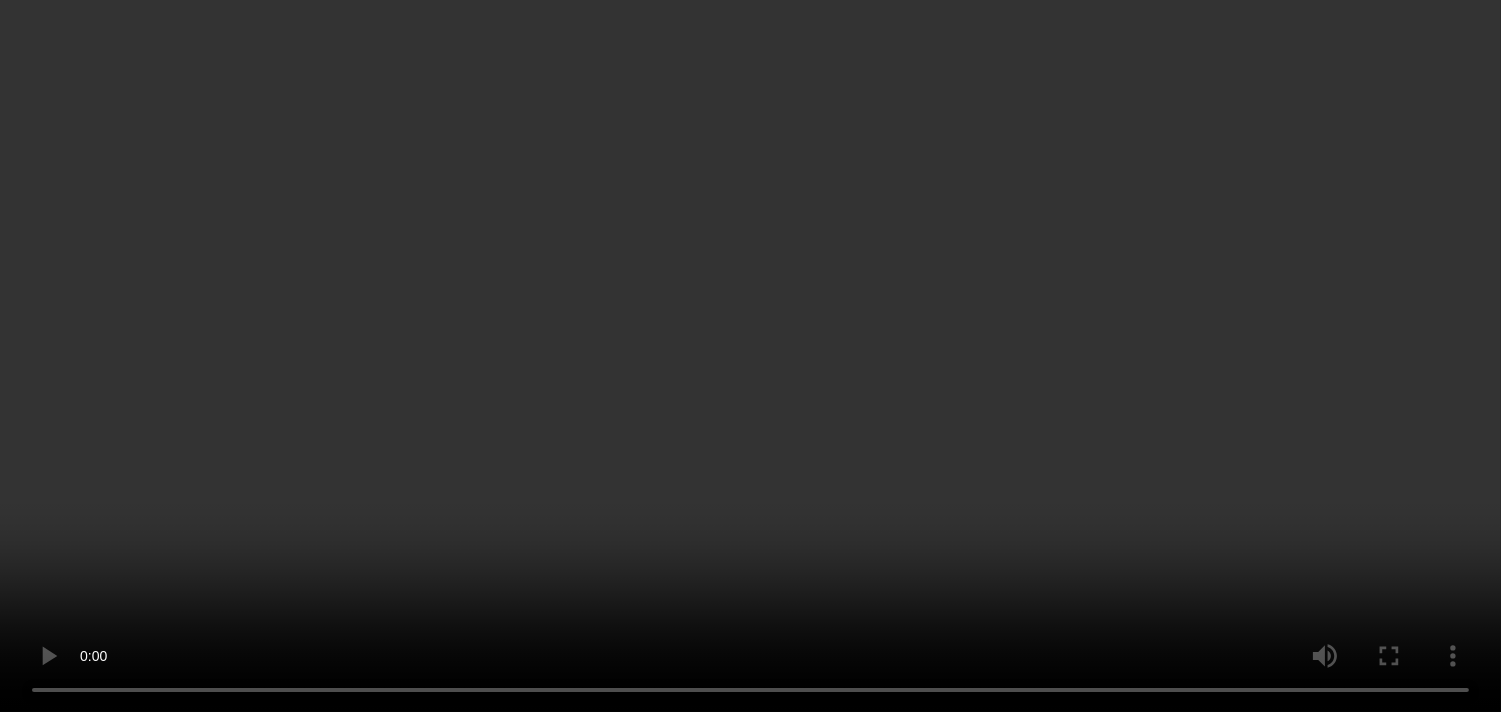 scroll, scrollTop: 0, scrollLeft: 0, axis: both 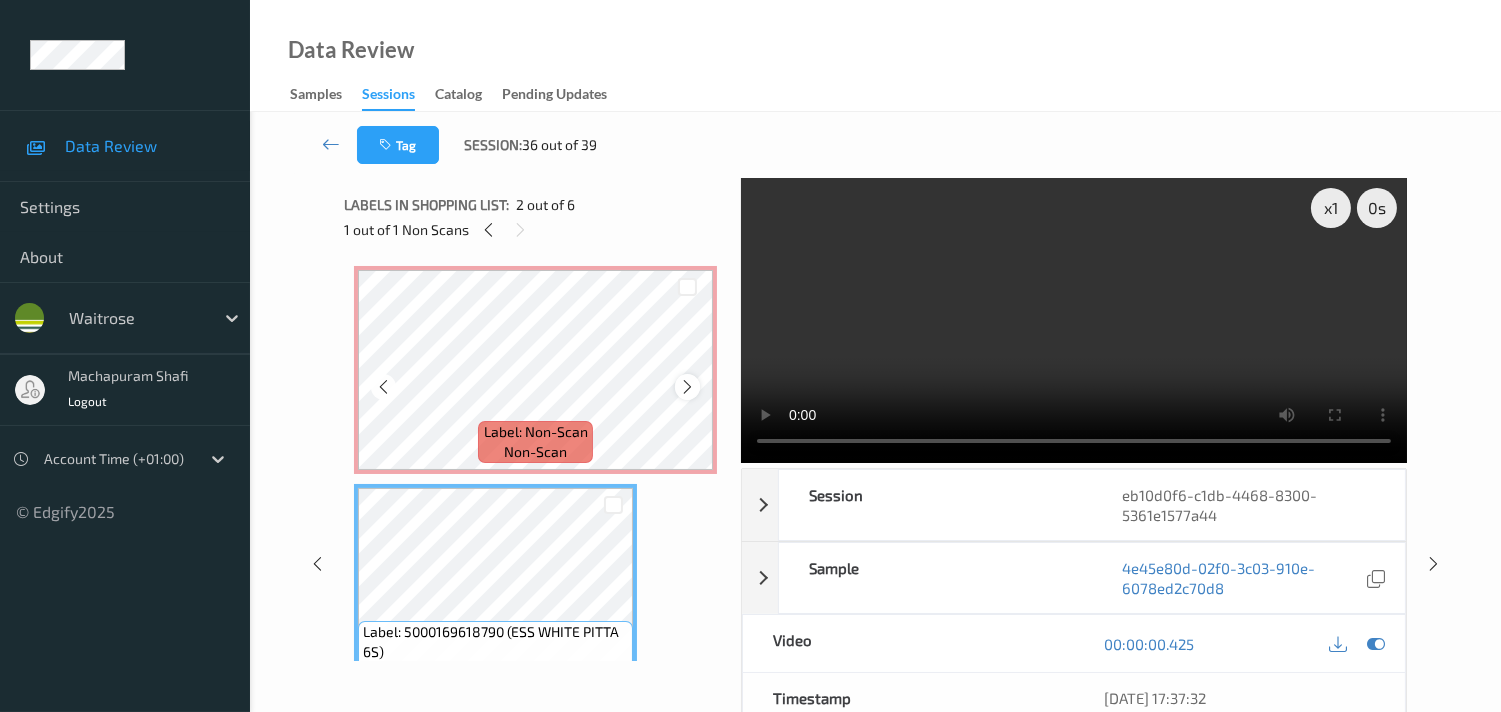 click at bounding box center [687, 387] 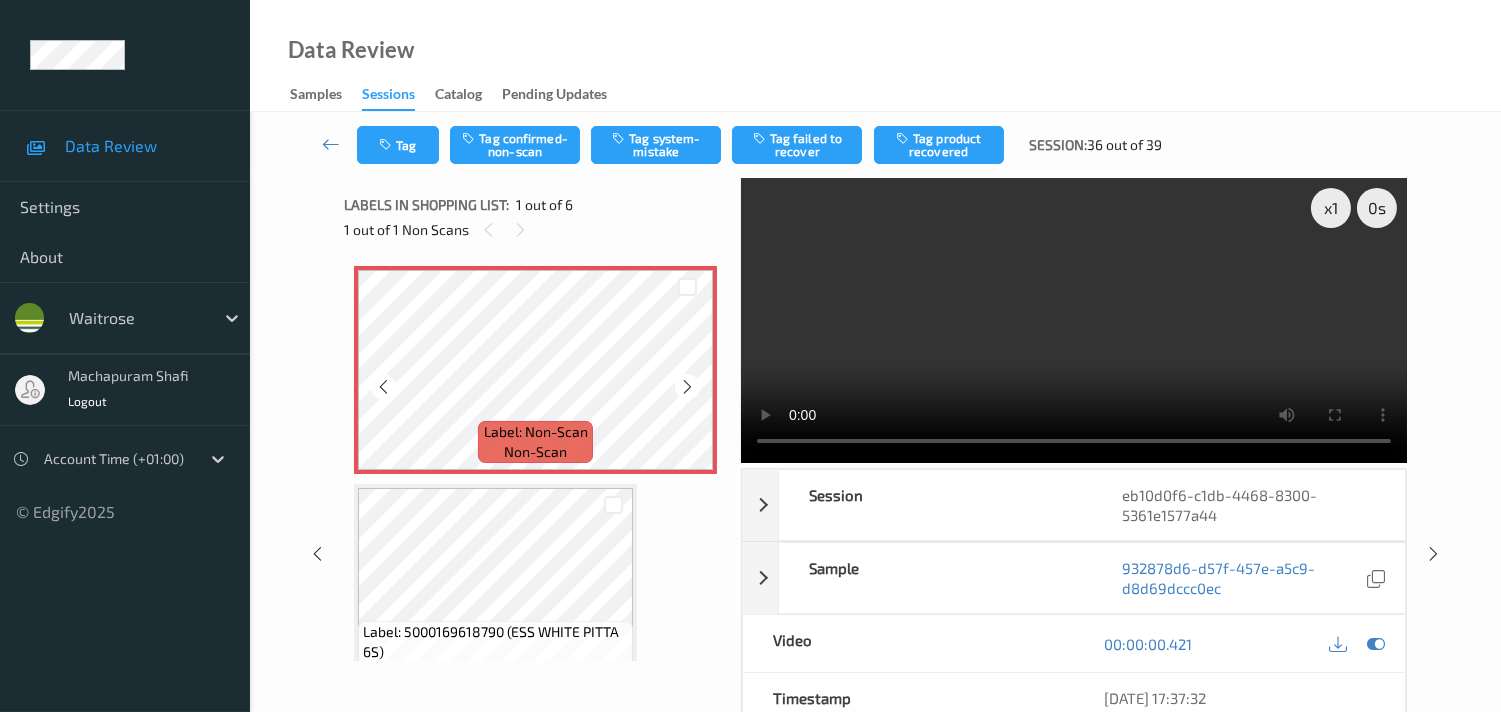 click at bounding box center (687, 387) 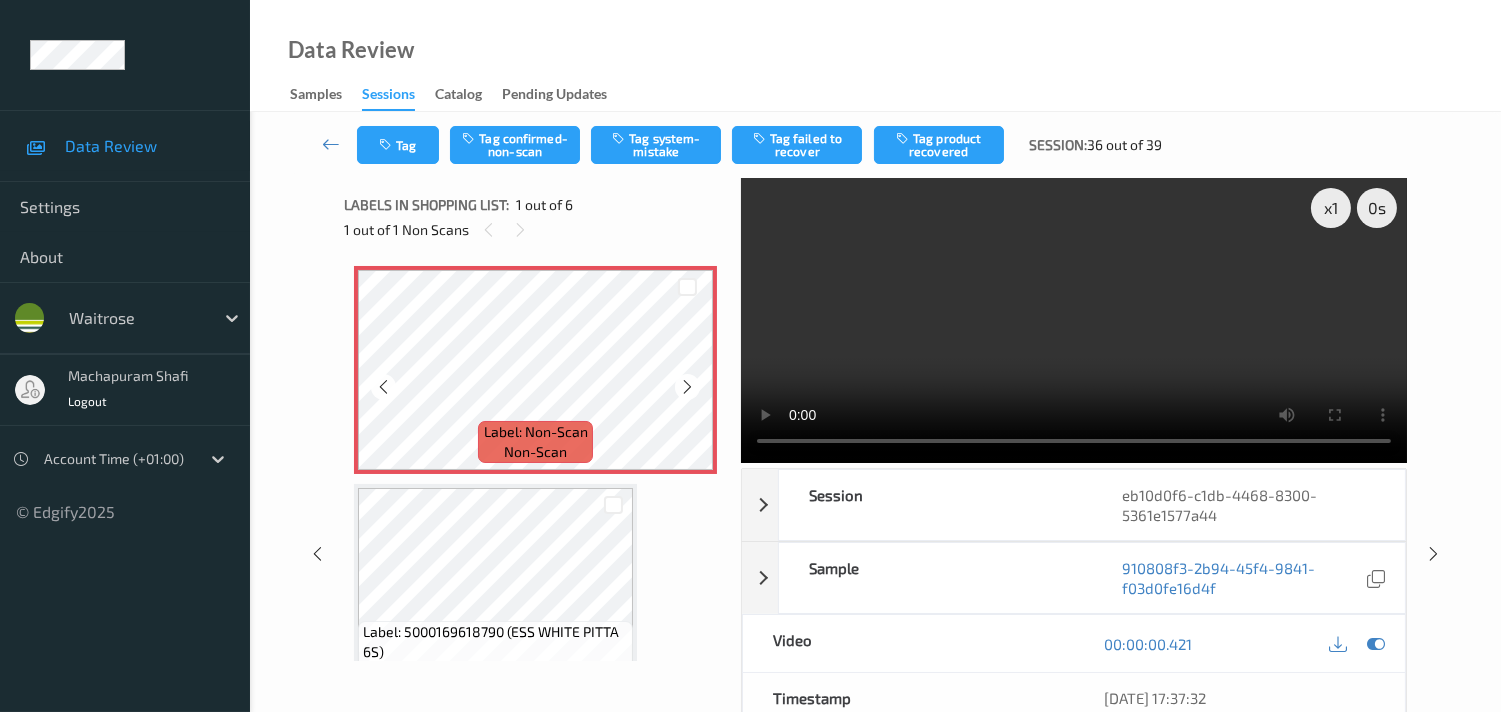 click at bounding box center [687, 387] 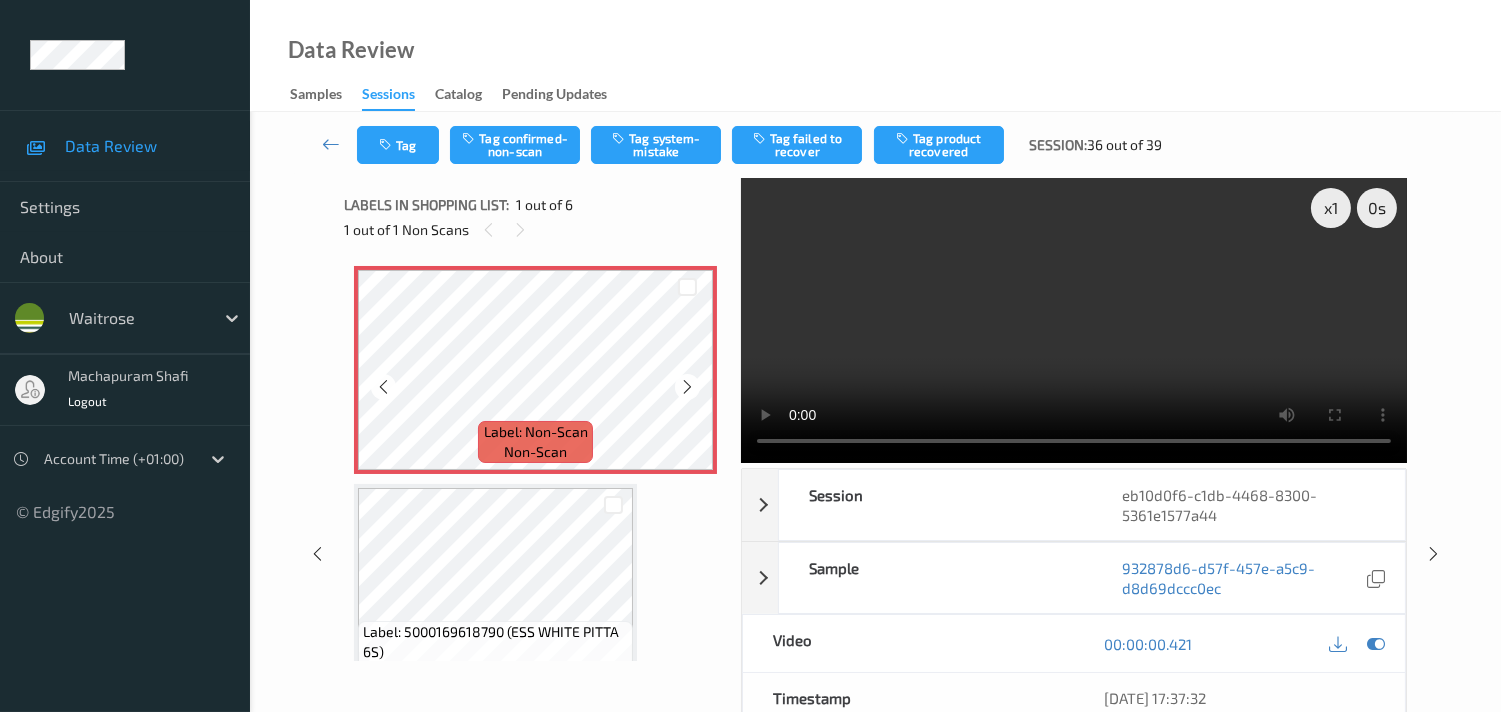 click at bounding box center (687, 387) 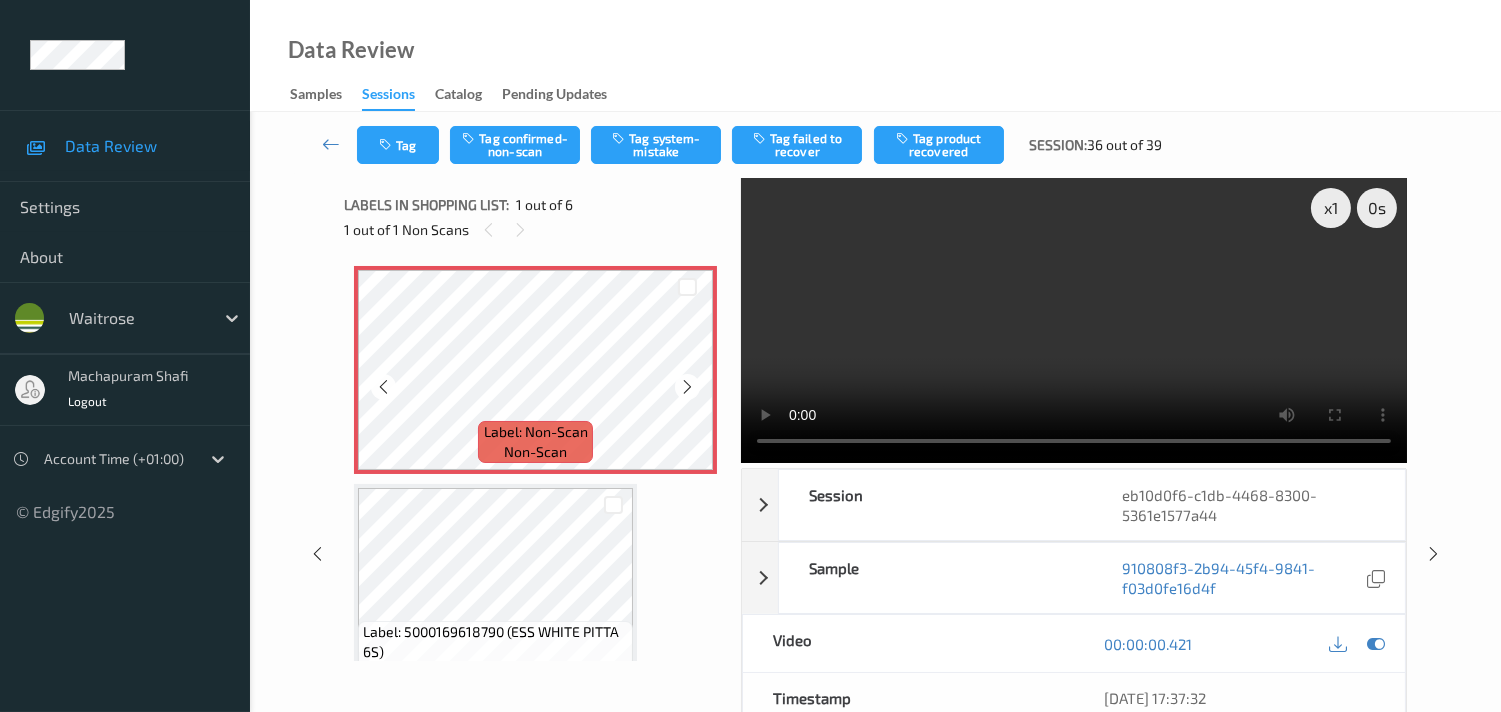 click at bounding box center [687, 387] 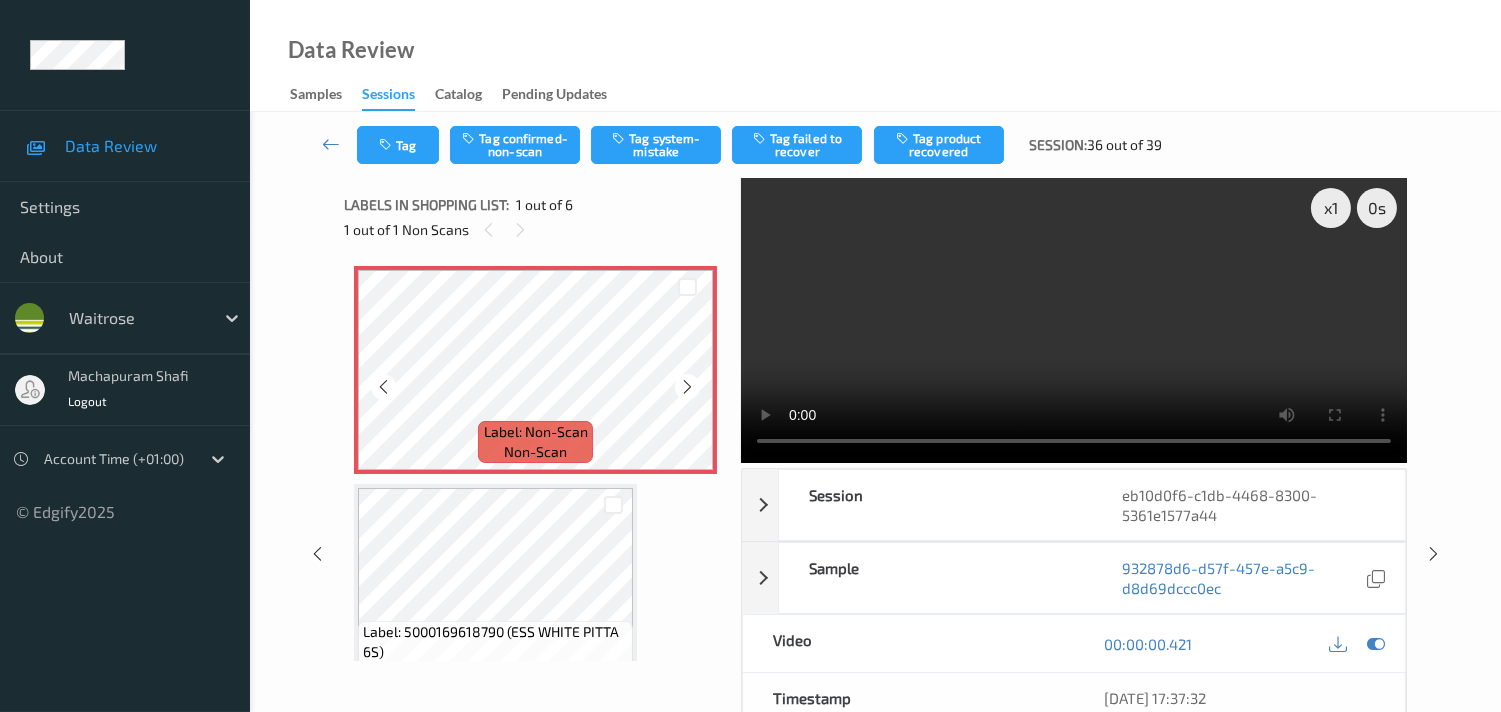 click at bounding box center (687, 387) 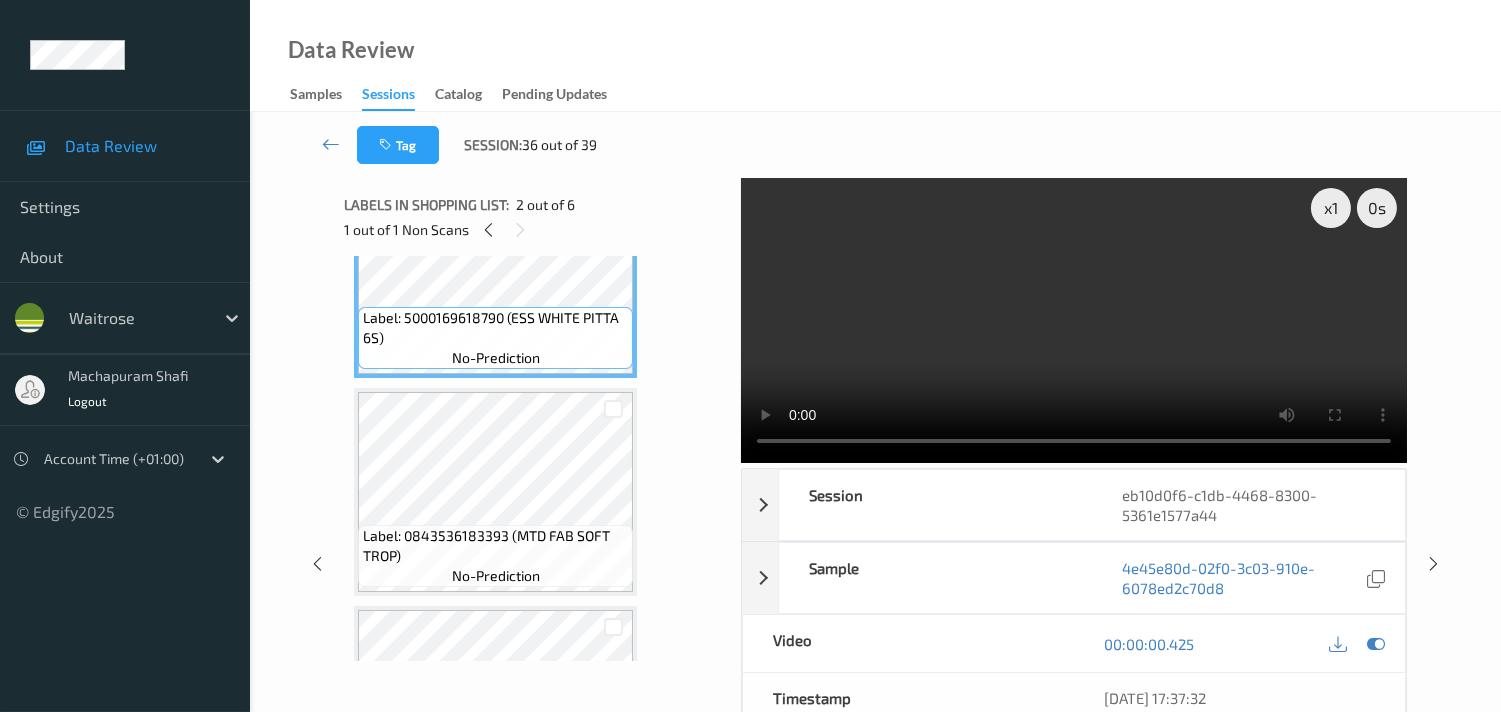 scroll, scrollTop: 333, scrollLeft: 0, axis: vertical 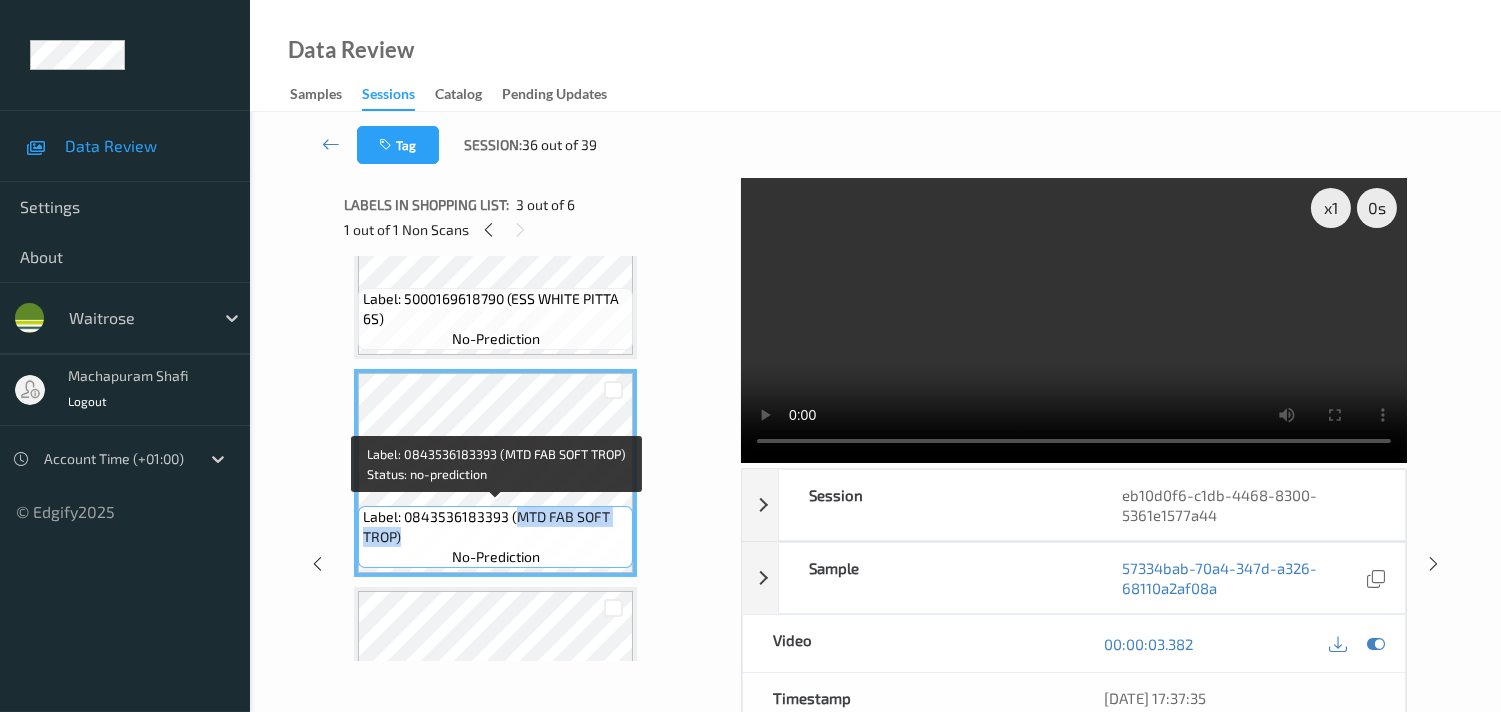 drag, startPoint x: 513, startPoint y: 512, endPoint x: 606, endPoint y: 531, distance: 94.92102 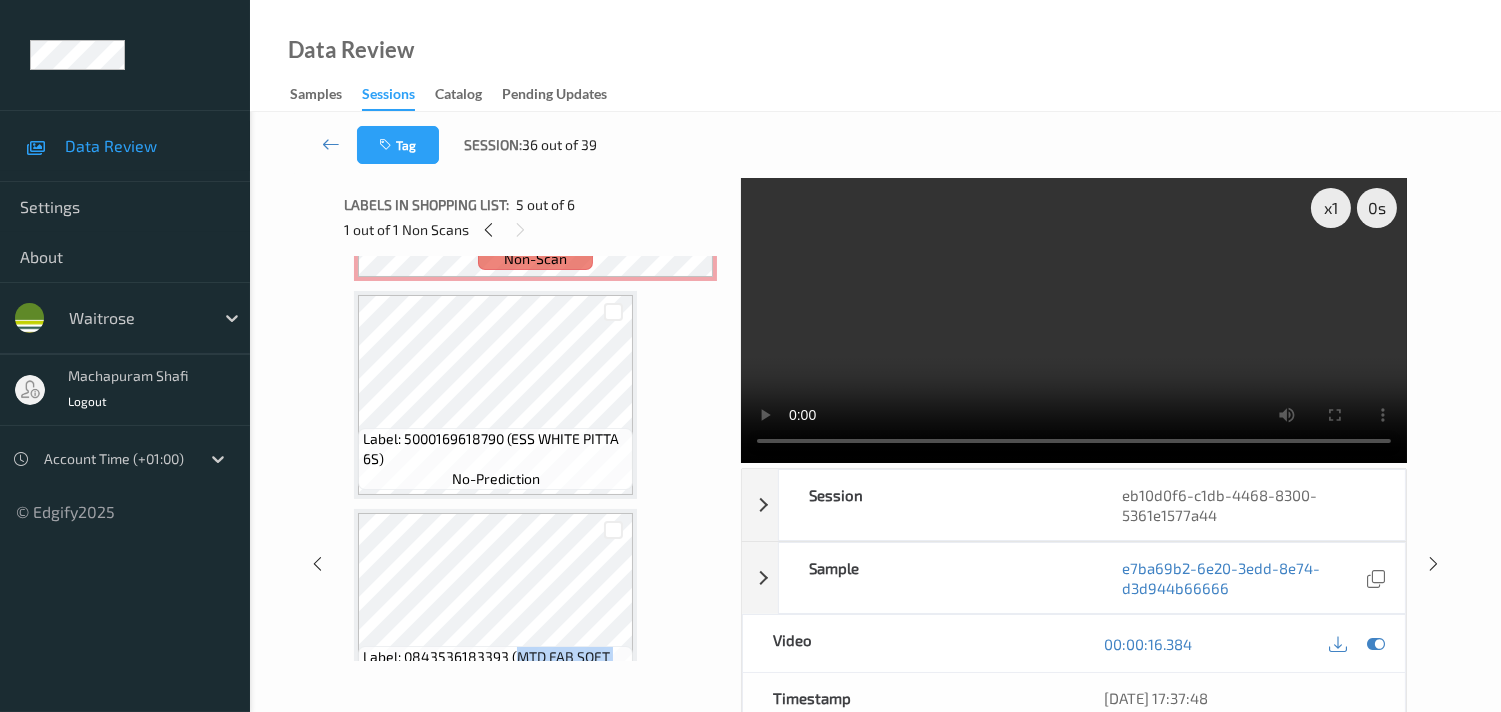 scroll, scrollTop: 0, scrollLeft: 0, axis: both 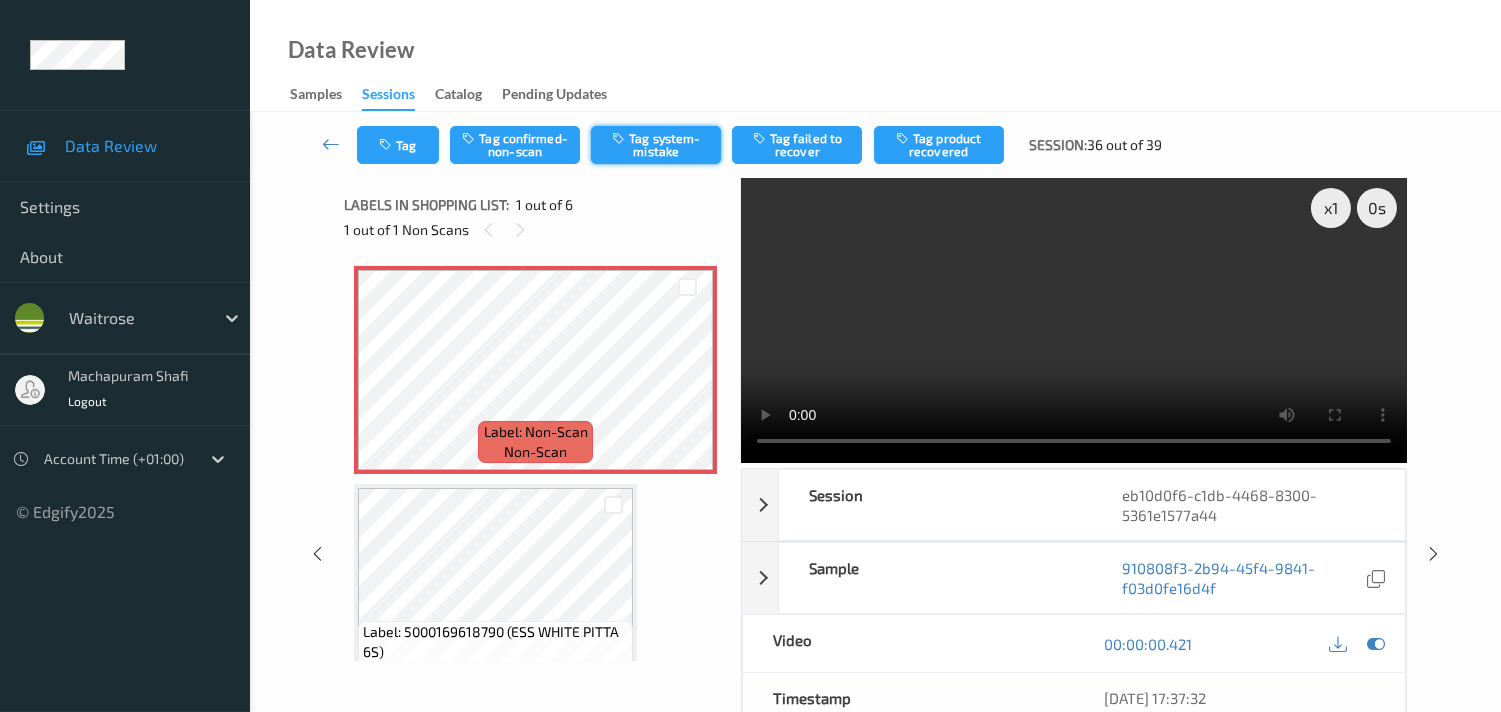 click on "Tag   system-mistake" at bounding box center [656, 145] 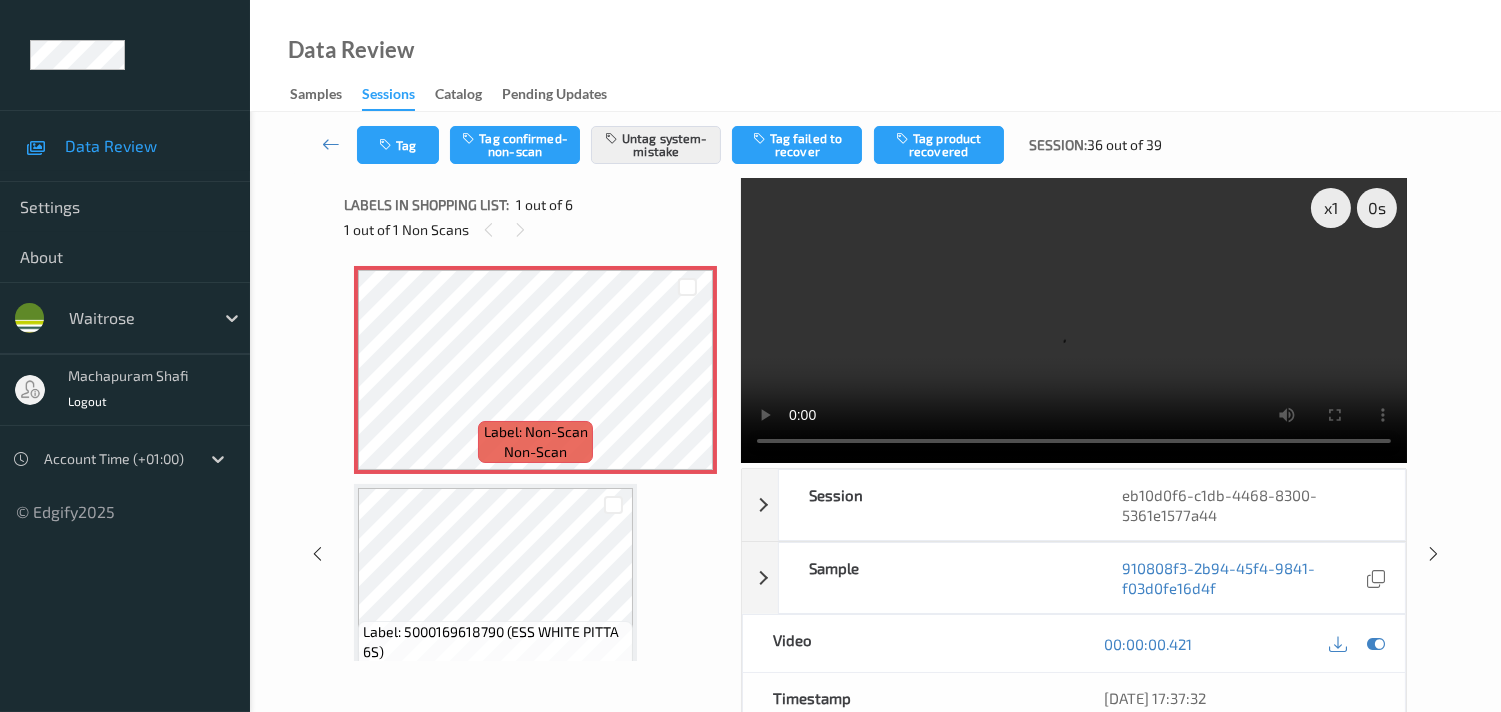 click at bounding box center [1074, 320] 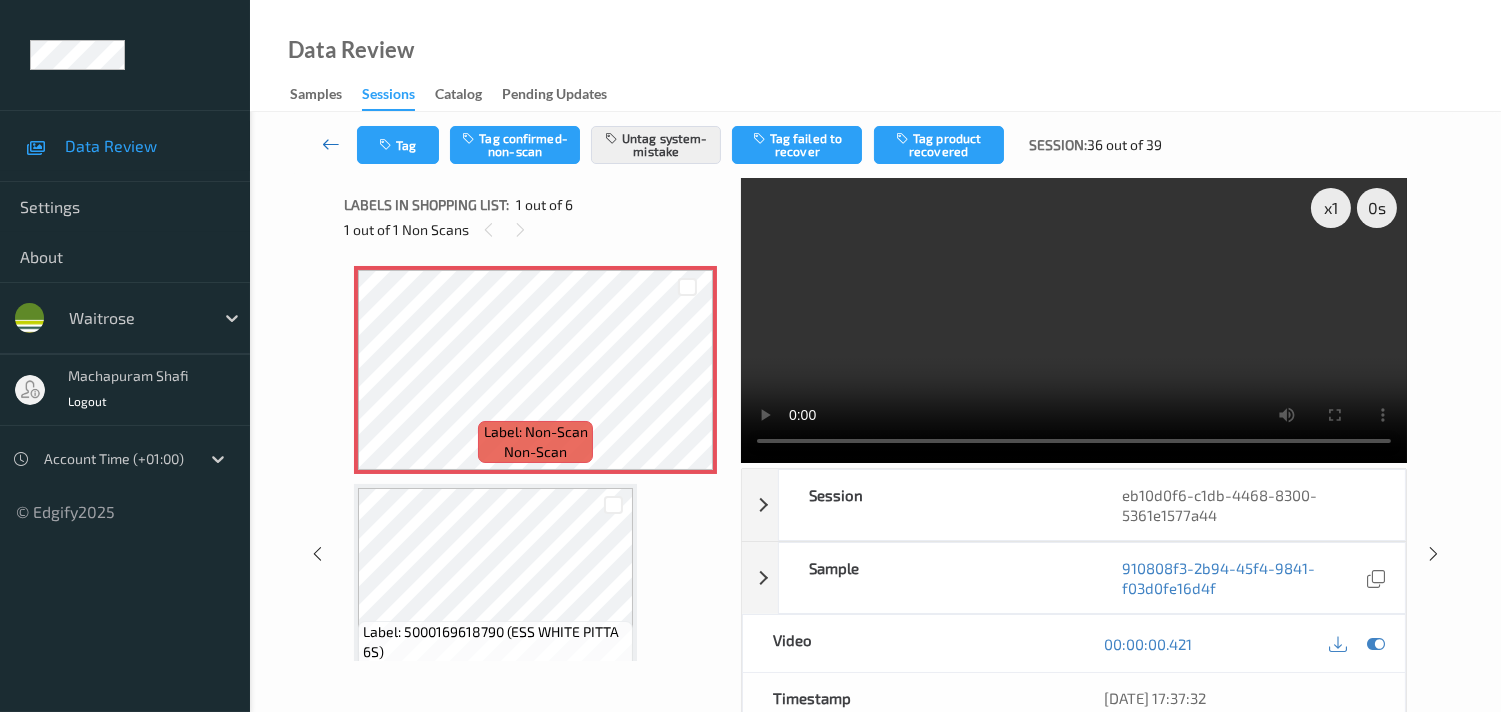 click at bounding box center (331, 144) 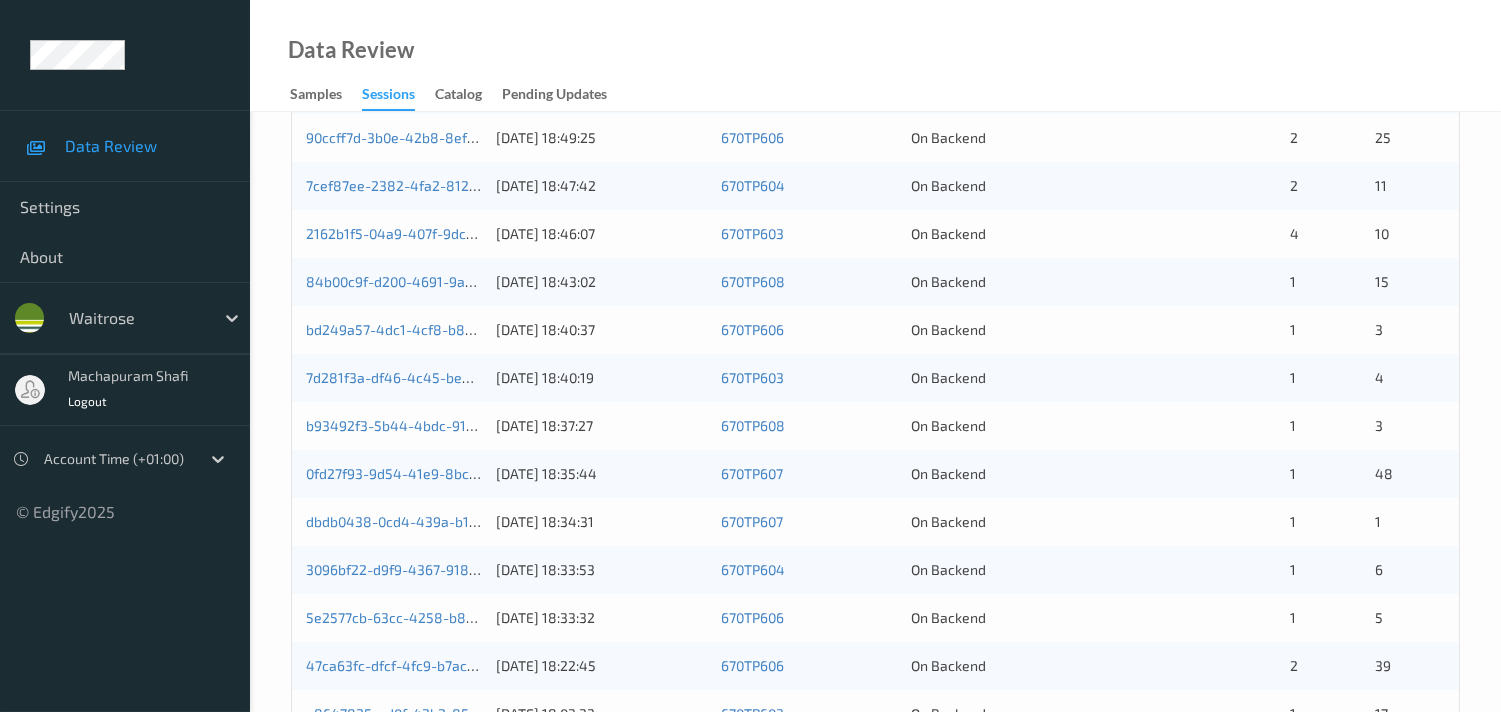 scroll, scrollTop: 903, scrollLeft: 0, axis: vertical 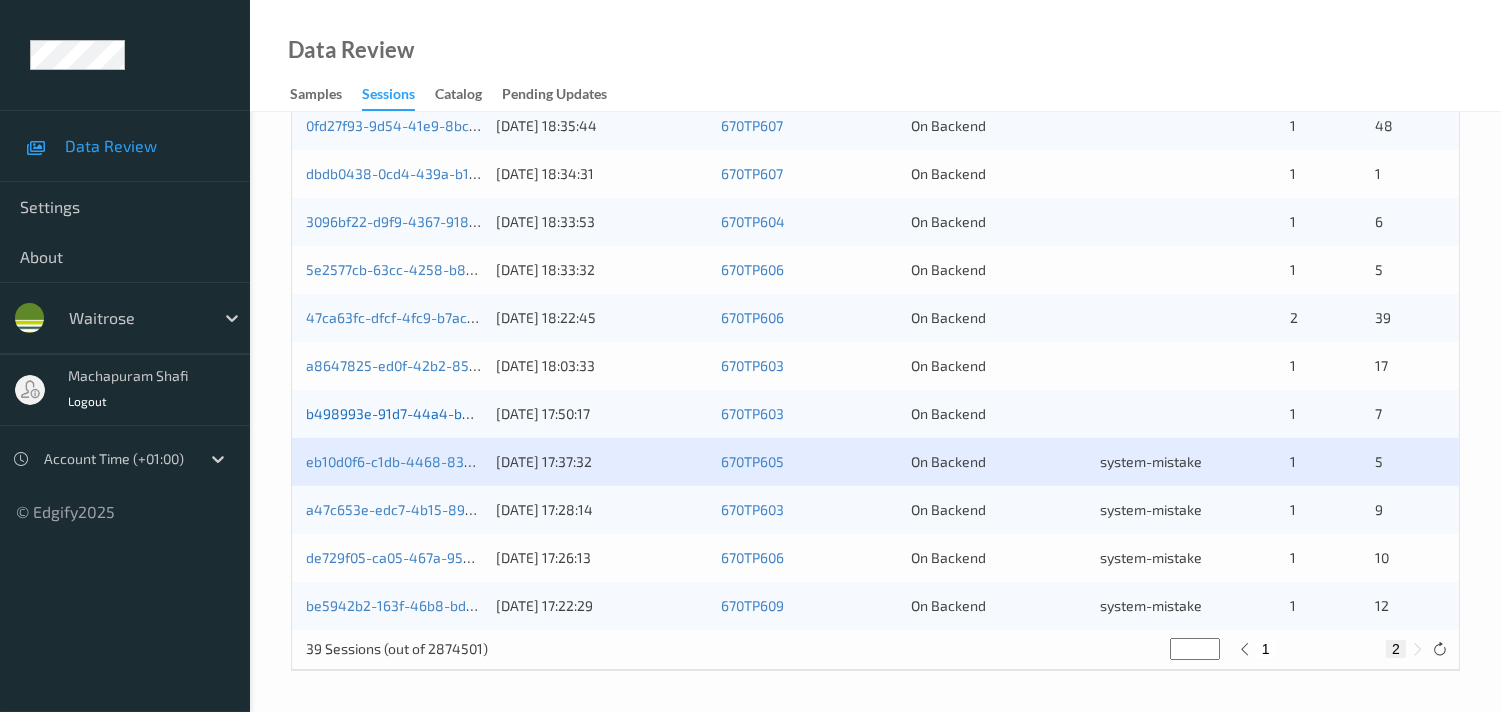 click on "b498993e-91d7-44a4-bb7d-0b2cac405a6e" at bounding box center (394, 414) 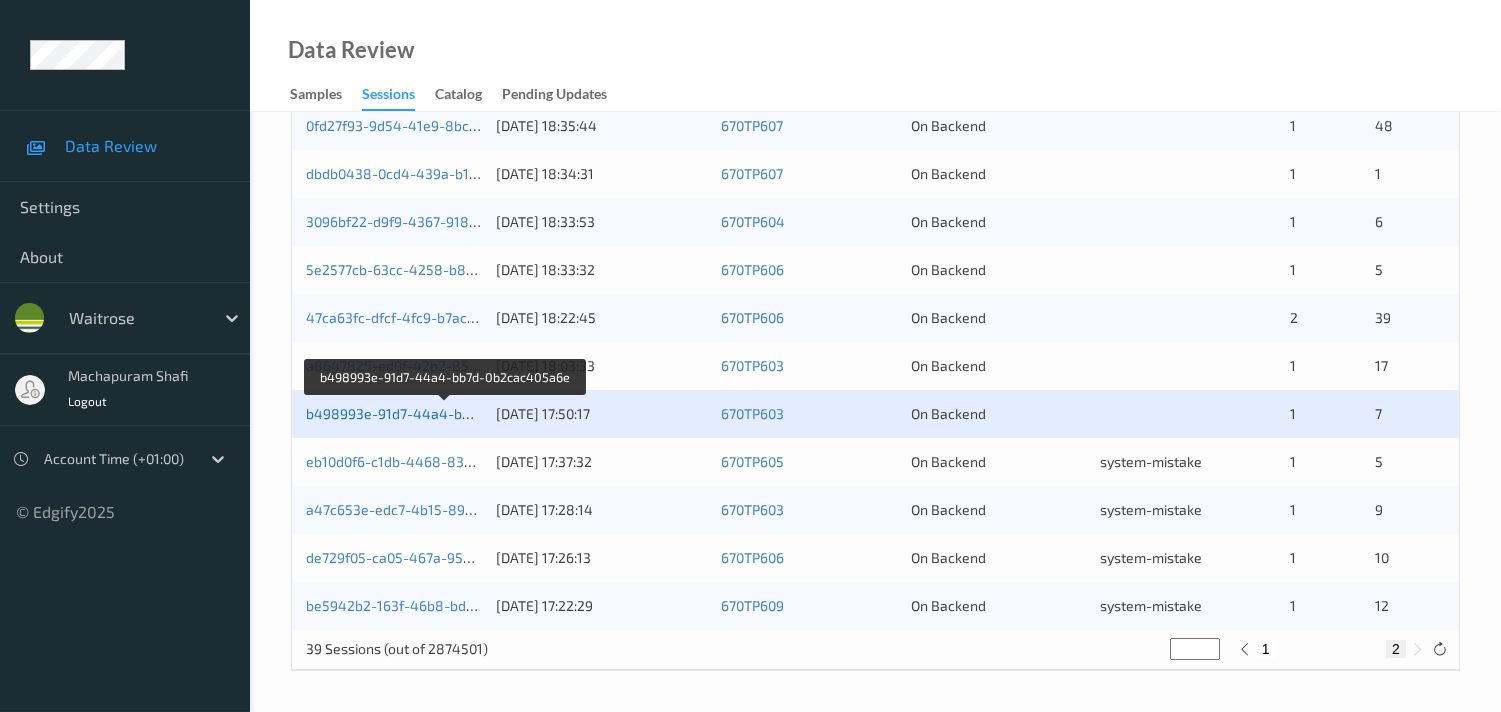 click on "b498993e-91d7-44a4-bb7d-0b2cac405a6e" at bounding box center [446, 413] 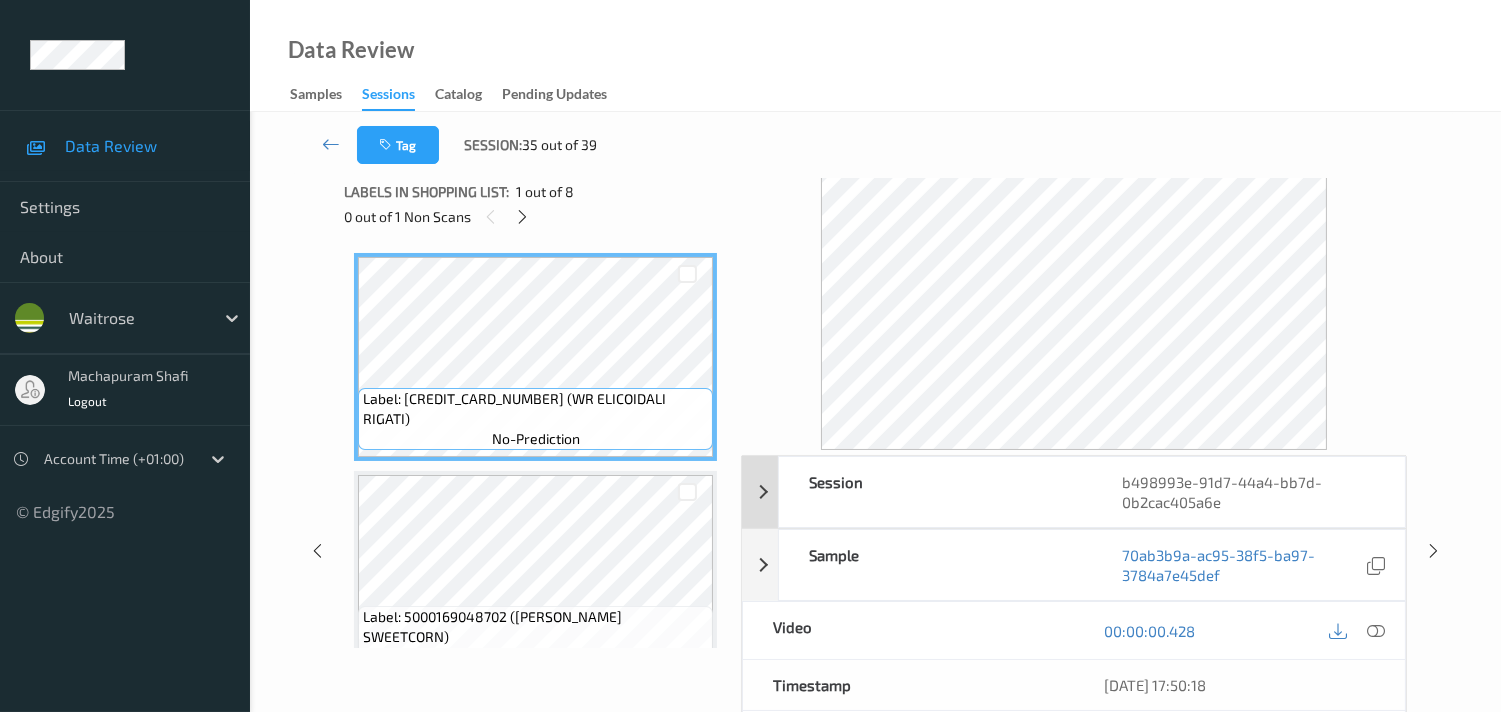 scroll, scrollTop: 0, scrollLeft: 0, axis: both 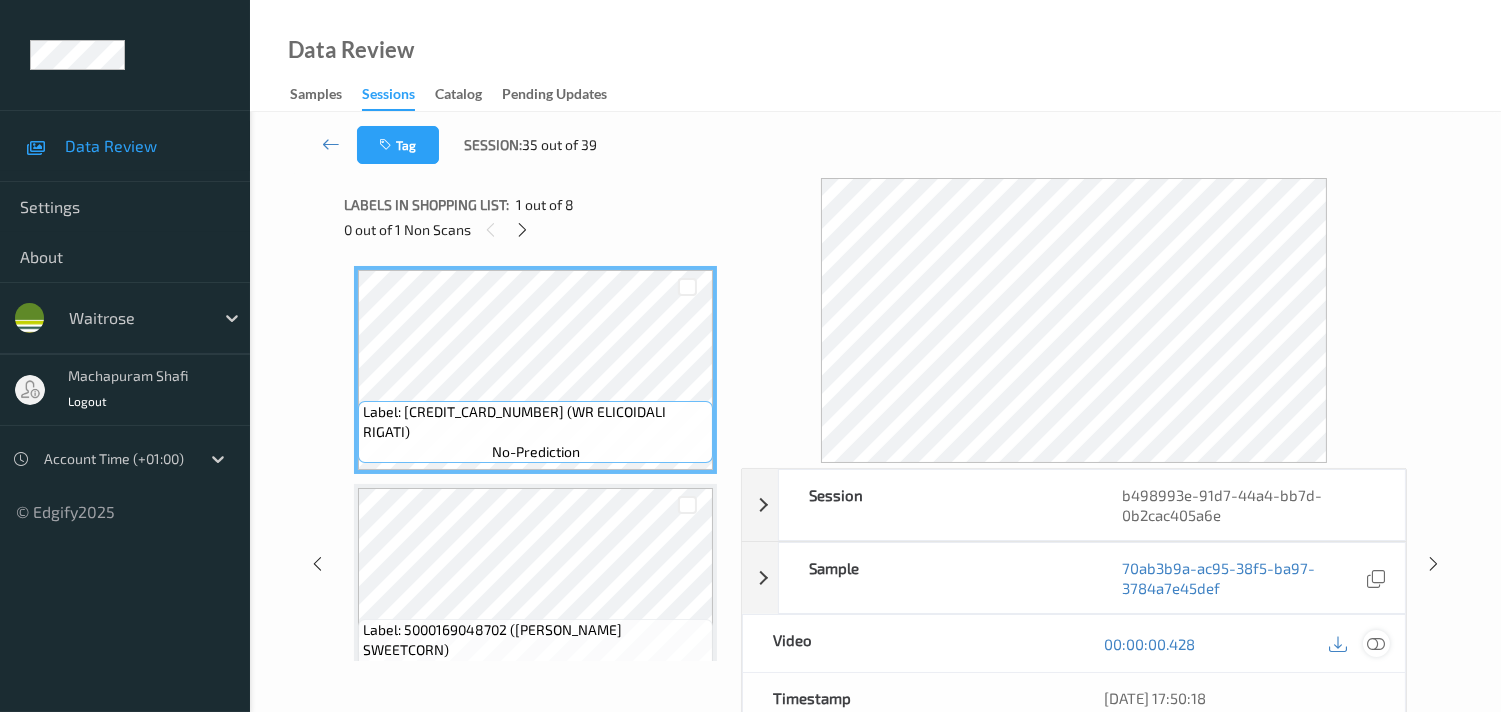 click at bounding box center (1376, 644) 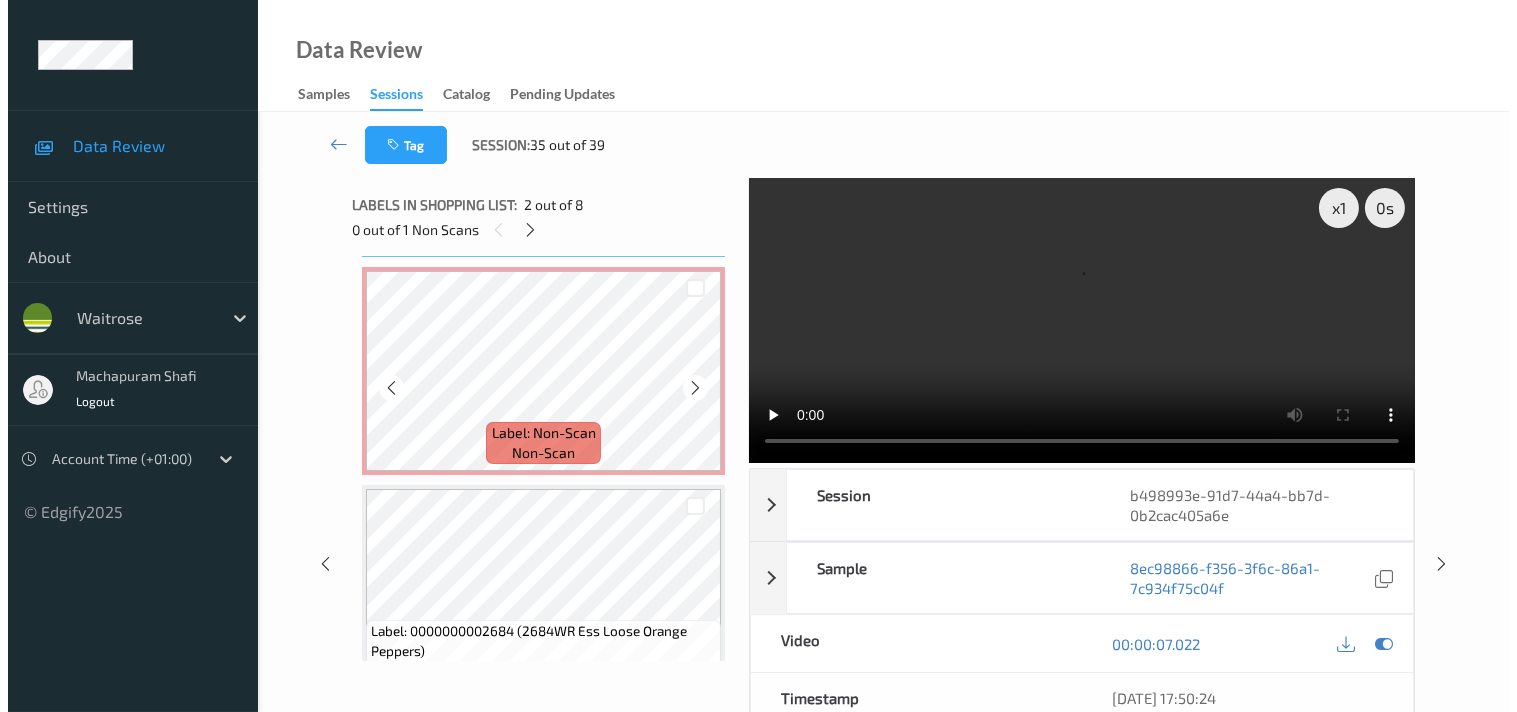 scroll, scrollTop: 444, scrollLeft: 0, axis: vertical 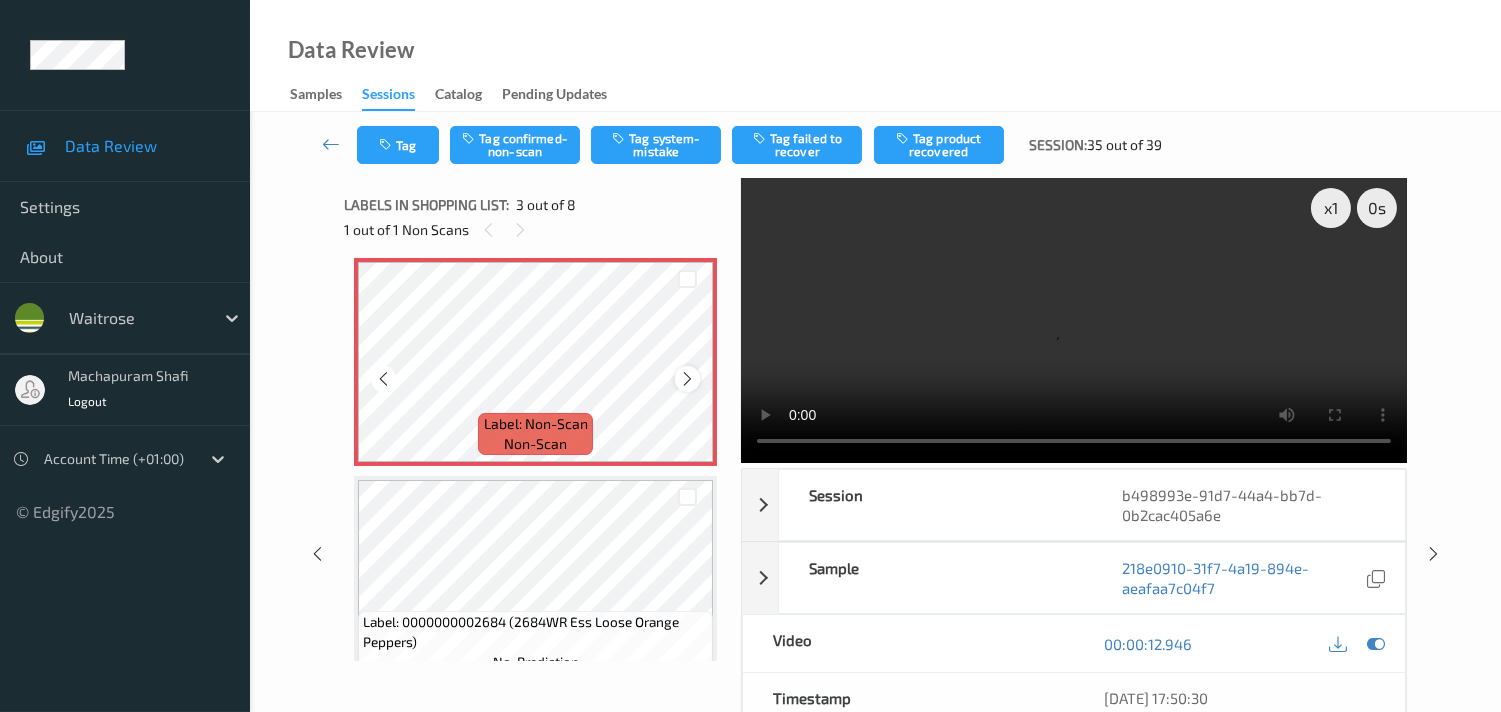 click at bounding box center [687, 378] 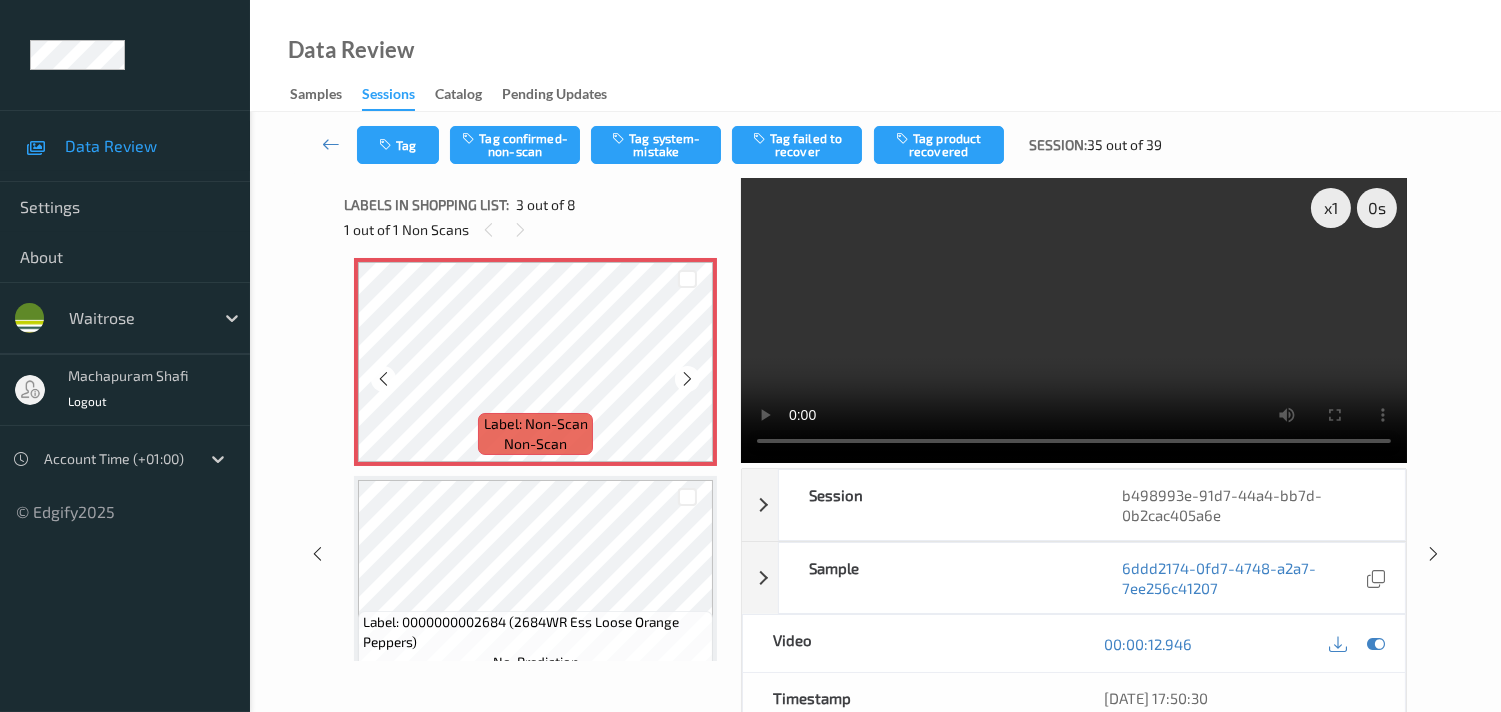 click at bounding box center [687, 378] 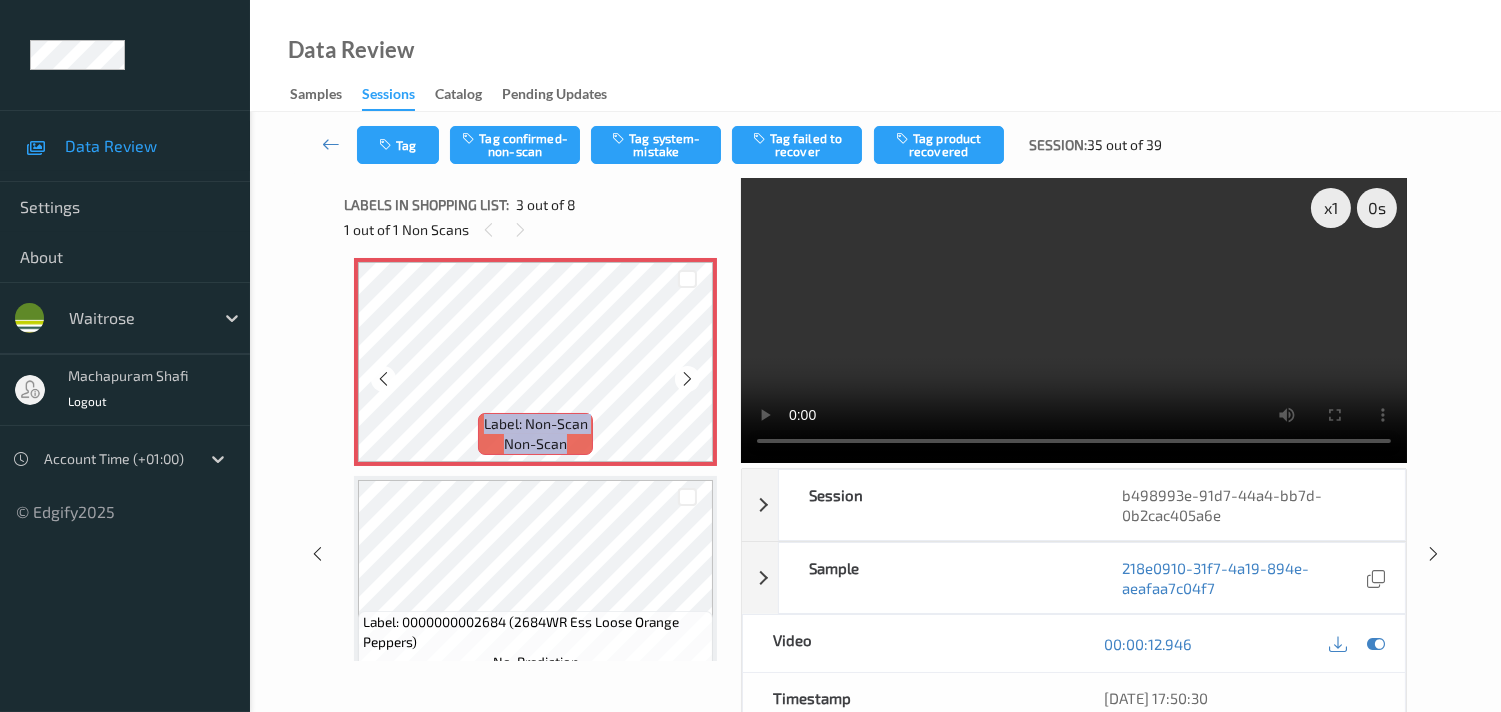 click at bounding box center (687, 378) 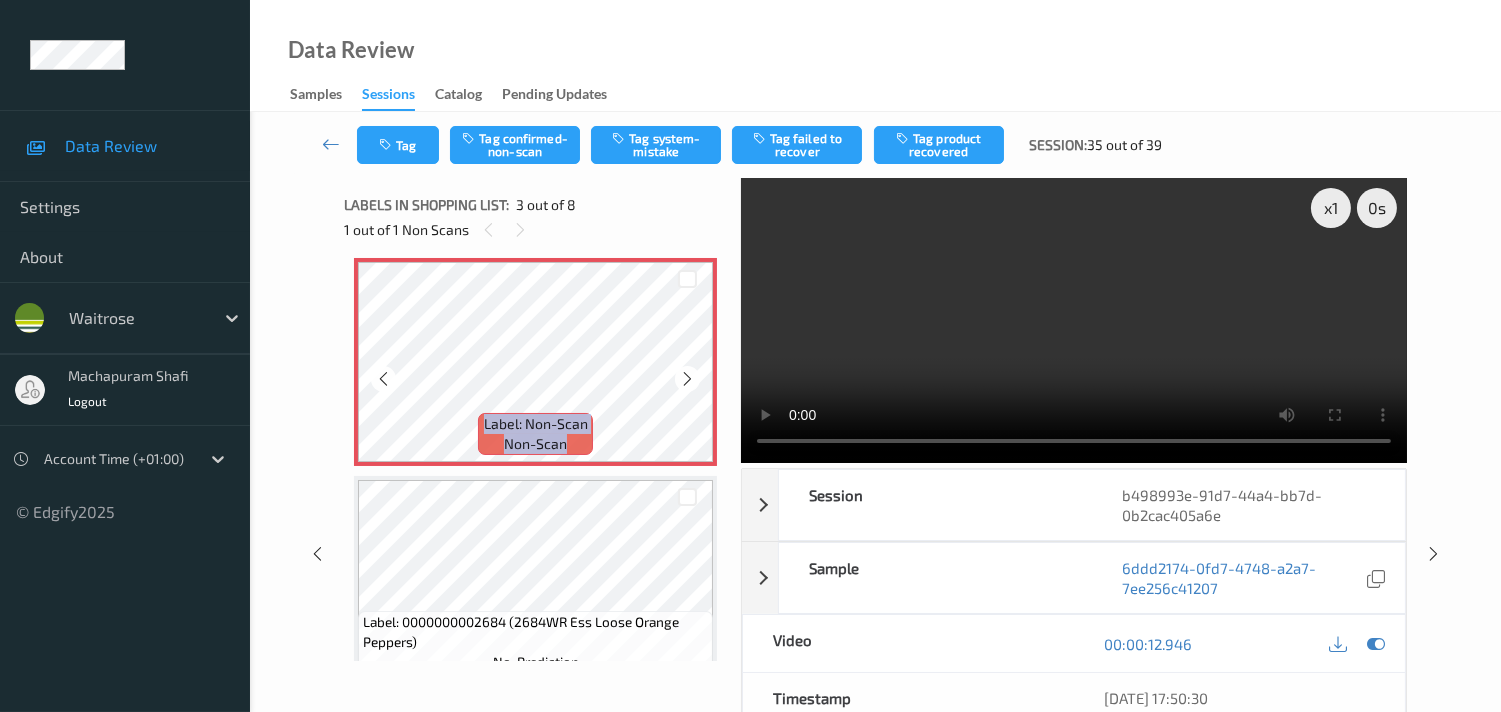 click at bounding box center [687, 378] 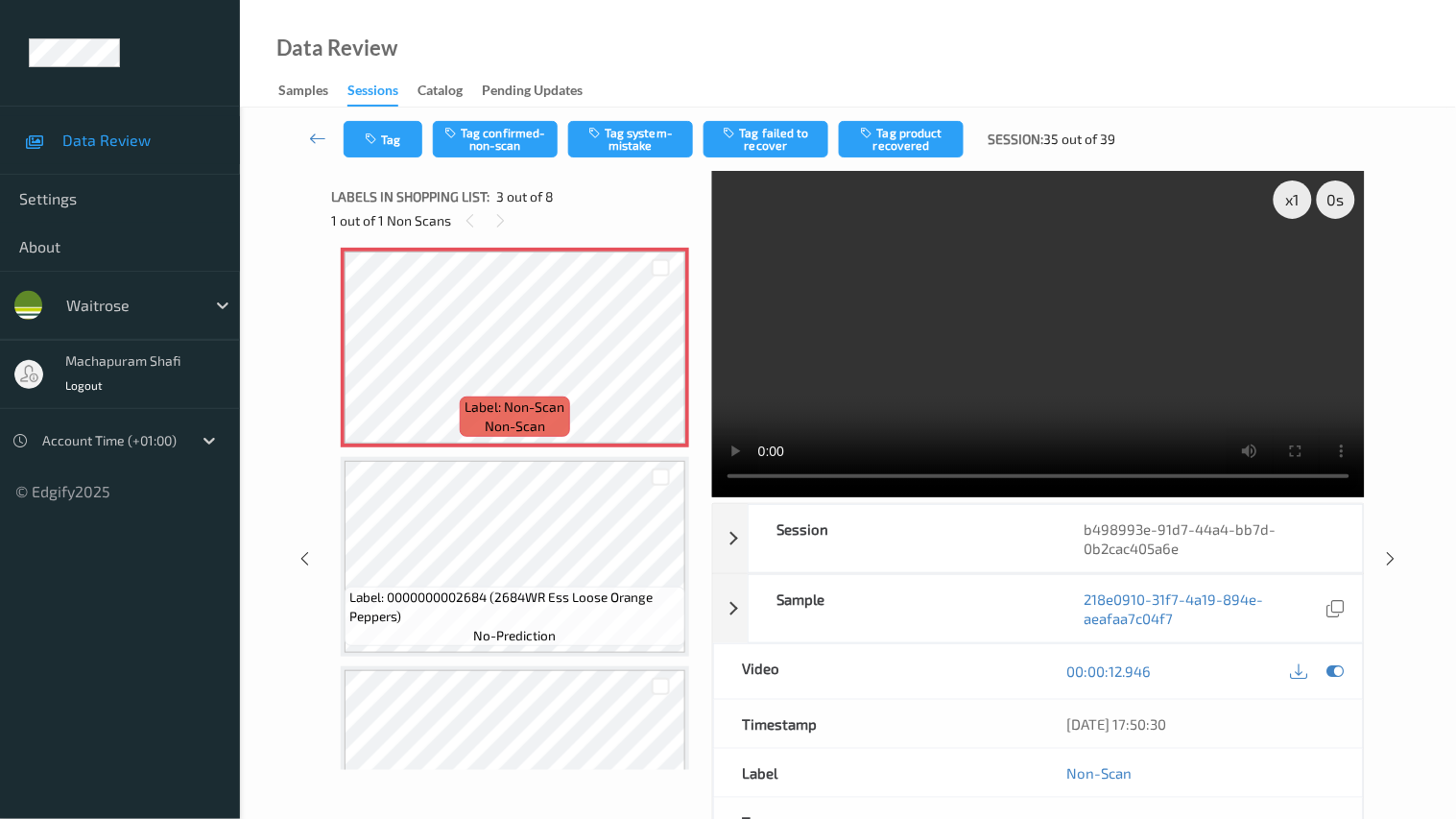 type 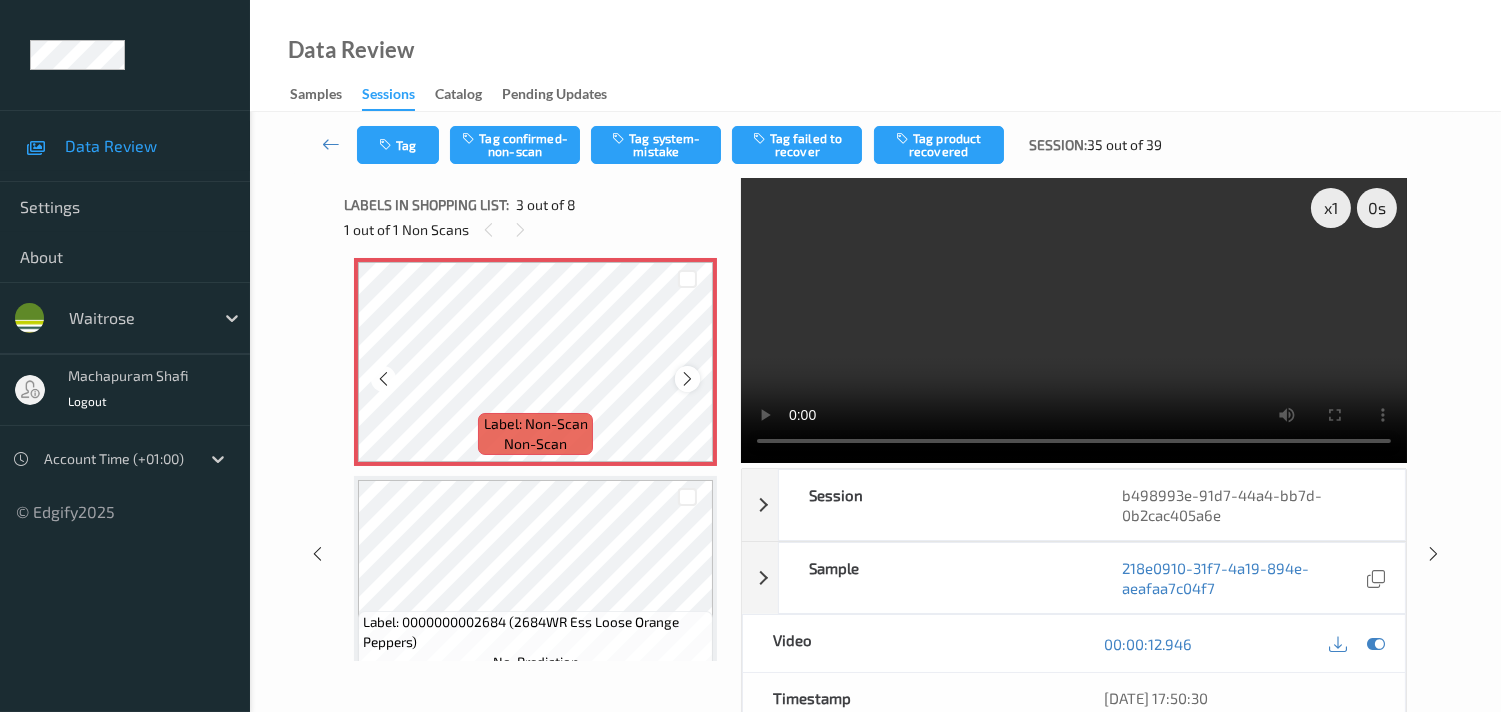 click at bounding box center [687, 379] 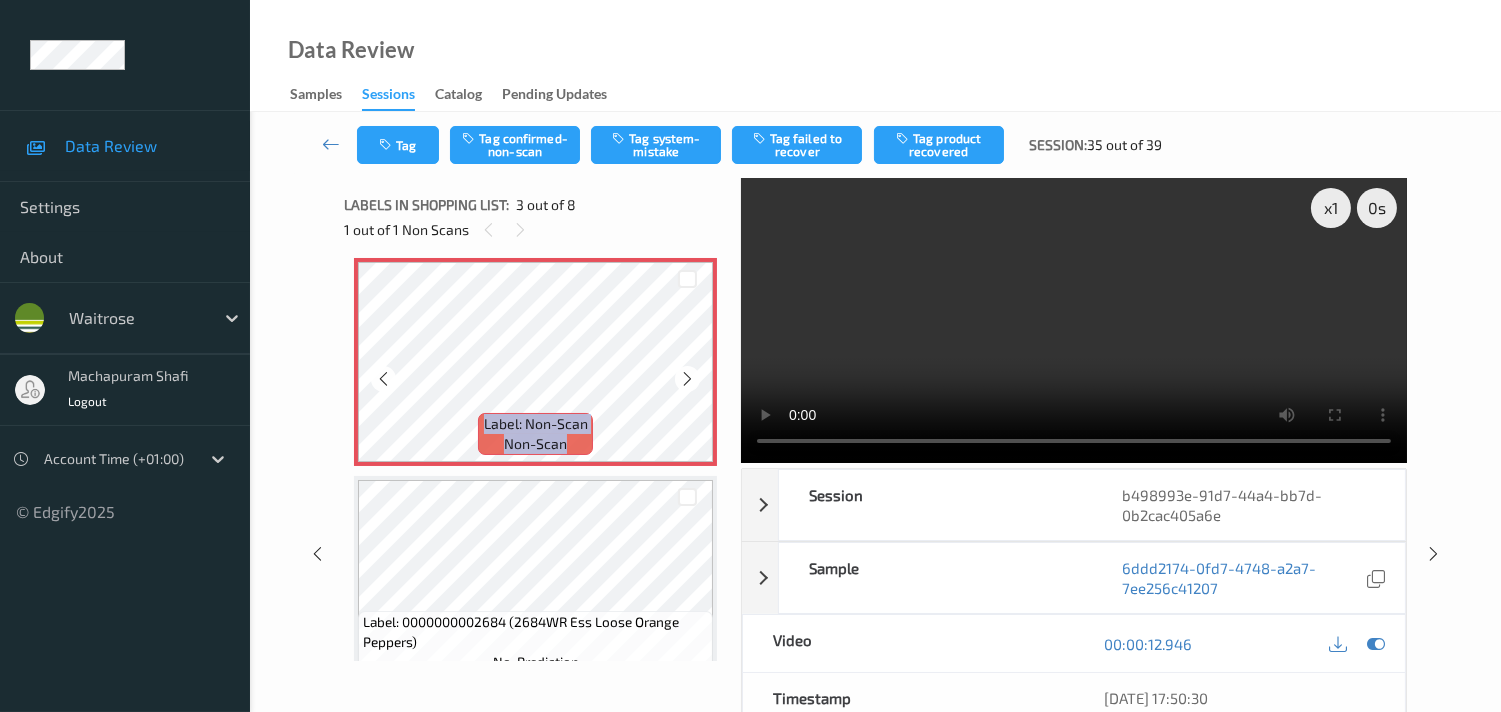 click at bounding box center [687, 379] 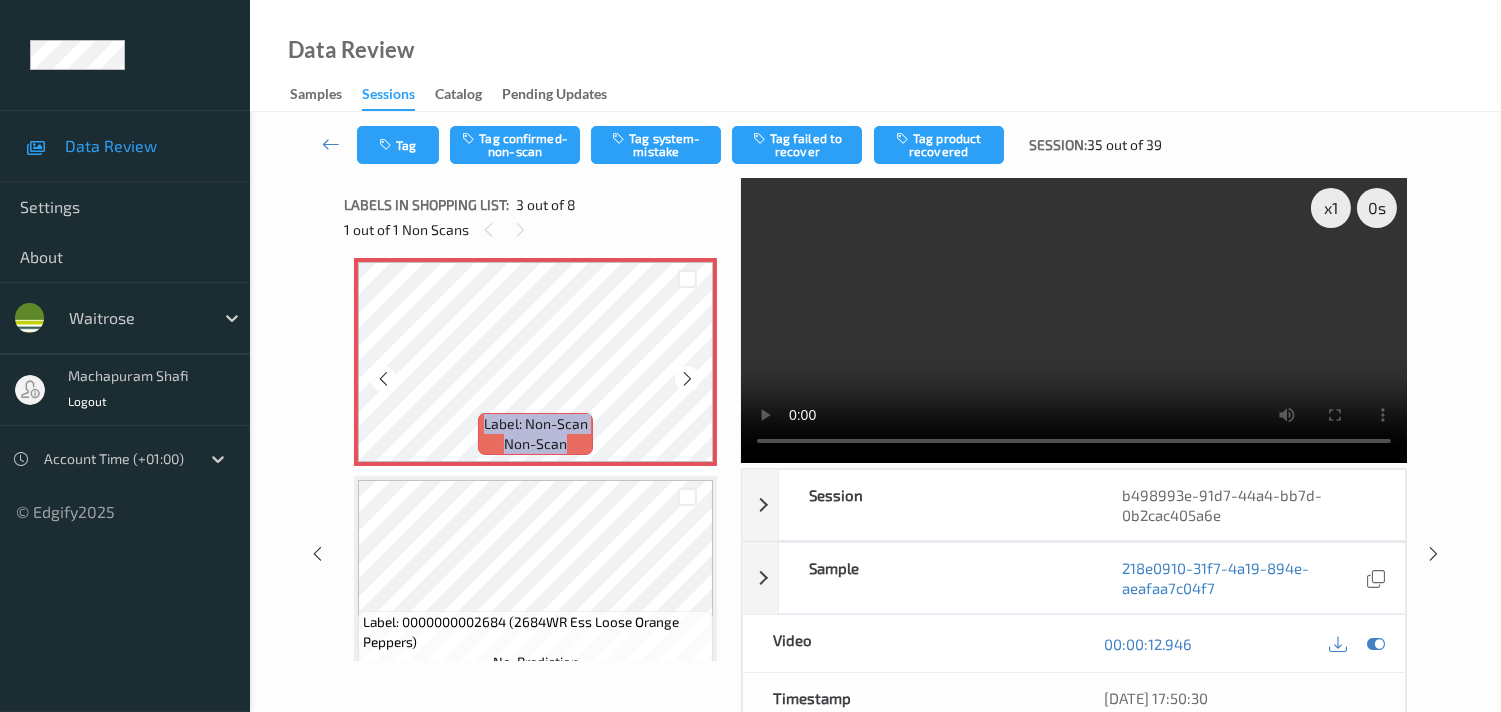 click at bounding box center (687, 379) 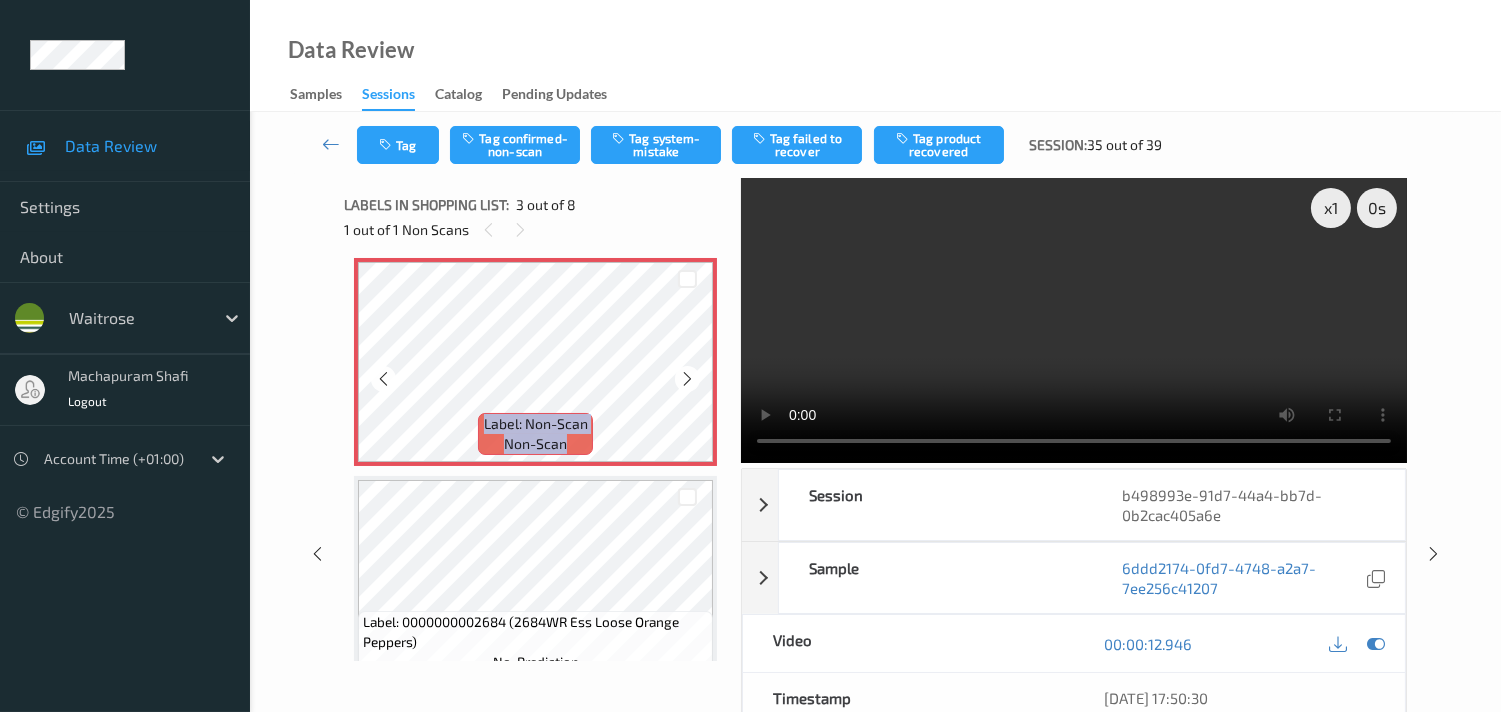 click at bounding box center (687, 379) 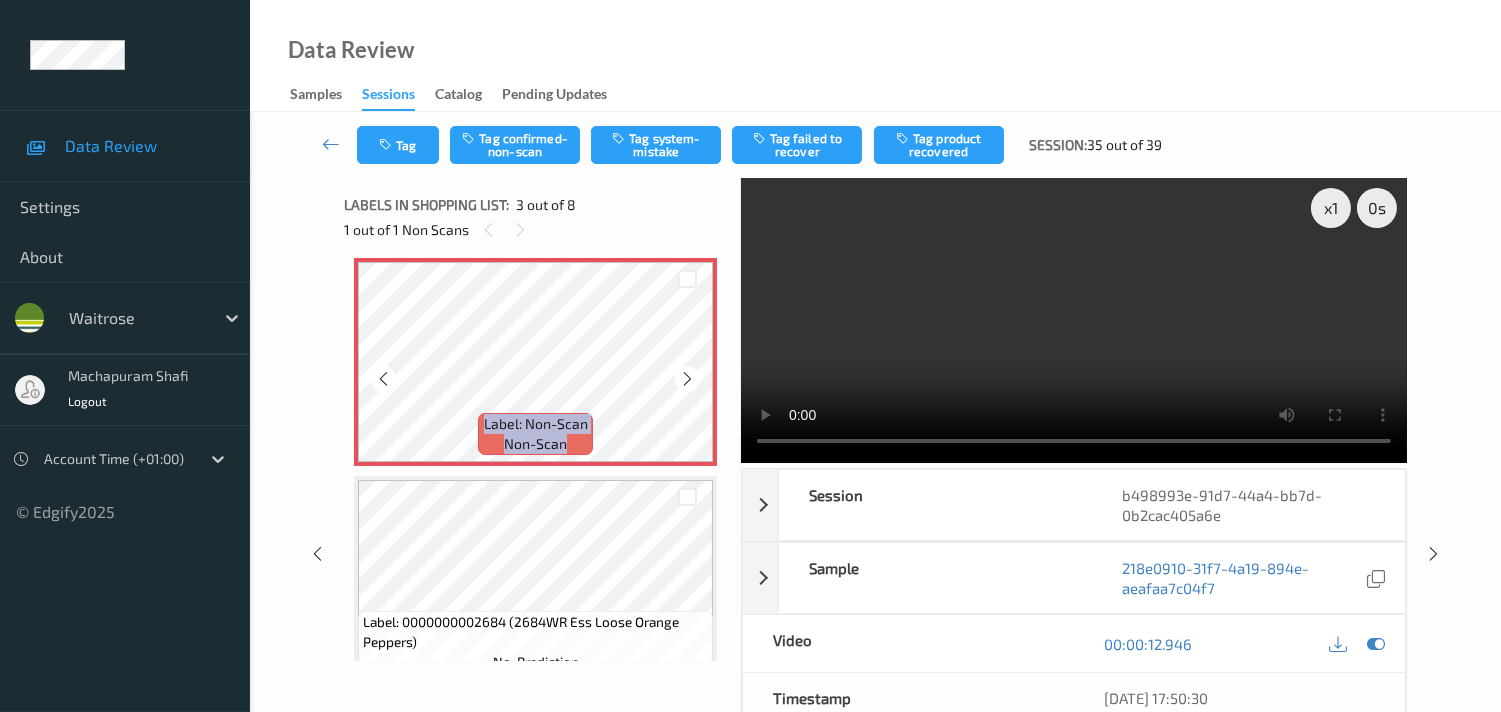 click at bounding box center [687, 379] 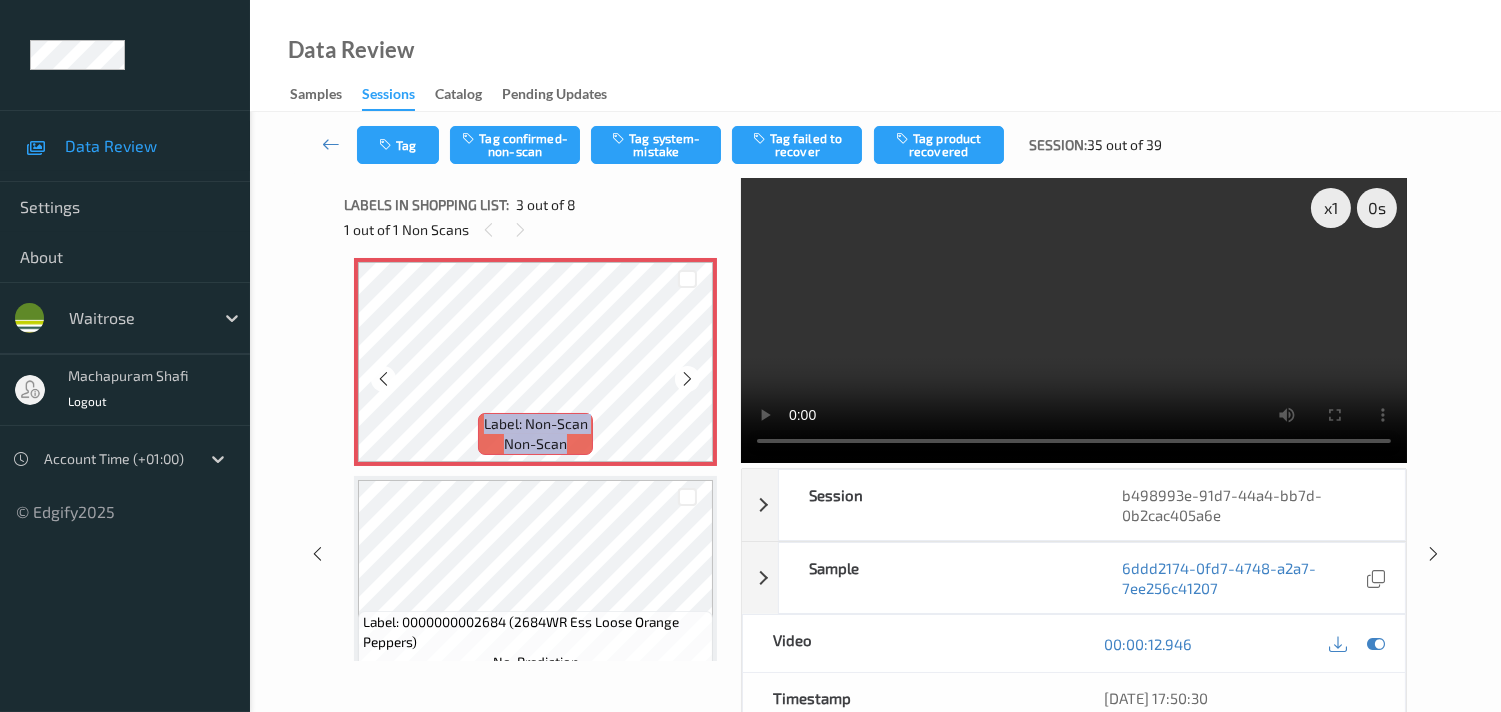 click at bounding box center (687, 379) 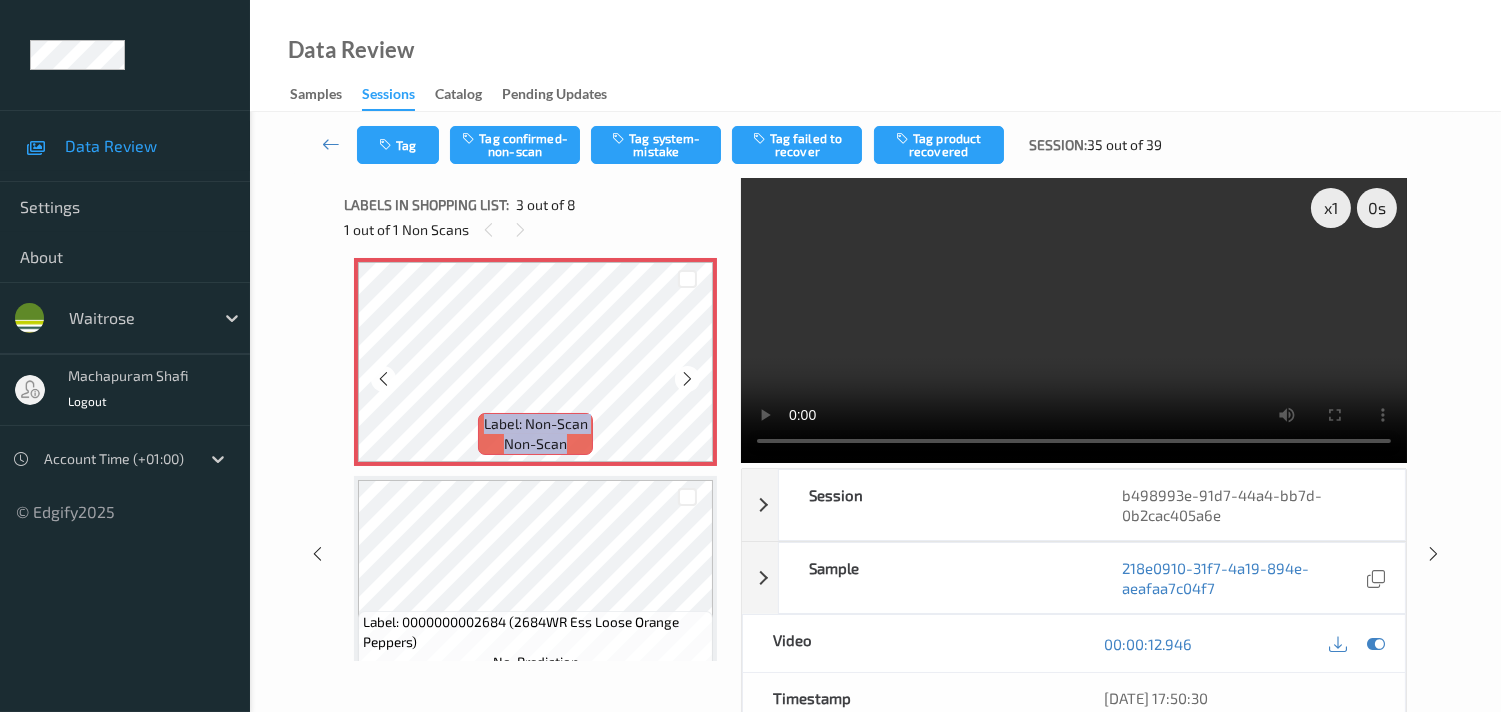 click at bounding box center [687, 379] 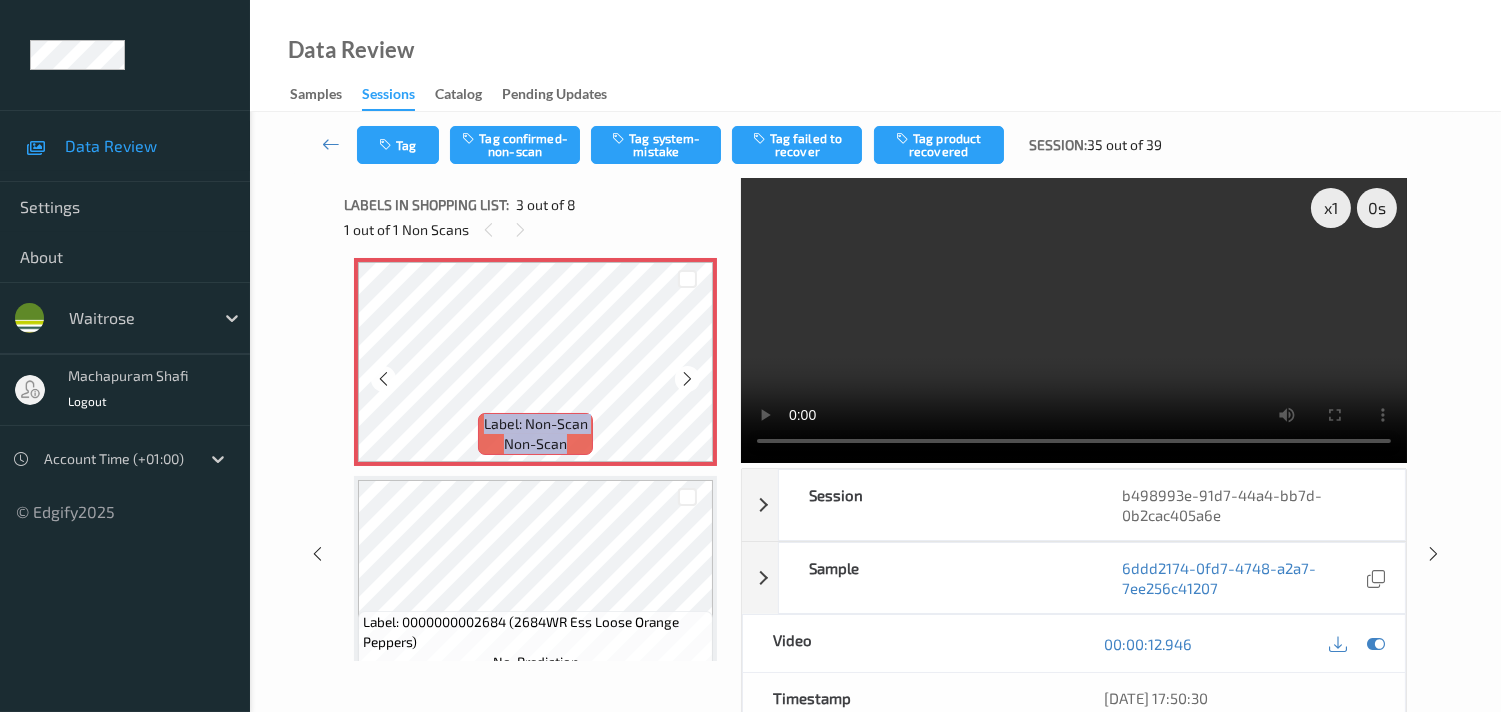 click at bounding box center (687, 379) 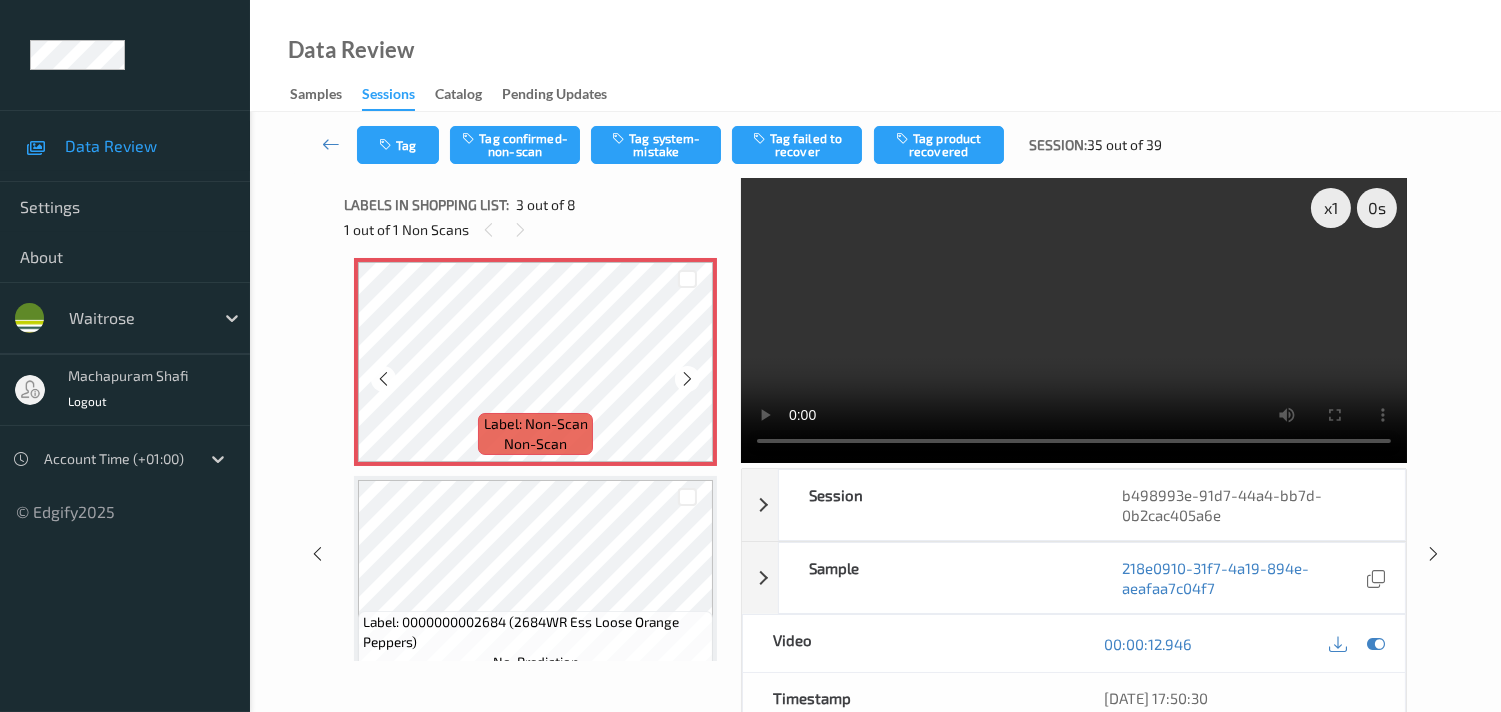 click at bounding box center [687, 379] 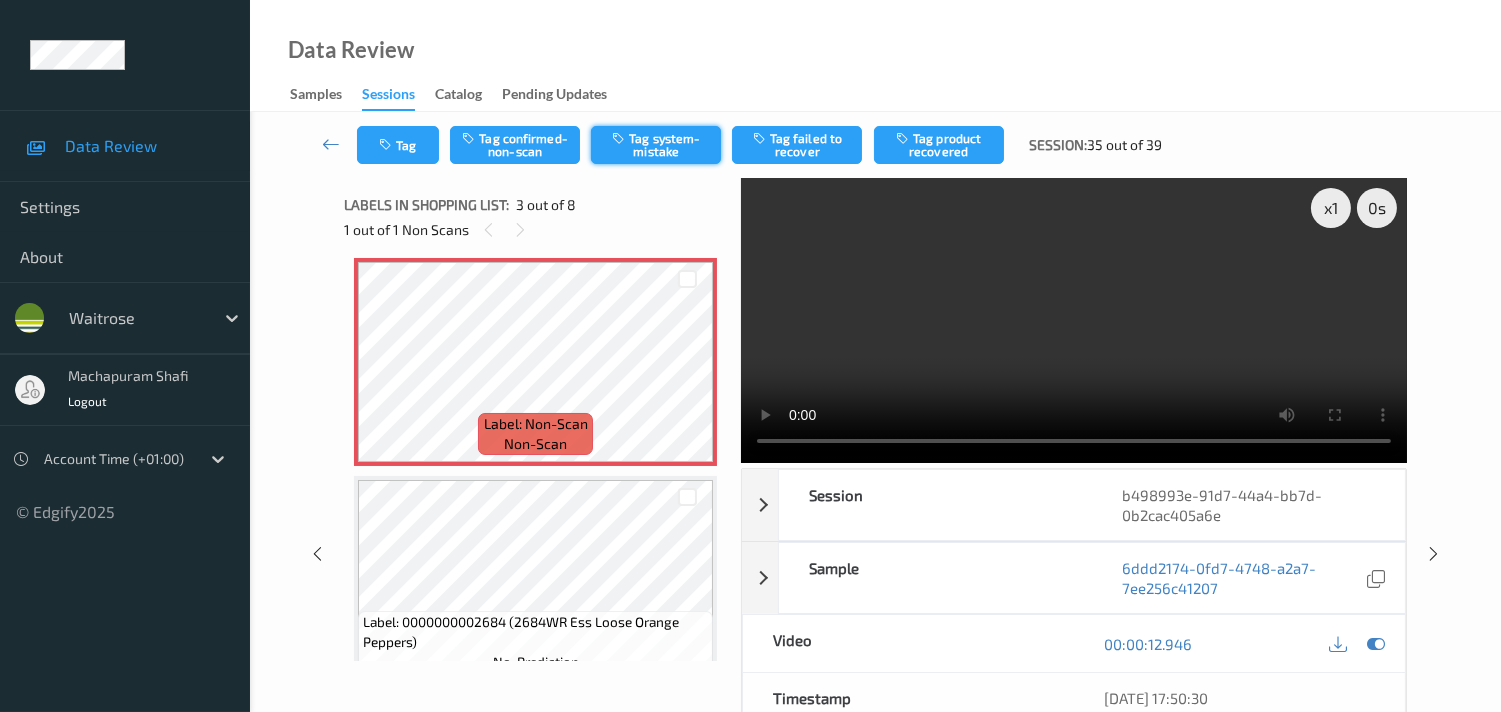 click on "Tag   system-mistake" at bounding box center [656, 145] 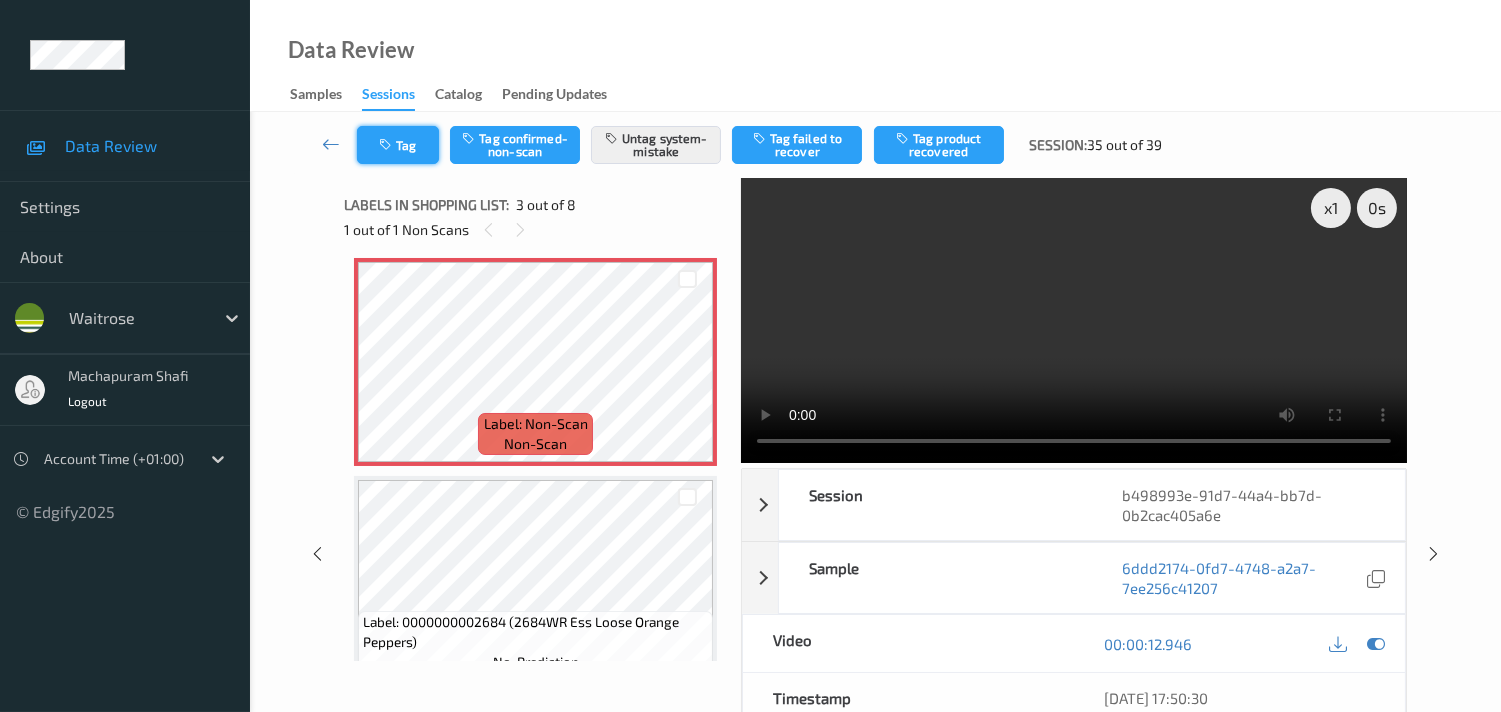 click at bounding box center (387, 145) 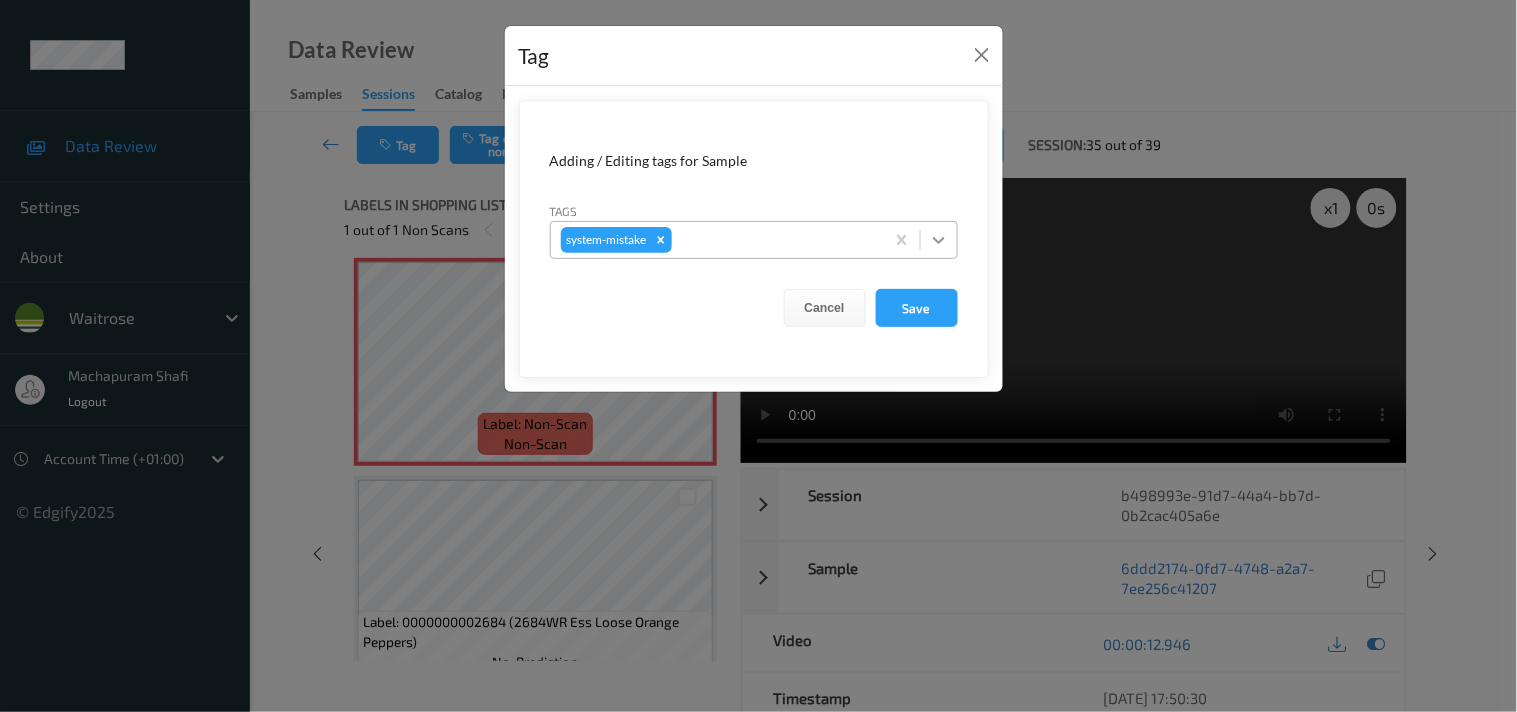 click 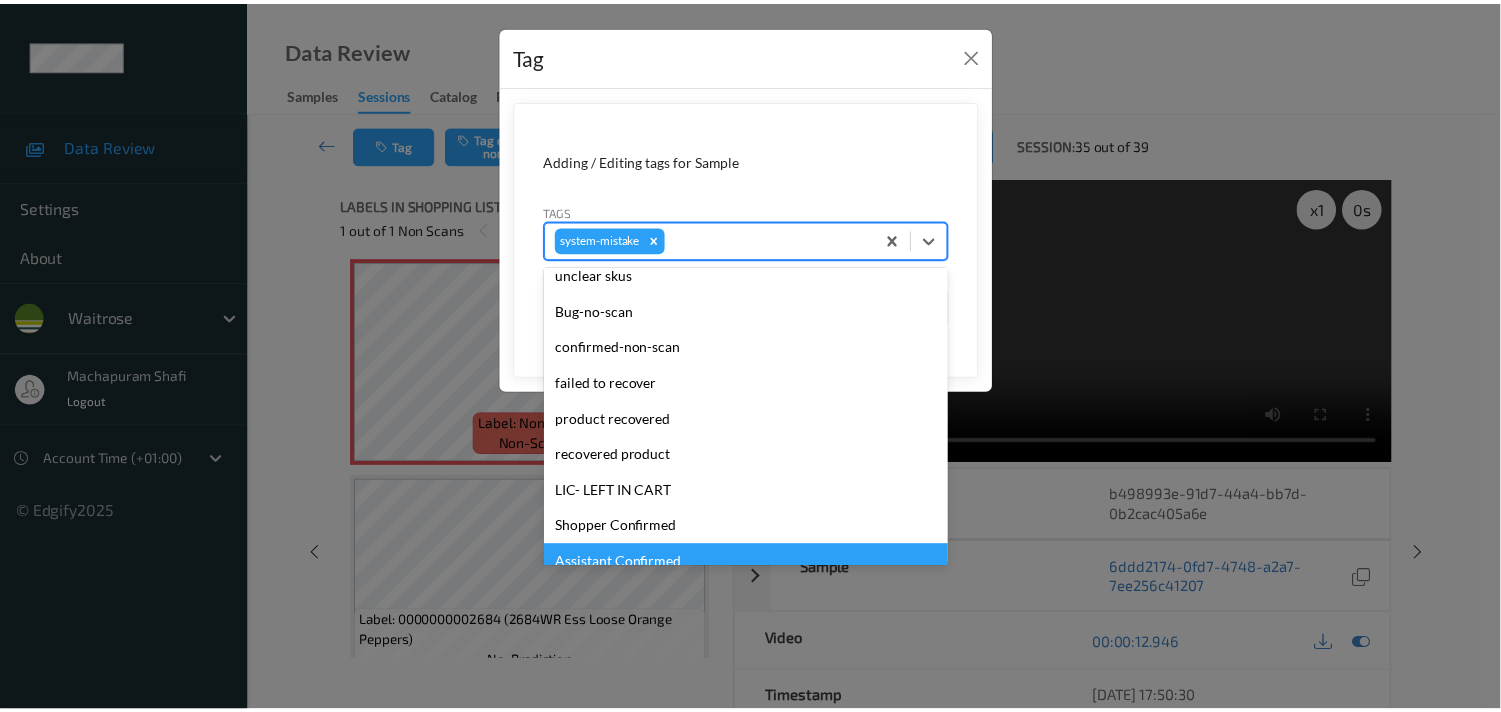 scroll, scrollTop: 355, scrollLeft: 0, axis: vertical 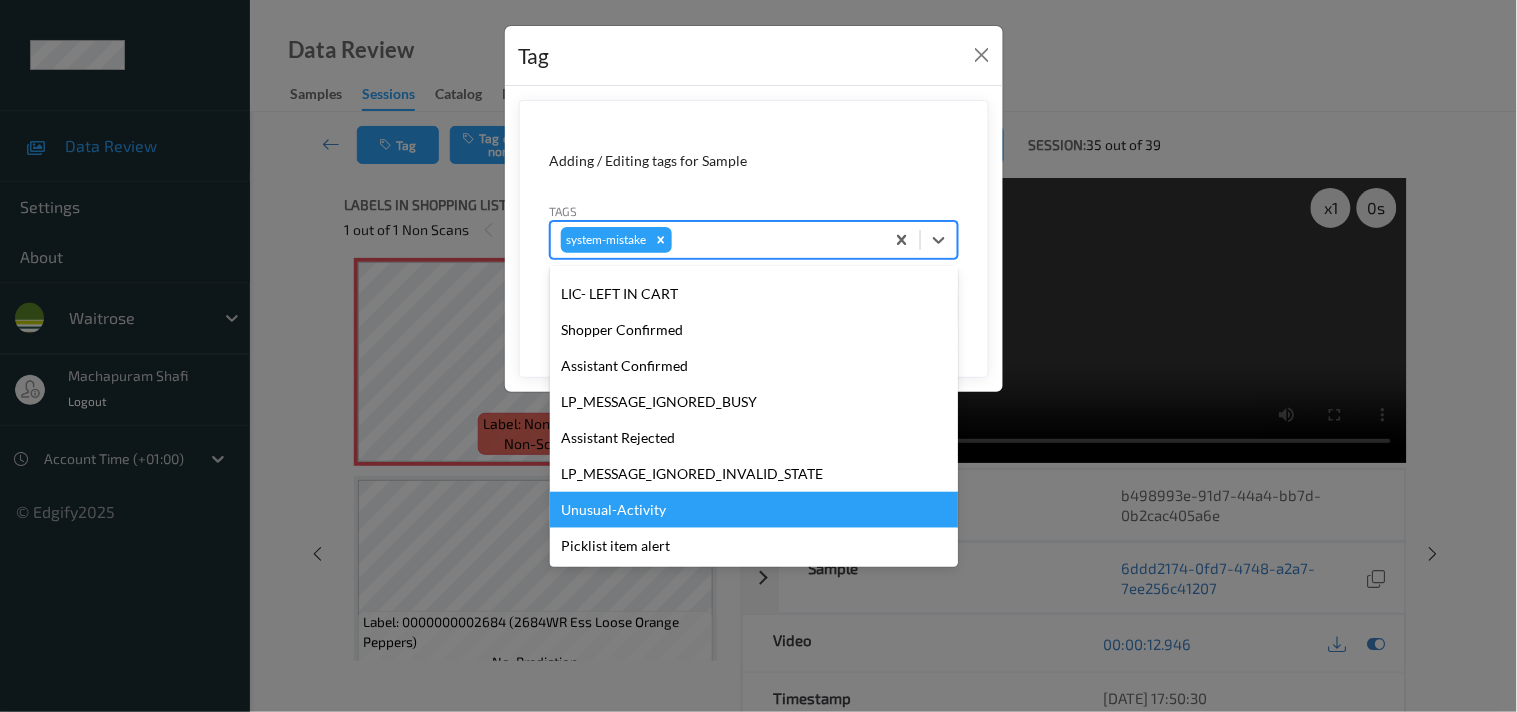 click on "Unusual-Activity" at bounding box center (754, 510) 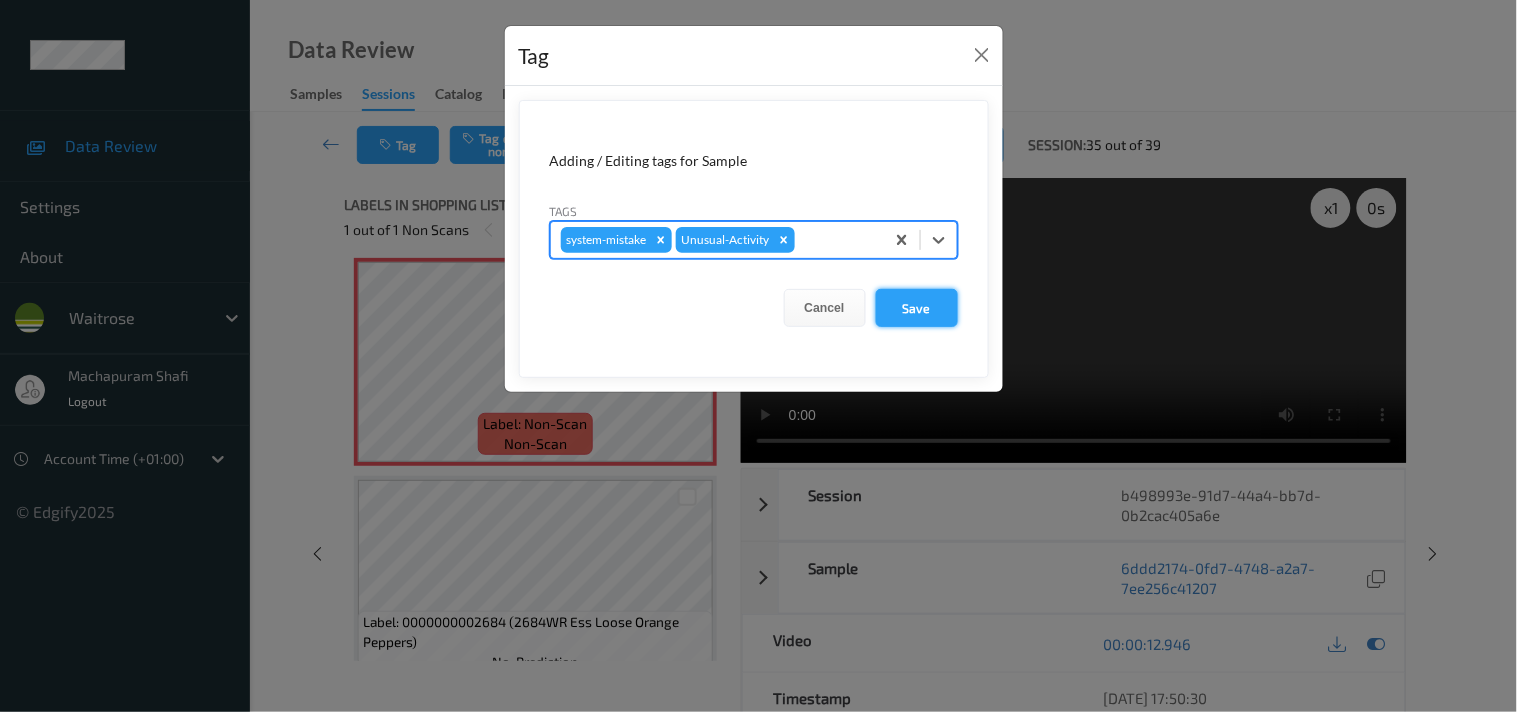 click on "Save" at bounding box center (917, 308) 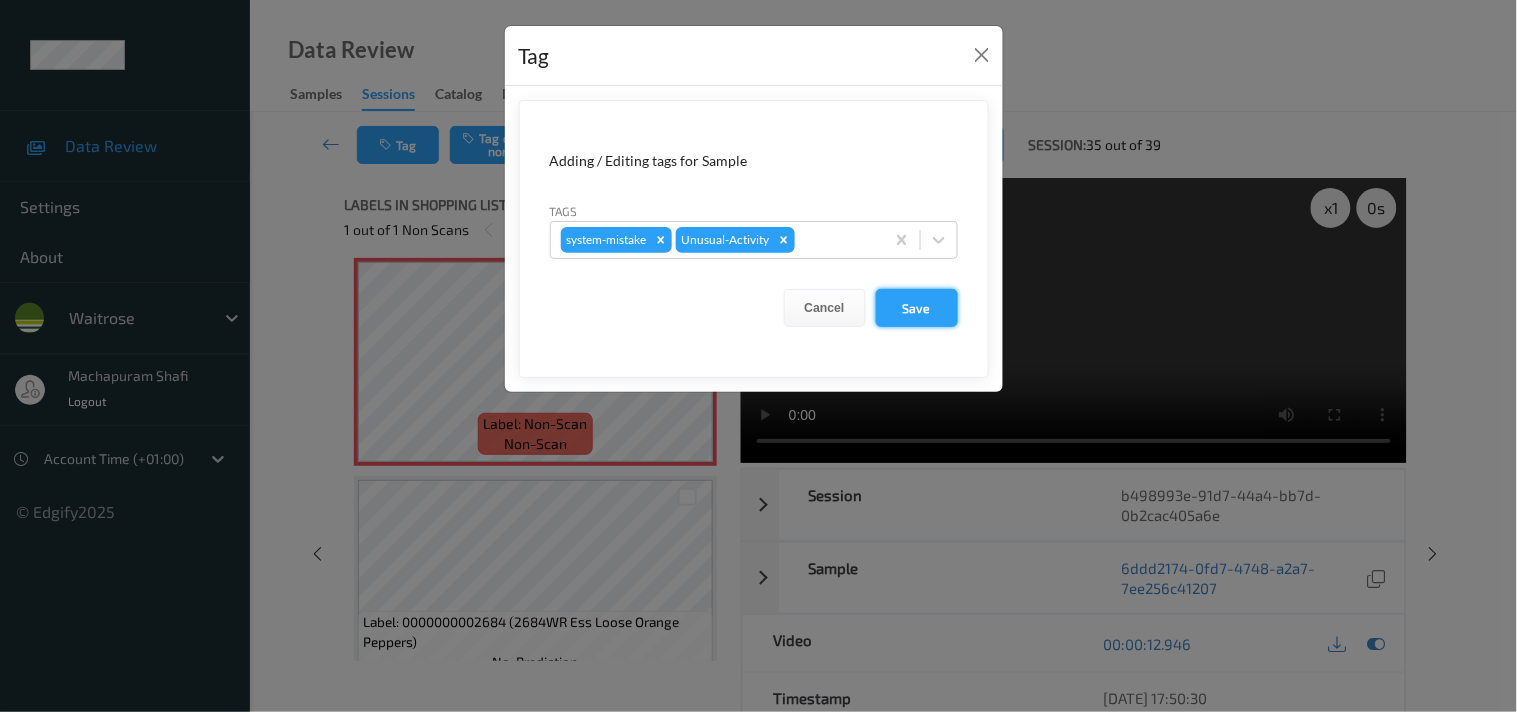 click on "Save" at bounding box center (917, 308) 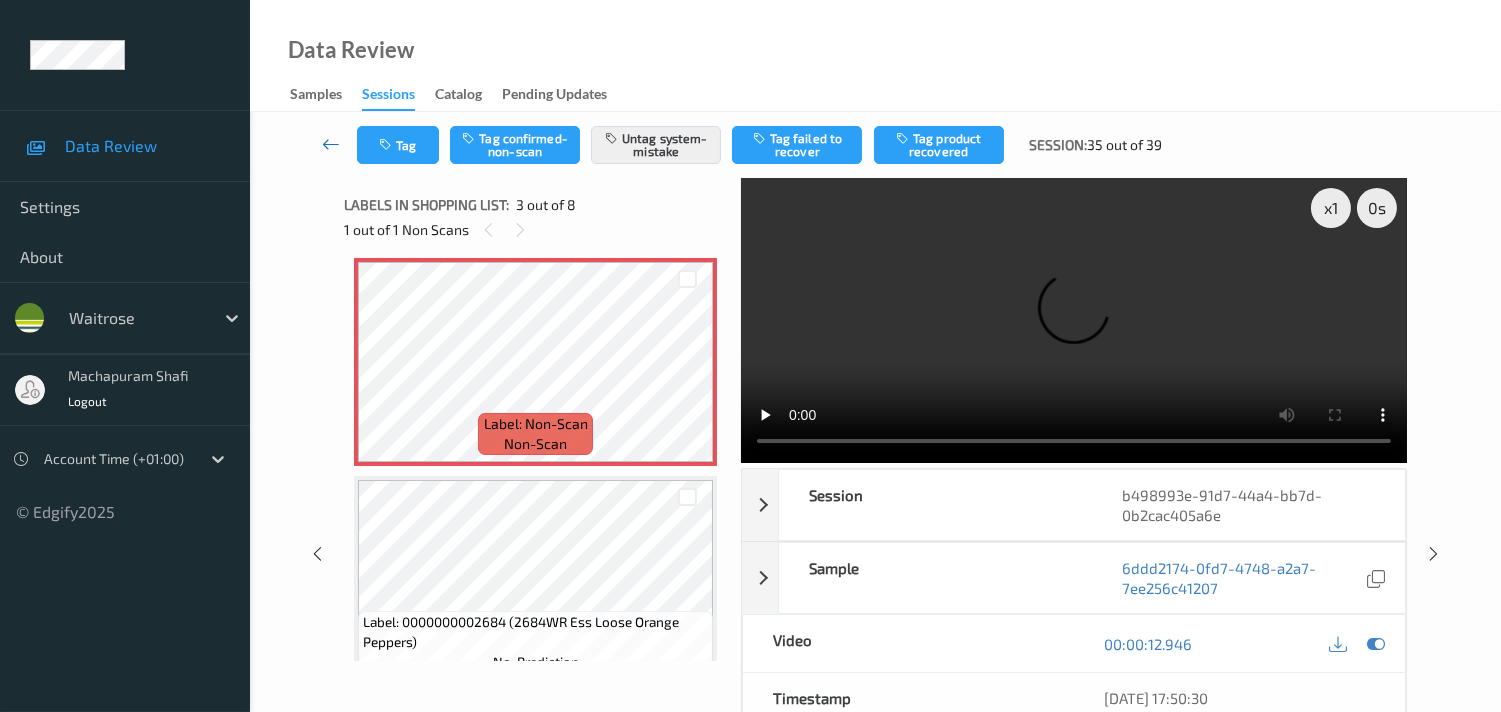 click at bounding box center [331, 145] 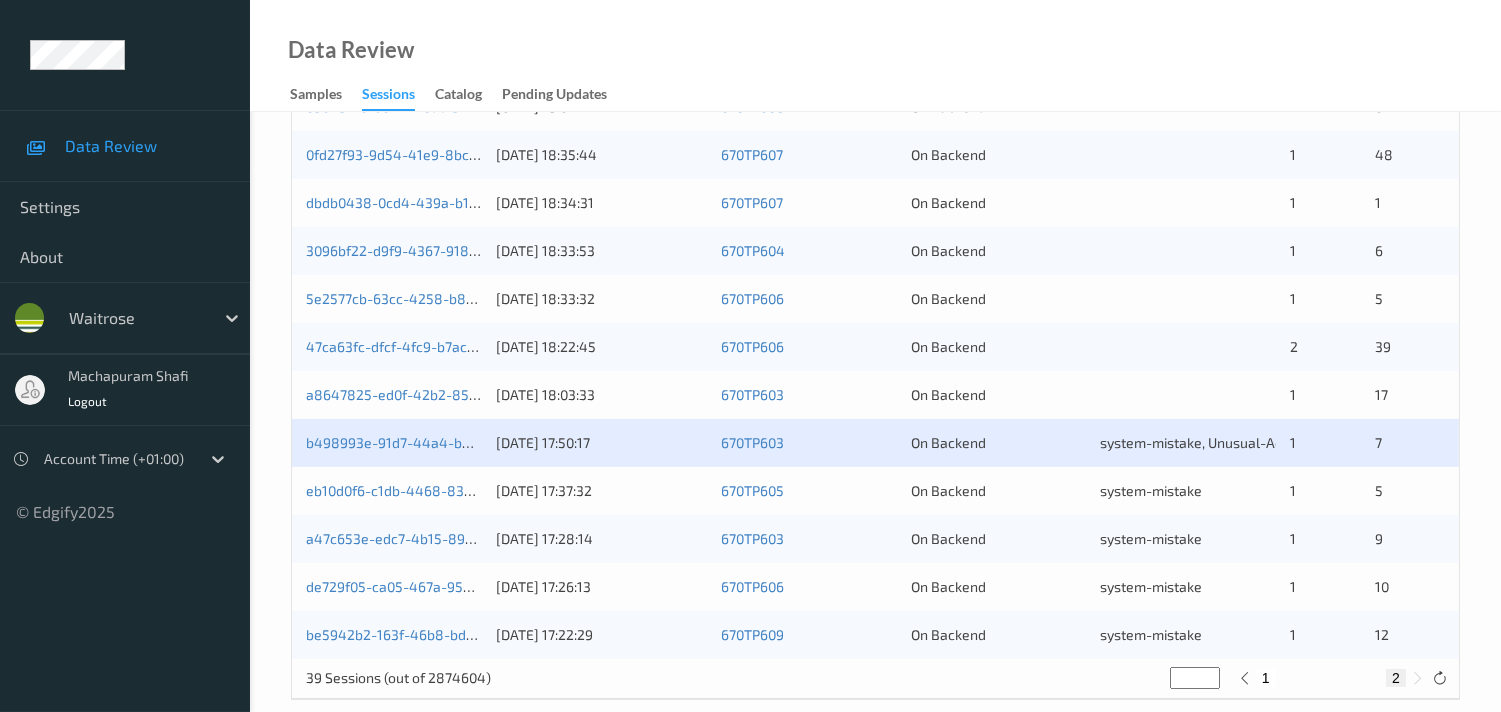 scroll, scrollTop: 888, scrollLeft: 0, axis: vertical 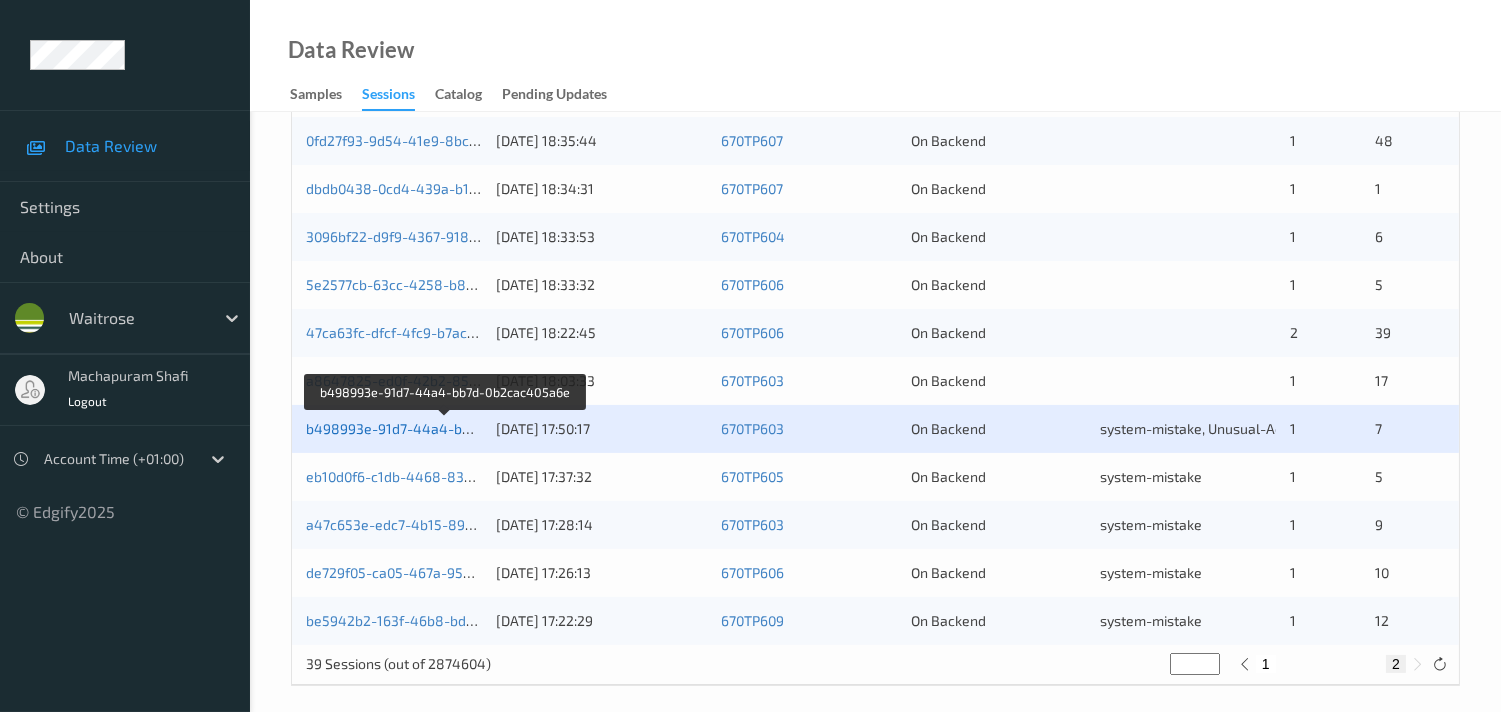 click on "b498993e-91d7-44a4-bb7d-0b2cac405a6e" at bounding box center (446, 428) 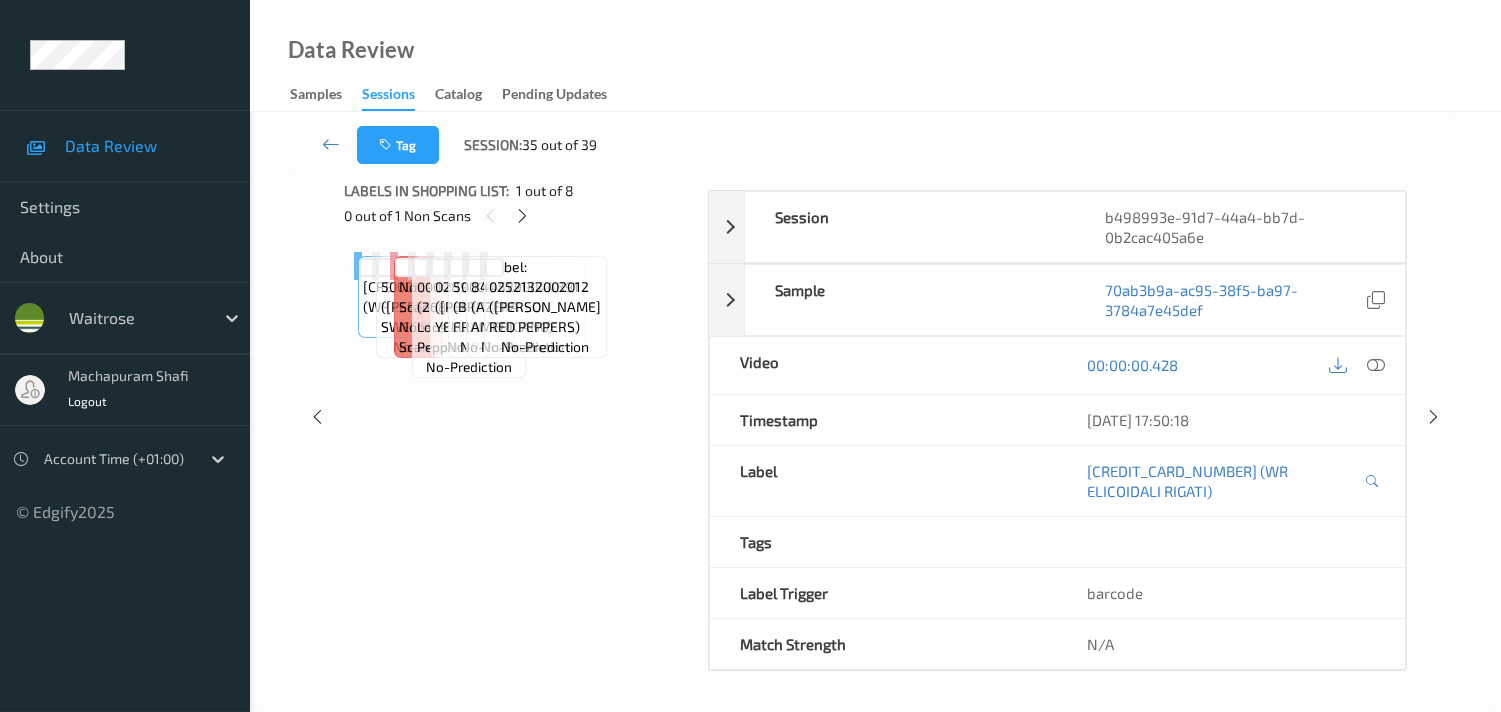 scroll, scrollTop: 280, scrollLeft: 0, axis: vertical 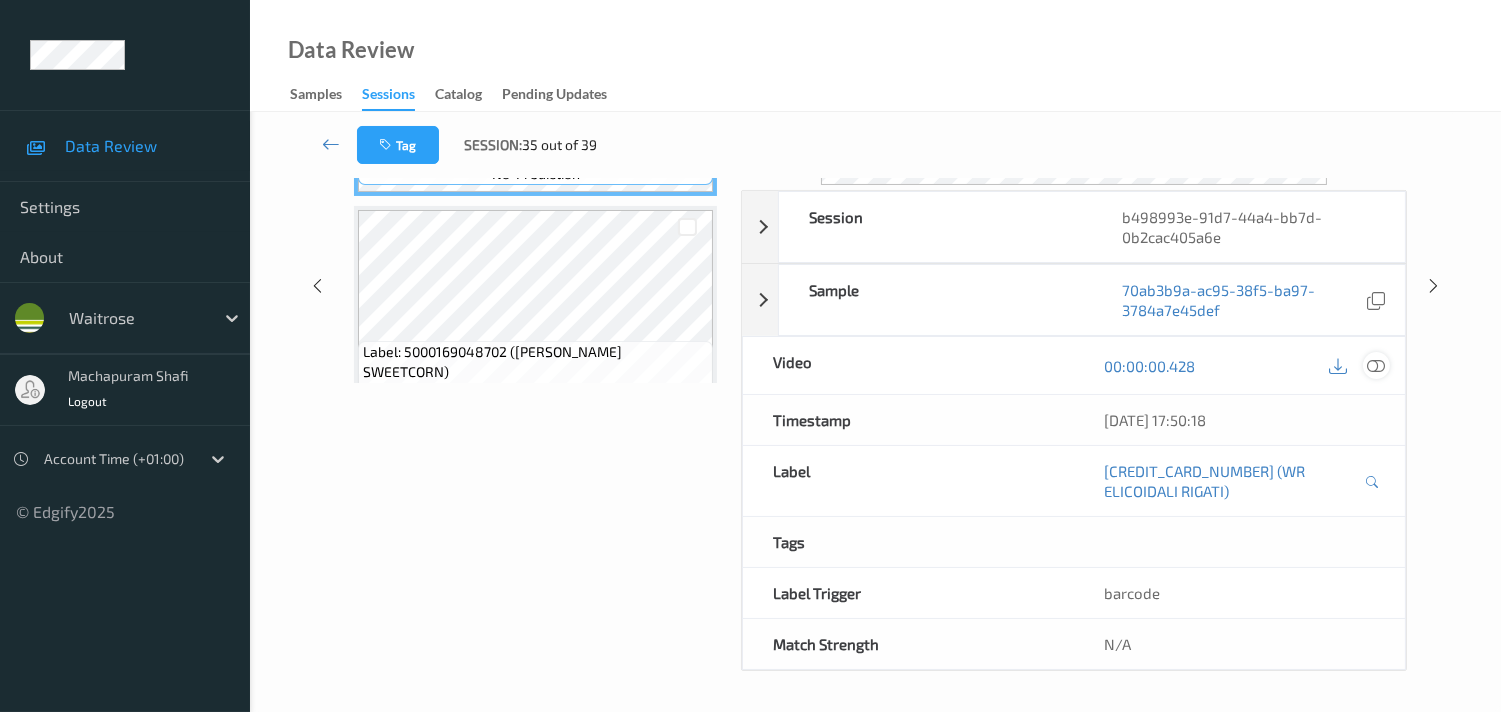 click at bounding box center (1376, 366) 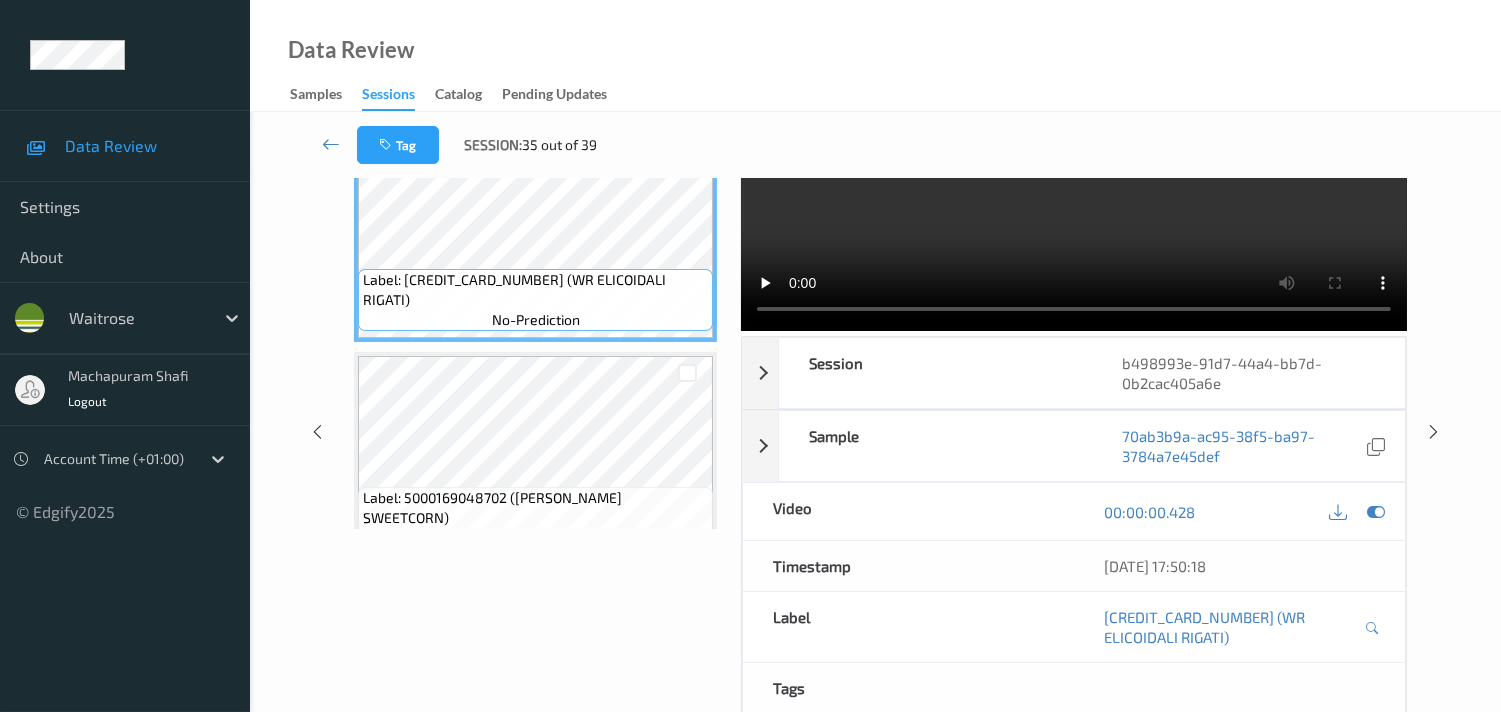 scroll, scrollTop: 0, scrollLeft: 0, axis: both 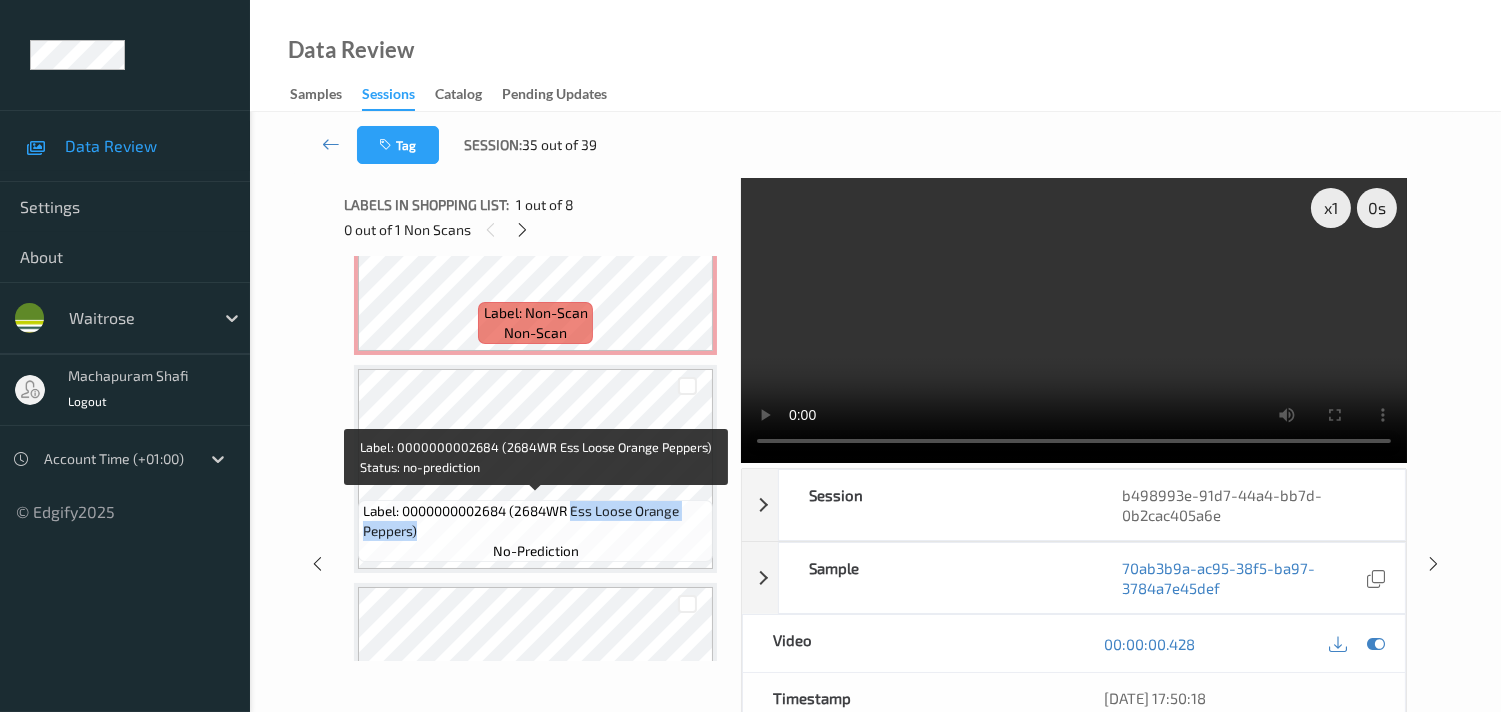 drag, startPoint x: 572, startPoint y: 507, endPoint x: 681, endPoint y: 531, distance: 111.61093 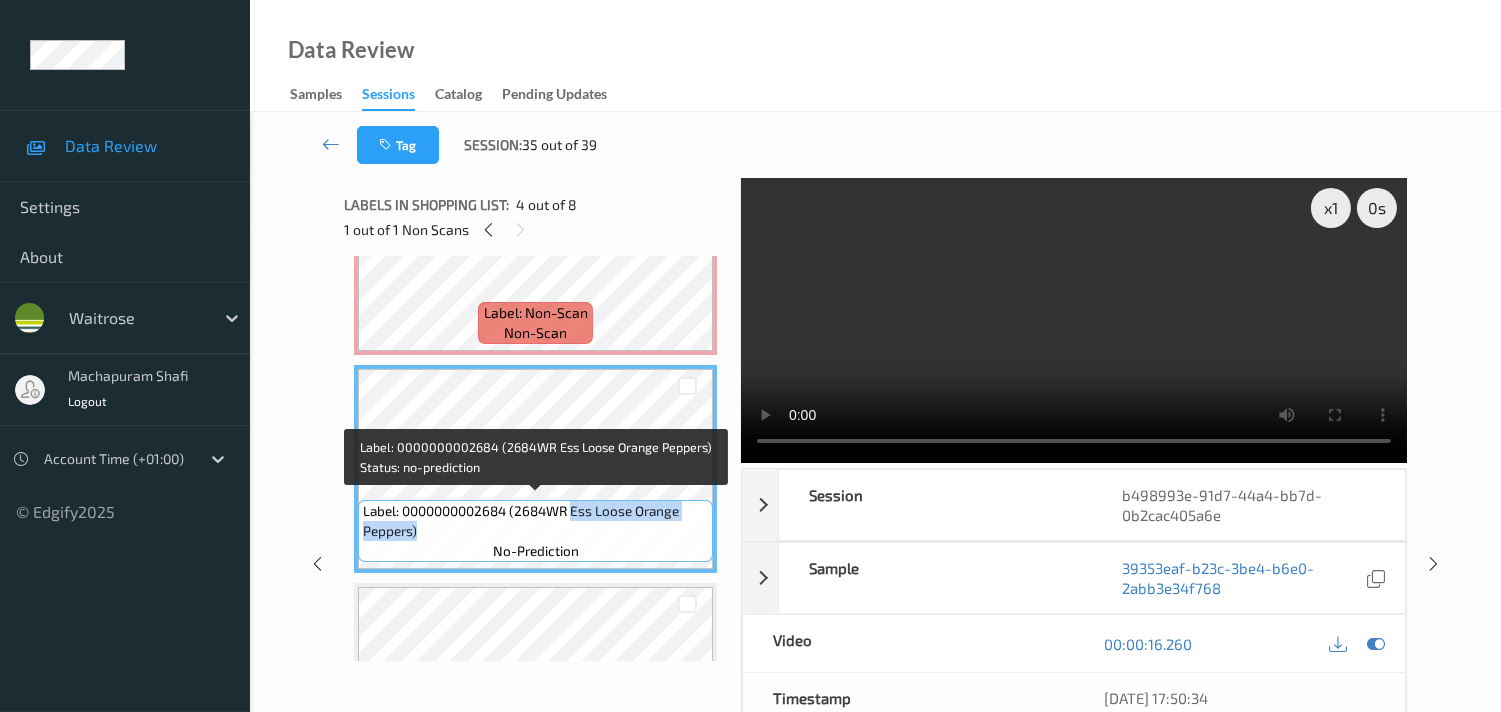 copy on "Ess Loose Orange Peppers)" 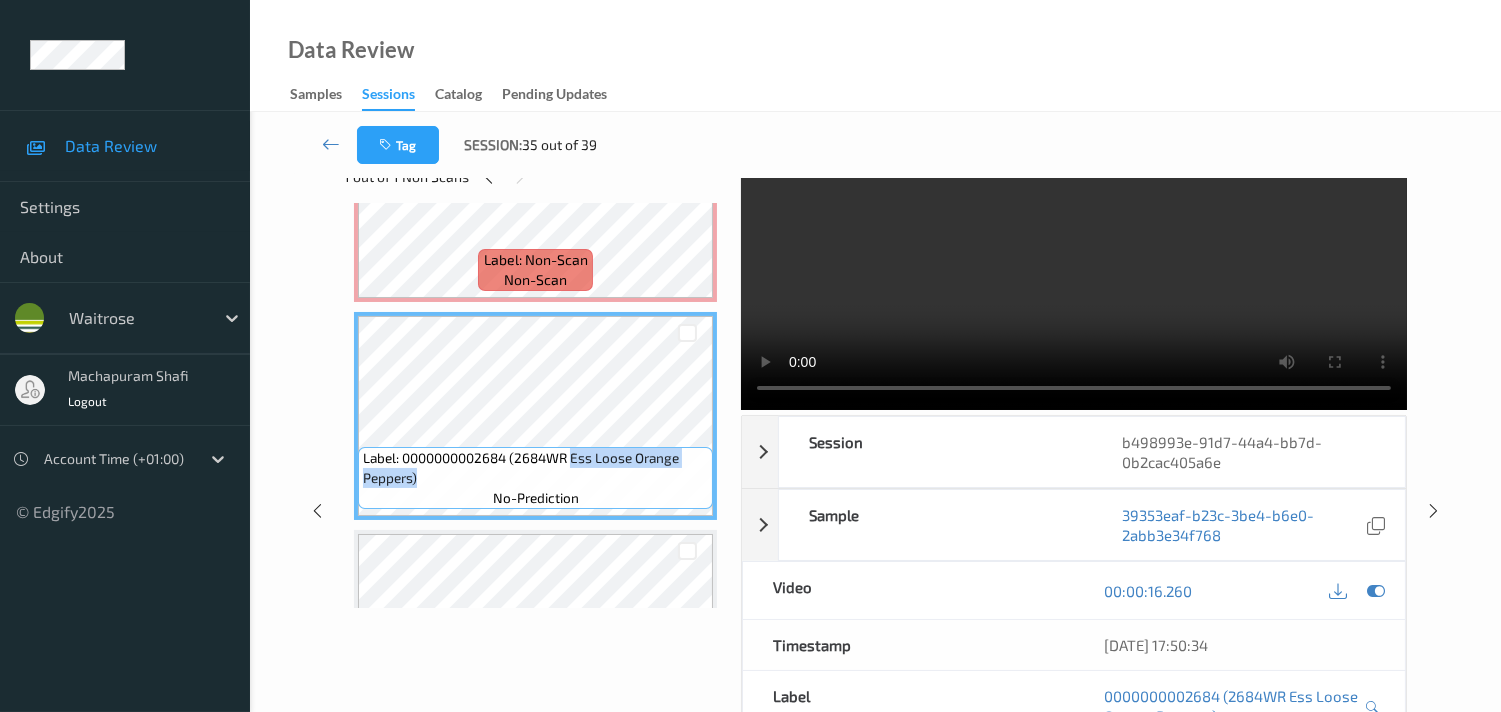 scroll, scrollTop: 0, scrollLeft: 0, axis: both 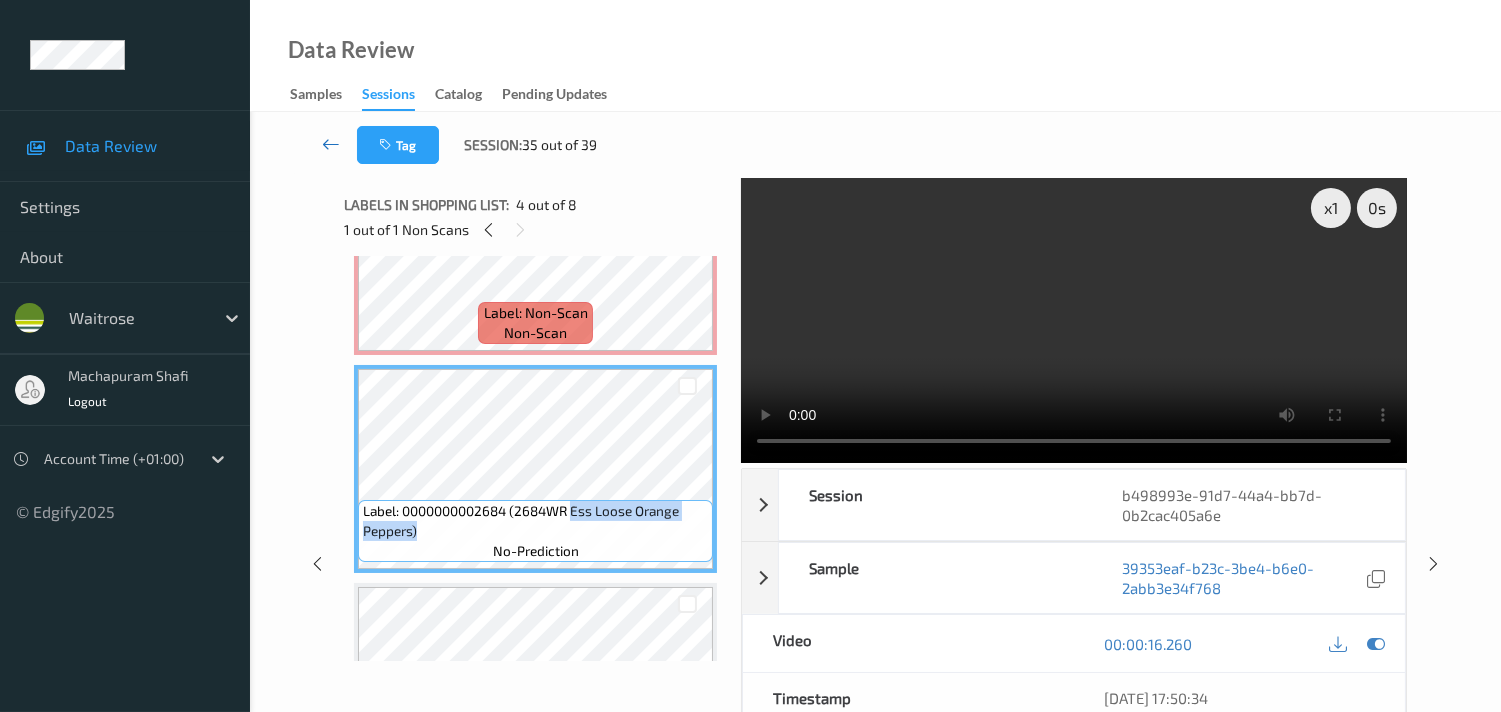 click at bounding box center (331, 144) 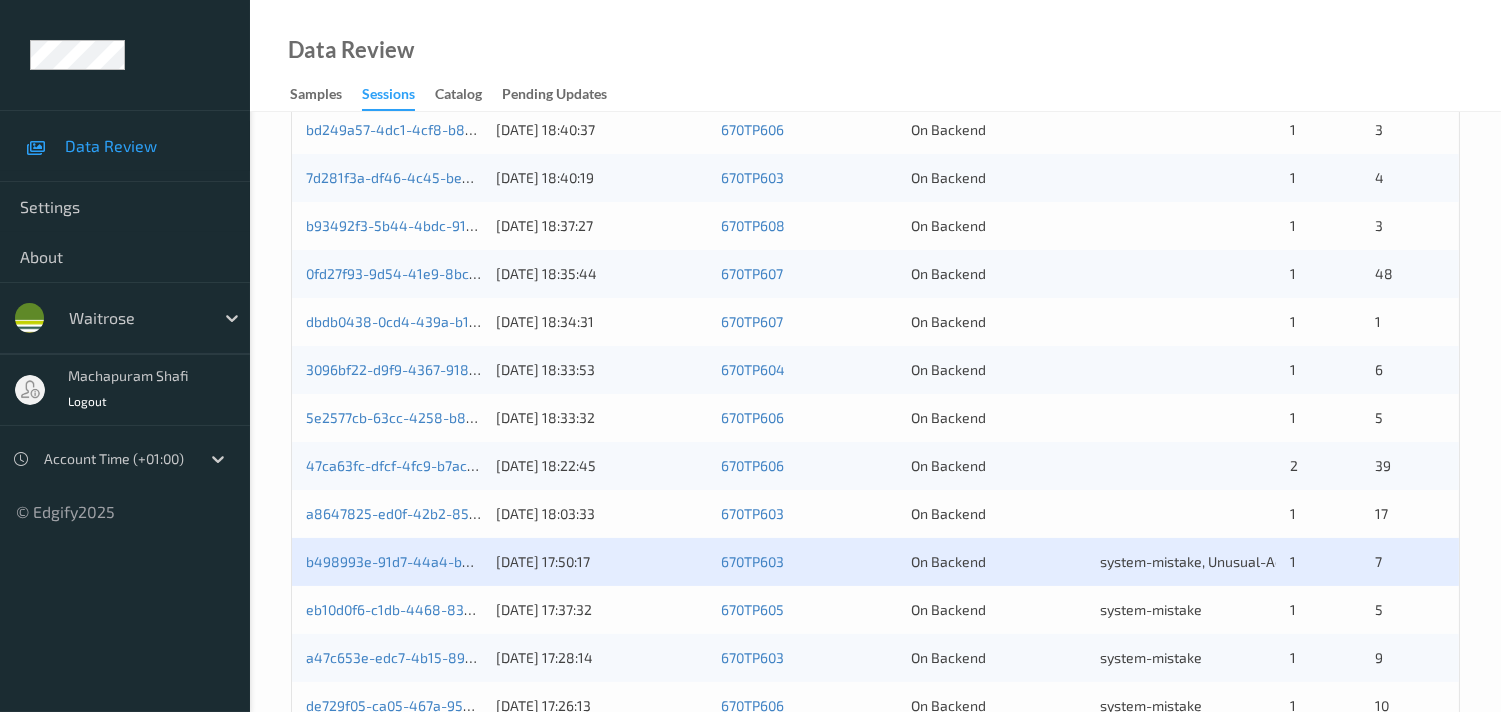 scroll, scrollTop: 777, scrollLeft: 0, axis: vertical 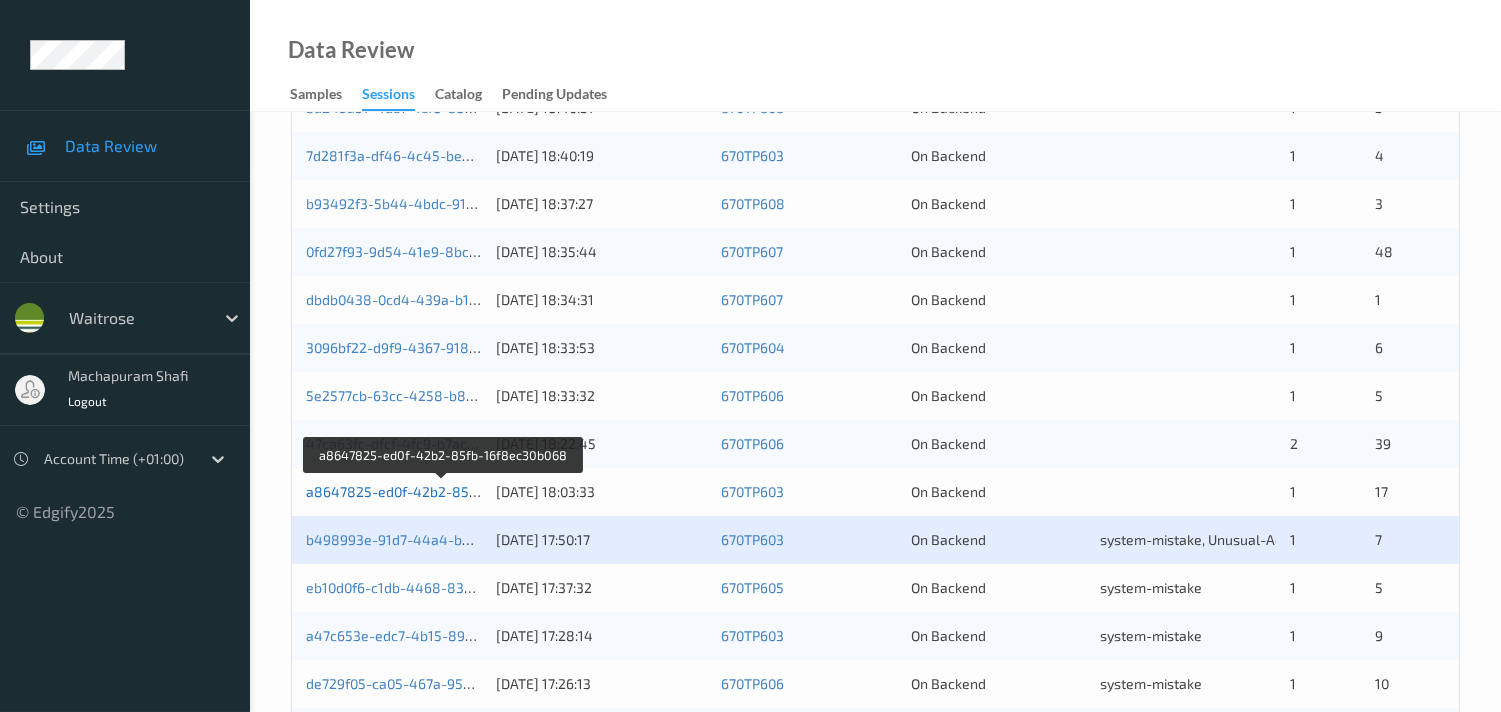 click on "a8647825-ed0f-42b2-85fb-16f8ec30b068" at bounding box center [443, 491] 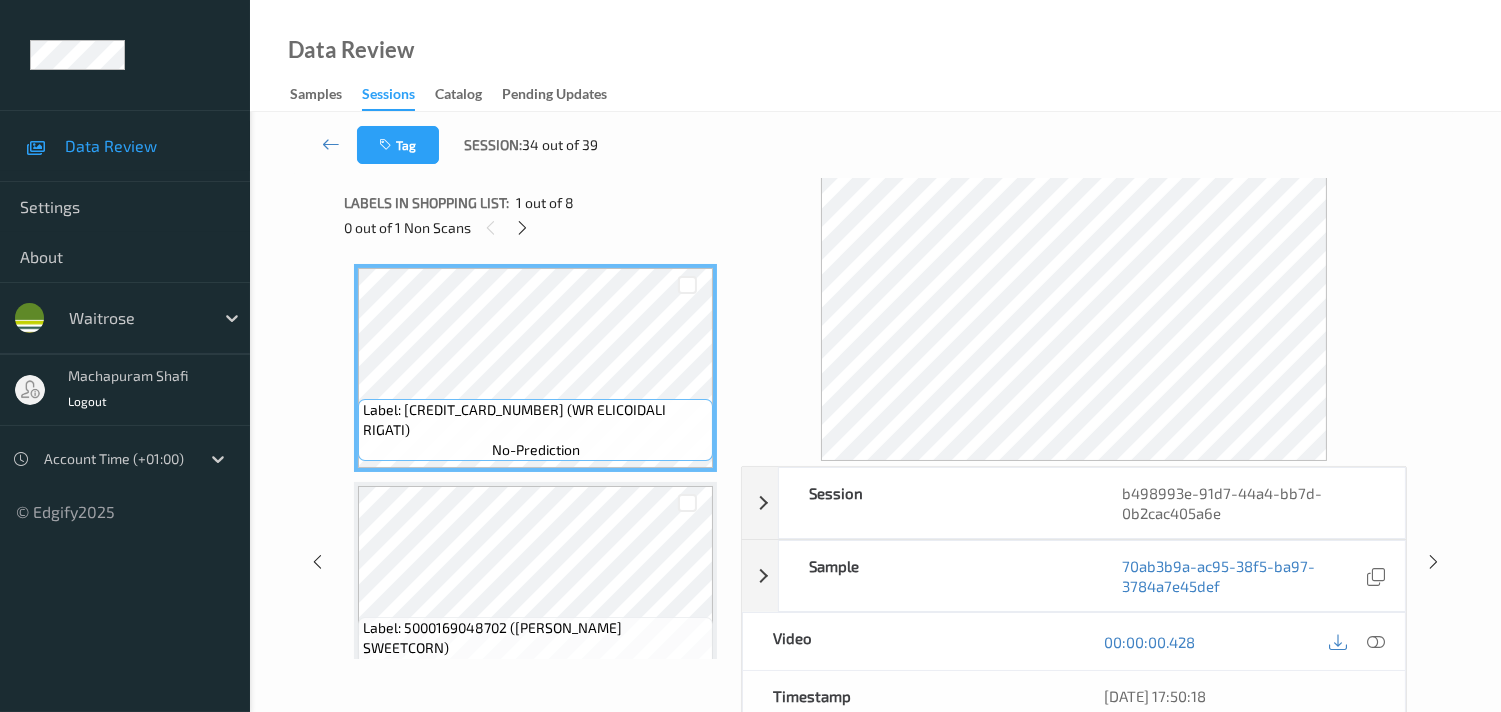 scroll, scrollTop: 0, scrollLeft: 0, axis: both 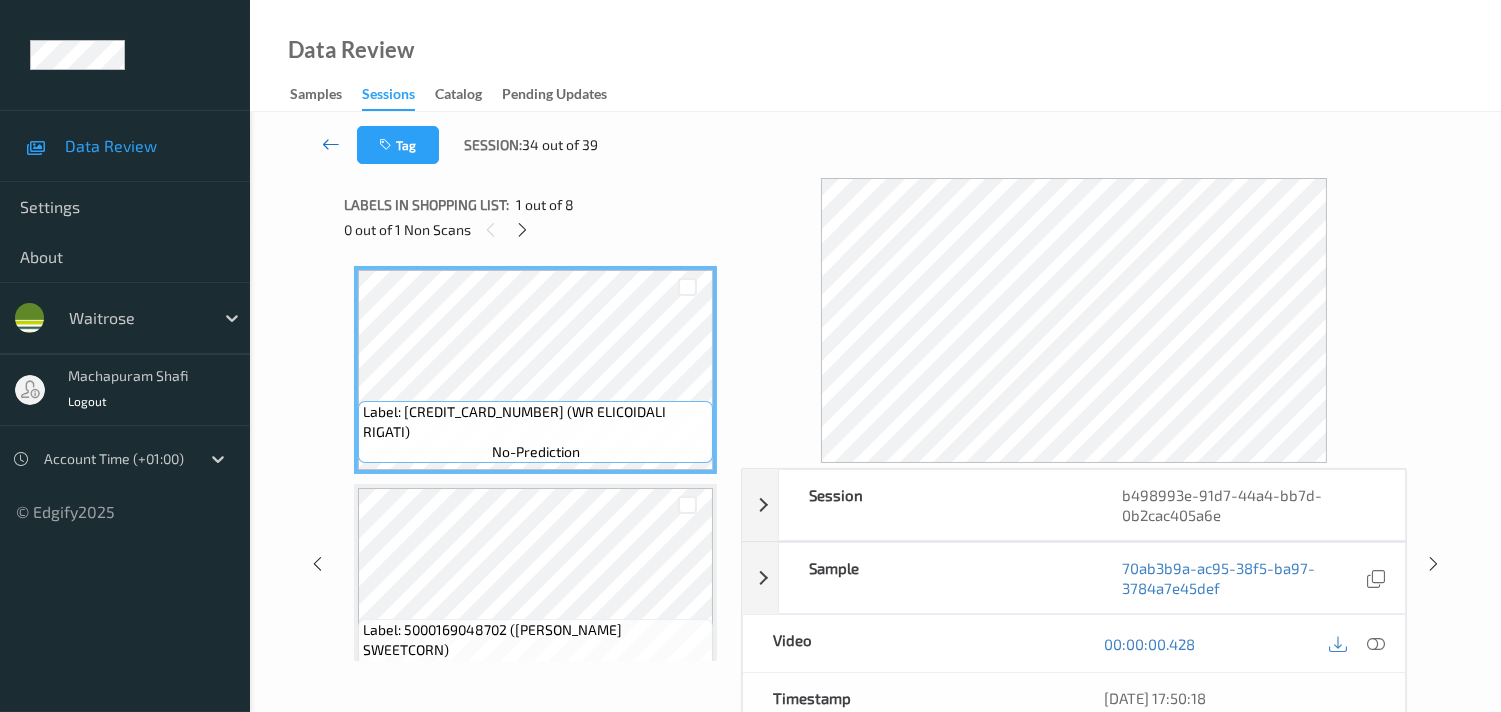 click at bounding box center (331, 144) 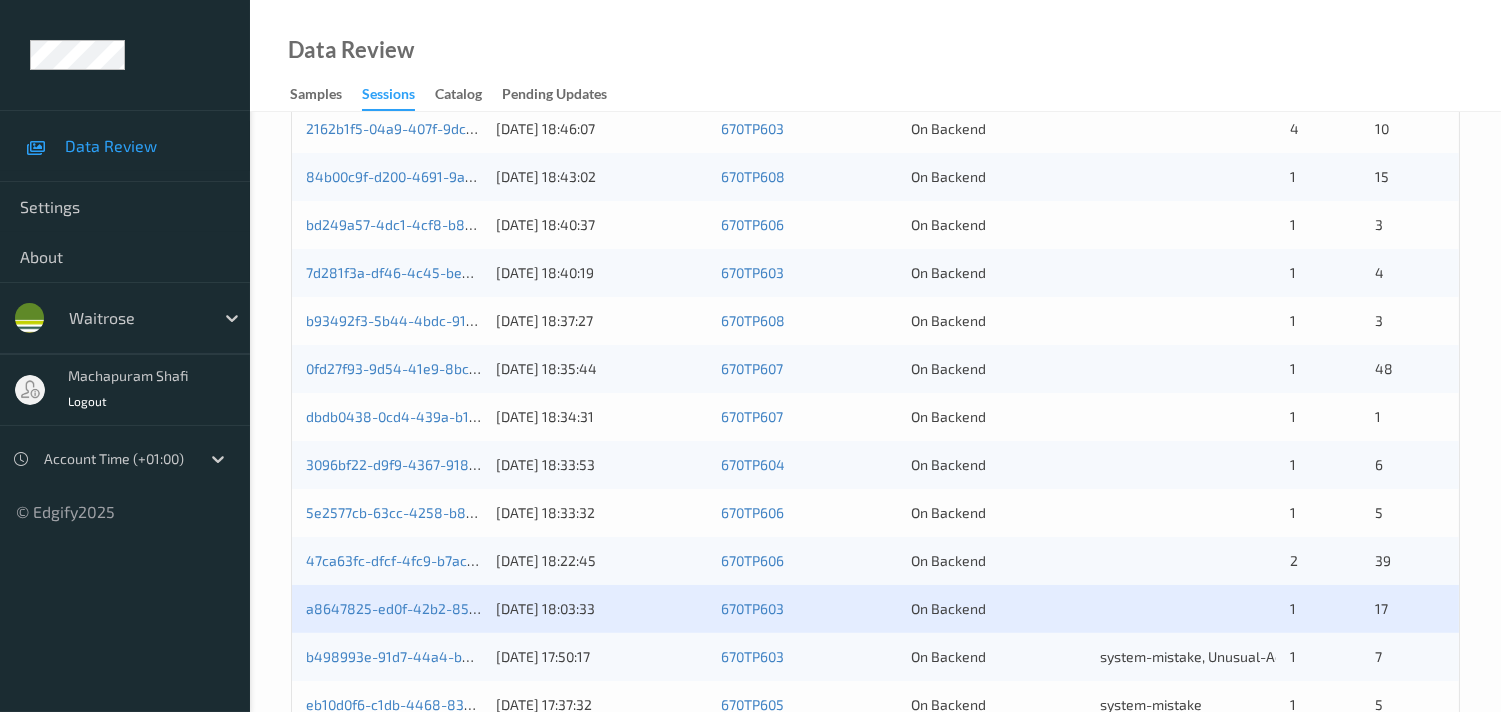 scroll, scrollTop: 777, scrollLeft: 0, axis: vertical 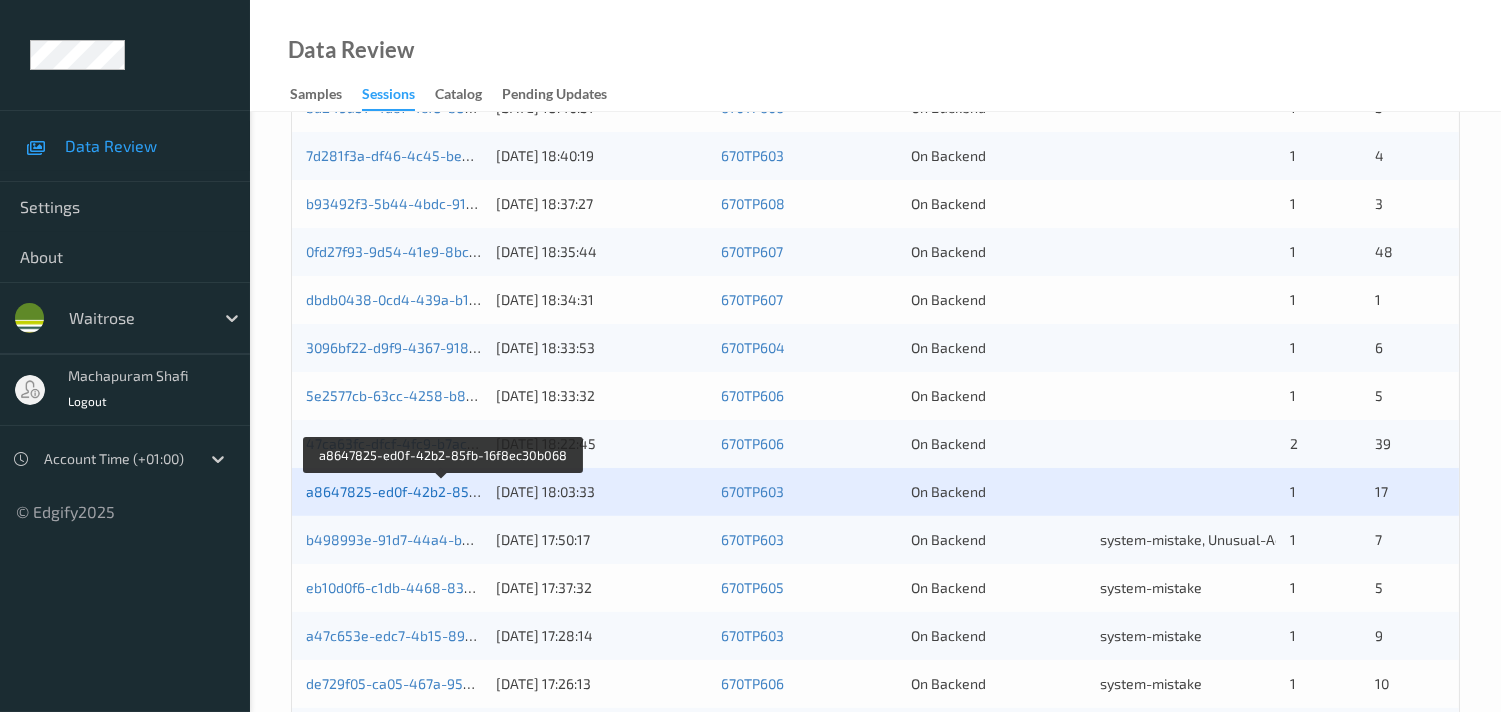 click on "a8647825-ed0f-42b2-85fb-16f8ec30b068" at bounding box center [443, 491] 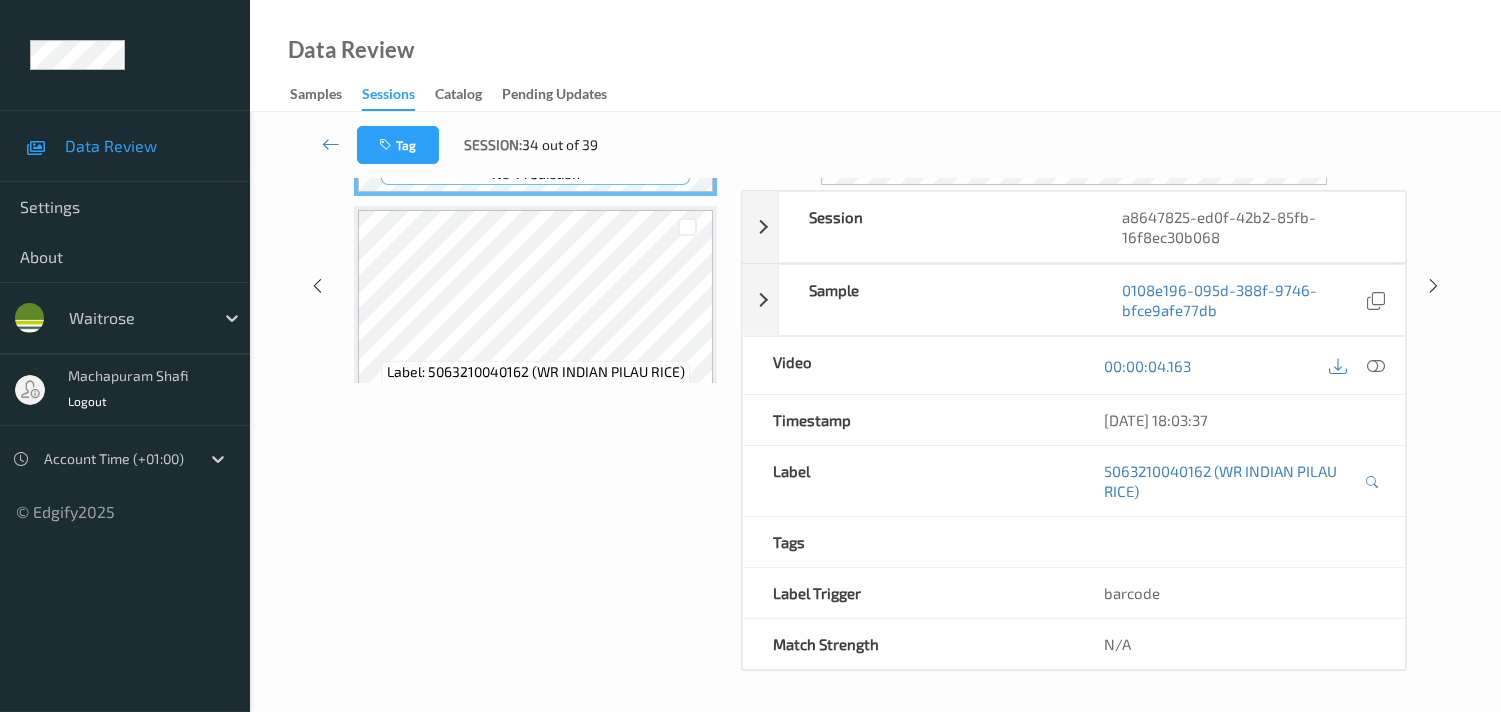 scroll, scrollTop: 280, scrollLeft: 0, axis: vertical 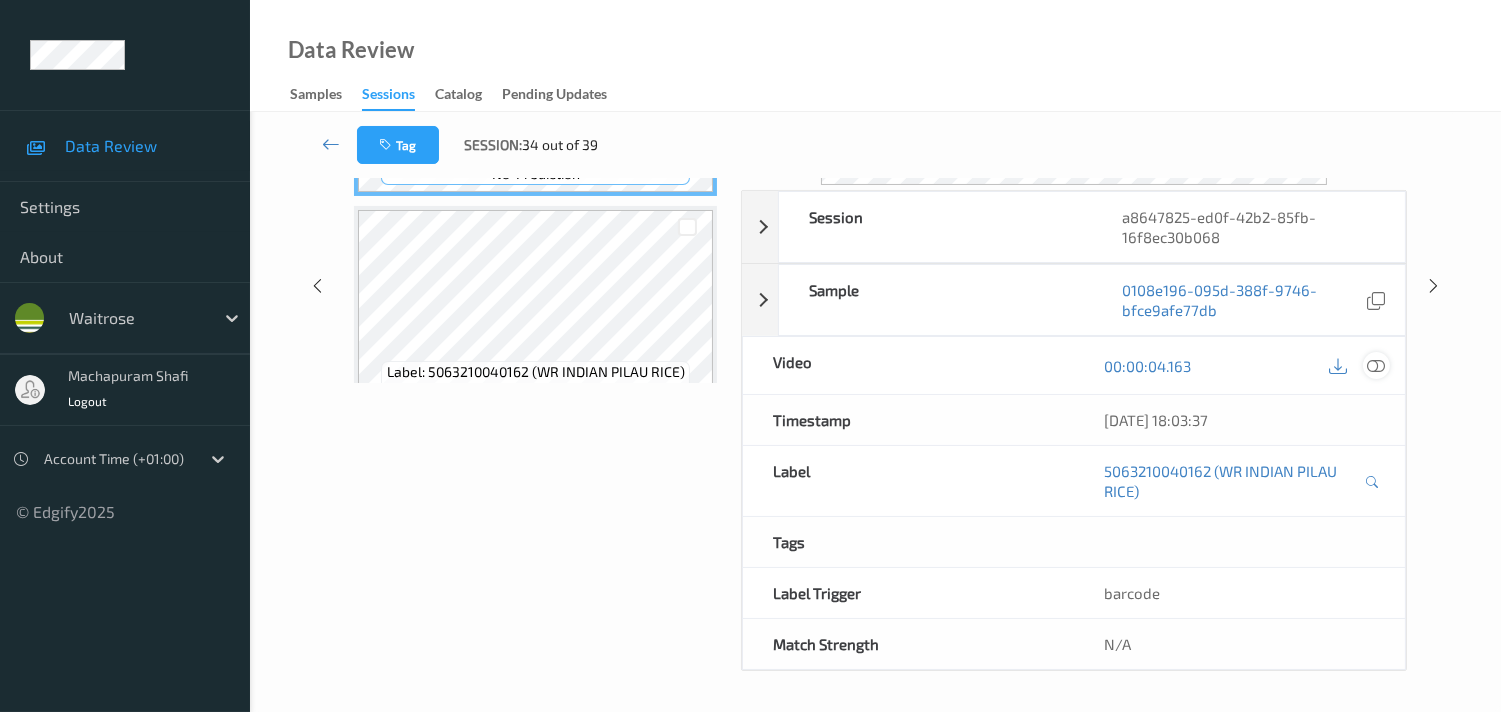 click at bounding box center [1376, 366] 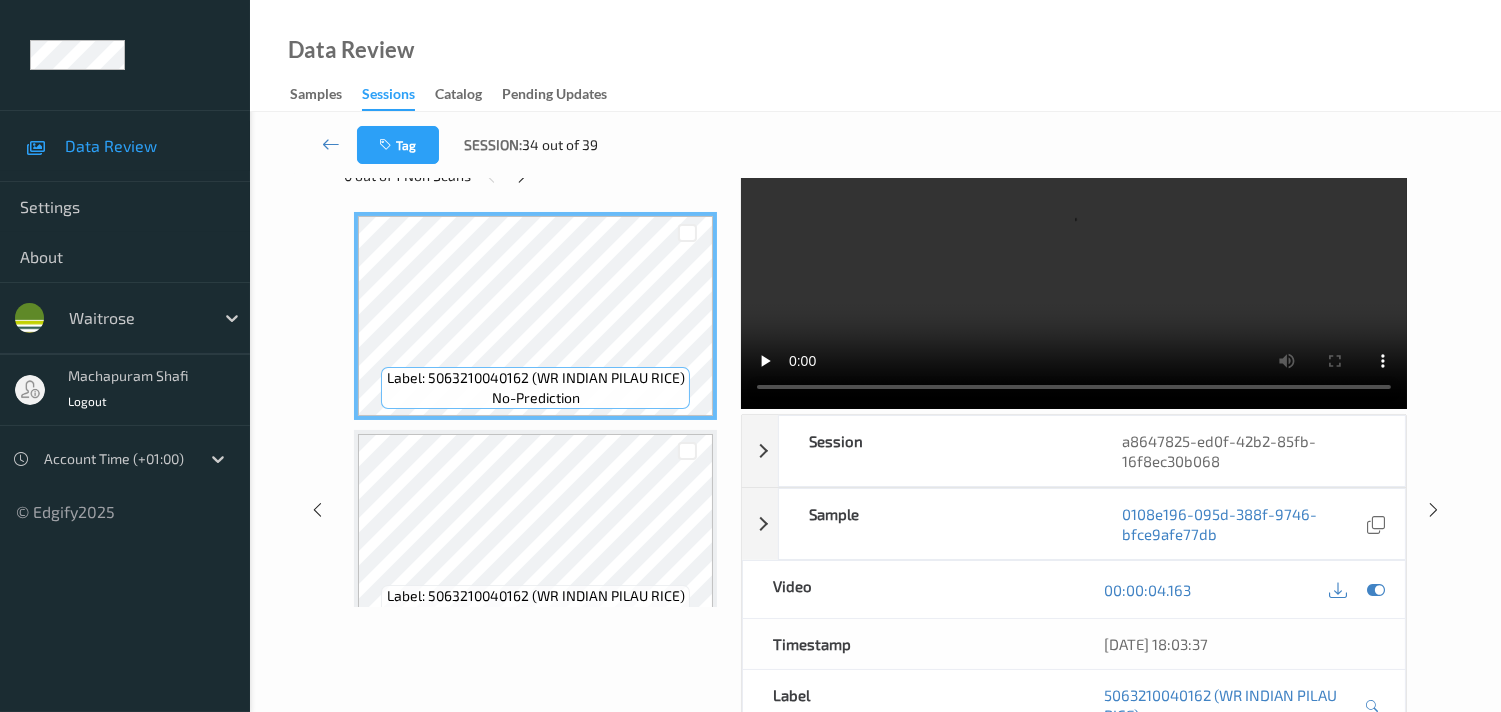 scroll, scrollTop: 0, scrollLeft: 0, axis: both 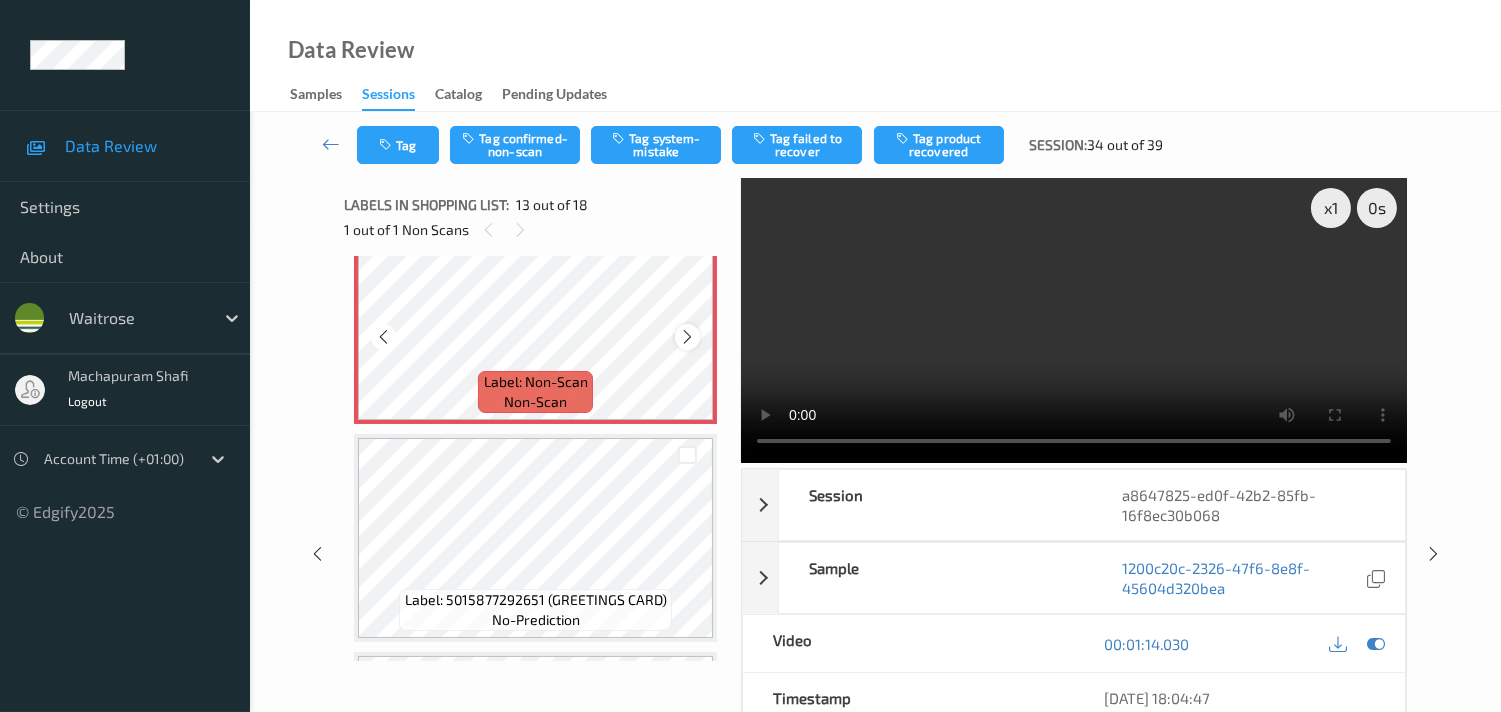 click at bounding box center [687, 337] 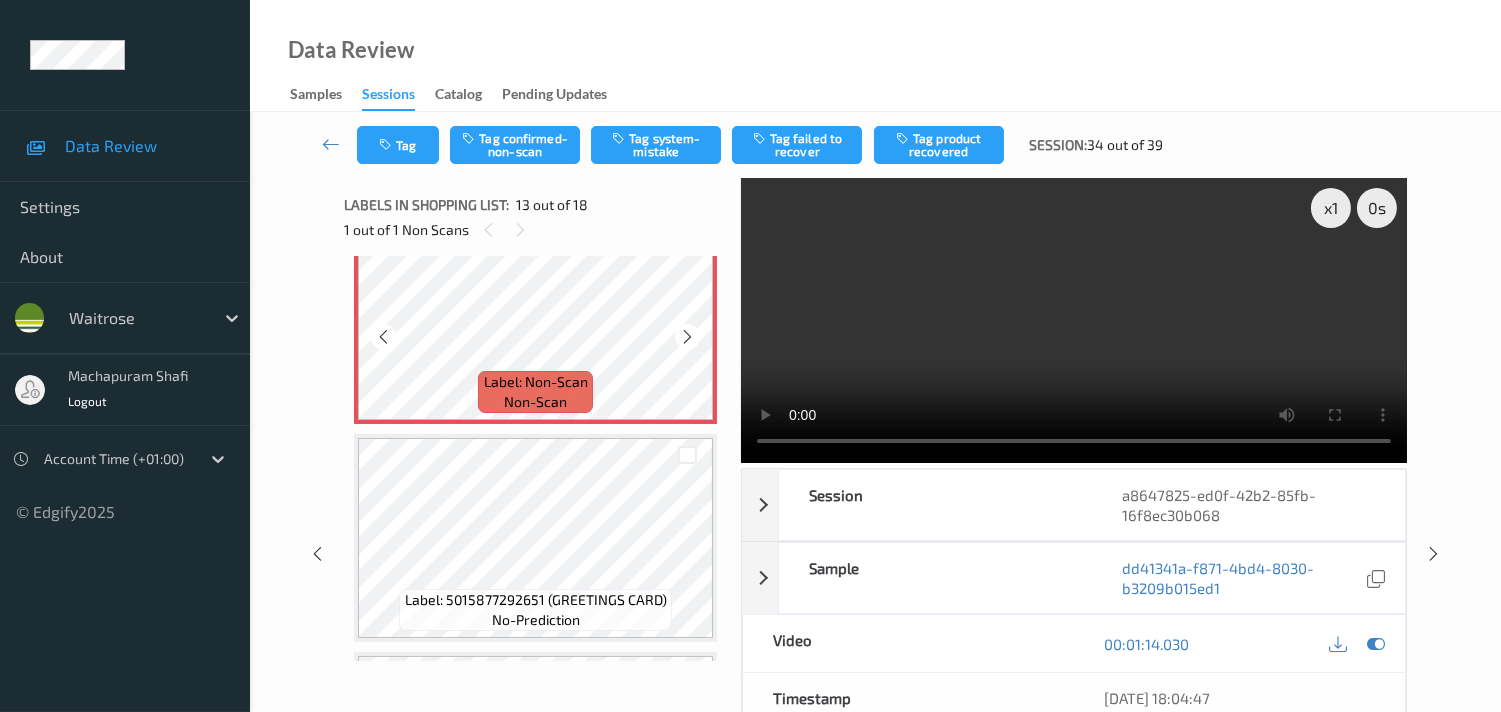 click at bounding box center (687, 337) 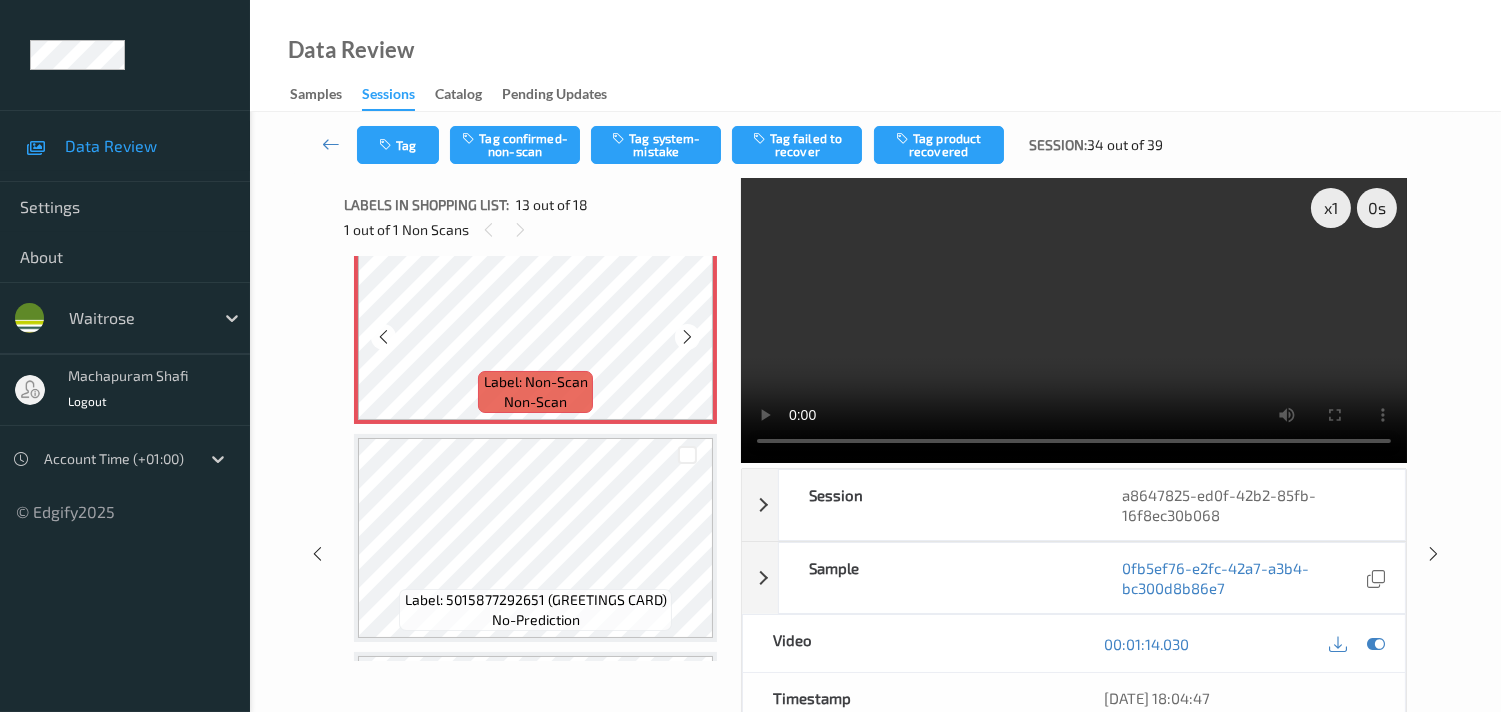 click at bounding box center [687, 337] 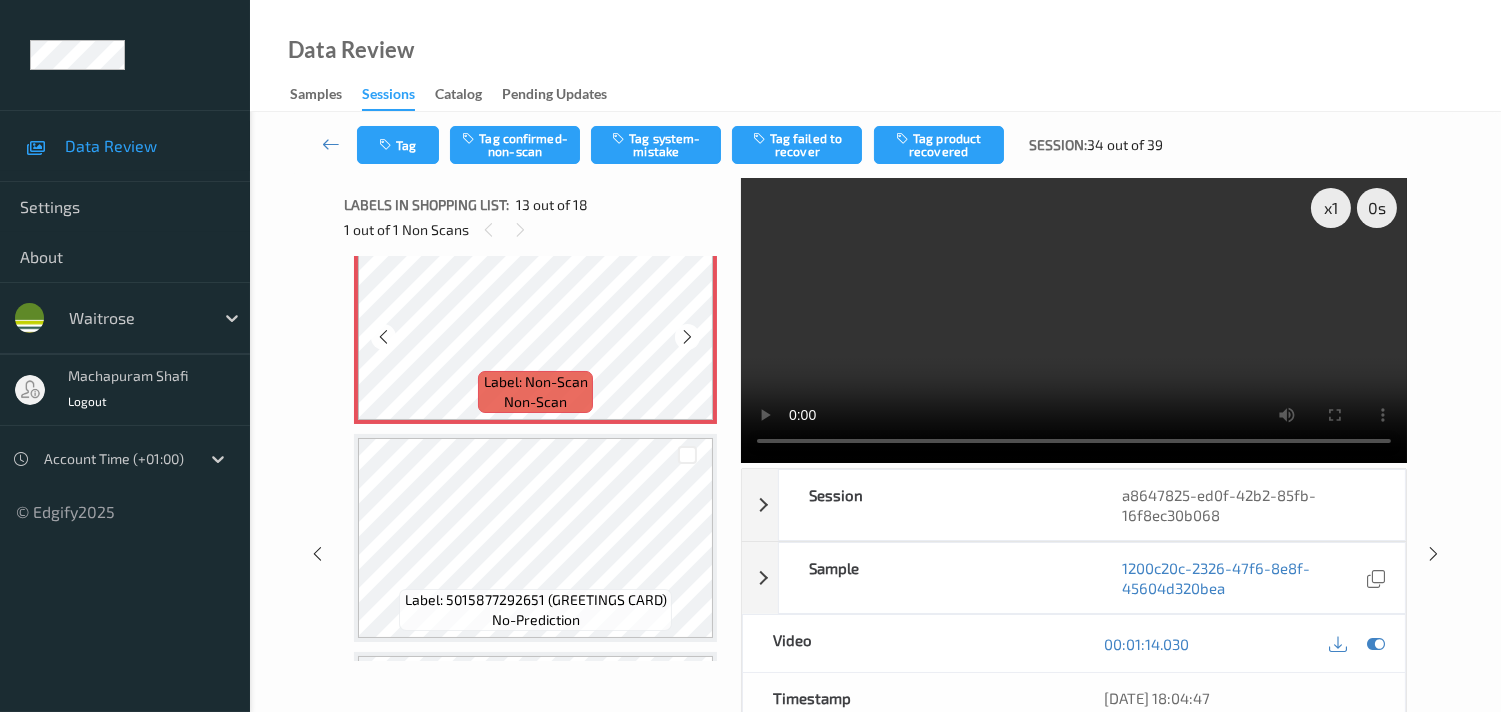 click at bounding box center [687, 337] 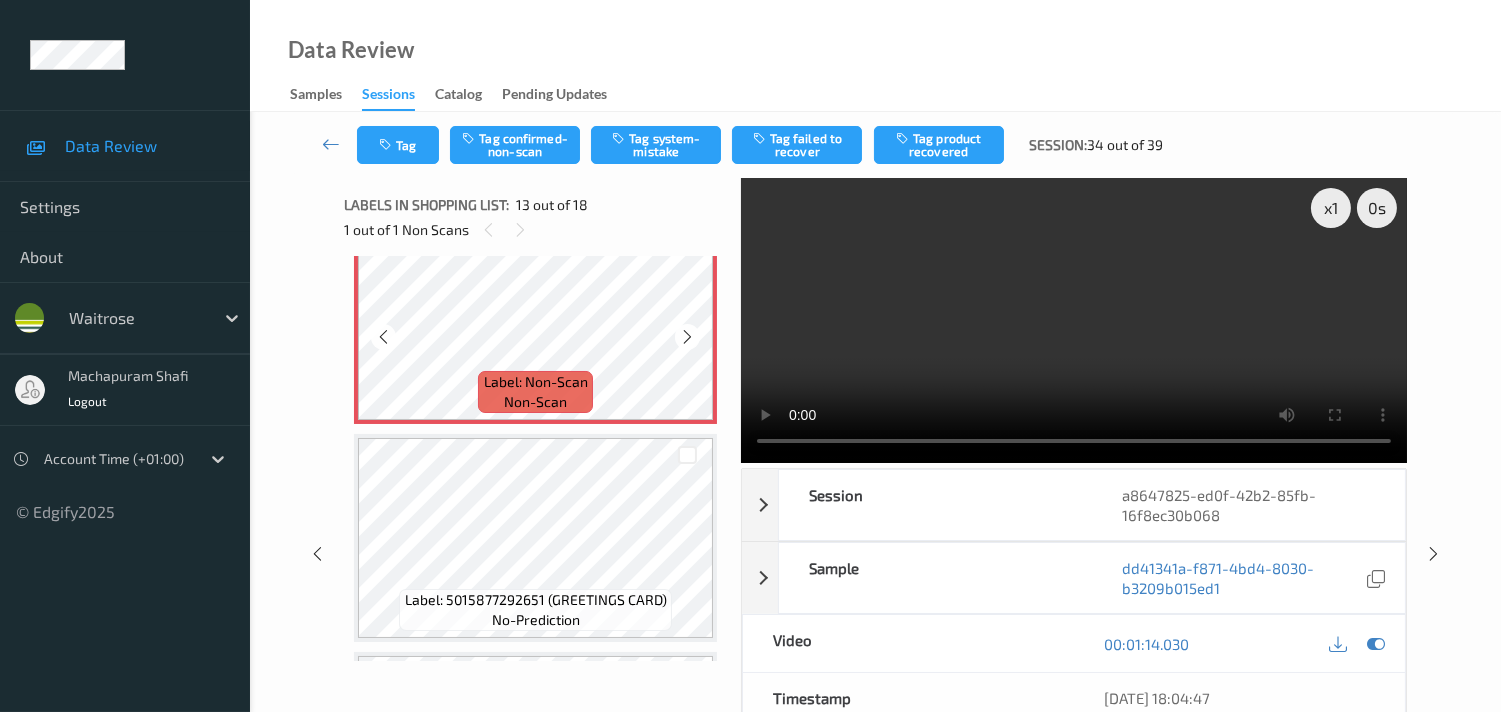 click at bounding box center (687, 337) 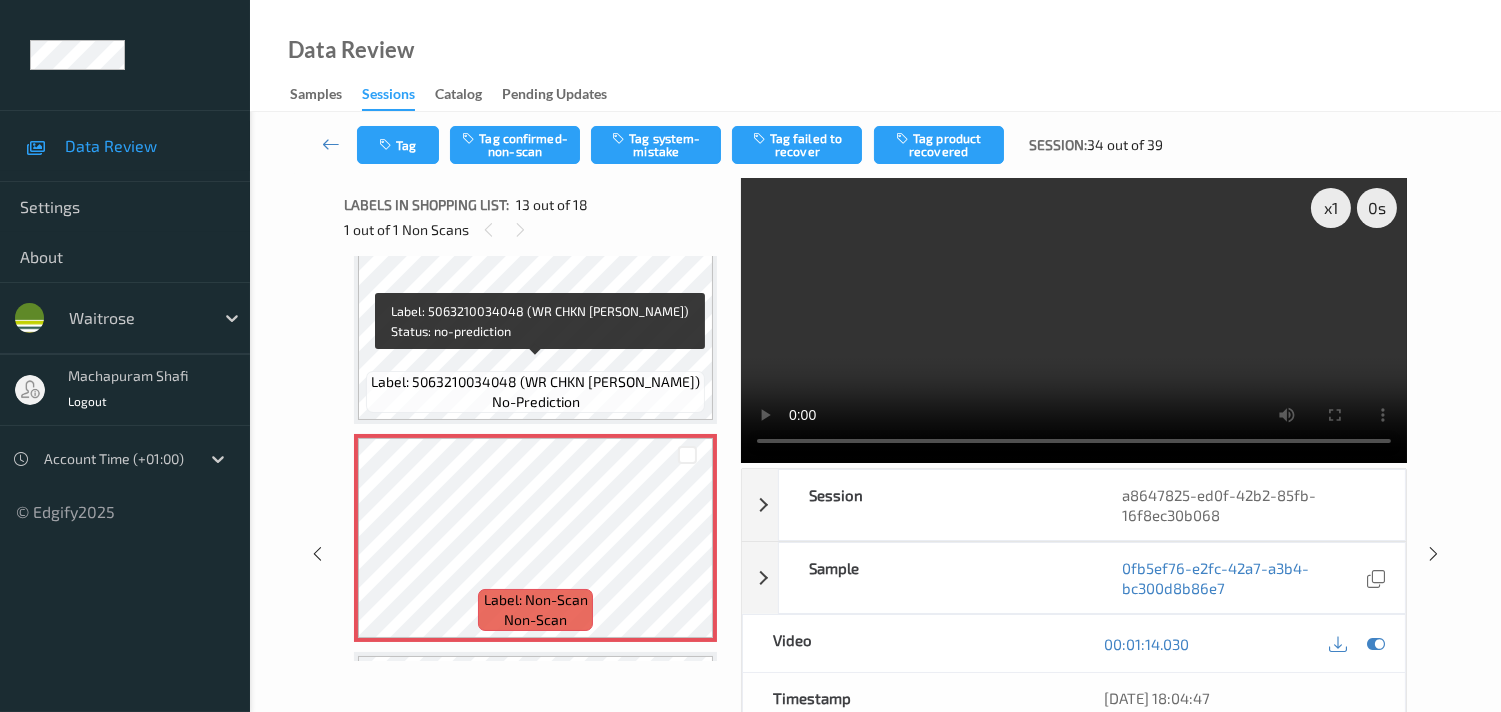 scroll, scrollTop: 2444, scrollLeft: 0, axis: vertical 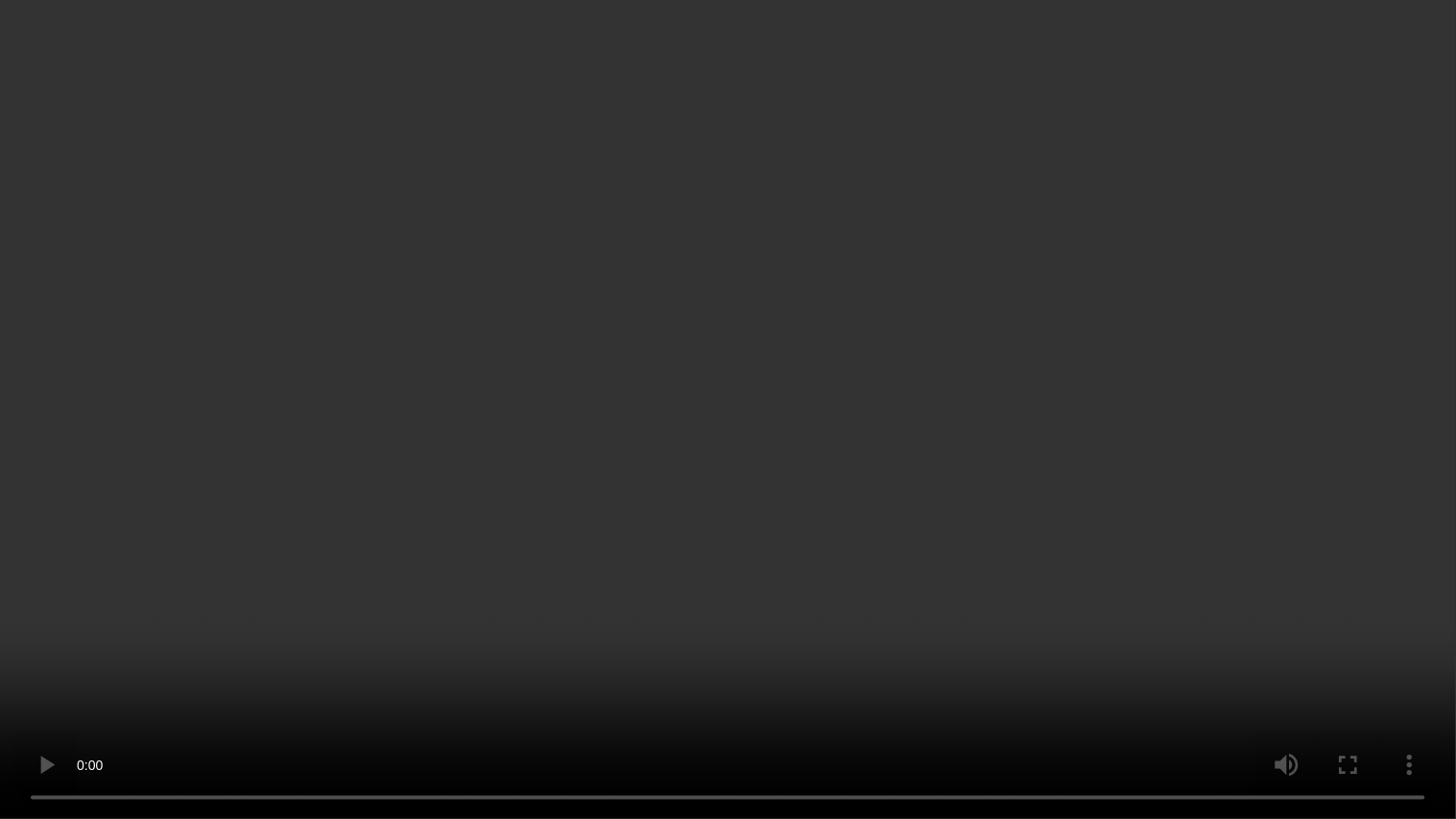 type 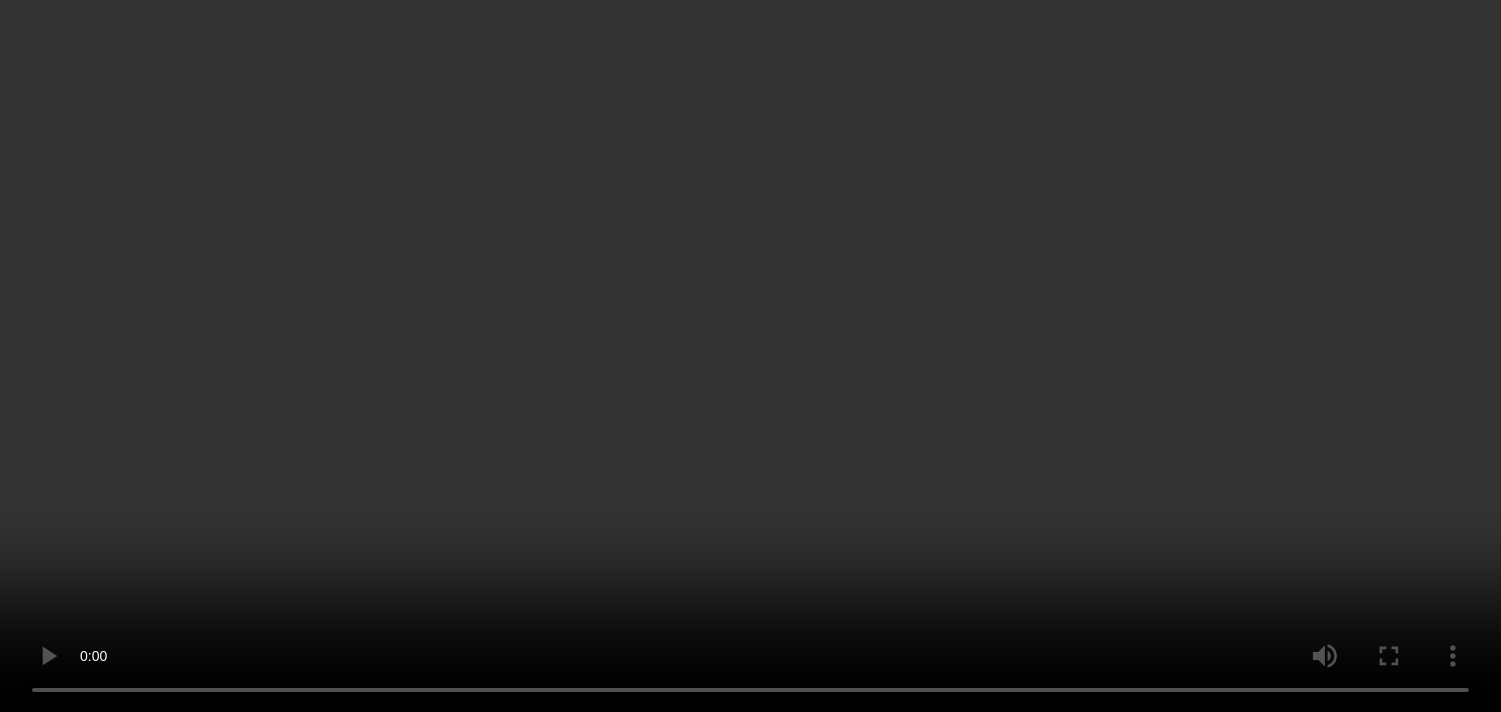 scroll, scrollTop: 2444, scrollLeft: 0, axis: vertical 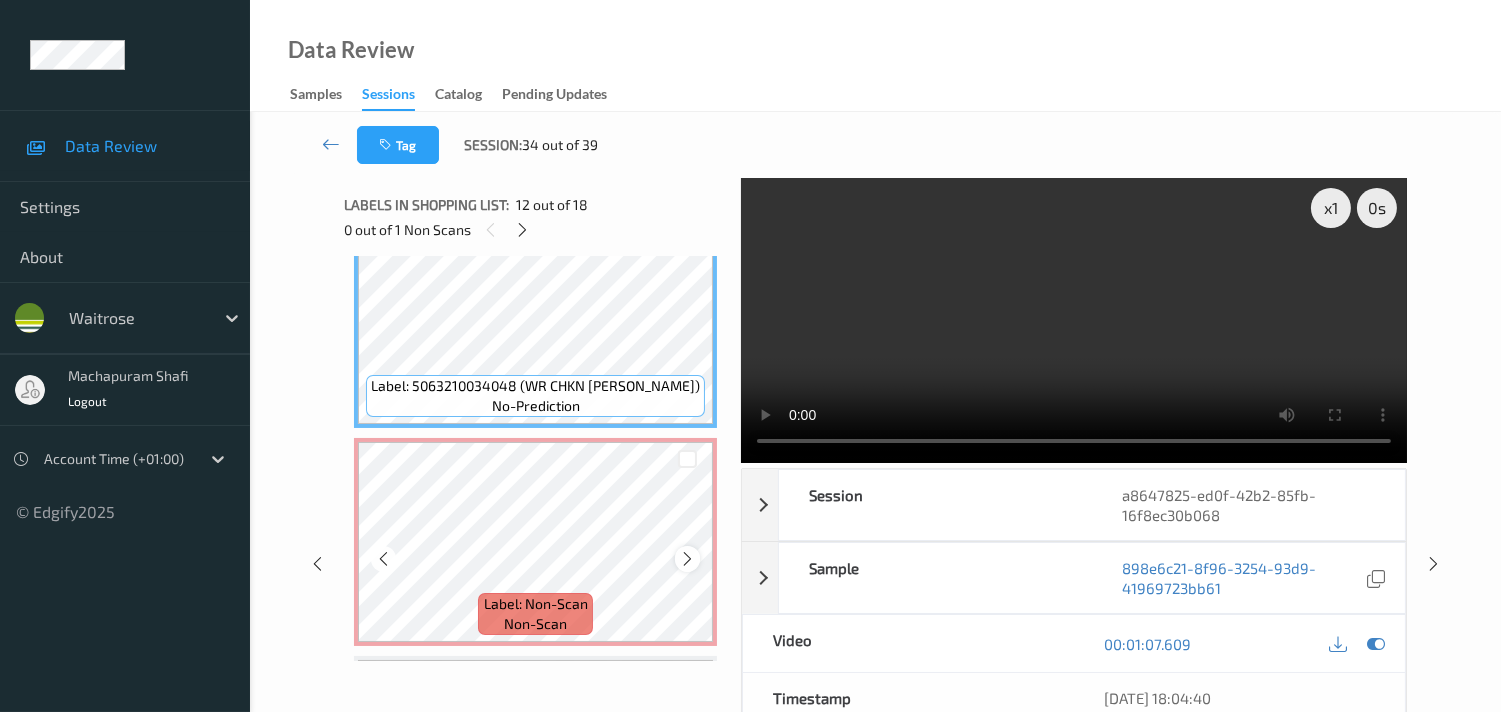 click at bounding box center [687, 559] 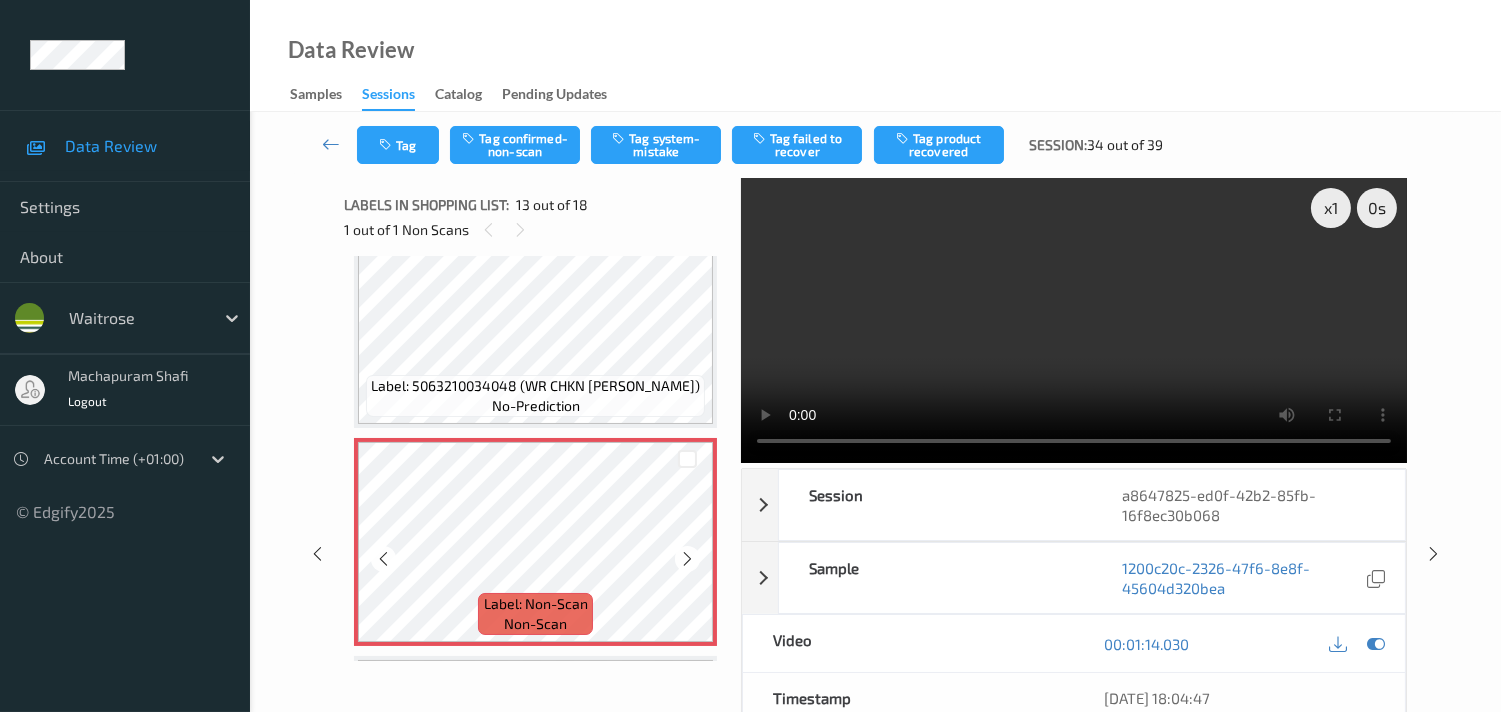 click at bounding box center (687, 559) 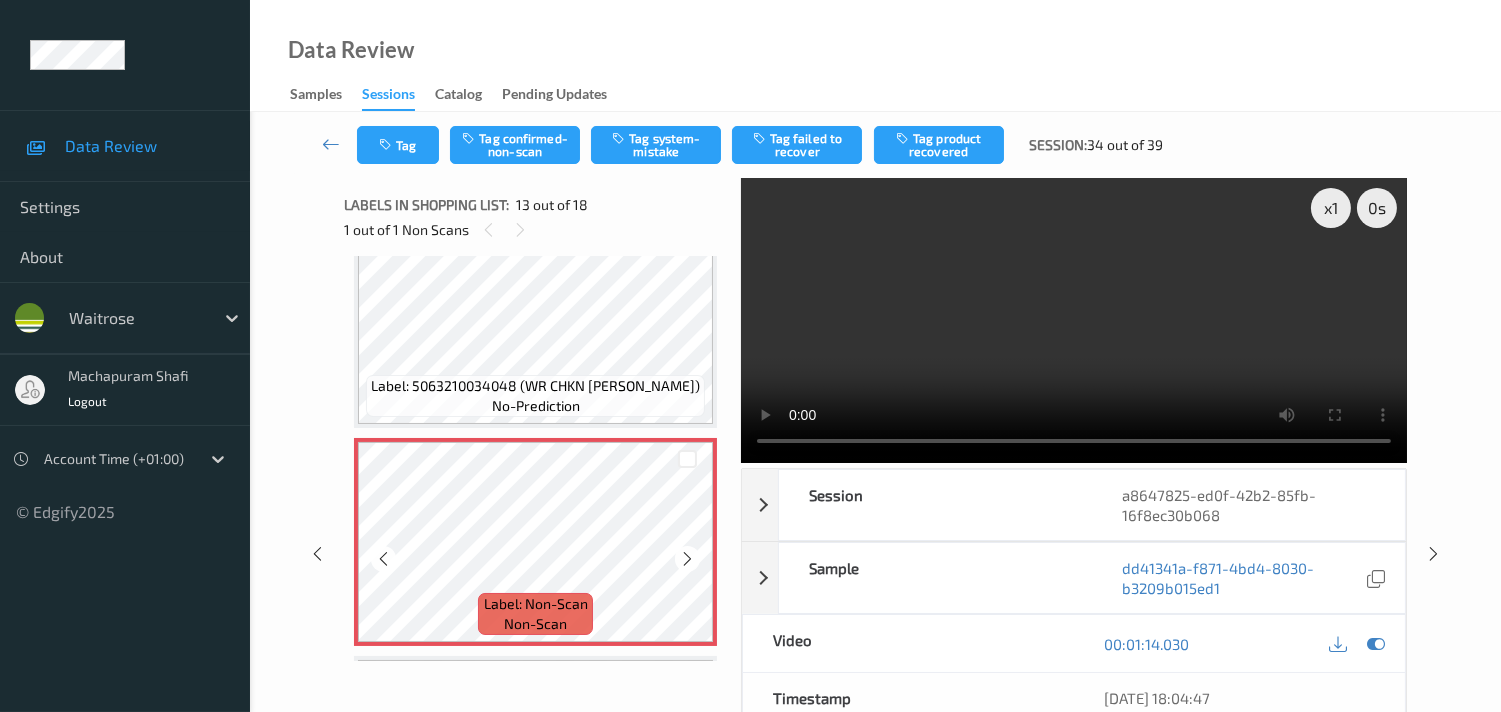 click at bounding box center [687, 559] 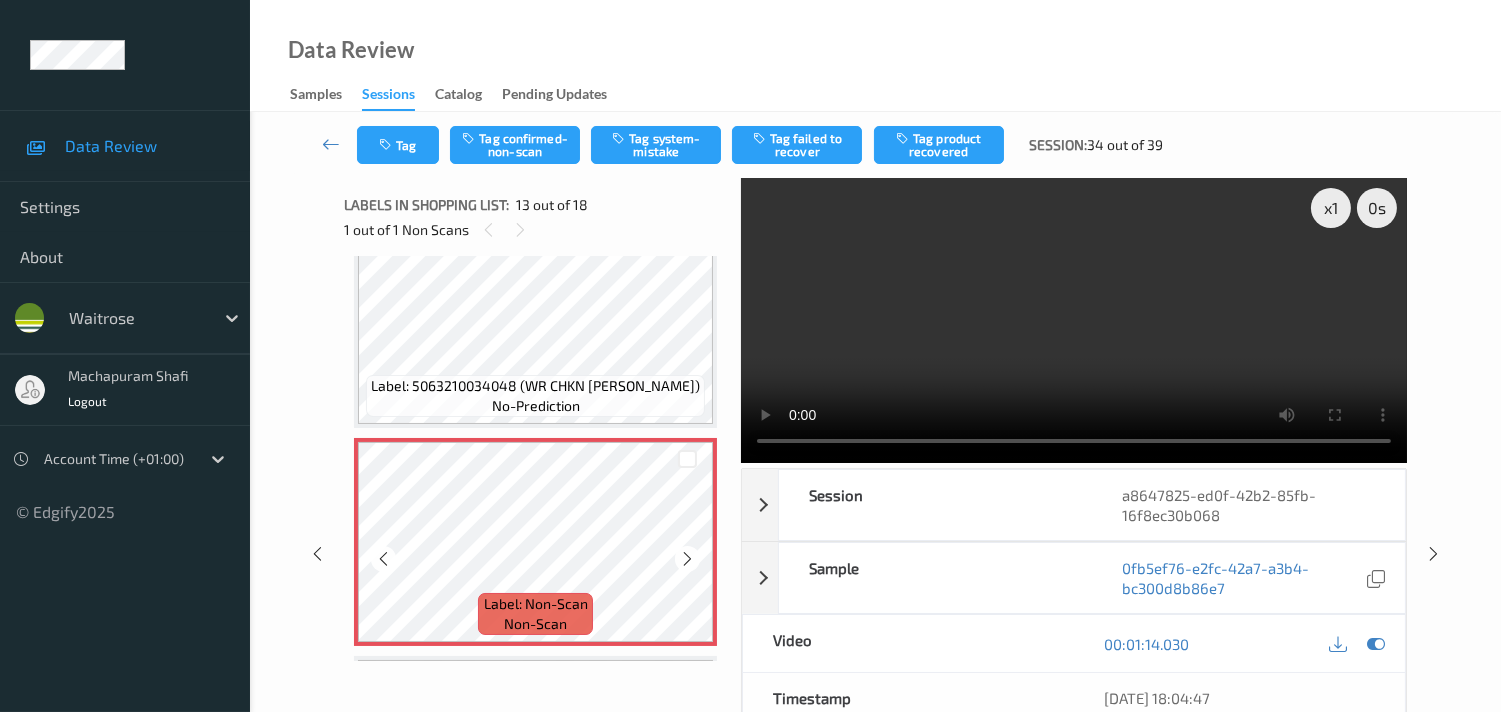 click at bounding box center (687, 559) 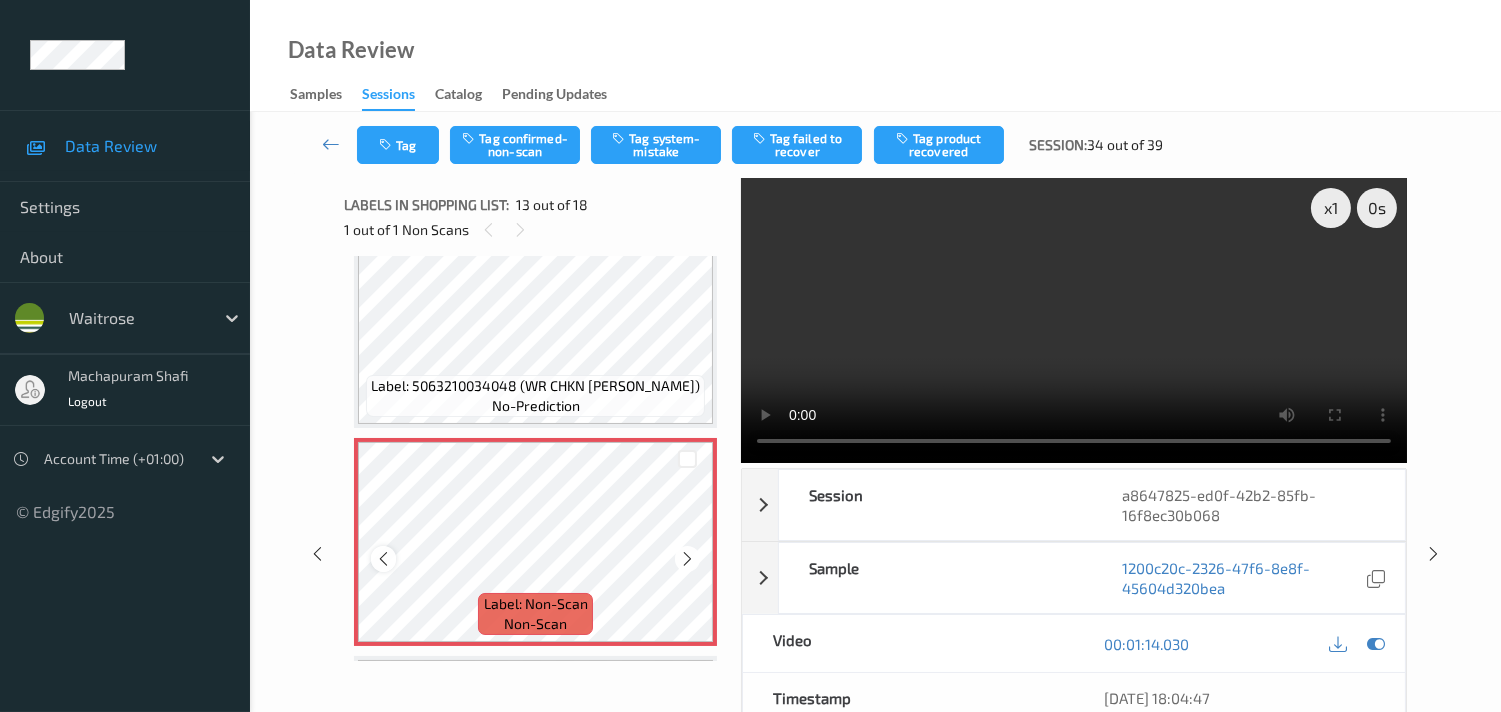 click at bounding box center [383, 559] 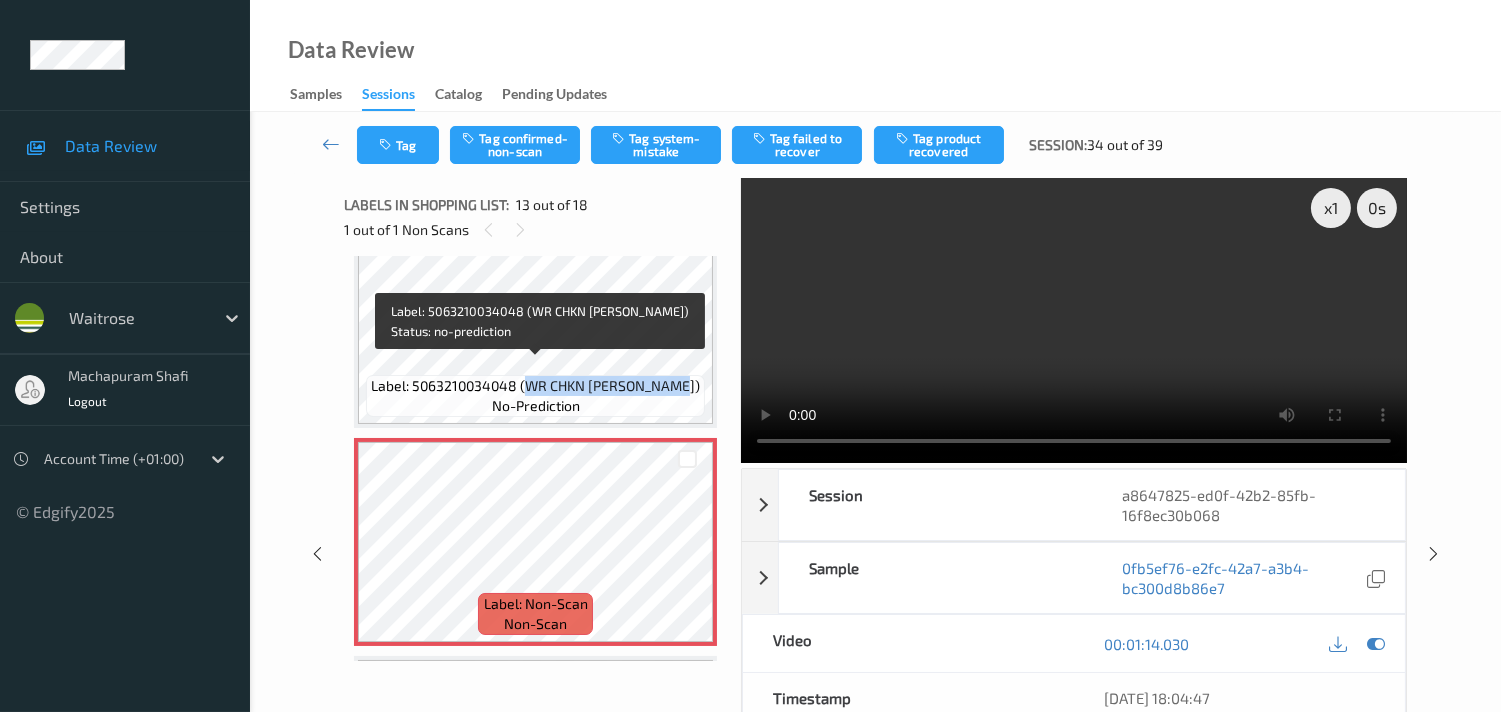 drag, startPoint x: 526, startPoint y: 368, endPoint x: 690, endPoint y: 370, distance: 164.01219 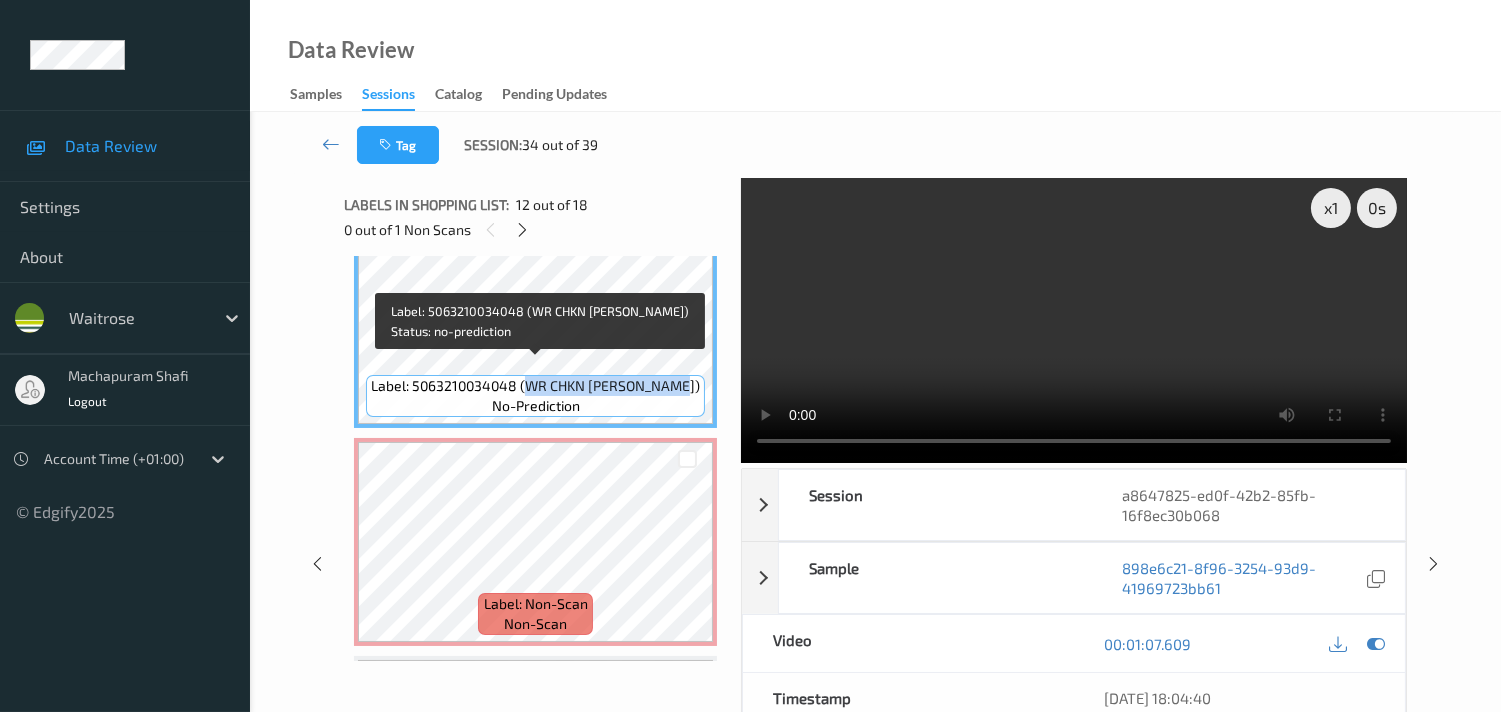 copy on "WR CHKN [PERSON_NAME]" 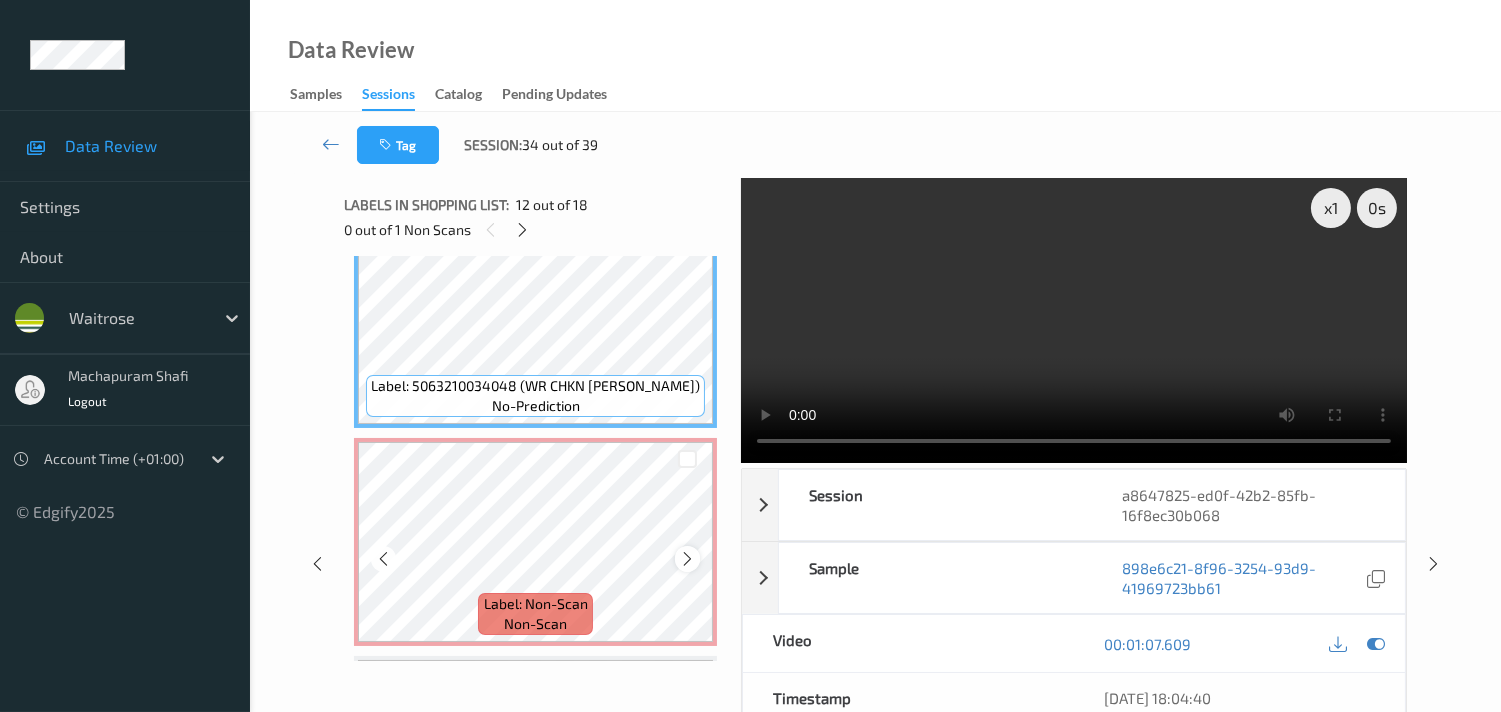 click at bounding box center [687, 559] 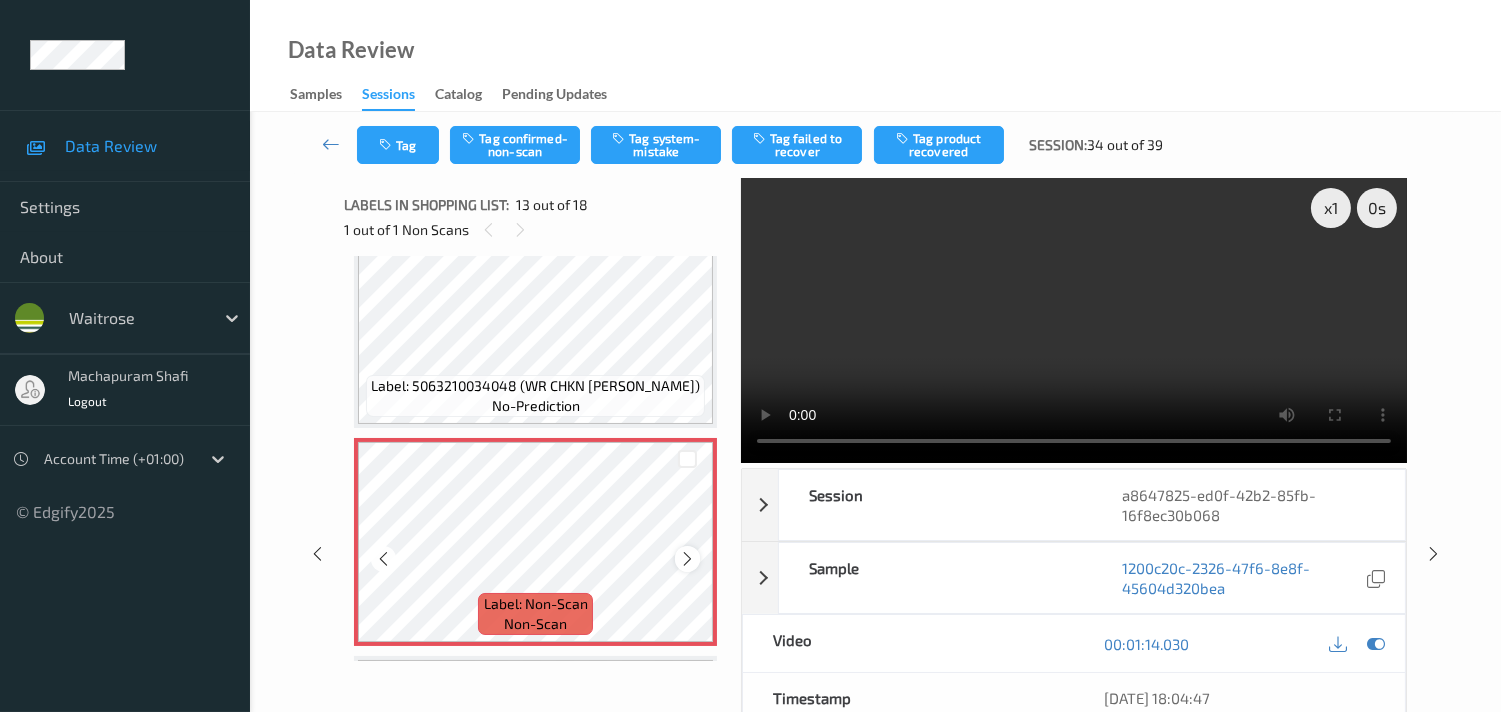 click at bounding box center [687, 559] 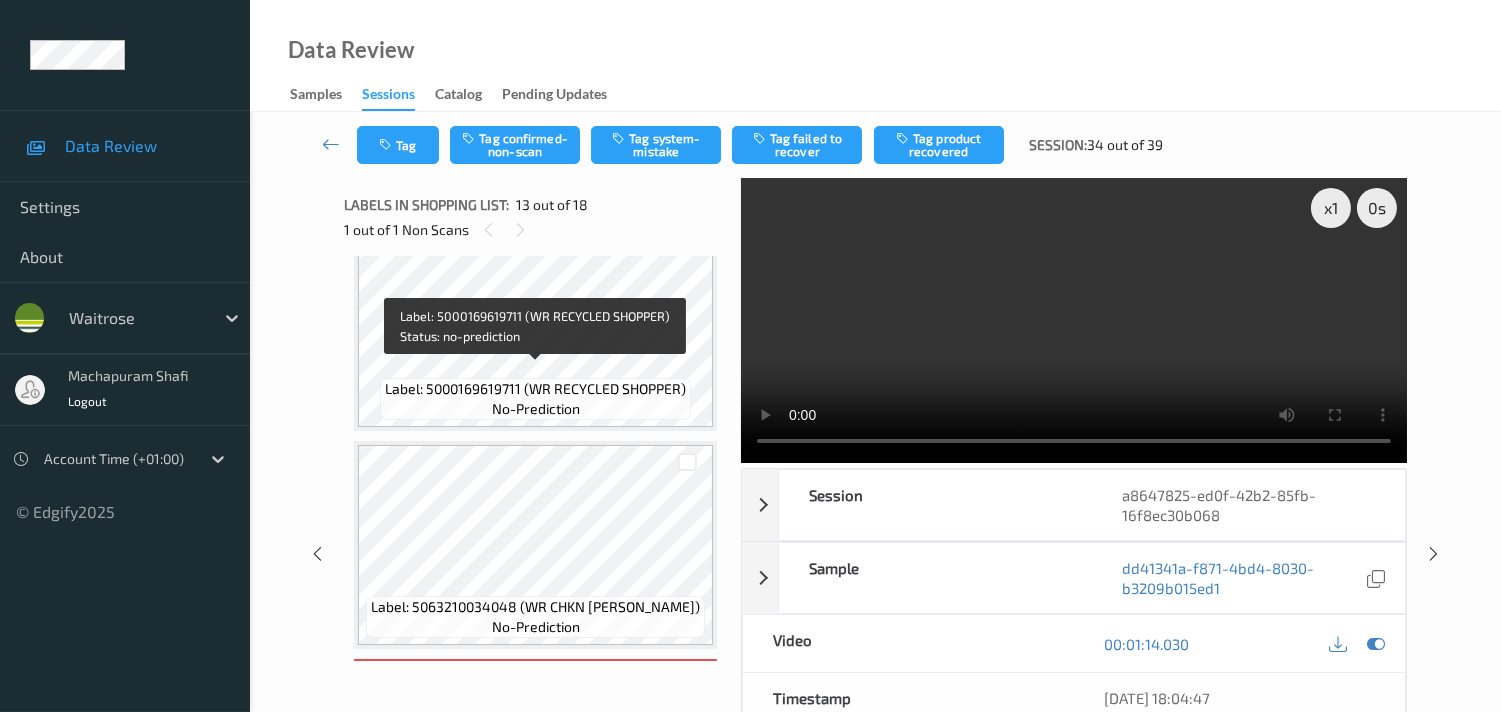 scroll, scrollTop: 2222, scrollLeft: 0, axis: vertical 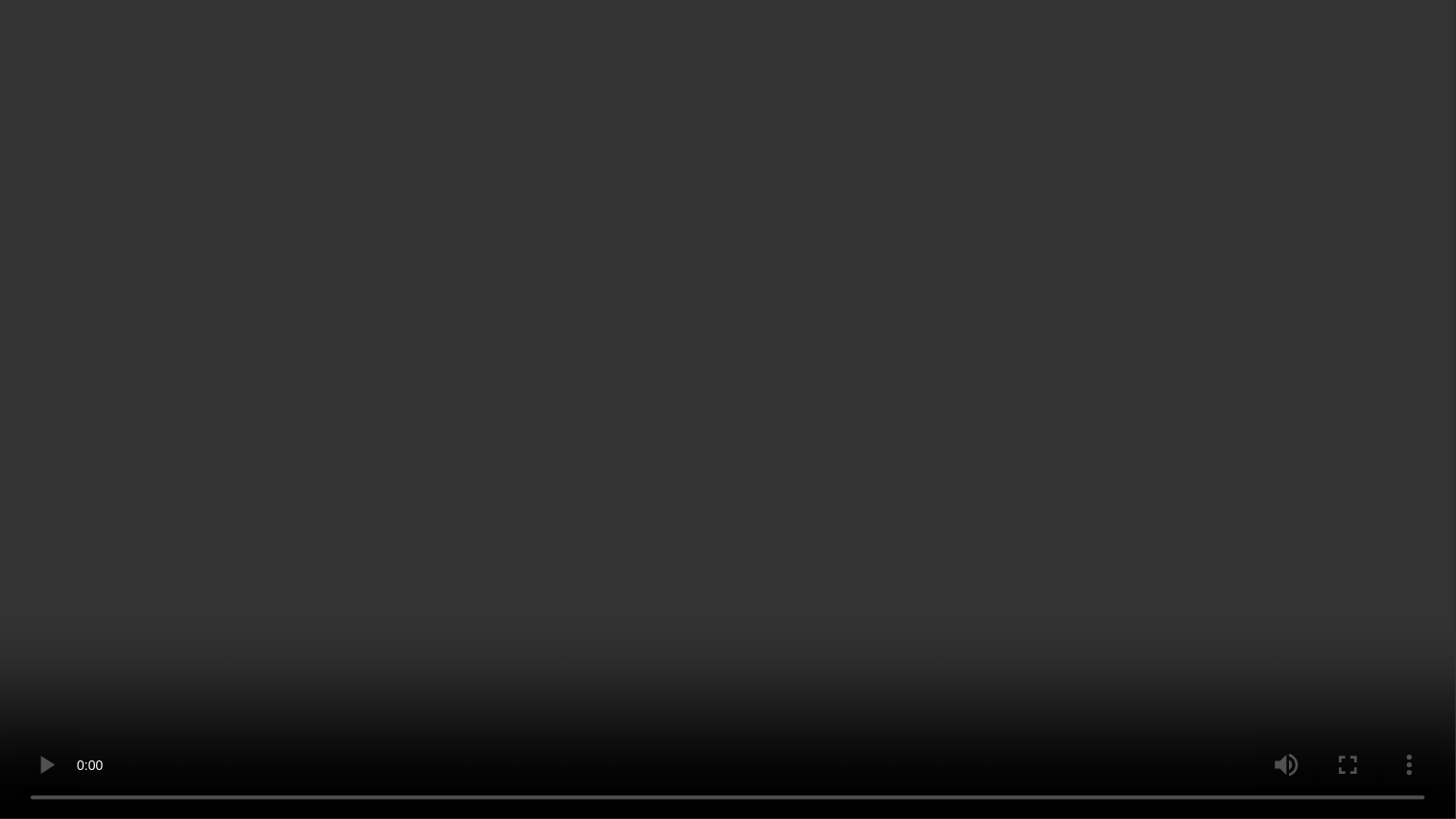 click at bounding box center [728, 409] 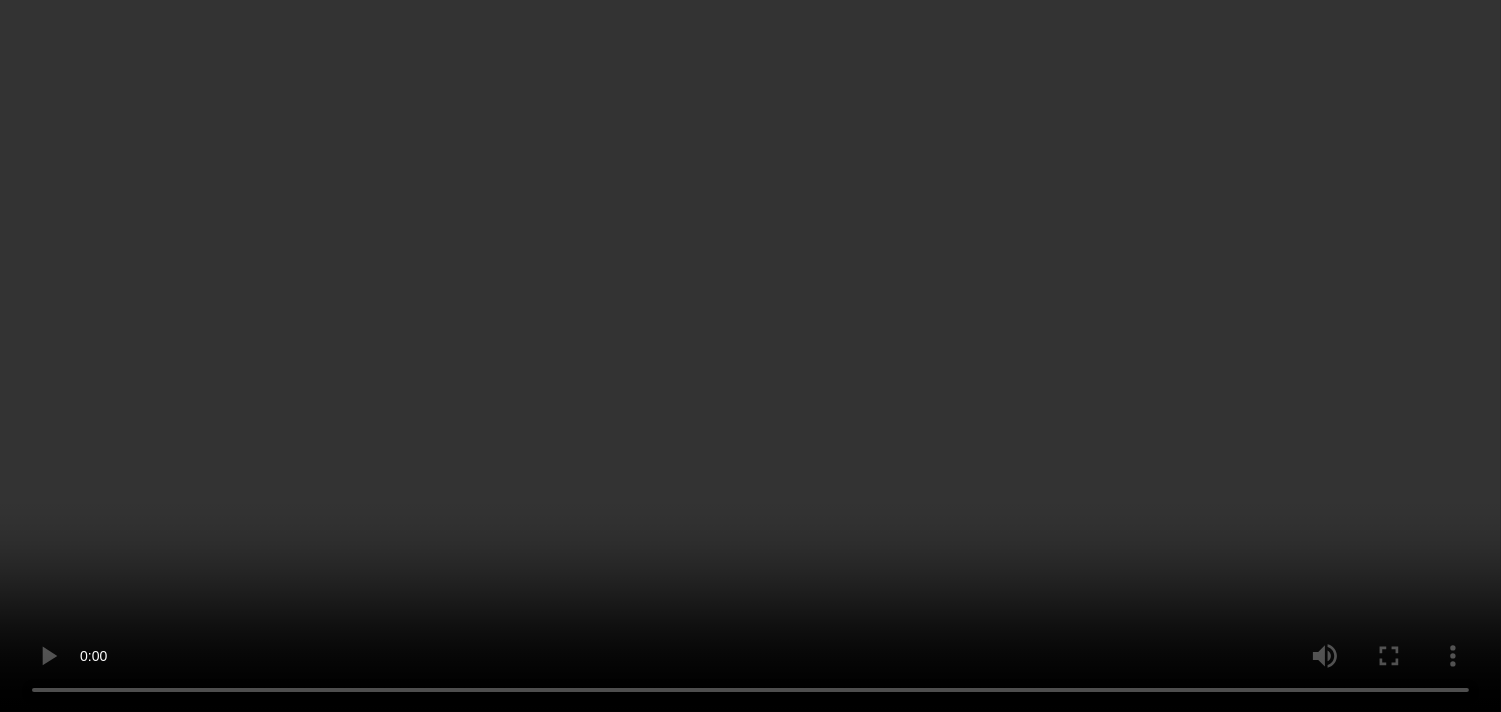 scroll, scrollTop: 2111, scrollLeft: 0, axis: vertical 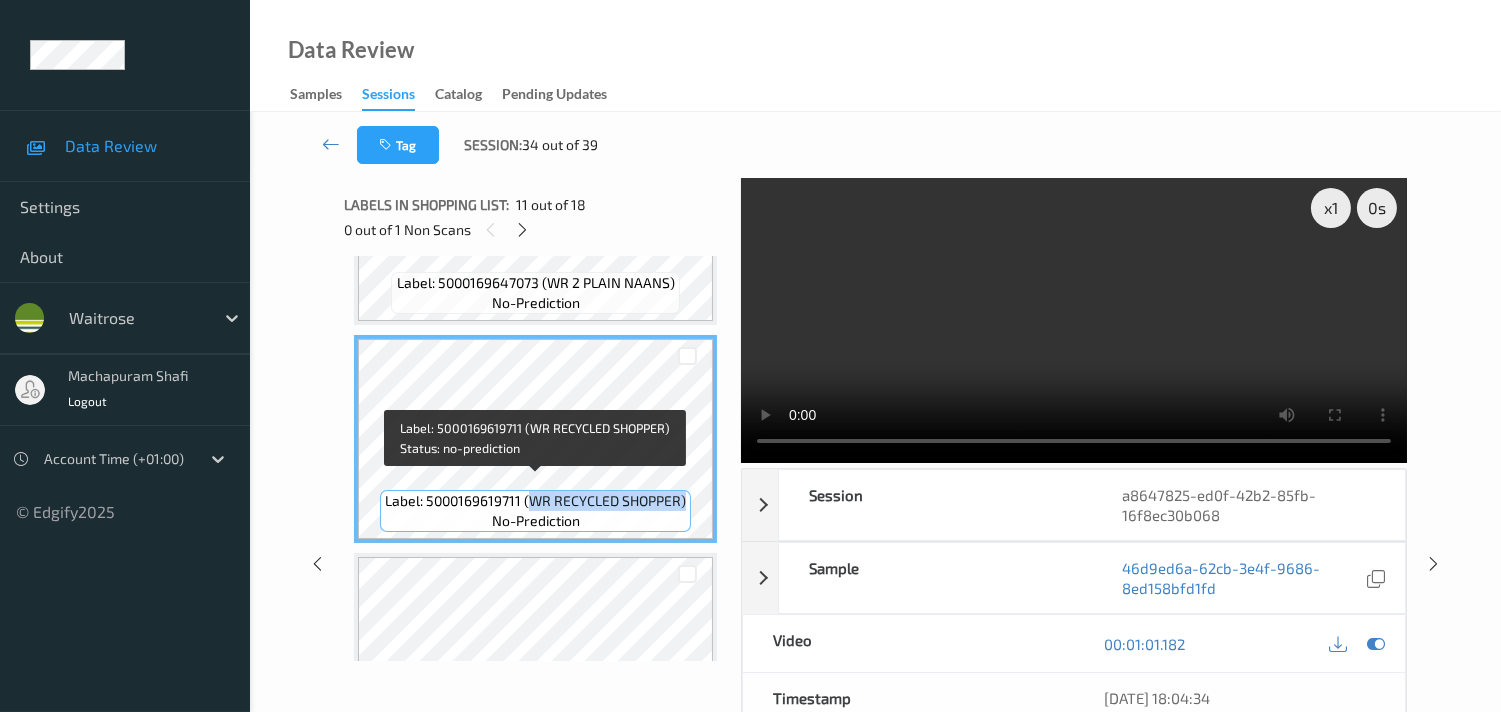 drag, startPoint x: 527, startPoint y: 492, endPoint x: 684, endPoint y: 505, distance: 157.5373 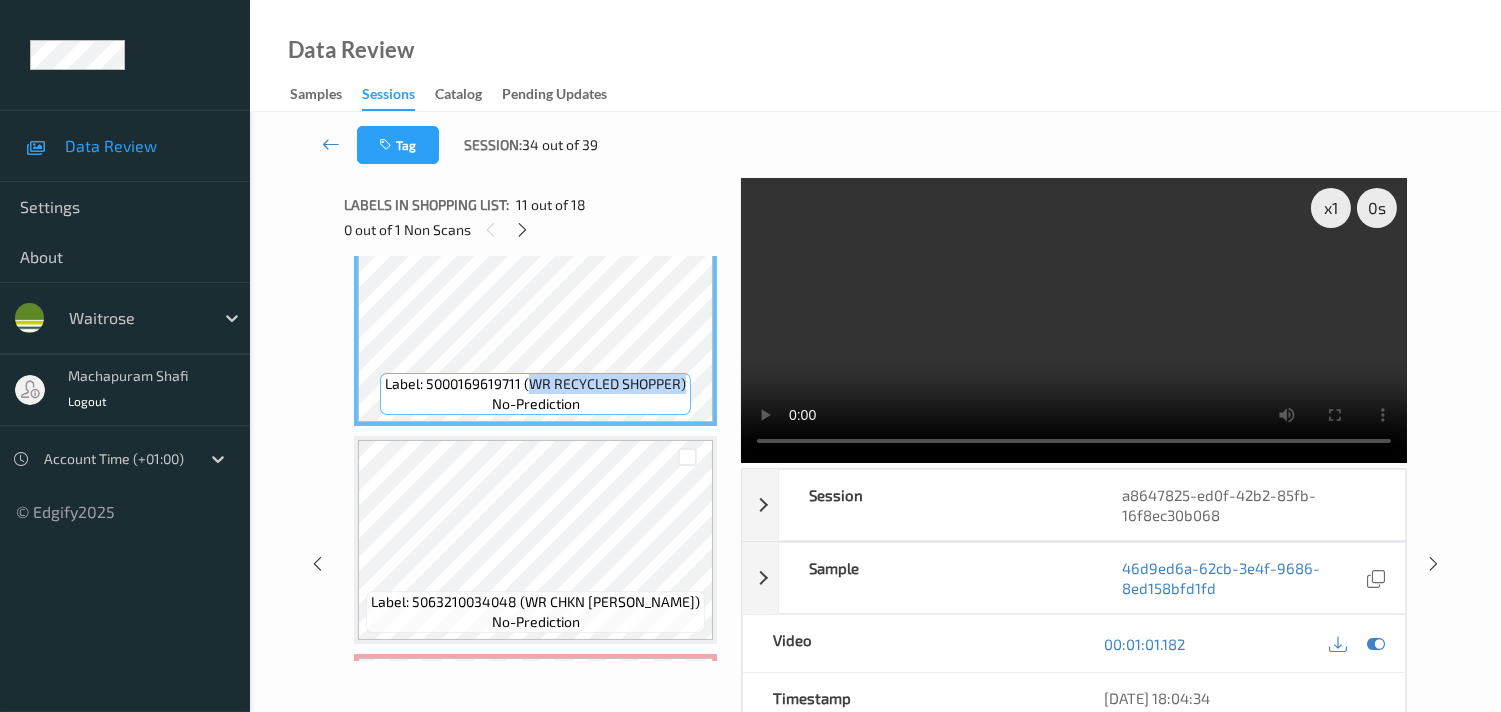 scroll, scrollTop: 2222, scrollLeft: 0, axis: vertical 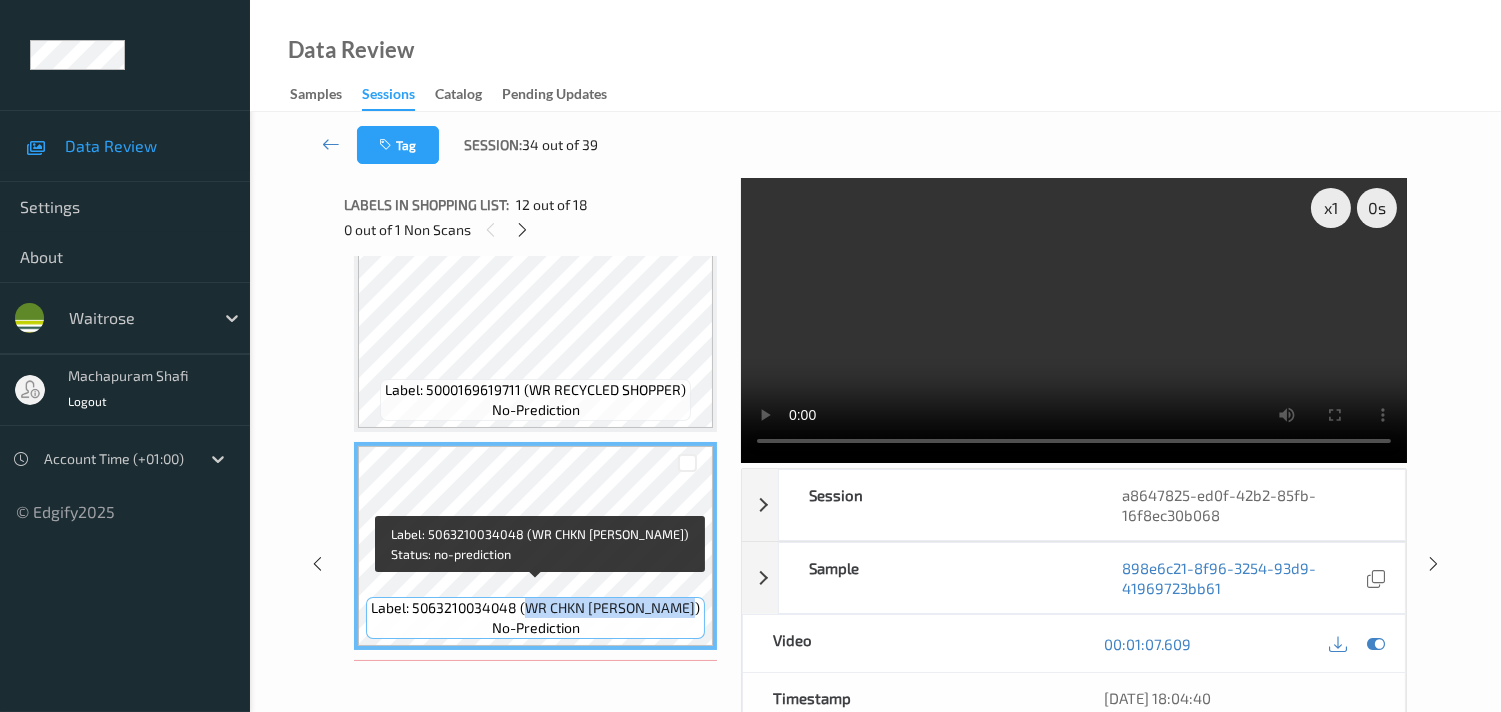 drag, startPoint x: 526, startPoint y: 594, endPoint x: 693, endPoint y: 595, distance: 167.00299 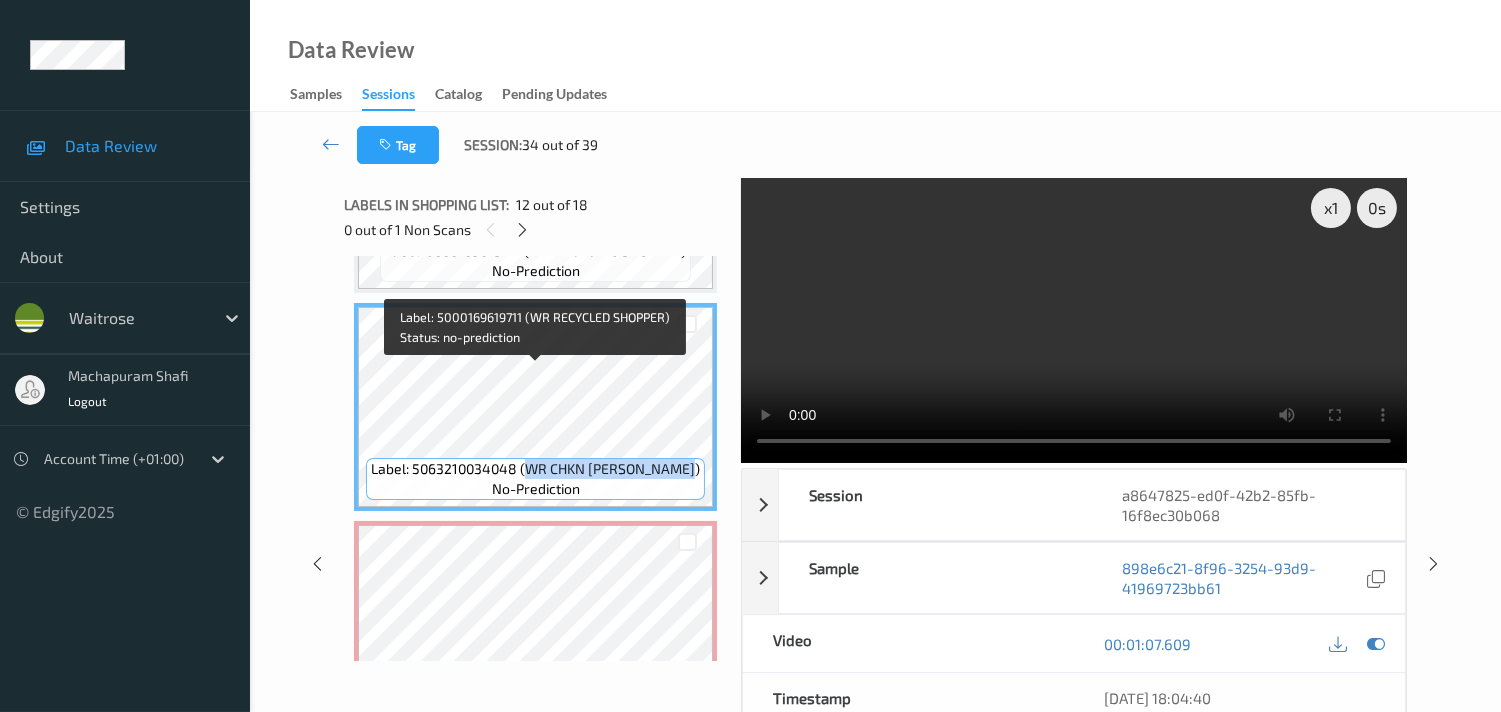 scroll, scrollTop: 2444, scrollLeft: 0, axis: vertical 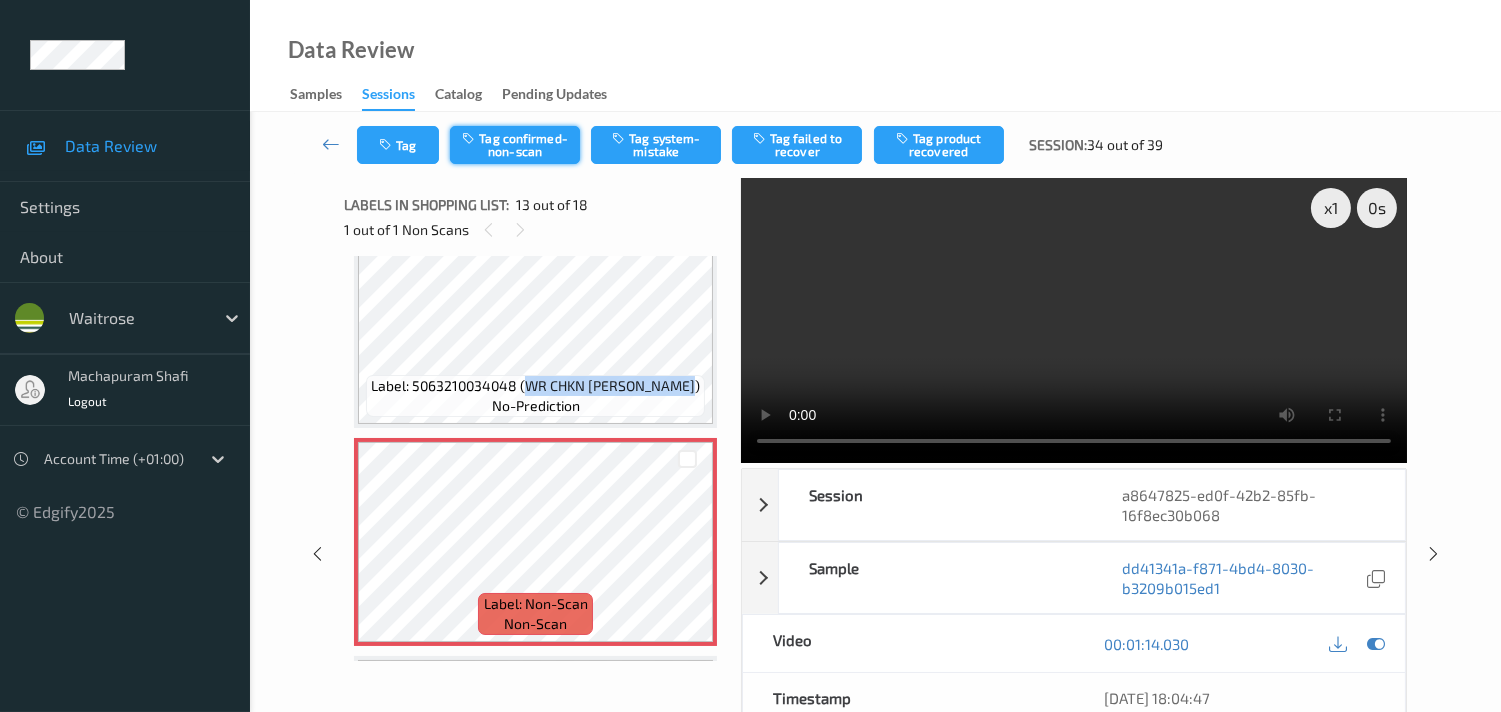 click on "Tag   confirmed-non-scan" at bounding box center (515, 145) 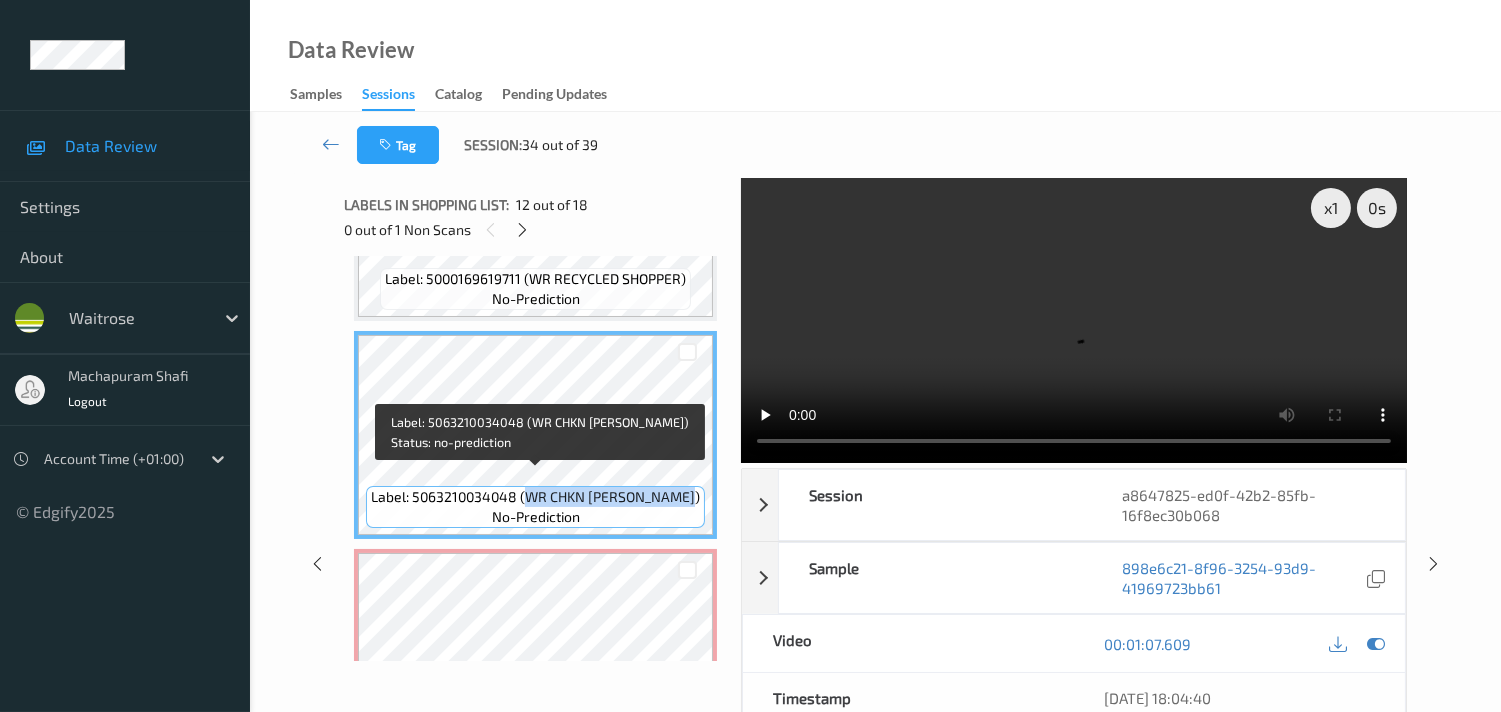 scroll, scrollTop: 2555, scrollLeft: 0, axis: vertical 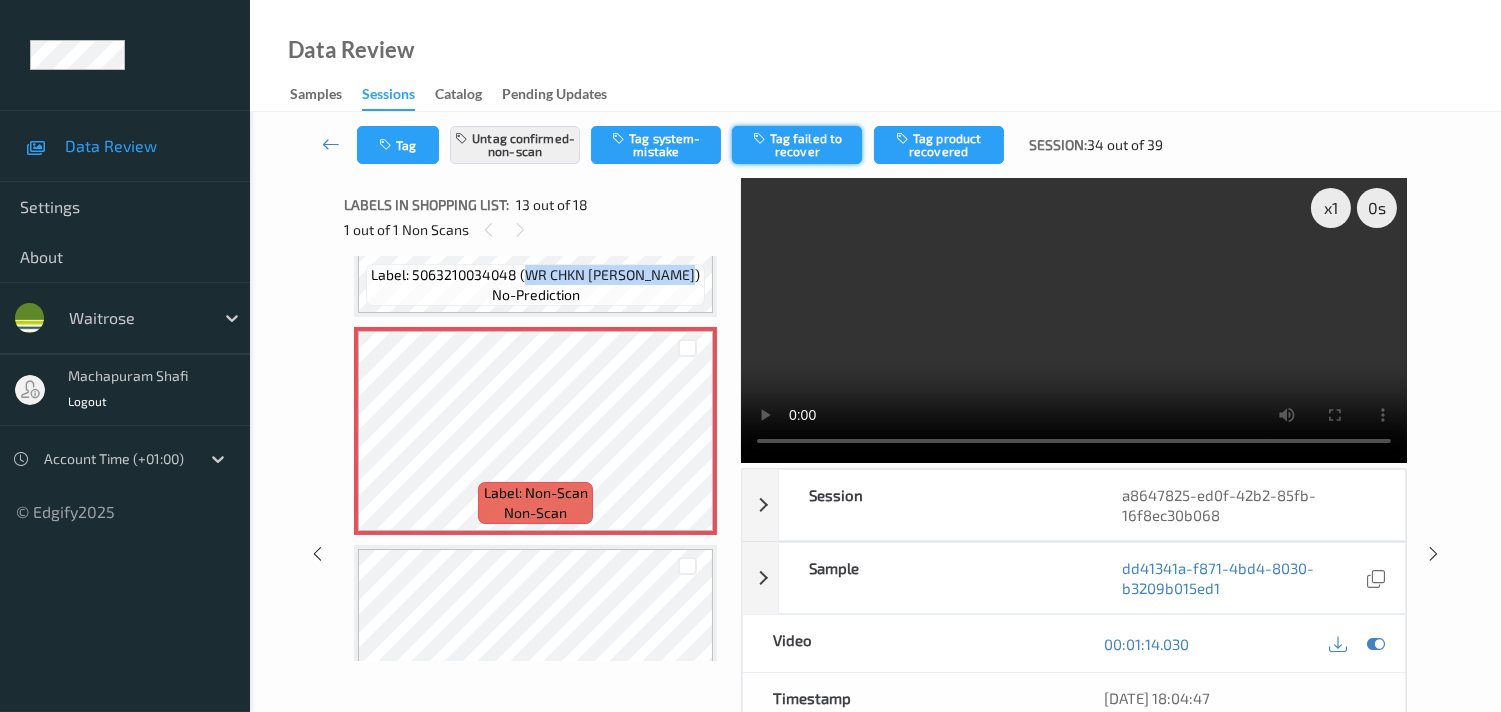 click on "Tag   failed to recover" at bounding box center (797, 145) 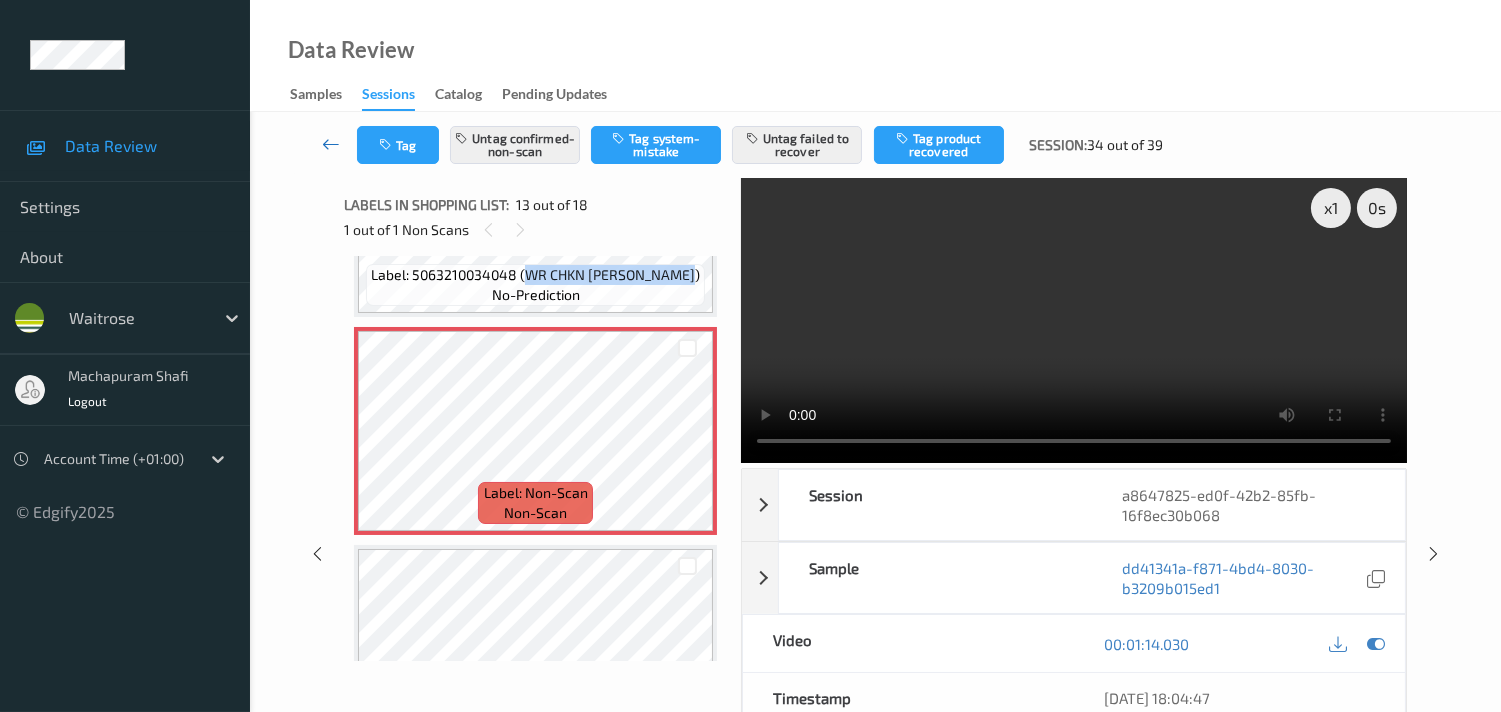 click at bounding box center (331, 144) 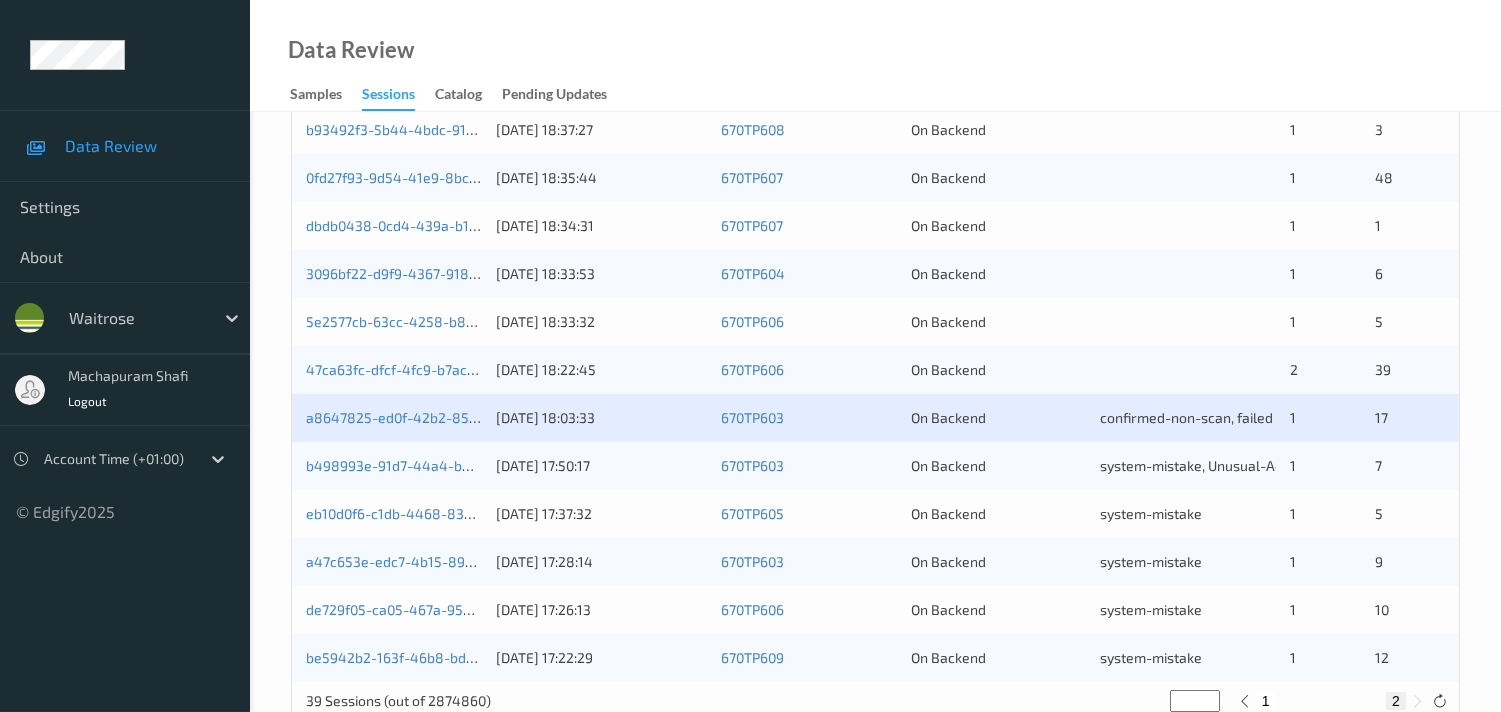 scroll, scrollTop: 903, scrollLeft: 0, axis: vertical 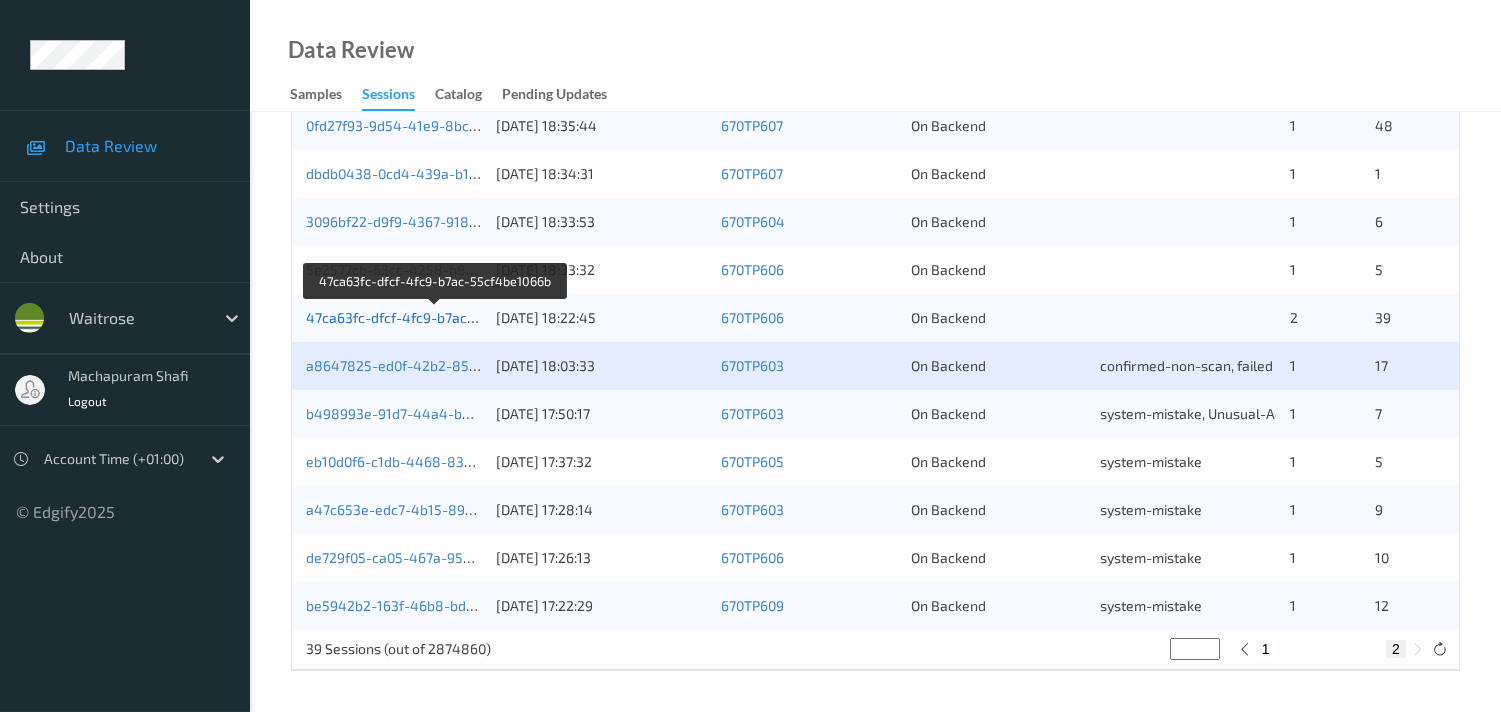 click on "47ca63fc-dfcf-4fc9-b7ac-55cf4be1066b" at bounding box center [435, 317] 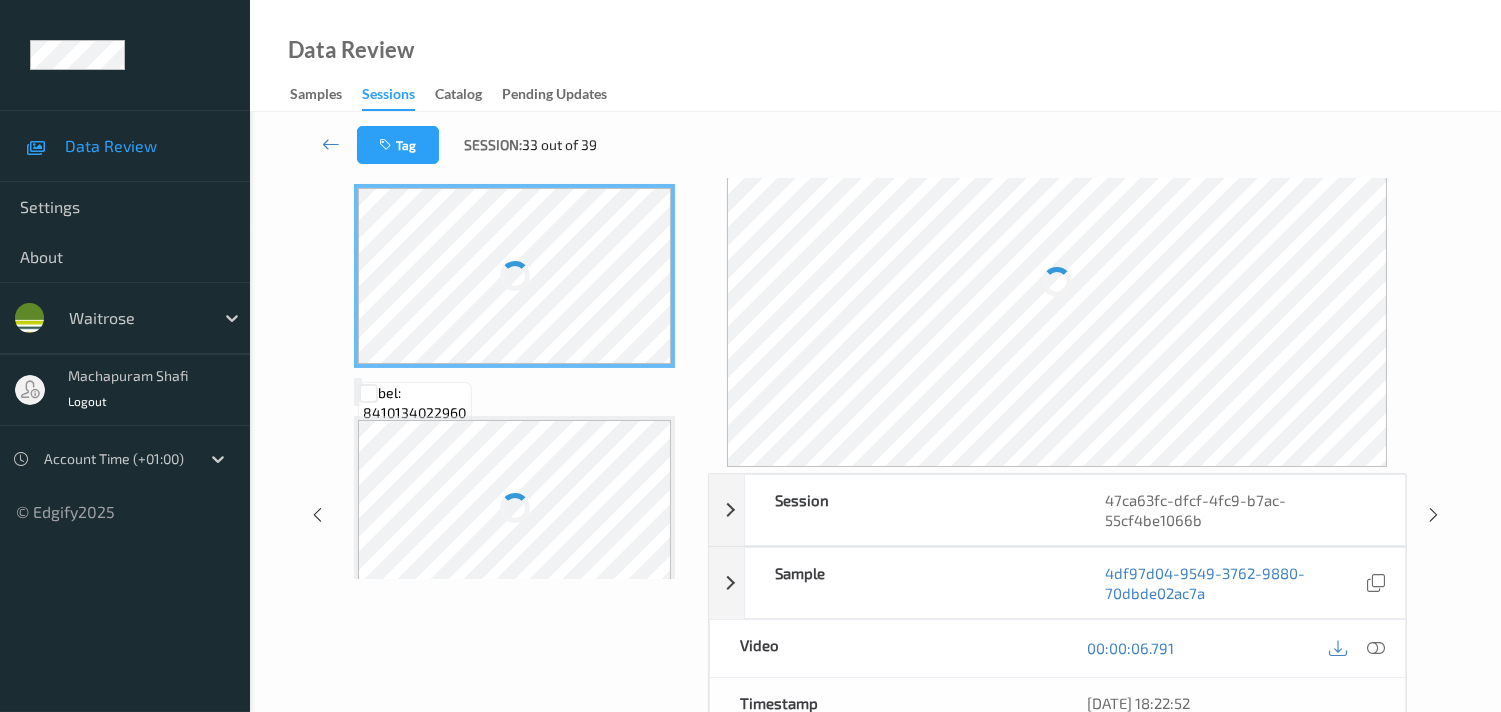 scroll, scrollTop: 0, scrollLeft: 0, axis: both 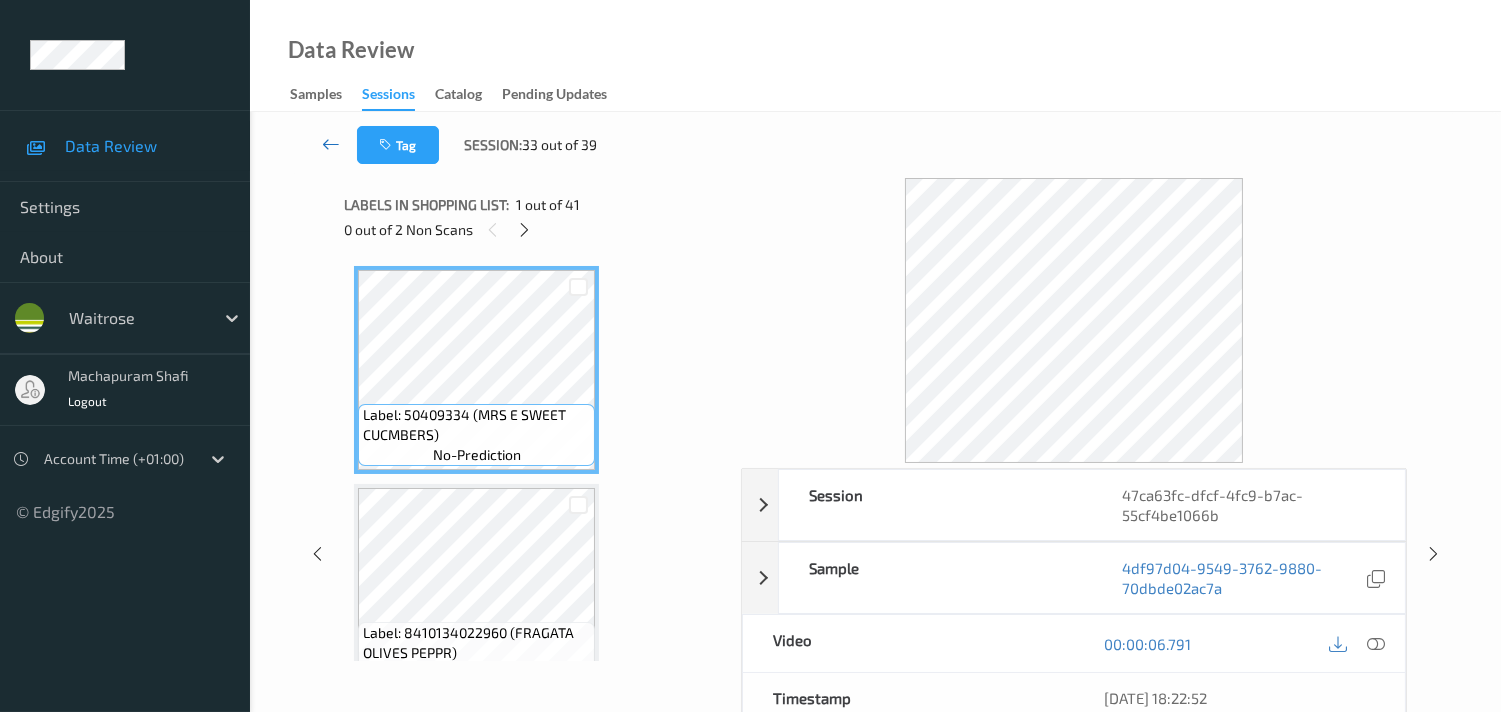 click at bounding box center [331, 144] 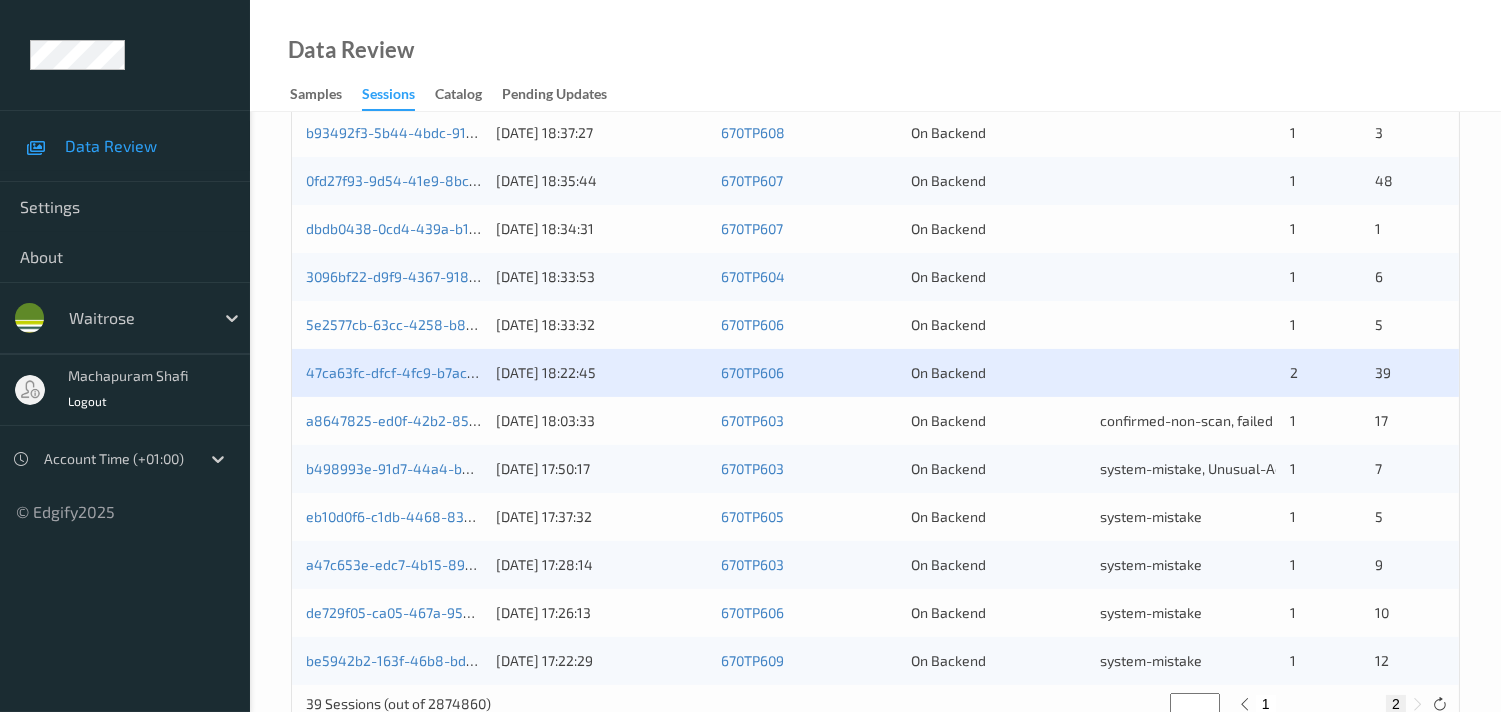 scroll, scrollTop: 888, scrollLeft: 0, axis: vertical 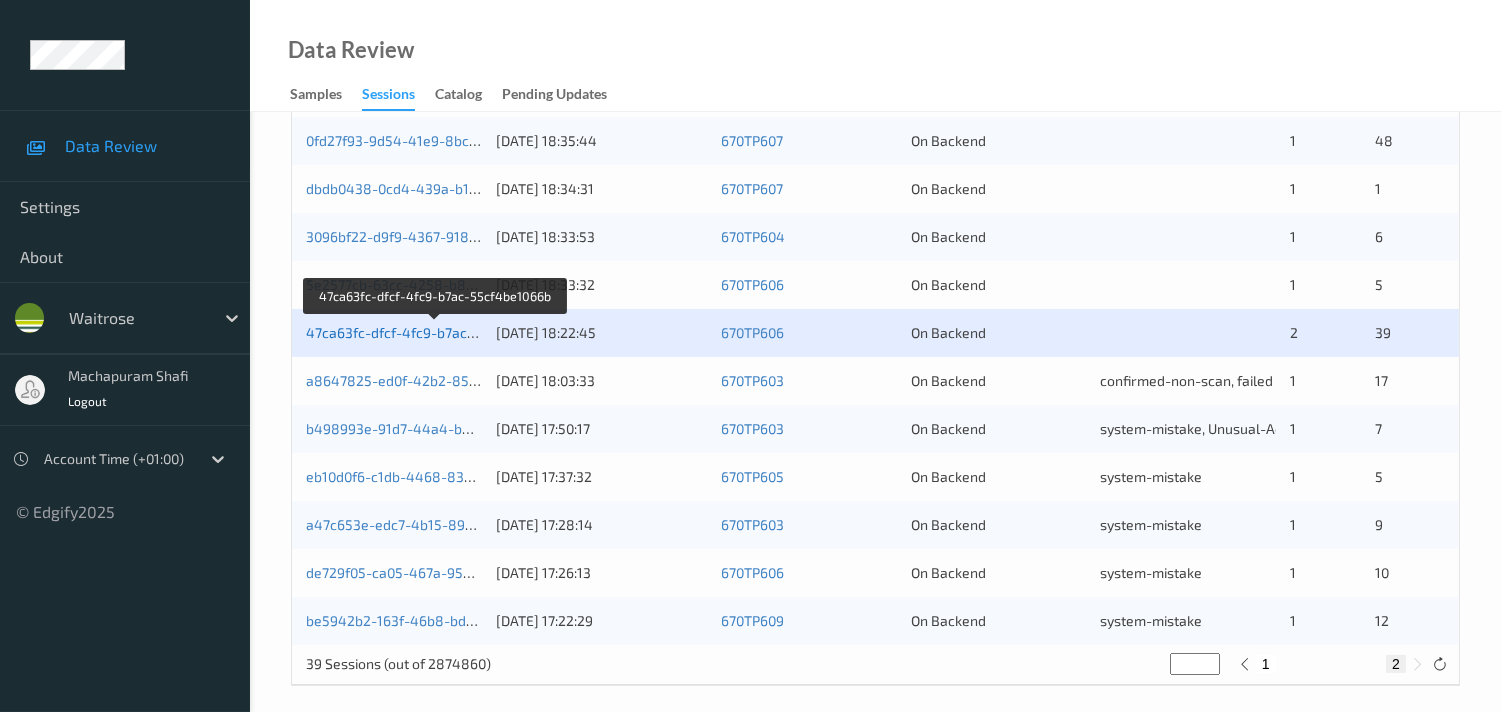 click on "47ca63fc-dfcf-4fc9-b7ac-55cf4be1066b" at bounding box center (435, 332) 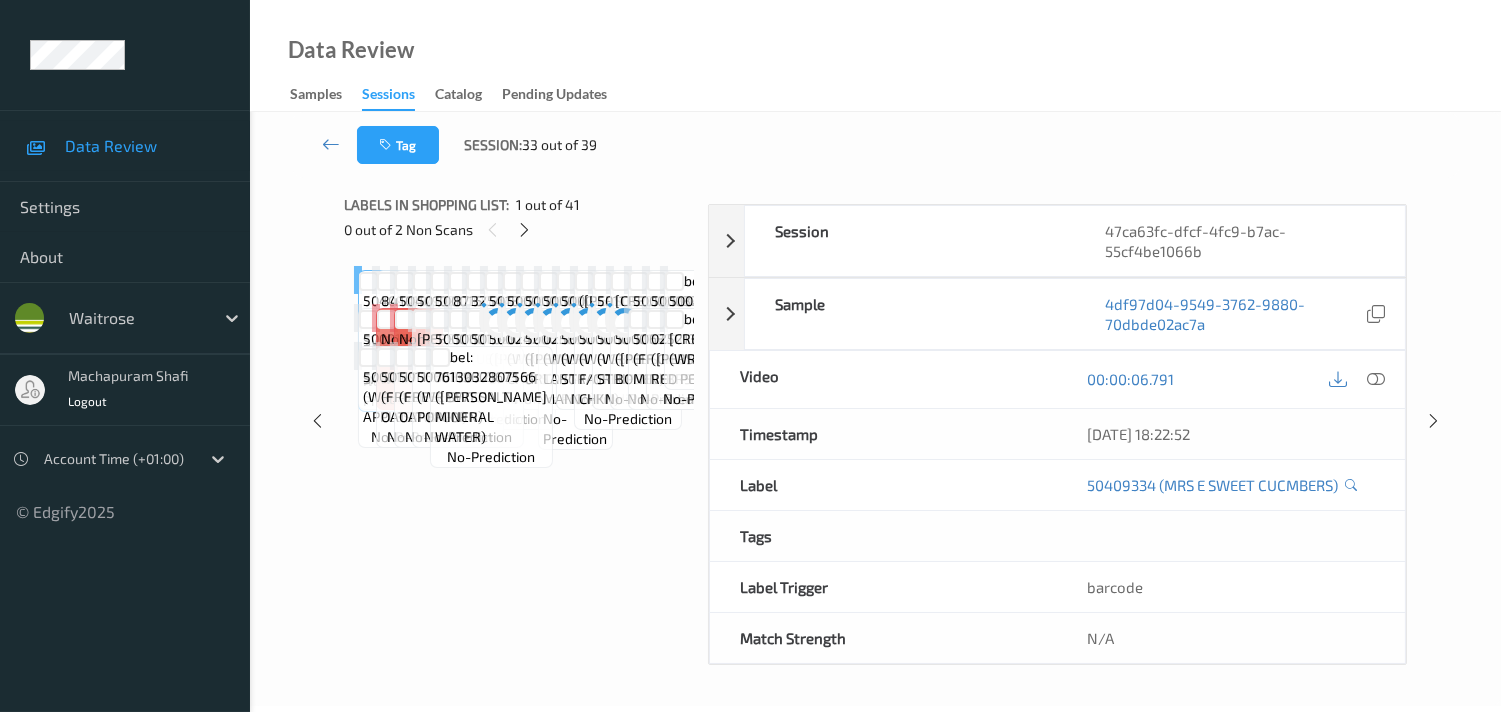 scroll, scrollTop: 280, scrollLeft: 0, axis: vertical 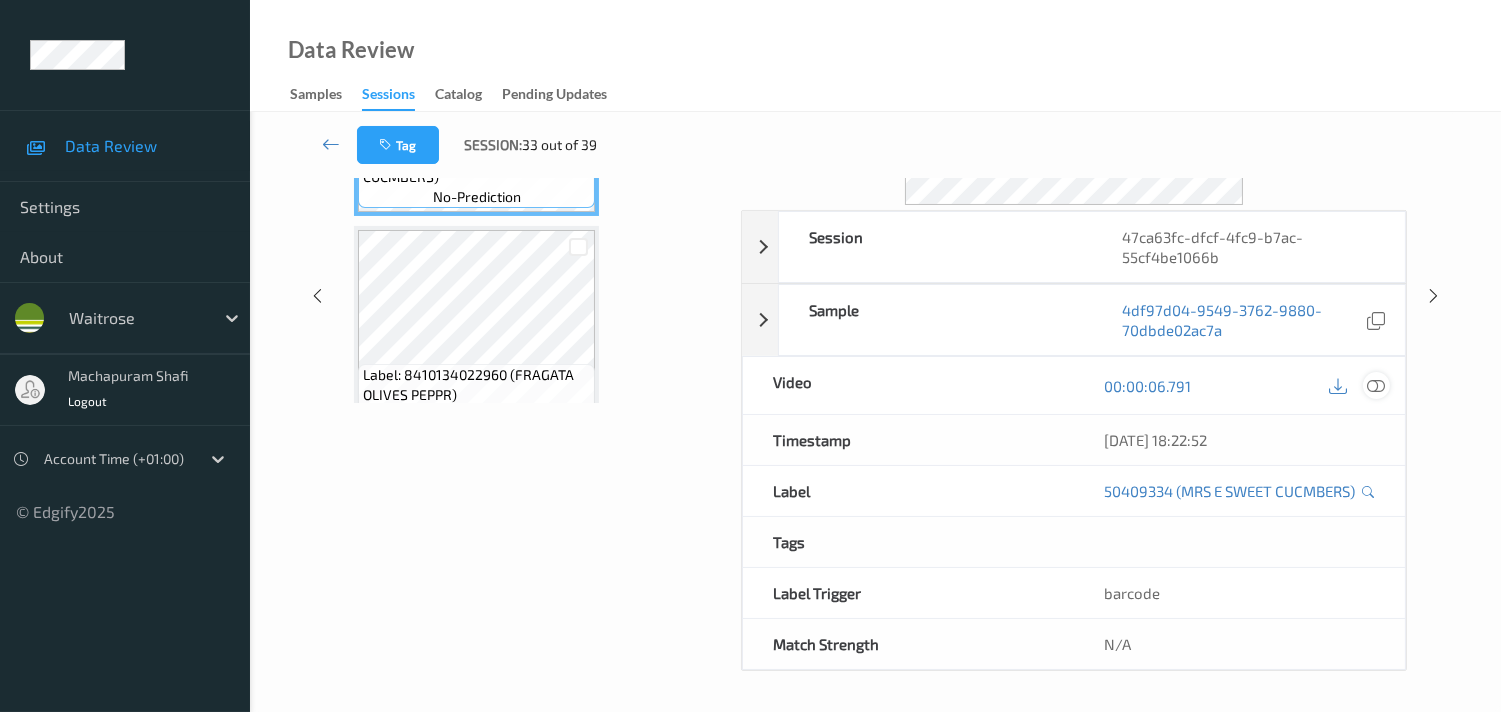 click at bounding box center (1376, 386) 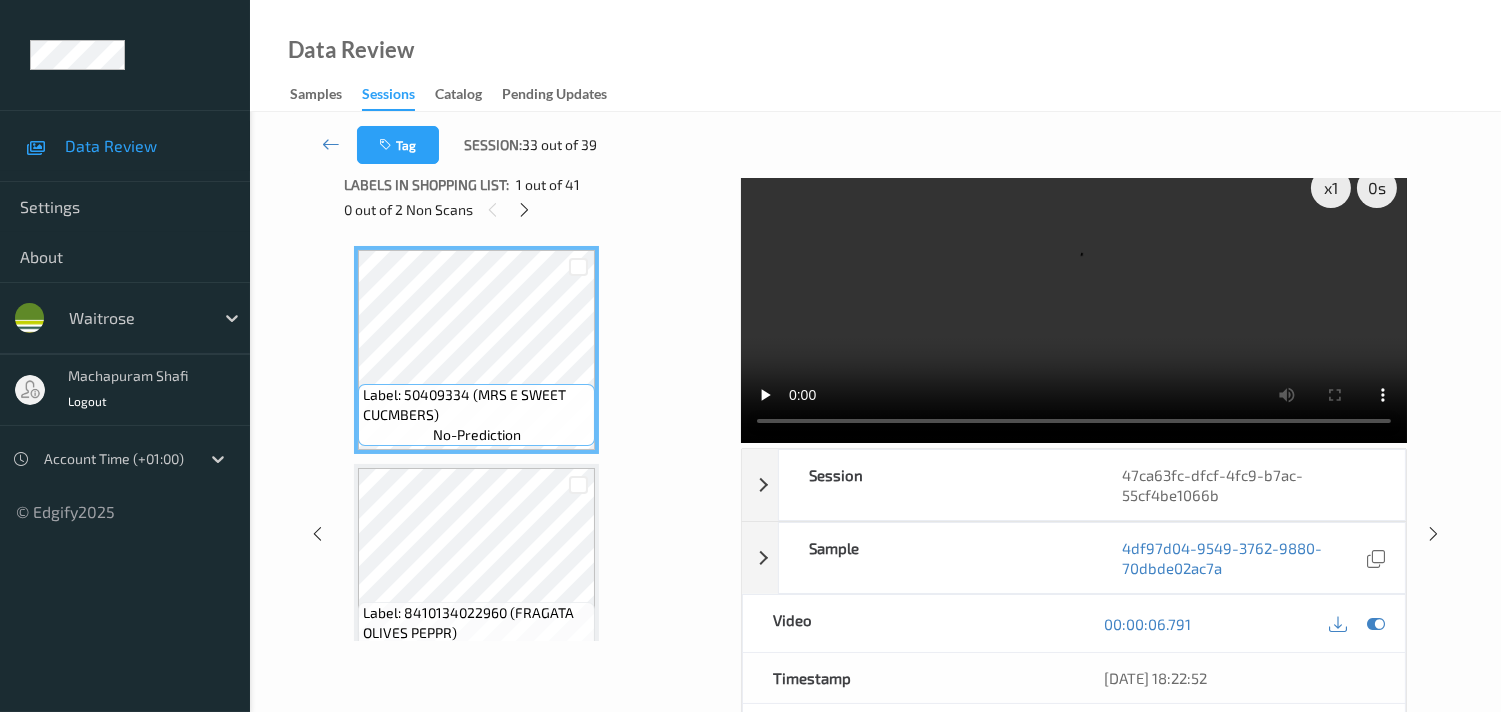 scroll, scrollTop: 0, scrollLeft: 0, axis: both 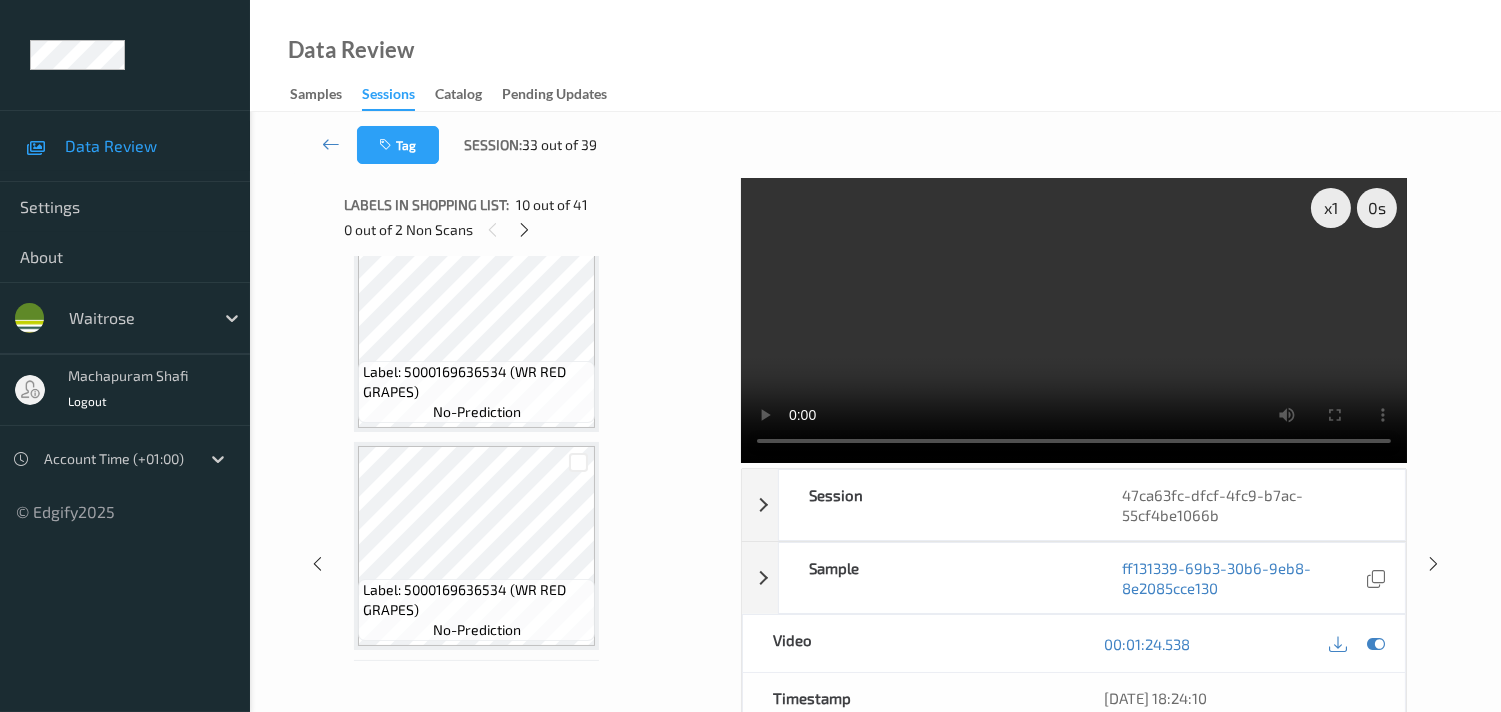 click on "Label: 5000169636534 (WR RED GRAPES) no-prediction" at bounding box center [476, 392] 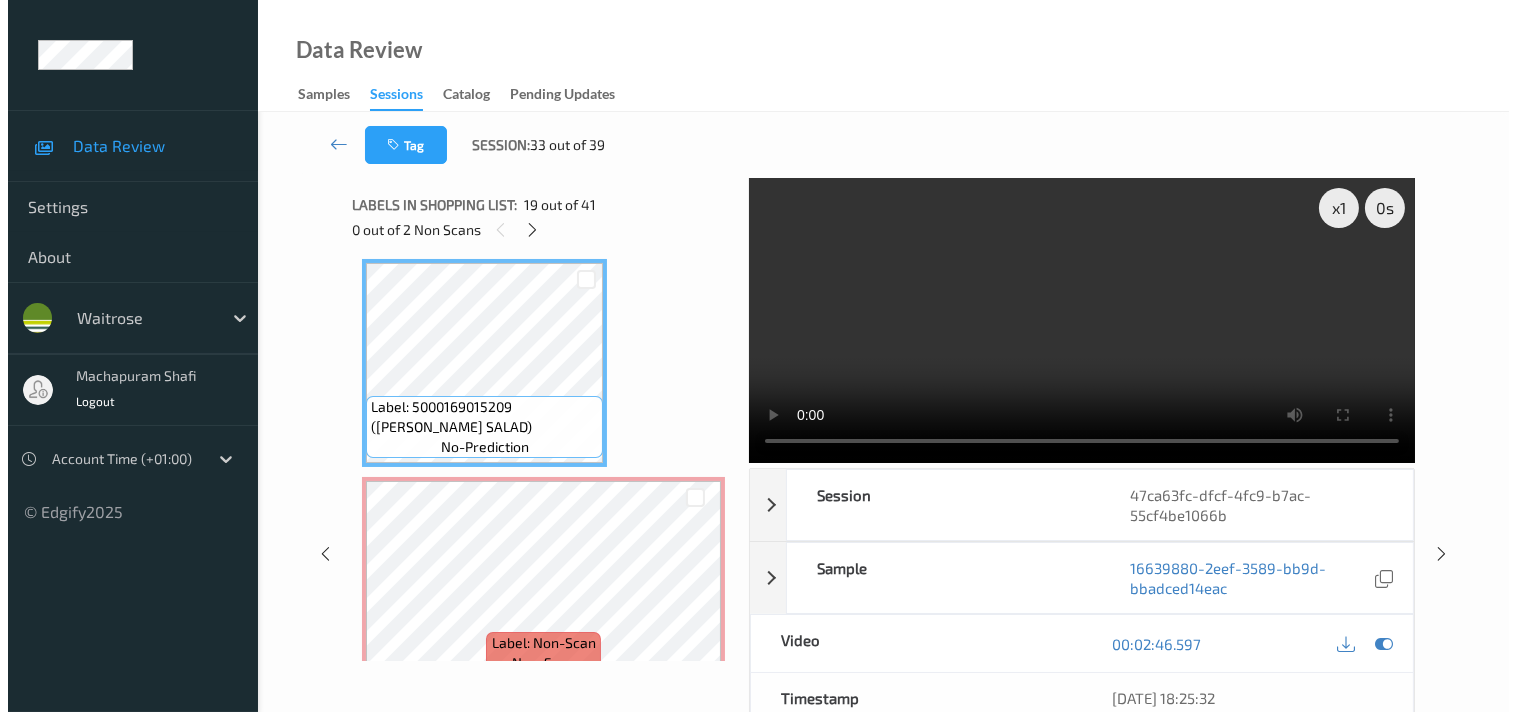 scroll, scrollTop: 4000, scrollLeft: 0, axis: vertical 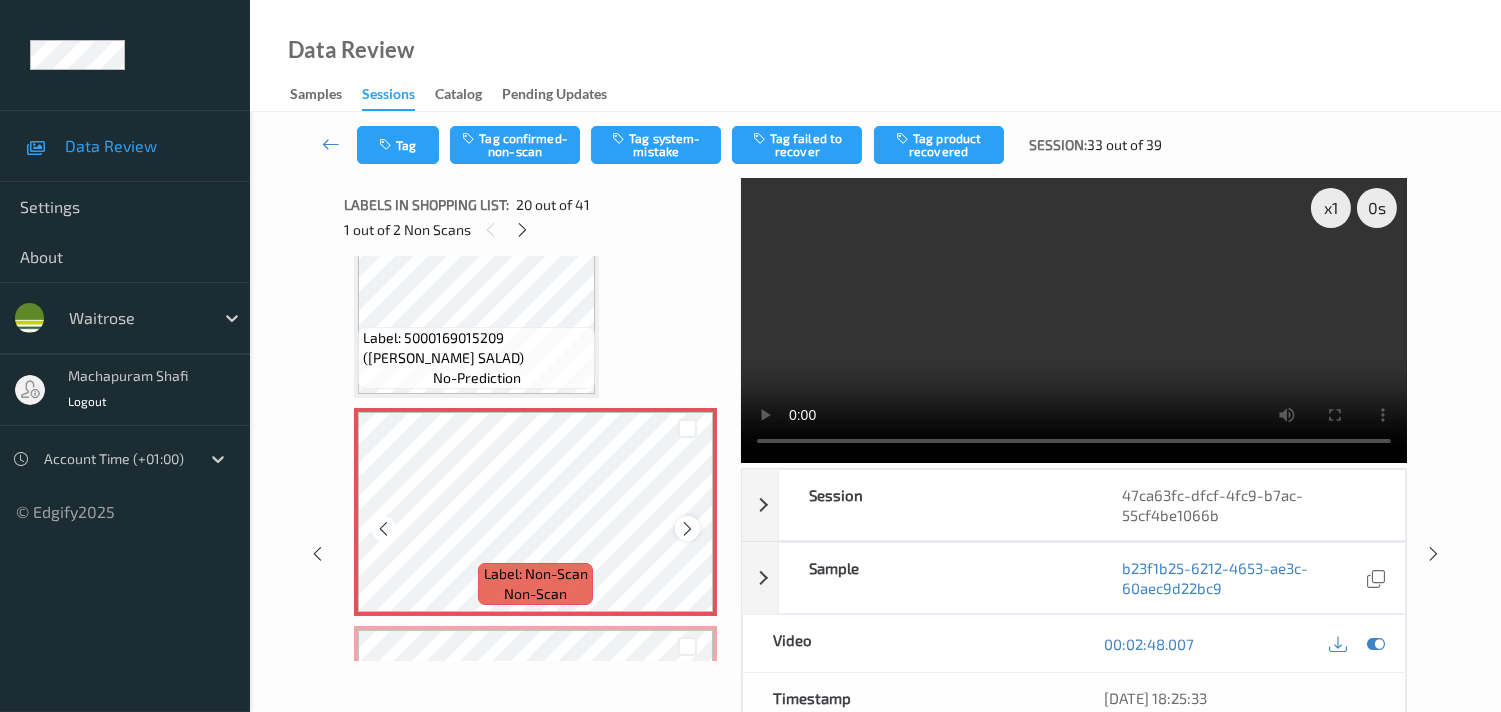 click at bounding box center (687, 528) 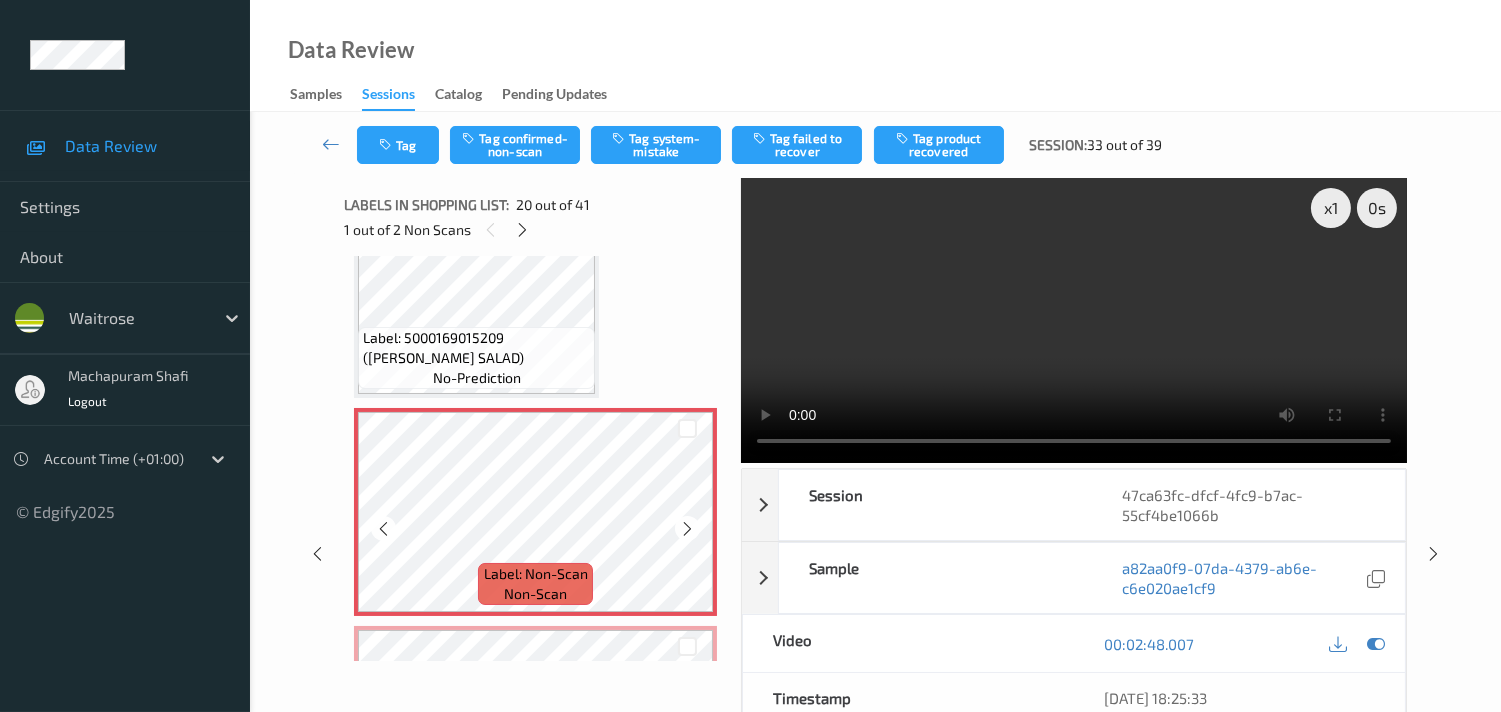 click at bounding box center (687, 528) 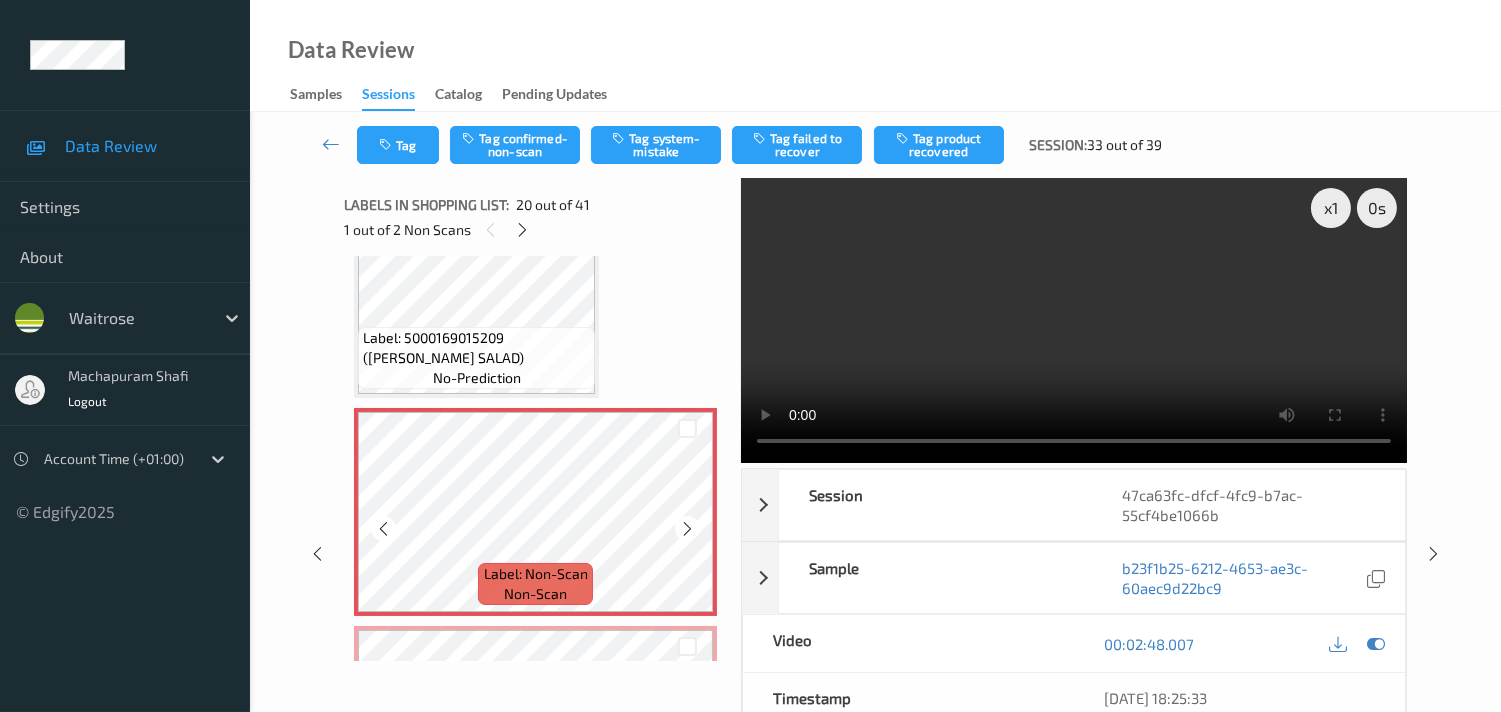 click at bounding box center [687, 528] 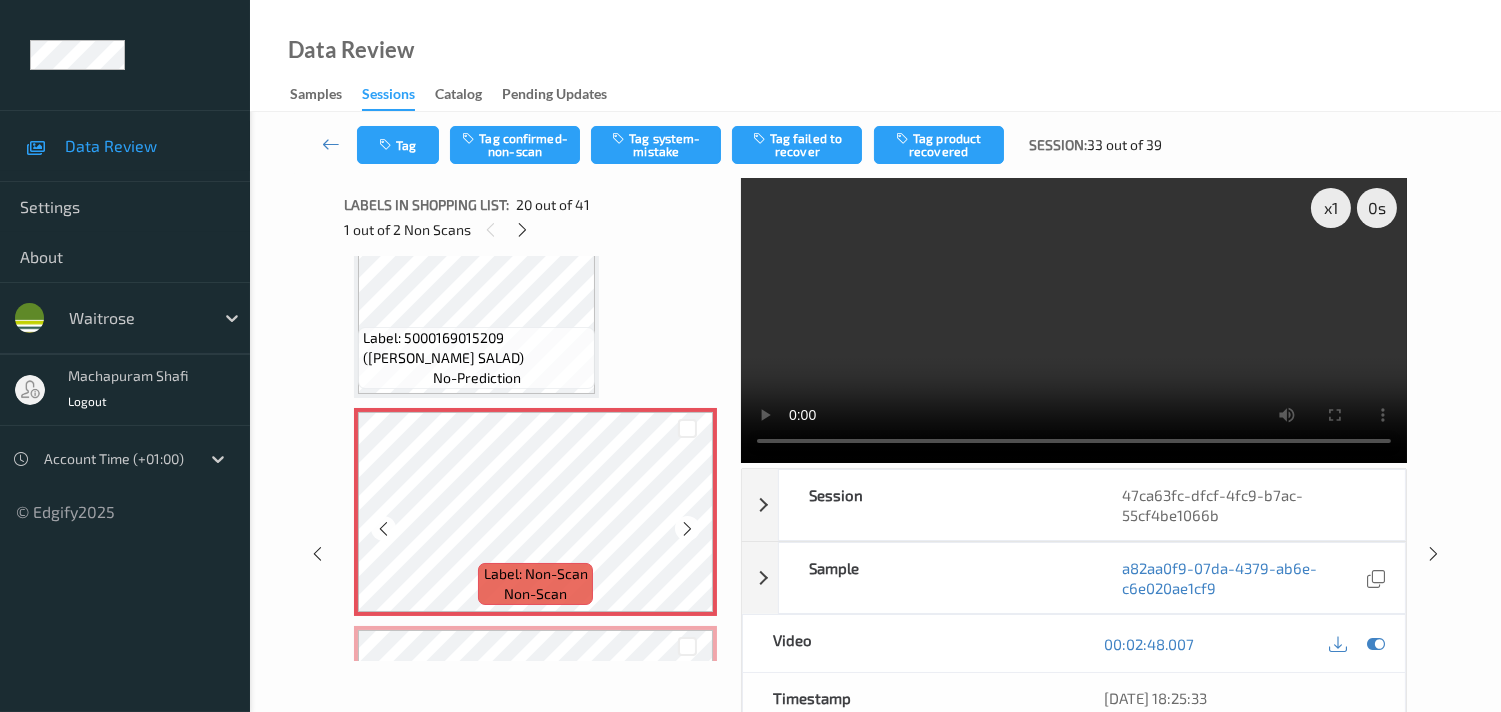 click at bounding box center (687, 528) 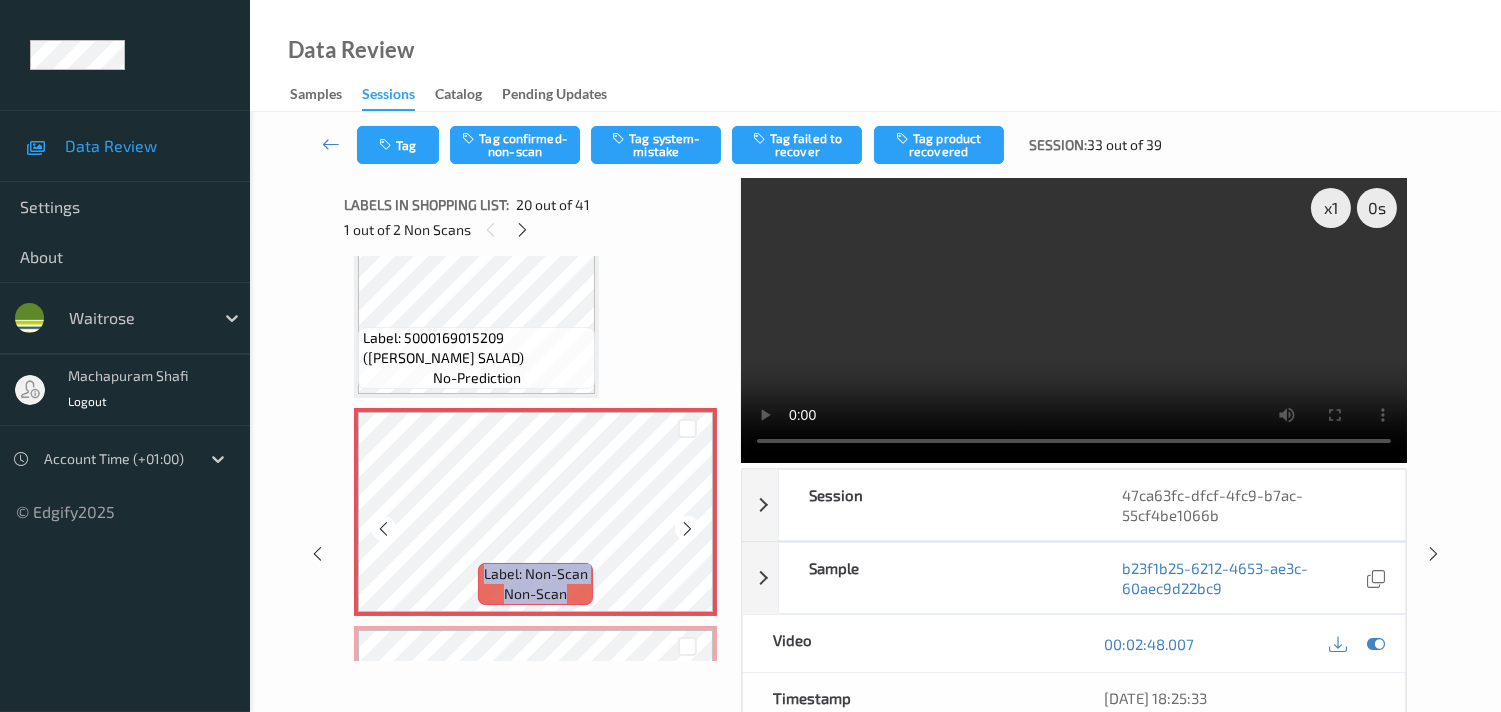 click at bounding box center [687, 528] 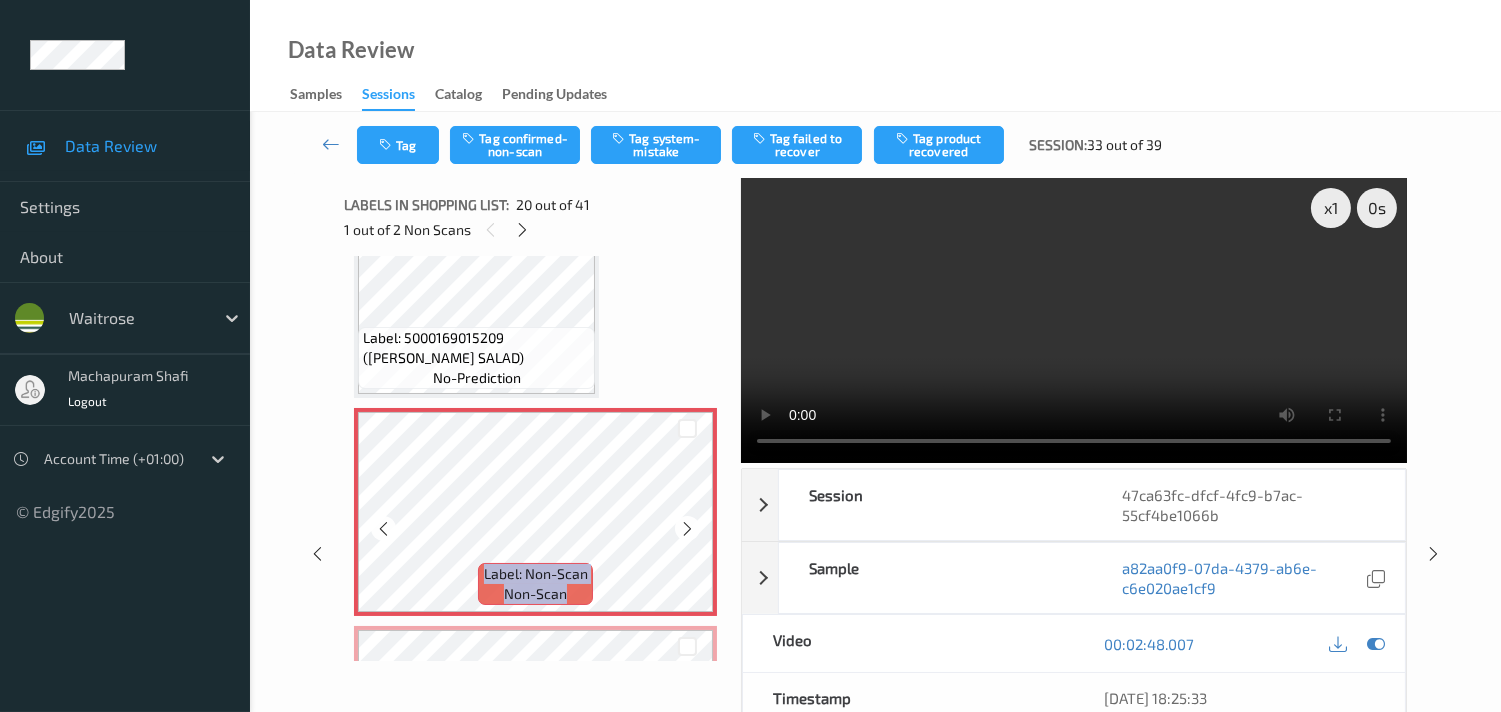 click at bounding box center [687, 528] 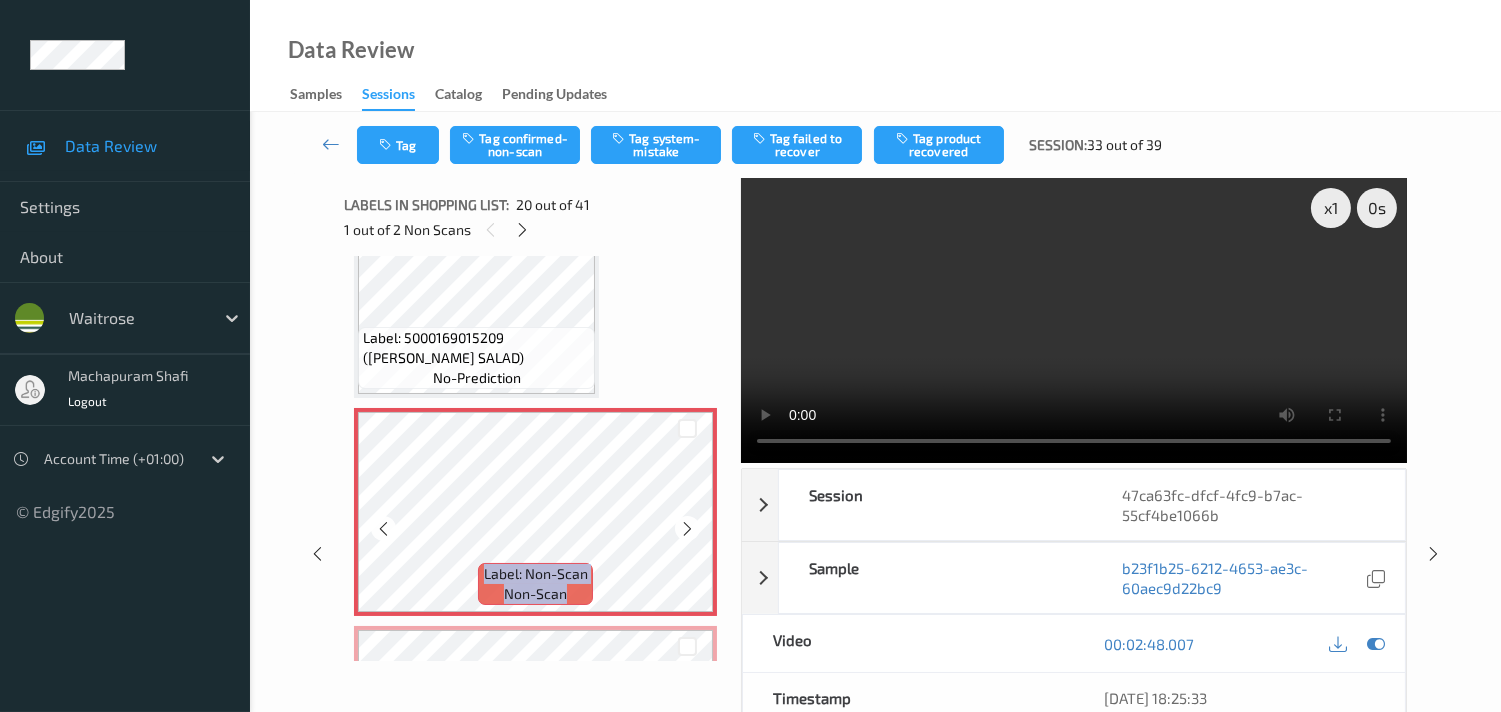 click at bounding box center [687, 528] 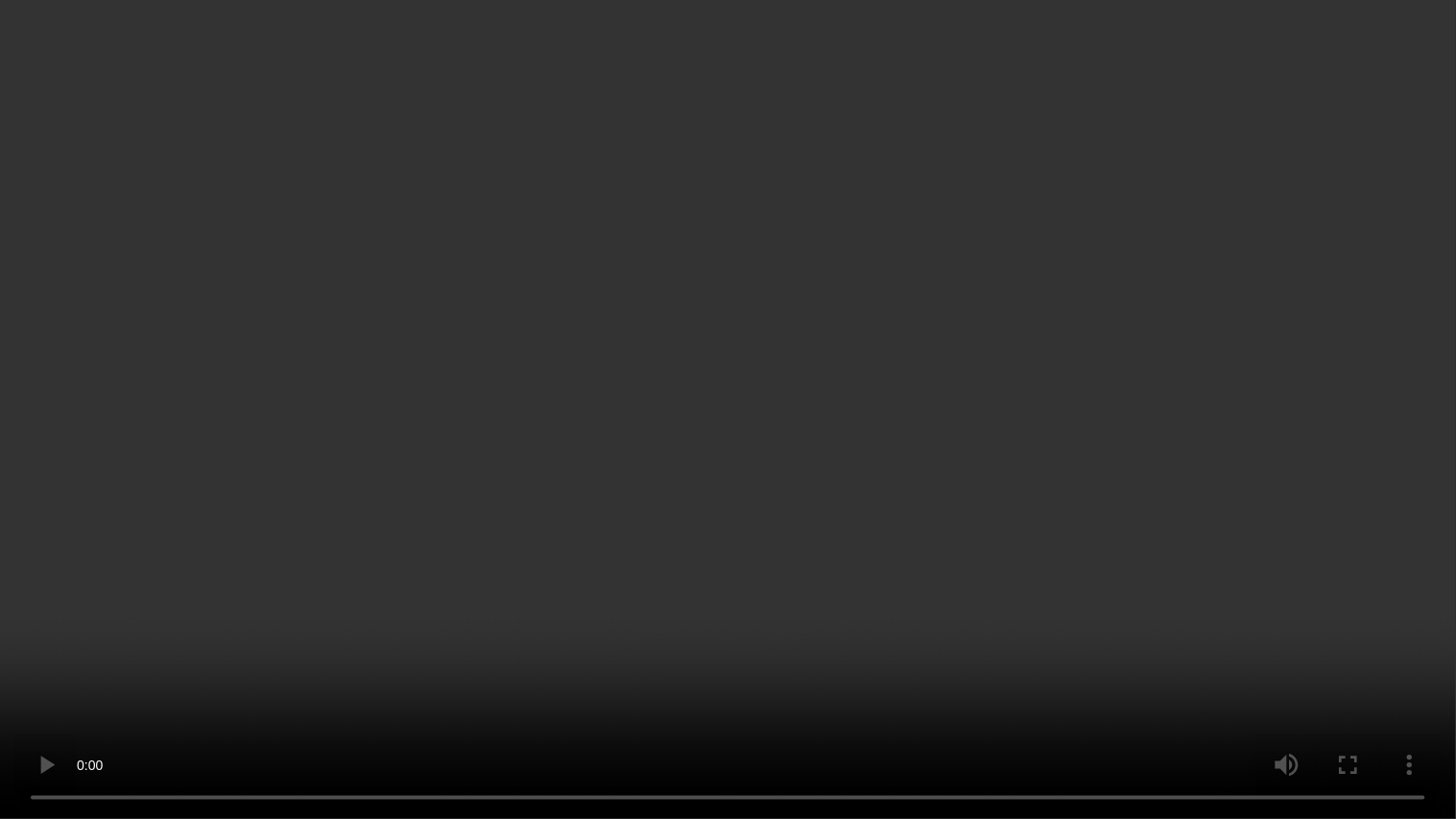 type 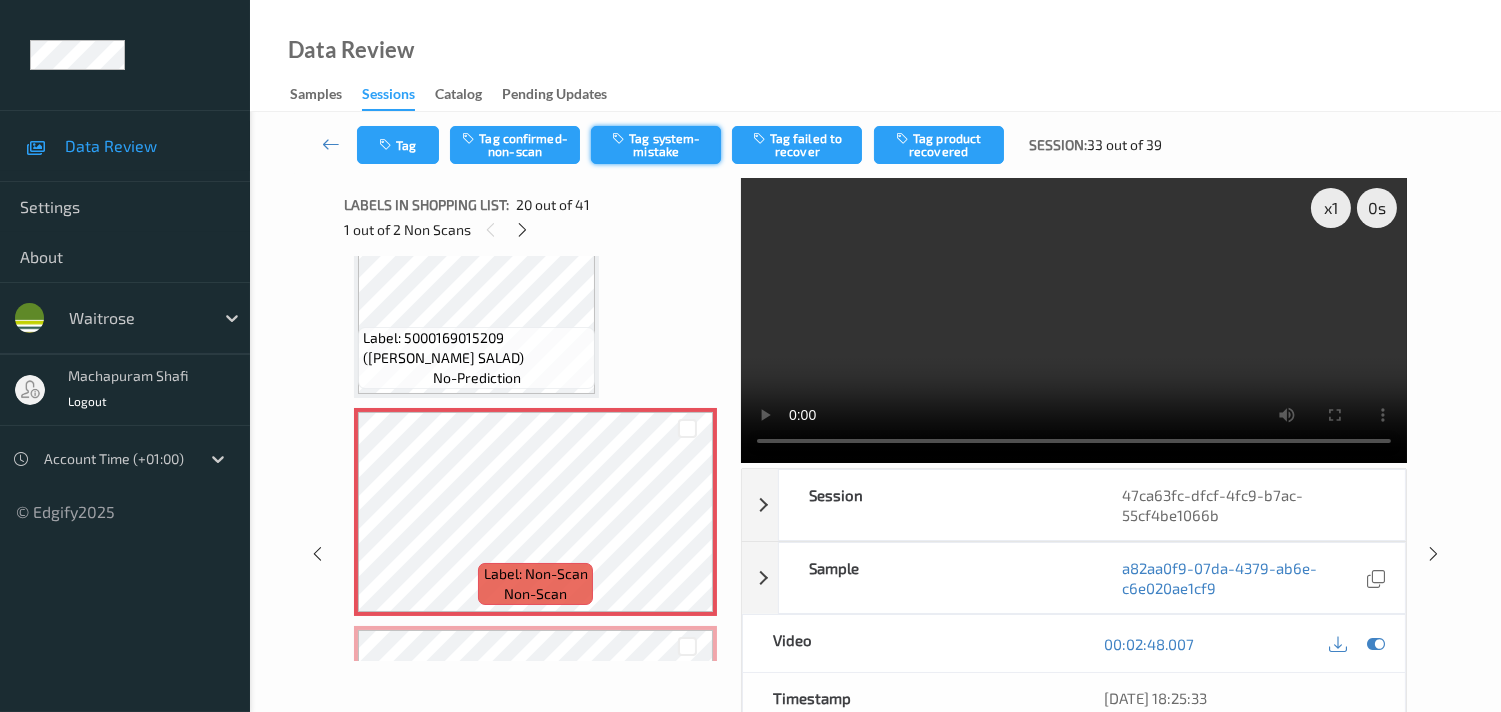 click on "Tag   system-mistake" at bounding box center (656, 145) 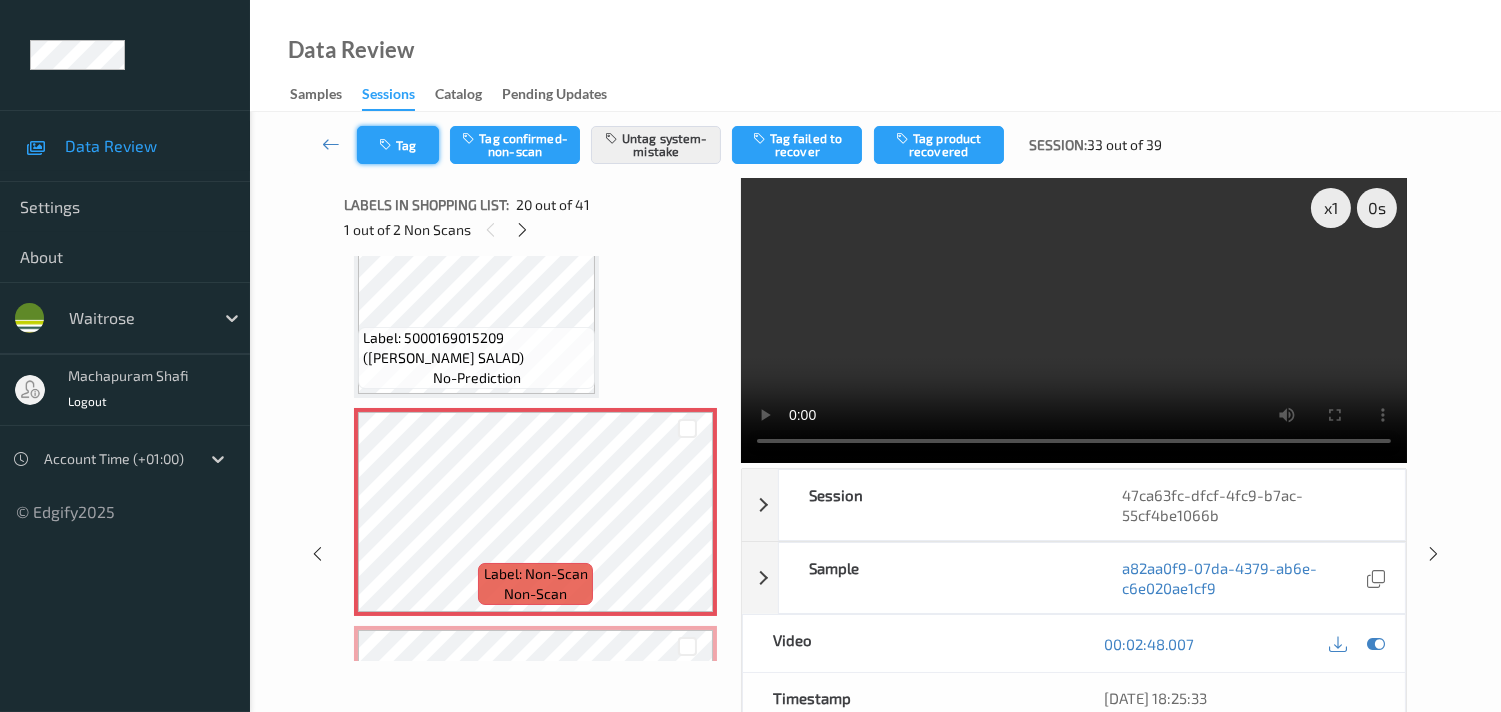 click on "Tag" at bounding box center (398, 145) 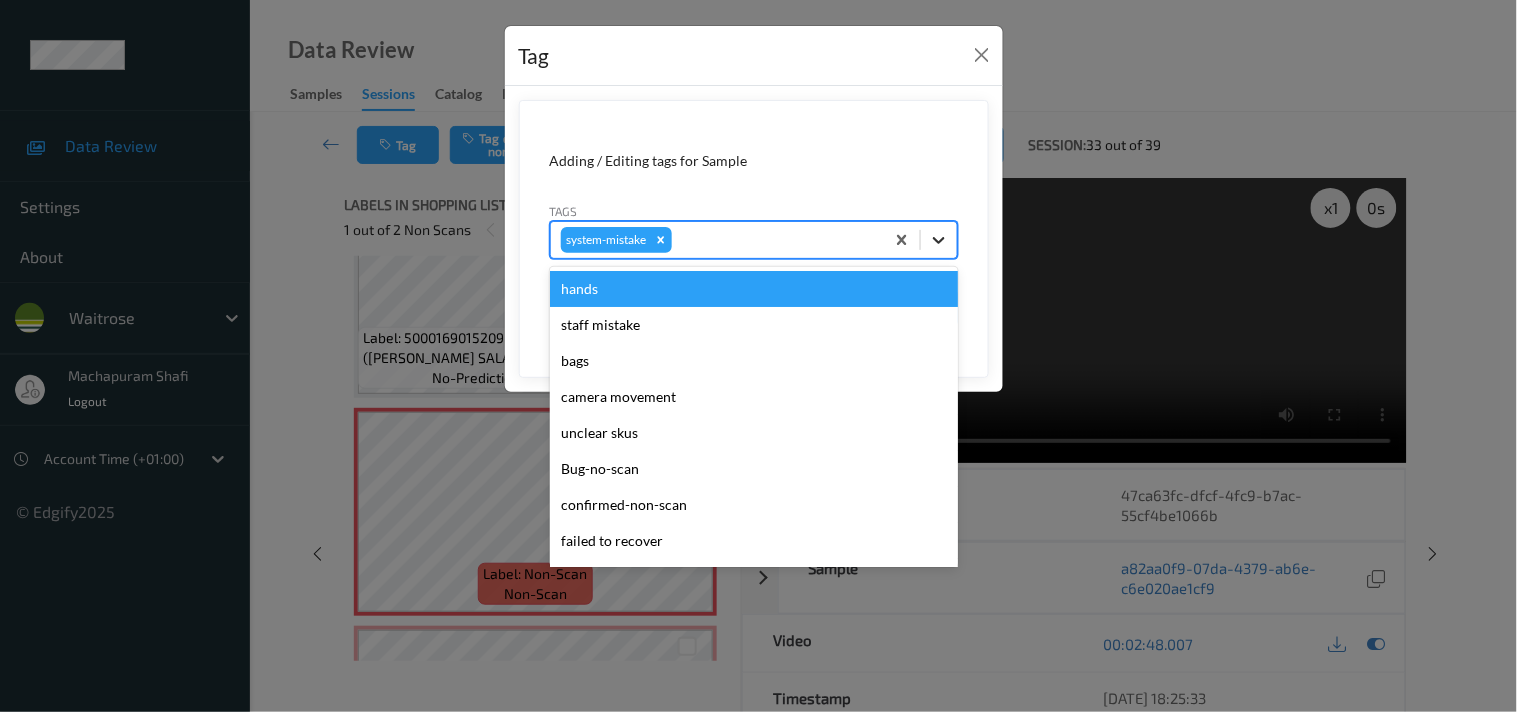 click 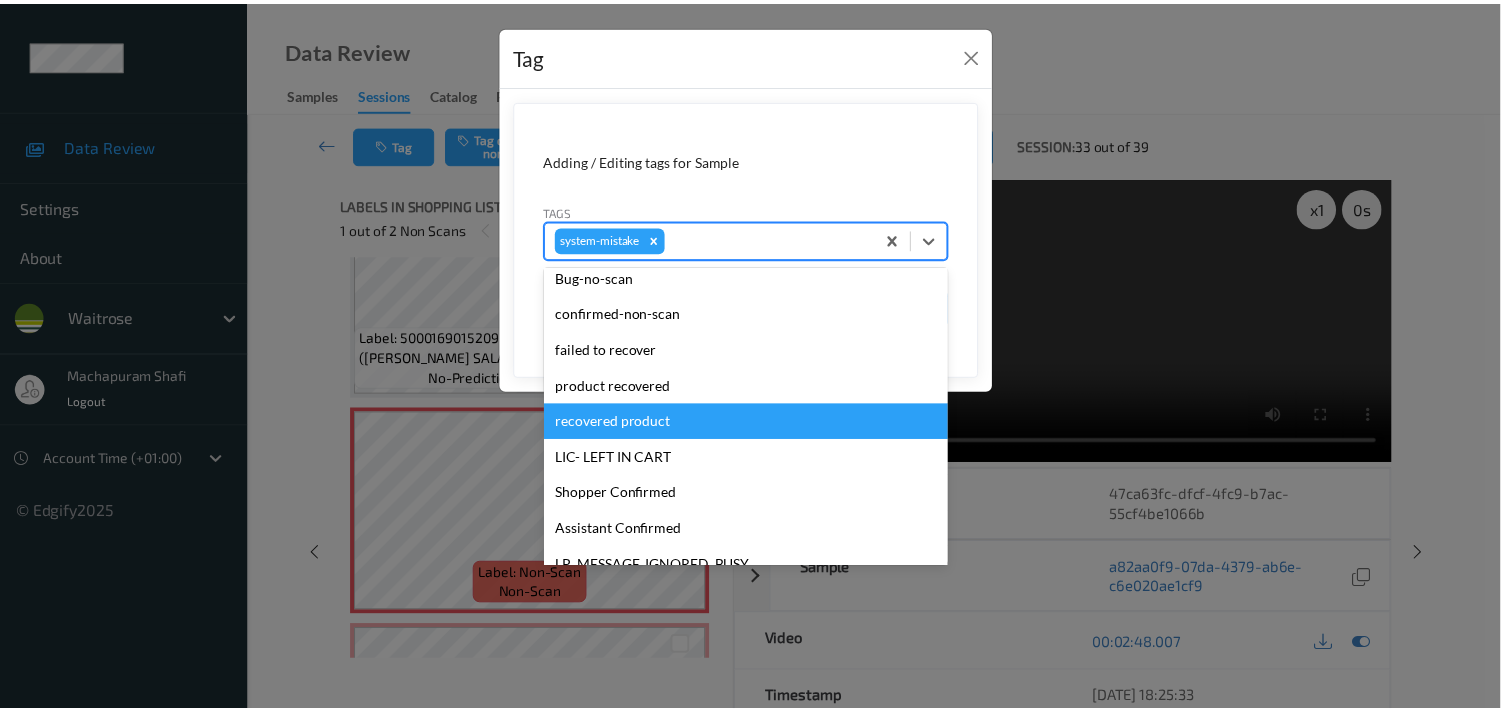 scroll, scrollTop: 222, scrollLeft: 0, axis: vertical 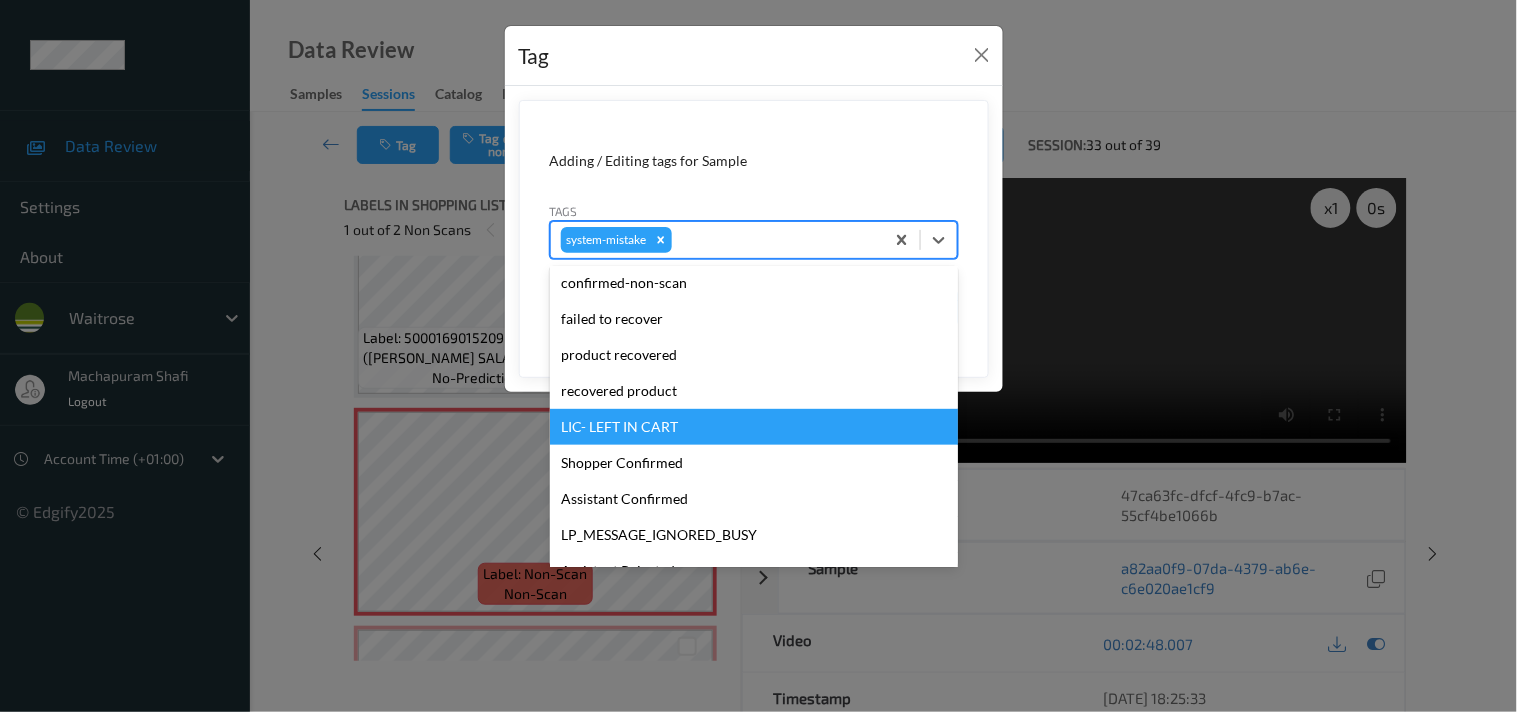 click on "Tag Adding / Editing tags for Sample   Tags option LIC- LEFT IN CART focused, 11 of 18. 18 results available. Use Up and Down to choose options, press Enter to select the currently focused option, press Escape to exit the menu, press Tab to select the option and exit the menu. system-mistake hands staff mistake  bags camera movement unclear skus Bug-no-scan confirmed-non-scan failed to recover product recovered recovered product LIC- LEFT IN CART Shopper Confirmed Assistant Confirmed LP_MESSAGE_IGNORED_BUSY Assistant Rejected LP_MESSAGE_IGNORED_INVALID_STATE Unusual-Activity Picklist item alert Cancel Save" at bounding box center [758, 356] 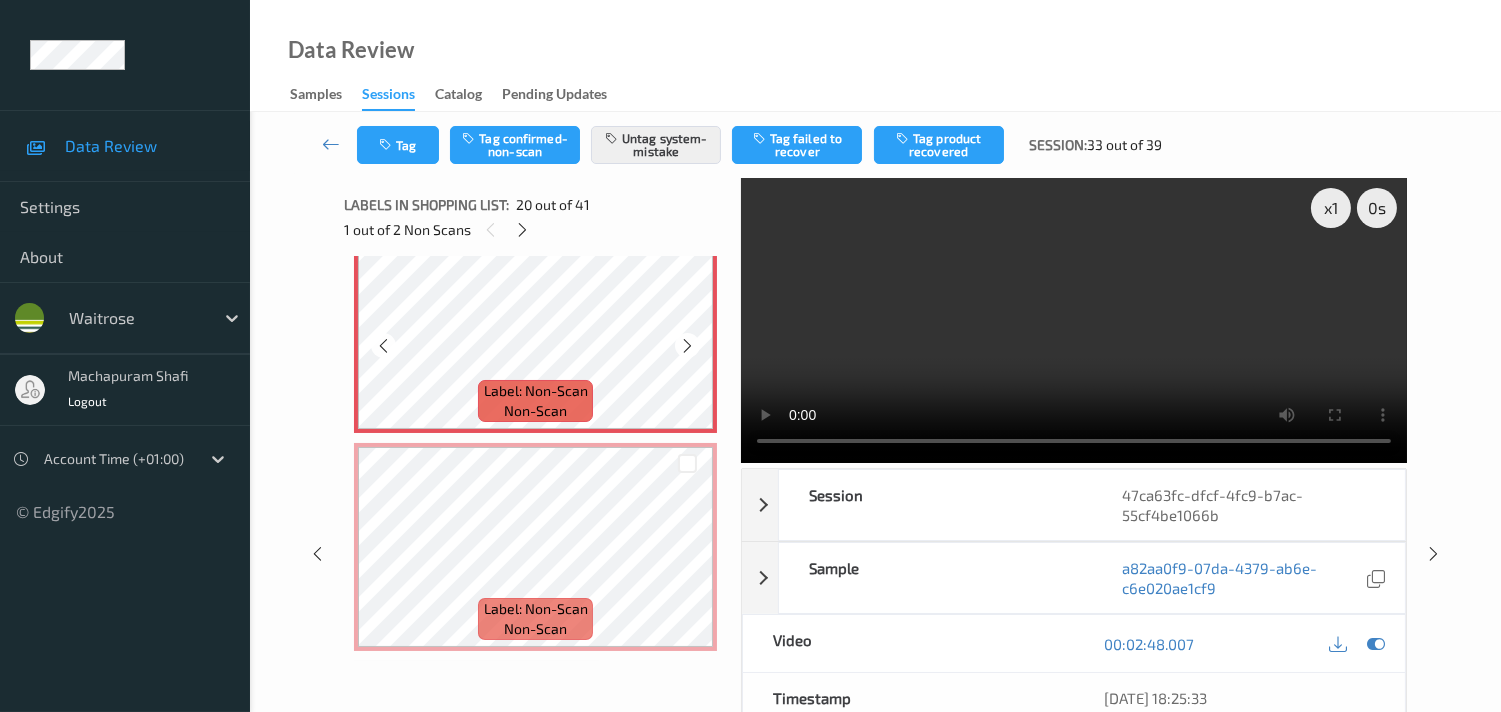 scroll, scrollTop: 4222, scrollLeft: 0, axis: vertical 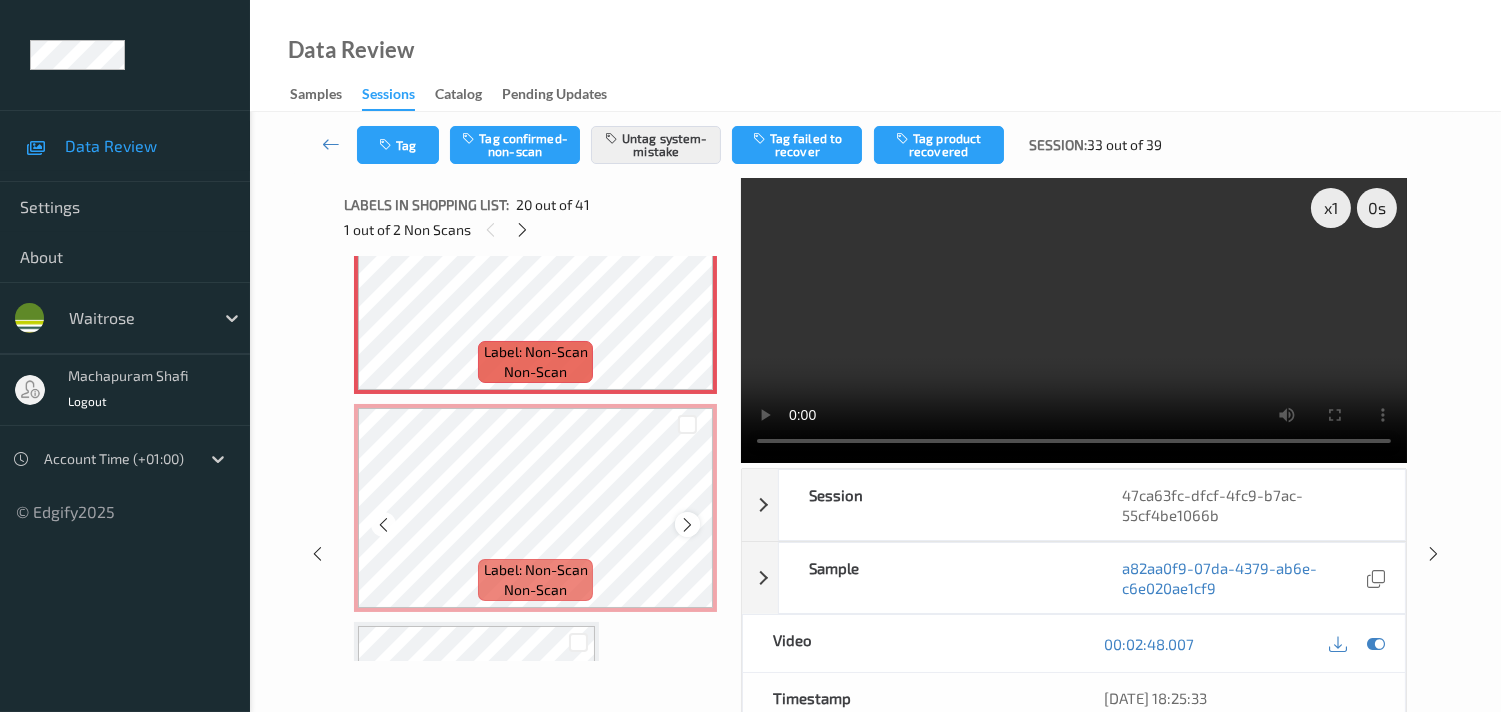 click at bounding box center [687, 524] 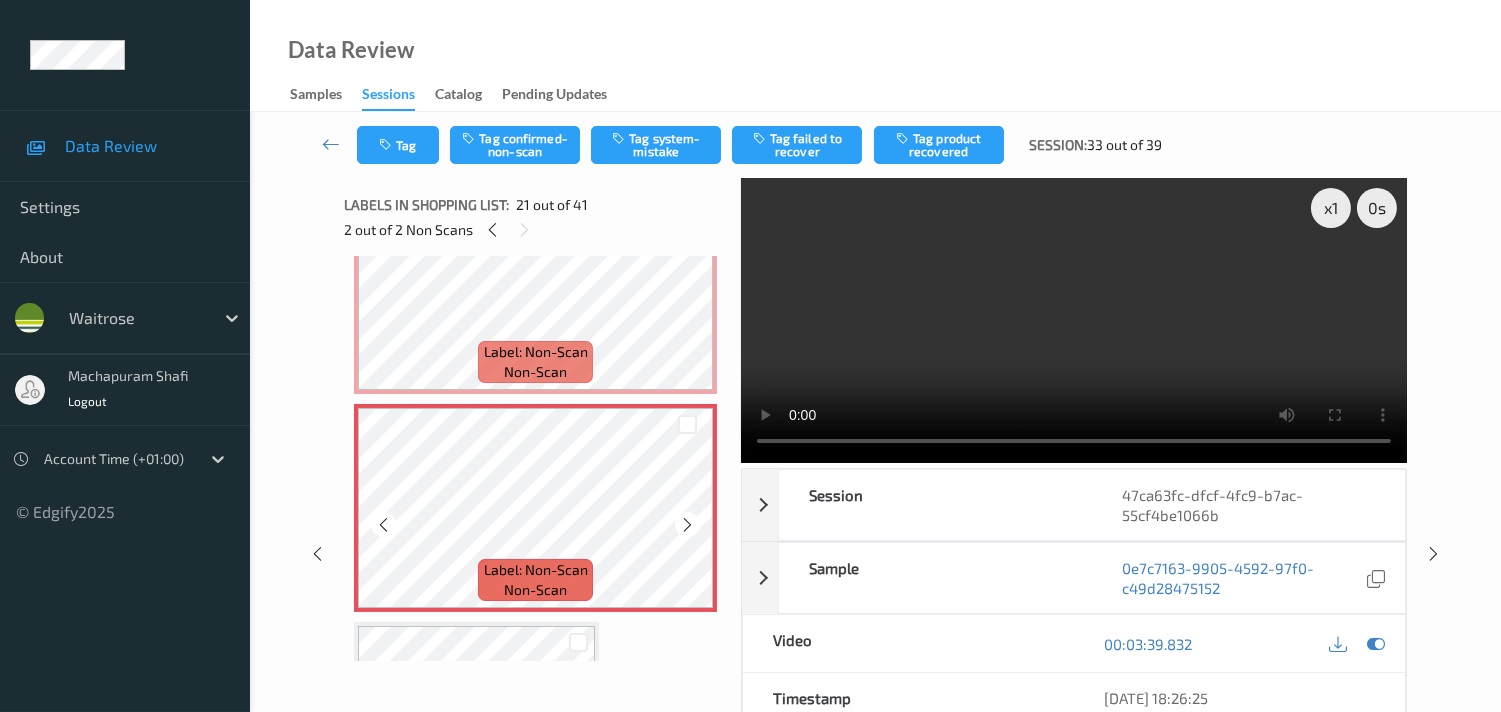 click at bounding box center [687, 524] 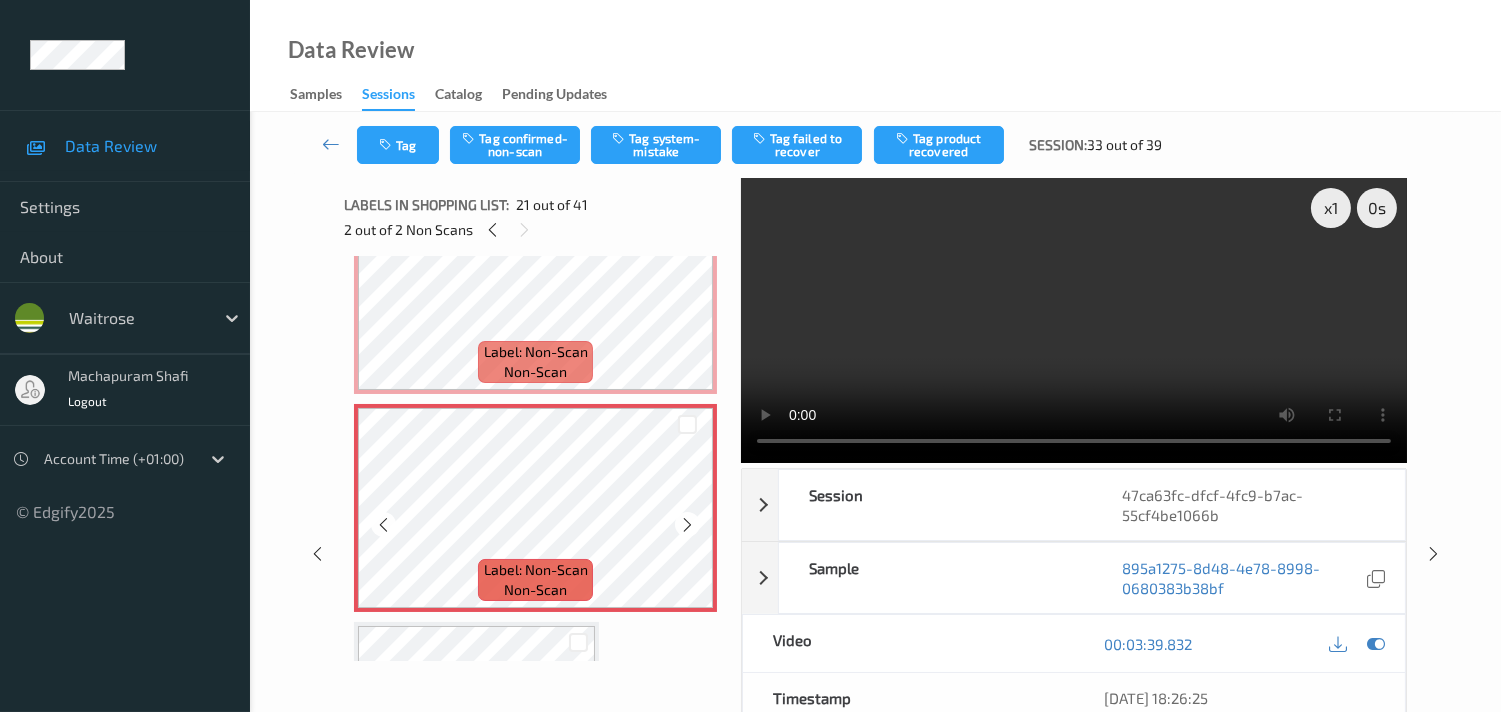 click at bounding box center (687, 524) 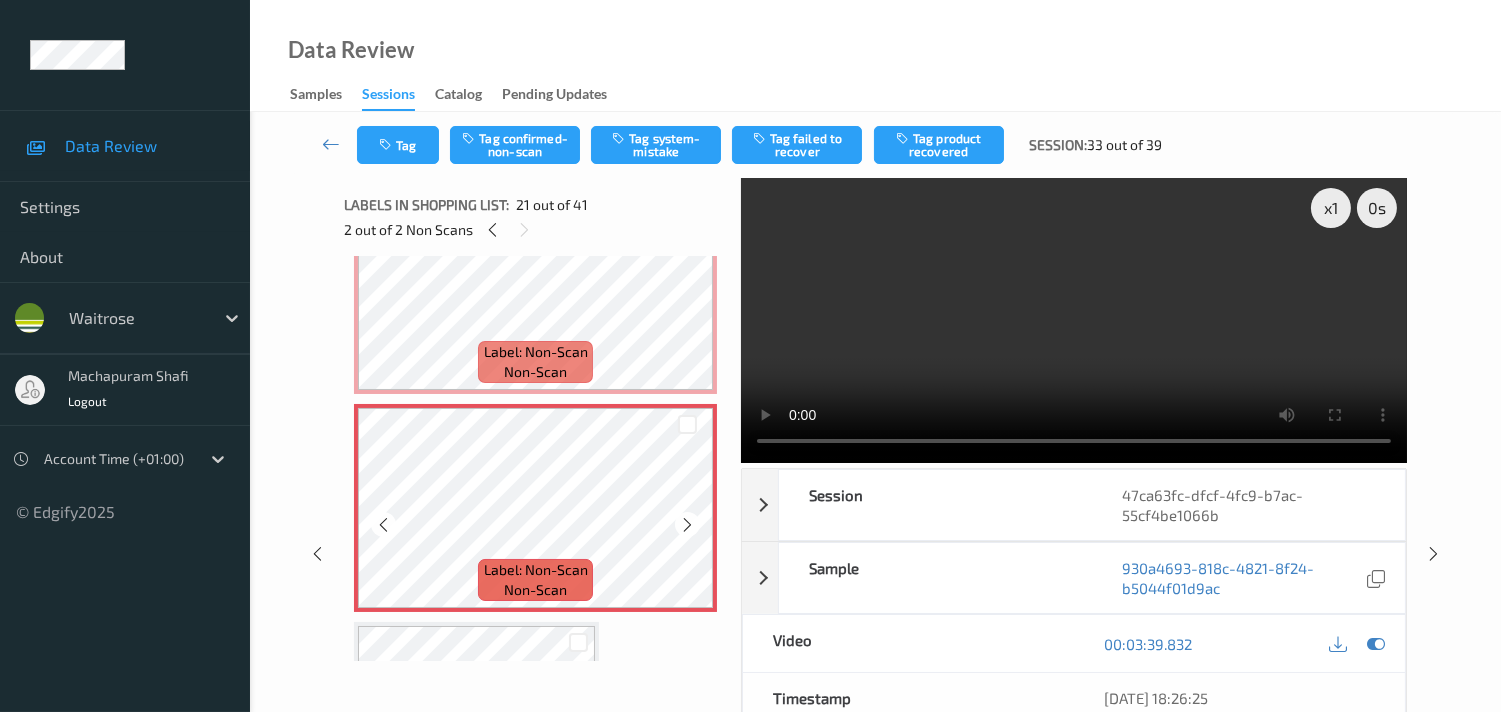 click at bounding box center [687, 524] 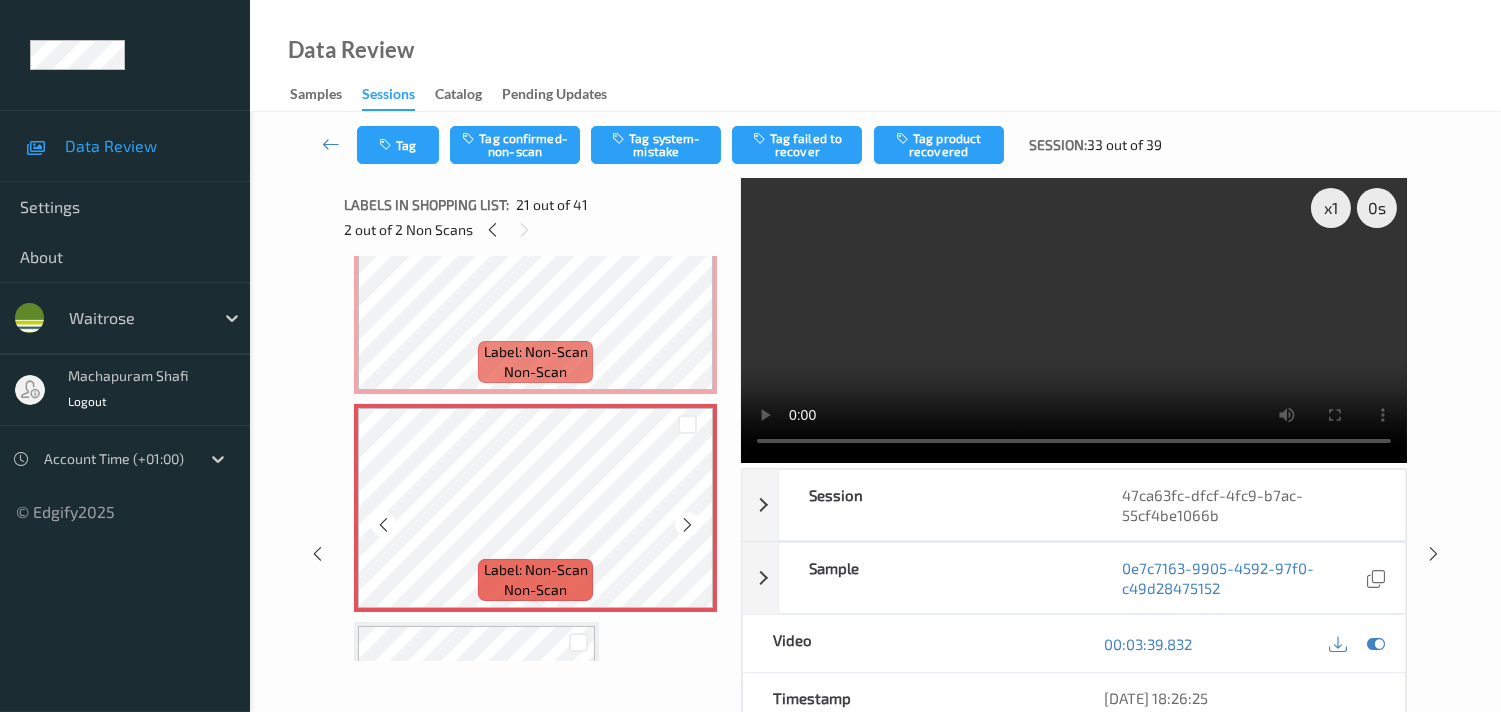 click at bounding box center [687, 524] 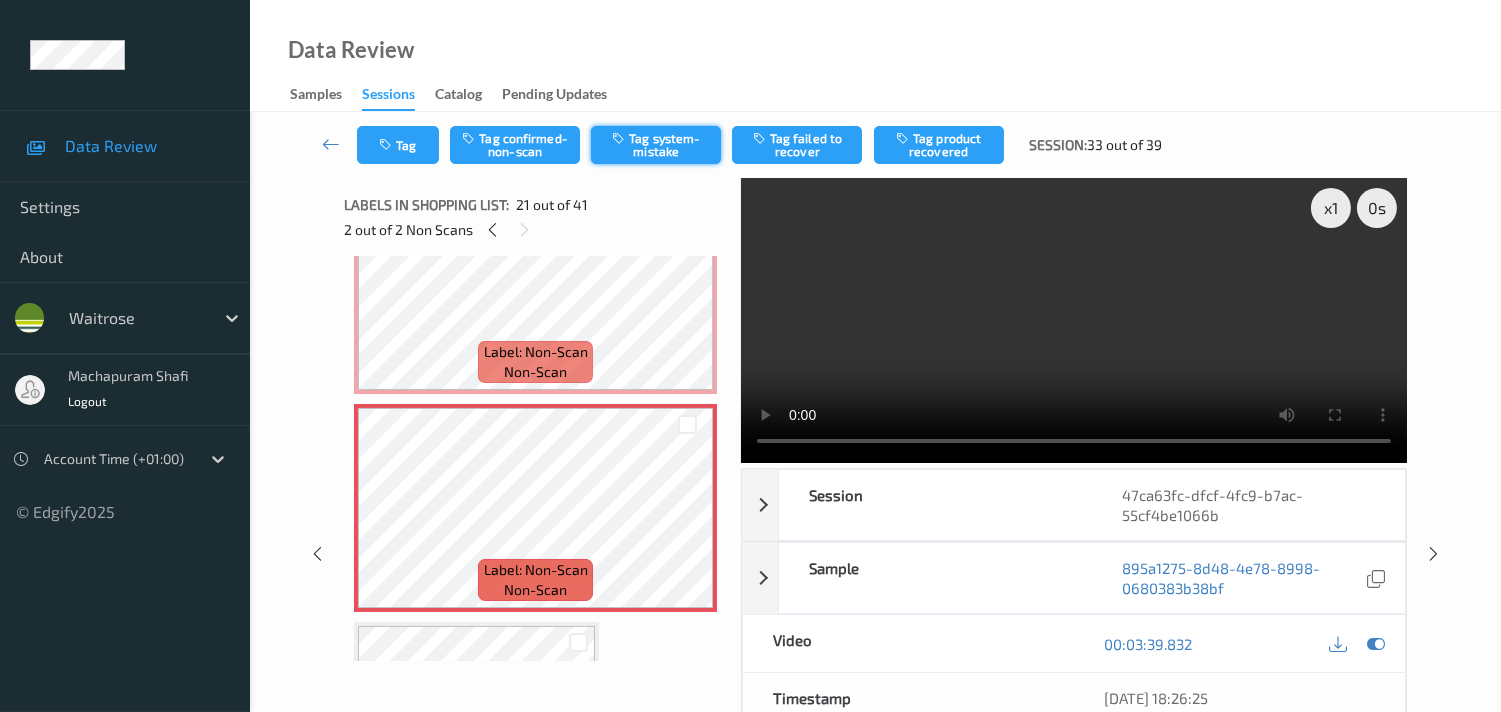 click on "Tag   system-mistake" at bounding box center (656, 145) 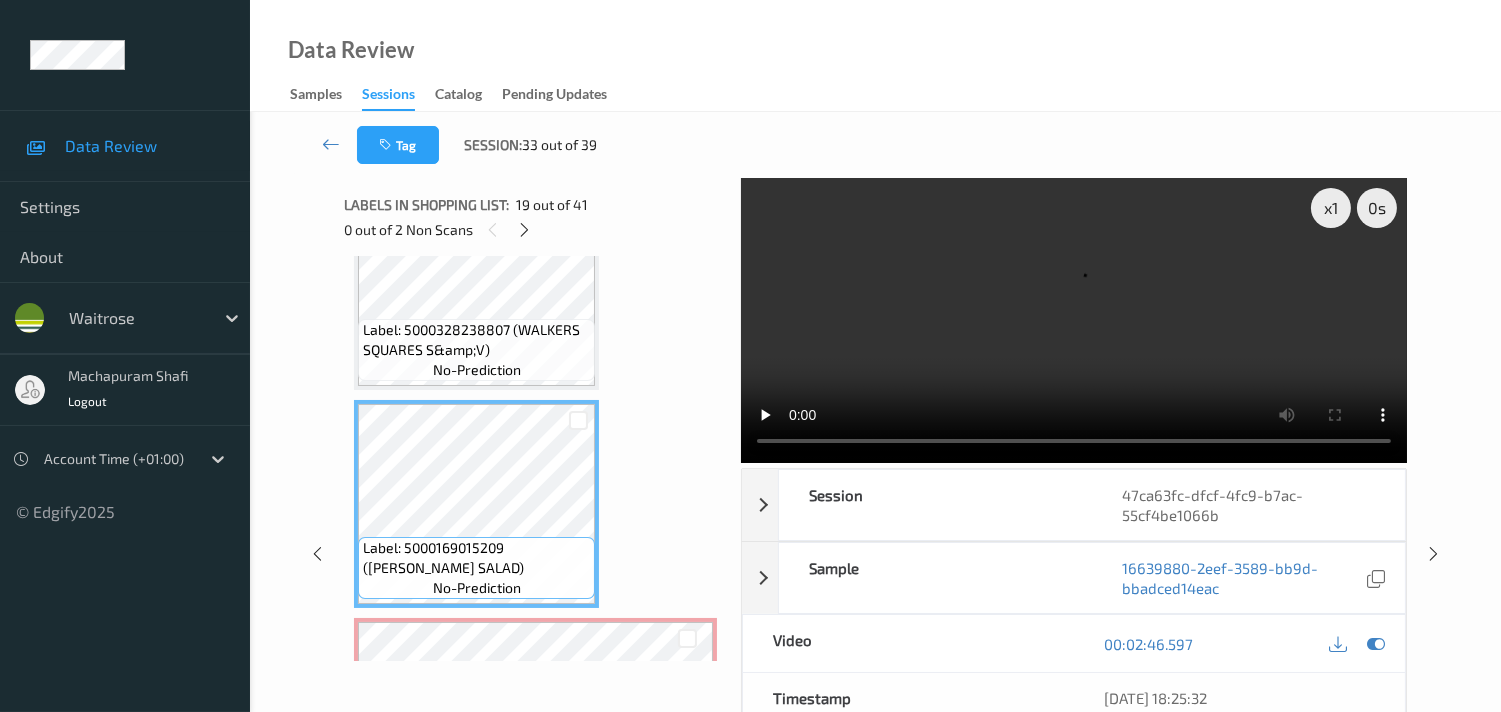 scroll, scrollTop: 3888, scrollLeft: 0, axis: vertical 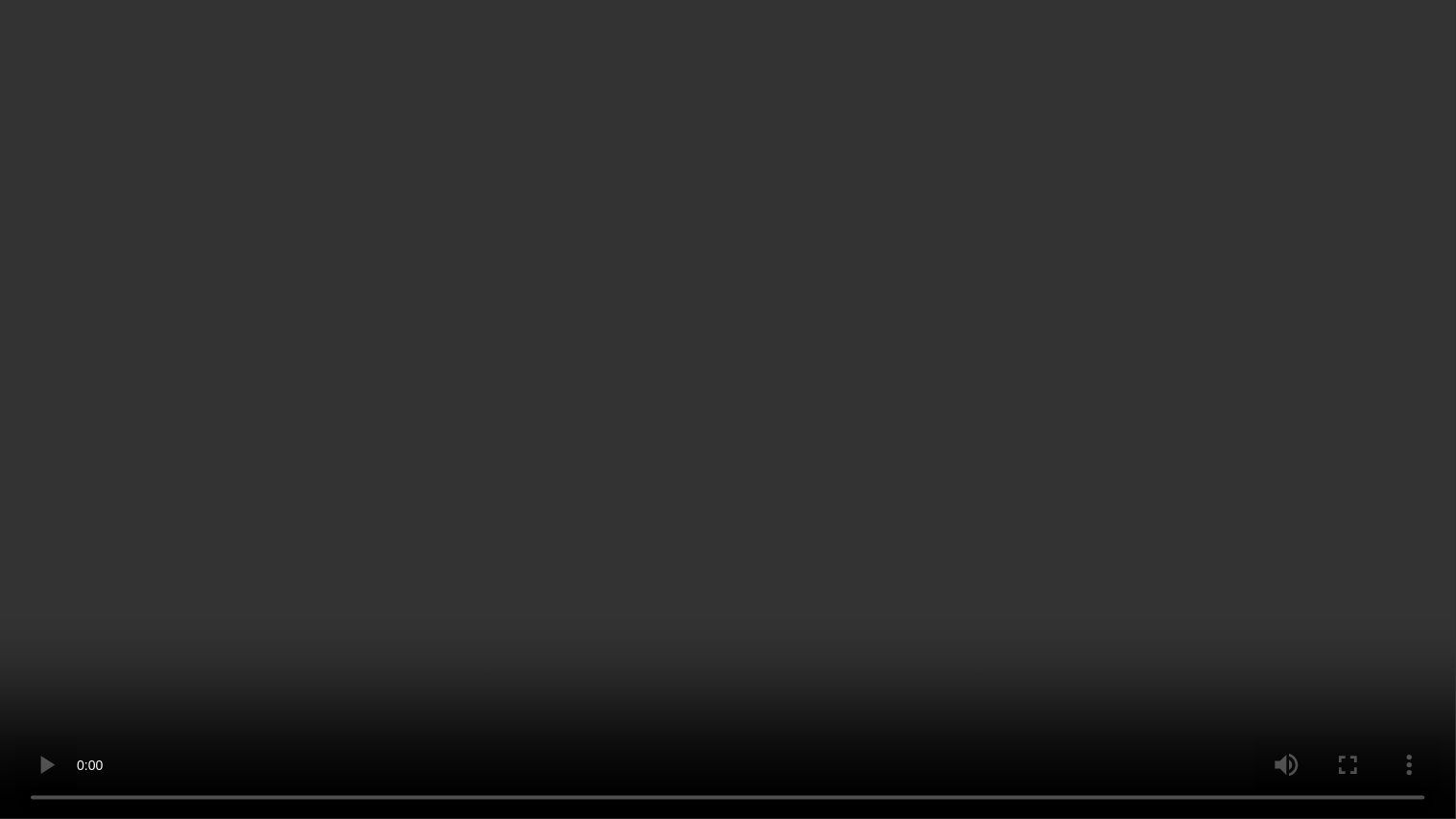click at bounding box center [728, 409] 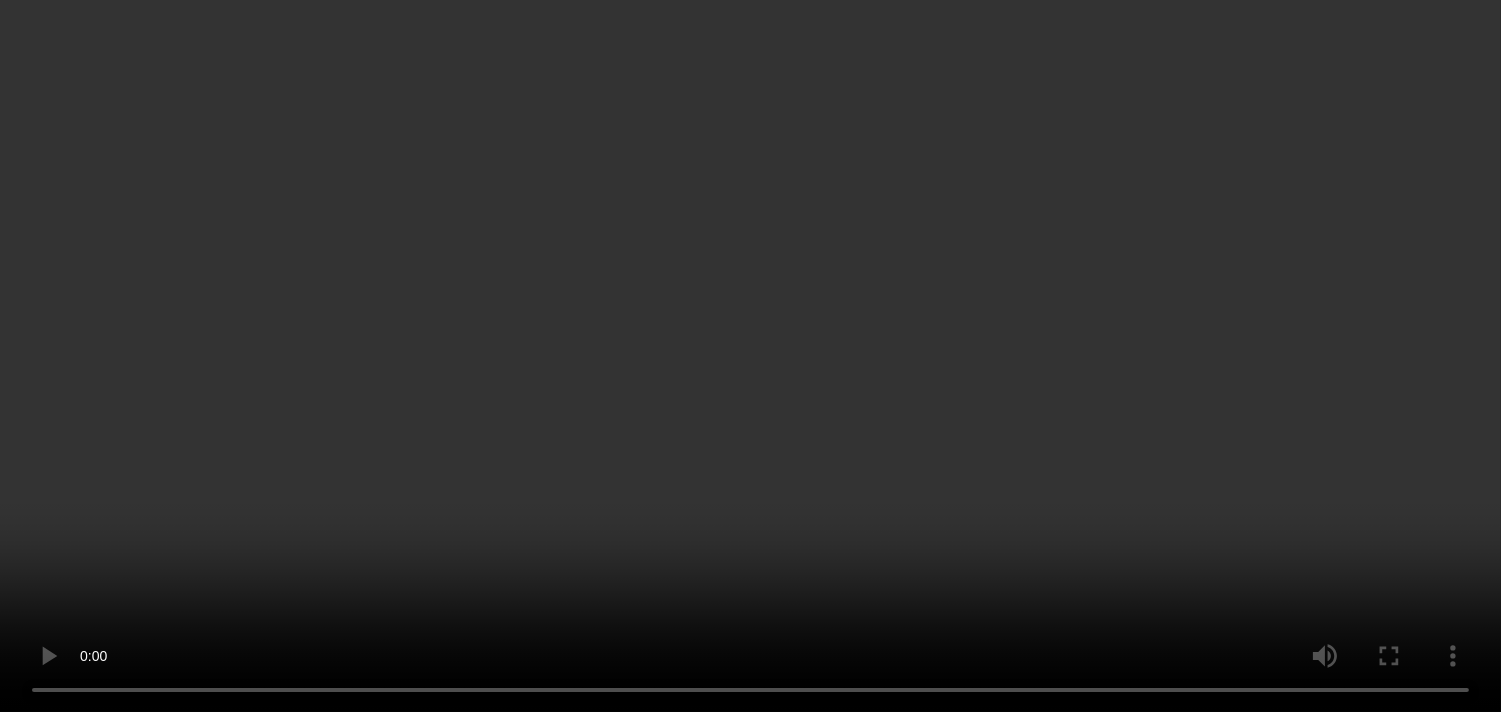 scroll, scrollTop: 4111, scrollLeft: 0, axis: vertical 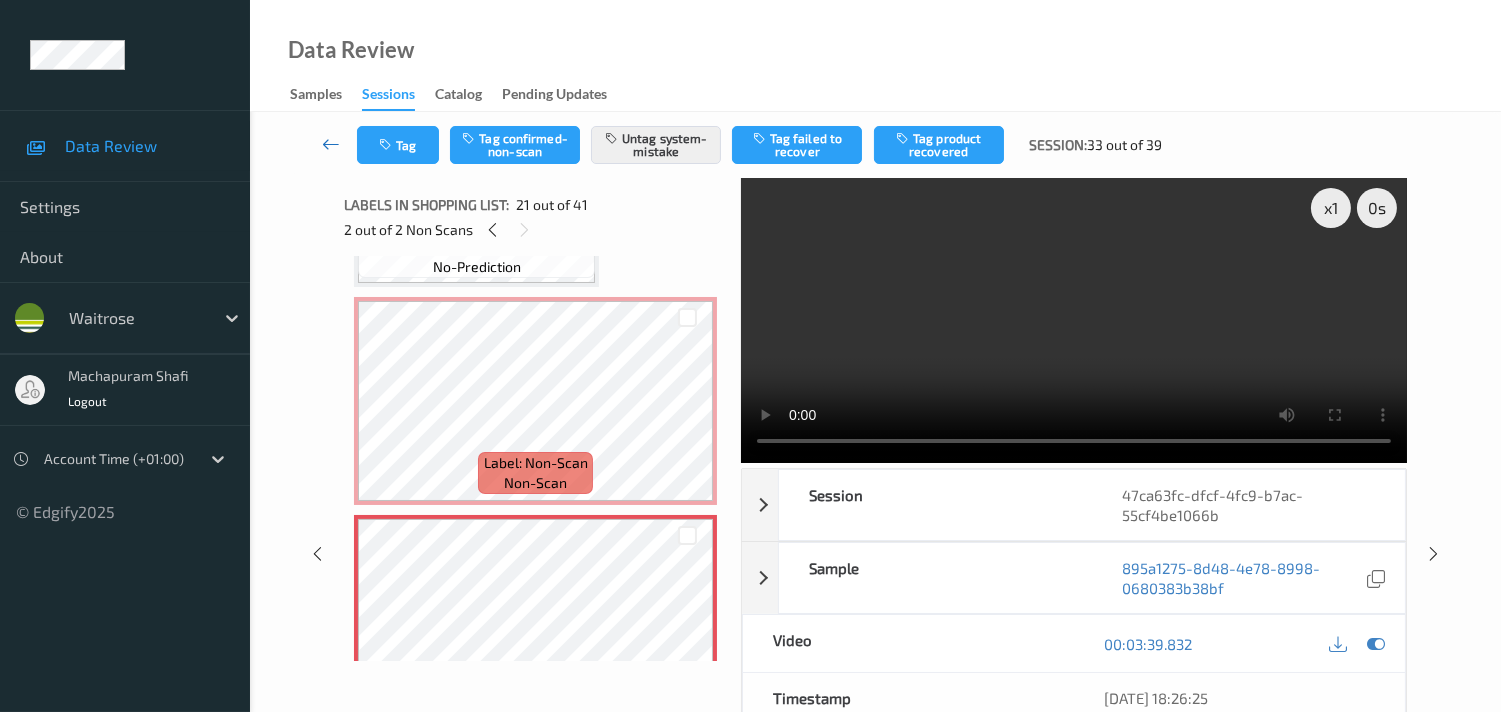 click at bounding box center [331, 144] 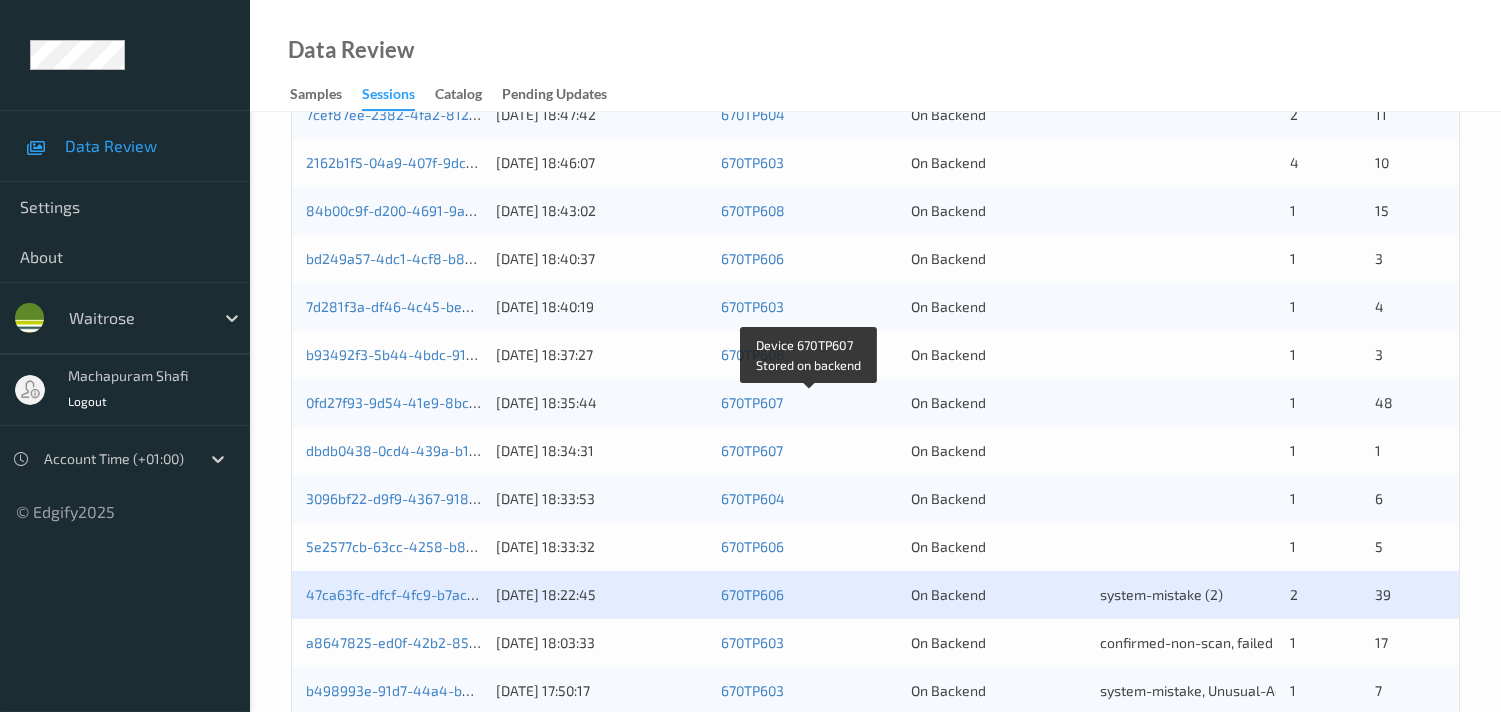 scroll, scrollTop: 666, scrollLeft: 0, axis: vertical 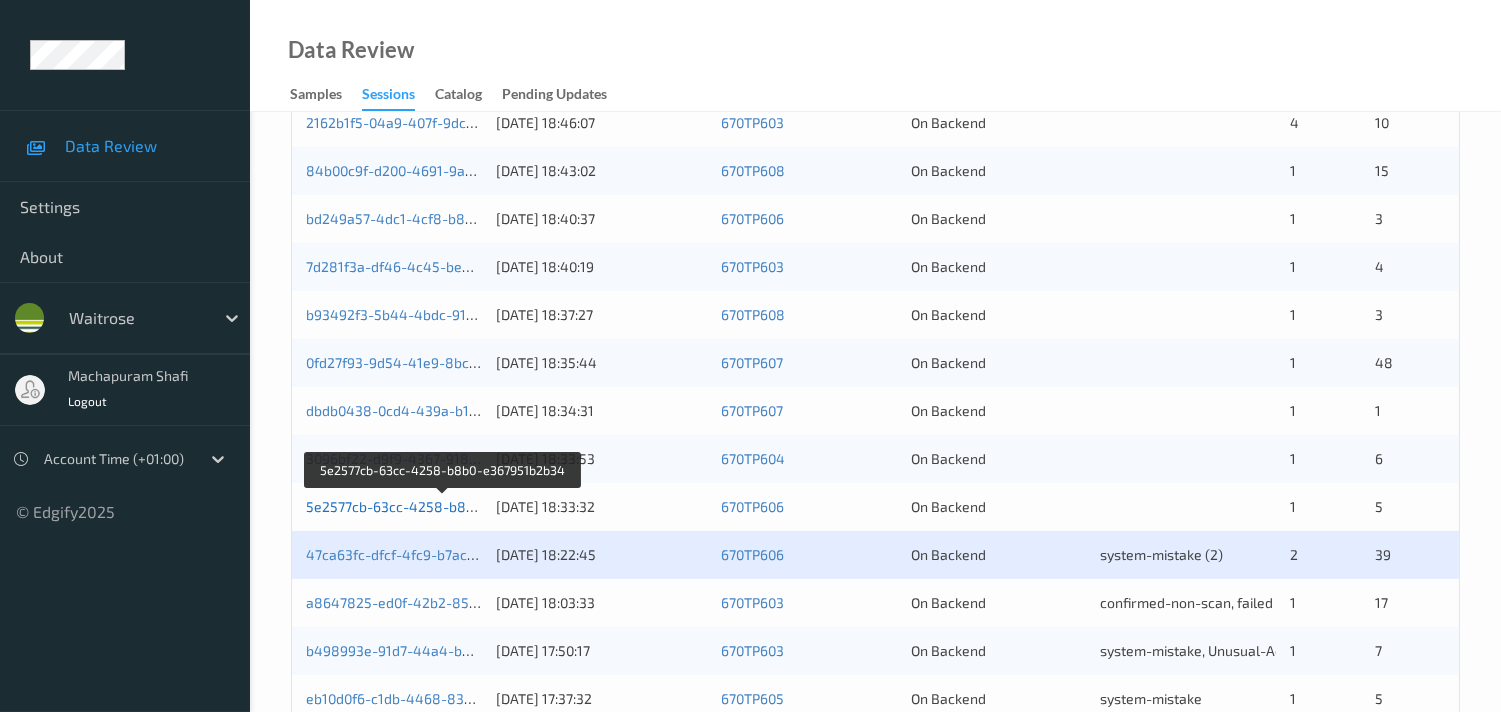 click on "5e2577cb-63cc-4258-b8b0-e367951b2b34" at bounding box center [444, 506] 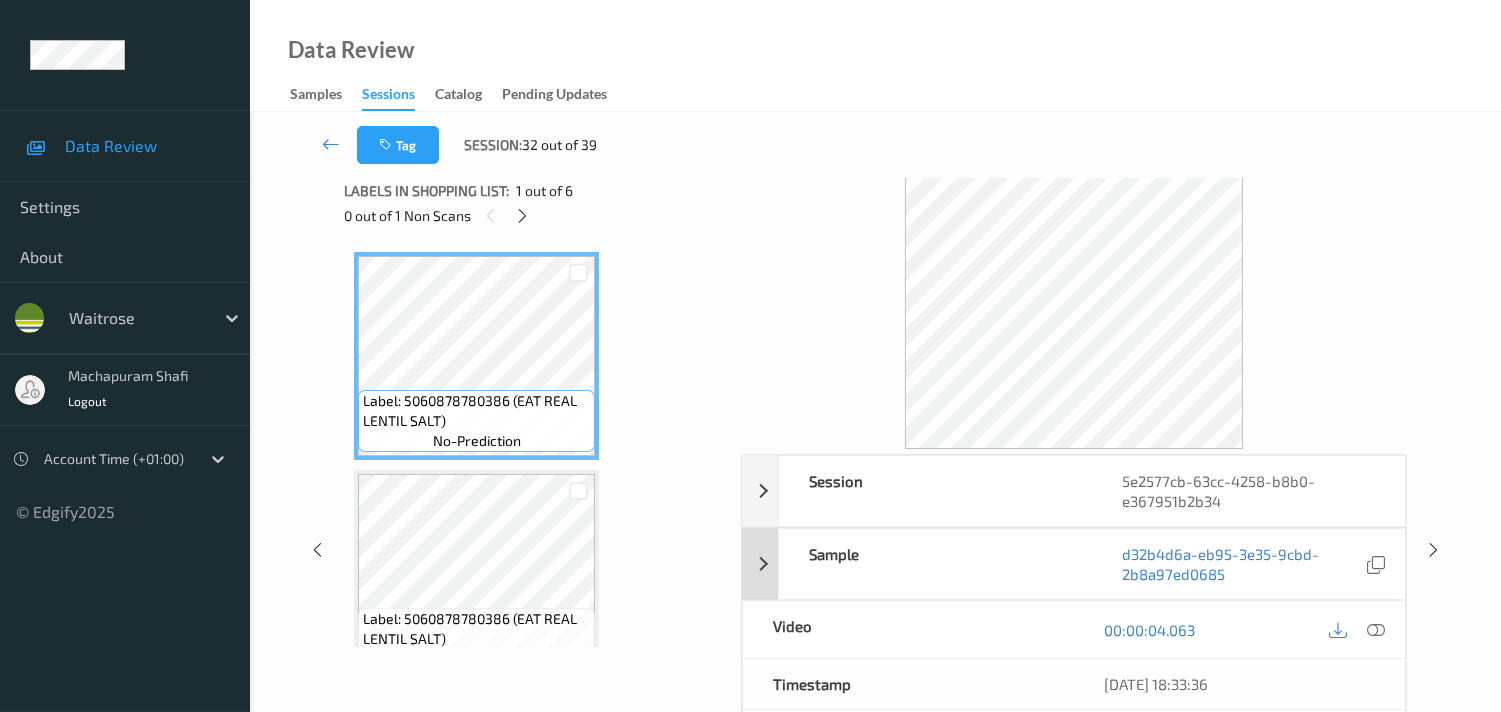 scroll, scrollTop: 0, scrollLeft: 0, axis: both 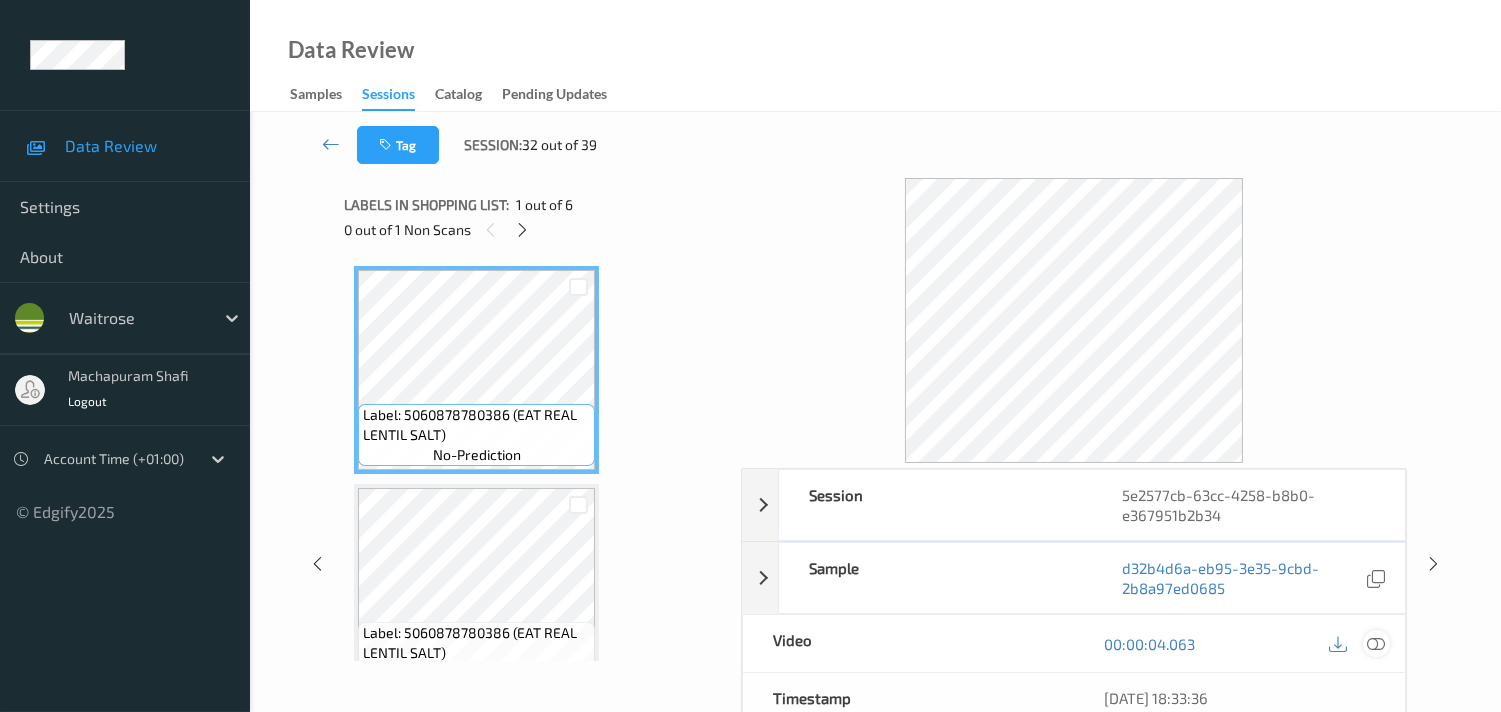 click at bounding box center (1376, 644) 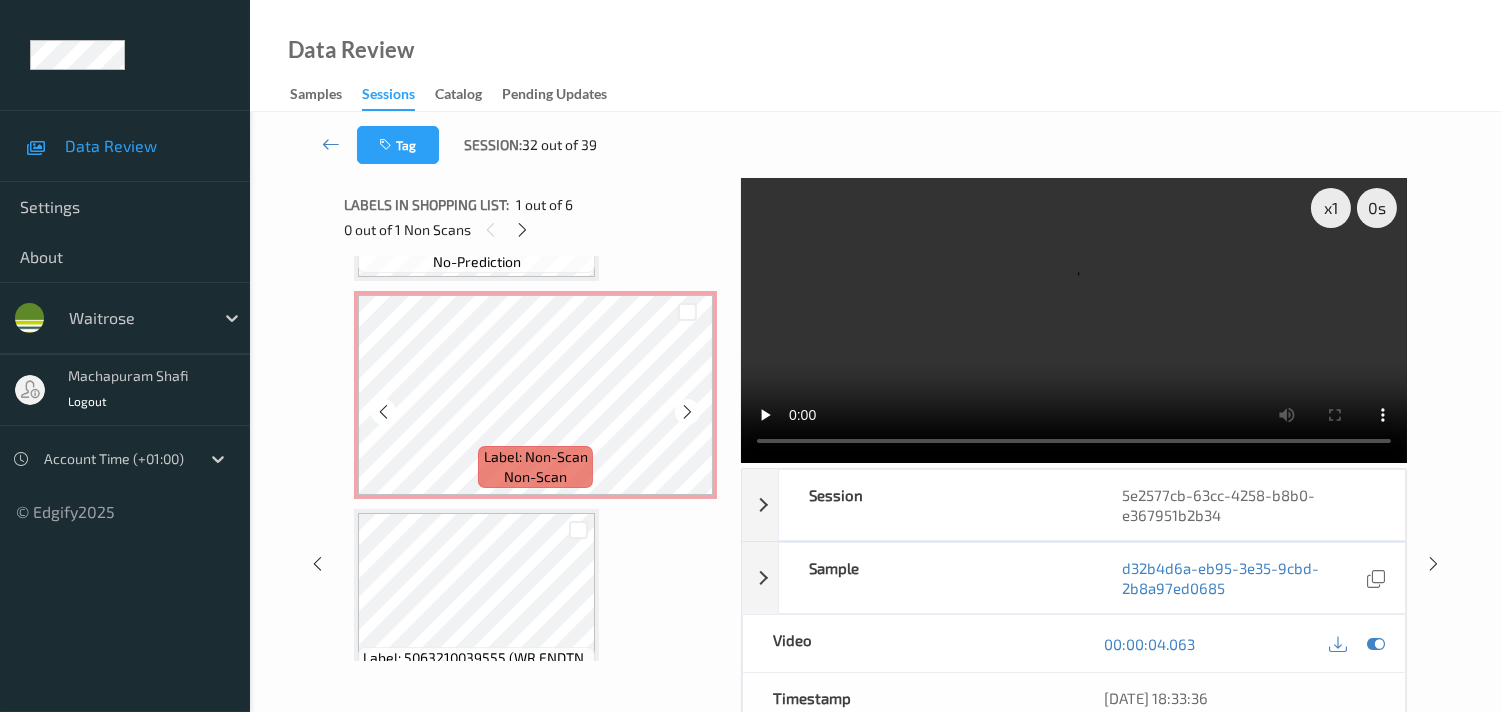 scroll, scrollTop: 444, scrollLeft: 0, axis: vertical 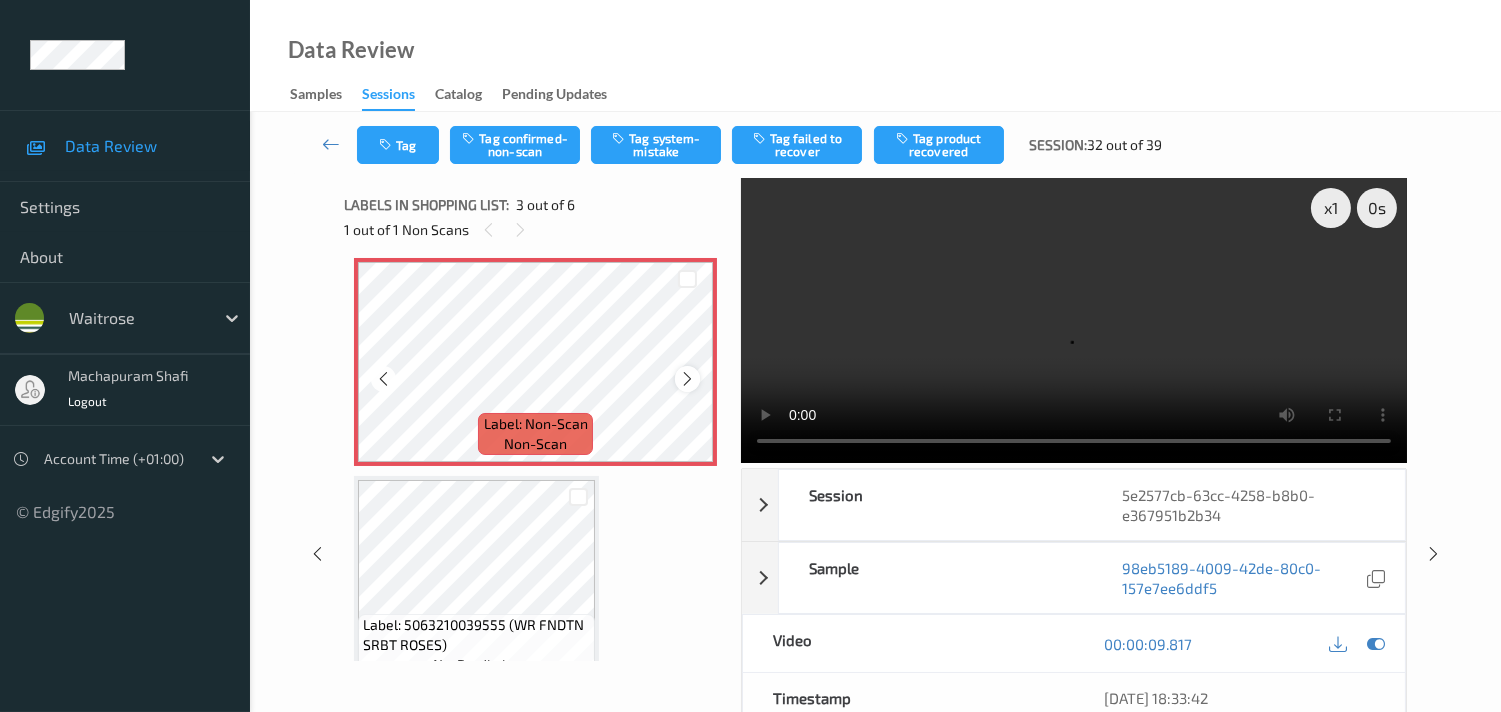 click at bounding box center [687, 379] 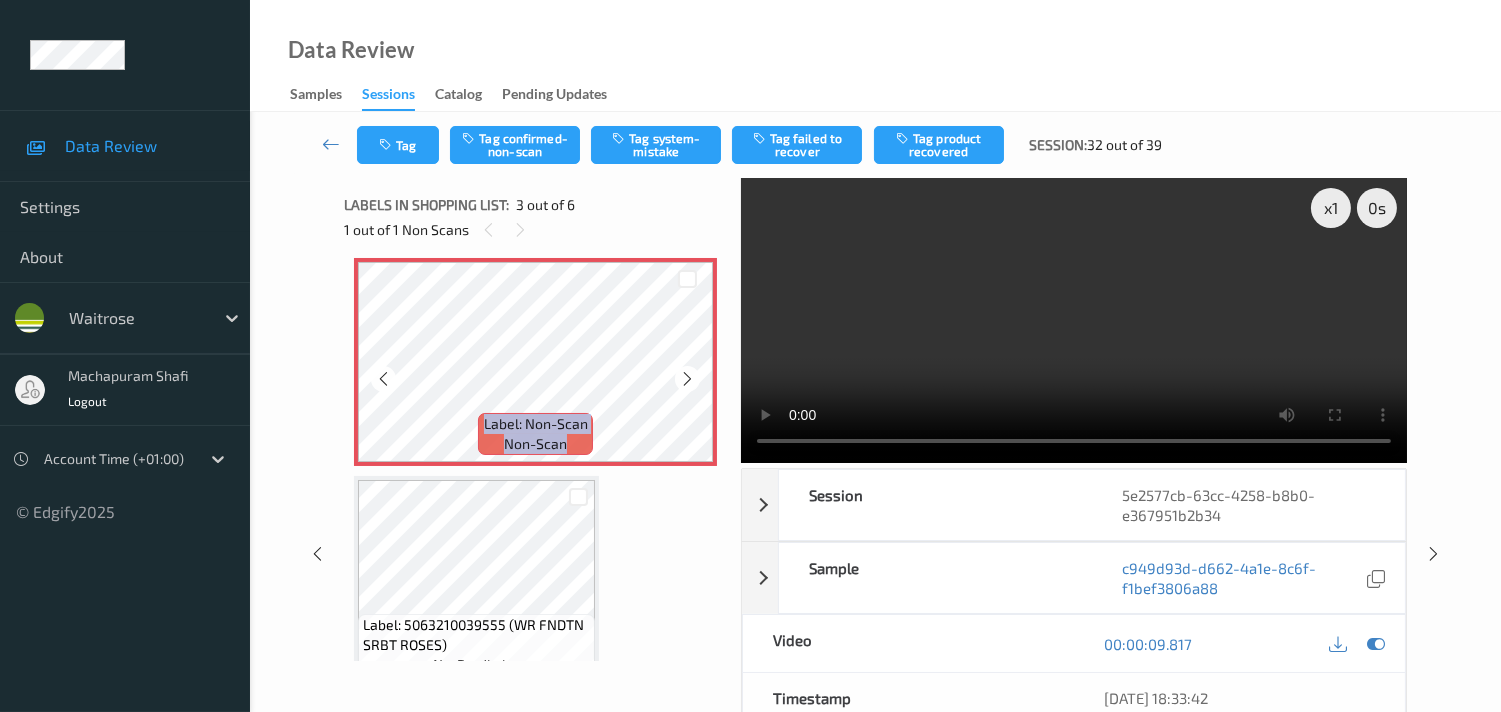 click at bounding box center [687, 379] 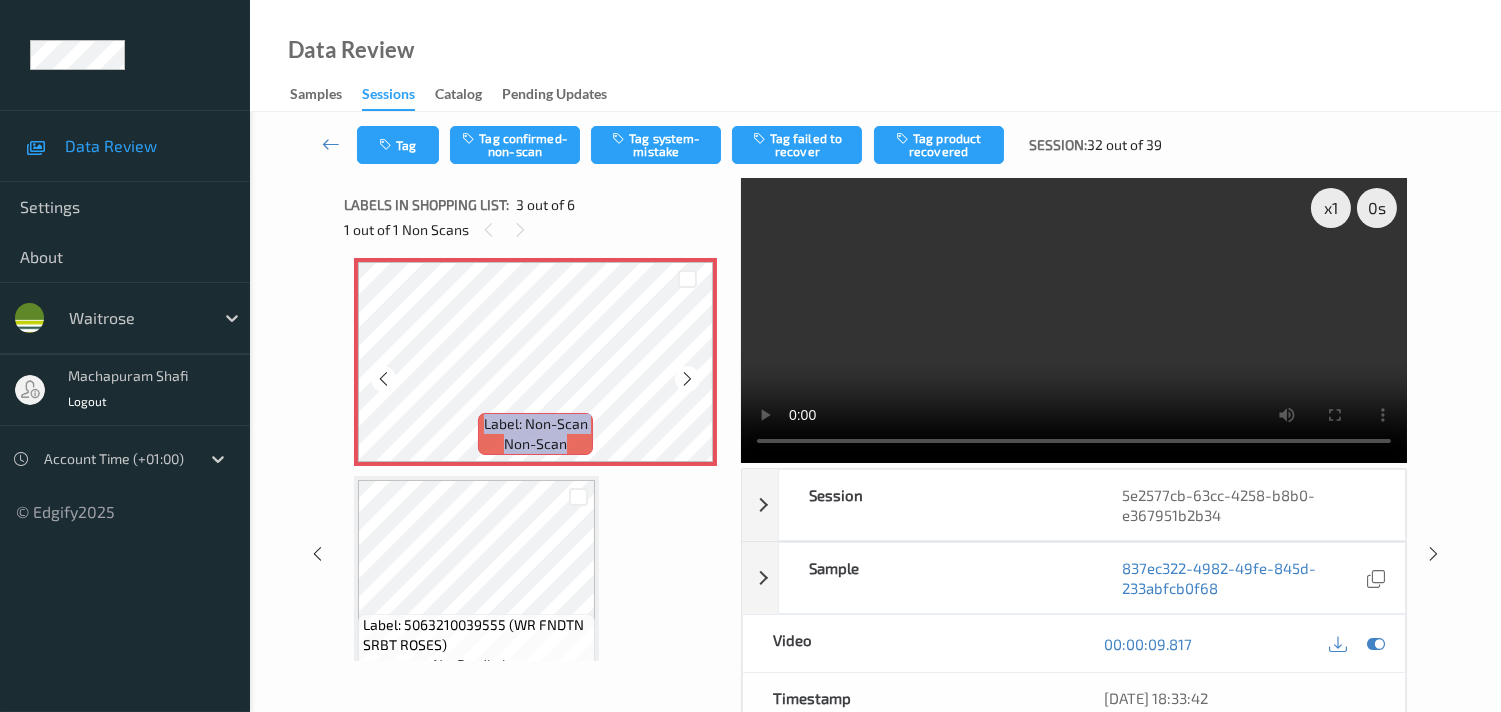 click at bounding box center (687, 379) 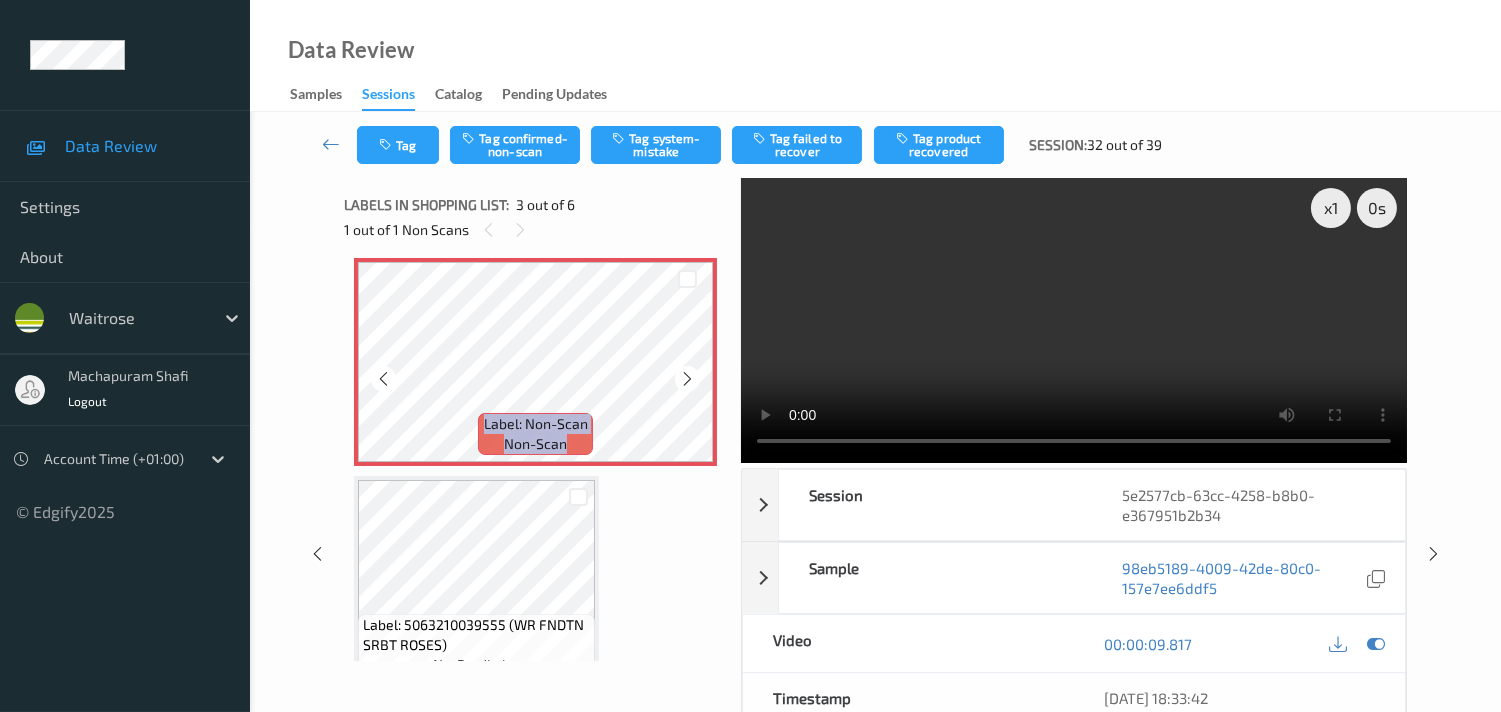 click at bounding box center (687, 379) 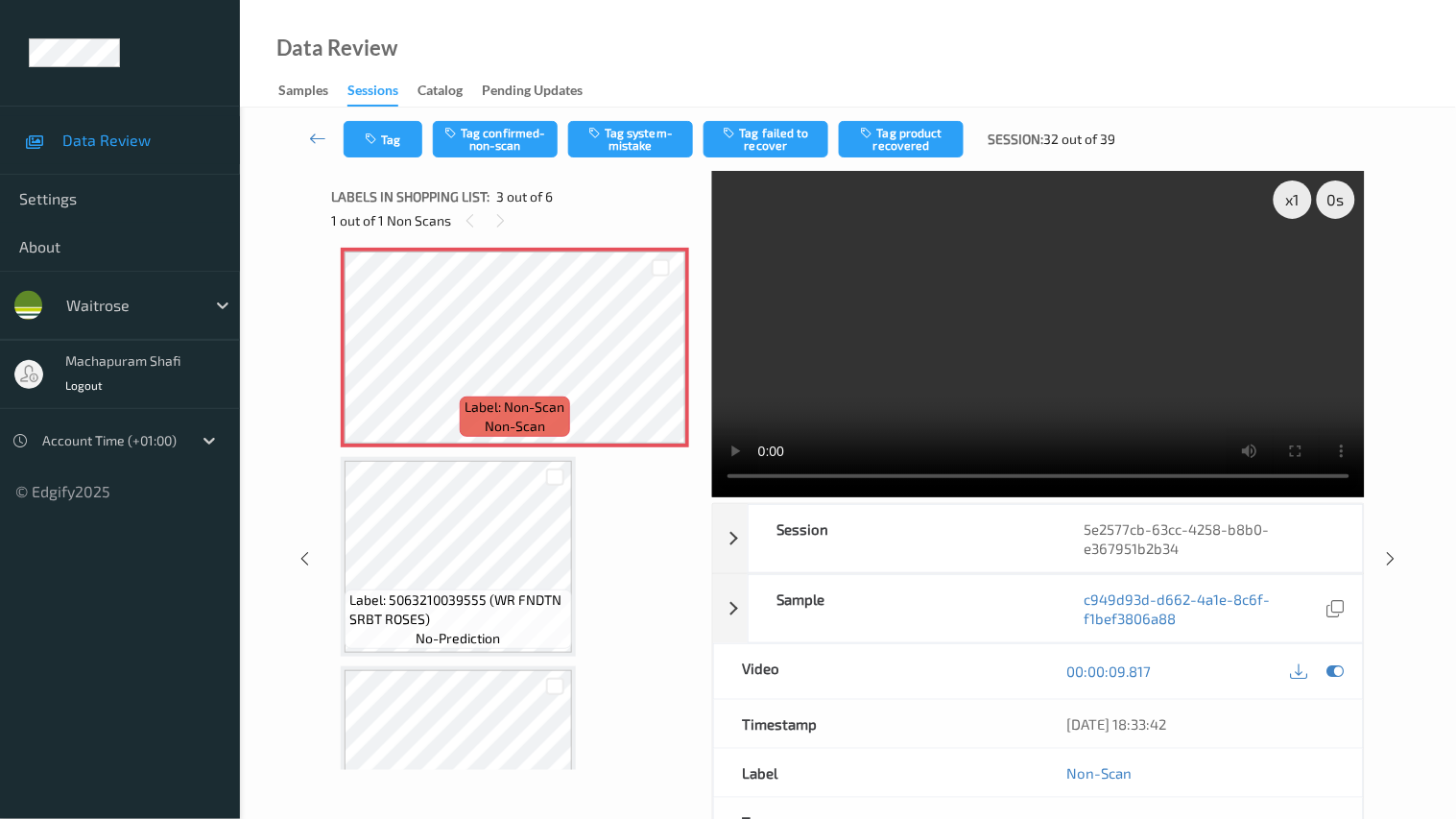 type 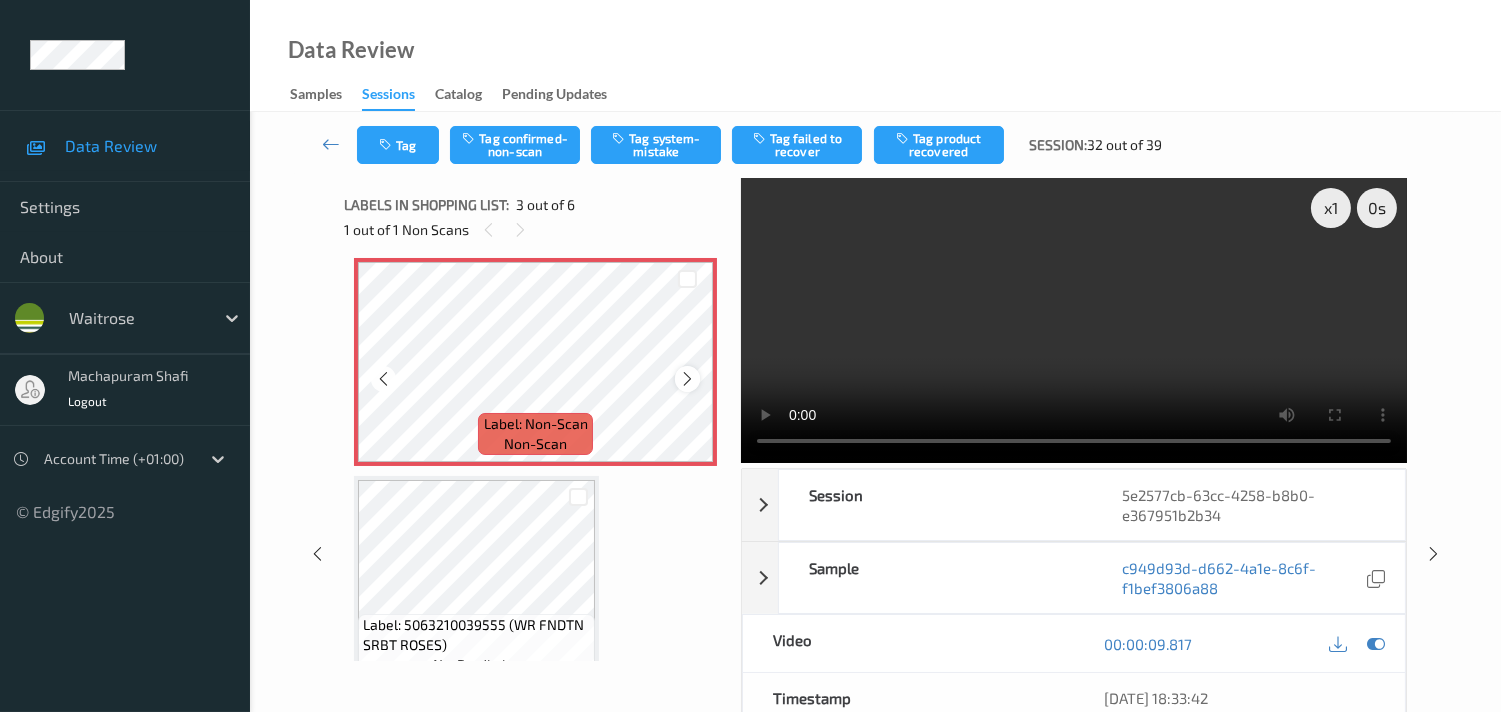 click at bounding box center (687, 379) 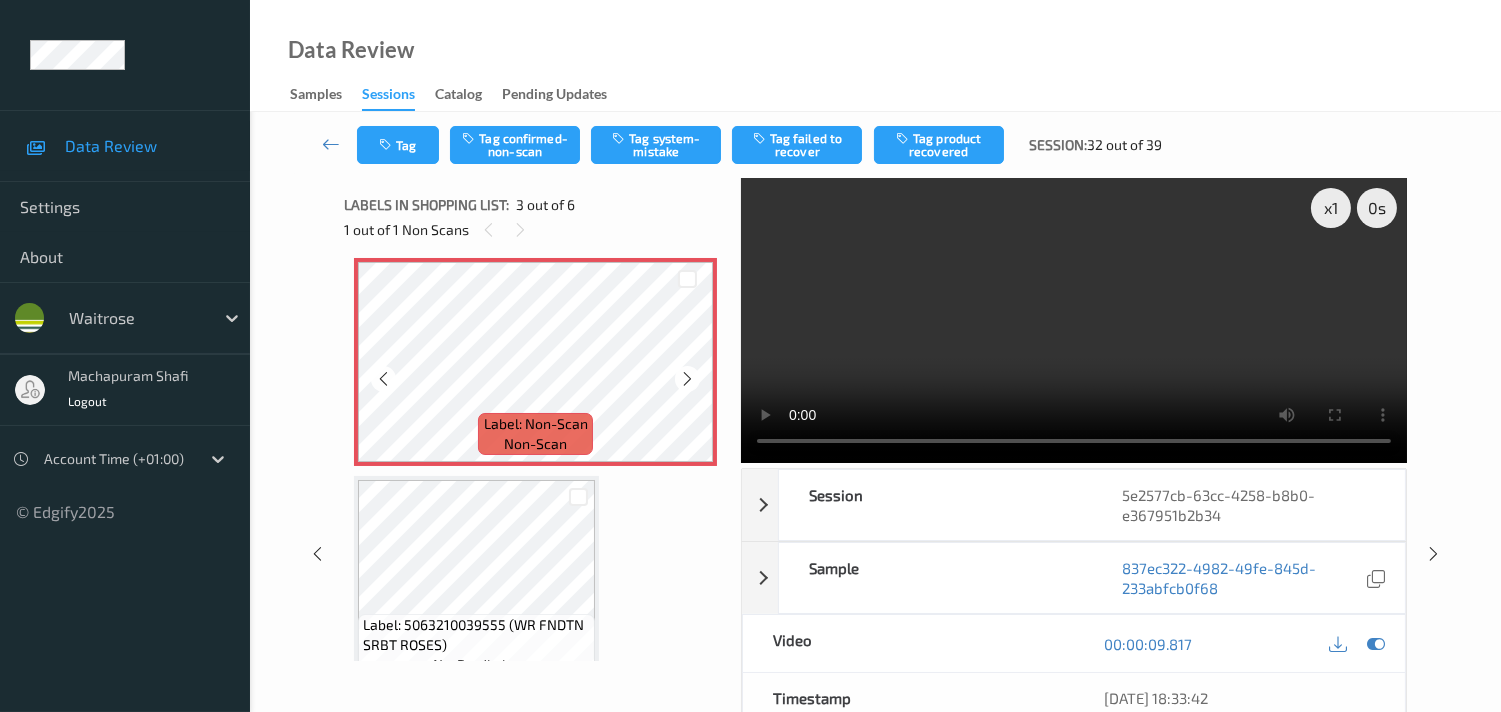 click at bounding box center (687, 379) 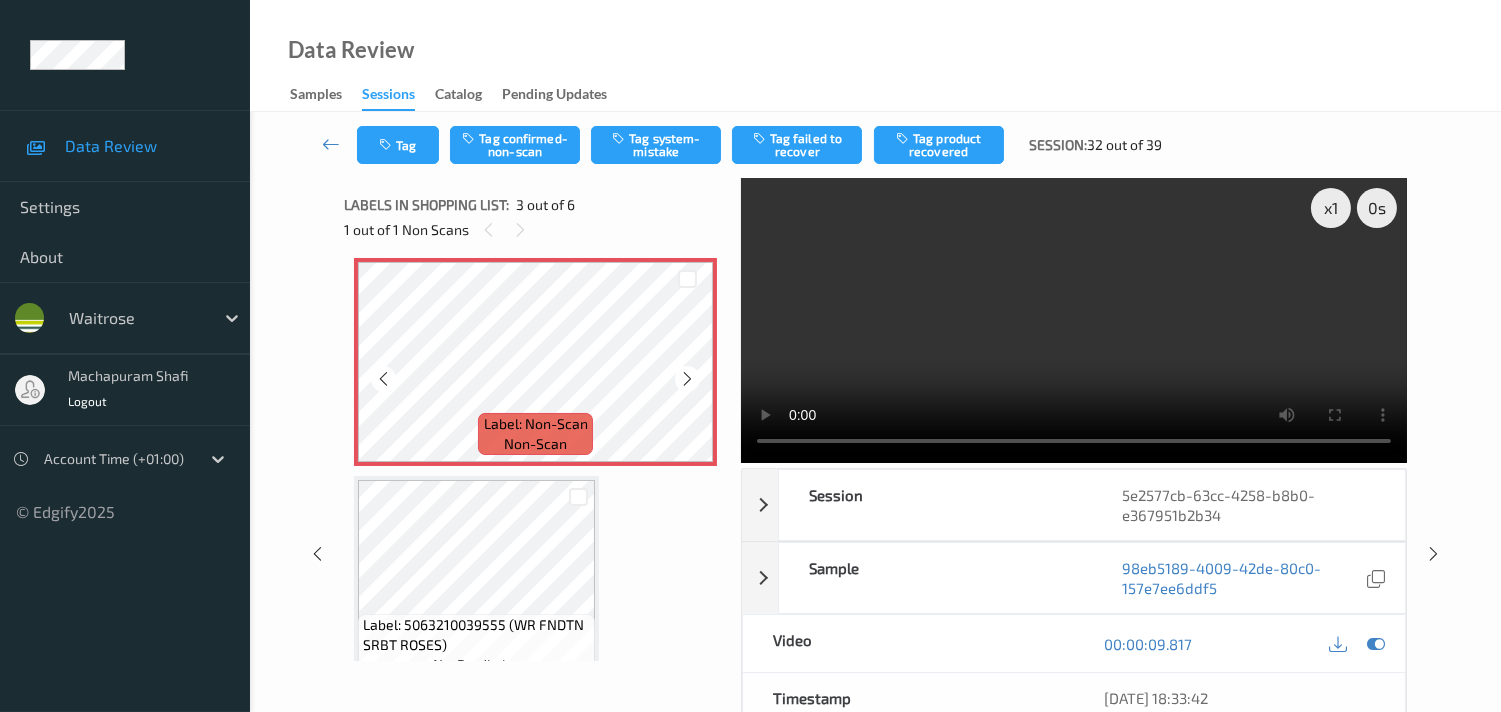 click at bounding box center (687, 379) 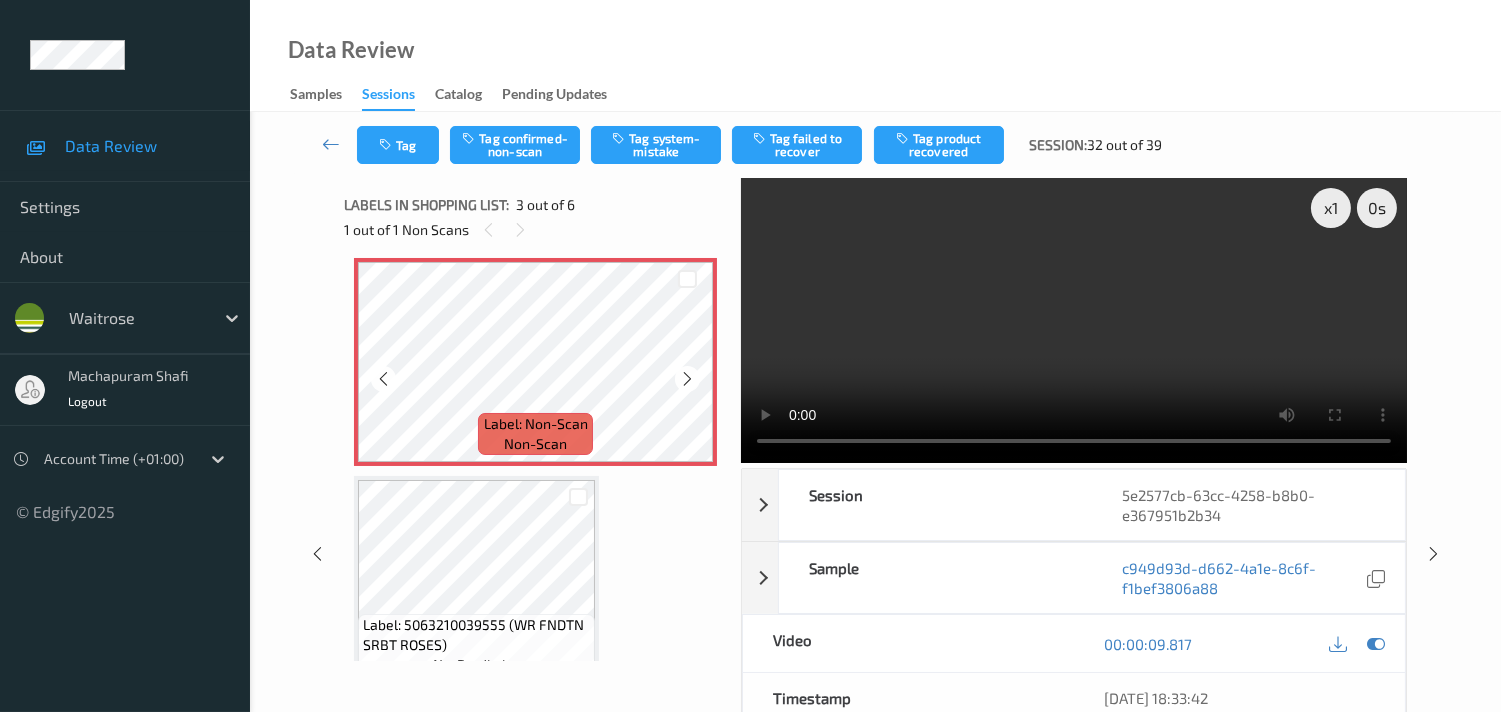 click at bounding box center (687, 379) 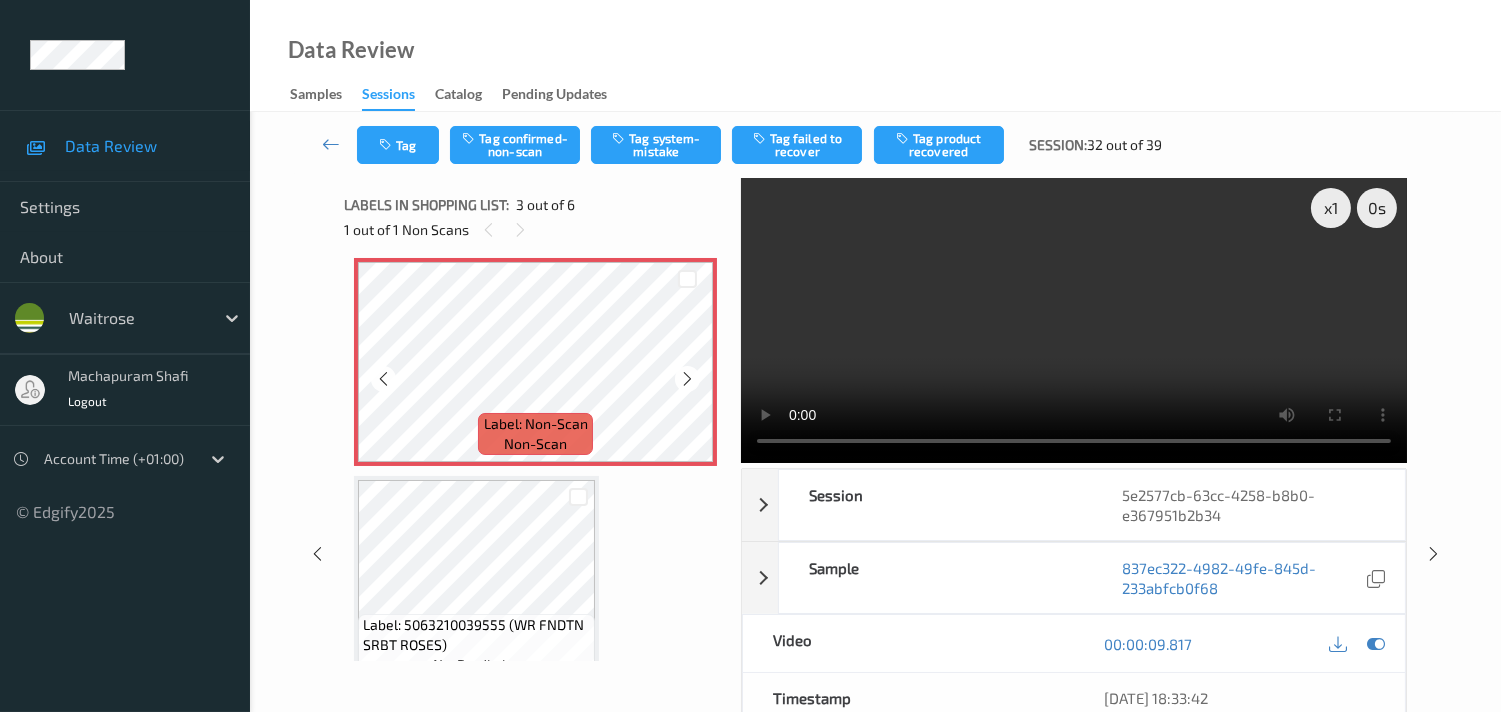 click at bounding box center [687, 379] 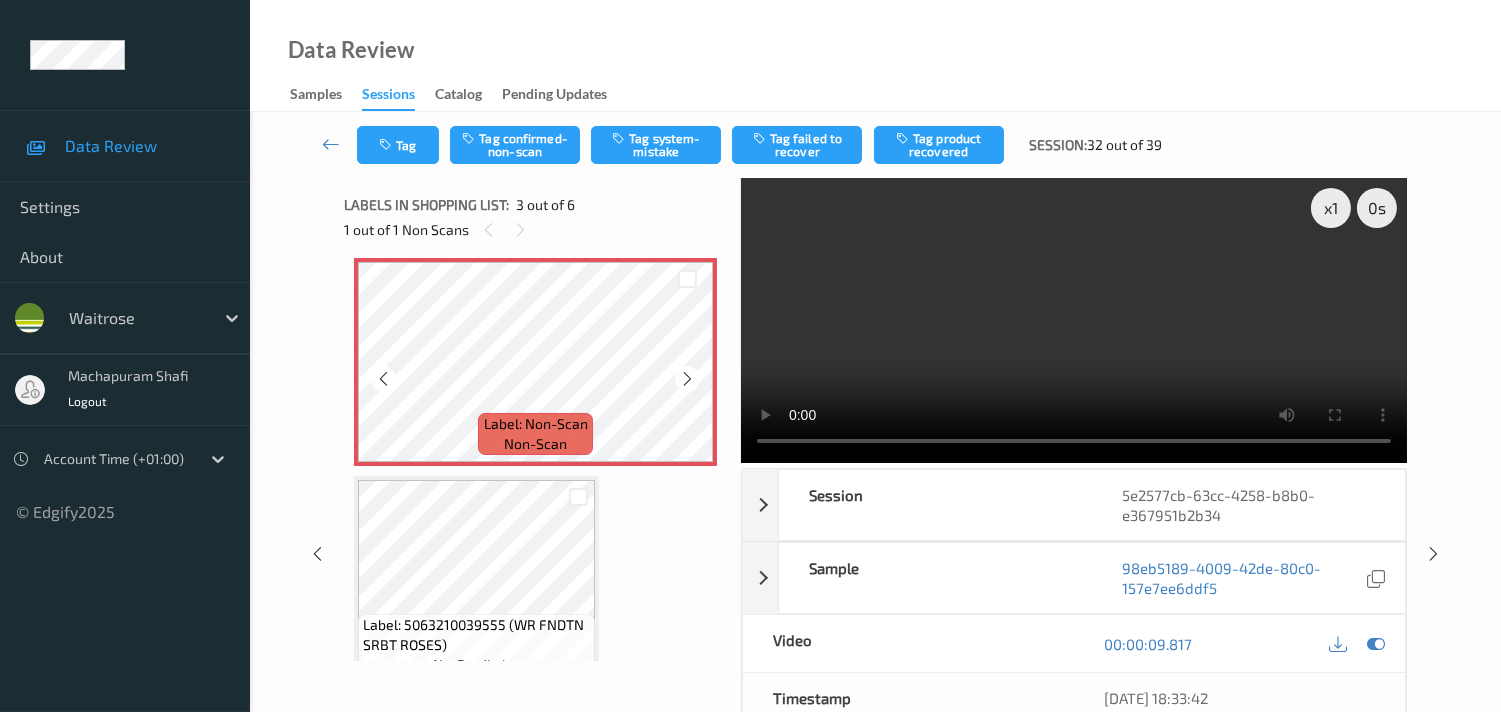 click at bounding box center (687, 379) 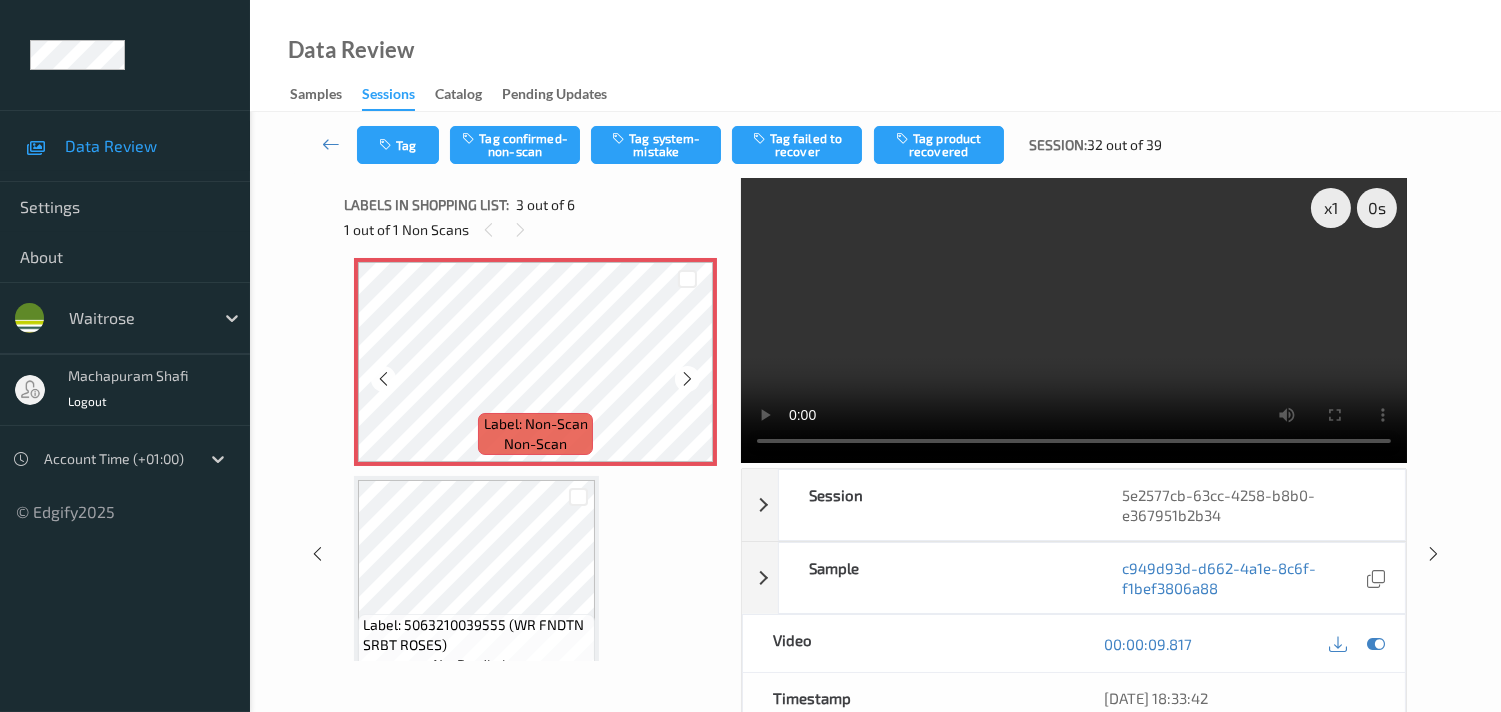 click at bounding box center (687, 379) 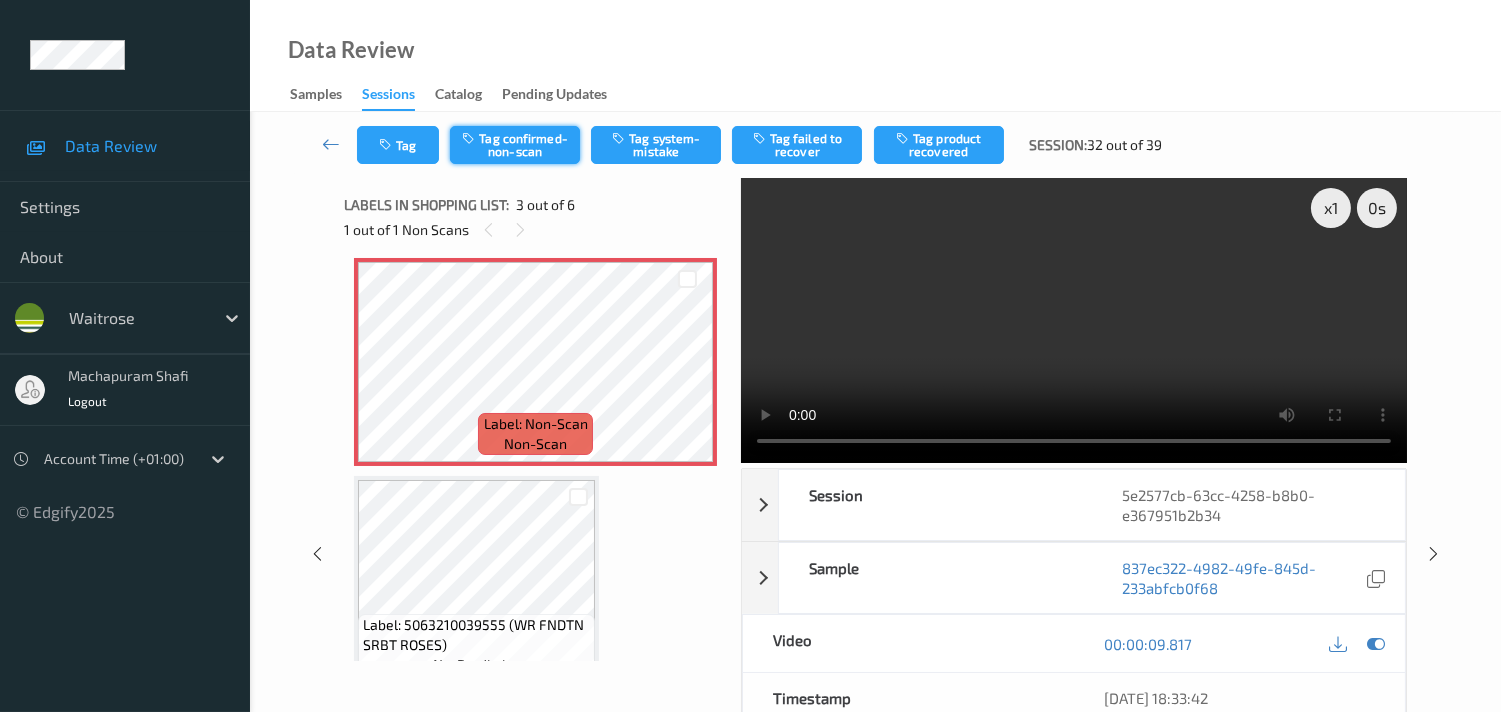 click on "Tag   confirmed-non-scan" at bounding box center [515, 145] 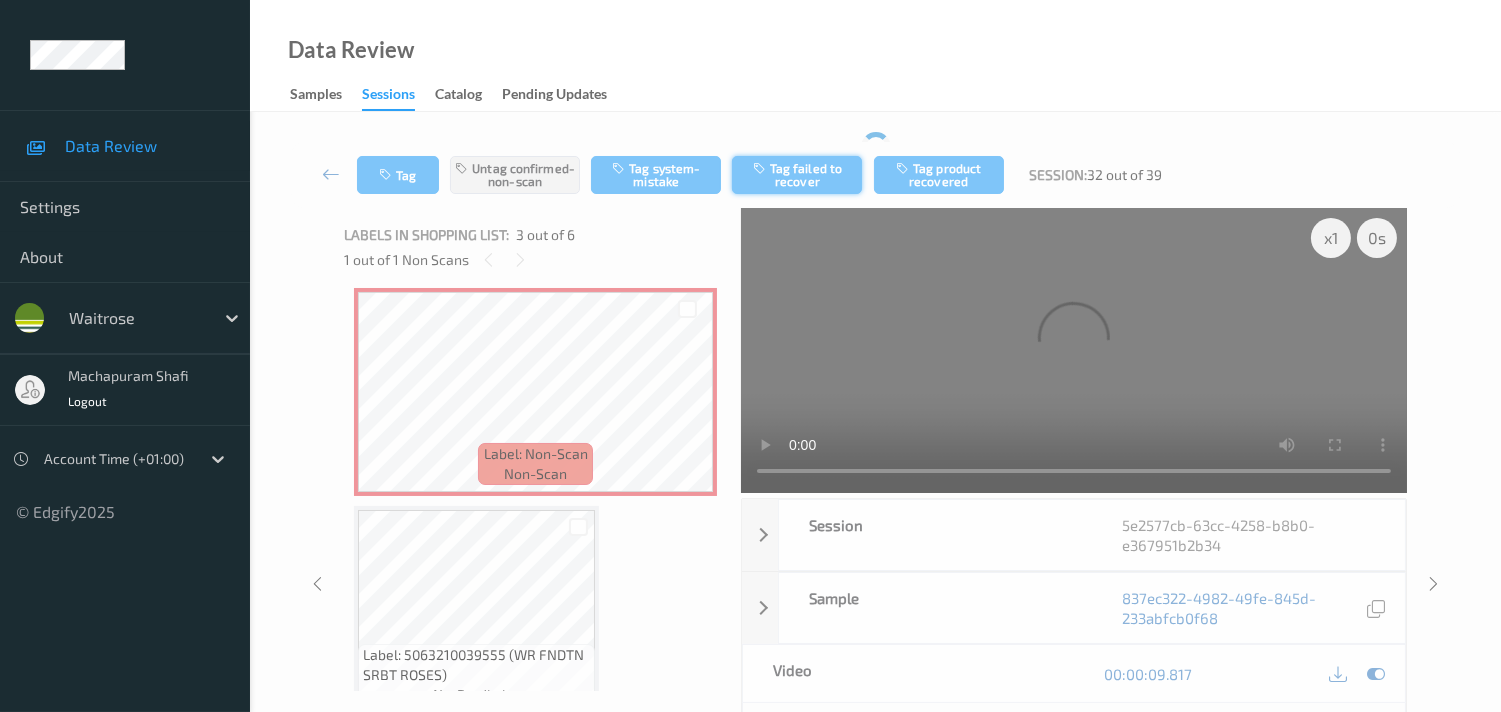 click on "Tag Untag   confirmed-non-scan Tag   system-mistake Tag   failed to recover Tag   product recovered Session: 32 out of 39" at bounding box center (875, 175) 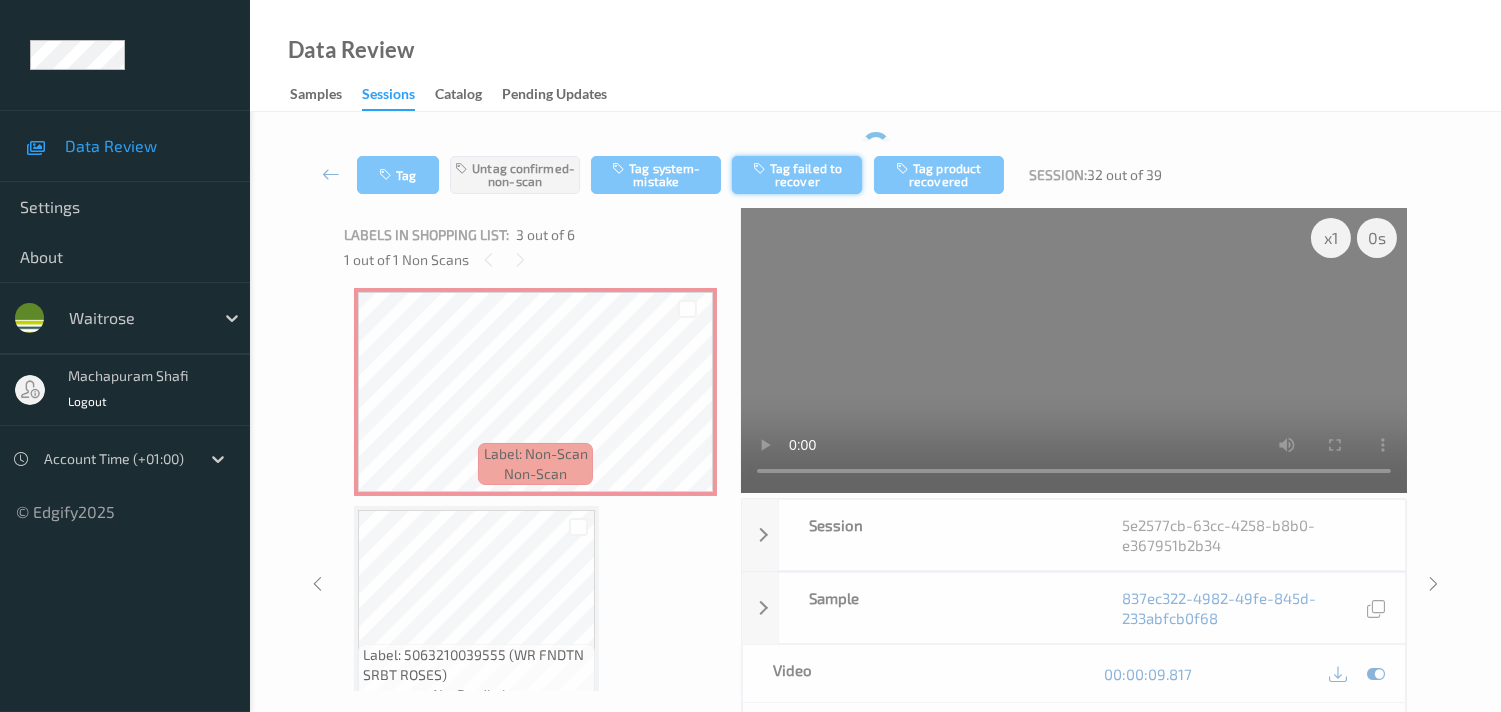 click on "Tag   failed to recover" at bounding box center (797, 175) 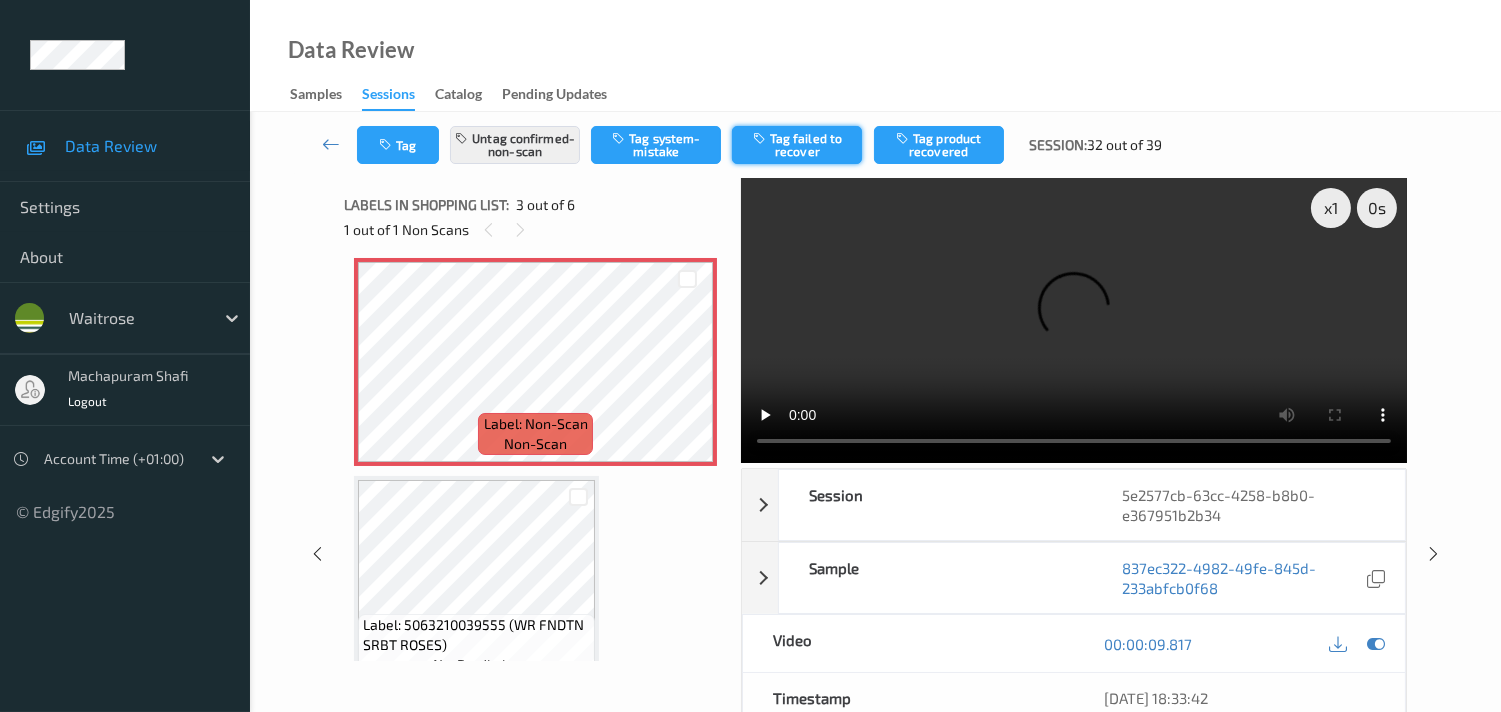 click on "Tag   failed to recover" at bounding box center (797, 145) 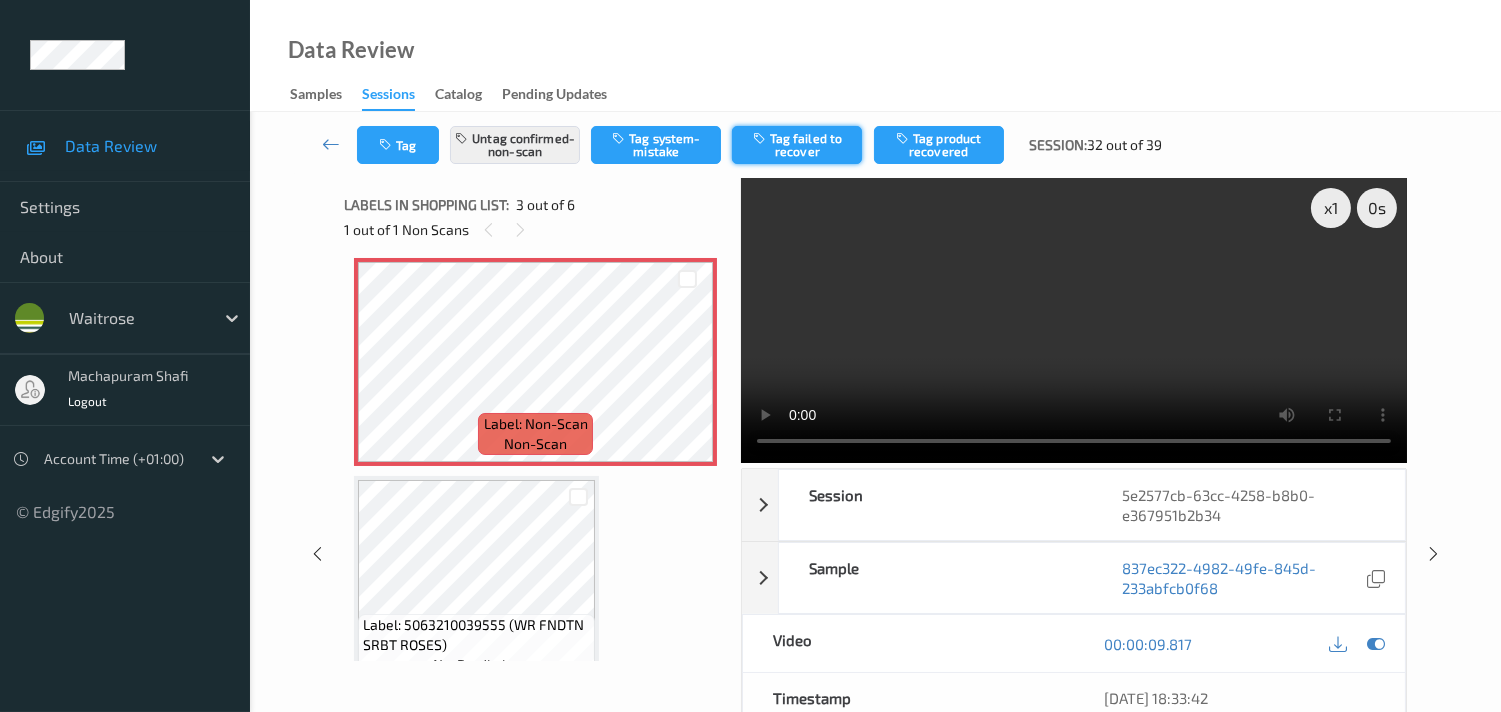 click on "Tag   failed to recover" at bounding box center [797, 145] 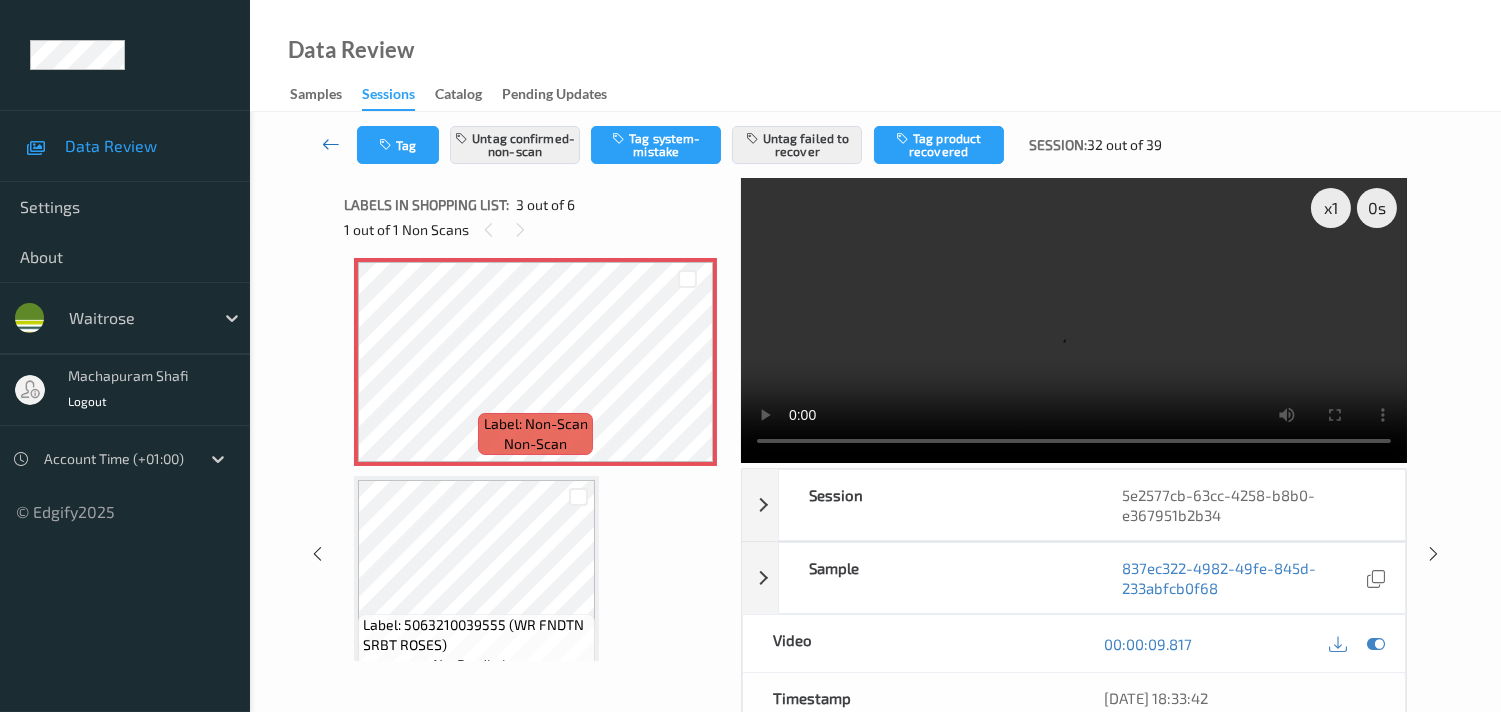 click at bounding box center [331, 144] 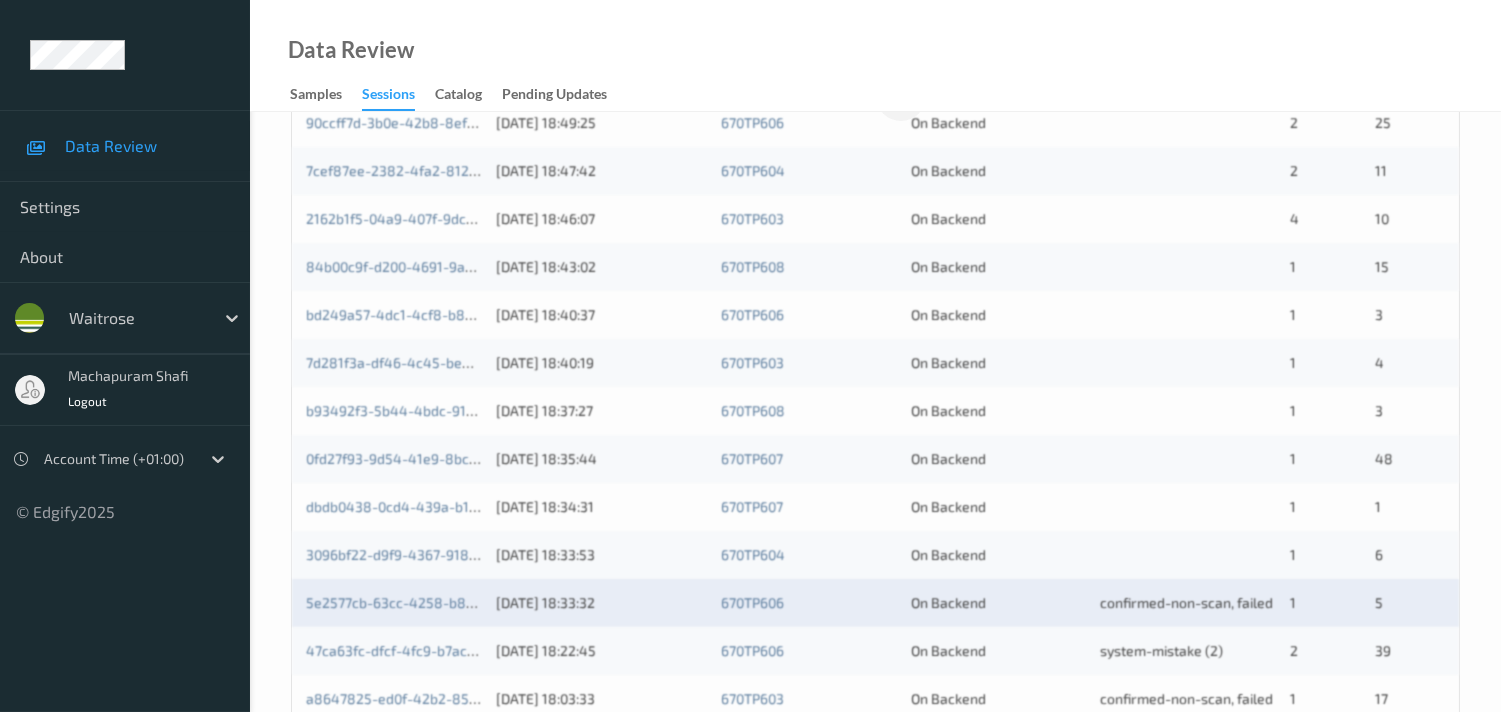 scroll, scrollTop: 555, scrollLeft: 0, axis: vertical 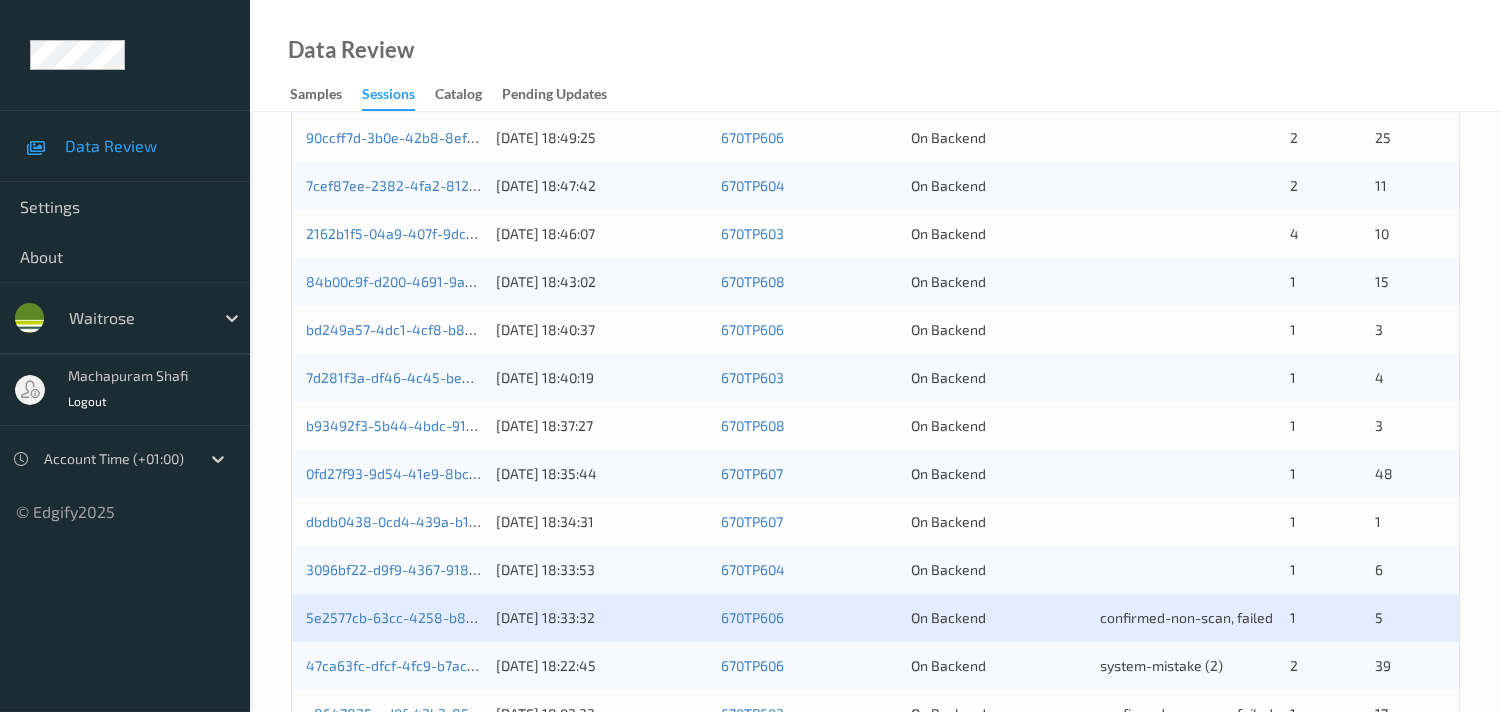 click on "3096bf22-d9f9-4367-9189-af4a6048531e" at bounding box center (394, 570) 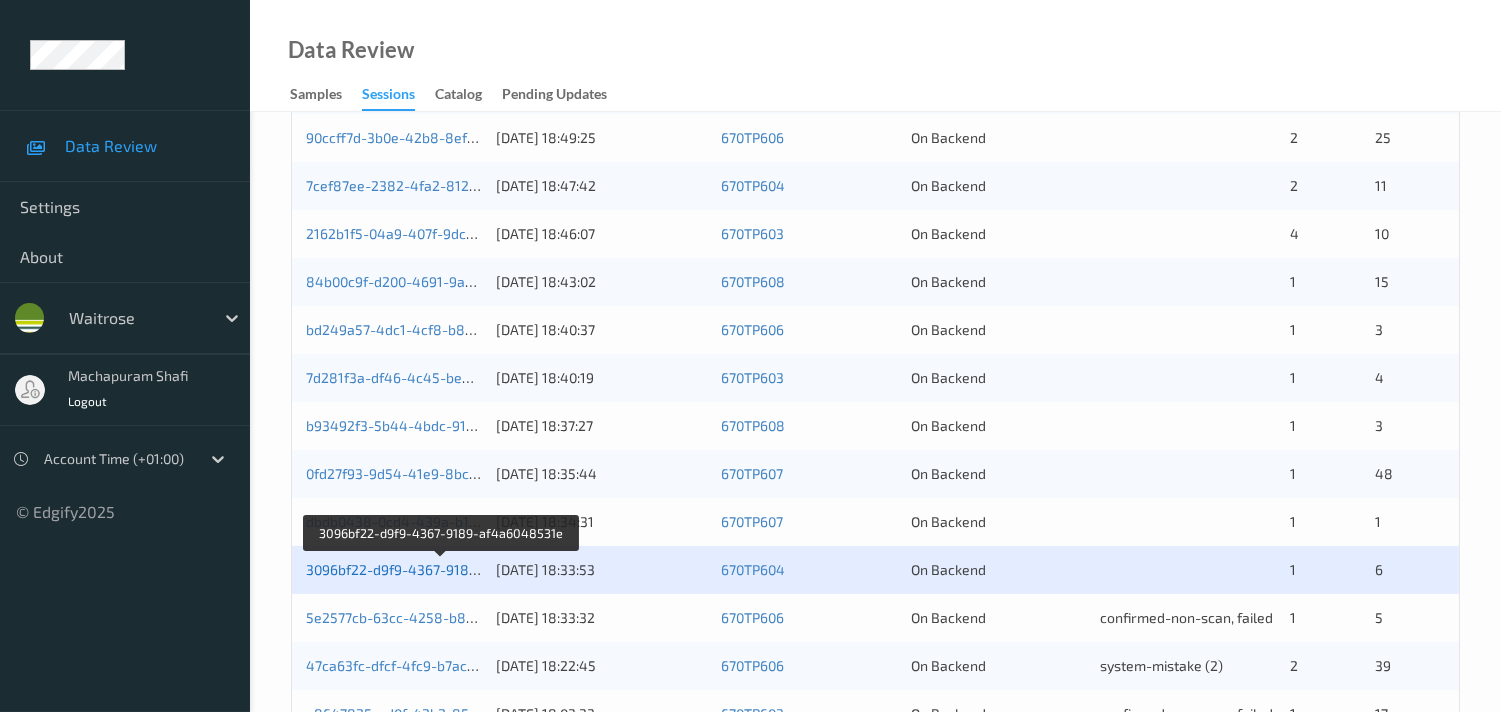 click on "3096bf22-d9f9-4367-9189-af4a6048531e" at bounding box center [441, 569] 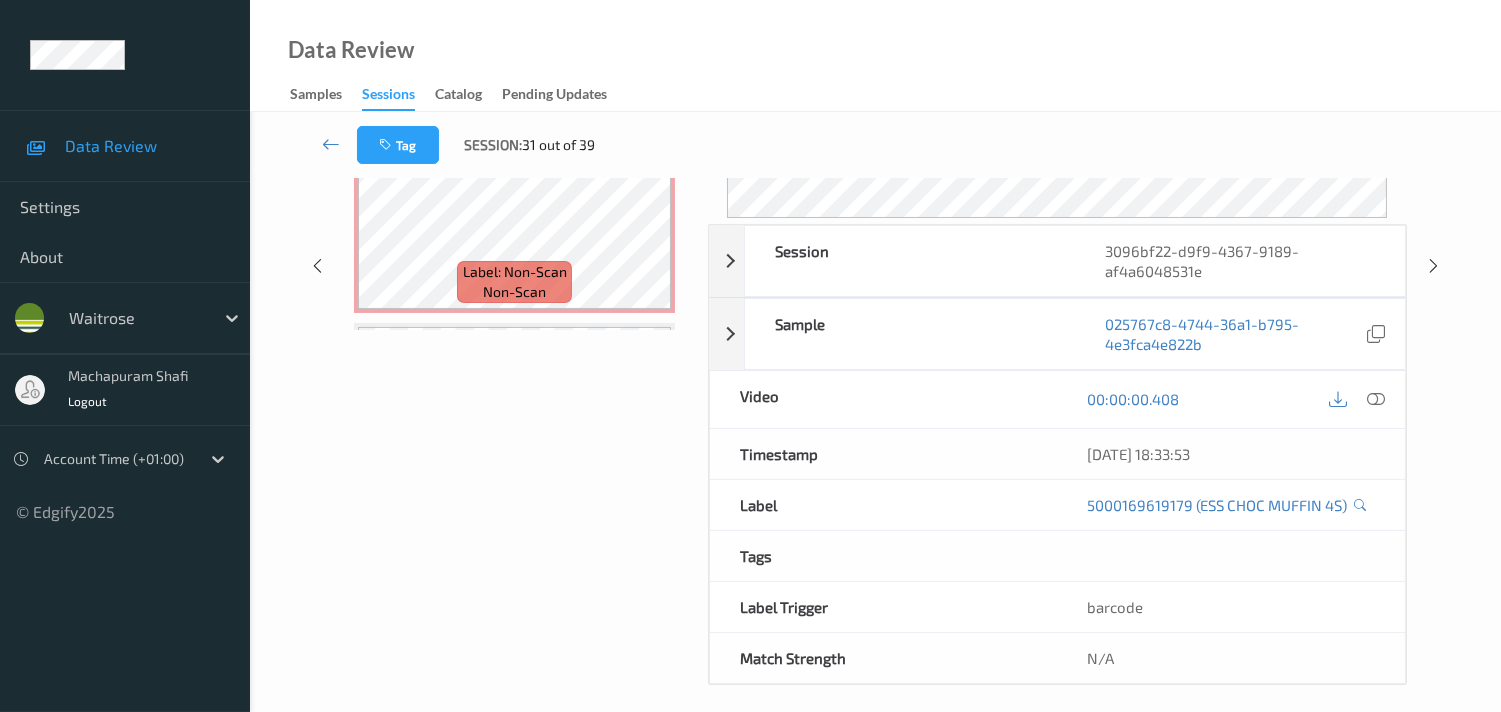 scroll, scrollTop: 333, scrollLeft: 0, axis: vertical 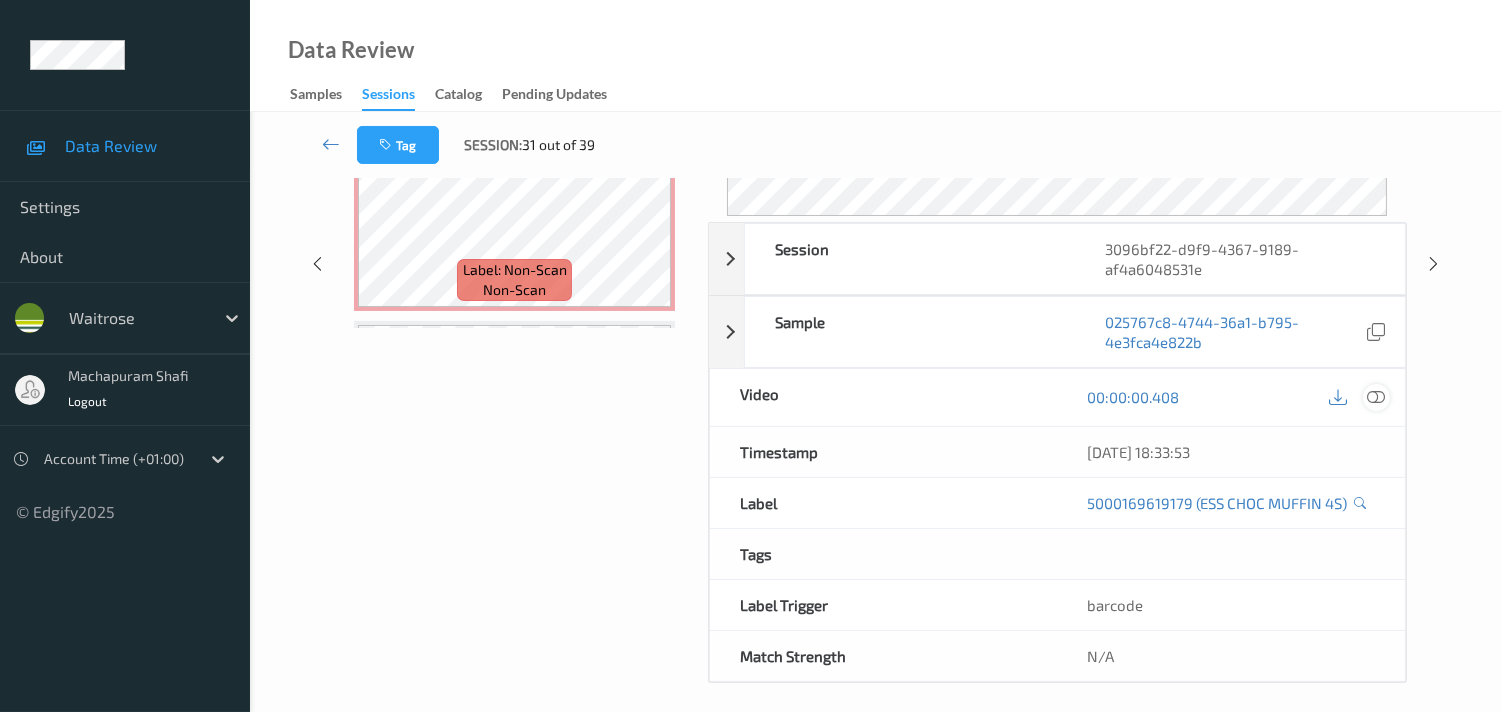 click at bounding box center (1376, 397) 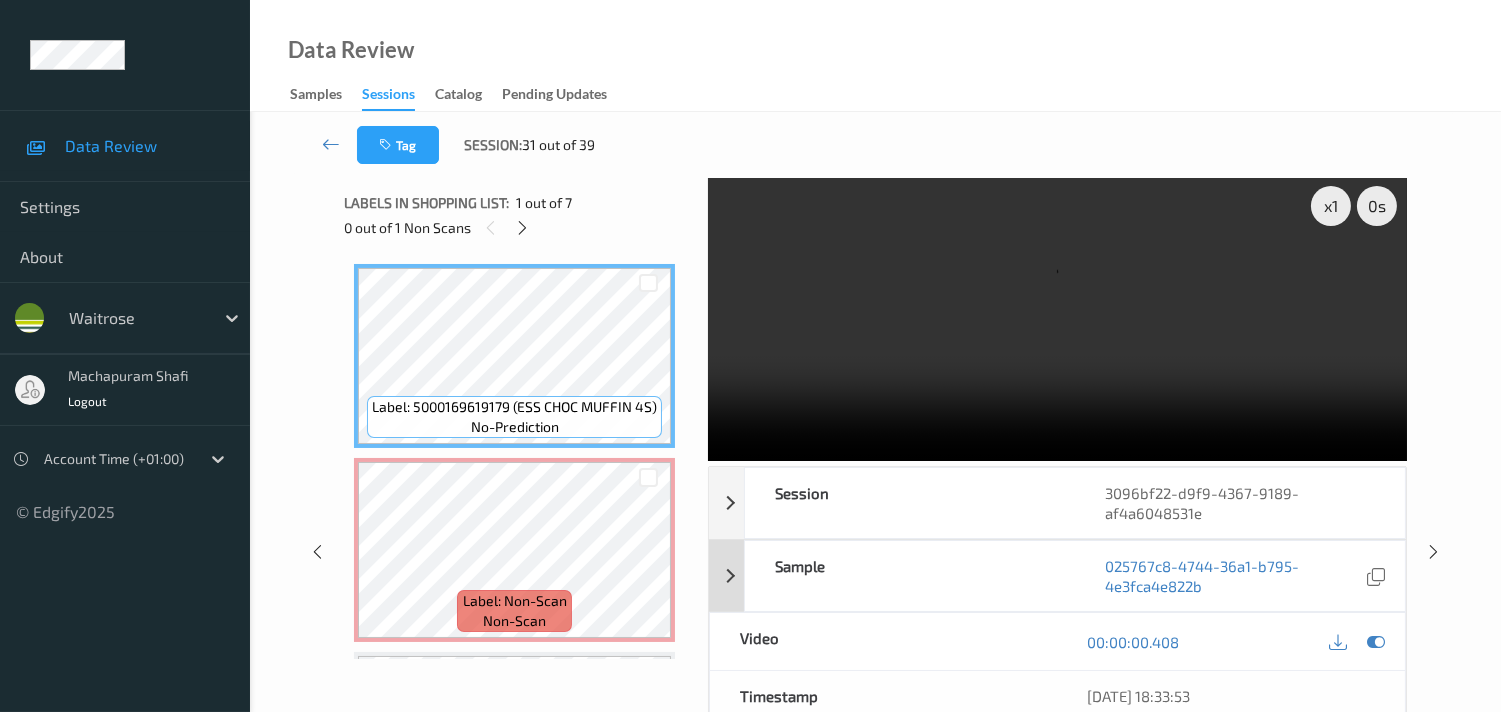 scroll, scrollTop: 0, scrollLeft: 0, axis: both 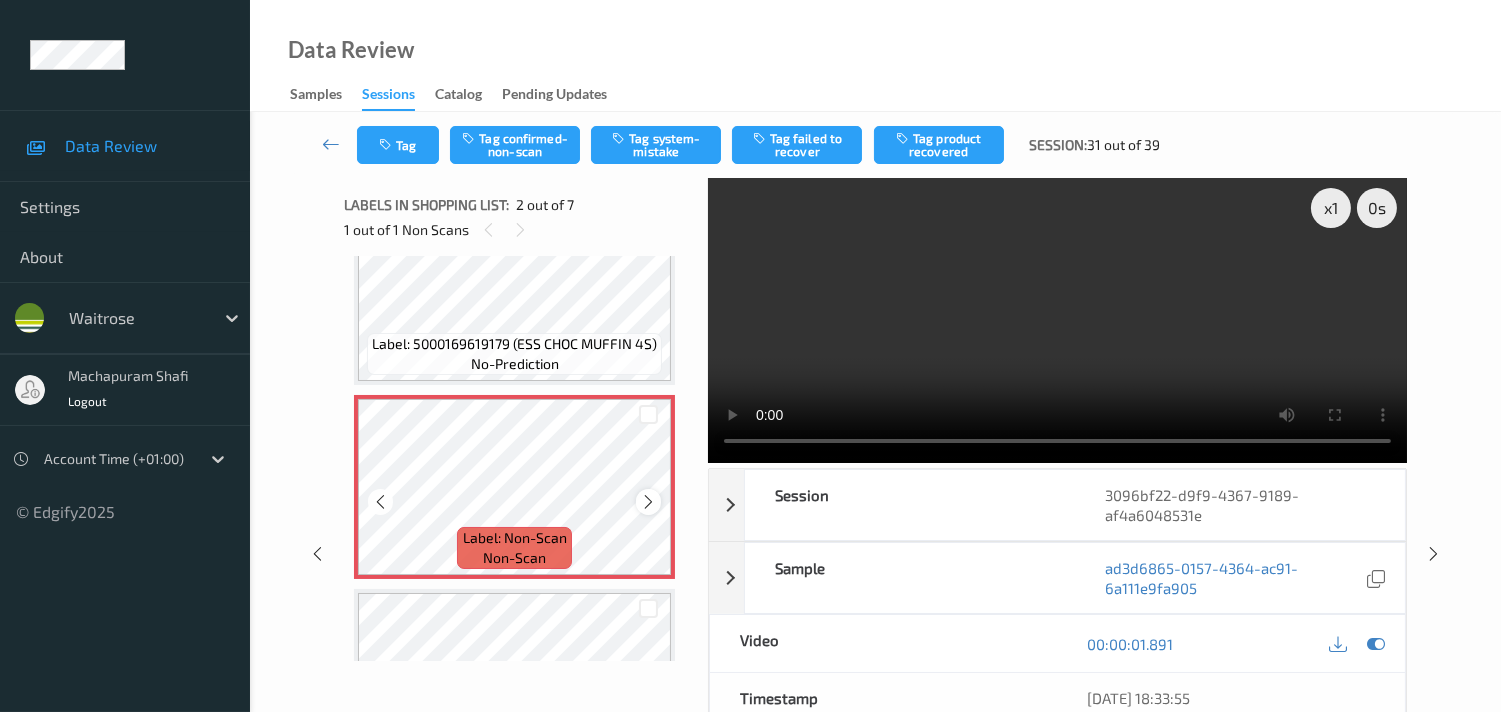 click at bounding box center [648, 502] 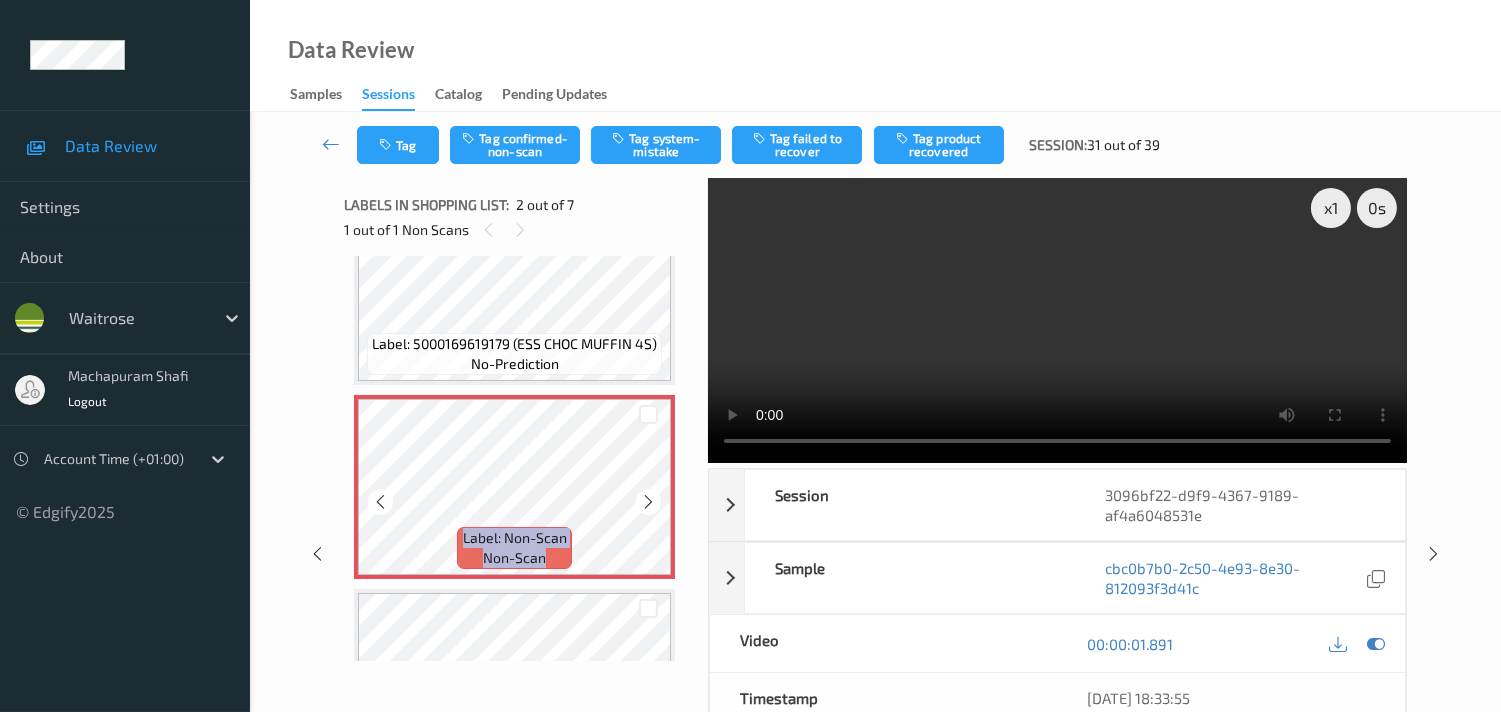 click at bounding box center [648, 502] 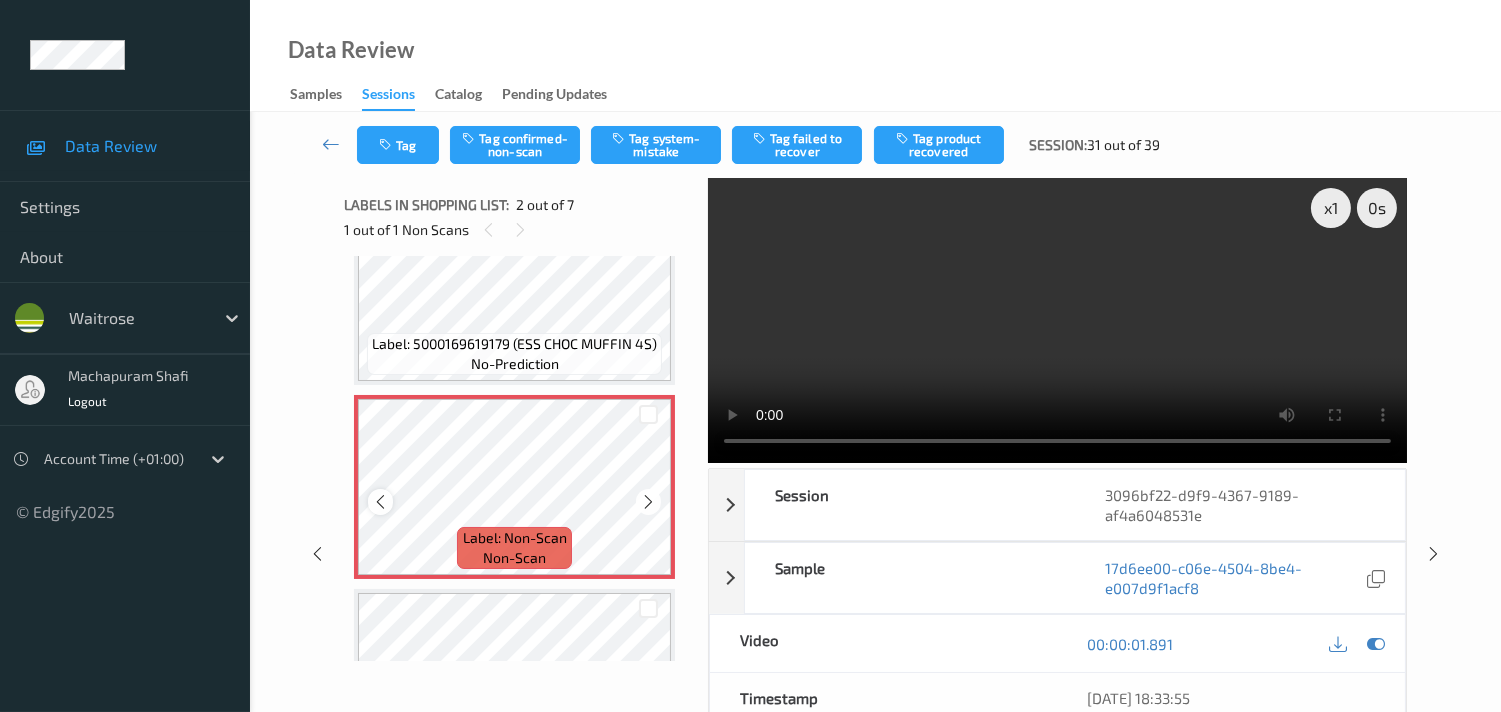 click at bounding box center (380, 501) 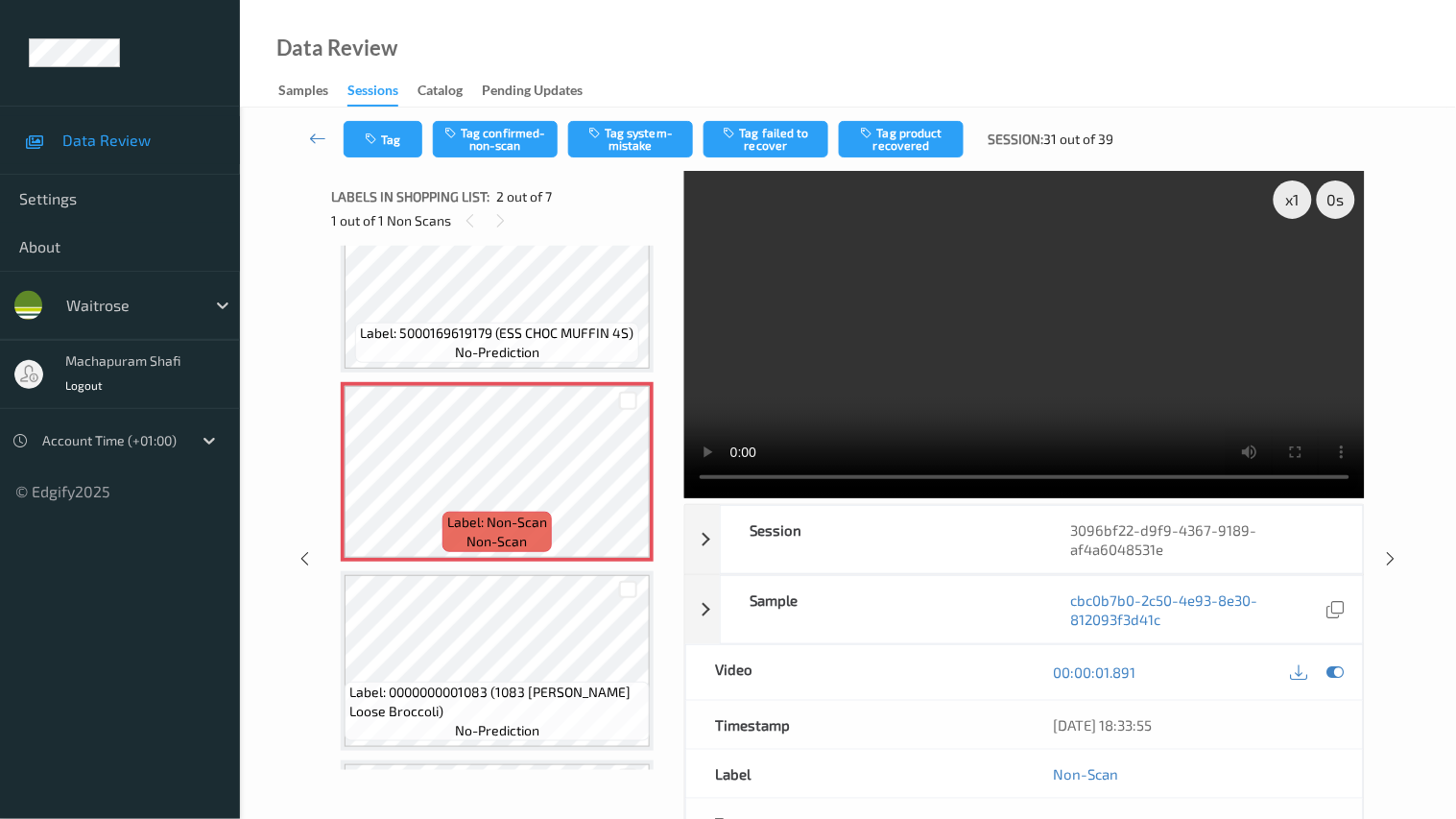 type 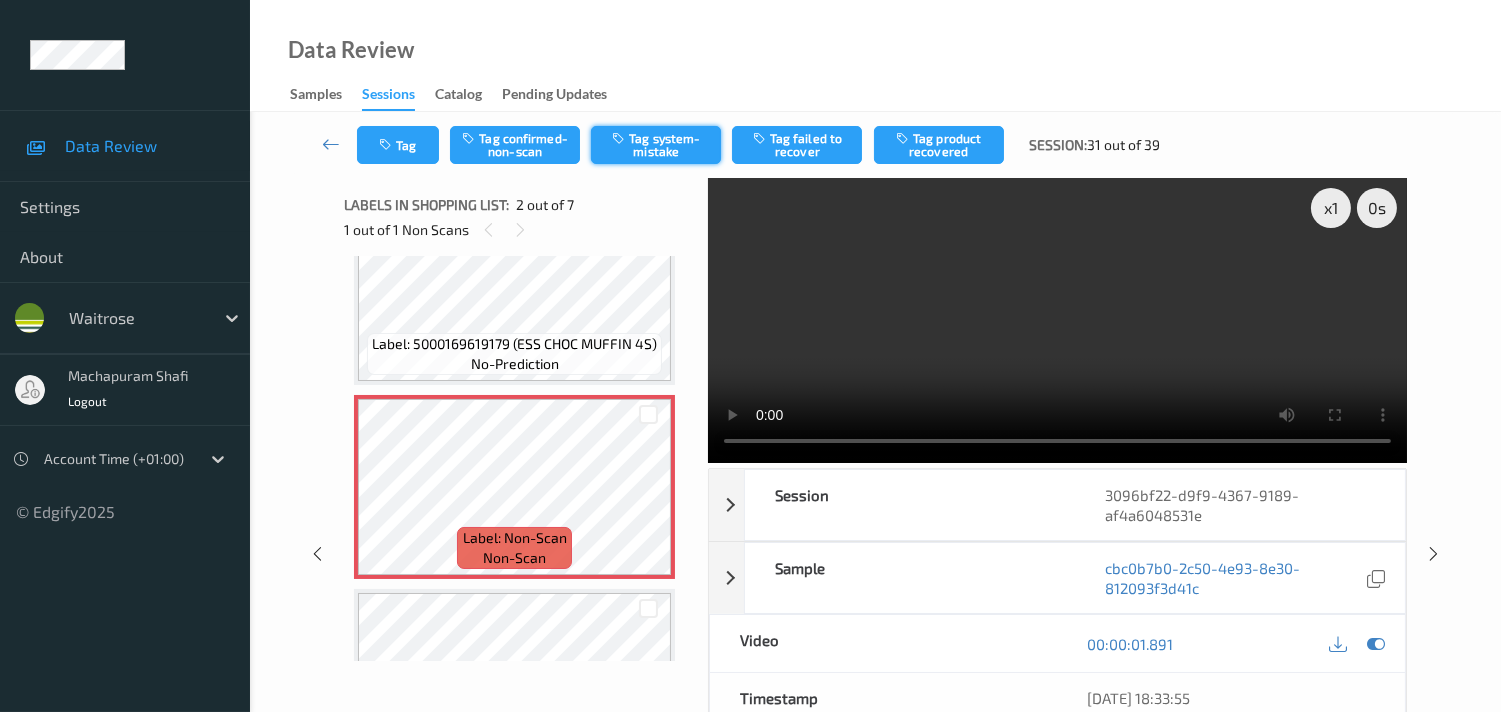 click on "Tag   system-mistake" at bounding box center (656, 145) 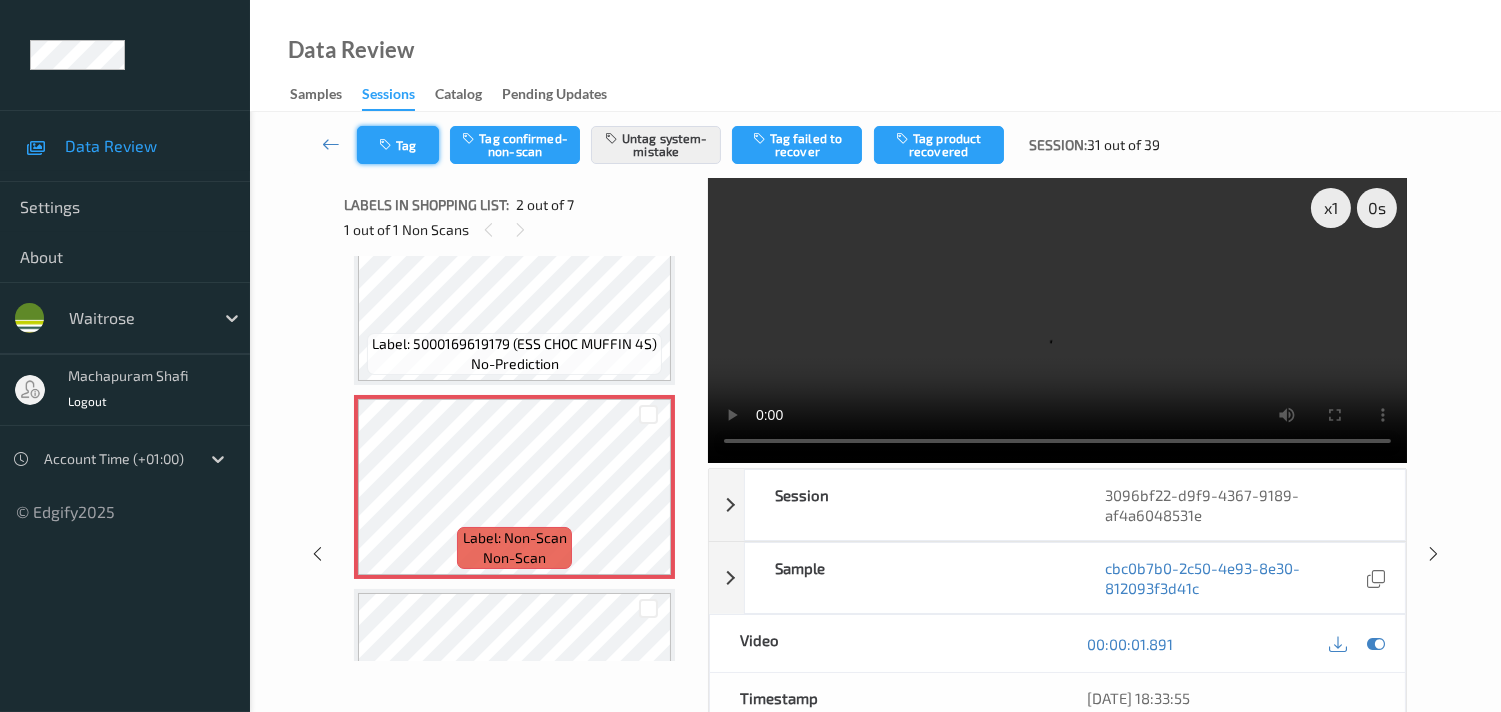 click on "Tag" at bounding box center [398, 145] 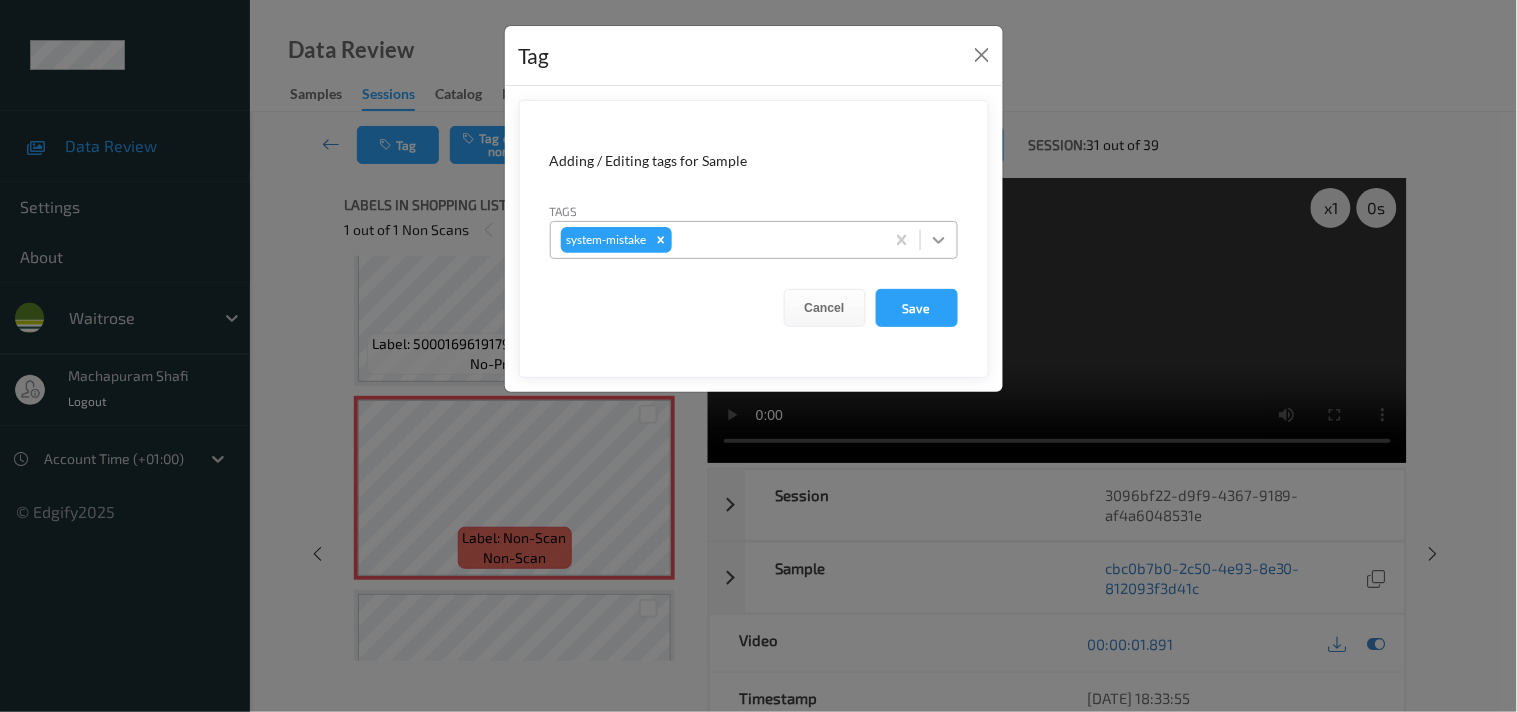 click on "Adding / Editing tags for Sample   Tags system-mistake Cancel Save" at bounding box center [754, 239] 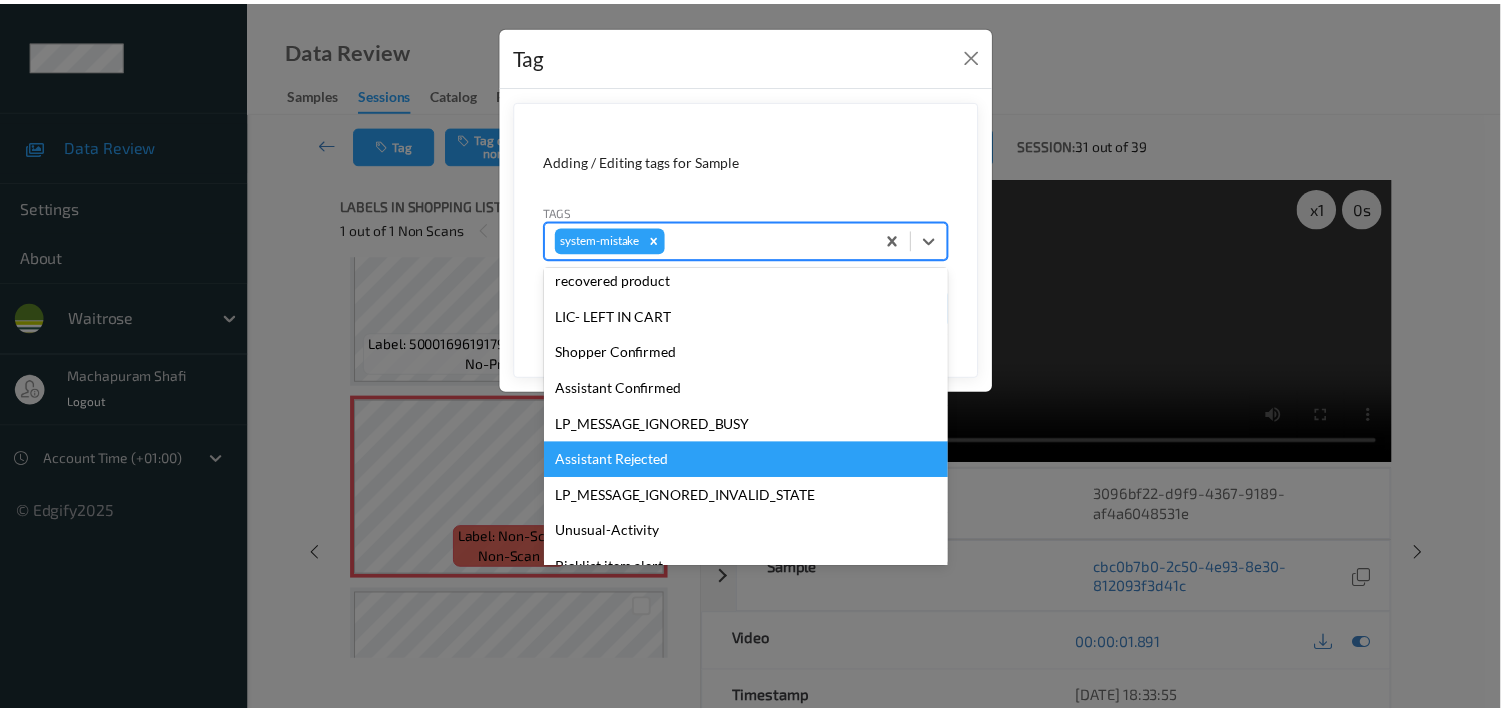 scroll, scrollTop: 355, scrollLeft: 0, axis: vertical 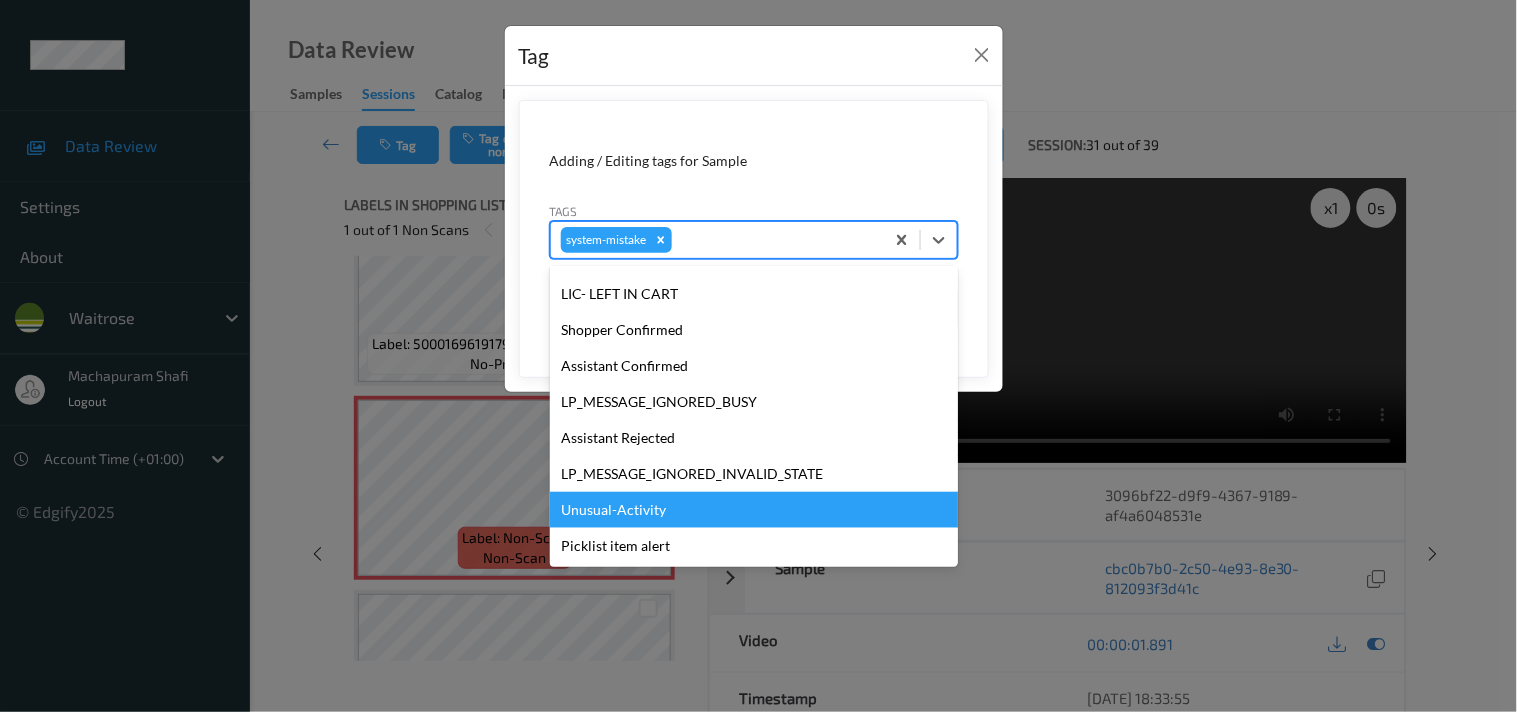 click on "Unusual-Activity" at bounding box center [754, 510] 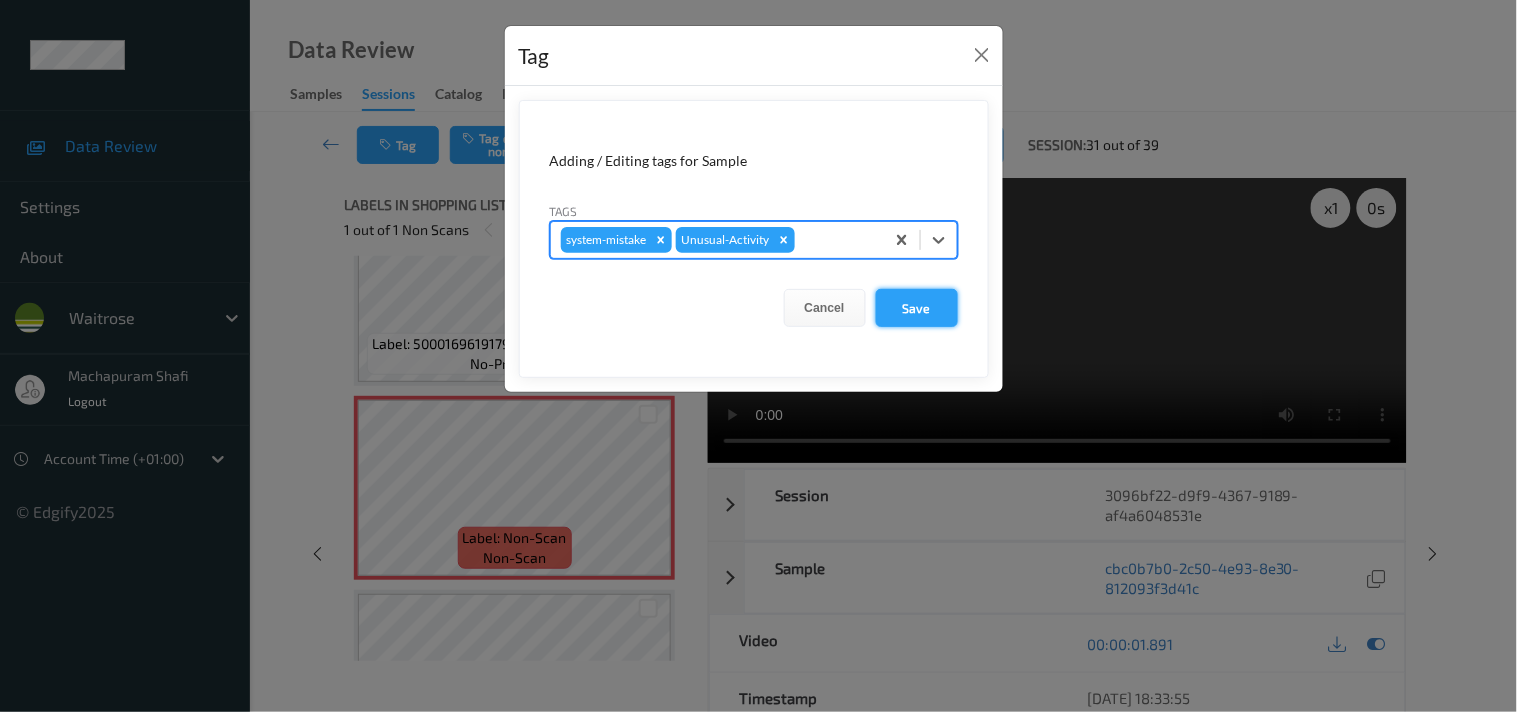 click on "Save" at bounding box center (917, 308) 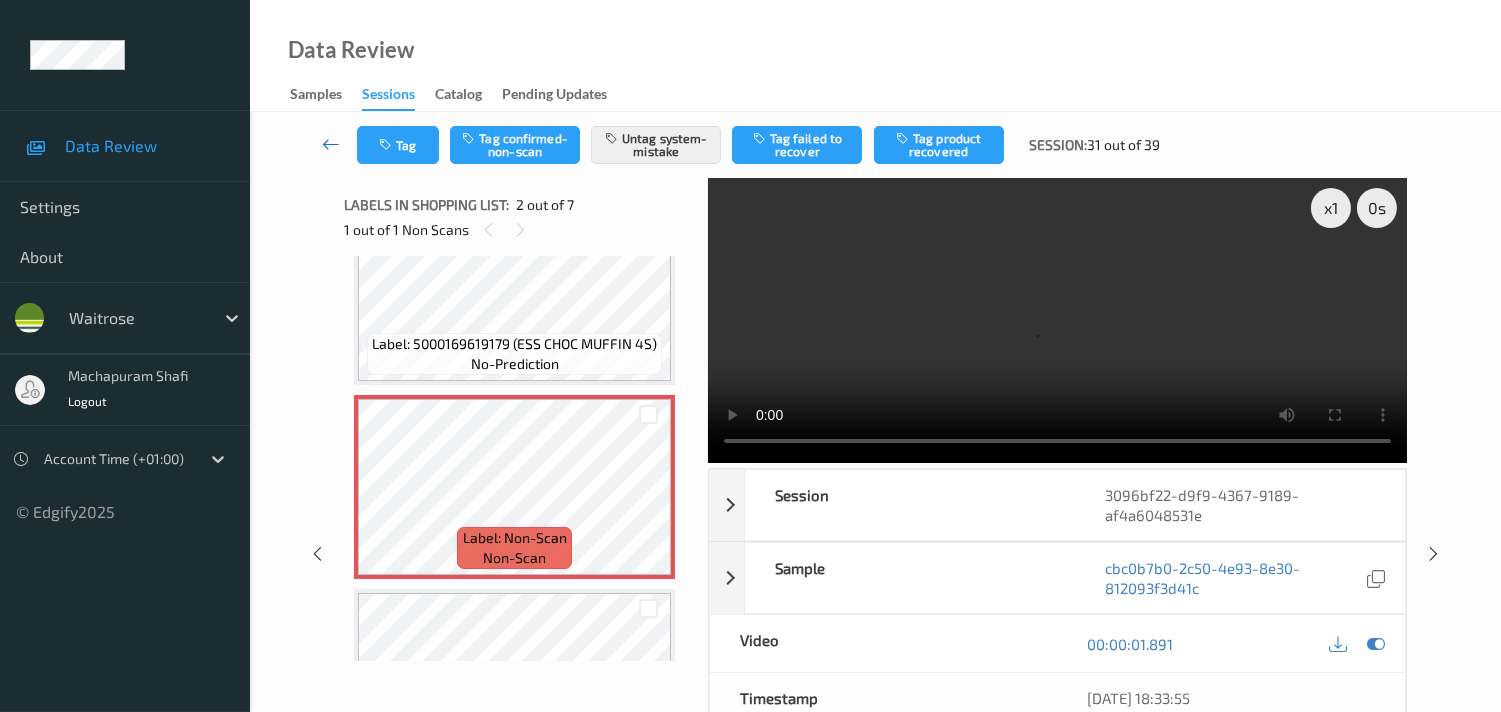 click at bounding box center (331, 144) 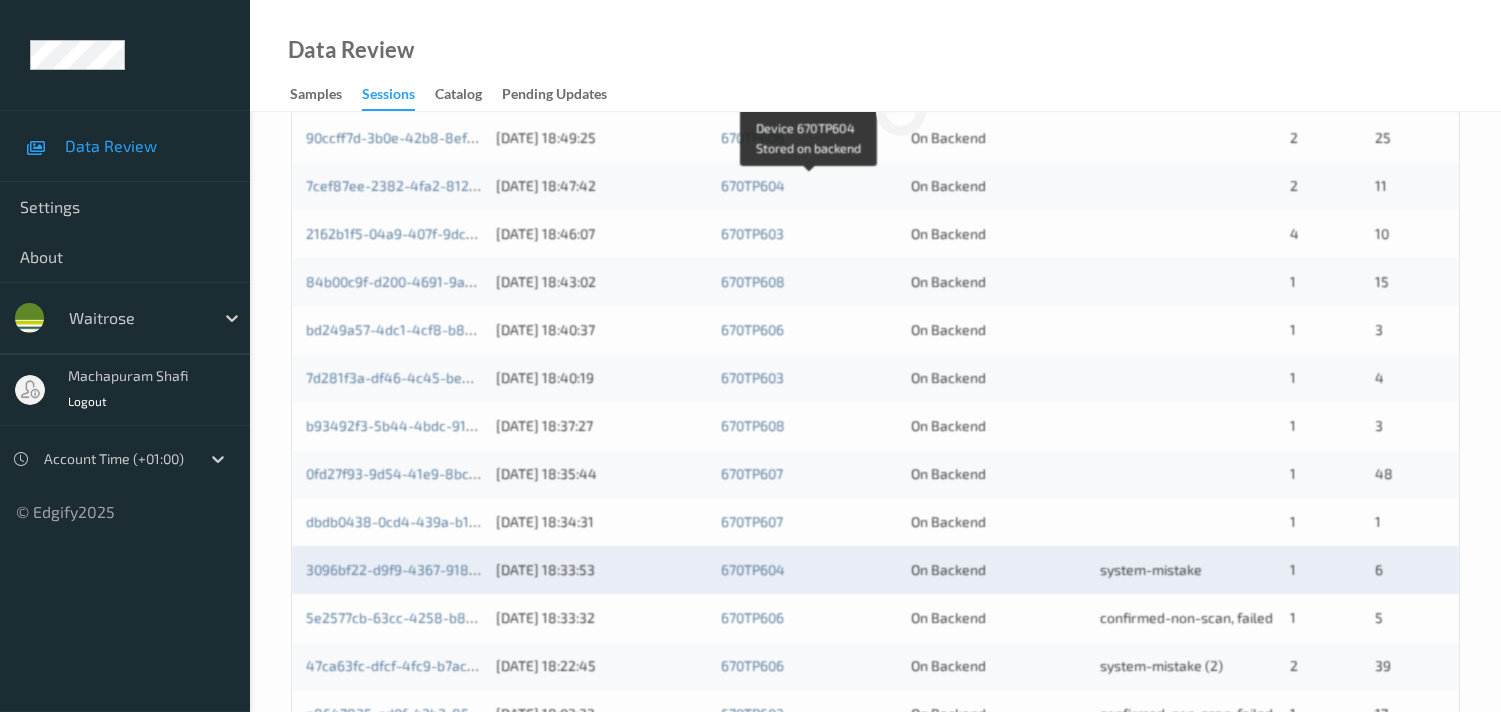 scroll, scrollTop: 777, scrollLeft: 0, axis: vertical 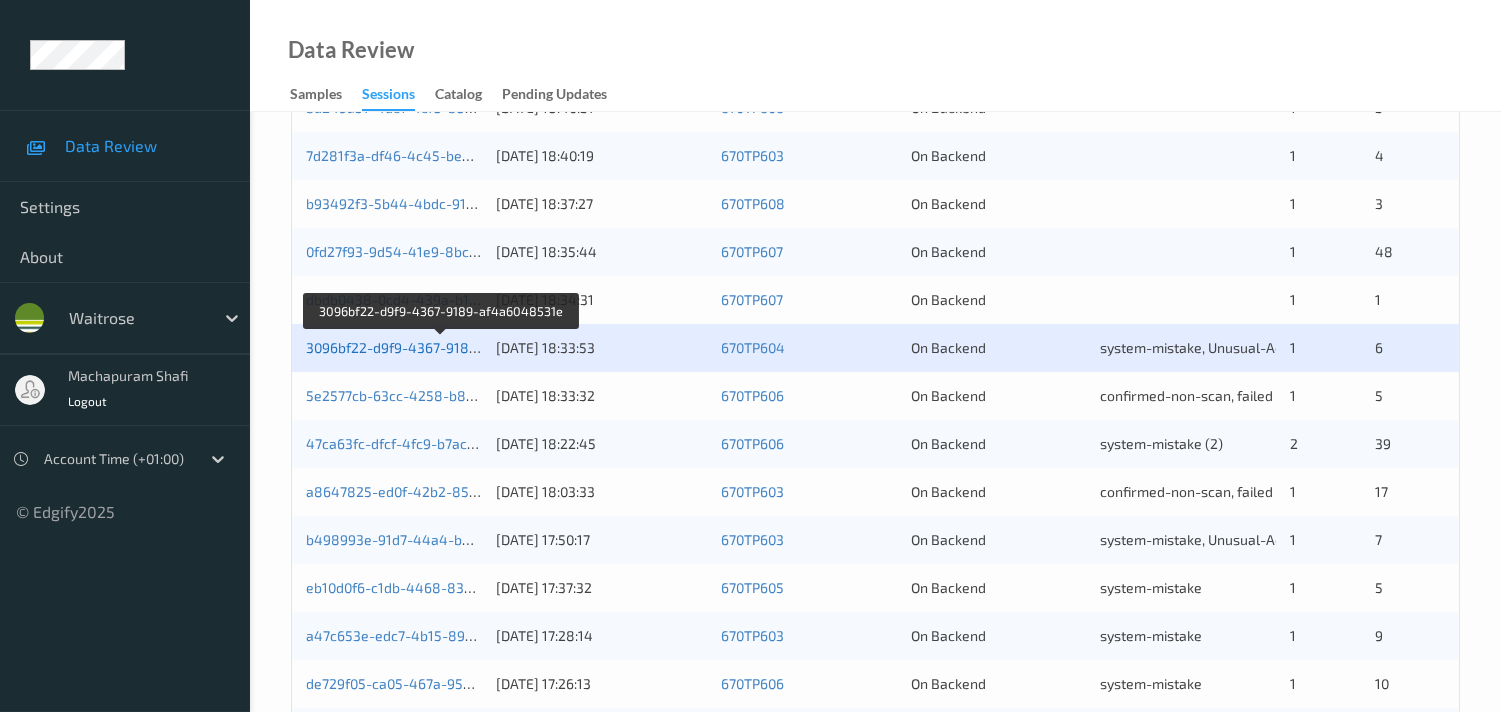 click on "3096bf22-d9f9-4367-9189-af4a6048531e" at bounding box center (441, 347) 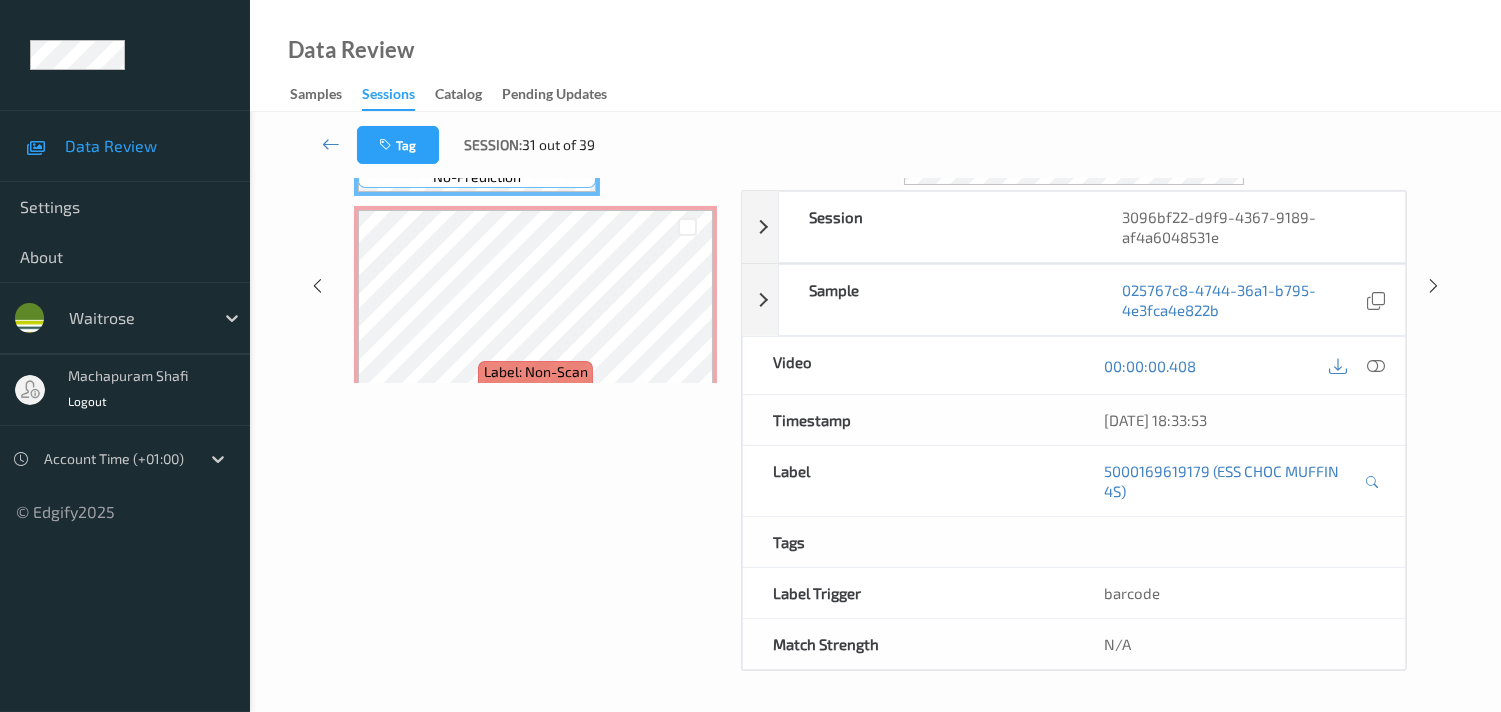 scroll, scrollTop: 280, scrollLeft: 0, axis: vertical 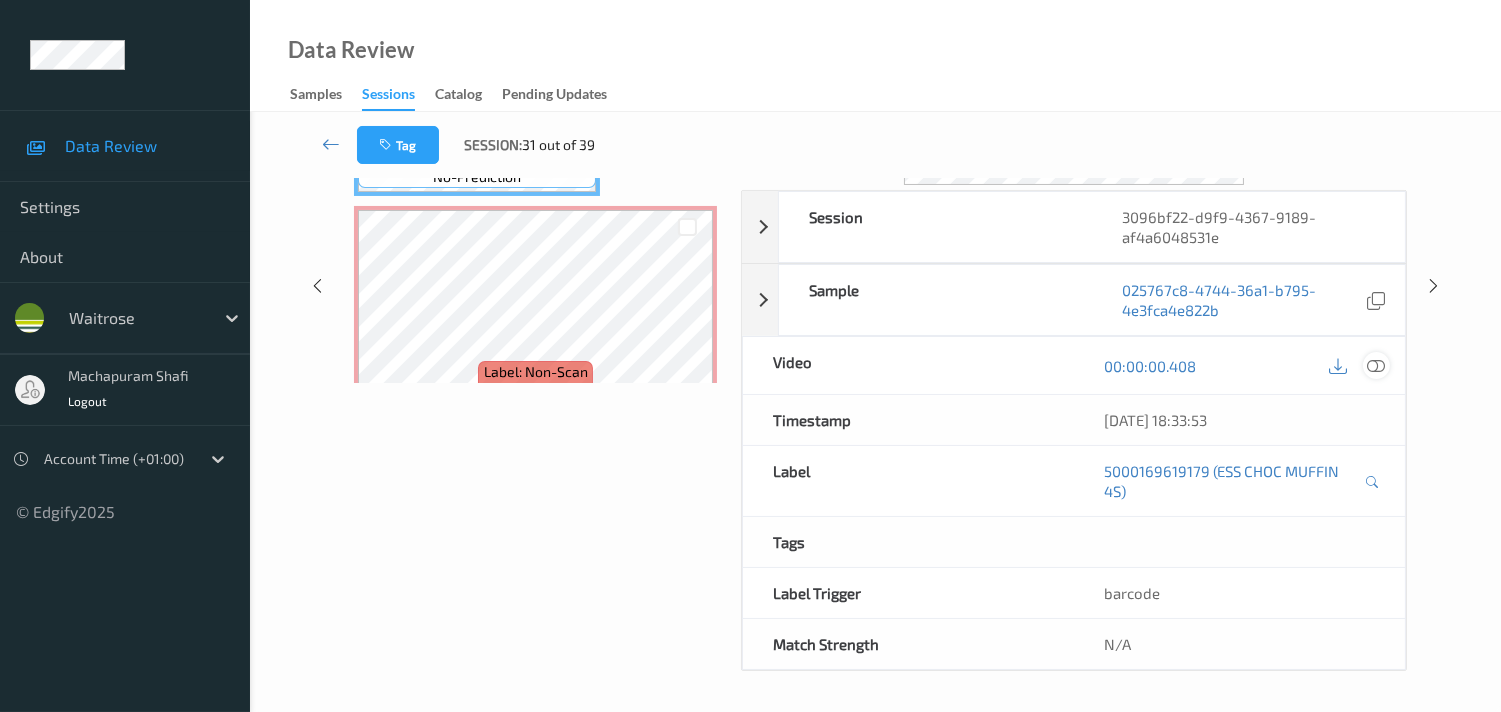 click at bounding box center [1376, 366] 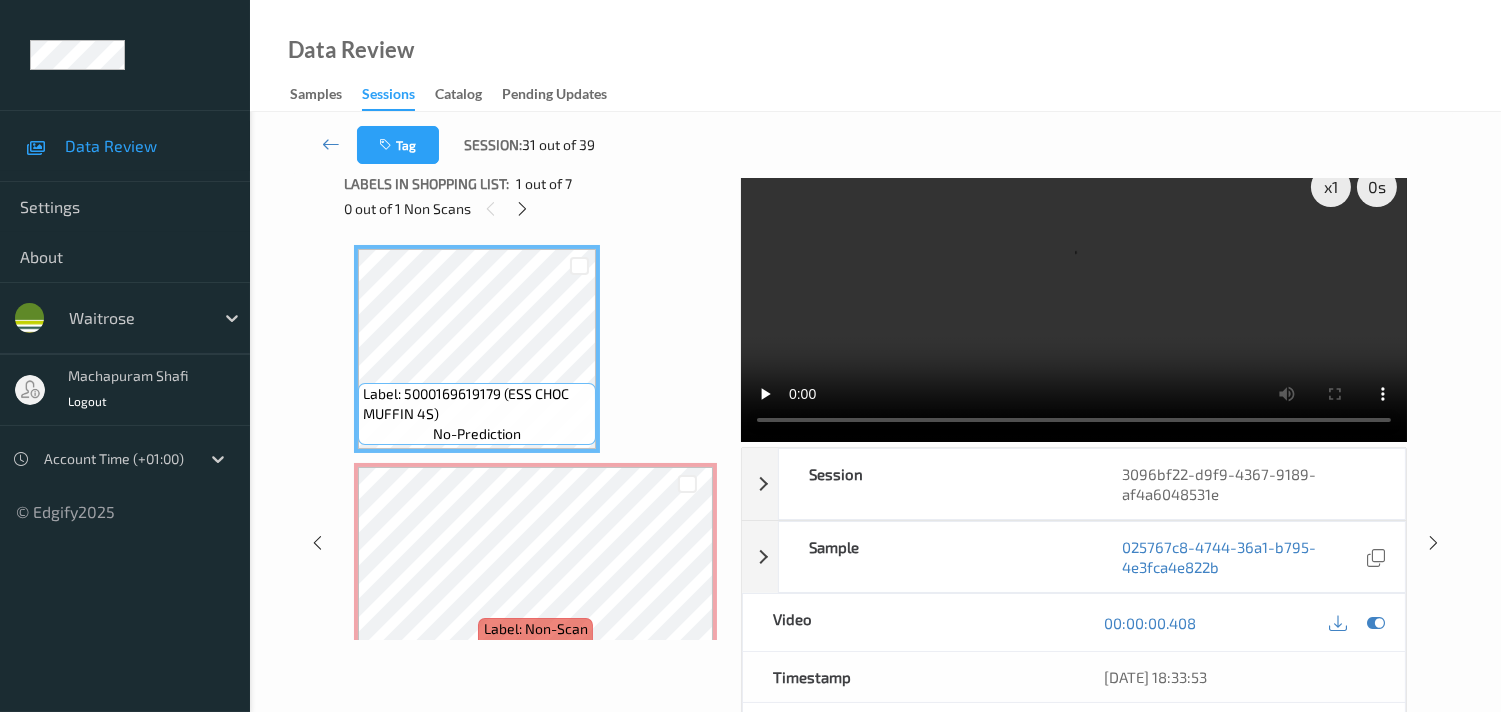 scroll, scrollTop: 0, scrollLeft: 0, axis: both 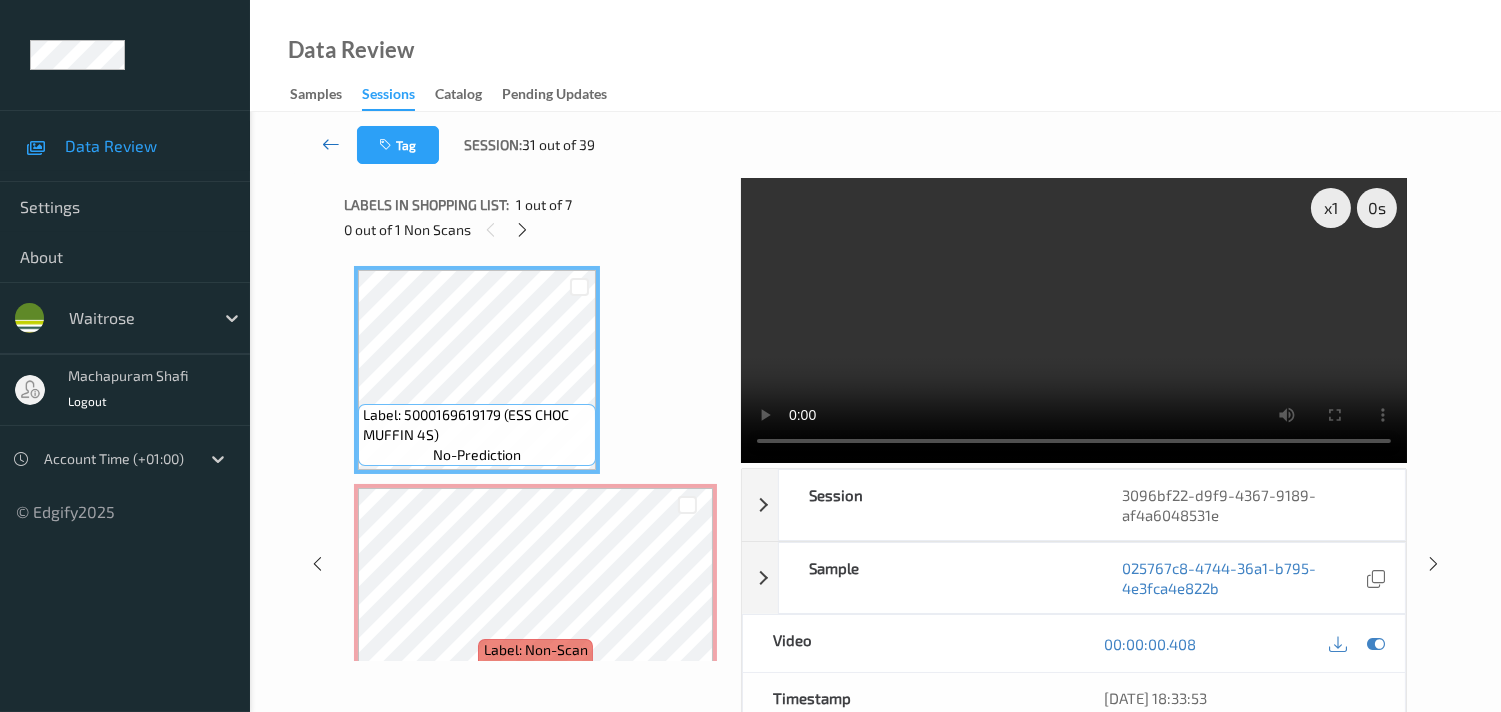 click at bounding box center [331, 145] 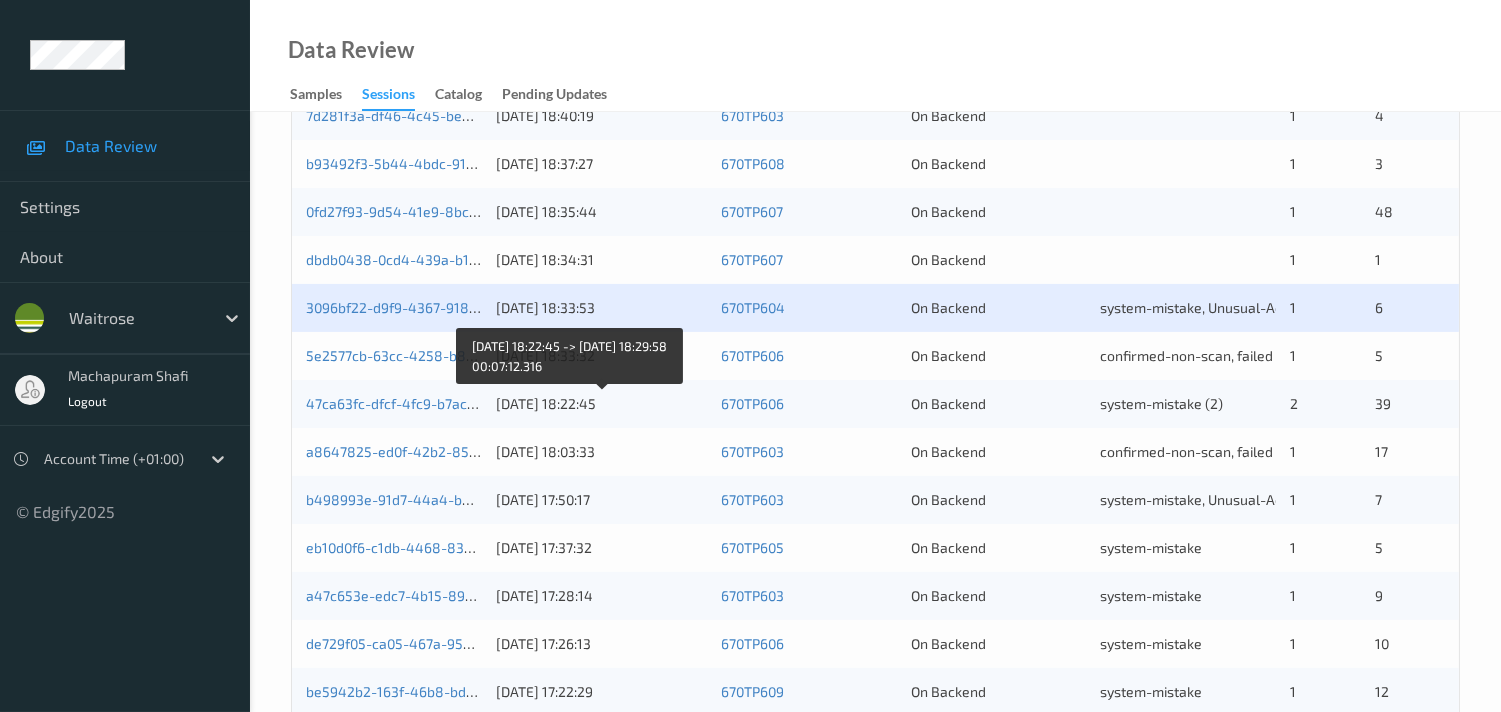 scroll, scrollTop: 777, scrollLeft: 0, axis: vertical 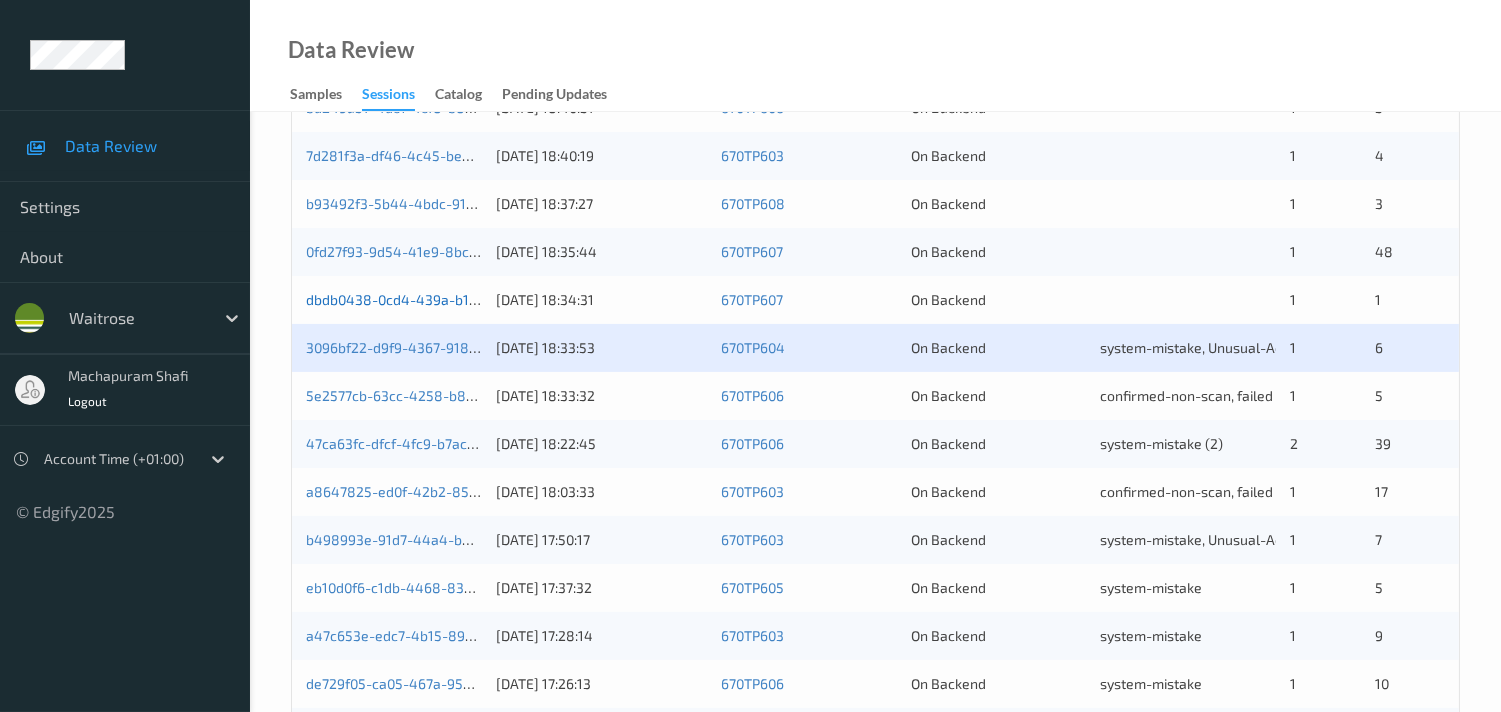 click on "dbdb0438-0cd4-439a-b186-a326e5925d46" at bounding box center (447, 299) 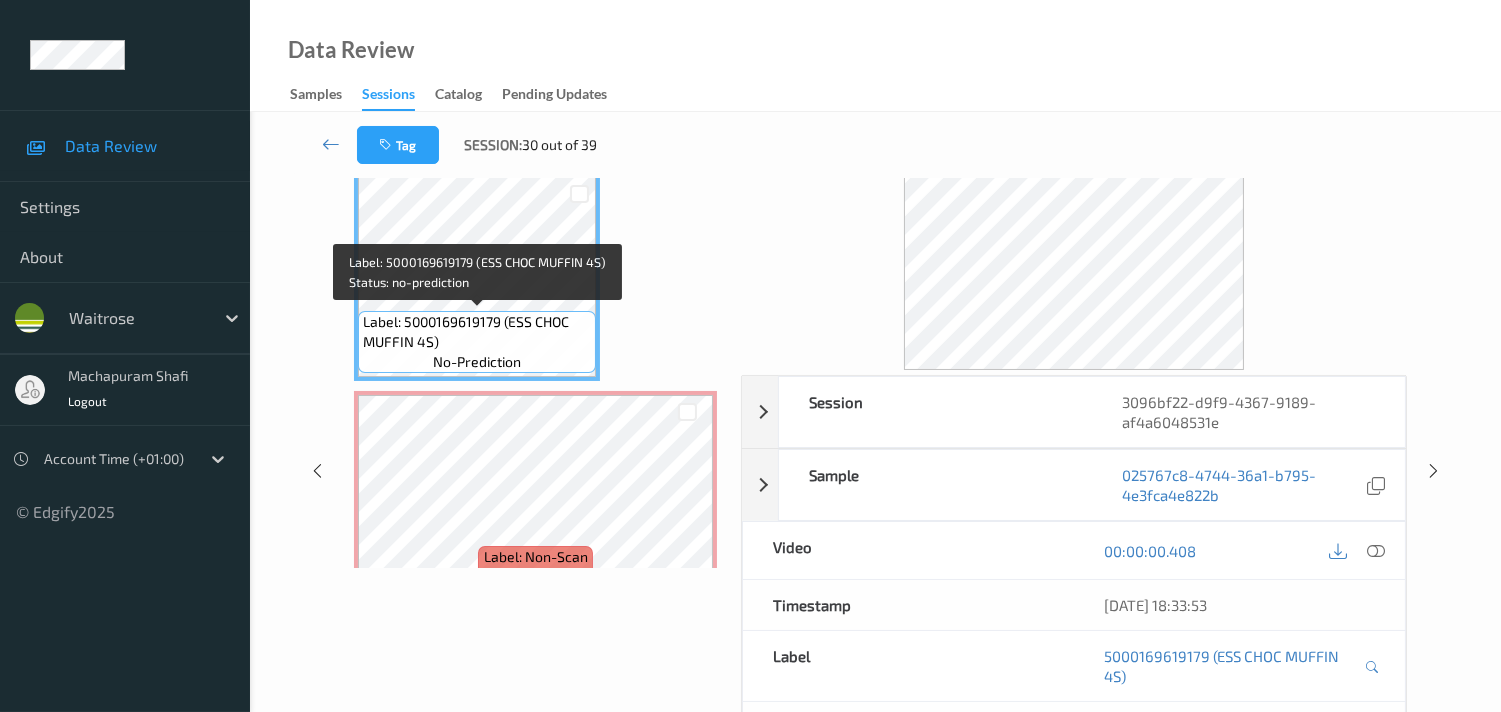 scroll, scrollTop: 0, scrollLeft: 0, axis: both 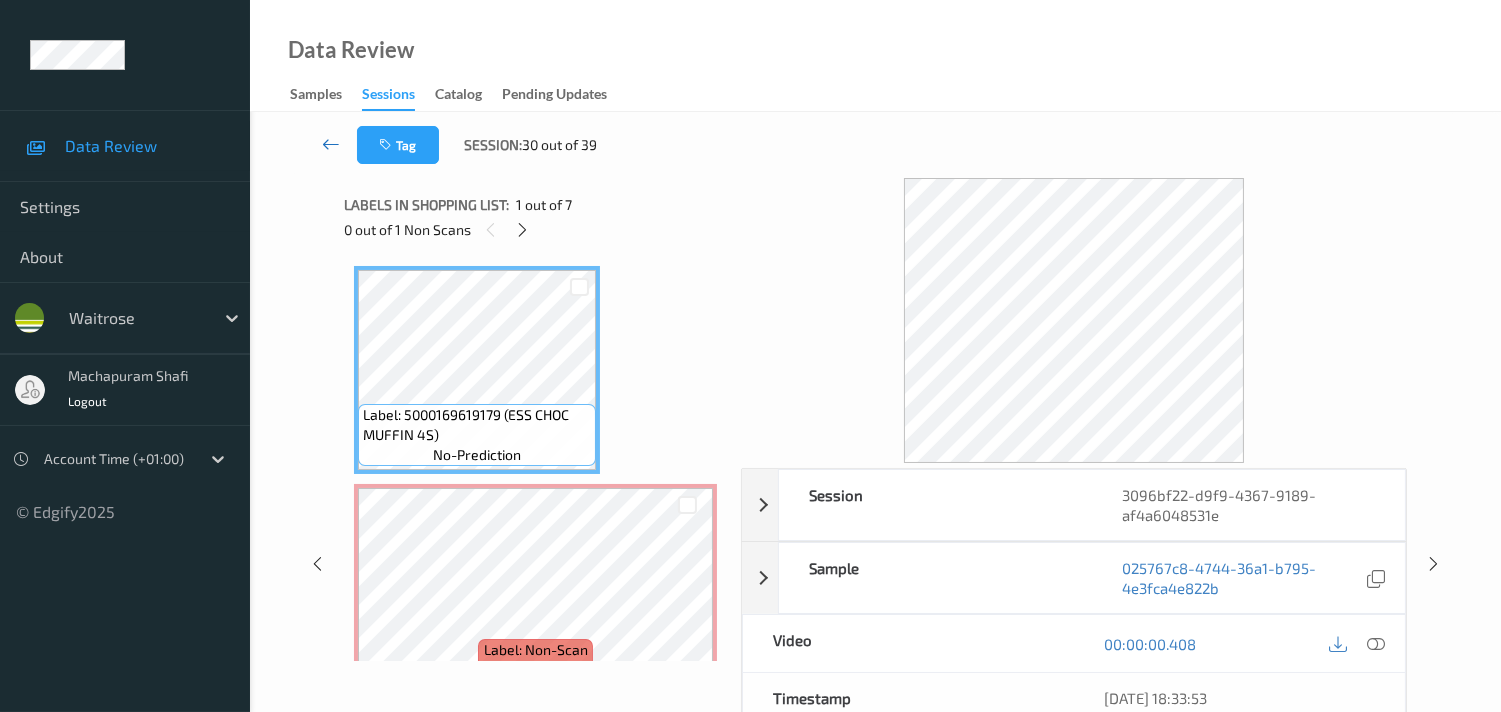 click at bounding box center [331, 144] 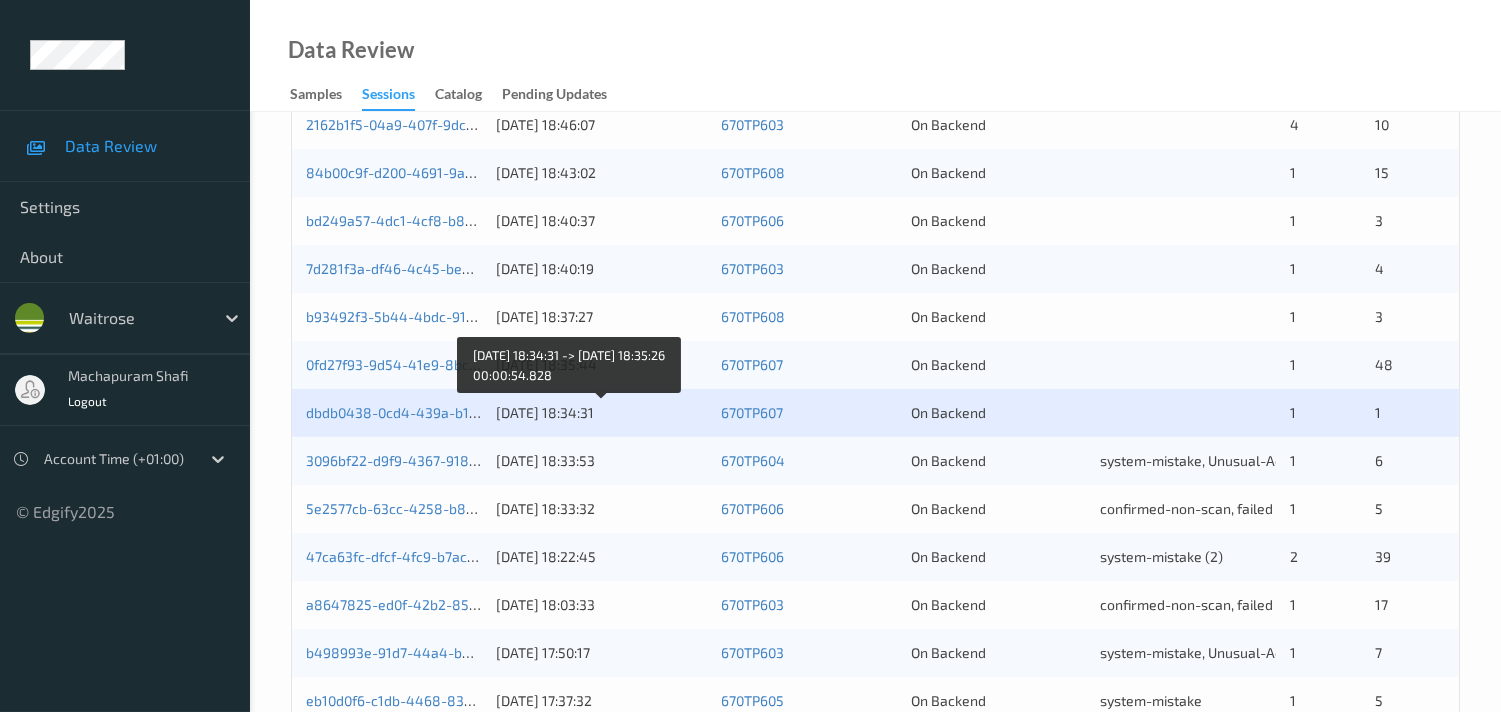 scroll, scrollTop: 666, scrollLeft: 0, axis: vertical 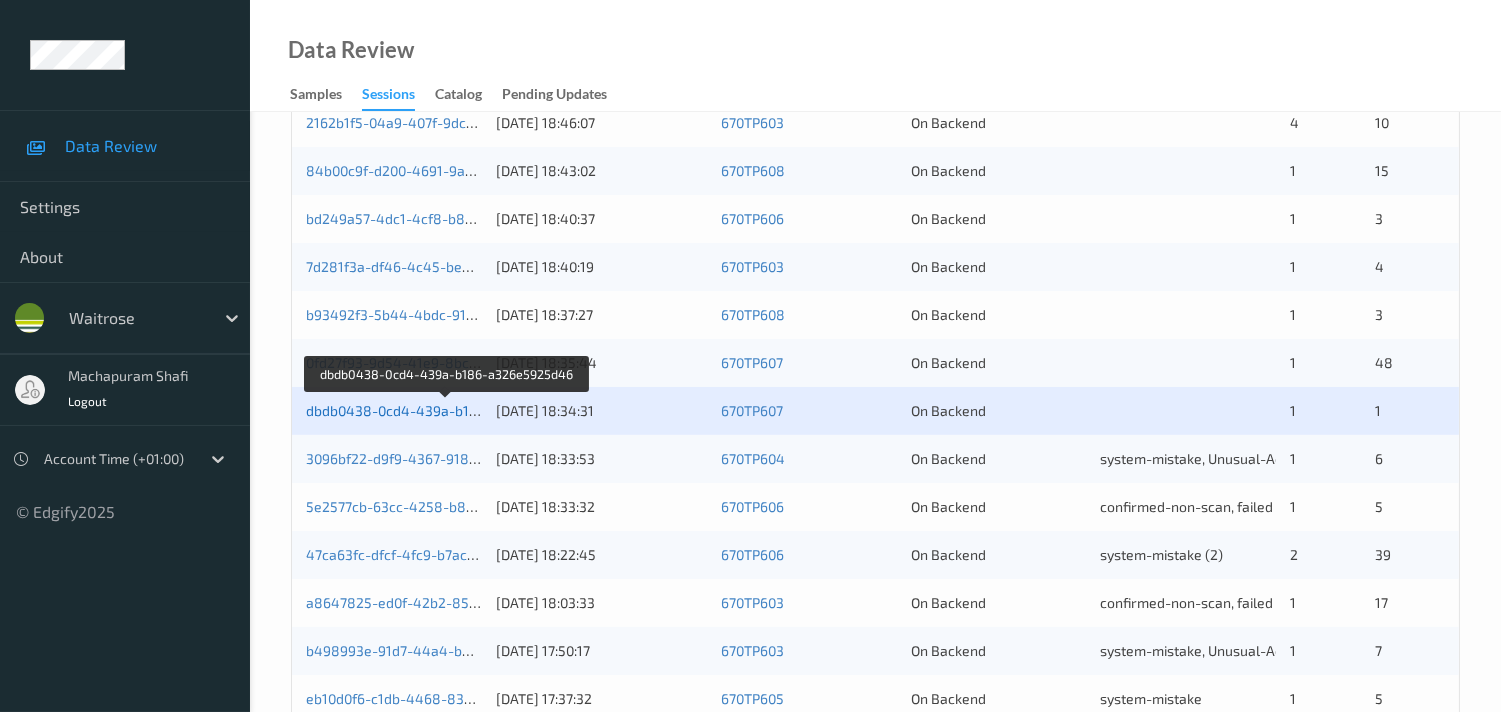 click on "dbdb0438-0cd4-439a-b186-a326e5925d46" at bounding box center (447, 410) 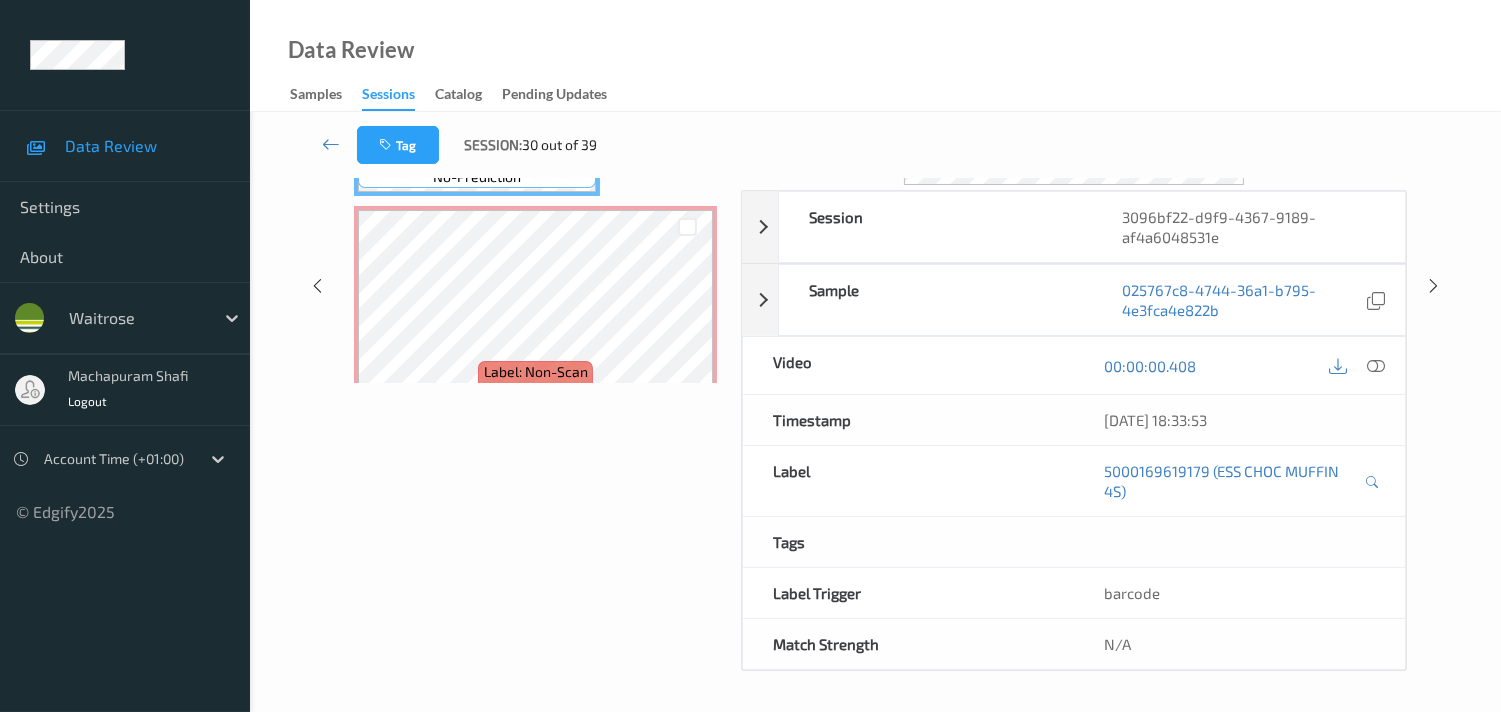 click on "Labels in shopping list: 1 out of 7 0 out of 1 Non Scans Label: 5000169619179 (ESS CHOC MUFFIN 4S) no-prediction Label: Non-Scan non-scan Label: Non-Scan non-scan Label: Non-Scan non-scan Label: 0000000001083 (1083 [PERSON_NAME] Loose Broccoli) no-prediction Label: 10500016966960000042 (WR POTATO ROSTI) no-prediction Label: 10500016960418200059 ([PERSON_NAME] POTATO) no-prediction Label: 0000000001083 (1083 [PERSON_NAME] Loose Broccoli) no-prediction Label: 0267721000935 ([PERSON_NAME] [PERSON_NAME] LSE) no-prediction" at bounding box center (535, 285) 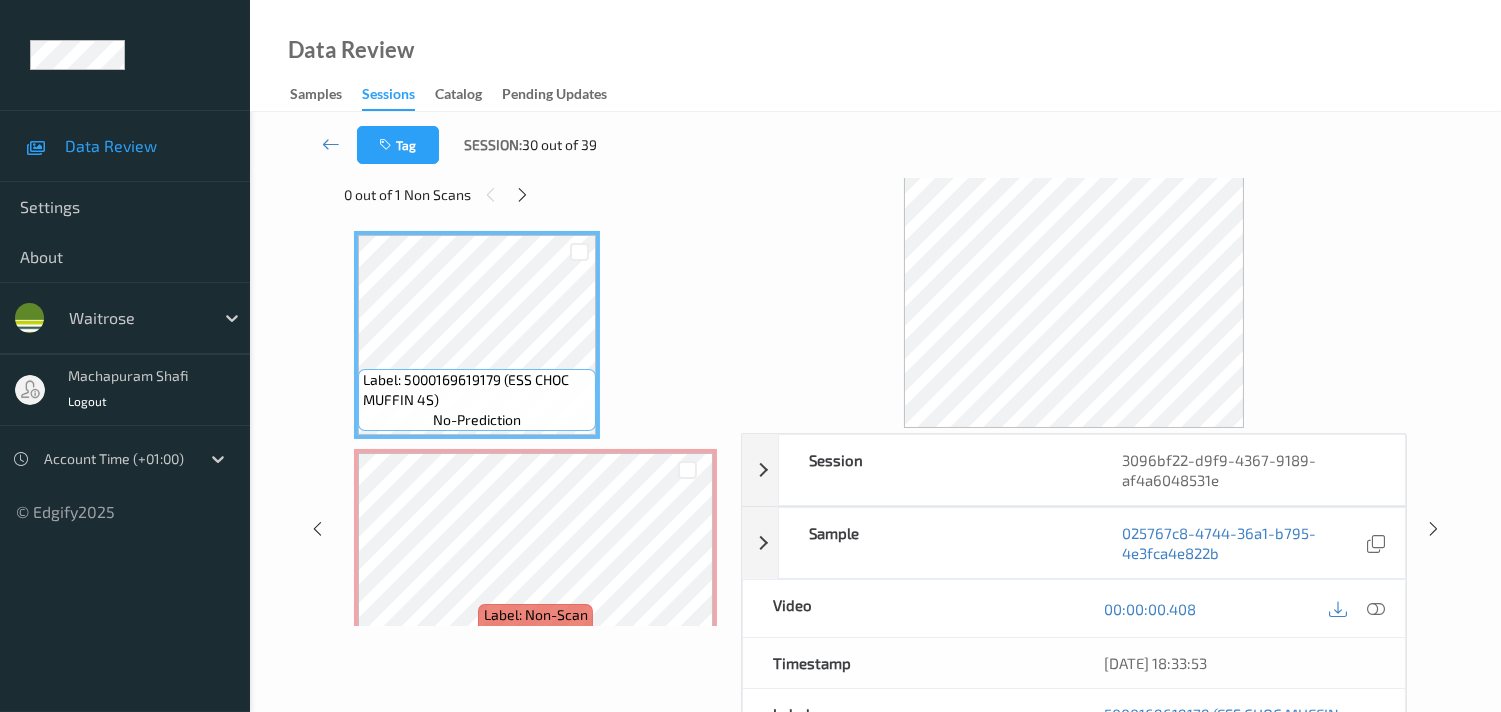 scroll, scrollTop: 0, scrollLeft: 0, axis: both 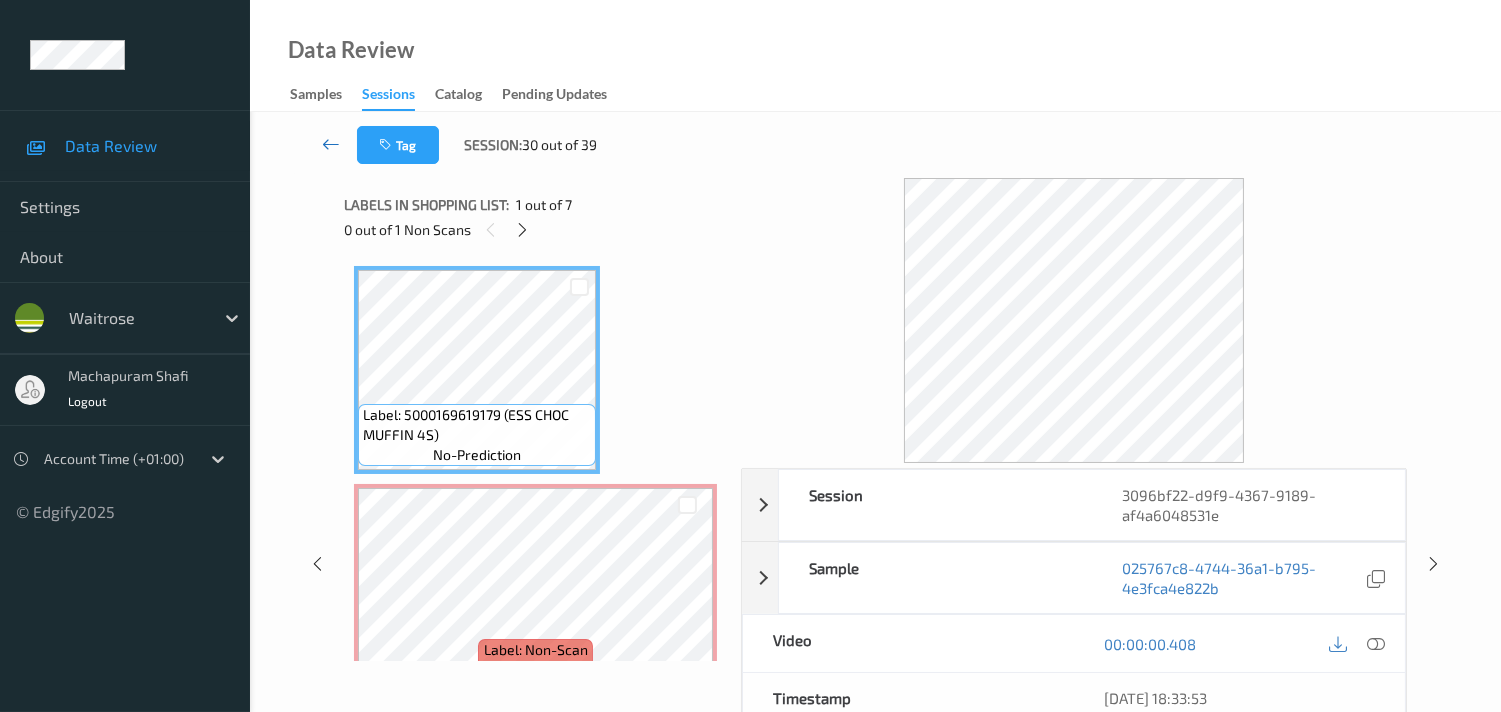 click at bounding box center [331, 145] 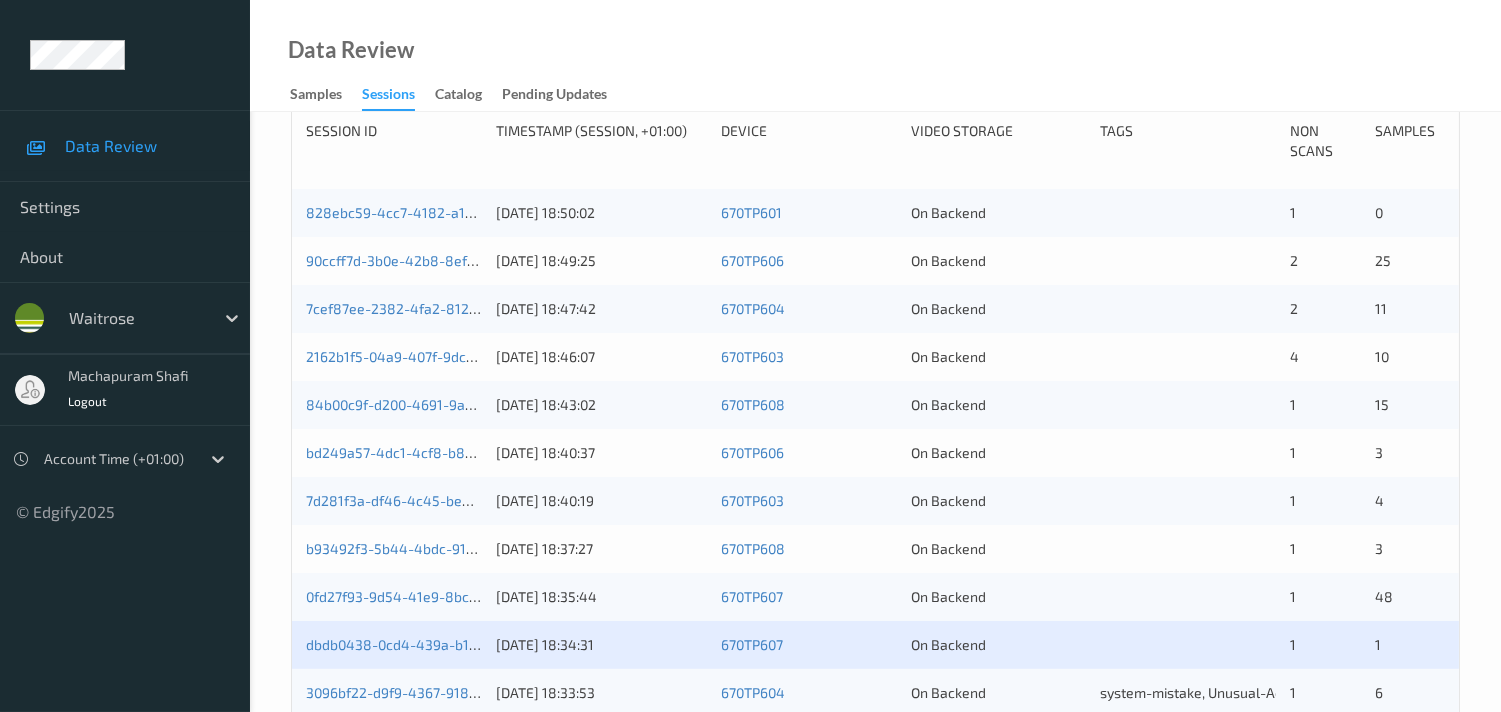 scroll, scrollTop: 555, scrollLeft: 0, axis: vertical 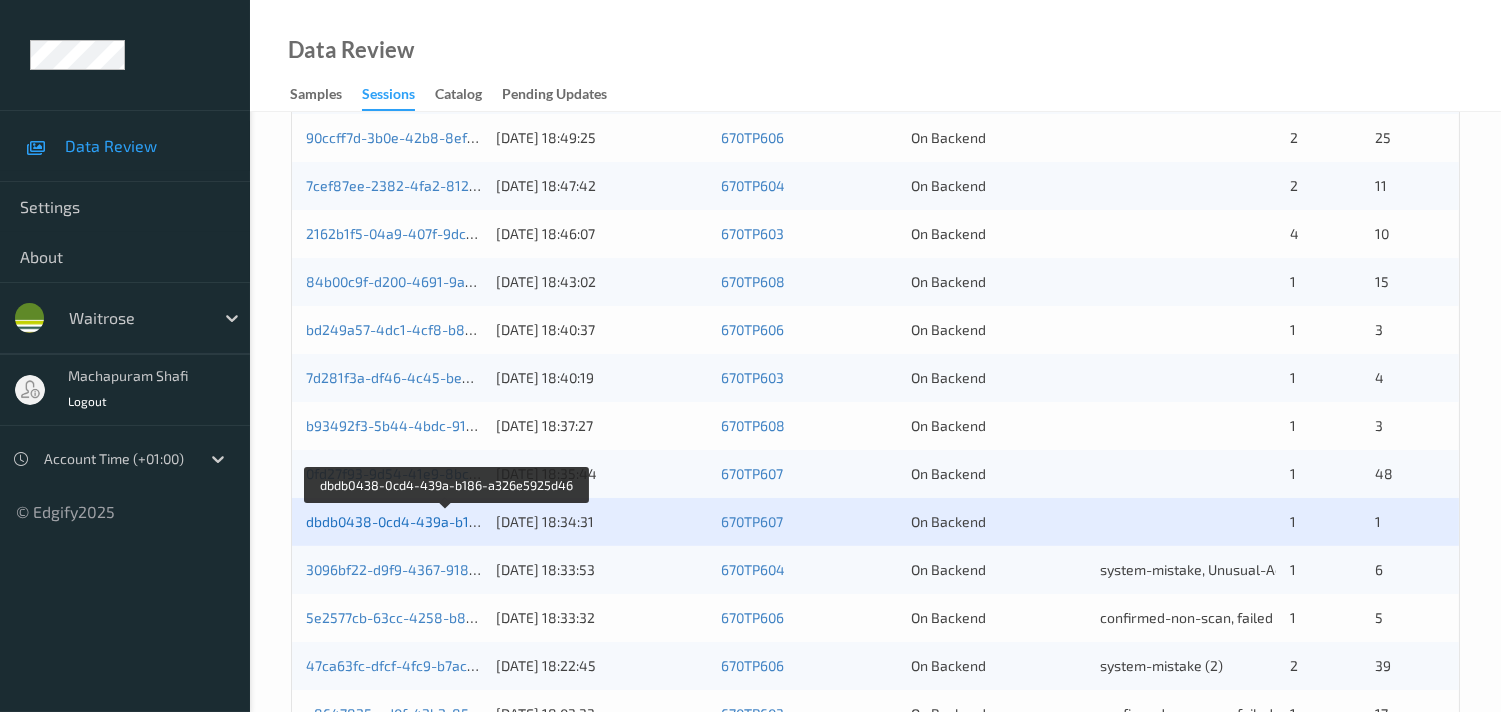 click on "dbdb0438-0cd4-439a-b186-a326e5925d46" at bounding box center [447, 521] 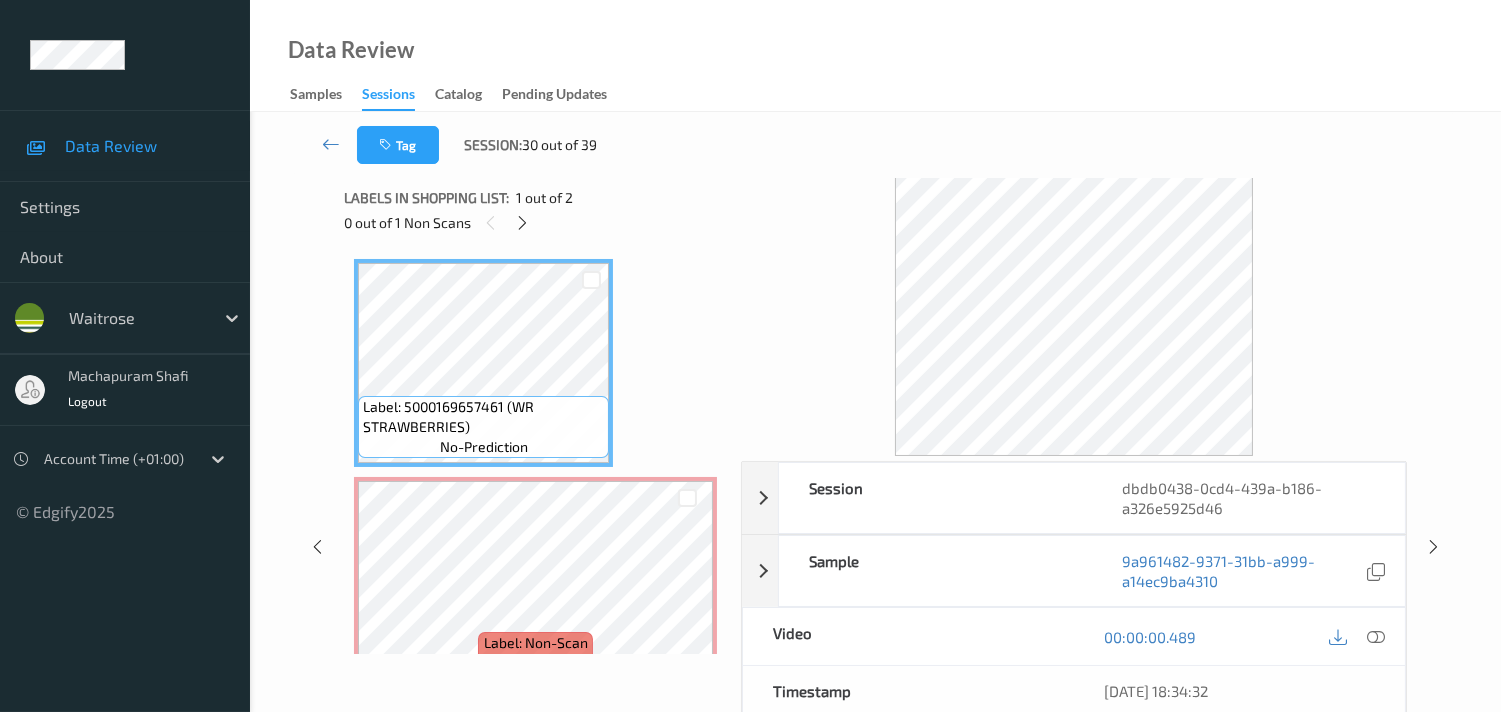 scroll, scrollTop: 0, scrollLeft: 0, axis: both 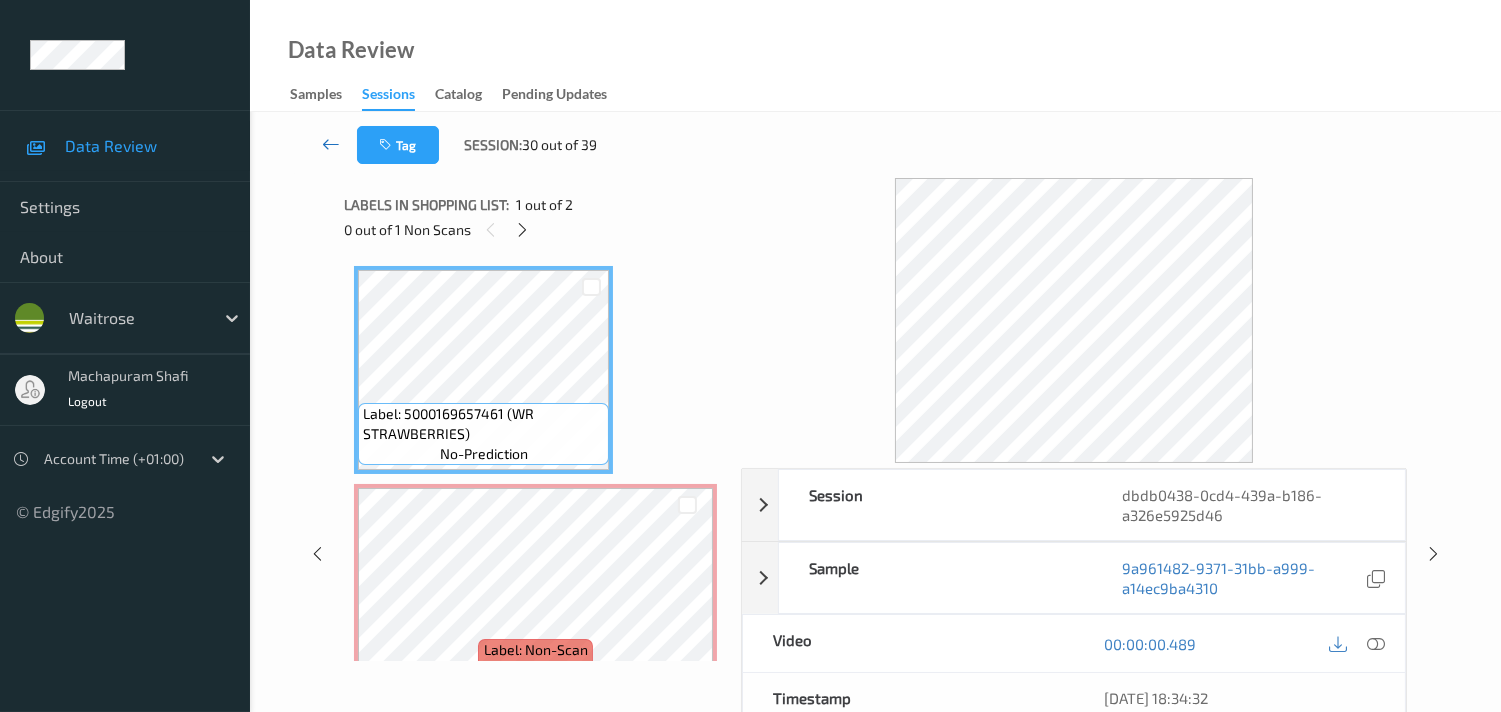 click at bounding box center [331, 144] 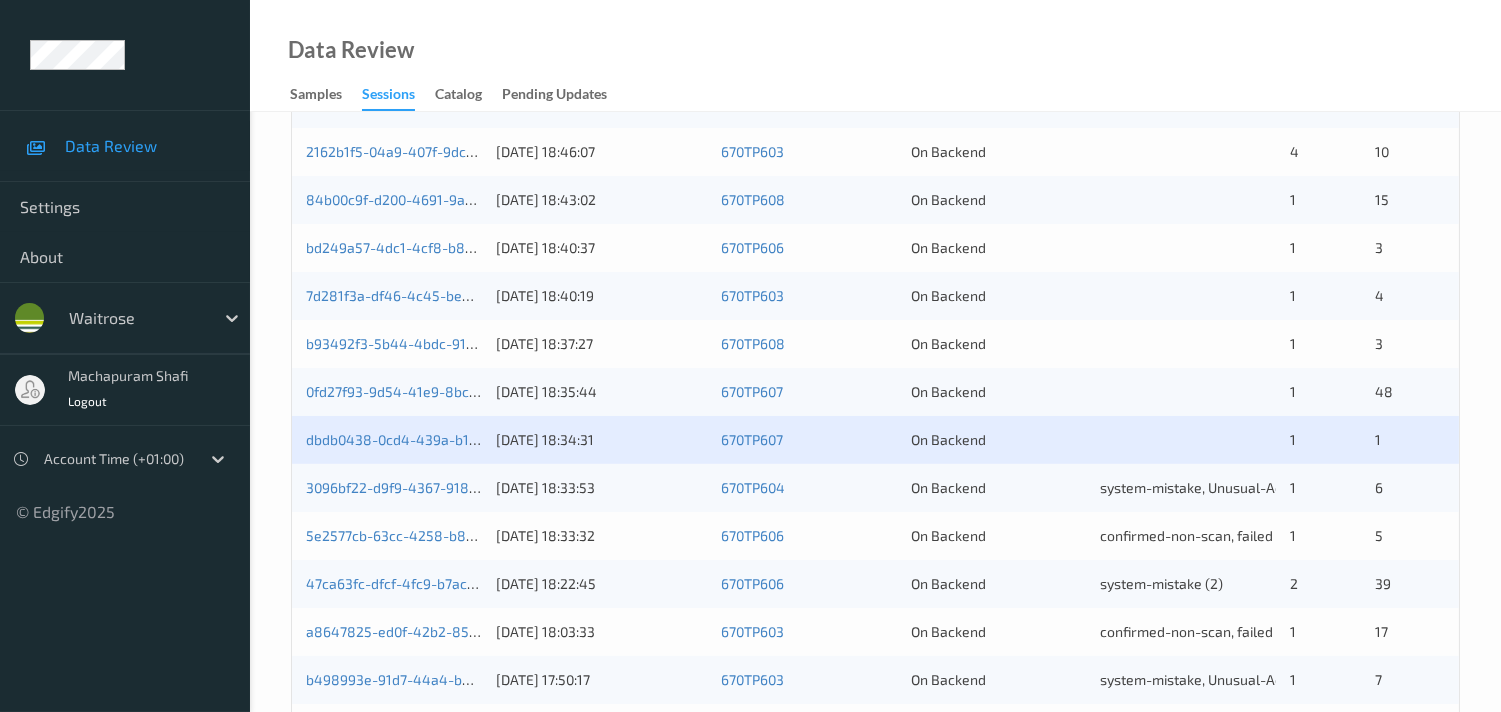 scroll, scrollTop: 777, scrollLeft: 0, axis: vertical 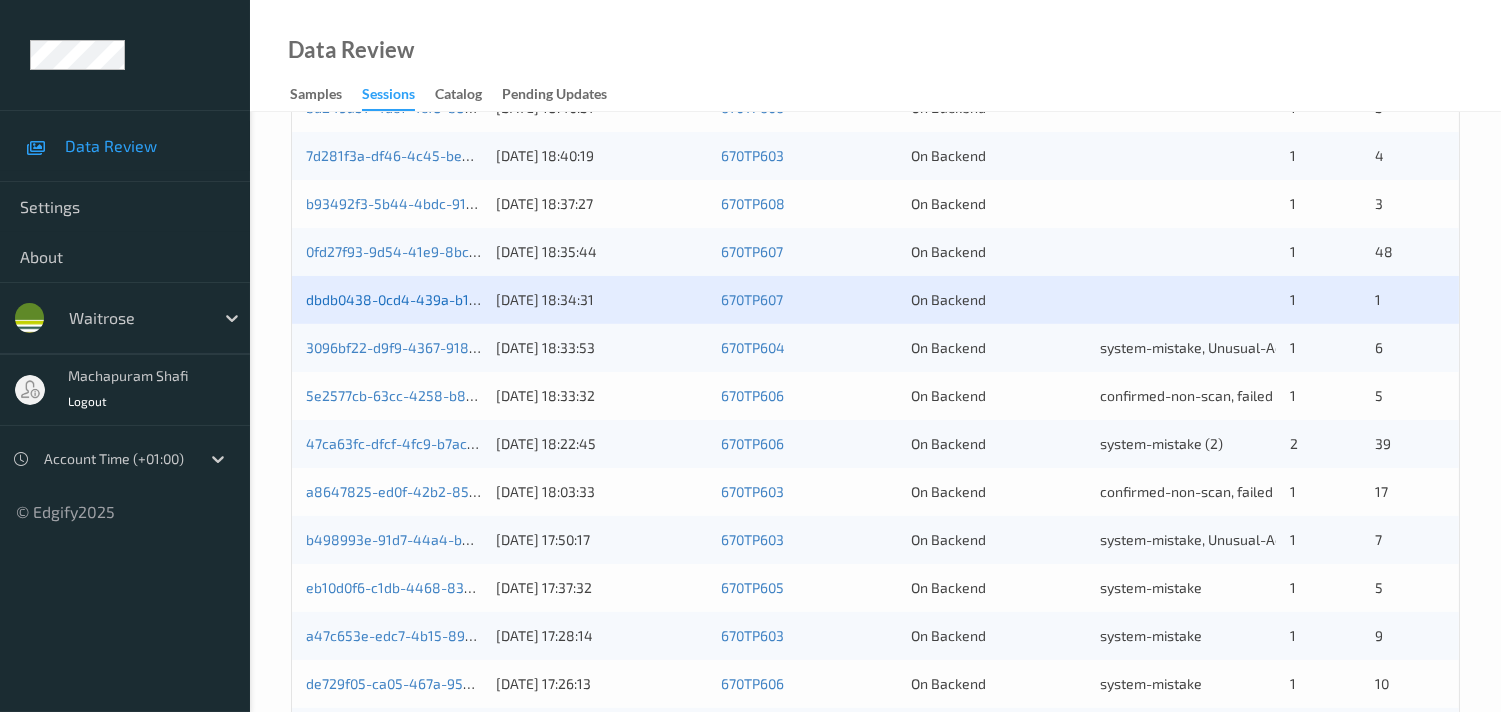 click on "dbdb0438-0cd4-439a-b186-a326e5925d46" at bounding box center [447, 299] 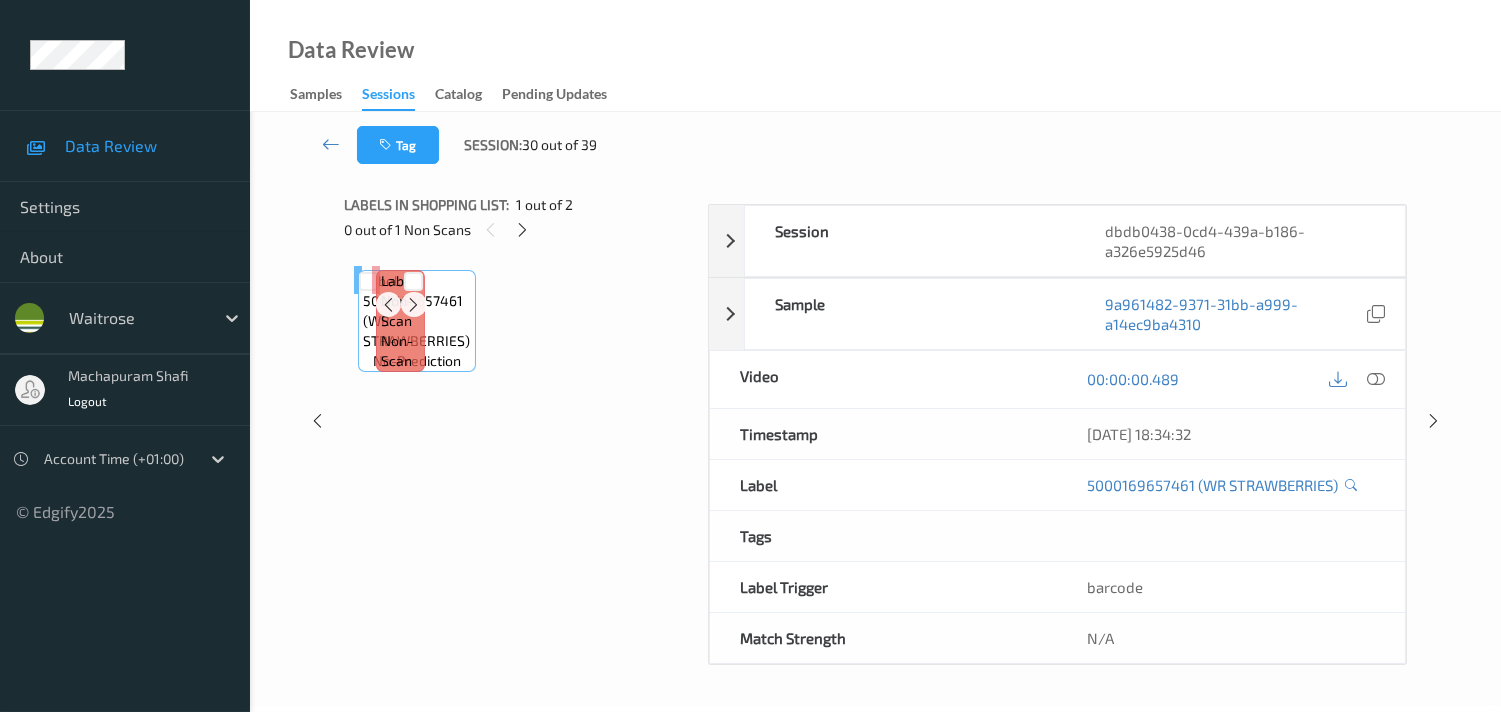 scroll, scrollTop: 280, scrollLeft: 0, axis: vertical 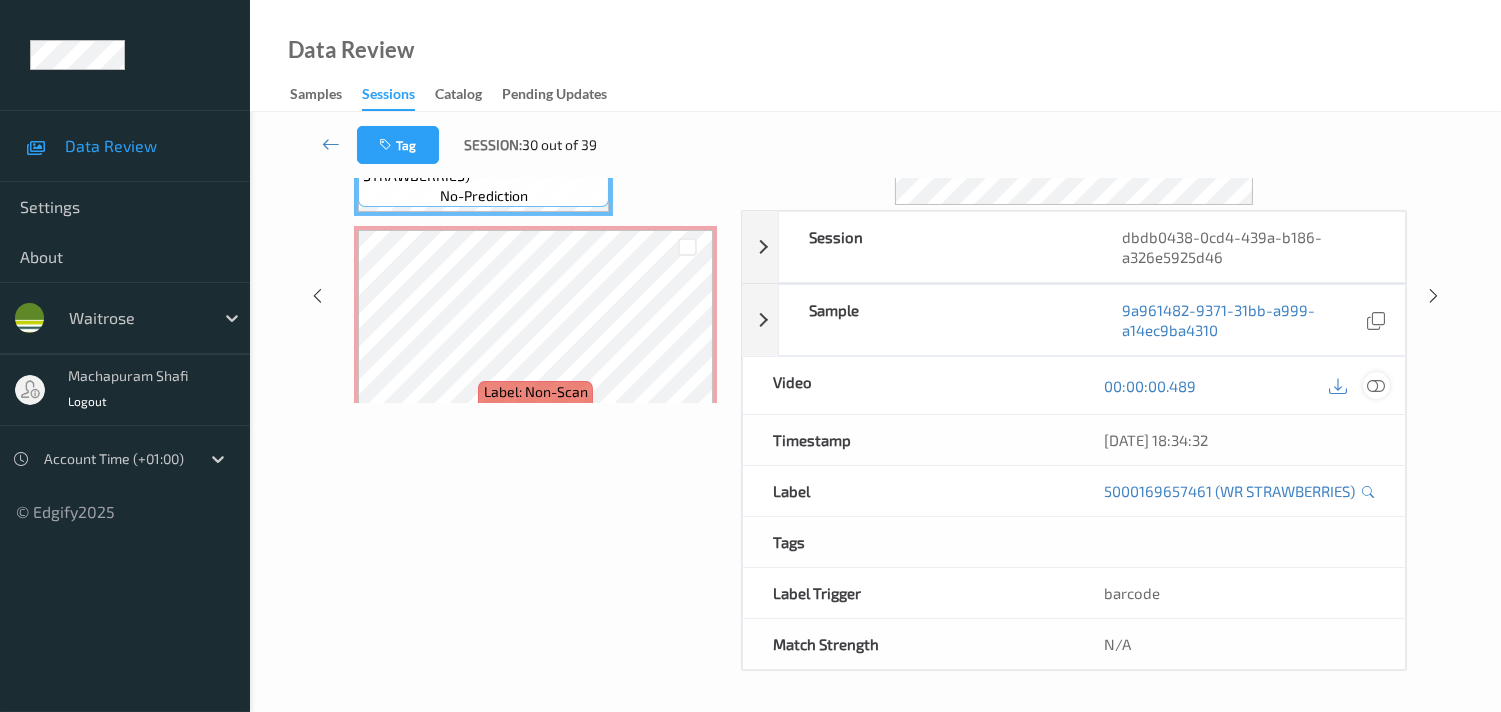 click at bounding box center [1376, 386] 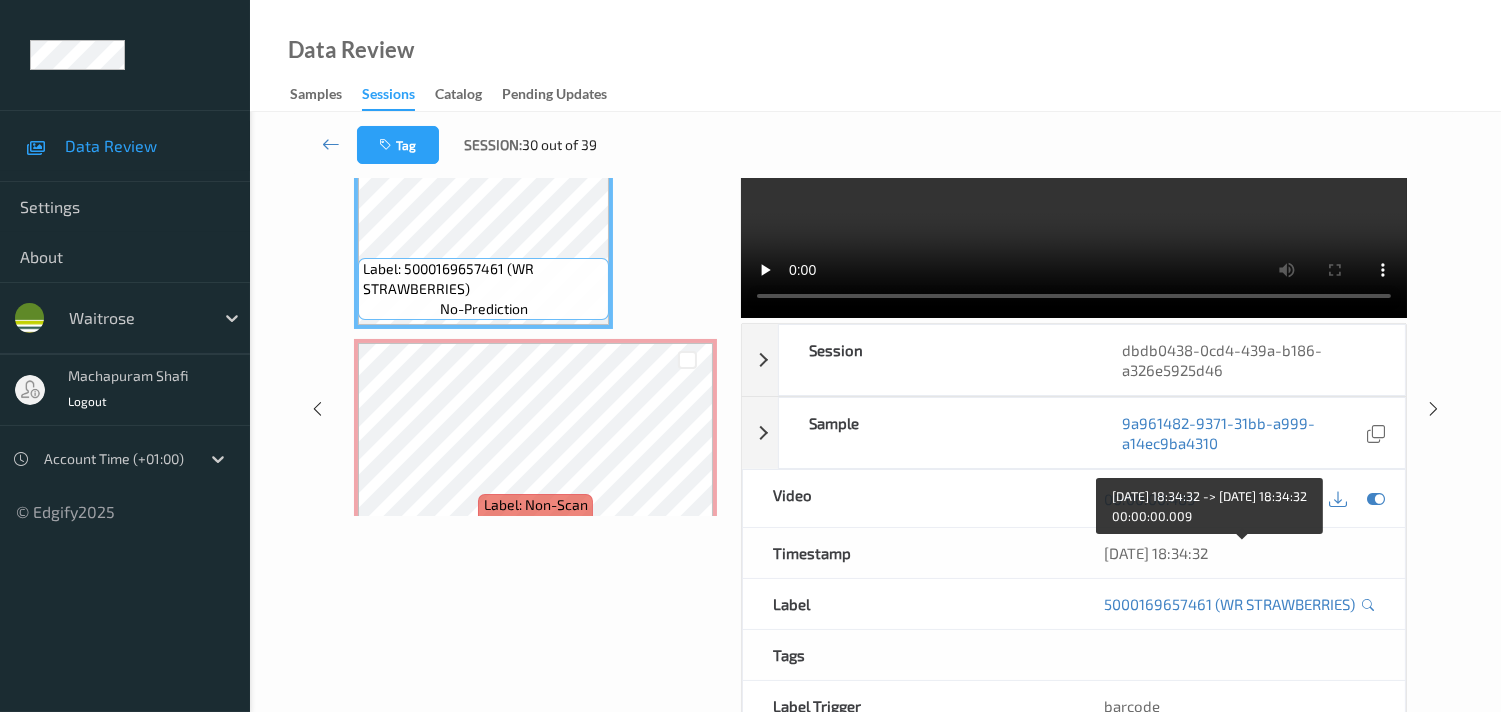 scroll, scrollTop: 0, scrollLeft: 0, axis: both 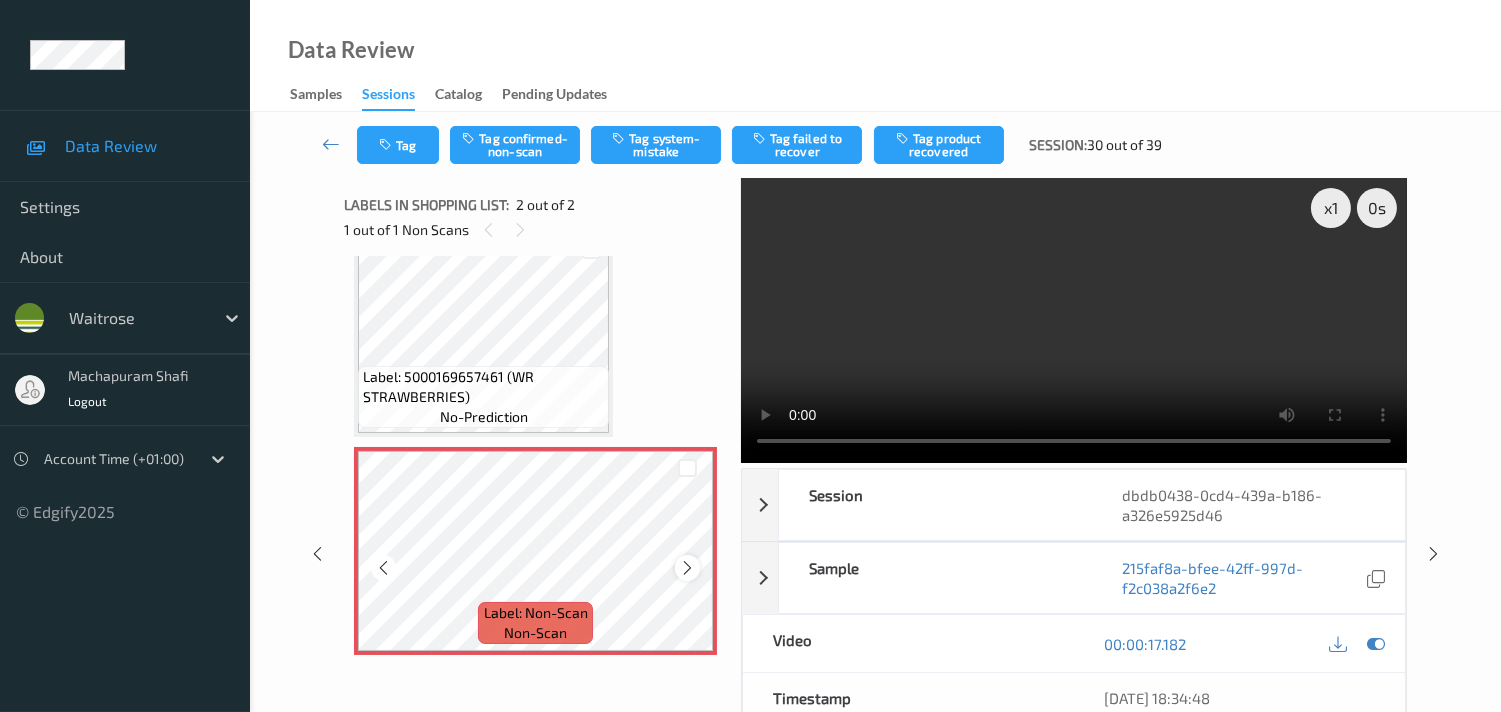 click at bounding box center [687, 568] 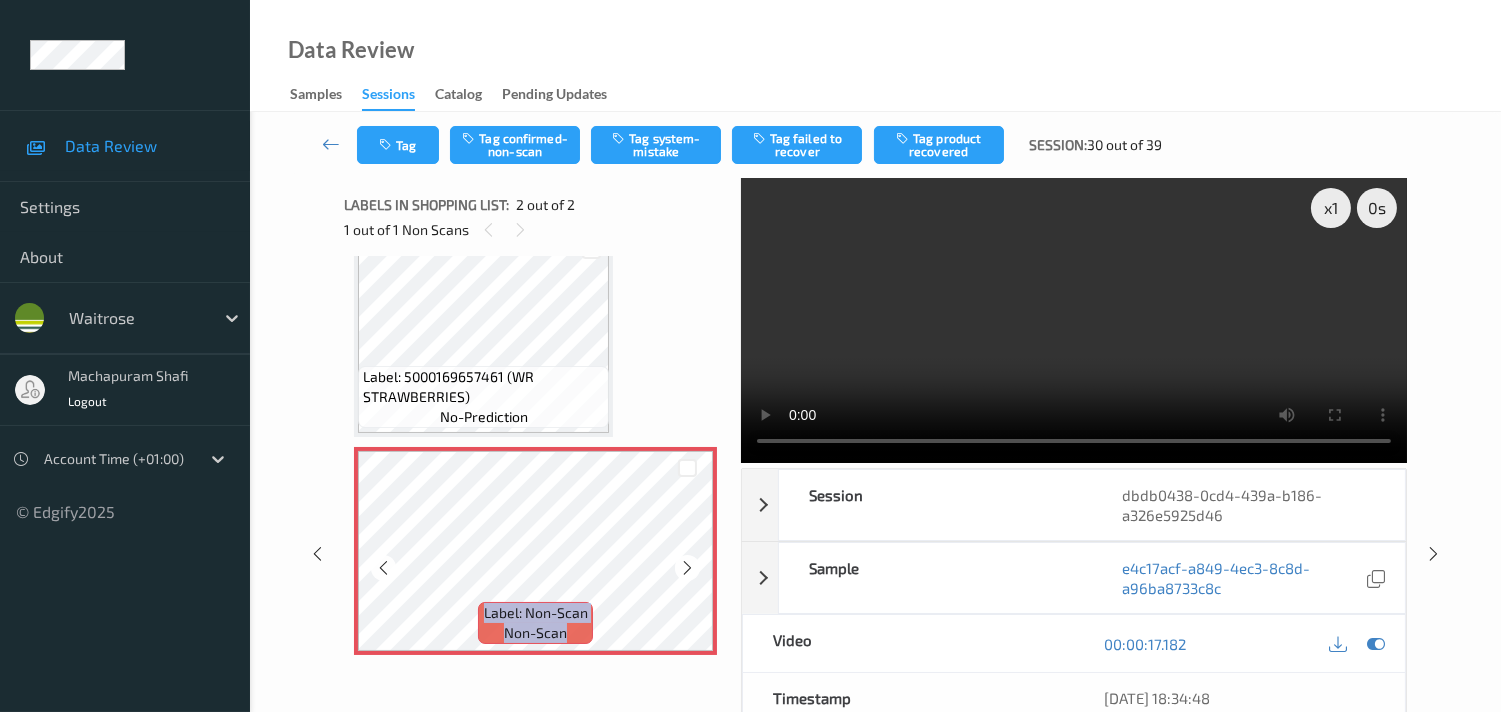 click at bounding box center (687, 568) 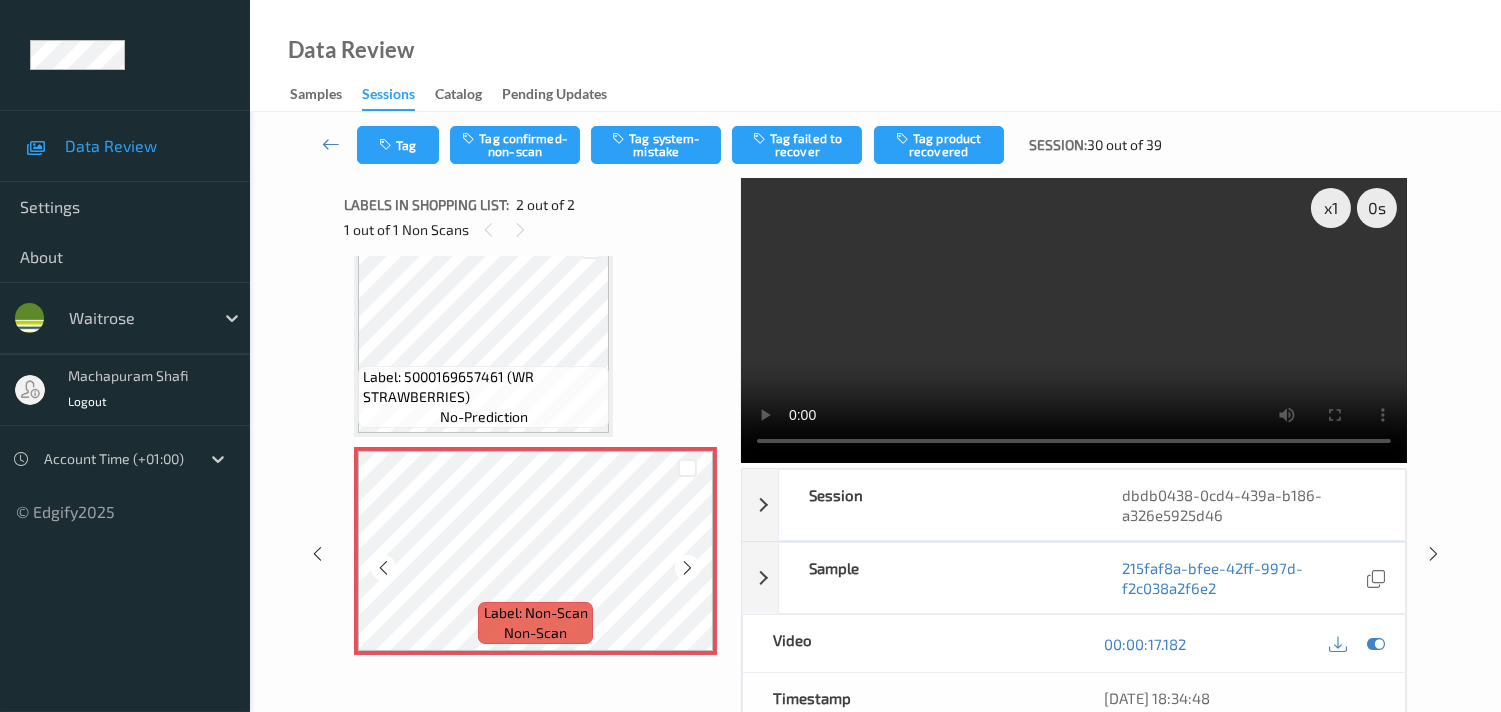 click at bounding box center [687, 568] 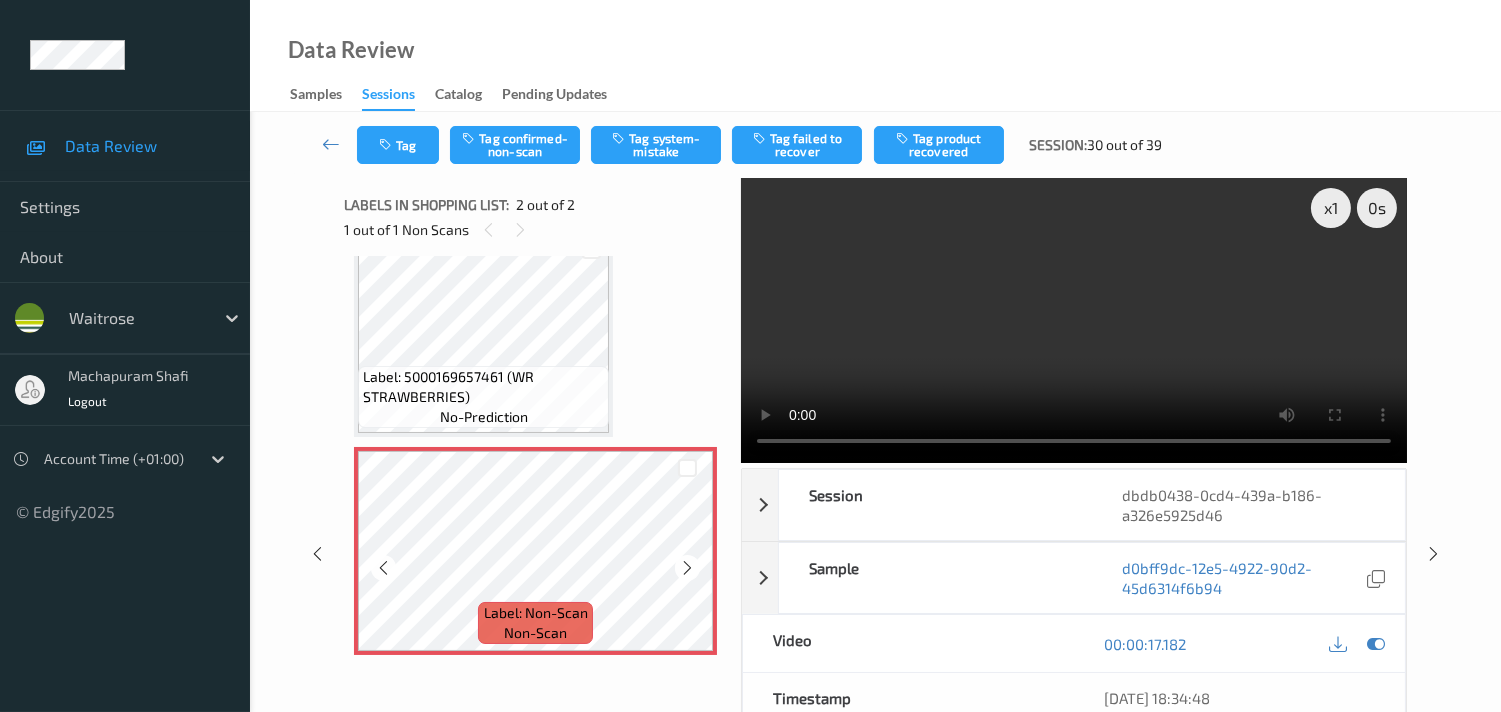 click at bounding box center (687, 568) 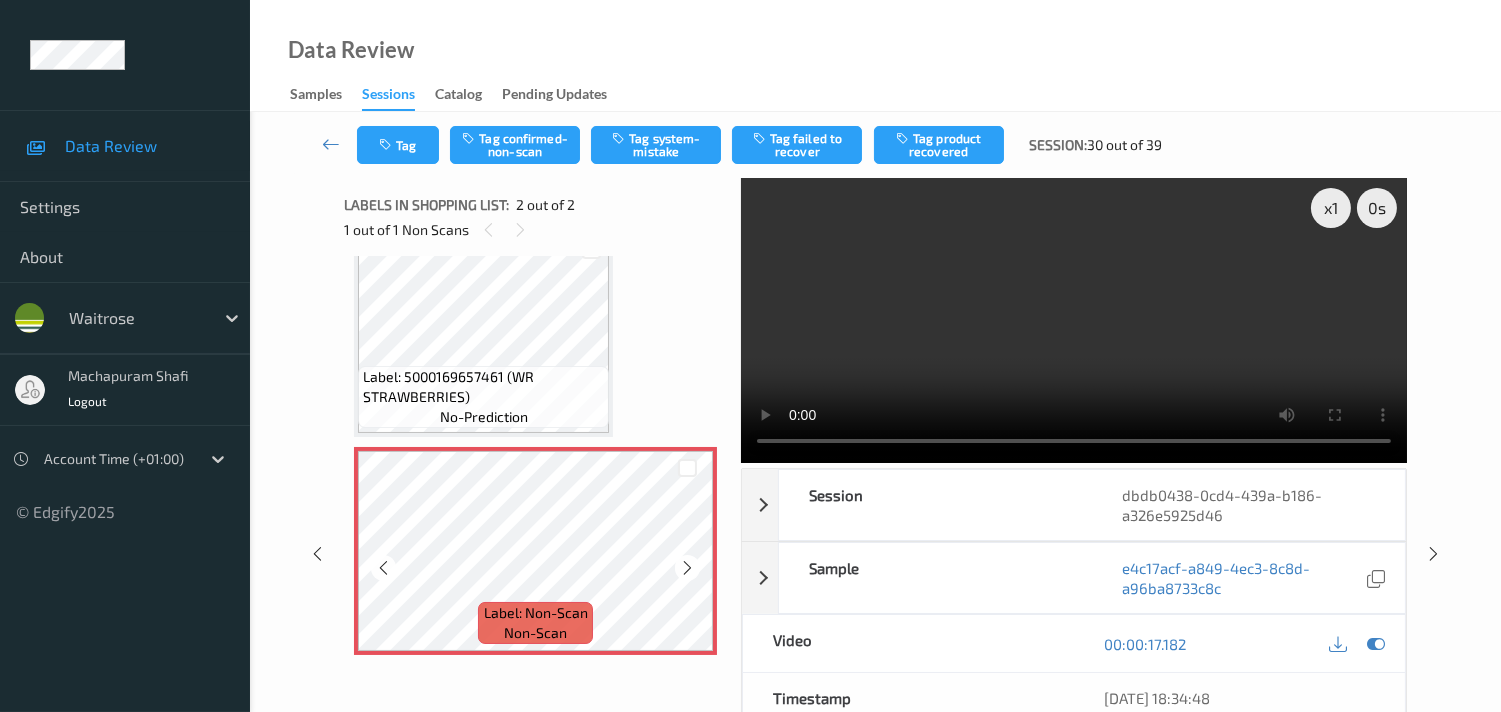 click at bounding box center (687, 568) 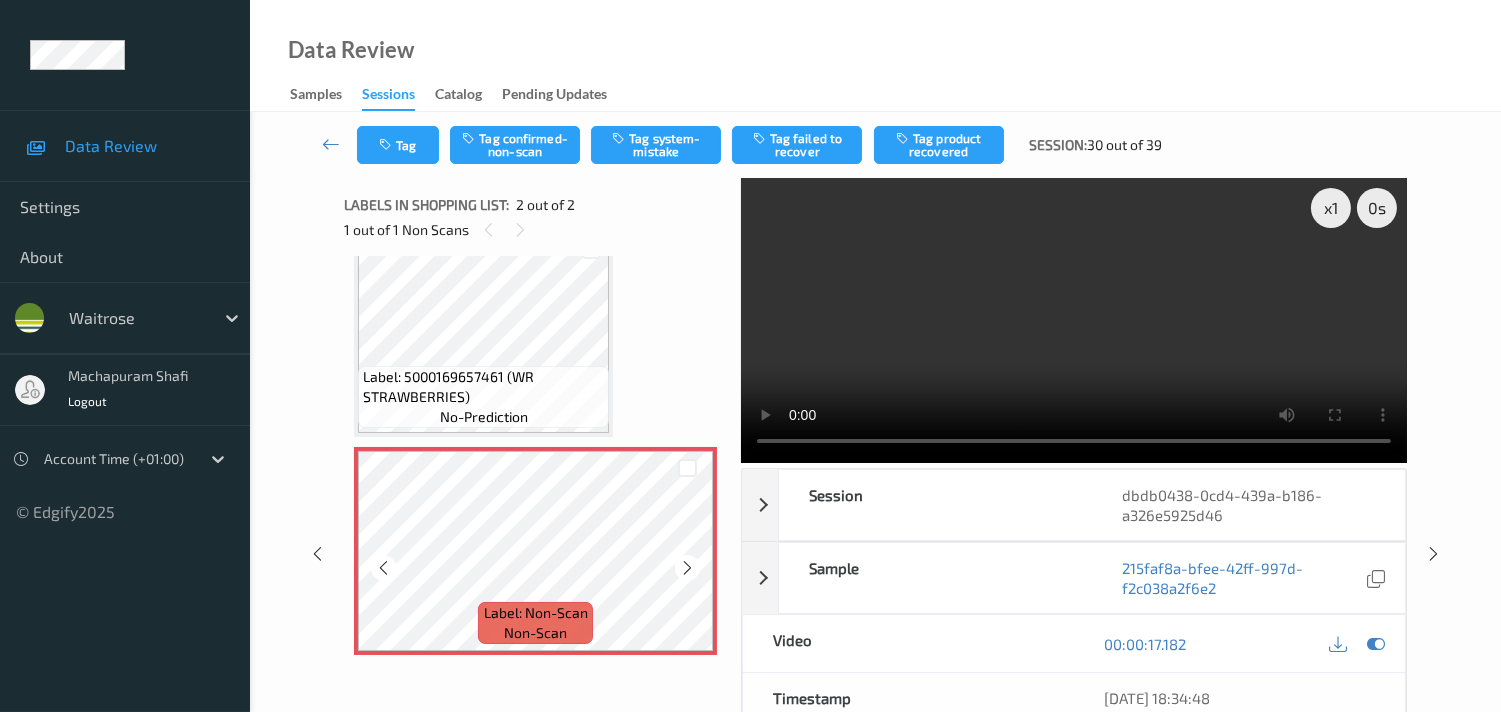 click at bounding box center (687, 568) 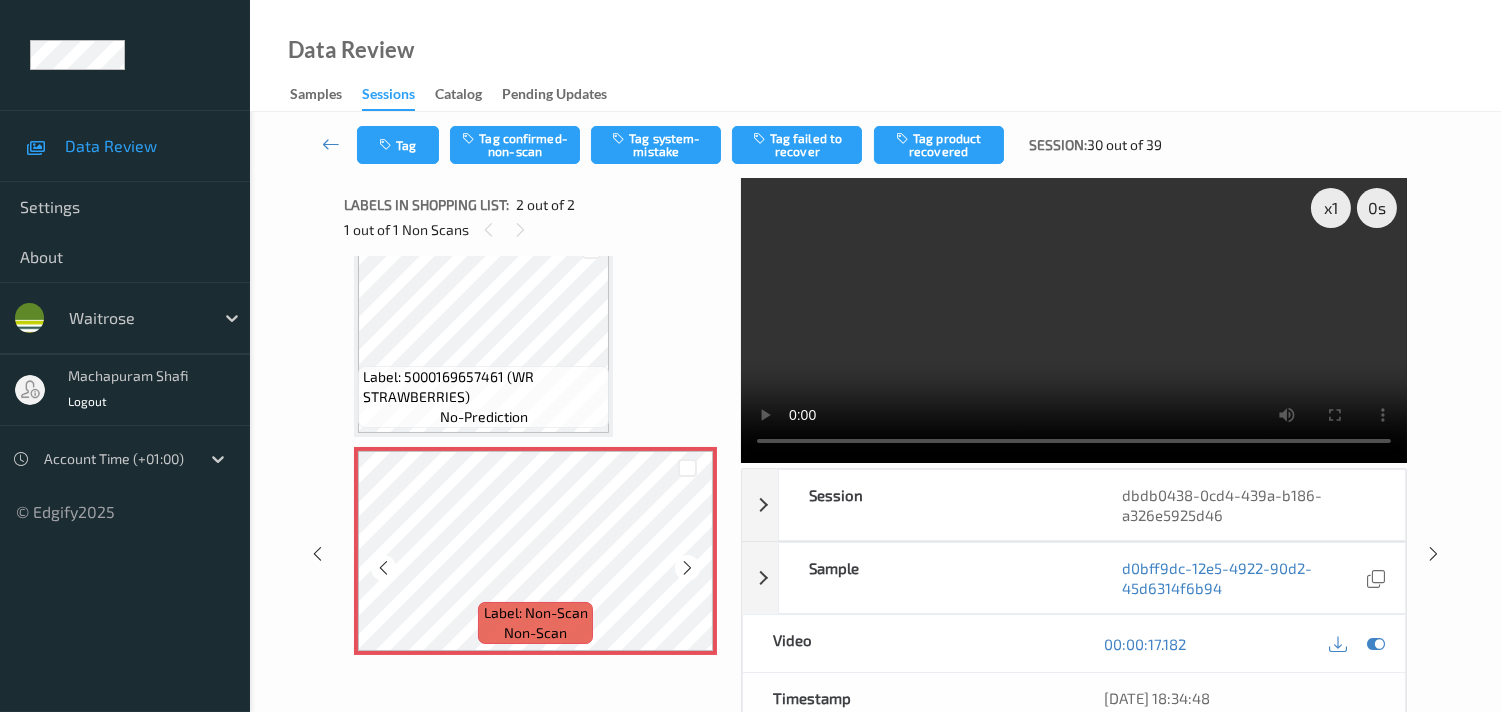 click at bounding box center [687, 568] 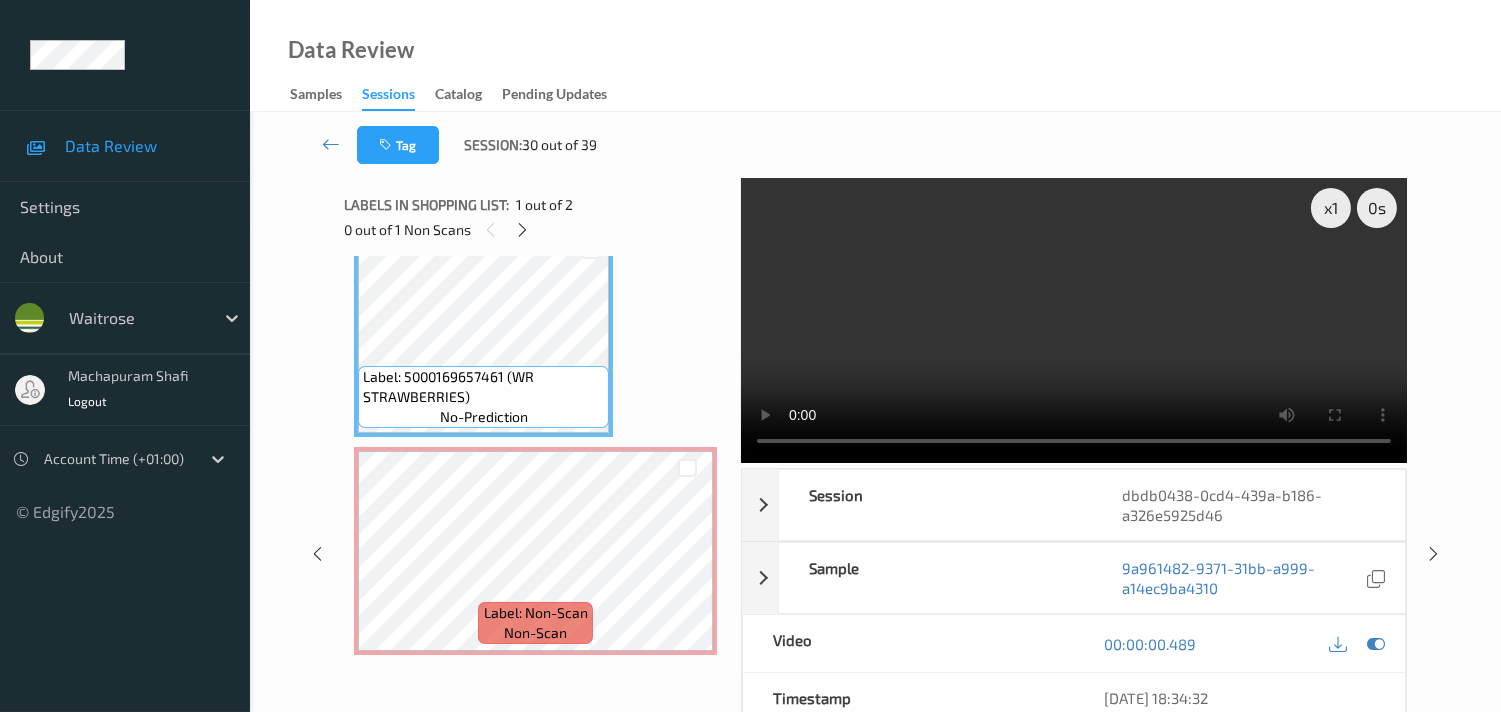 scroll, scrollTop: 0, scrollLeft: 0, axis: both 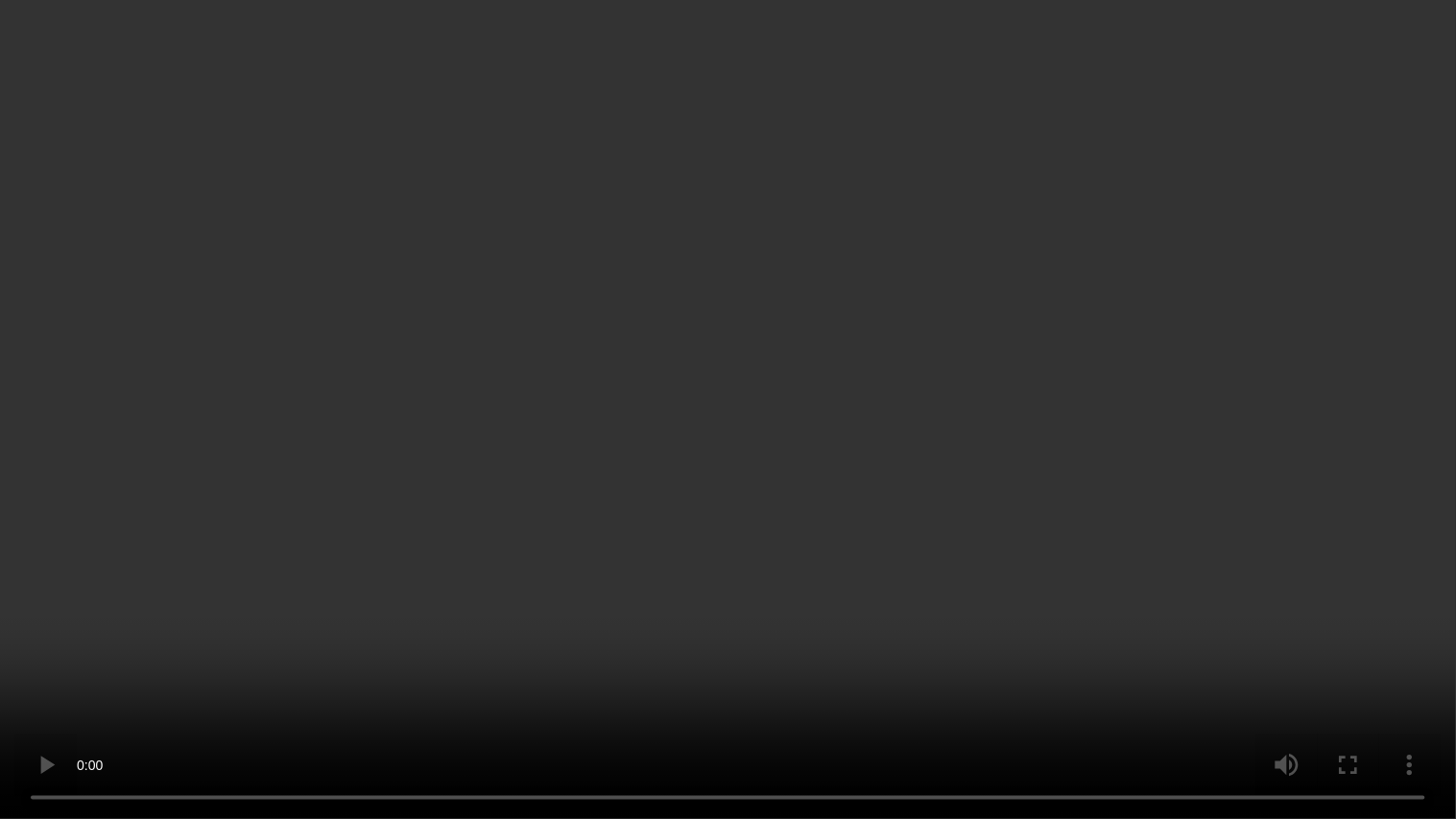 click at bounding box center [728, 409] 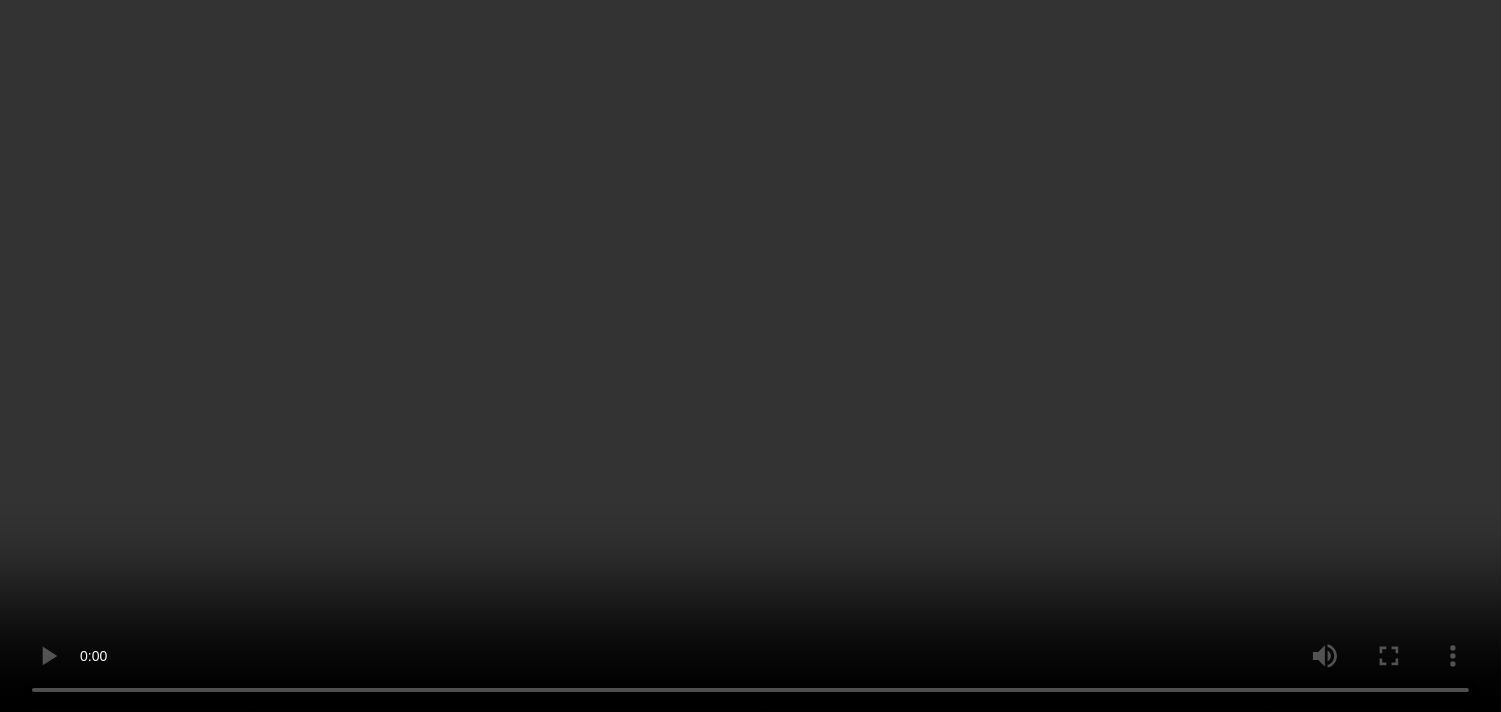 scroll, scrollTop: 0, scrollLeft: 0, axis: both 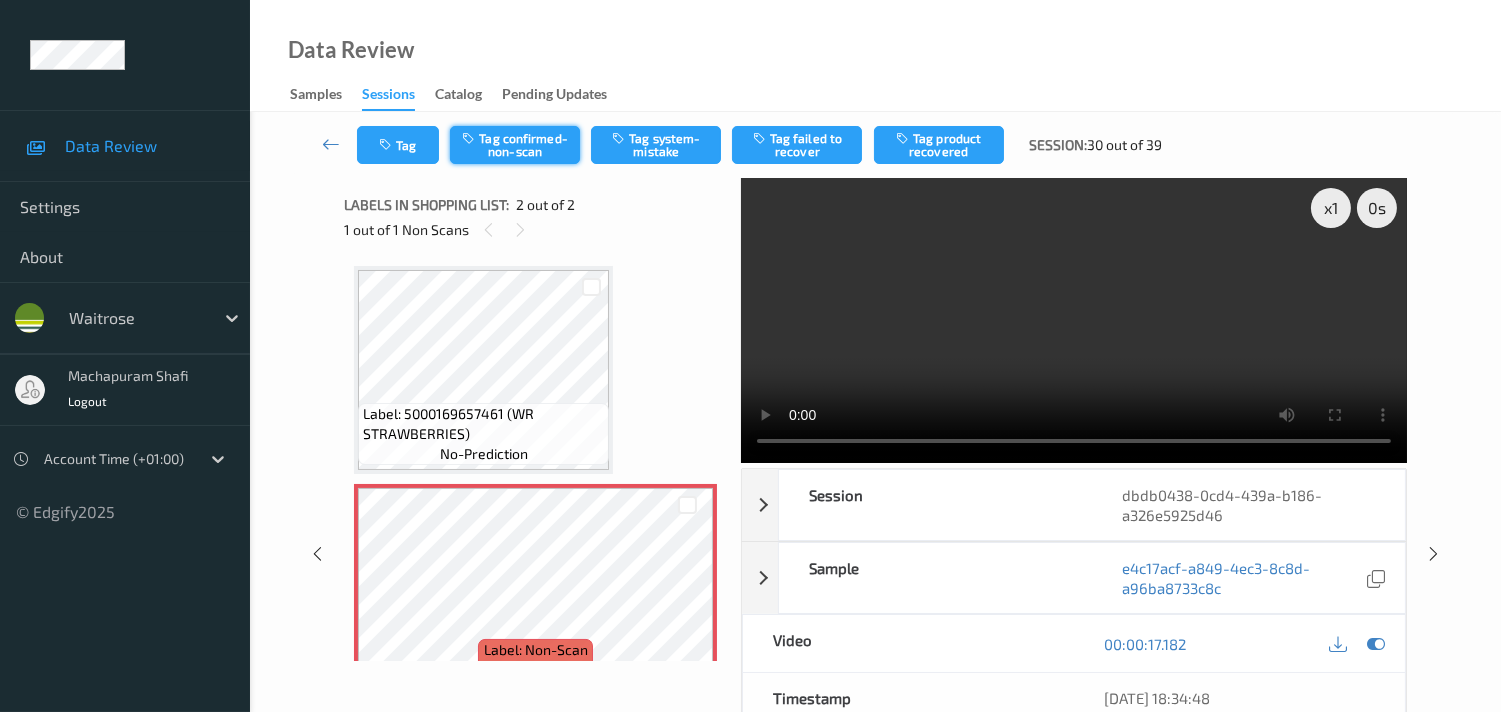 click on "Tag   confirmed-non-scan" at bounding box center (515, 145) 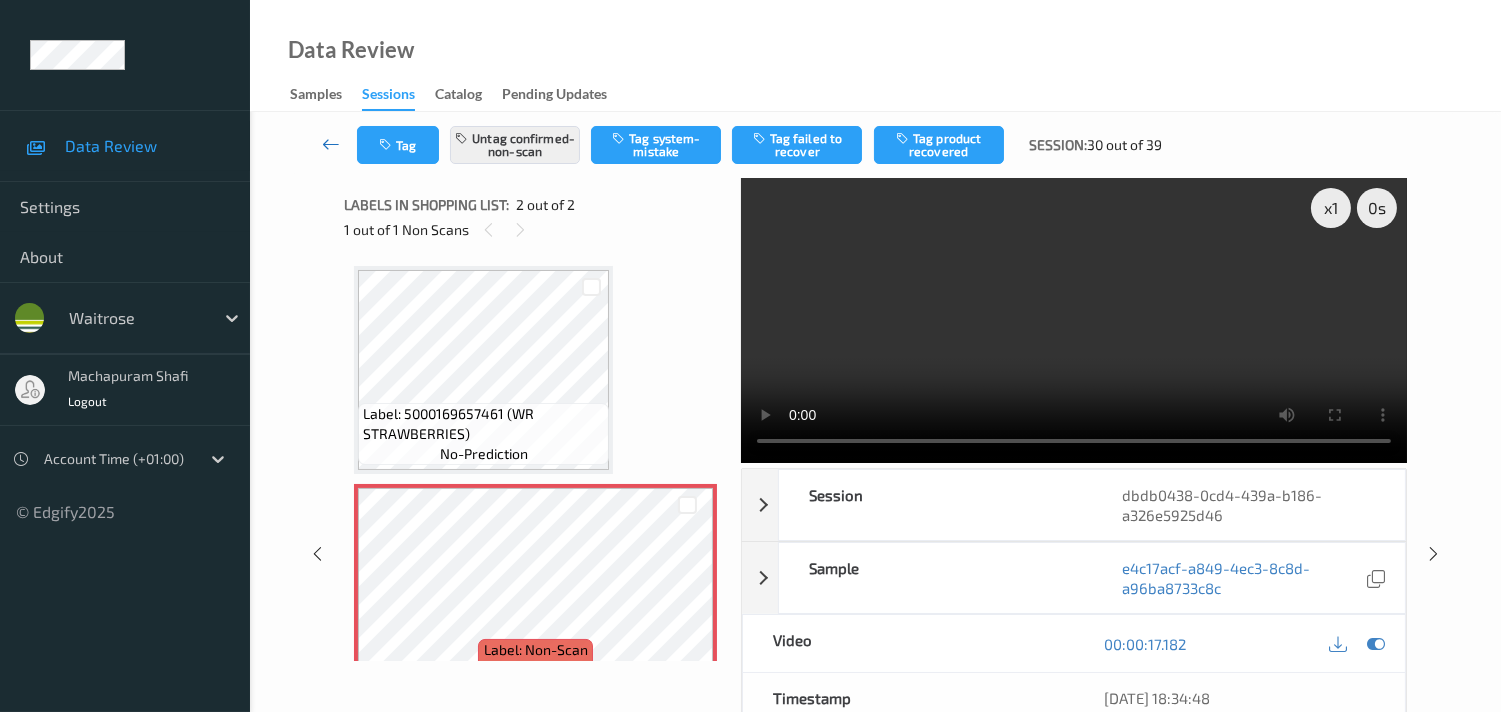 click at bounding box center [331, 144] 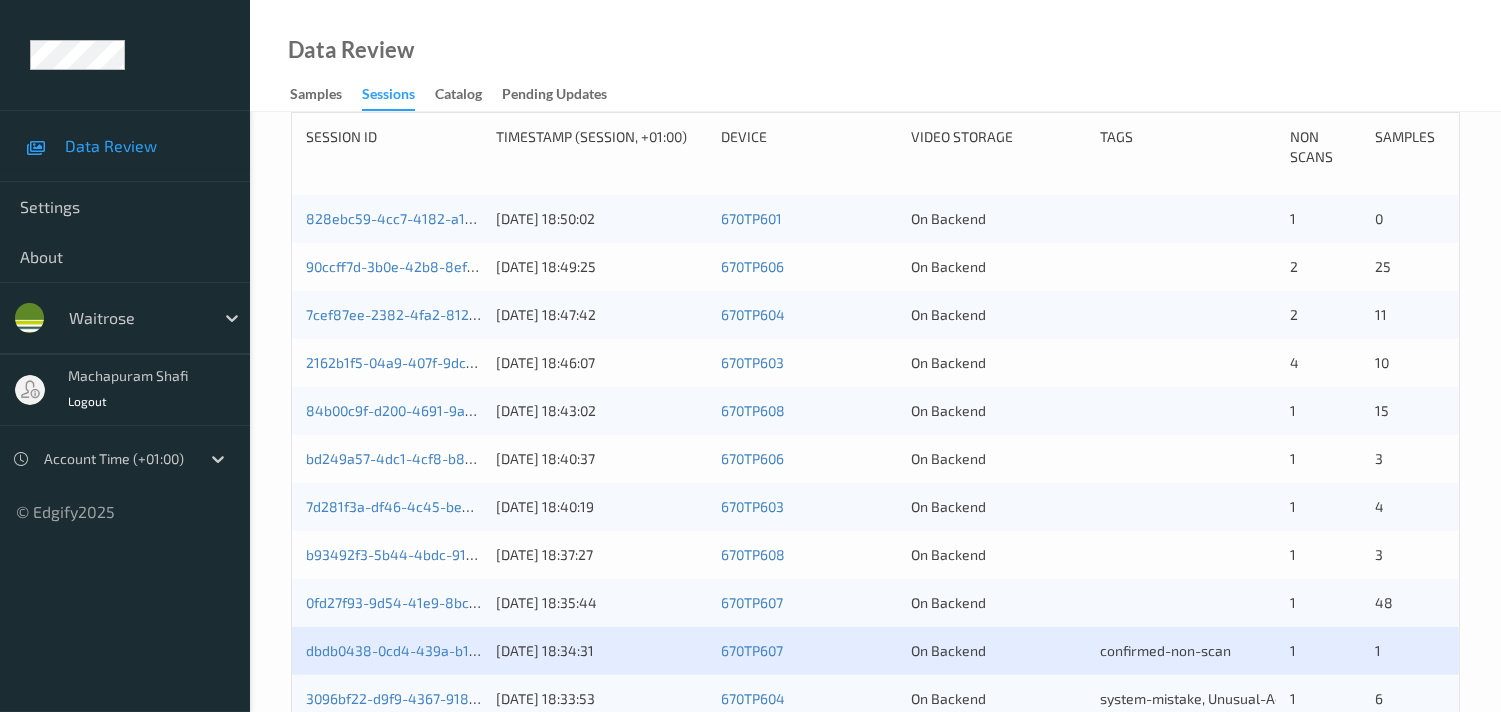 scroll, scrollTop: 555, scrollLeft: 0, axis: vertical 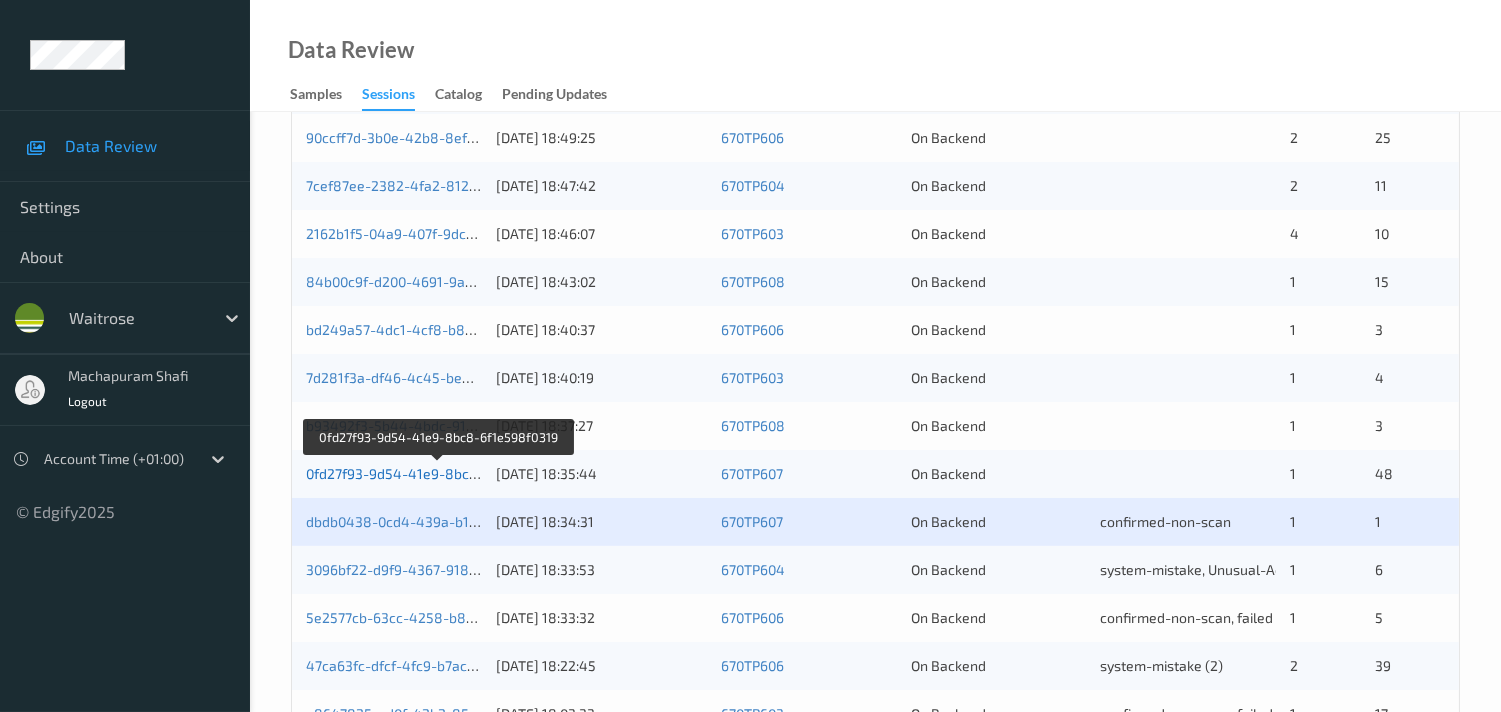 click on "0fd27f93-9d54-41e9-8bc8-6f1e598f0319" at bounding box center [438, 473] 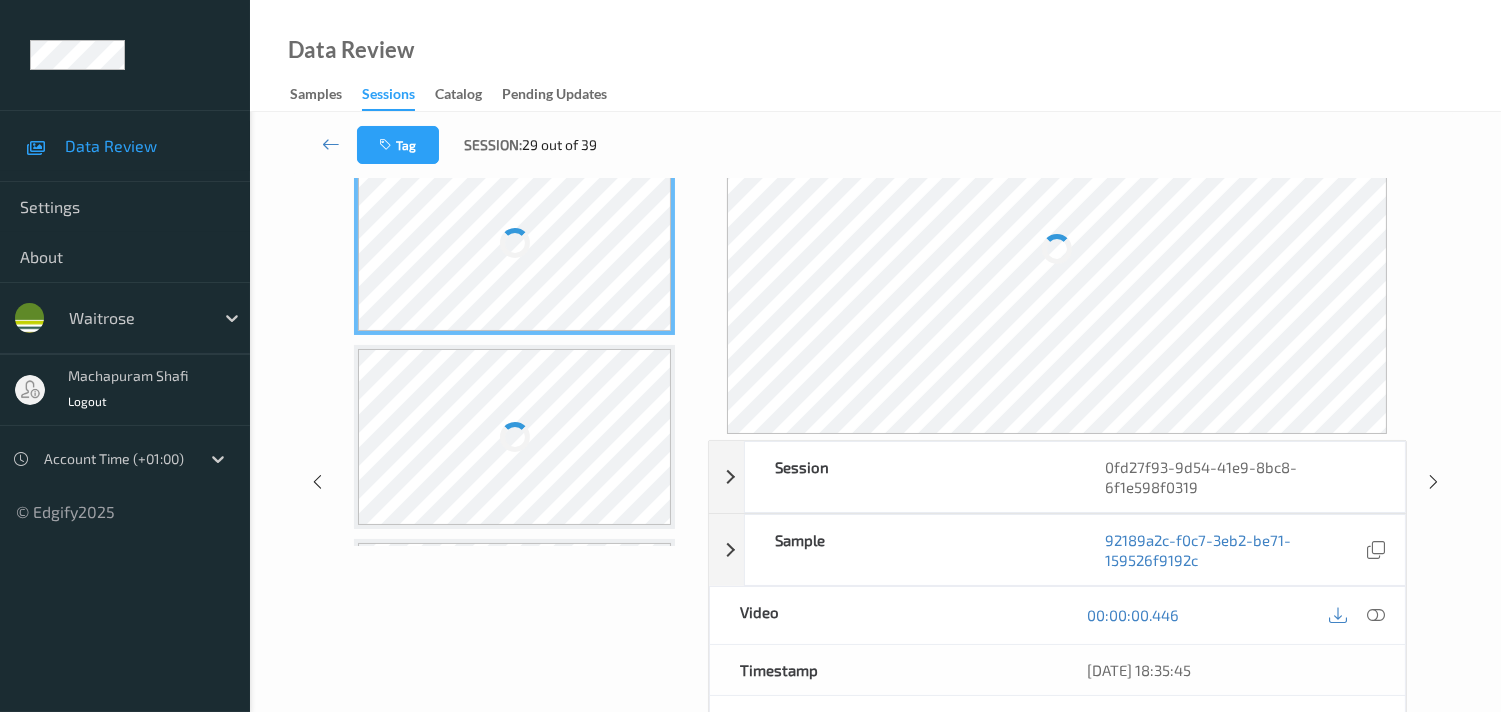 scroll, scrollTop: 222, scrollLeft: 0, axis: vertical 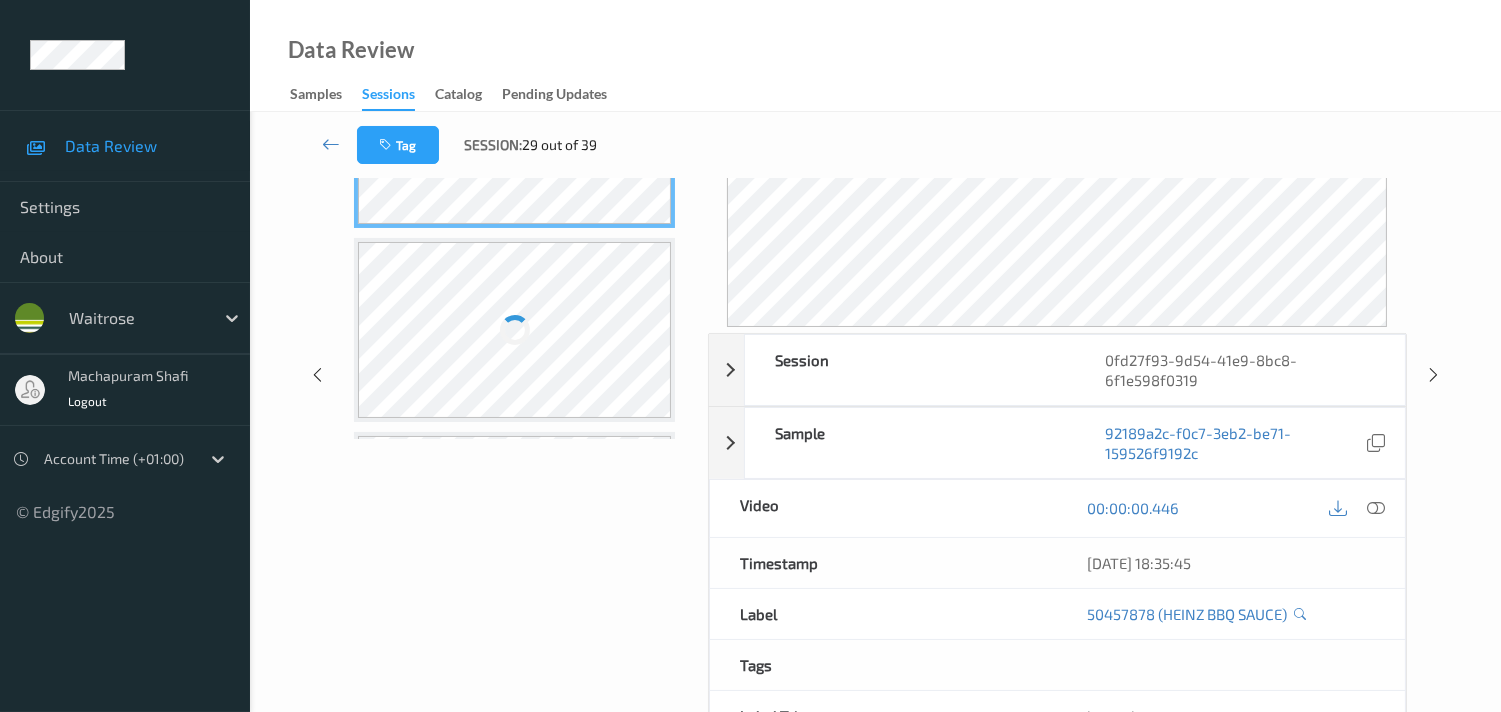 click at bounding box center [1376, 508] 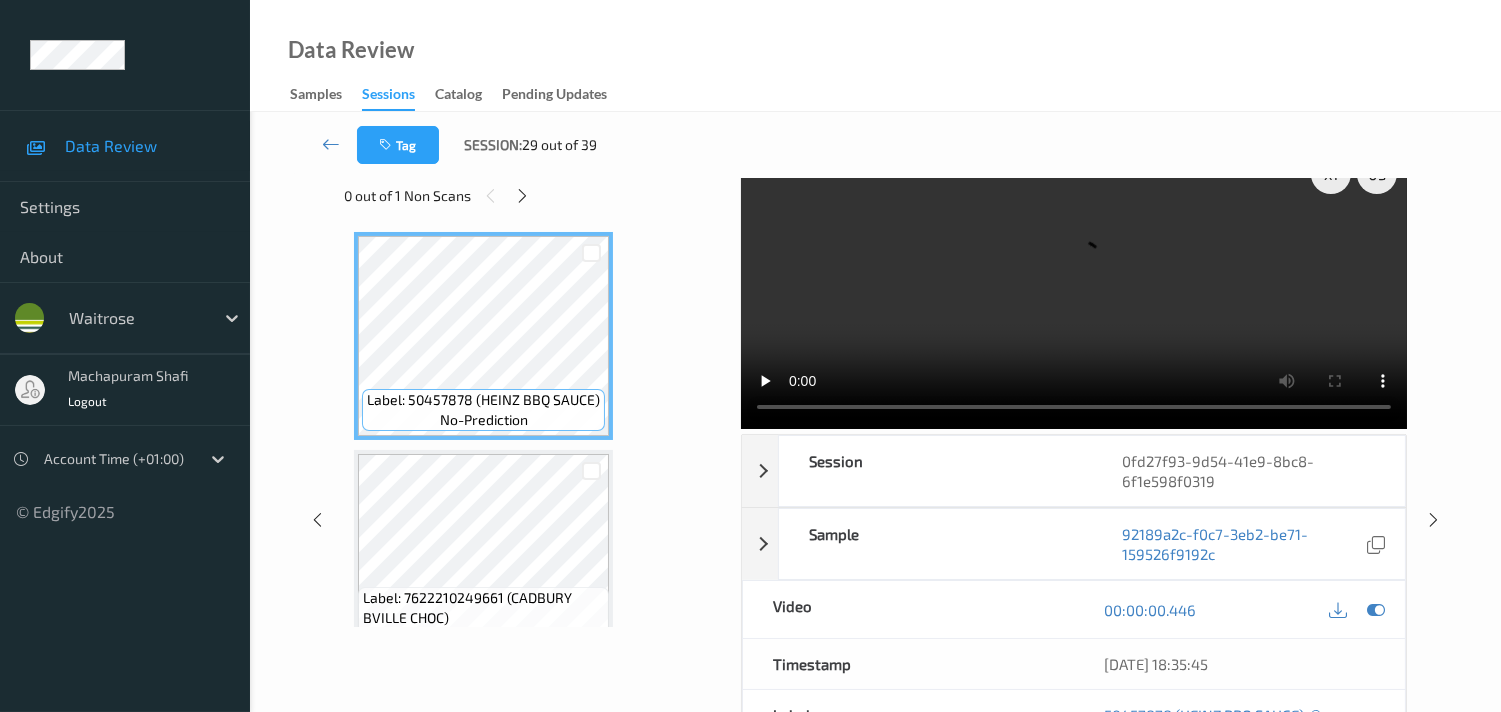 scroll, scrollTop: 0, scrollLeft: 0, axis: both 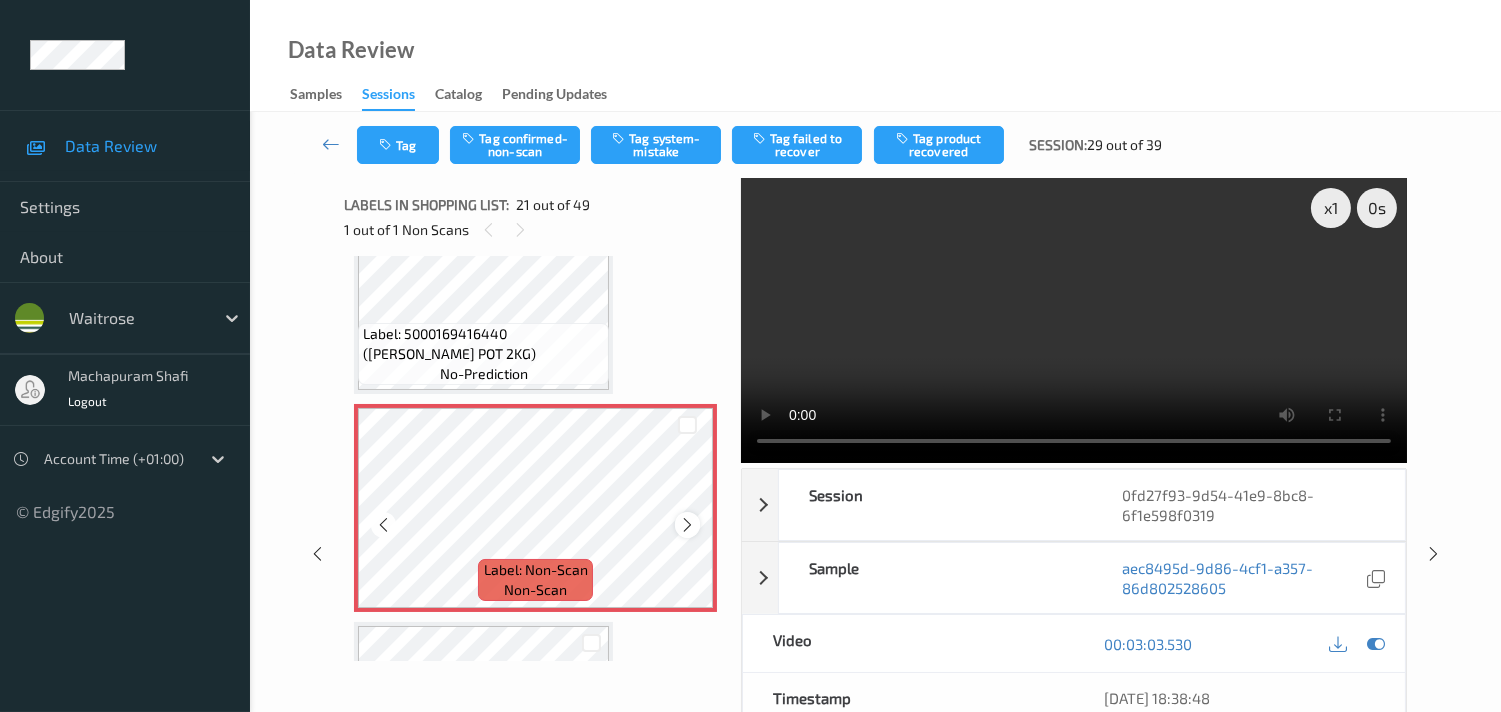 click at bounding box center (687, 525) 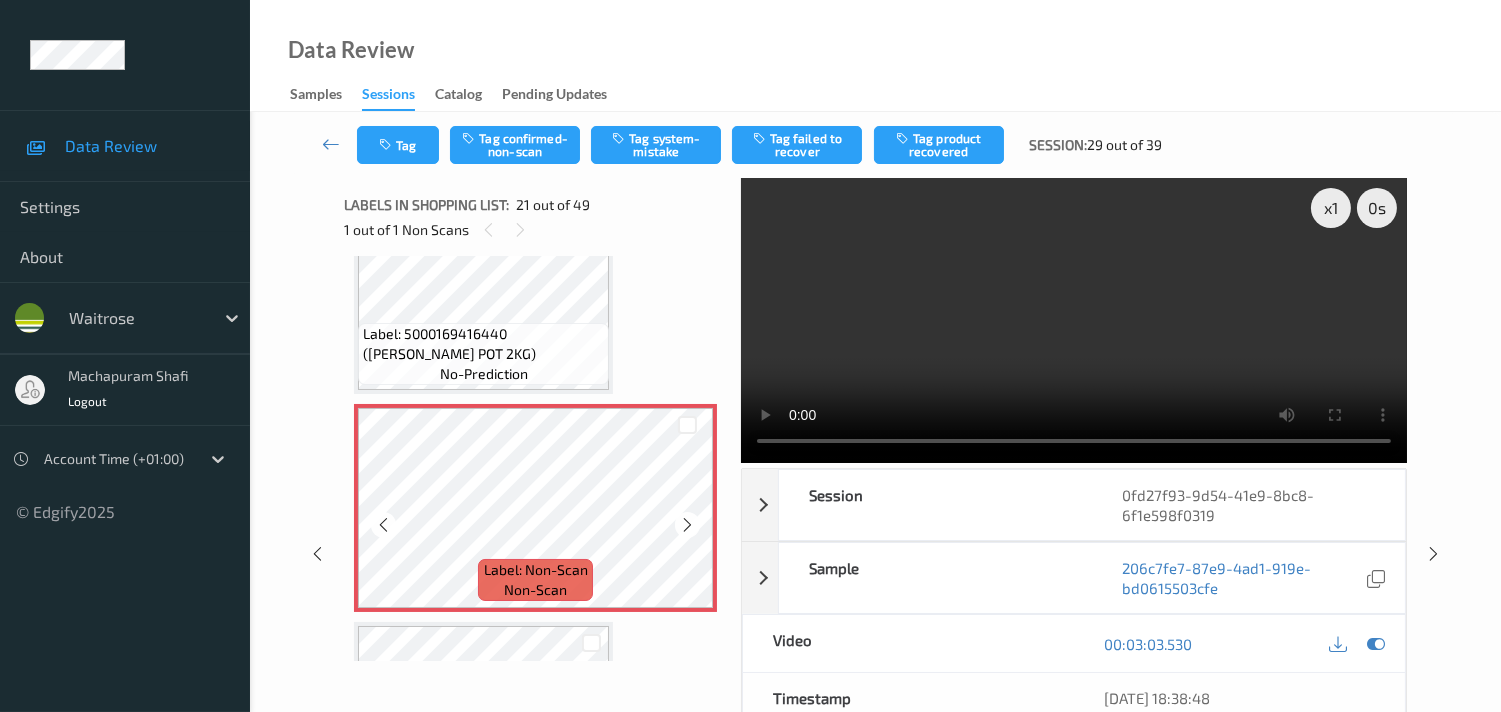 click at bounding box center (687, 525) 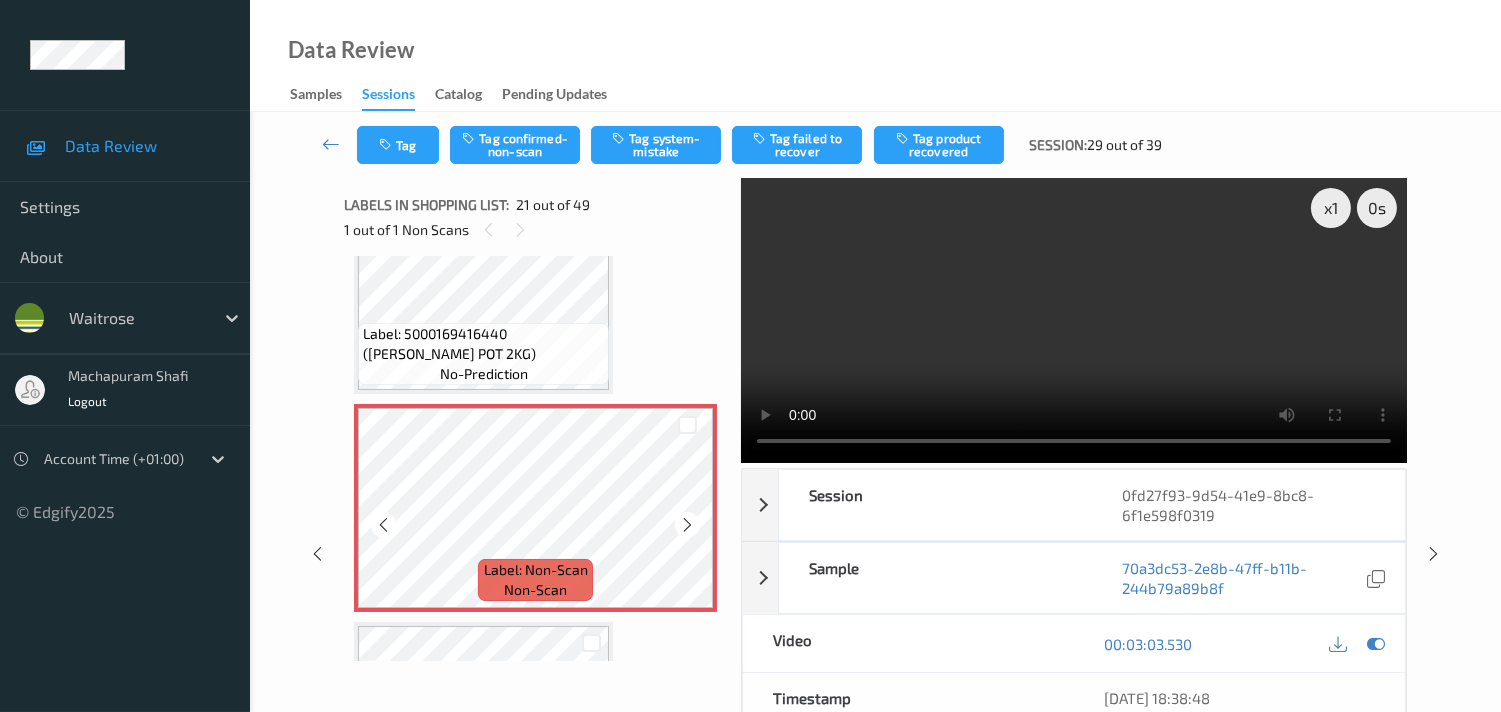 click at bounding box center (687, 525) 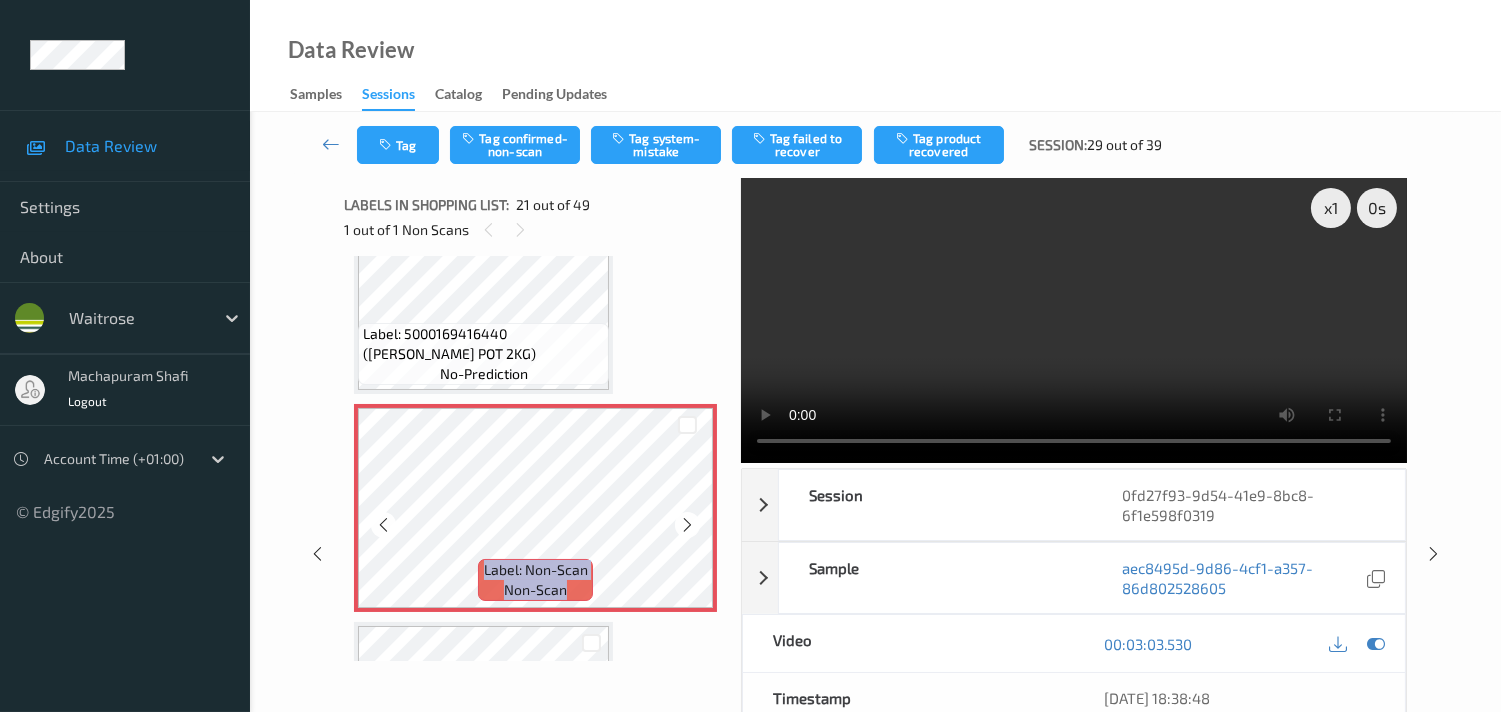 click at bounding box center (687, 525) 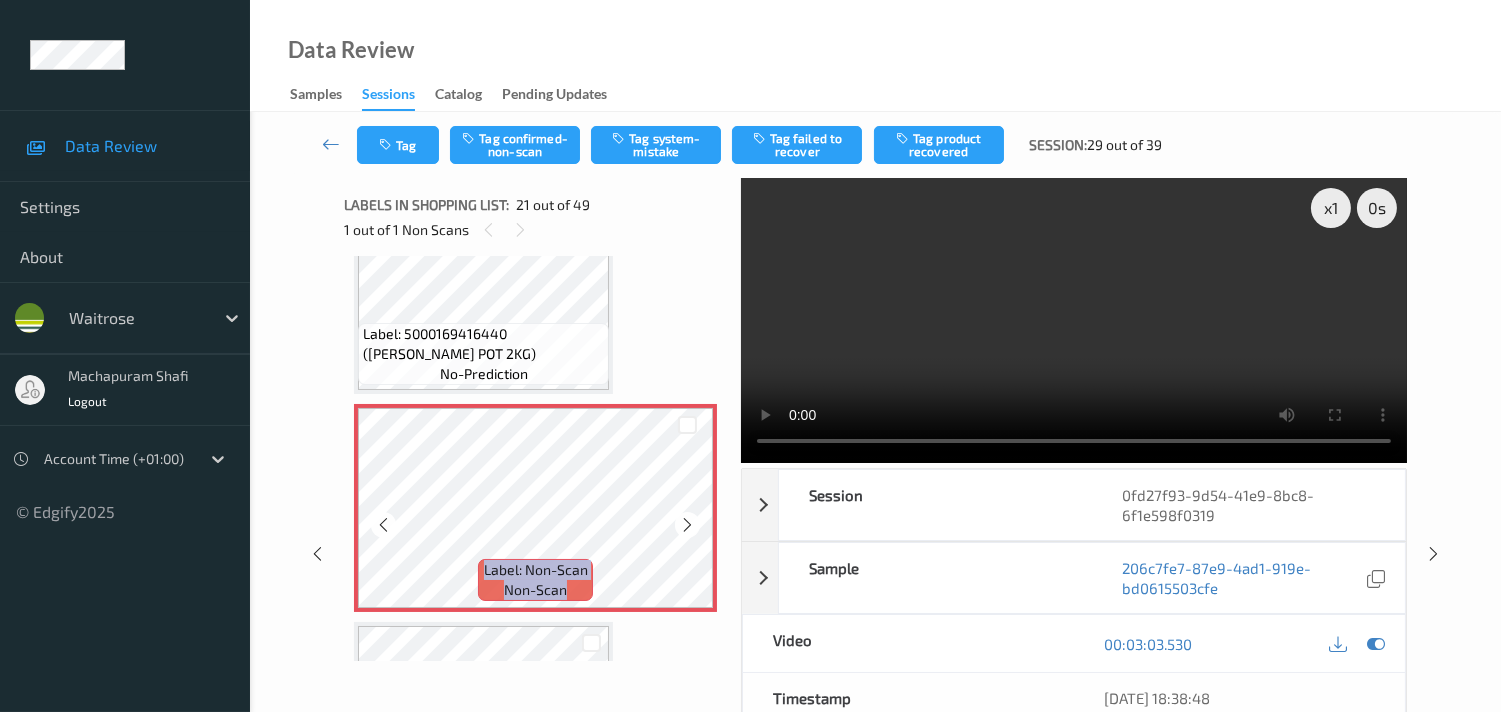 click at bounding box center (687, 525) 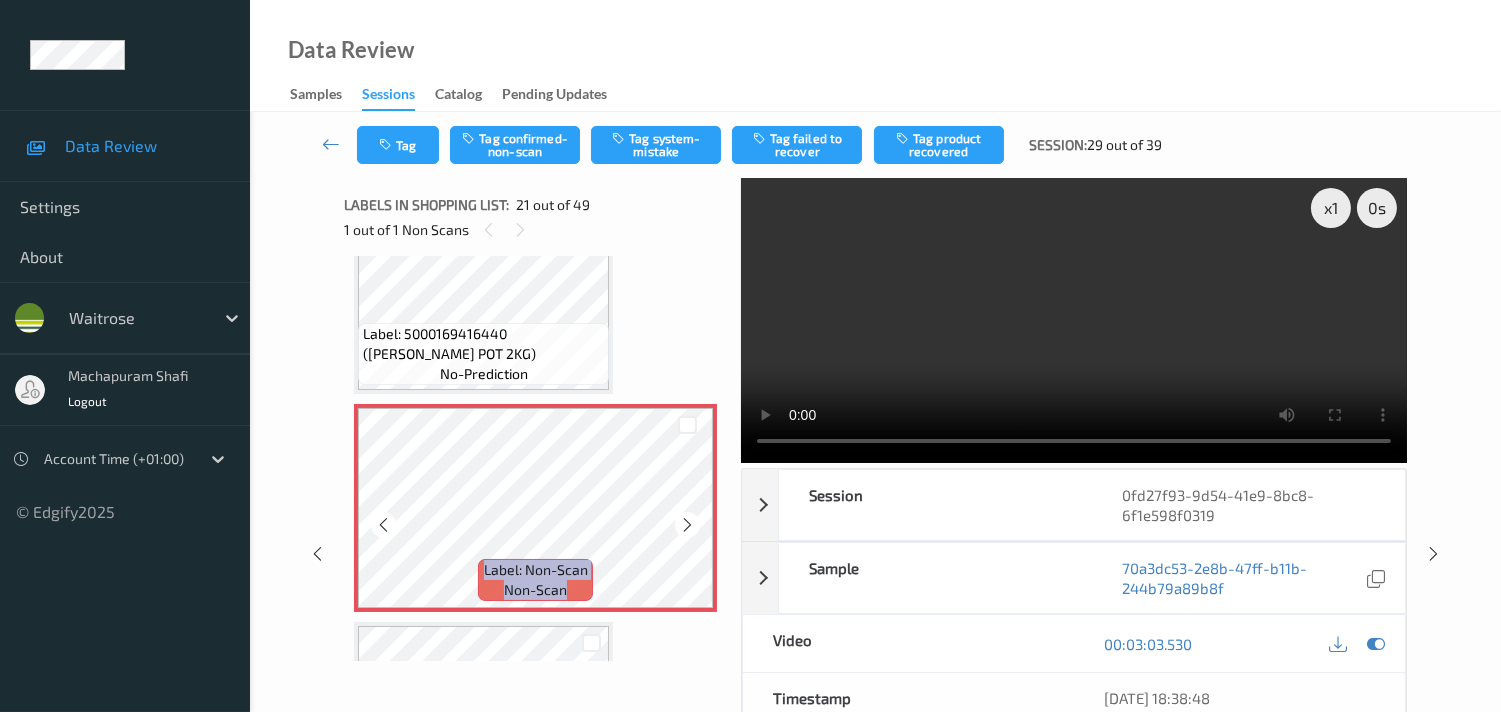 click at bounding box center [687, 525] 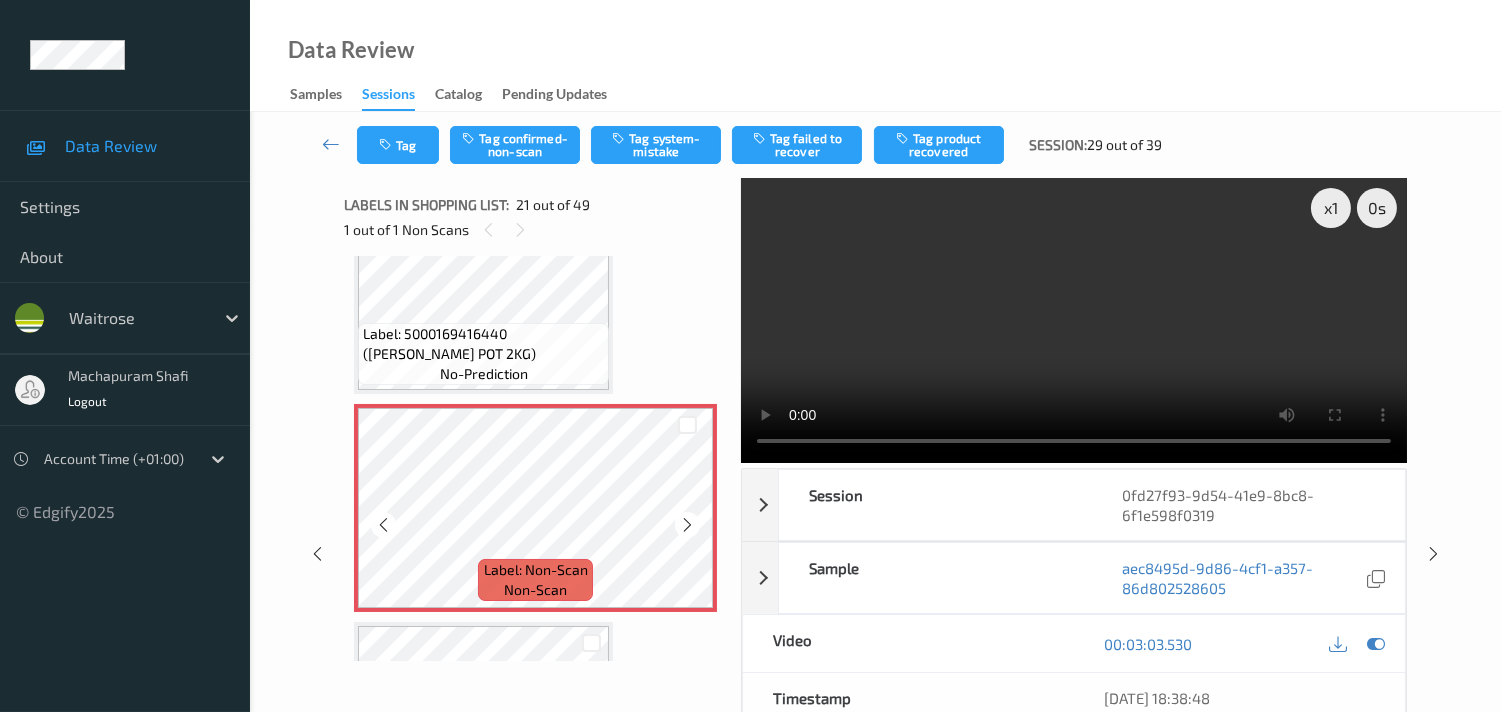 click at bounding box center (687, 525) 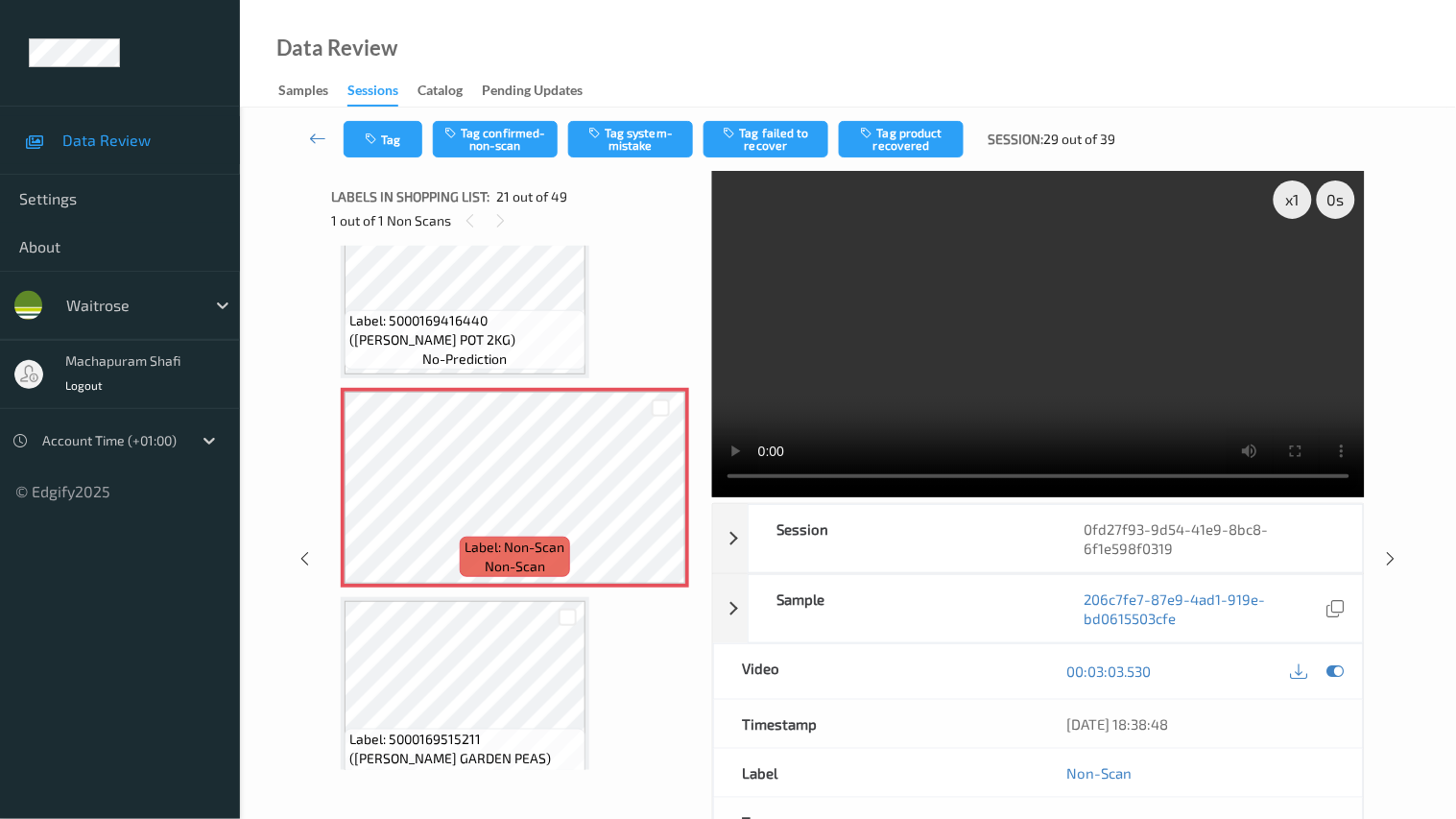 type 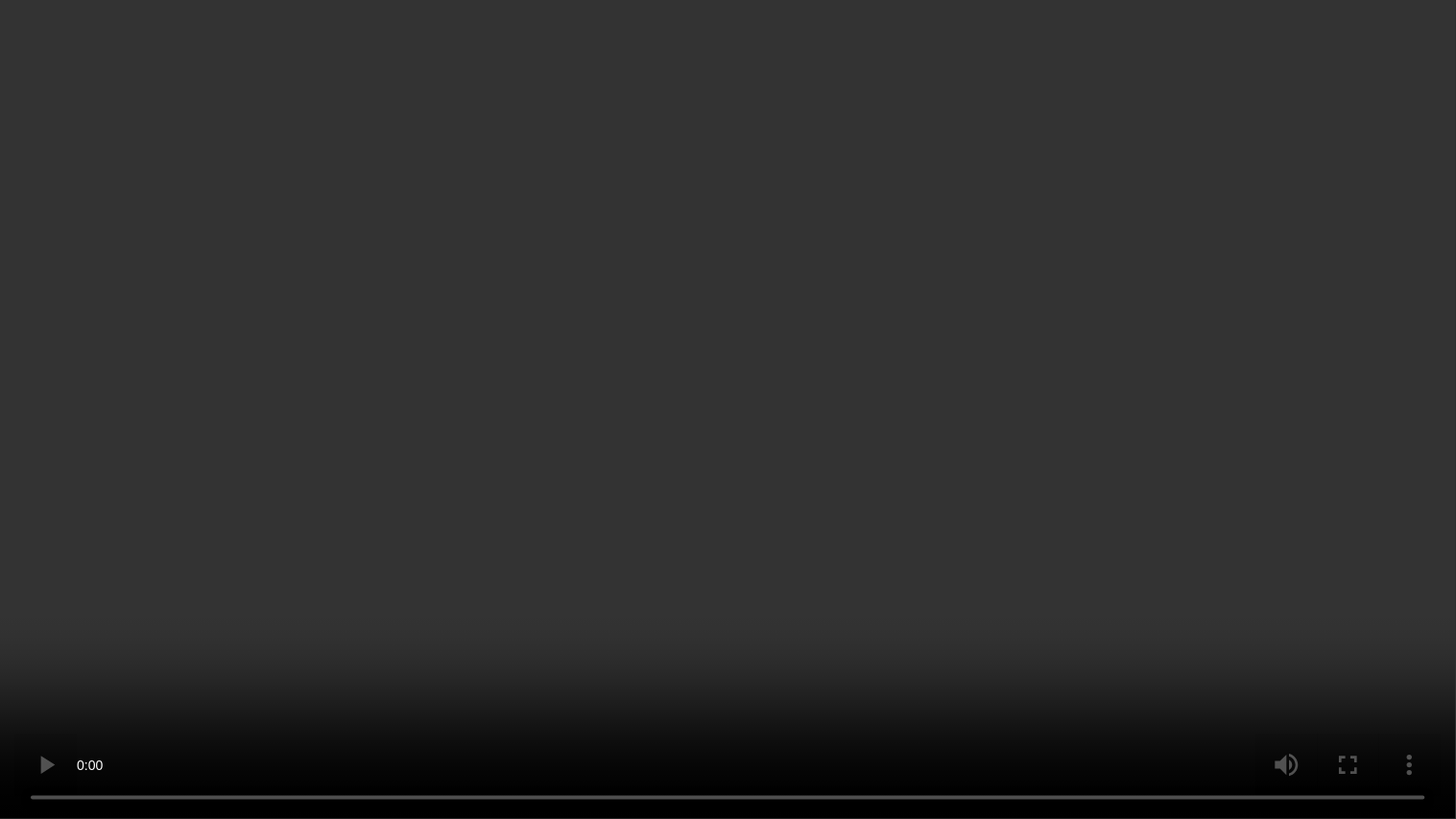 click at bounding box center [728, 409] 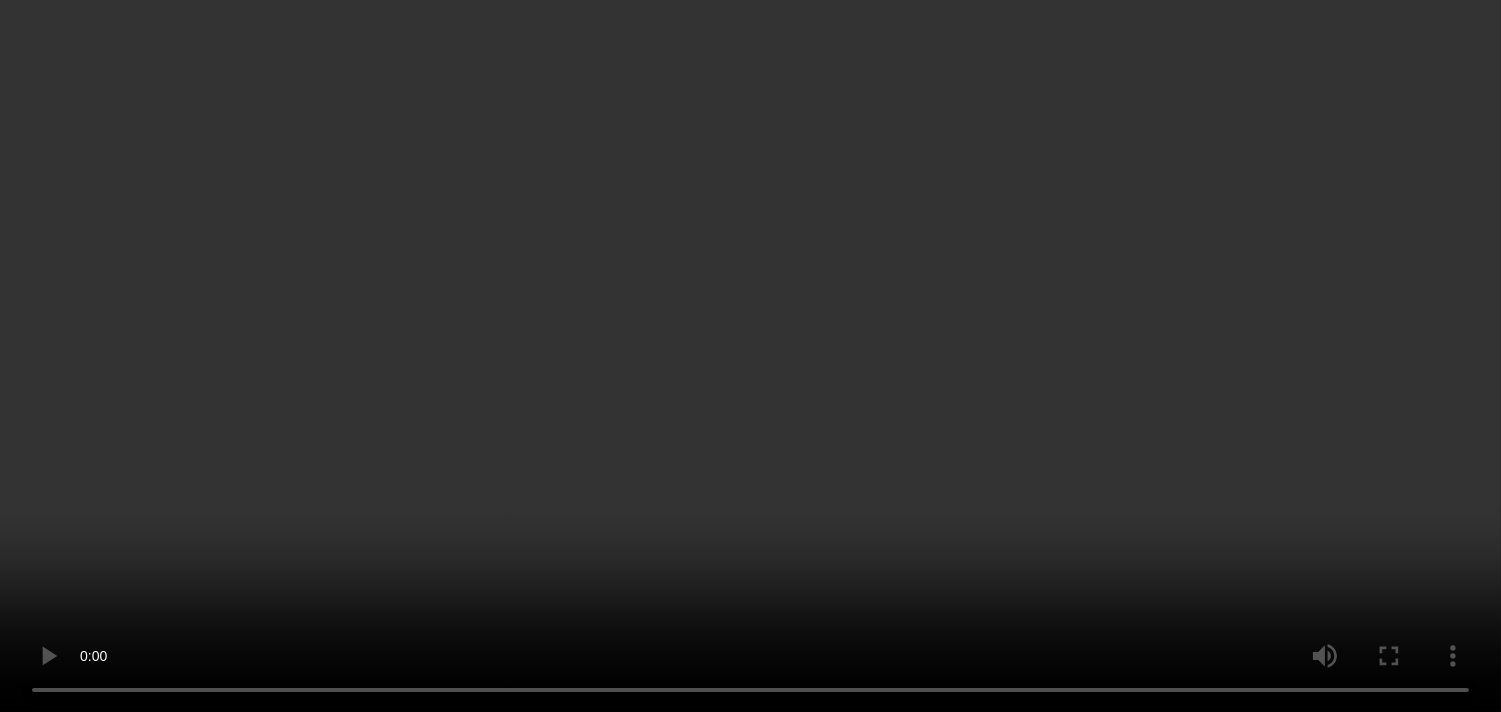 scroll, scrollTop: 4111, scrollLeft: 0, axis: vertical 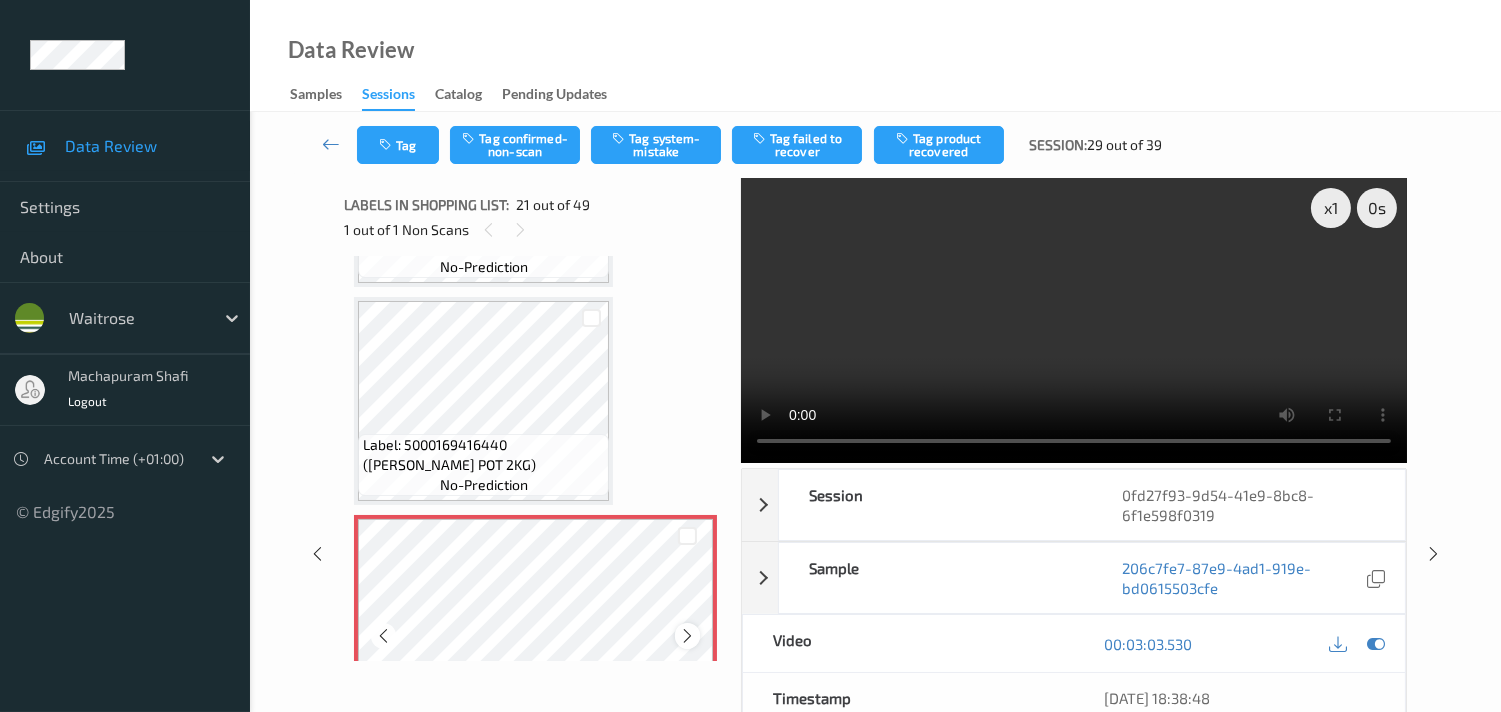 click at bounding box center (687, 636) 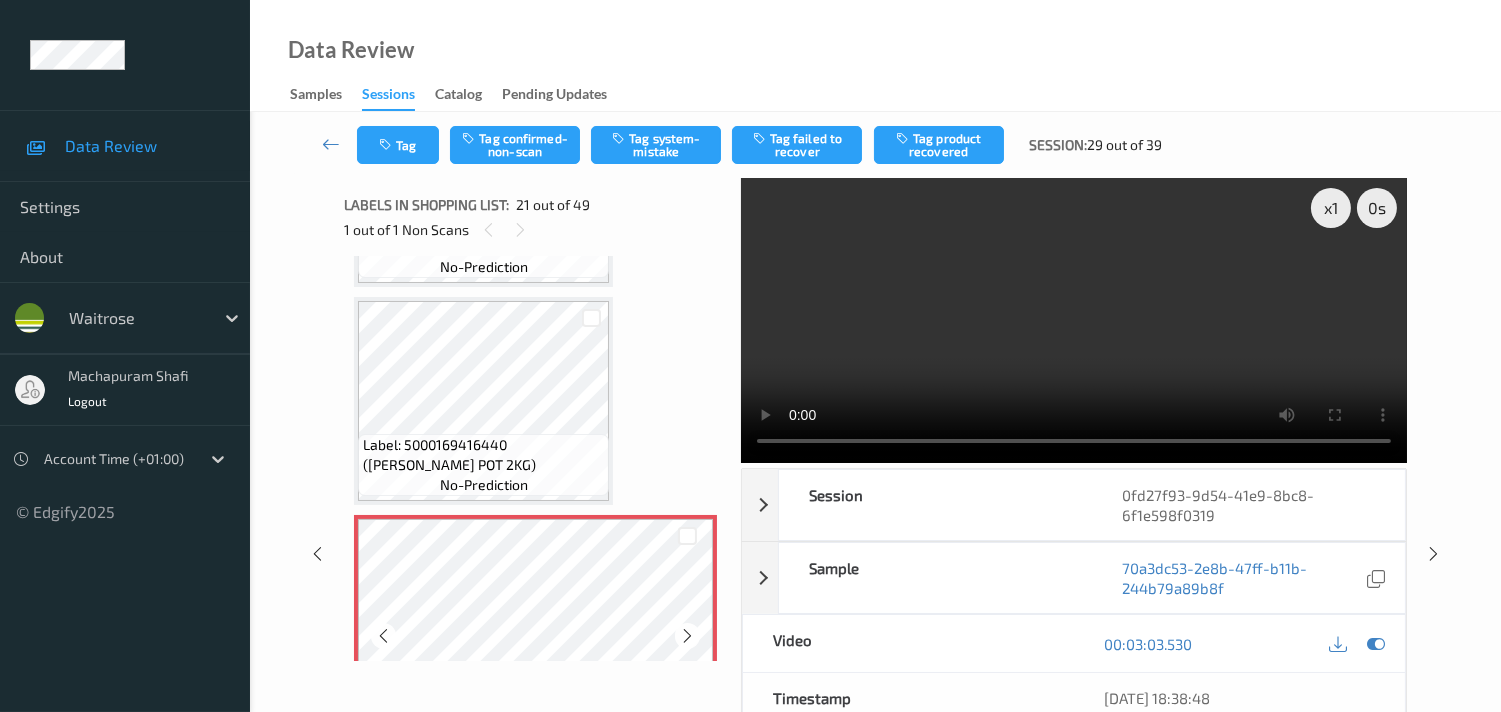 click at bounding box center [687, 636] 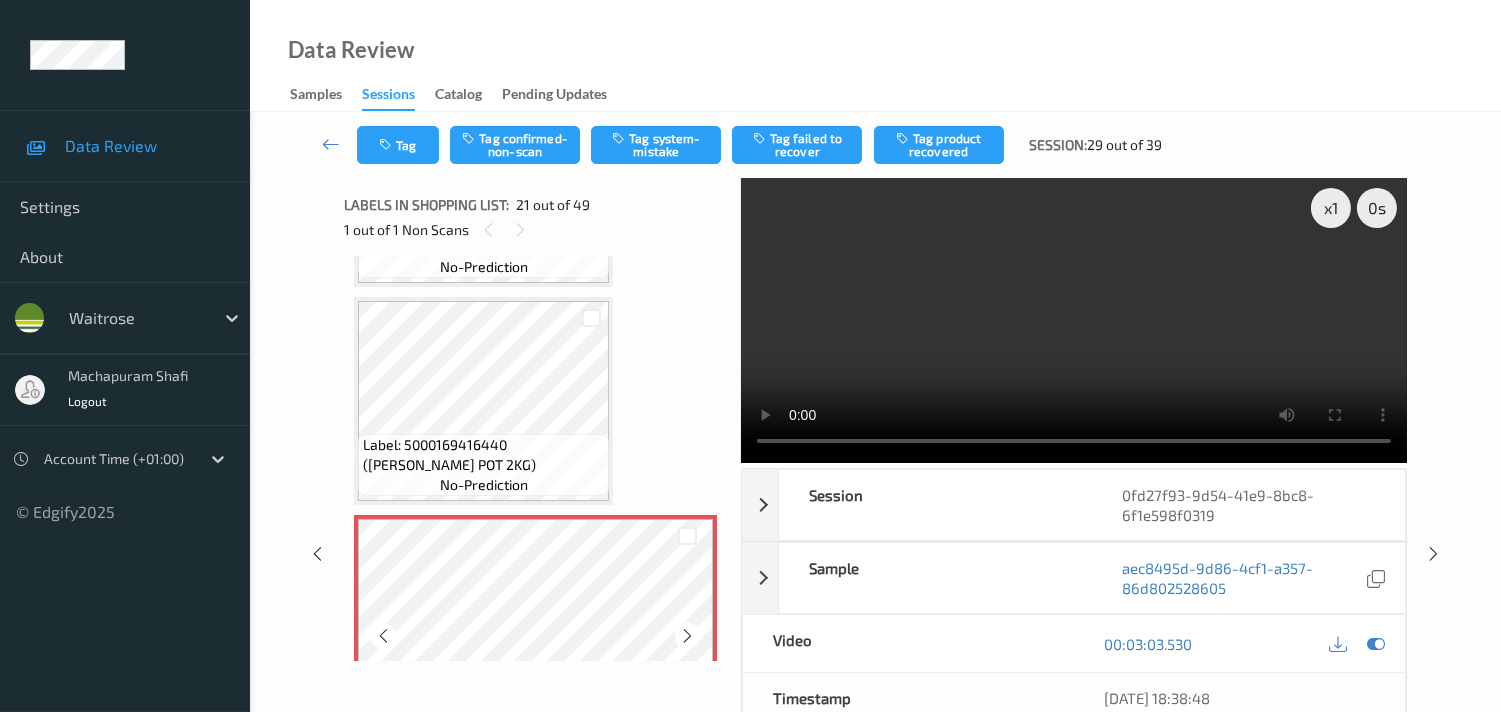 click at bounding box center (687, 636) 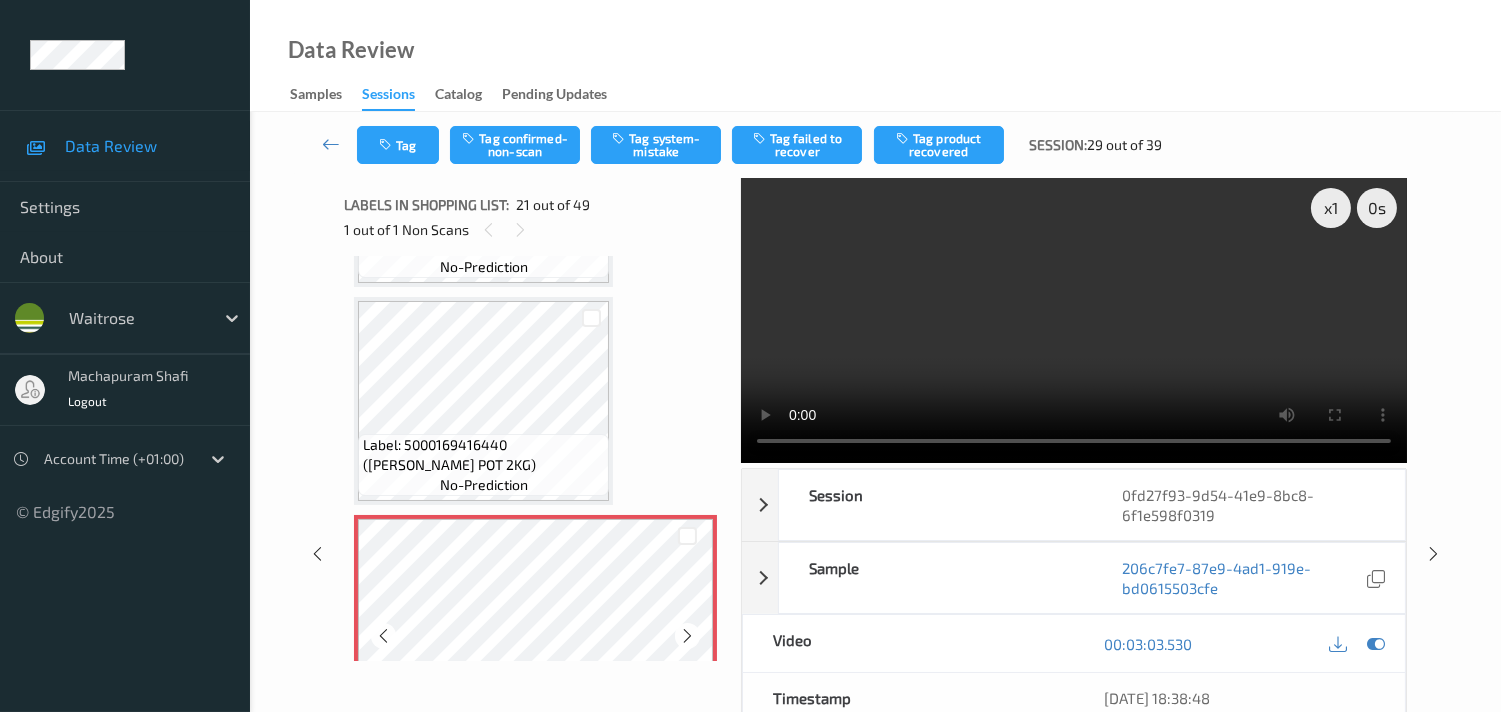 click at bounding box center (687, 636) 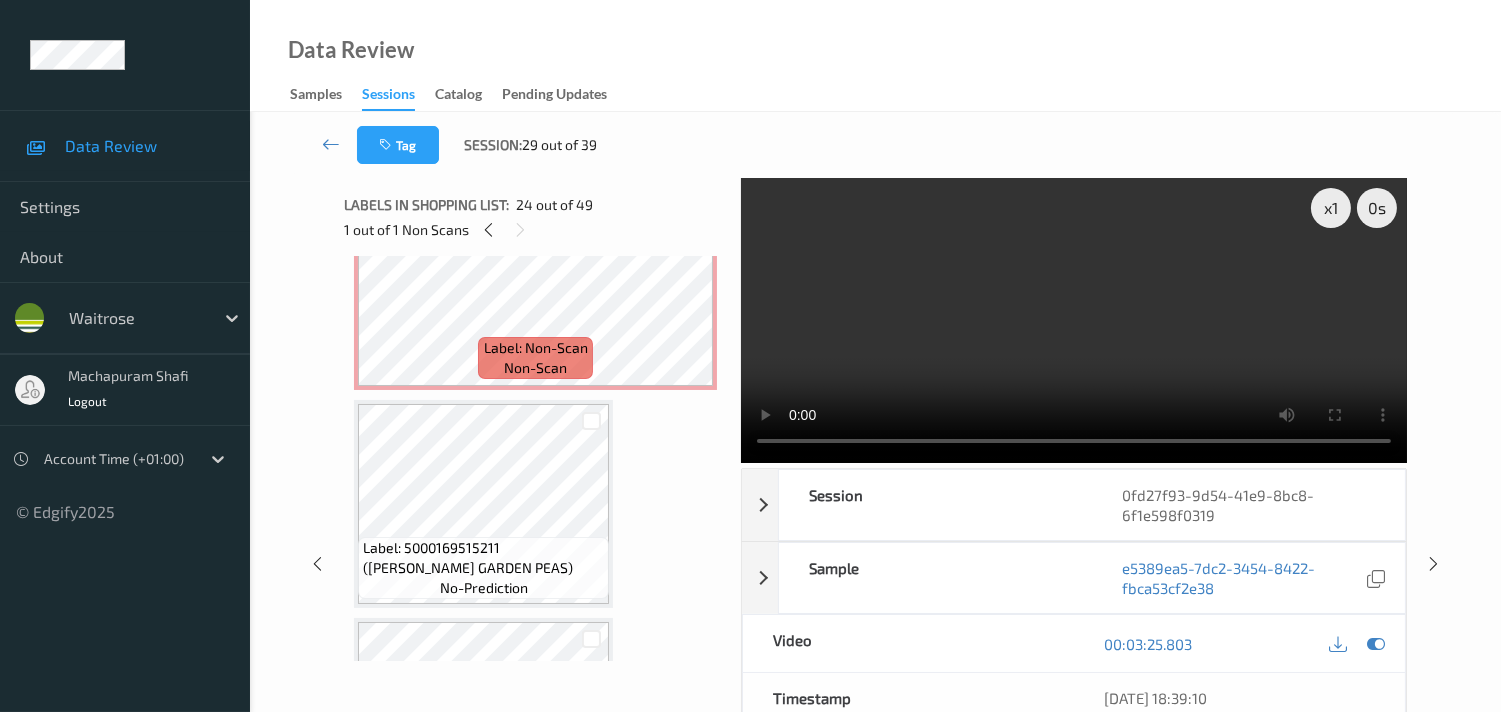scroll, scrollTop: 4333, scrollLeft: 0, axis: vertical 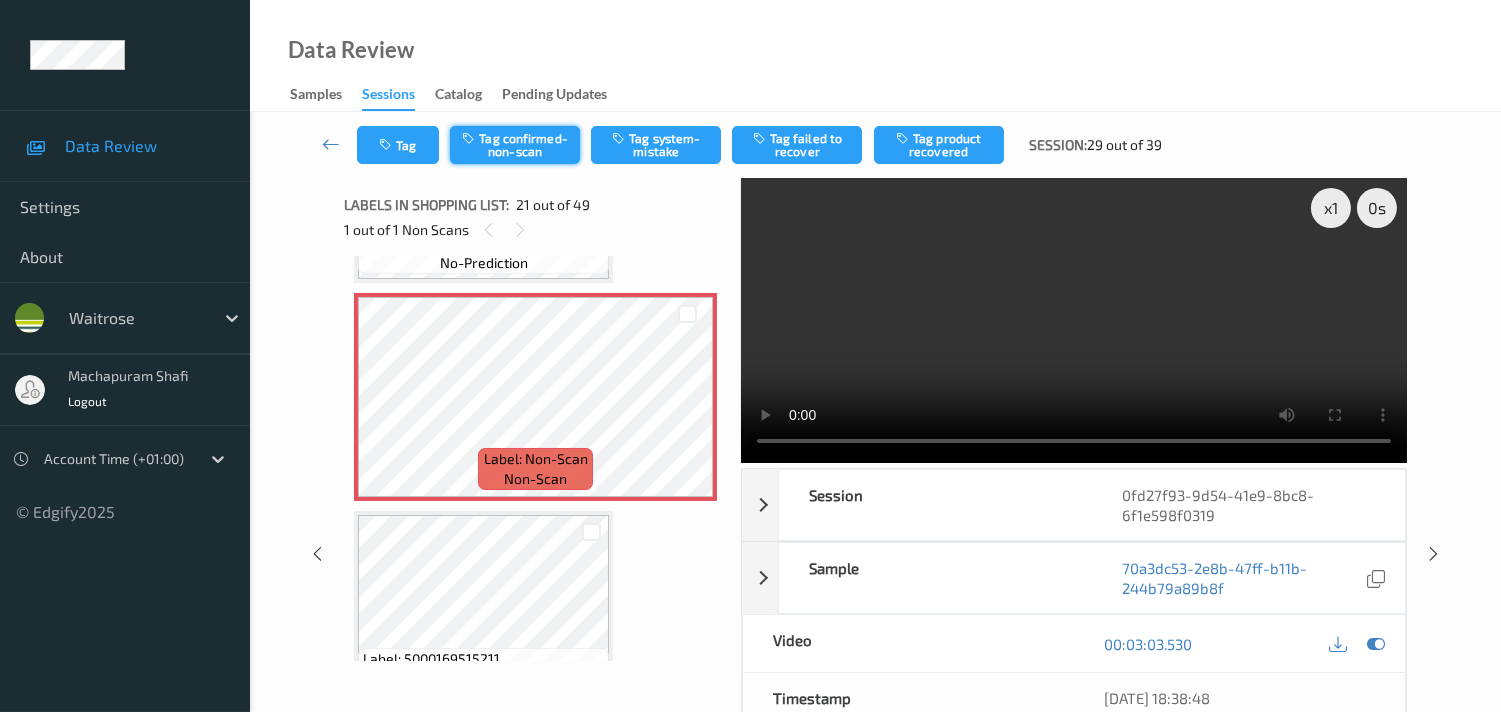 click on "Tag   confirmed-non-scan" at bounding box center (515, 145) 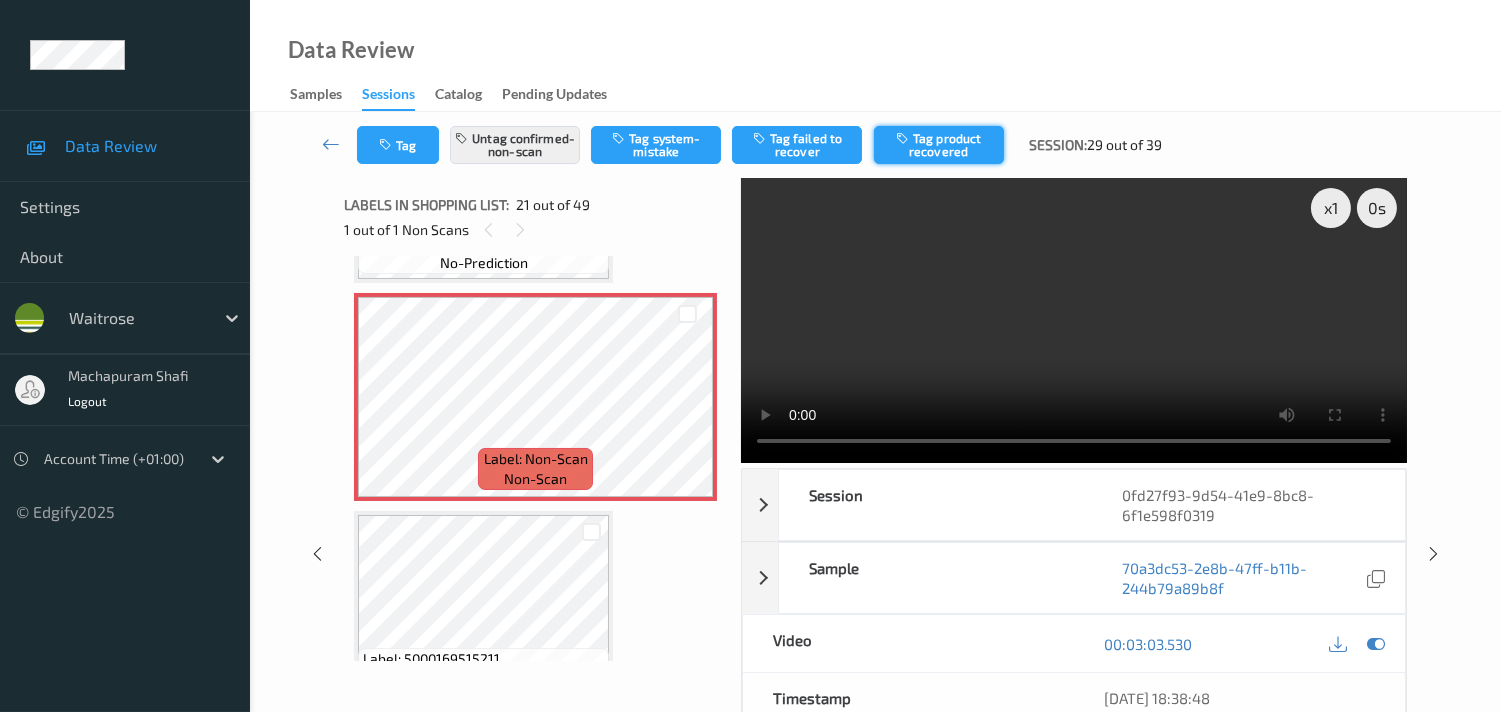 click on "Tag   product recovered" at bounding box center [939, 145] 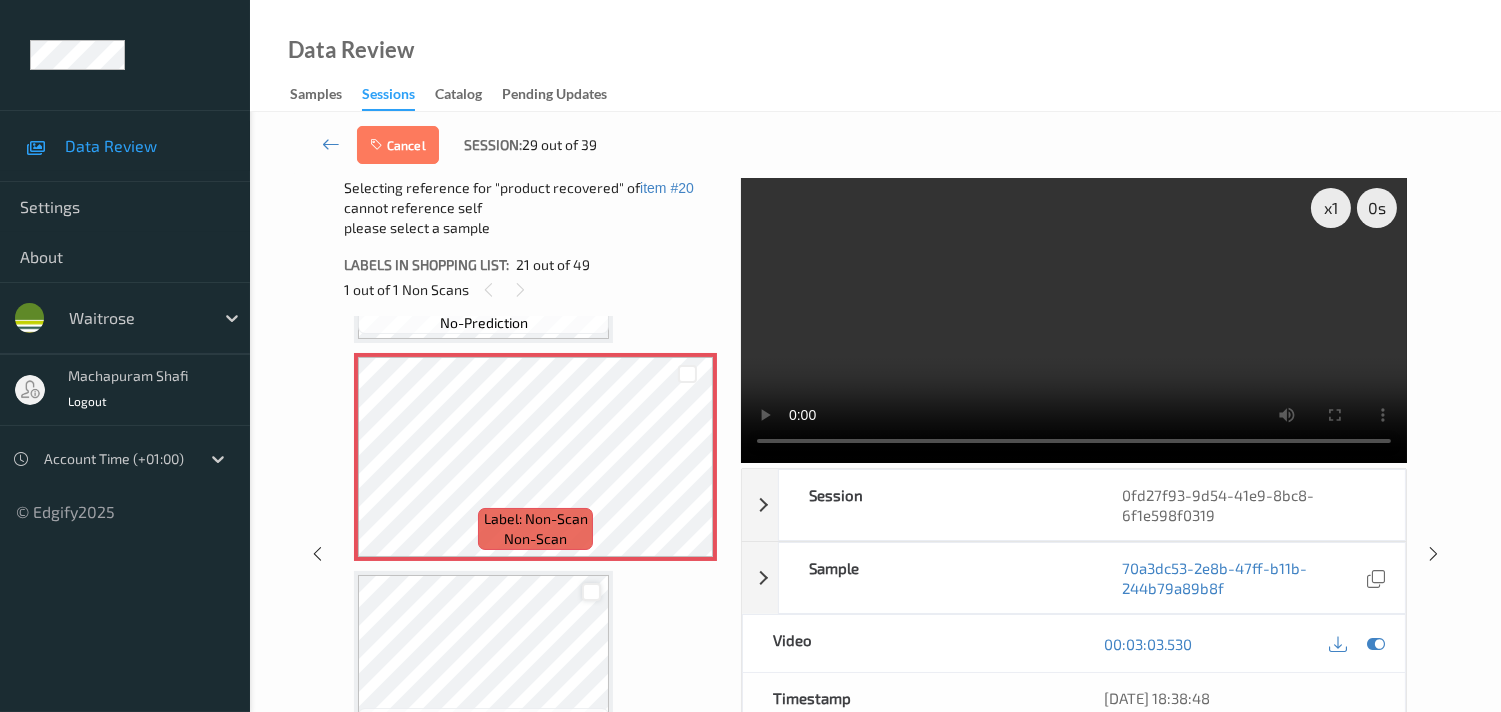 click at bounding box center (591, 592) 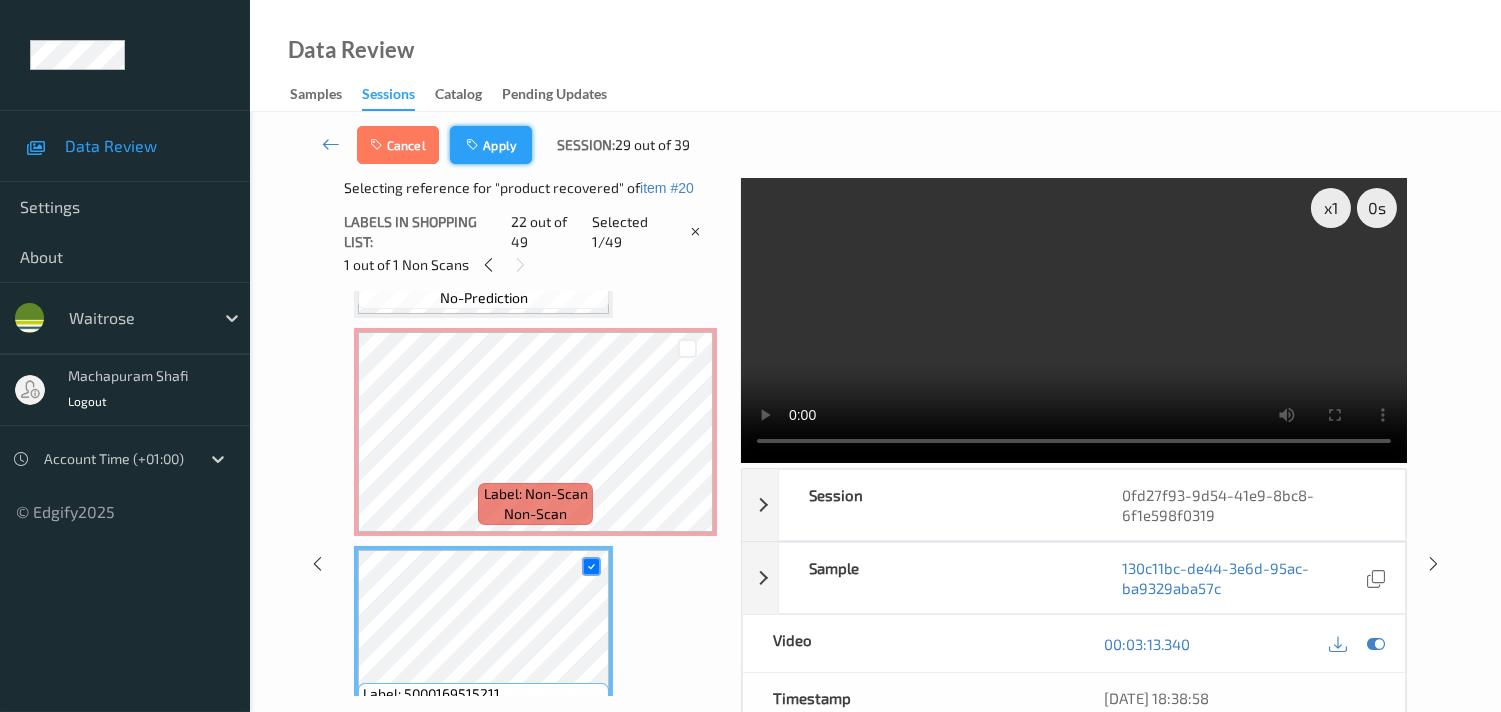 click on "Apply" at bounding box center (491, 145) 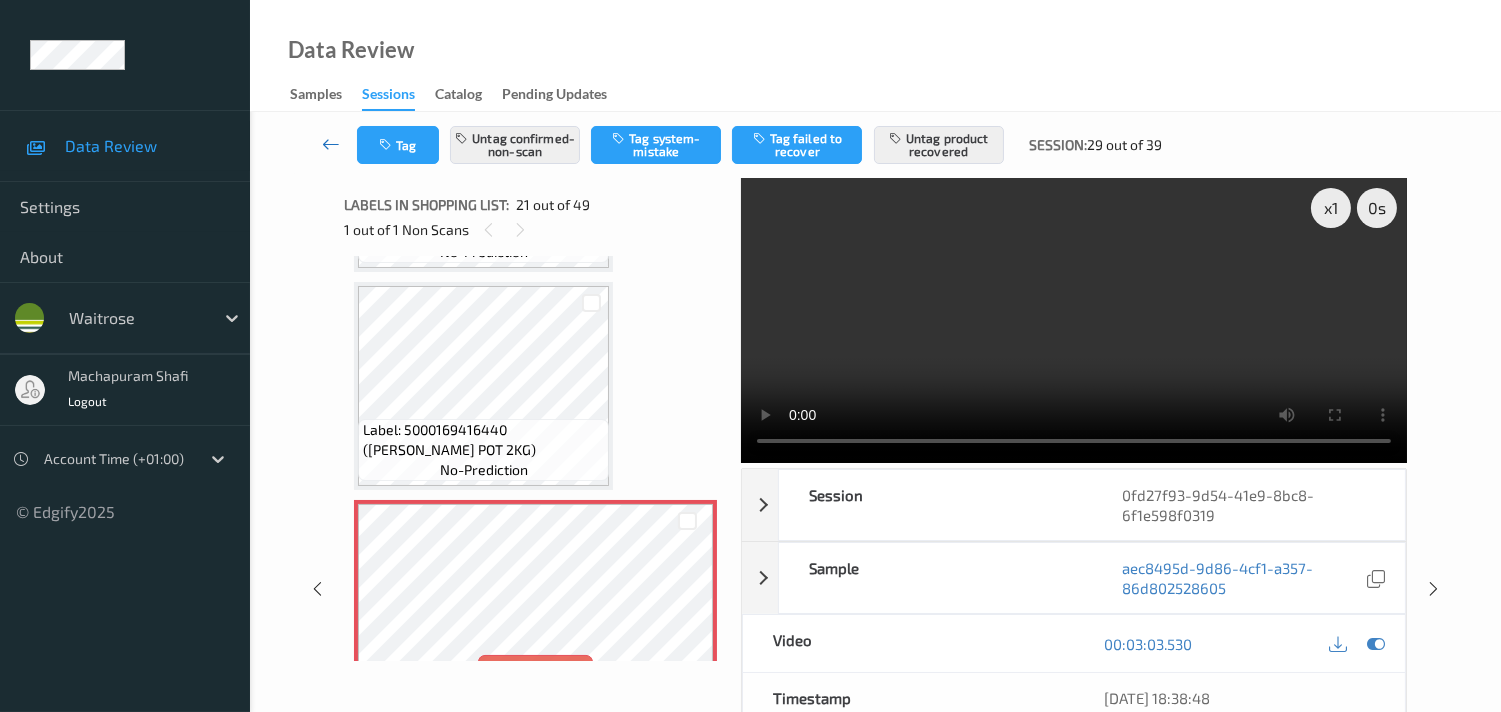 click at bounding box center (331, 144) 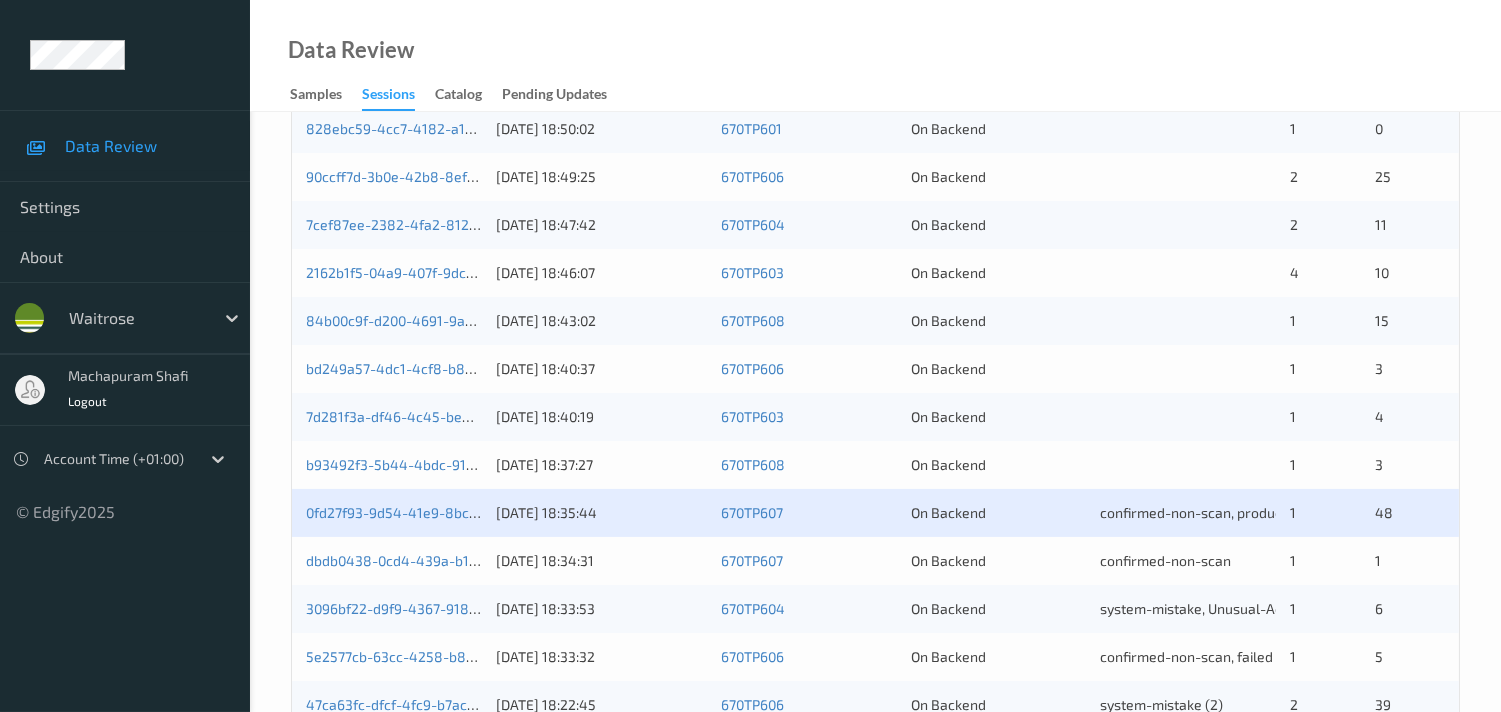 scroll, scrollTop: 555, scrollLeft: 0, axis: vertical 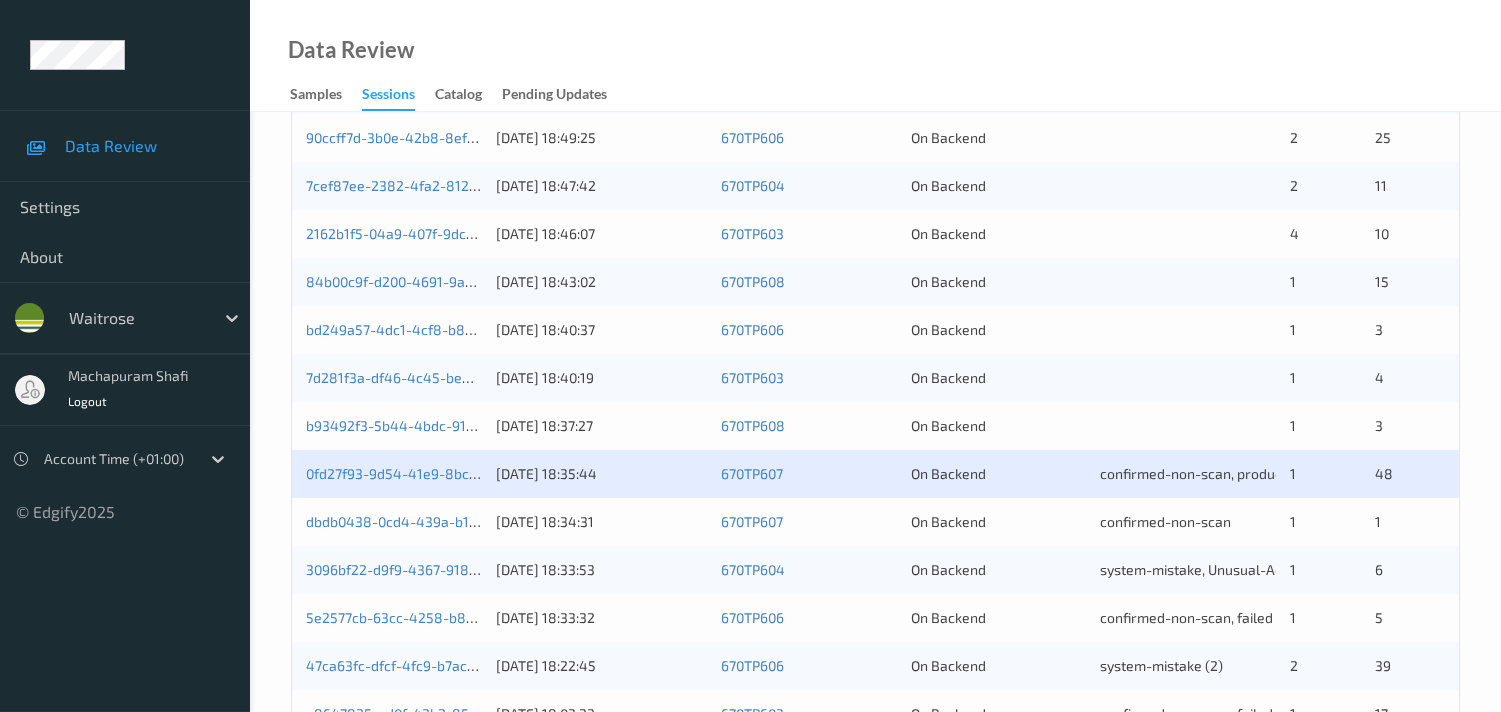 click on "b93492f3-5b44-4bdc-910d-f29f429a2c5b [DATE] 18:37:27 670TP608 On Backend 1 3" at bounding box center (875, 426) 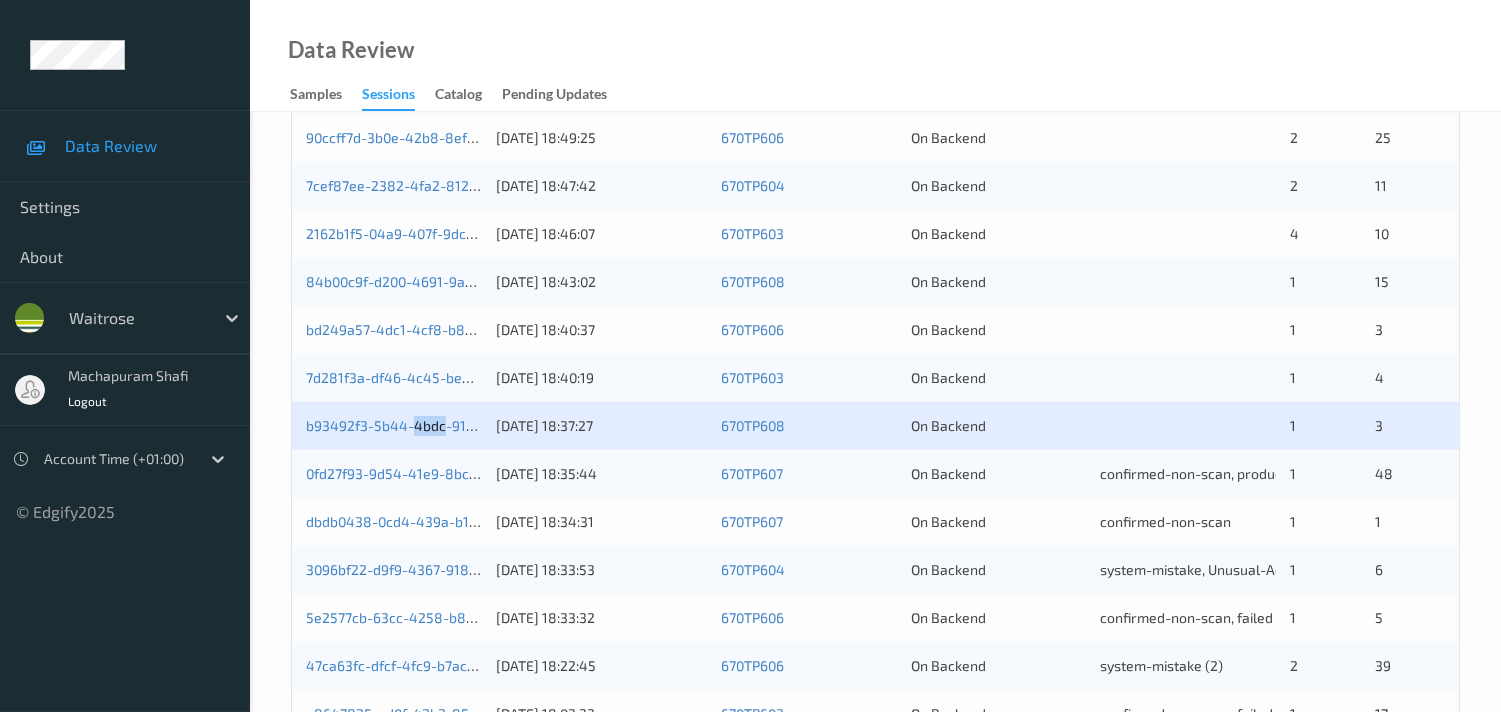 click on "b93492f3-5b44-4bdc-910d-f29f429a2c5b [DATE] 18:37:27 670TP608 On Backend 1 3" at bounding box center [875, 426] 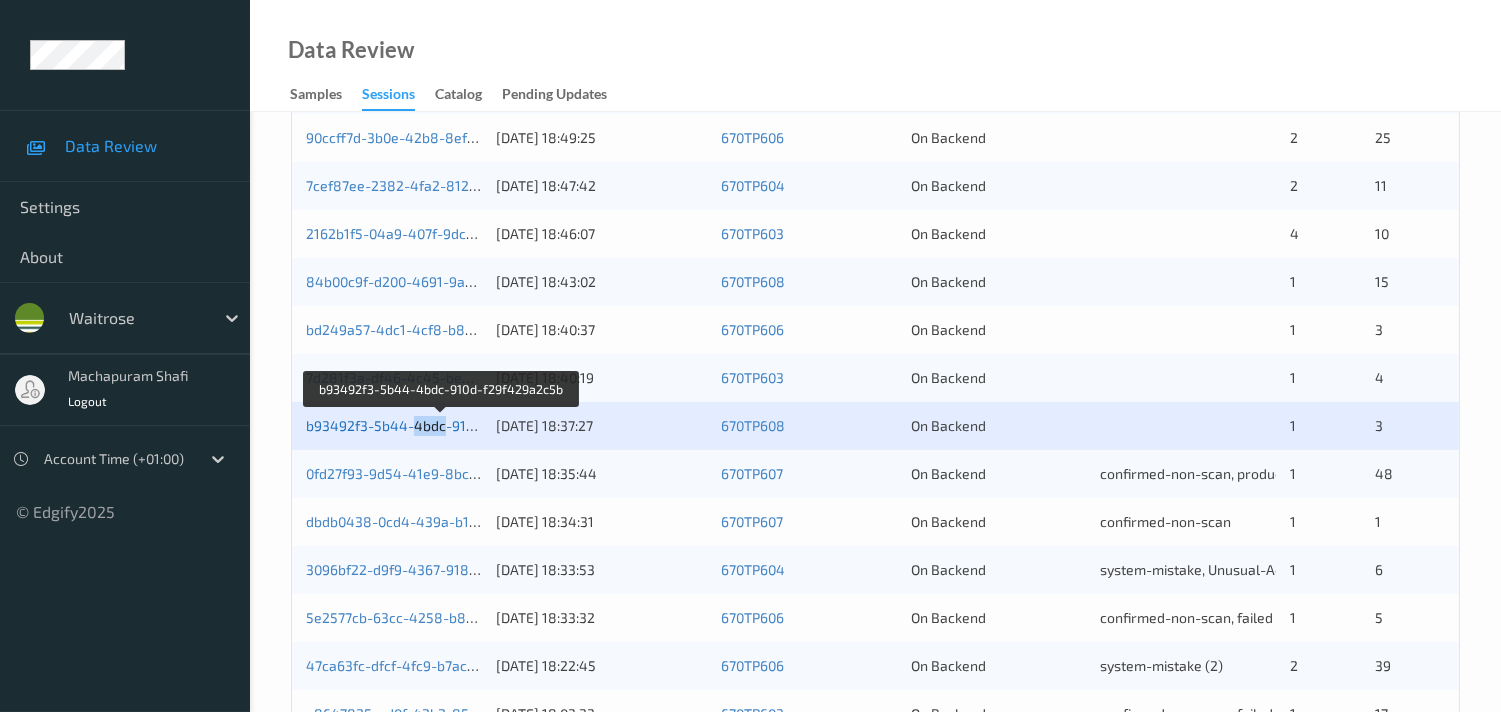 click on "b93492f3-5b44-4bdc-910d-f29f429a2c5b" at bounding box center (442, 425) 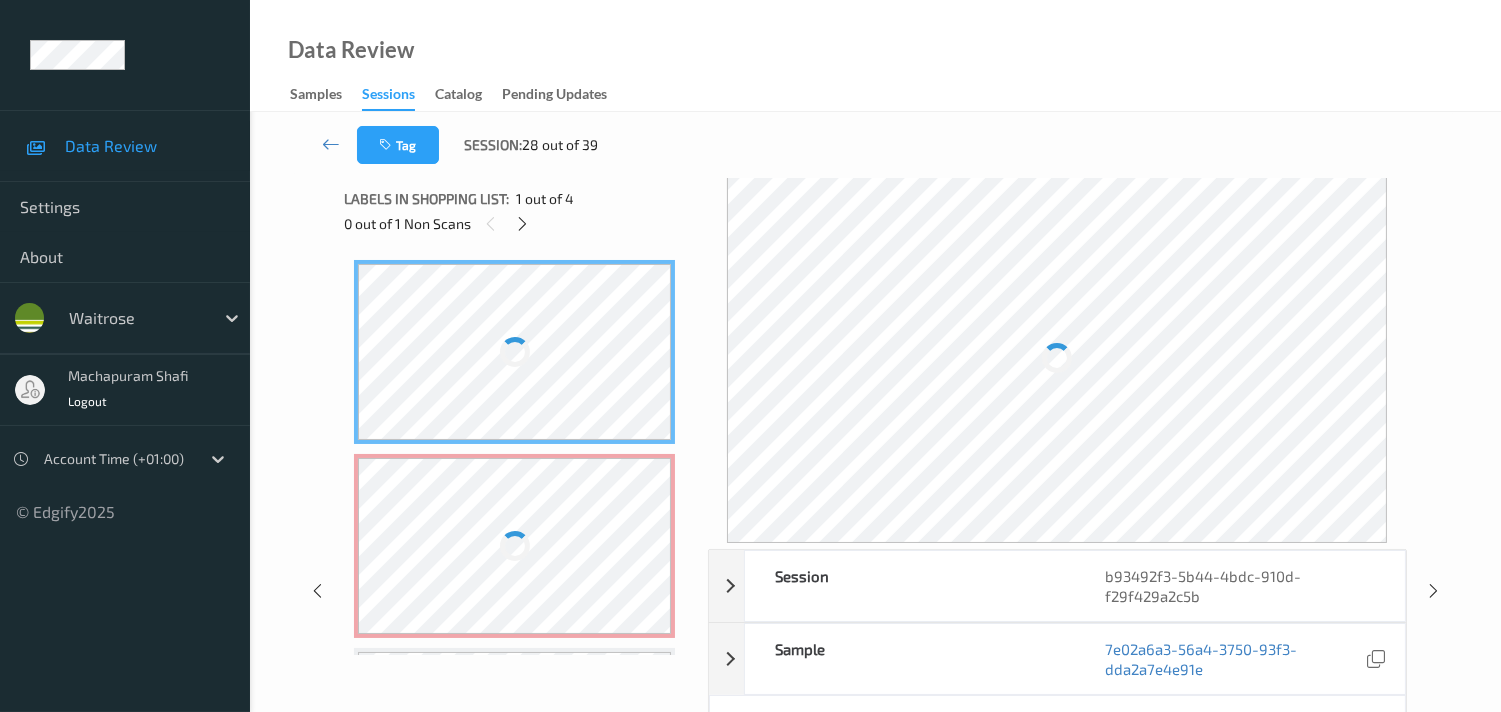 scroll, scrollTop: 0, scrollLeft: 0, axis: both 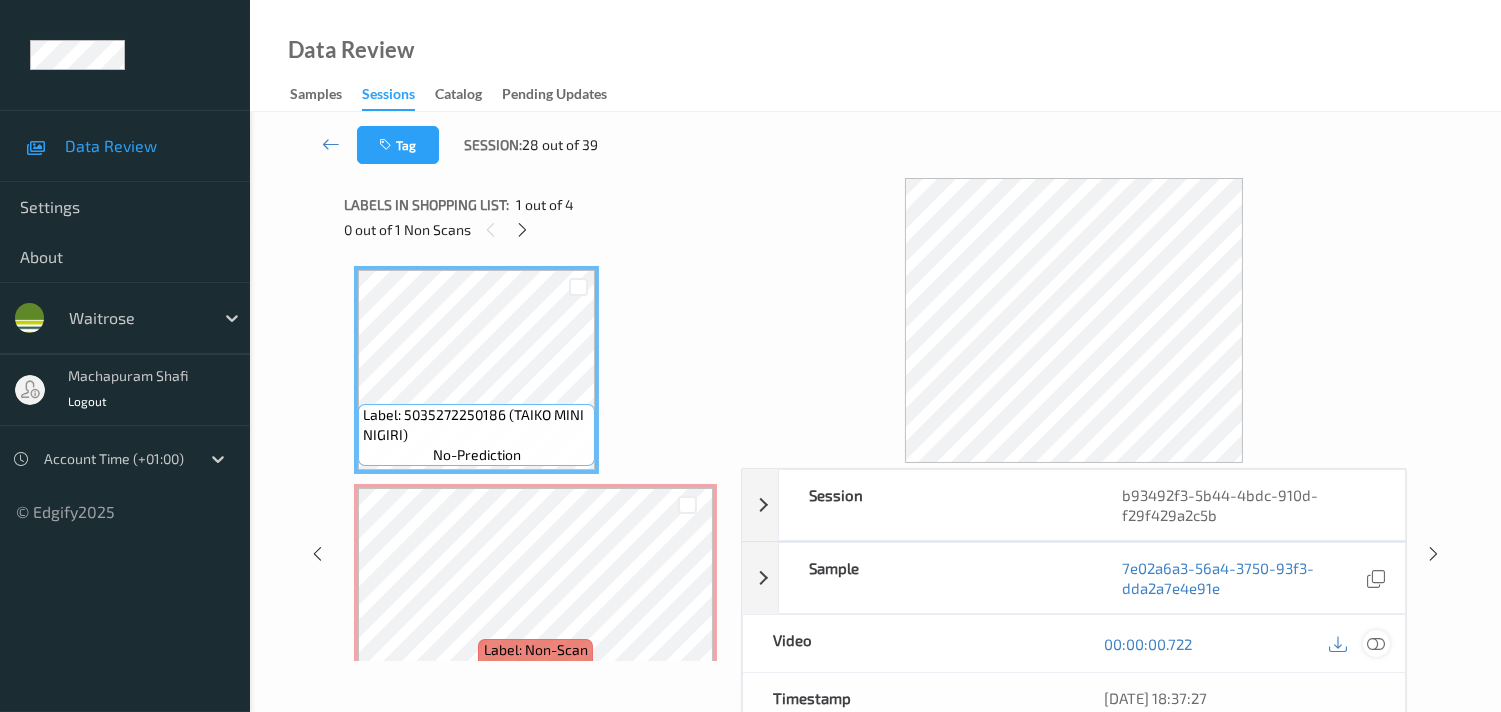 click at bounding box center [1376, 644] 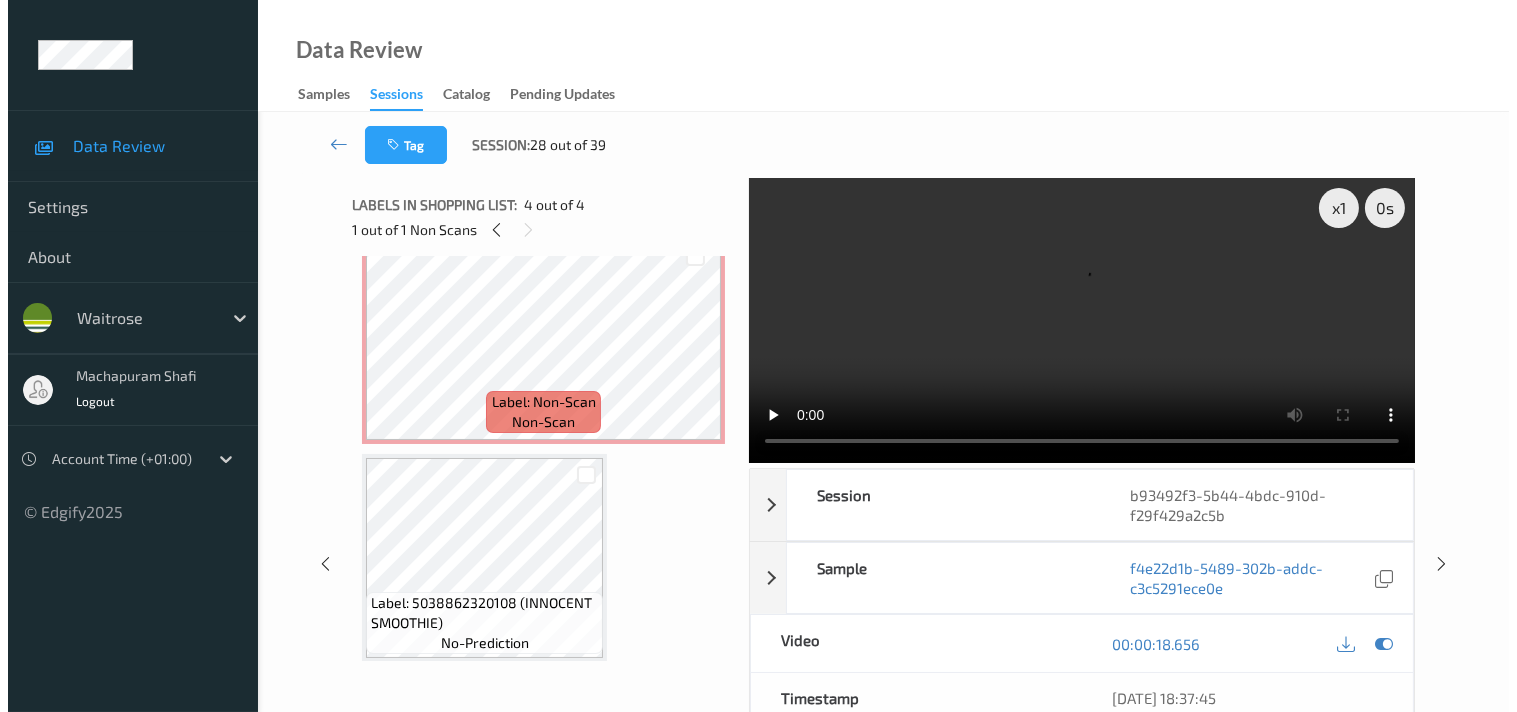 scroll, scrollTop: 137, scrollLeft: 0, axis: vertical 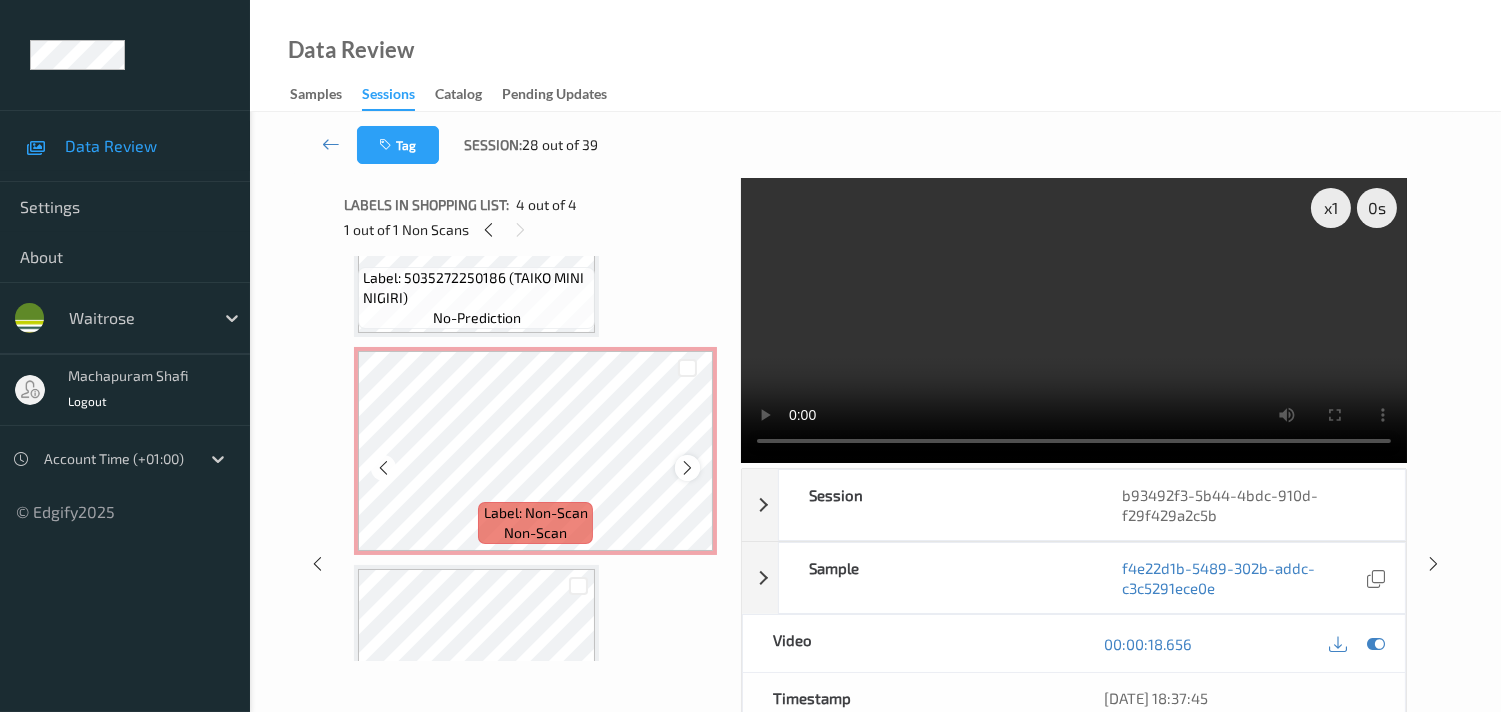 click at bounding box center (687, 468) 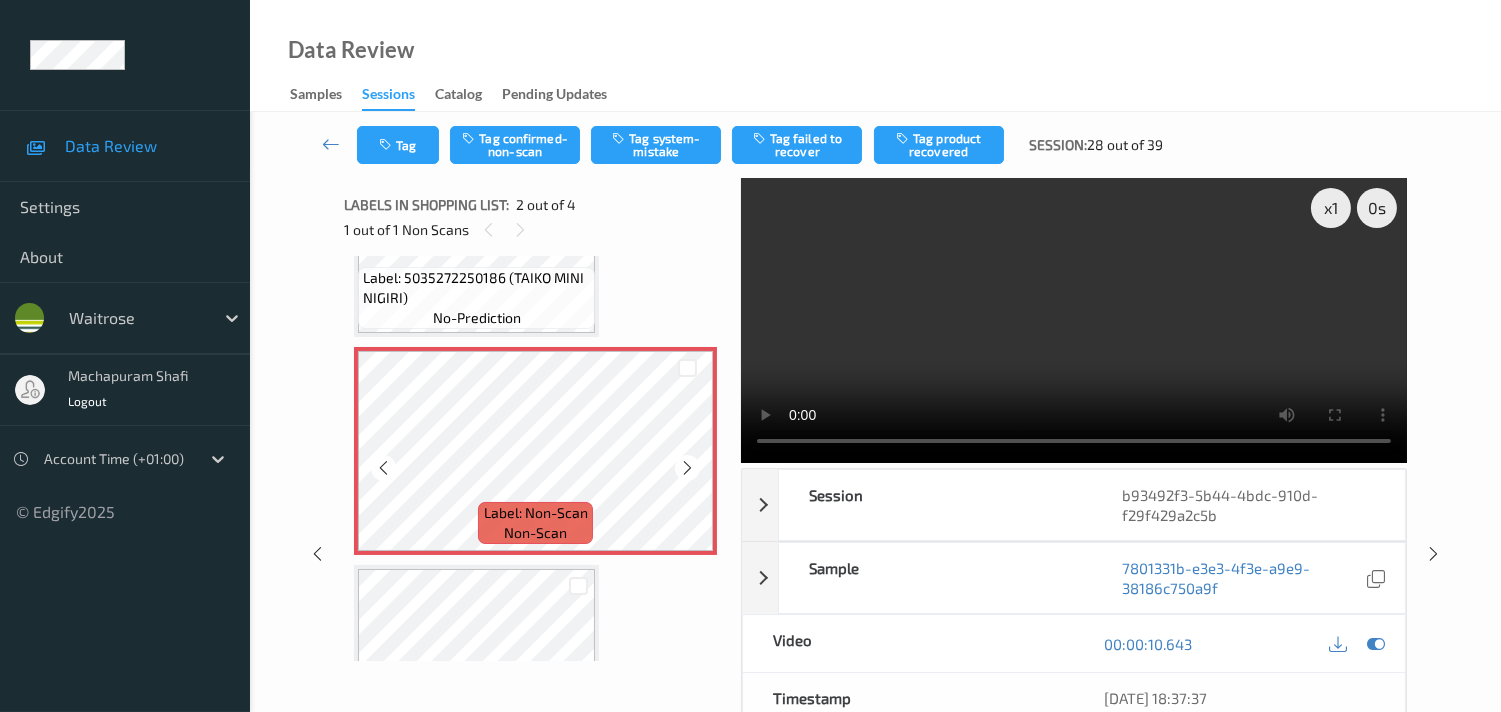 click at bounding box center [687, 468] 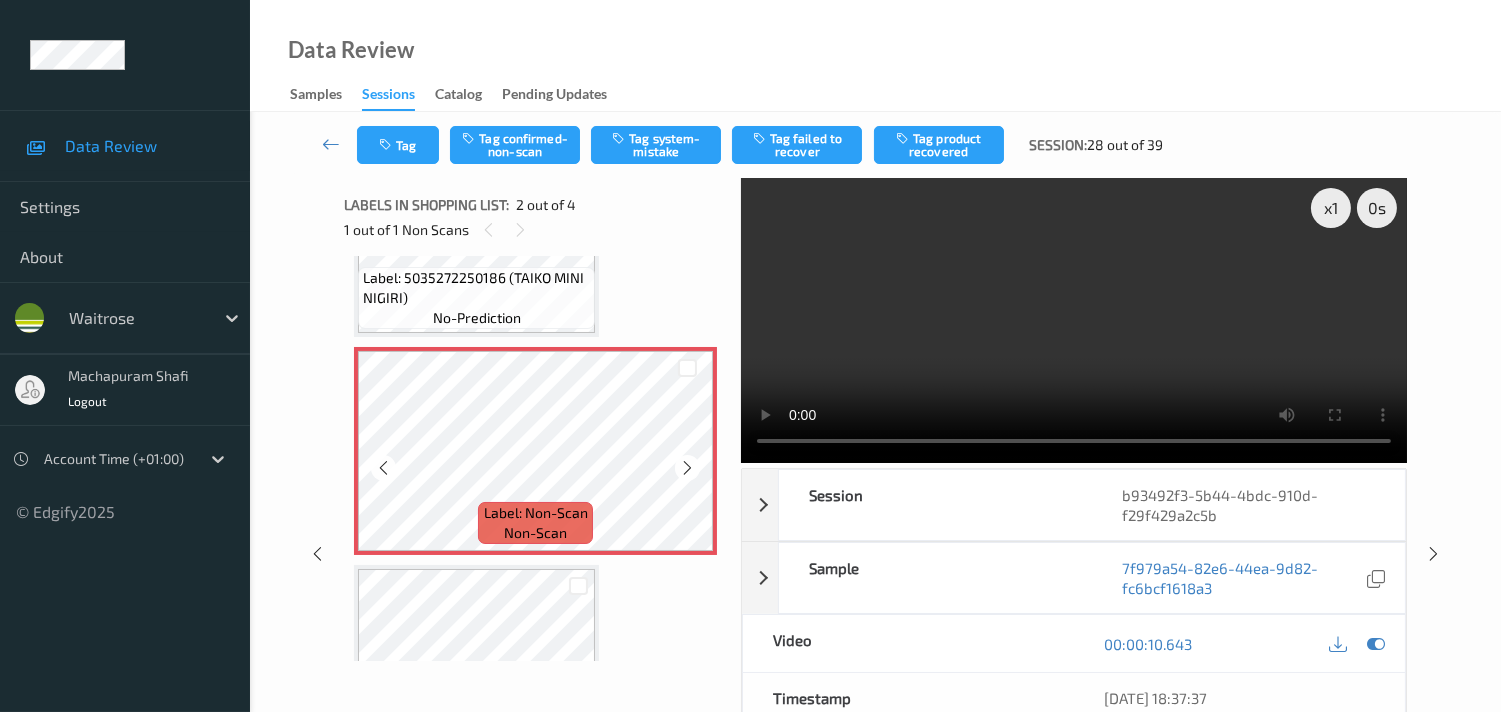 click at bounding box center [687, 468] 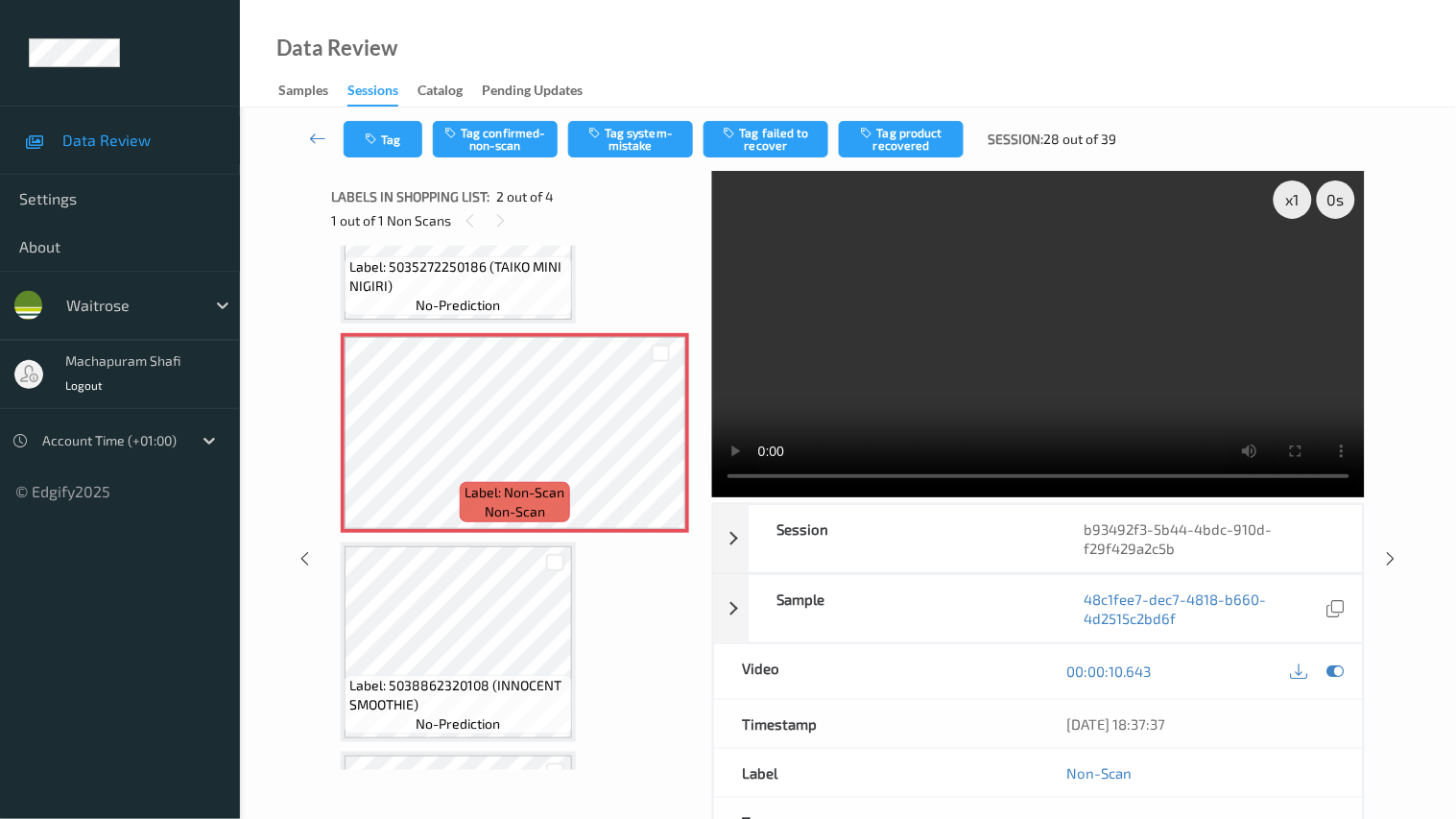 type 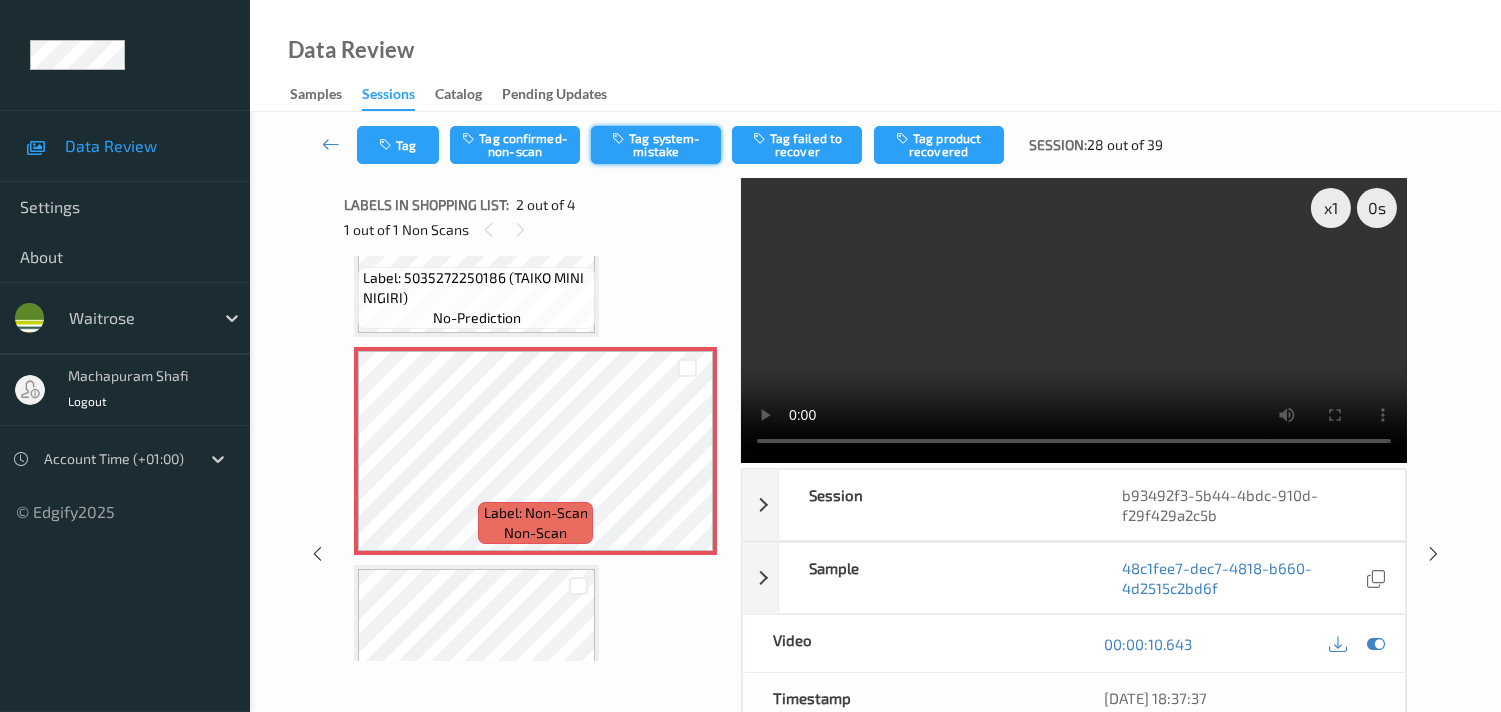 click on "Tag   system-mistake" at bounding box center (656, 145) 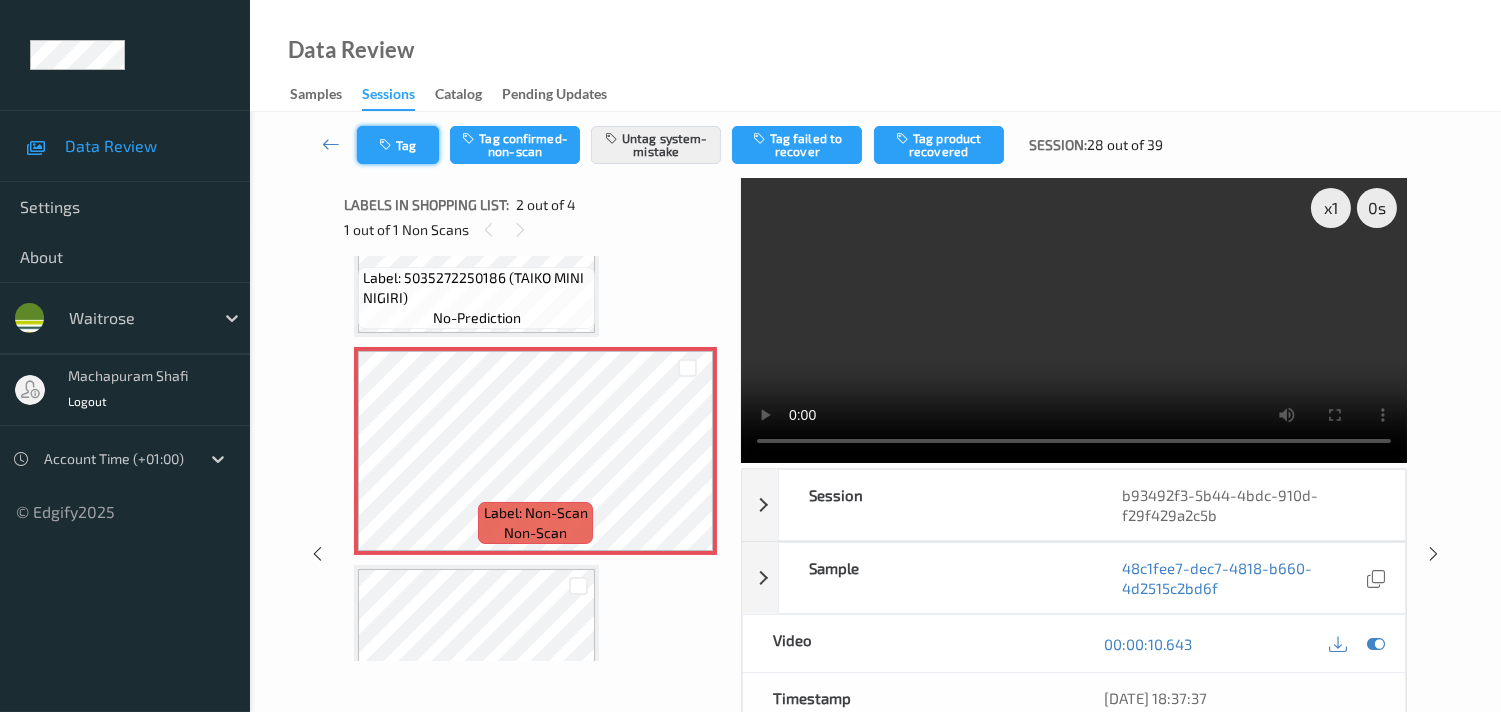 click on "Tag" at bounding box center (398, 145) 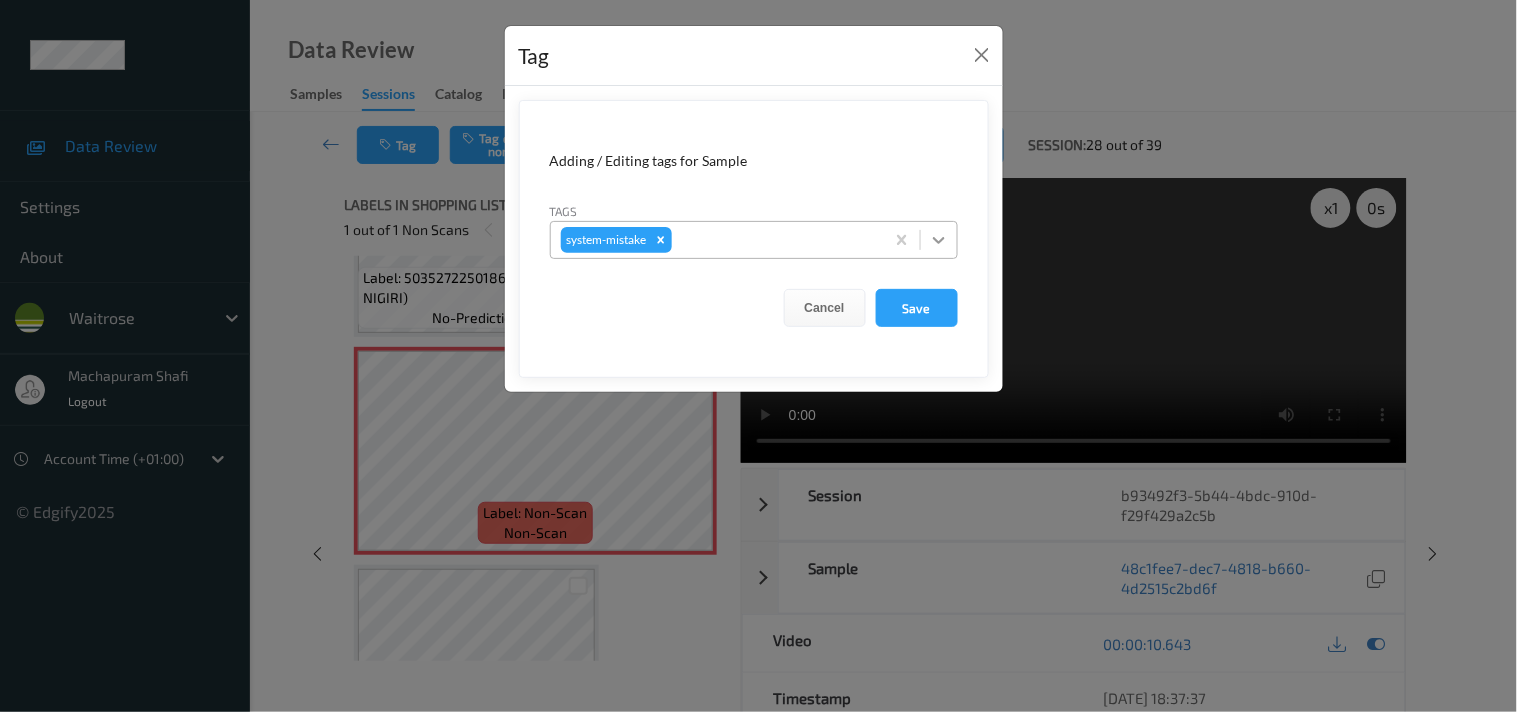 click 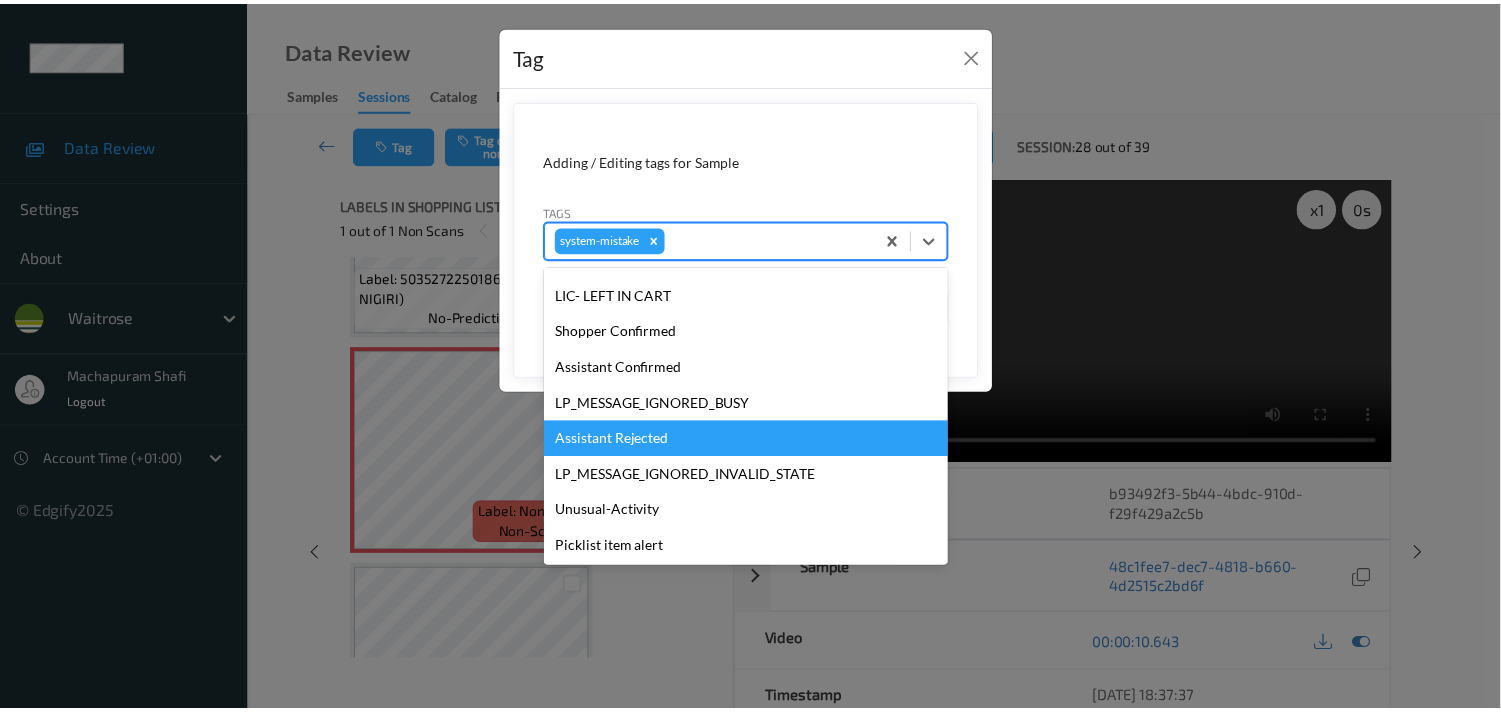scroll, scrollTop: 355, scrollLeft: 0, axis: vertical 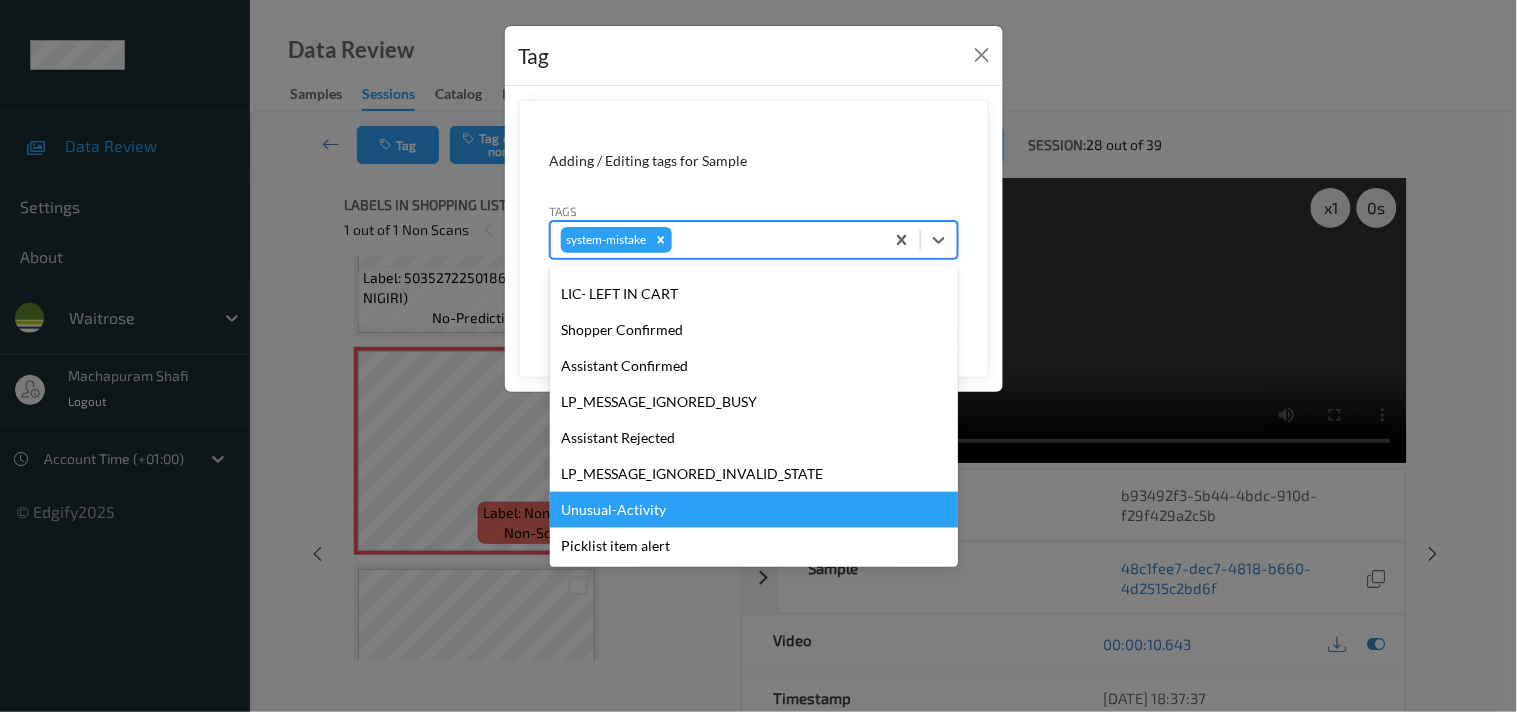 click on "Unusual-Activity" at bounding box center [754, 510] 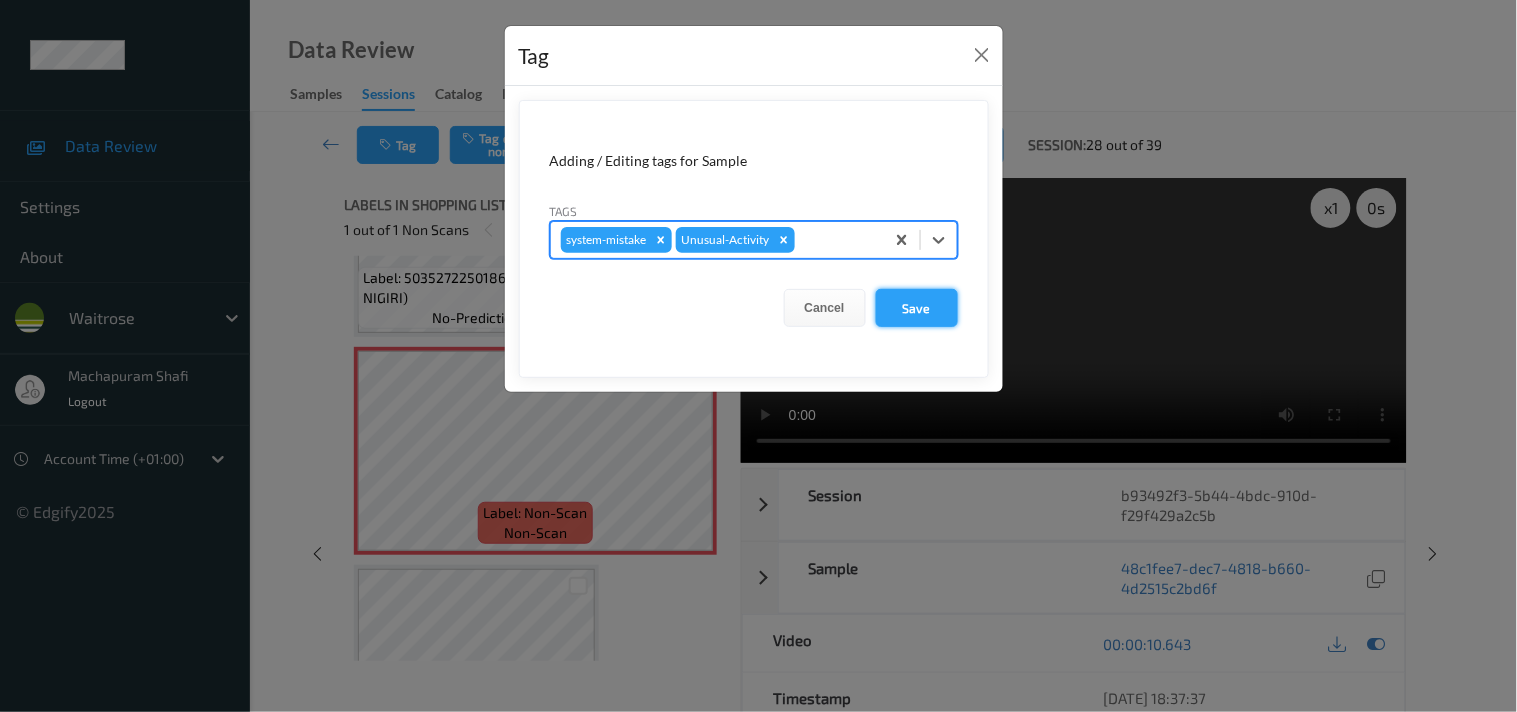click on "Save" at bounding box center (917, 308) 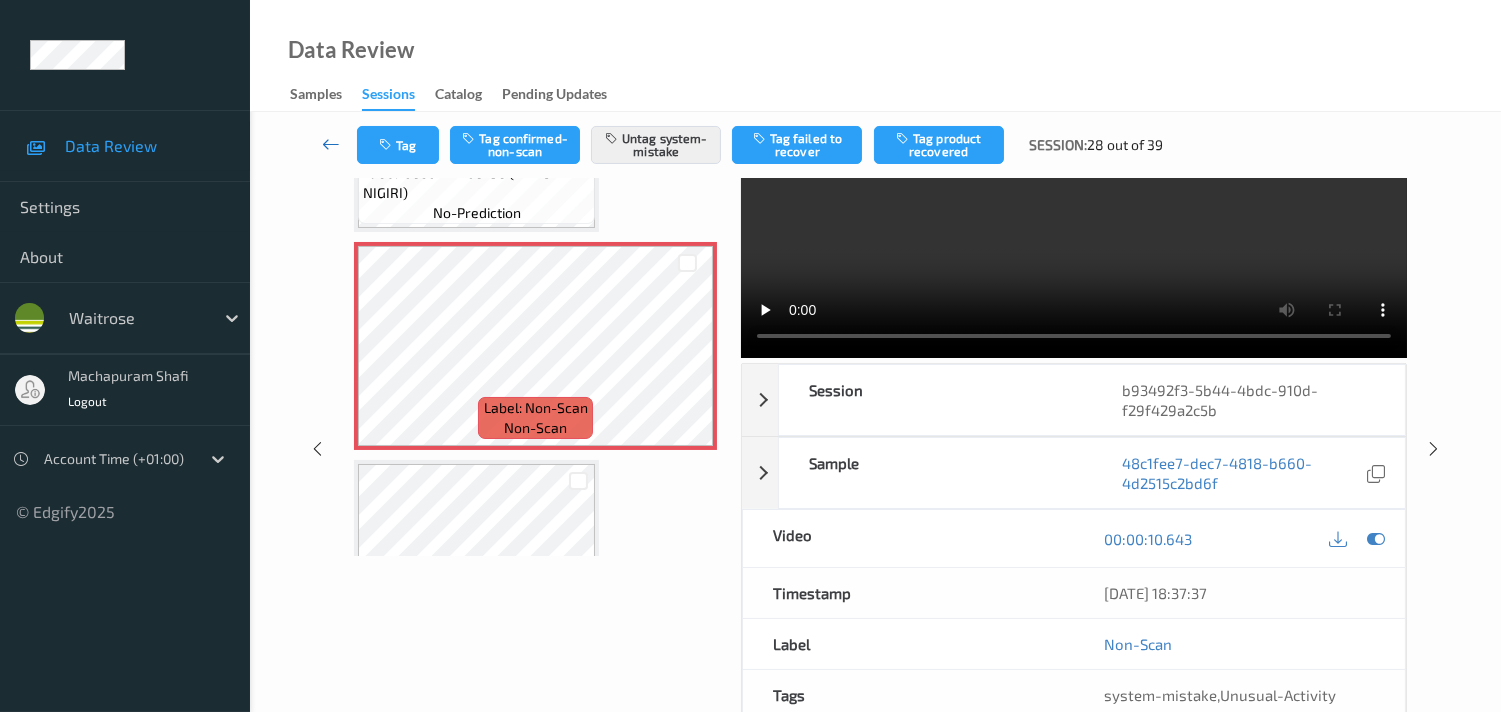 scroll, scrollTop: 111, scrollLeft: 0, axis: vertical 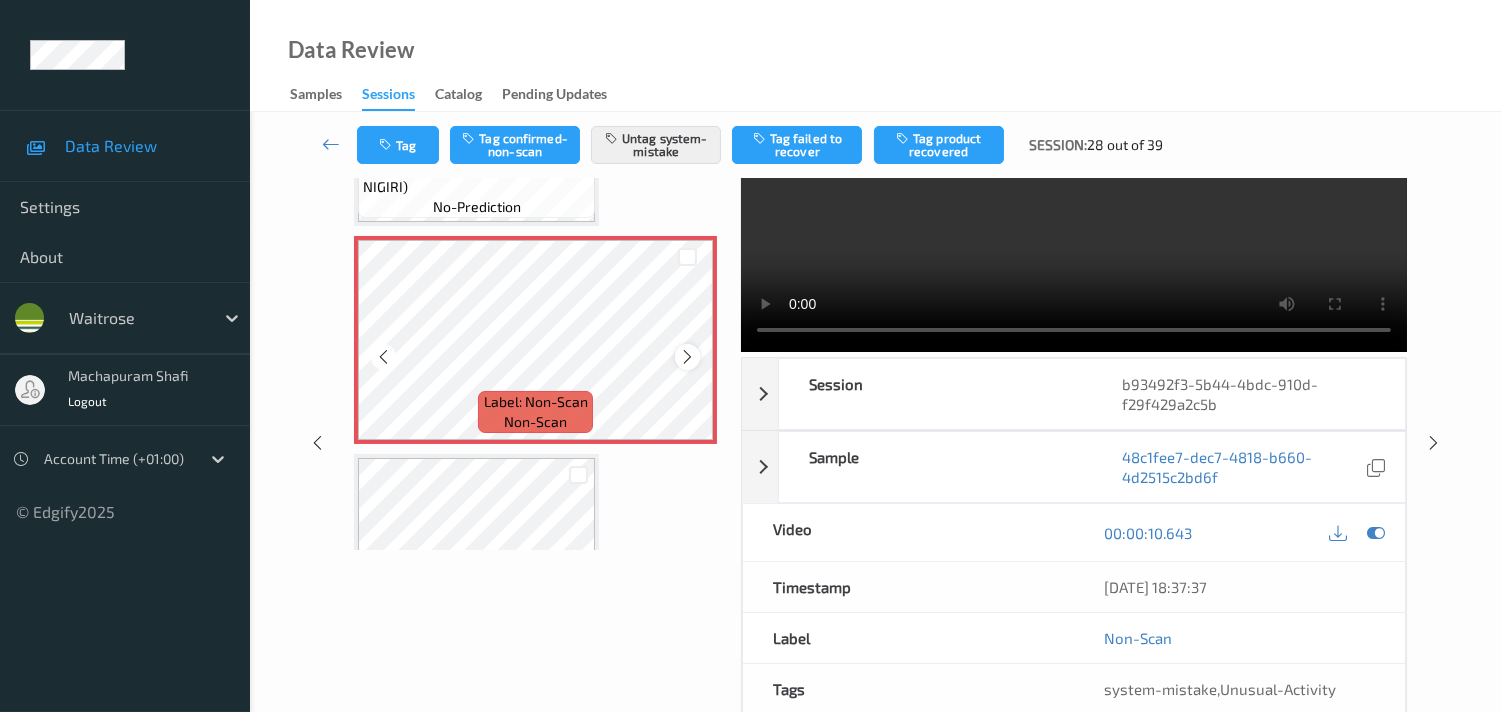 click at bounding box center (687, 357) 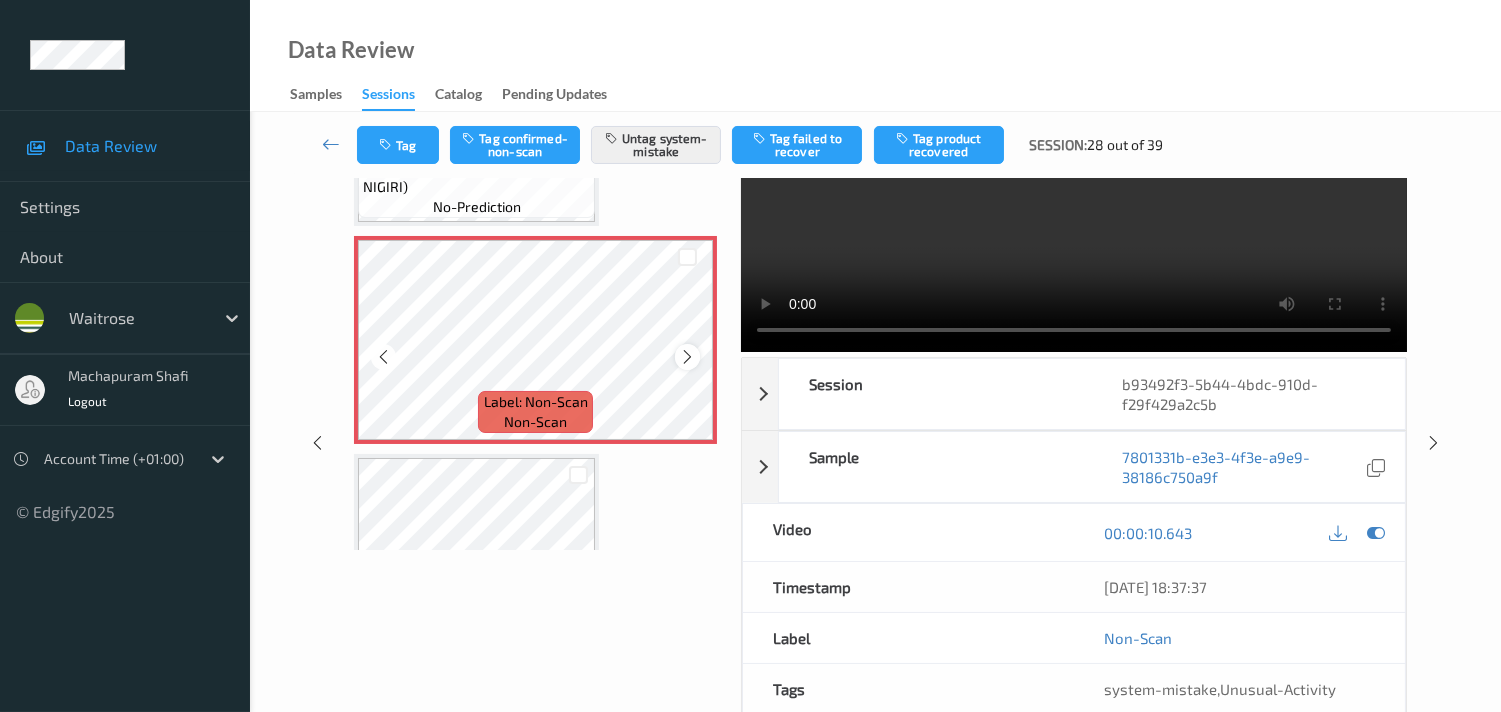 click at bounding box center (687, 357) 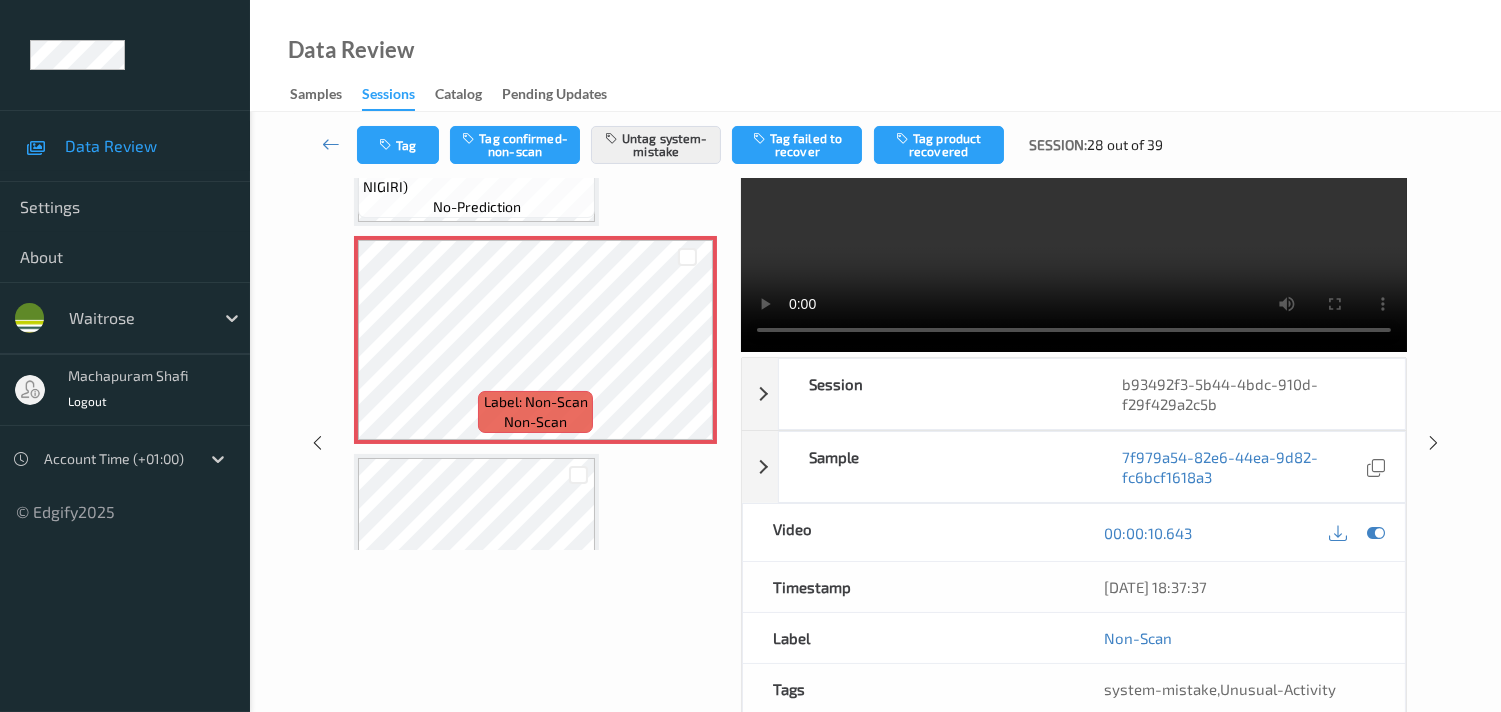 scroll, scrollTop: 0, scrollLeft: 0, axis: both 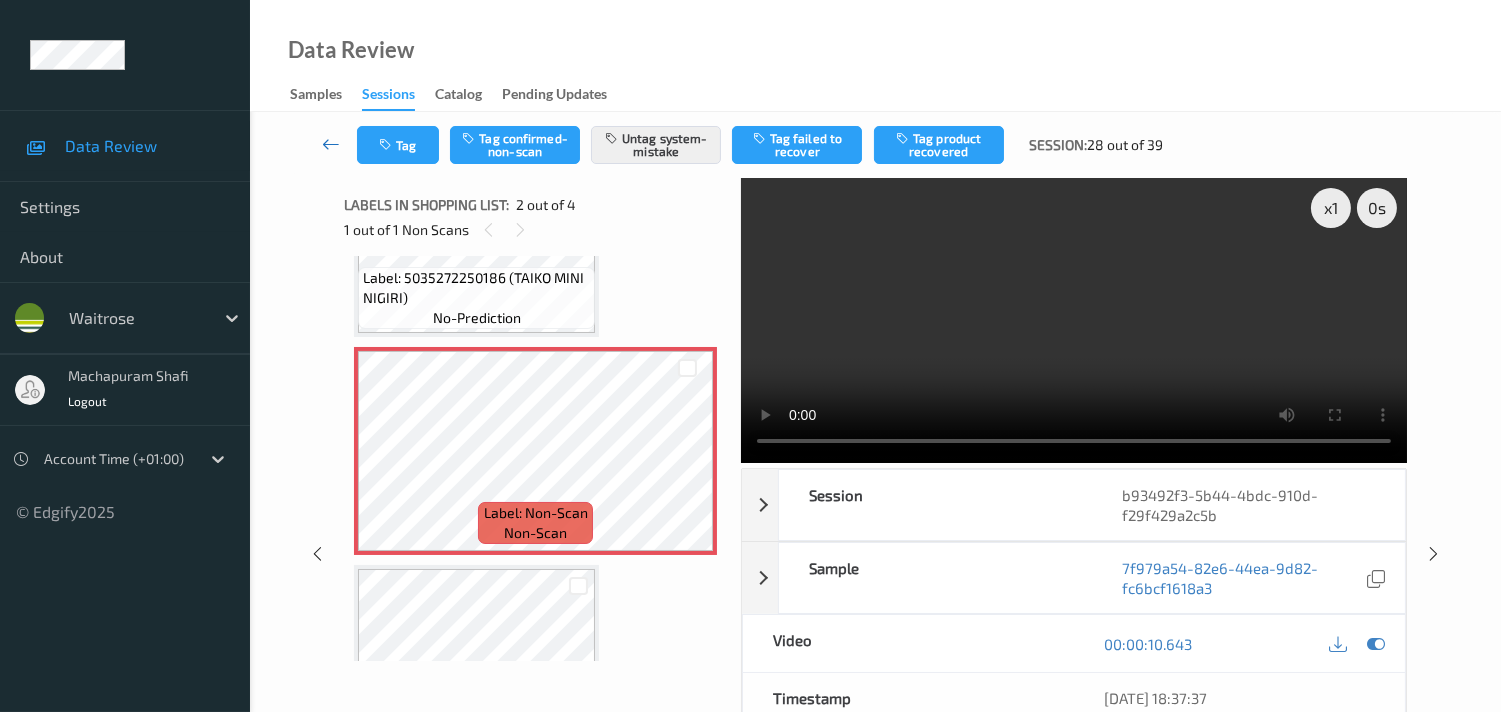 click at bounding box center [331, 144] 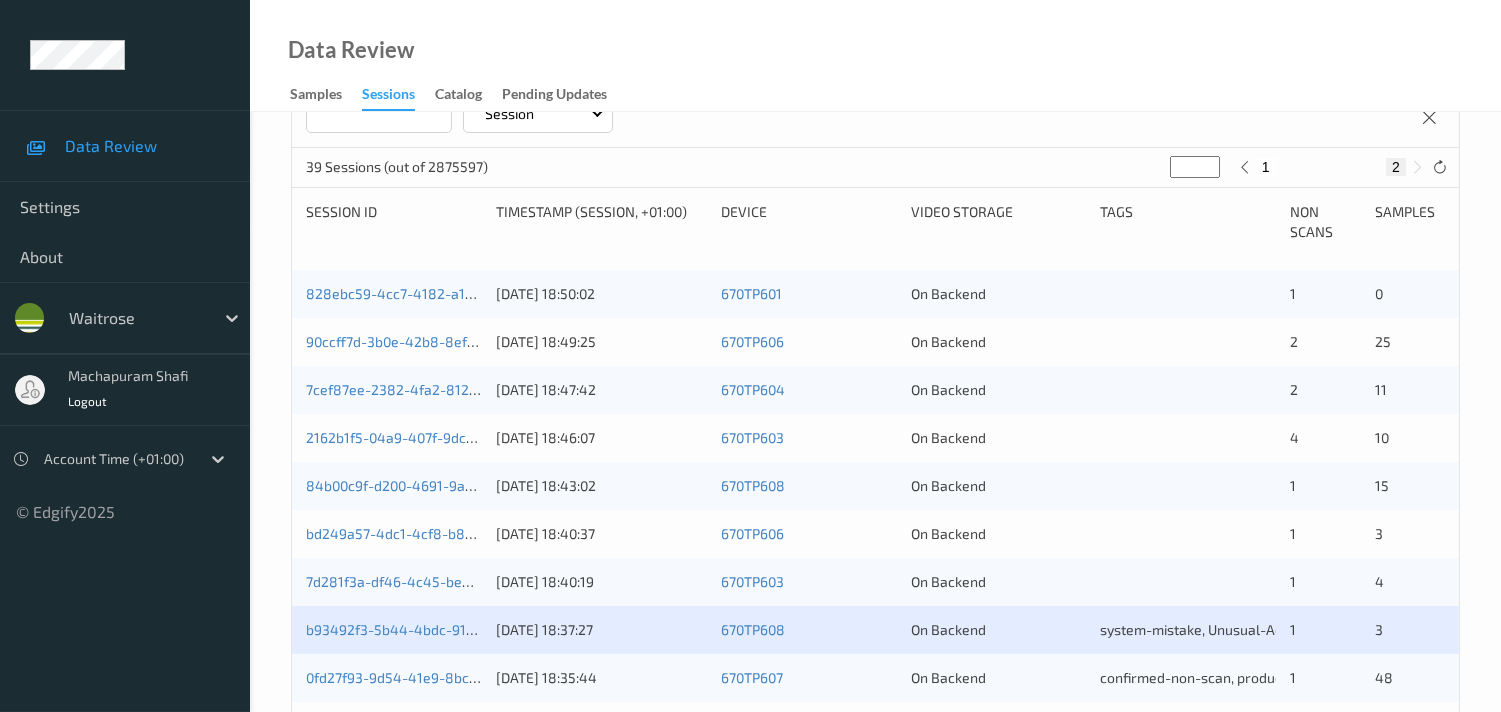 scroll, scrollTop: 555, scrollLeft: 0, axis: vertical 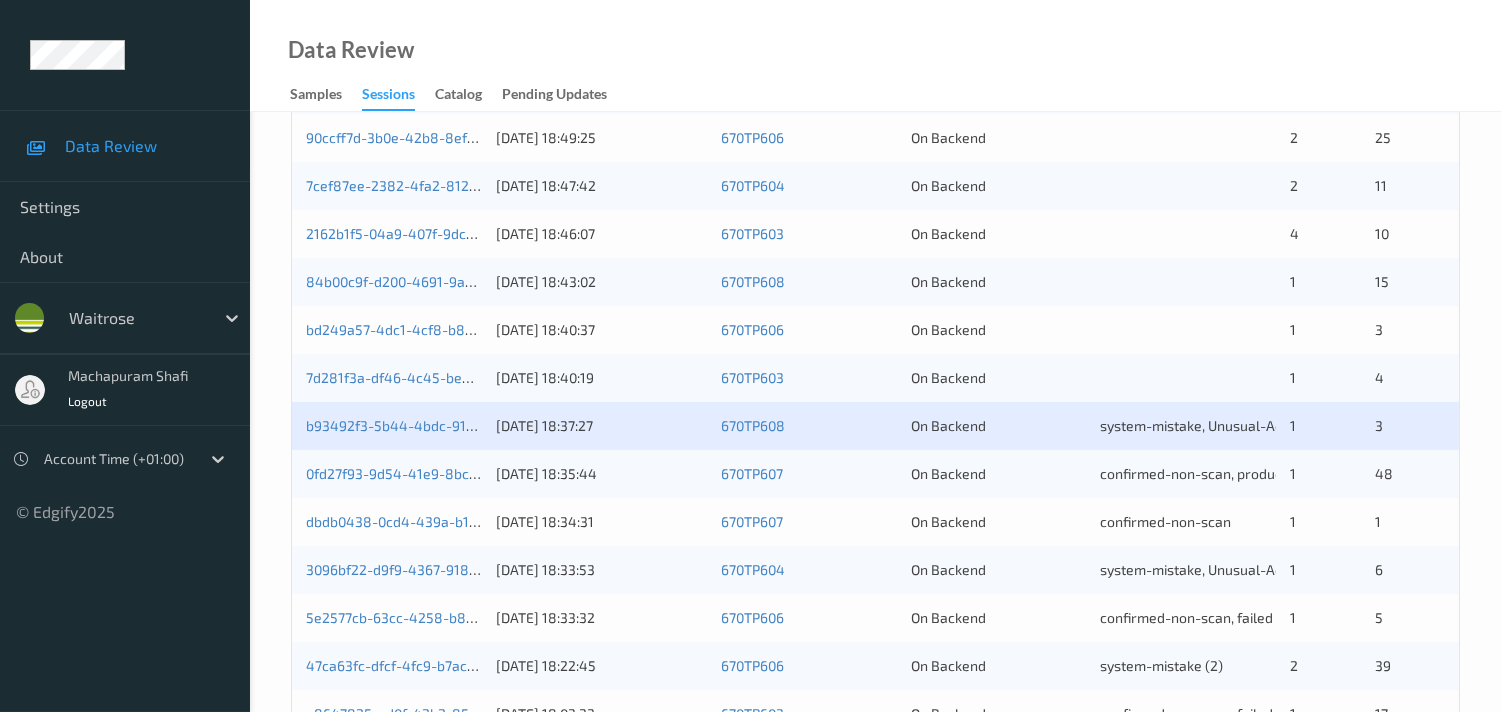 click on "7d281f3a-df46-4c45-be8f-6c14b0966a80" at bounding box center (394, 378) 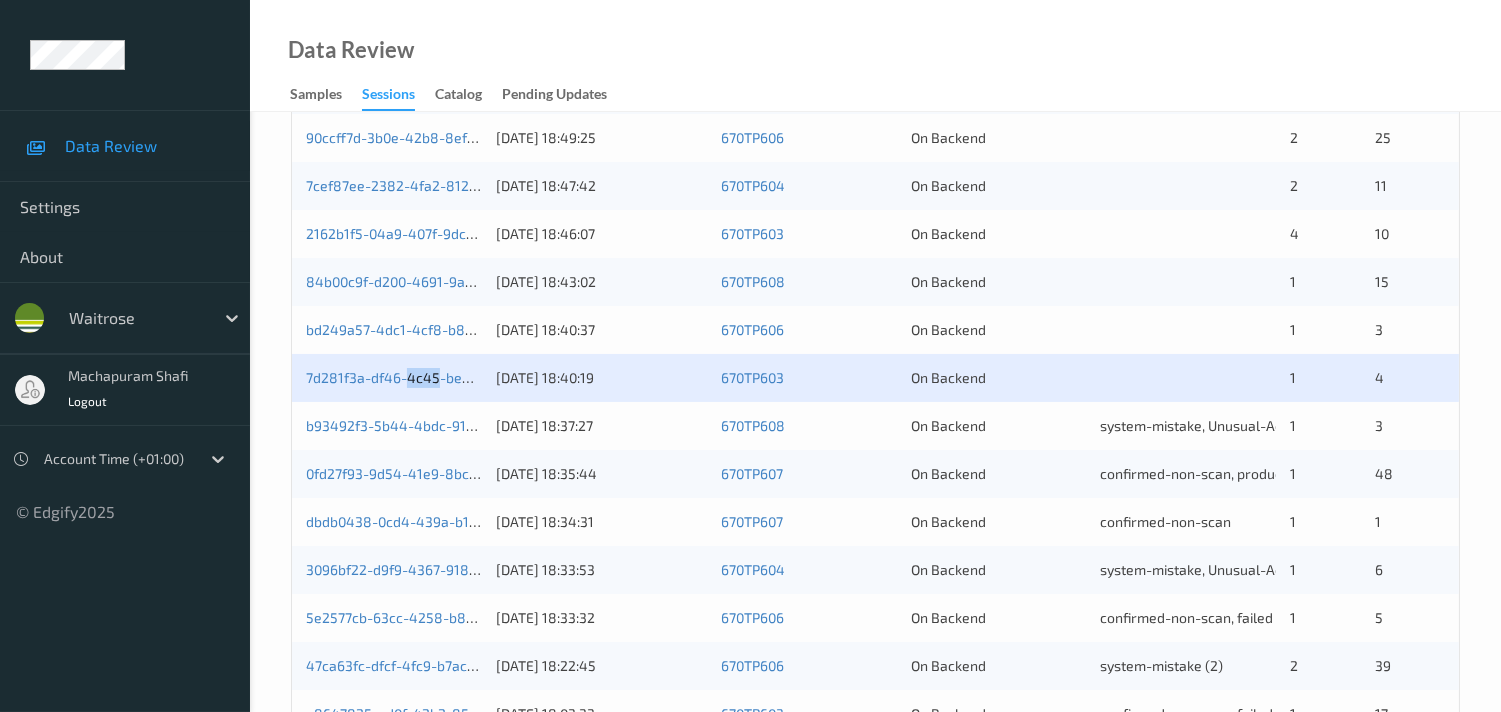 click on "7d281f3a-df46-4c45-be8f-6c14b0966a80" at bounding box center (394, 378) 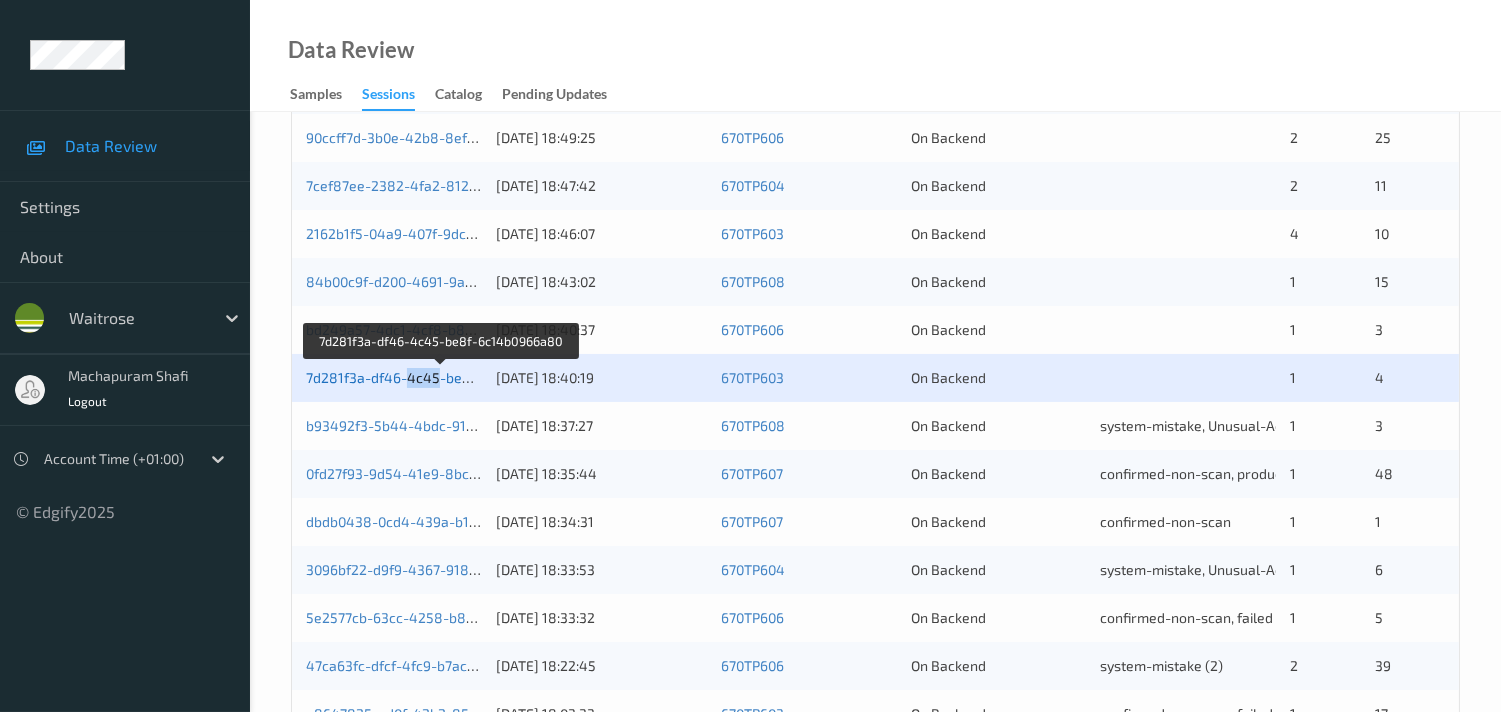 click on "7d281f3a-df46-4c45-be8f-6c14b0966a80" at bounding box center [441, 377] 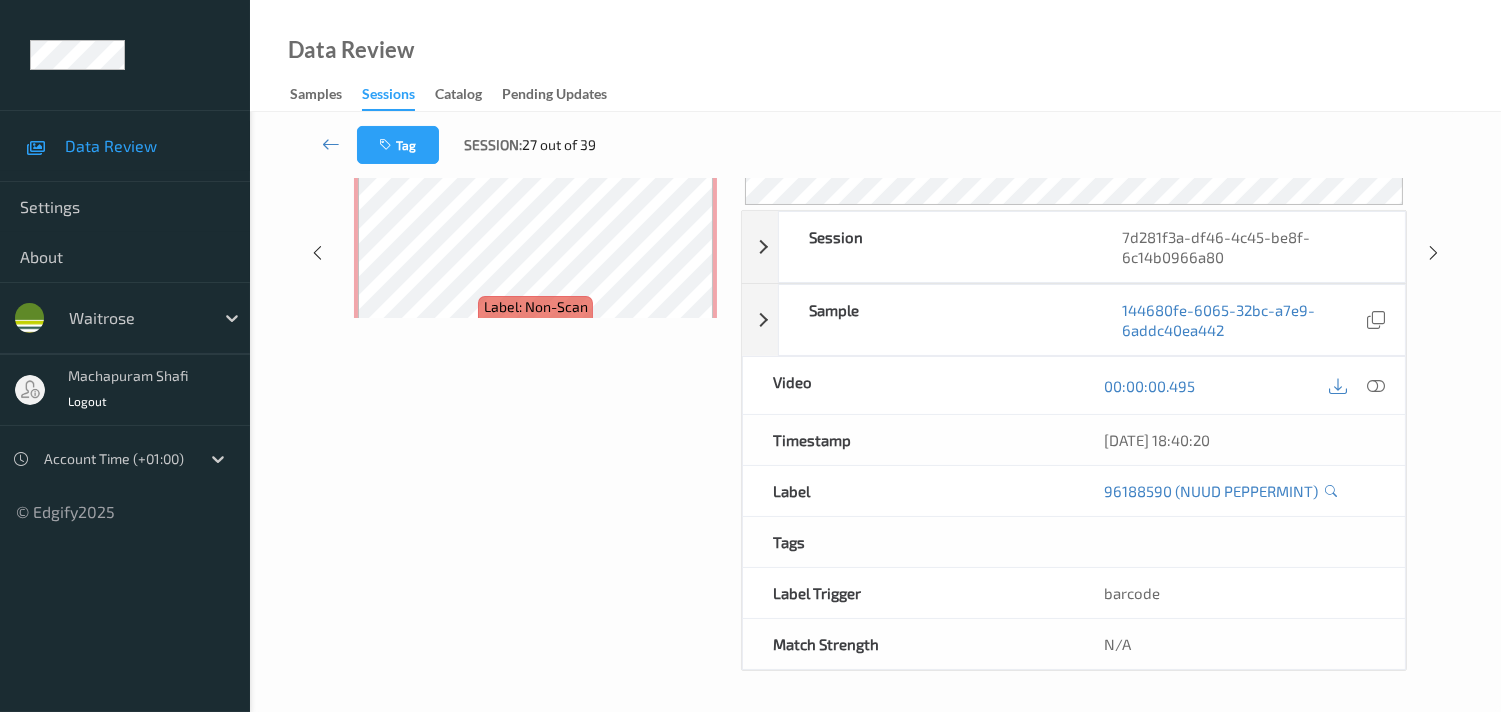 scroll, scrollTop: 260, scrollLeft: 0, axis: vertical 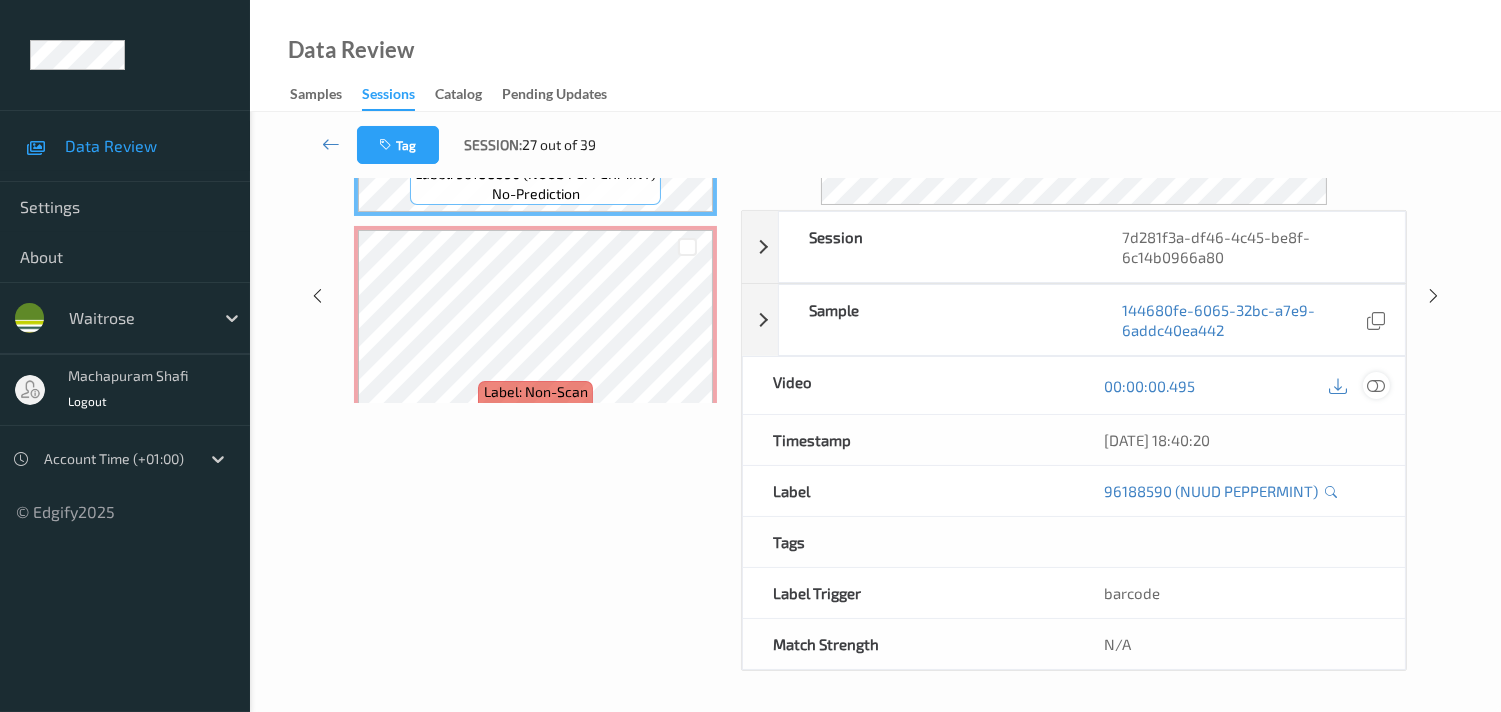 click at bounding box center (1376, 386) 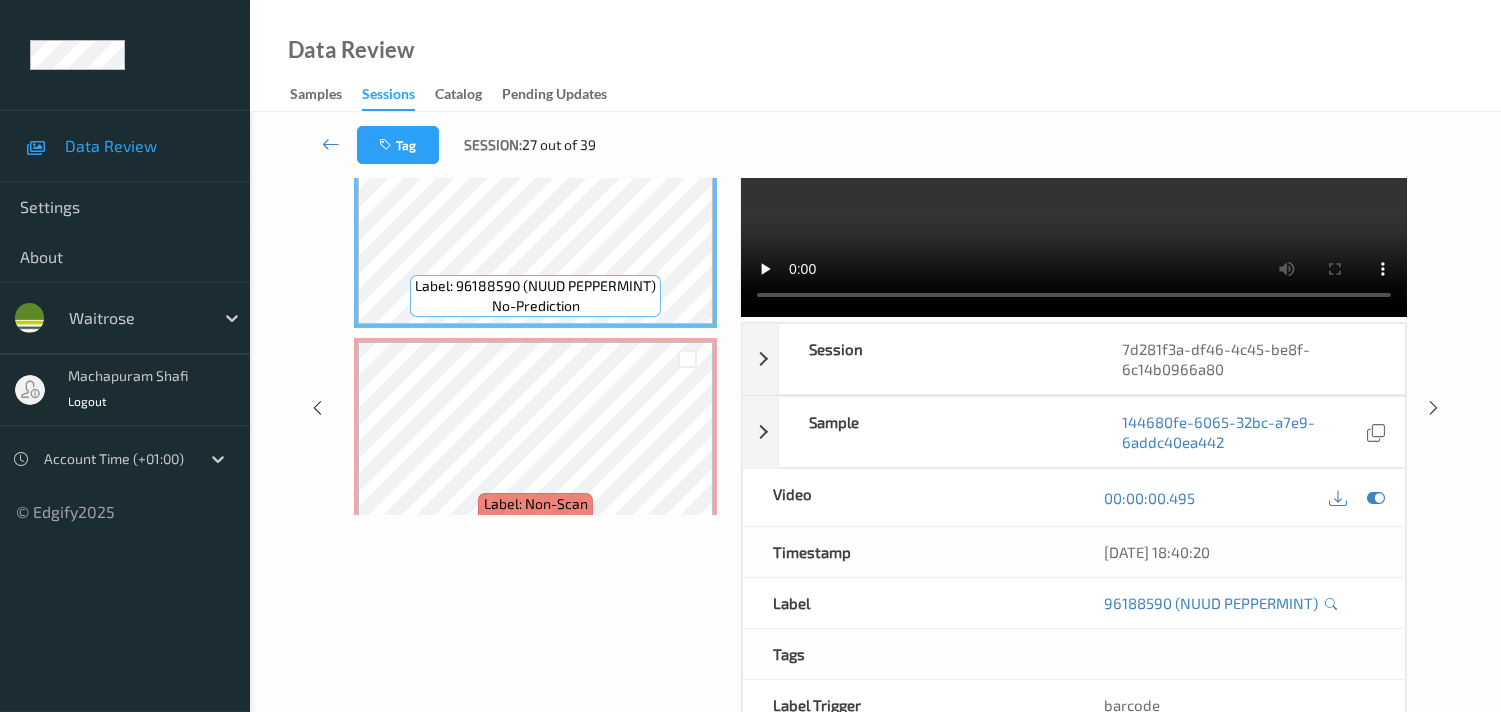 scroll, scrollTop: 0, scrollLeft: 0, axis: both 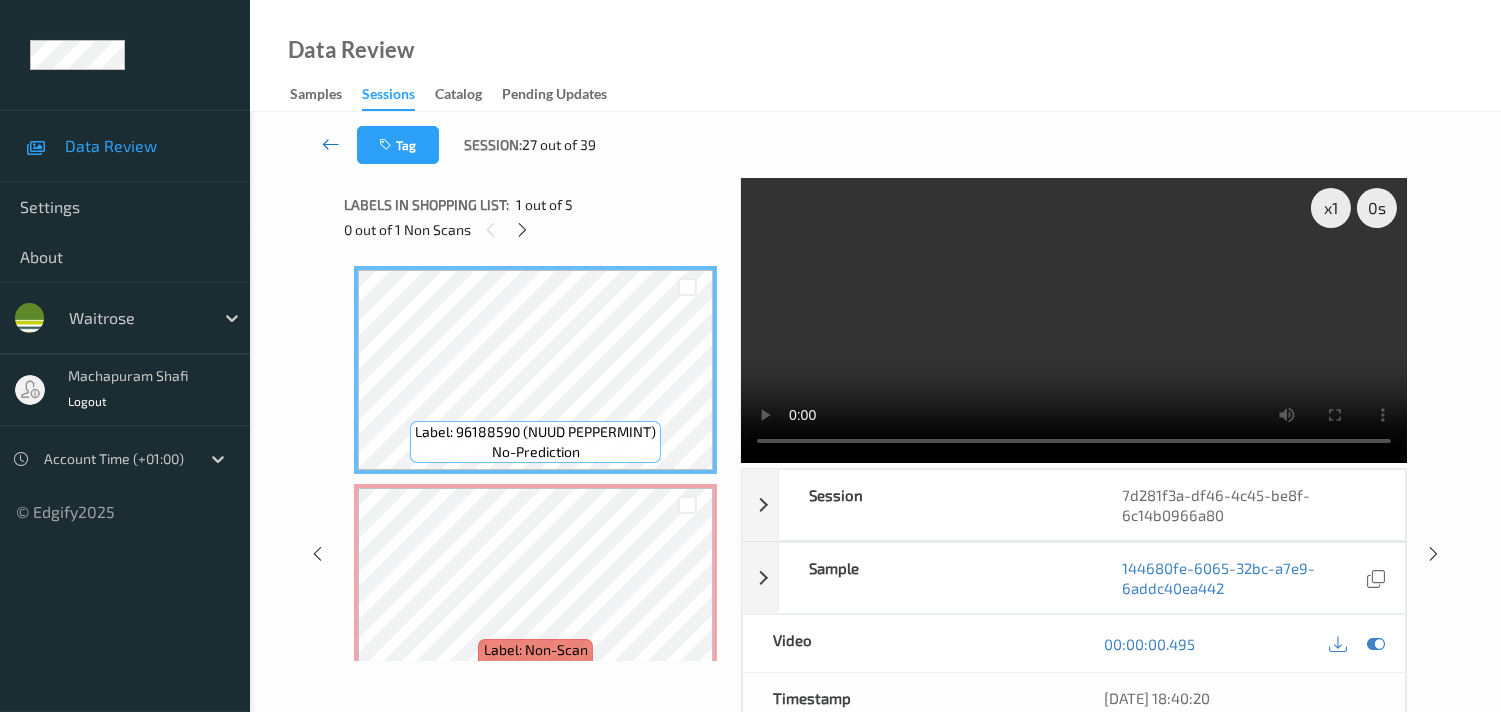 click at bounding box center [331, 144] 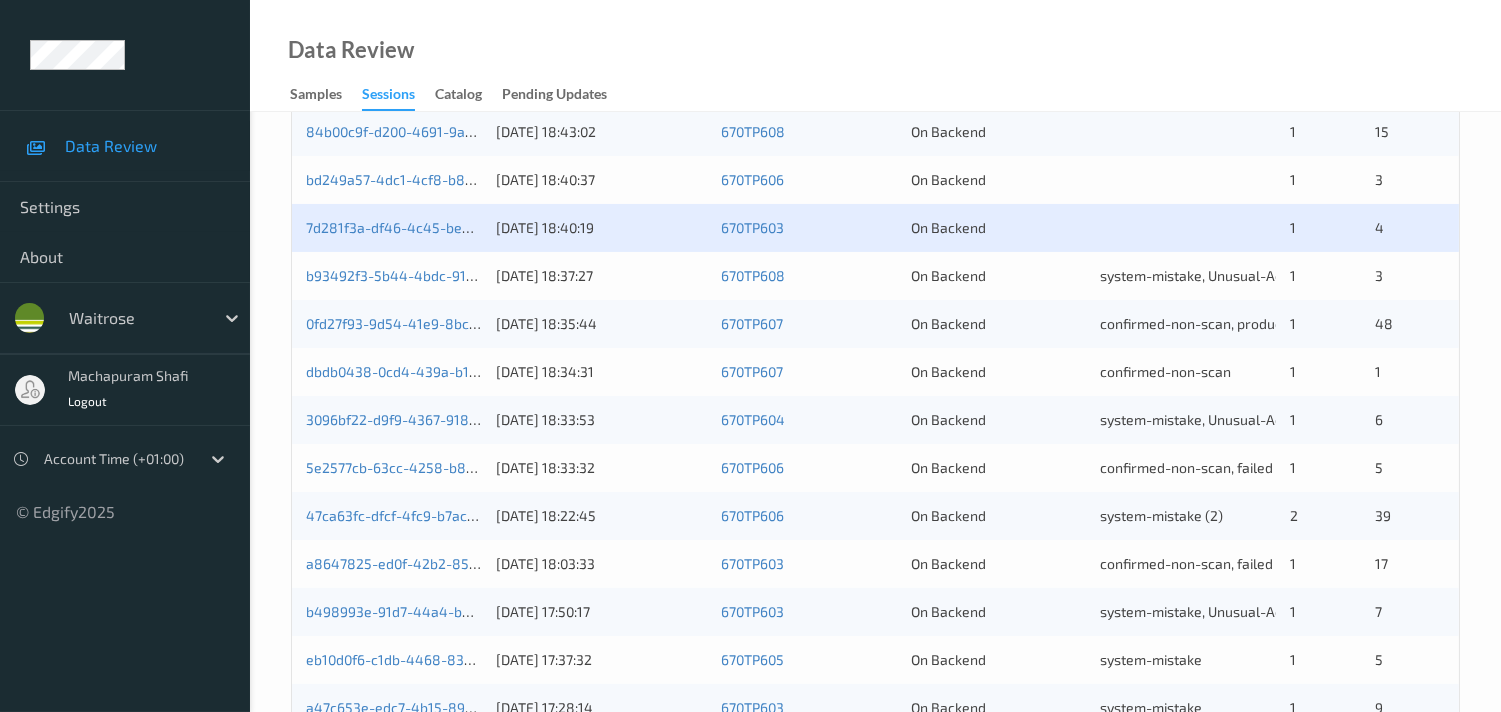 scroll, scrollTop: 666, scrollLeft: 0, axis: vertical 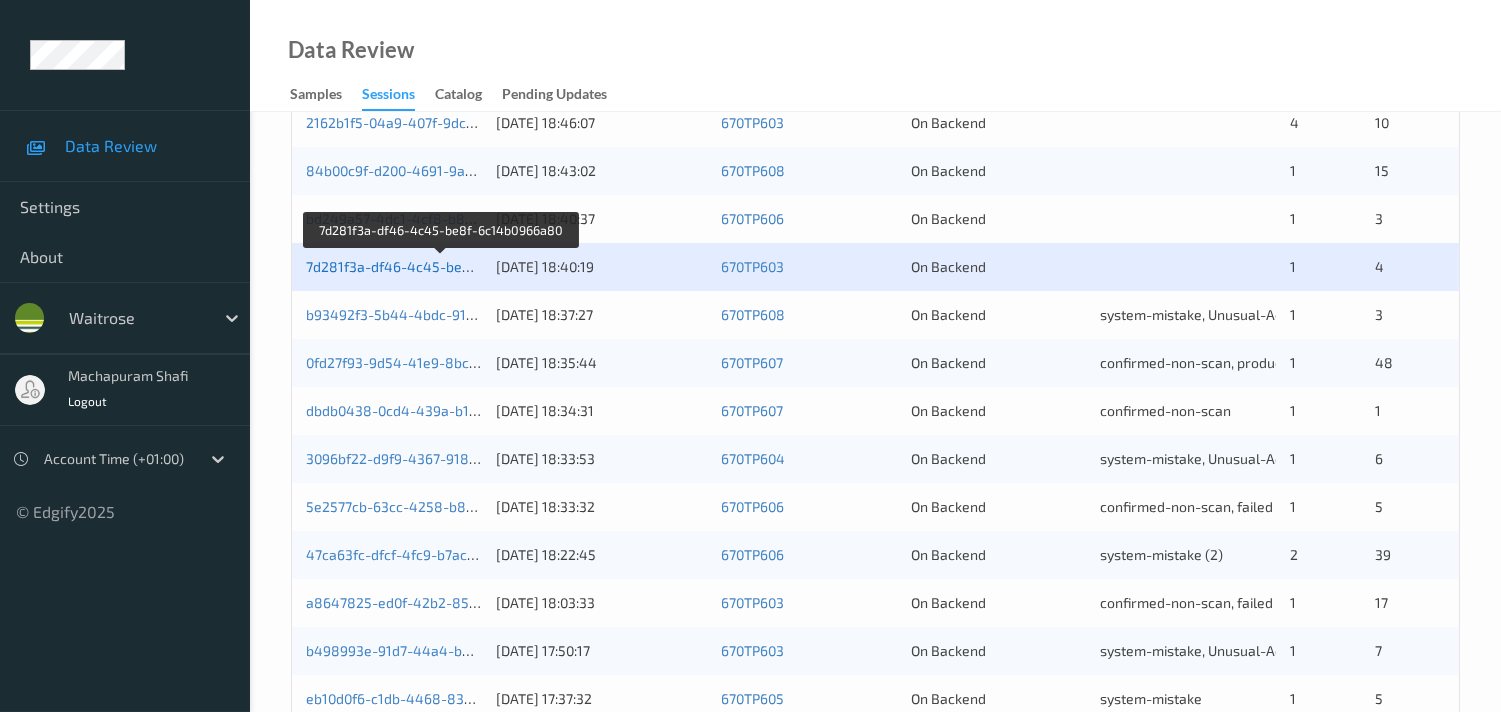 click on "7d281f3a-df46-4c45-be8f-6c14b0966a80" at bounding box center (441, 266) 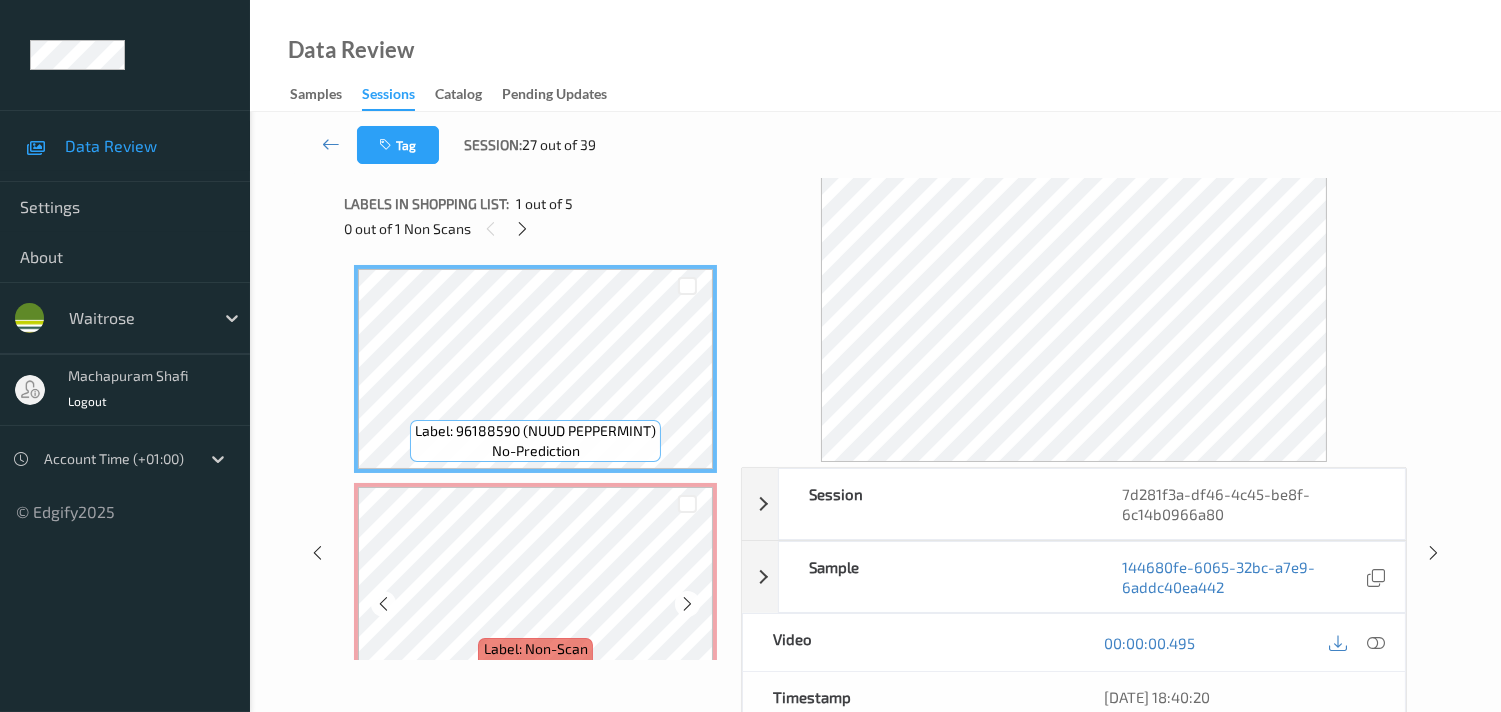 scroll, scrollTop: 0, scrollLeft: 0, axis: both 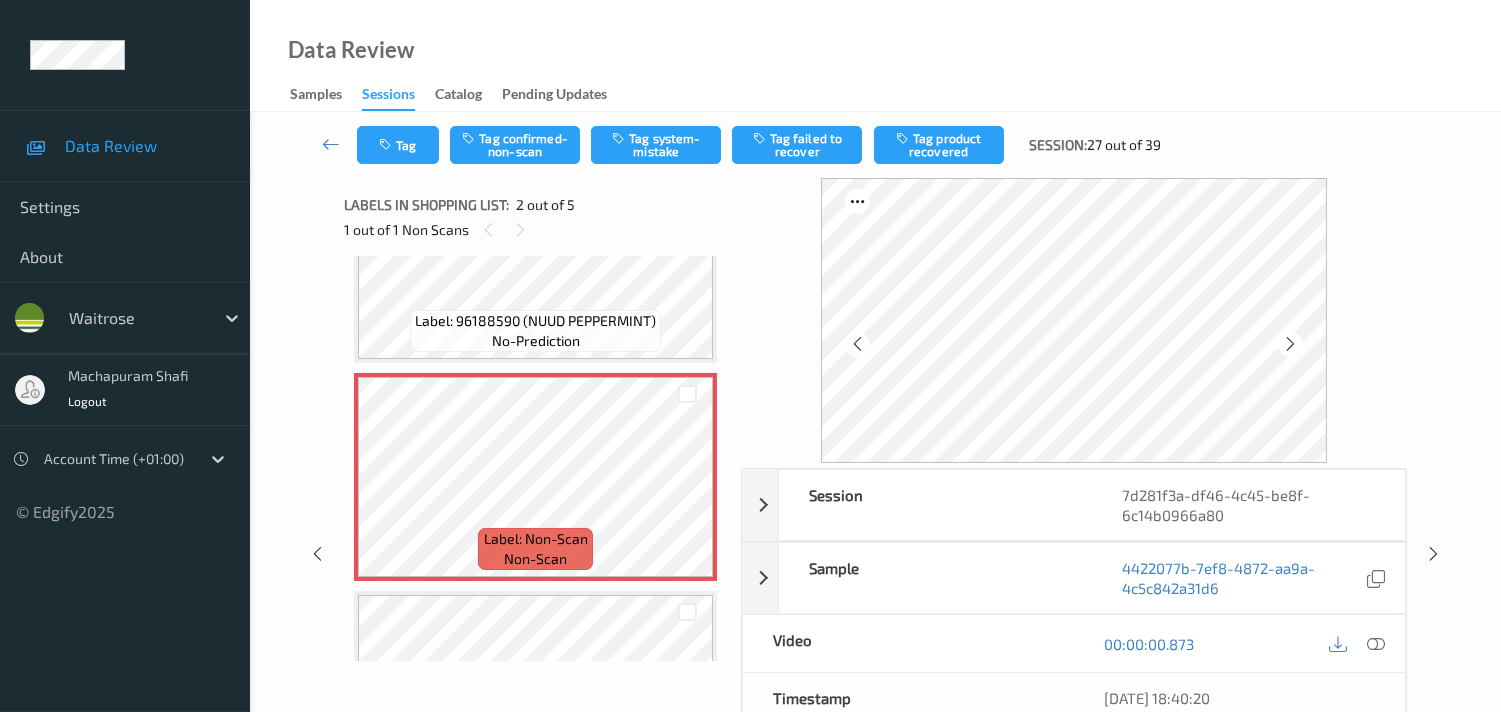 click on "00:00:00.873" at bounding box center [1239, 643] 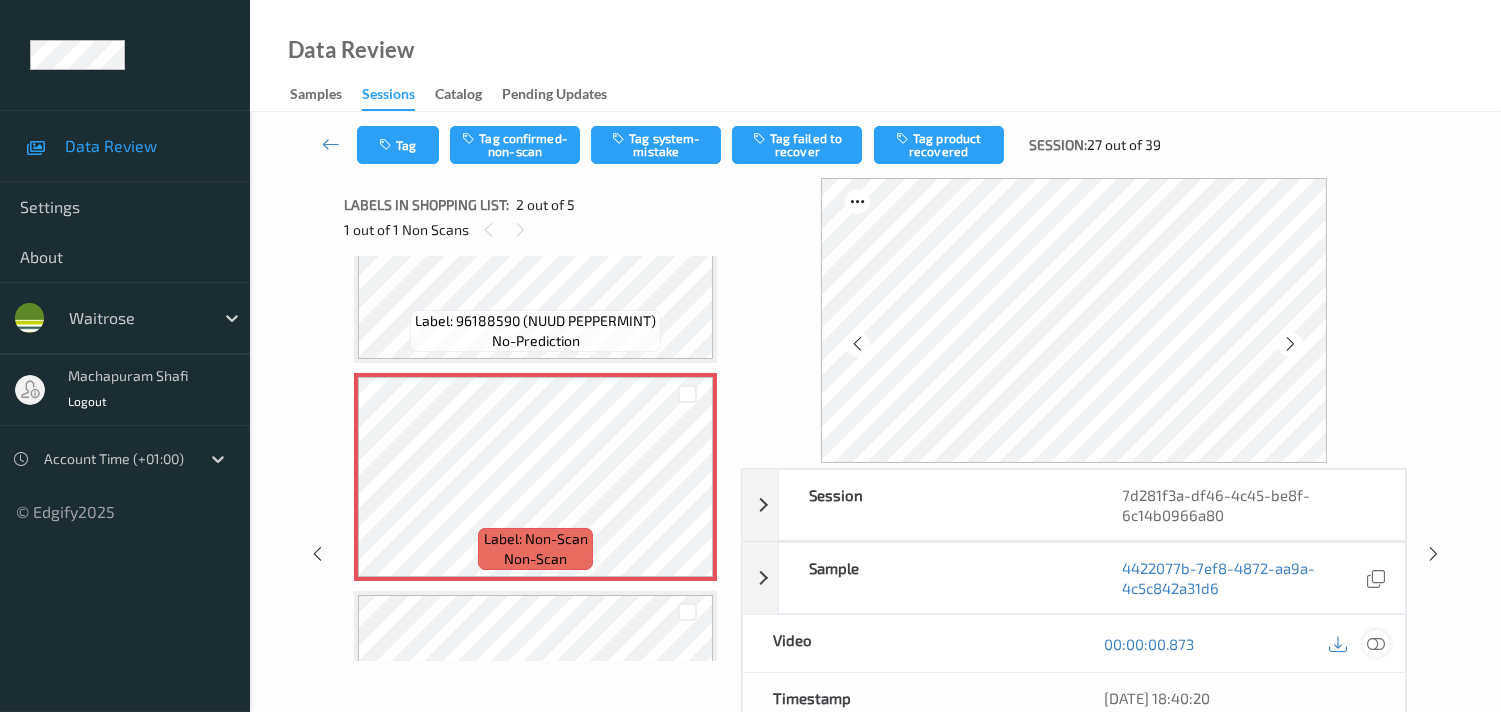 click at bounding box center [1376, 644] 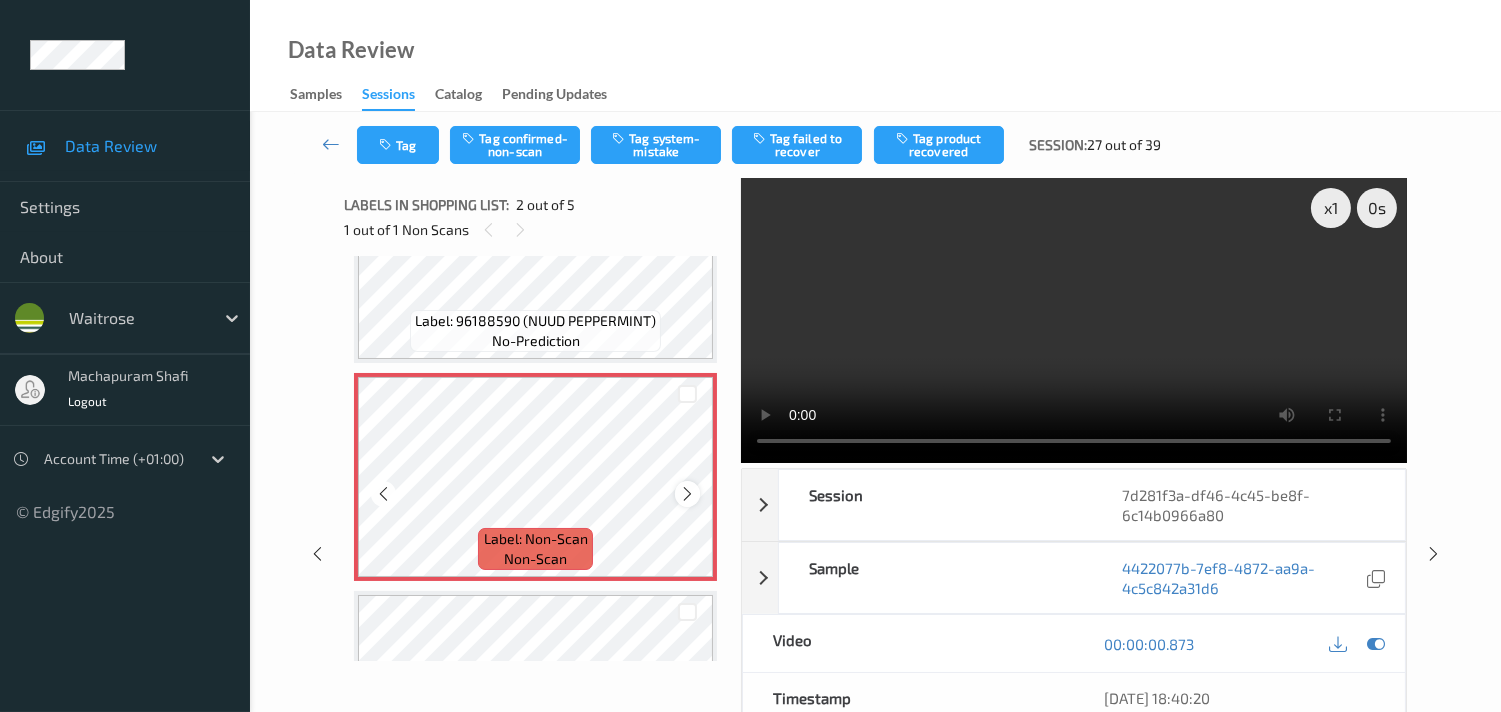 click at bounding box center [687, 494] 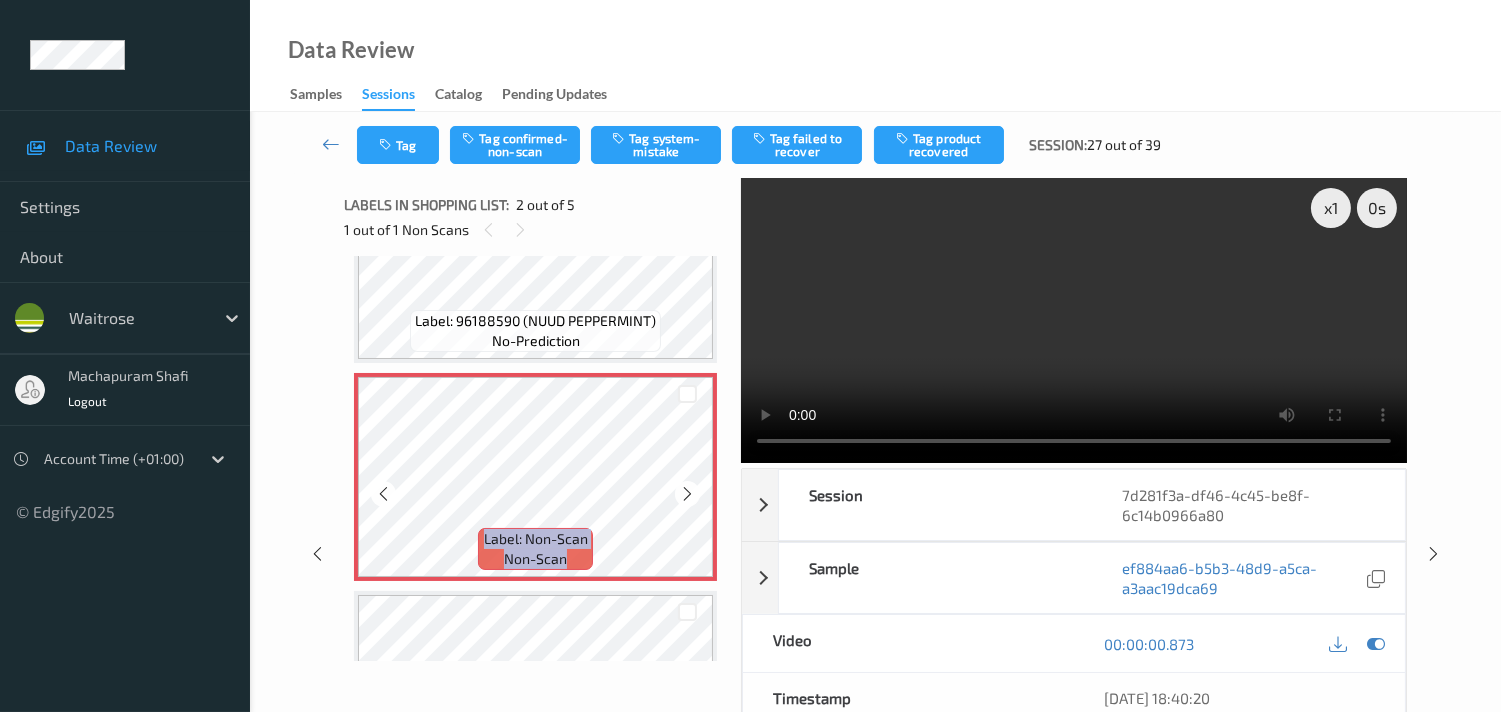 click at bounding box center [687, 494] 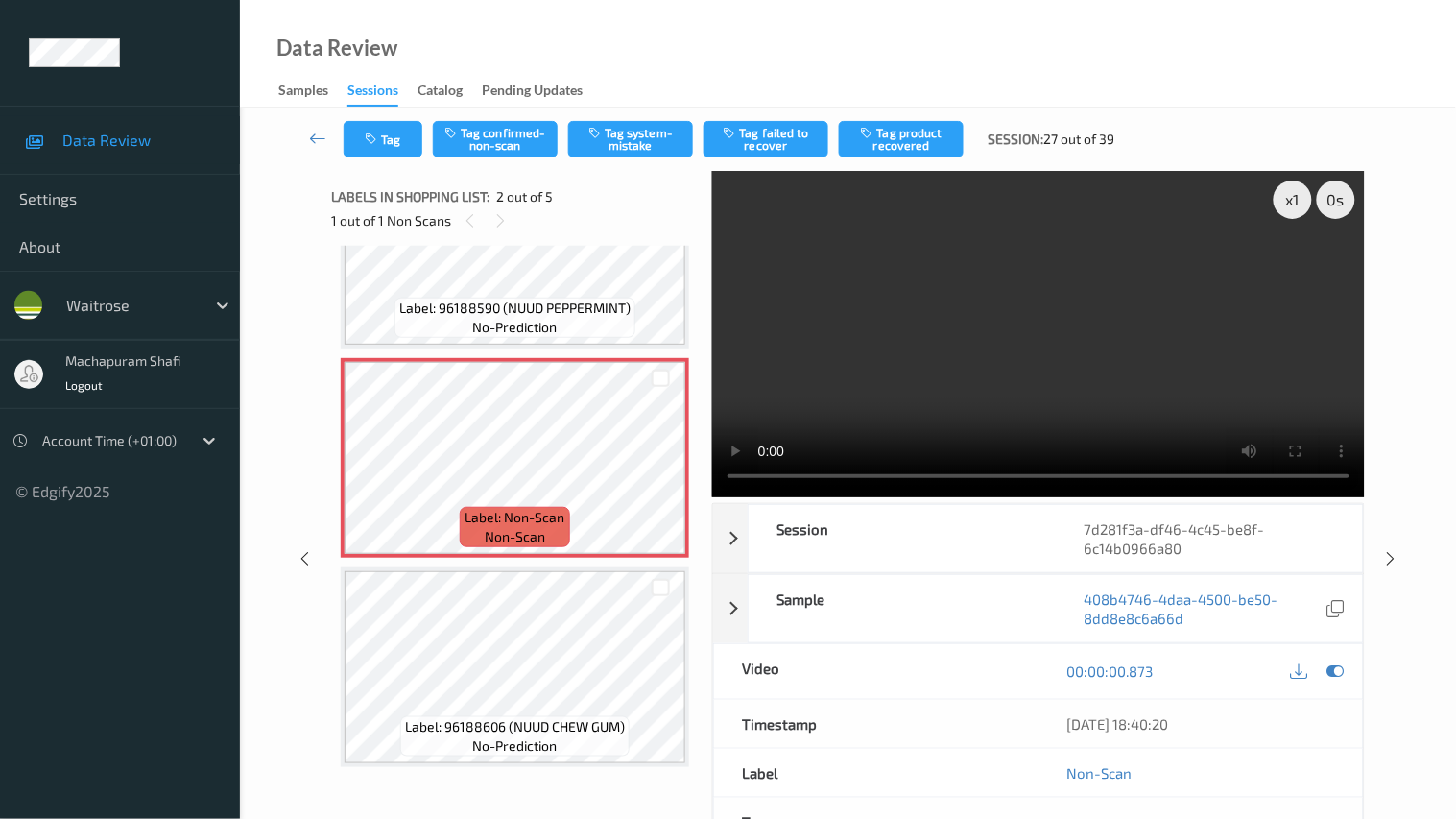 type 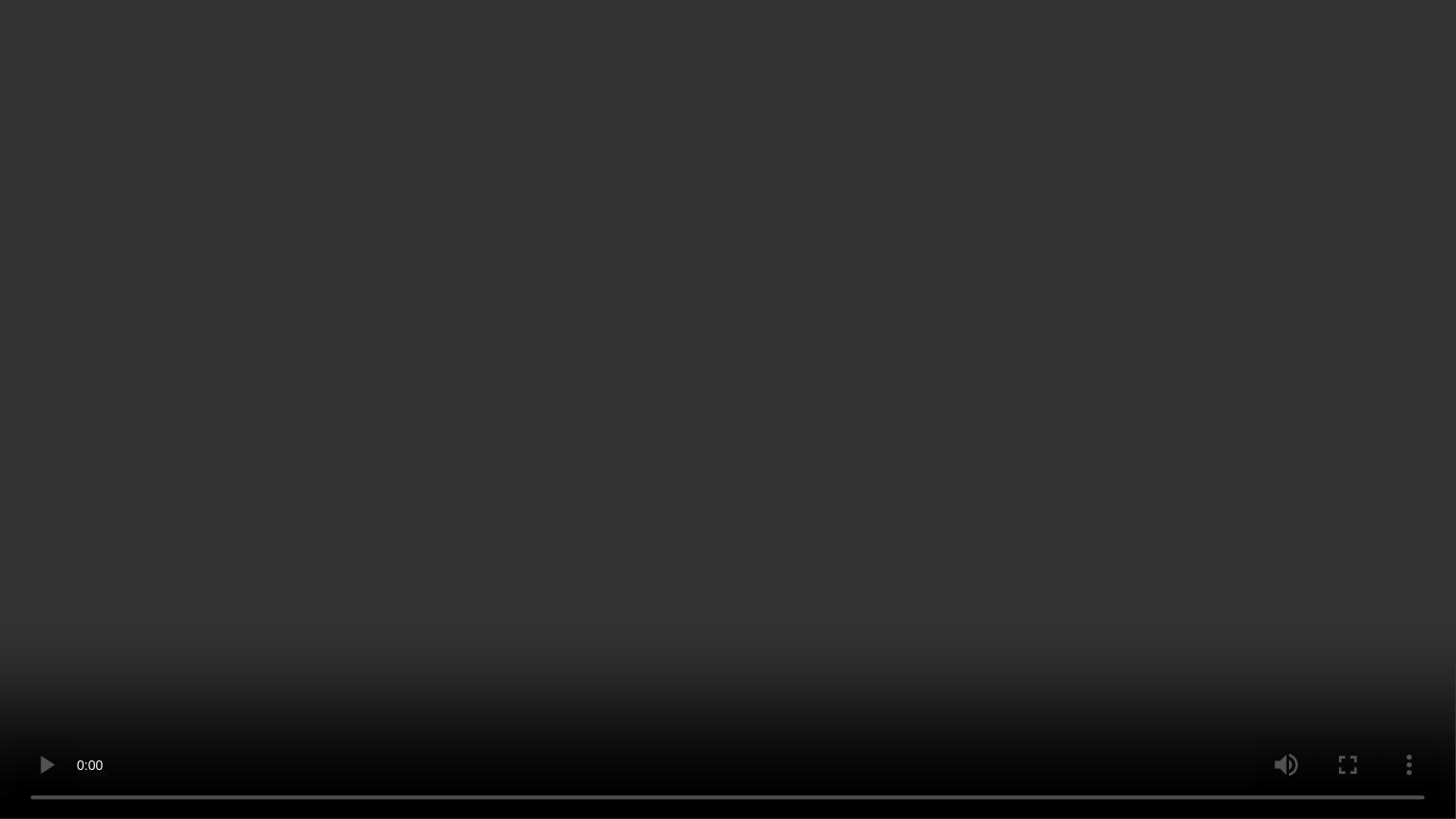 click at bounding box center [728, 409] 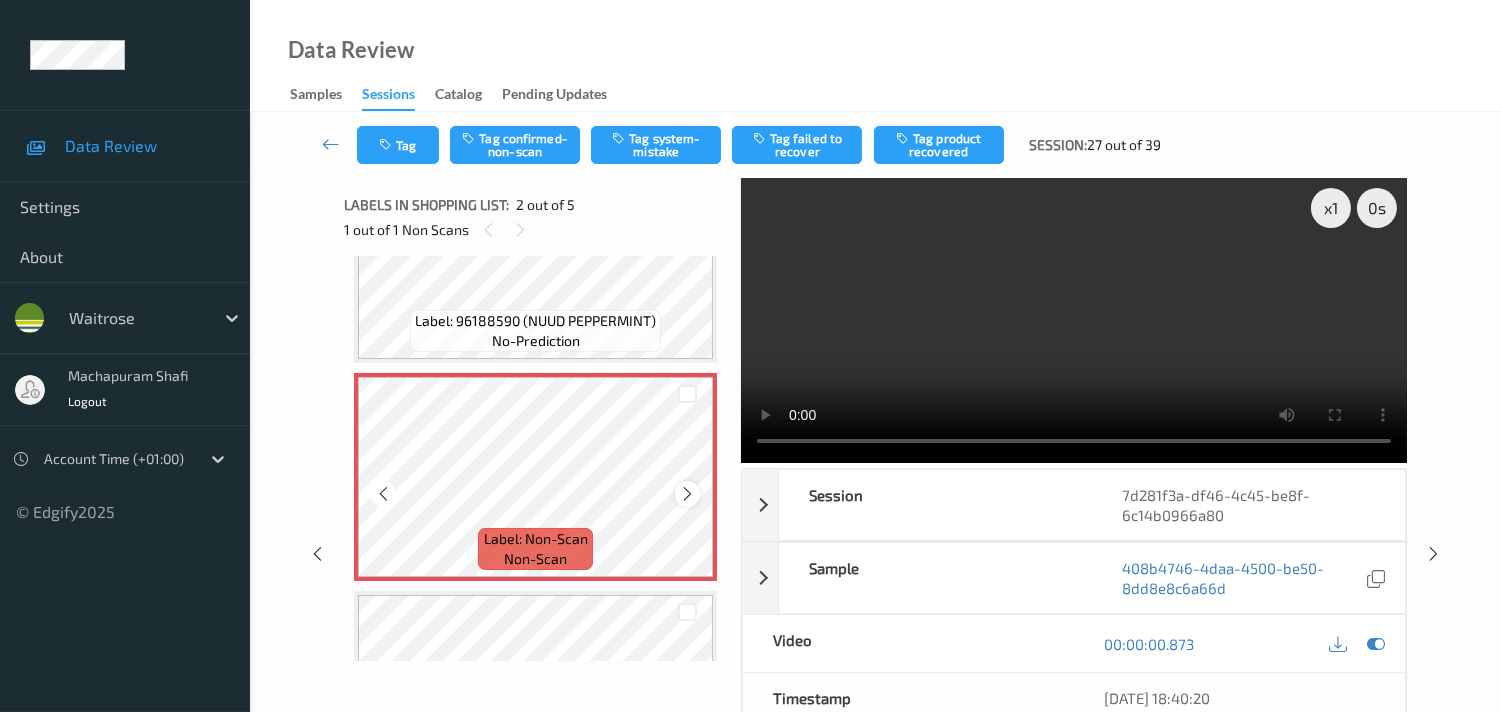 click at bounding box center [687, 494] 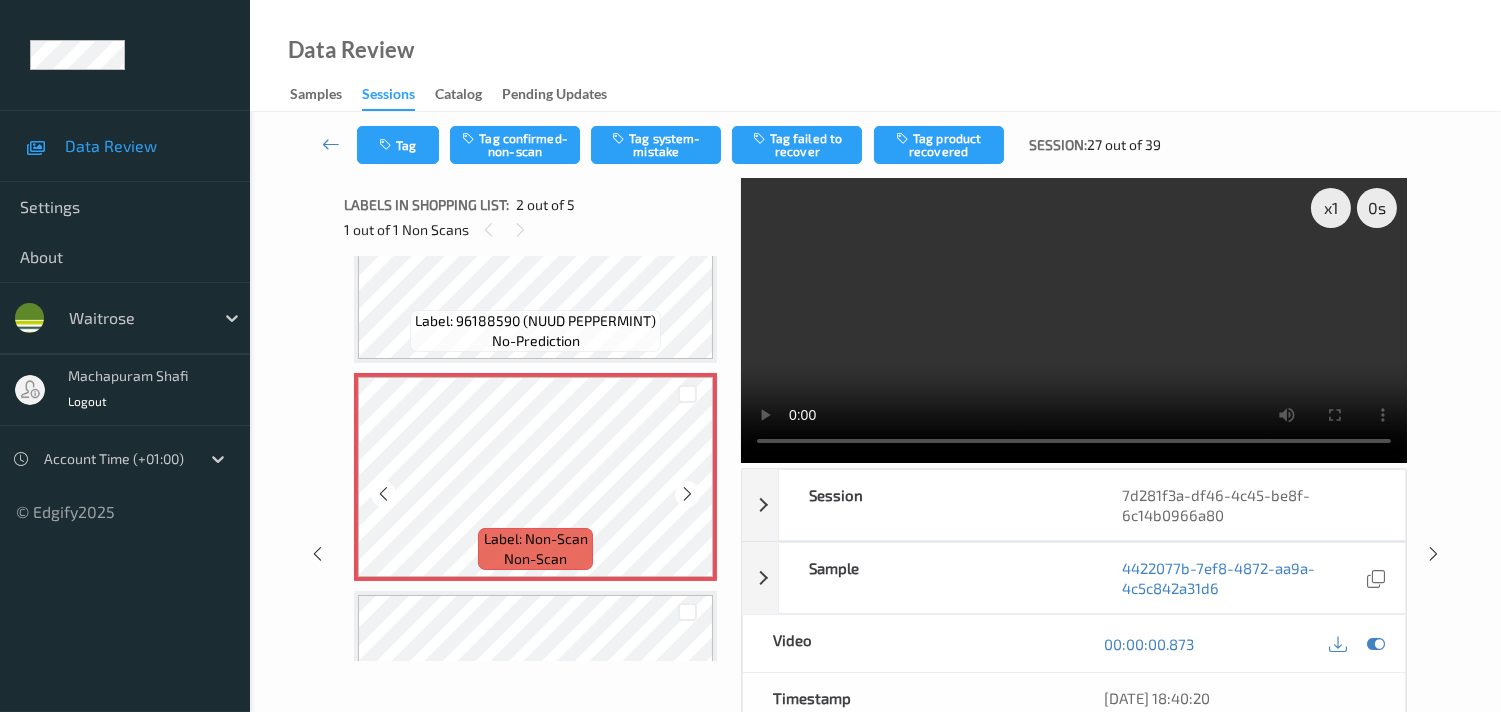 click at bounding box center (687, 494) 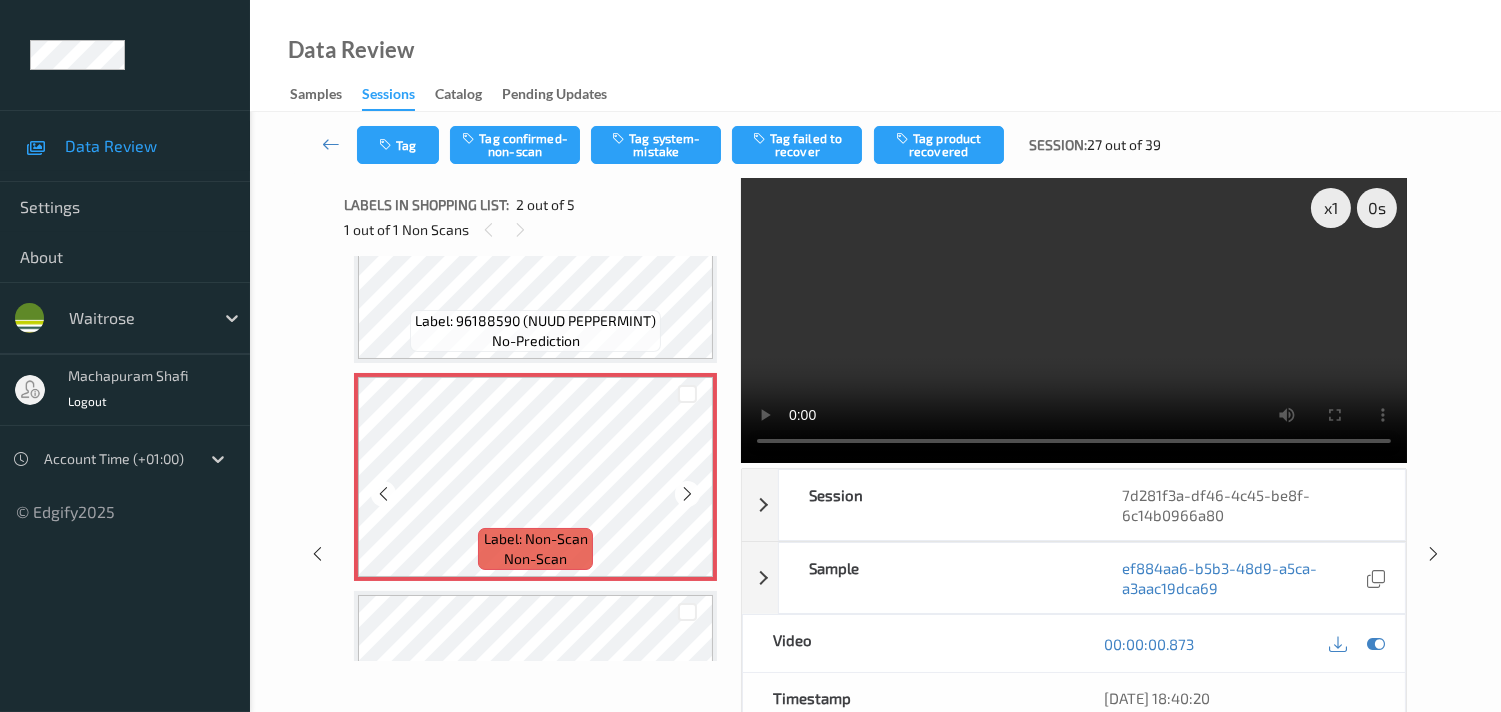 click at bounding box center [687, 494] 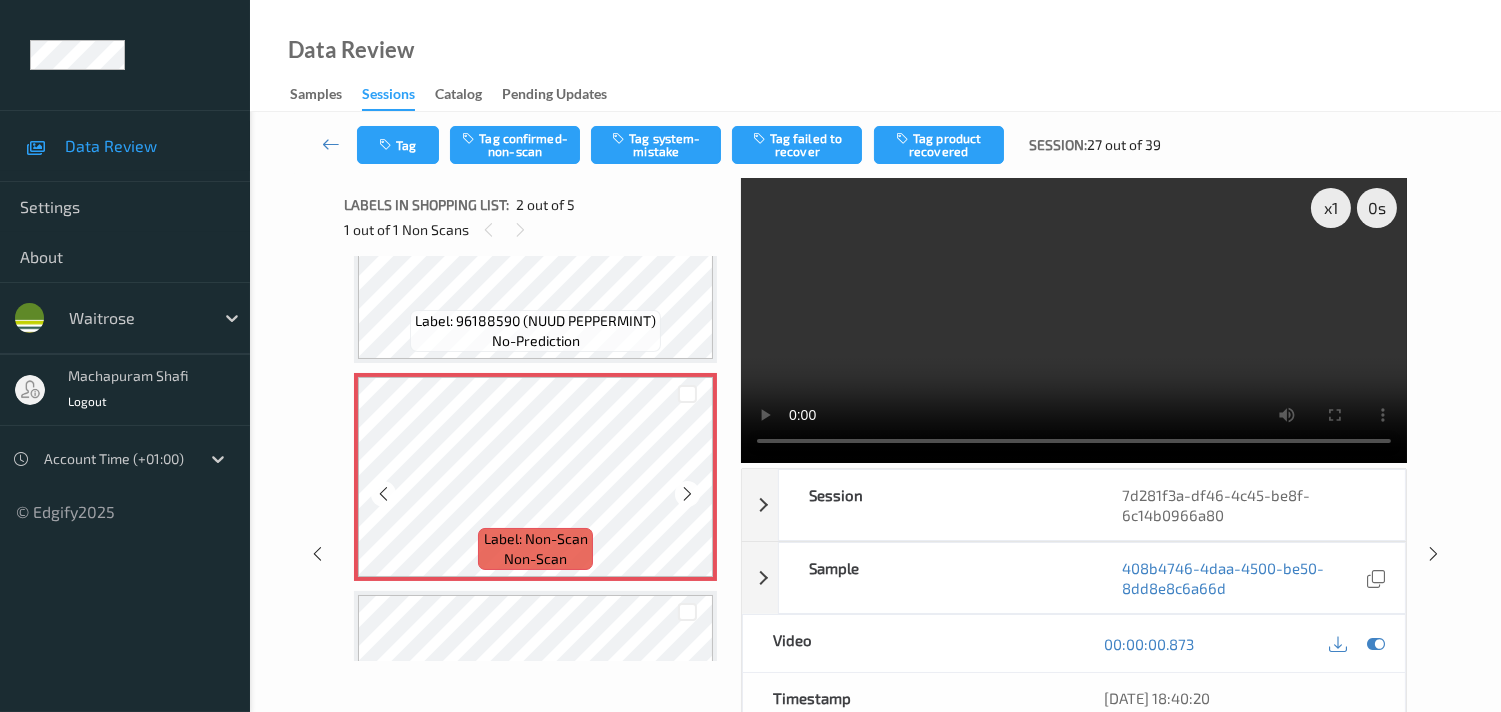 click at bounding box center (687, 494) 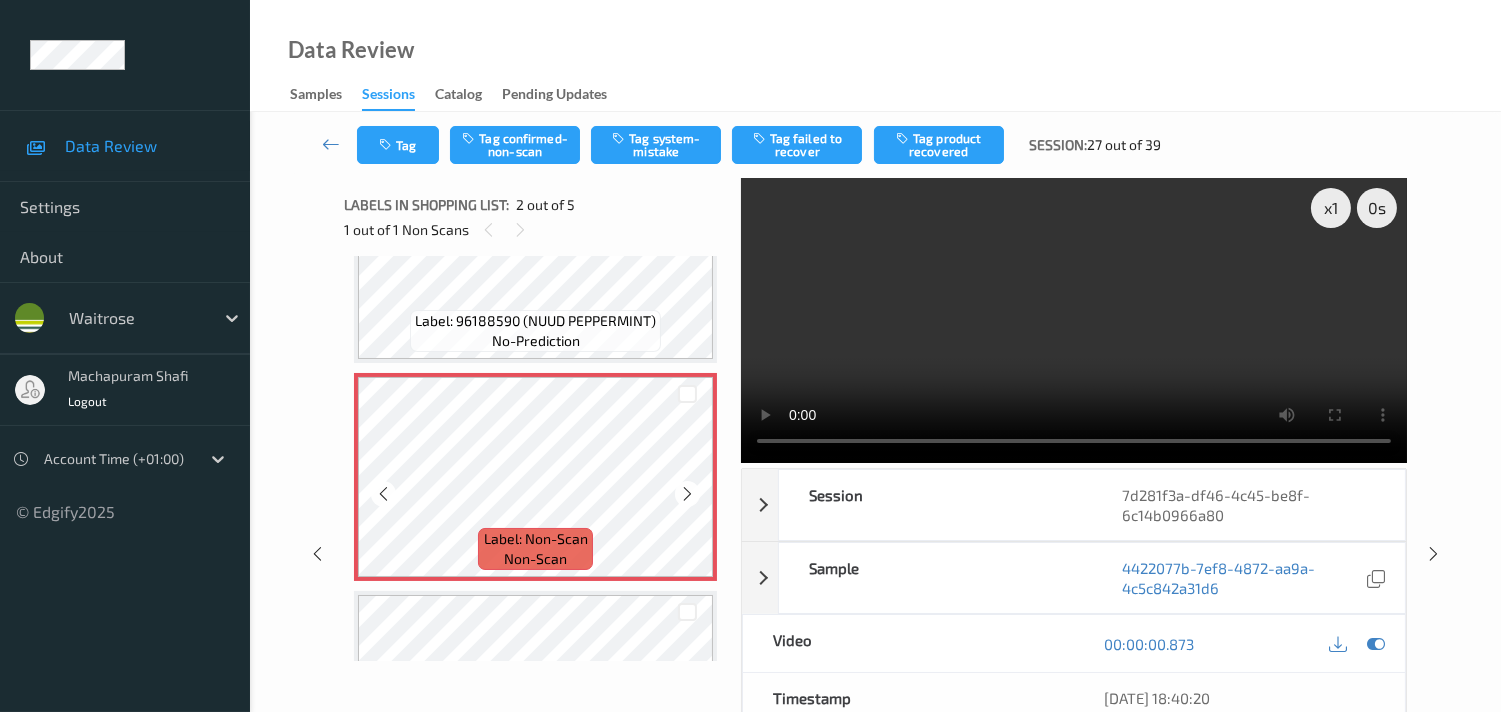 click at bounding box center [687, 494] 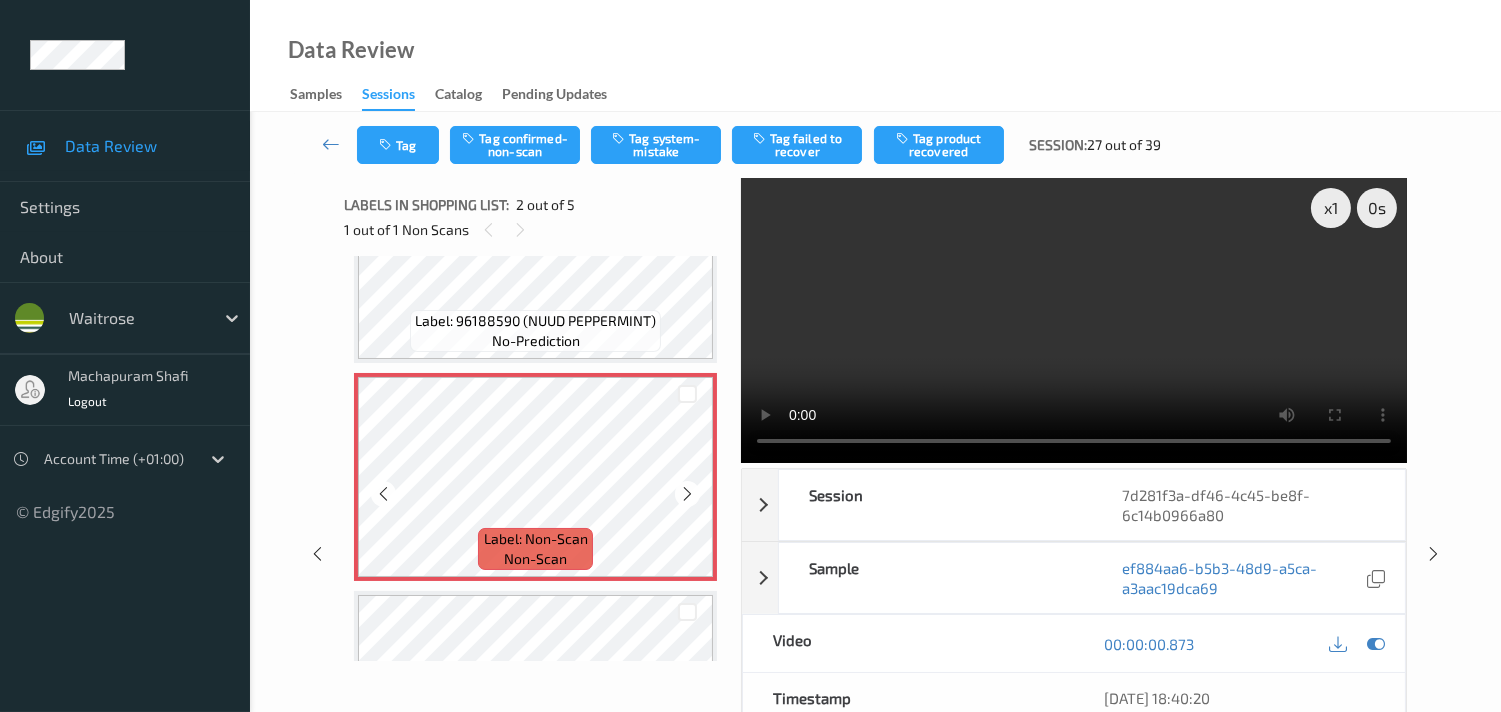 click at bounding box center (687, 494) 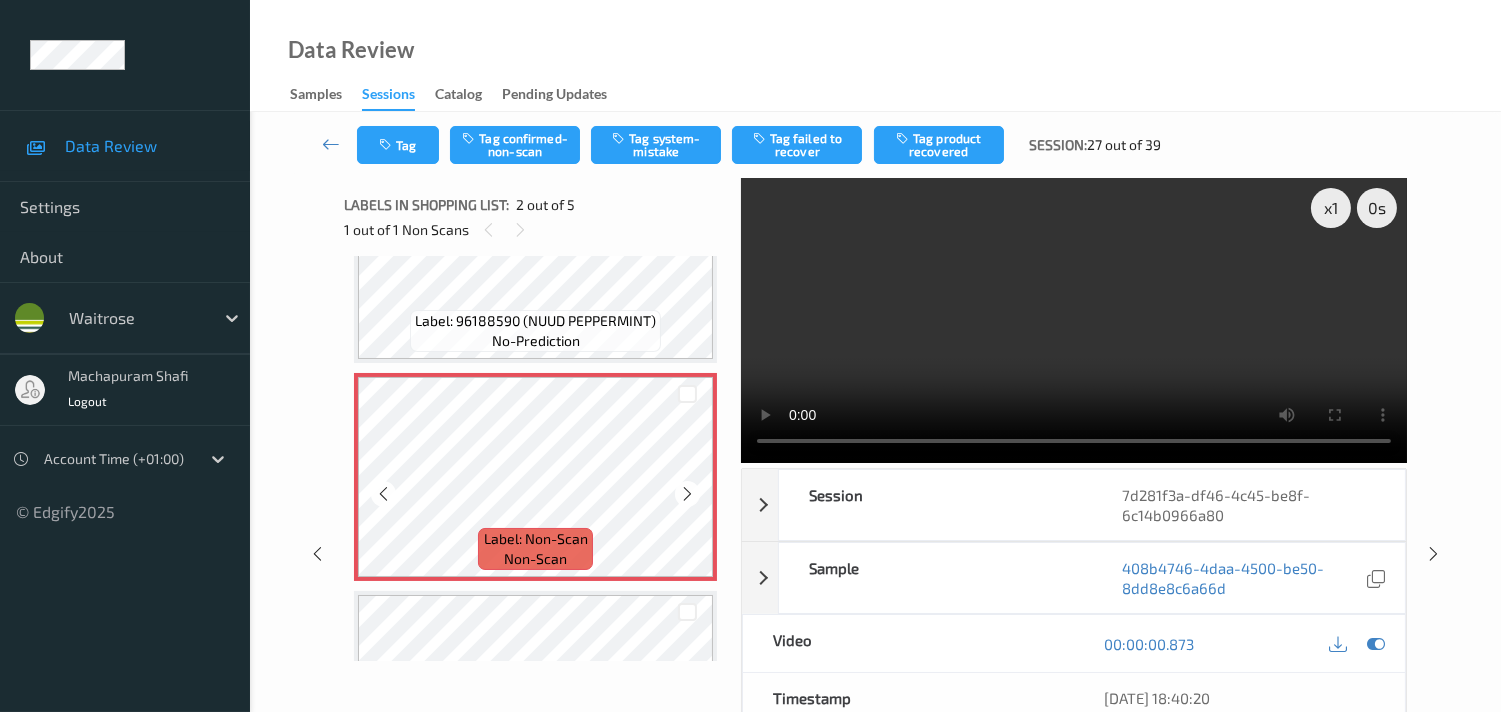 click at bounding box center (687, 494) 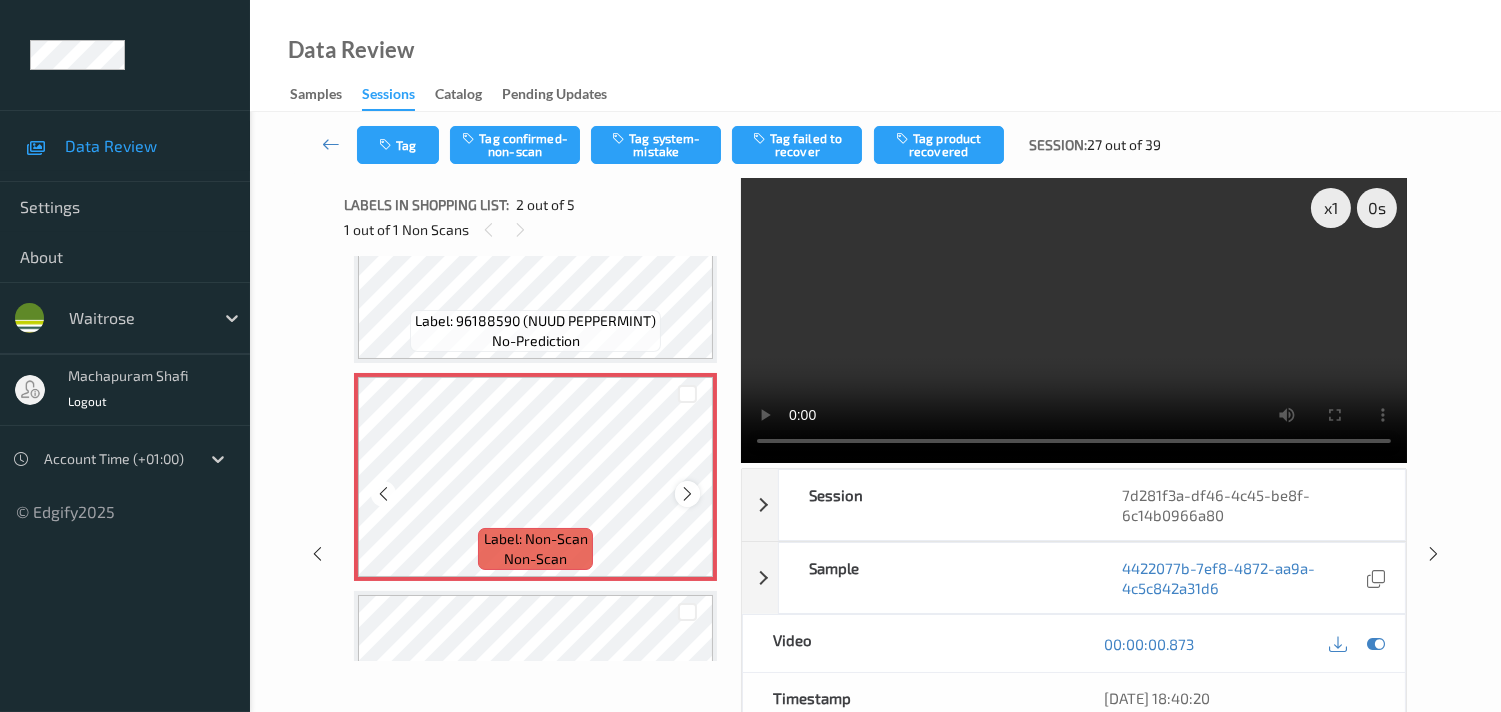 click at bounding box center [687, 494] 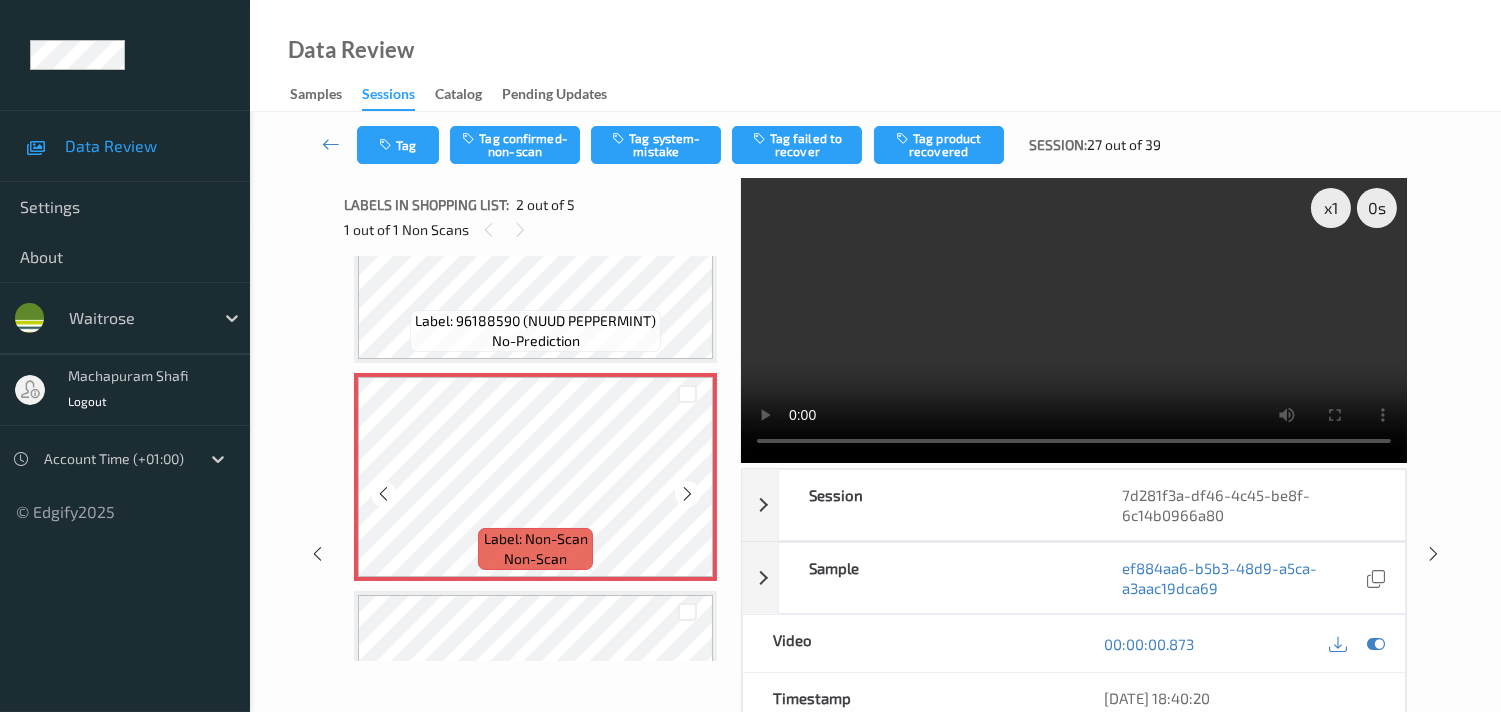 click at bounding box center (687, 494) 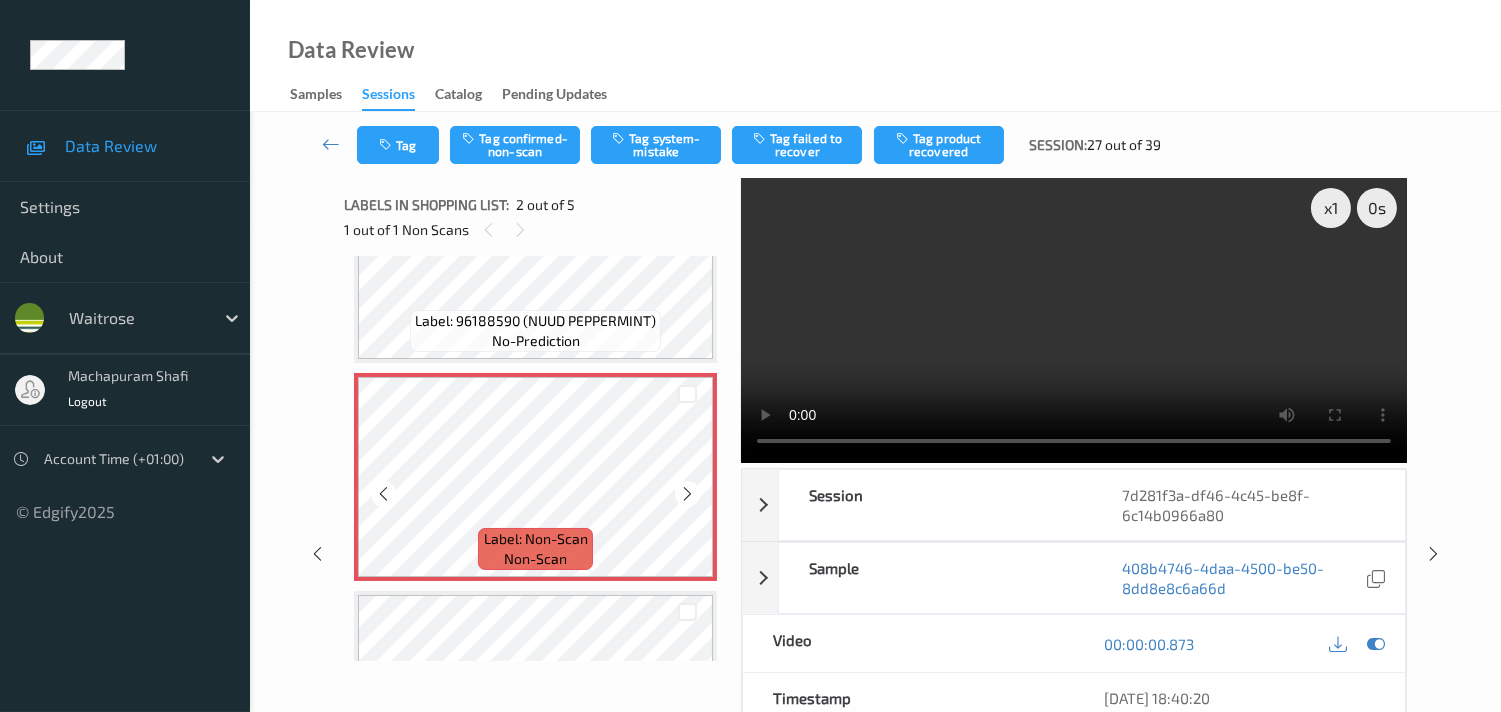 click at bounding box center [687, 494] 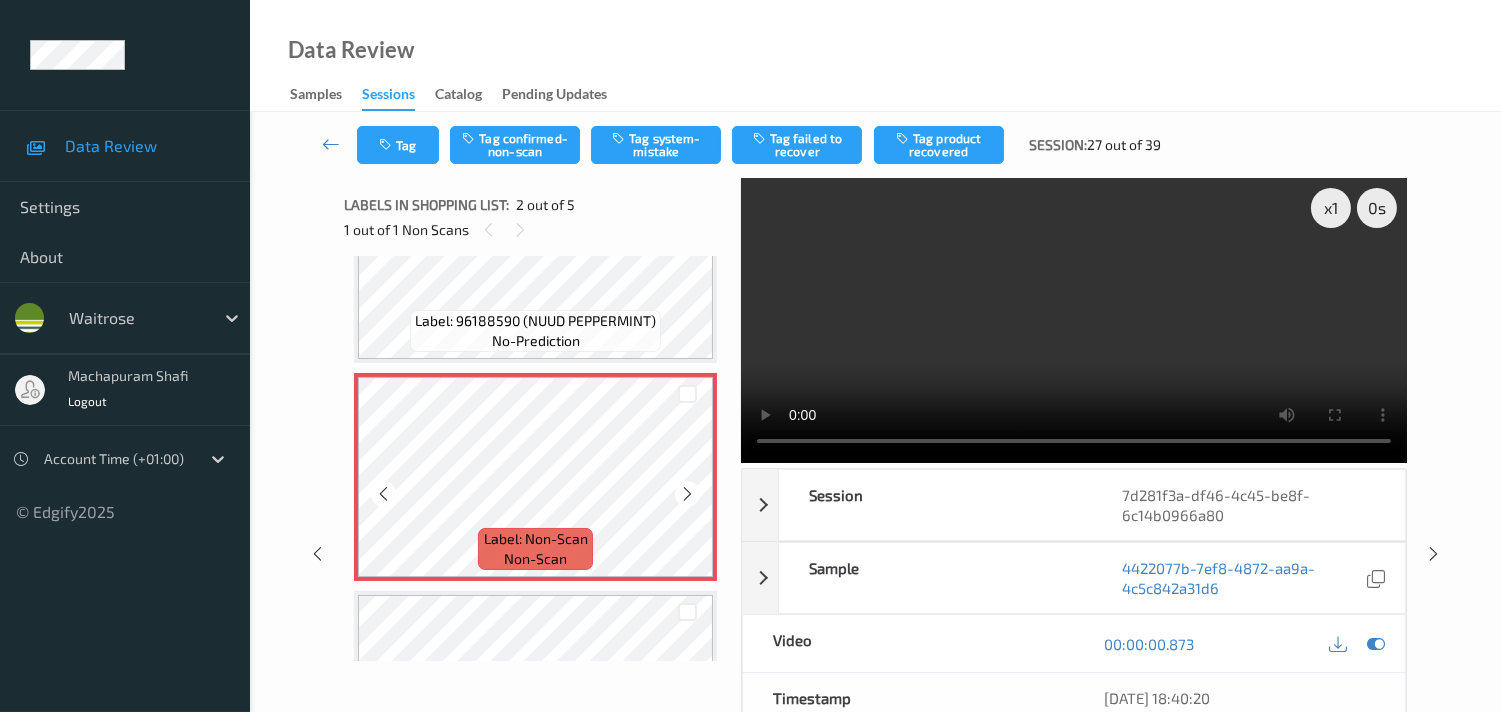 click at bounding box center [687, 494] 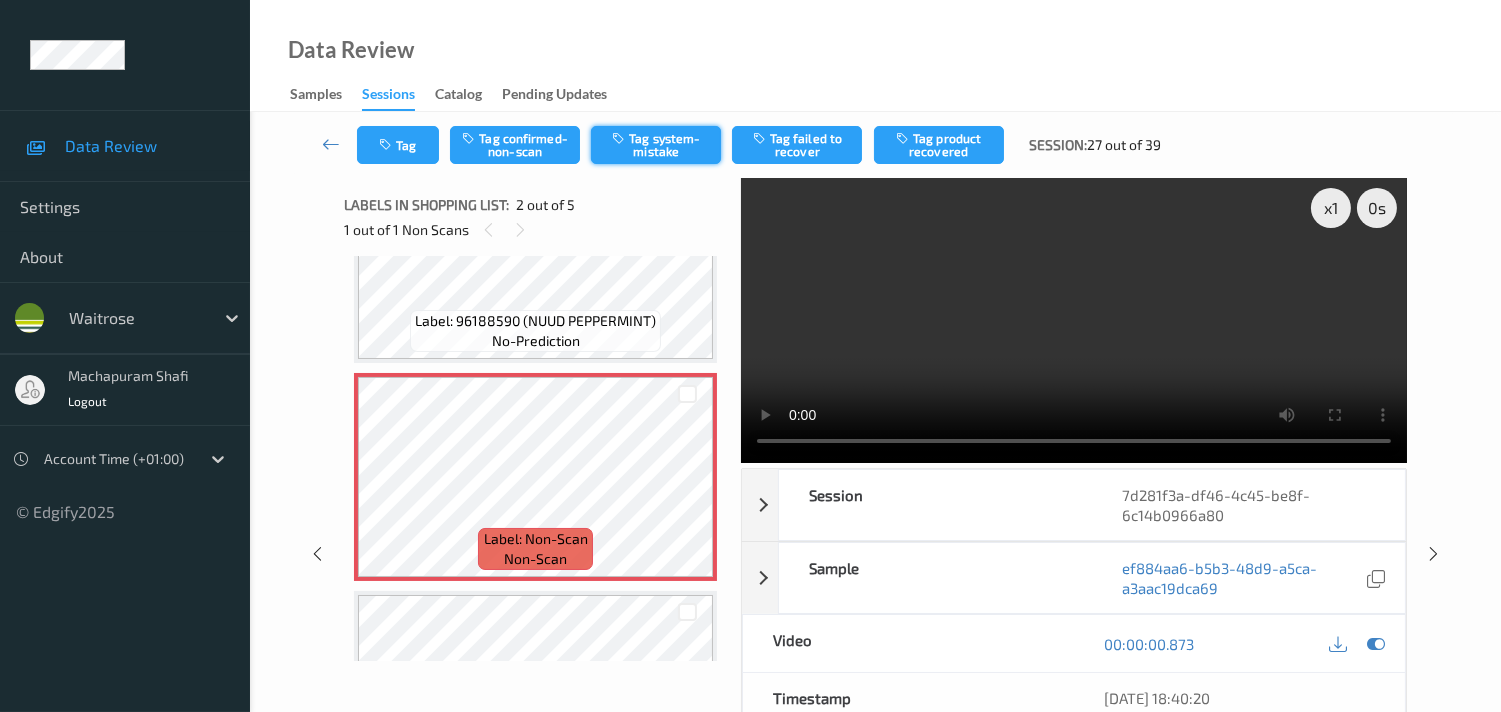 click on "Tag   system-mistake" at bounding box center (656, 145) 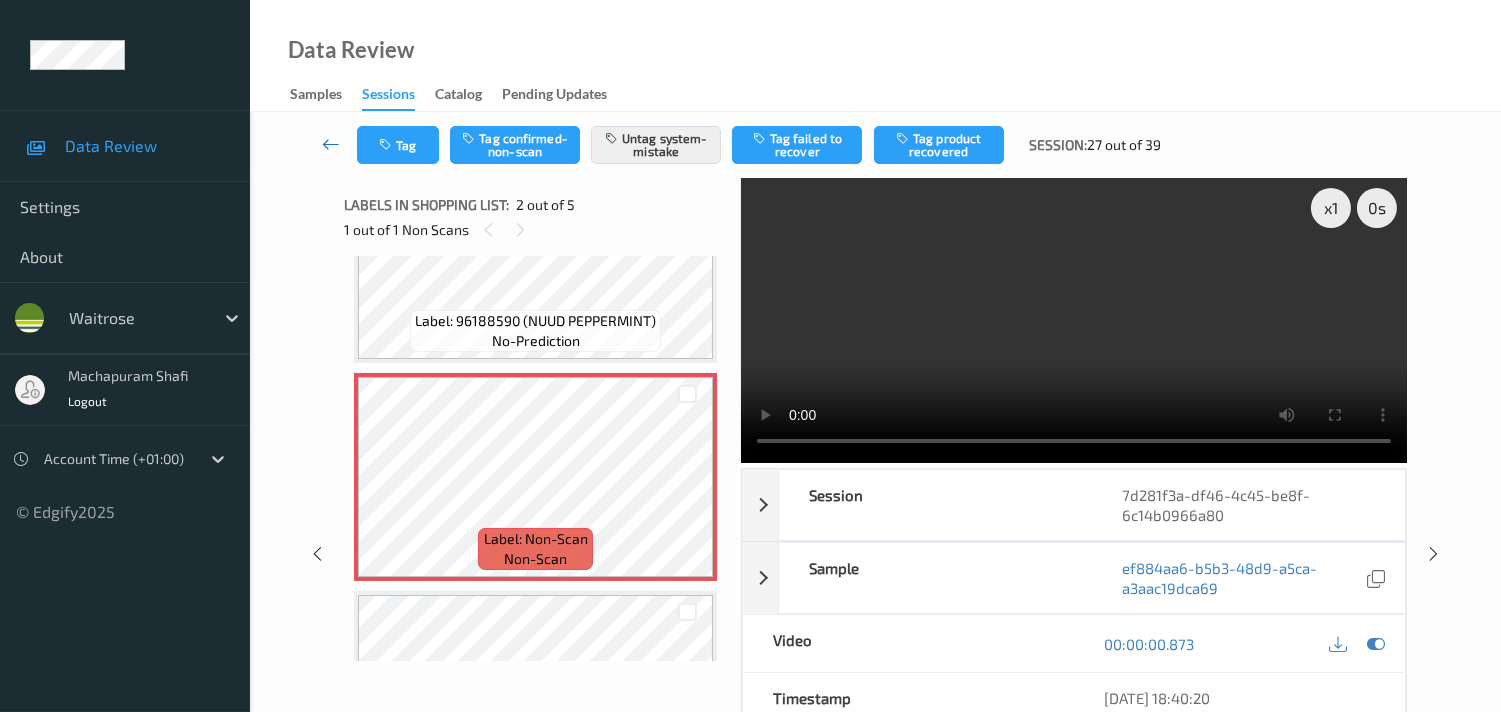 click at bounding box center [331, 144] 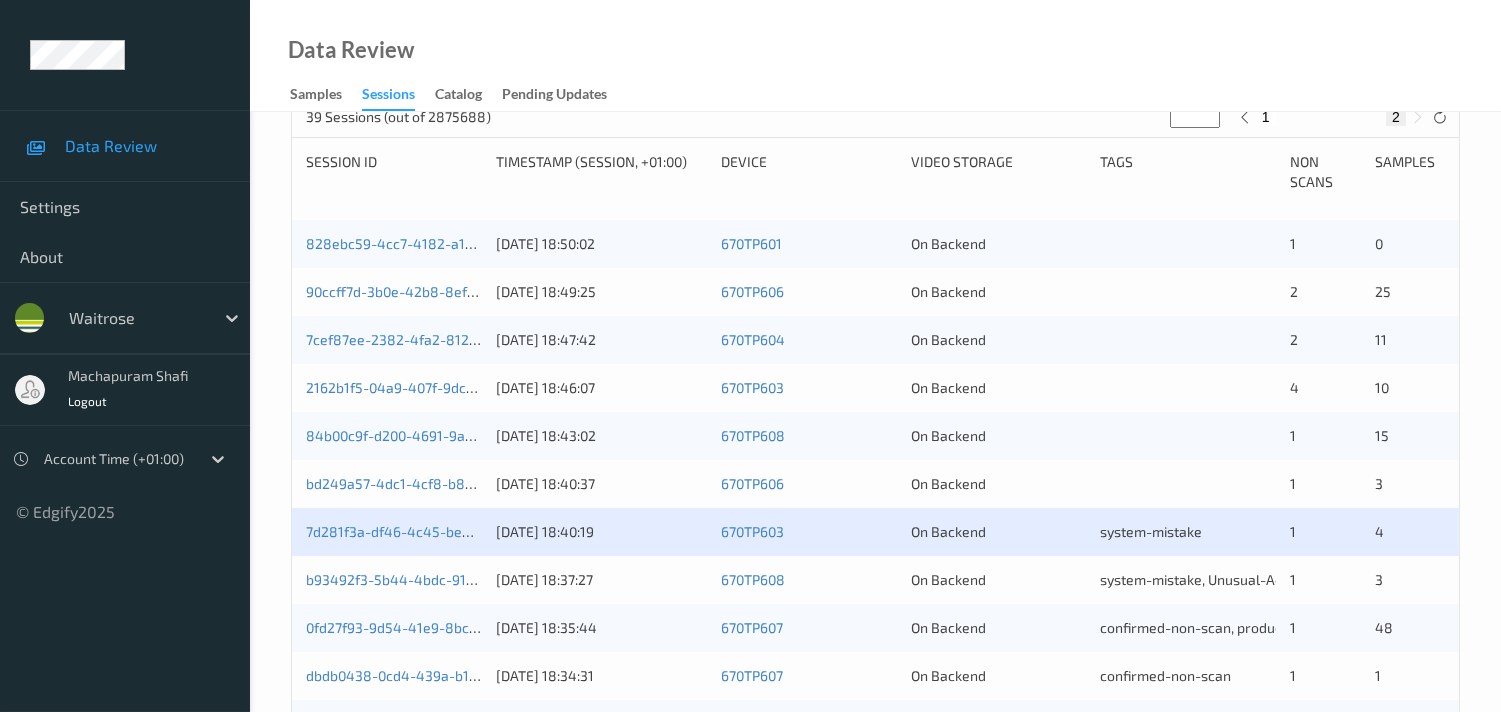 scroll, scrollTop: 444, scrollLeft: 0, axis: vertical 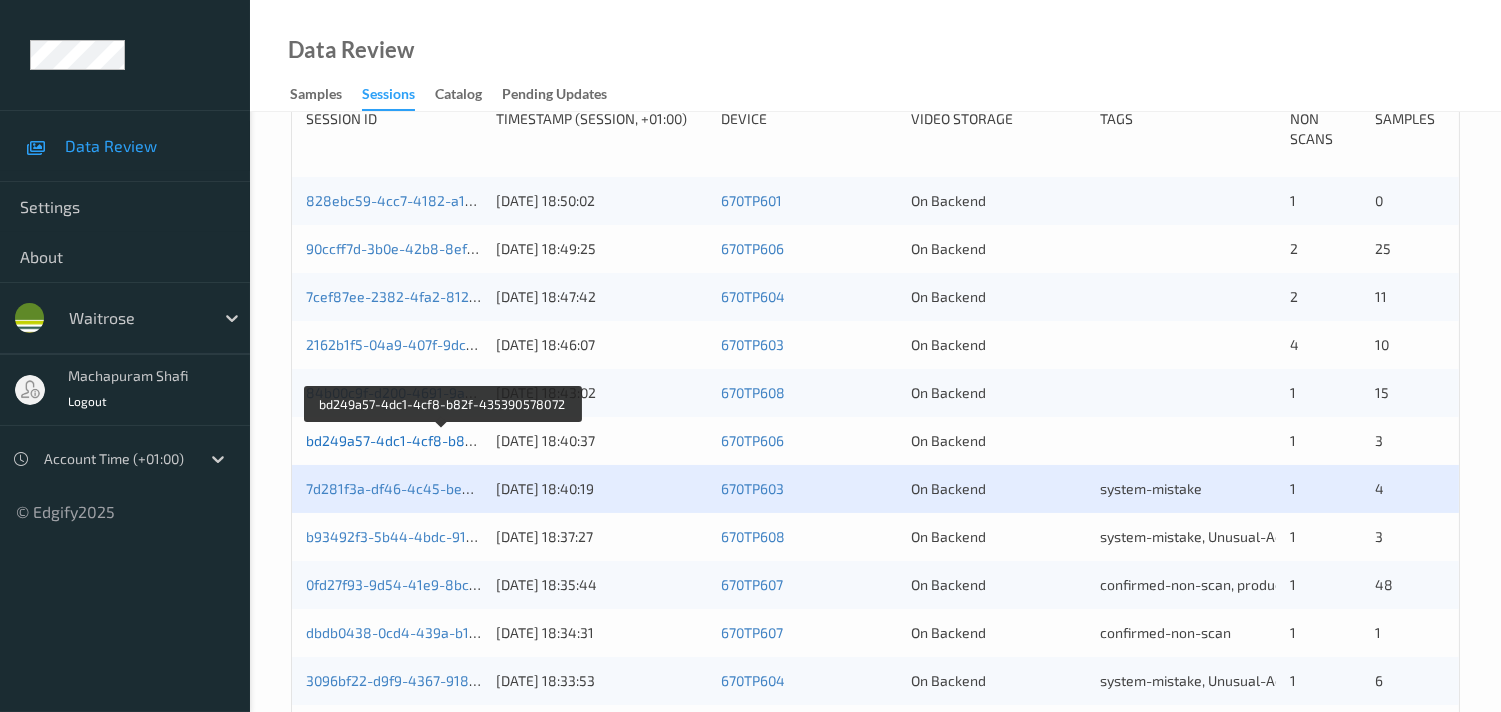 click on "bd249a57-4dc1-4cf8-b82f-435390578072" at bounding box center [443, 440] 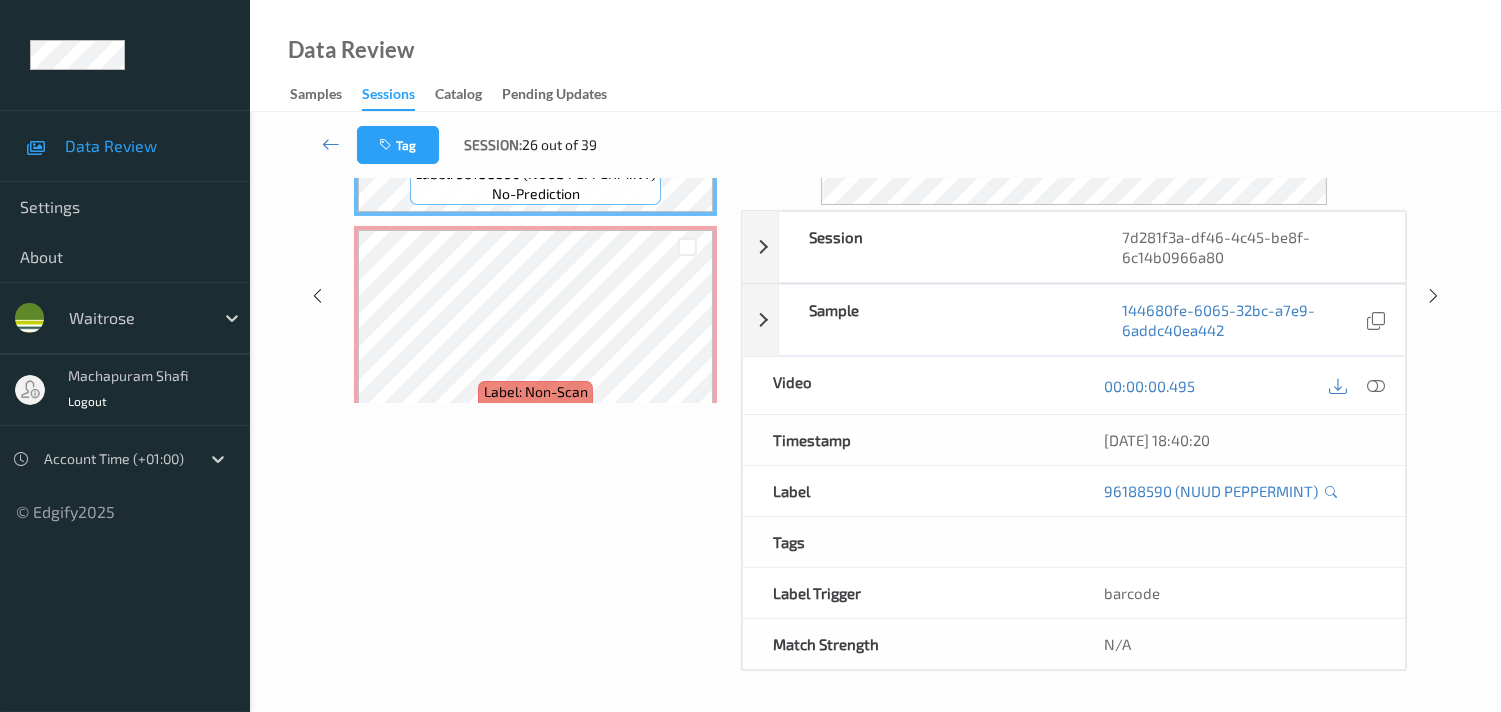 scroll, scrollTop: 260, scrollLeft: 0, axis: vertical 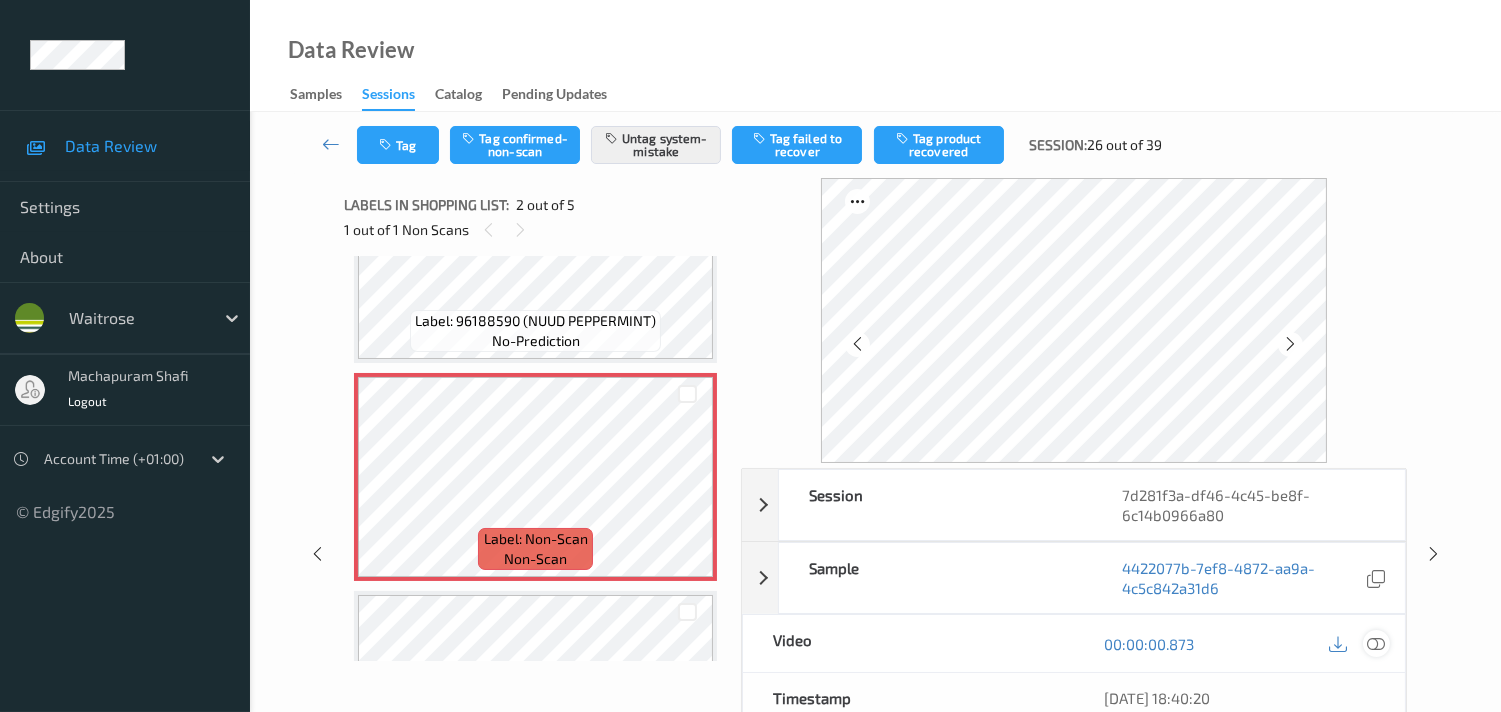 click at bounding box center [1376, 644] 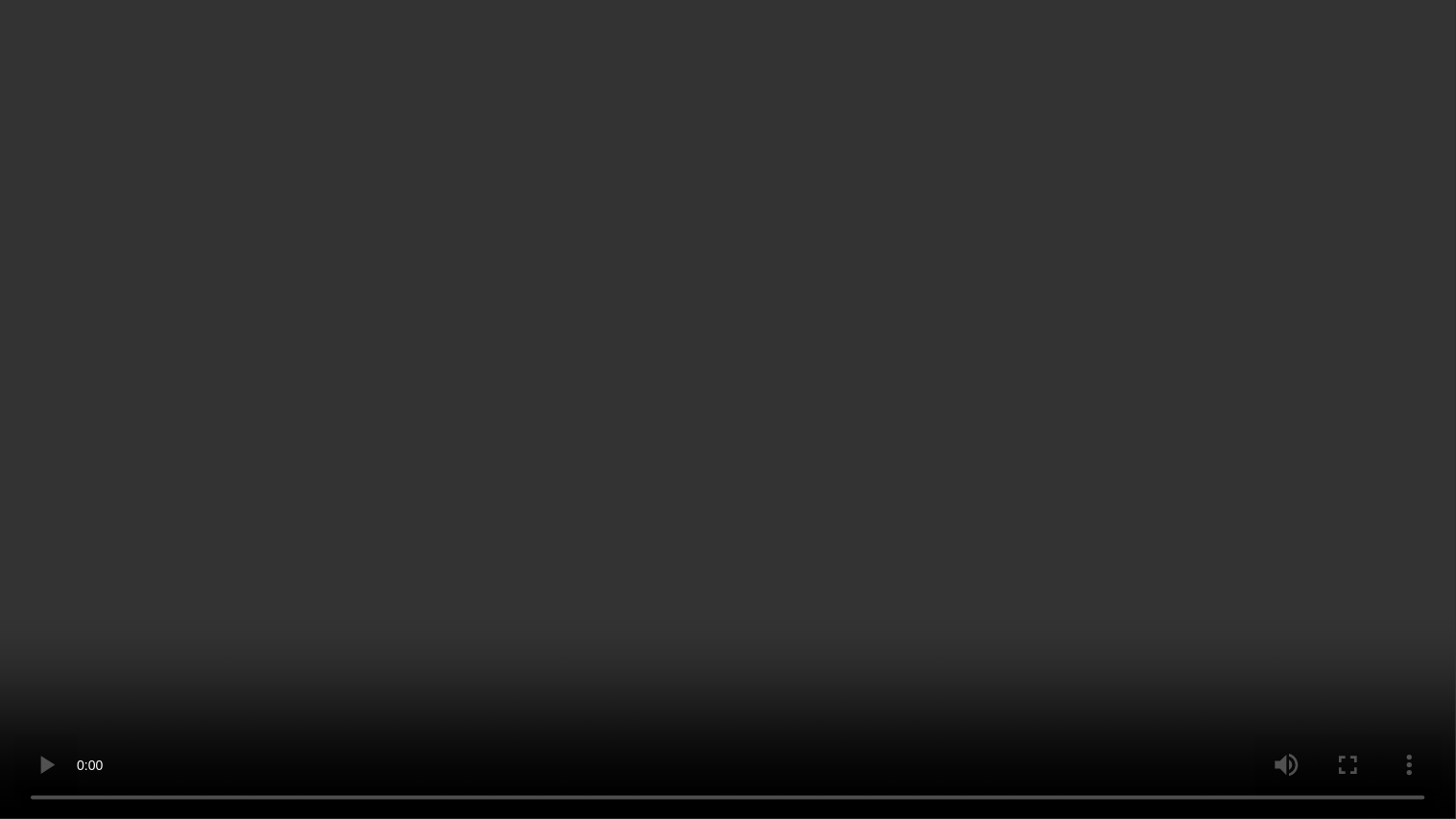 click at bounding box center [728, 409] 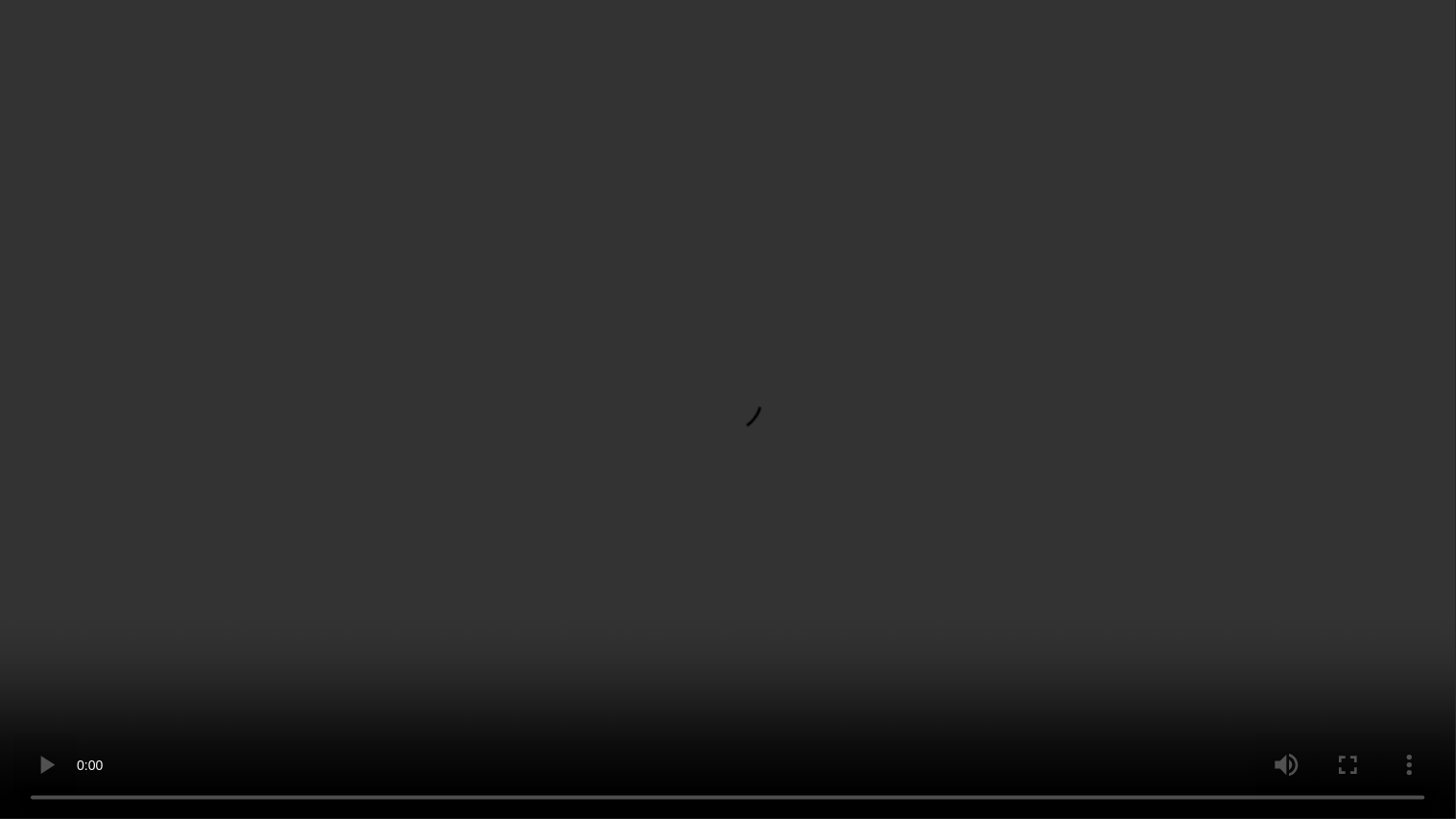 click at bounding box center (728, 409) 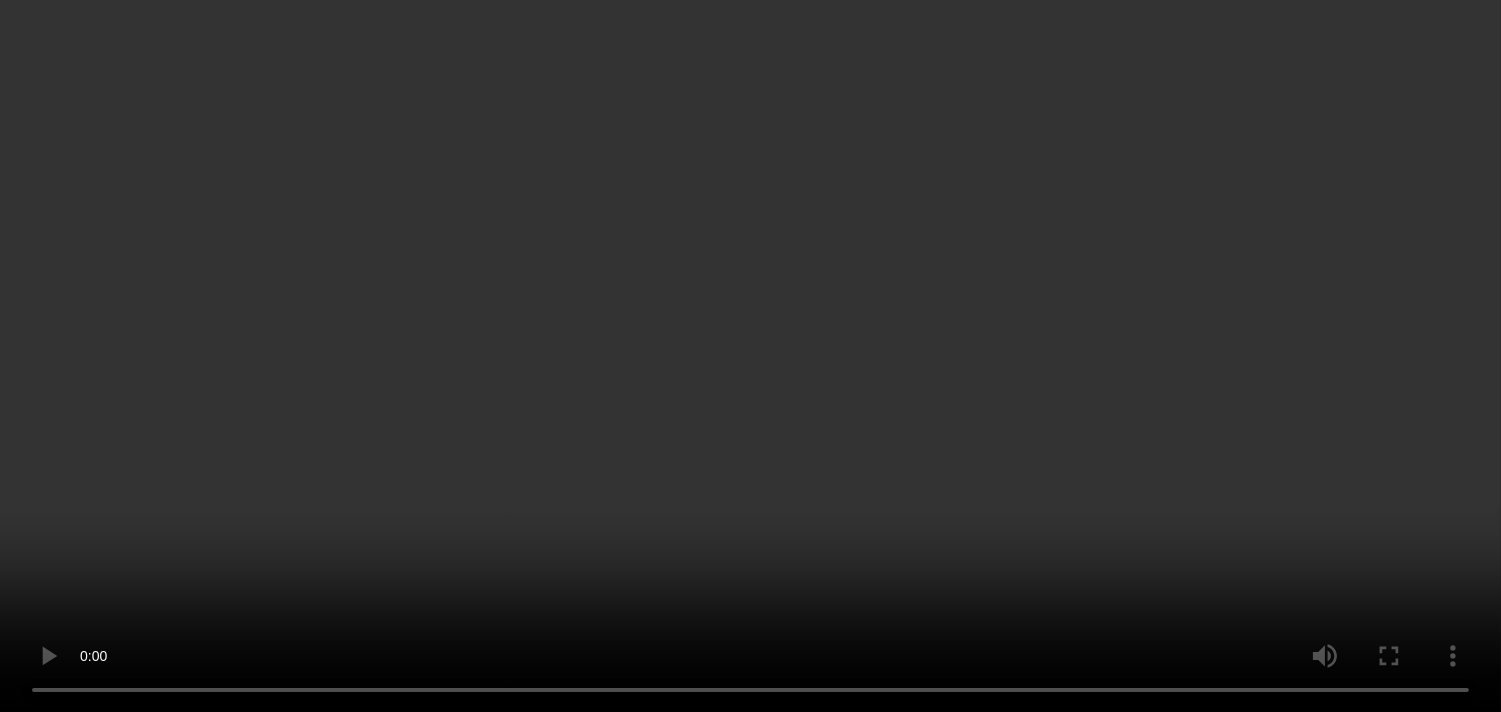 scroll, scrollTop: 222, scrollLeft: 0, axis: vertical 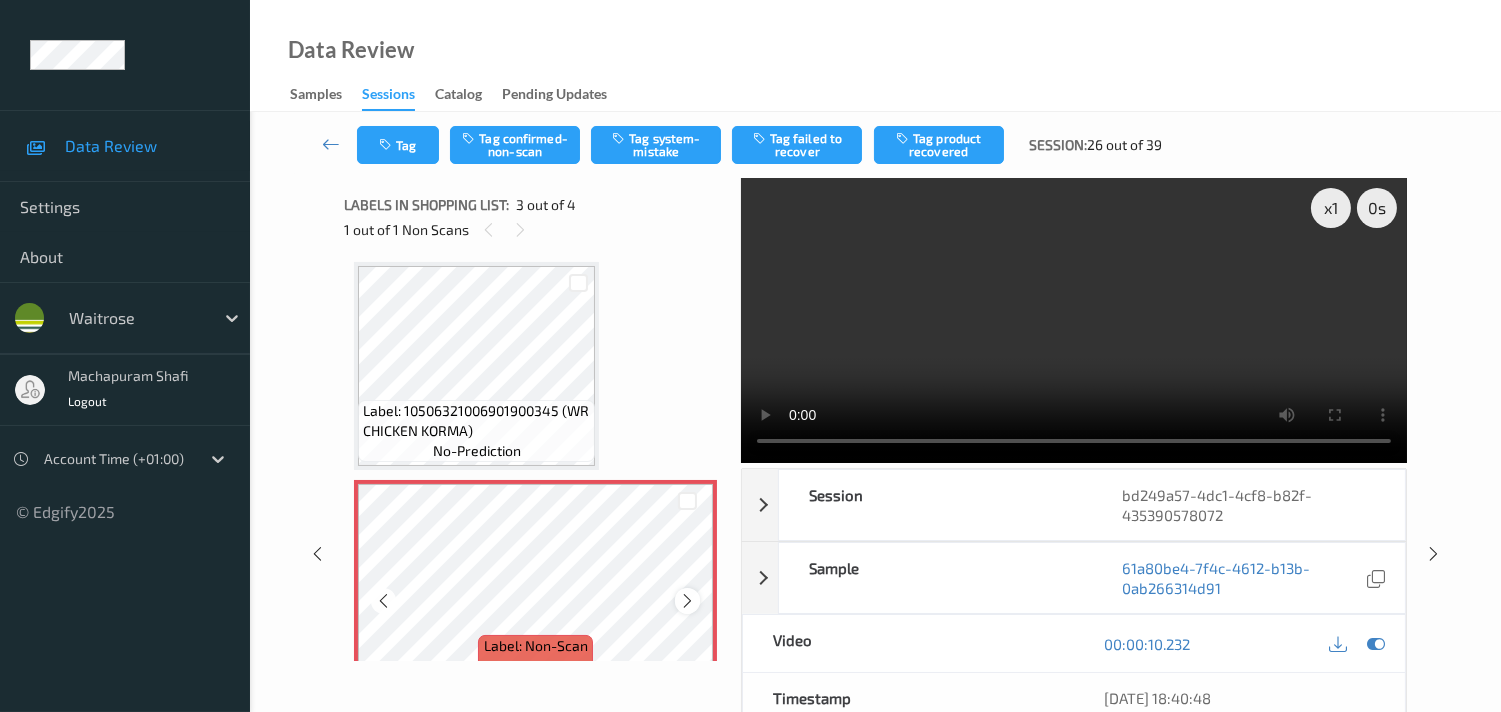click at bounding box center (687, 601) 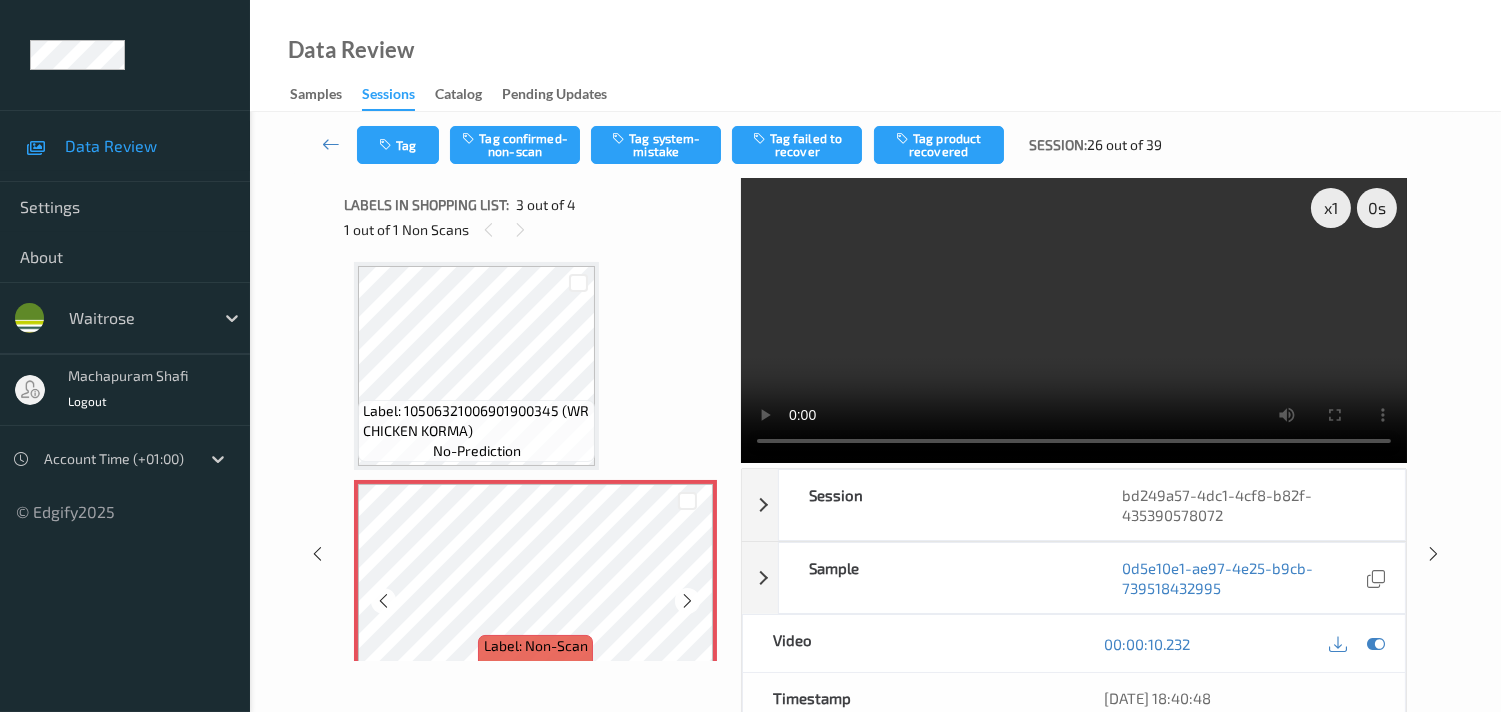 click at bounding box center [687, 601] 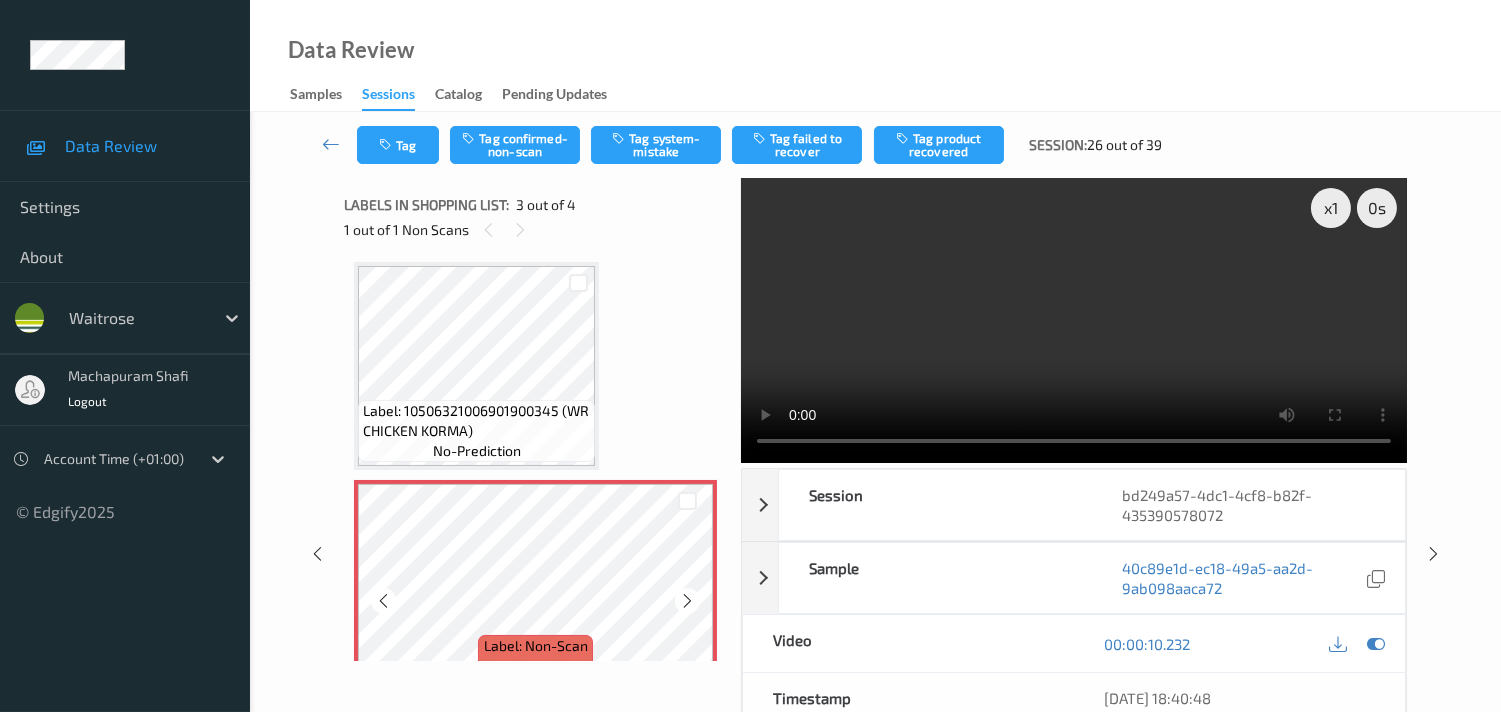 click at bounding box center [687, 601] 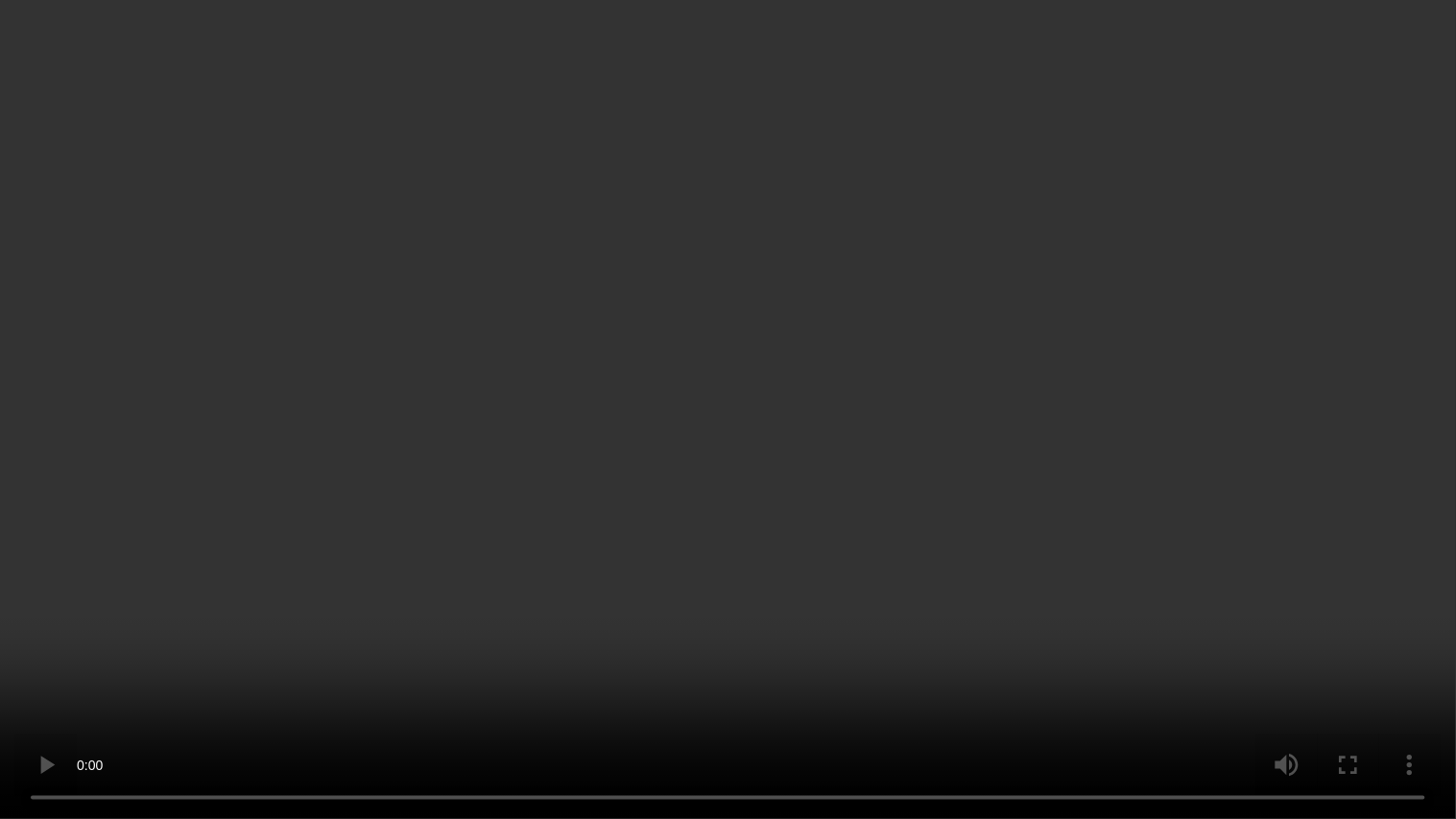 click at bounding box center [728, 409] 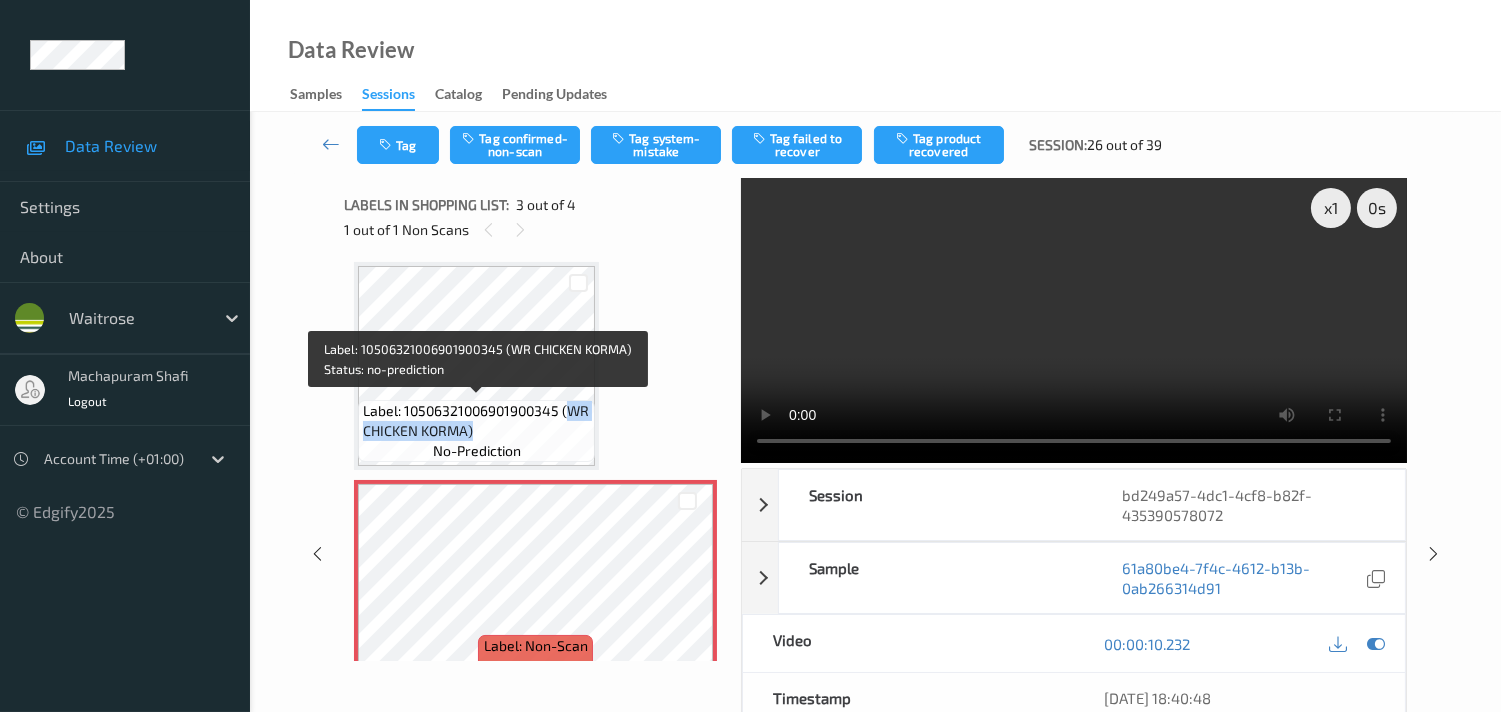 drag, startPoint x: 564, startPoint y: 414, endPoint x: 588, endPoint y: 424, distance: 26 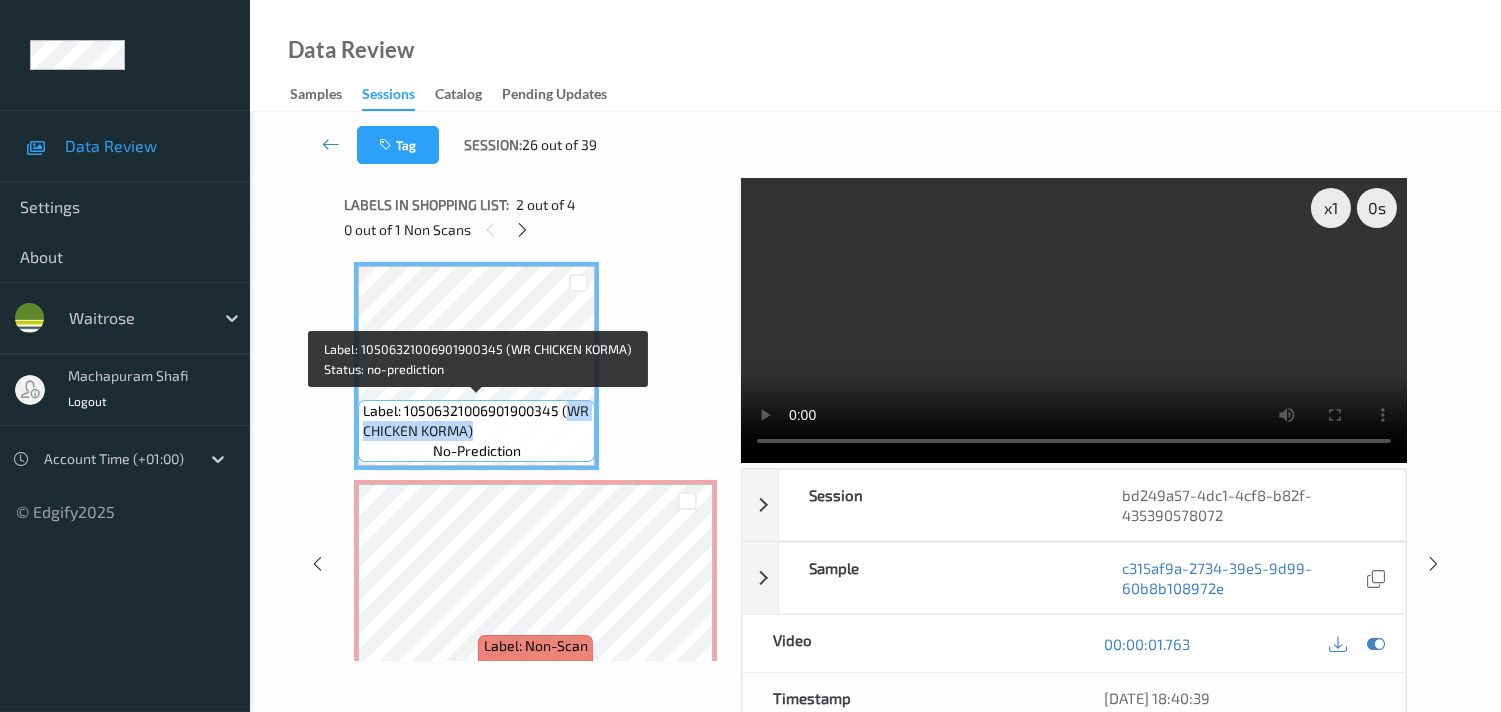 copy on "WR CHICKEN KORMA)" 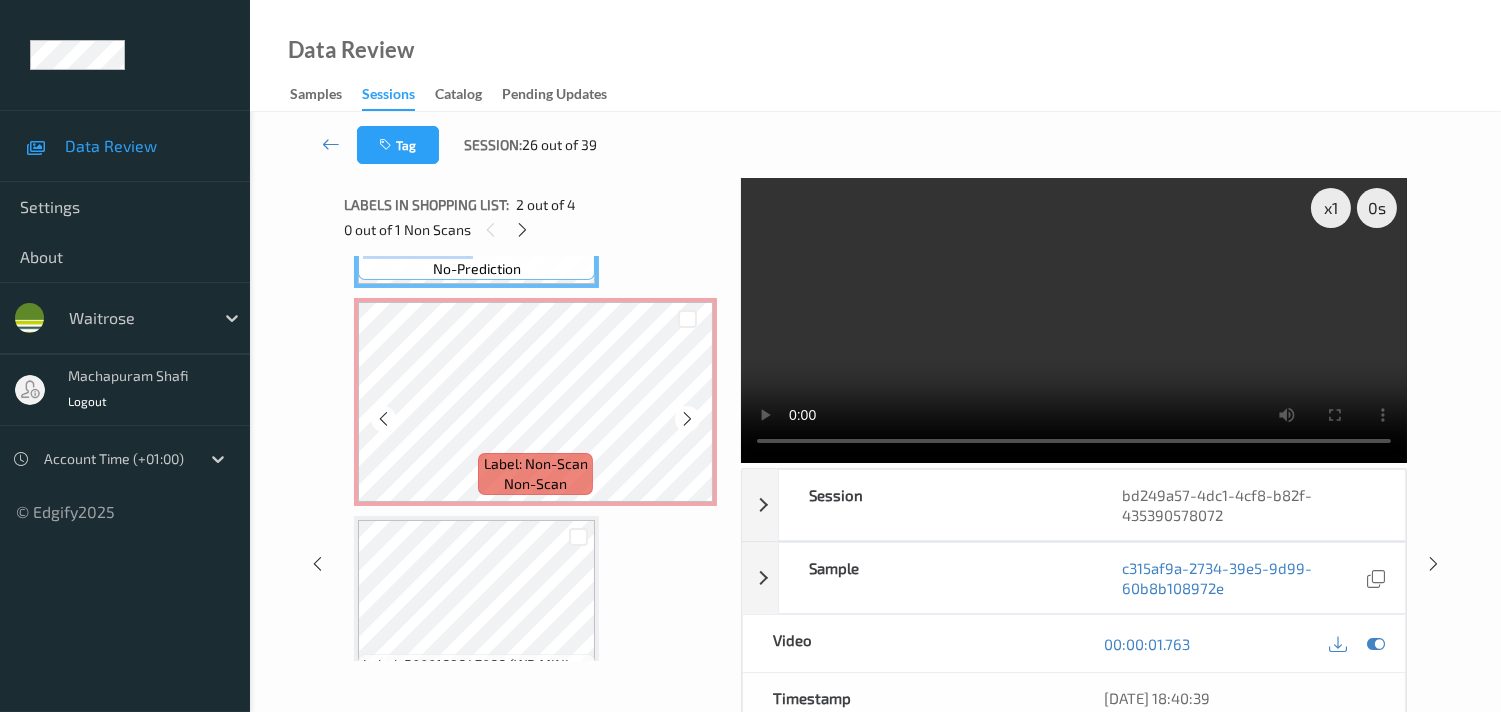 scroll, scrollTop: 444, scrollLeft: 0, axis: vertical 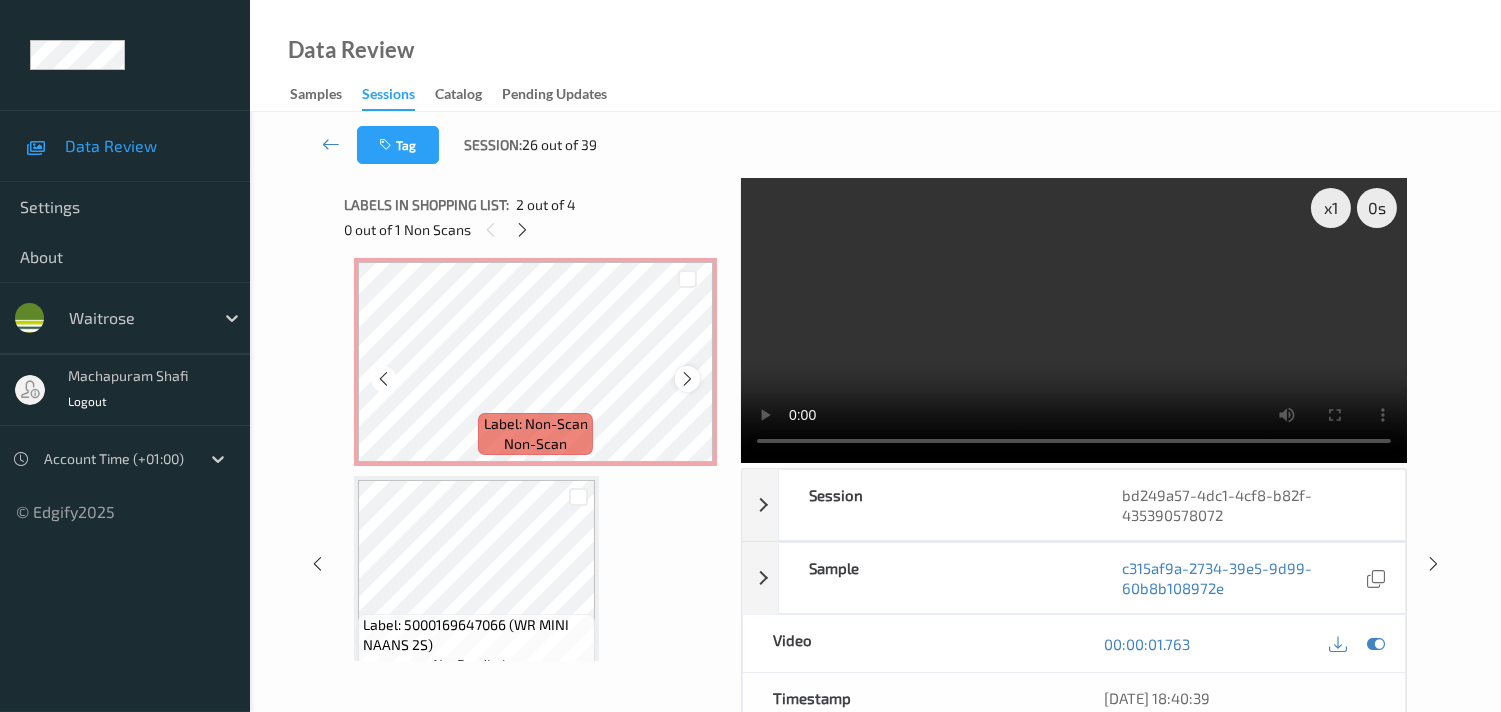 click at bounding box center [687, 379] 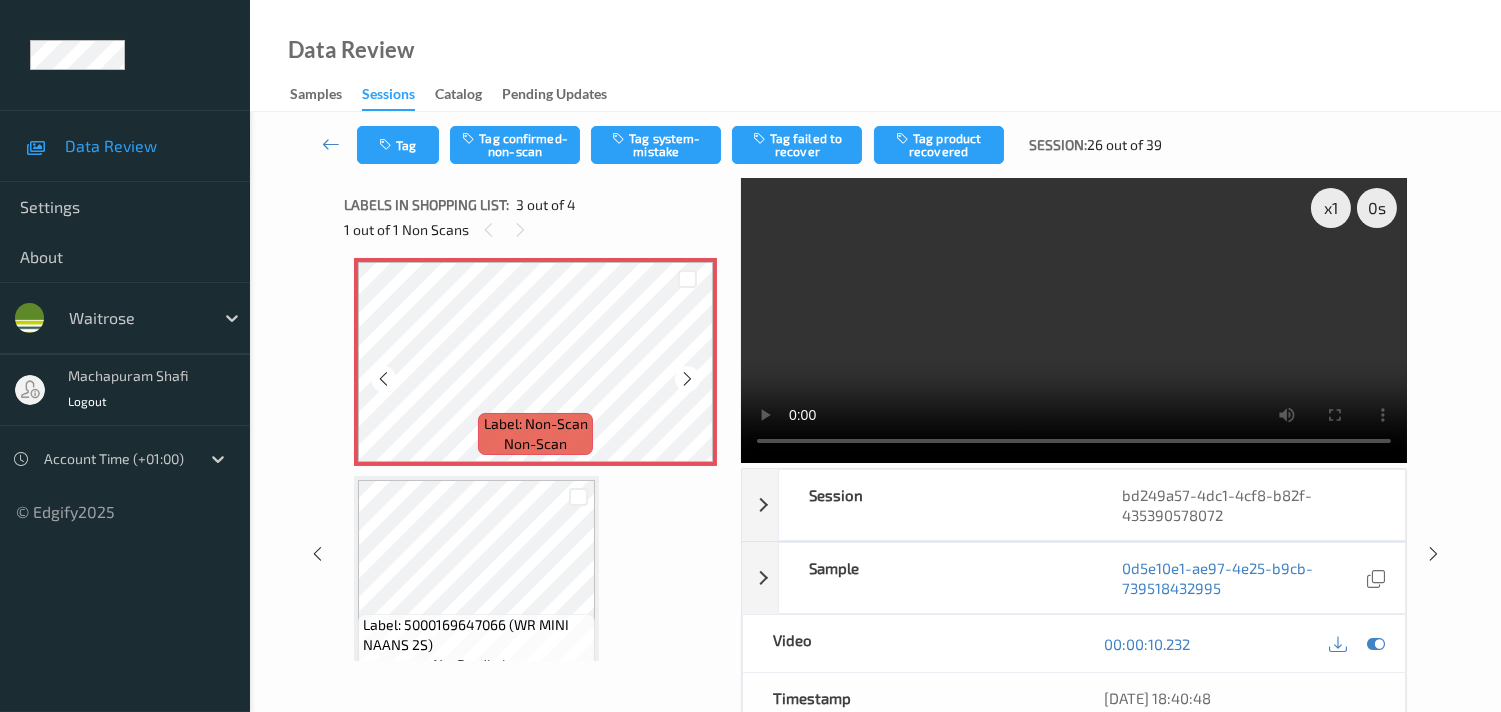click at bounding box center [687, 379] 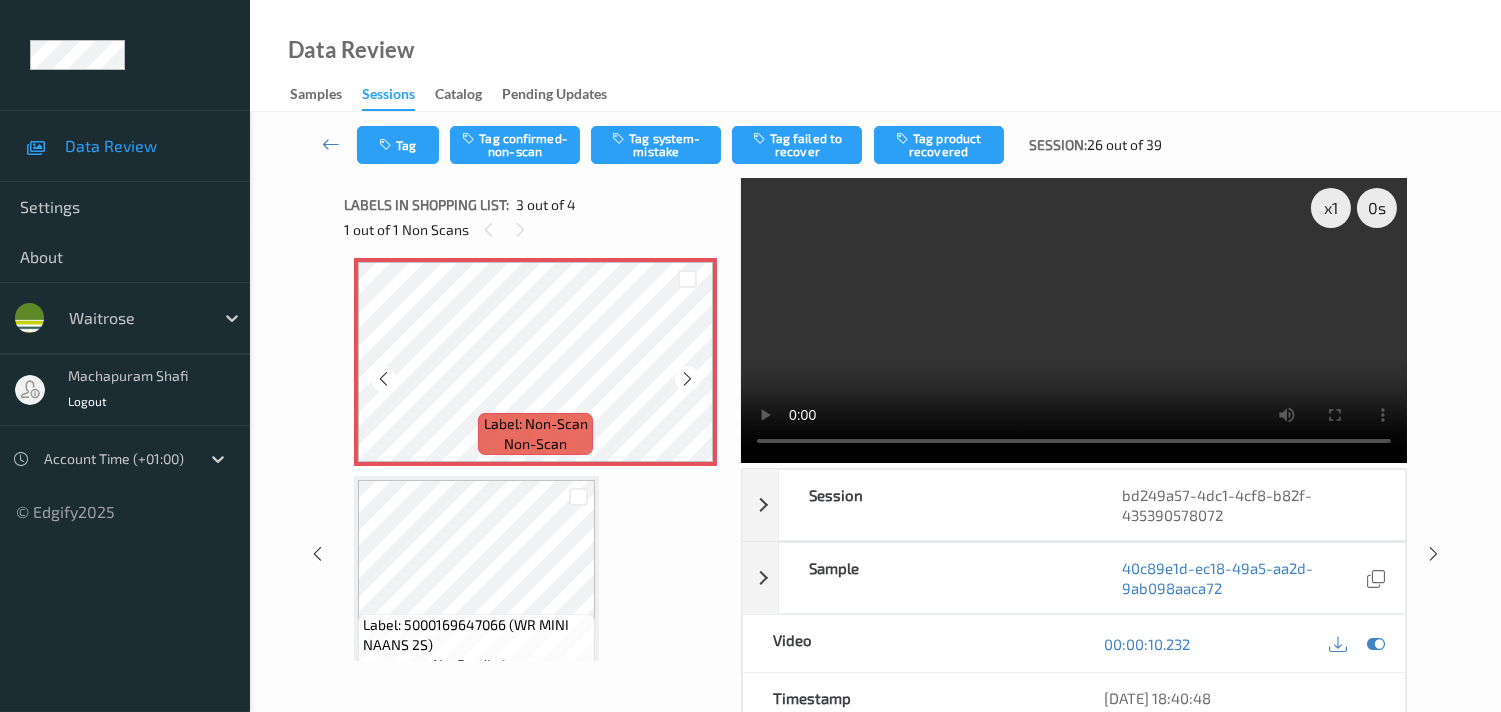 click at bounding box center [687, 379] 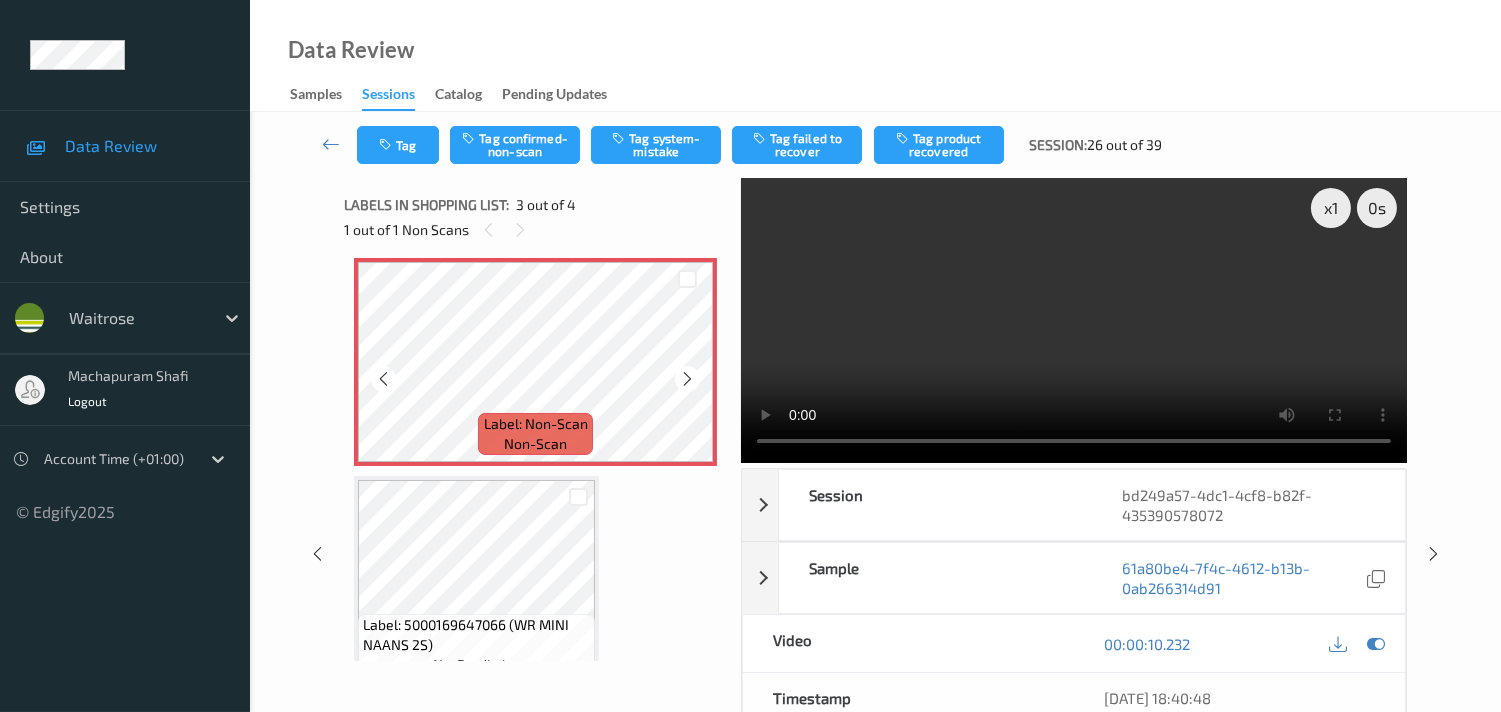 click at bounding box center (687, 379) 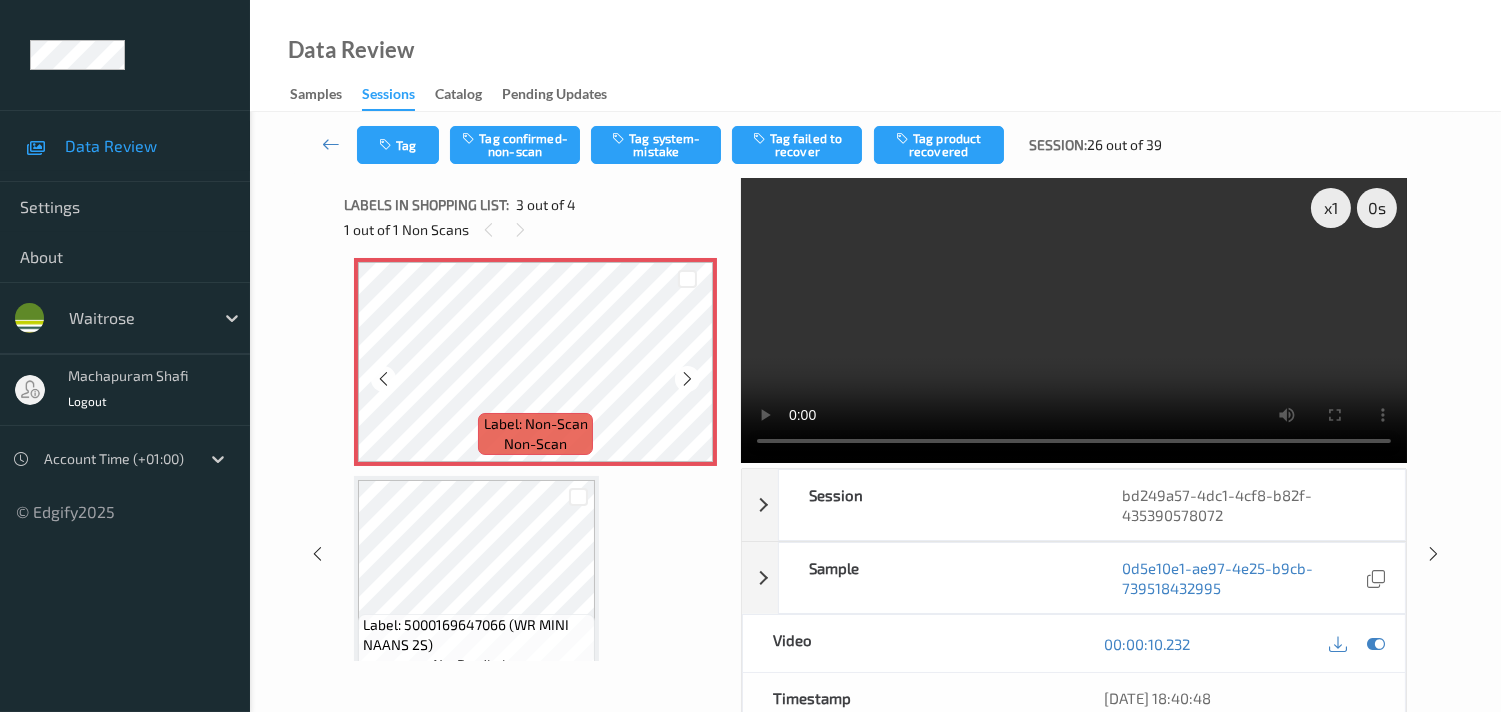 click at bounding box center [687, 379] 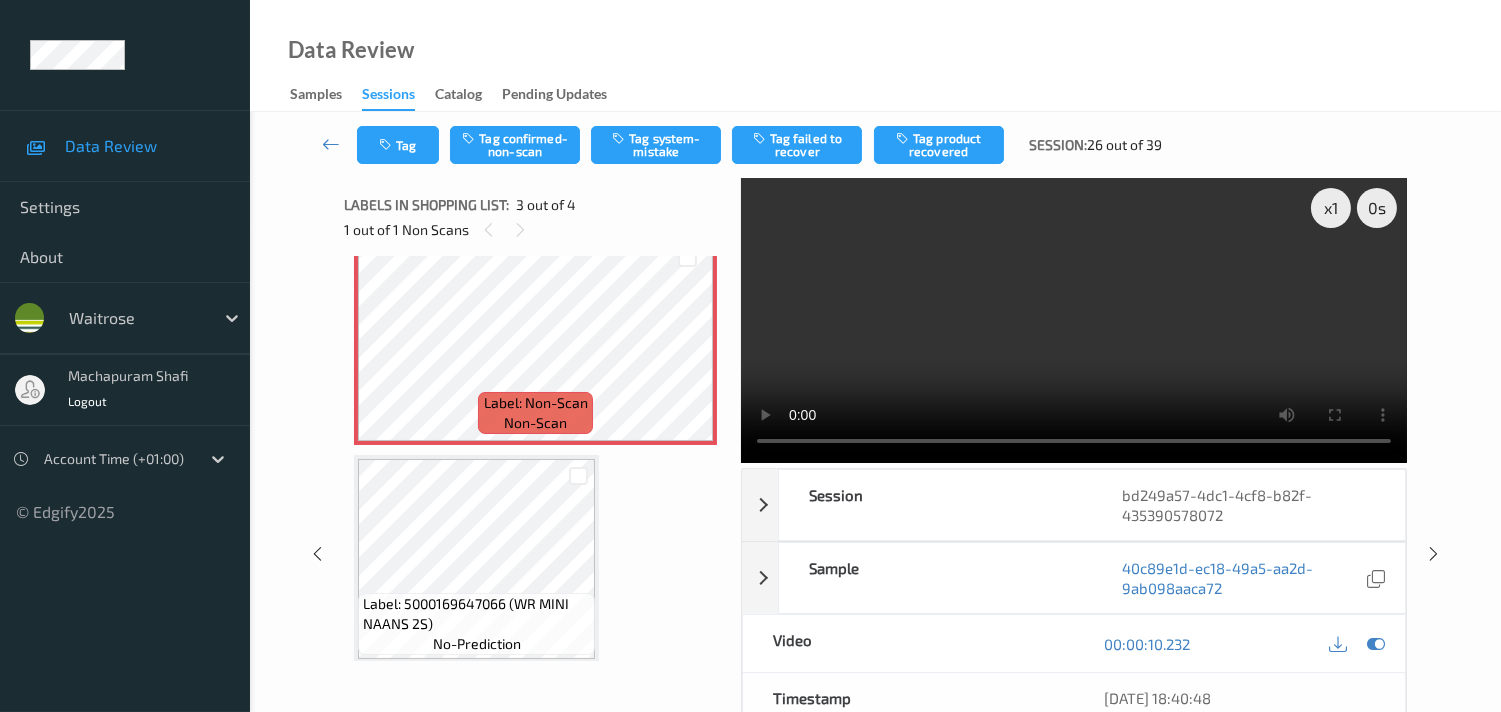 scroll, scrollTop: 471, scrollLeft: 0, axis: vertical 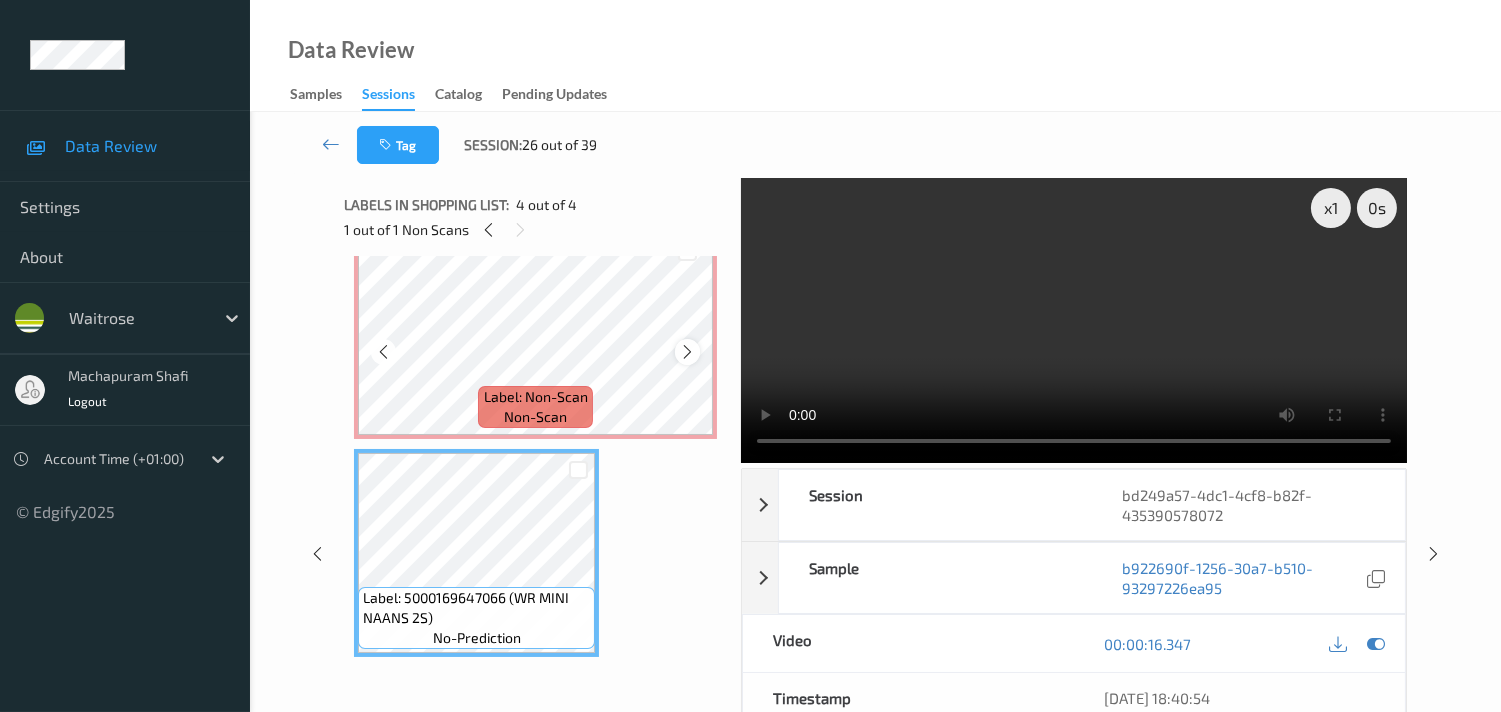 click at bounding box center (687, 351) 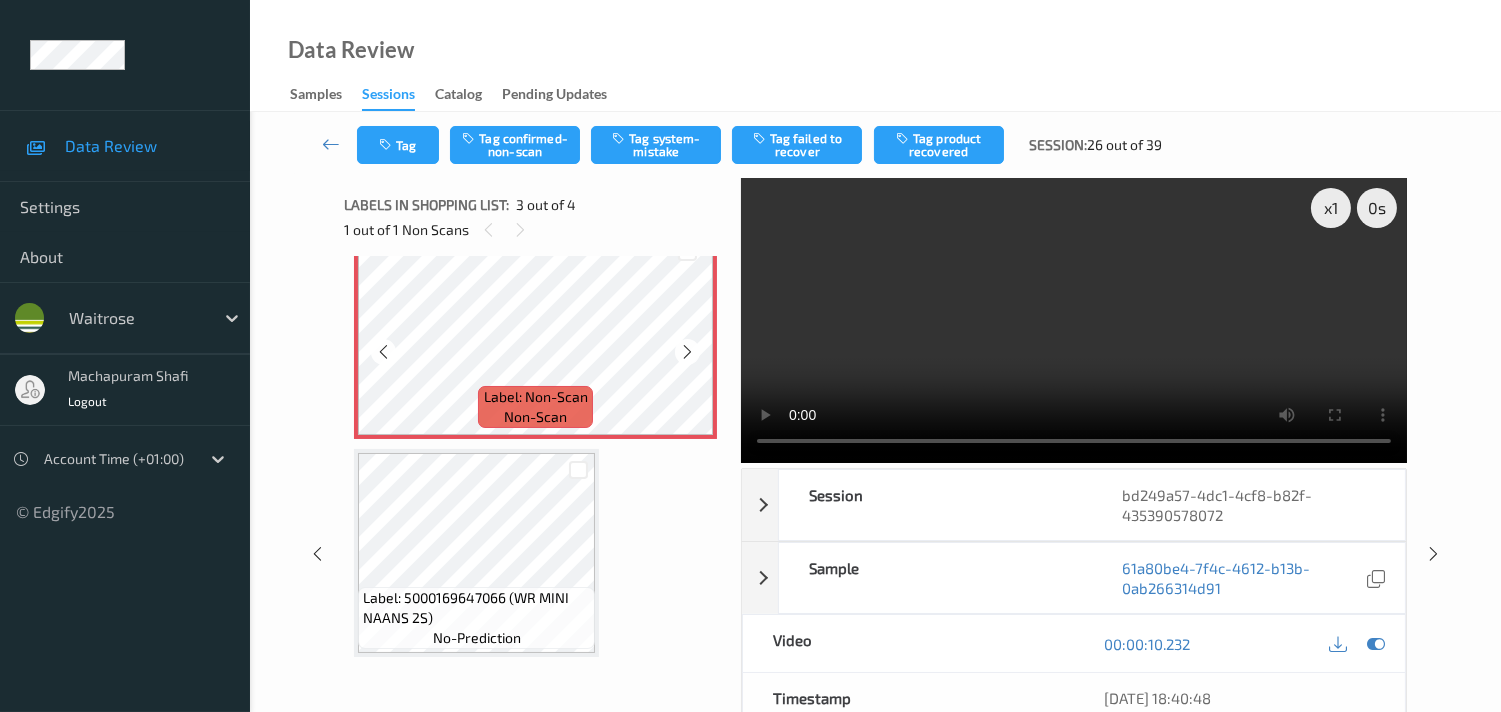 click at bounding box center [687, 351] 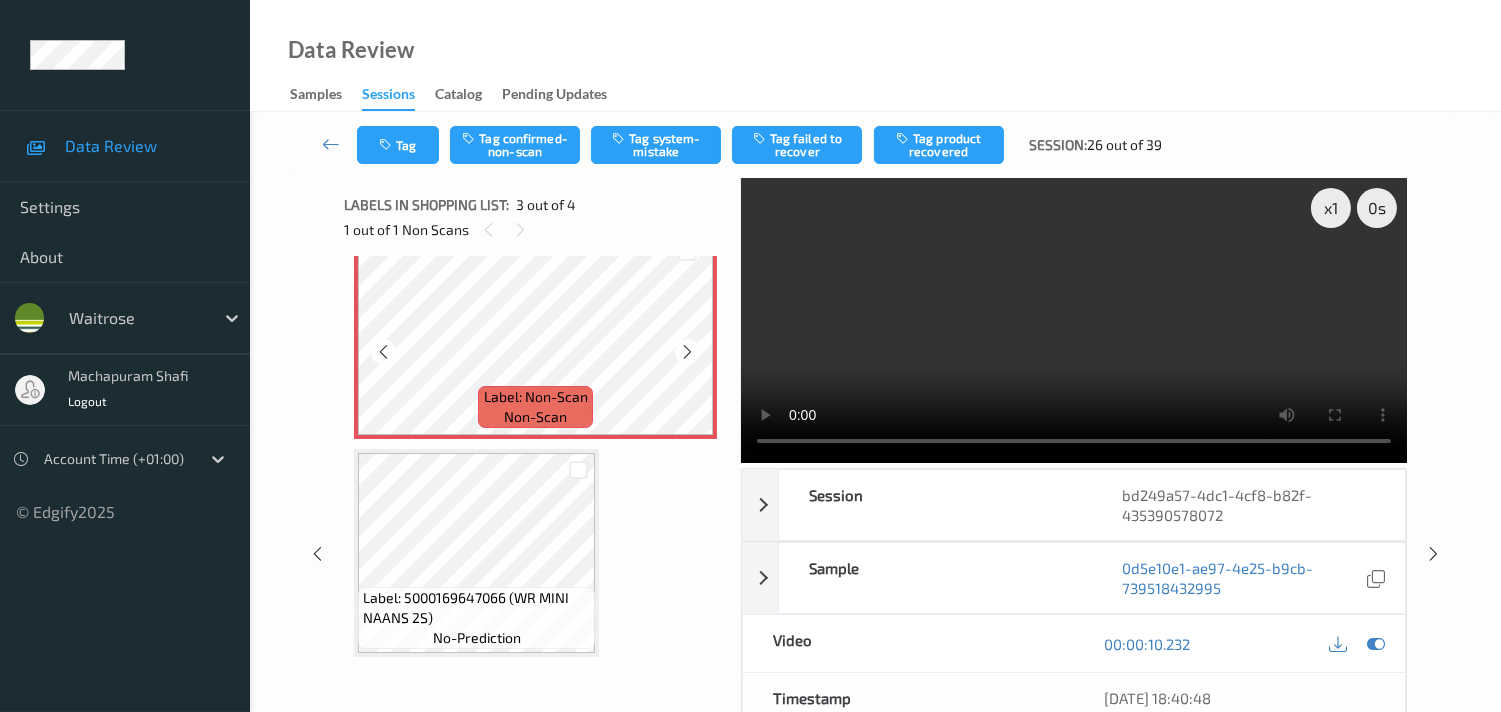 click at bounding box center (687, 351) 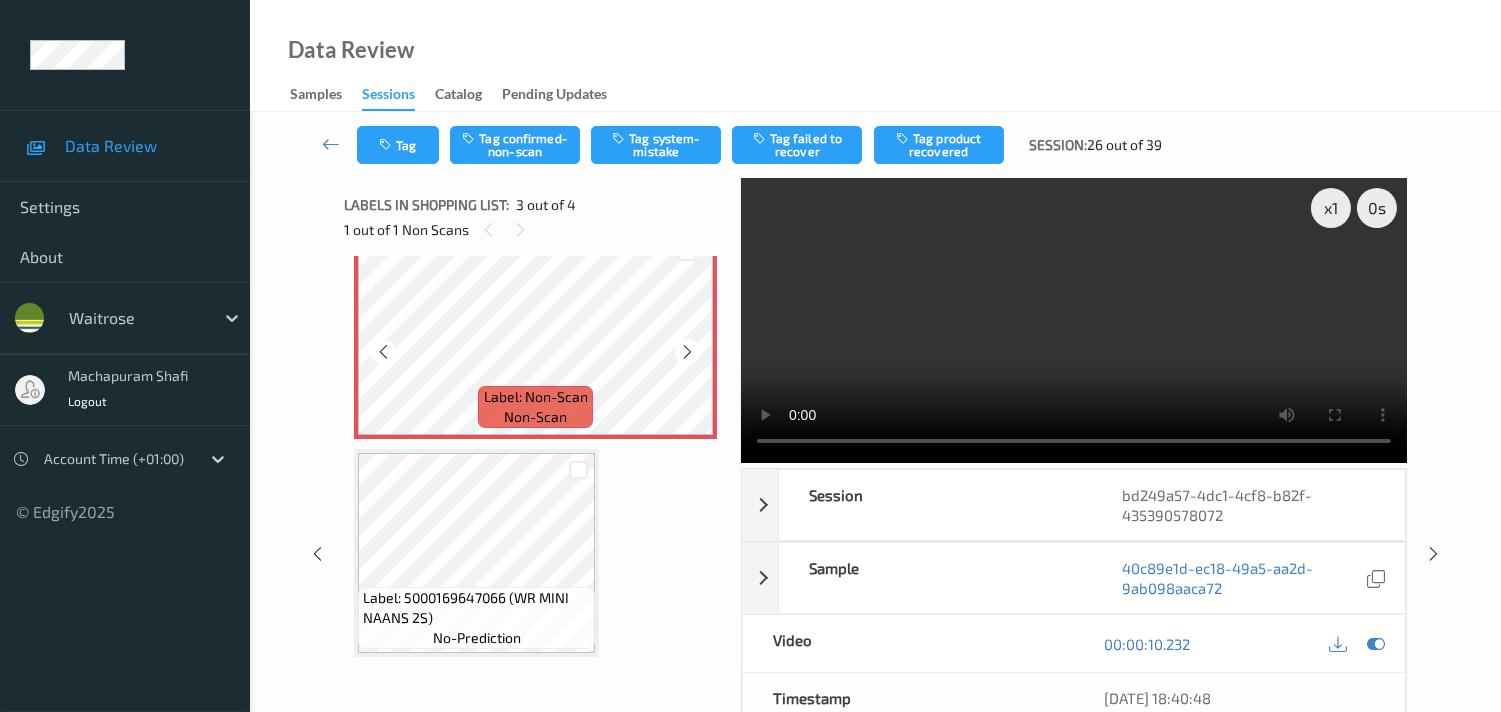 click at bounding box center [687, 351] 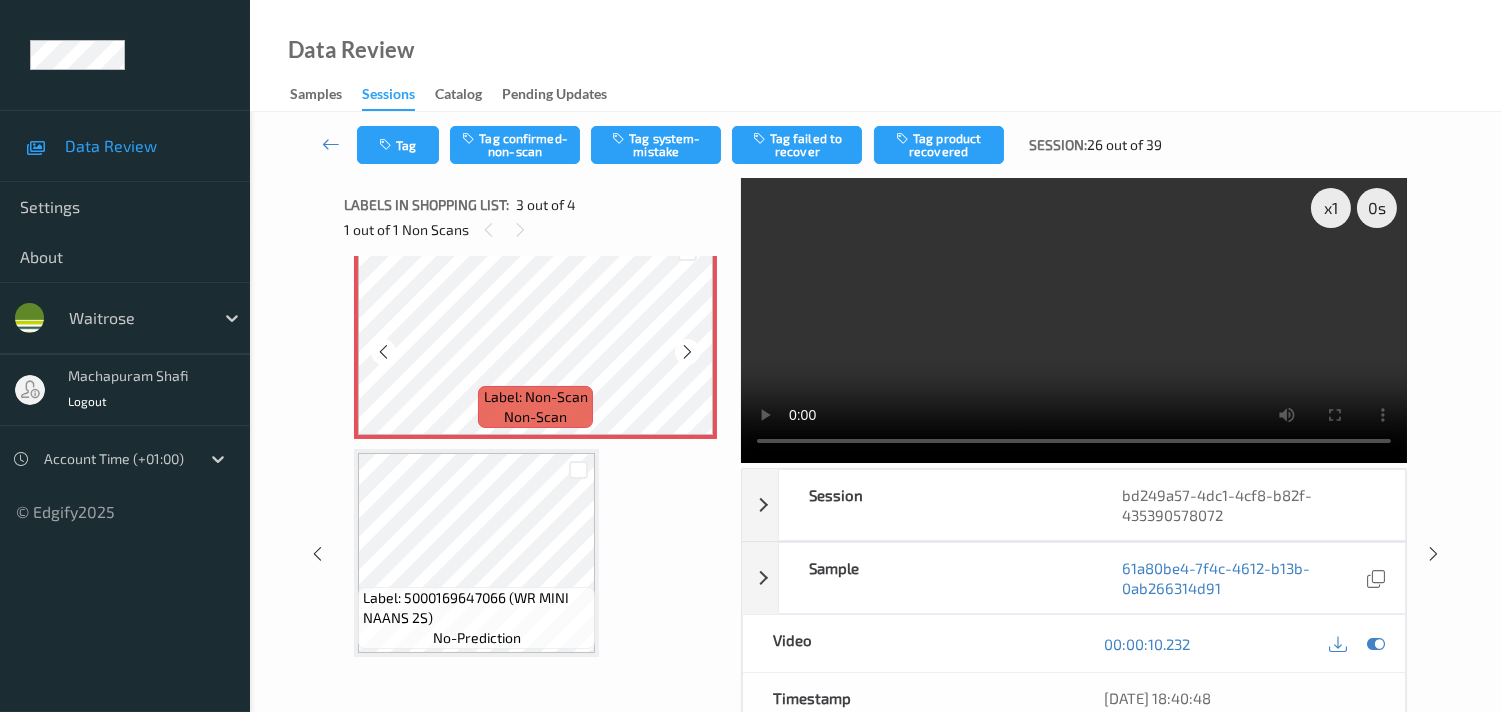 click at bounding box center [687, 351] 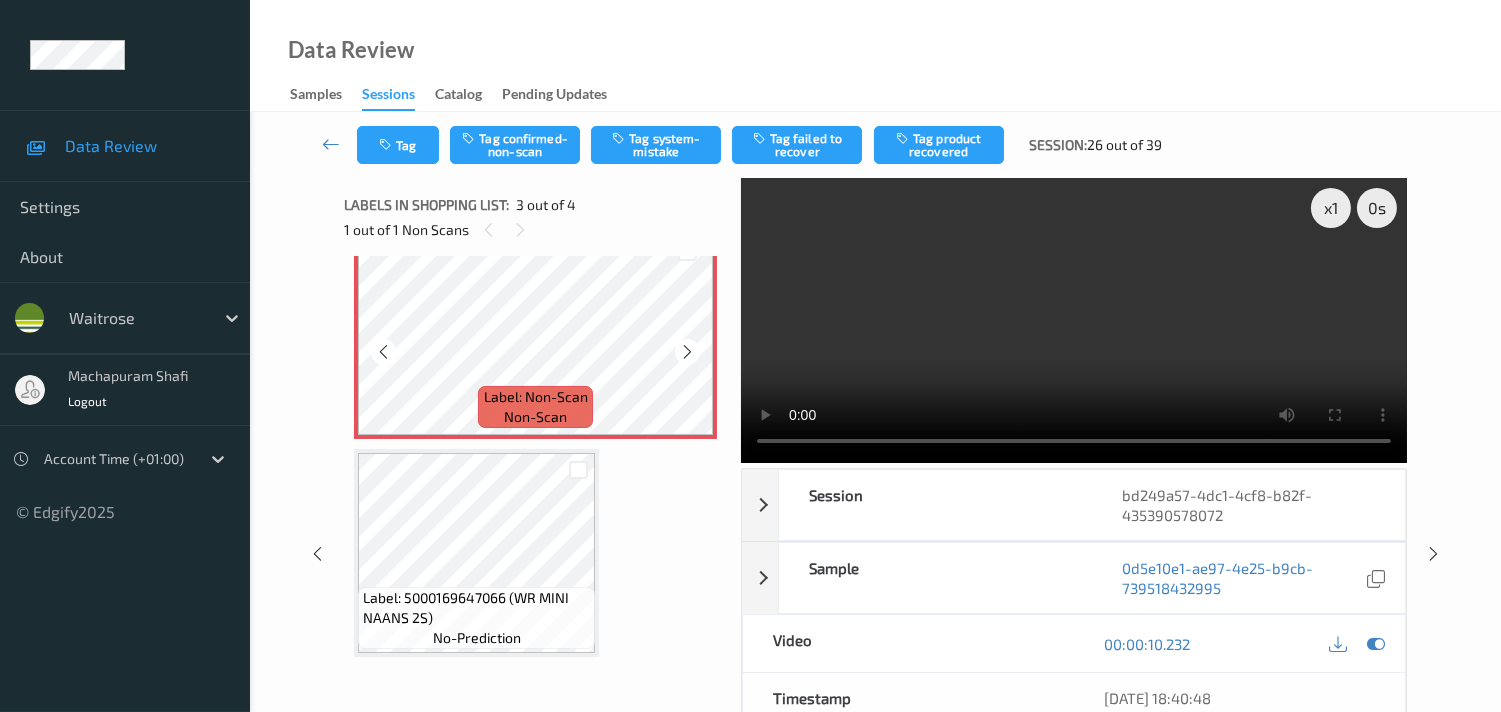 click at bounding box center (687, 351) 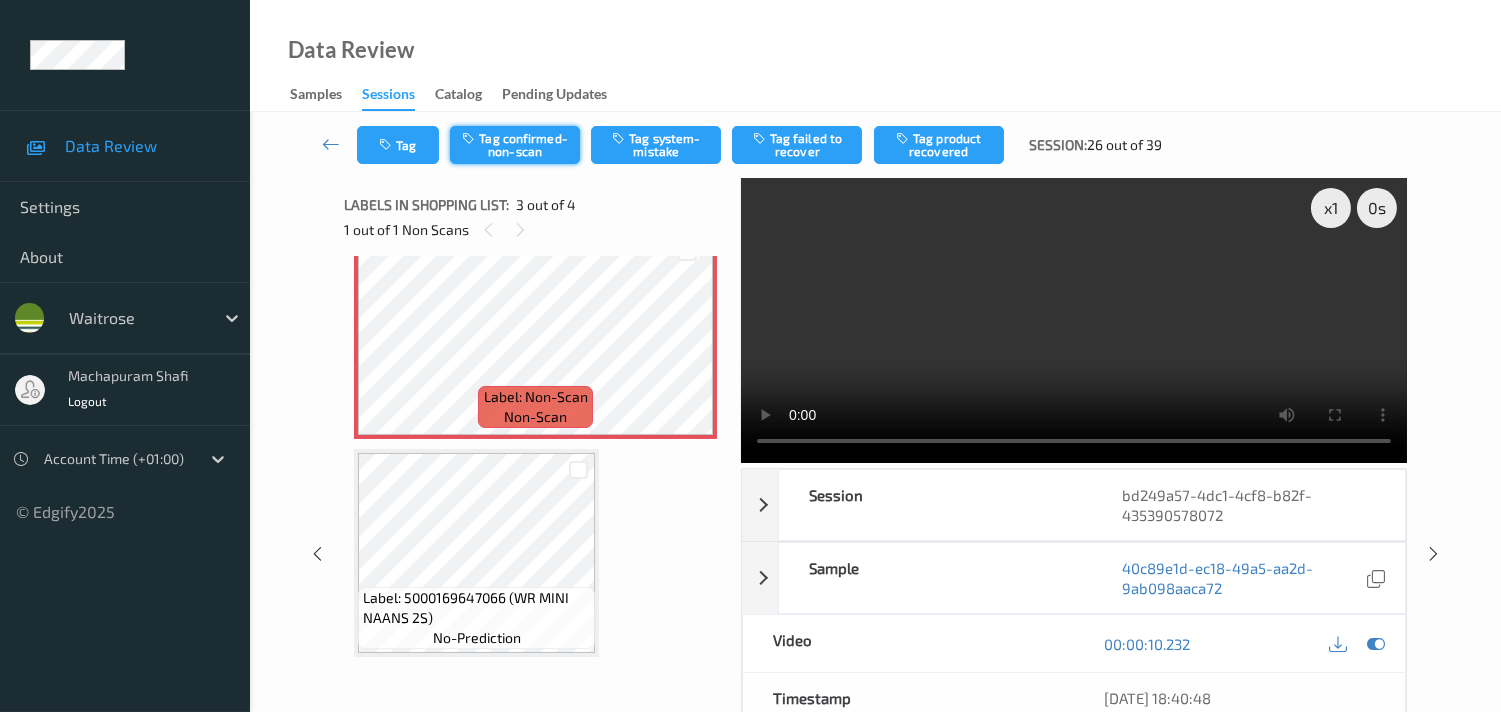 click on "Tag   confirmed-non-scan" at bounding box center (515, 145) 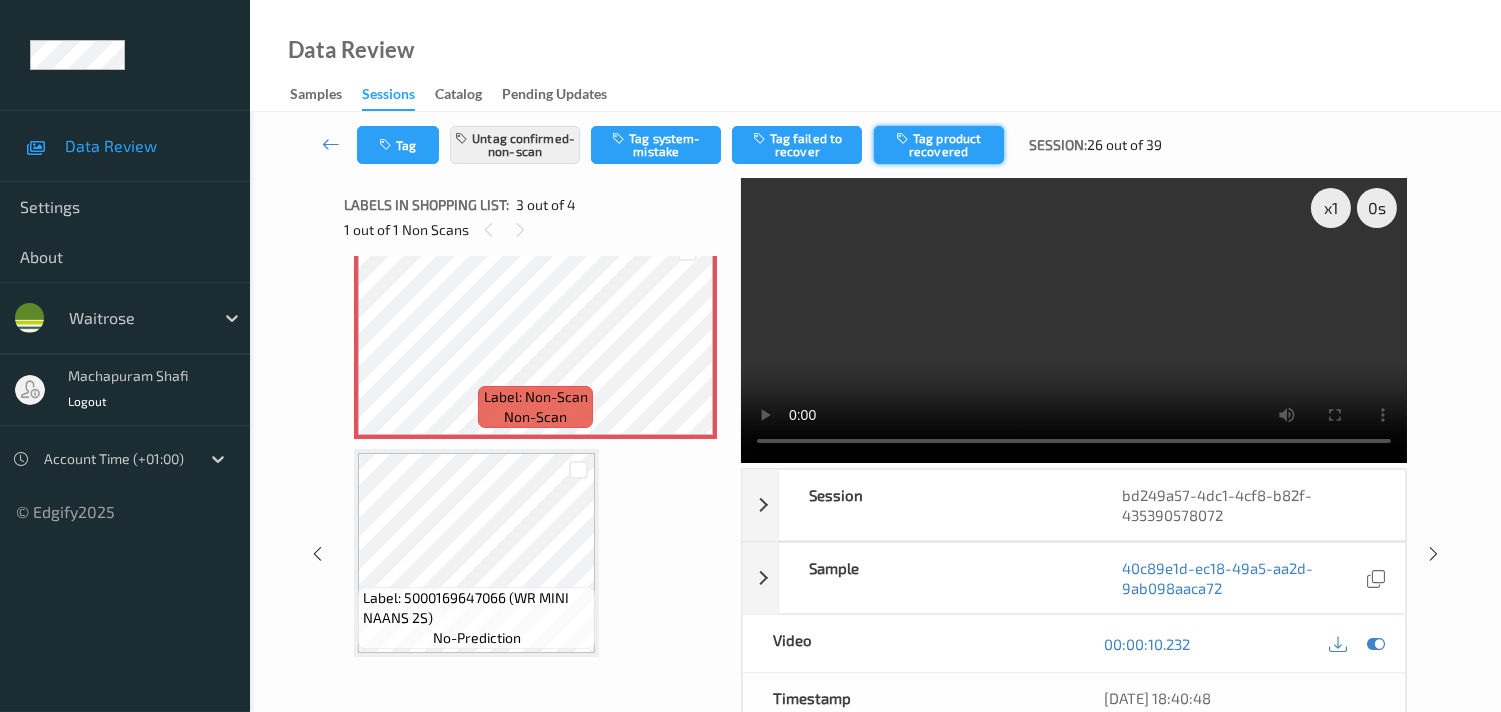 click on "Tag   product recovered" at bounding box center [939, 145] 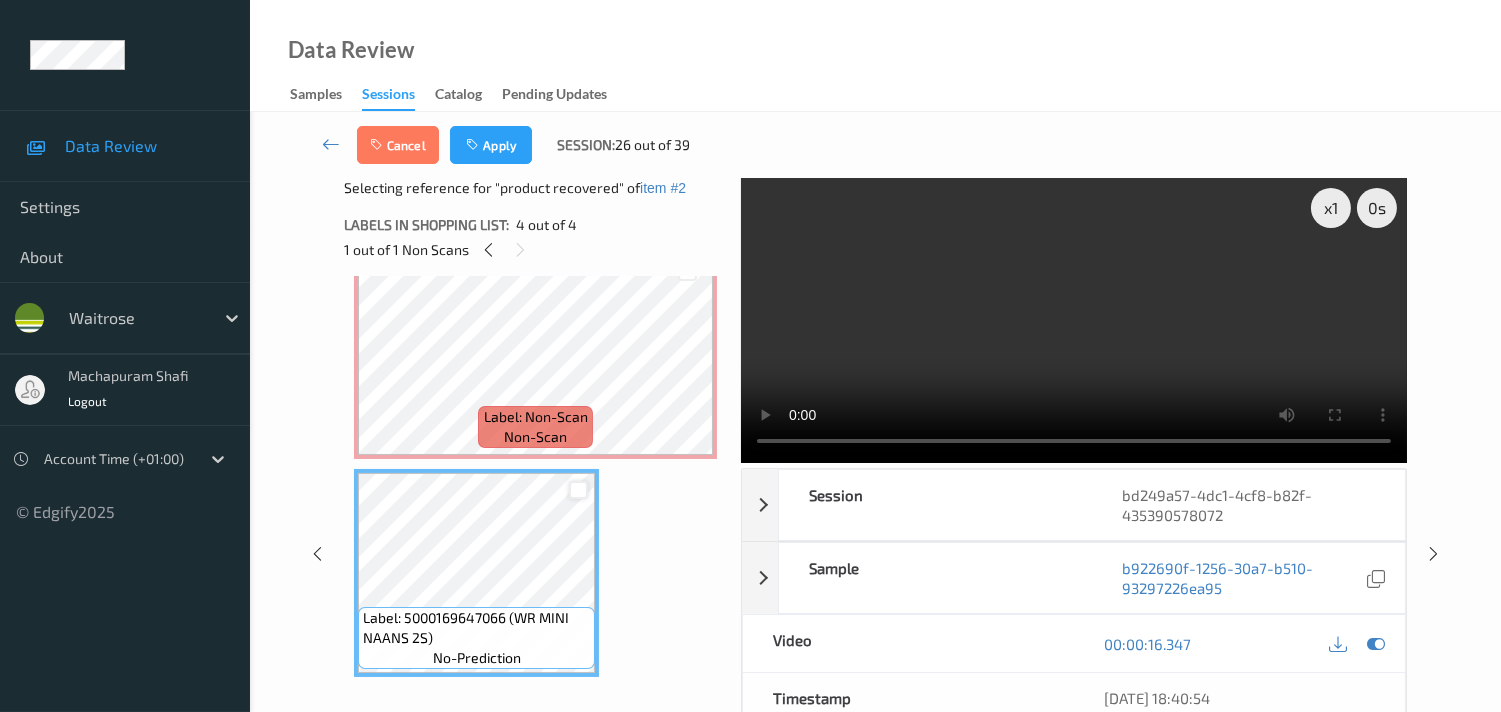 click at bounding box center [578, 490] 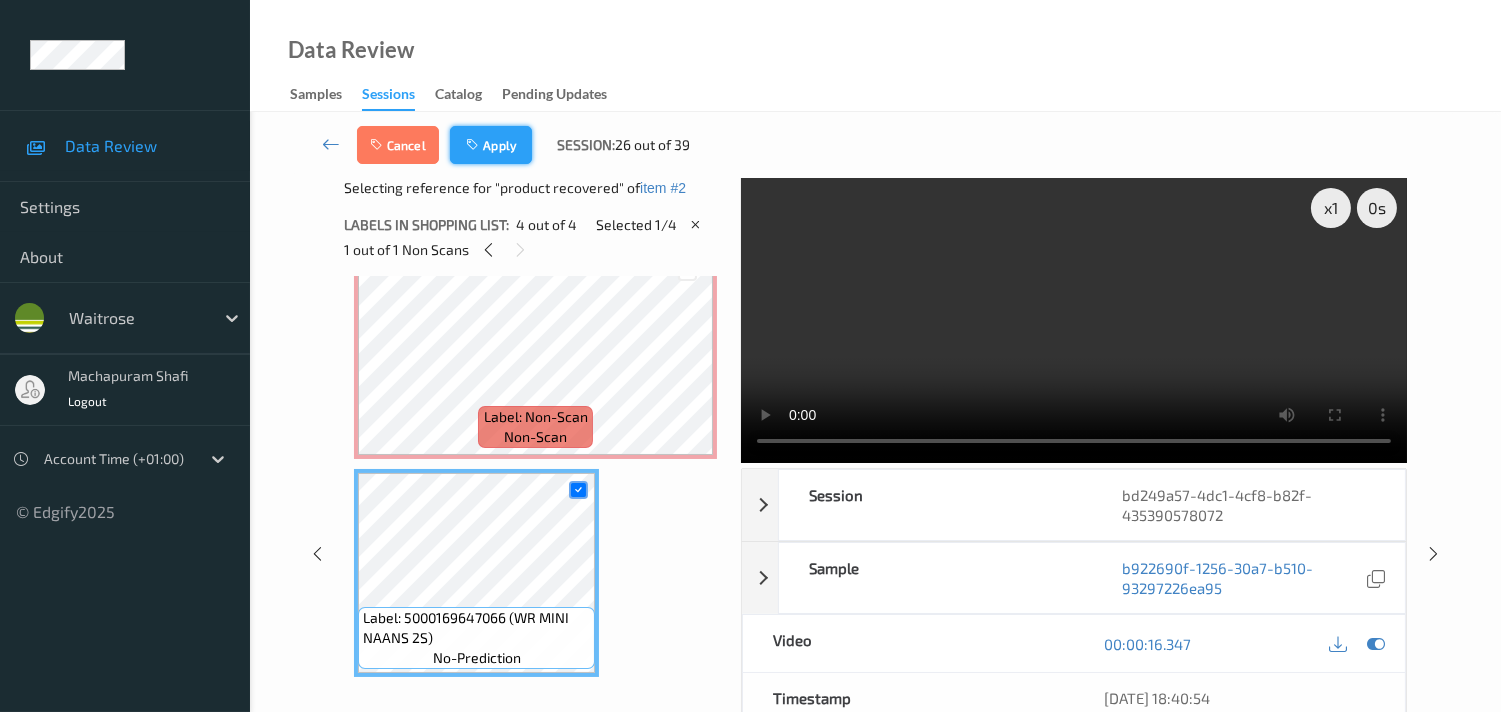 click on "Apply" at bounding box center (491, 145) 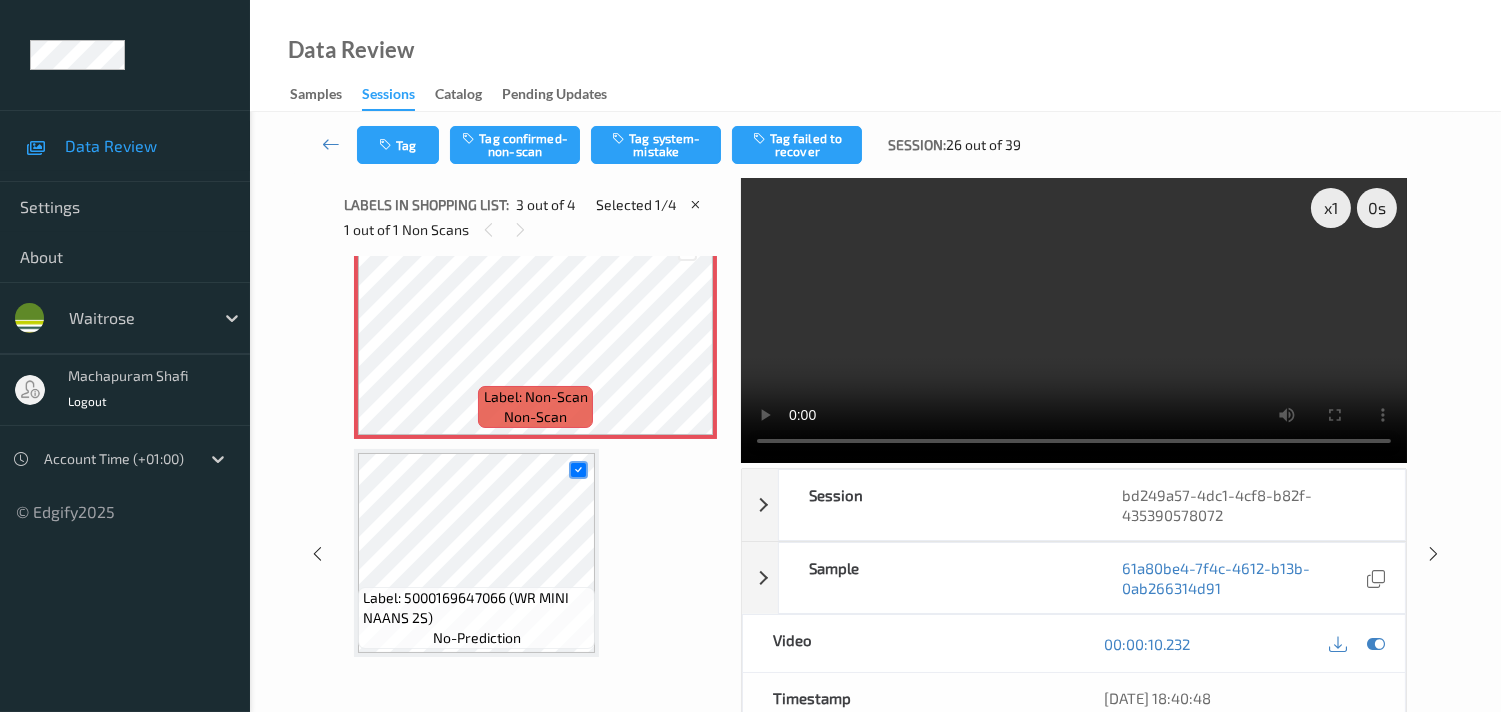 scroll, scrollTop: 226, scrollLeft: 0, axis: vertical 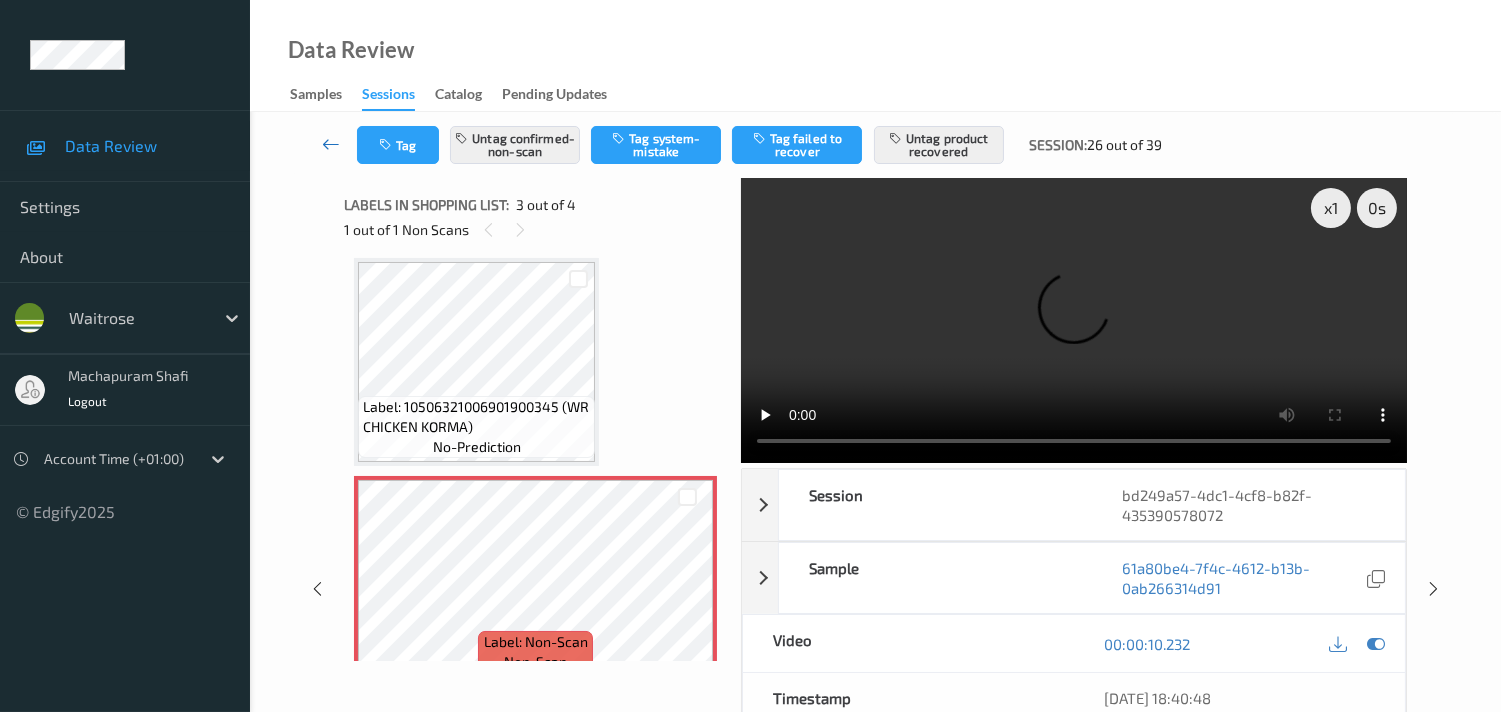click at bounding box center [331, 145] 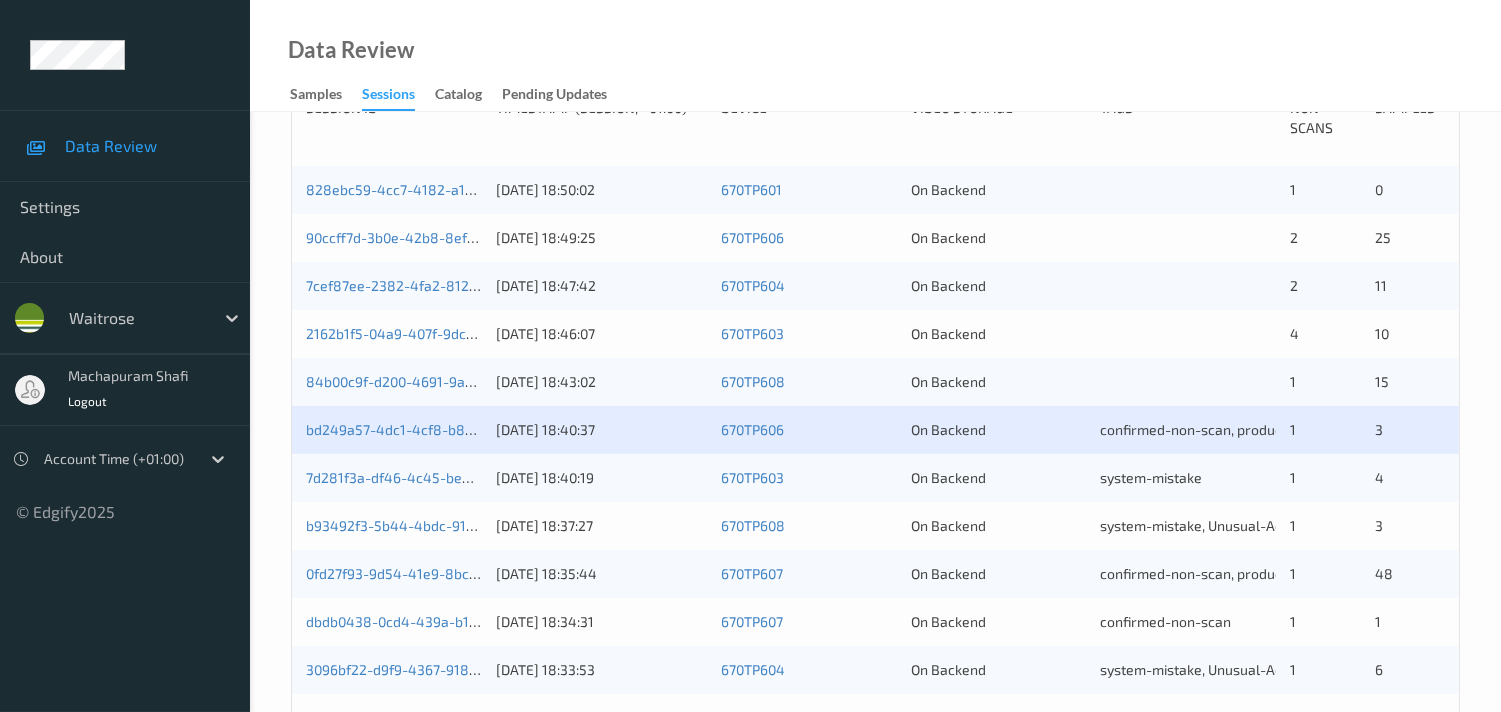 scroll, scrollTop: 347, scrollLeft: 0, axis: vertical 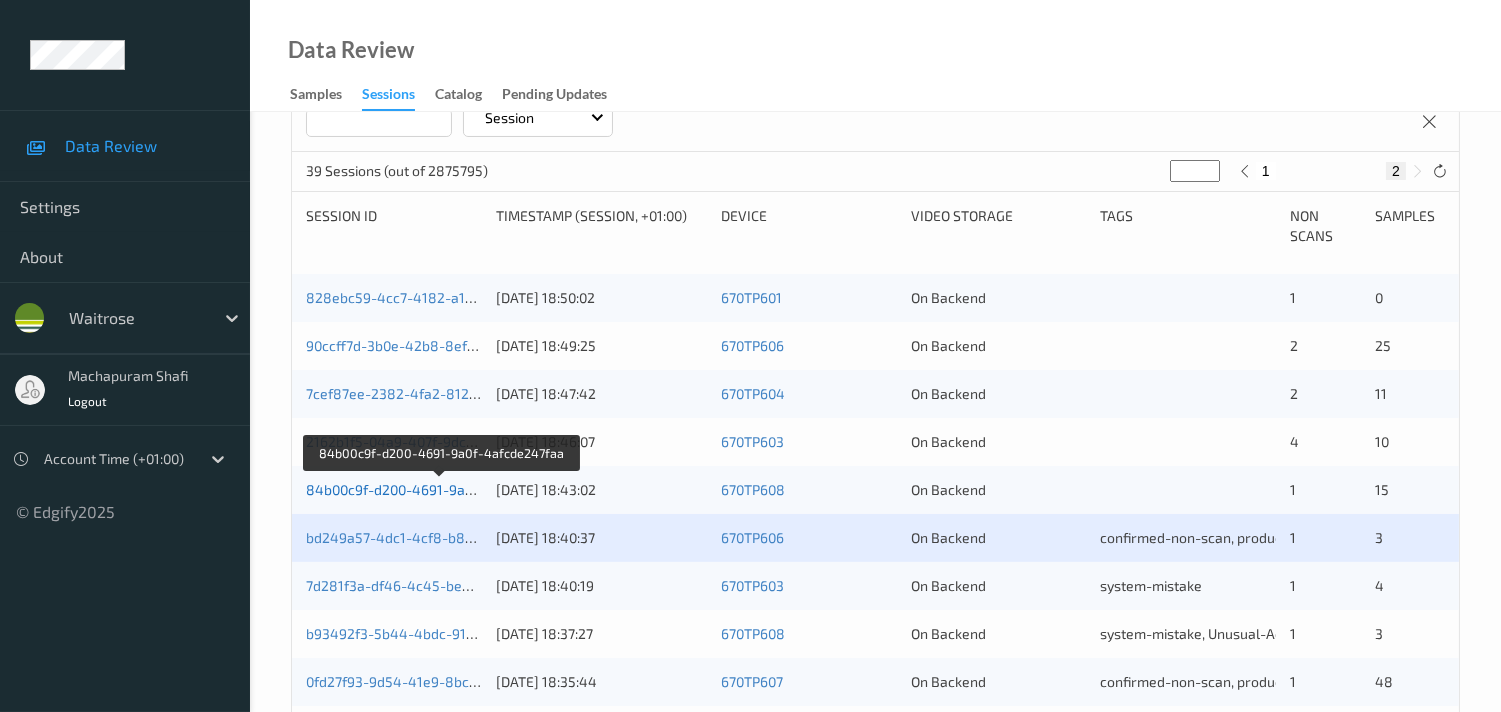 click on "84b00c9f-d200-4691-9a0f-4afcde247faa" at bounding box center [440, 489] 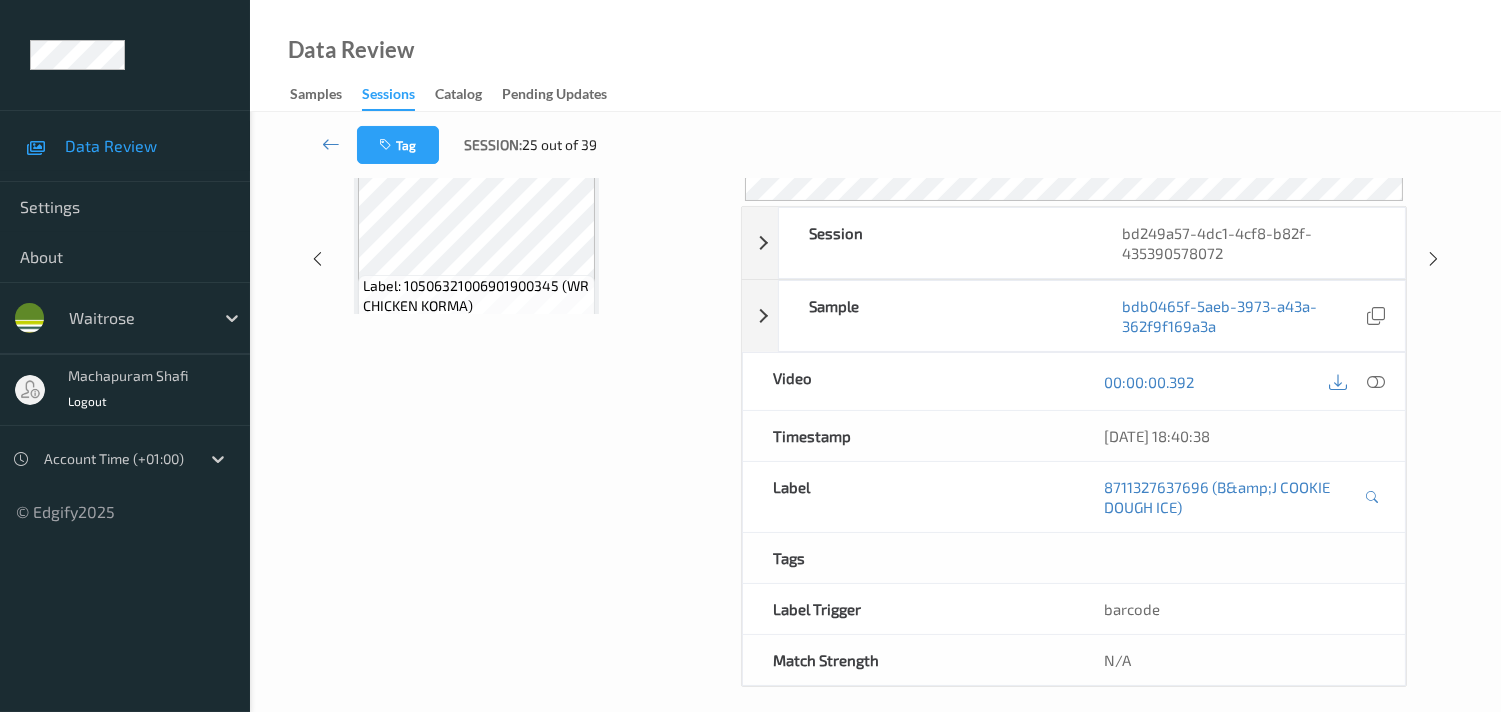 click on "Labels in shopping list: 1 out of 4 0 out of 1 Non Scans Label: 8711327637696 (B&amp;J COOKIE DOUGH ICE) no-prediction Label: 10506321006901900345 (WR CHICKEN KORMA) no-prediction Label: Non-Scan non-scan Label: Non-Scan non-scan Label: Non-Scan non-scan Label: 5000169647066 (WR MINI NAANS 2S) no-prediction" at bounding box center (535, 259) 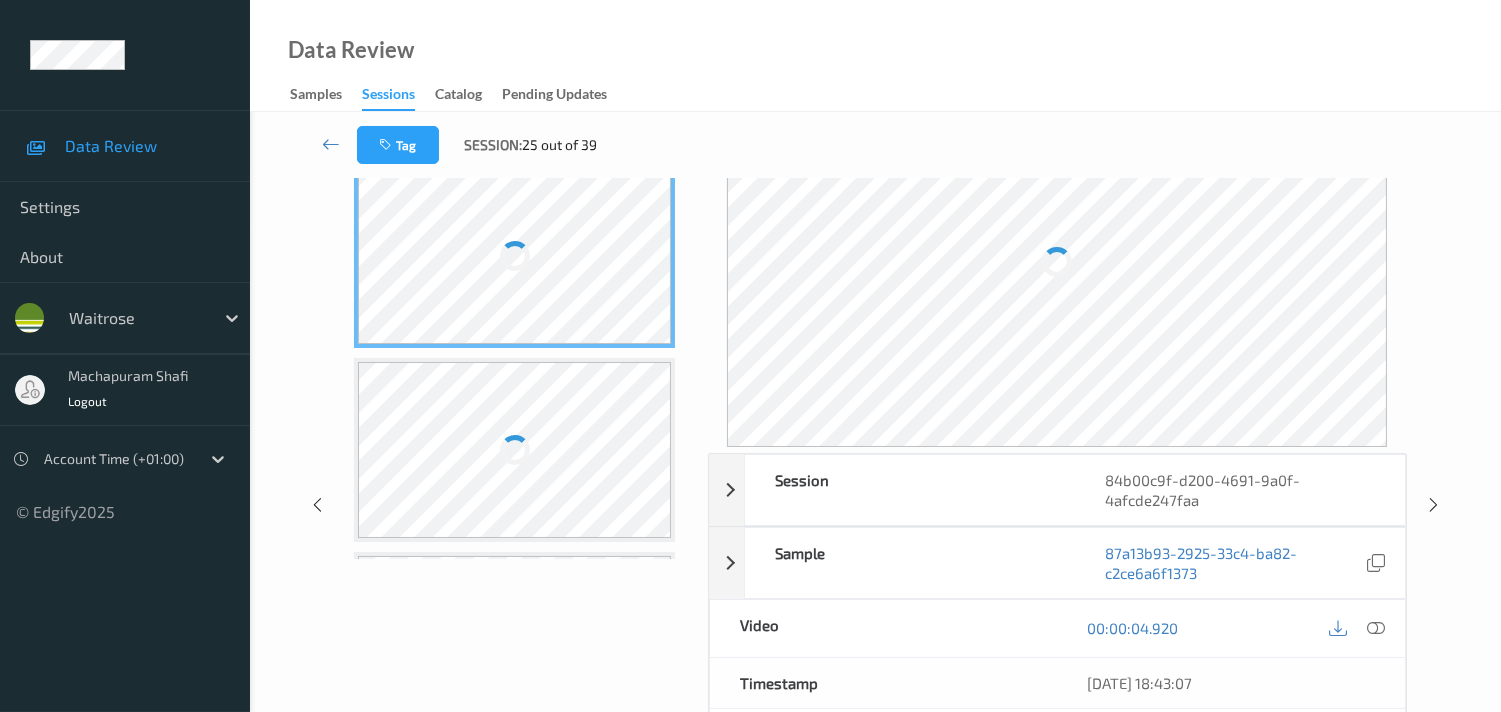 scroll, scrollTop: 0, scrollLeft: 0, axis: both 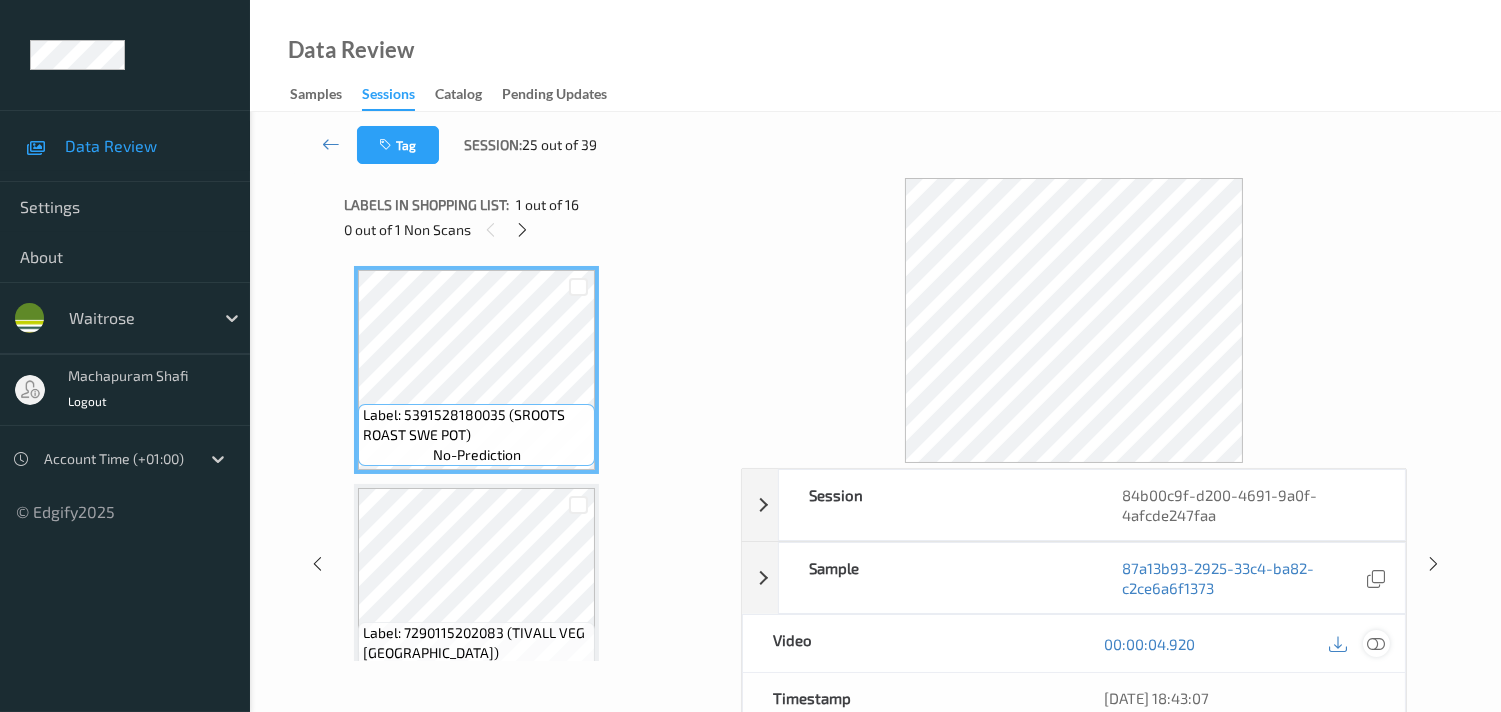 click at bounding box center [1376, 644] 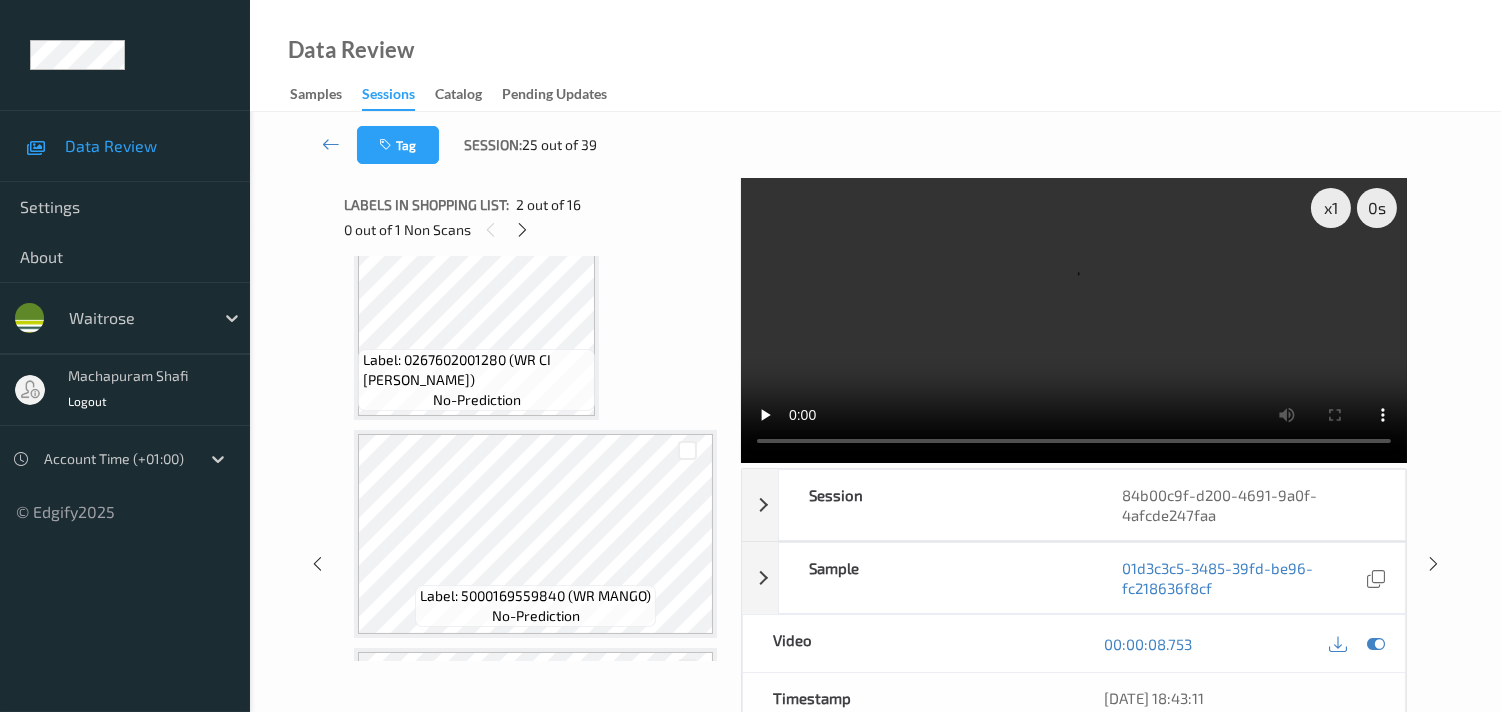 scroll, scrollTop: 2555, scrollLeft: 0, axis: vertical 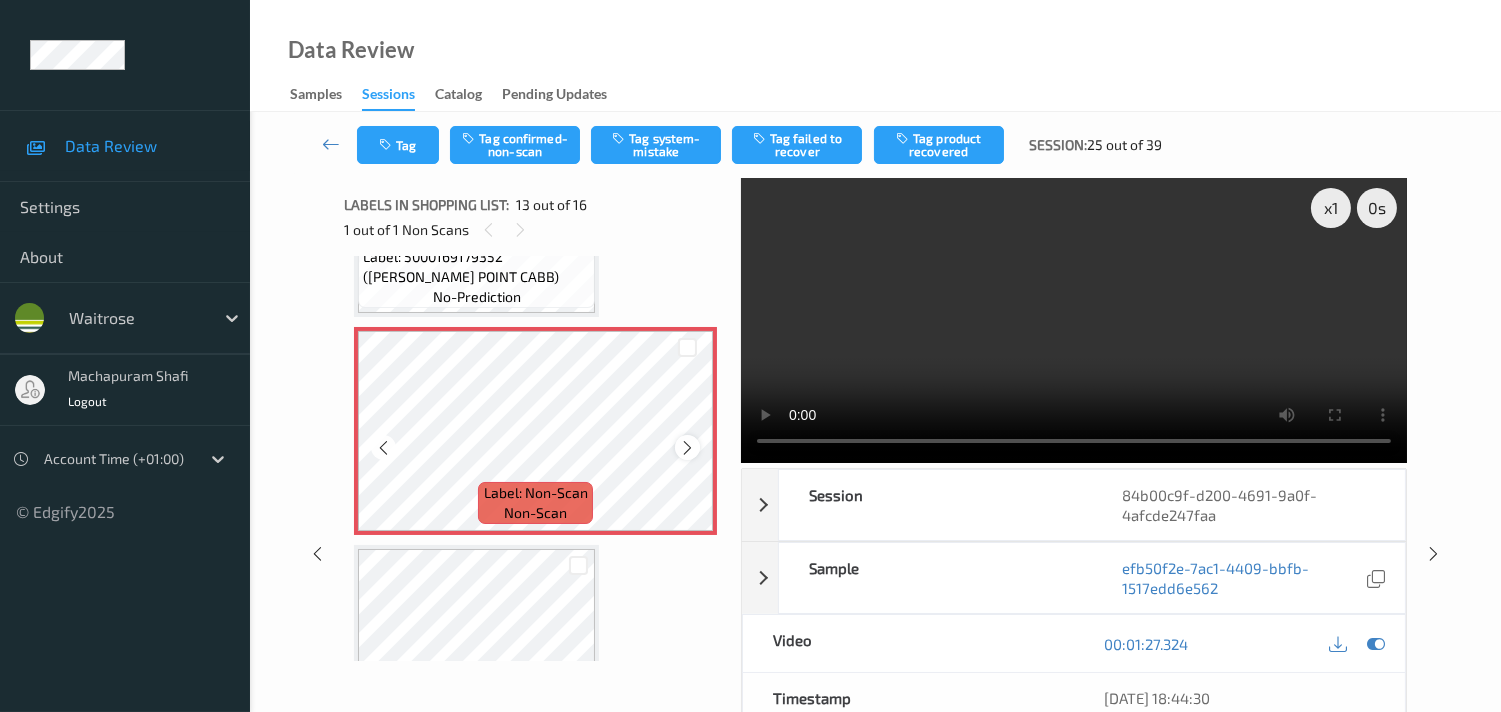click at bounding box center (687, 448) 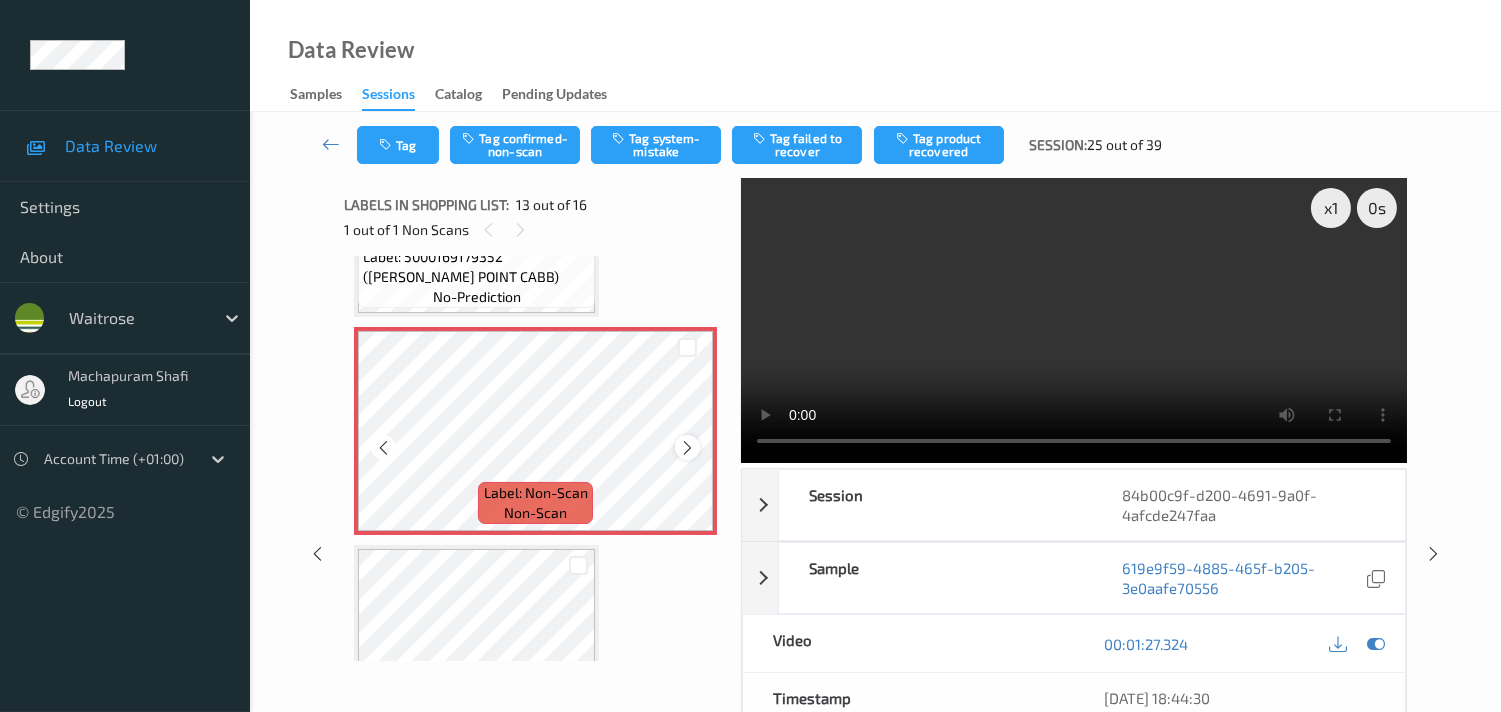 click at bounding box center (687, 448) 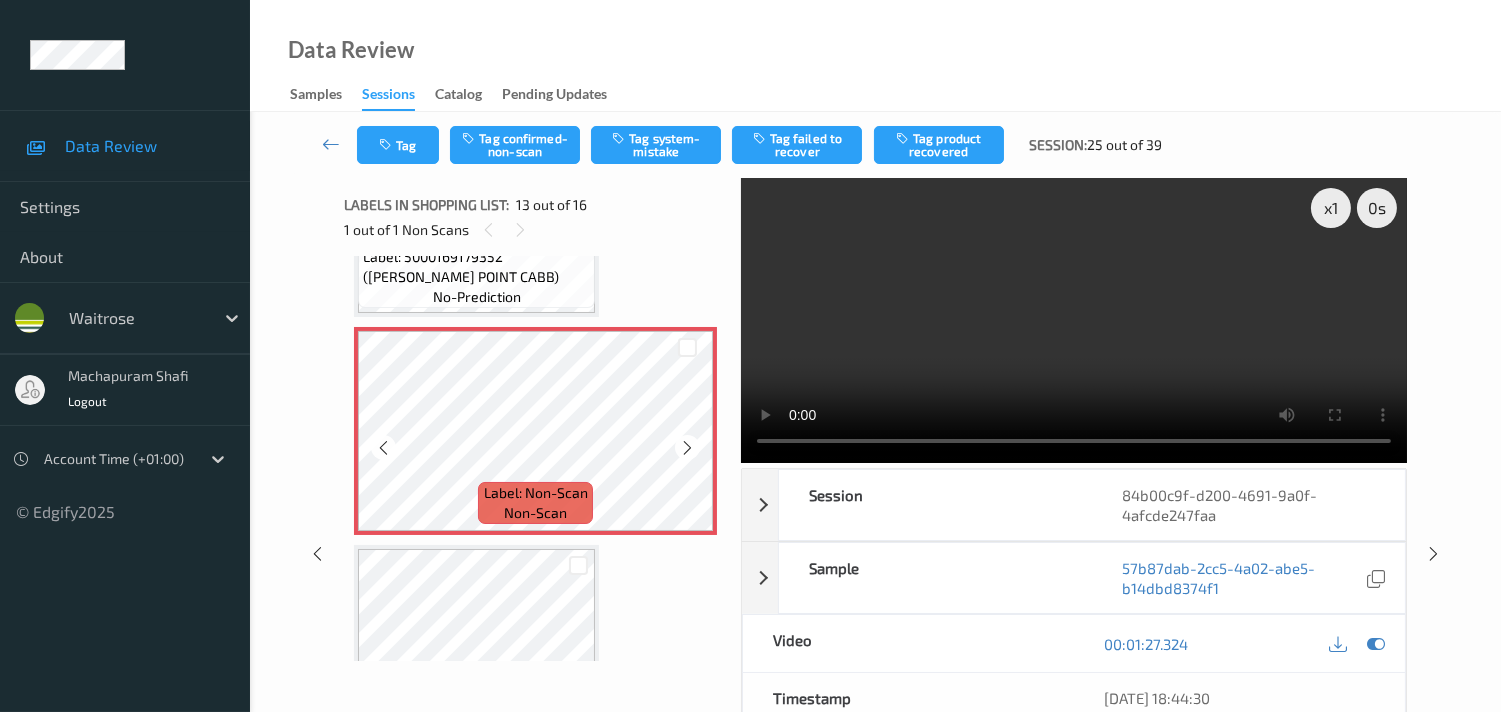 click at bounding box center [687, 448] 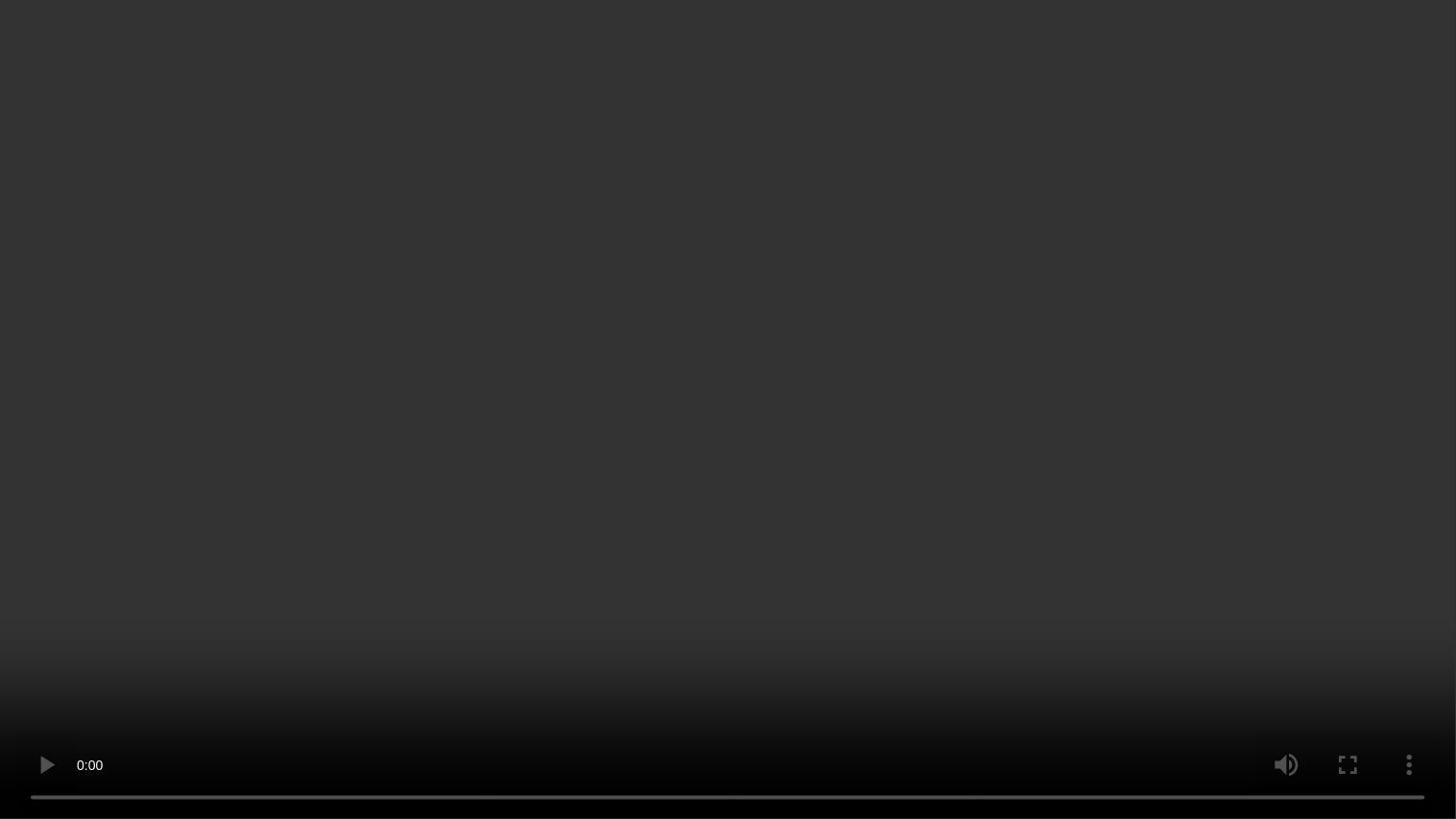 click at bounding box center (728, 409) 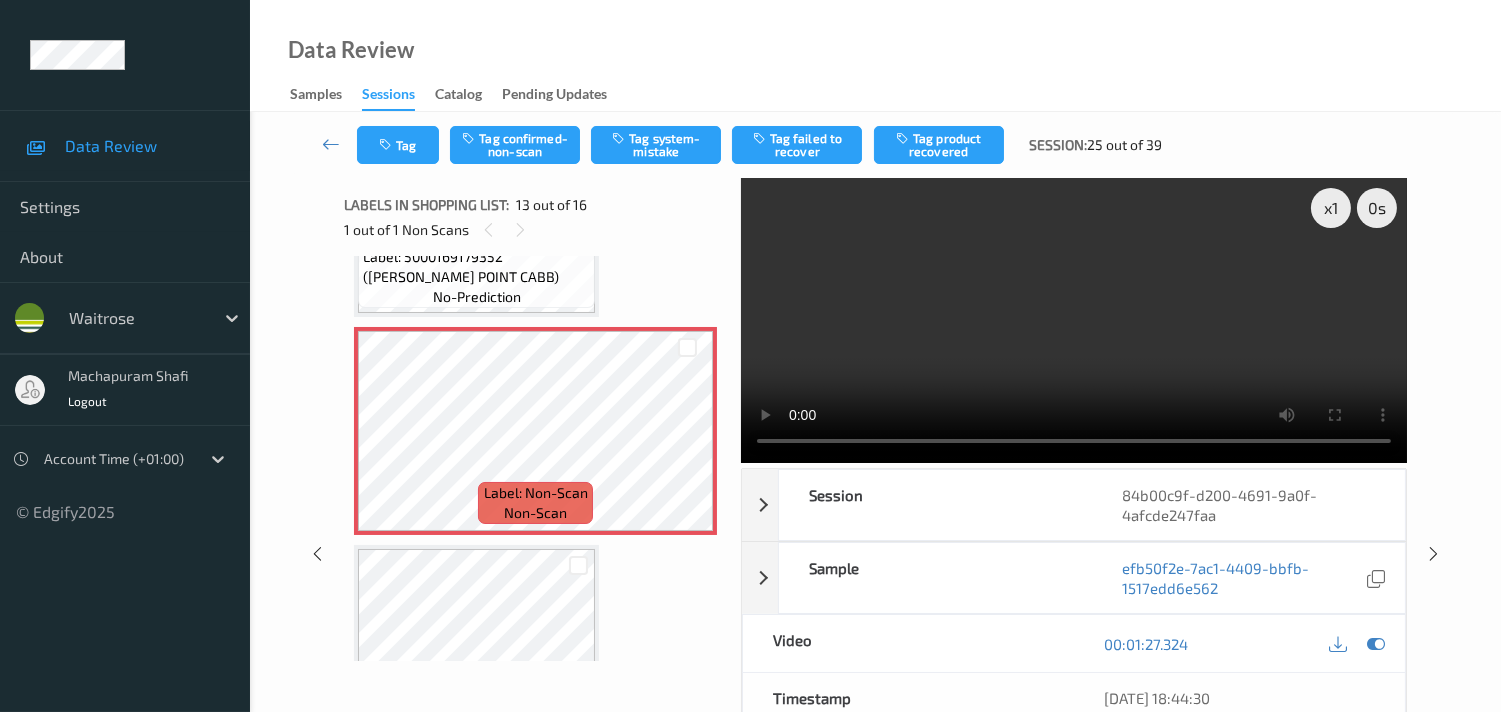 drag, startPoint x: 1027, startPoint y: 632, endPoint x: 1017, endPoint y: 628, distance: 10.770329 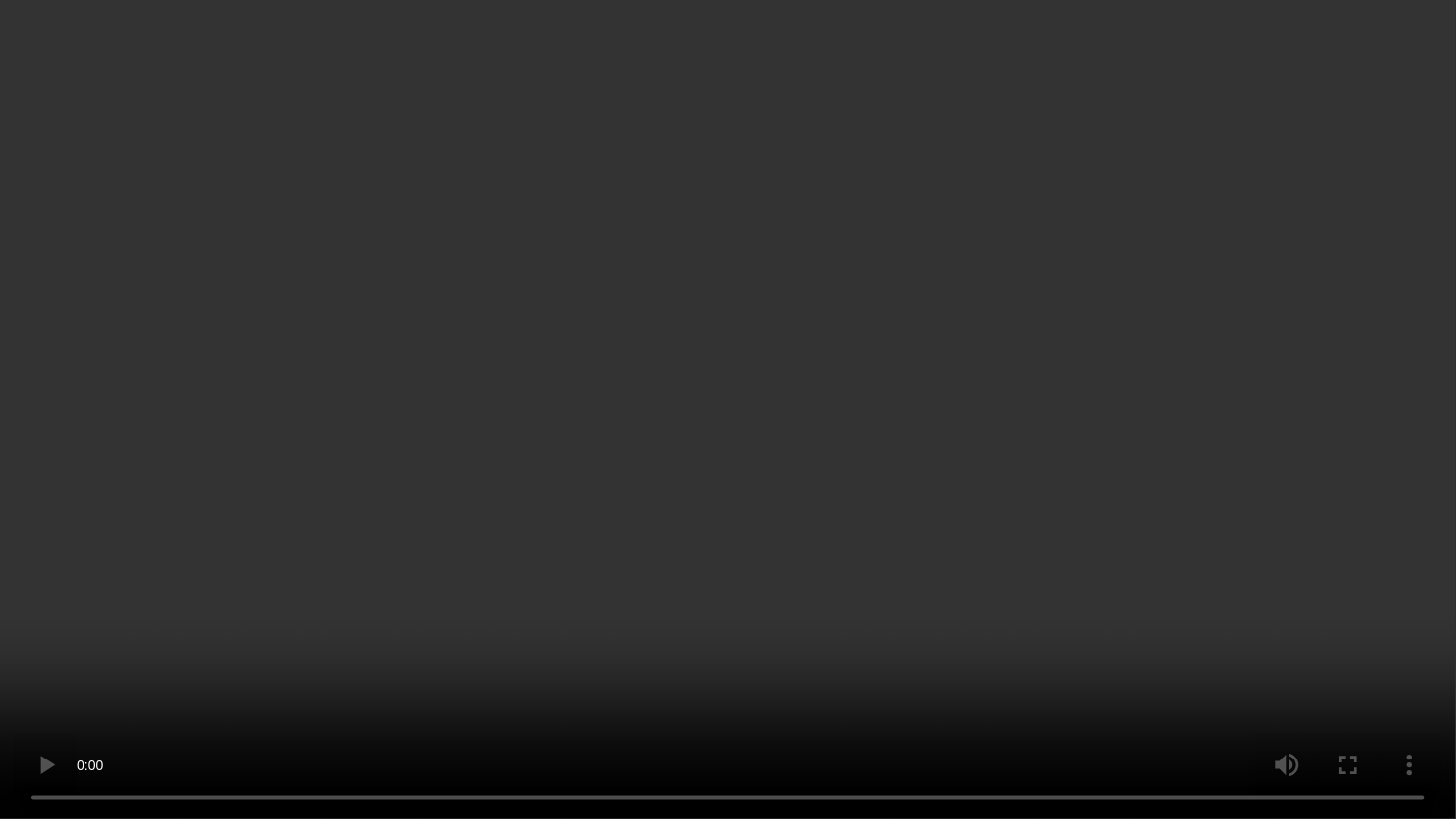type 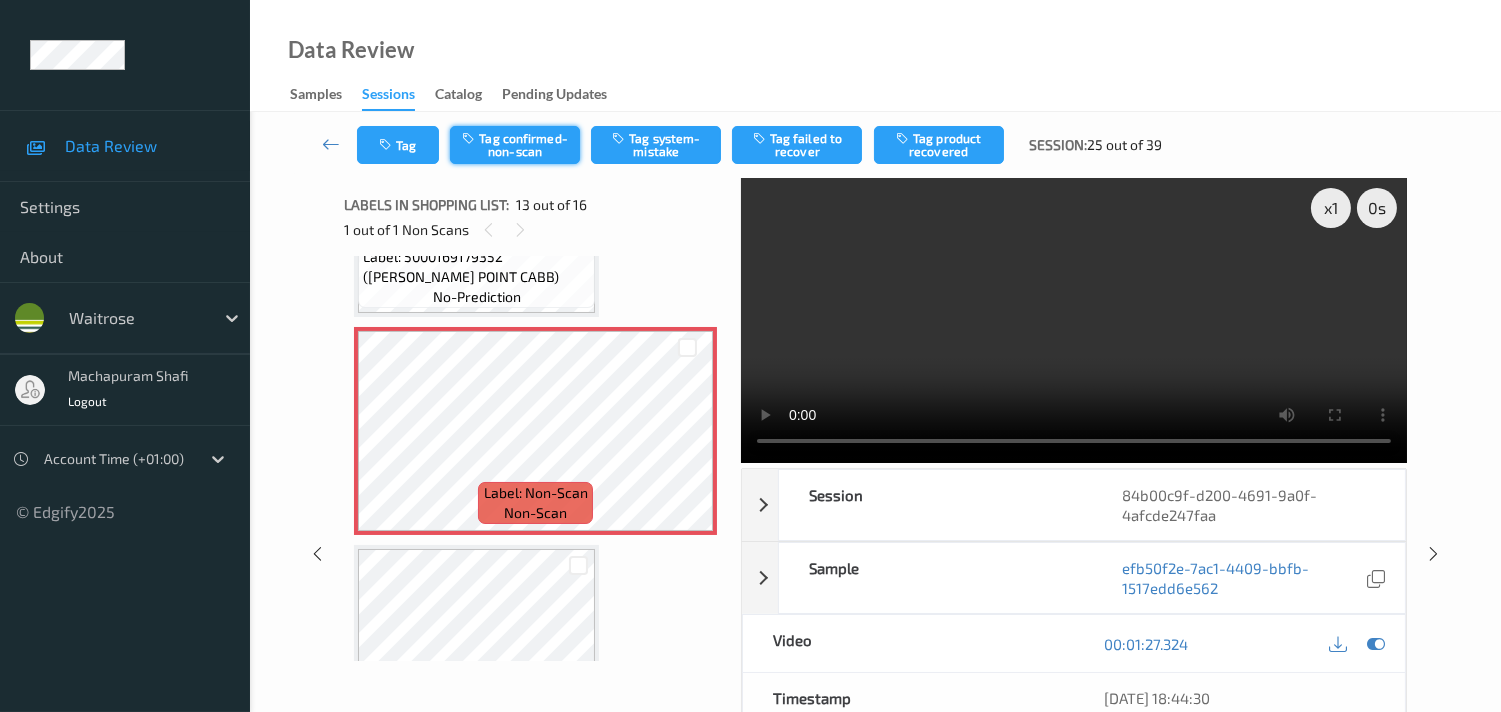 click on "Tag   confirmed-non-scan" at bounding box center (515, 145) 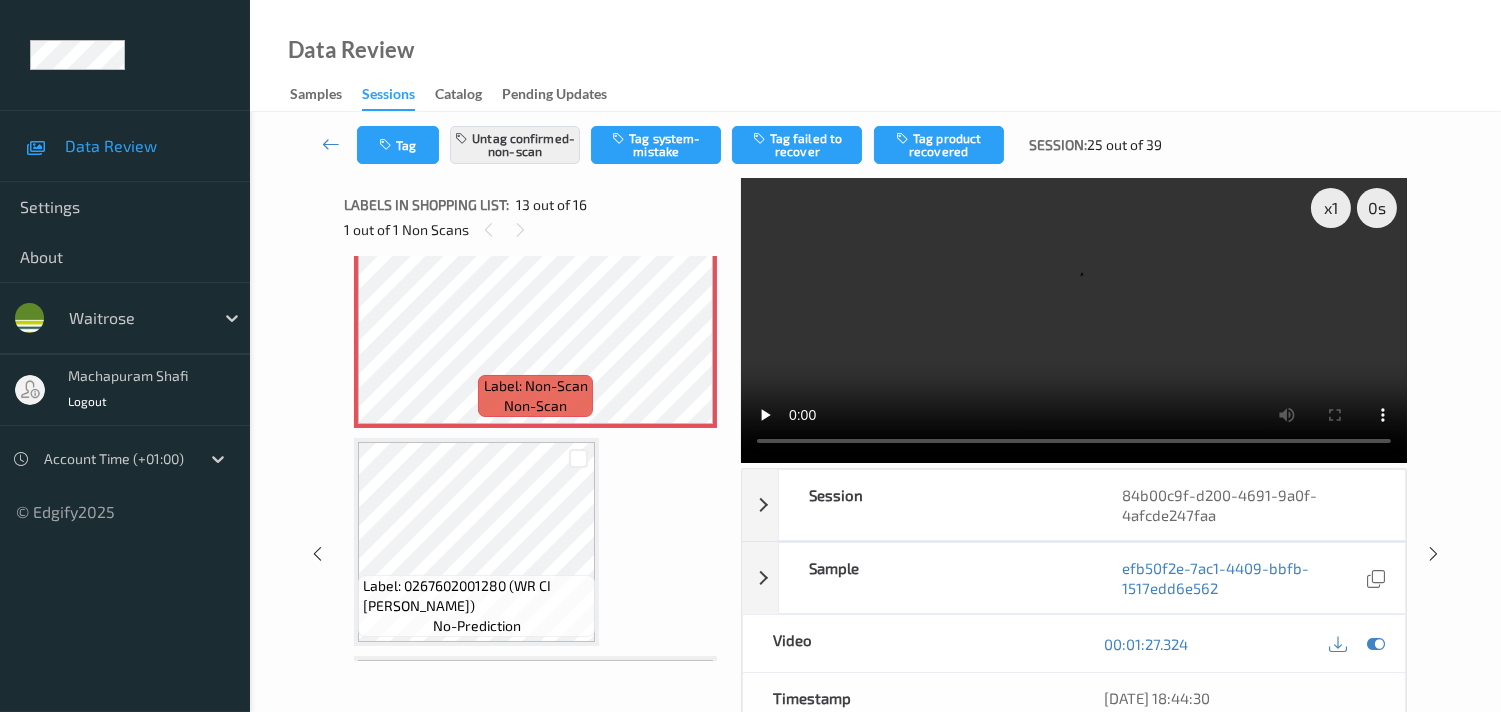 scroll, scrollTop: 2666, scrollLeft: 0, axis: vertical 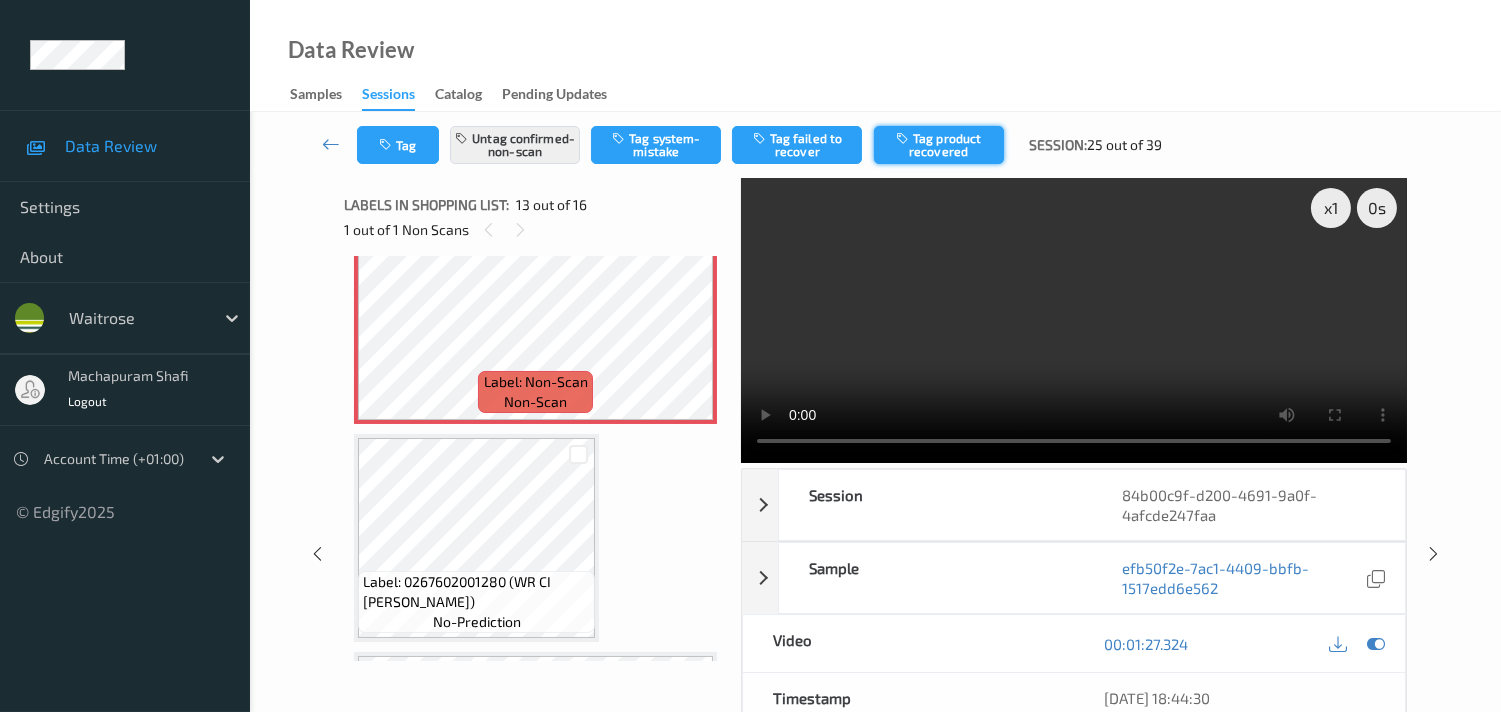 click on "Tag   product recovered" at bounding box center [939, 145] 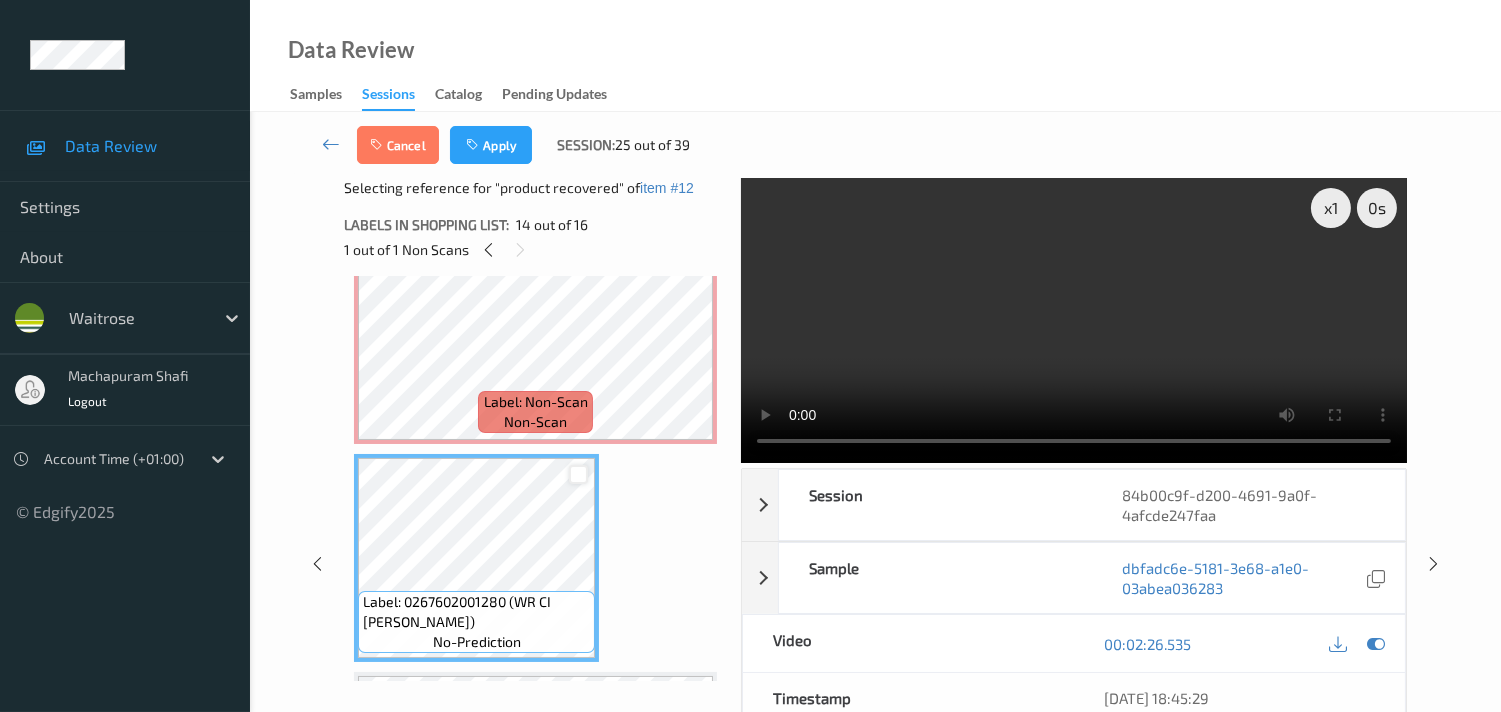 click at bounding box center (578, 474) 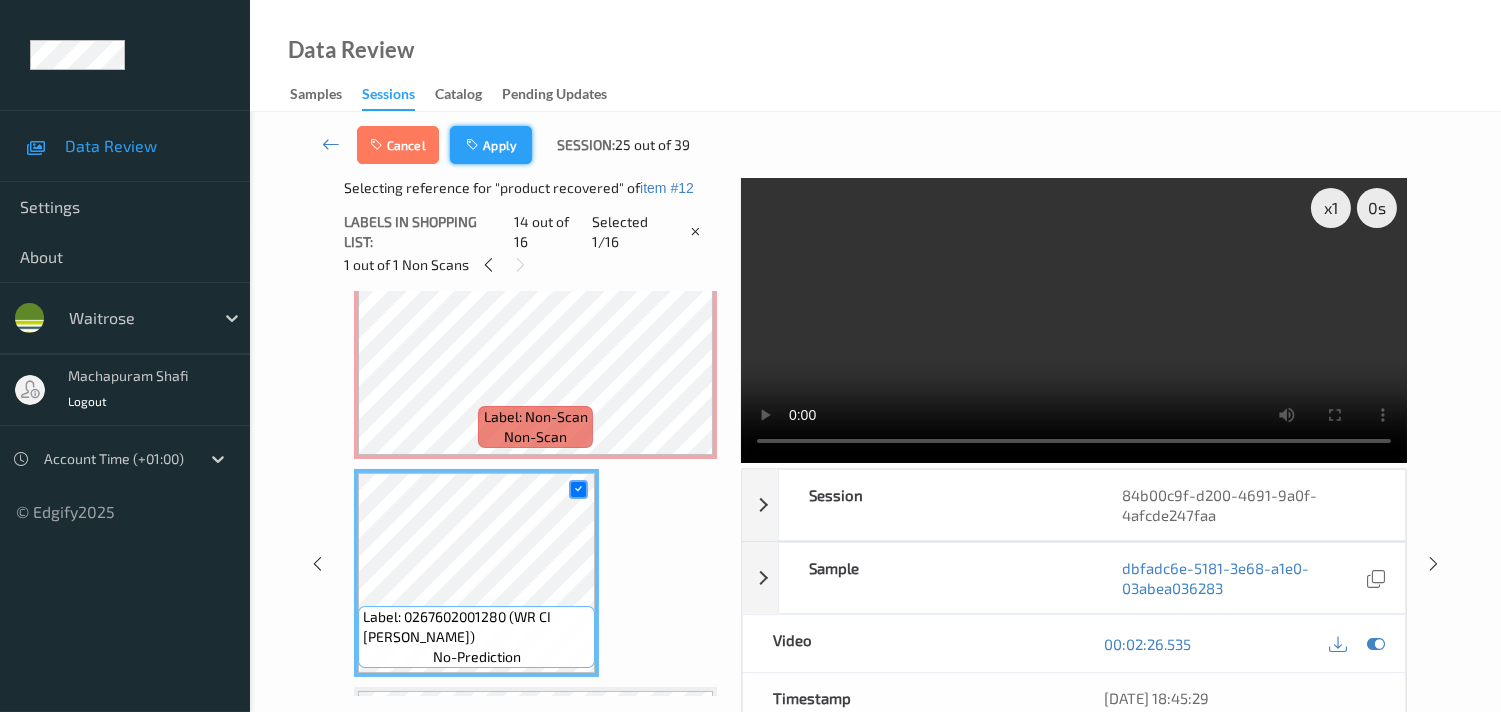 click on "Apply" at bounding box center [491, 145] 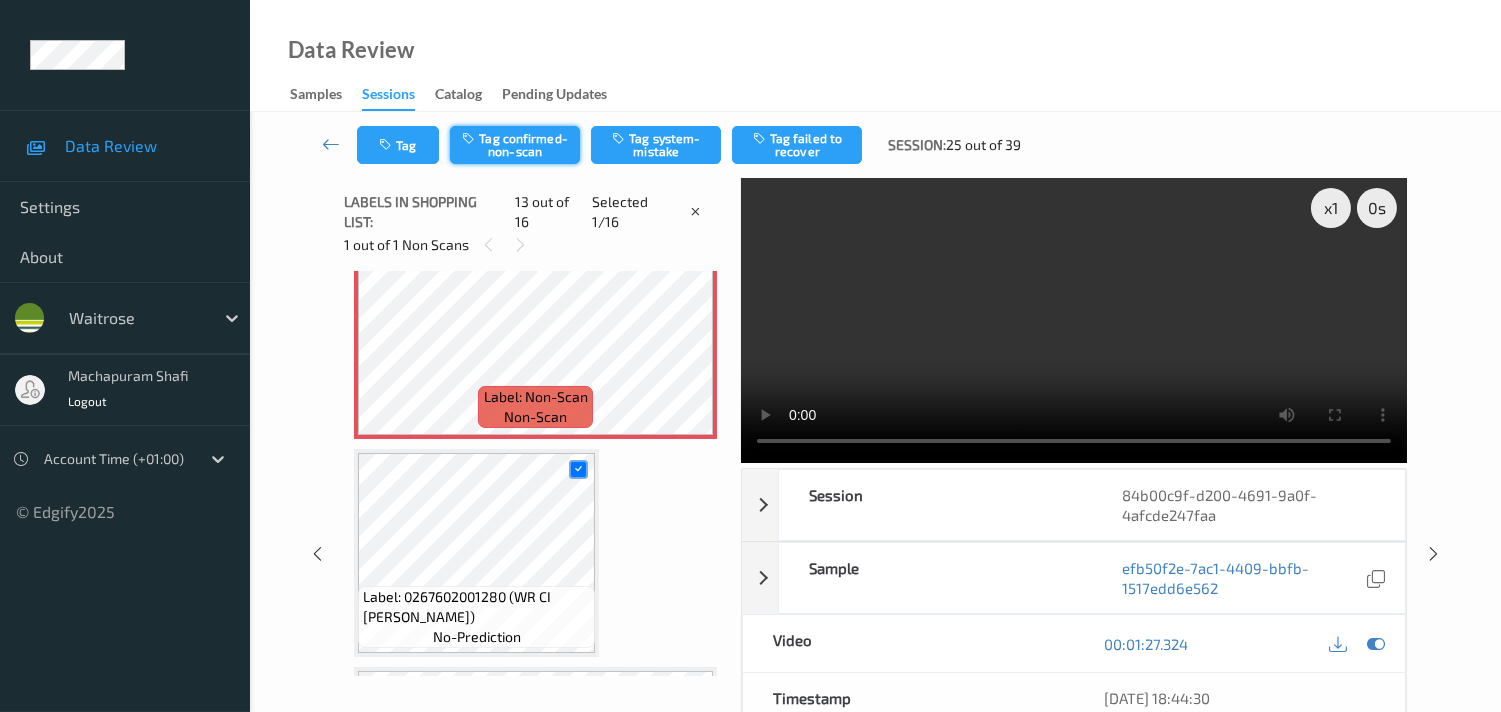 scroll, scrollTop: 2393, scrollLeft: 0, axis: vertical 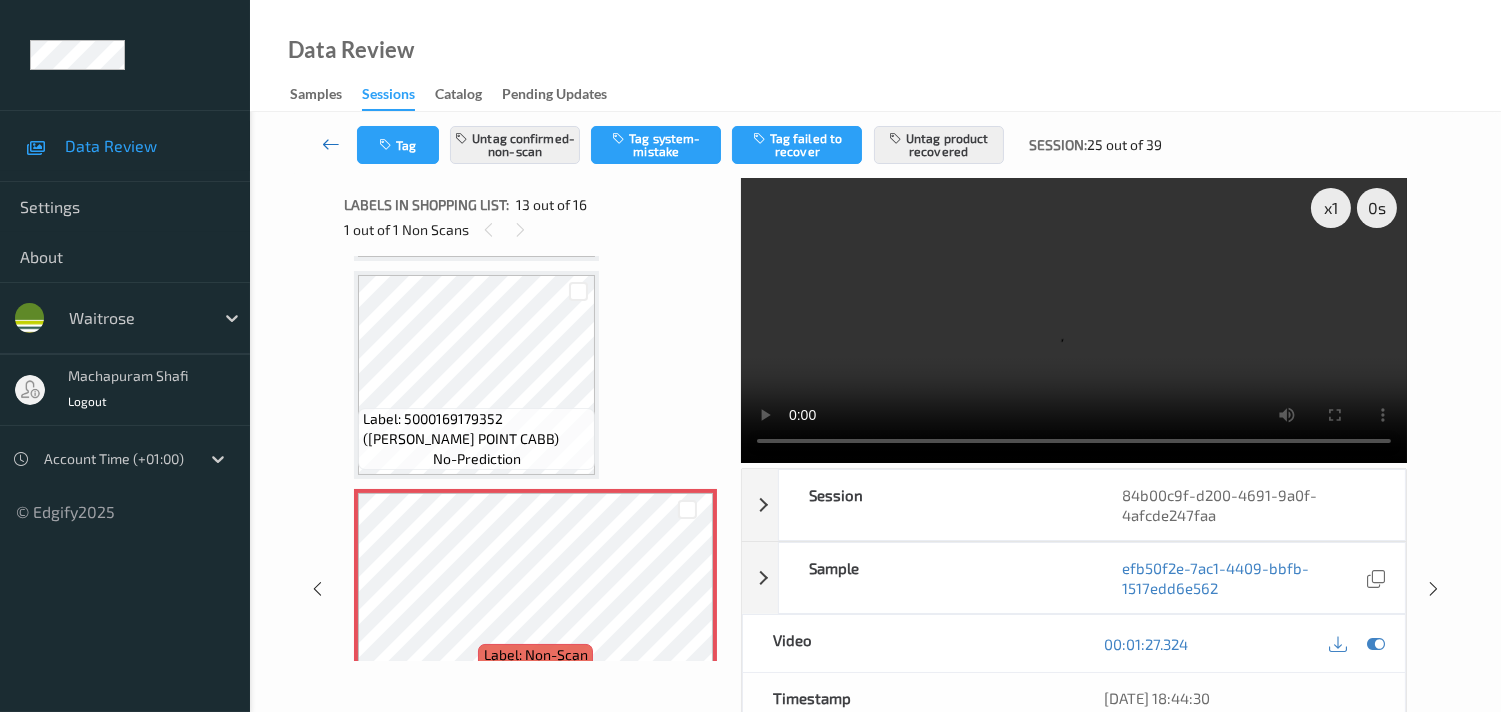 click at bounding box center (331, 144) 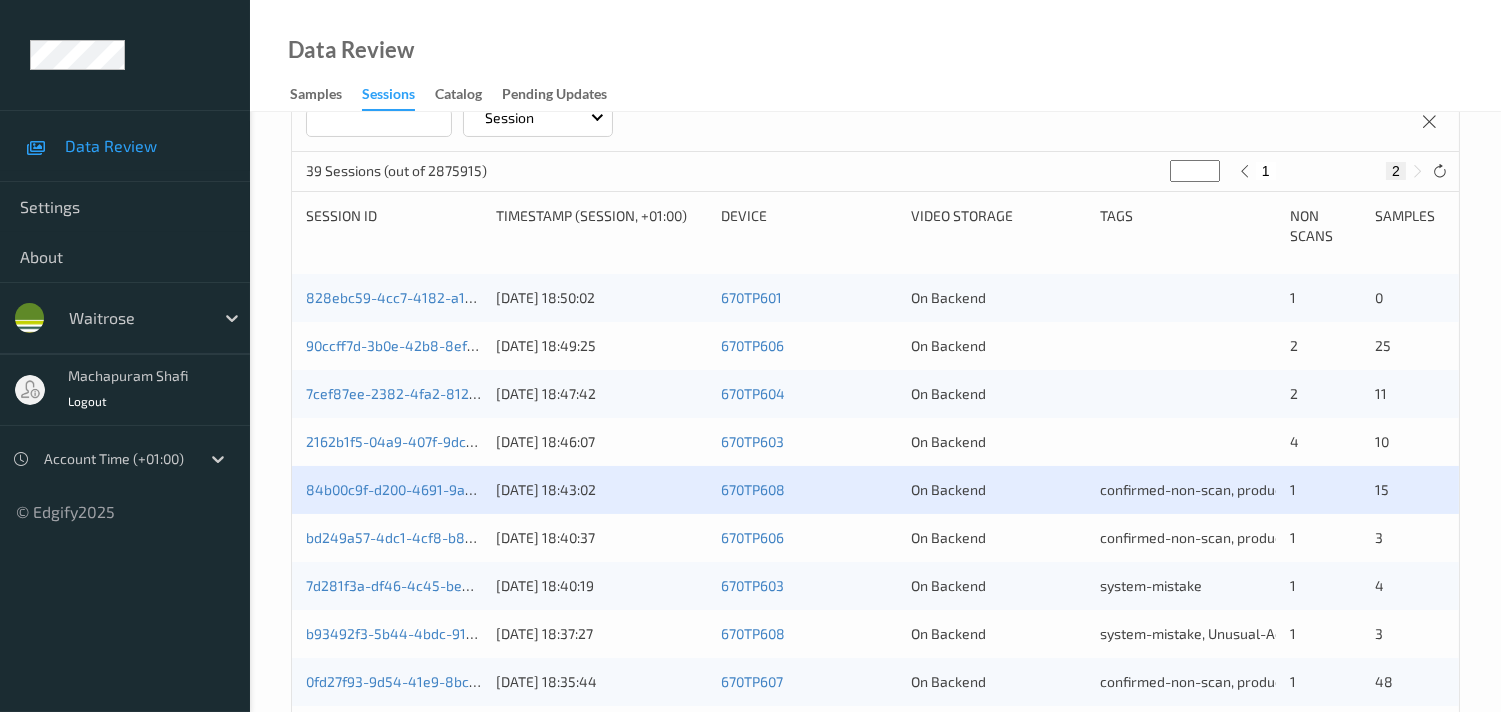 scroll, scrollTop: 444, scrollLeft: 0, axis: vertical 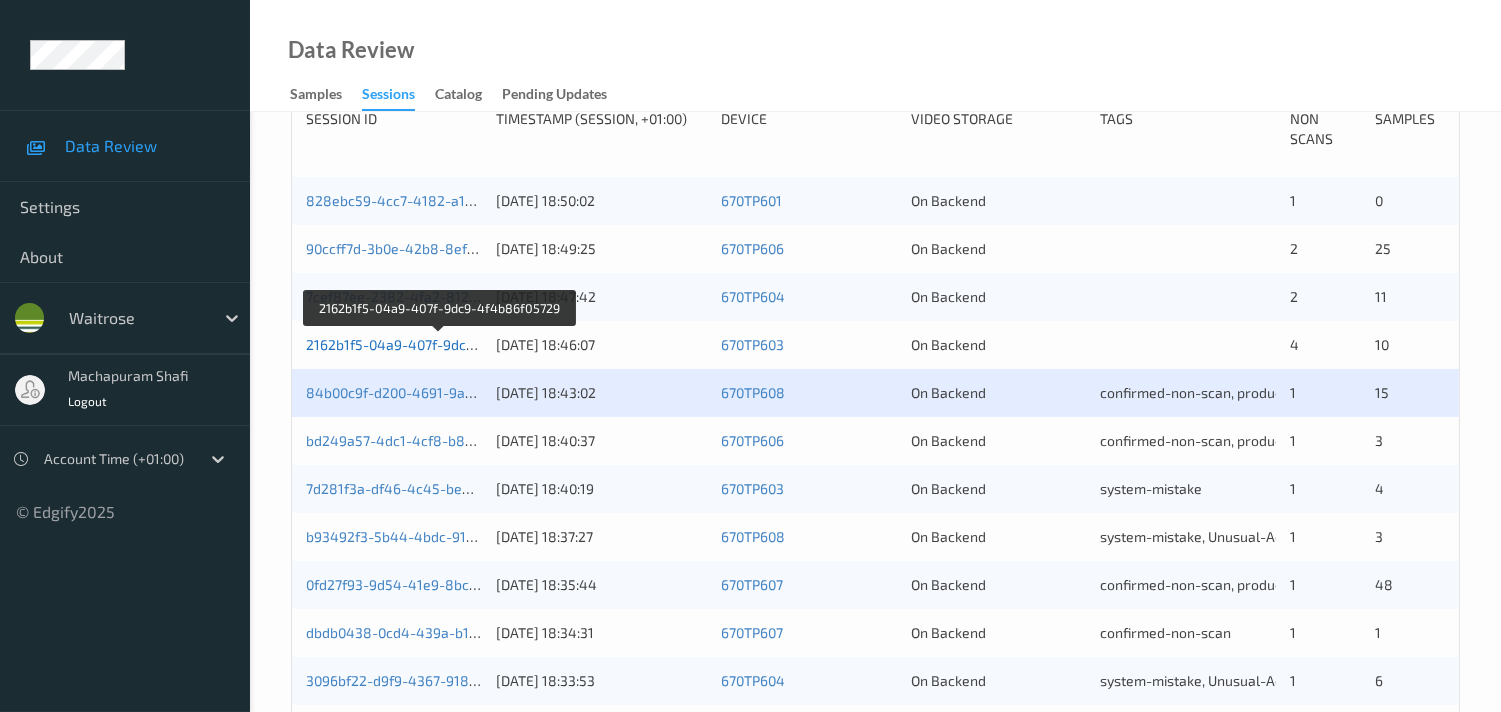 click on "2162b1f5-04a9-407f-9dc9-4f4b86f05729" at bounding box center (439, 344) 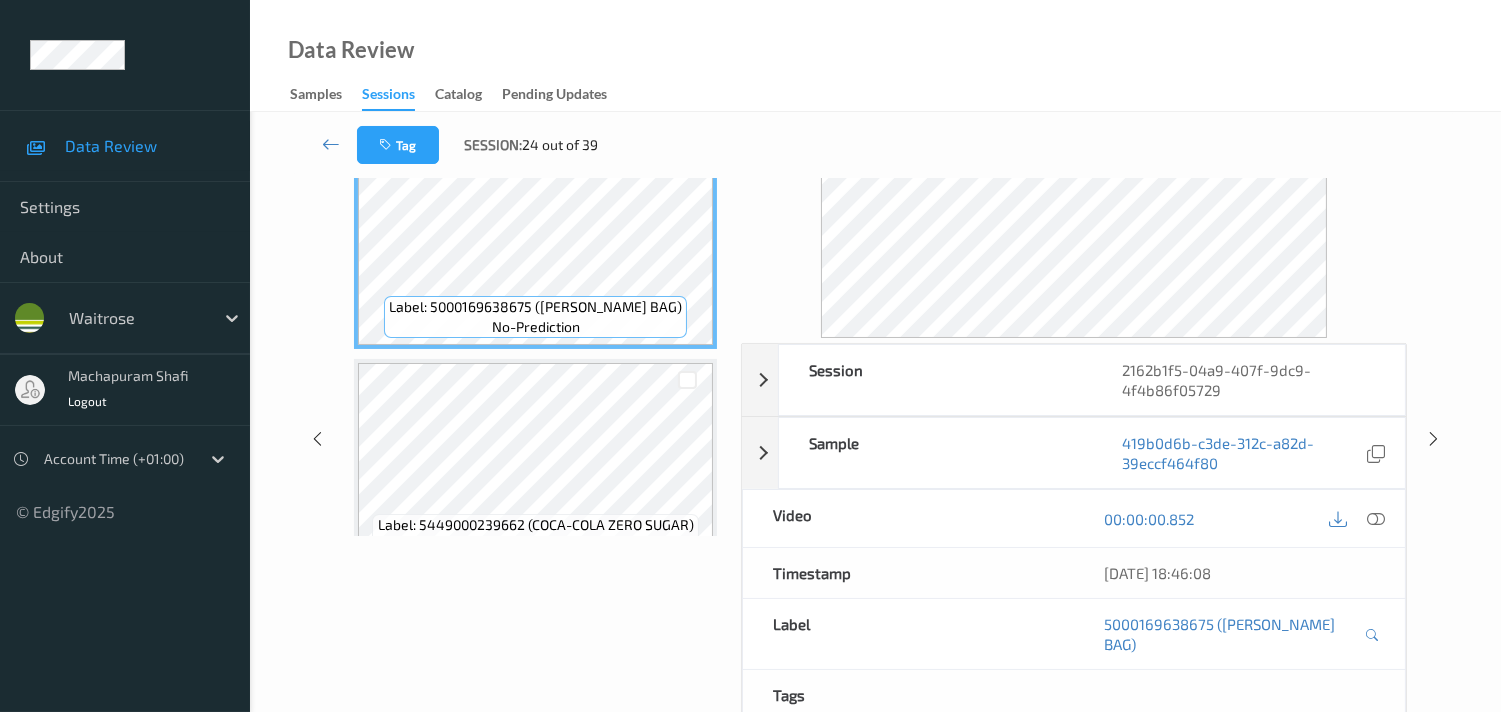 scroll, scrollTop: 0, scrollLeft: 0, axis: both 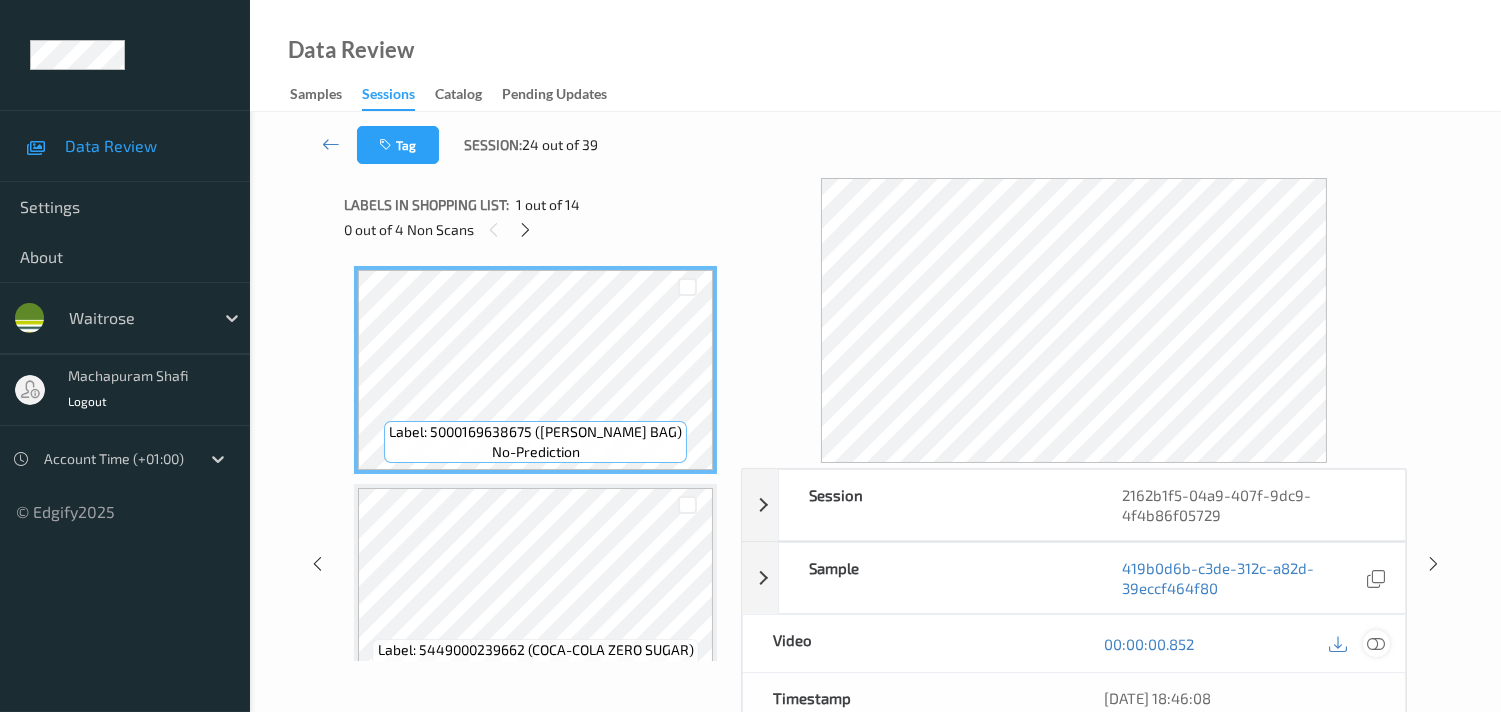 click at bounding box center [1376, 643] 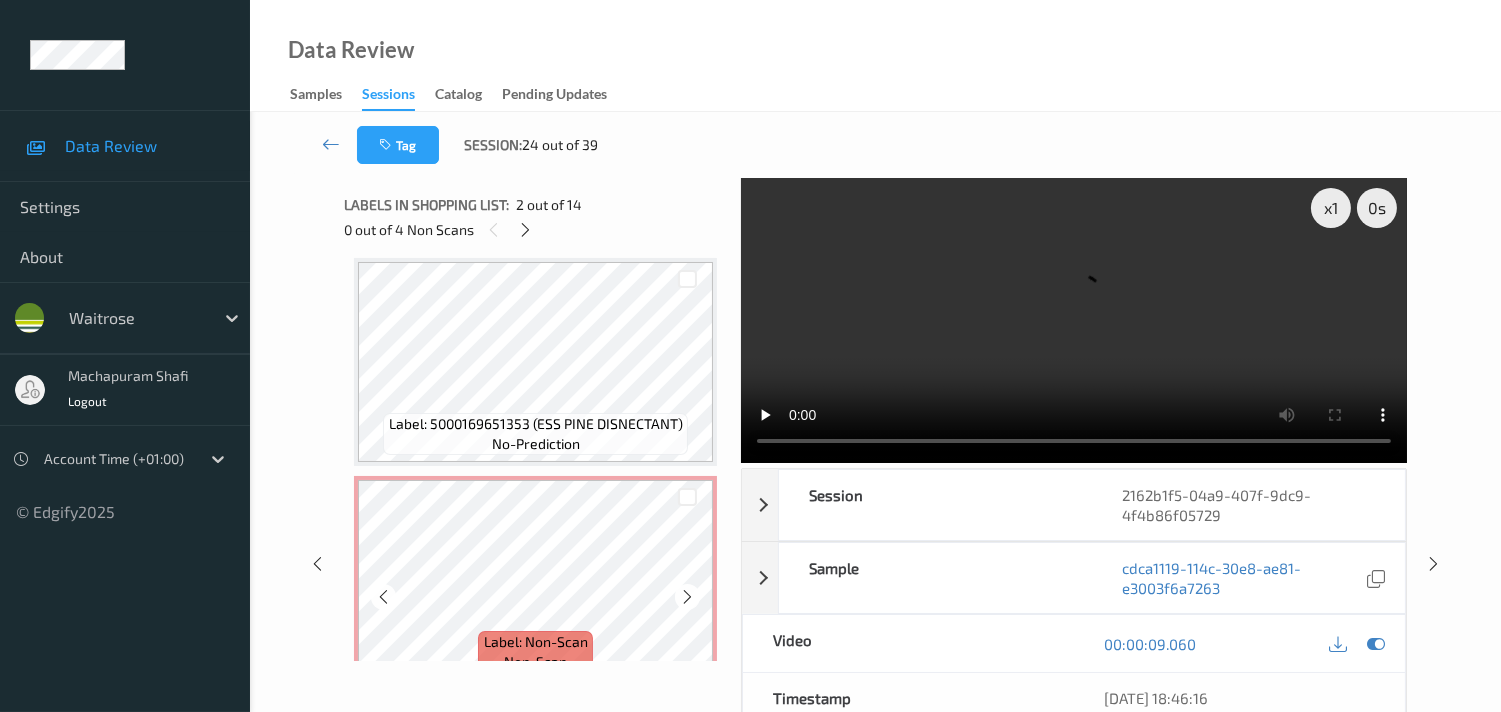 scroll, scrollTop: 555, scrollLeft: 0, axis: vertical 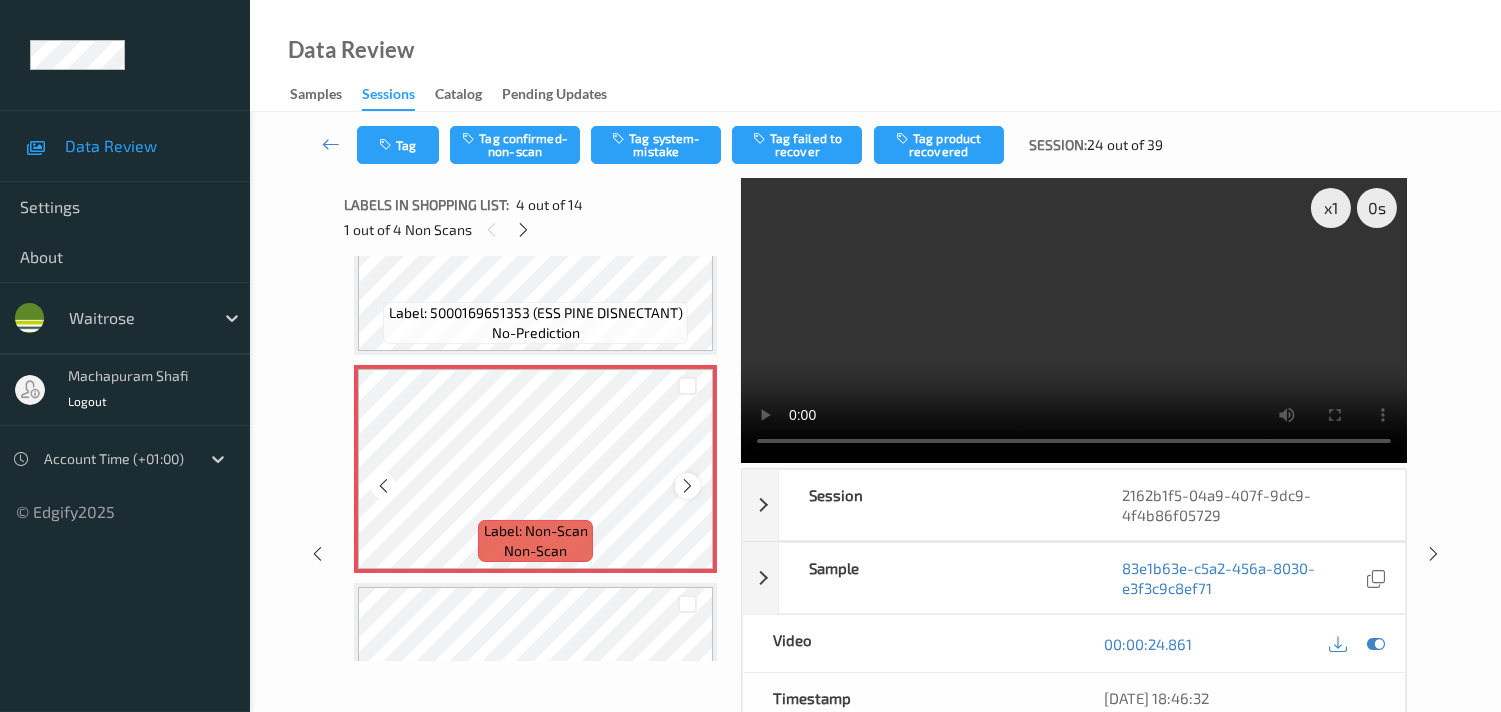 click at bounding box center (687, 486) 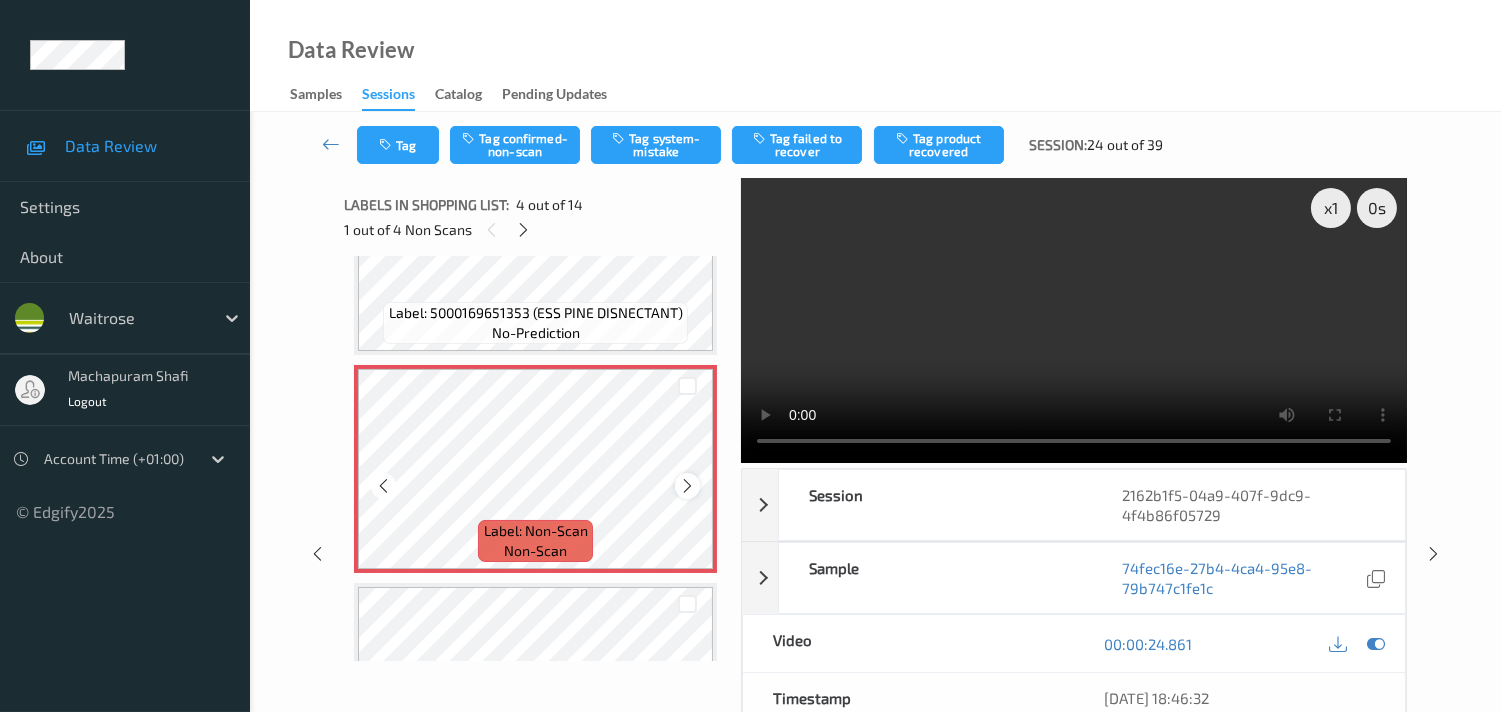 click at bounding box center (687, 486) 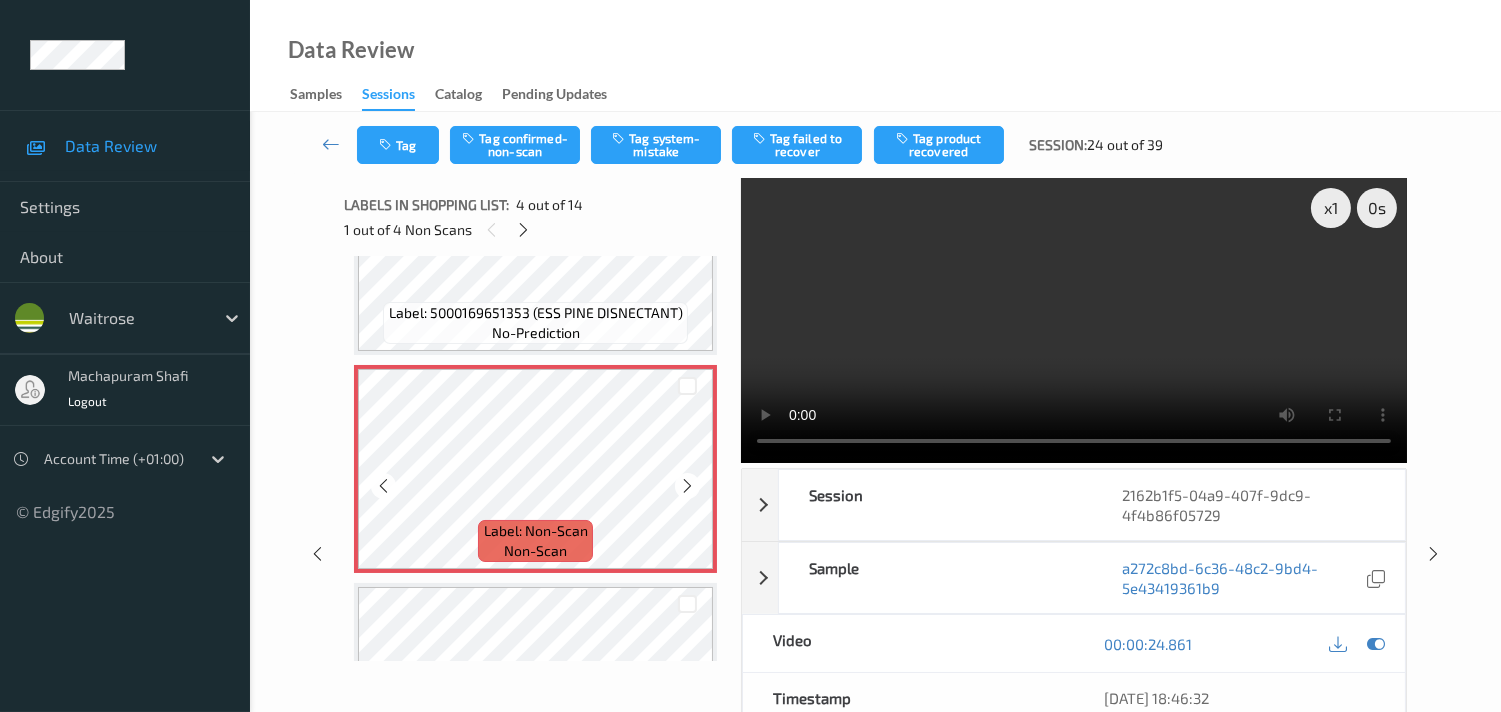 click at bounding box center (687, 486) 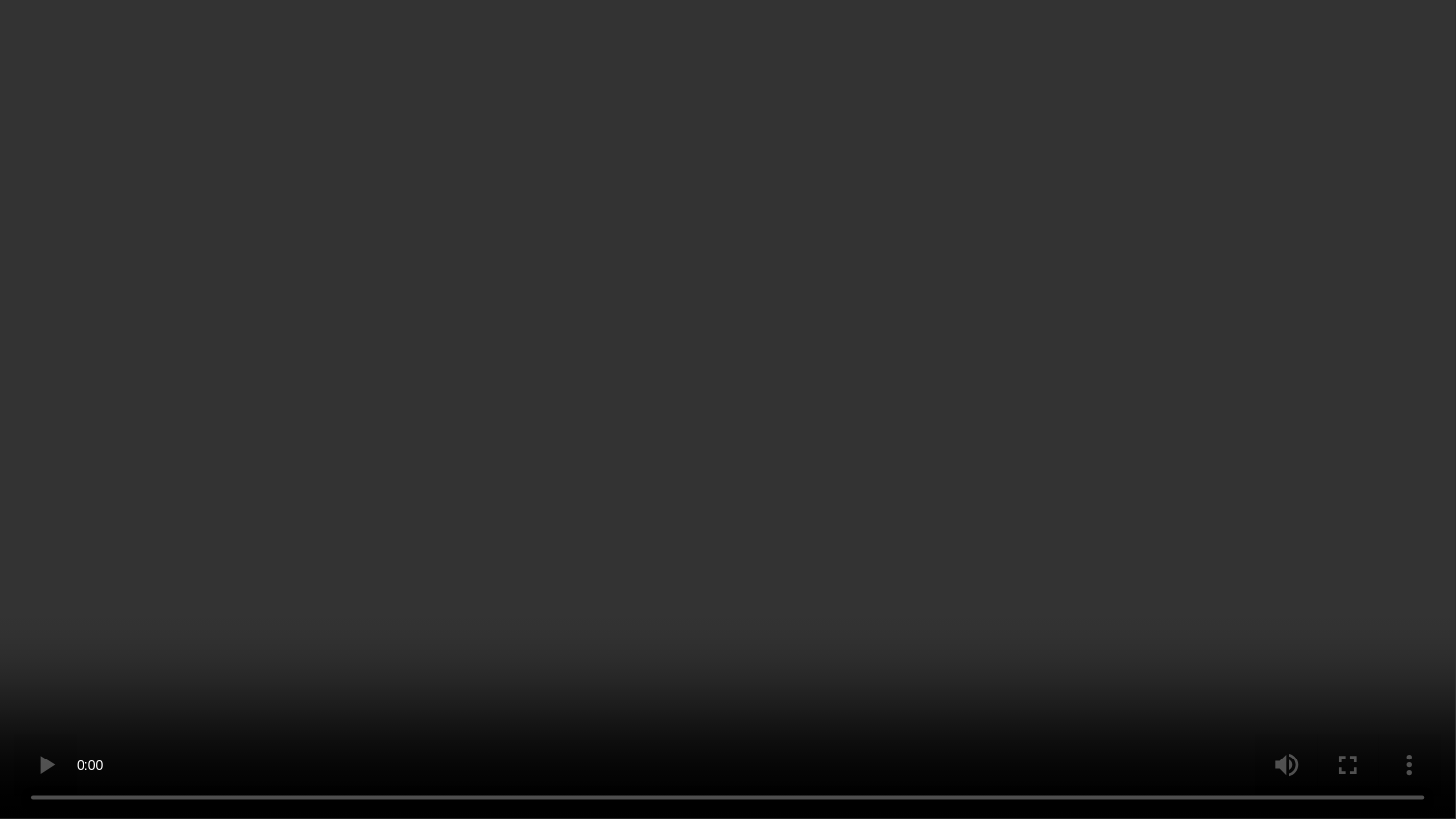 click at bounding box center [728, 409] 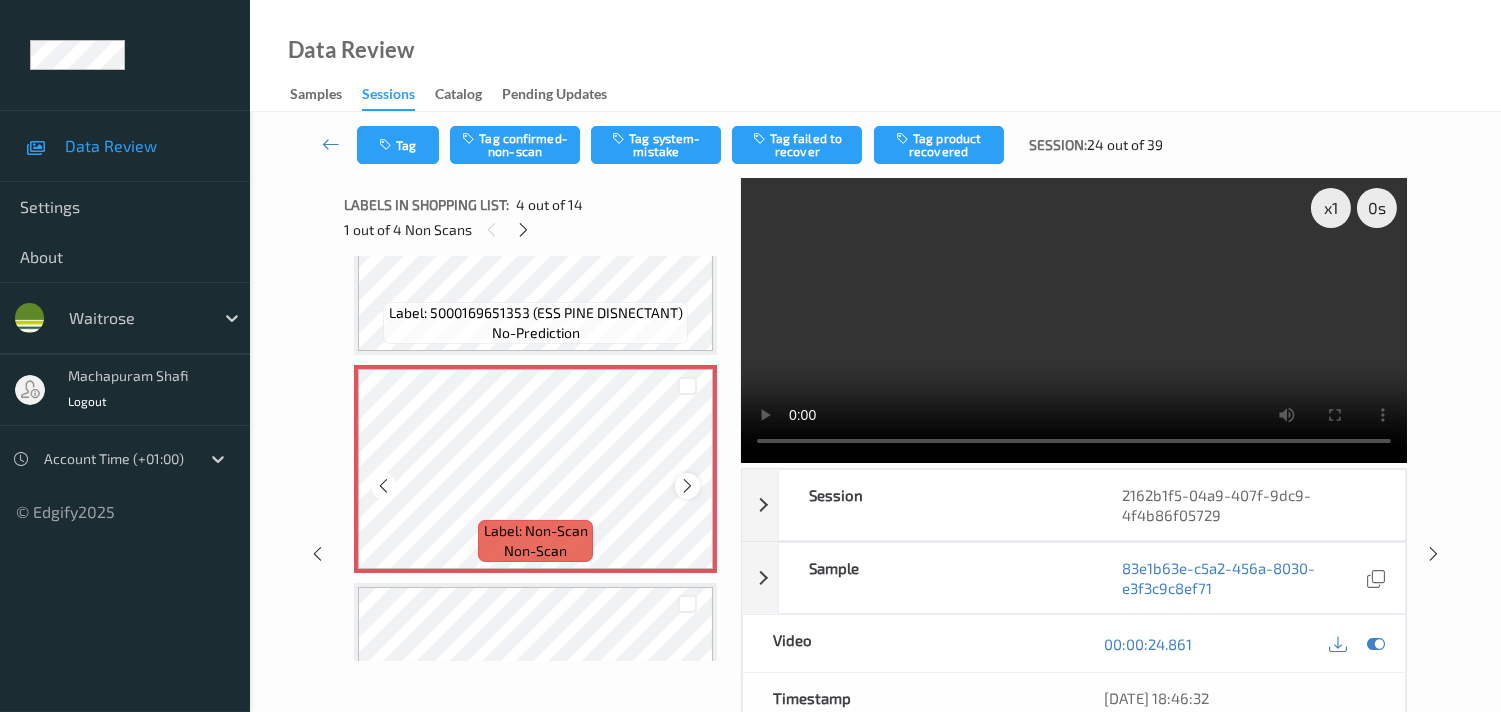 click at bounding box center (687, 486) 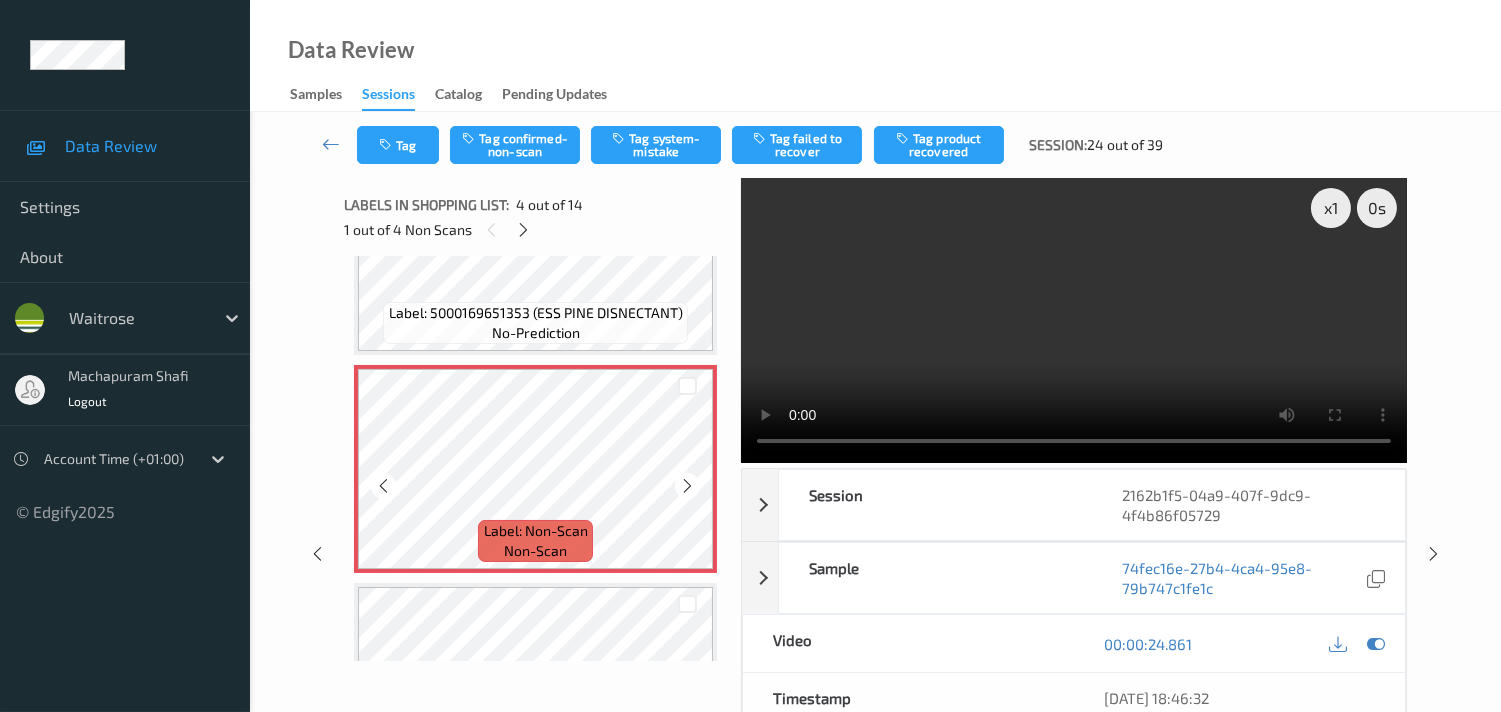 click at bounding box center [687, 486] 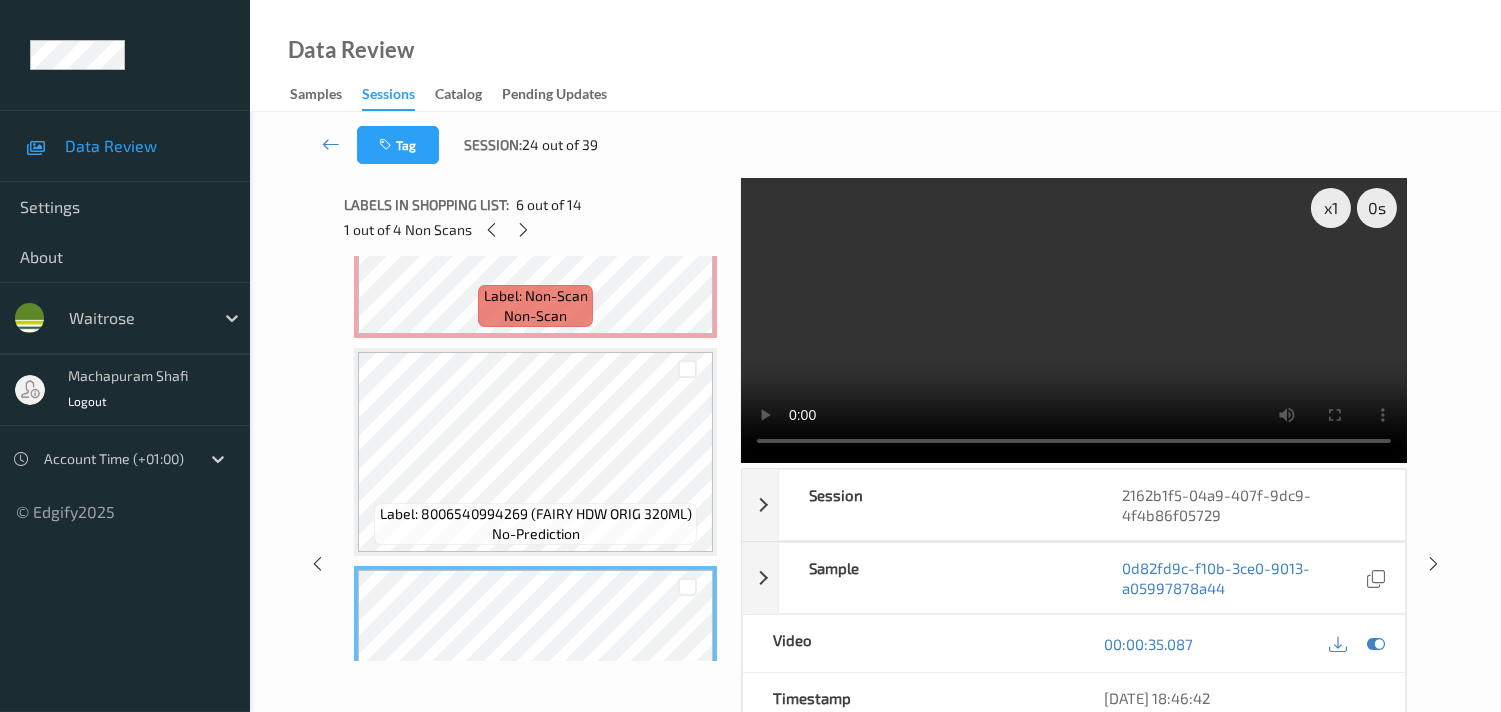 scroll, scrollTop: 666, scrollLeft: 0, axis: vertical 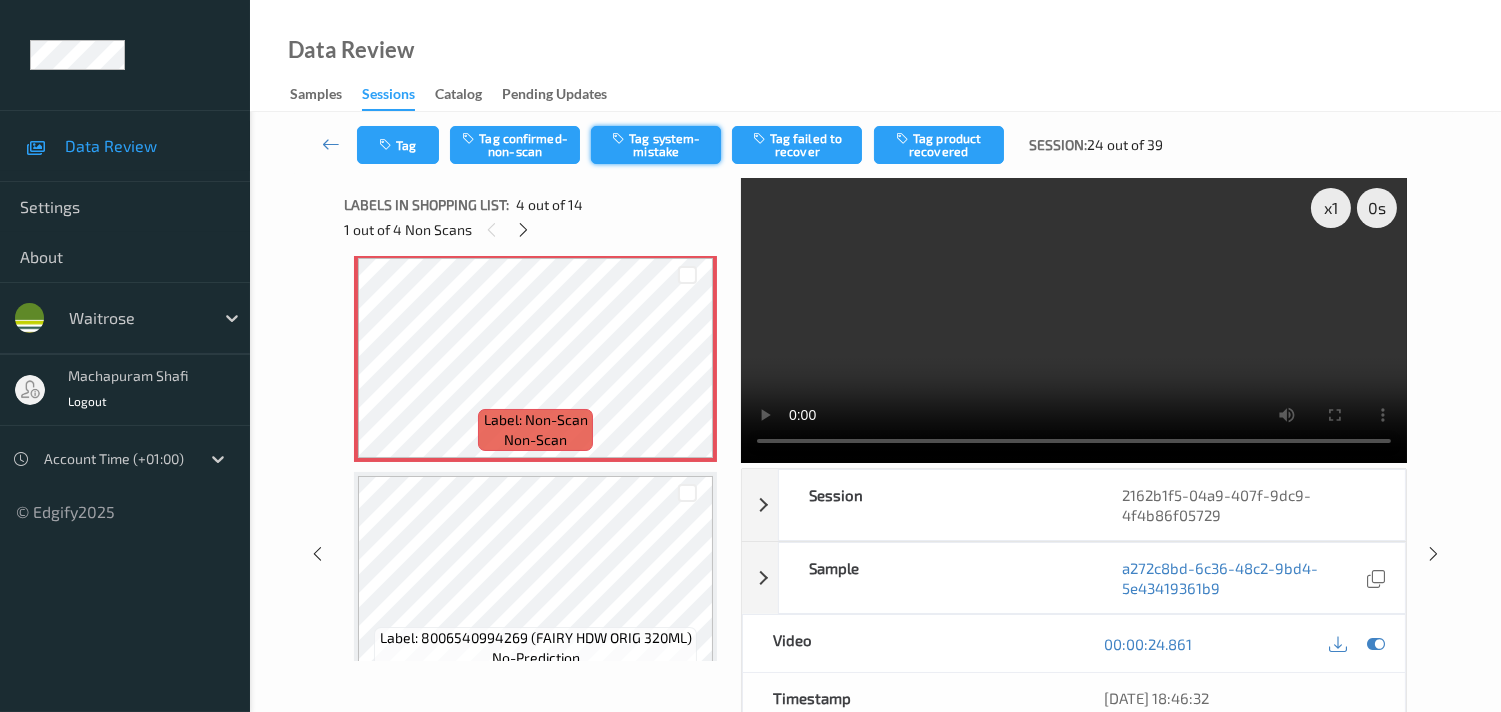 click on "Tag   system-mistake" at bounding box center [656, 145] 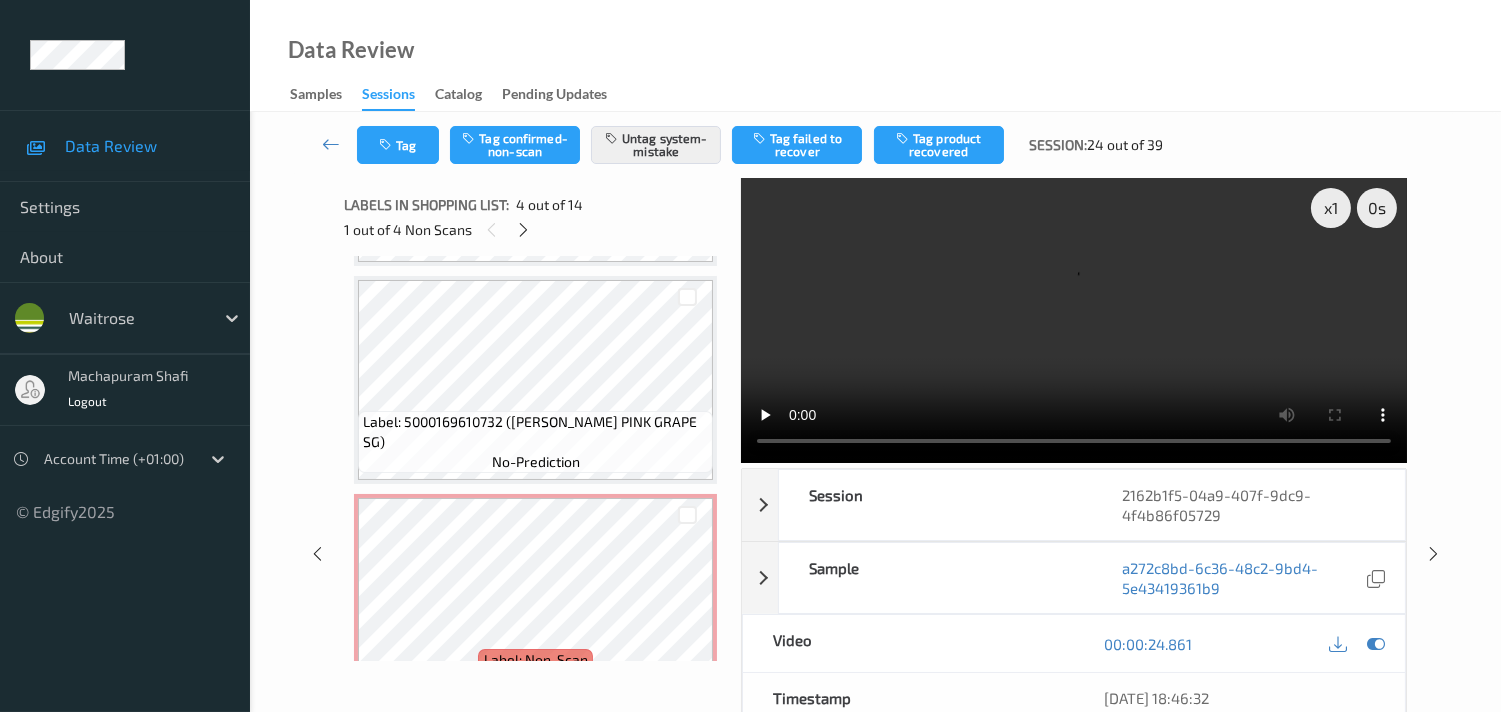 scroll, scrollTop: 1555, scrollLeft: 0, axis: vertical 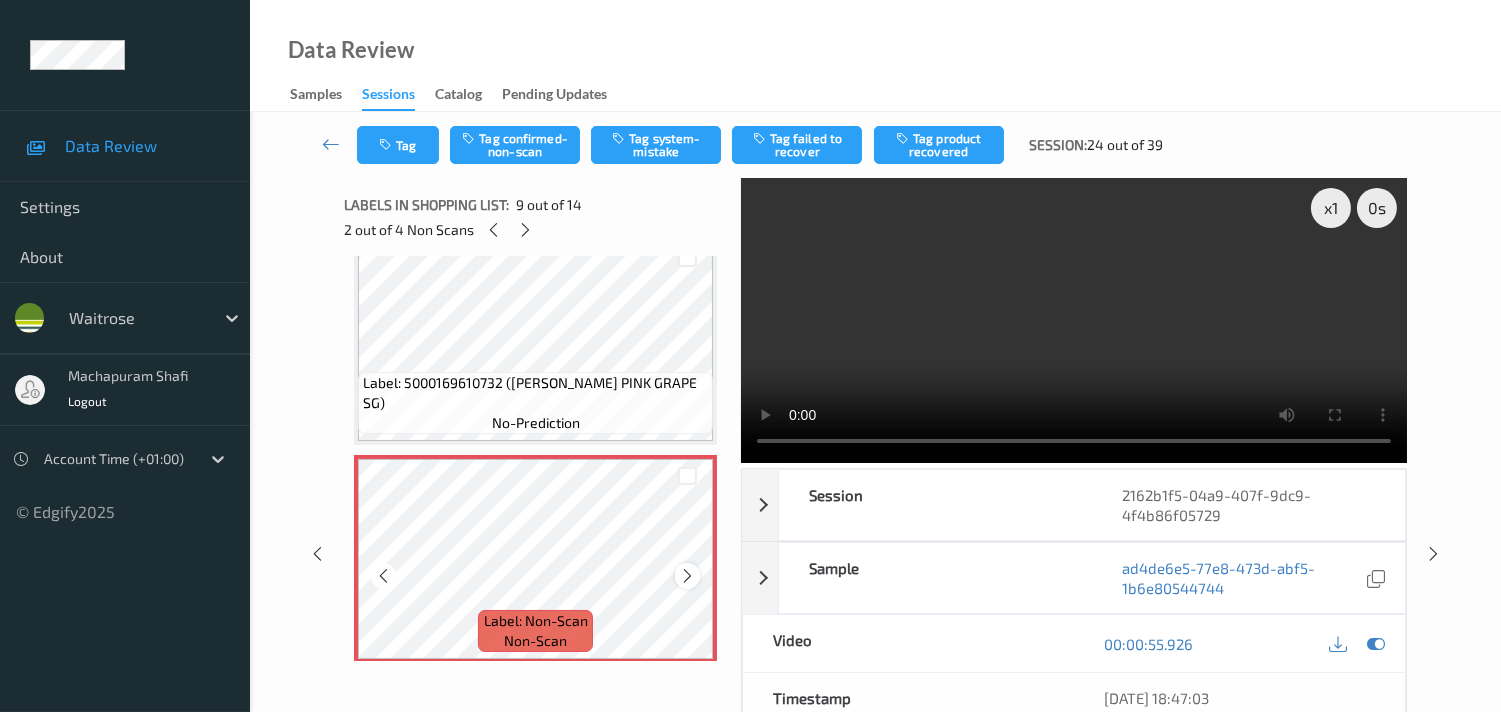 click at bounding box center [687, 576] 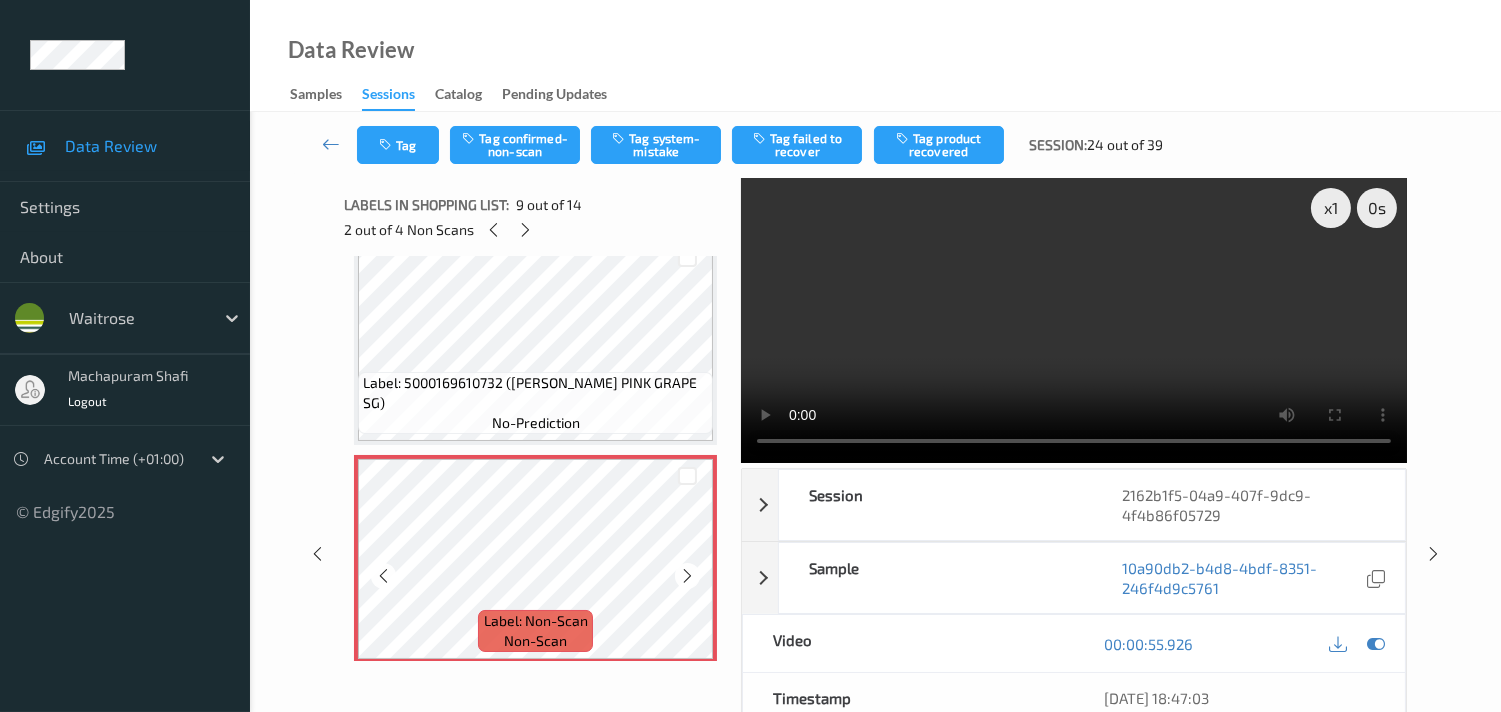 click at bounding box center [687, 576] 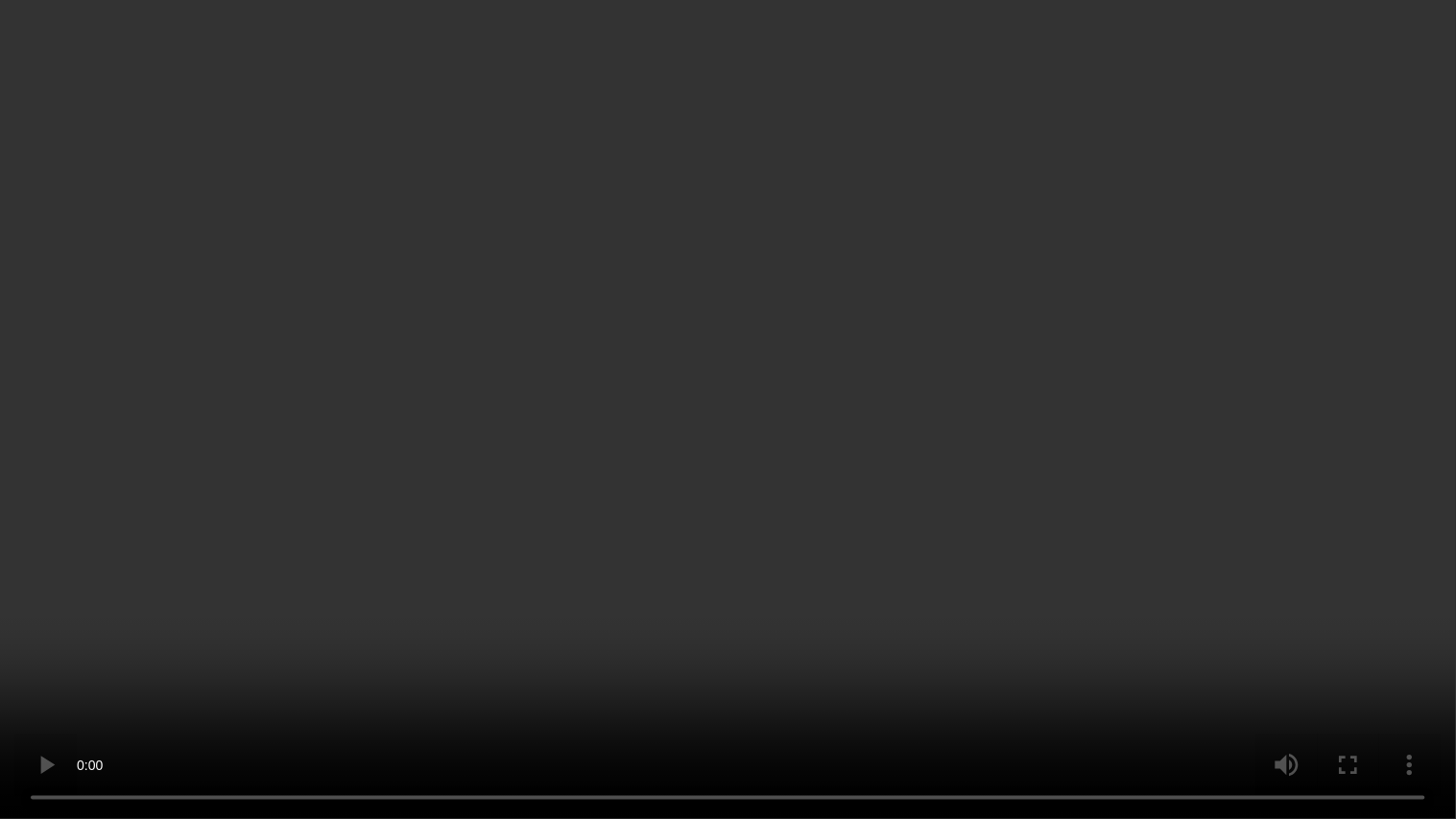 click at bounding box center (728, 409) 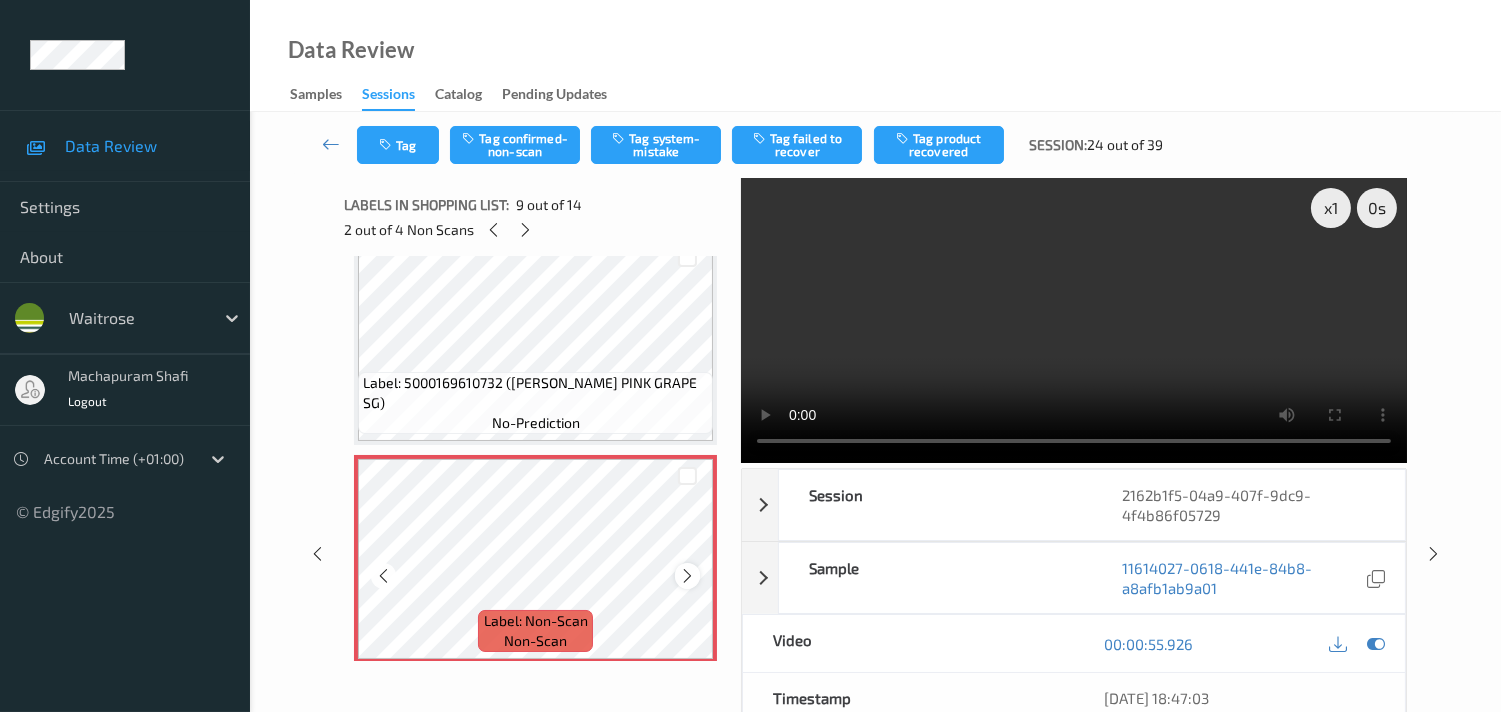 click at bounding box center [687, 576] 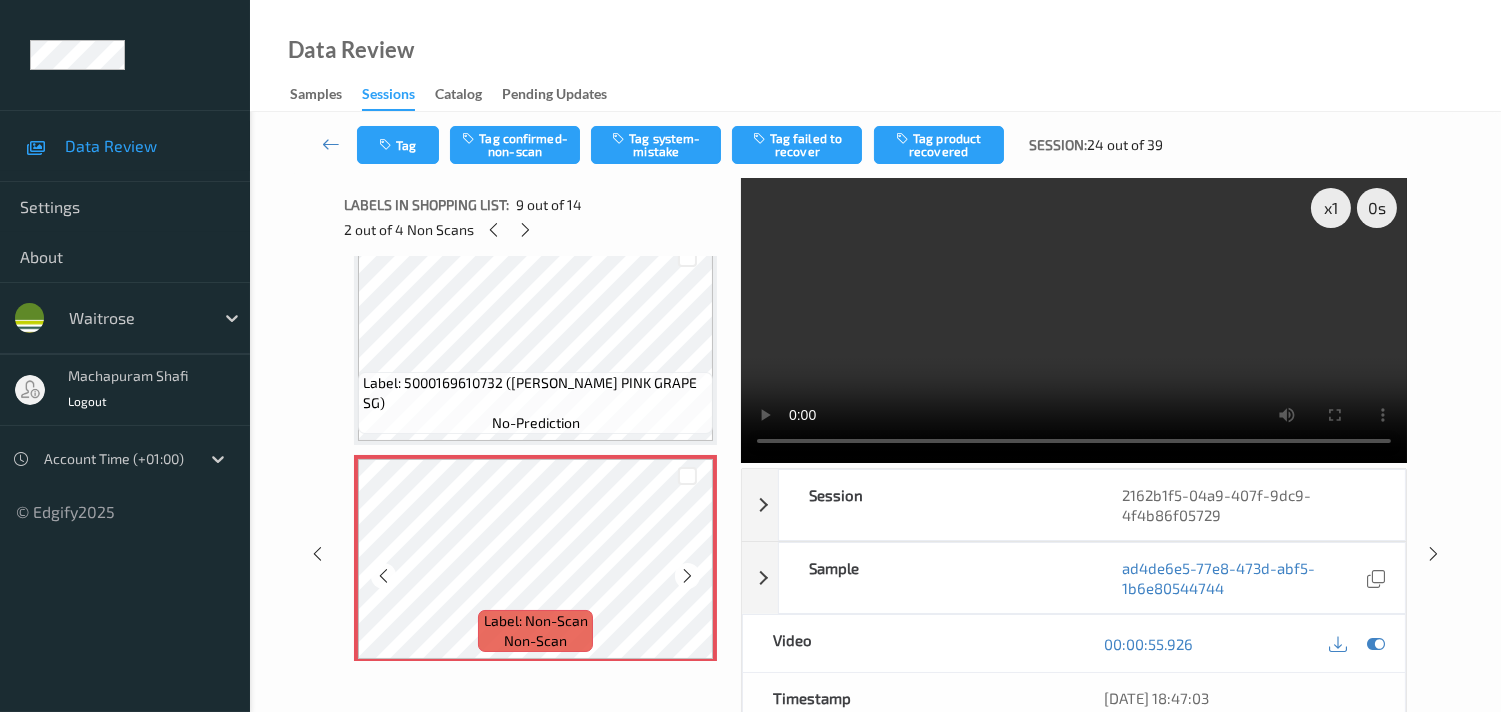 click at bounding box center [687, 576] 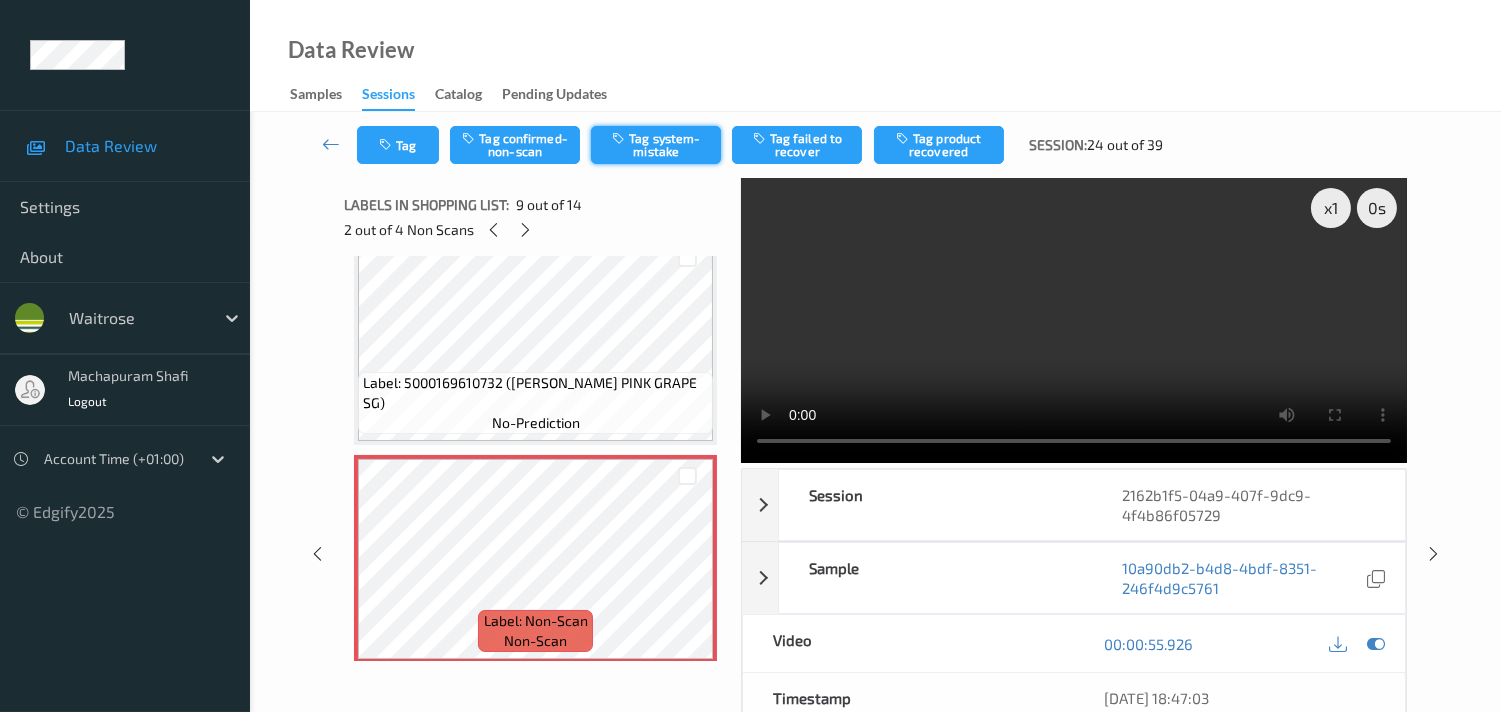click on "Tag   system-mistake" at bounding box center (656, 145) 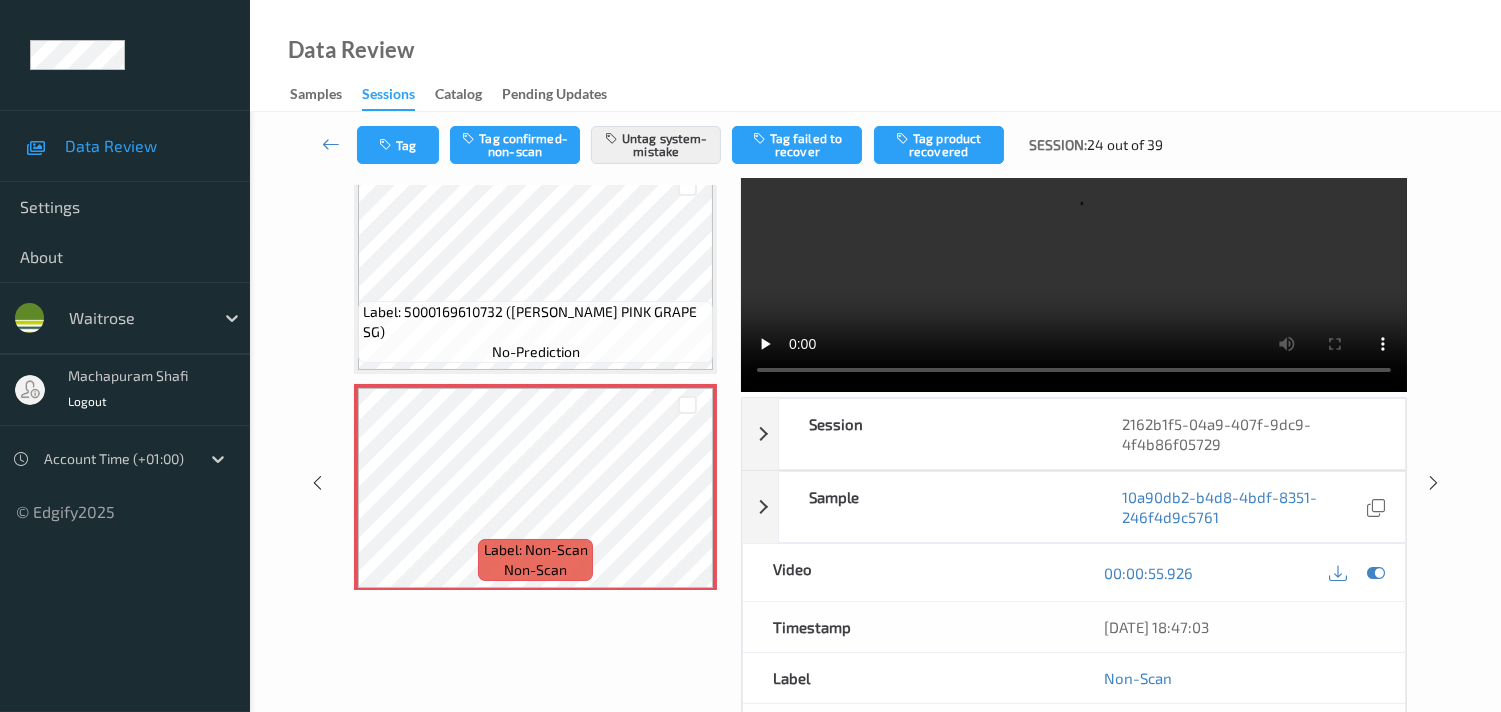 scroll, scrollTop: 111, scrollLeft: 0, axis: vertical 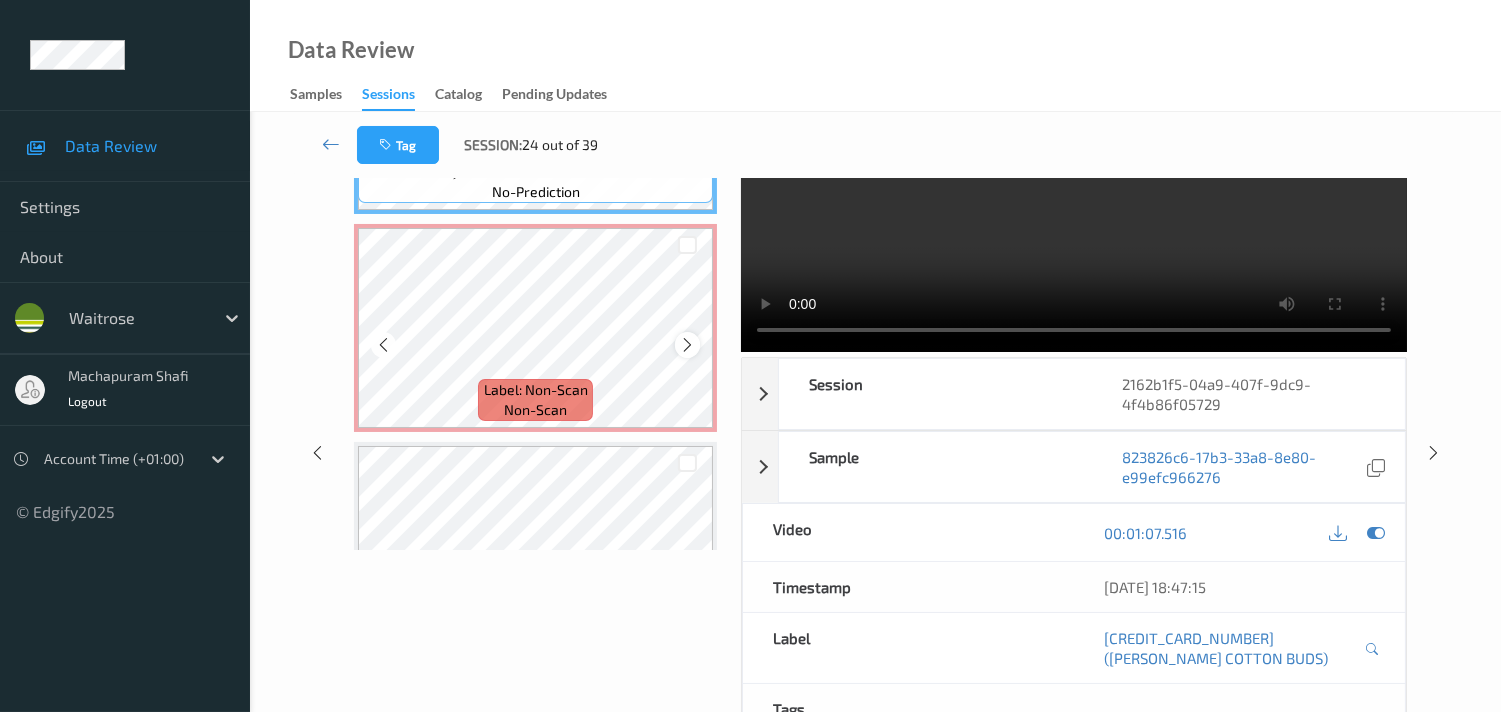 click at bounding box center (687, 345) 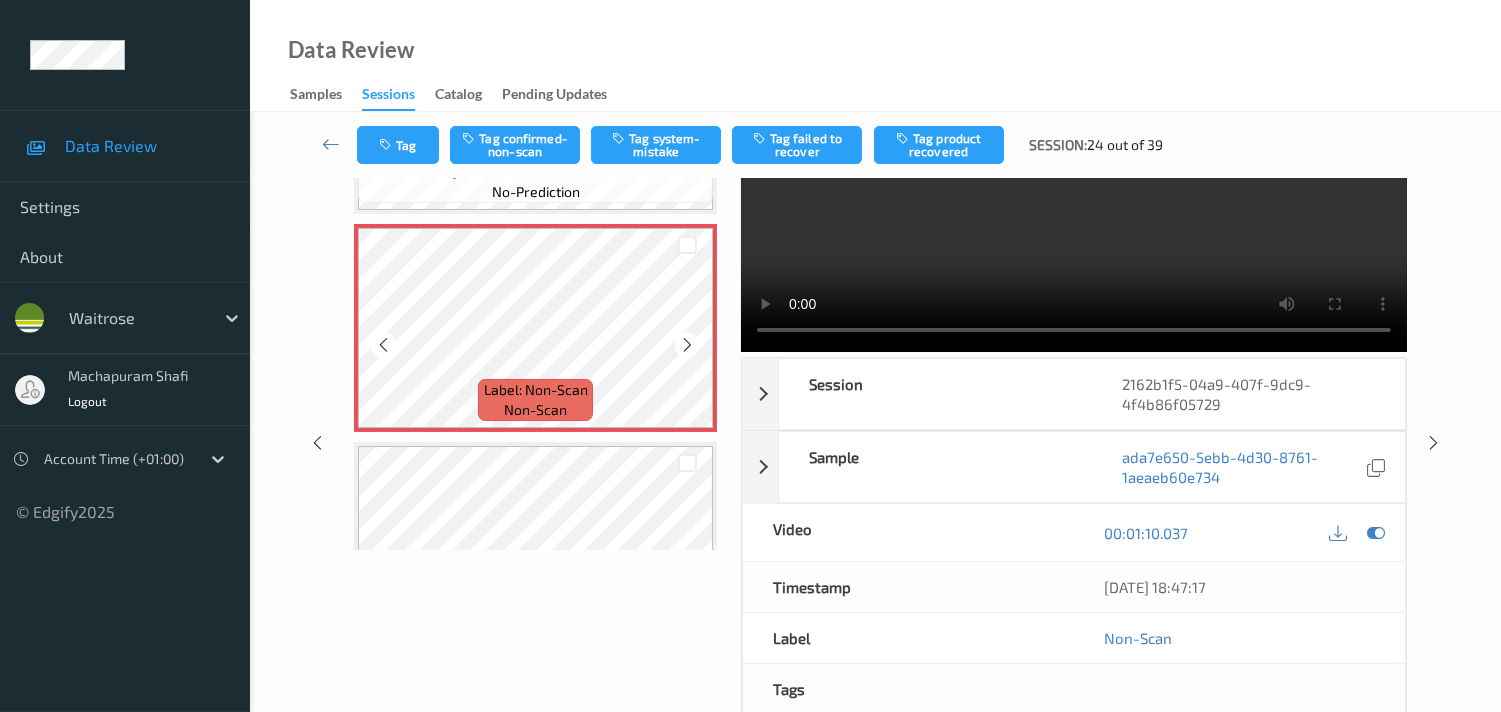 click at bounding box center (687, 345) 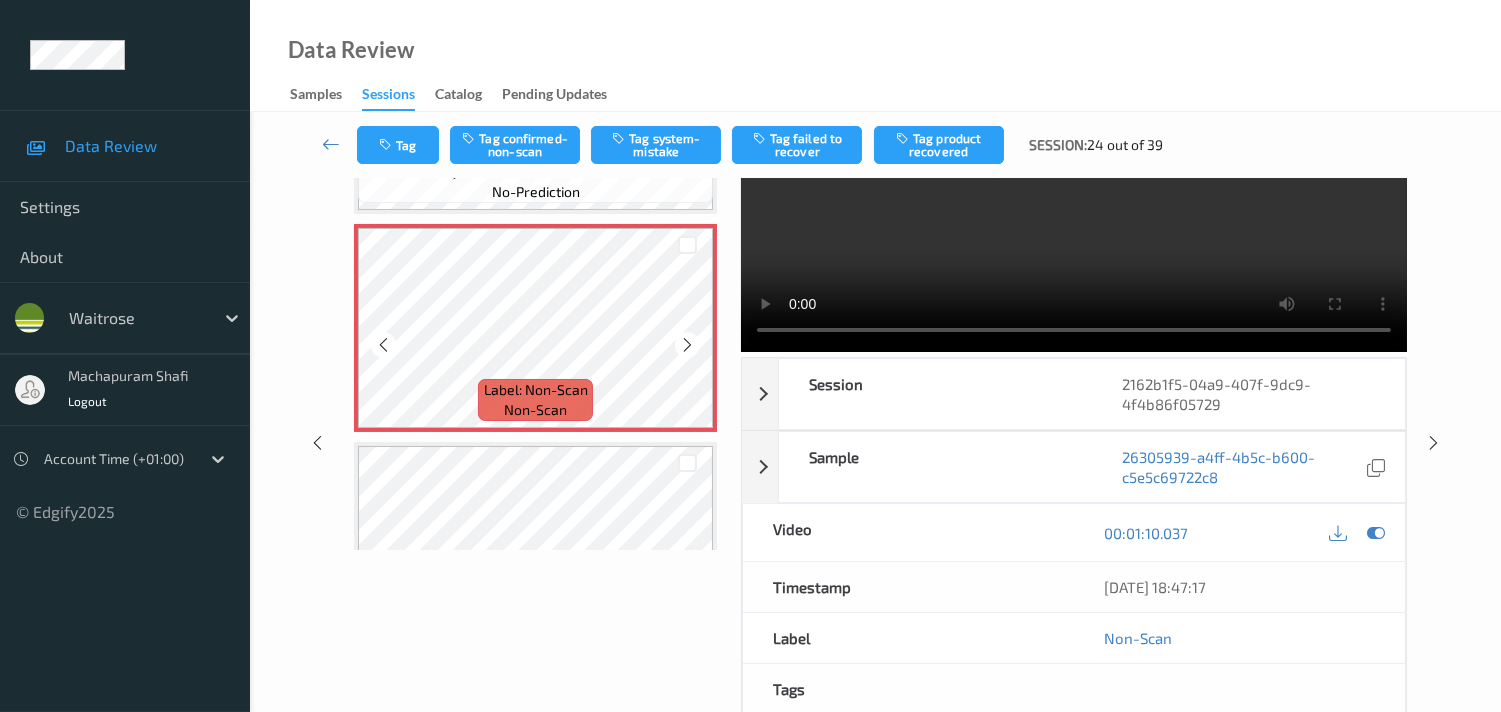 click at bounding box center [687, 345] 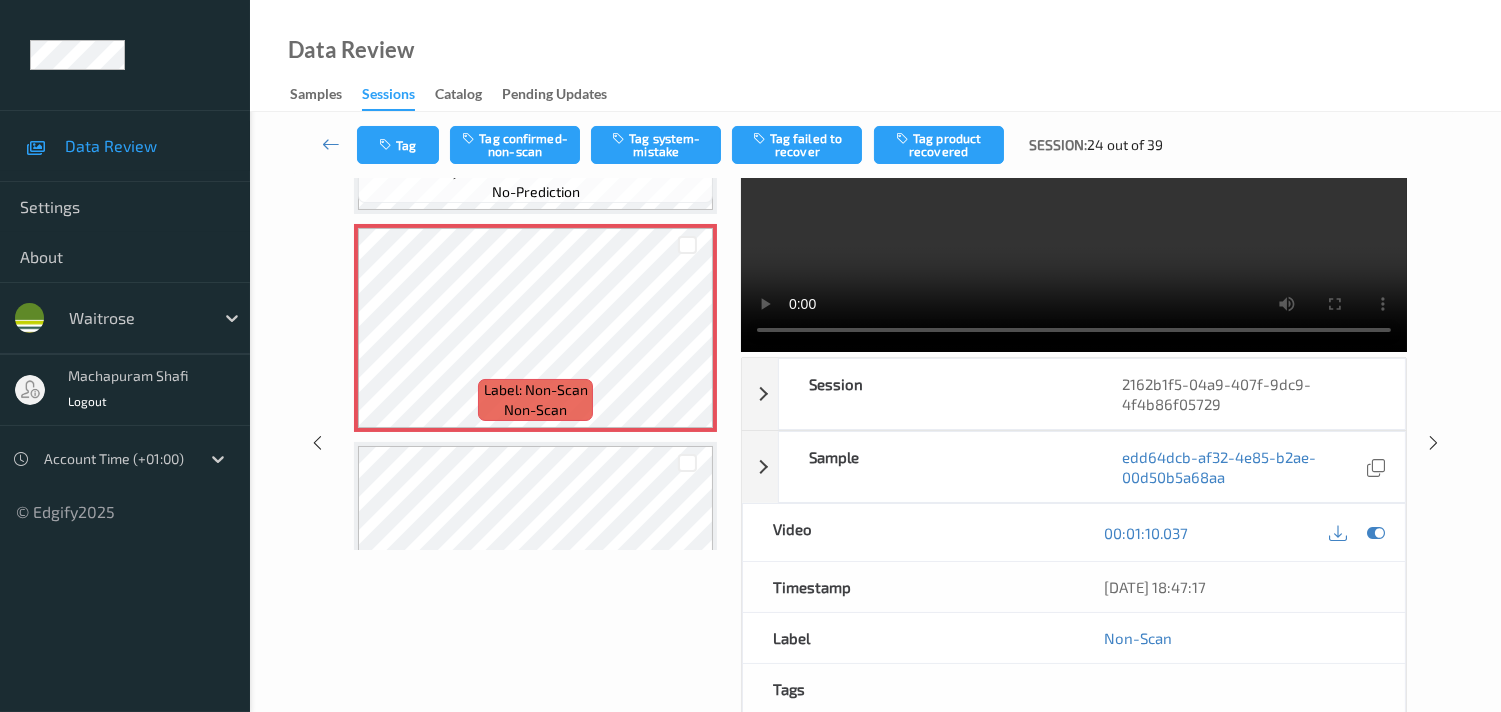 scroll, scrollTop: 0, scrollLeft: 0, axis: both 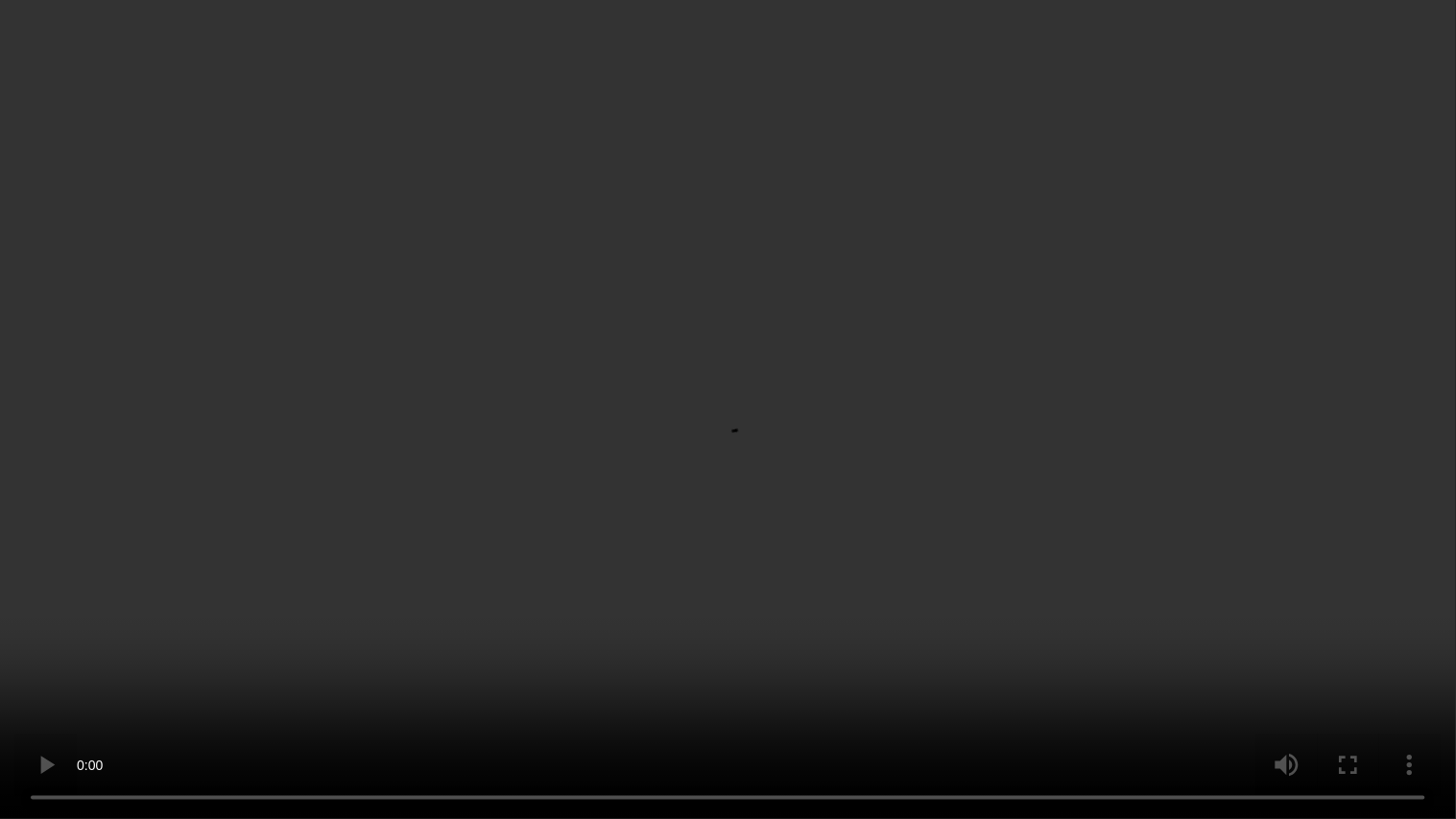 click at bounding box center [728, 409] 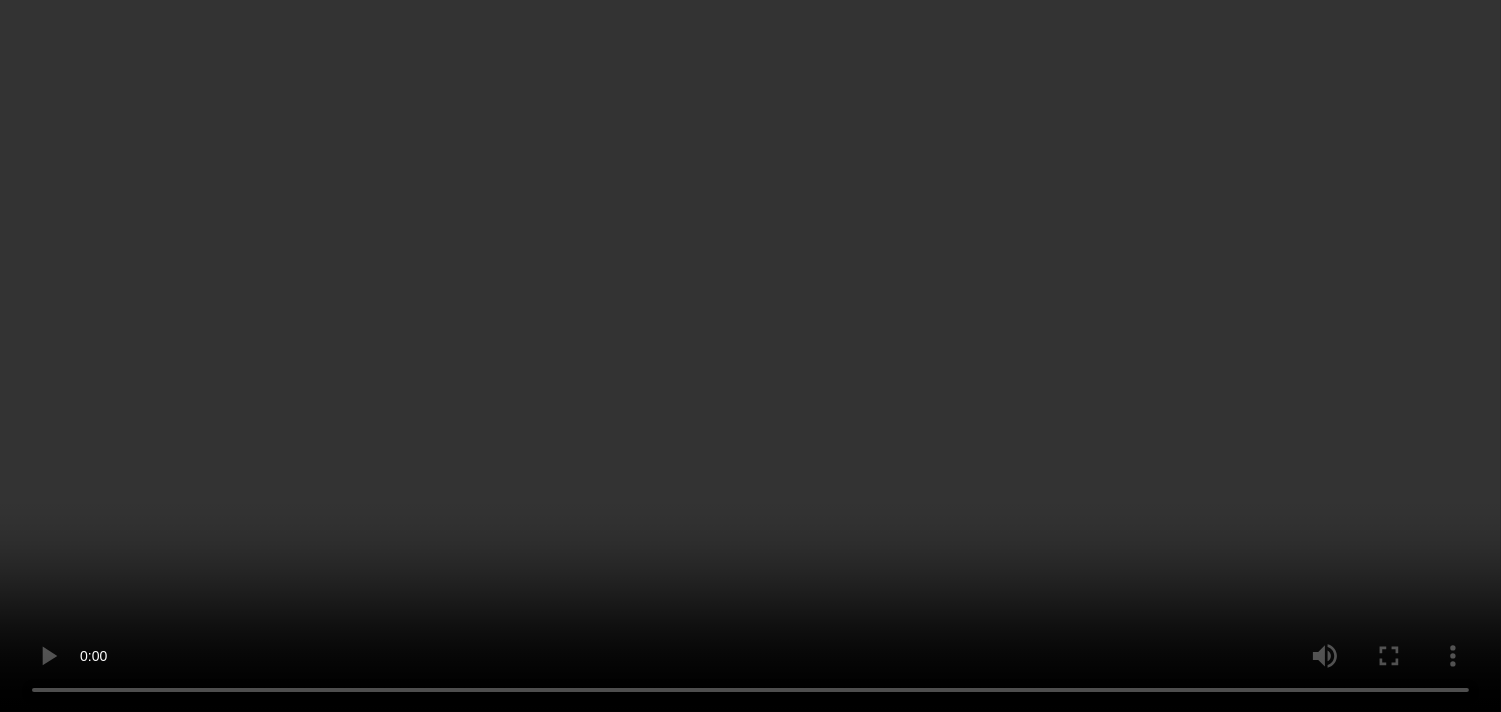 scroll, scrollTop: 2000, scrollLeft: 0, axis: vertical 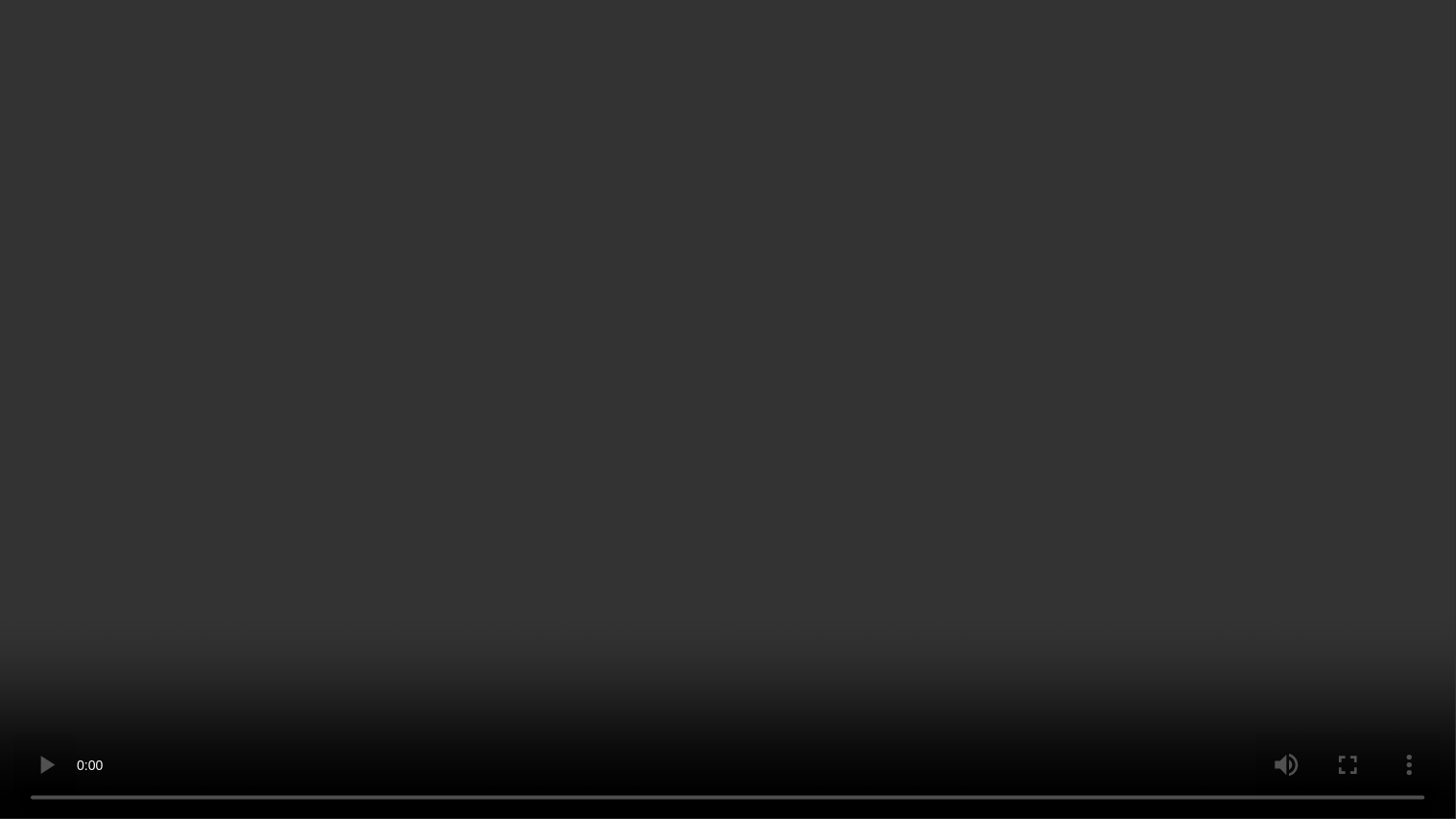 click at bounding box center [728, 409] 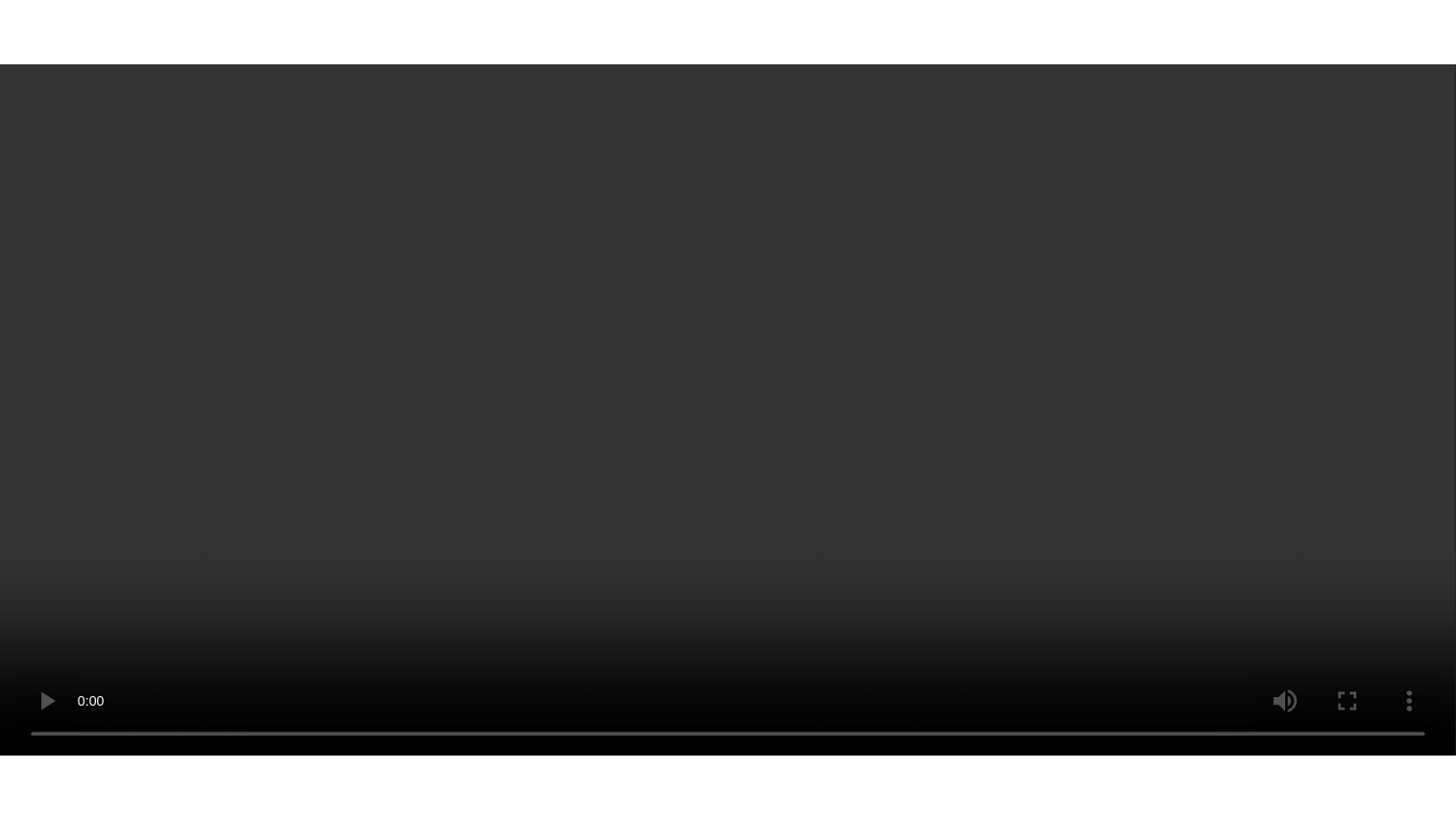 scroll, scrollTop: 2532, scrollLeft: 0, axis: vertical 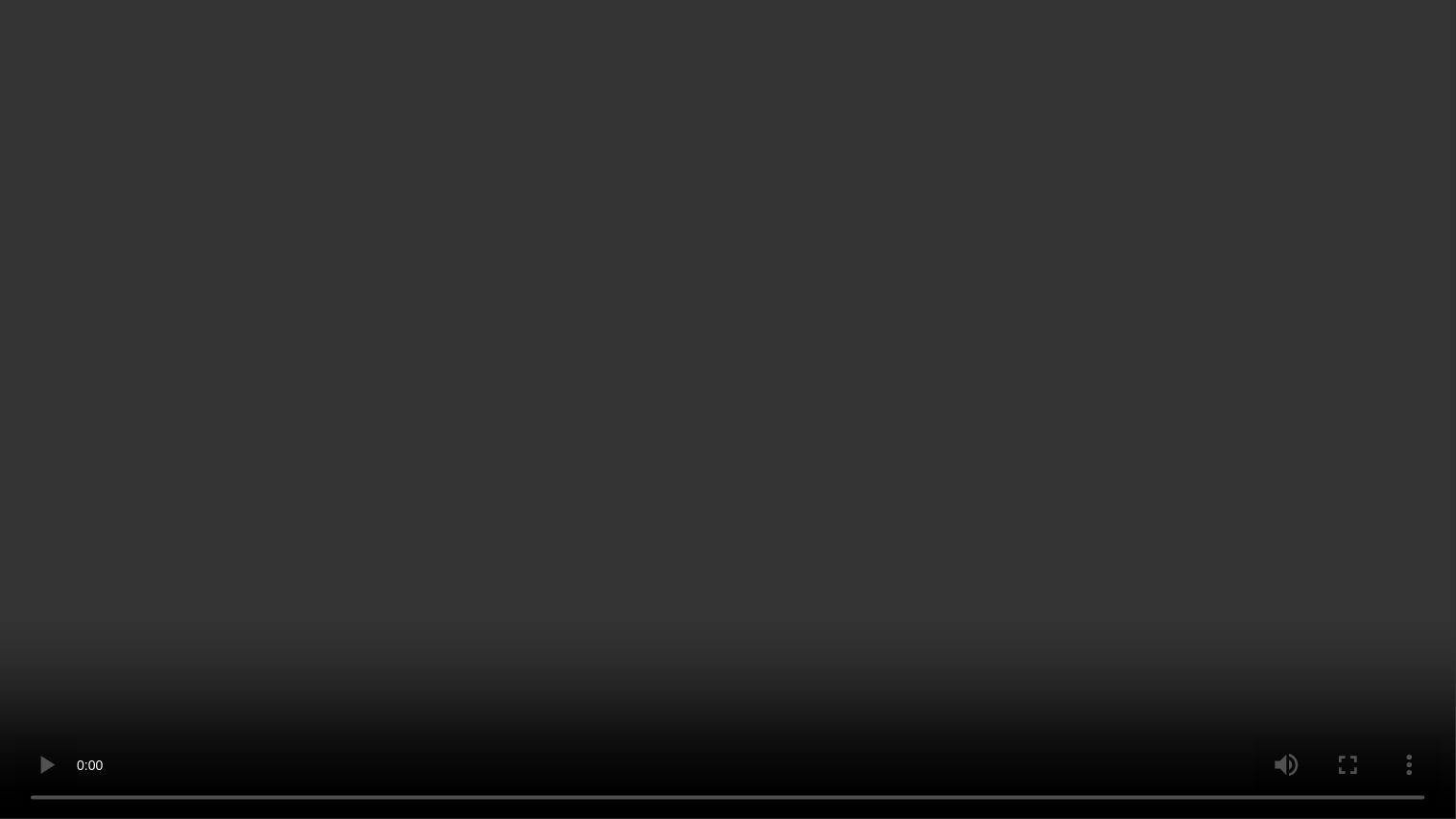 click at bounding box center [728, 409] 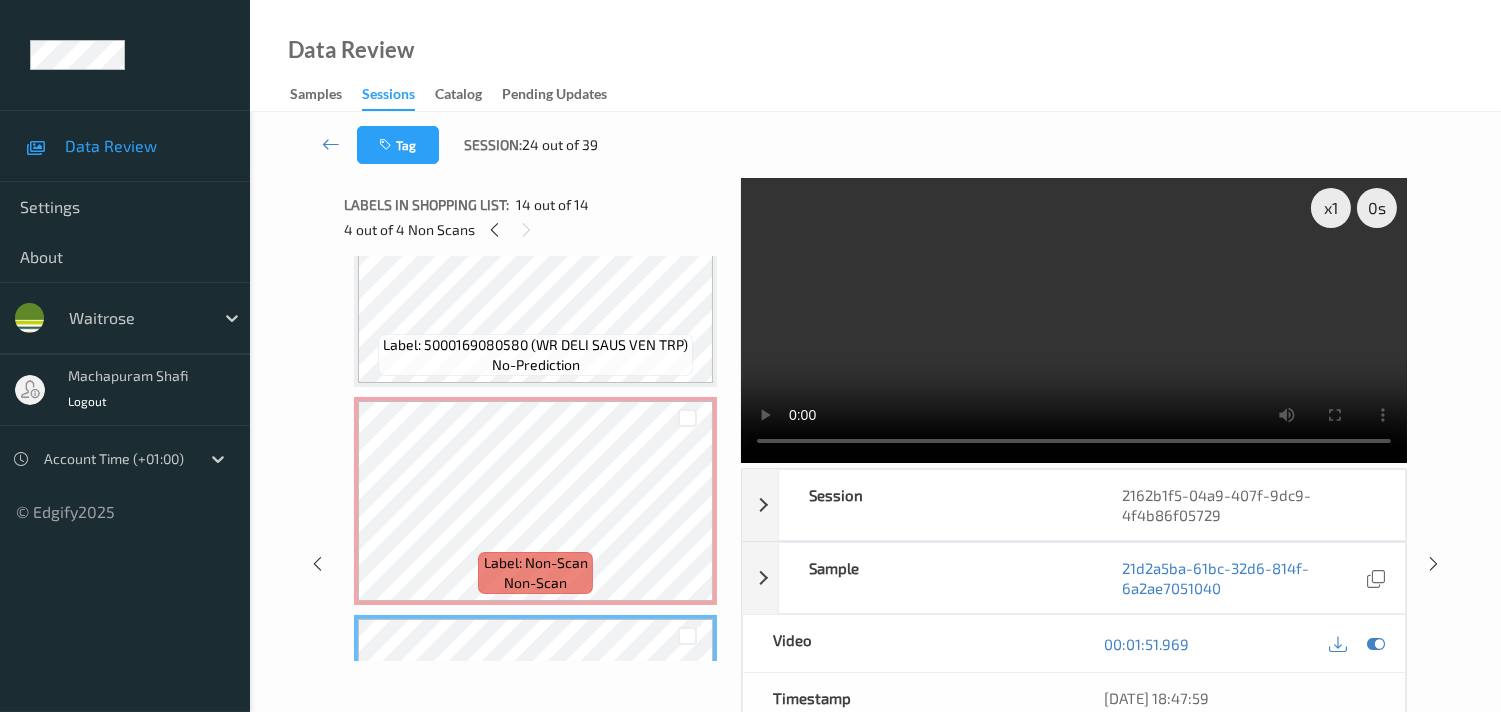 scroll, scrollTop: 2415, scrollLeft: 0, axis: vertical 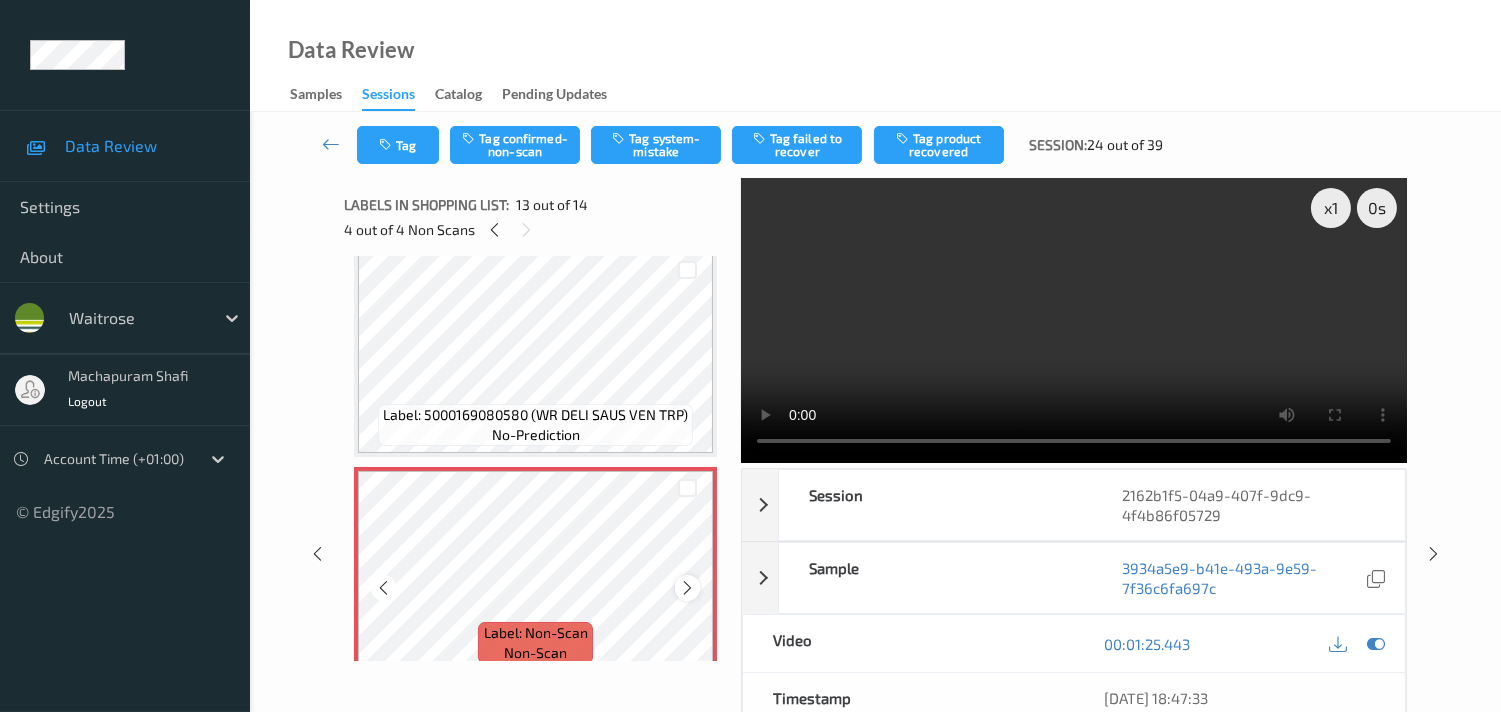 click at bounding box center (687, 588) 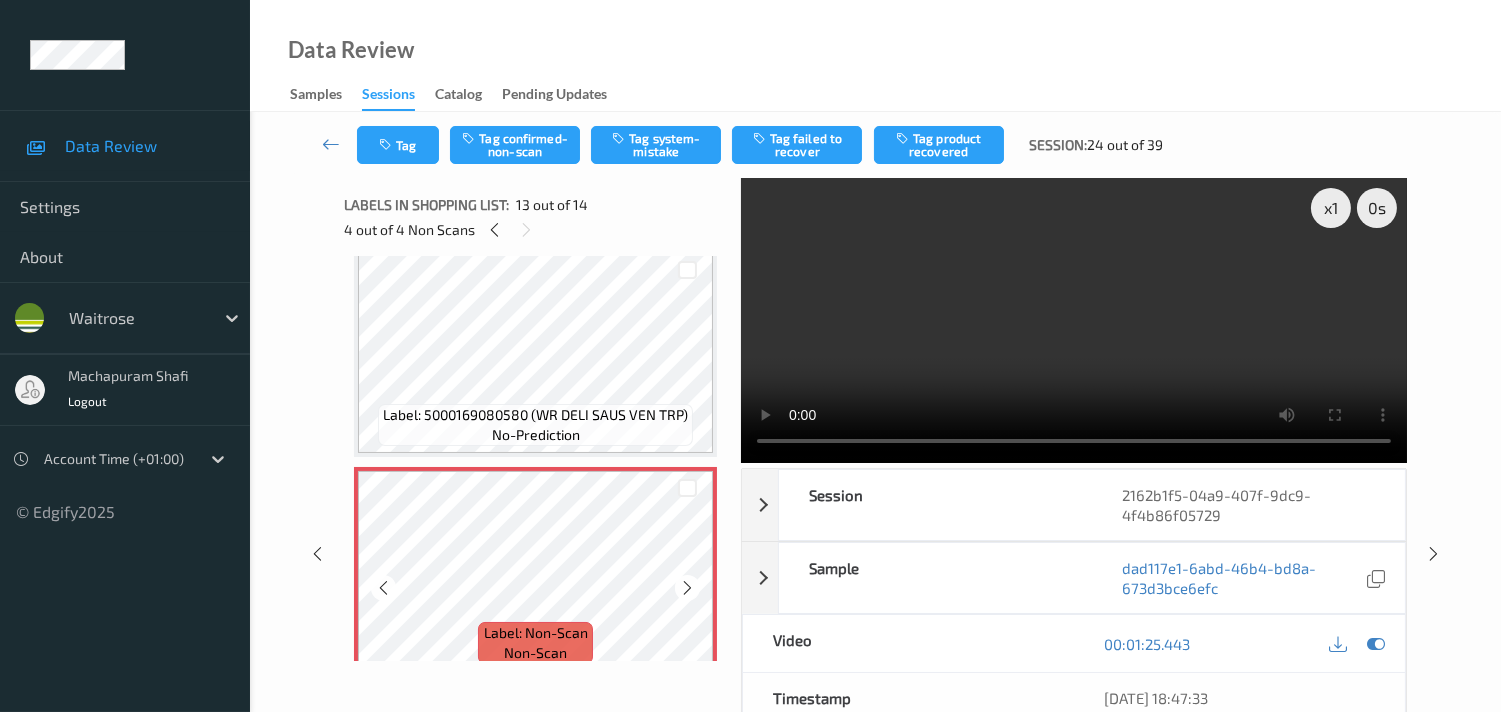 click at bounding box center [687, 588] 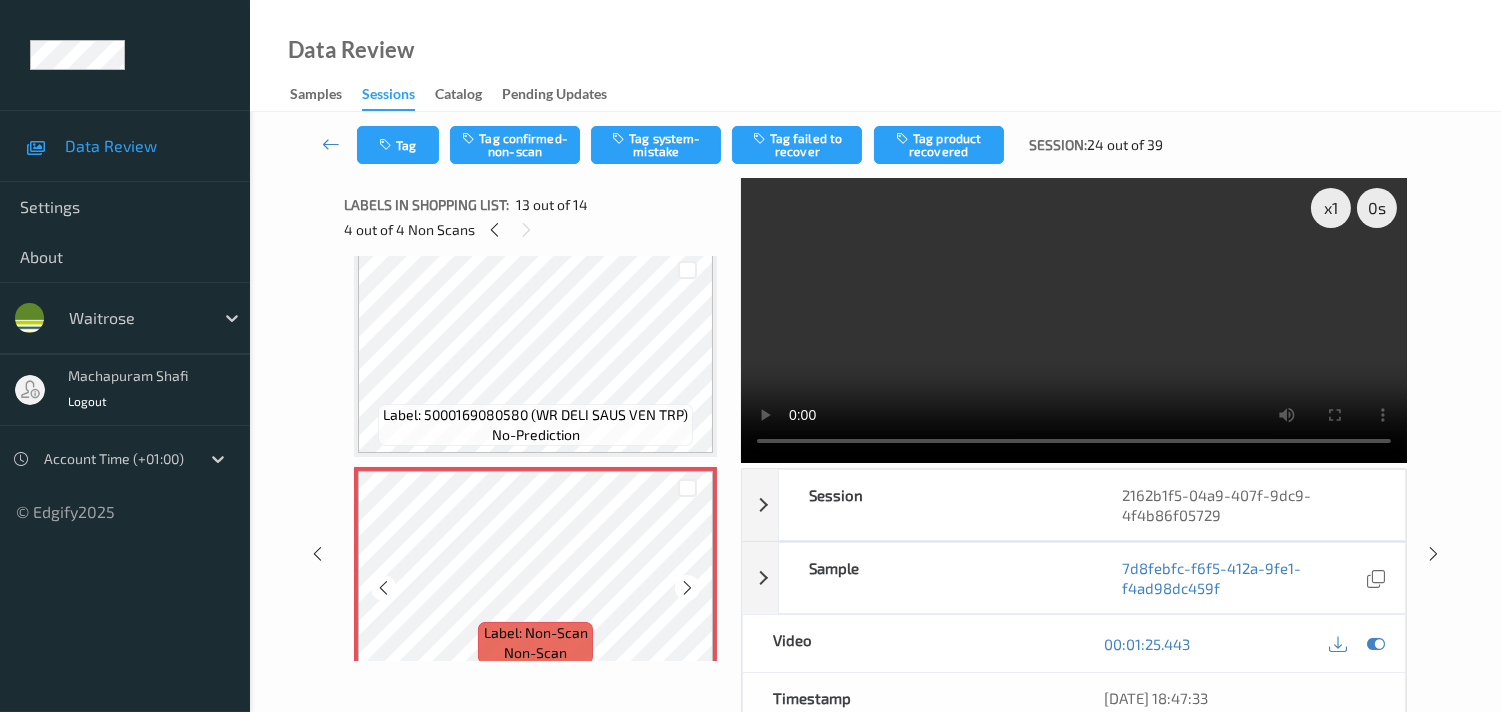 click at bounding box center (687, 588) 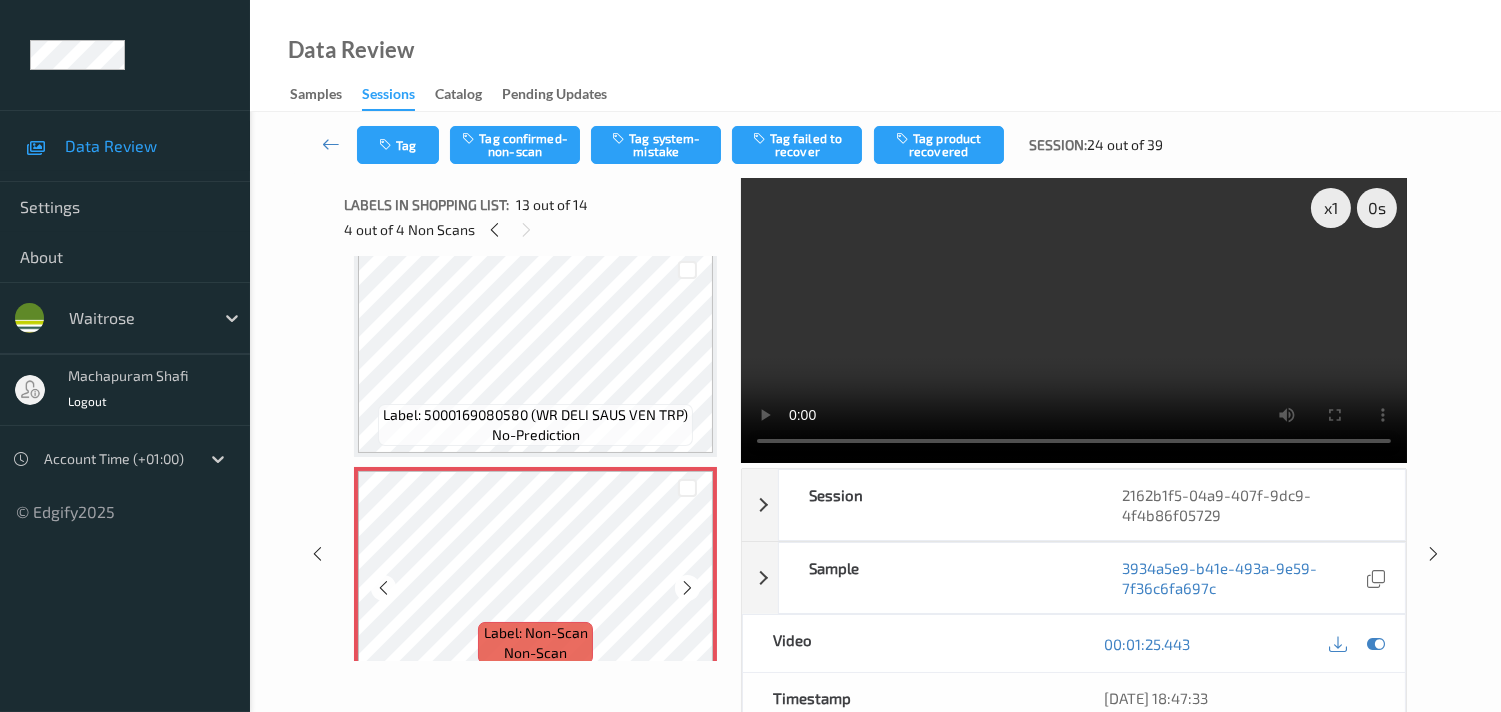 click at bounding box center (687, 588) 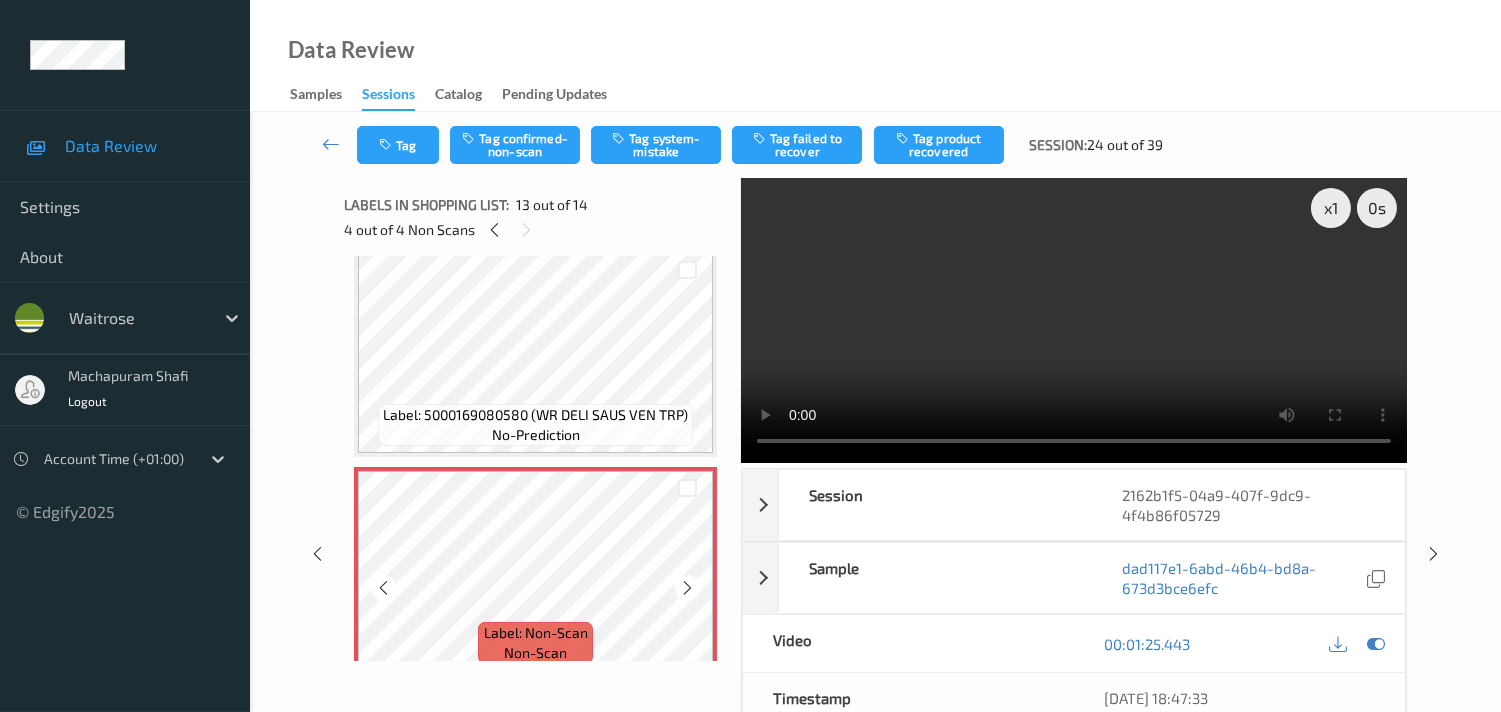 click at bounding box center (687, 588) 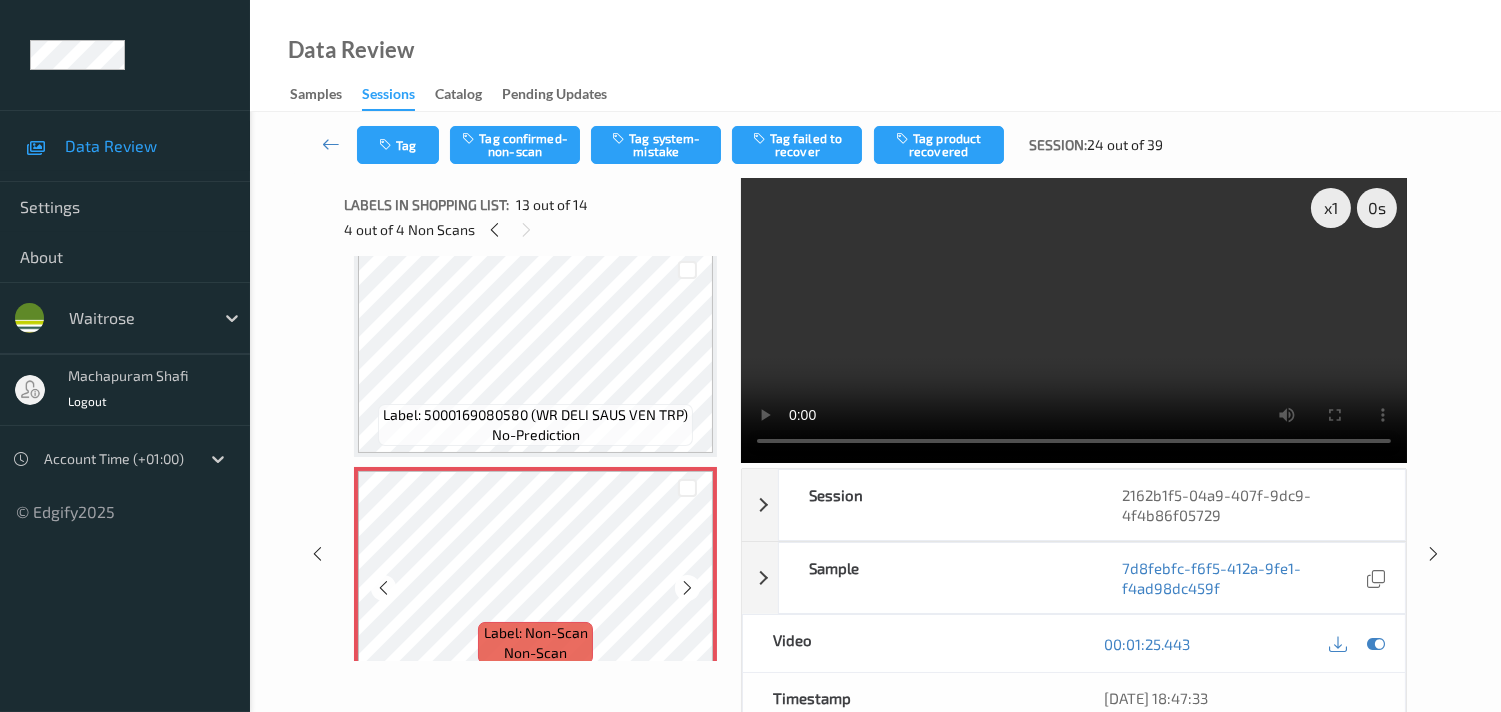 click at bounding box center (687, 588) 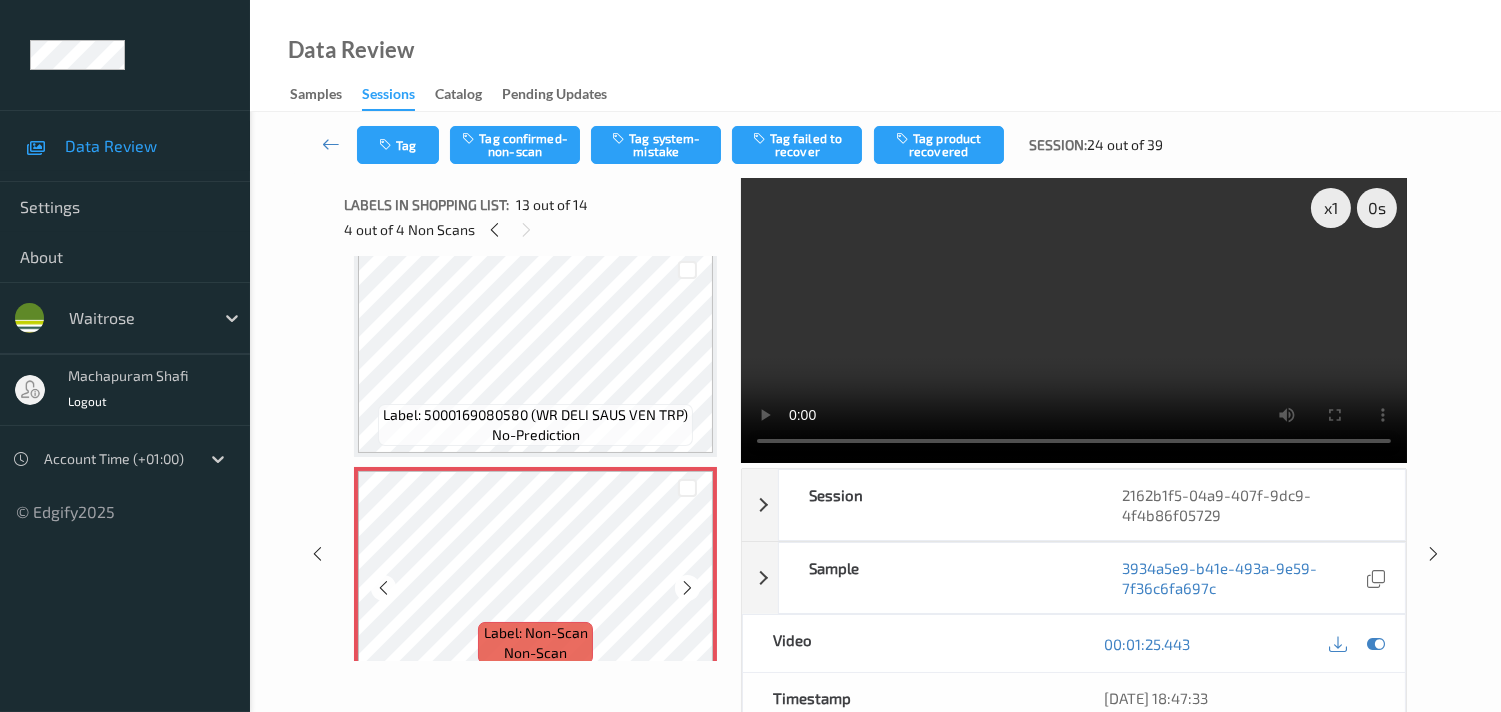 click at bounding box center [687, 588] 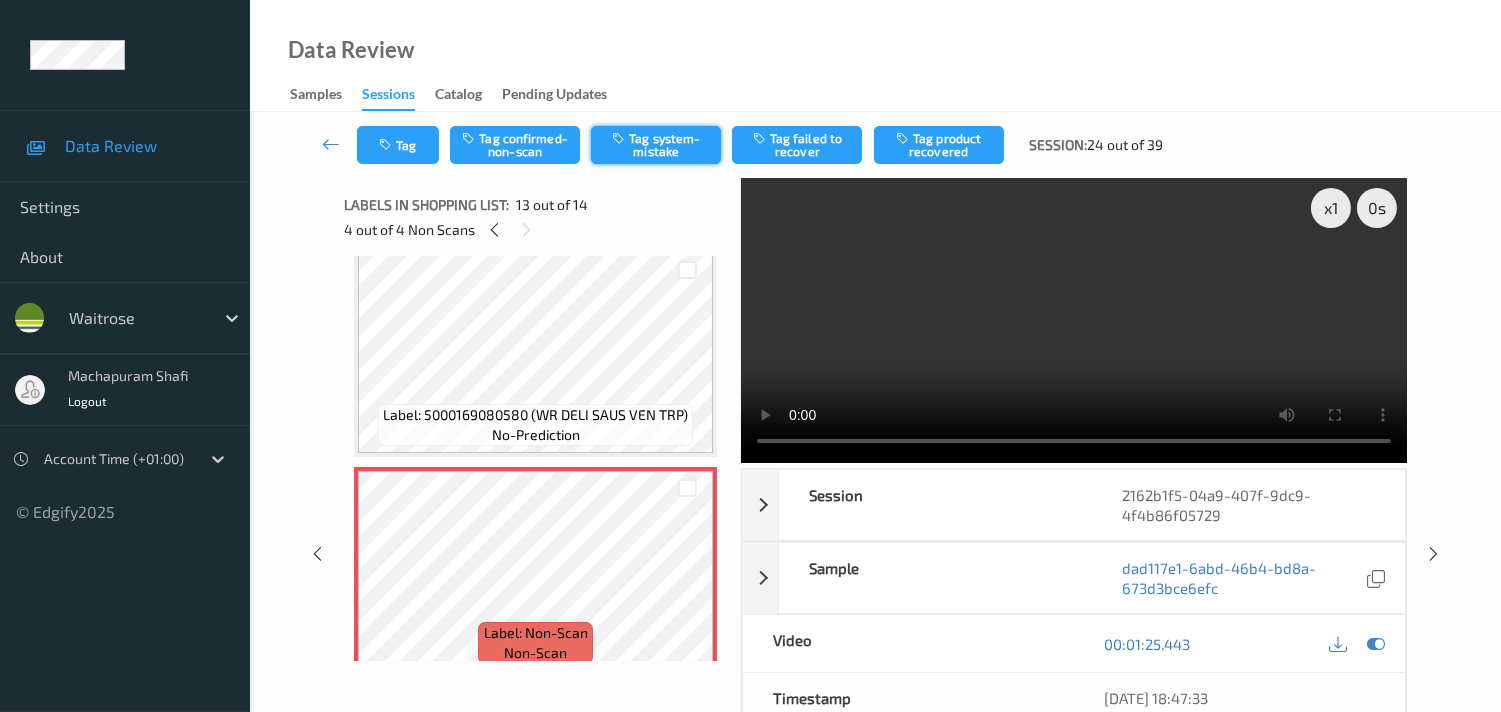 click on "Tag   system-mistake" at bounding box center (656, 145) 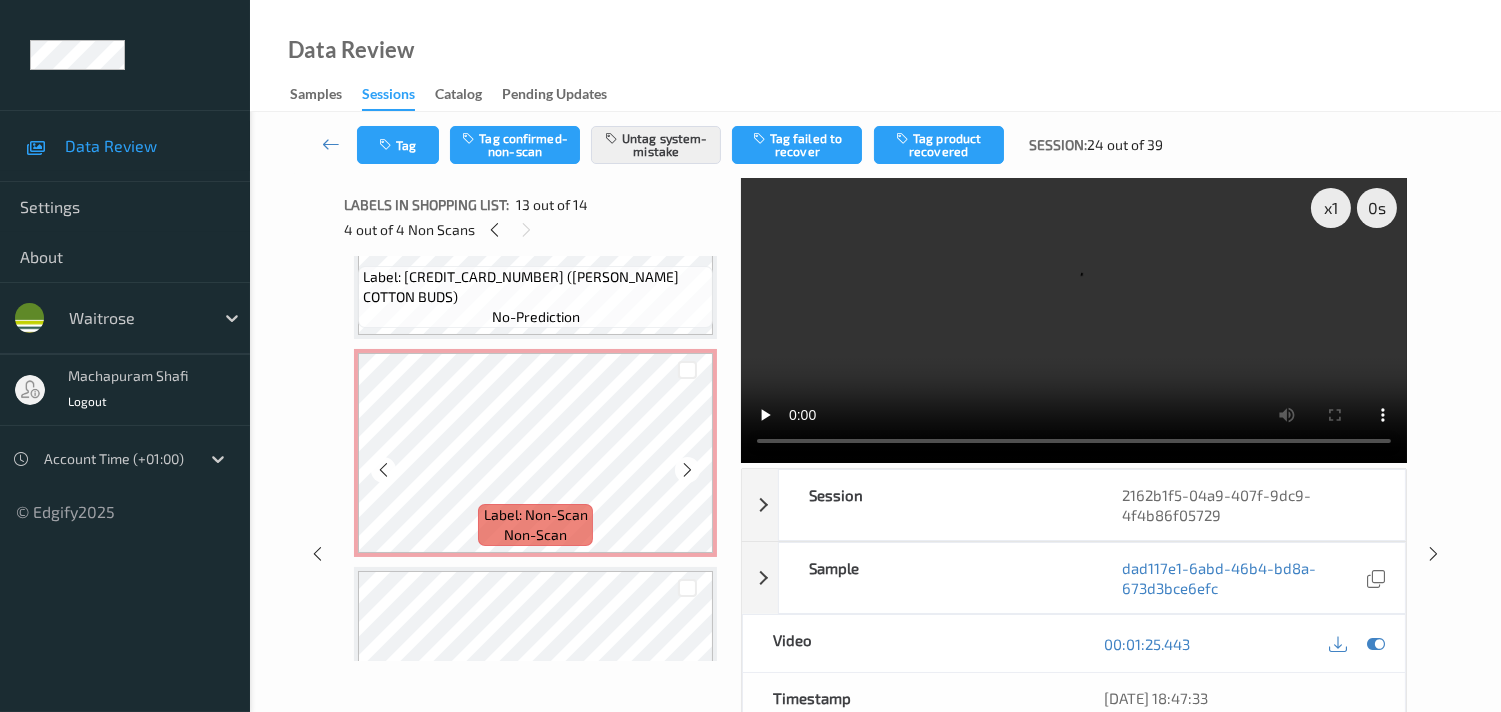 scroll, scrollTop: 2082, scrollLeft: 0, axis: vertical 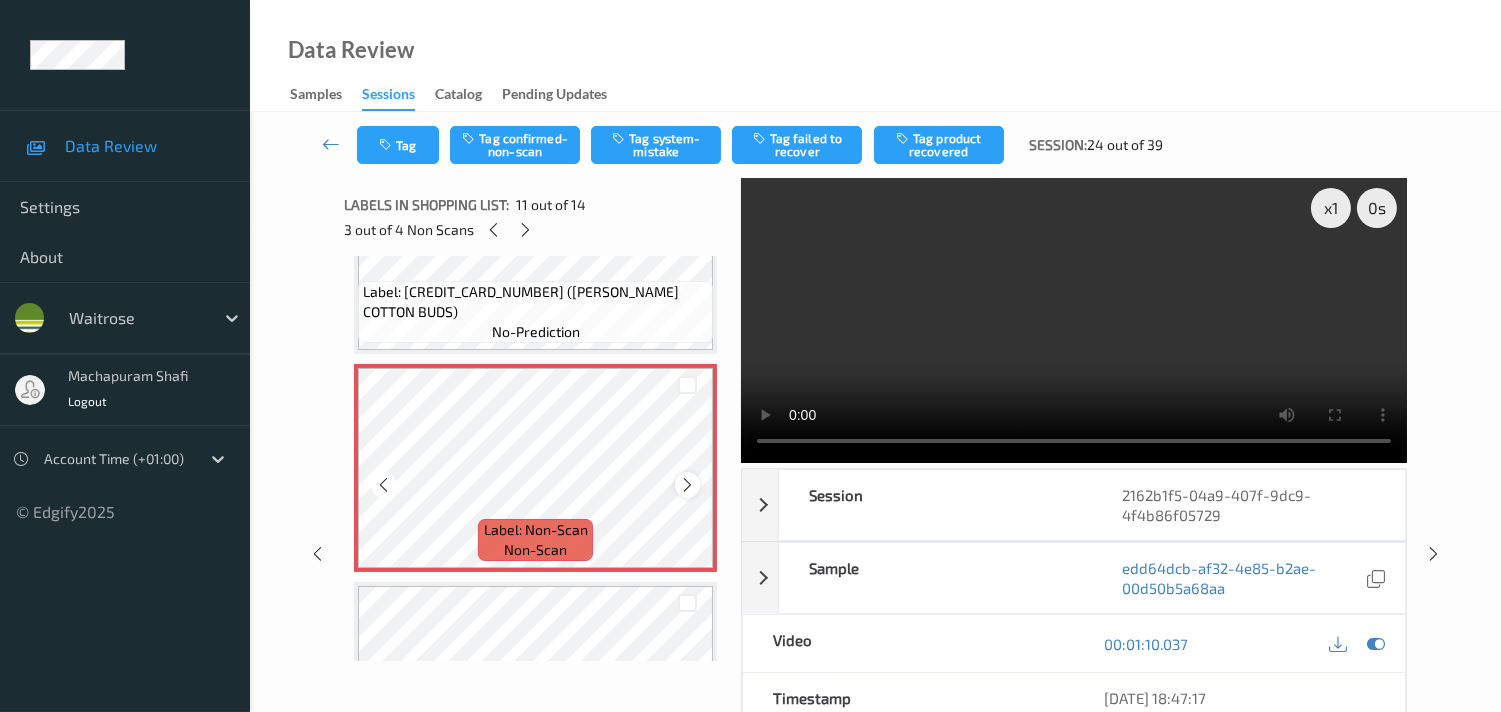 click at bounding box center (687, 485) 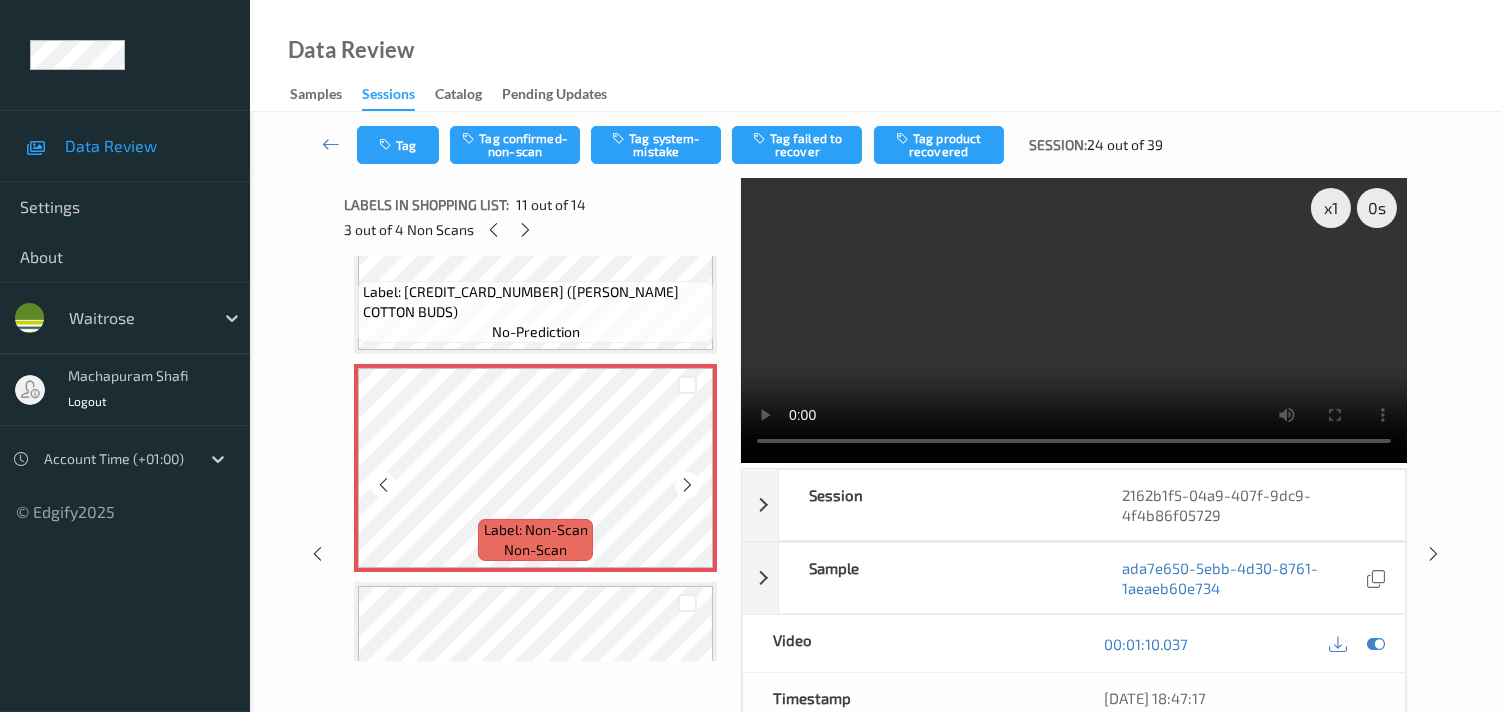 click at bounding box center [687, 485] 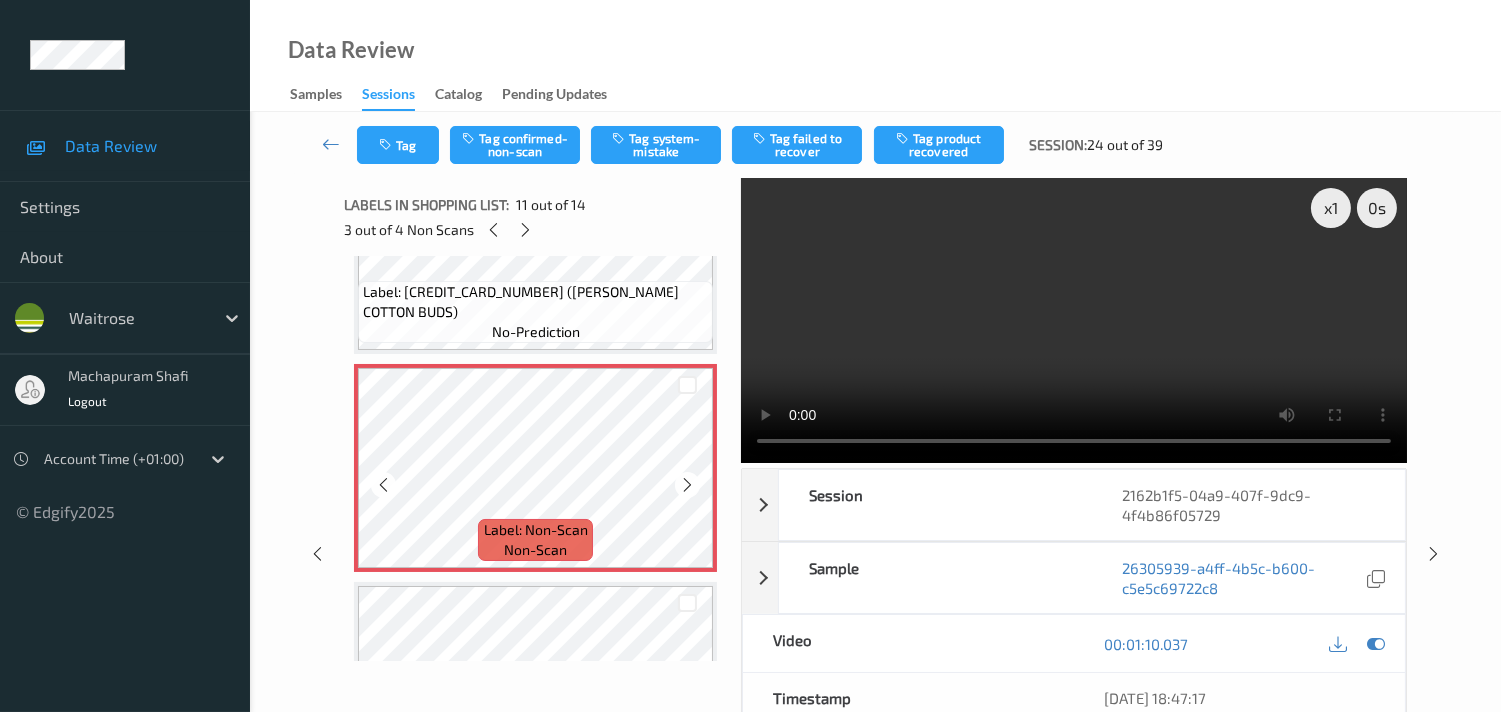 click at bounding box center (687, 485) 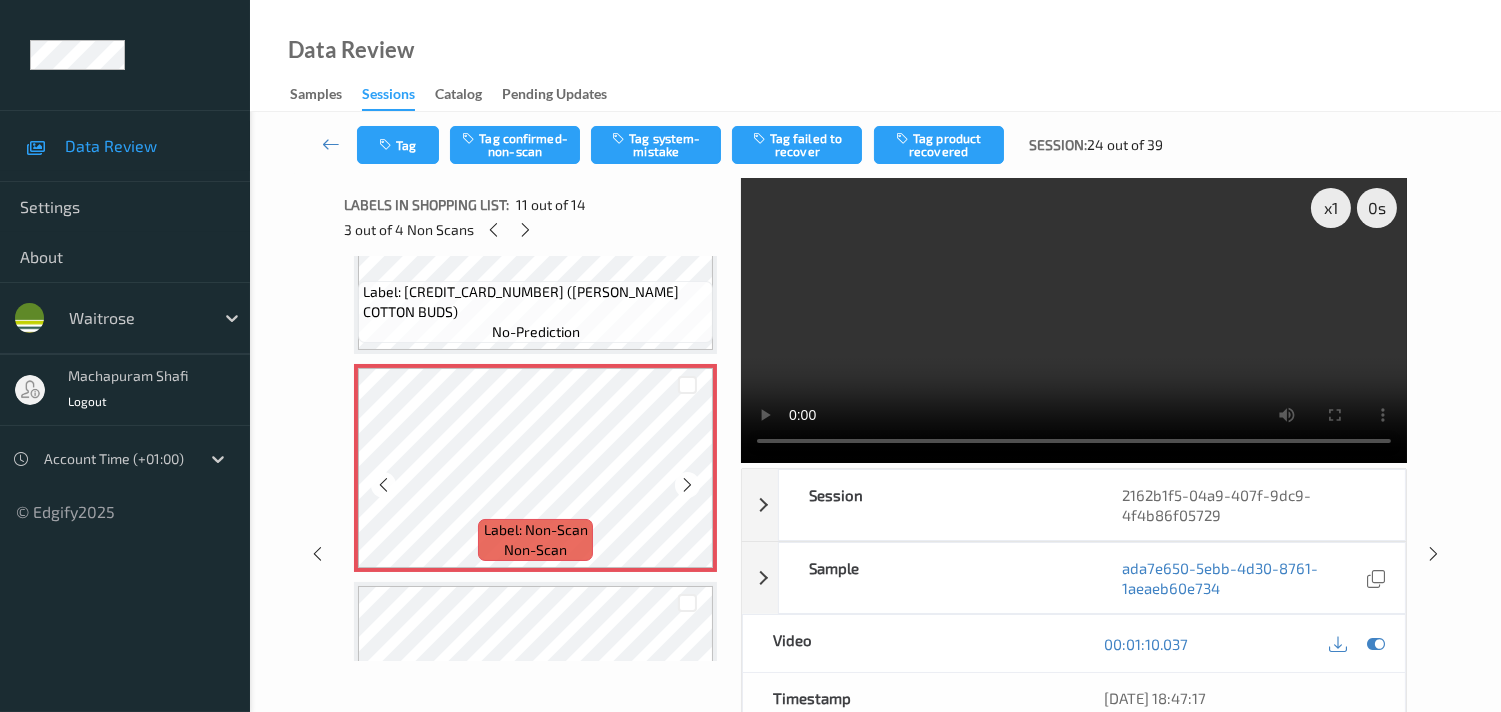 click at bounding box center (687, 485) 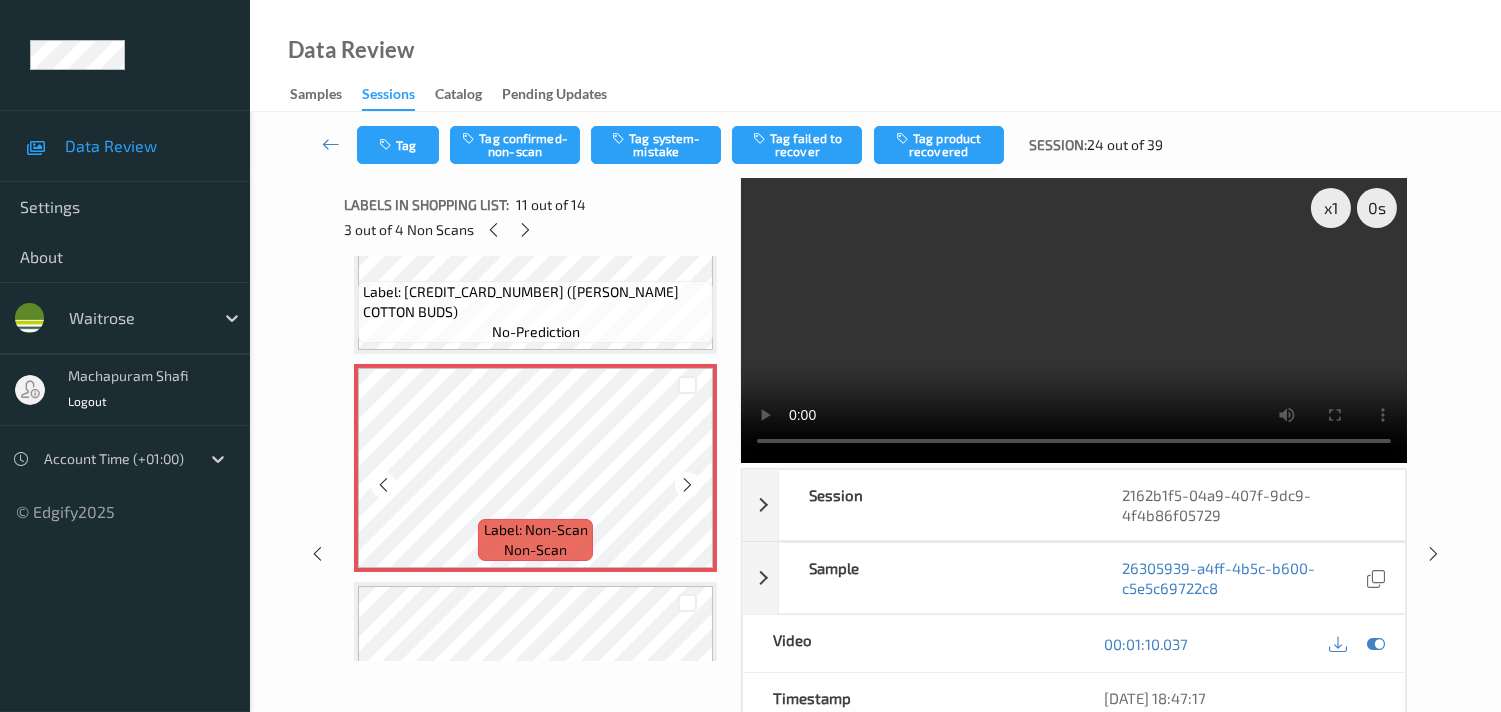 click at bounding box center [687, 485] 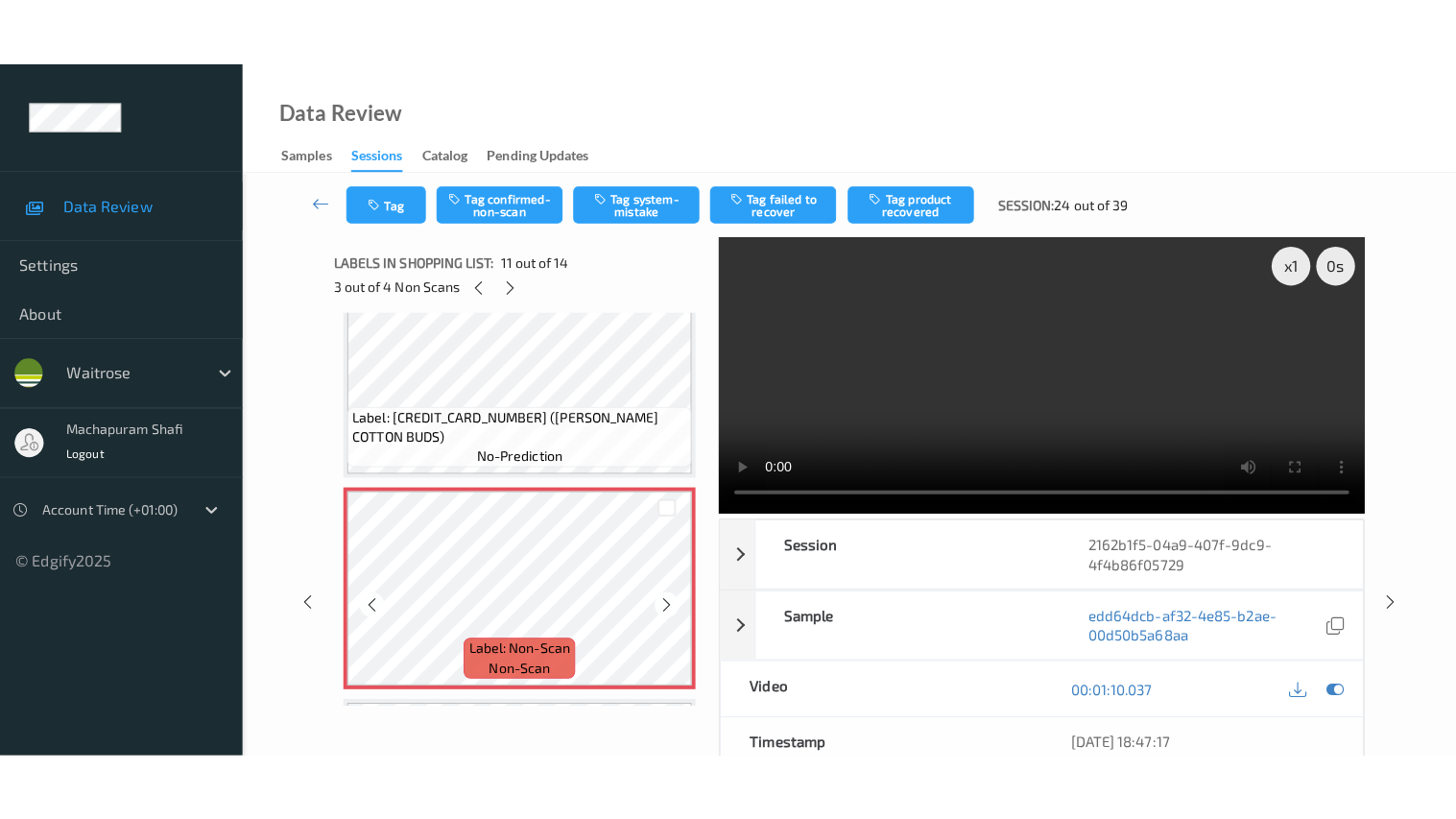 scroll, scrollTop: 1892, scrollLeft: 0, axis: vertical 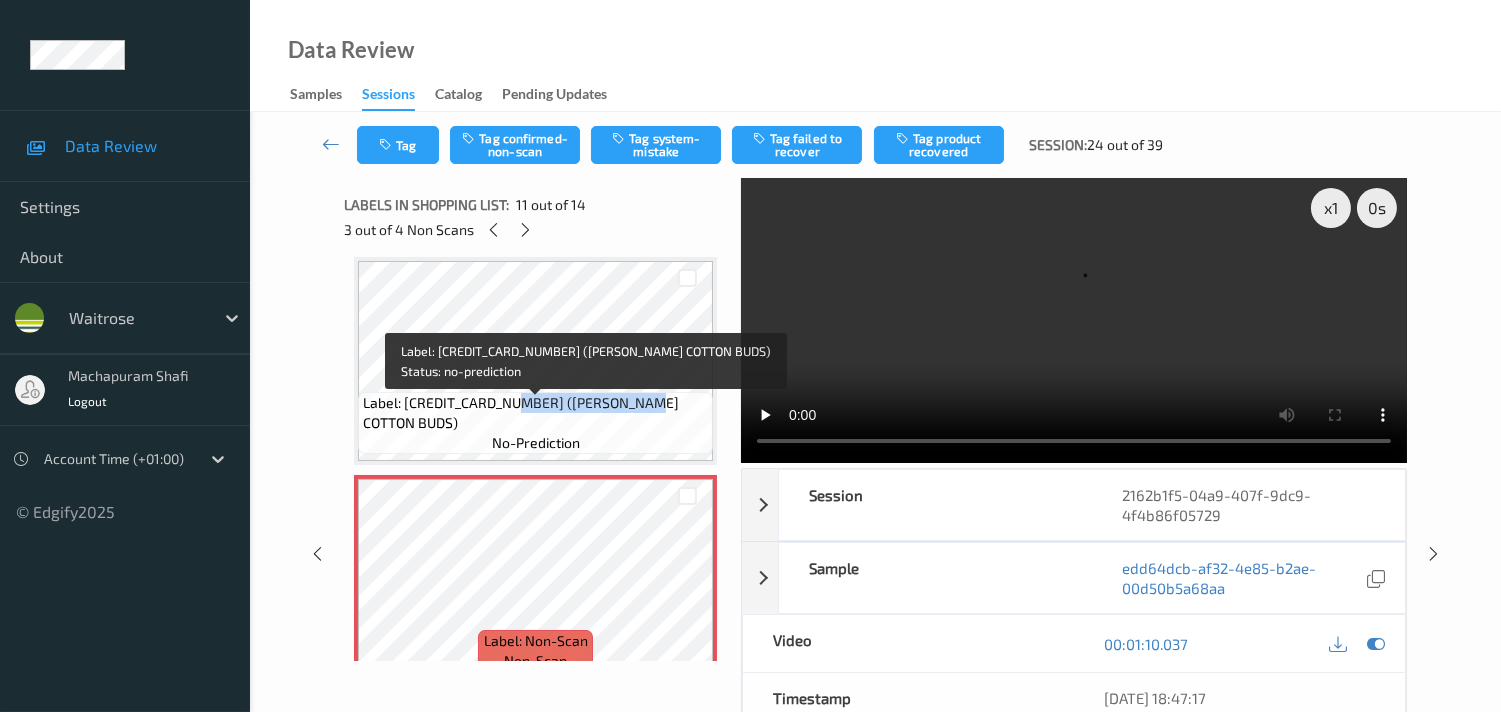 drag, startPoint x: 540, startPoint y: 412, endPoint x: 681, endPoint y: 417, distance: 141.08862 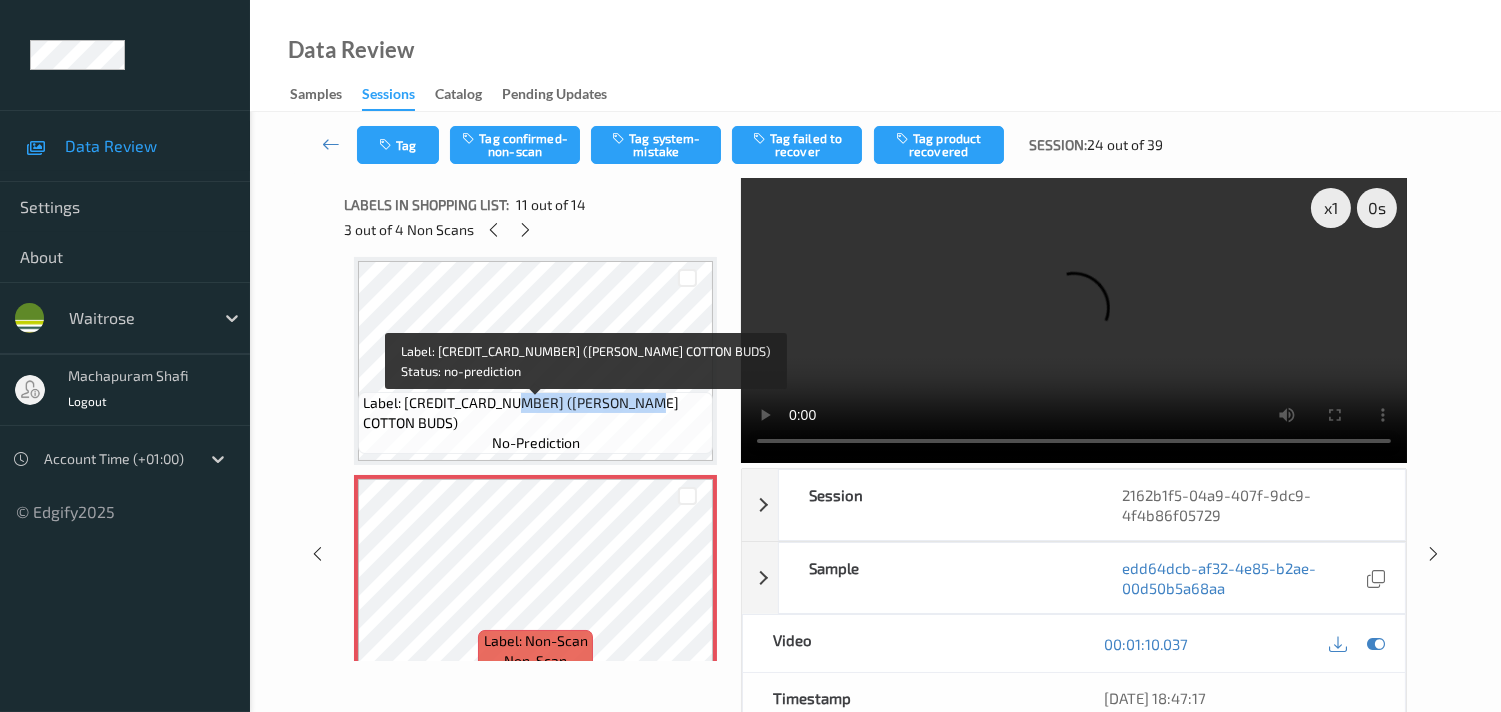 click on "Label: [CREDIT_CARD_NUMBER] ([PERSON_NAME] COTTON BUDS)" at bounding box center (535, 413) 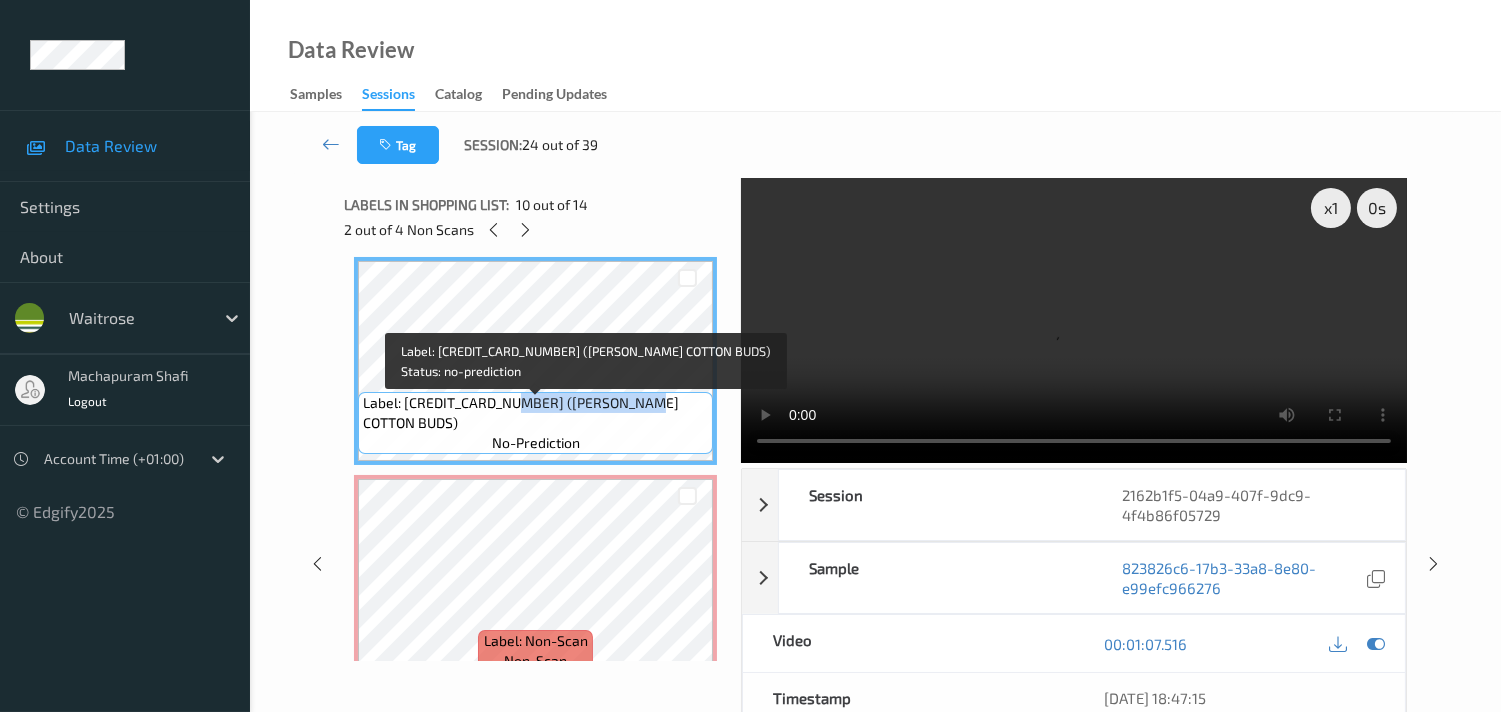 copy on "[PERSON_NAME] COTTON BUDS" 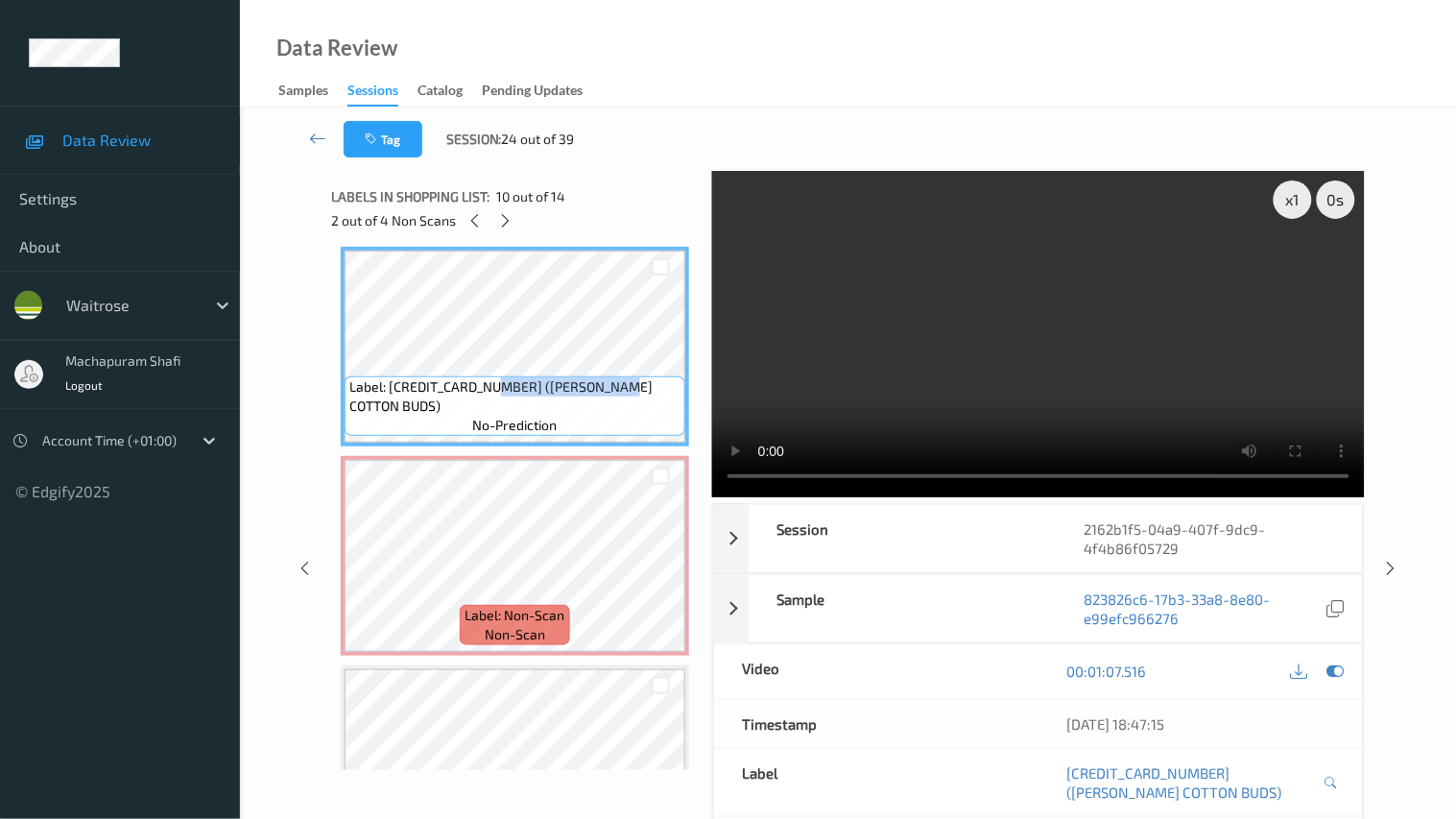 click on "[DATE] 18:47:15" at bounding box center (1201, 724) 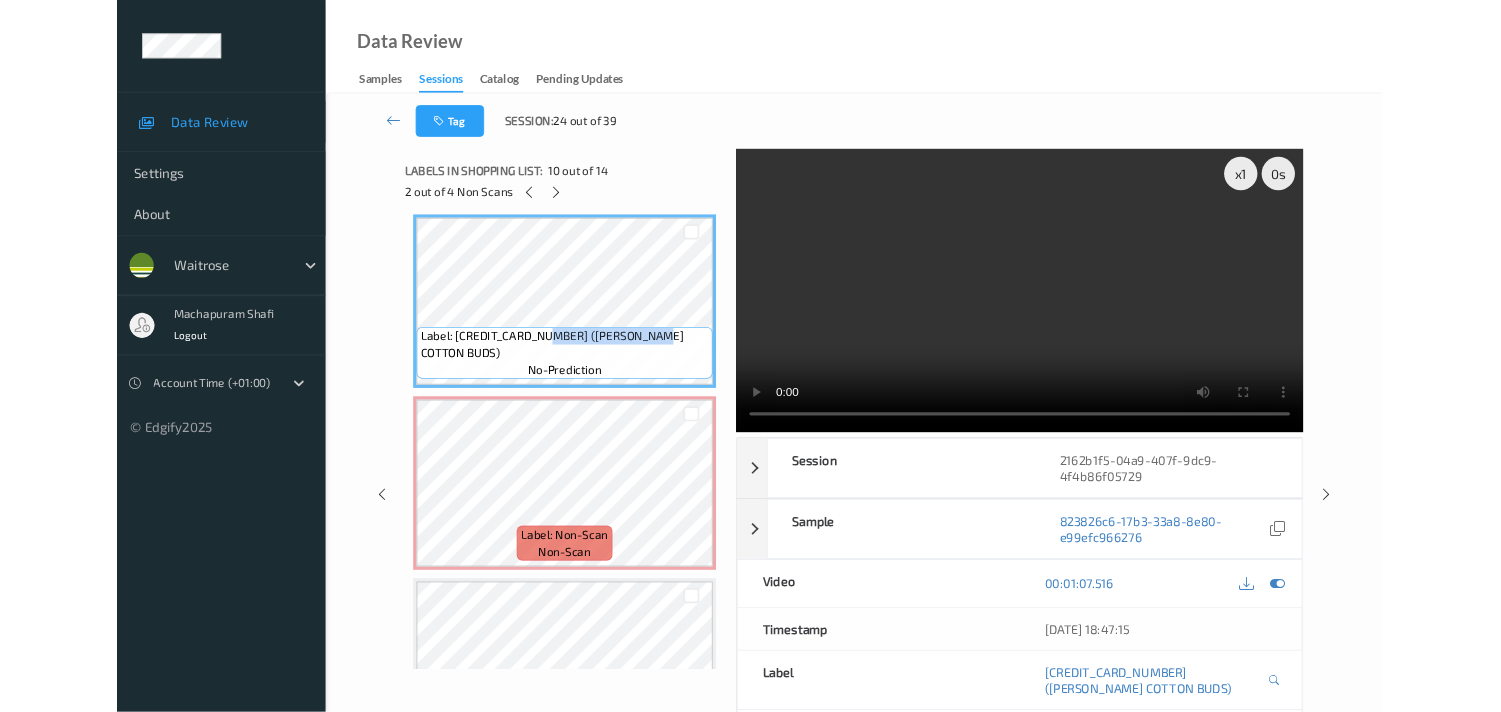 scroll, scrollTop: 14, scrollLeft: 0, axis: vertical 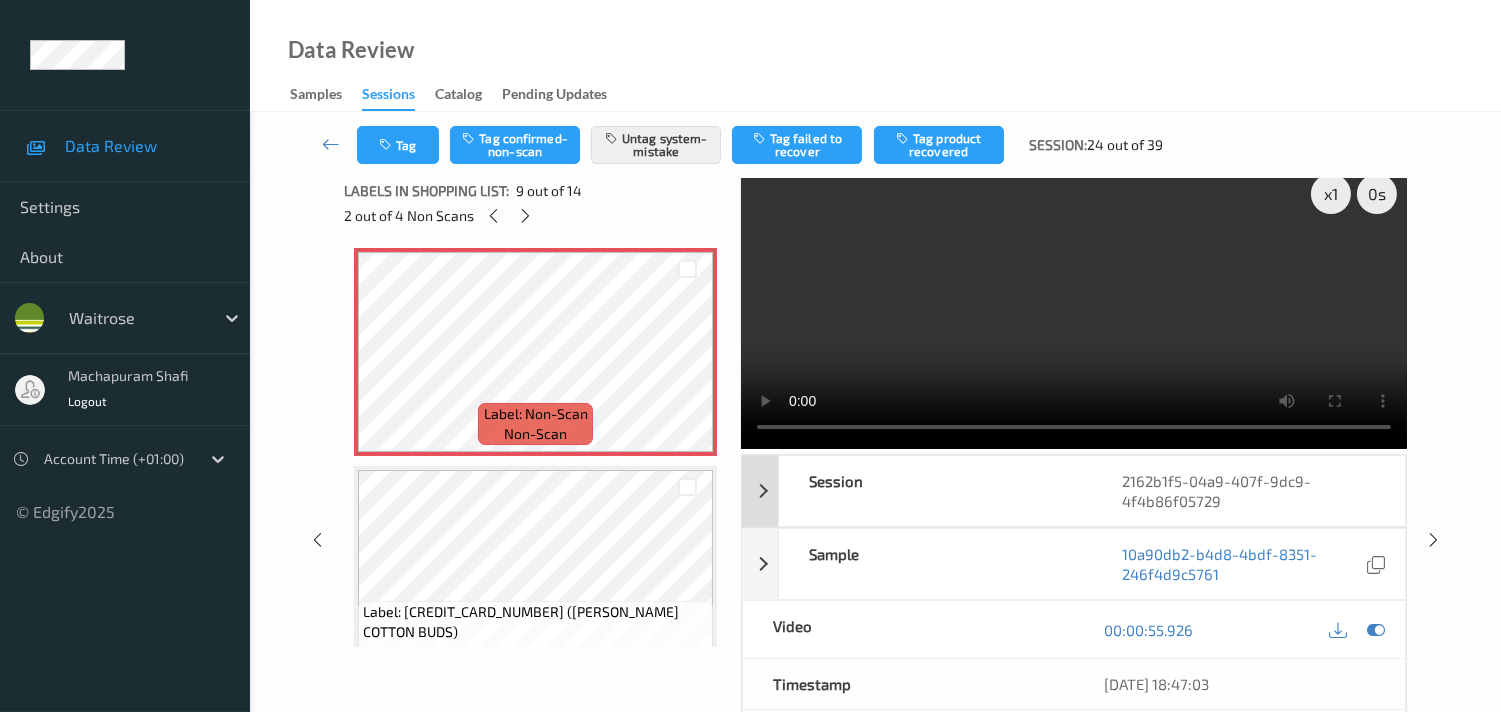 click on "Session" at bounding box center [935, 491] 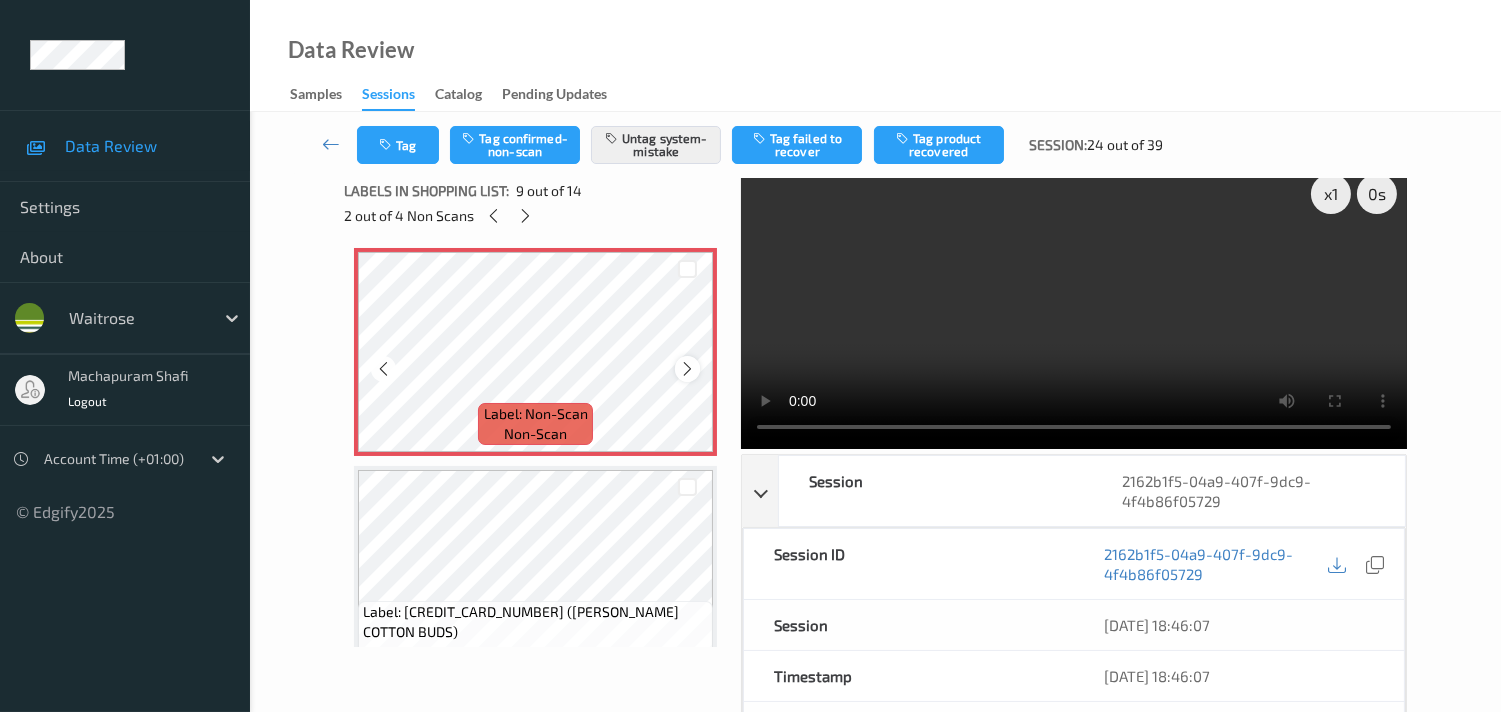 click at bounding box center [687, 369] 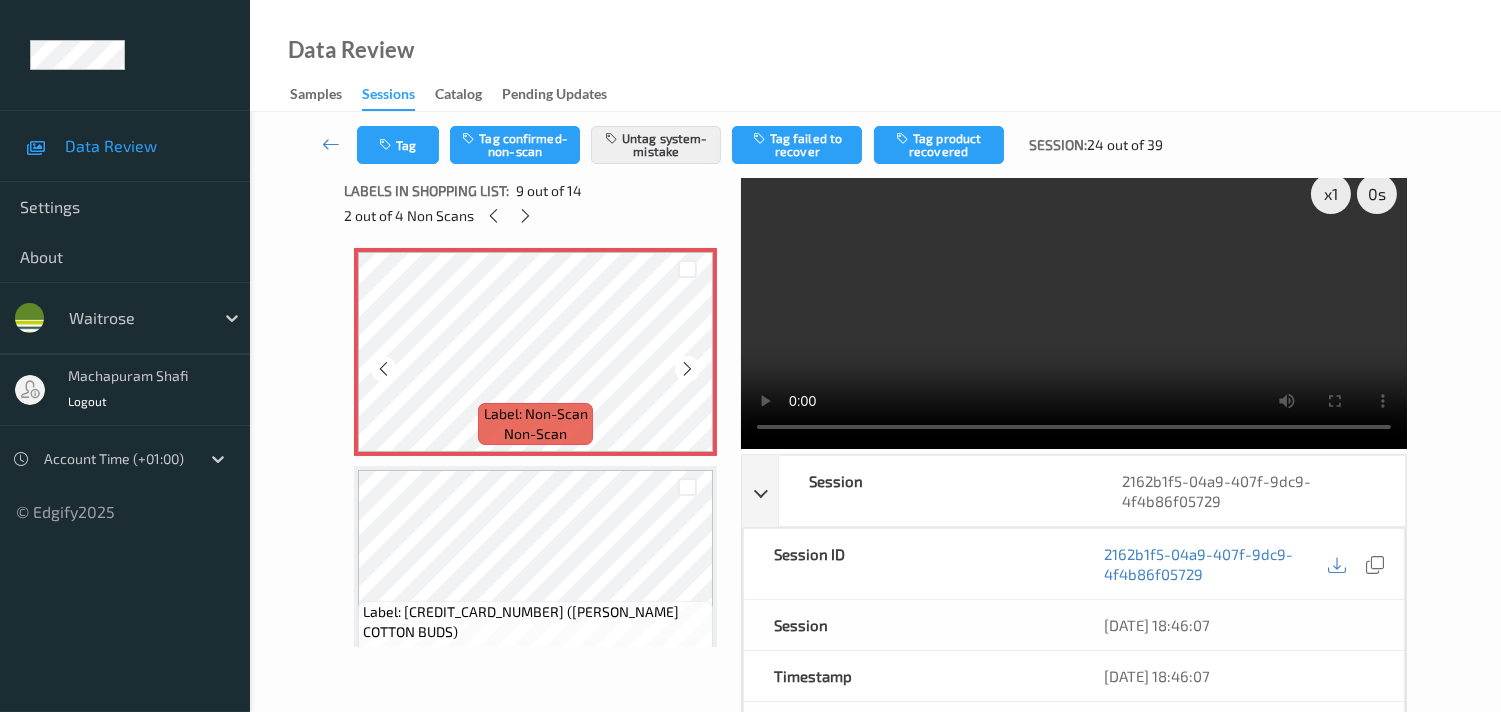 click at bounding box center [687, 369] 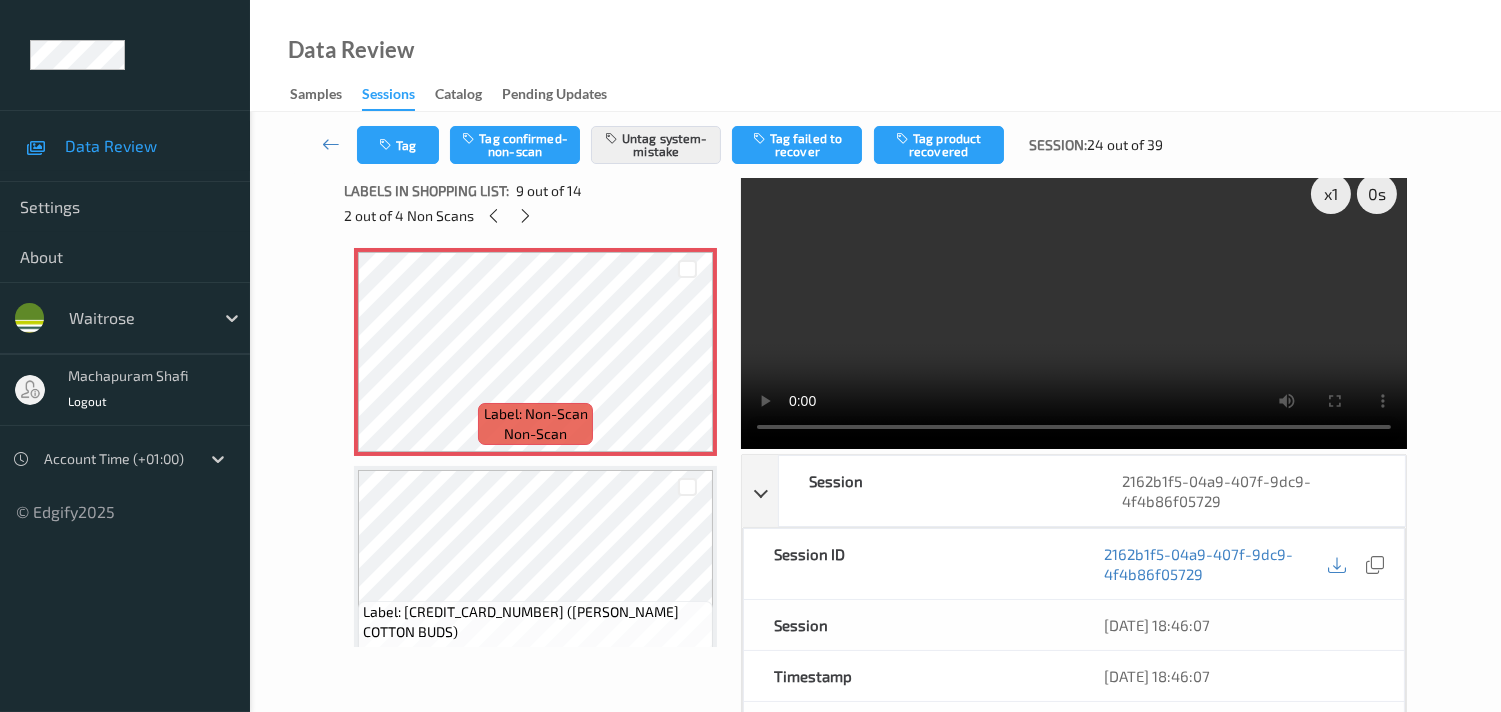 scroll, scrollTop: 0, scrollLeft: 0, axis: both 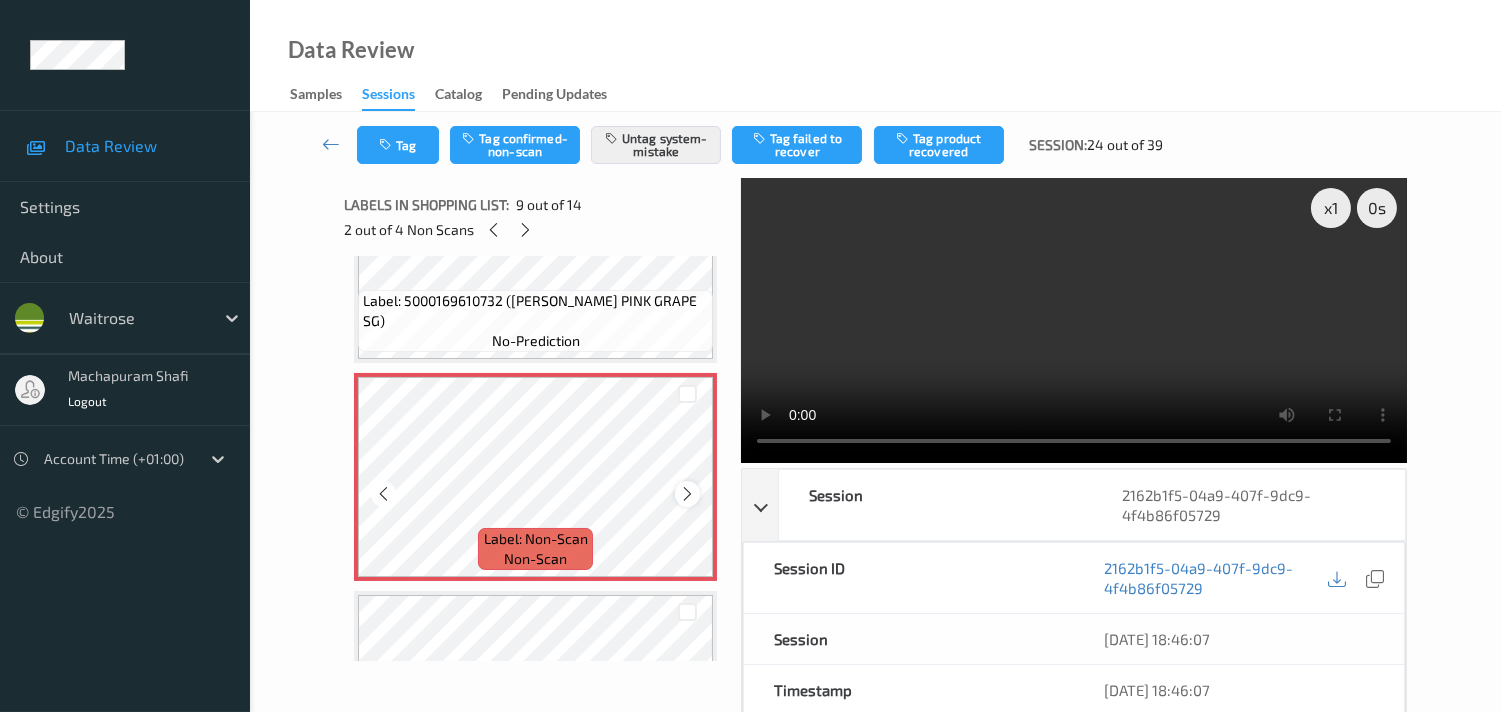 click at bounding box center (687, 493) 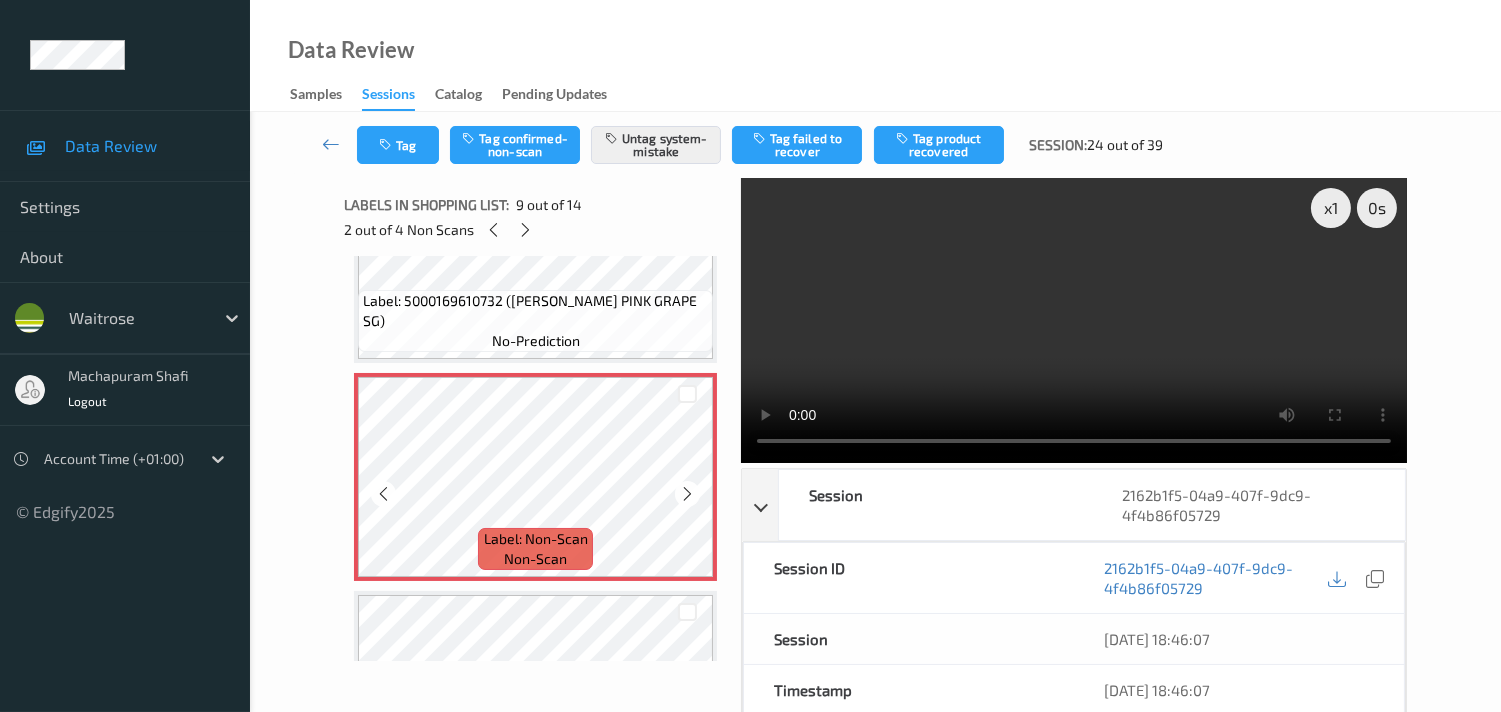 click at bounding box center [687, 493] 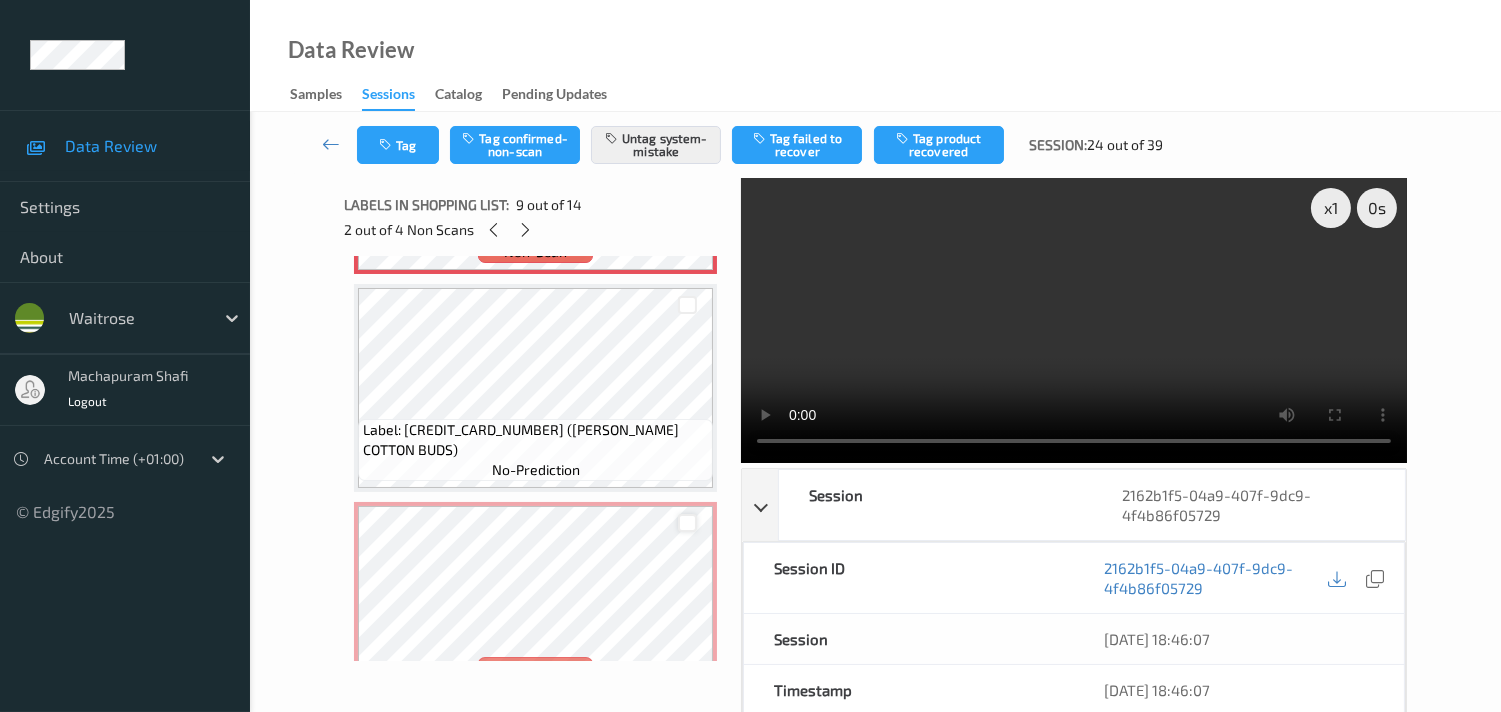 scroll, scrollTop: 1971, scrollLeft: 0, axis: vertical 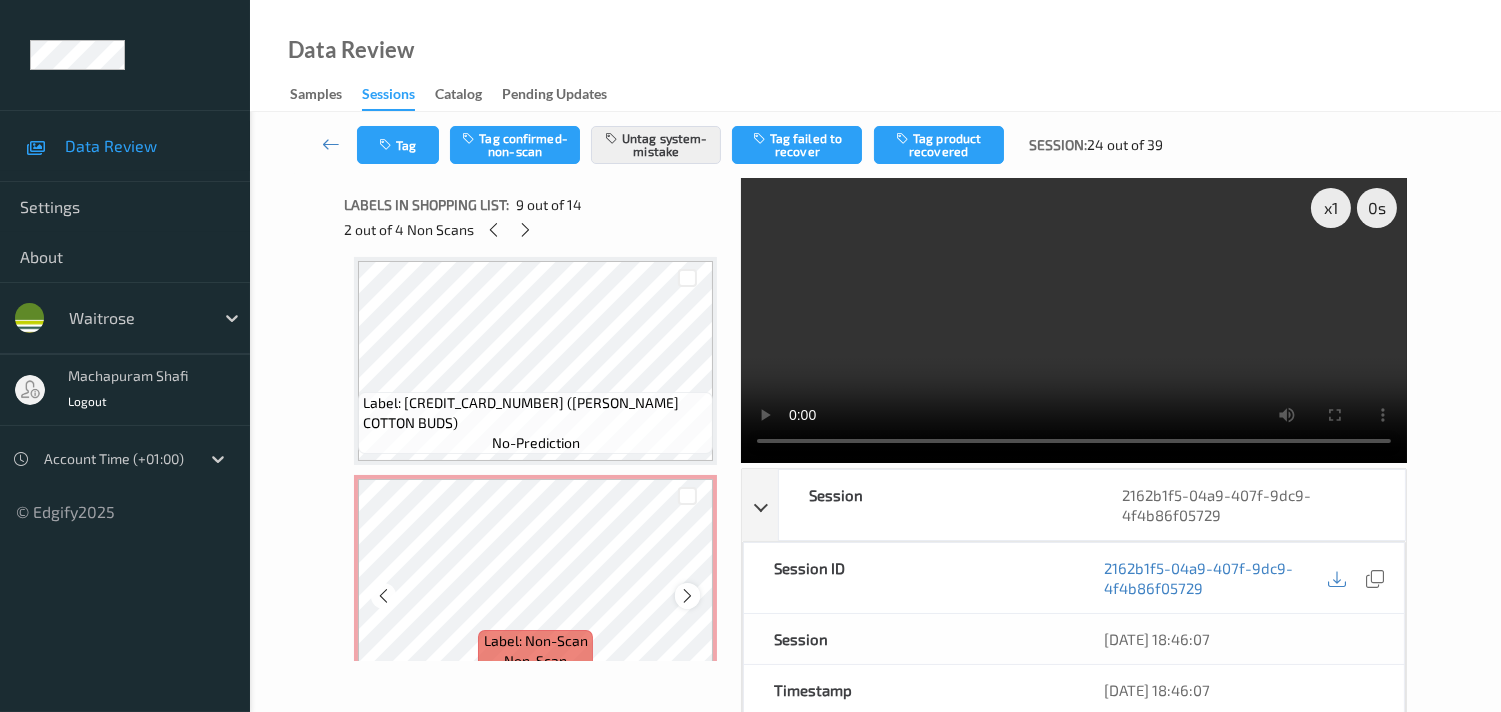 click at bounding box center [687, 596] 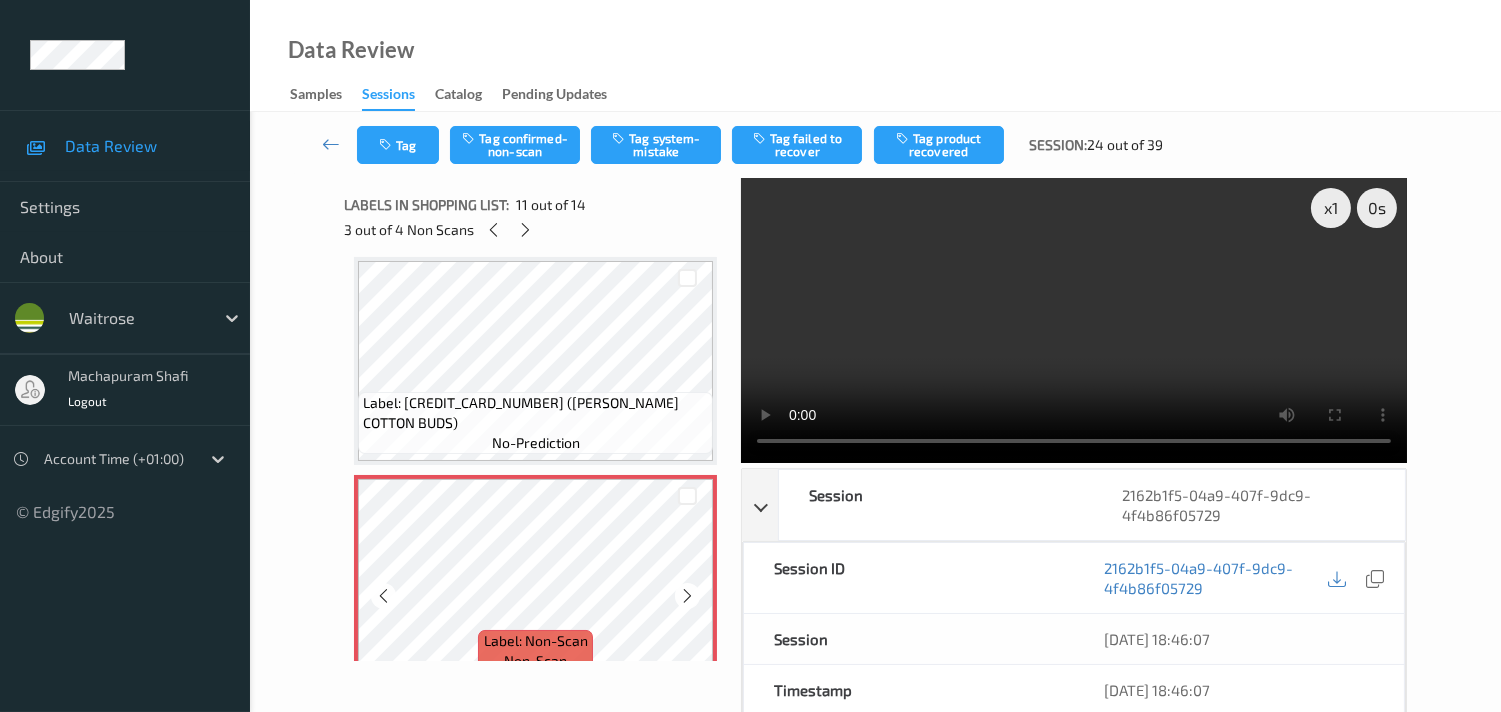 click at bounding box center [687, 596] 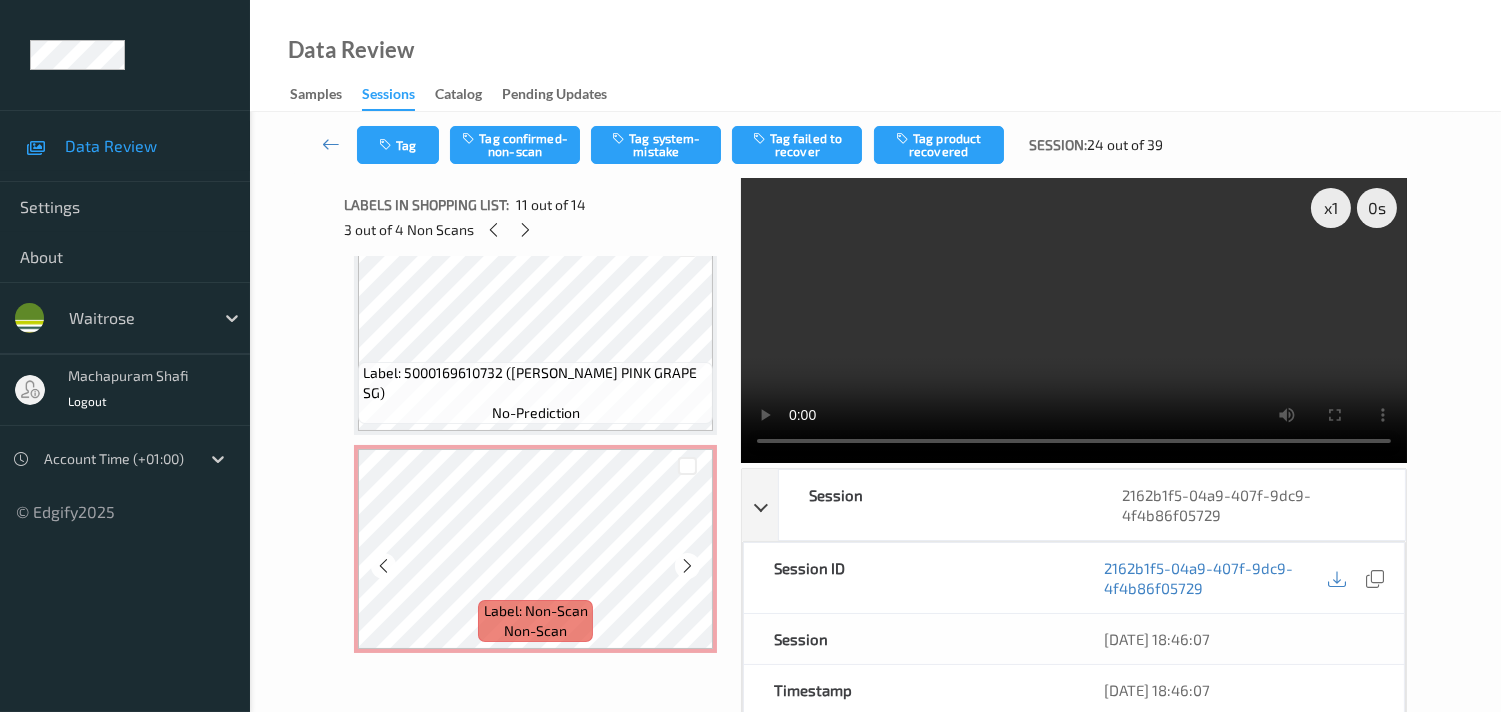 scroll, scrollTop: 1526, scrollLeft: 0, axis: vertical 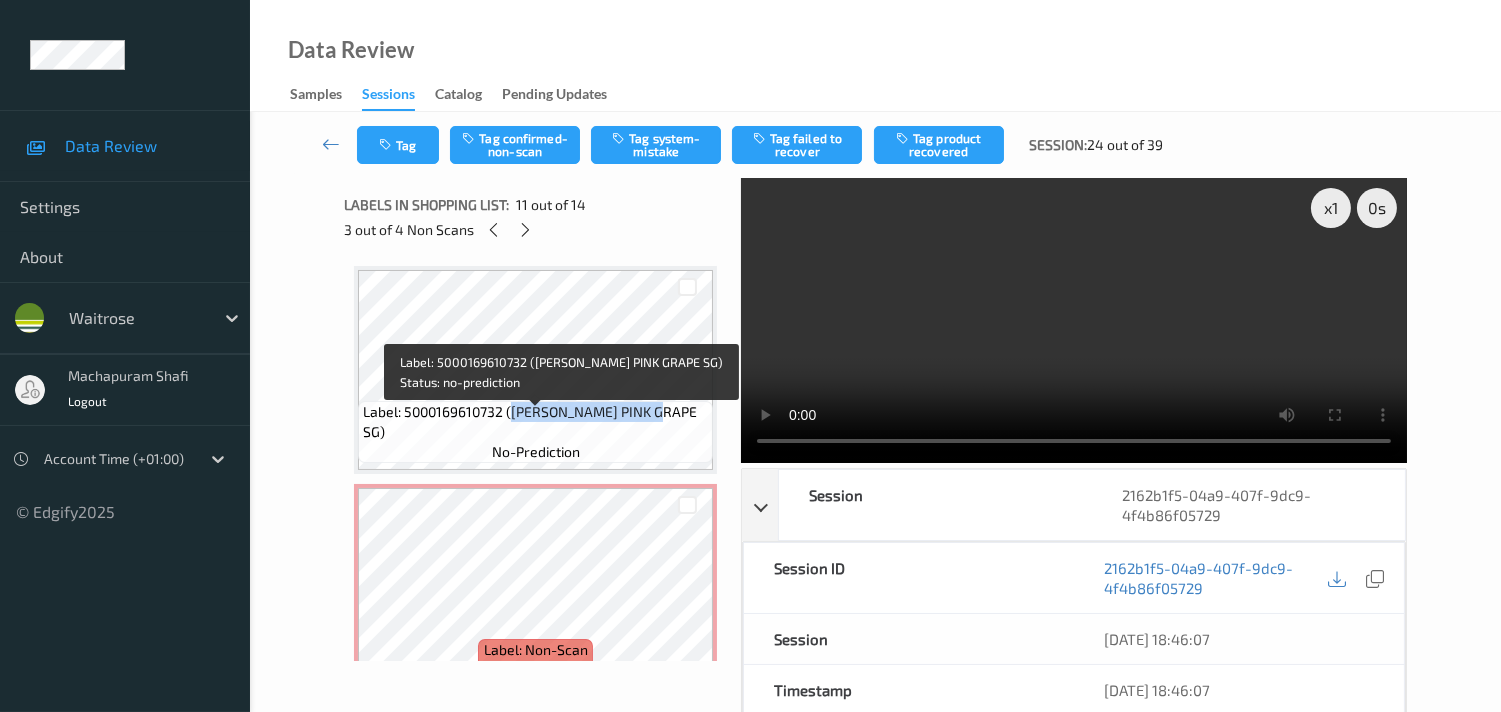 drag, startPoint x: 534, startPoint y: 421, endPoint x: 680, endPoint y: 422, distance: 146.00342 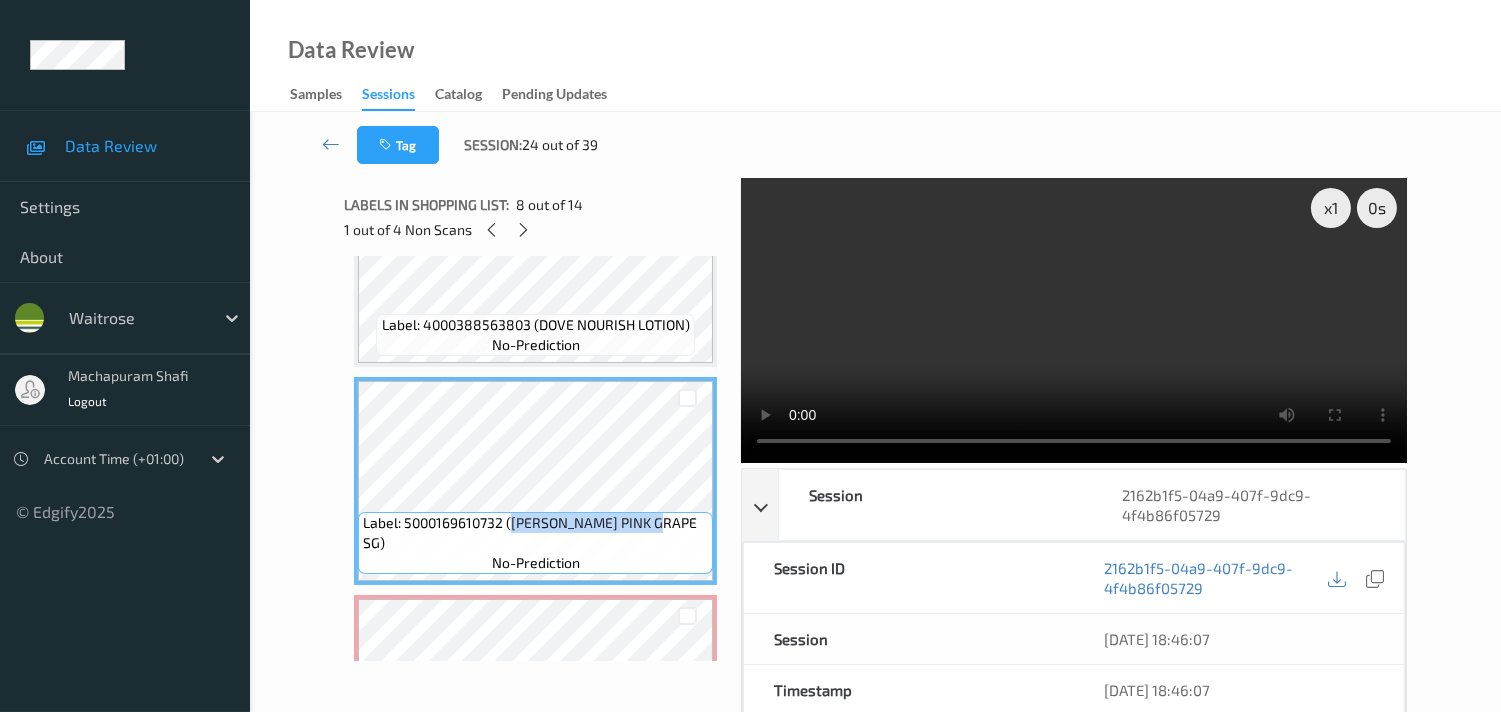 scroll, scrollTop: 1526, scrollLeft: 0, axis: vertical 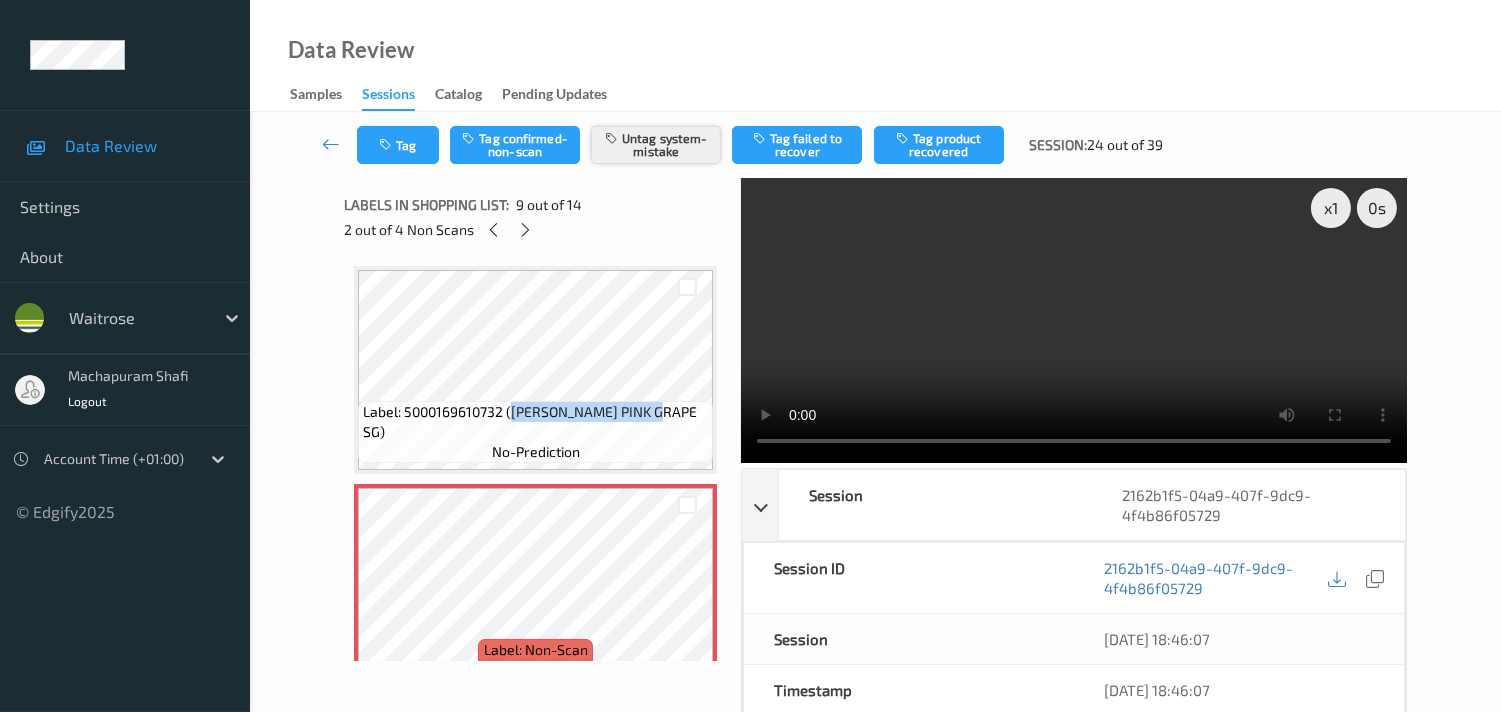 click on "Untag   system-mistake" at bounding box center [656, 145] 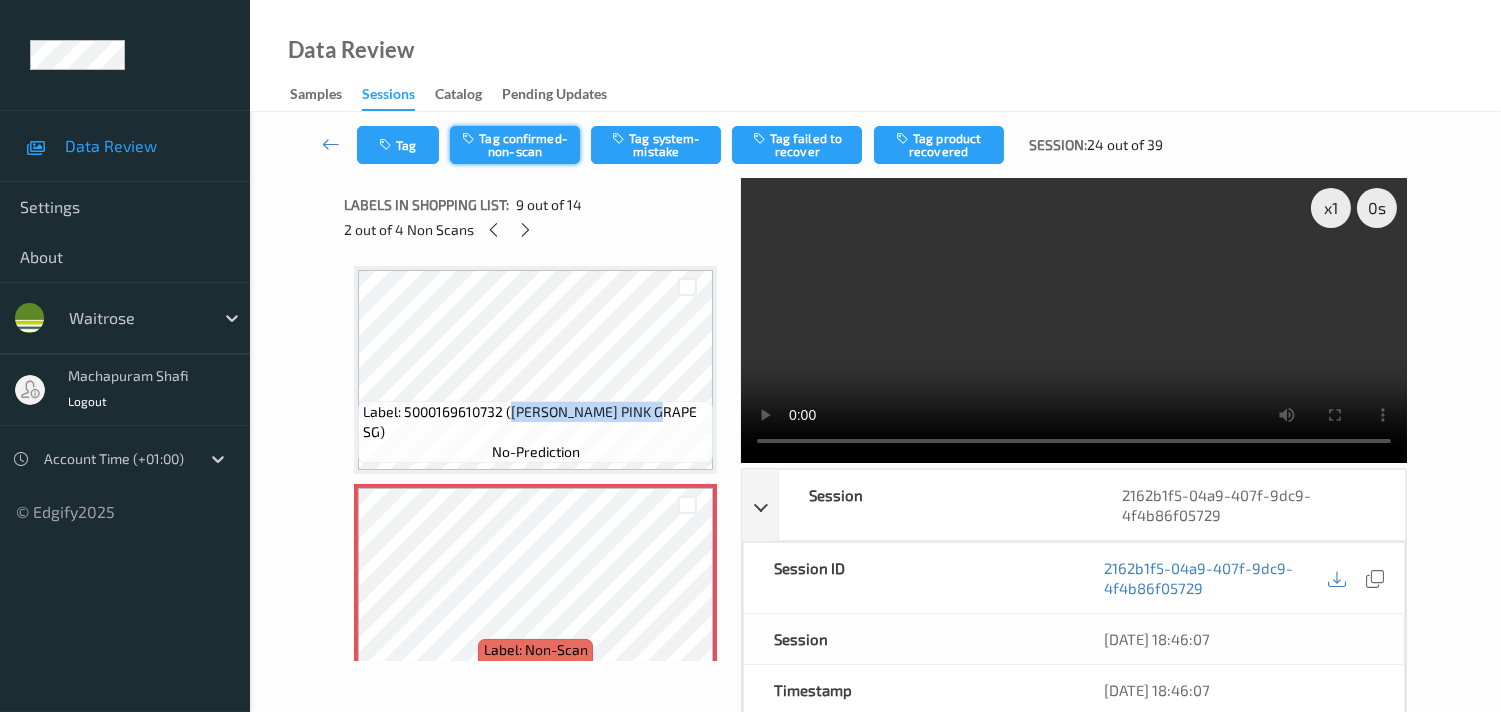 click on "Tag   confirmed-non-scan" at bounding box center (515, 145) 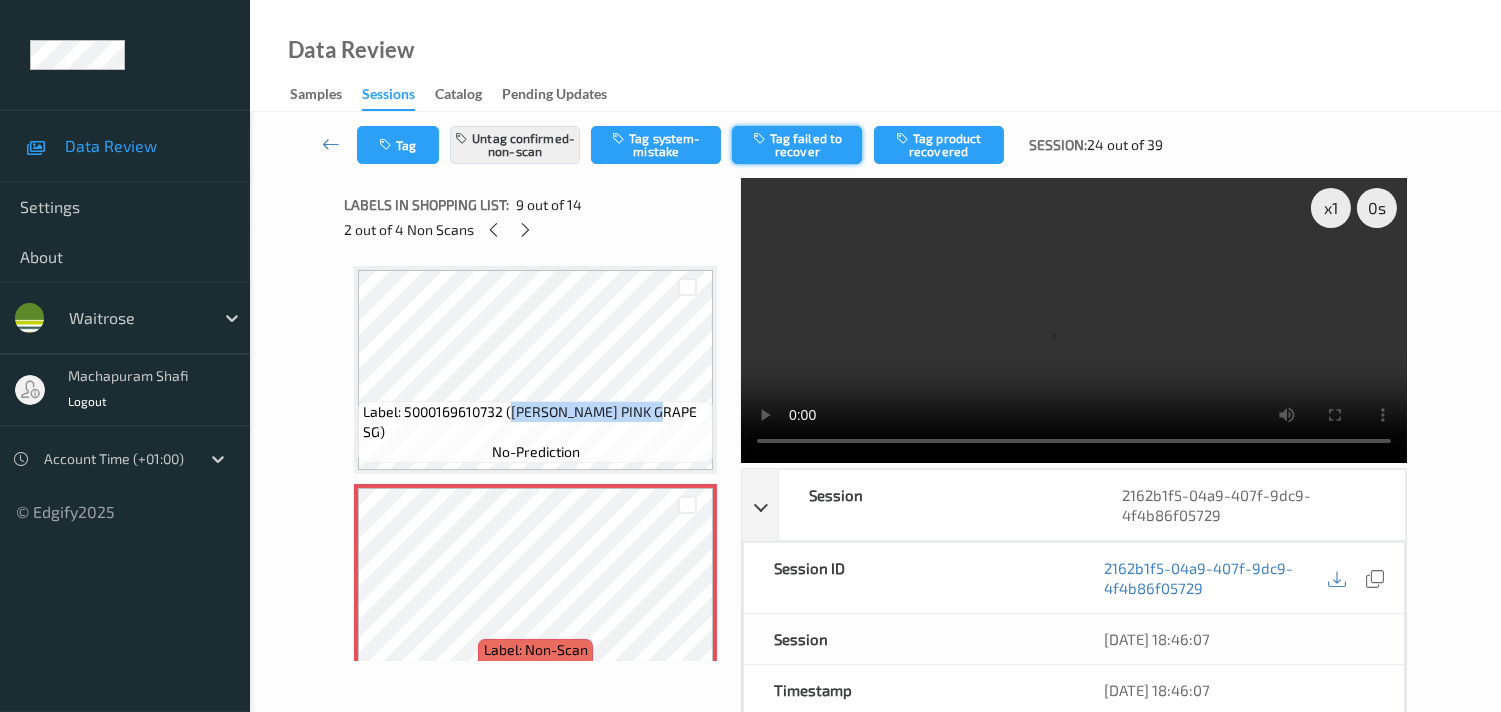 click on "Tag   failed to recover" at bounding box center (797, 145) 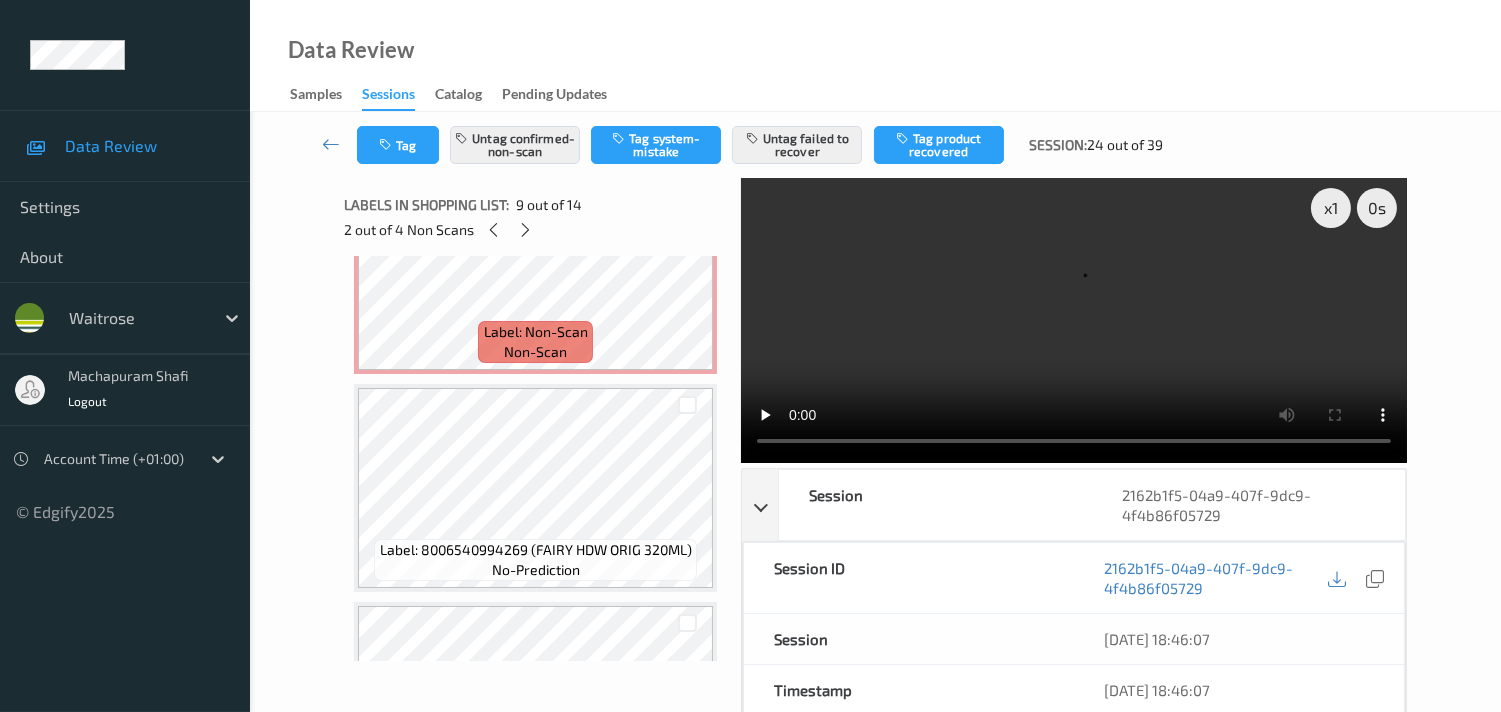 scroll, scrollTop: 748, scrollLeft: 0, axis: vertical 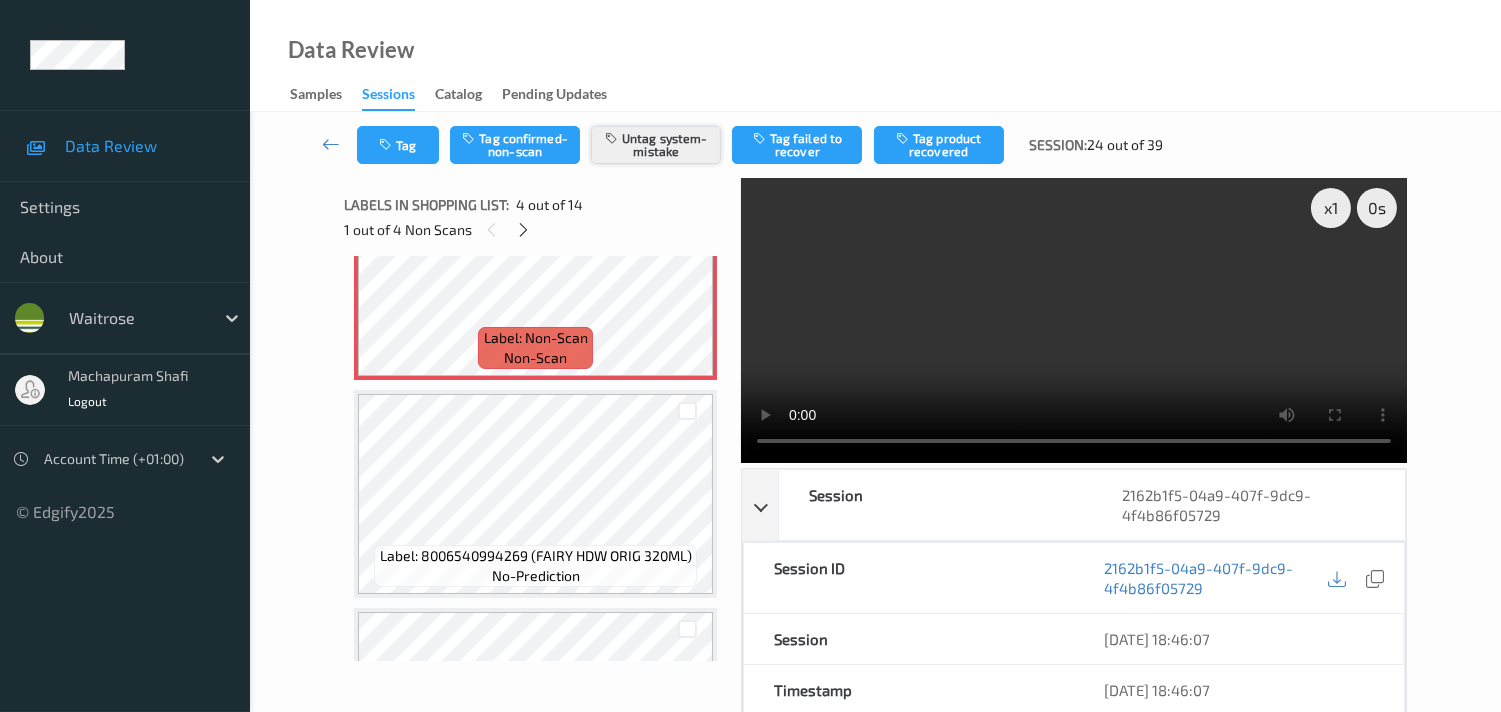 click on "Untag   system-mistake" at bounding box center [656, 145] 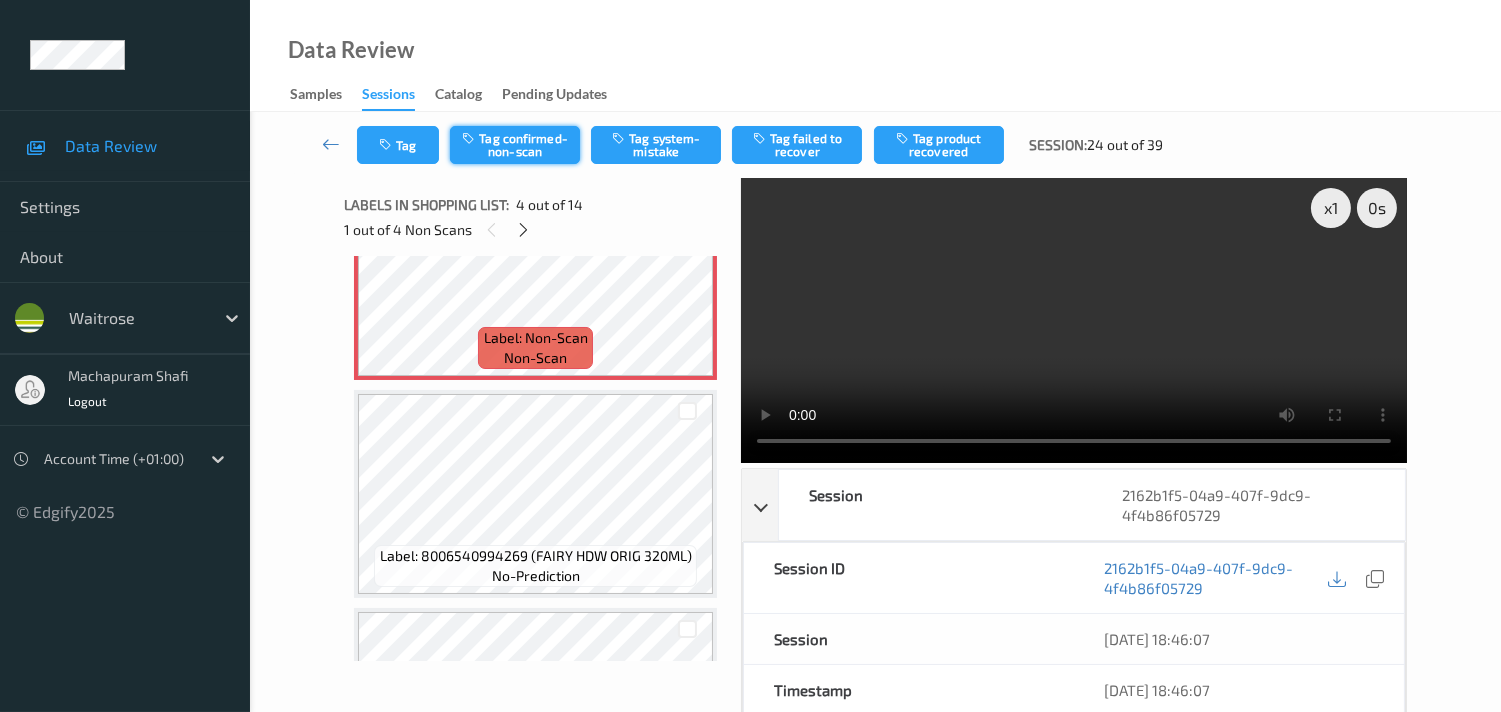 click on "Tag   confirmed-non-scan" at bounding box center (515, 145) 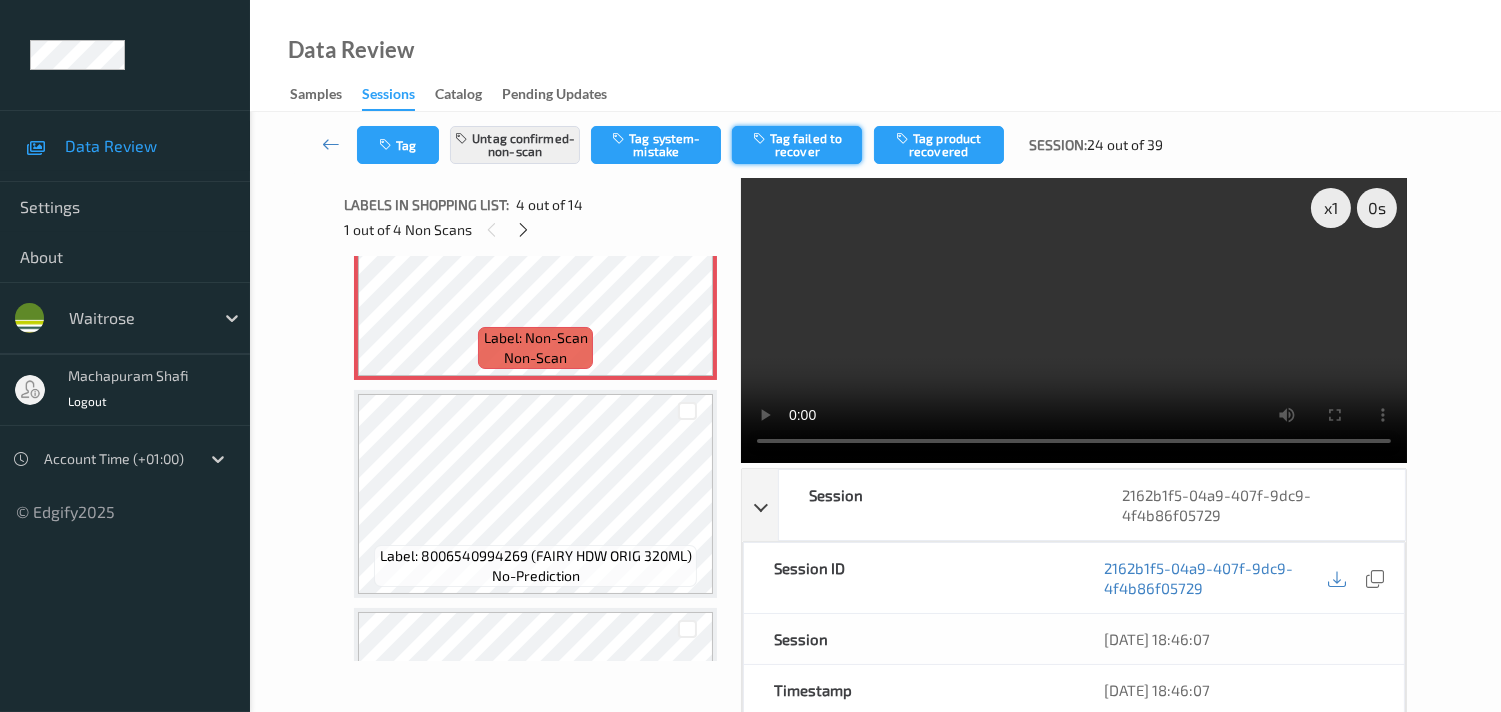 click on "Tag   failed to recover" at bounding box center [797, 145] 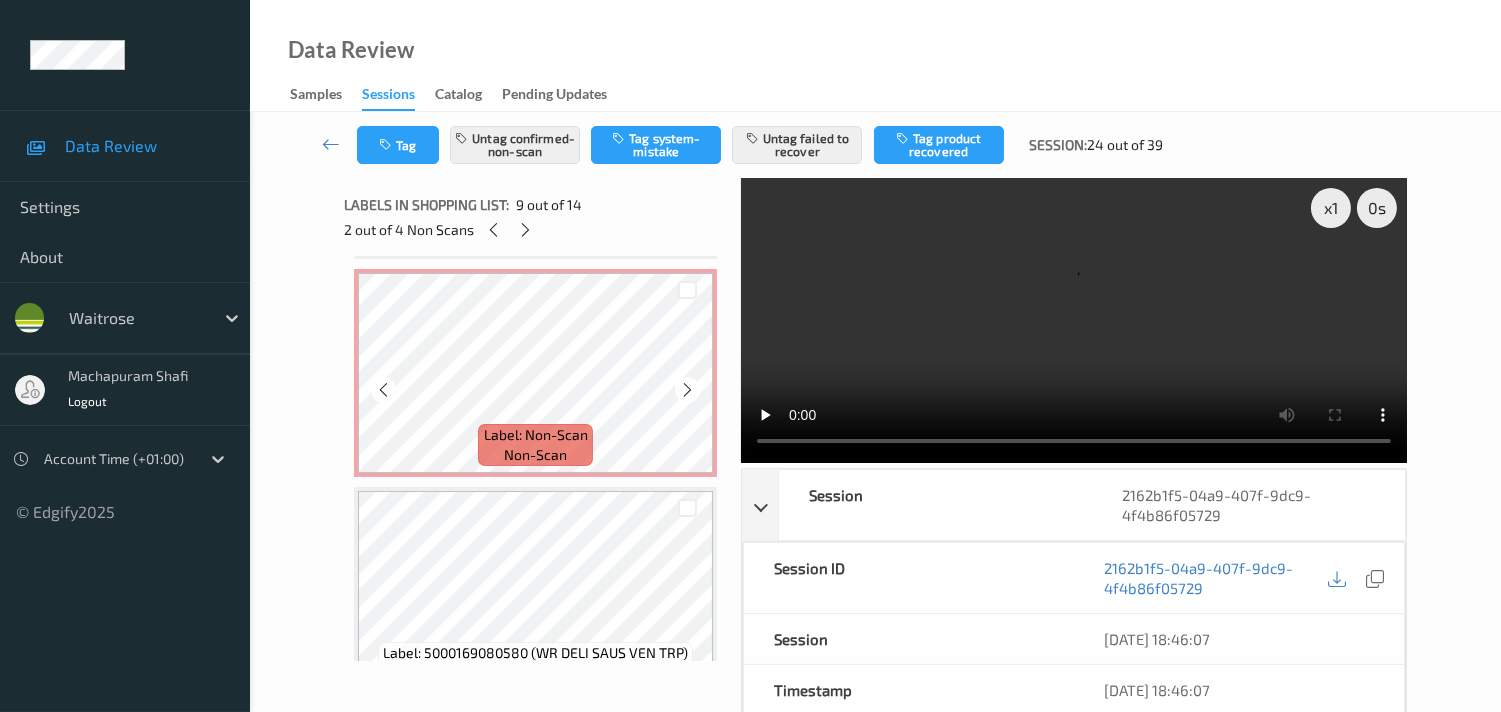 scroll, scrollTop: 2193, scrollLeft: 0, axis: vertical 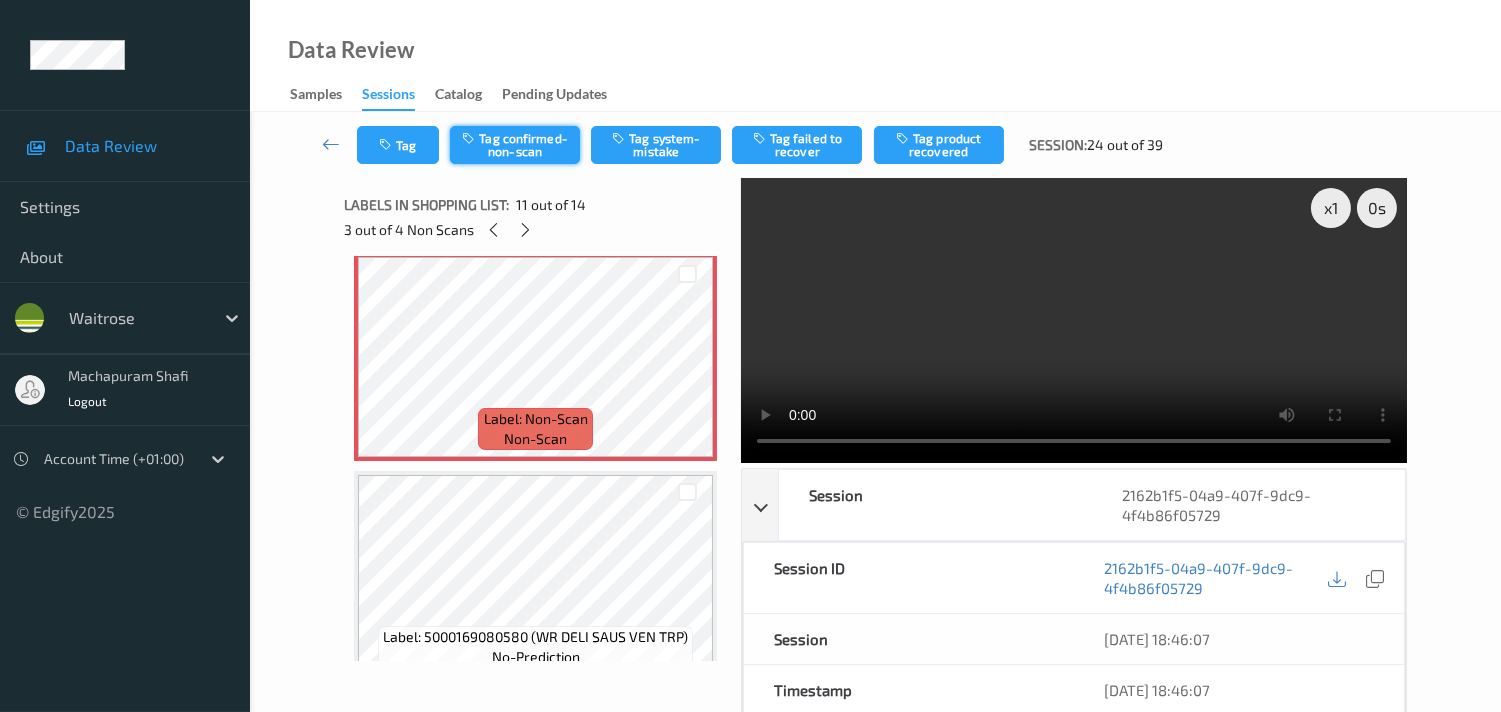 click on "Tag   confirmed-non-scan" at bounding box center (515, 145) 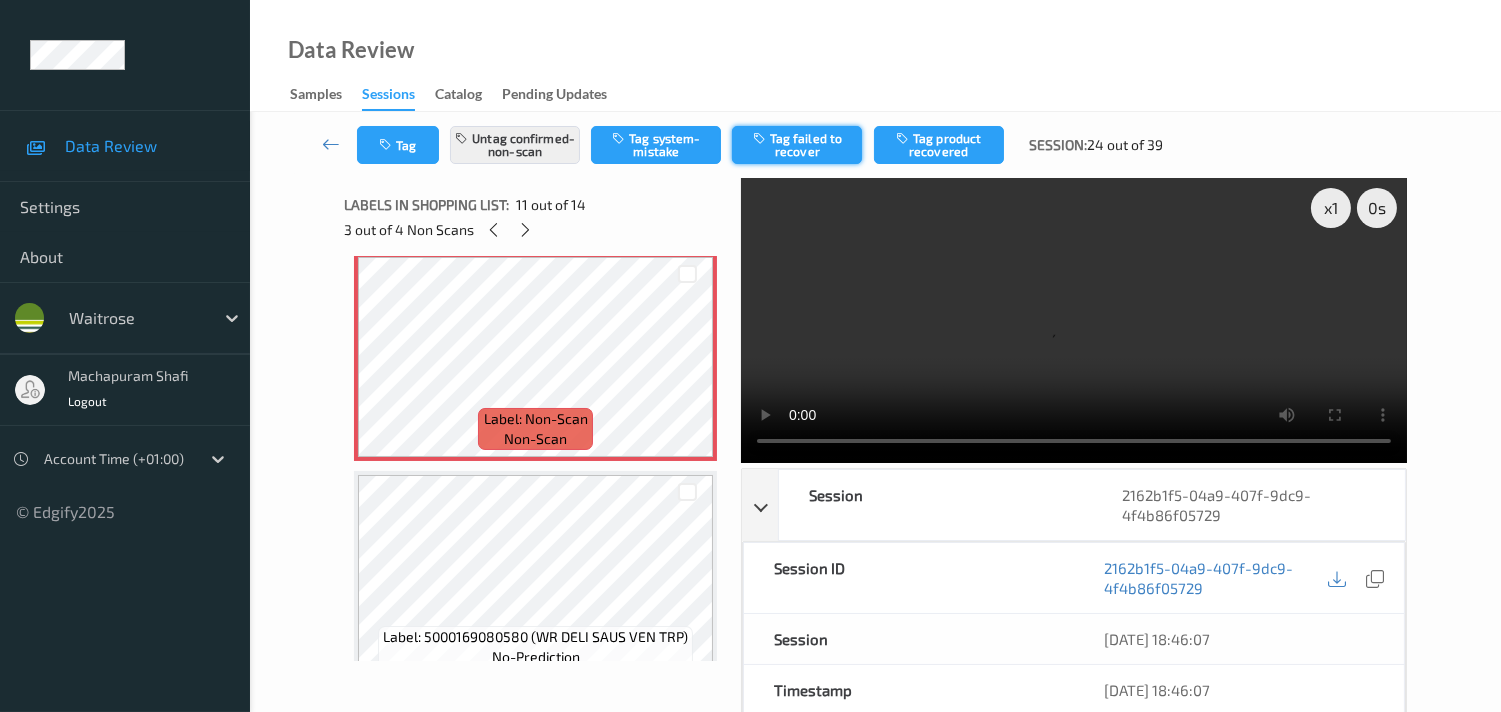 click on "Tag   failed to recover" at bounding box center [797, 145] 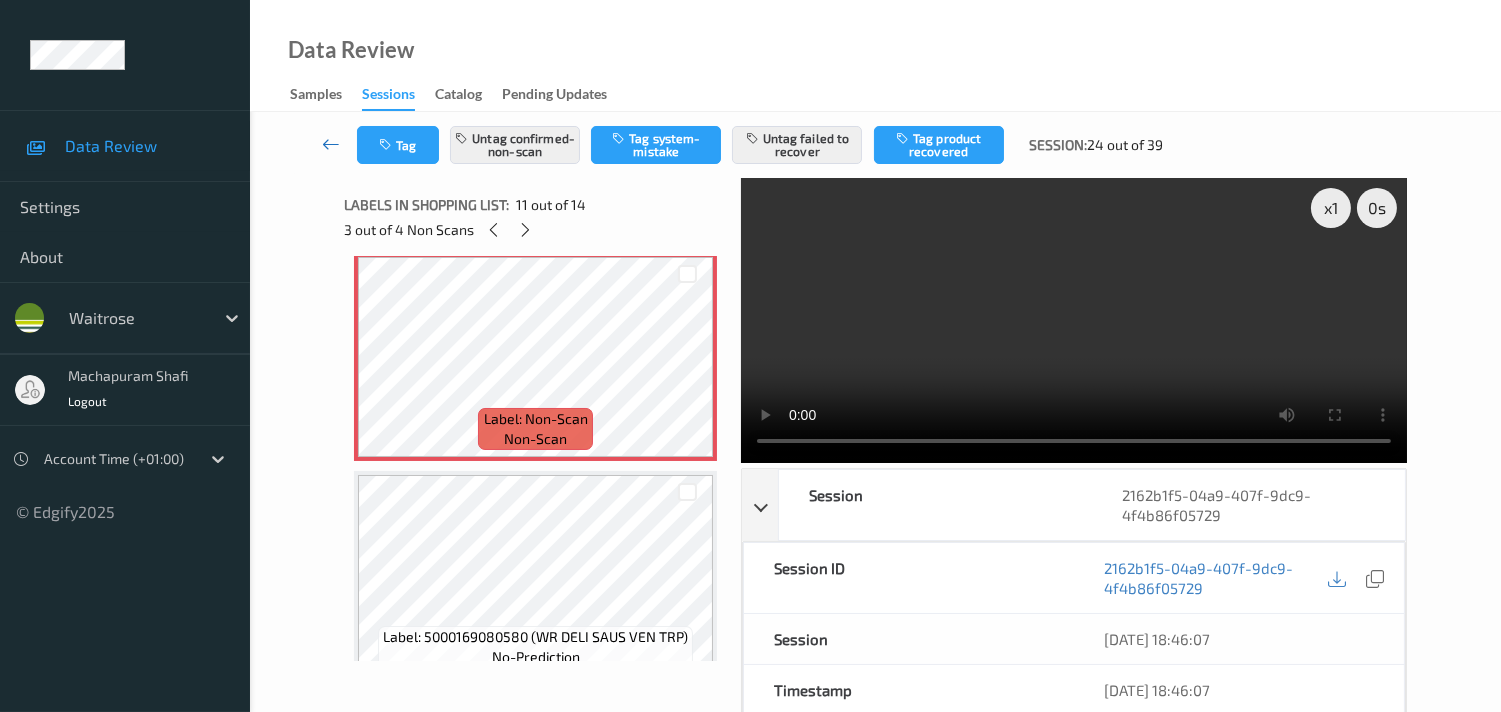 click at bounding box center (331, 144) 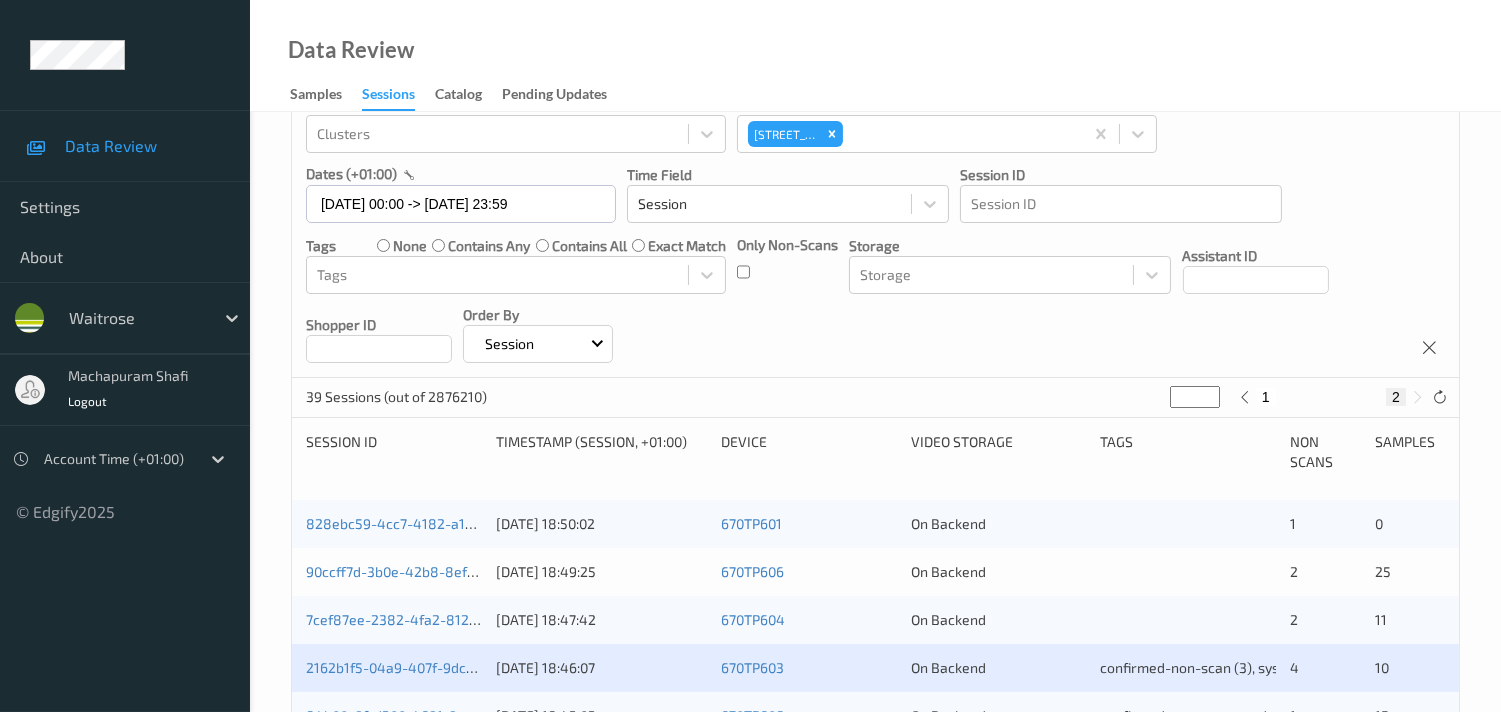scroll, scrollTop: 333, scrollLeft: 0, axis: vertical 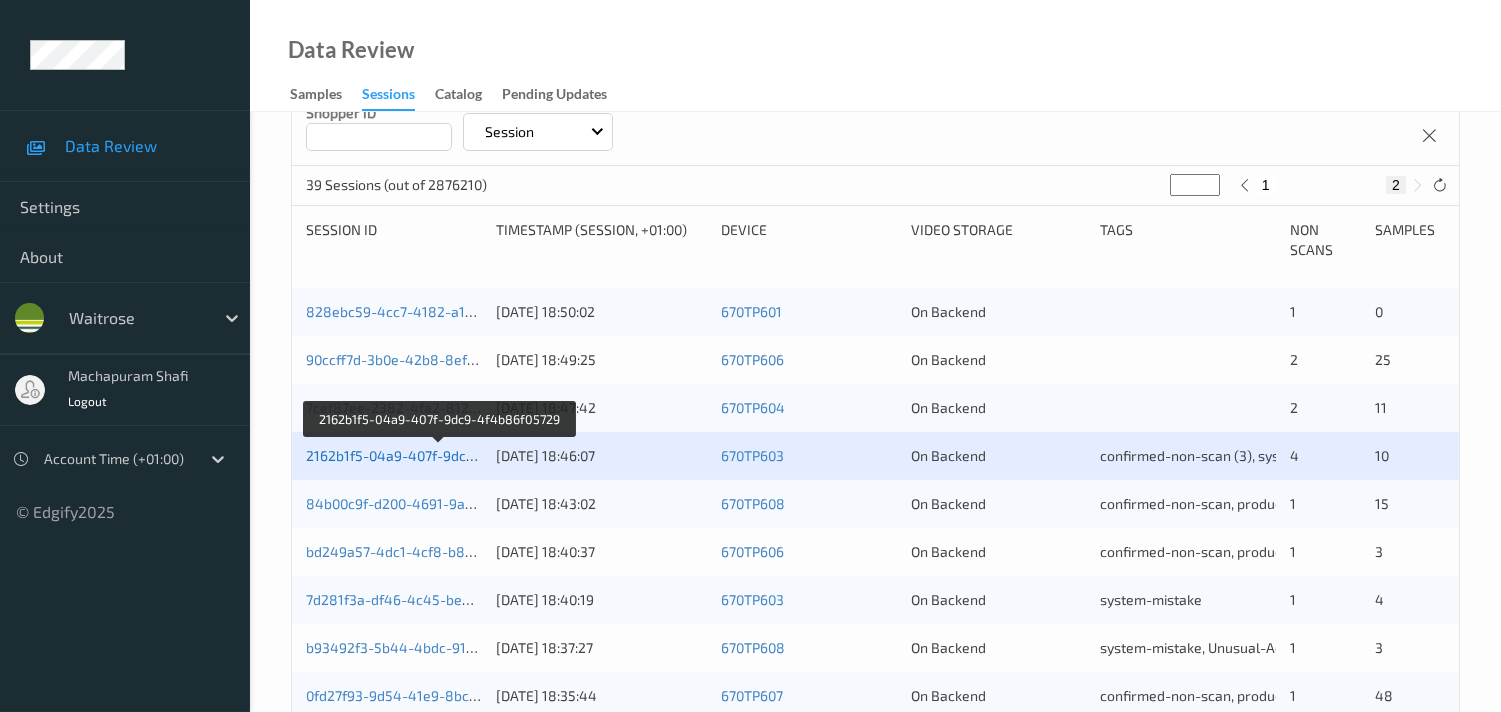 click on "2162b1f5-04a9-407f-9dc9-4f4b86f05729" at bounding box center [439, 455] 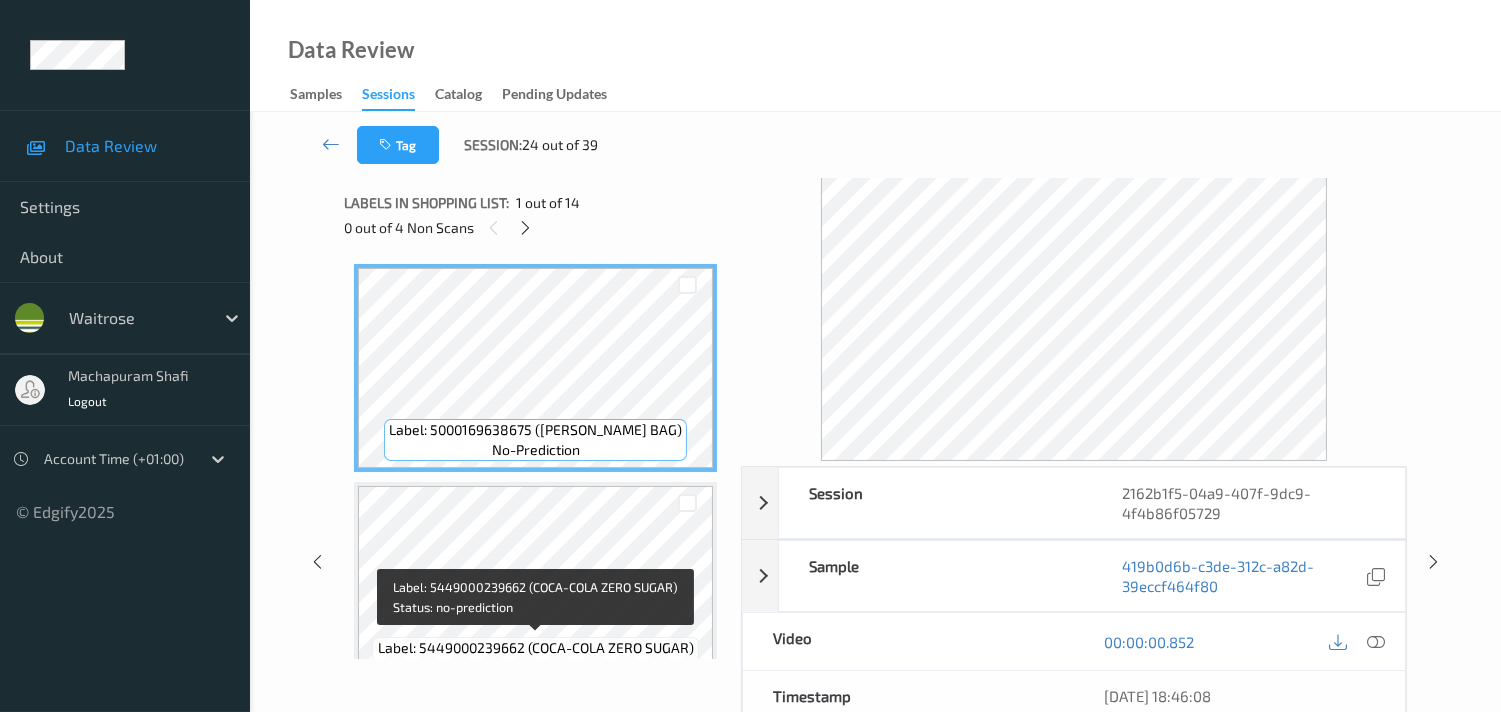 scroll, scrollTop: 0, scrollLeft: 0, axis: both 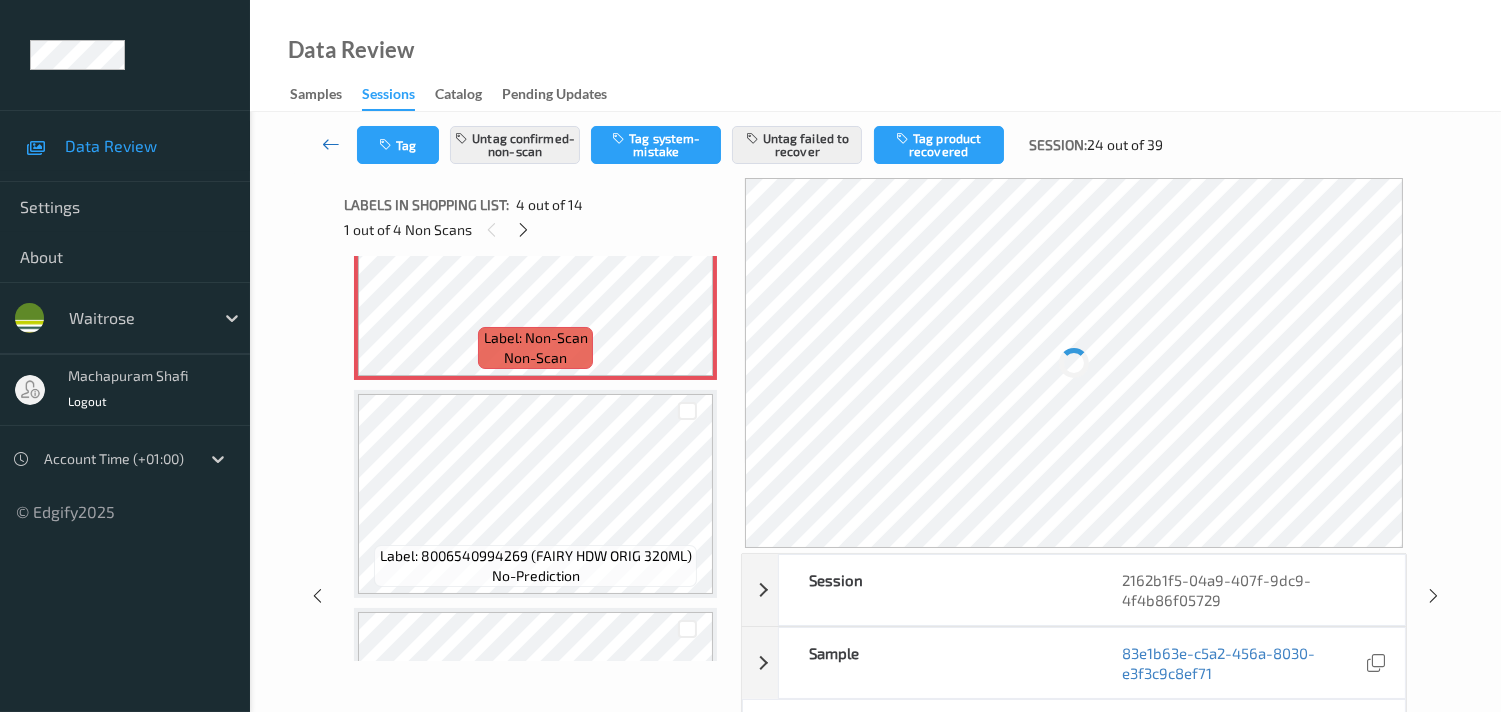 click at bounding box center [331, 144] 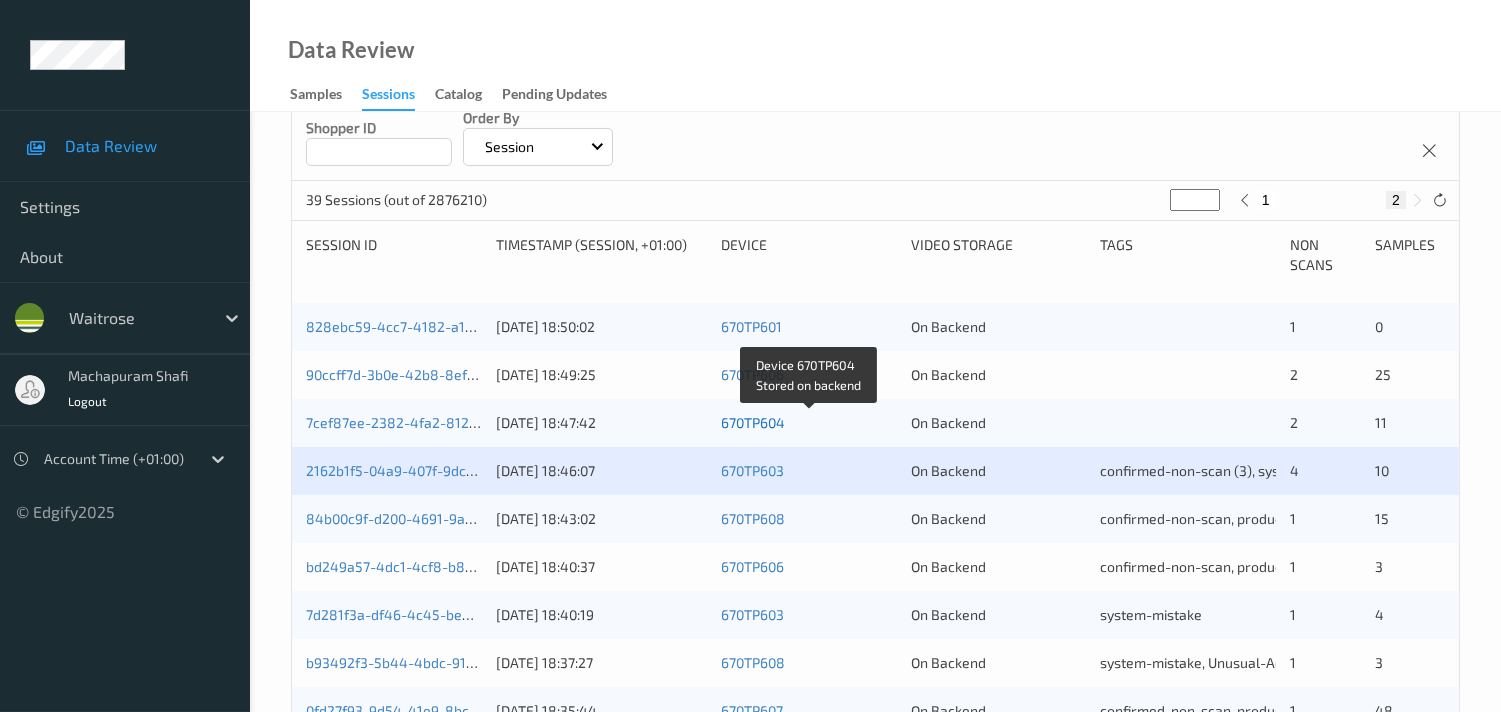 scroll, scrollTop: 444, scrollLeft: 0, axis: vertical 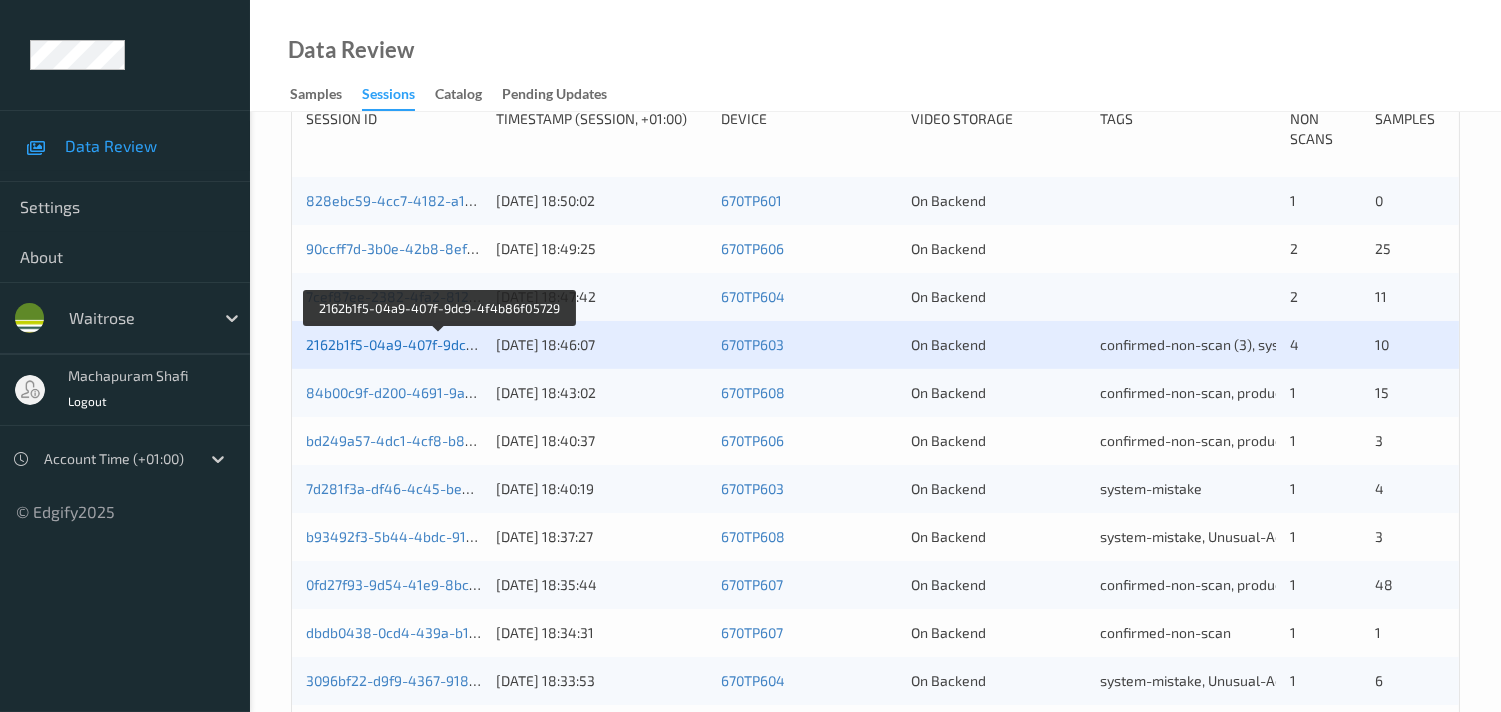 click on "2162b1f5-04a9-407f-9dc9-4f4b86f05729" at bounding box center [439, 344] 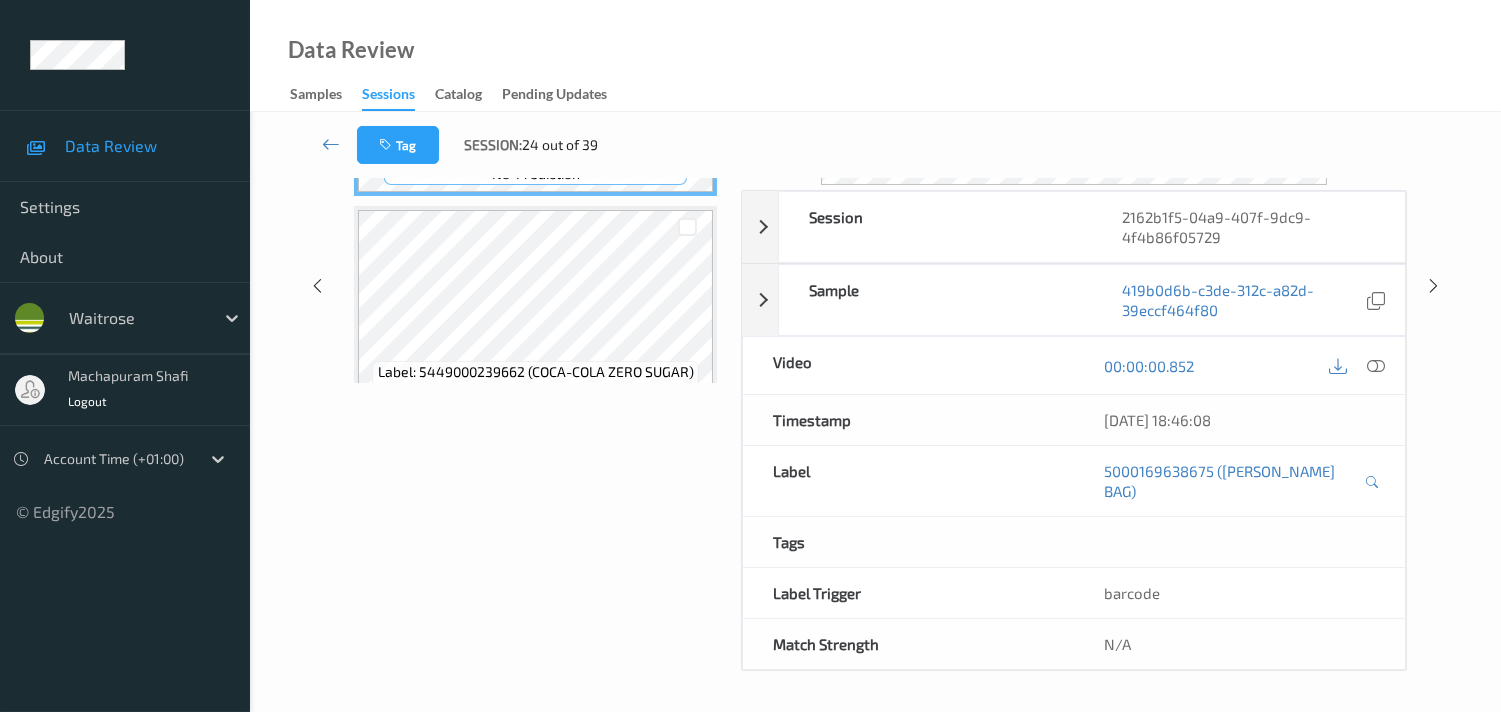 scroll, scrollTop: 260, scrollLeft: 0, axis: vertical 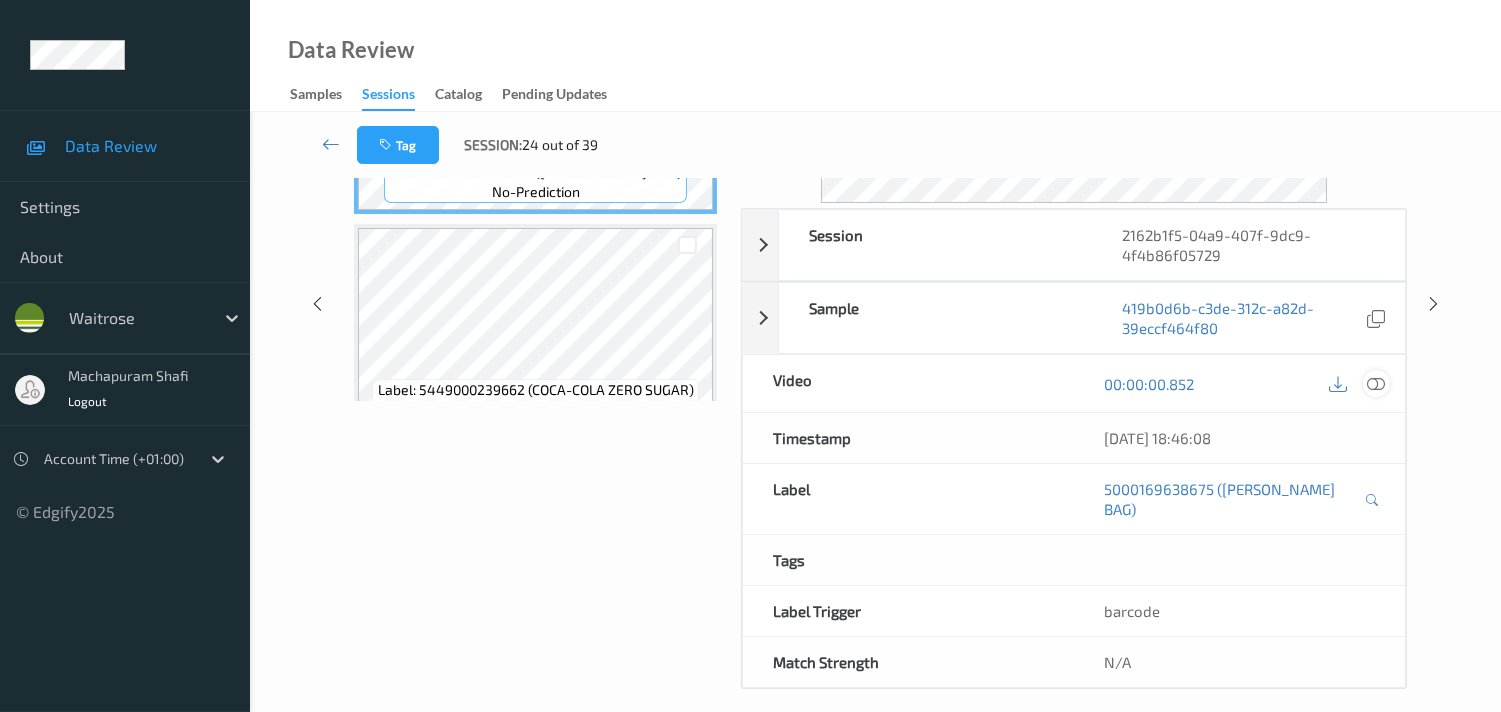 click at bounding box center (1376, 384) 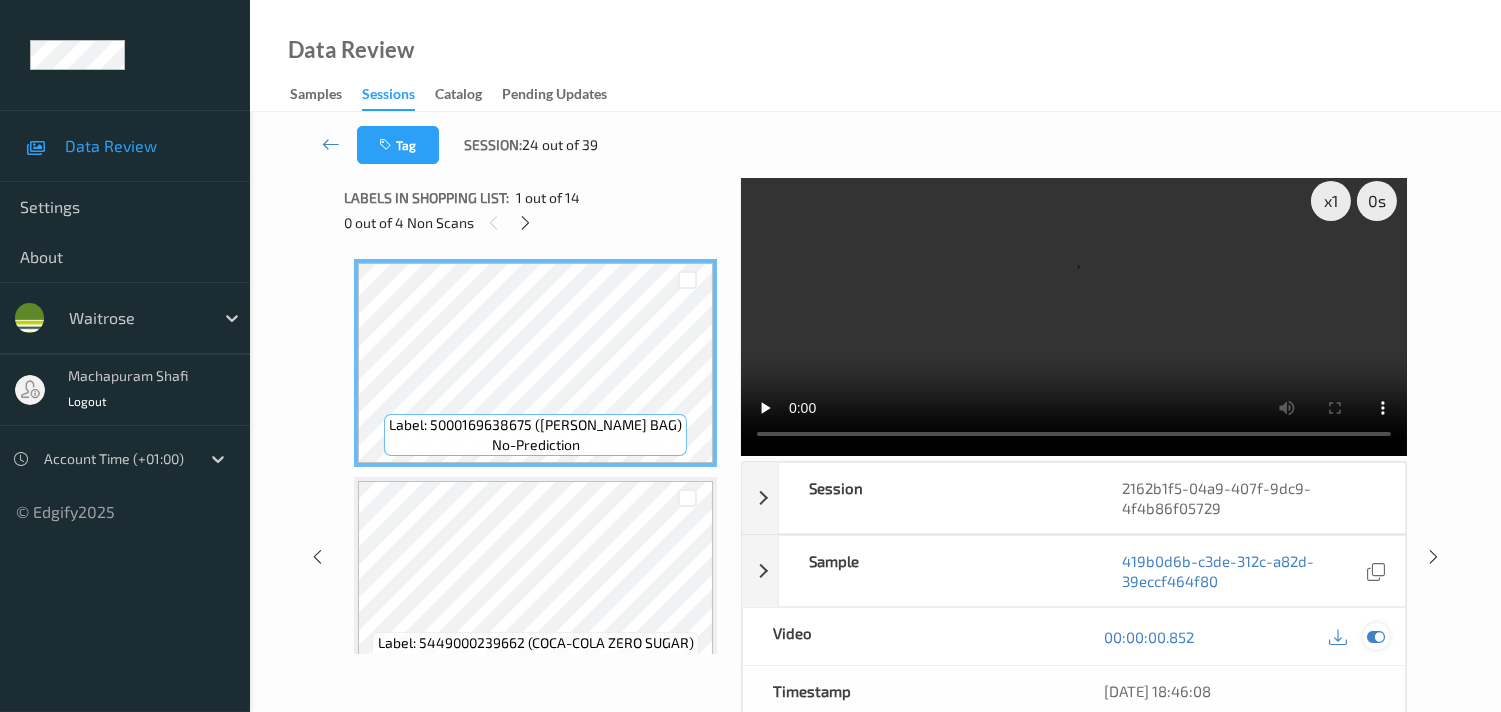 scroll, scrollTop: 0, scrollLeft: 0, axis: both 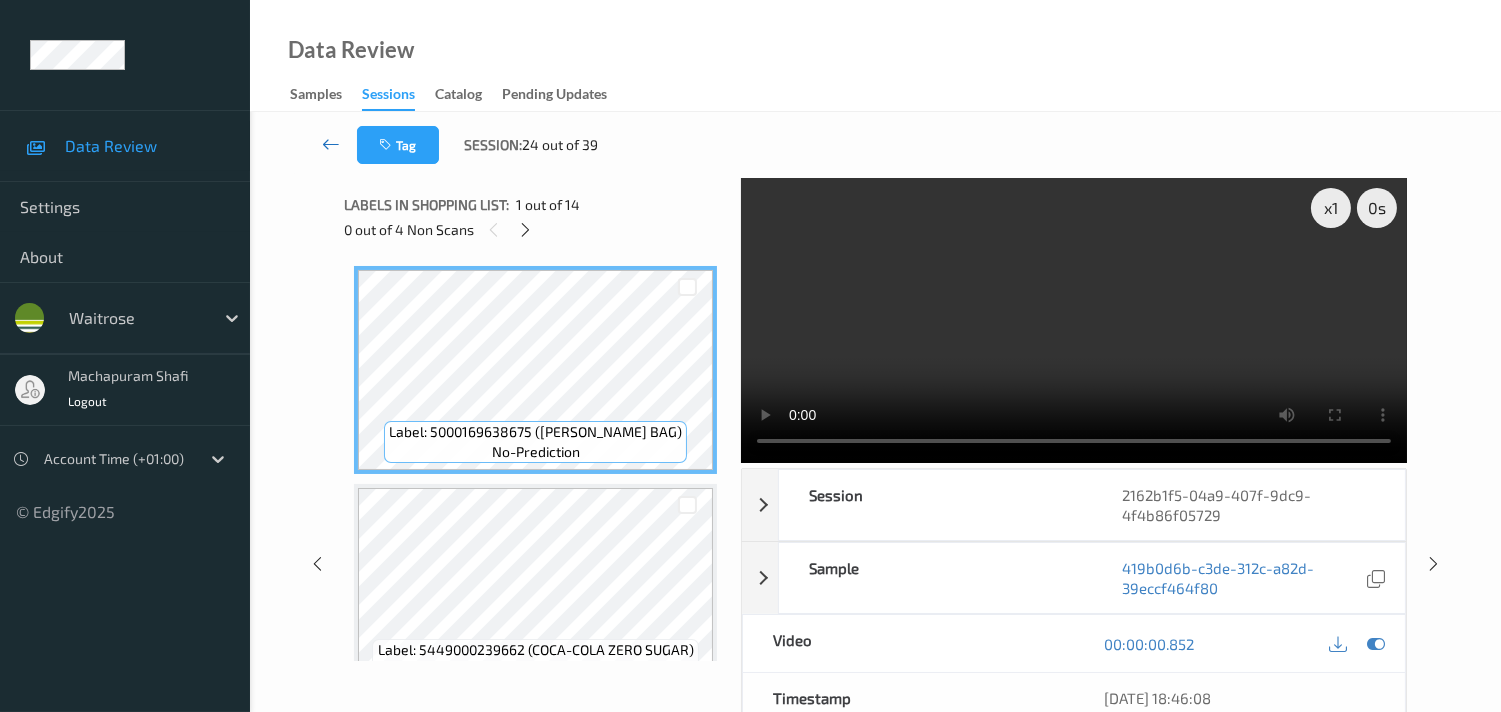click at bounding box center (331, 144) 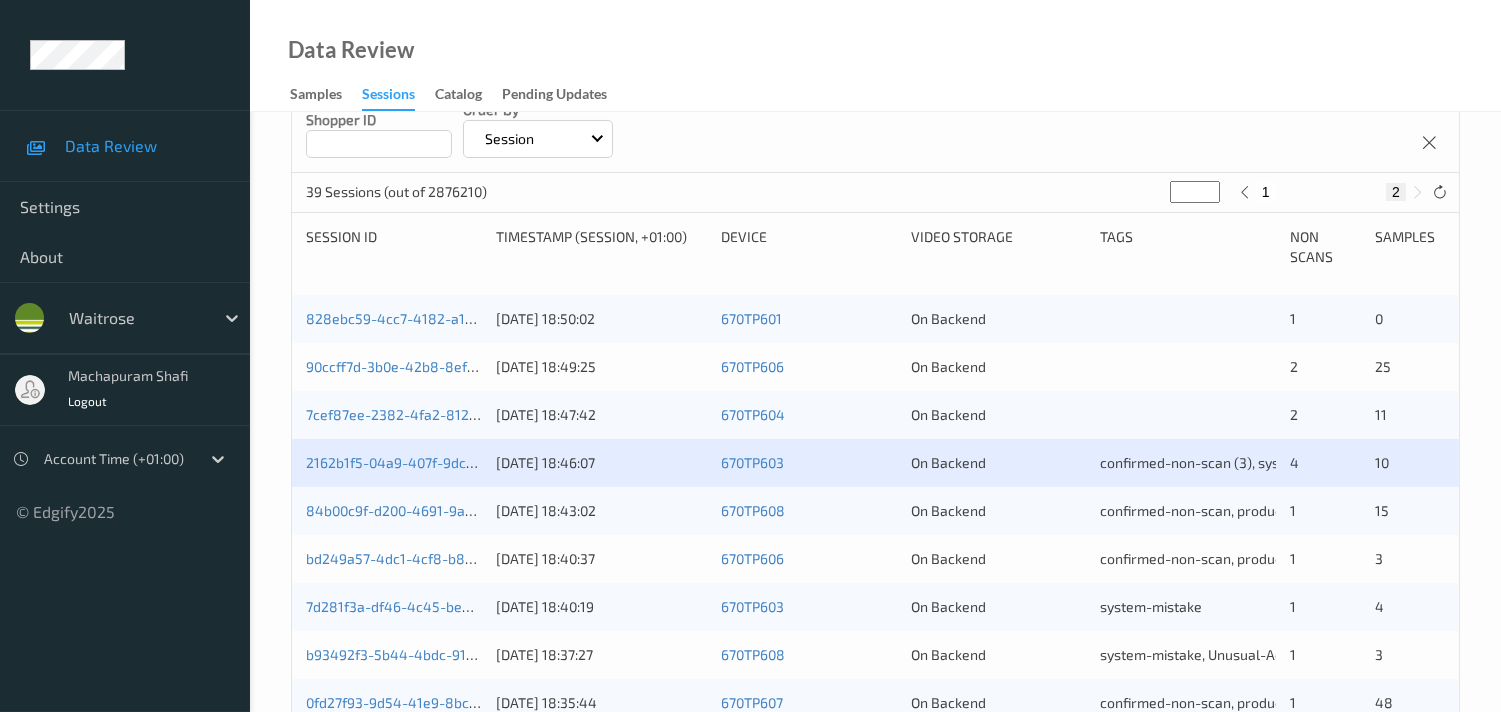 scroll, scrollTop: 333, scrollLeft: 0, axis: vertical 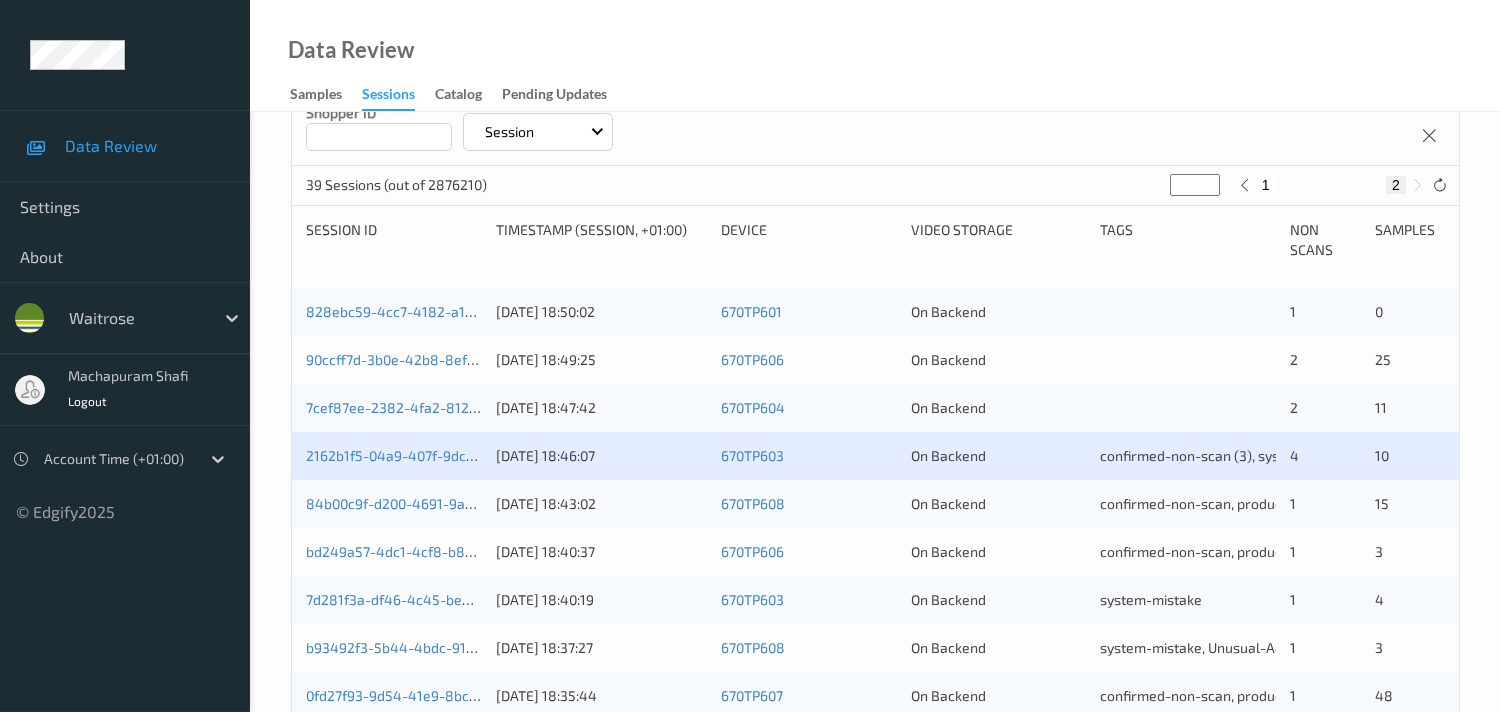 click on "7cef87ee-2382-4fa2-8127-5163270f855f" at bounding box center (394, 408) 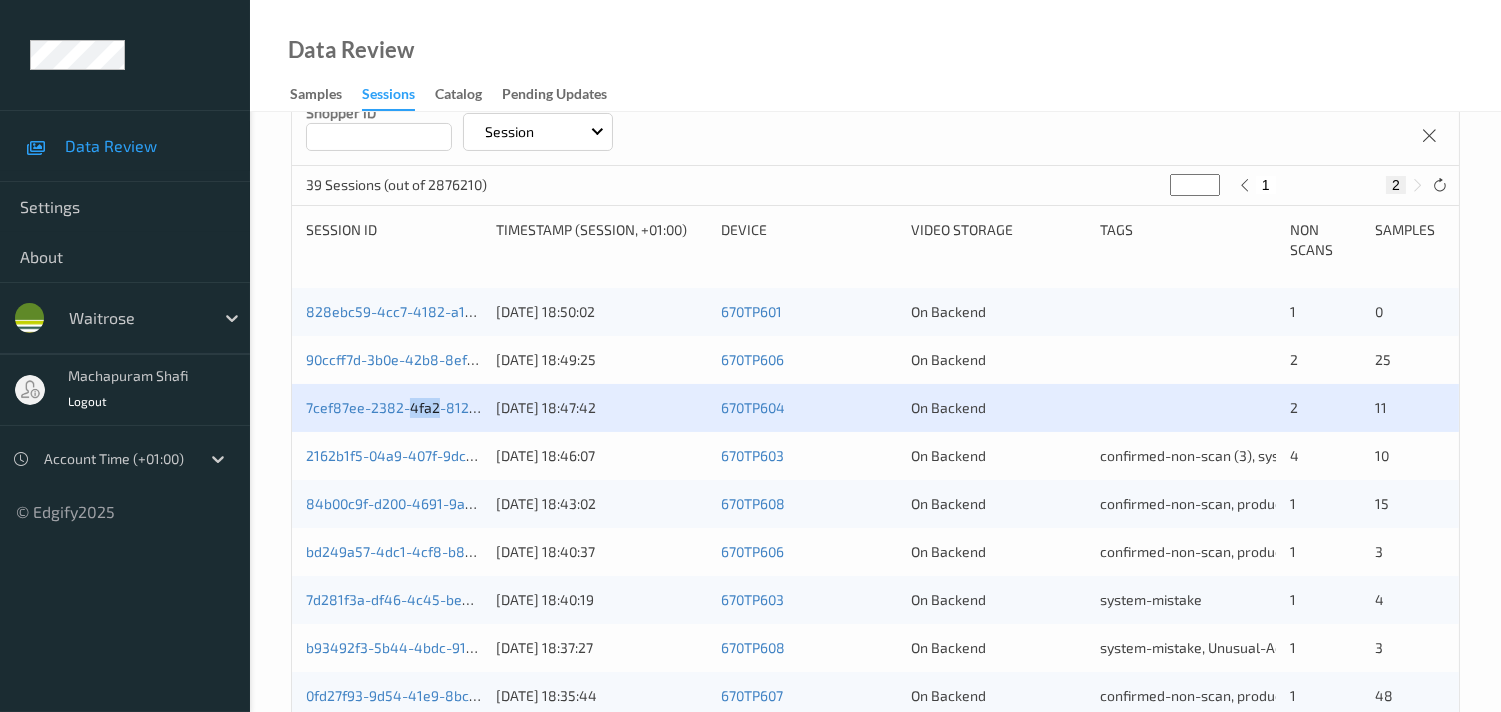 click on "7cef87ee-2382-4fa2-8127-5163270f855f" at bounding box center (394, 408) 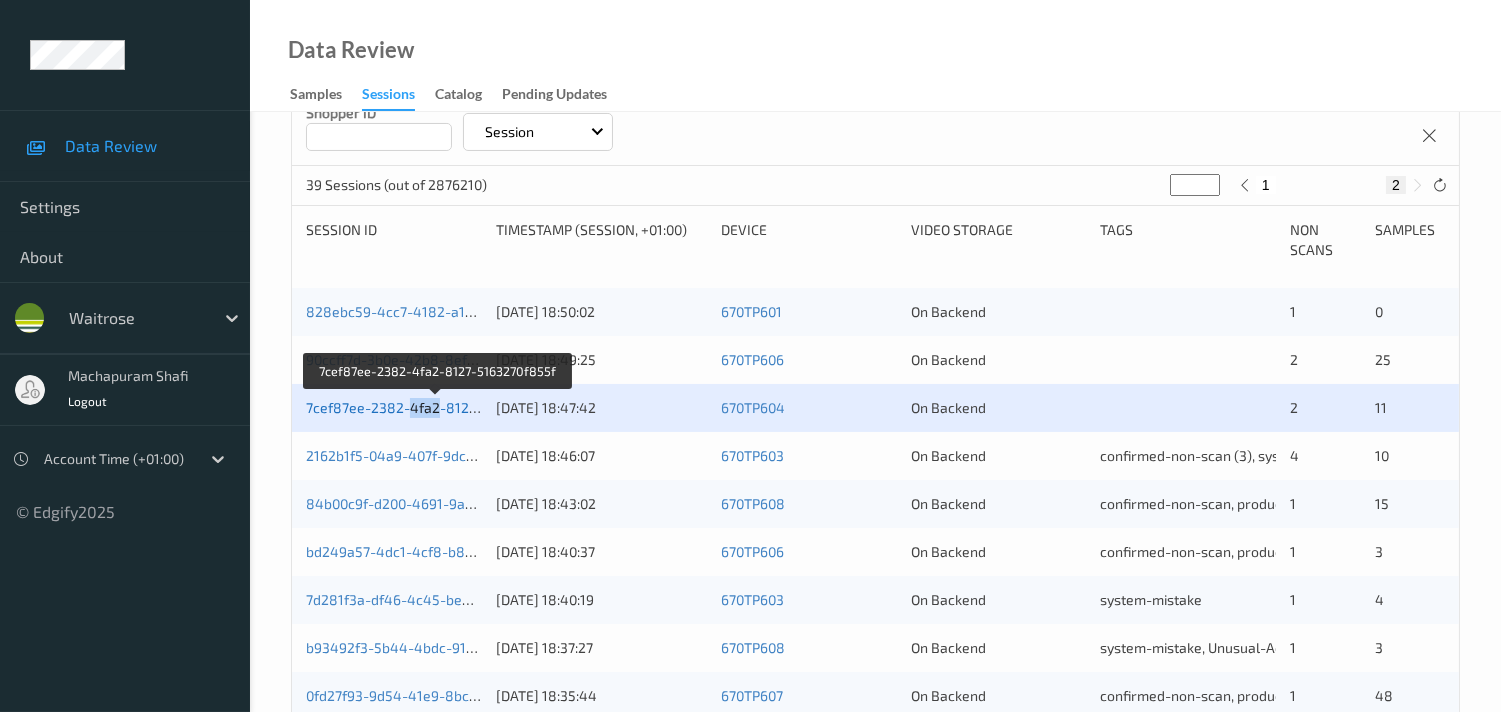 click on "7cef87ee-2382-4fa2-8127-5163270f855f" at bounding box center [438, 407] 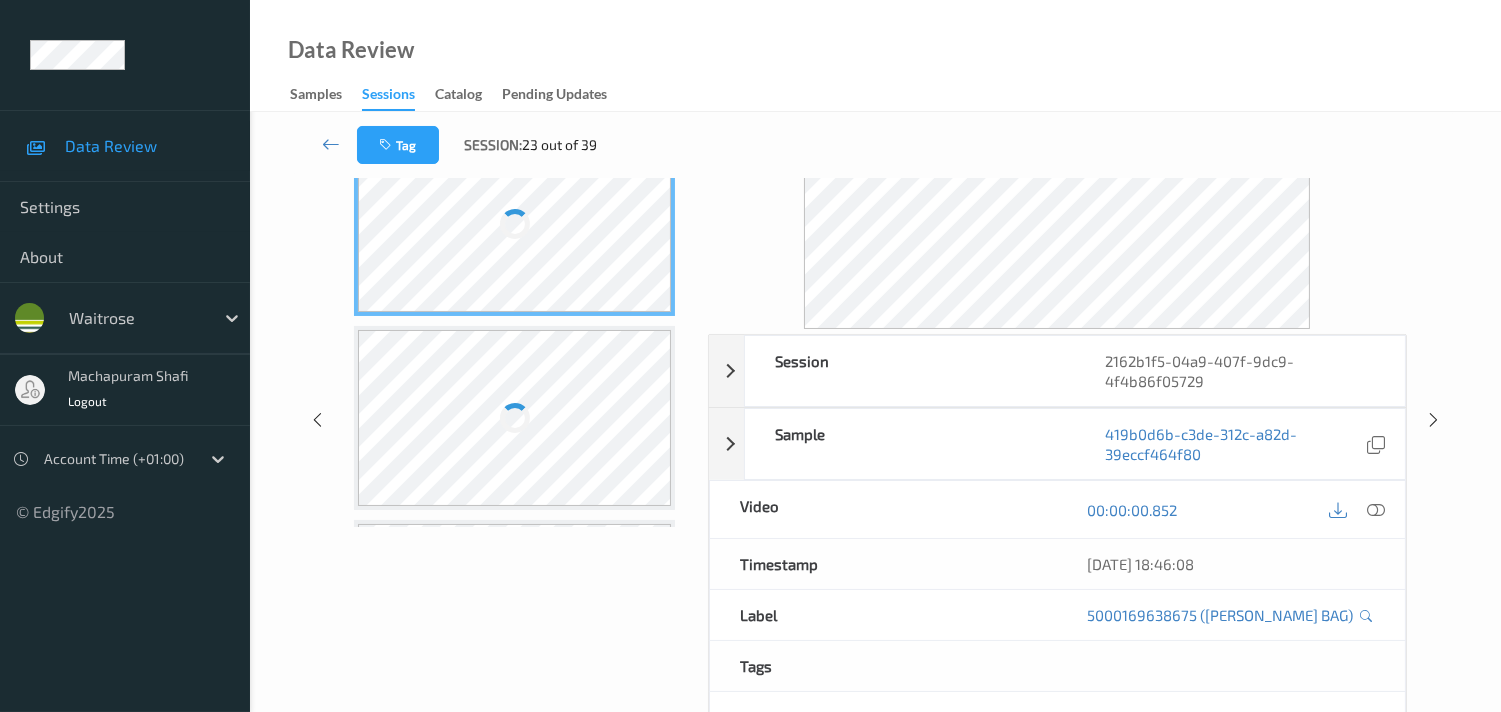 scroll, scrollTop: 0, scrollLeft: 0, axis: both 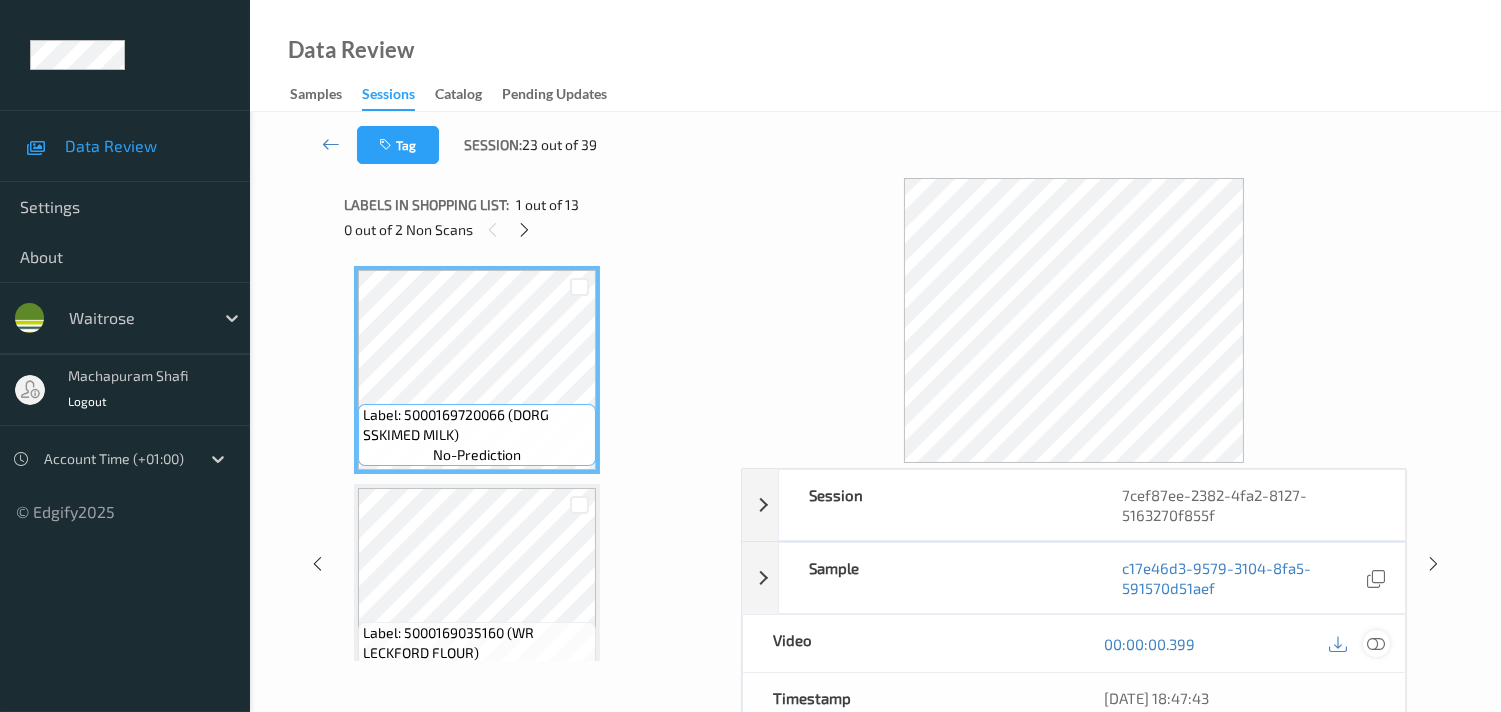 click at bounding box center [1376, 644] 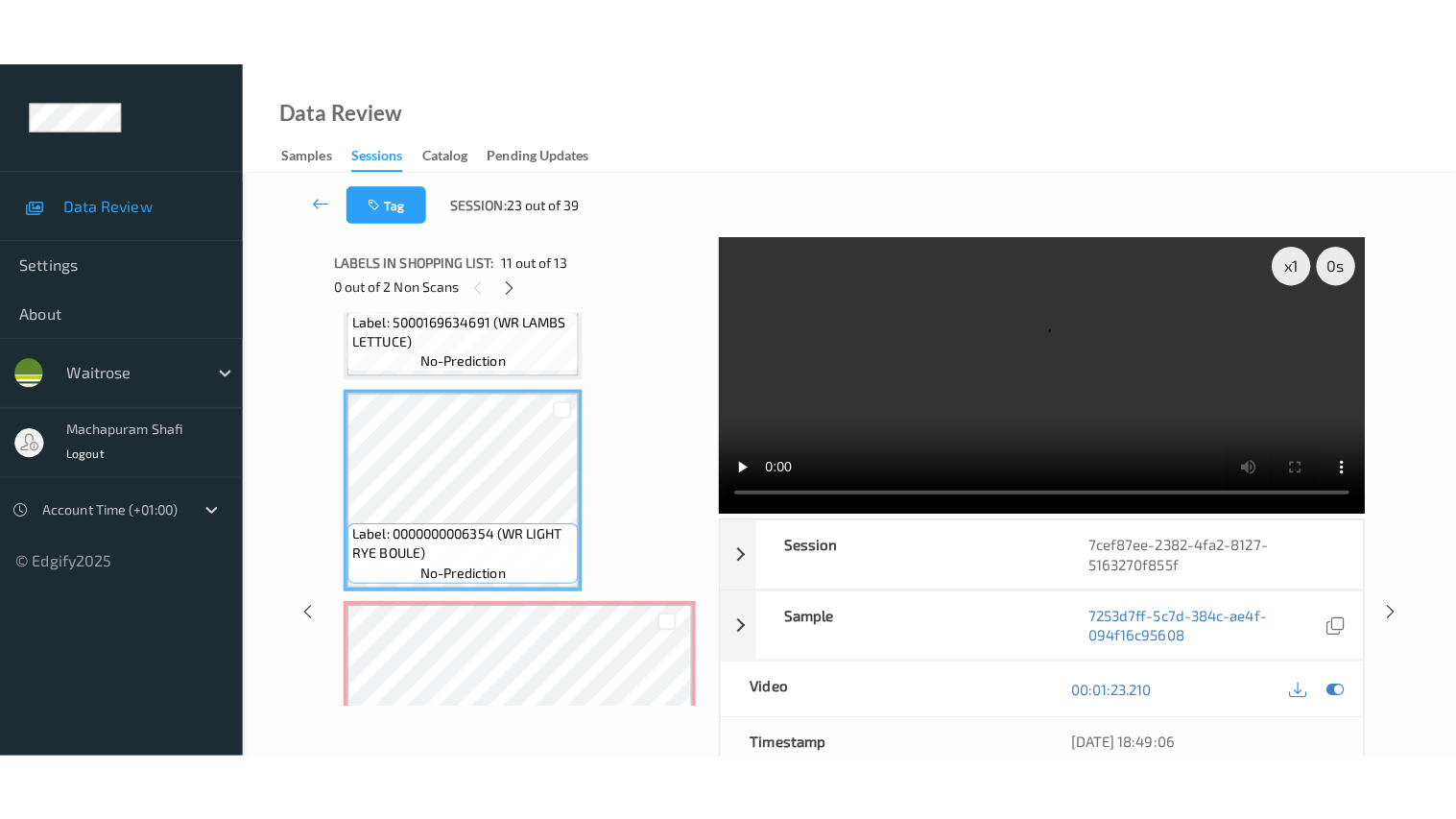 scroll, scrollTop: 2325, scrollLeft: 0, axis: vertical 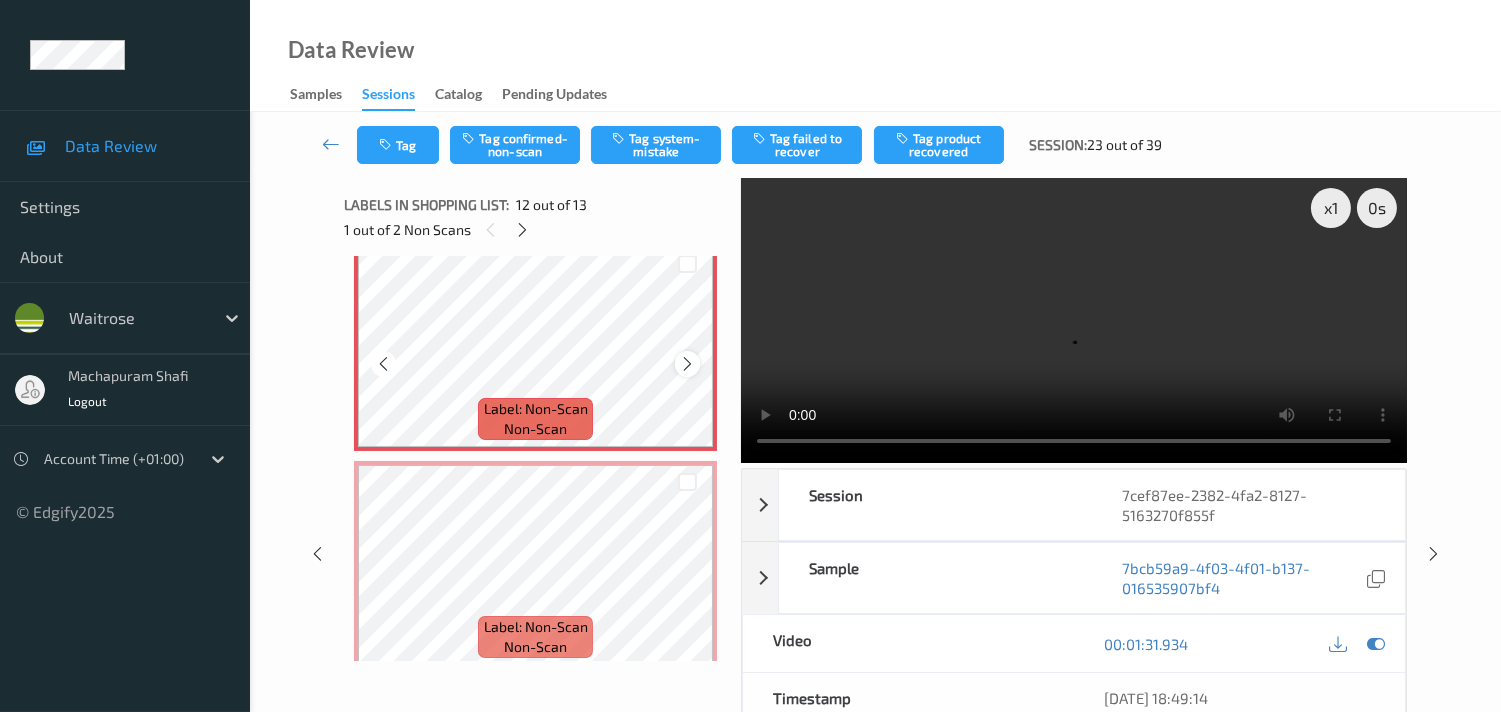 click at bounding box center [687, 364] 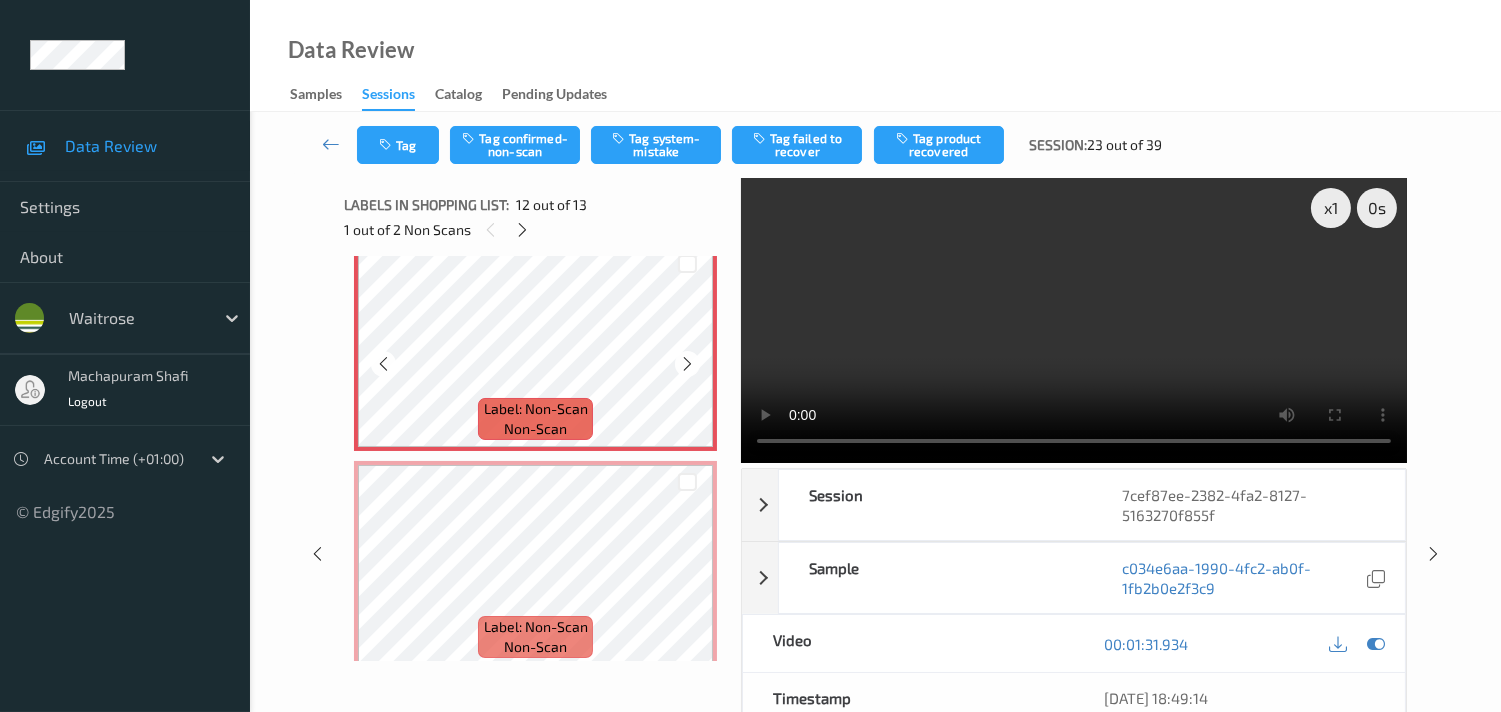 click at bounding box center (687, 364) 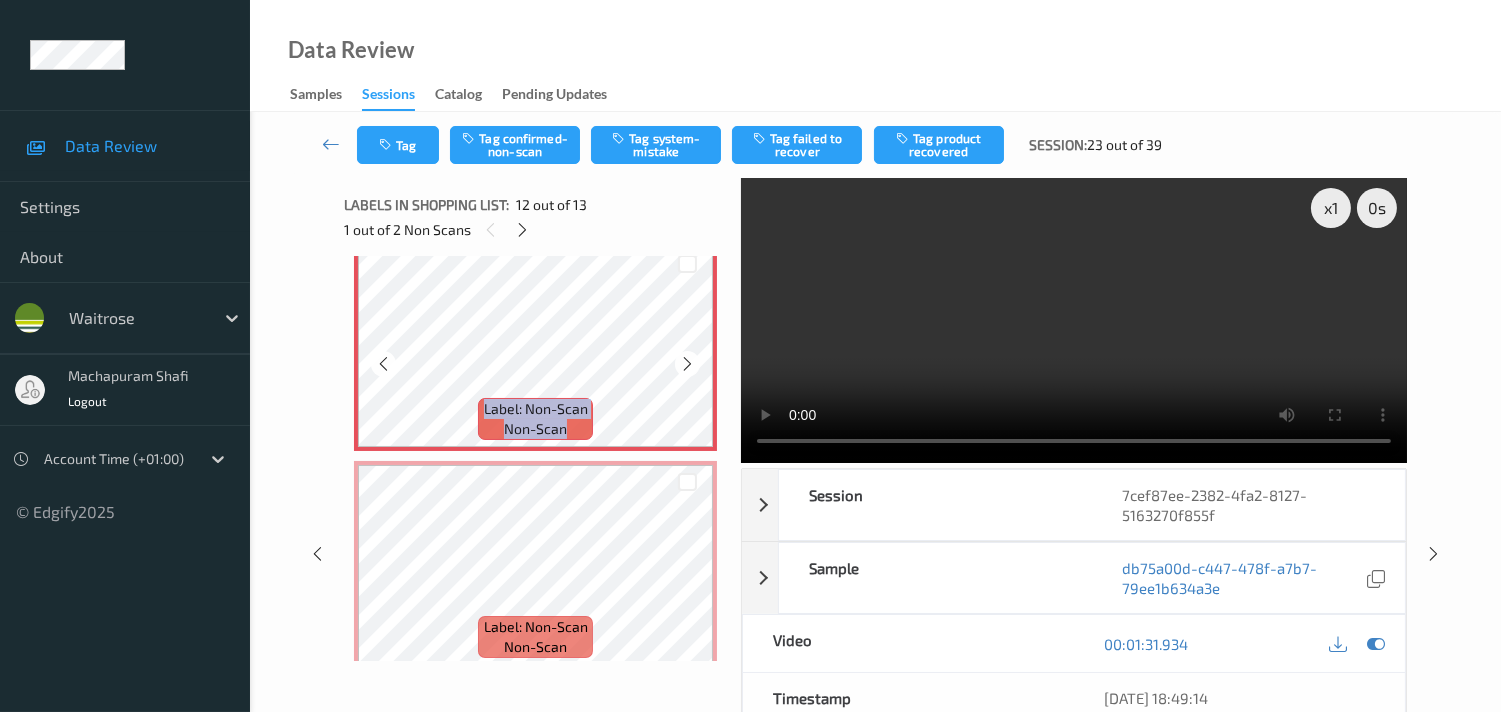 click at bounding box center [687, 364] 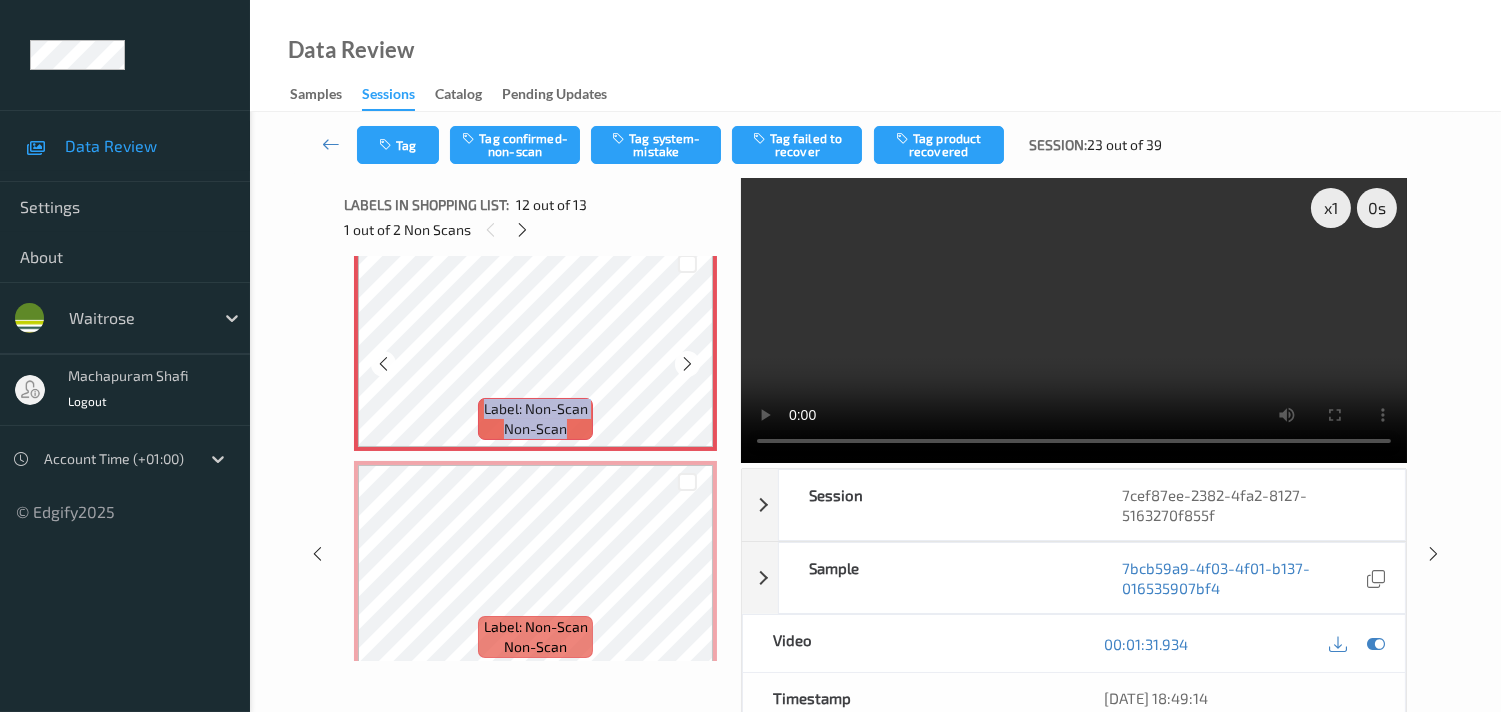 click at bounding box center (687, 364) 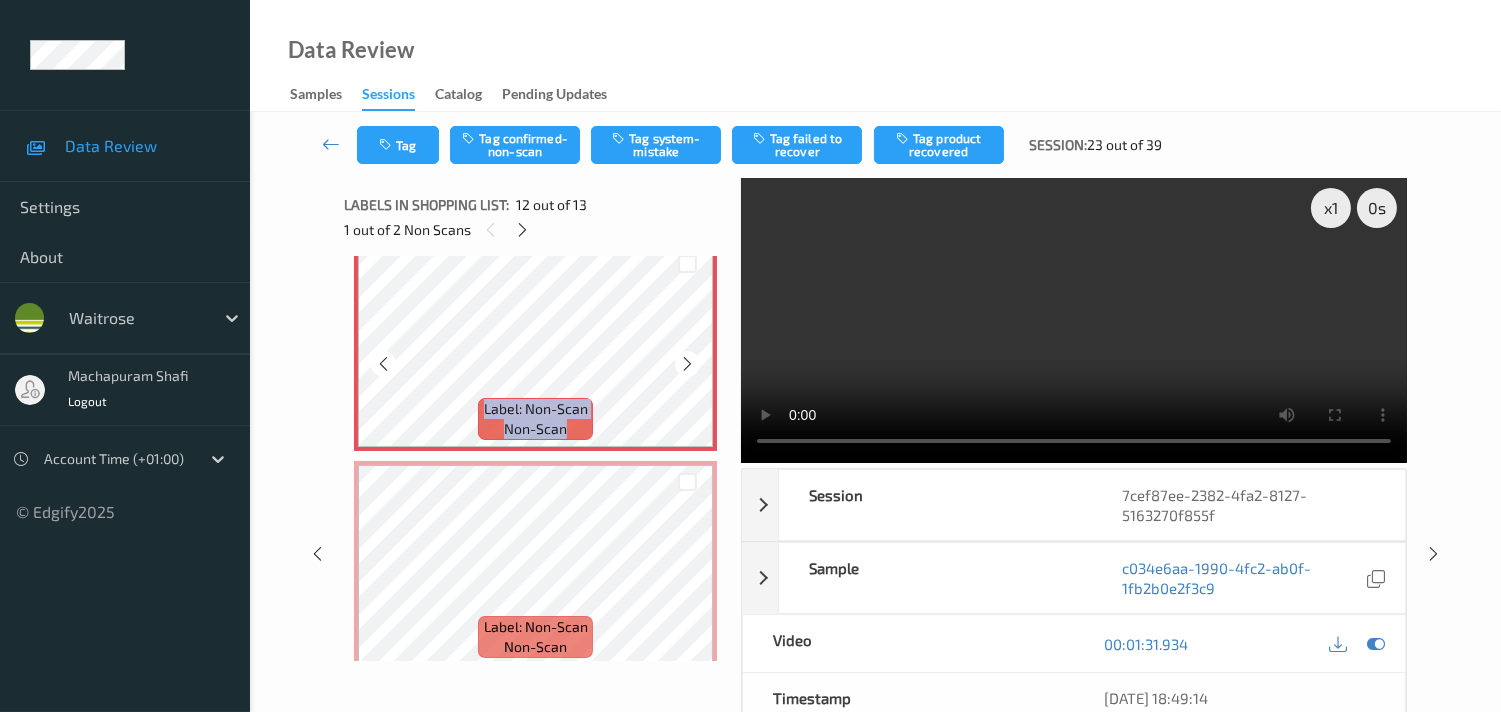 click at bounding box center [687, 364] 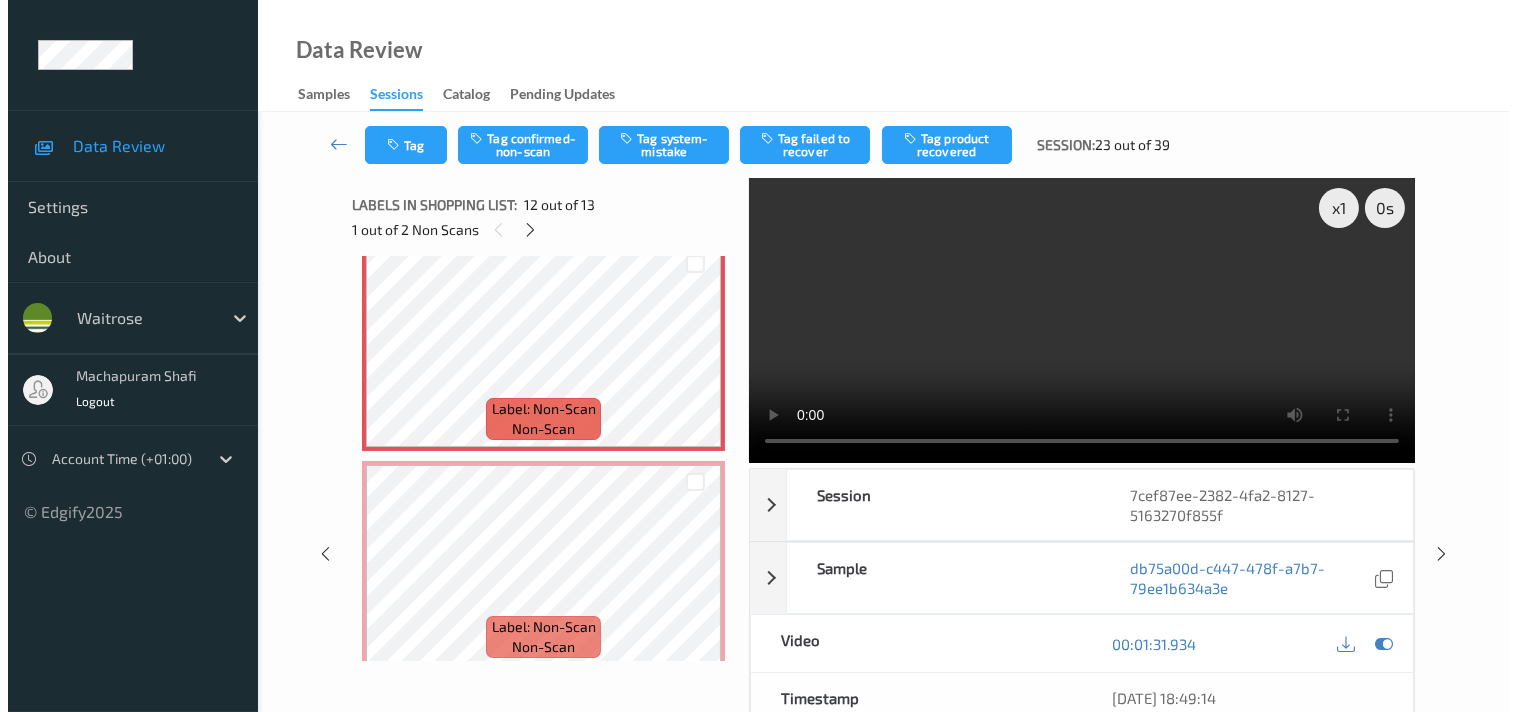 scroll, scrollTop: 2280, scrollLeft: 0, axis: vertical 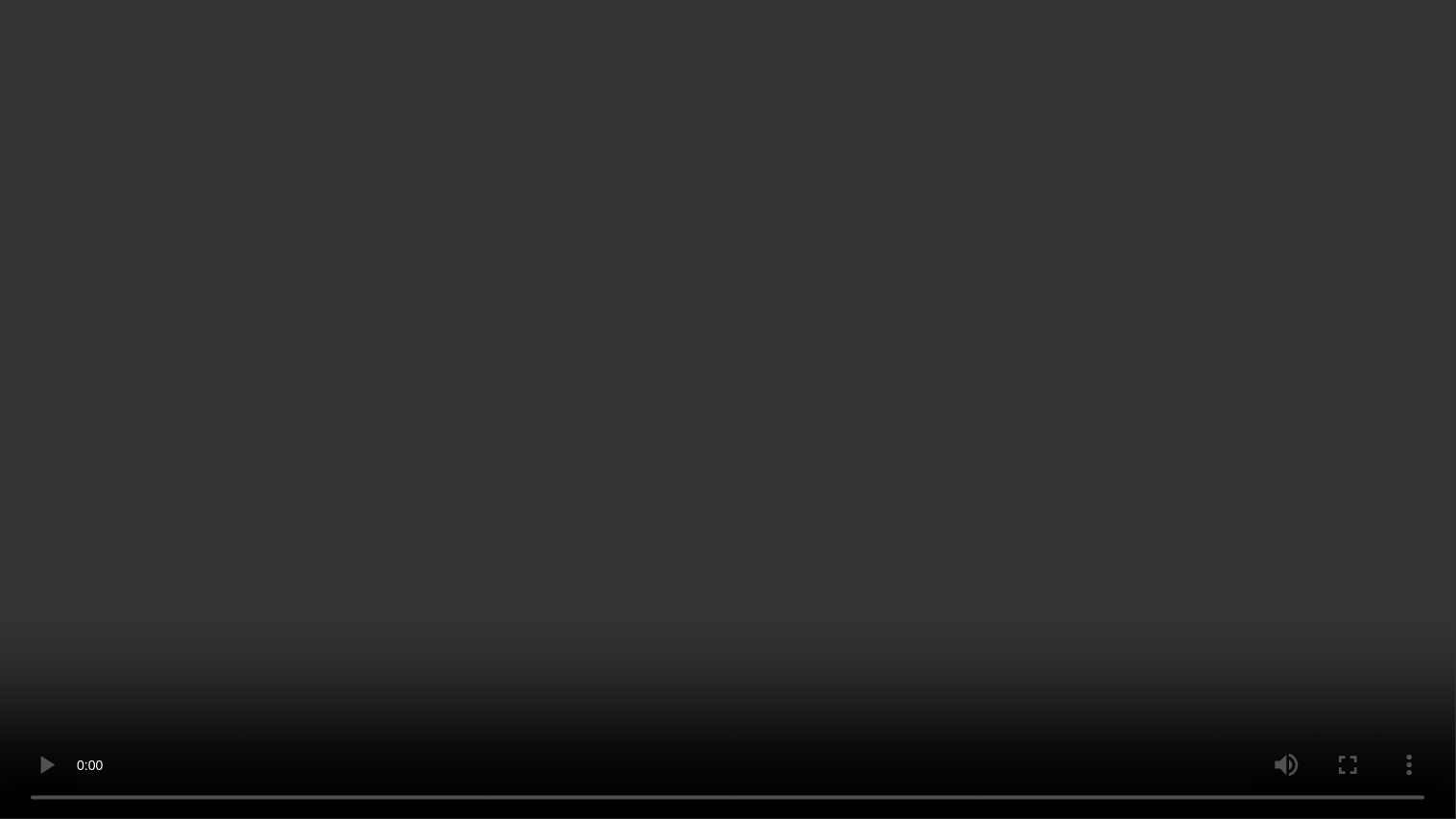 type 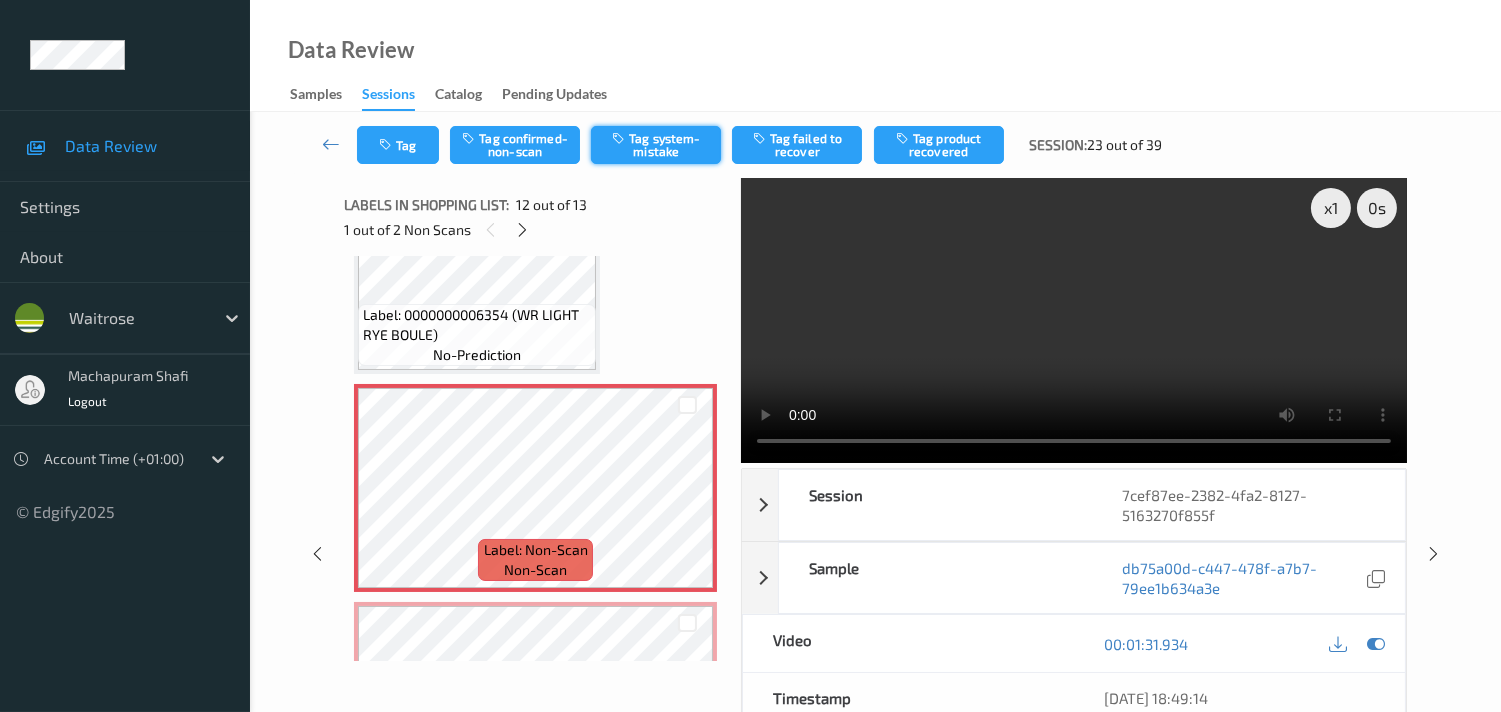 click on "Tag   system-mistake" at bounding box center (656, 145) 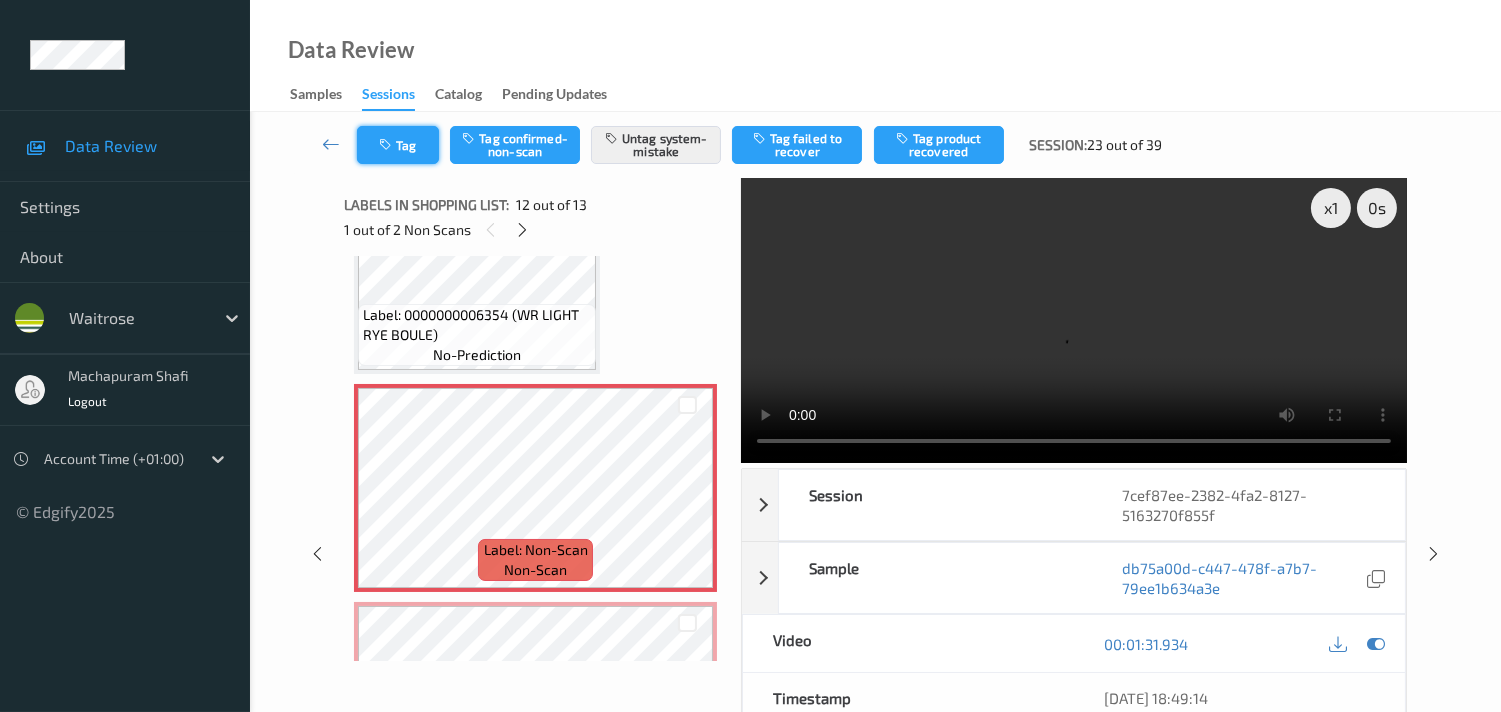click on "Tag" at bounding box center [398, 145] 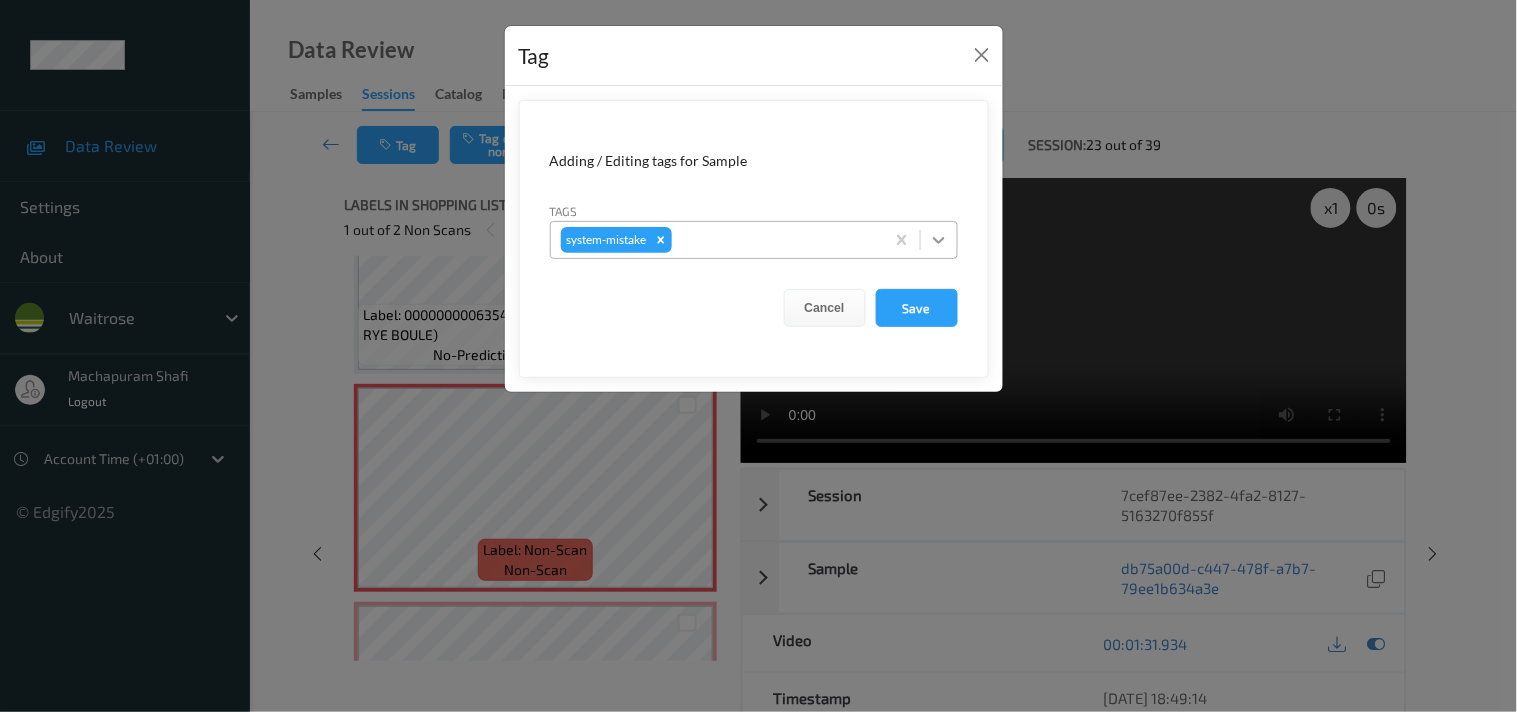 click 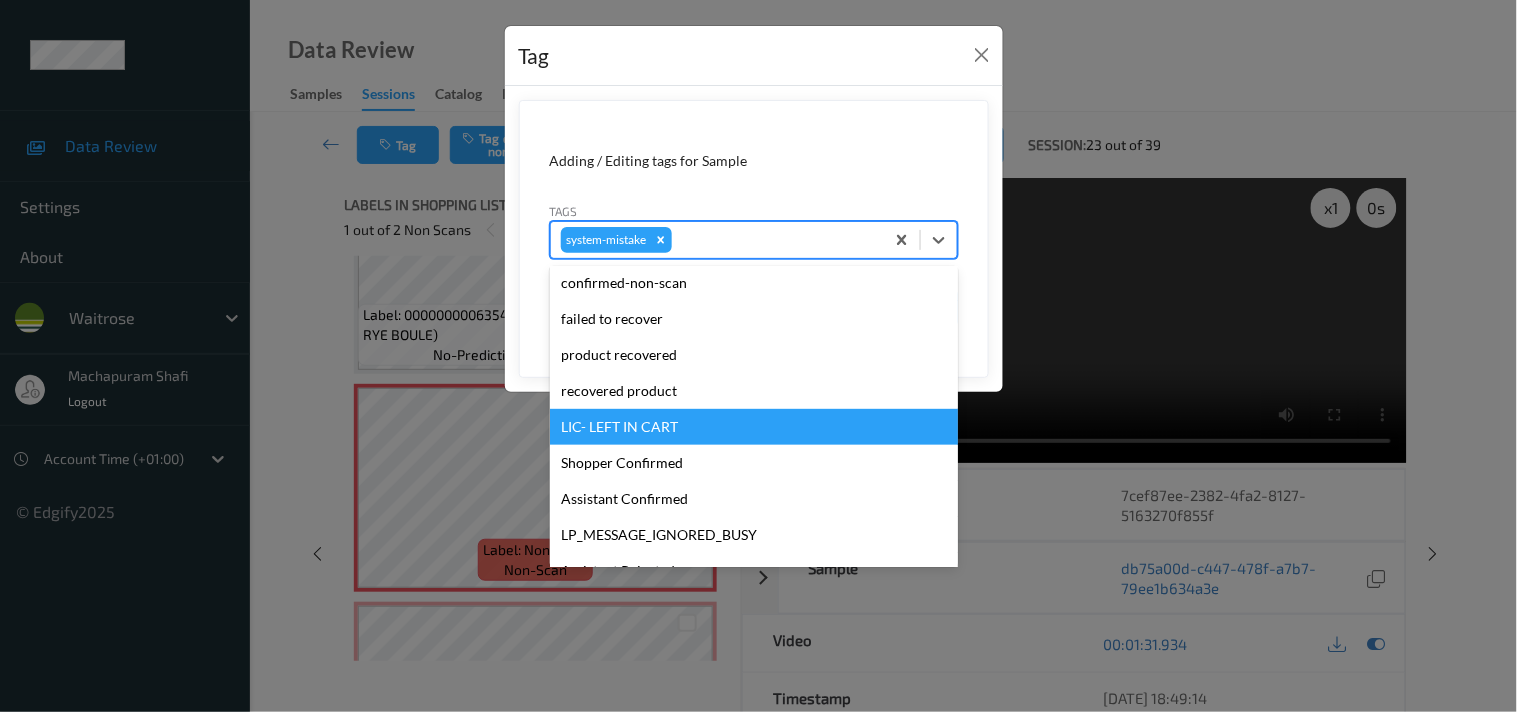 scroll, scrollTop: 355, scrollLeft: 0, axis: vertical 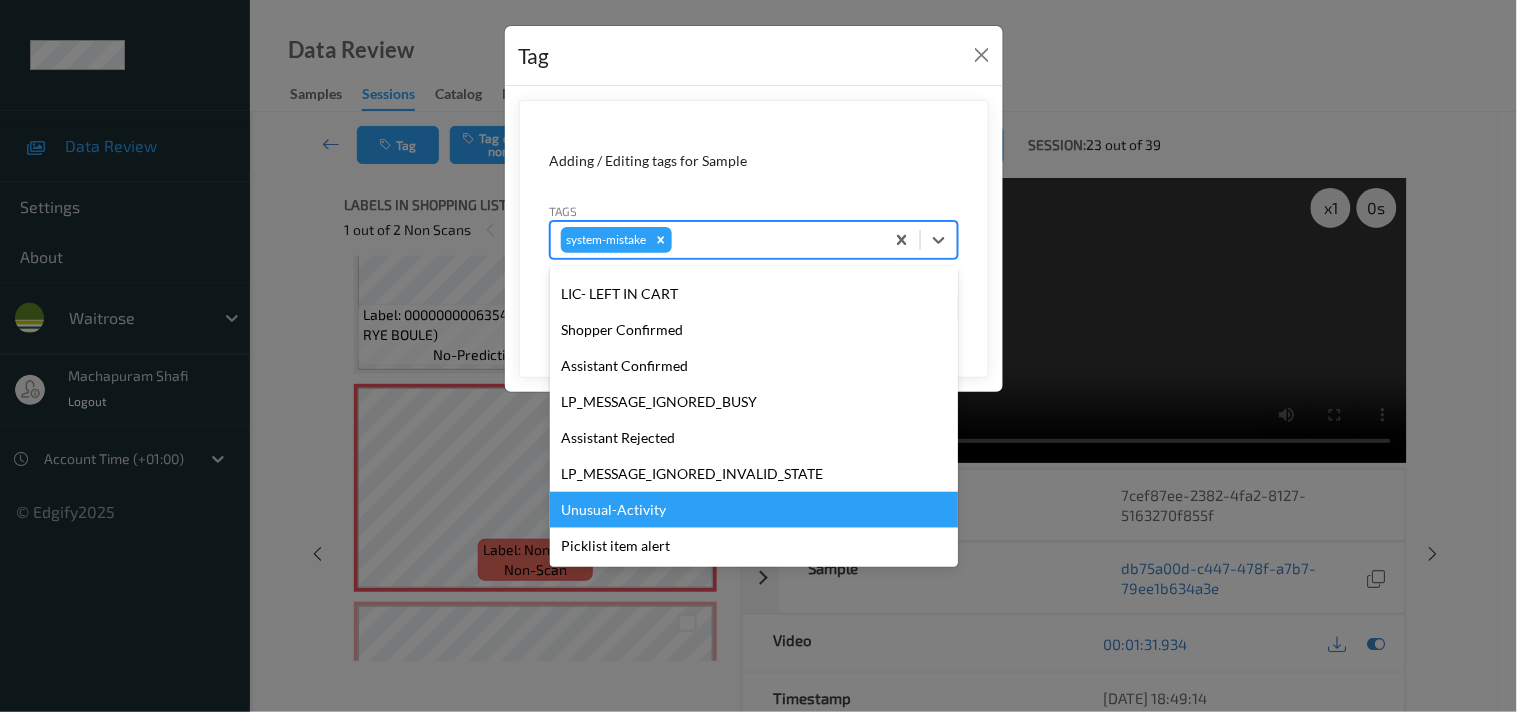 click on "Unusual-Activity" at bounding box center (754, 510) 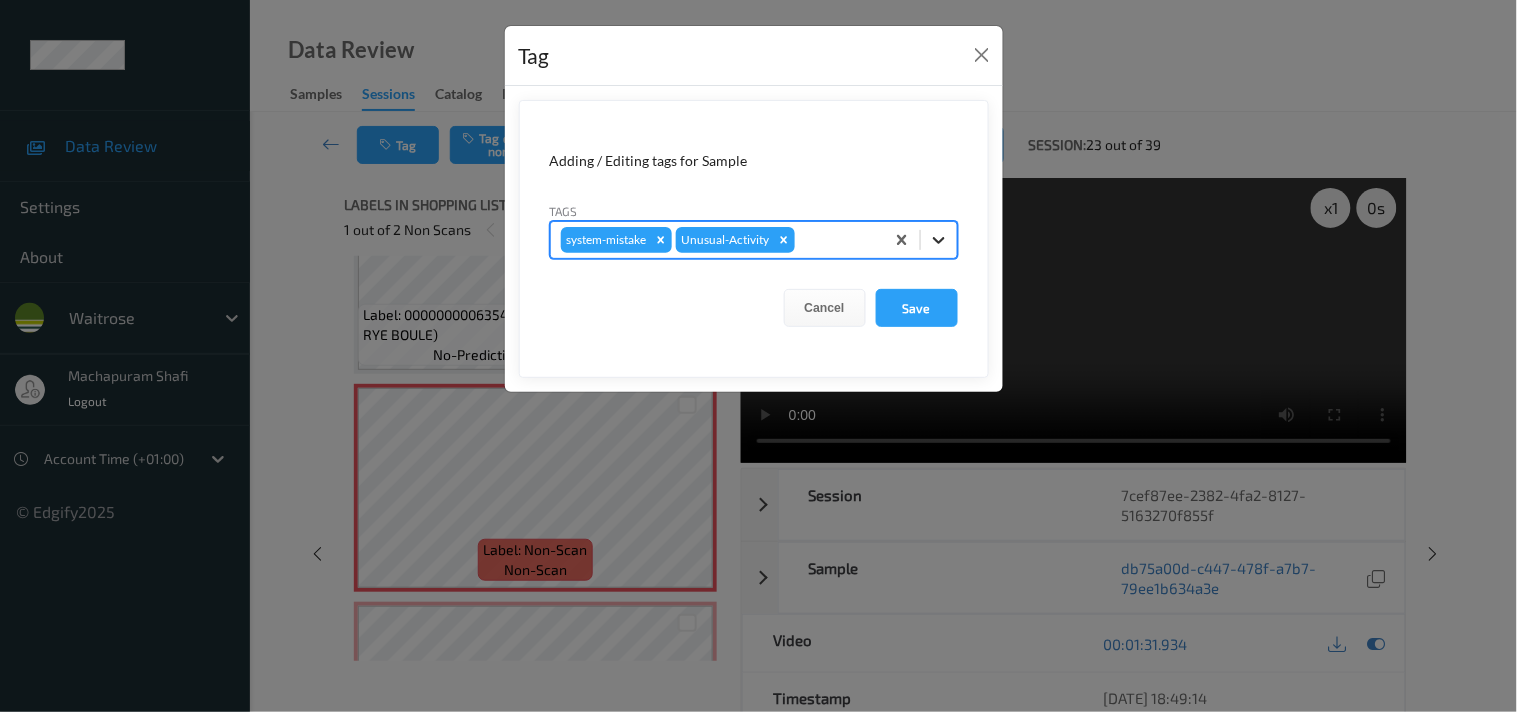 click 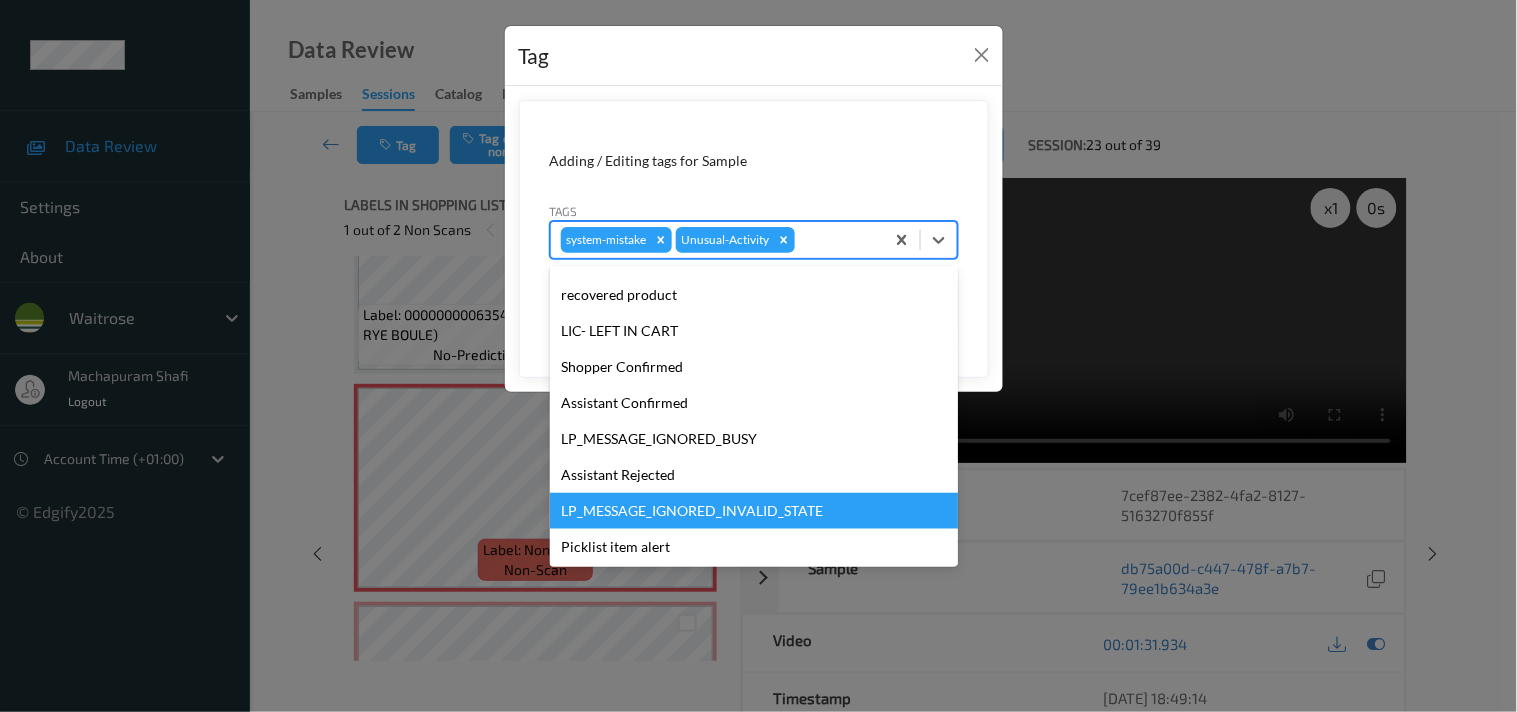 scroll, scrollTop: 320, scrollLeft: 0, axis: vertical 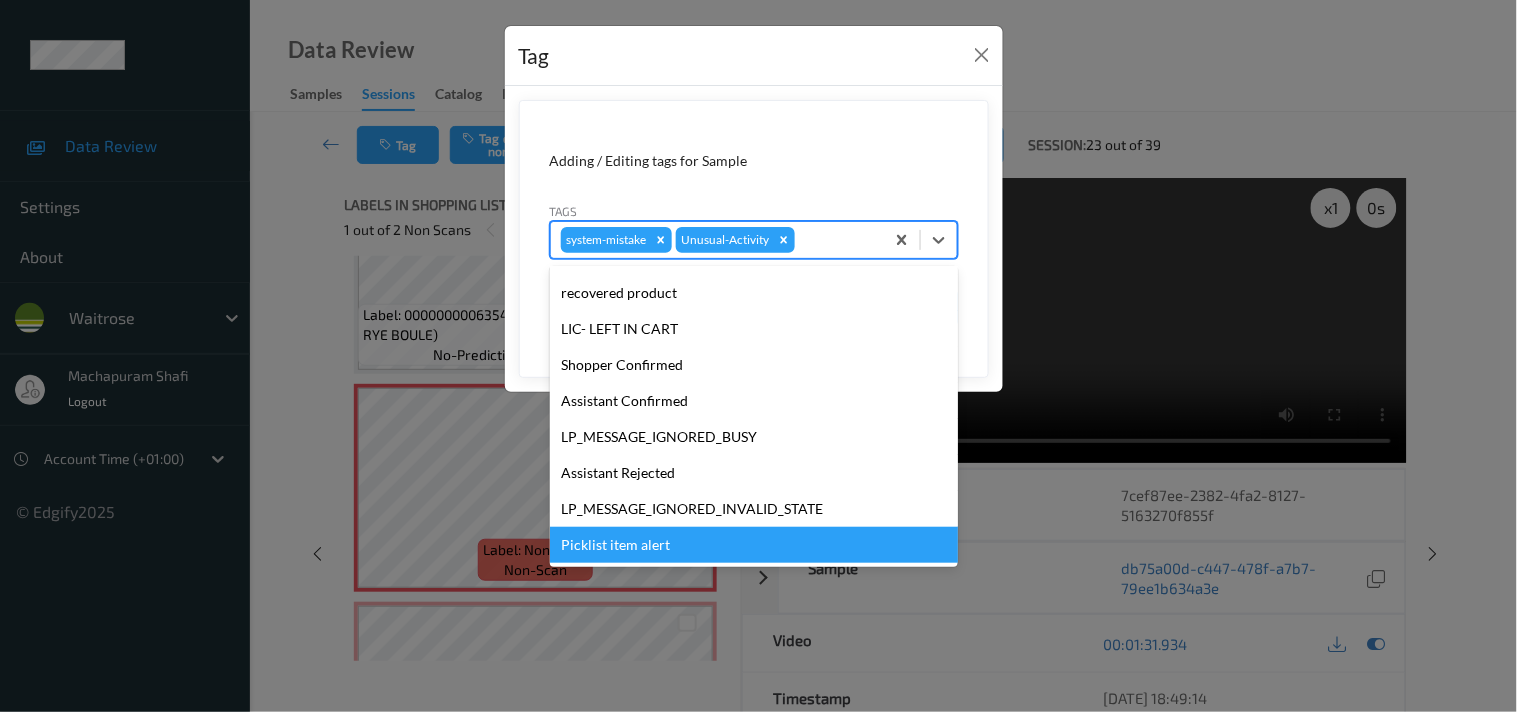 click on "Picklist item alert" at bounding box center [754, 545] 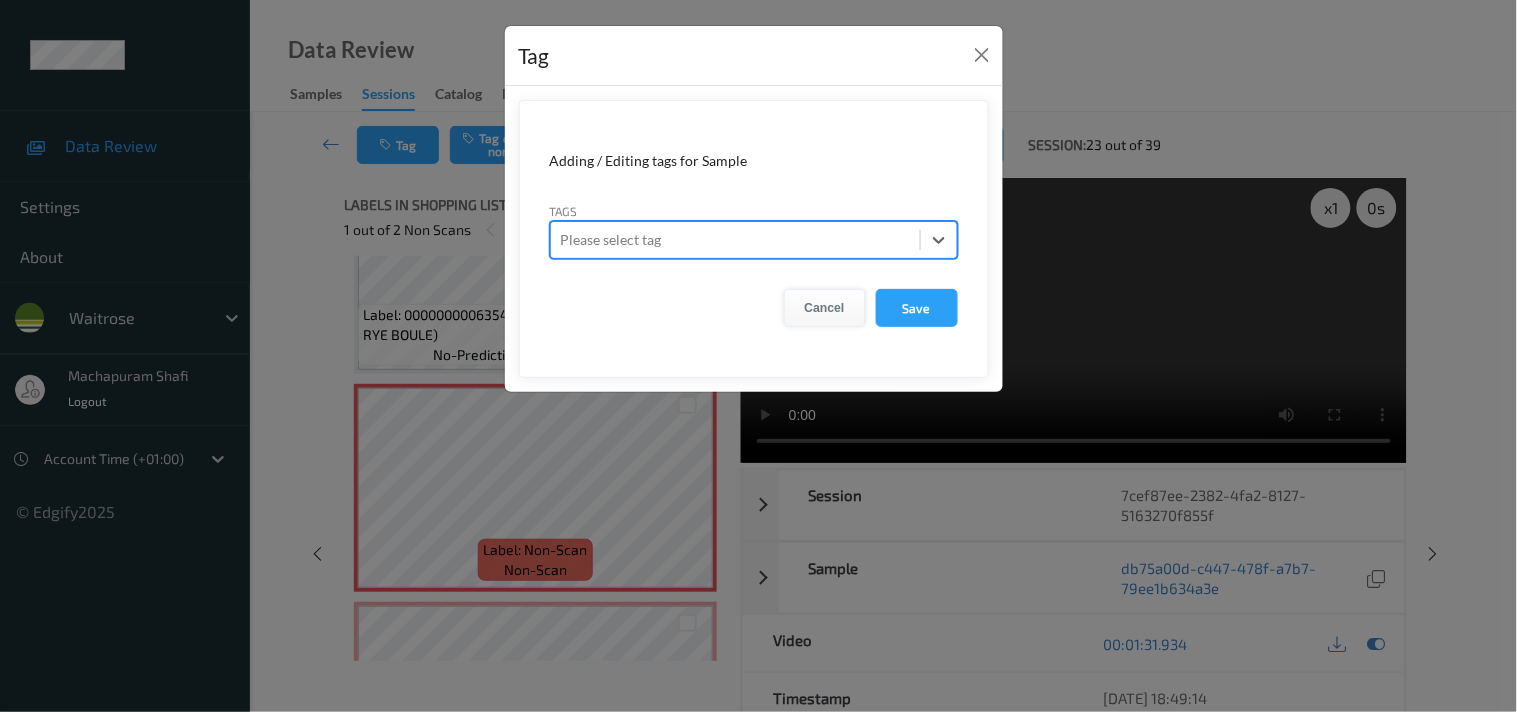 click on "Cancel" at bounding box center (825, 308) 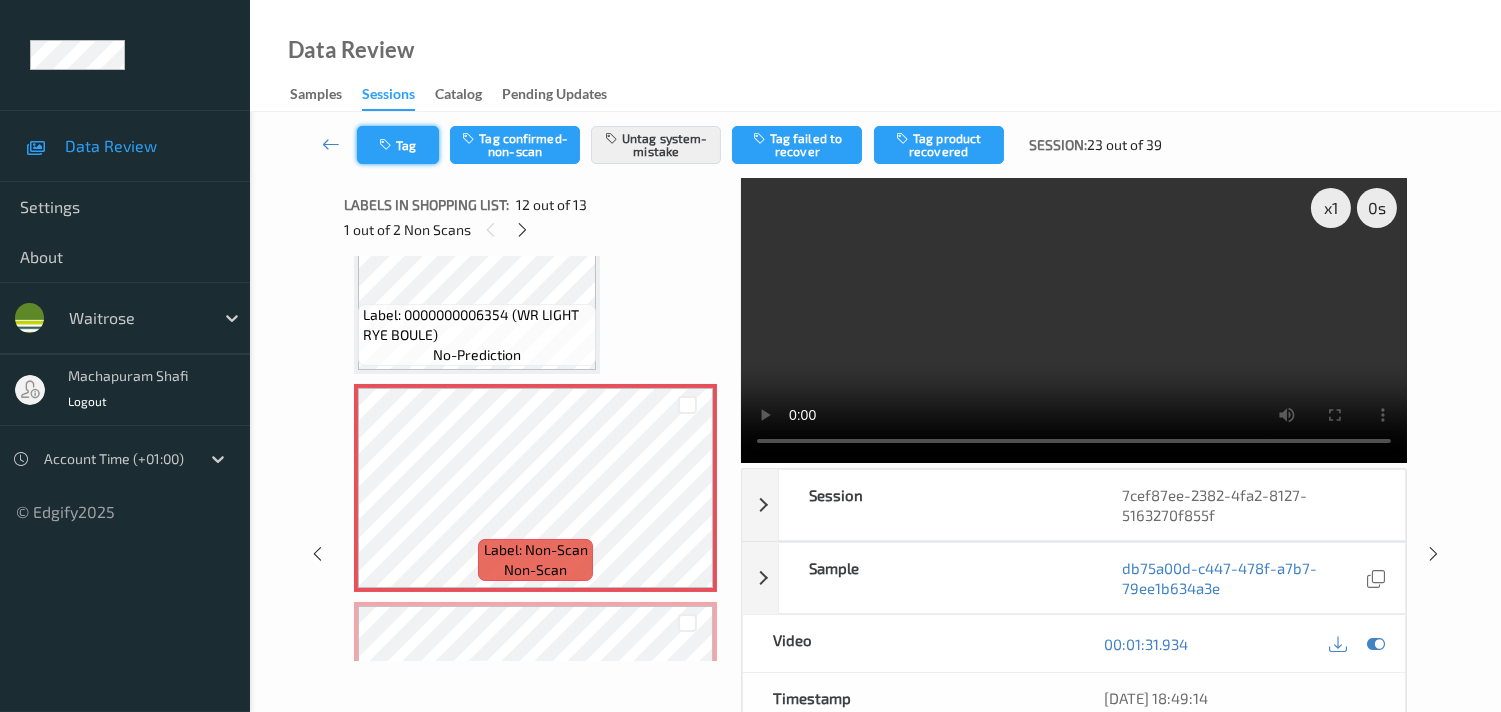 click on "Tag" at bounding box center [398, 145] 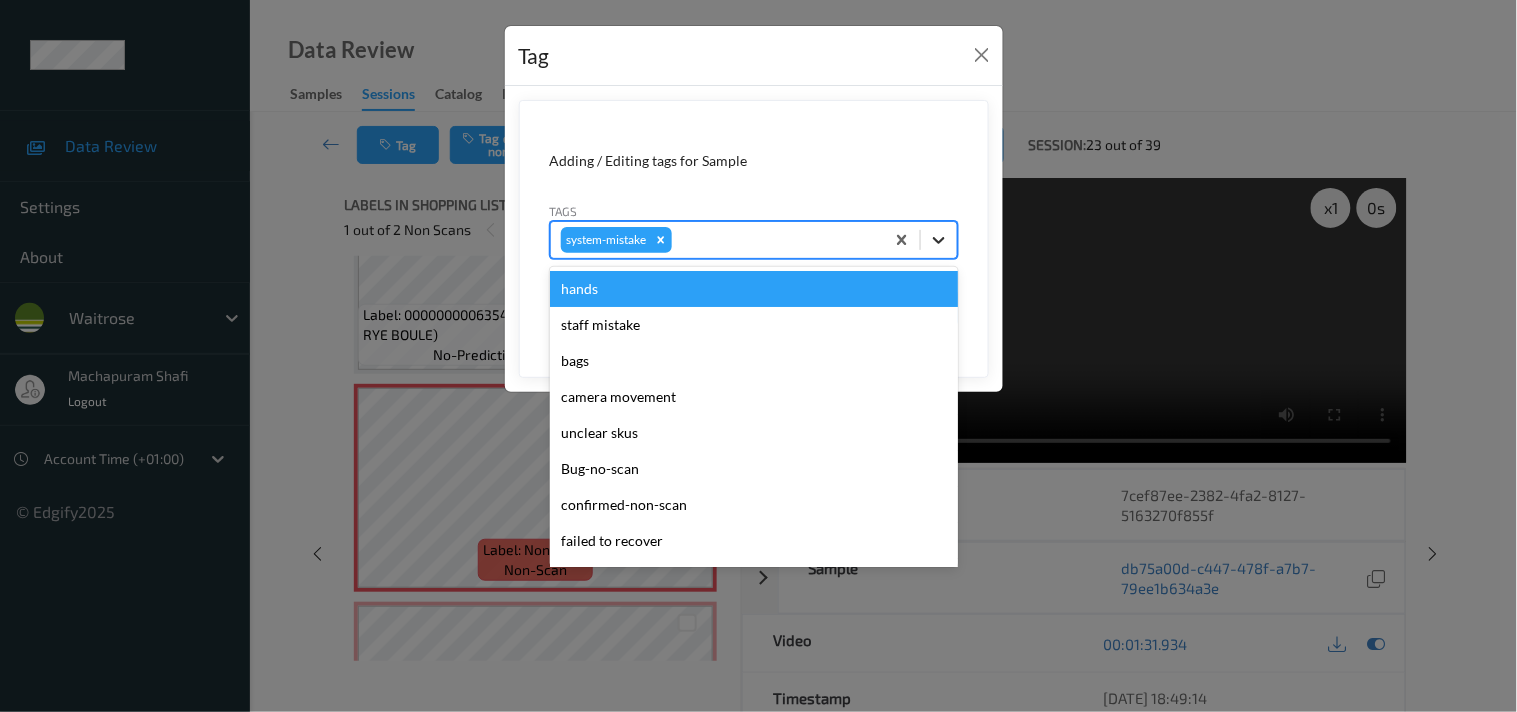click 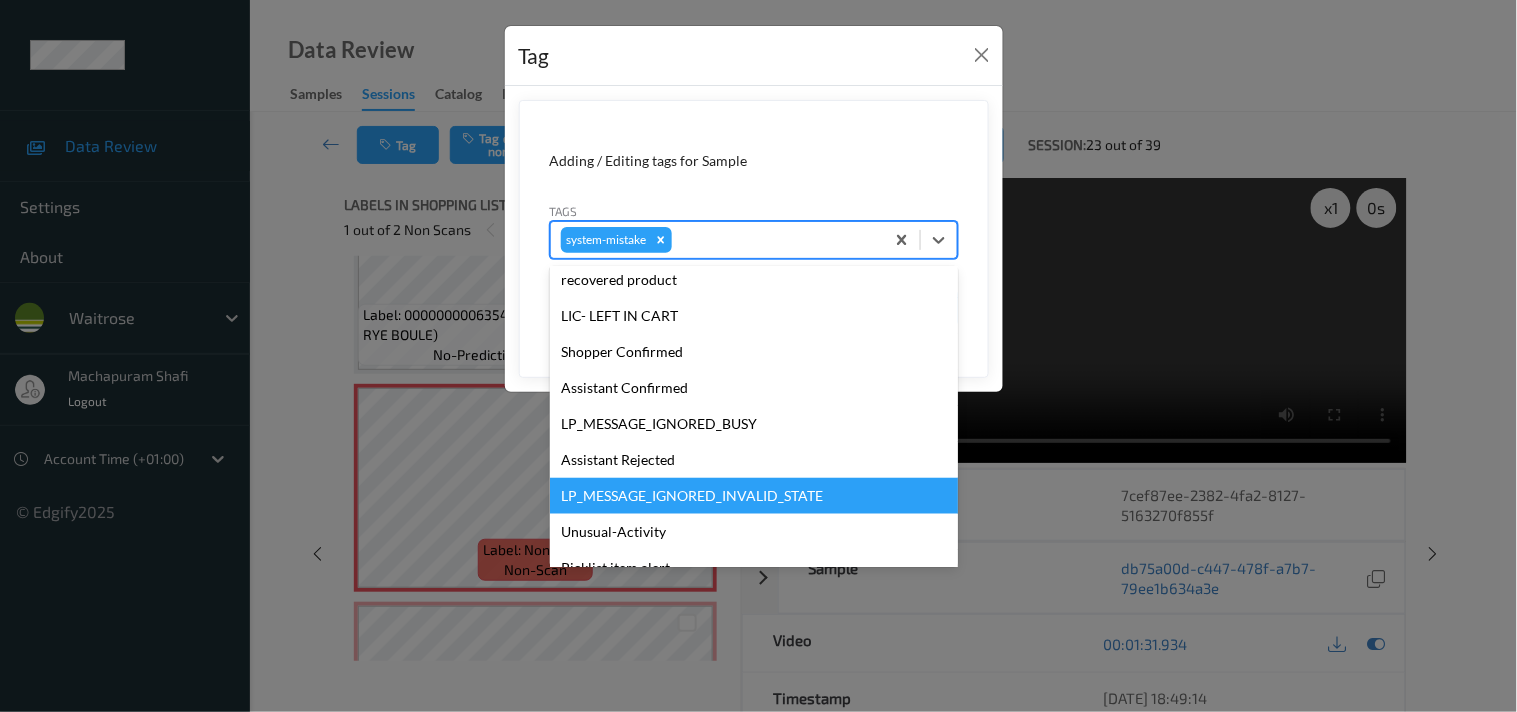 scroll, scrollTop: 355, scrollLeft: 0, axis: vertical 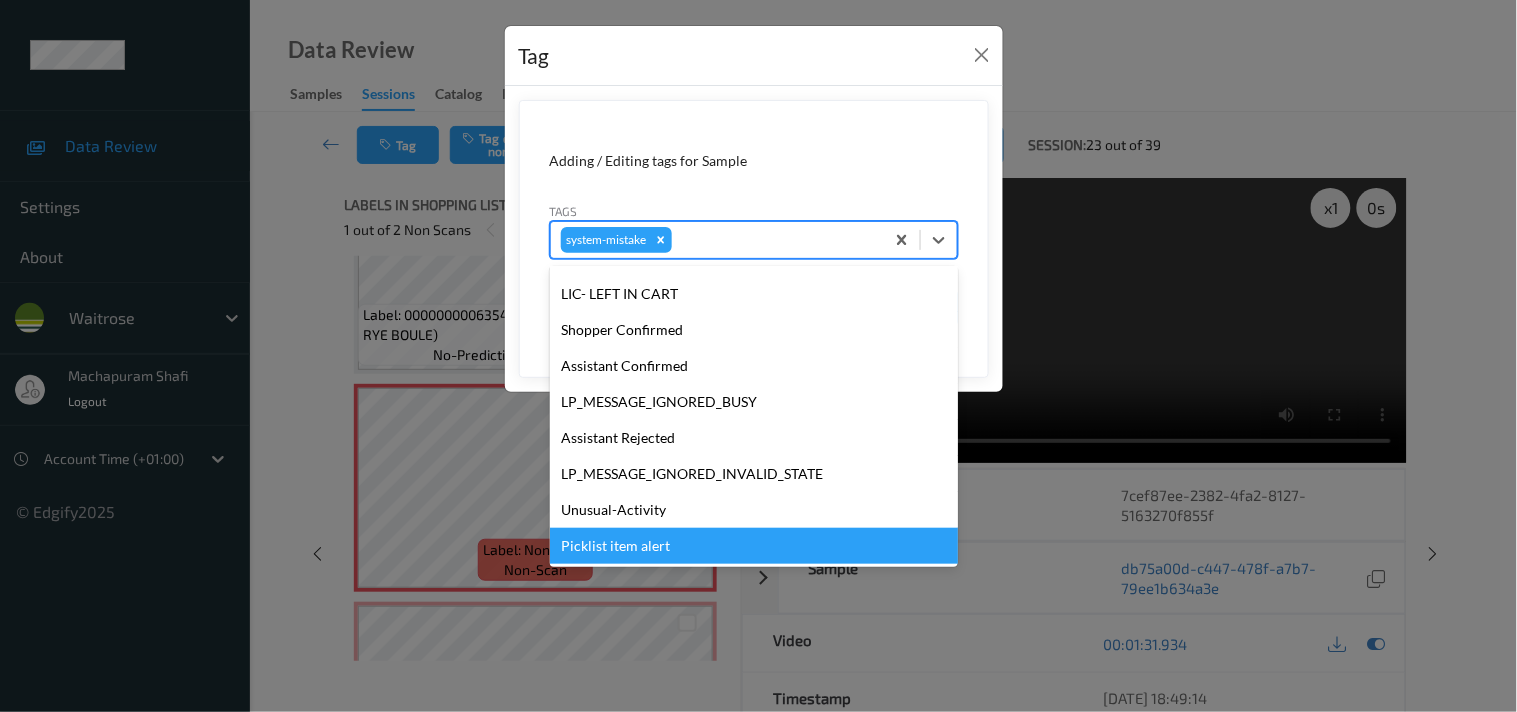 click on "Picklist item alert" at bounding box center [754, 546] 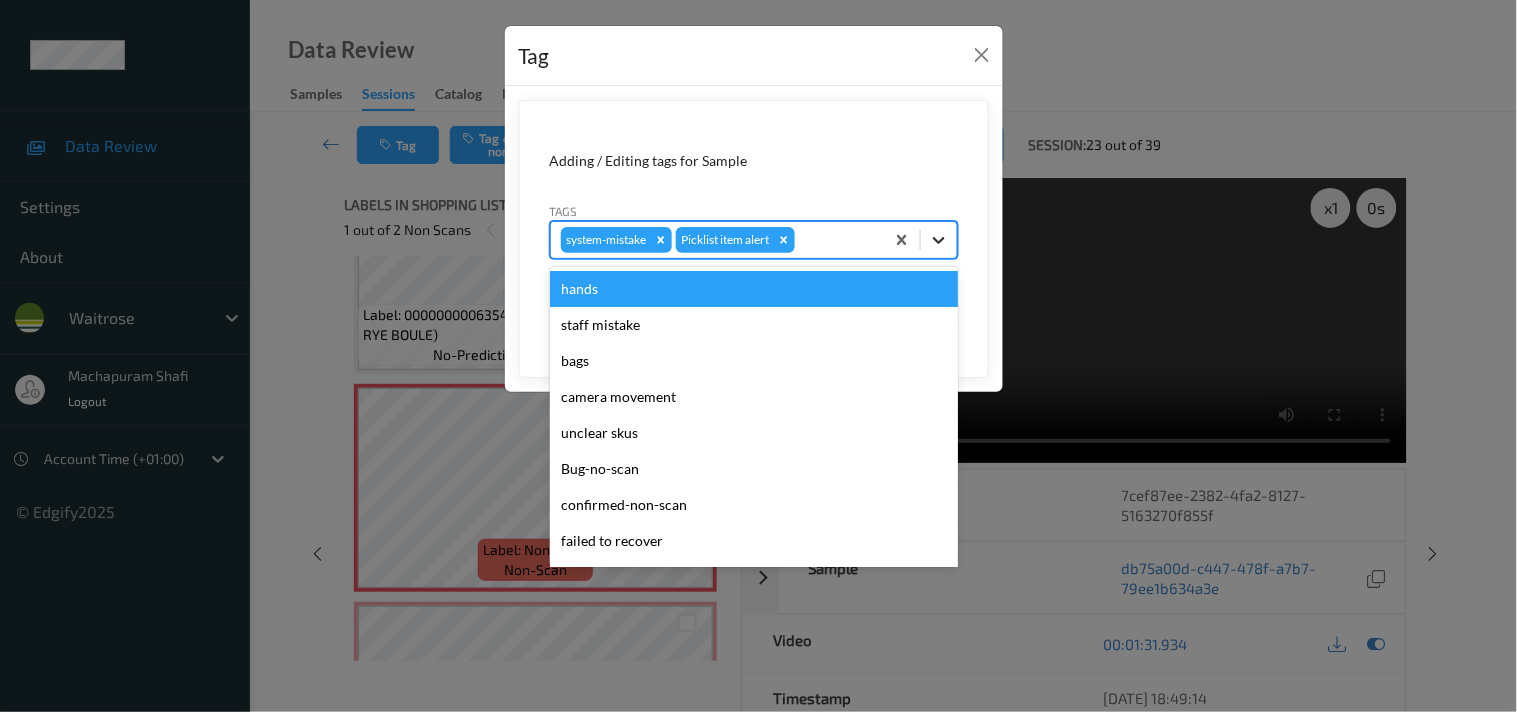 click 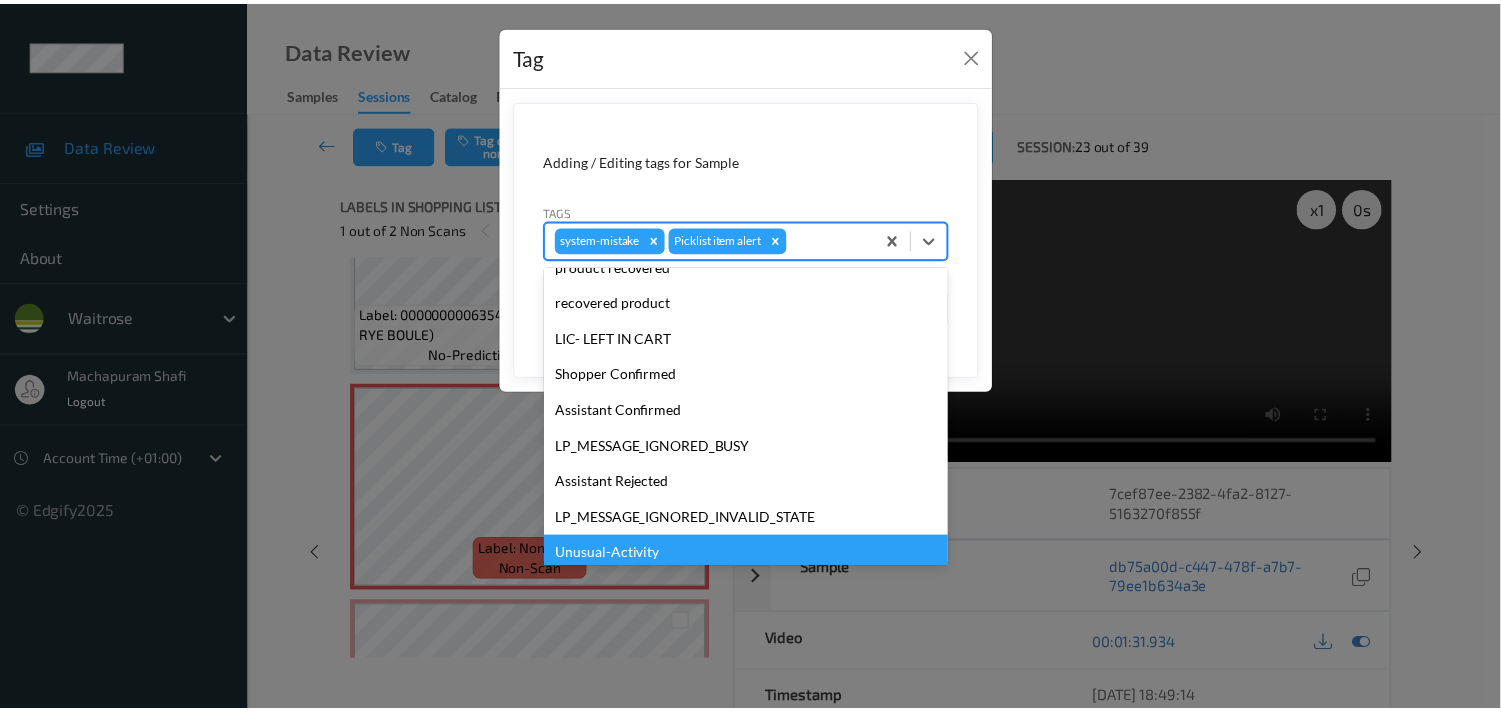 scroll, scrollTop: 318, scrollLeft: 0, axis: vertical 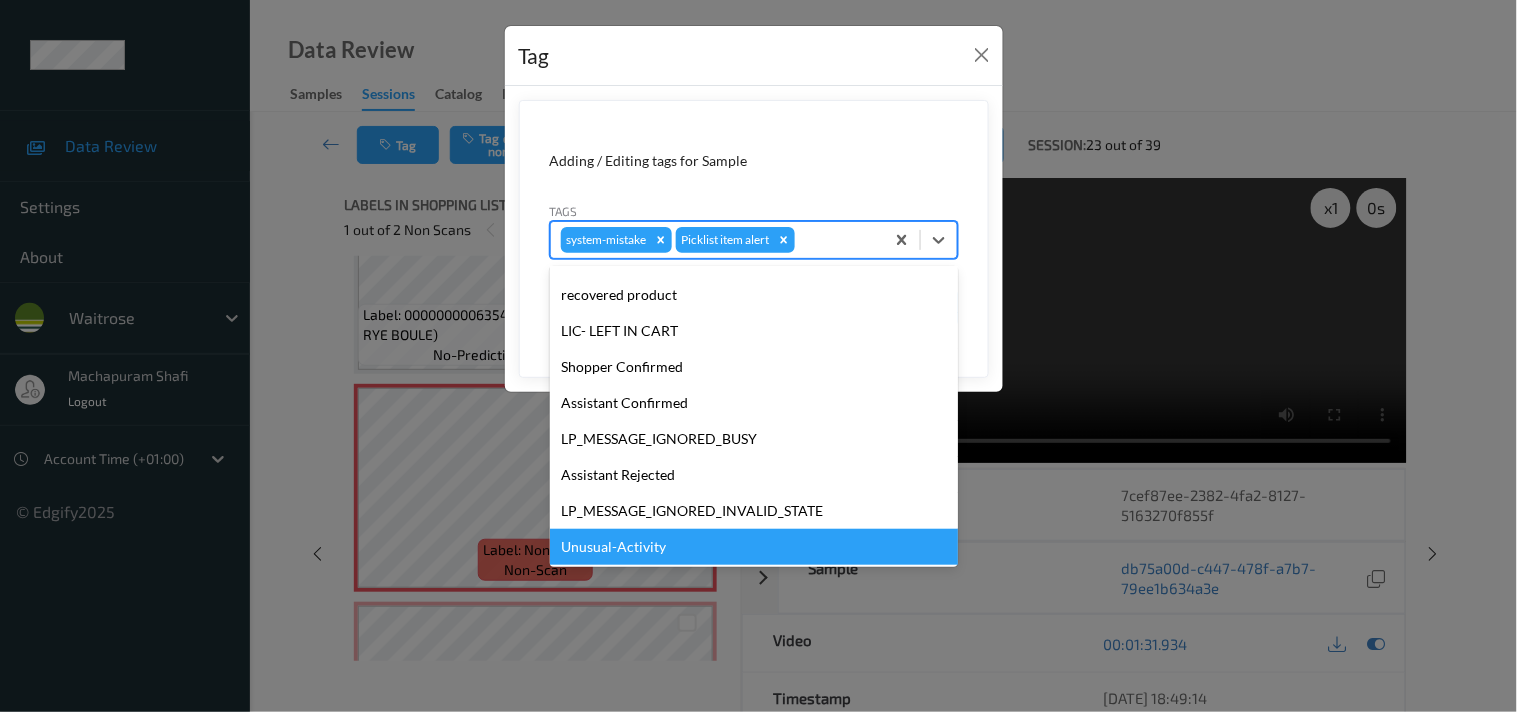 click on "Unusual-Activity" at bounding box center [754, 547] 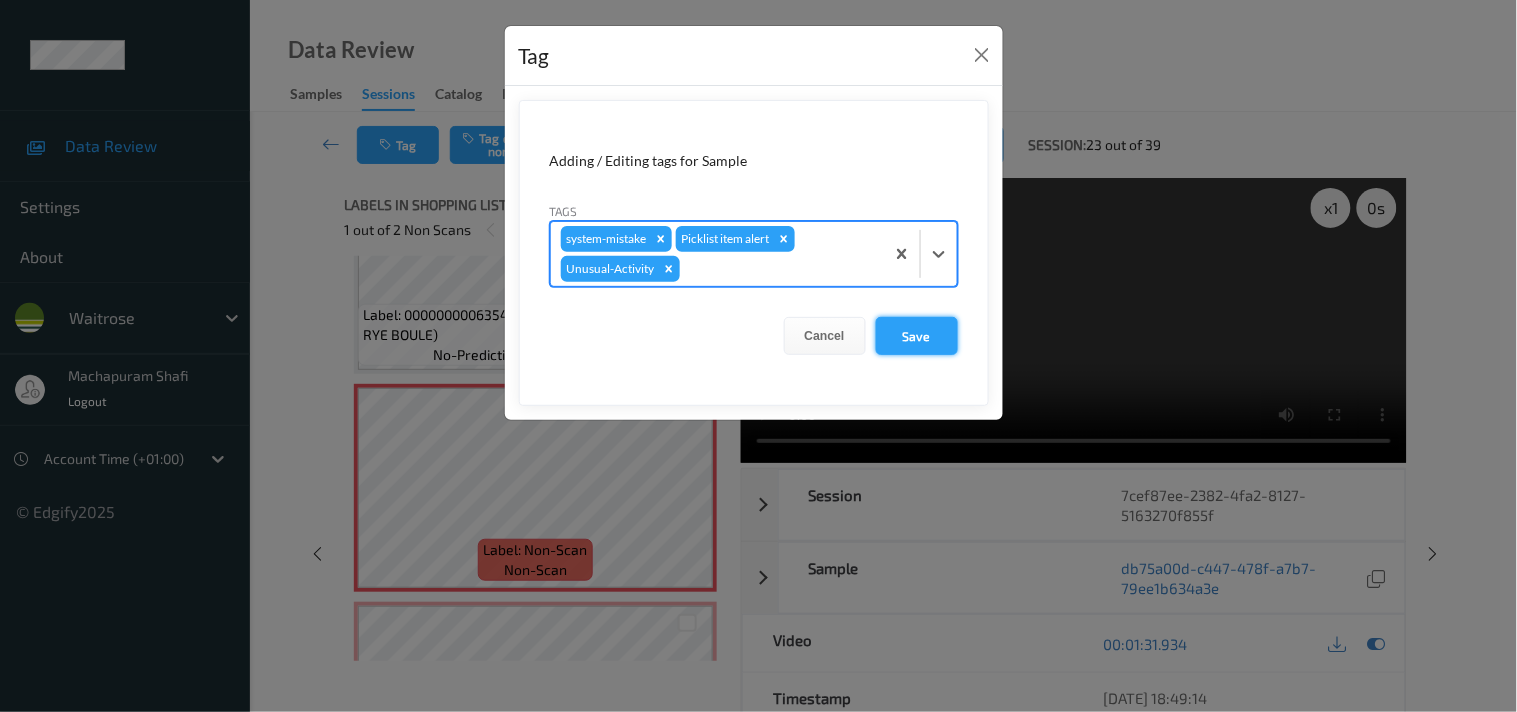click on "Save" at bounding box center [917, 336] 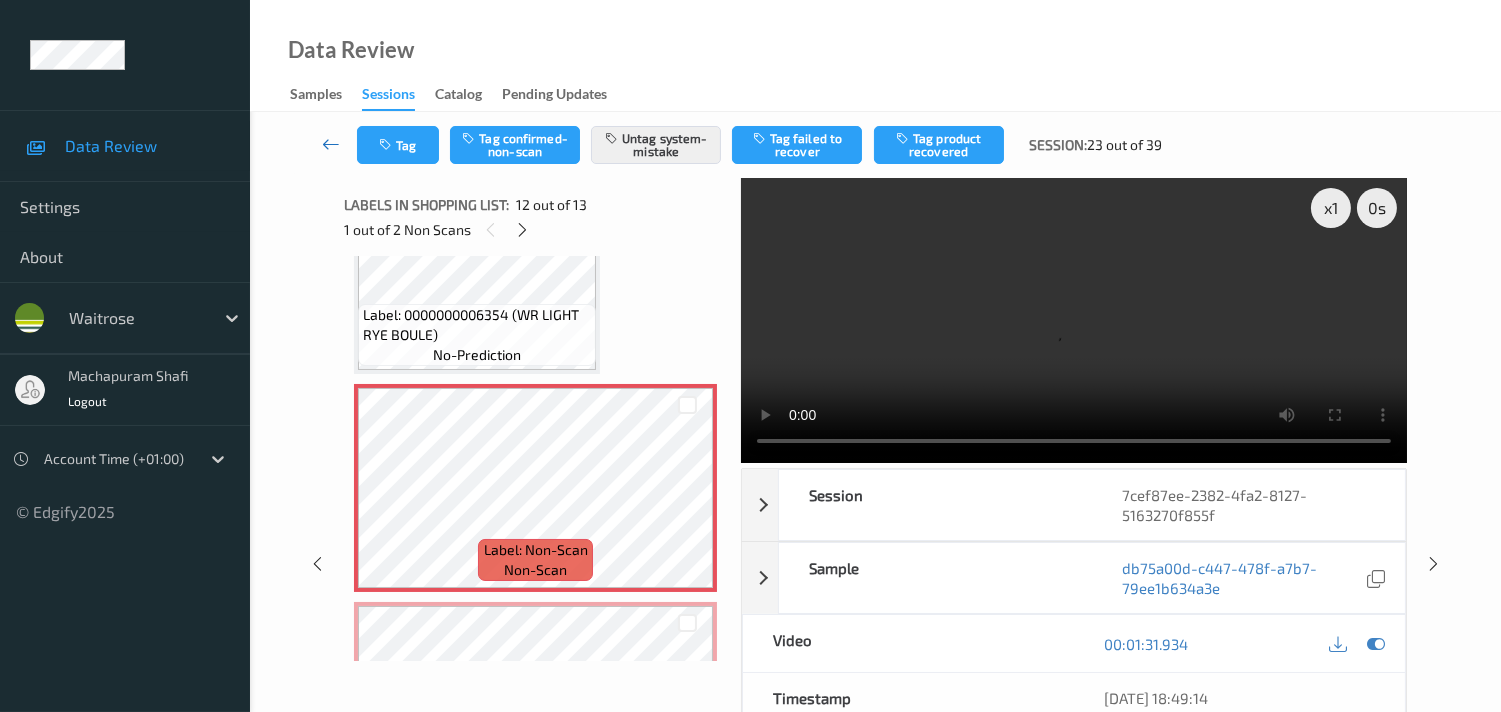 click at bounding box center (331, 144) 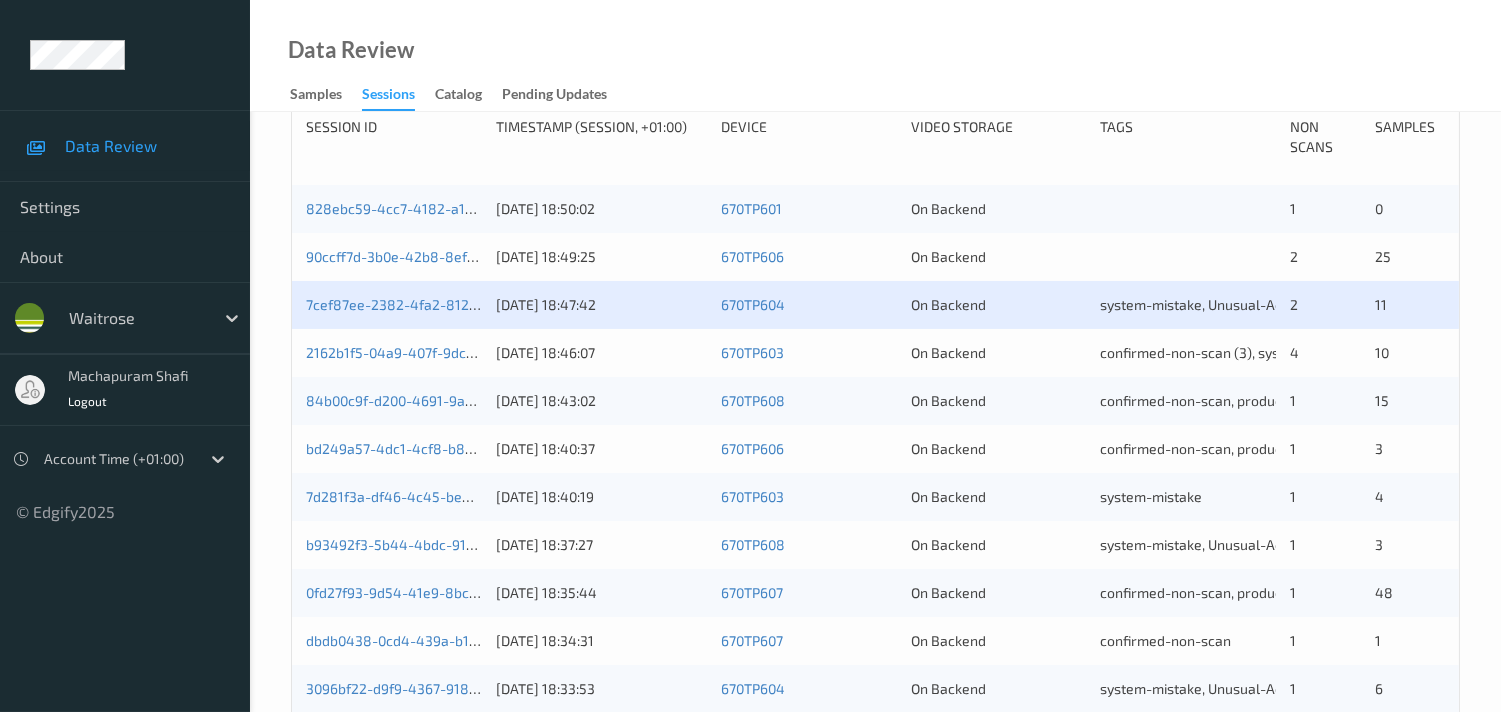 scroll, scrollTop: 333, scrollLeft: 0, axis: vertical 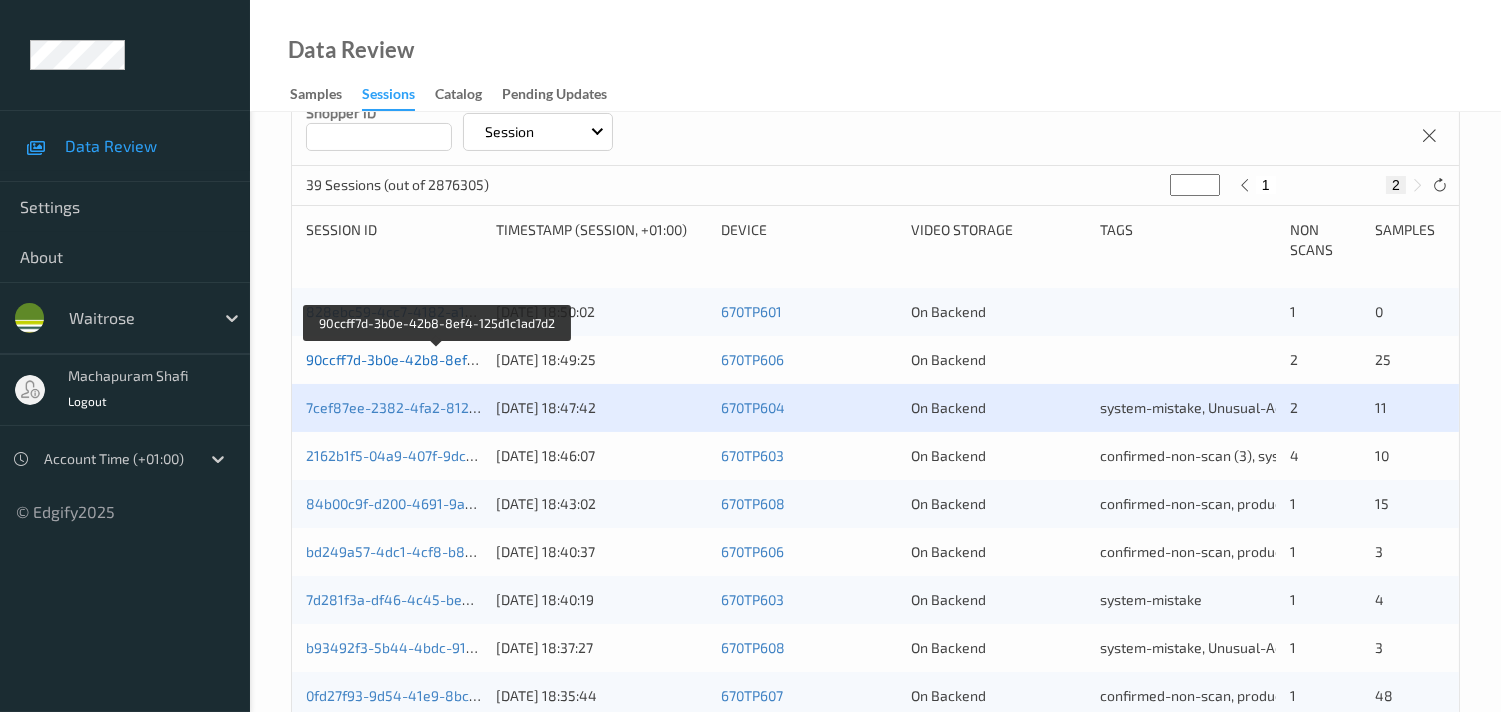 click on "90ccff7d-3b0e-42b8-8ef4-125d1c1ad7d2" at bounding box center [438, 359] 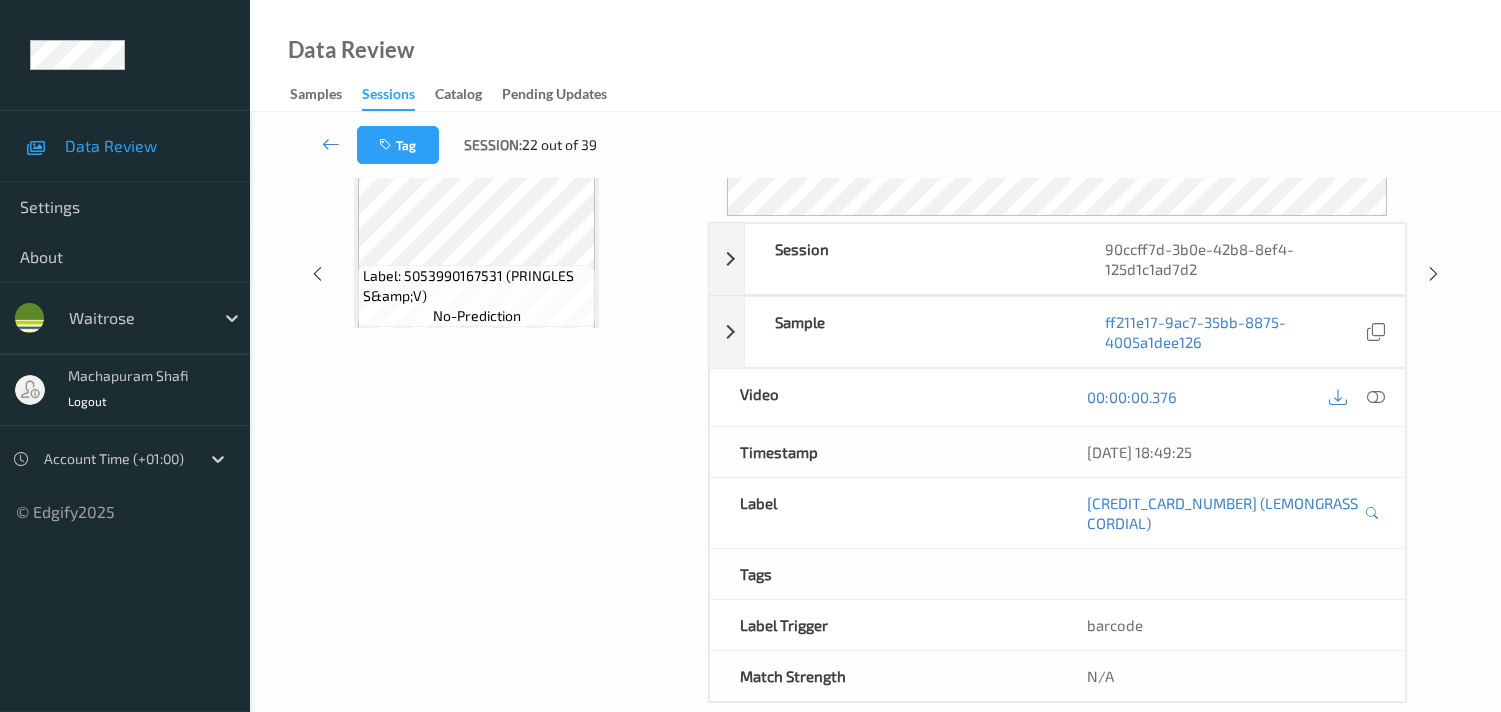 scroll, scrollTop: 280, scrollLeft: 0, axis: vertical 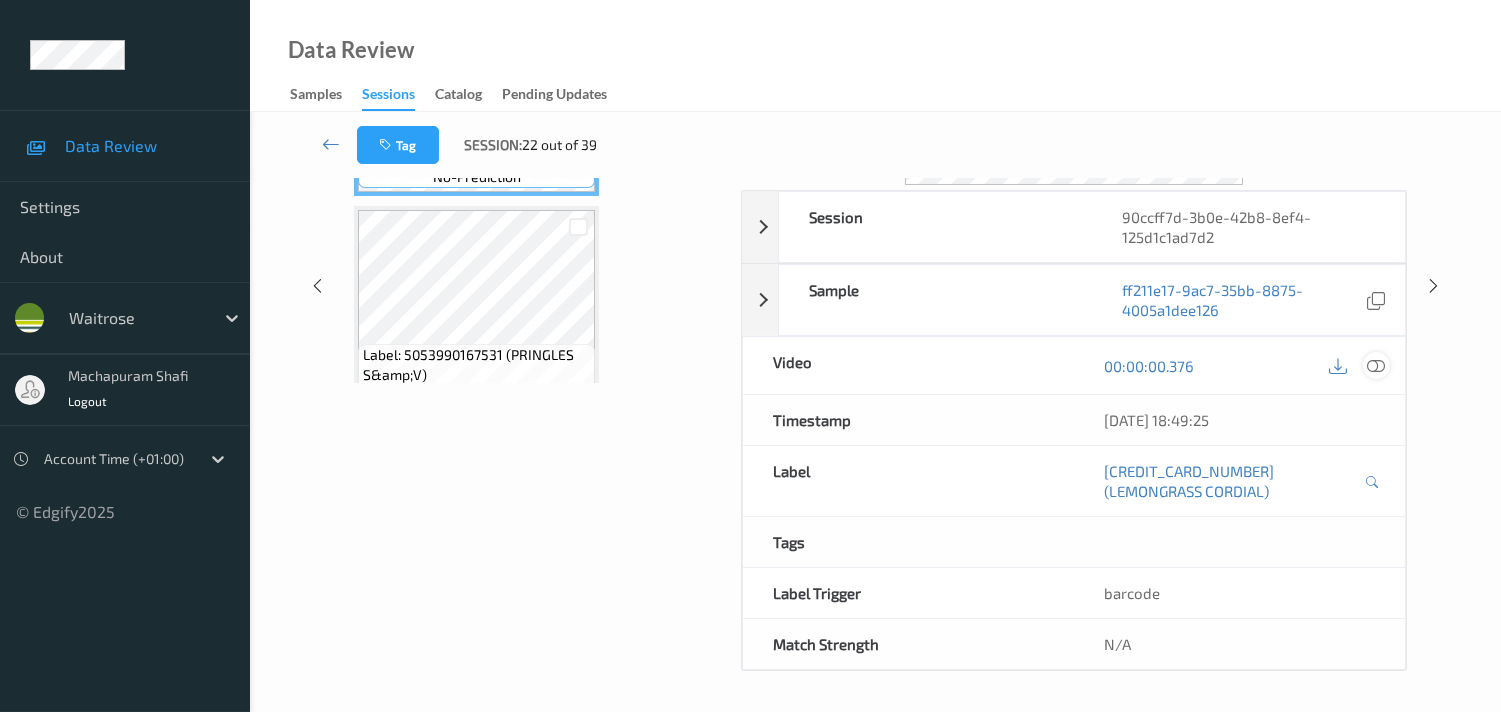 click at bounding box center (1376, 366) 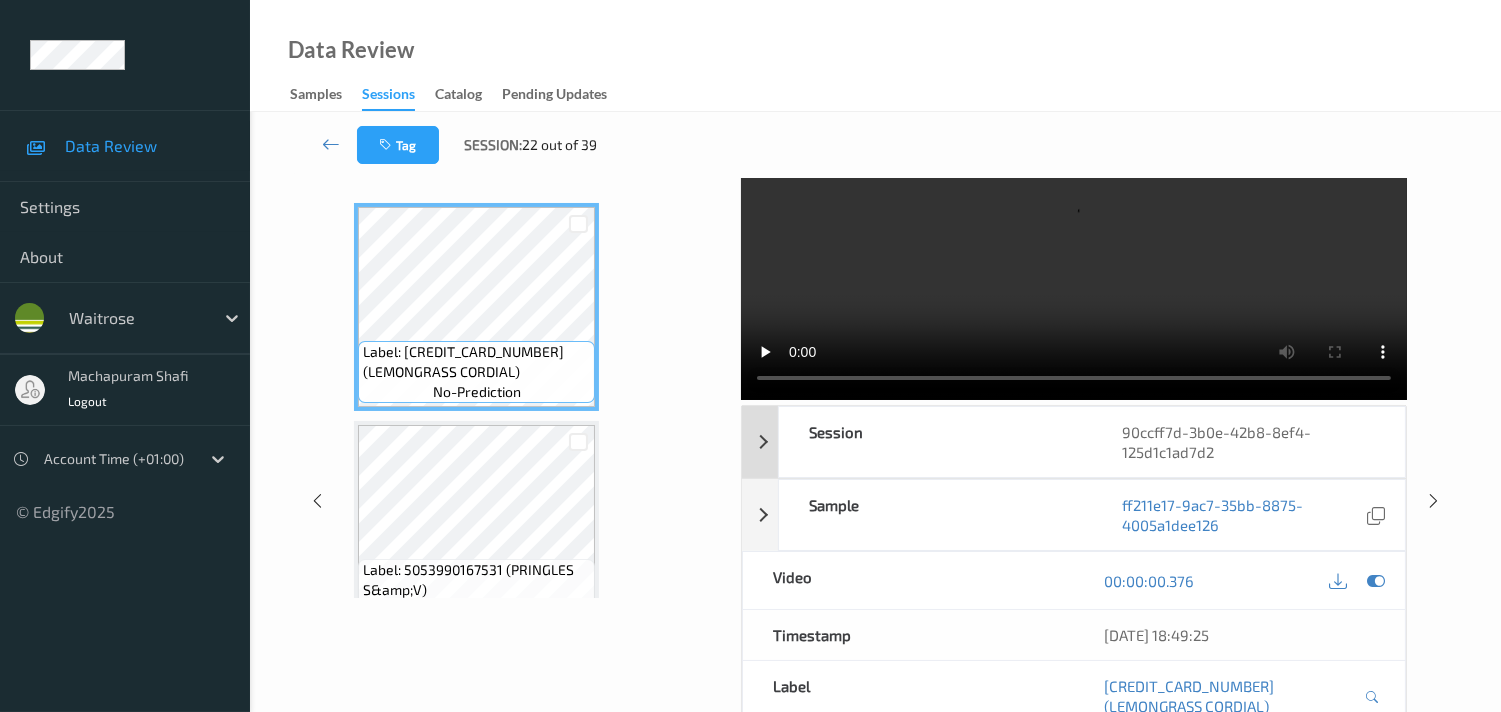 scroll, scrollTop: 0, scrollLeft: 0, axis: both 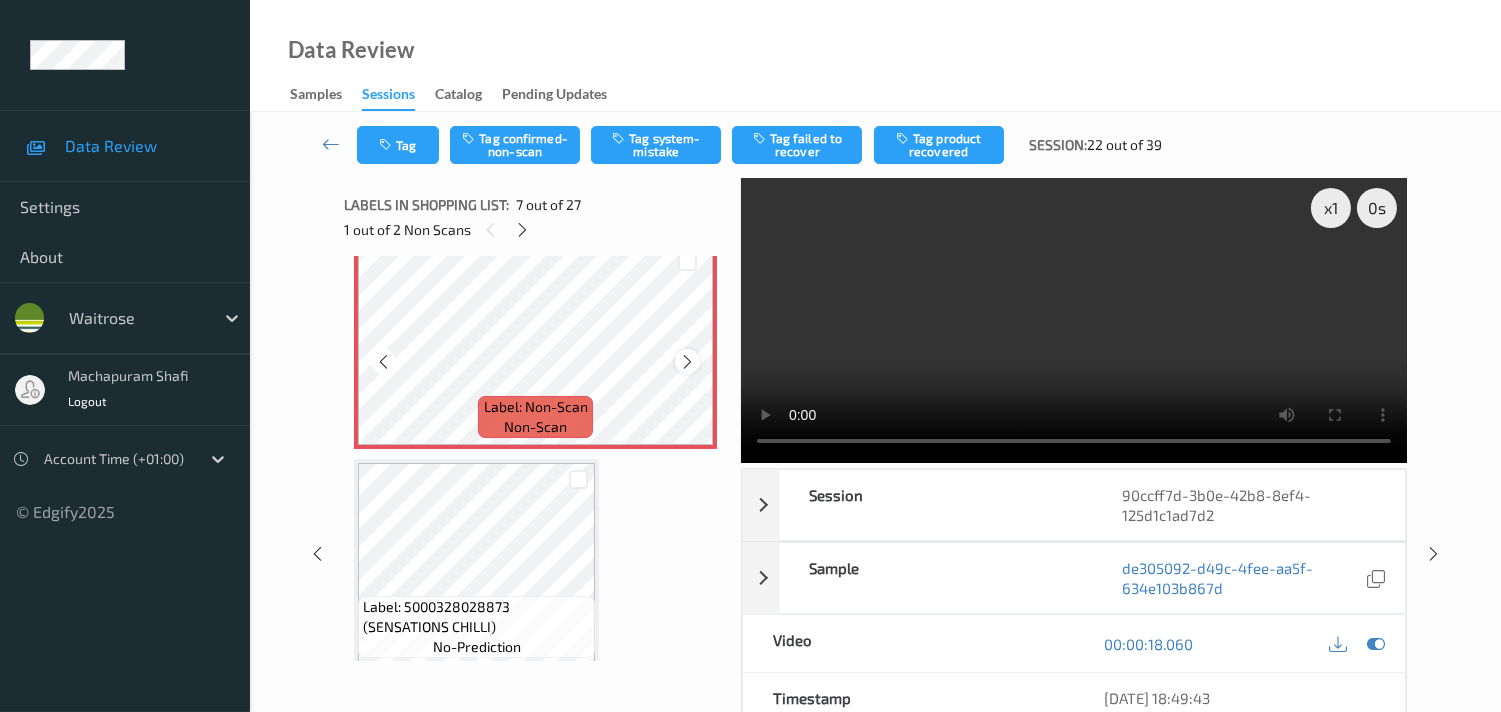 click at bounding box center (687, 362) 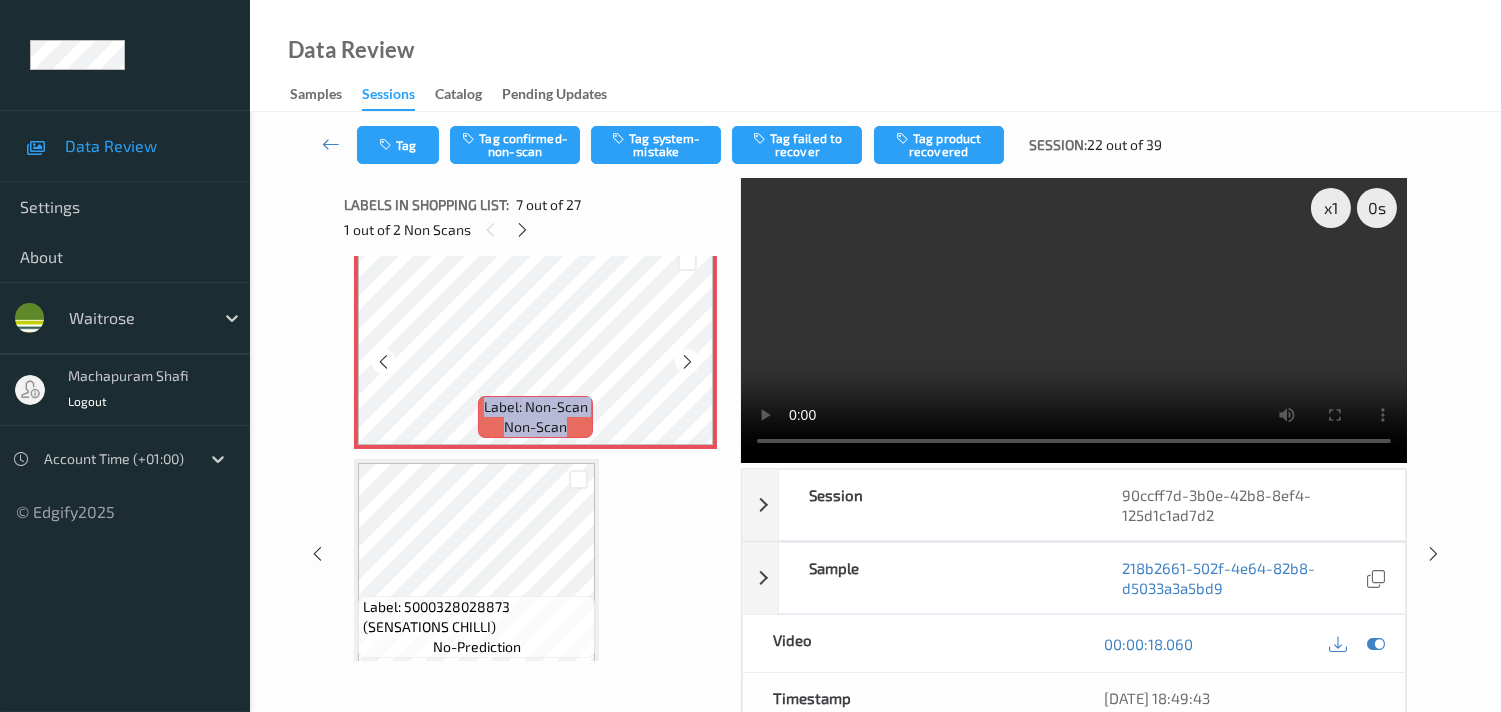 click at bounding box center (687, 362) 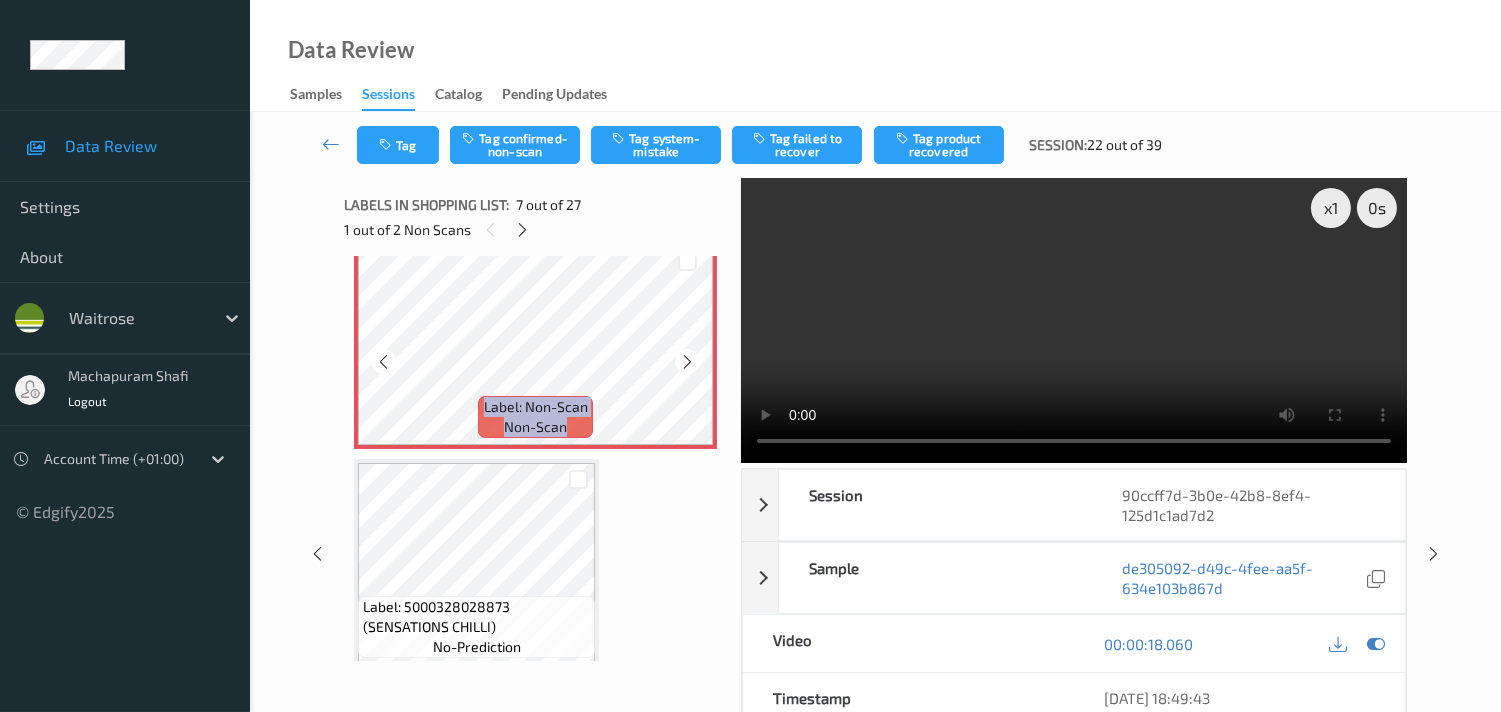 click at bounding box center (687, 362) 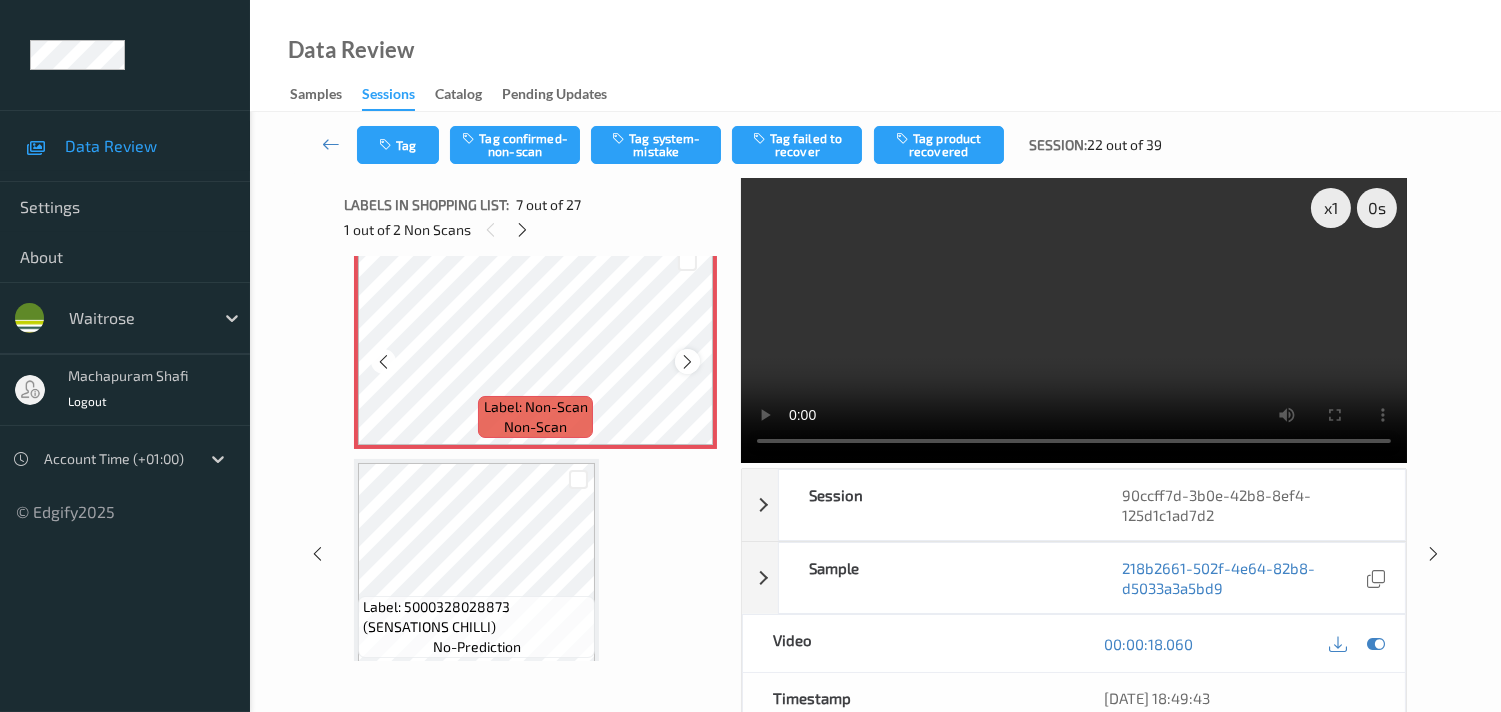 click at bounding box center (687, 362) 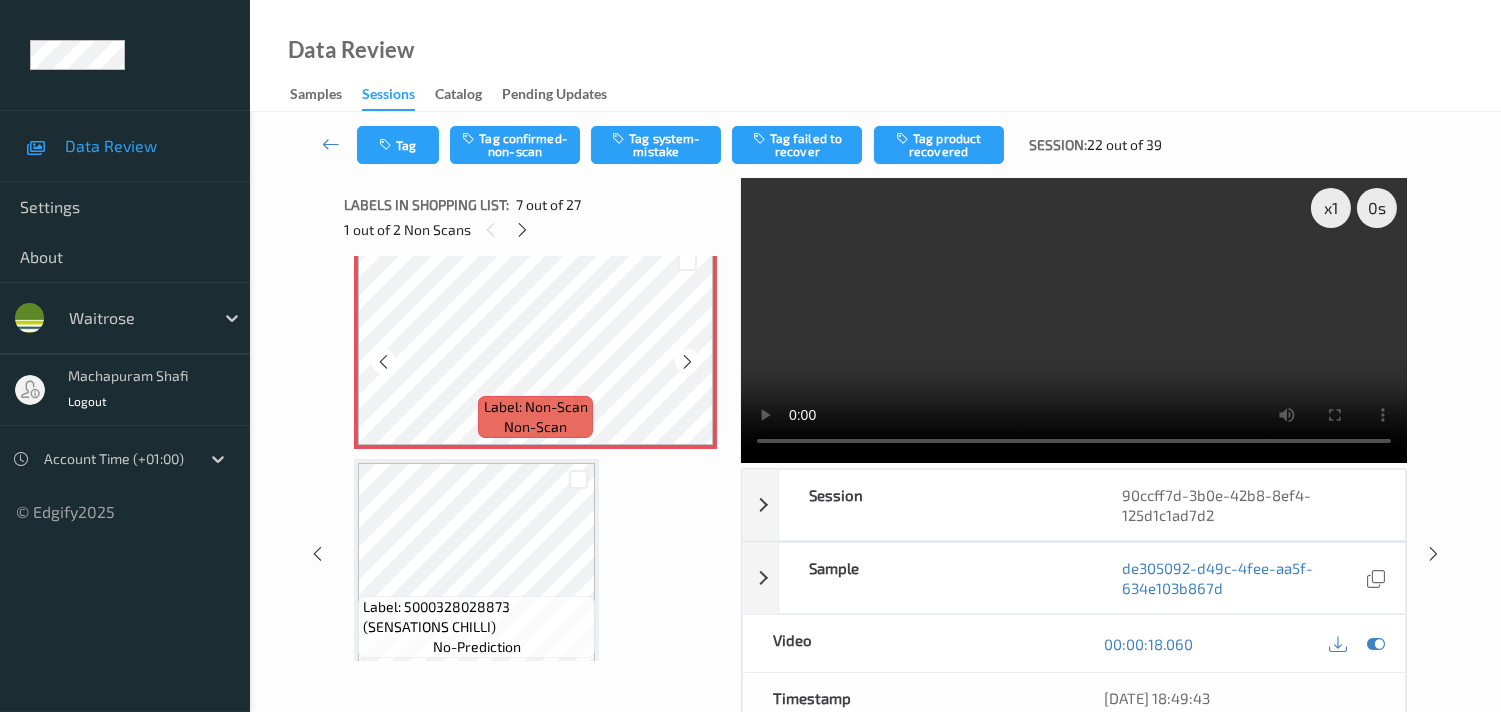 click at bounding box center (687, 362) 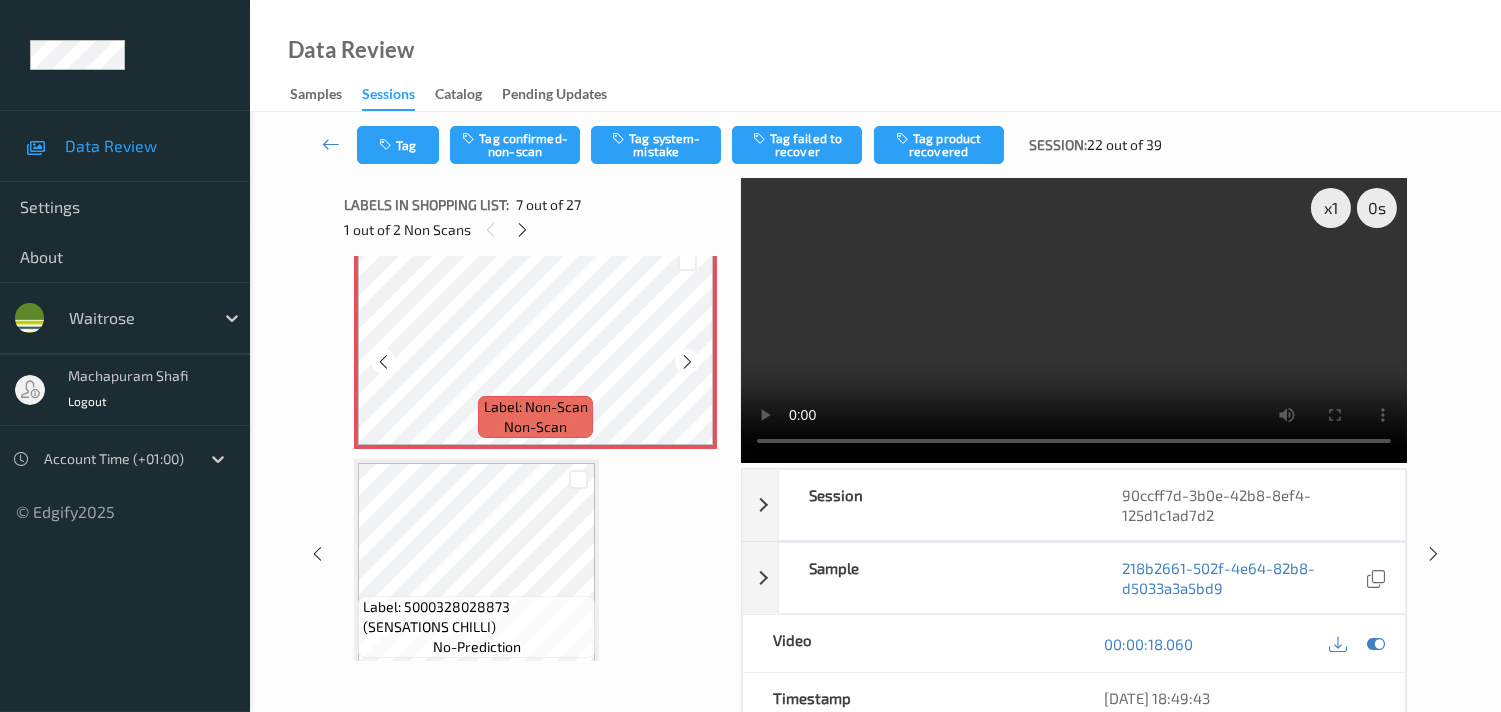 click at bounding box center (687, 362) 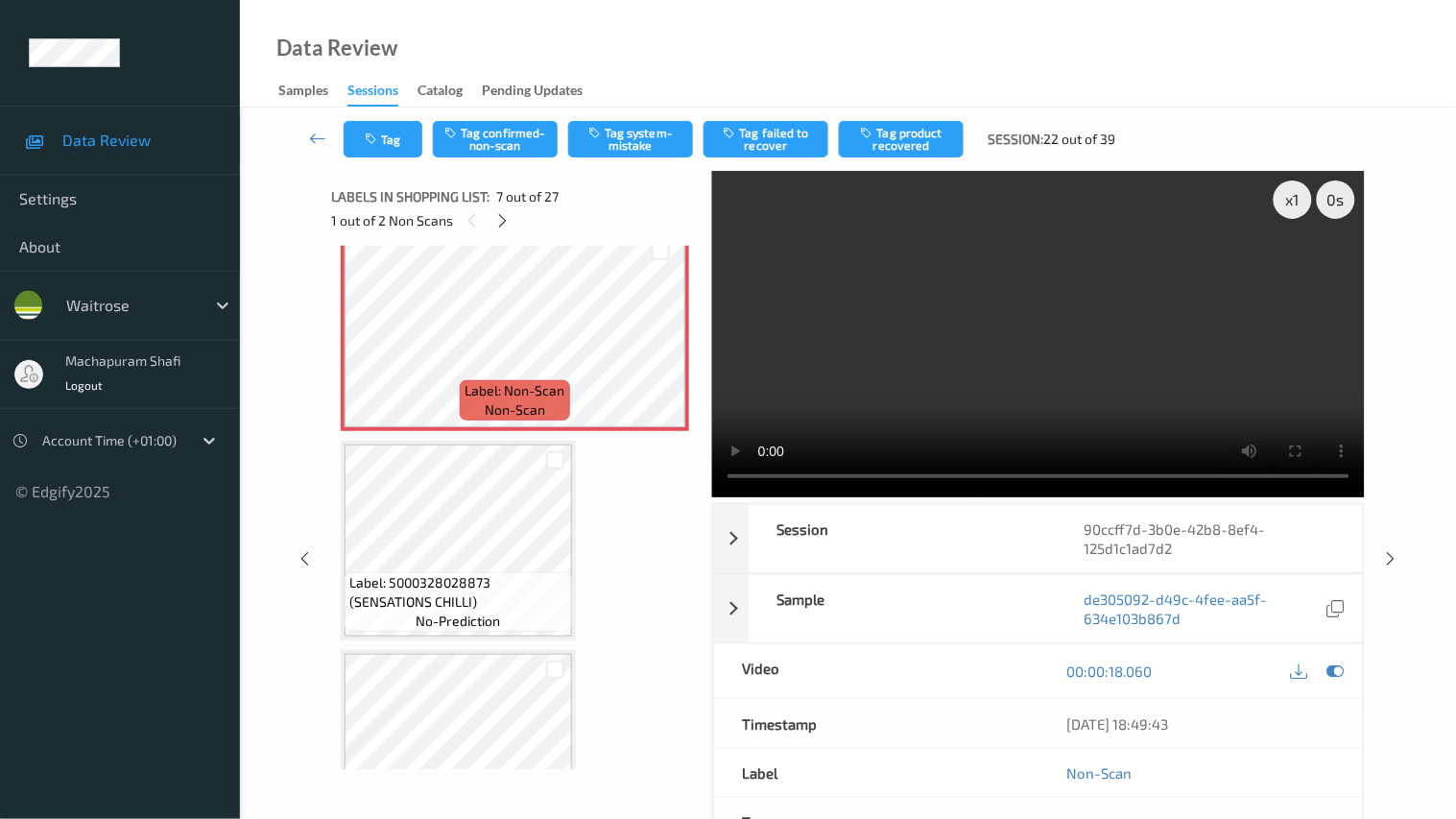 click at bounding box center [1038, 334] 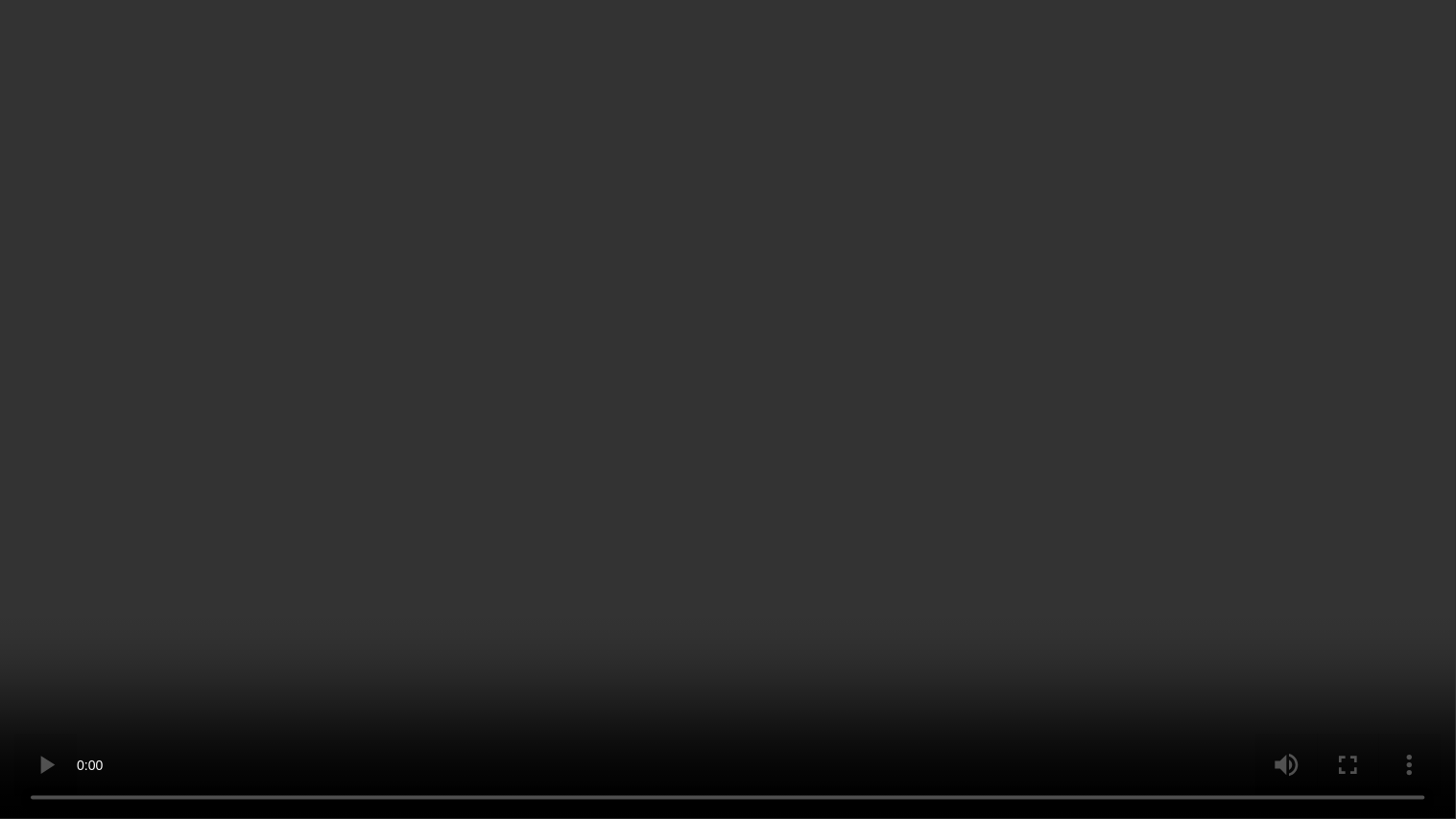 type 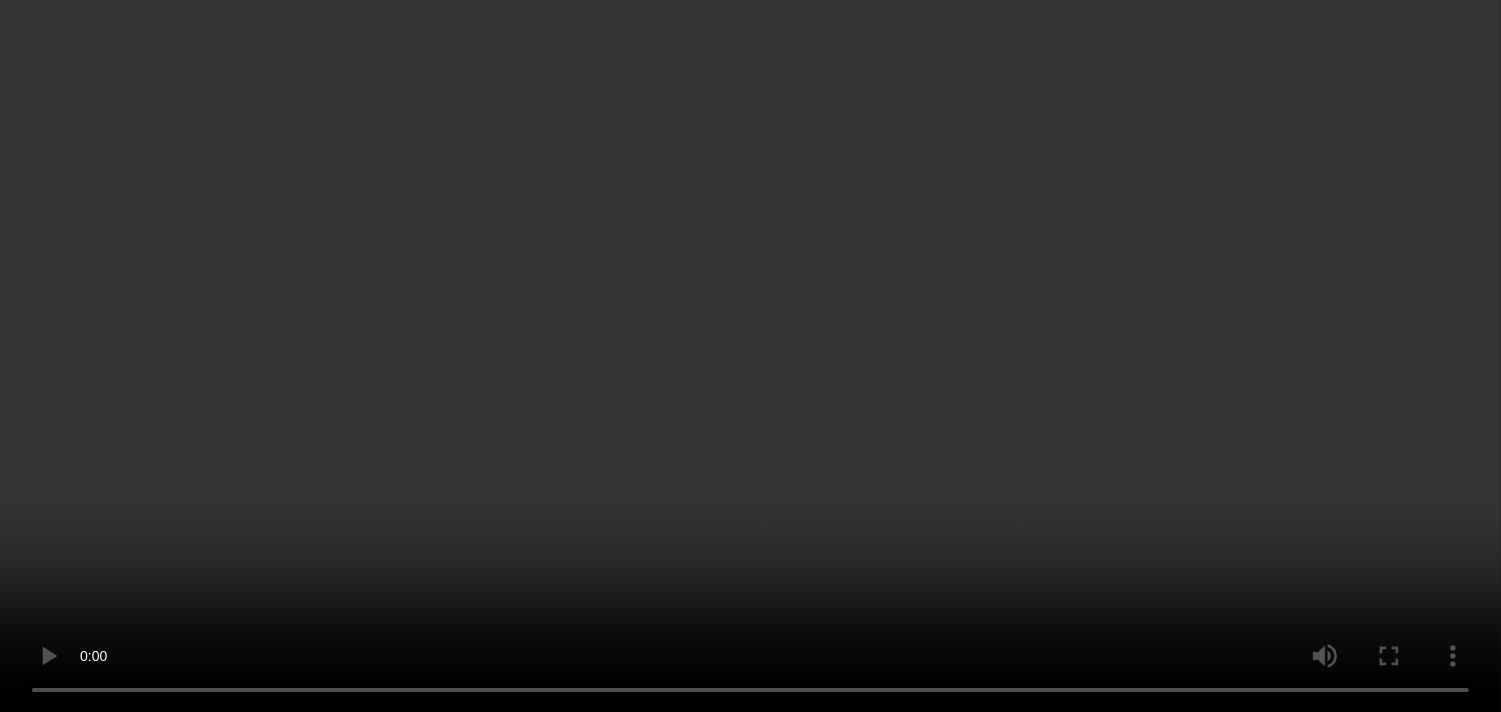 scroll, scrollTop: 1000, scrollLeft: 0, axis: vertical 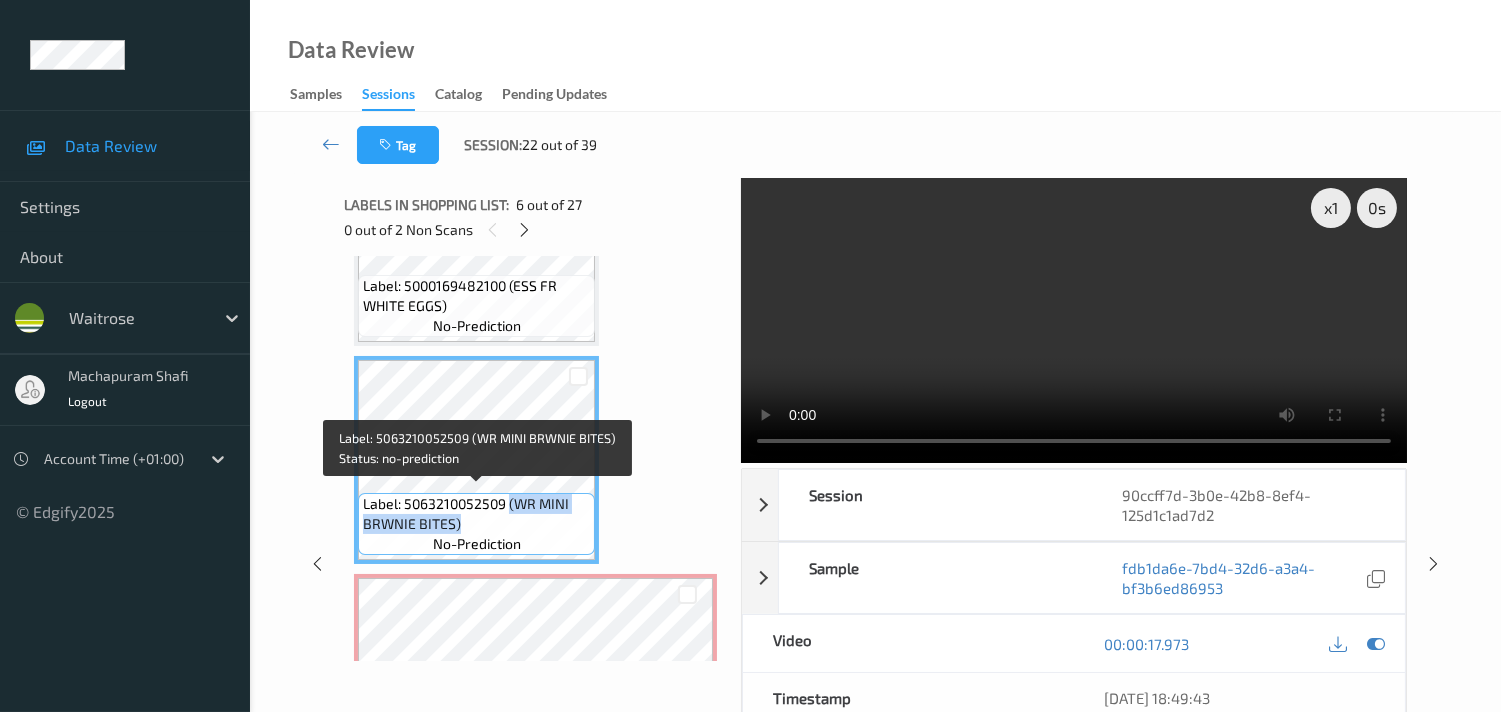 drag, startPoint x: 508, startPoint y: 497, endPoint x: 575, endPoint y: 515, distance: 69.375786 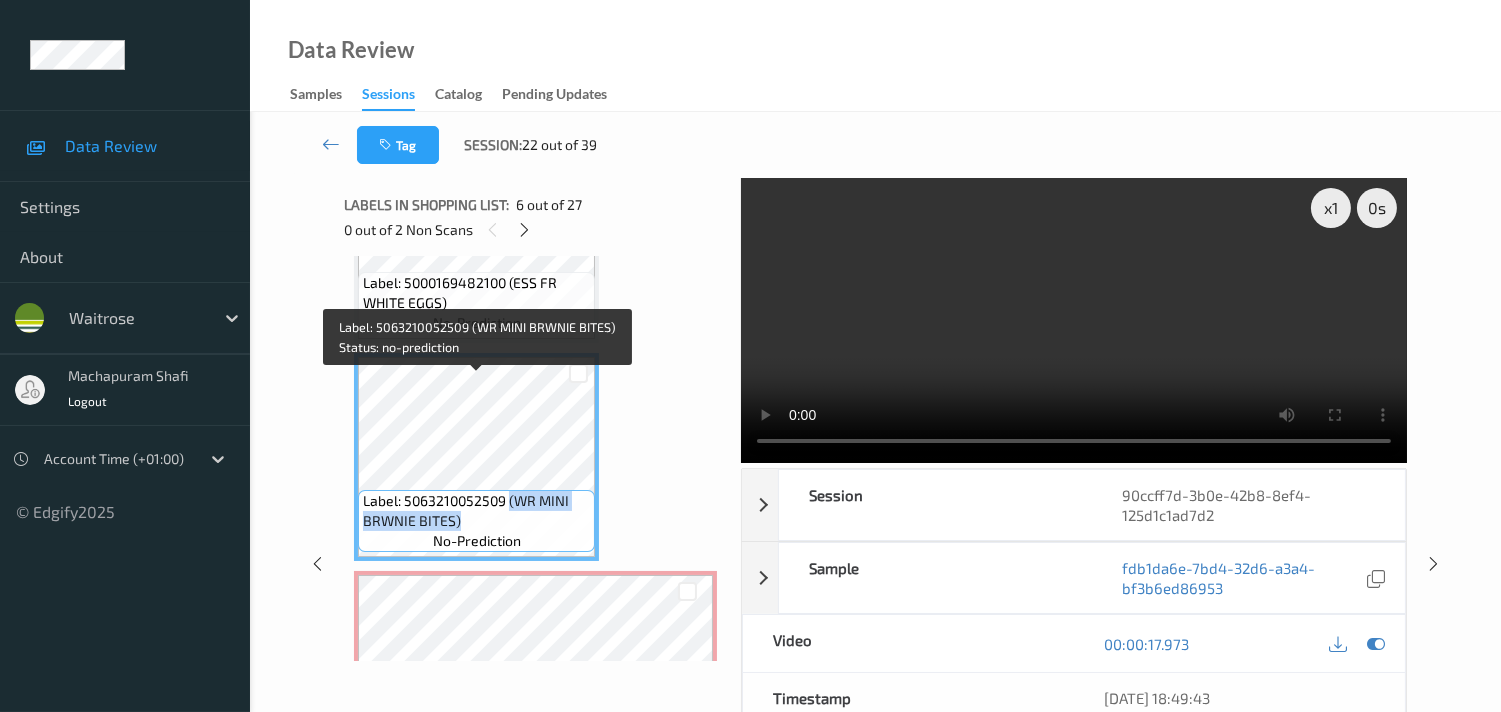 scroll, scrollTop: 1111, scrollLeft: 0, axis: vertical 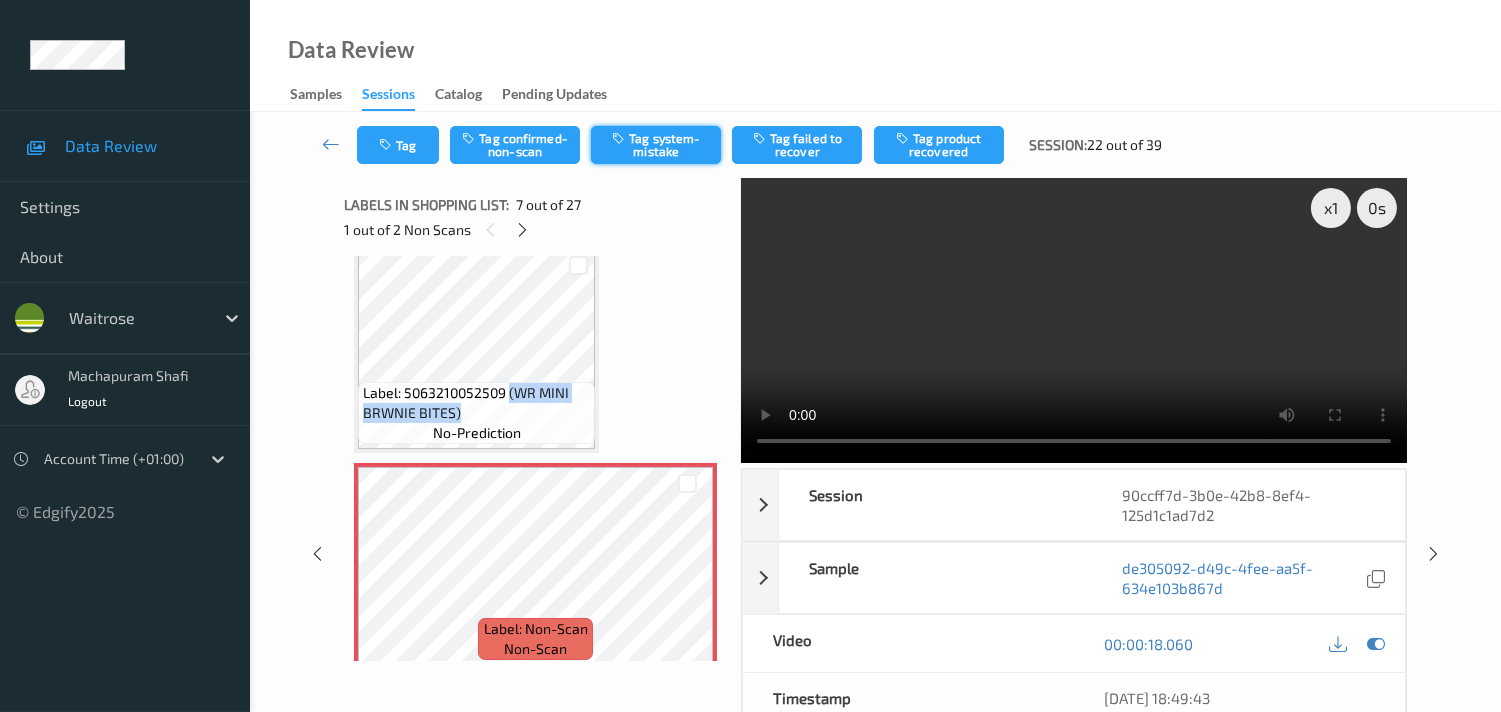 click on "Tag   system-mistake" at bounding box center [656, 145] 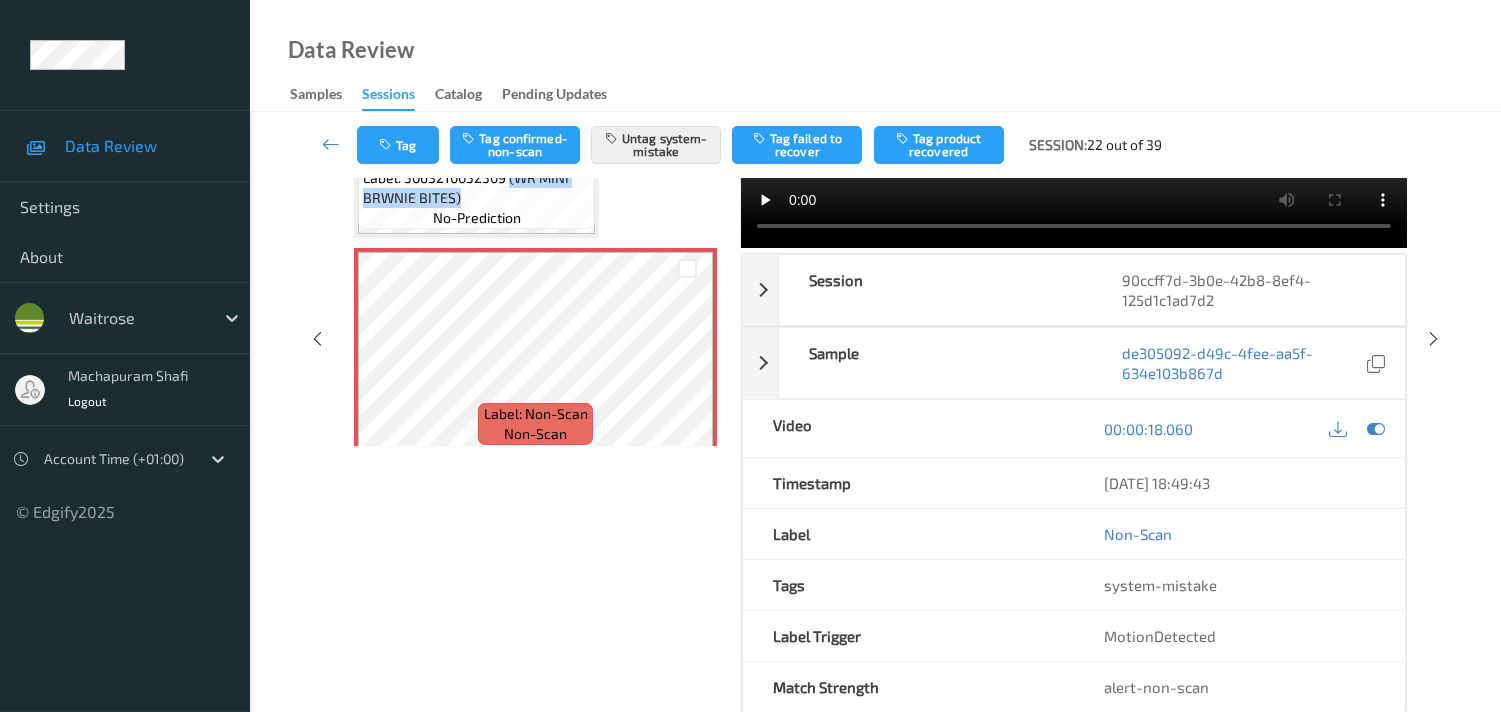 scroll, scrollTop: 222, scrollLeft: 0, axis: vertical 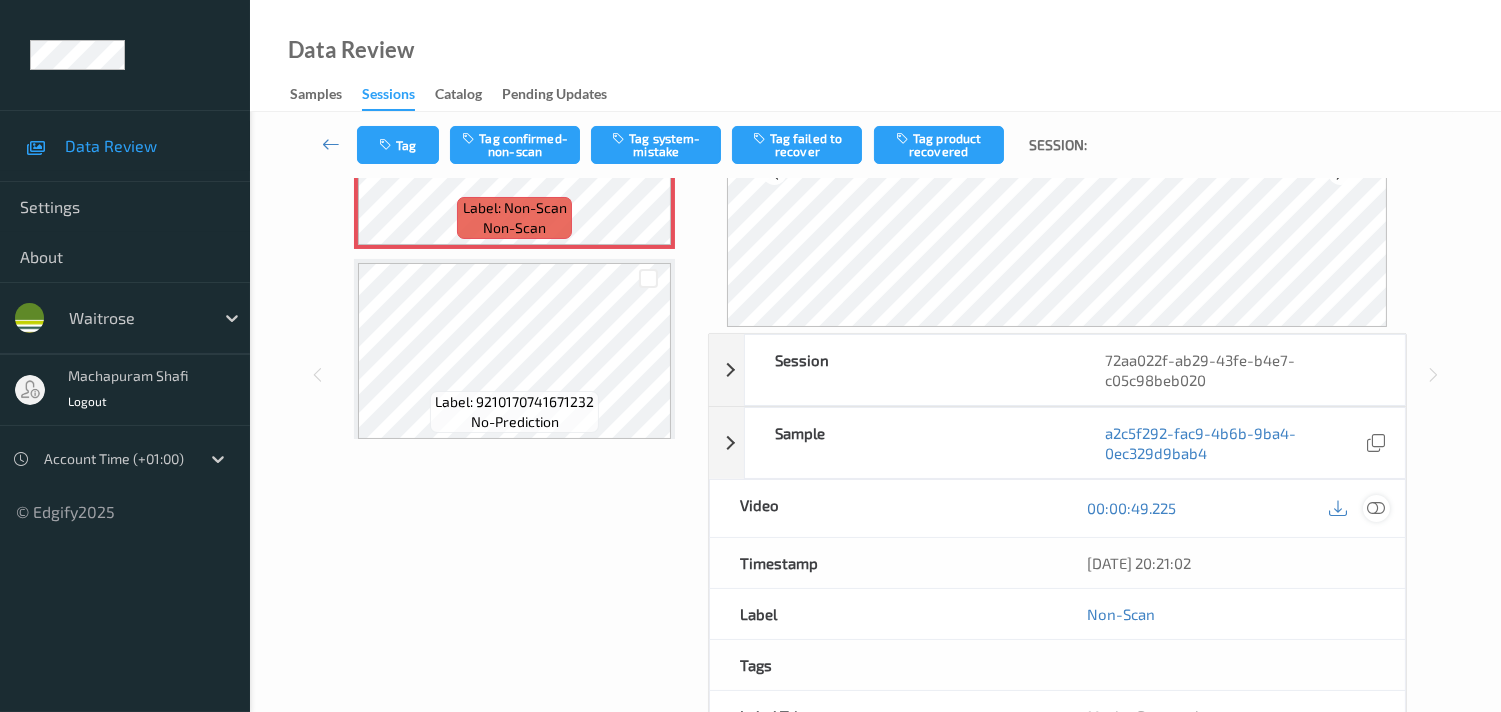 click at bounding box center [1376, 508] 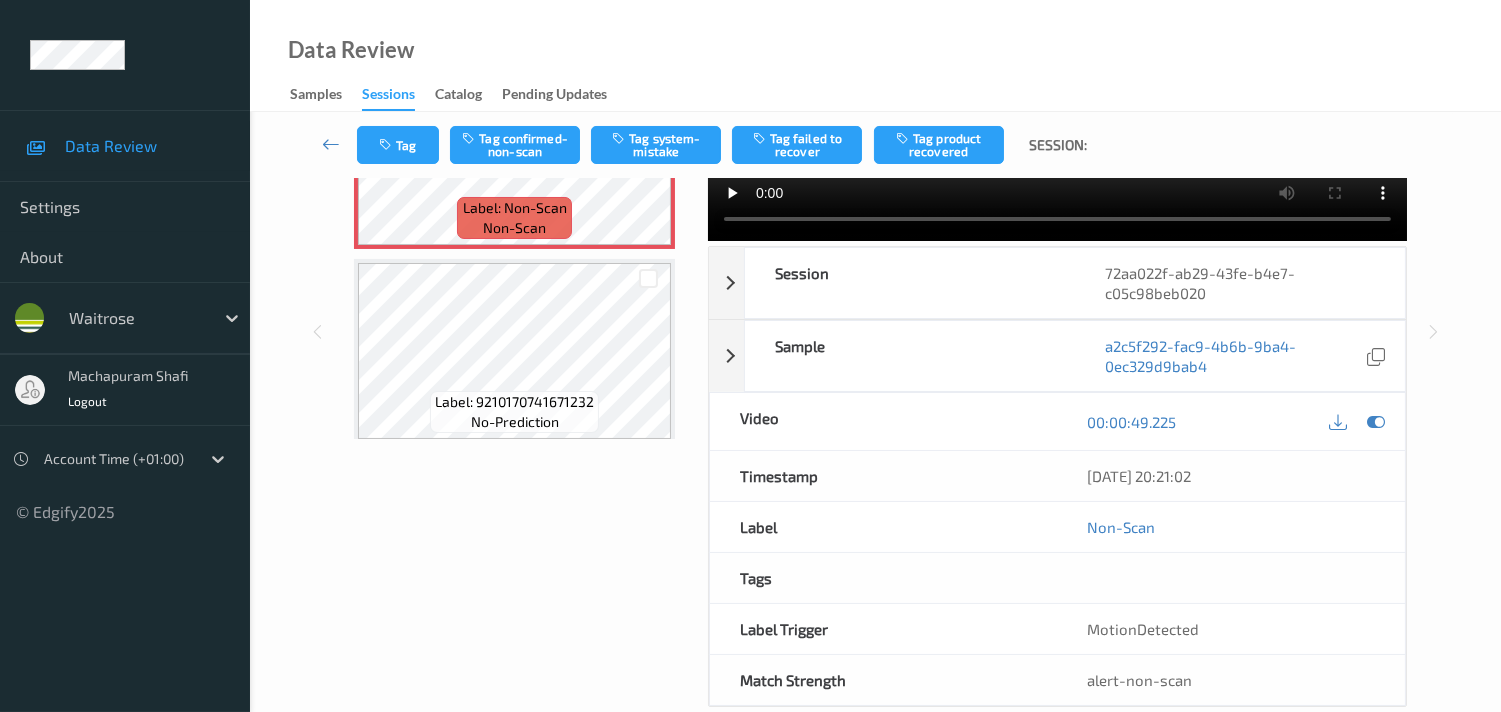 drag, startPoint x: 905, startPoint y: 128, endPoint x: 1000, endPoint y: 166, distance: 102.31813 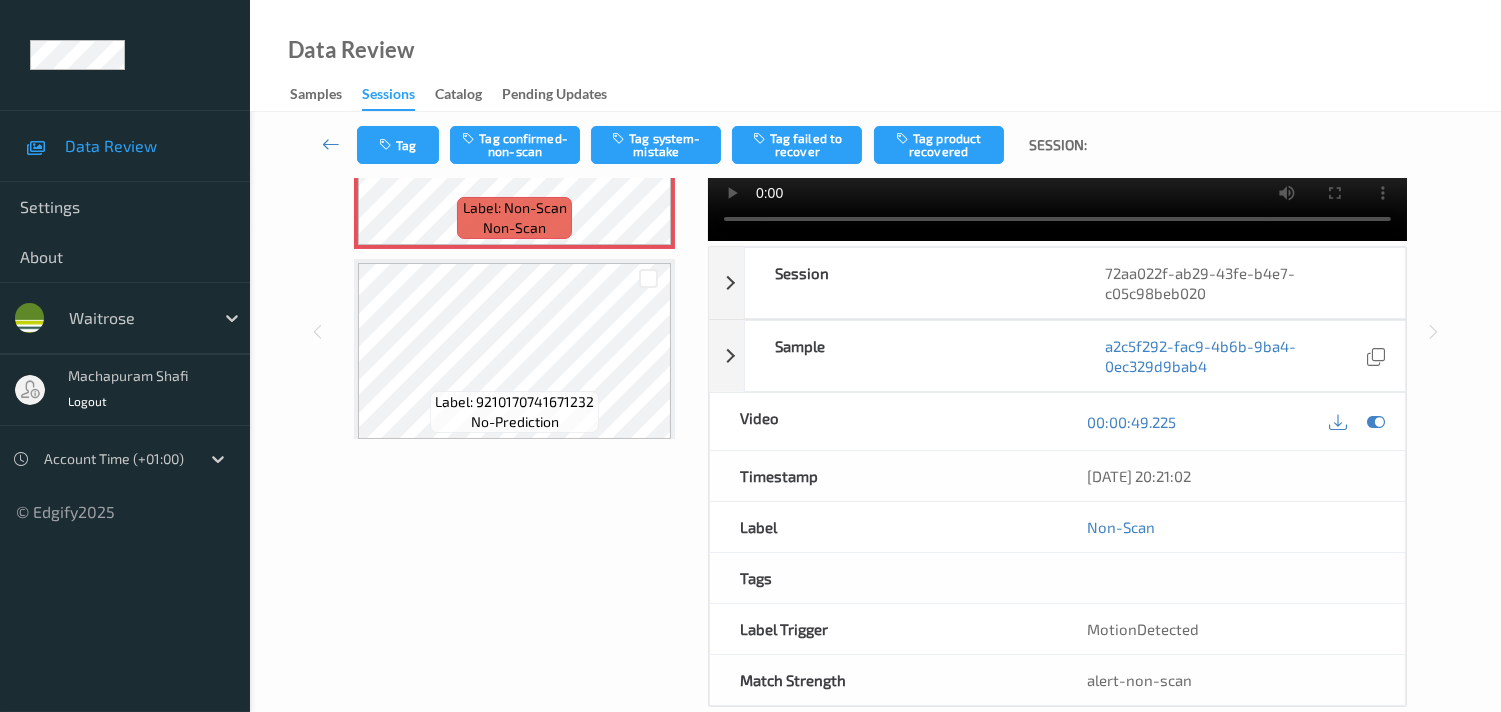 click at bounding box center [750, 636] 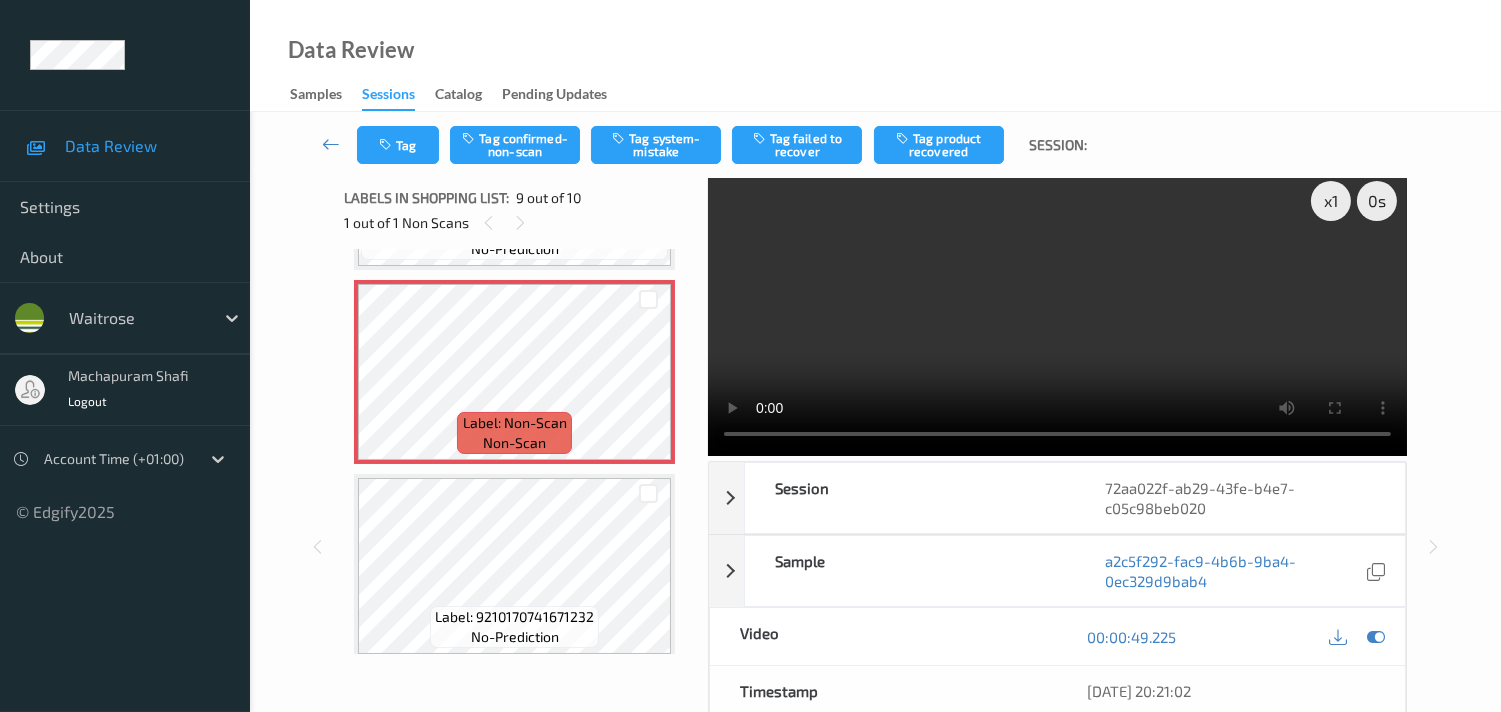 scroll, scrollTop: 0, scrollLeft: 0, axis: both 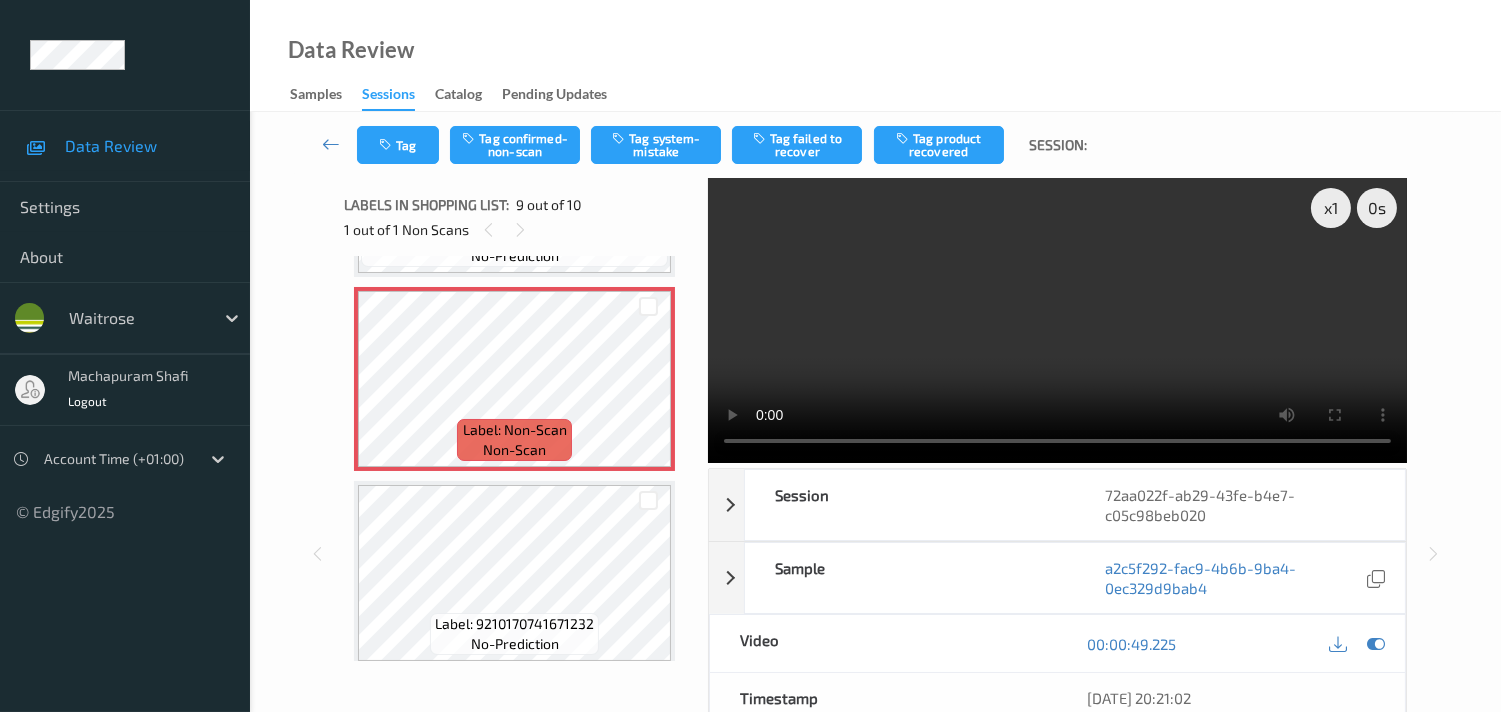 click 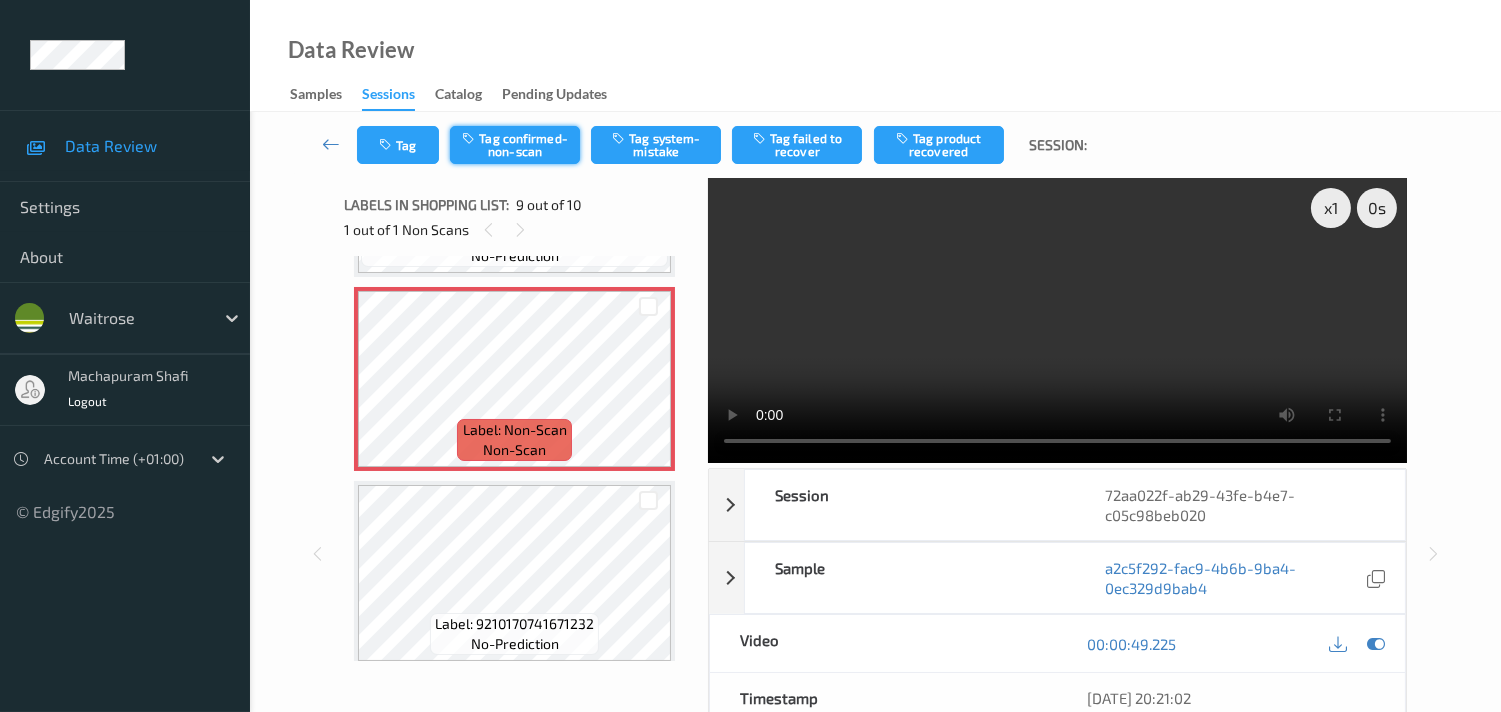 click on "Tag   confirmed-non-scan" at bounding box center [515, 145] 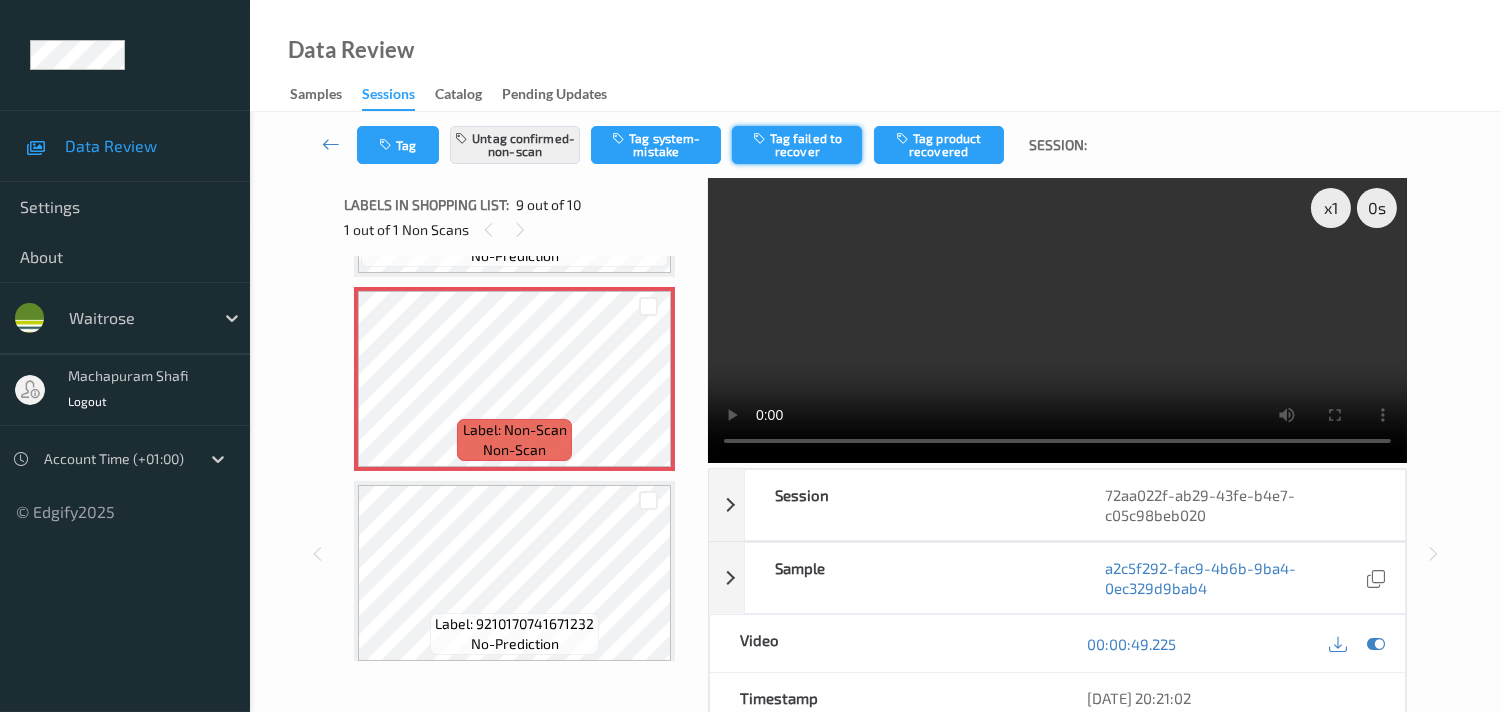 click on "Tag   failed to recover" at bounding box center (797, 145) 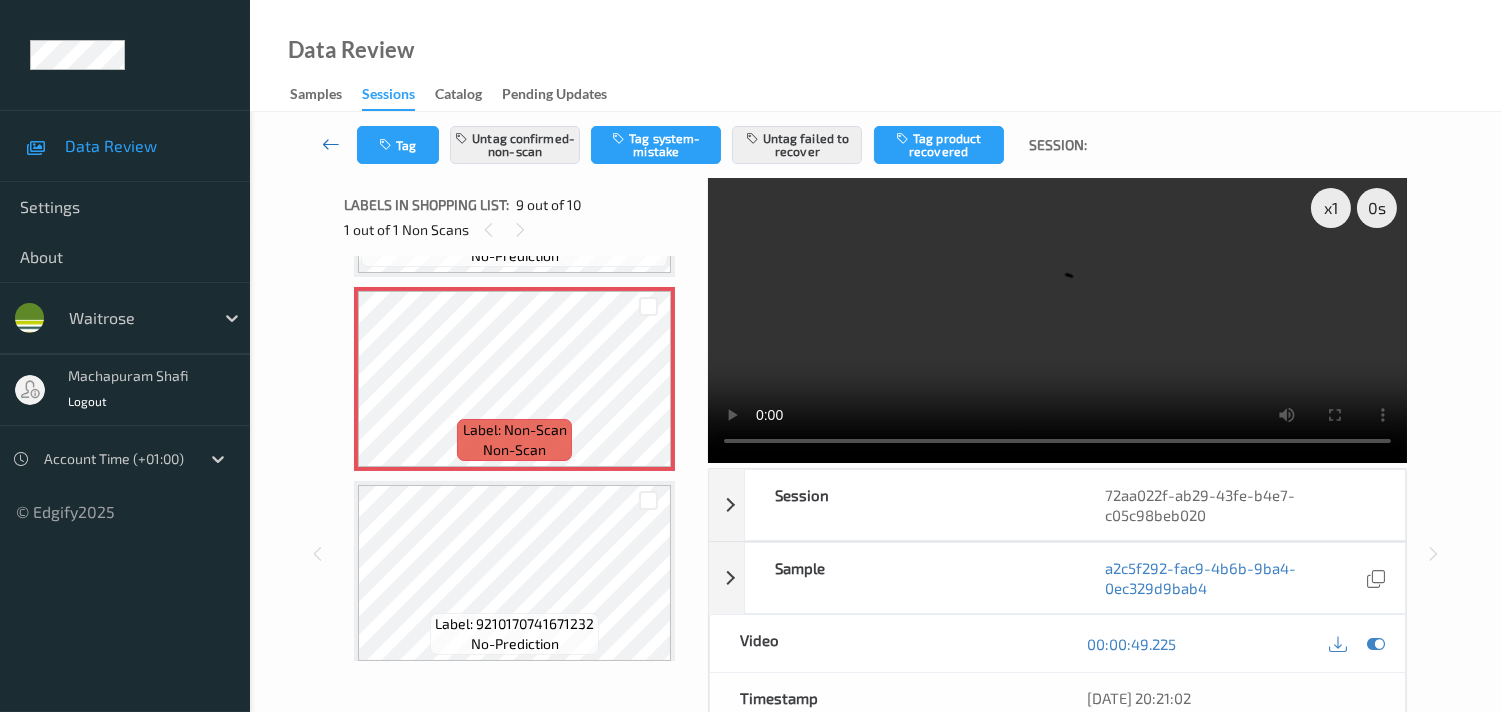 click at bounding box center [331, 144] 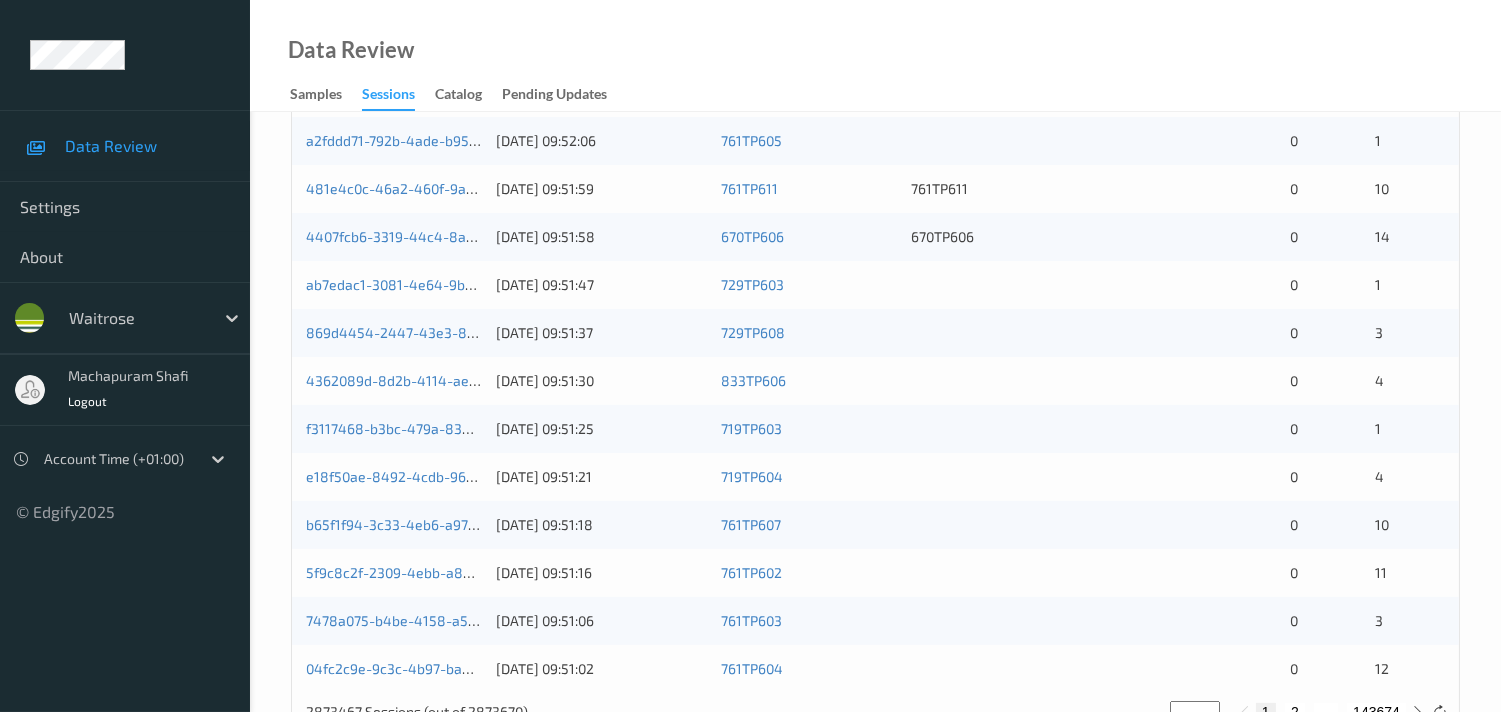 scroll, scrollTop: 951, scrollLeft: 0, axis: vertical 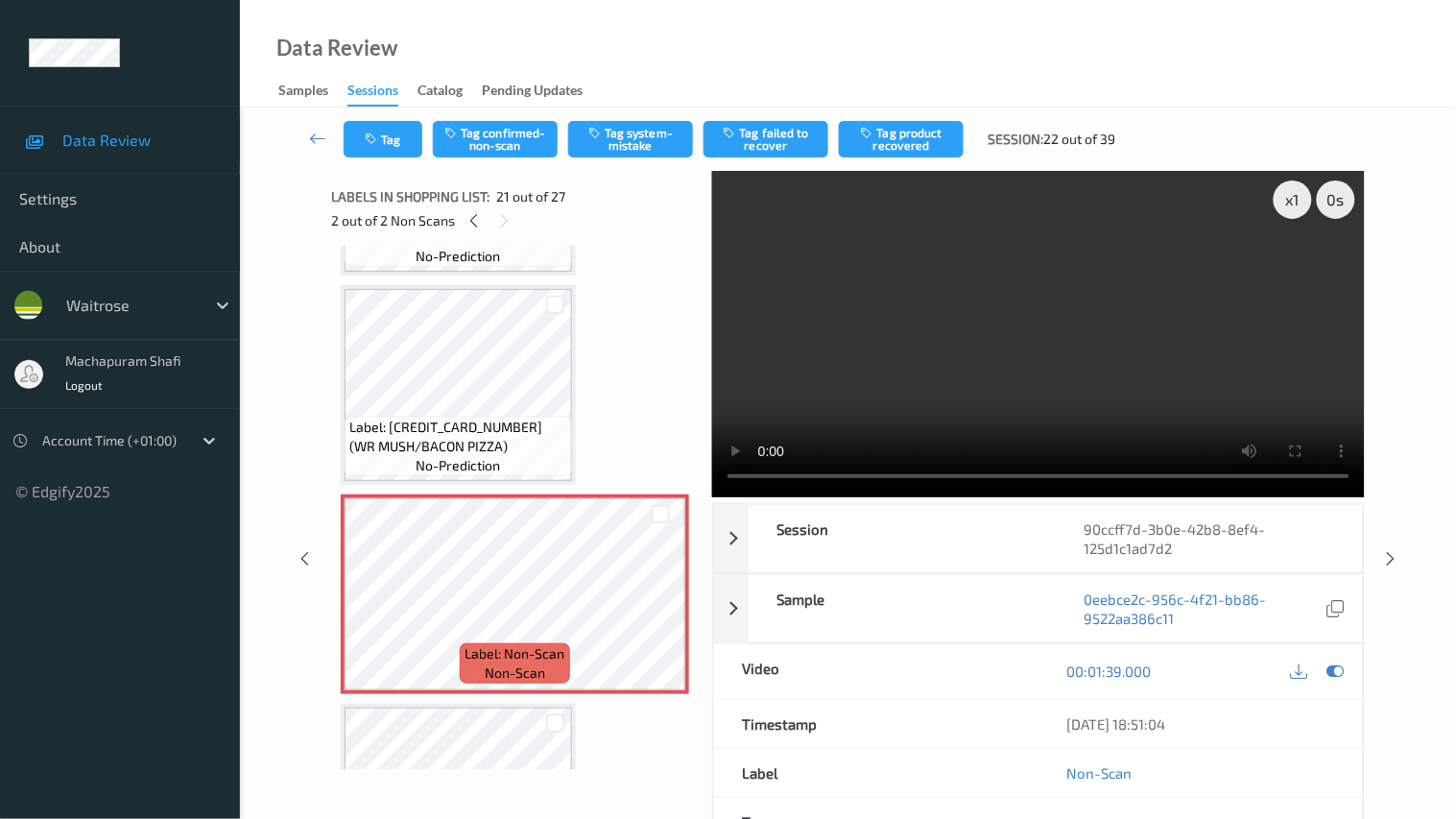 click at bounding box center [1038, 334] 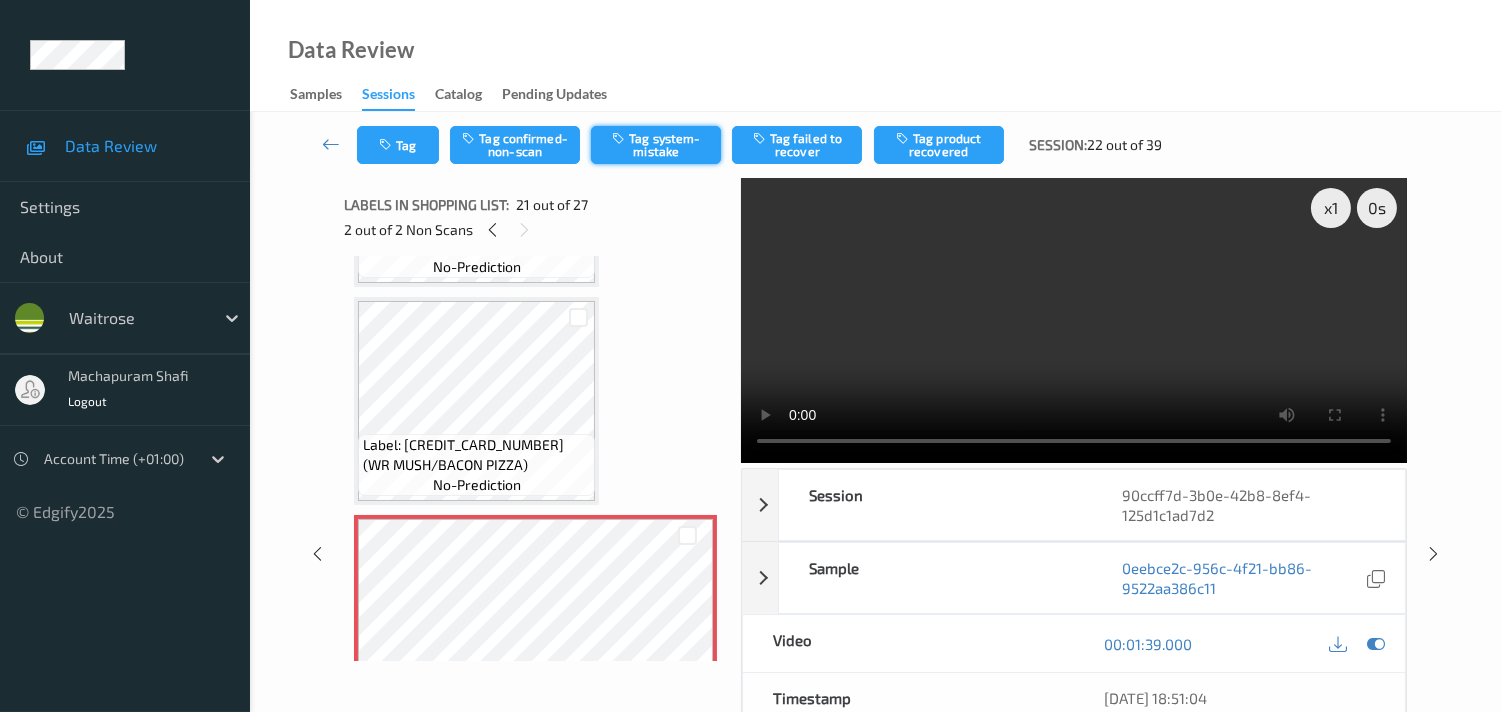 click on "Tag   system-mistake" at bounding box center [656, 145] 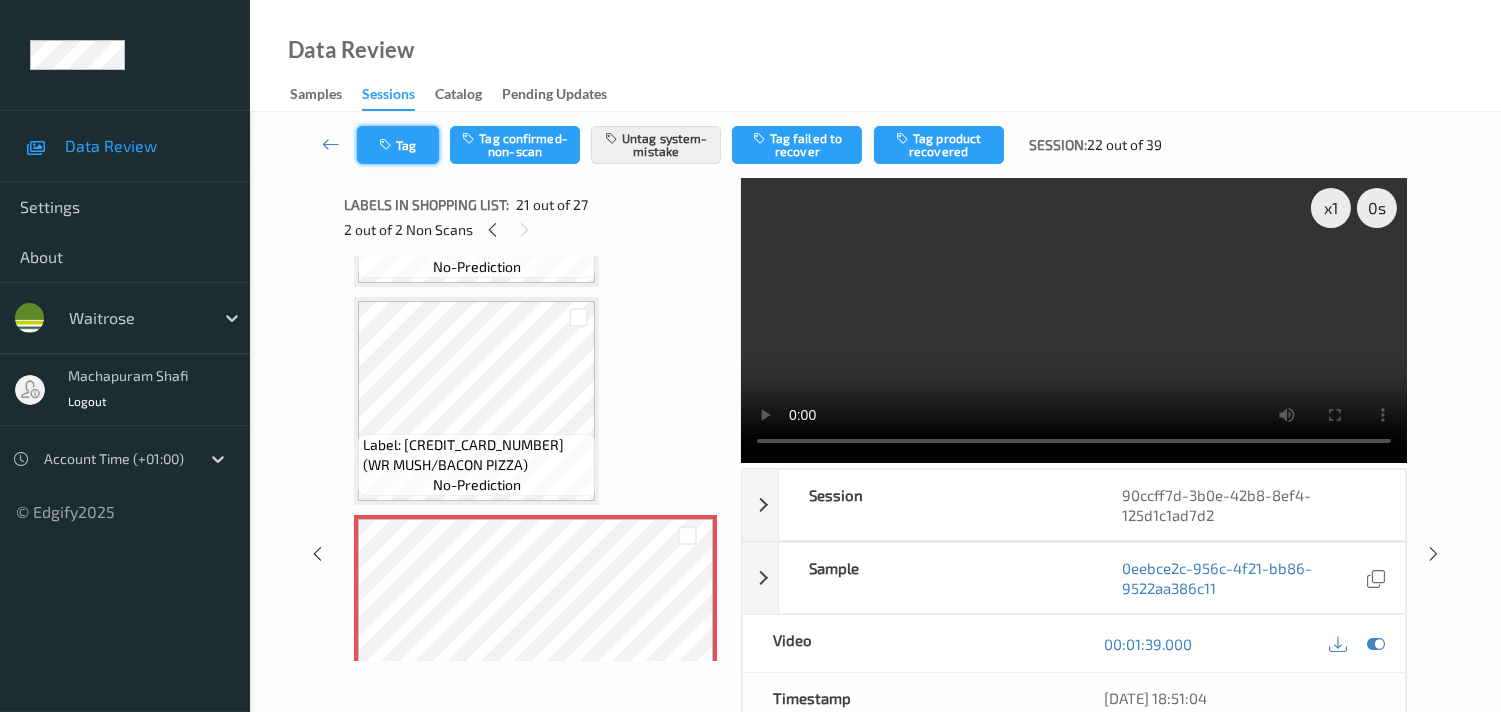click on "Tag" at bounding box center [398, 145] 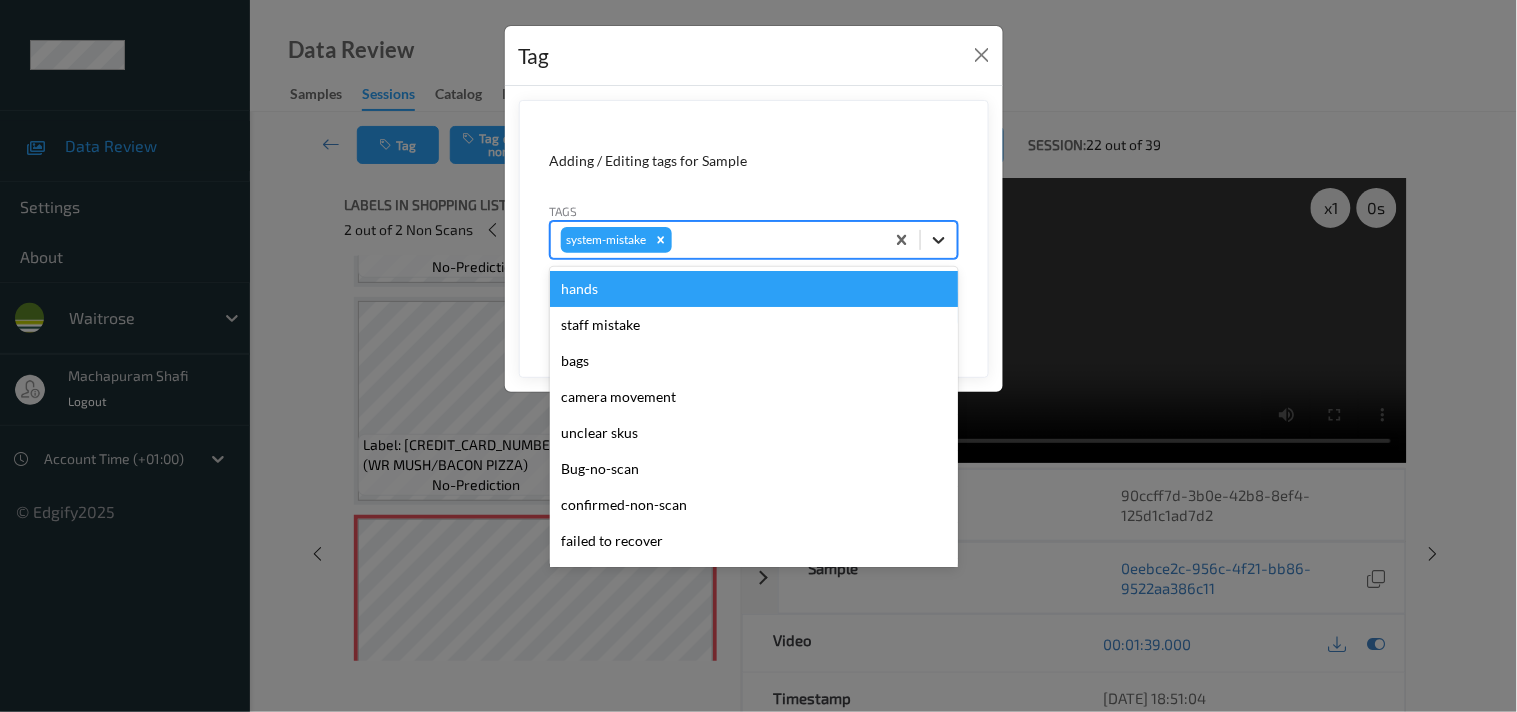 click 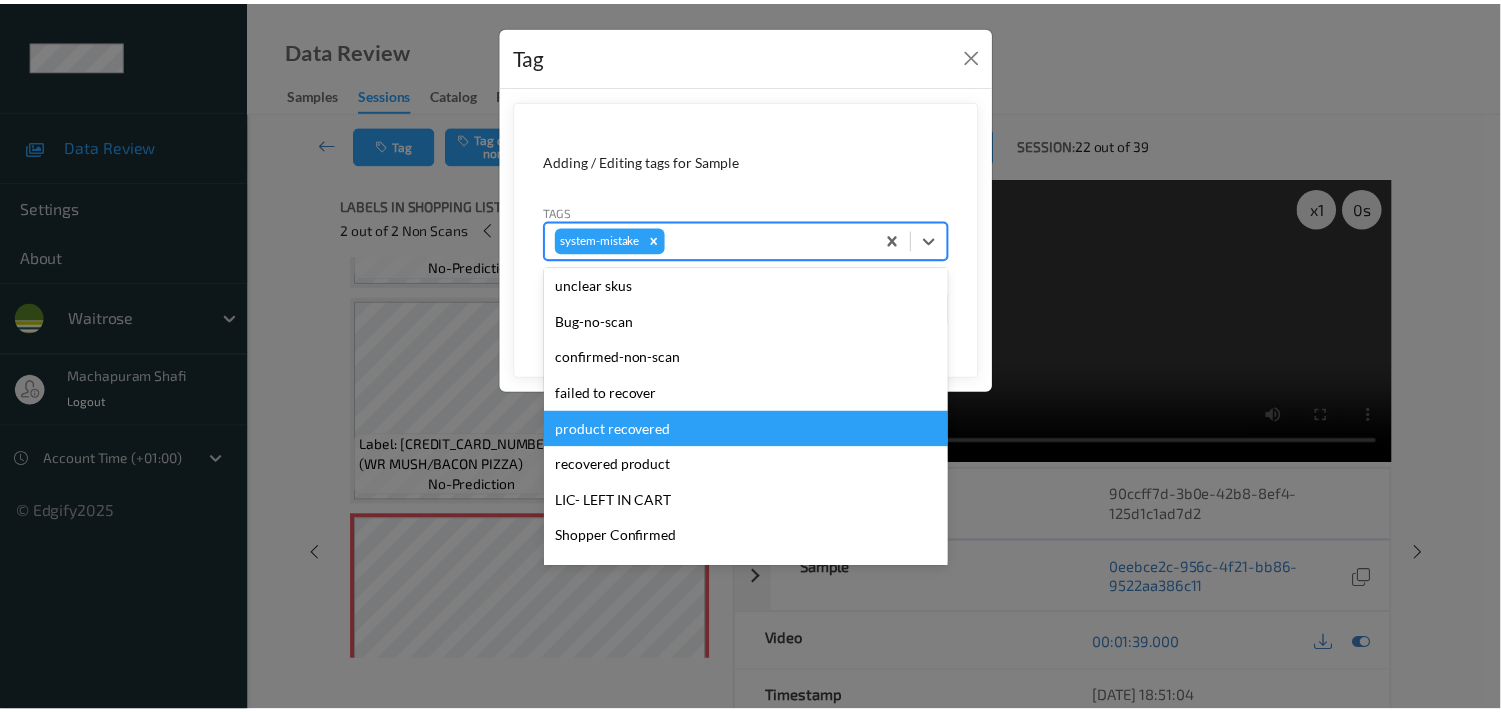 scroll, scrollTop: 355, scrollLeft: 0, axis: vertical 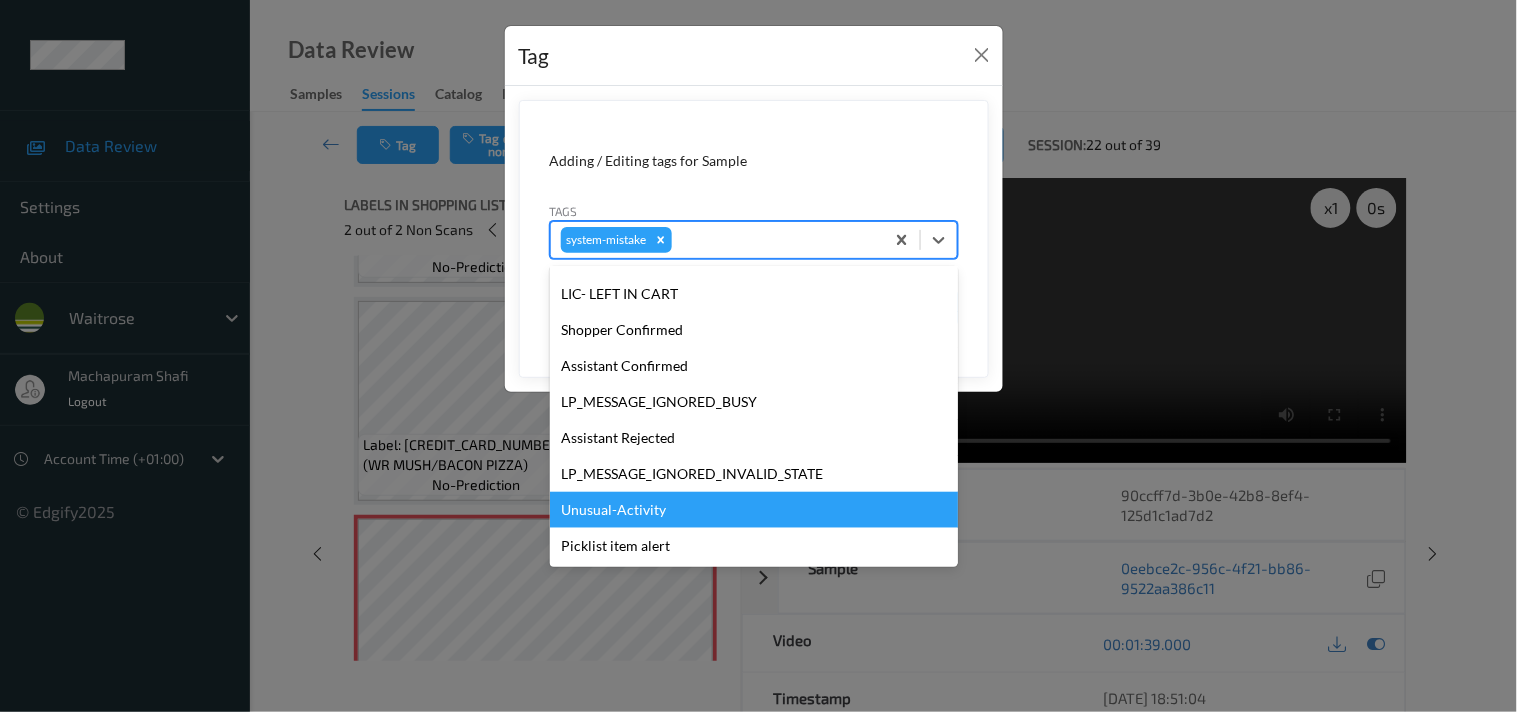 click on "Unusual-Activity" at bounding box center (754, 510) 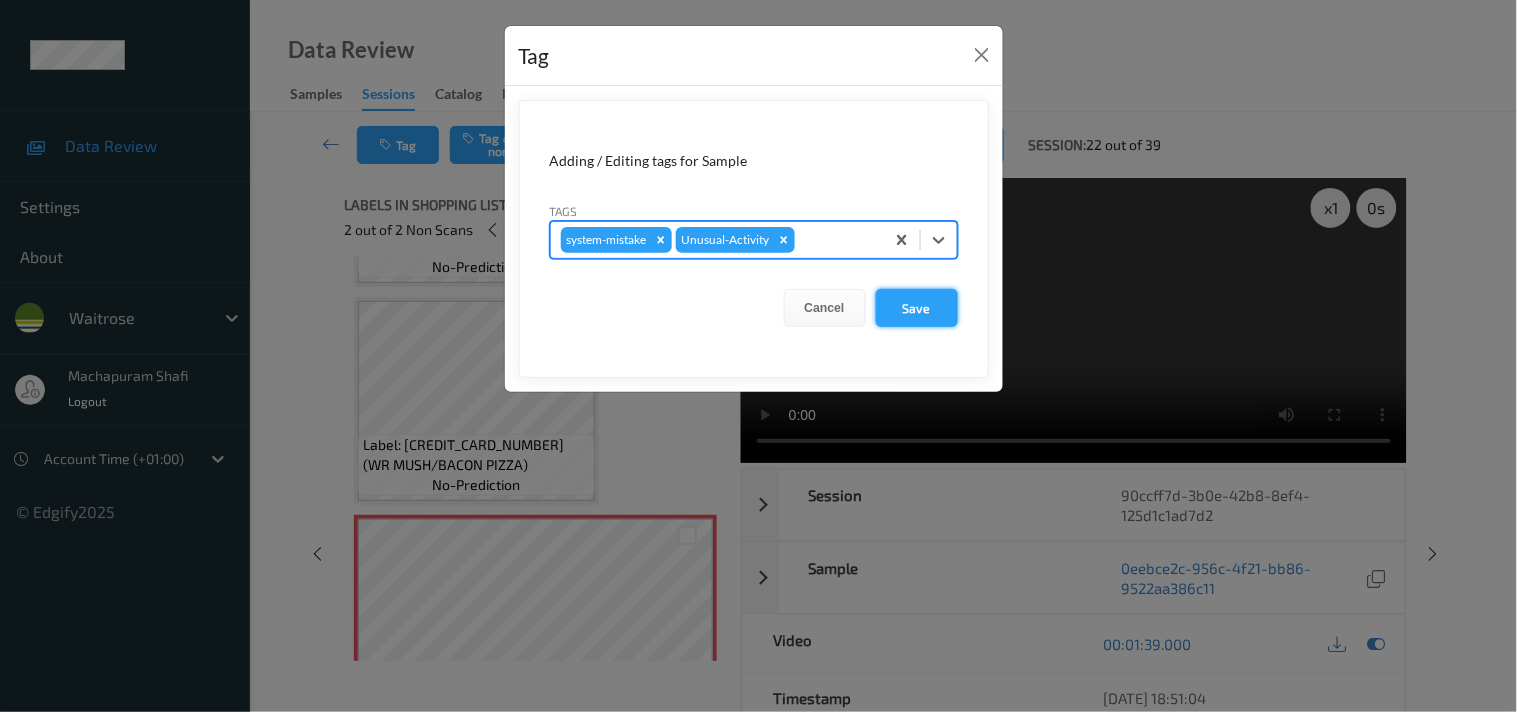click on "Save" at bounding box center (917, 308) 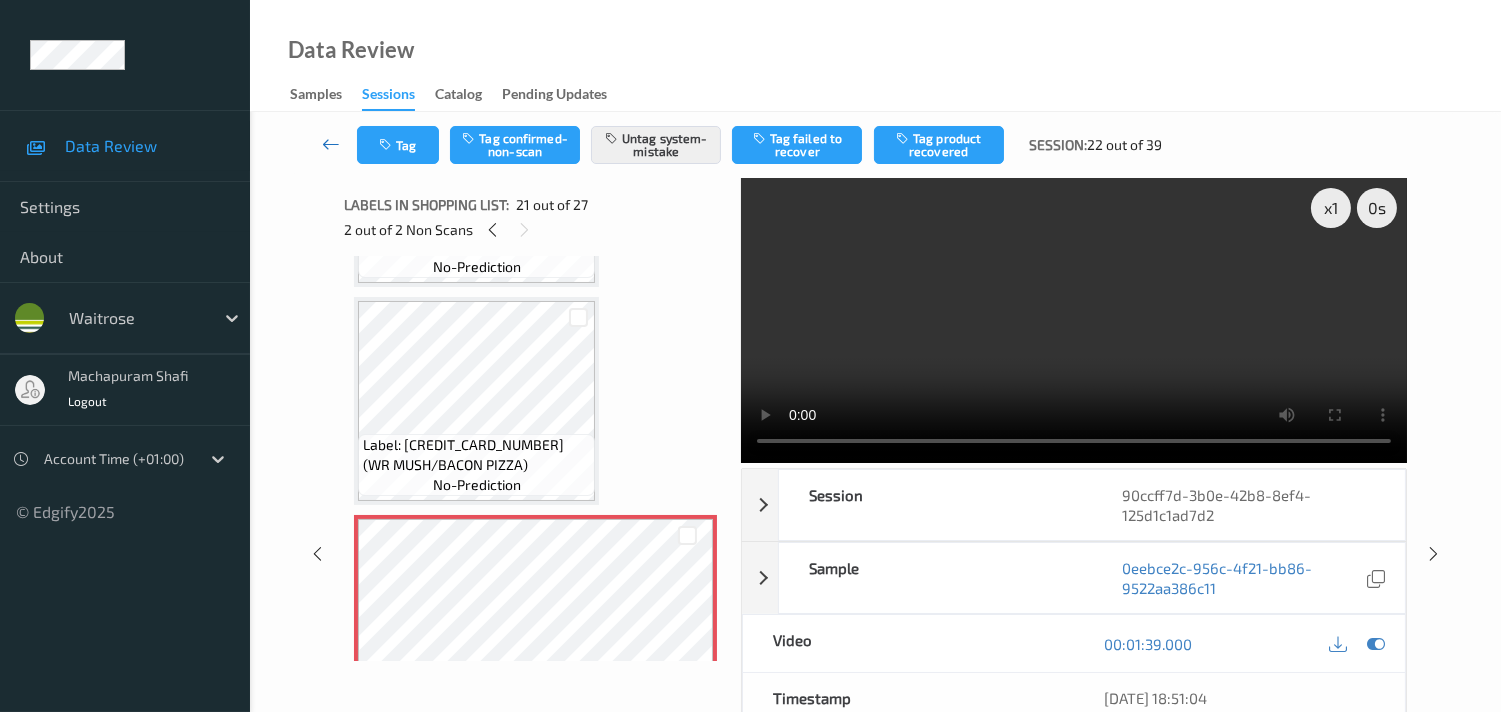 click at bounding box center [331, 144] 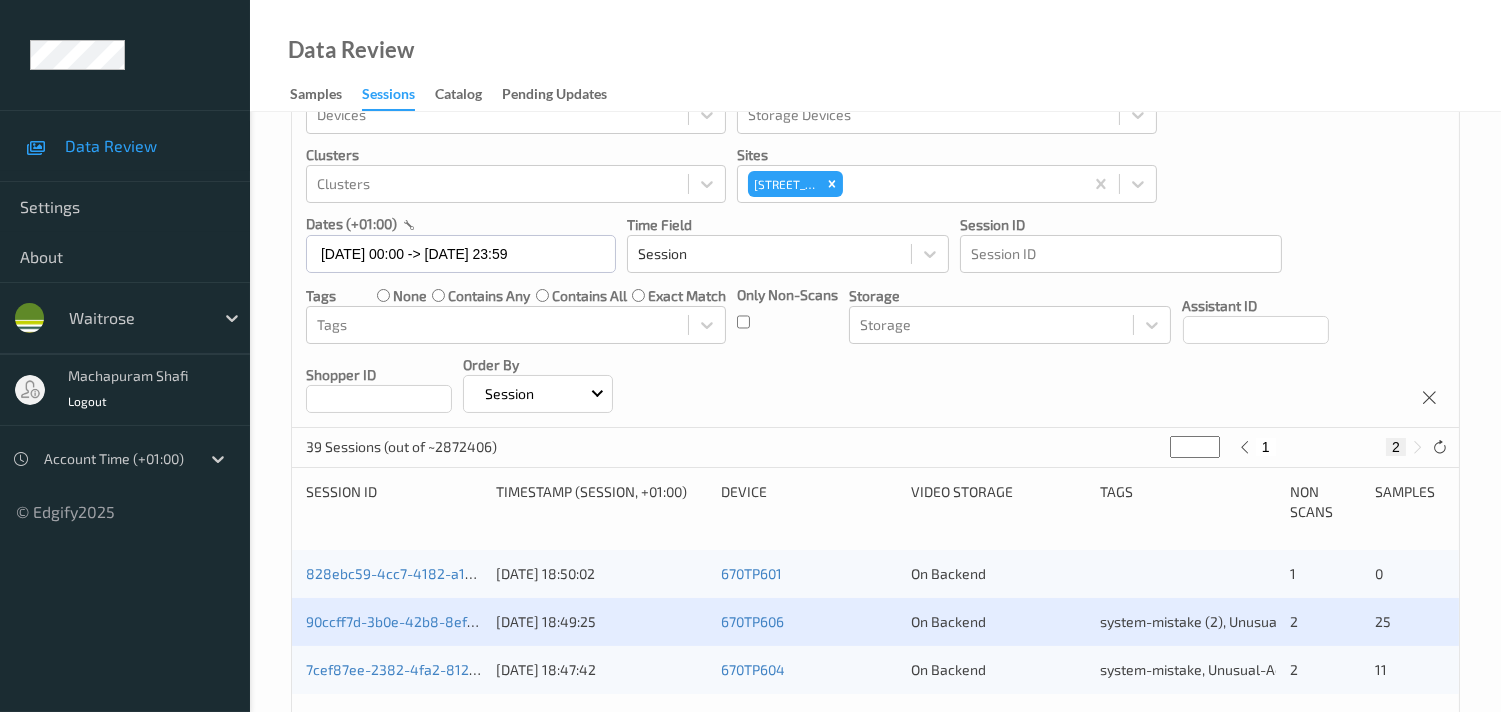 scroll, scrollTop: 111, scrollLeft: 0, axis: vertical 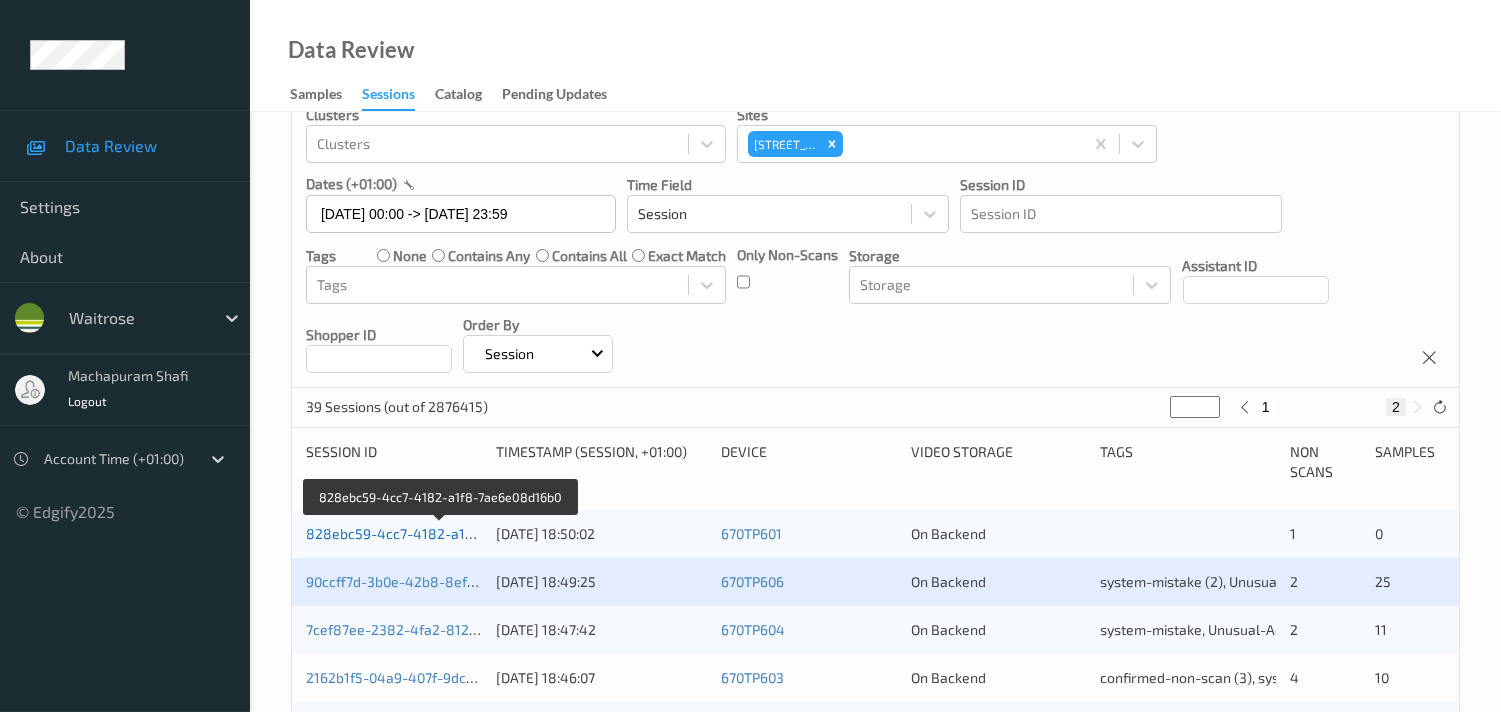 click on "828ebc59-4cc7-4182-a1f8-7ae6e08d16b0" at bounding box center [442, 533] 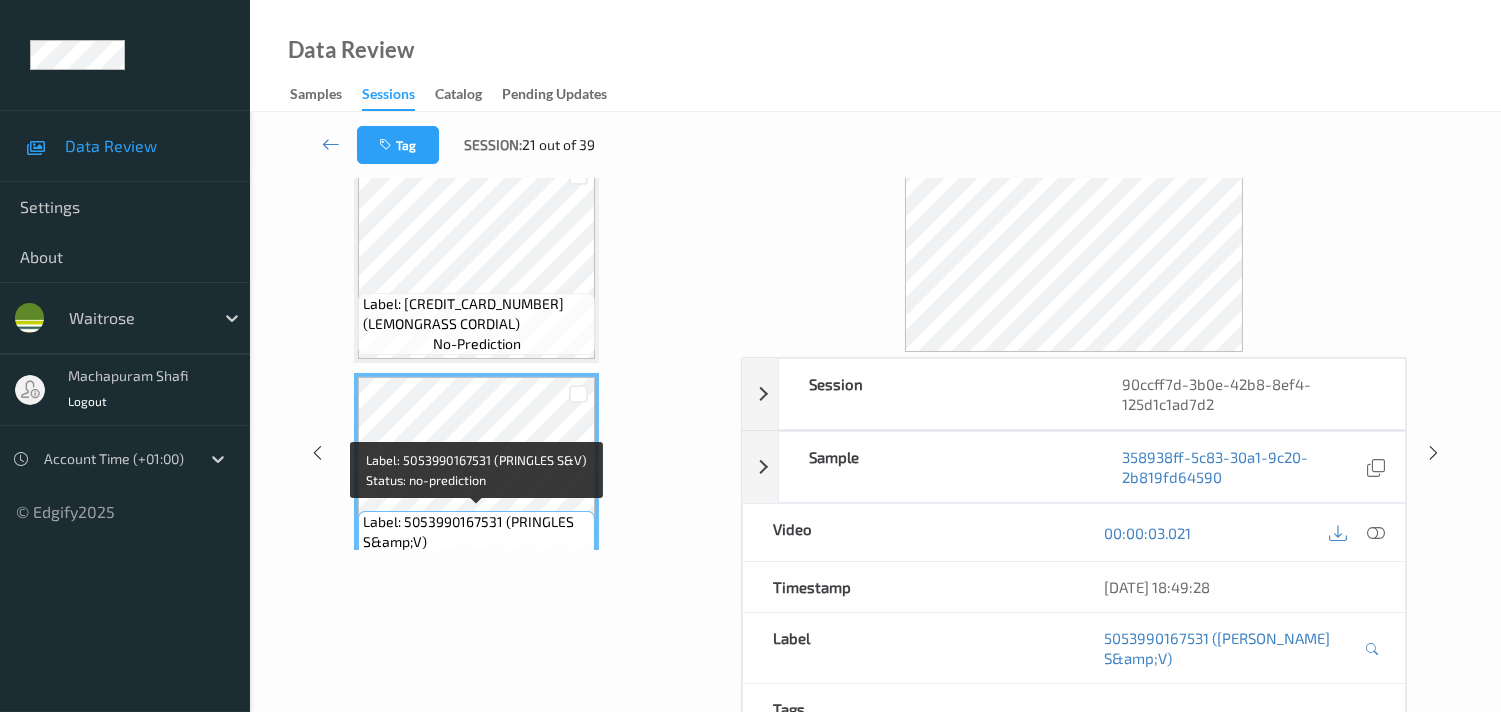 scroll, scrollTop: 0, scrollLeft: 0, axis: both 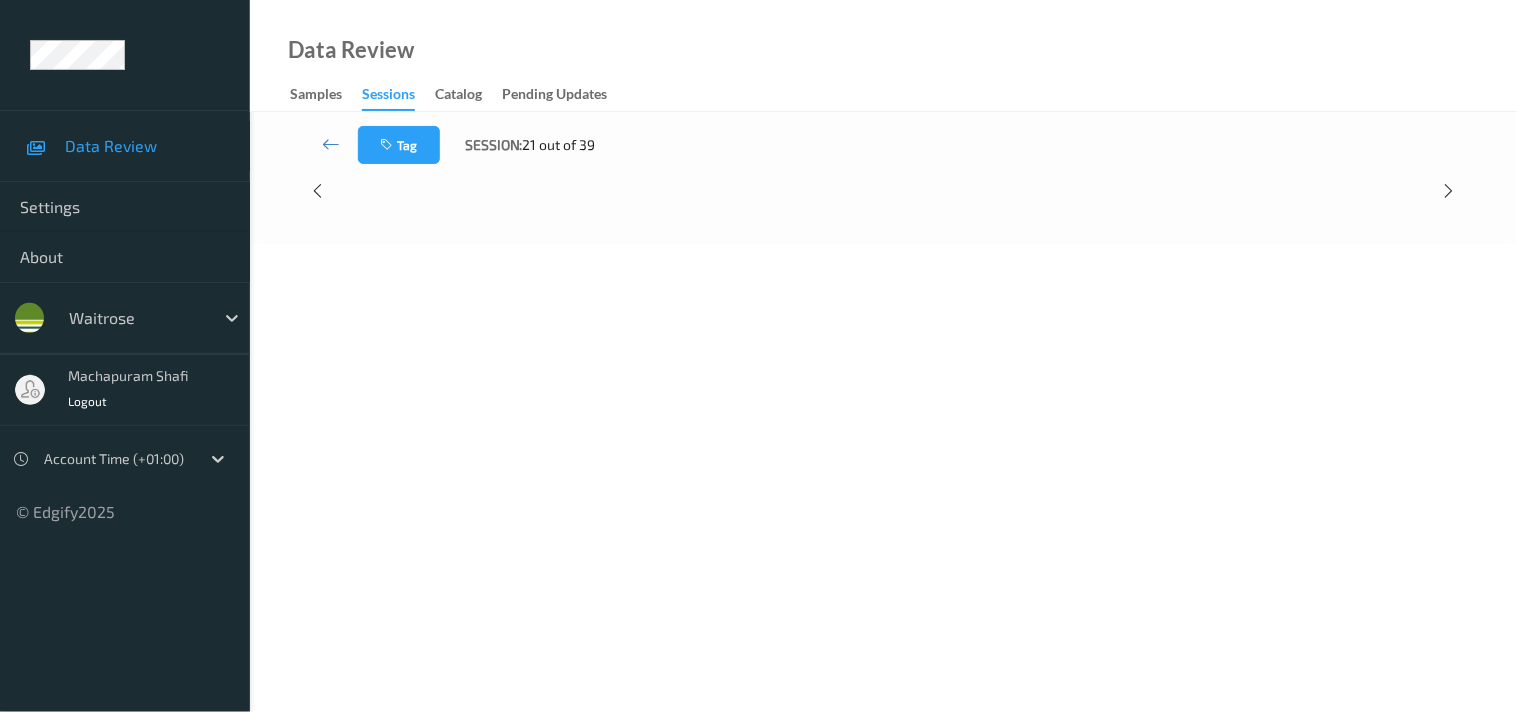 click at bounding box center [883, 190] 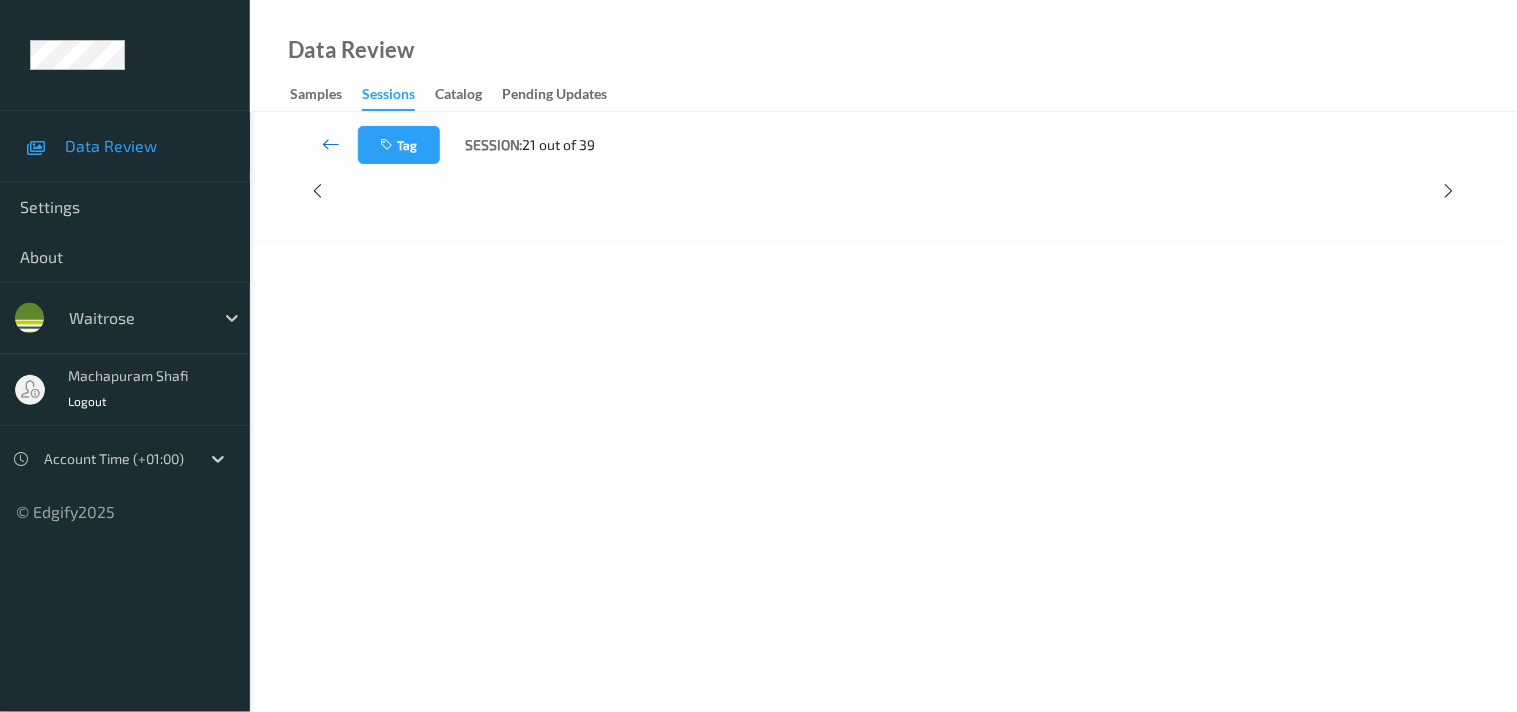 click at bounding box center (331, 144) 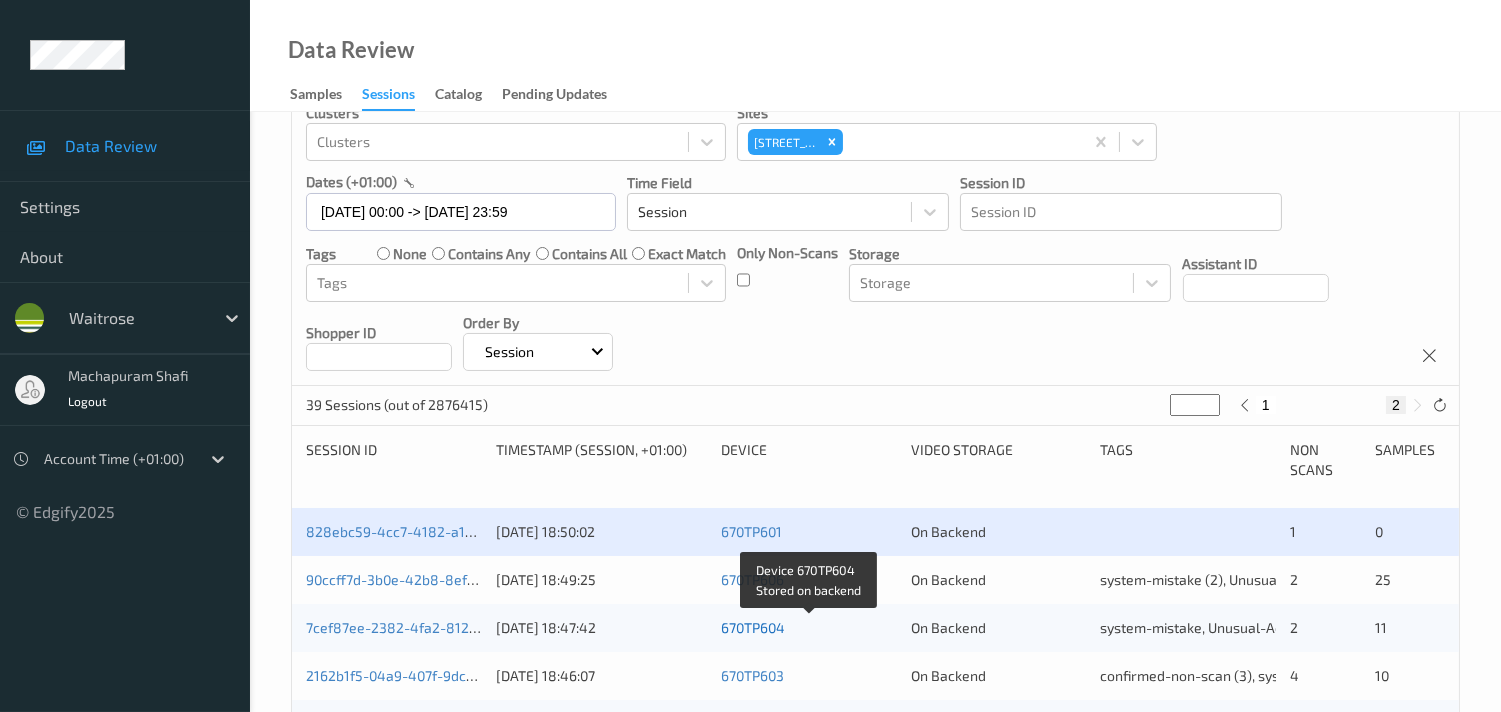 scroll, scrollTop: 111, scrollLeft: 0, axis: vertical 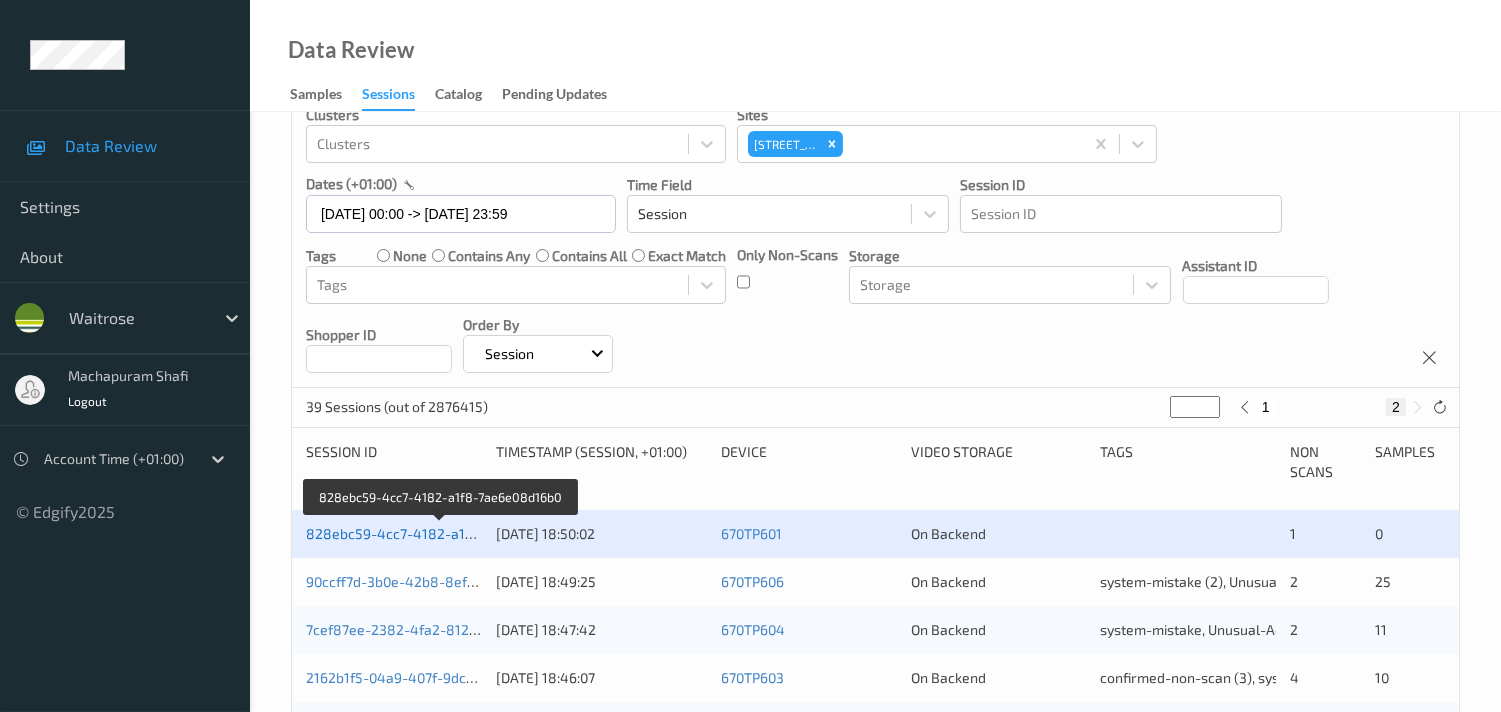 click on "828ebc59-4cc7-4182-a1f8-7ae6e08d16b0" at bounding box center [442, 533] 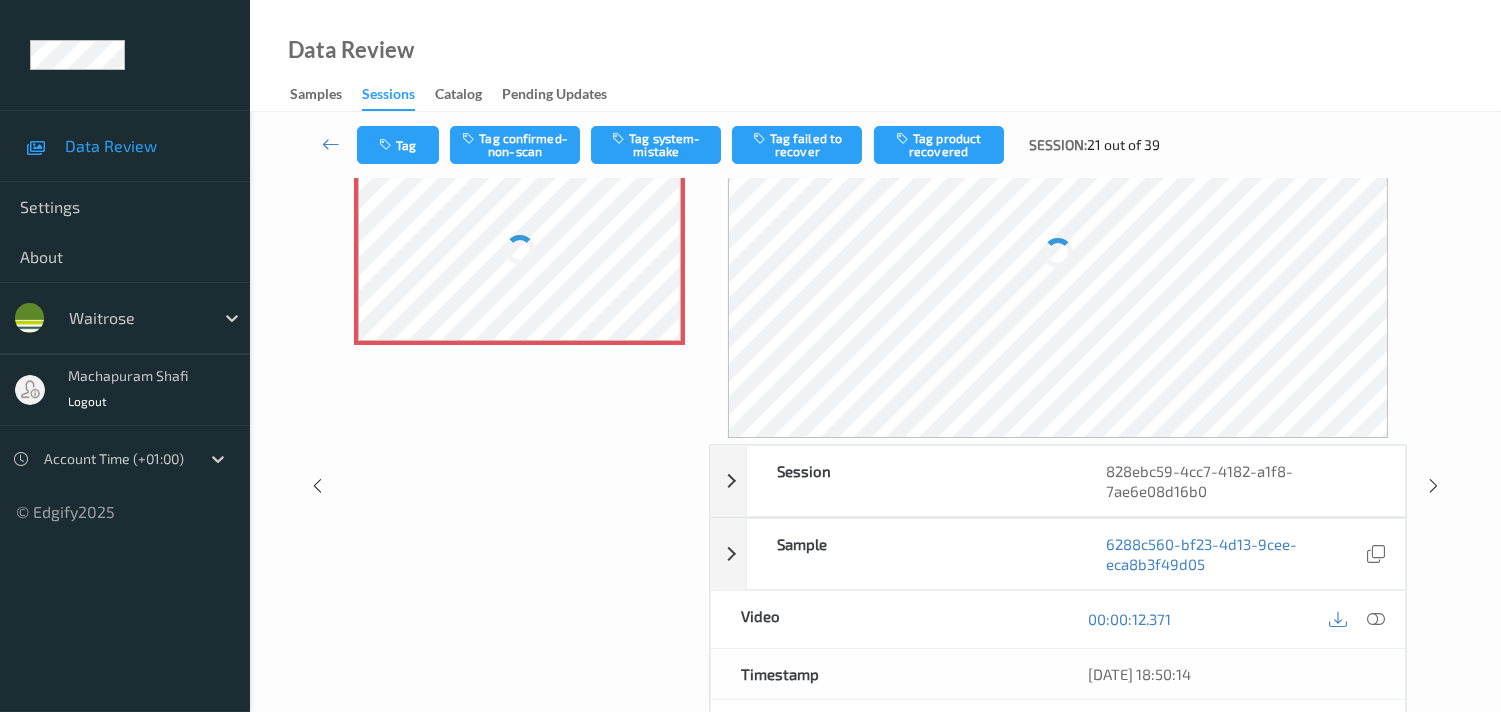 click on "Labels in shopping list: 1 out of 1 1 out of 1 Non Scans Label: Non-Scan non-scan" at bounding box center (519, 486) 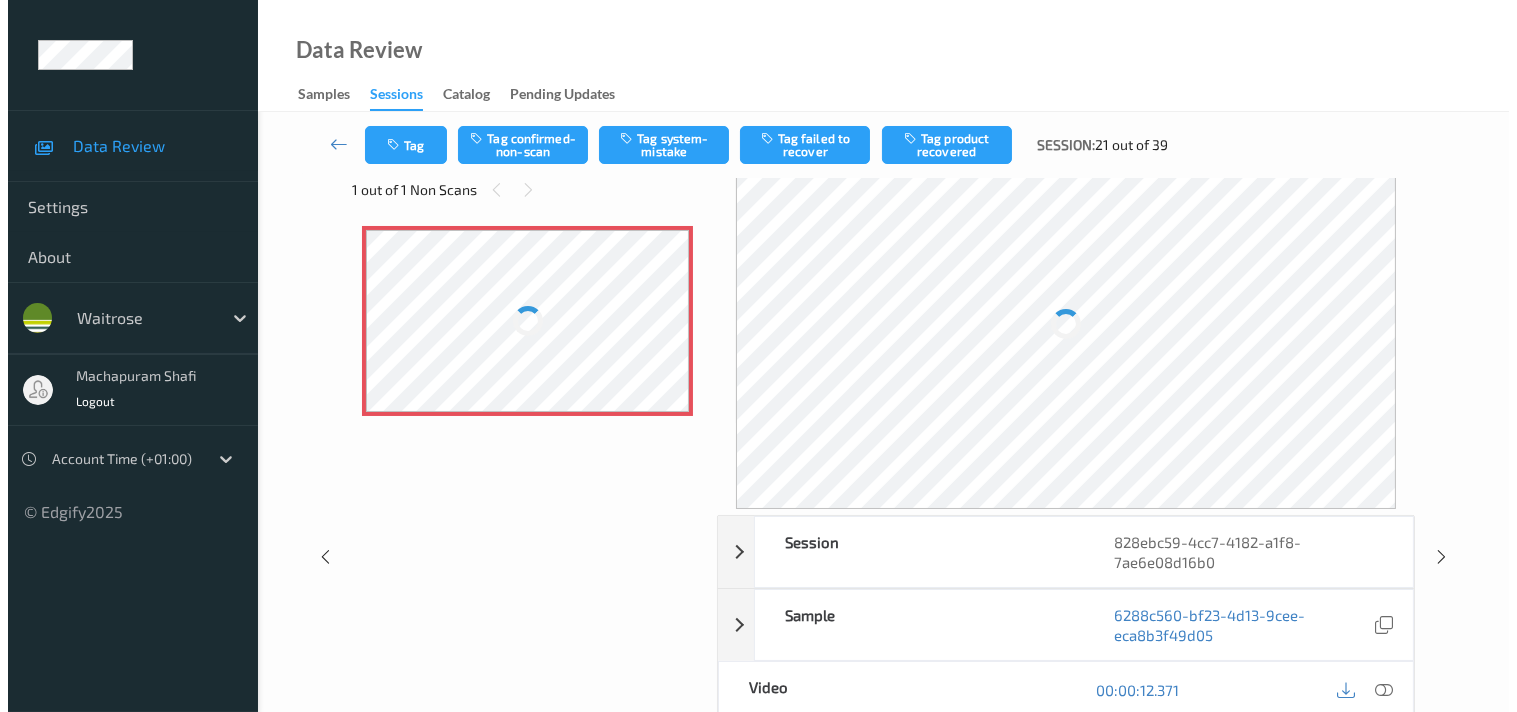 scroll, scrollTop: 0, scrollLeft: 0, axis: both 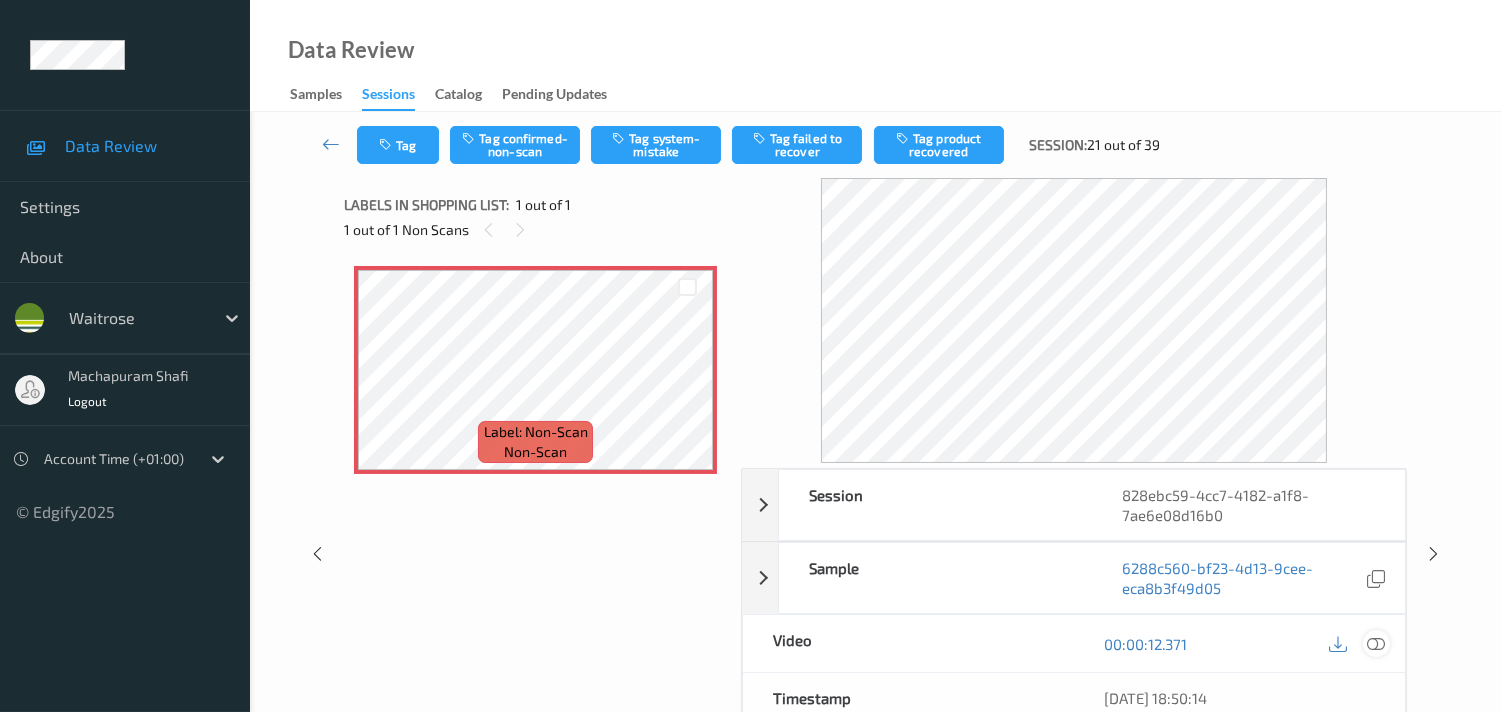 click at bounding box center [1376, 644] 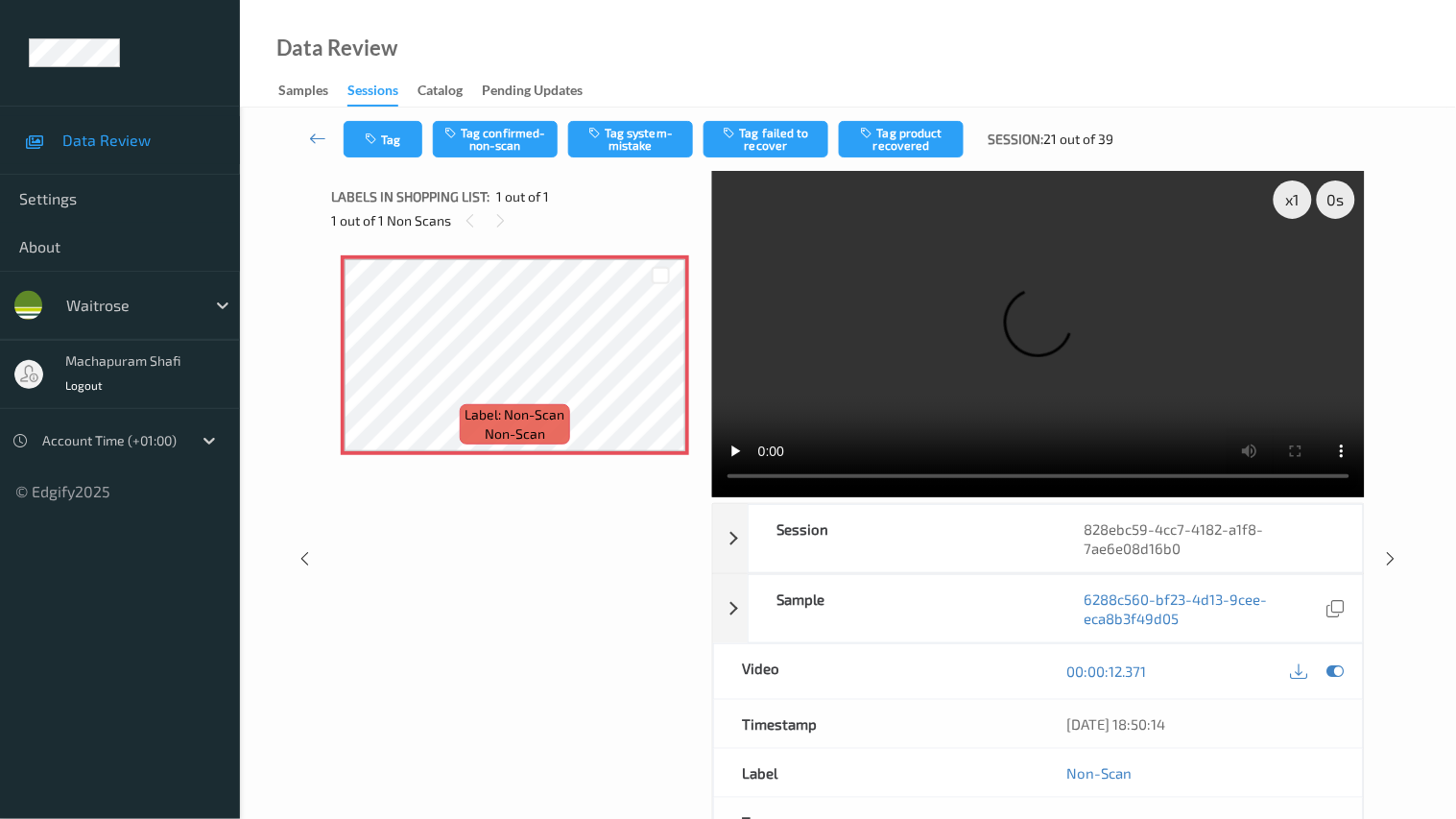type 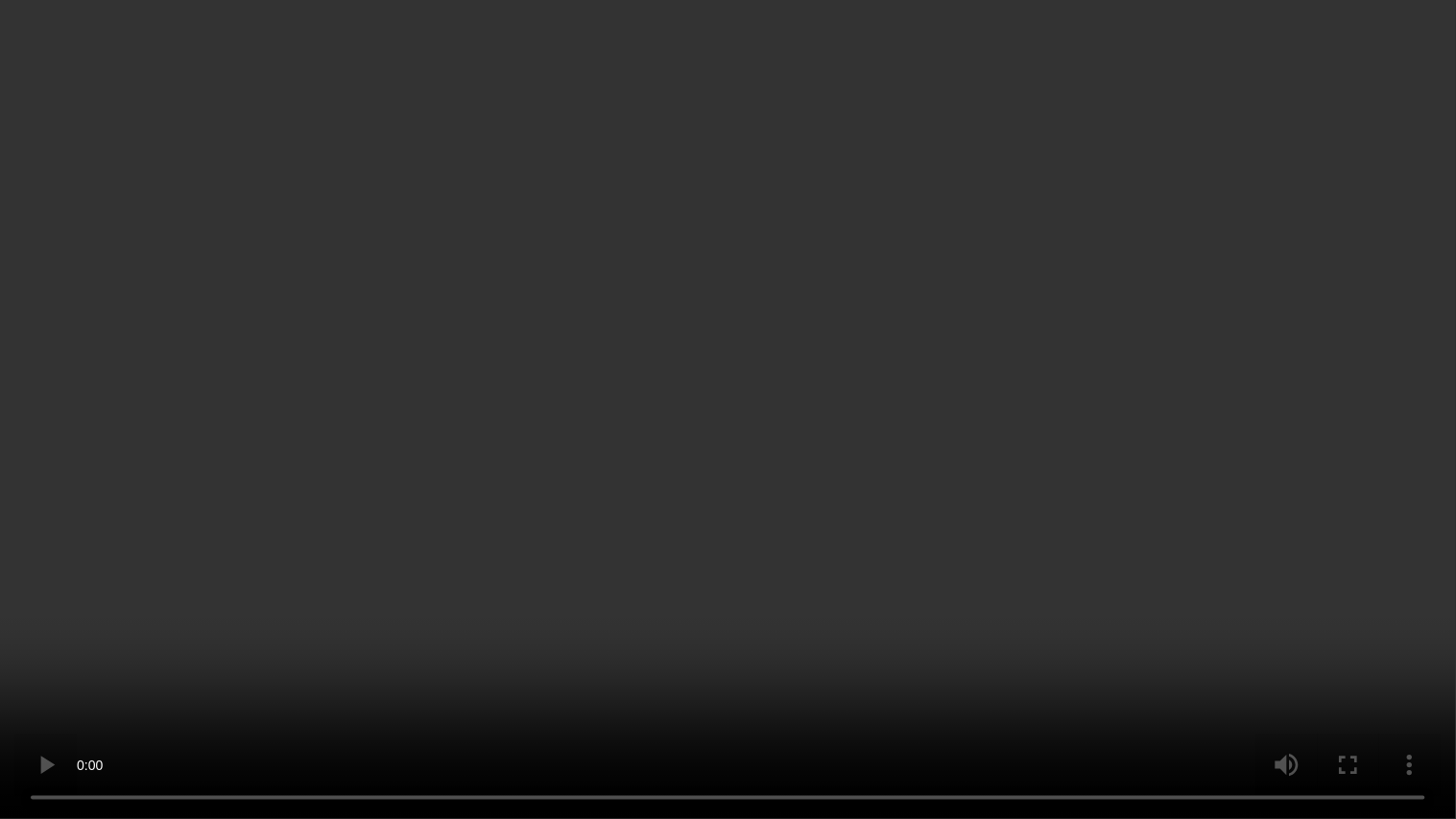 click at bounding box center [728, 409] 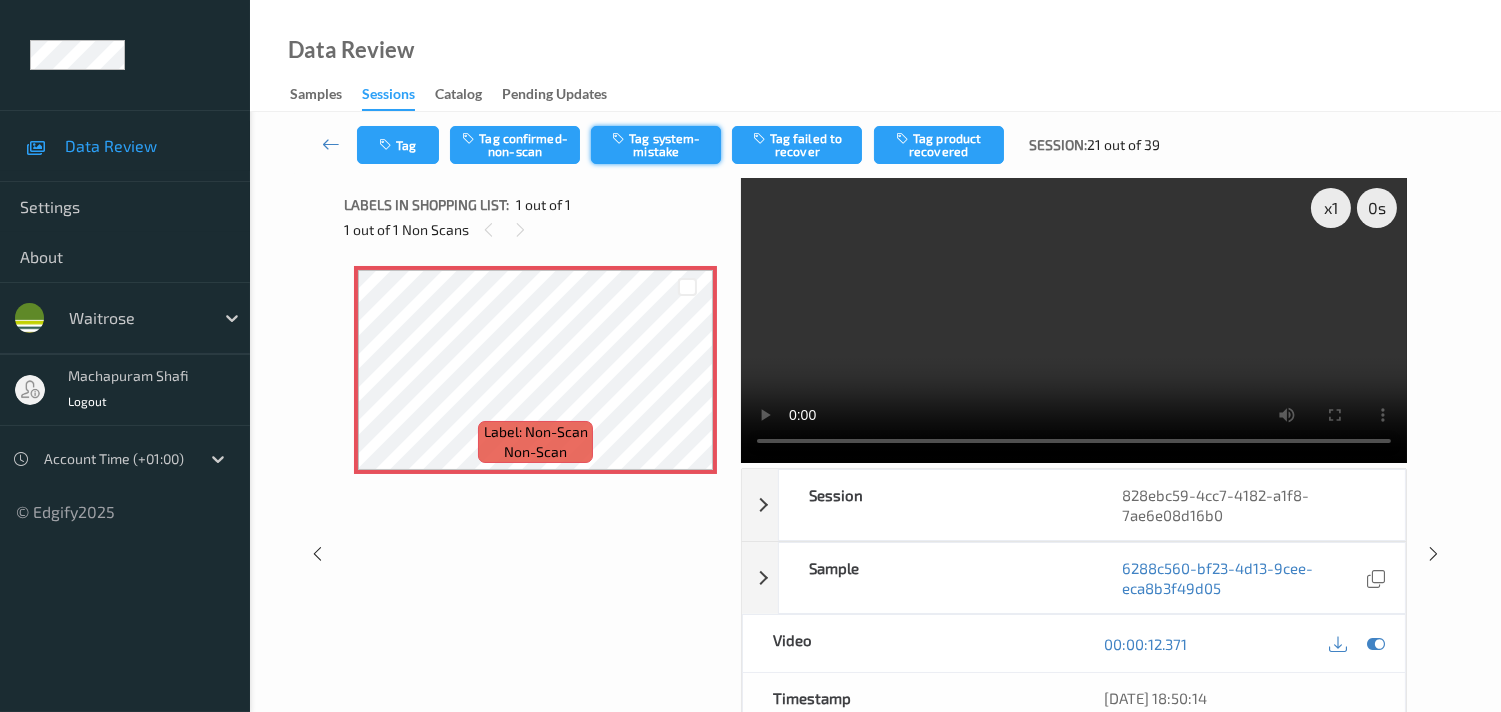 drag, startPoint x: 625, startPoint y: 125, endPoint x: 706, endPoint y: 158, distance: 87.46428 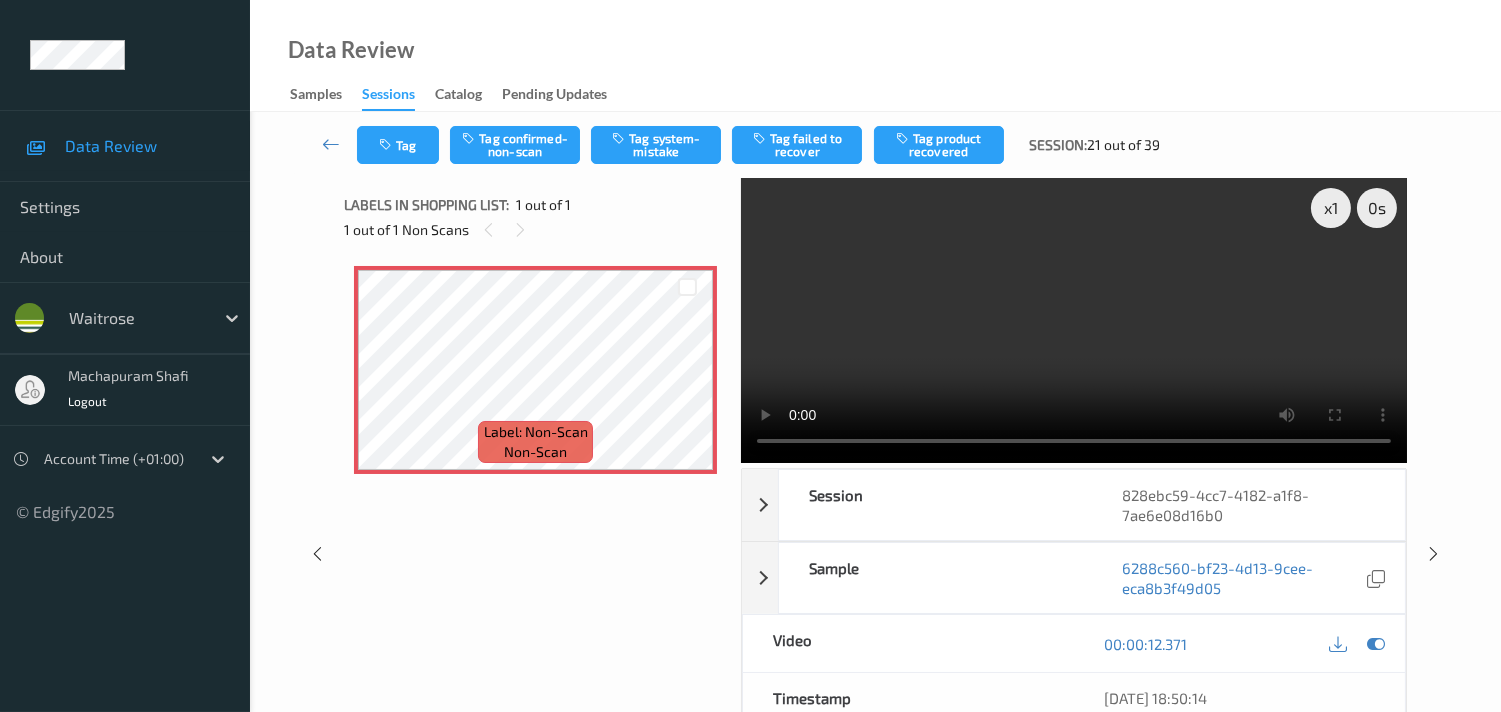 select on "**" 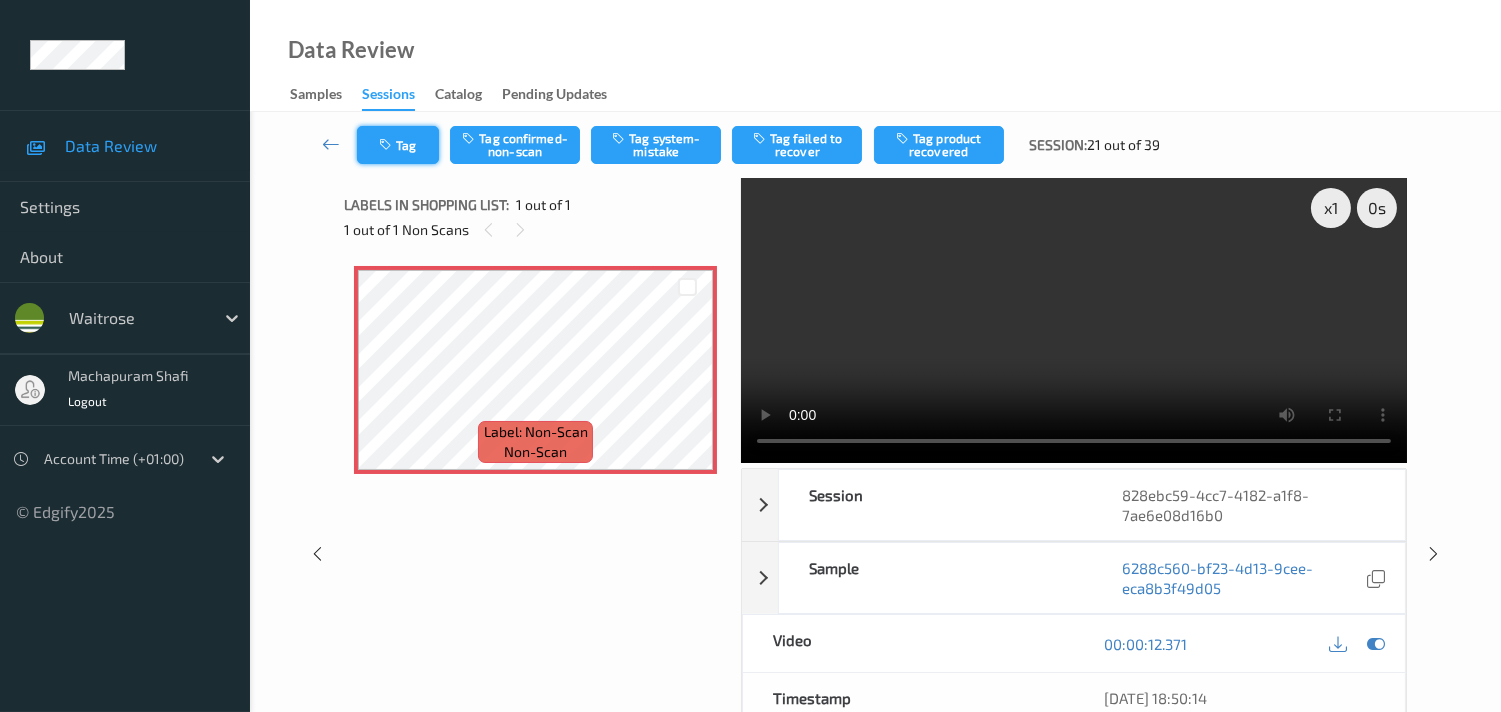 click on "Tag" at bounding box center [398, 145] 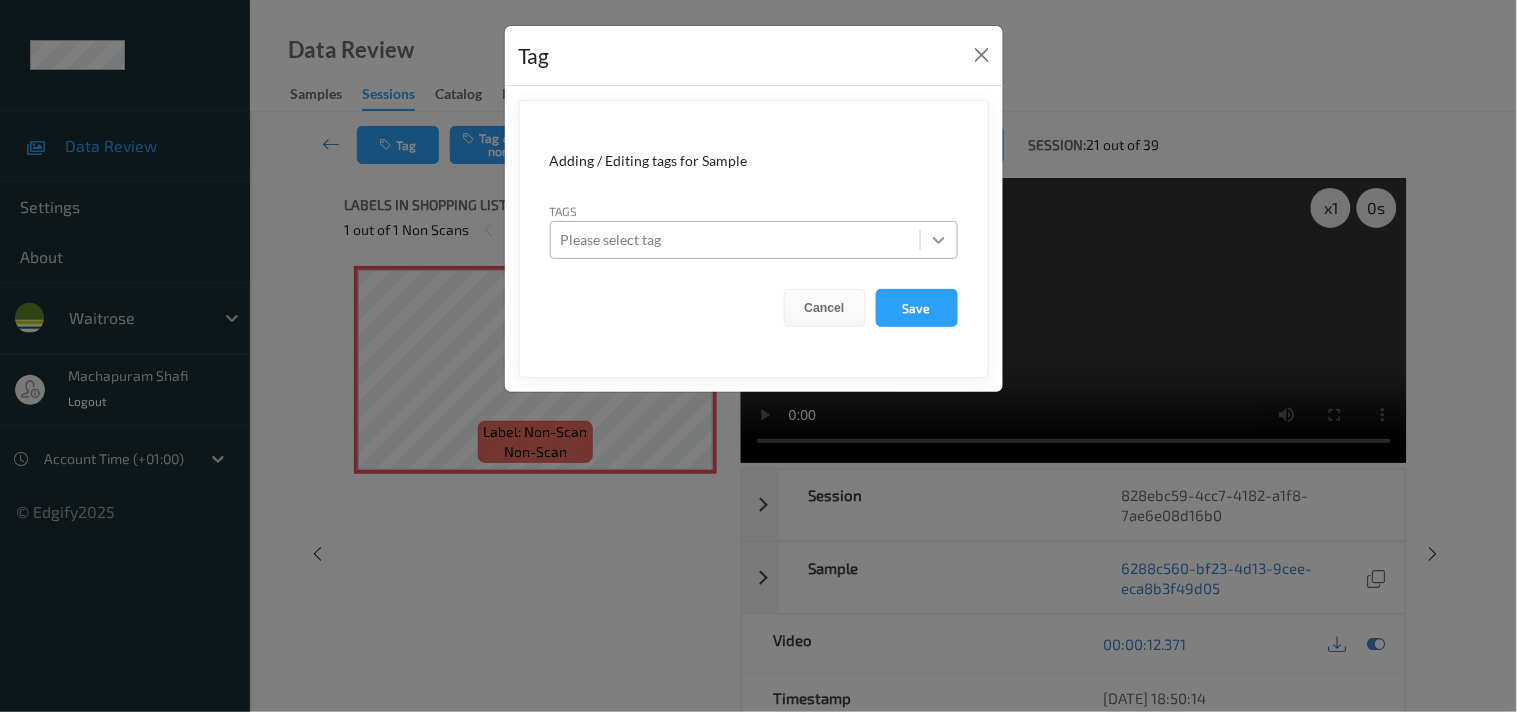 click 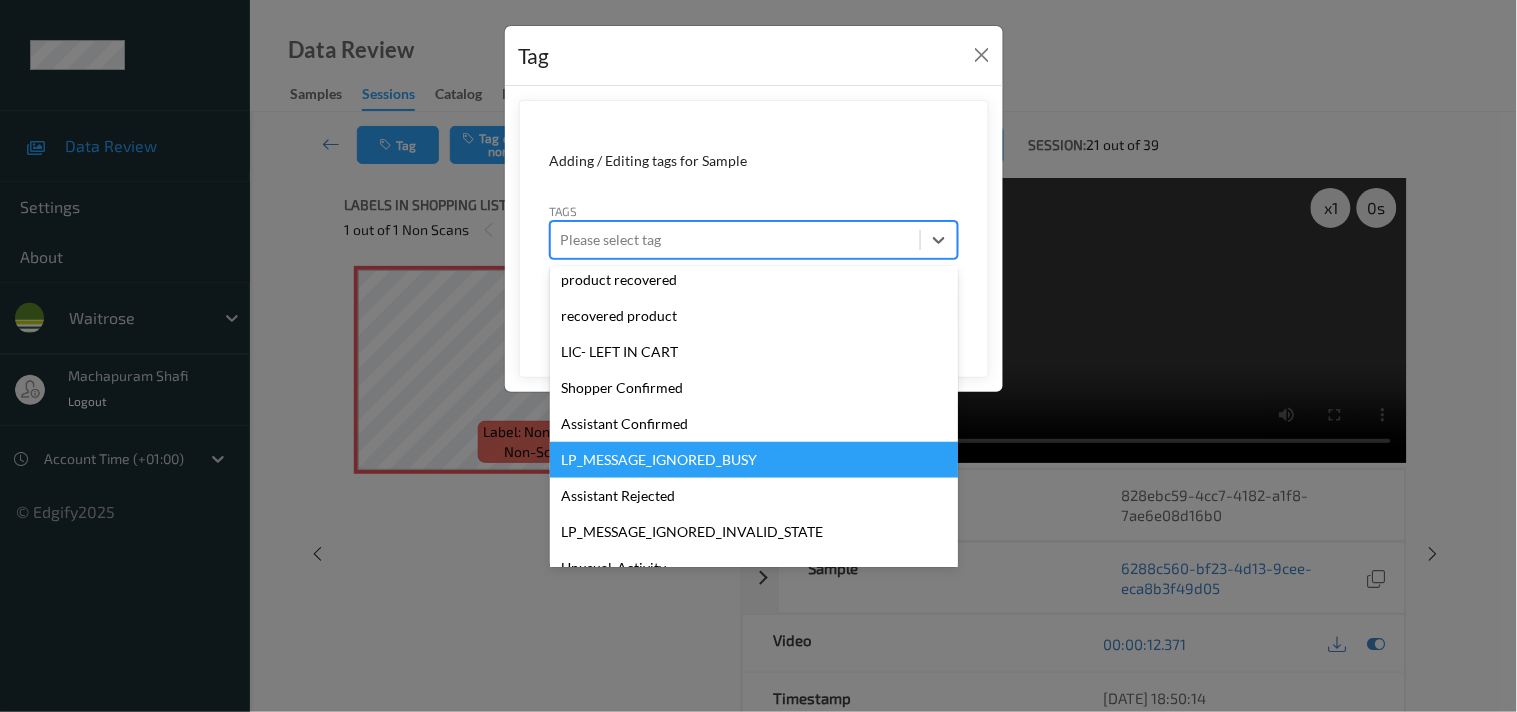 scroll, scrollTop: 391, scrollLeft: 0, axis: vertical 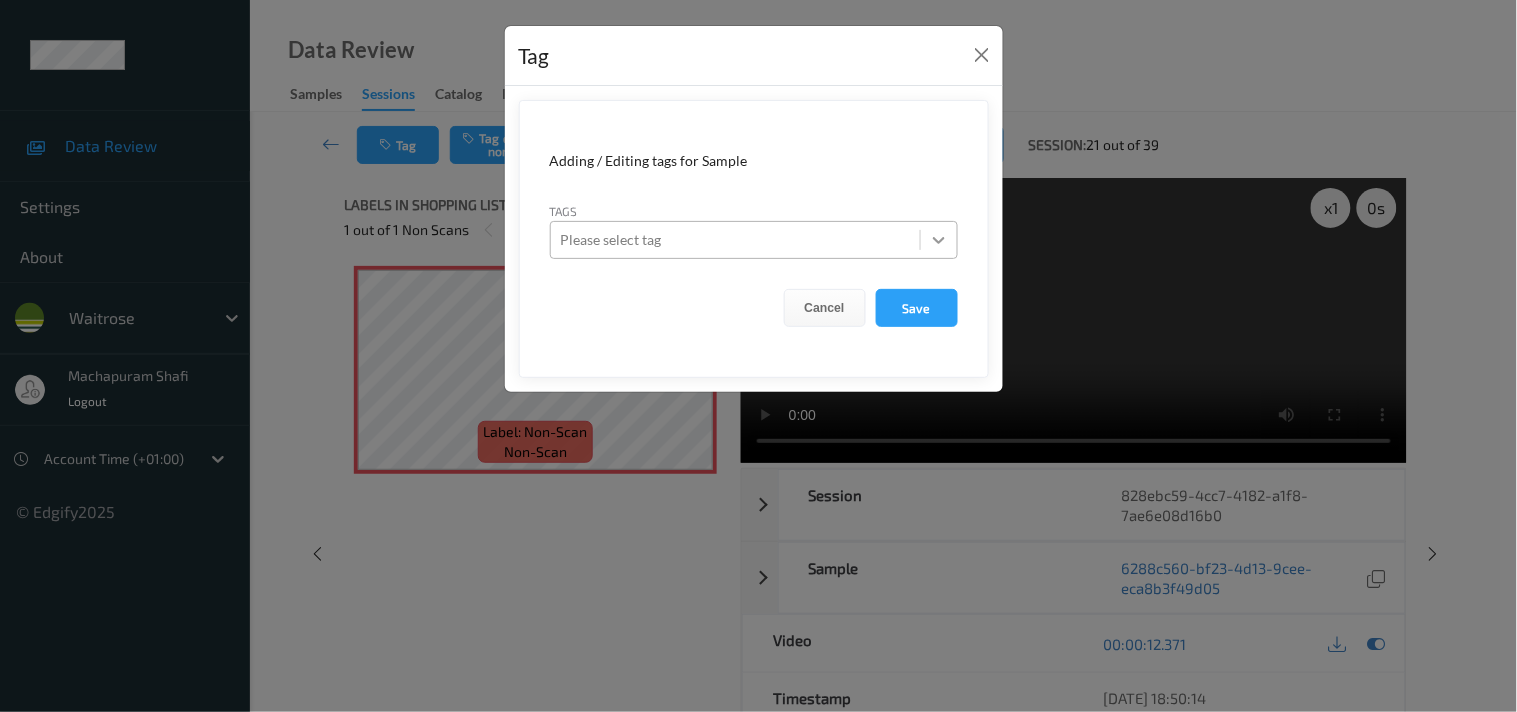 click 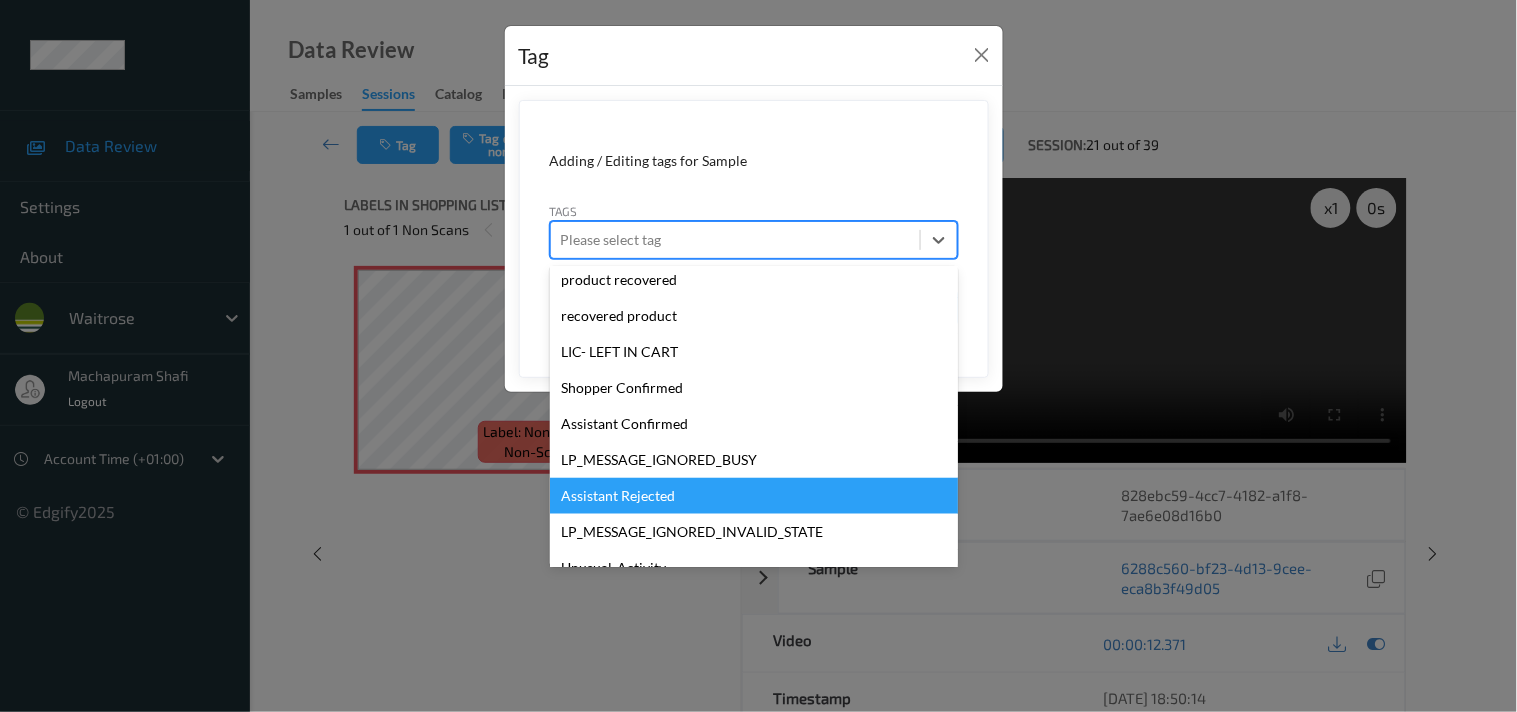 scroll, scrollTop: 391, scrollLeft: 0, axis: vertical 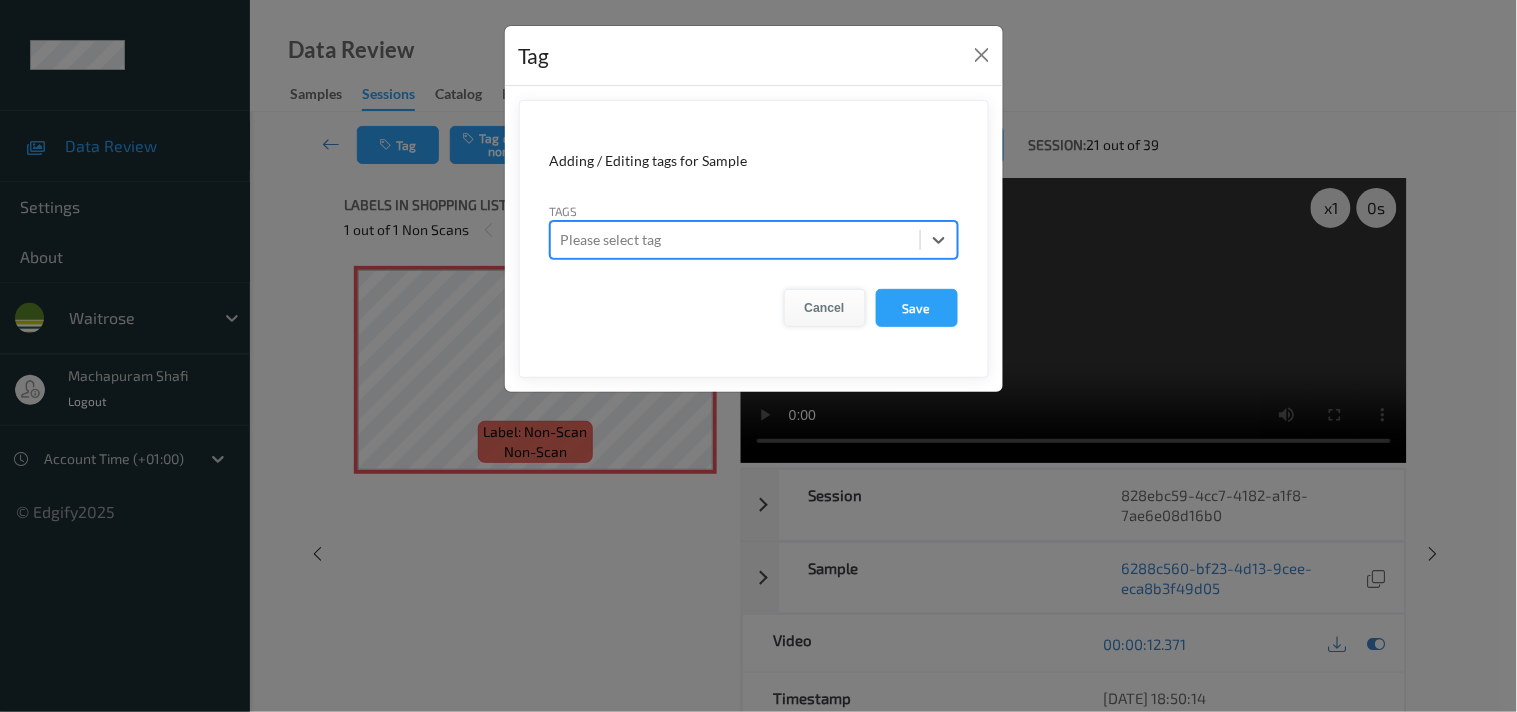 click on "Cancel" at bounding box center [825, 308] 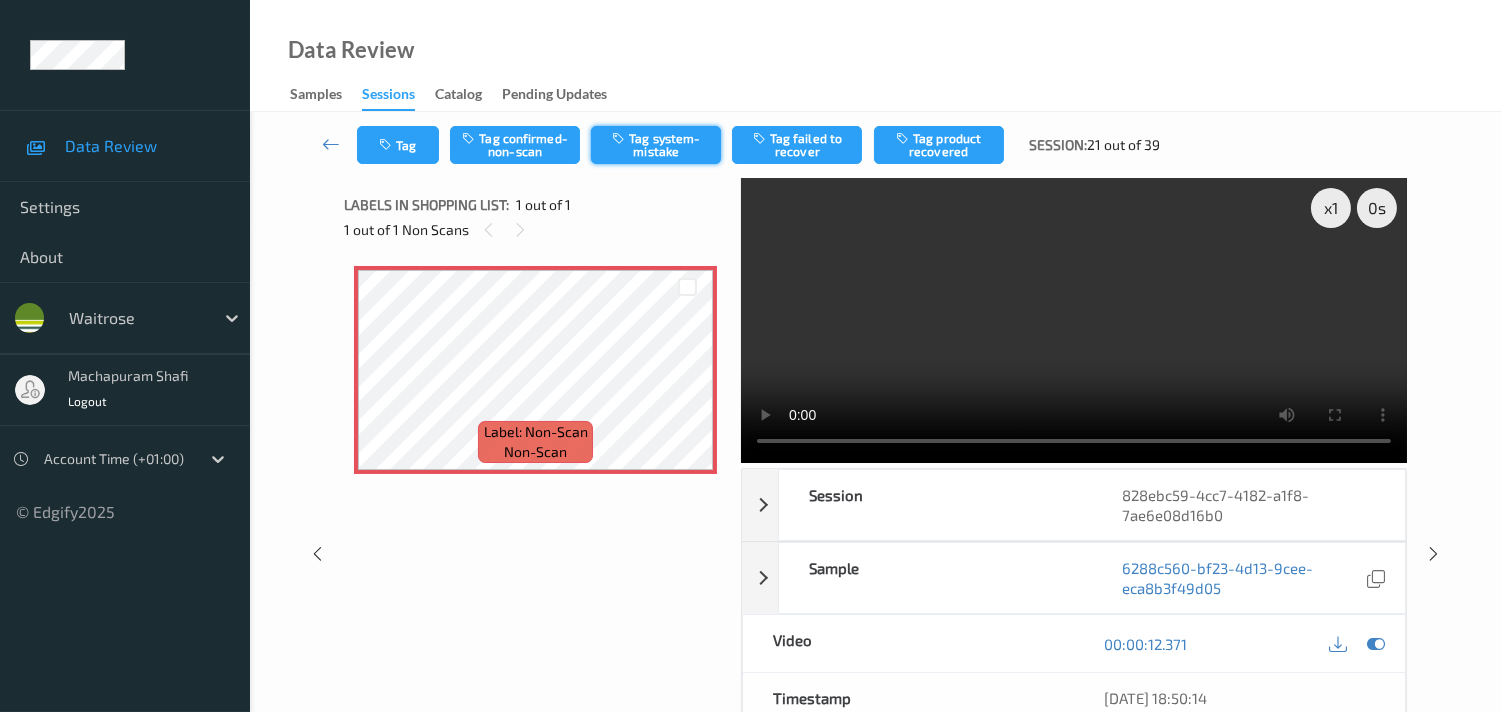 click on "Tag   system-mistake" at bounding box center (656, 145) 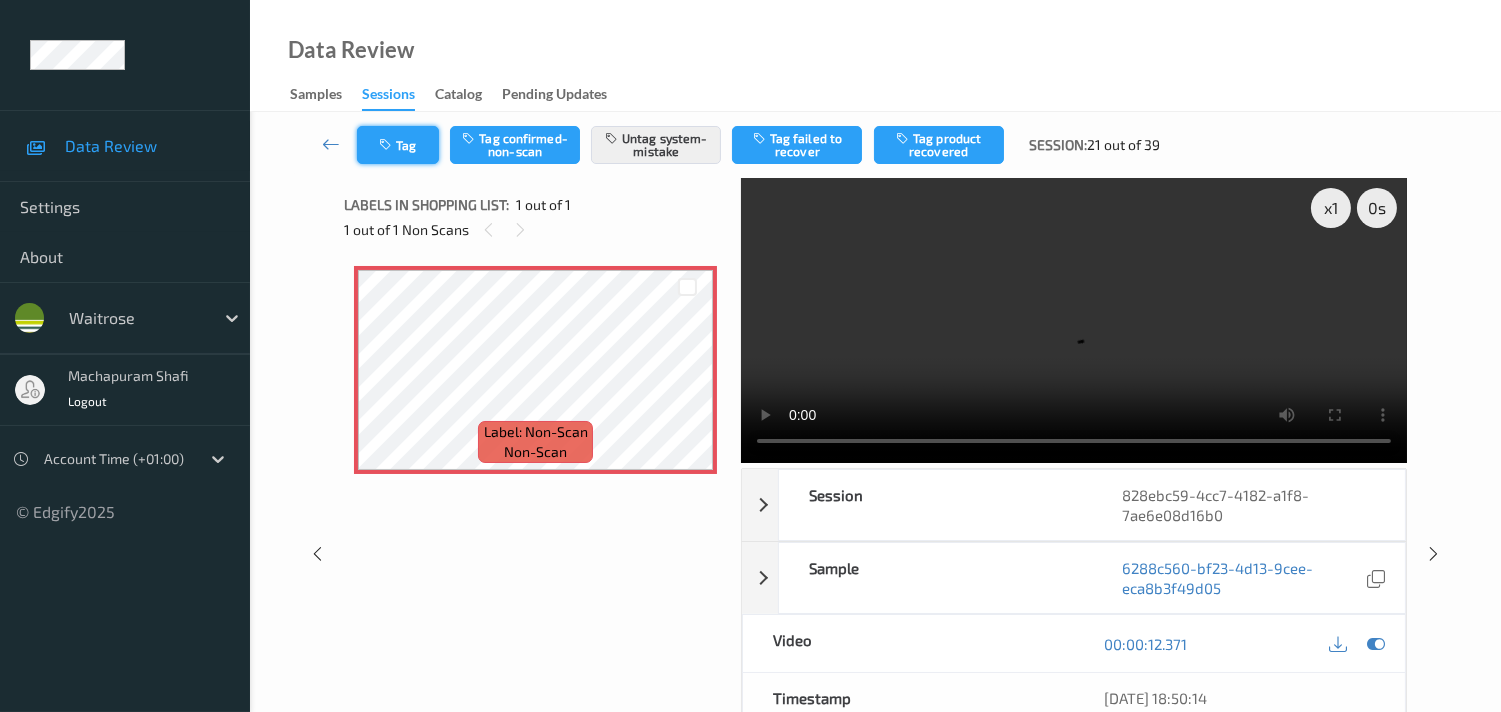 click at bounding box center (387, 145) 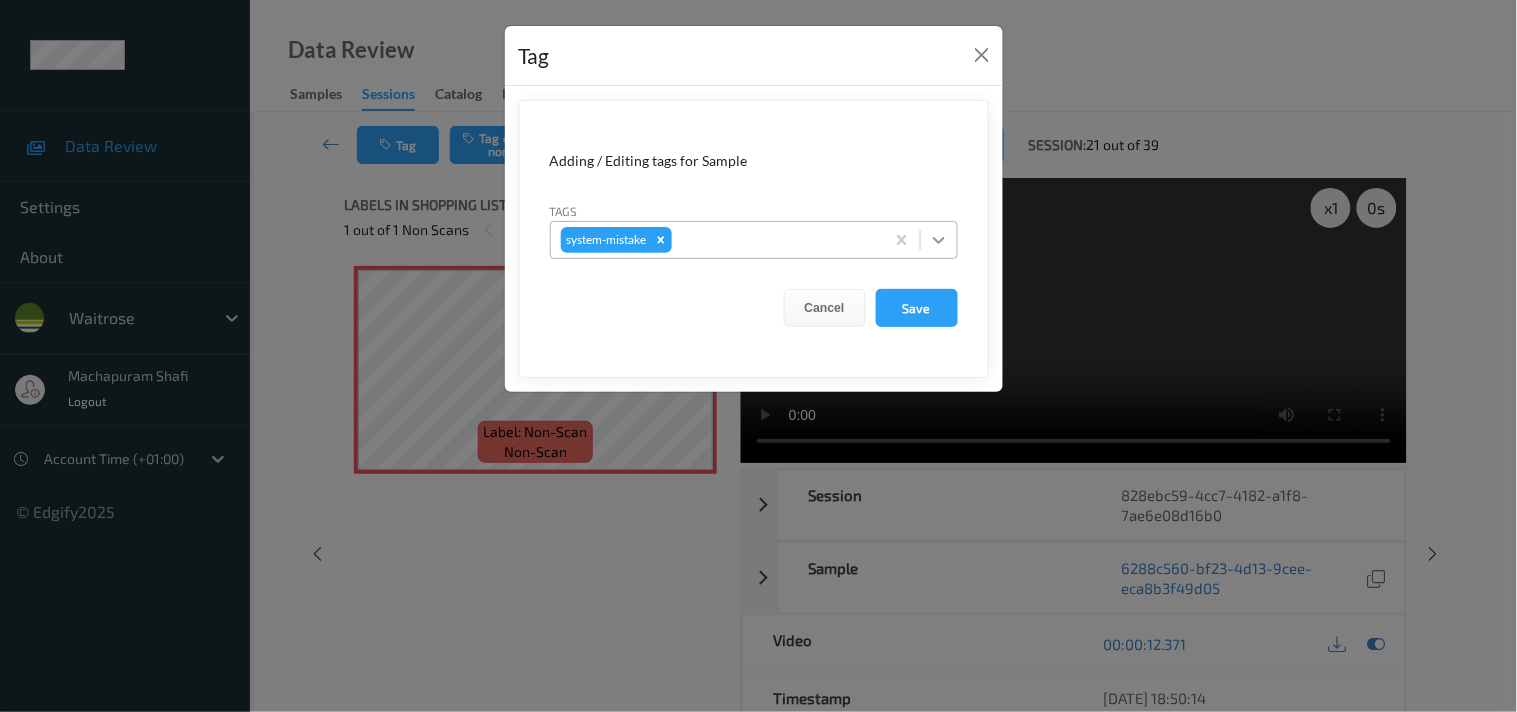 click 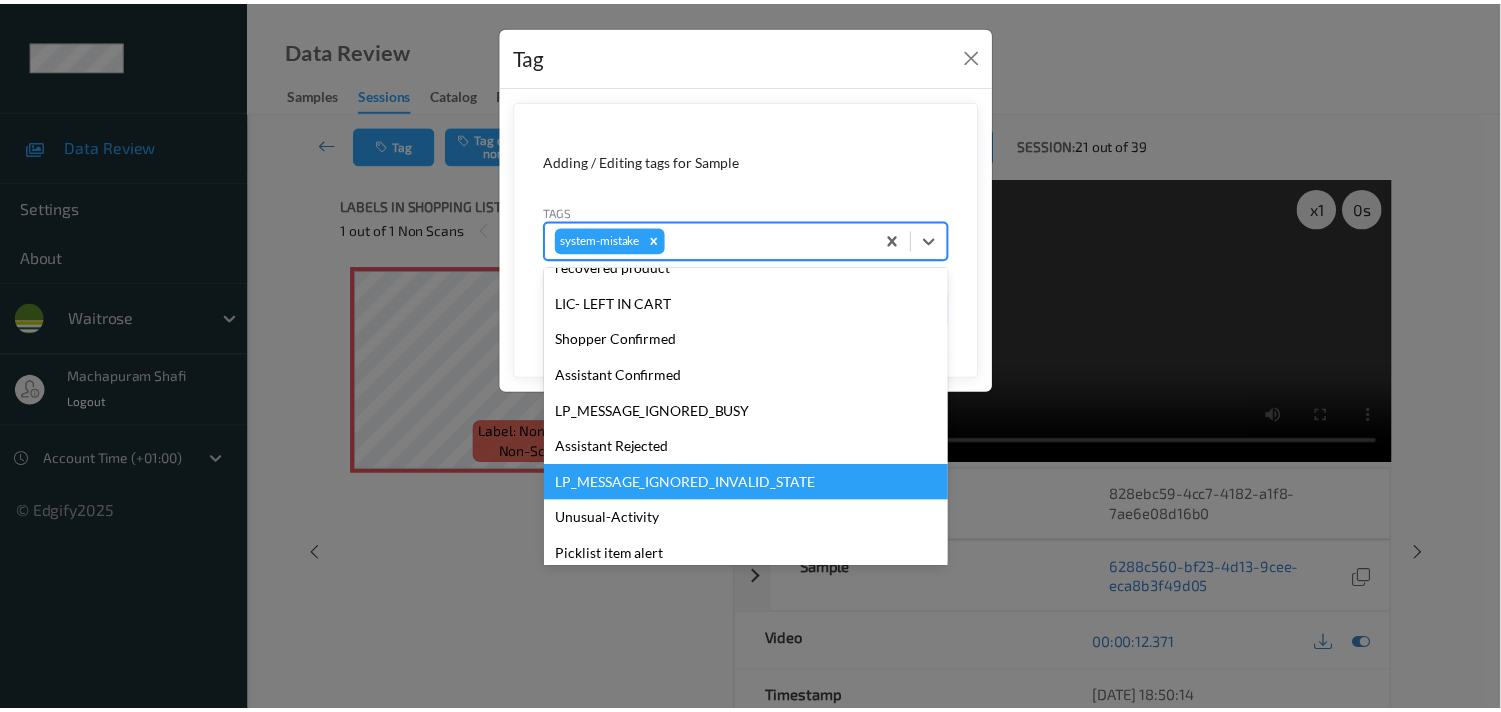 scroll, scrollTop: 355, scrollLeft: 0, axis: vertical 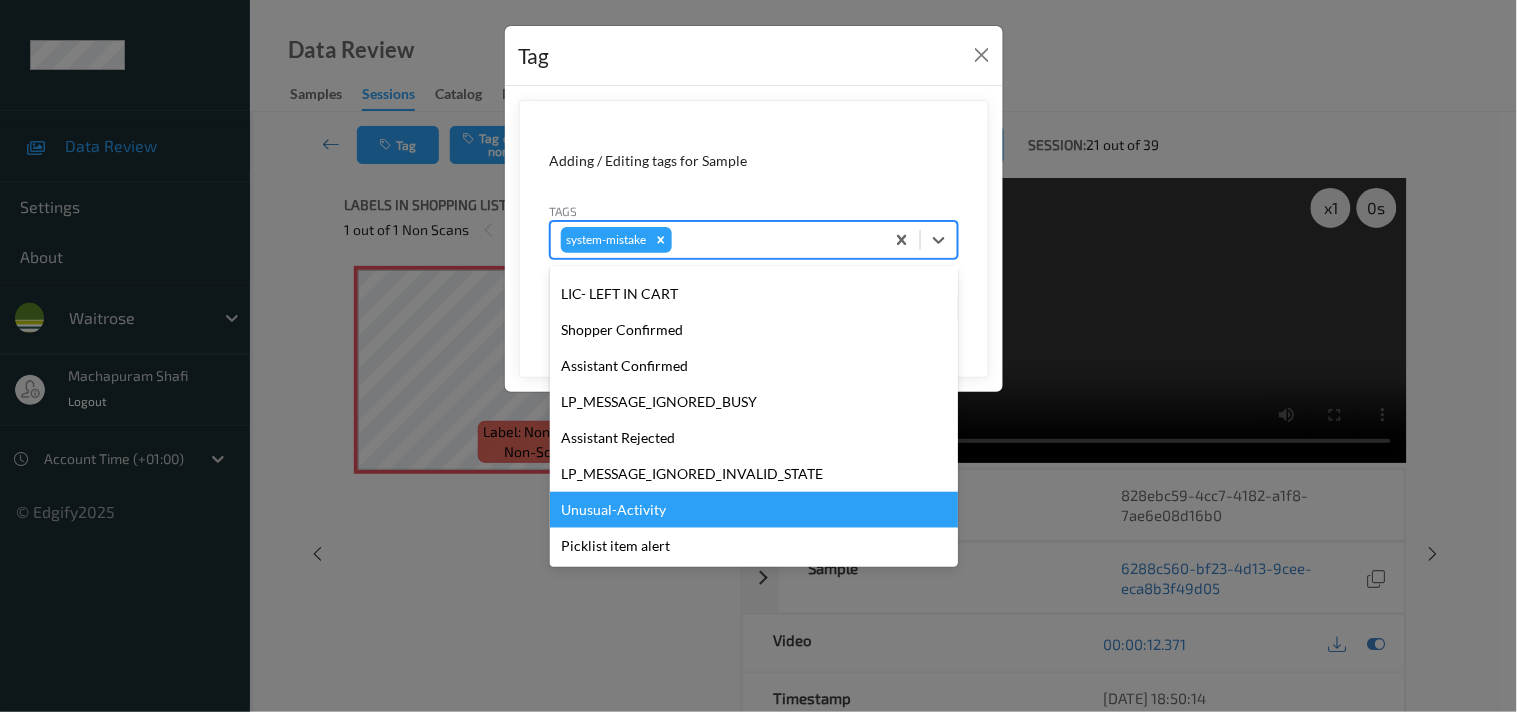 drag, startPoint x: 643, startPoint y: 501, endPoint x: 730, endPoint y: 462, distance: 95.34149 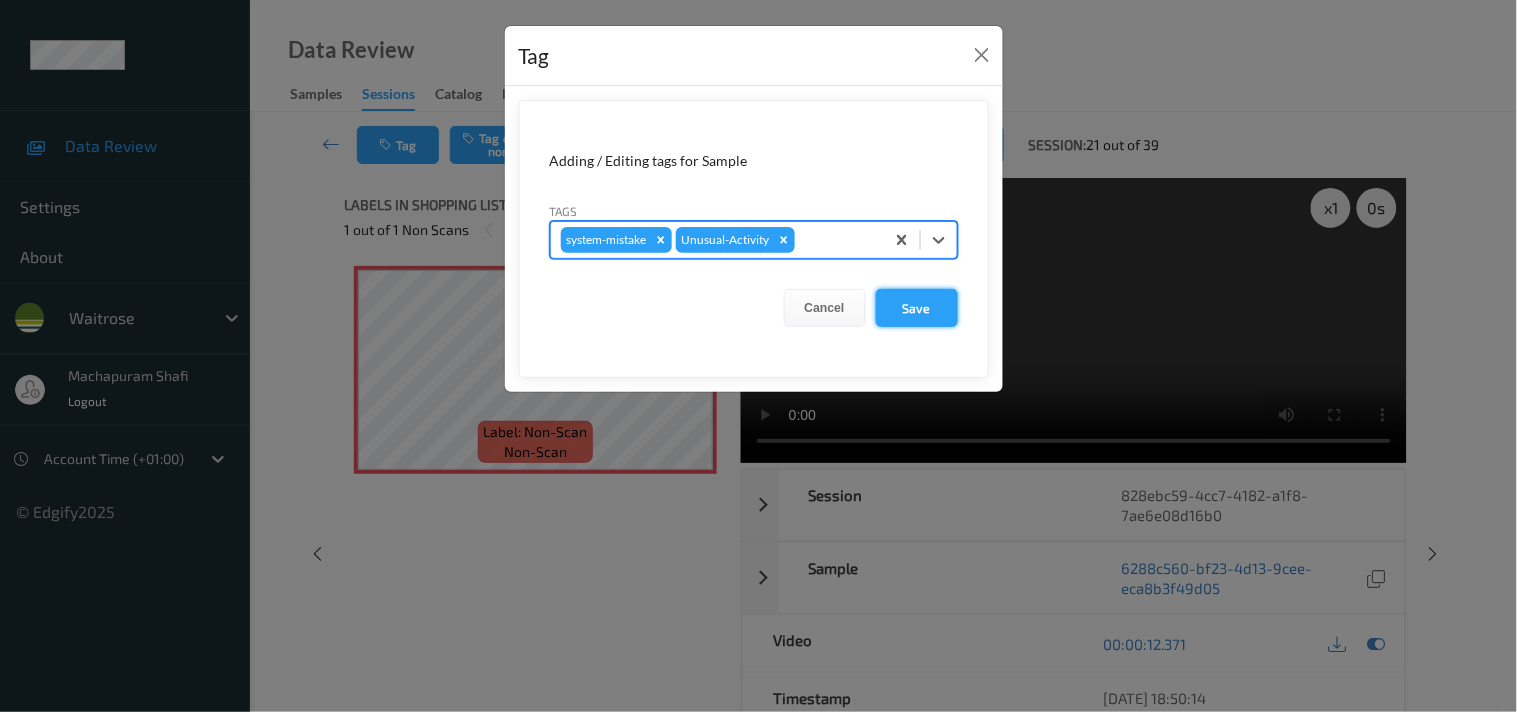 click on "Save" at bounding box center (917, 308) 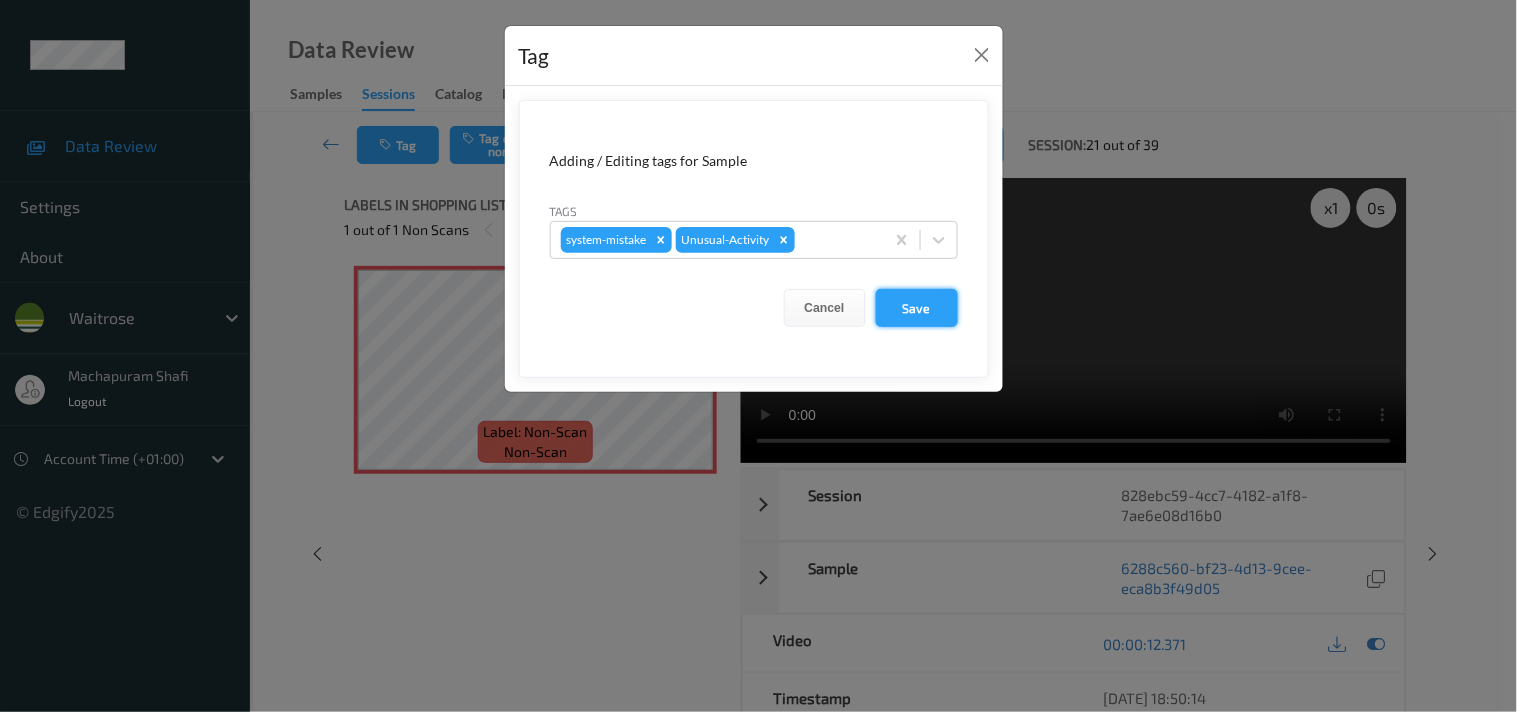 click on "Save" at bounding box center [917, 308] 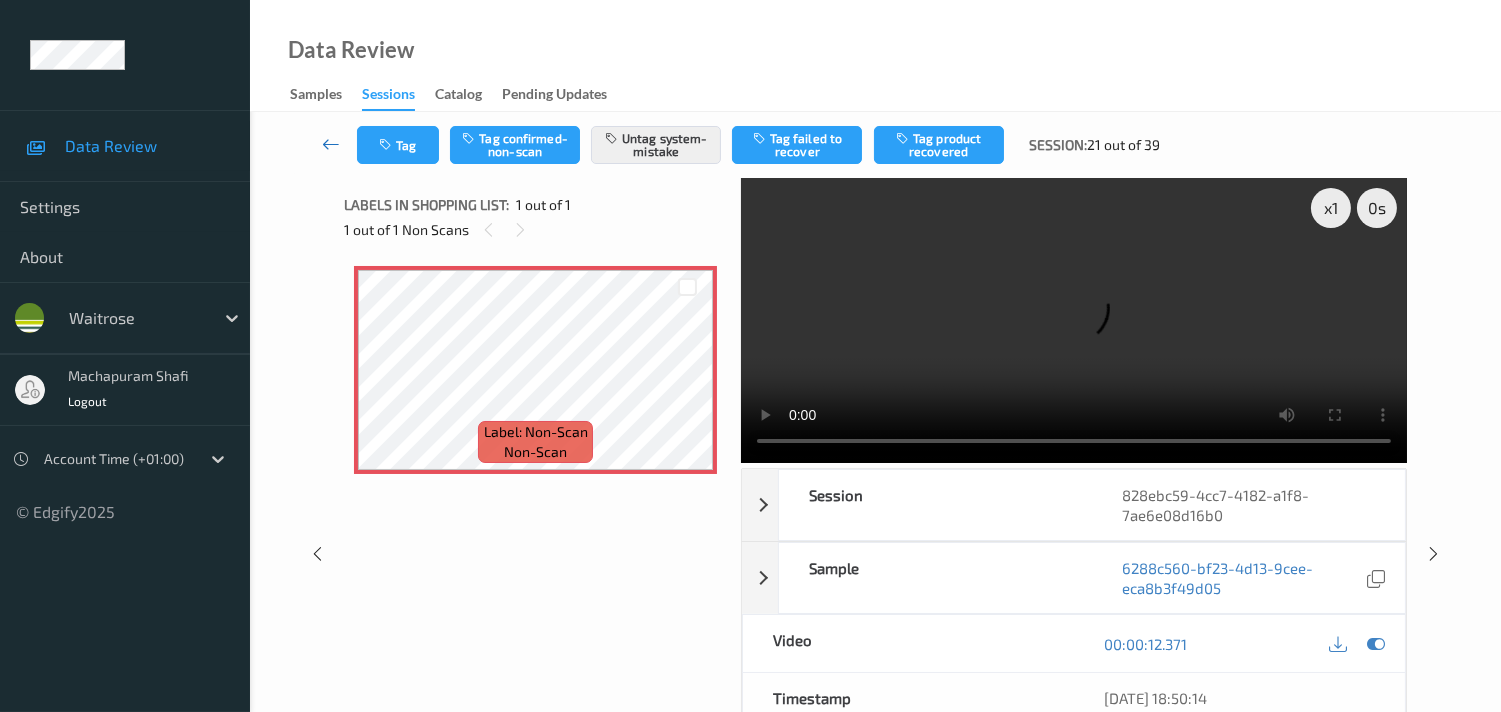 click at bounding box center [331, 144] 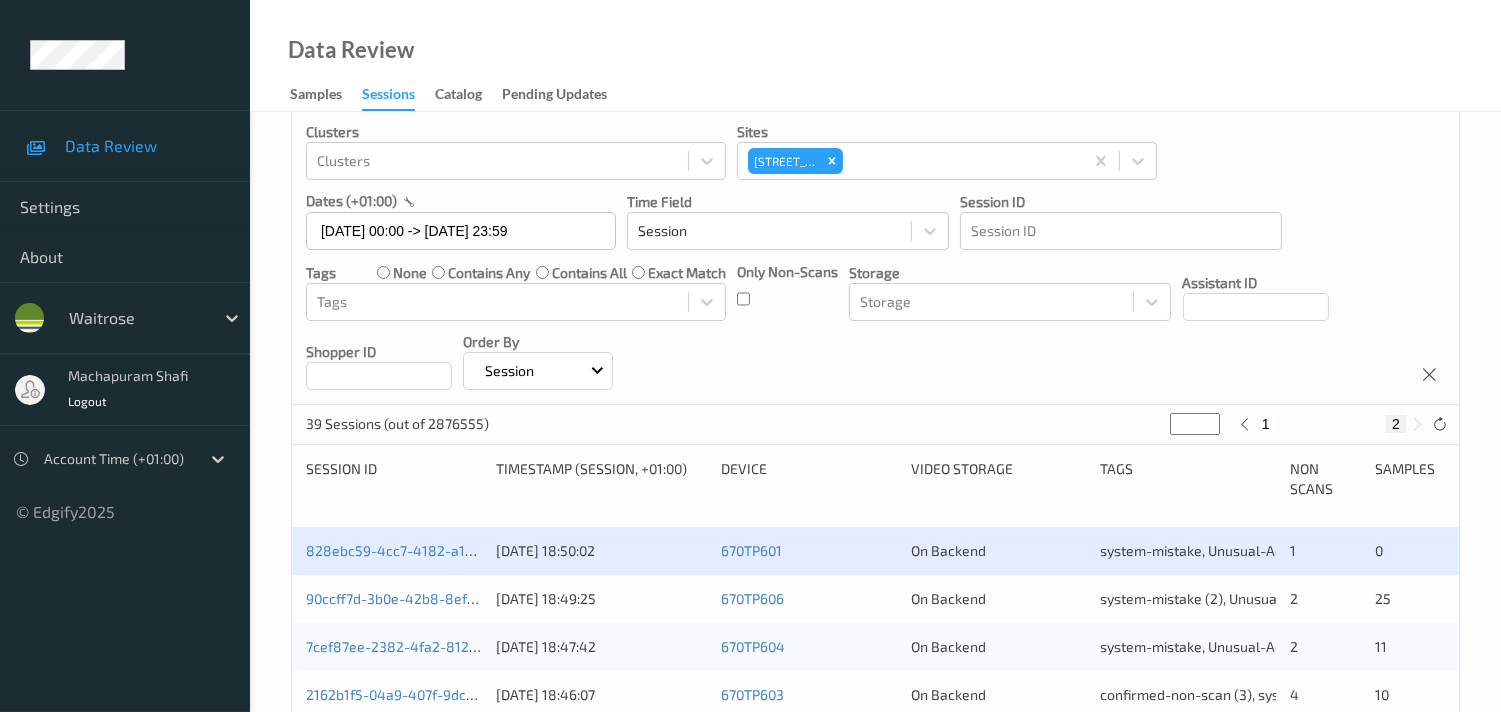 scroll, scrollTop: 222, scrollLeft: 0, axis: vertical 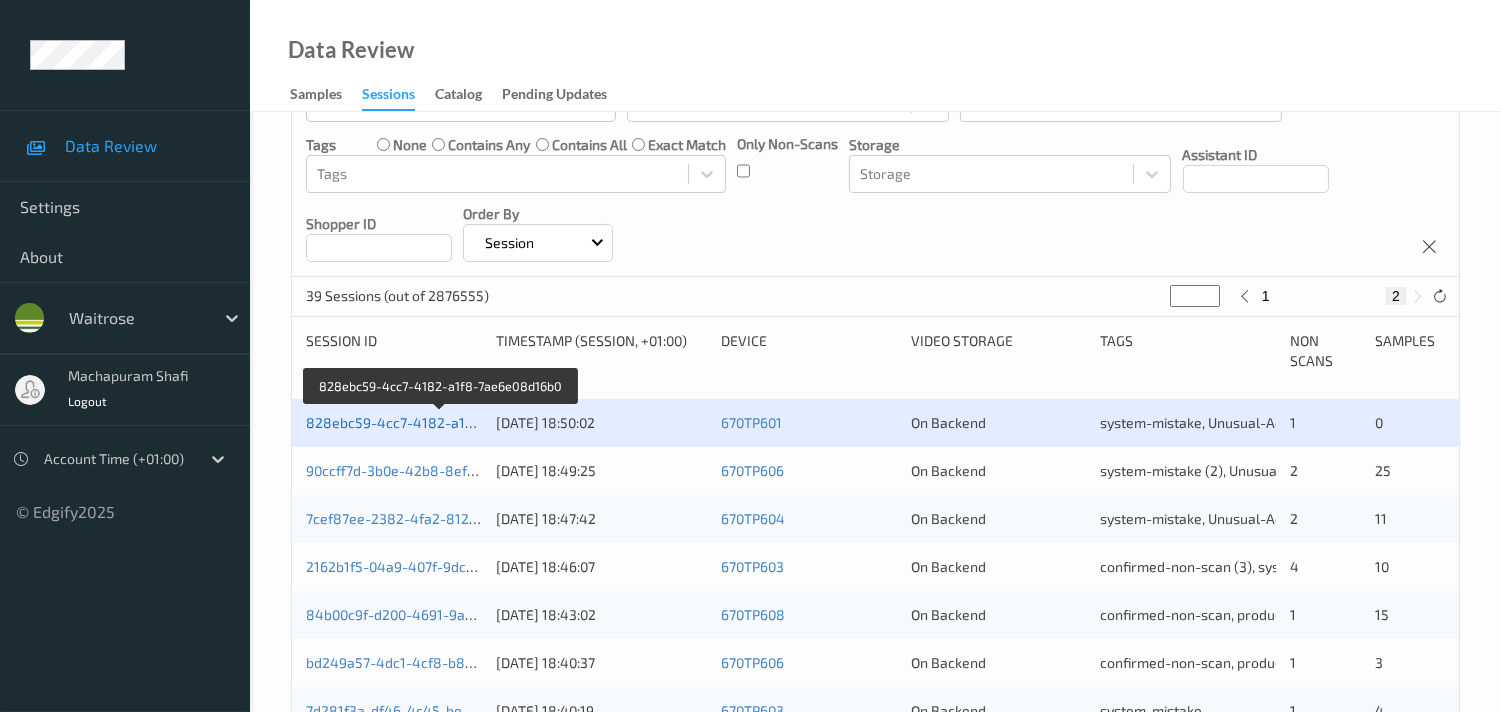 click on "828ebc59-4cc7-4182-a1f8-7ae6e08d16b0" at bounding box center [442, 422] 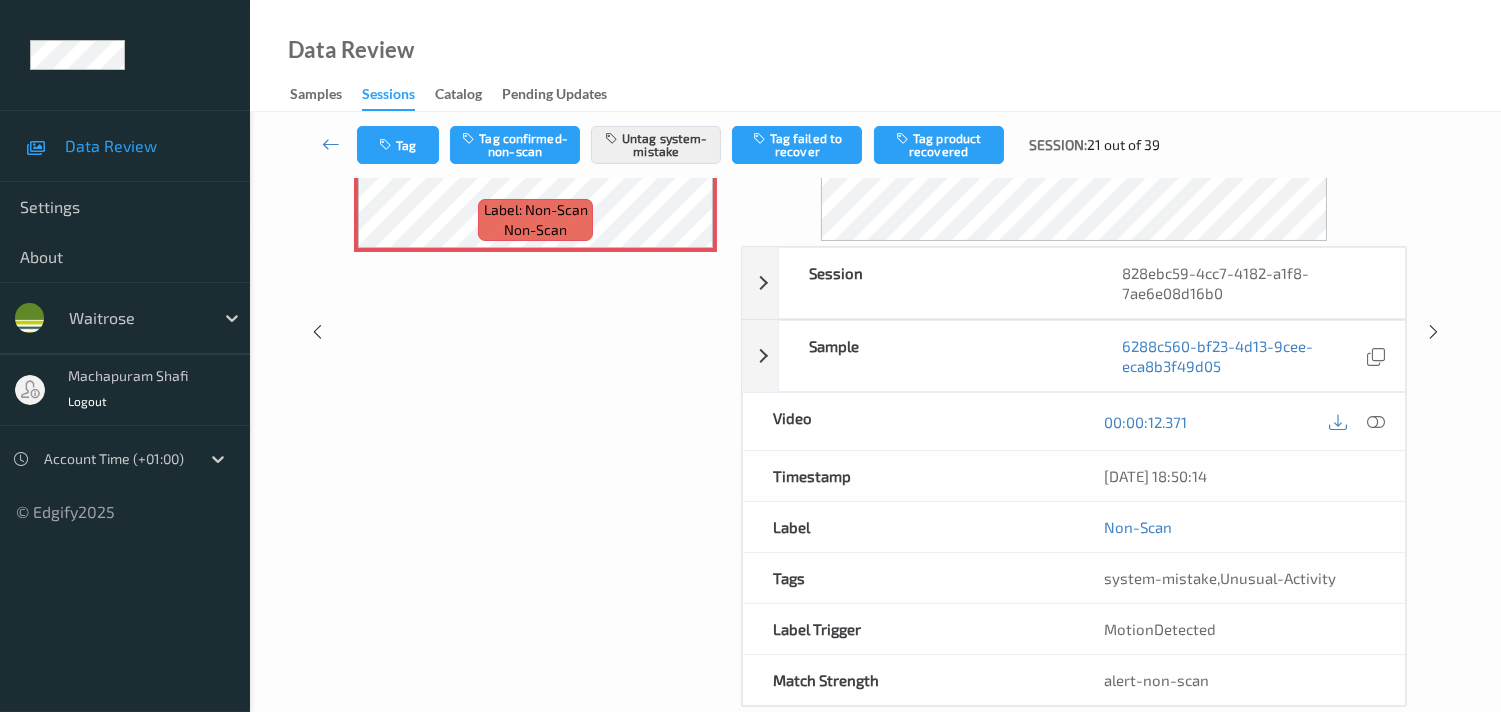 click on "Labels in shopping list: 1 out of 1 1 out of 1 Non Scans Label: Non-Scan non-scan" at bounding box center (535, 331) 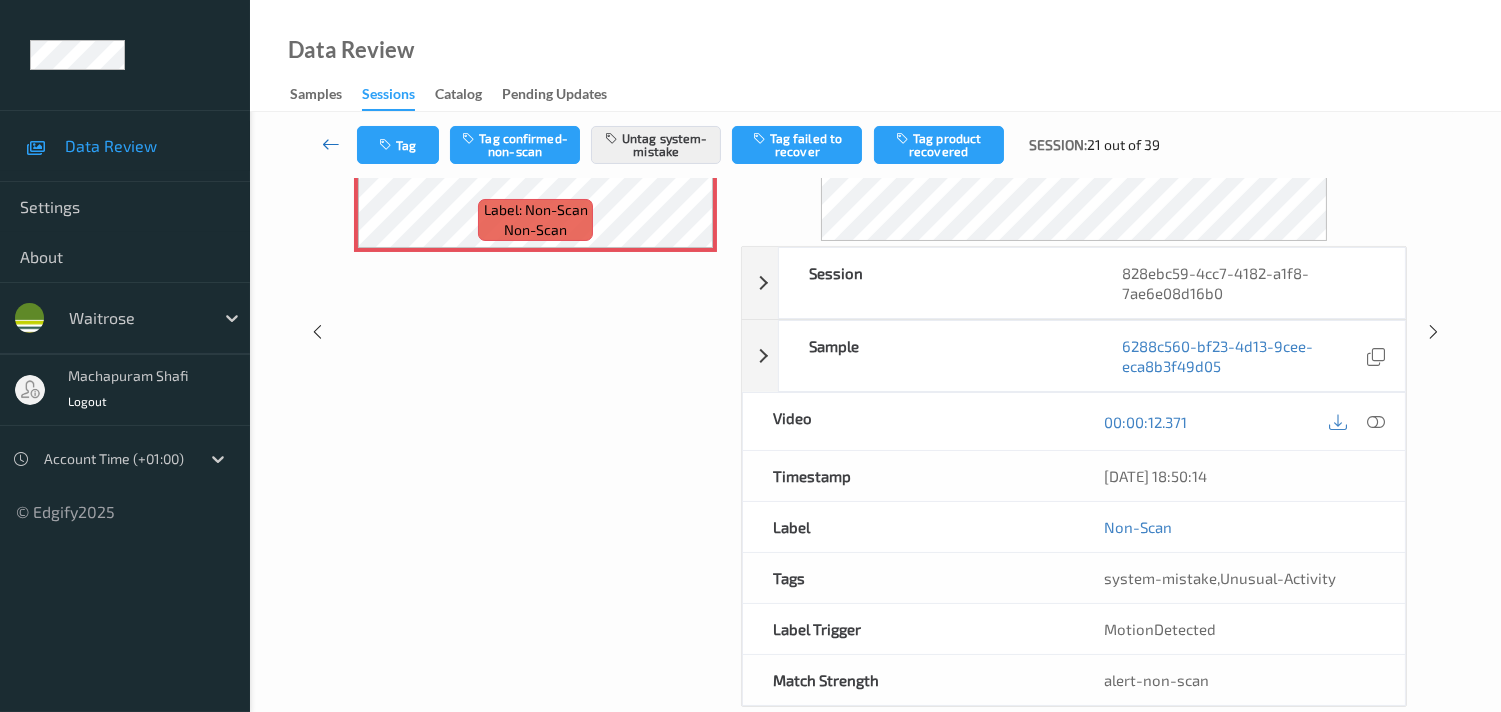 click at bounding box center [331, 145] 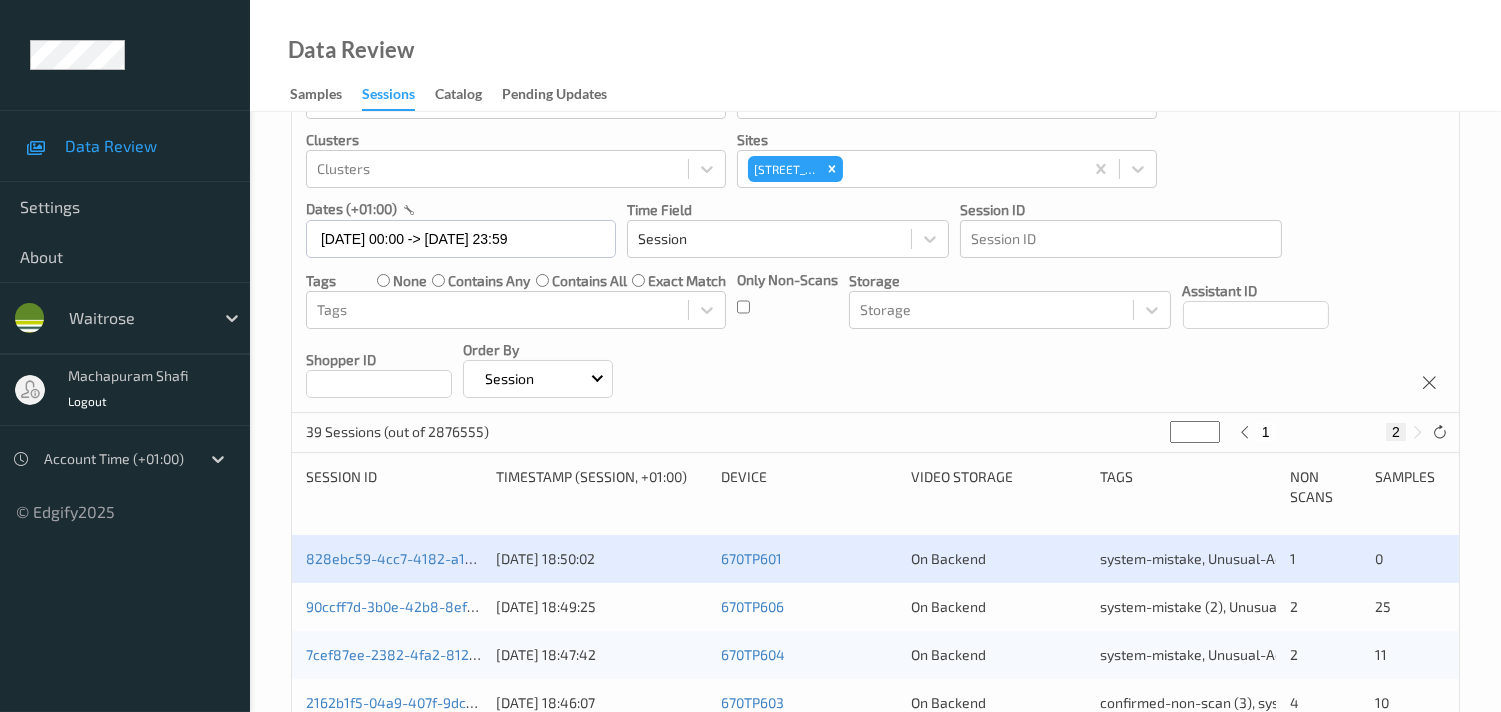 scroll, scrollTop: 222, scrollLeft: 0, axis: vertical 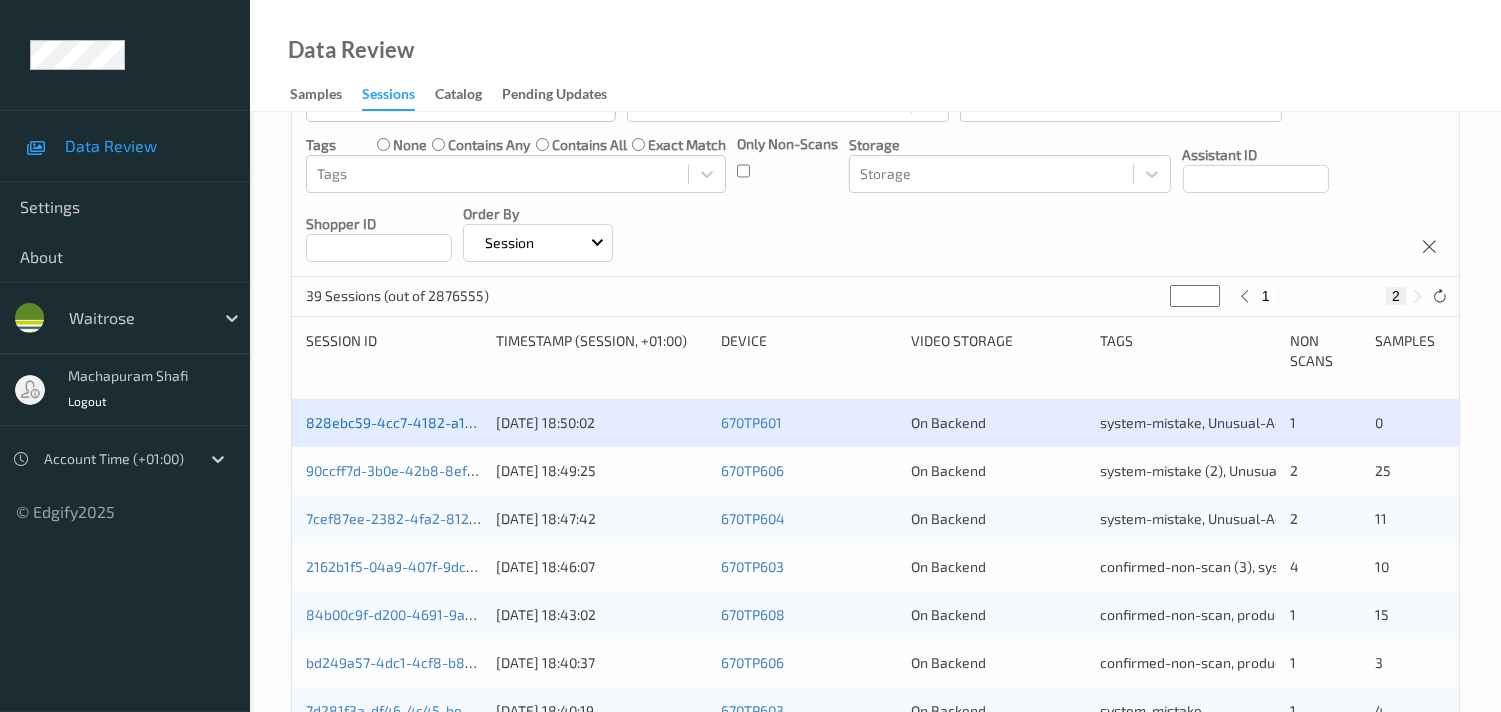 click on "828ebc59-4cc7-4182-a1f8-7ae6e08d16b0 03/07/2025 18:50:02 670TP601 On Backend system-mistake, Unusual-Activity 1 0" at bounding box center (875, 423) 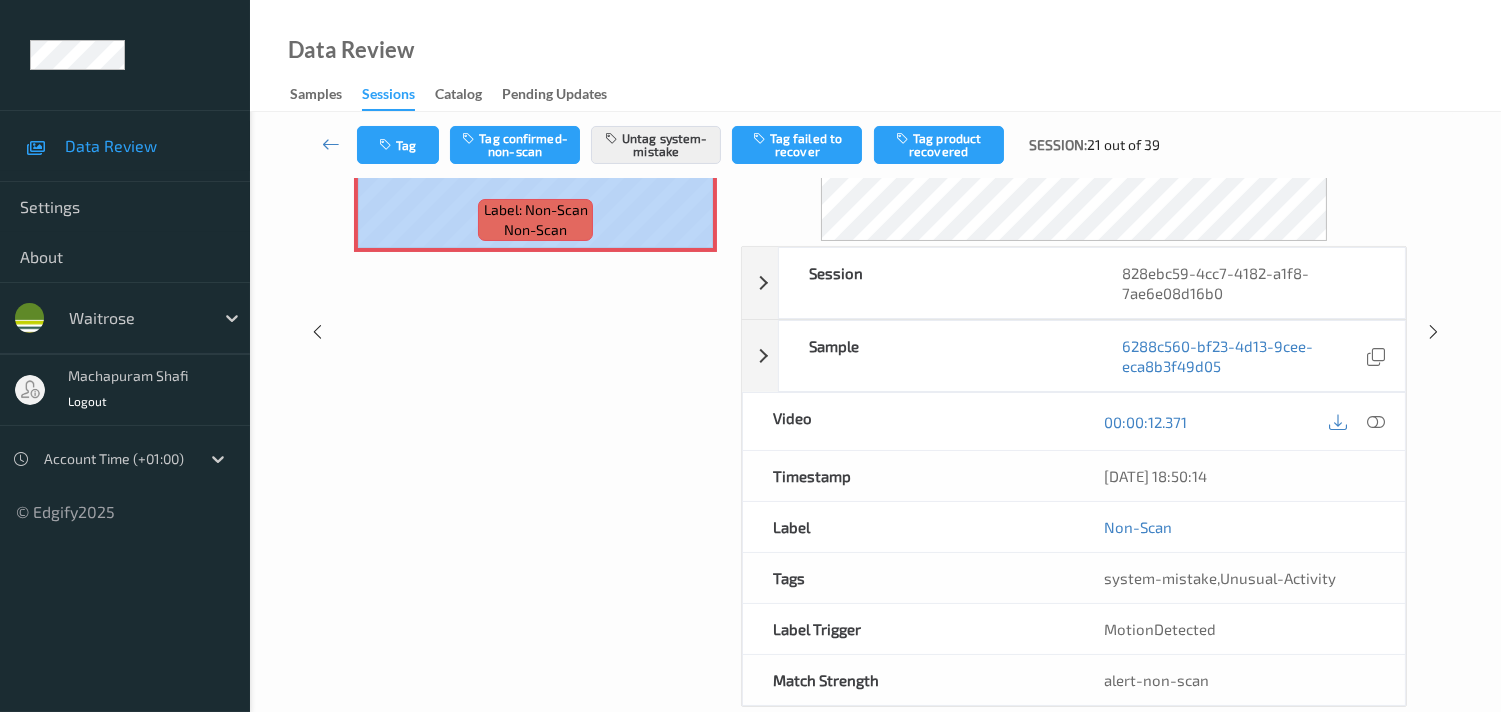 click on "Labels in shopping list: 1 out of 1 1 out of 1 Non Scans Label: Non-Scan non-scan" at bounding box center [535, 331] 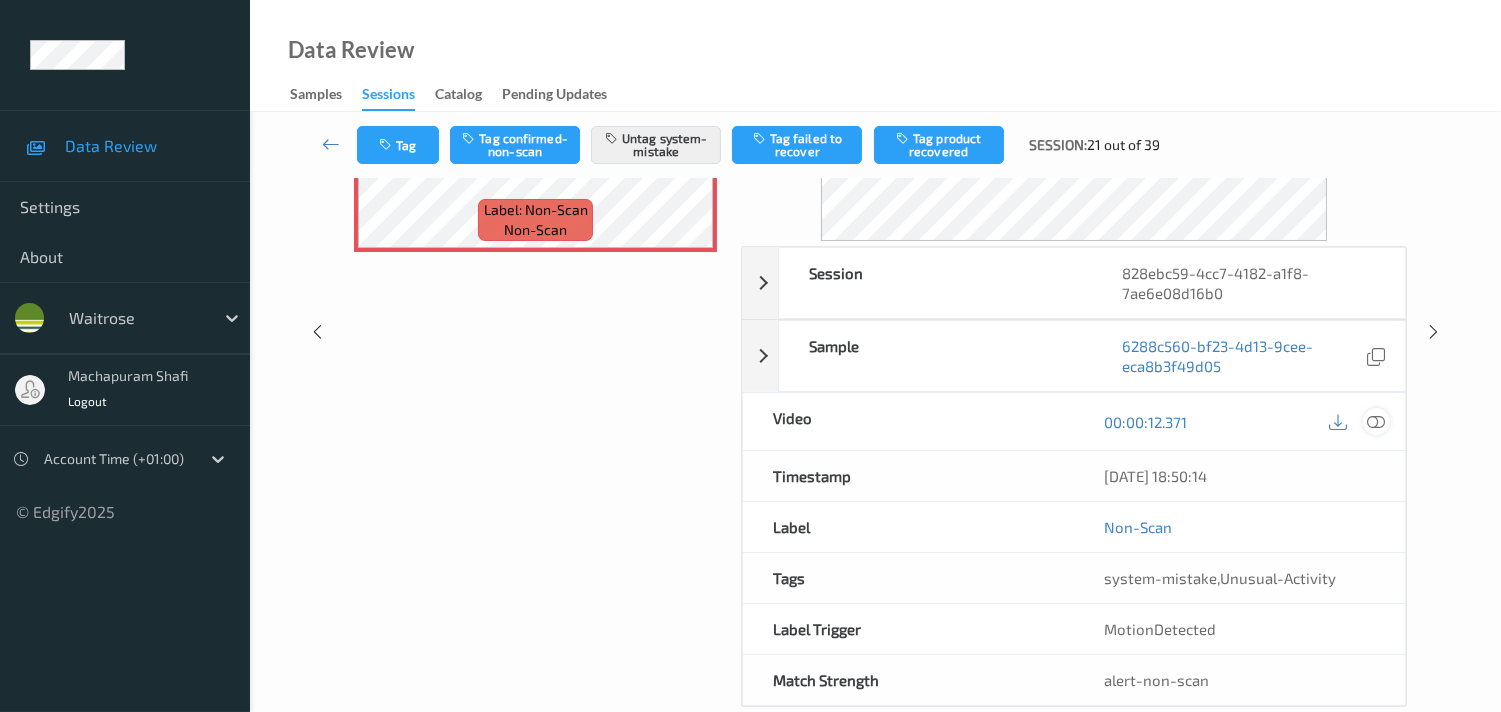 click at bounding box center (1376, 422) 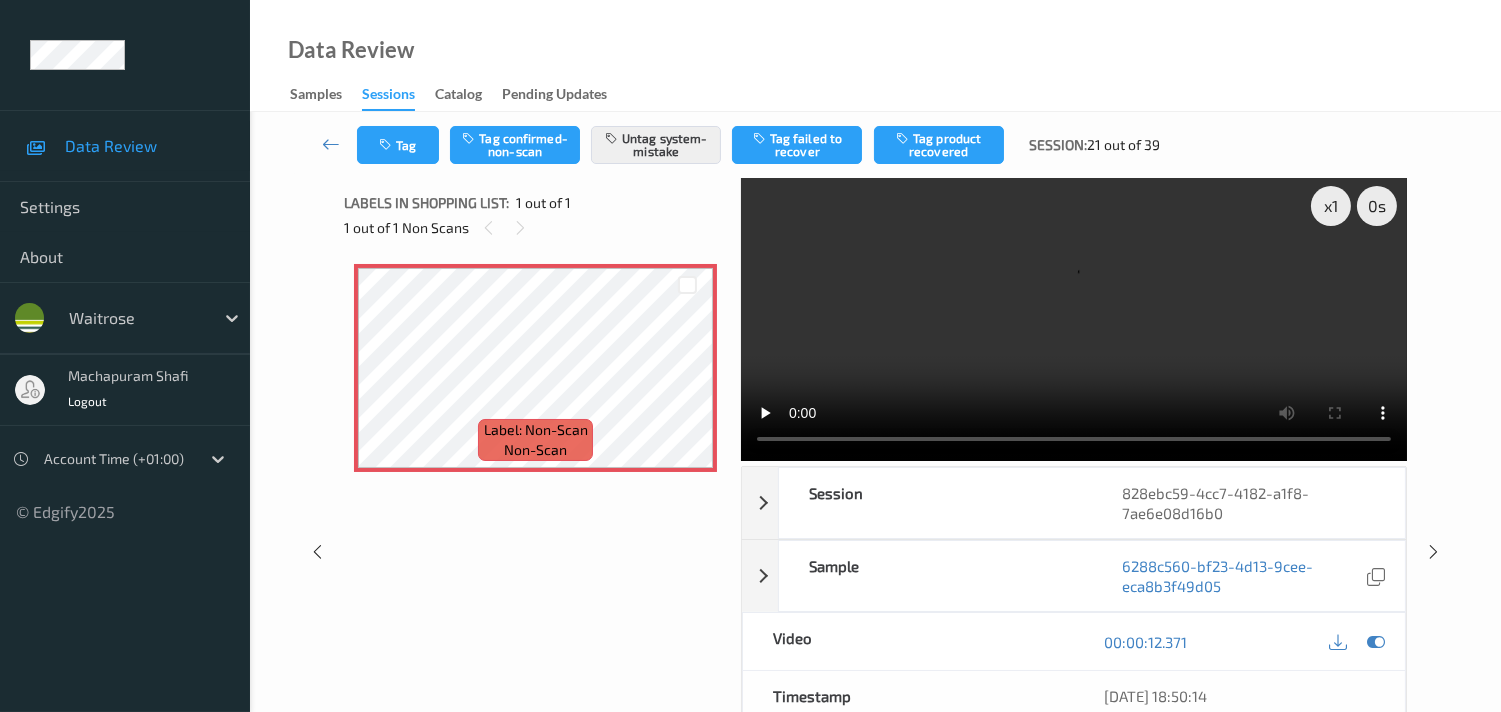 scroll, scrollTop: 0, scrollLeft: 0, axis: both 